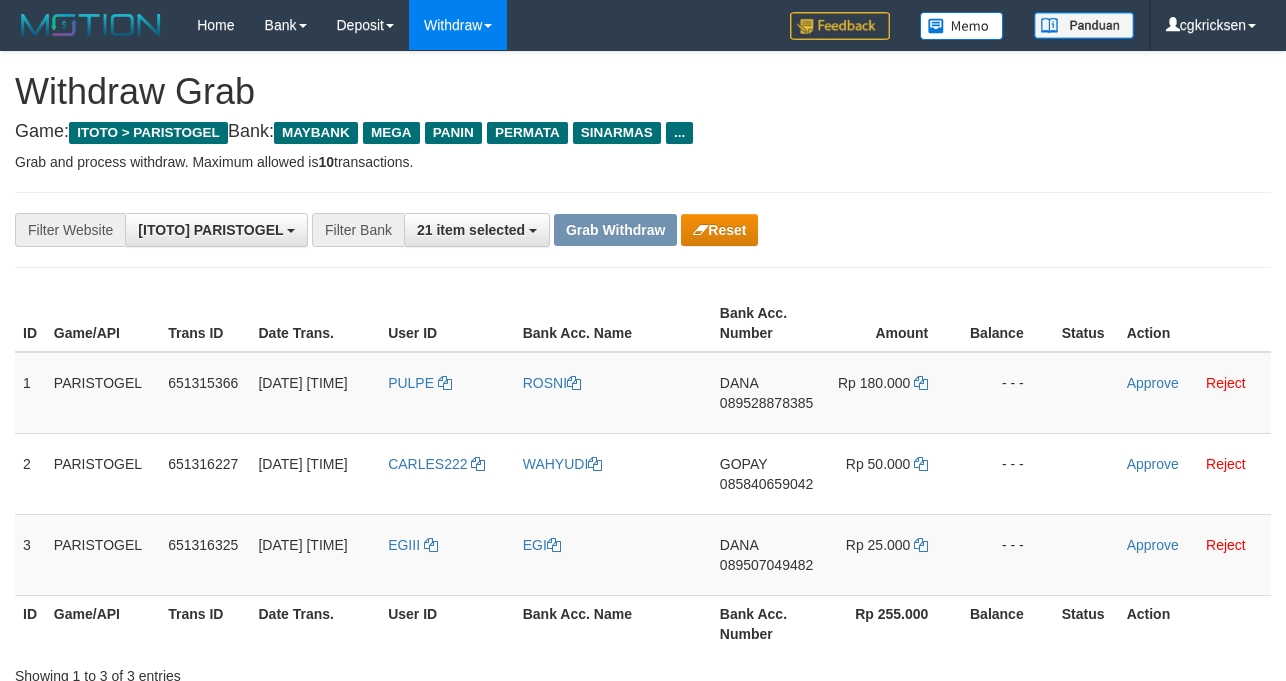 scroll, scrollTop: 0, scrollLeft: 0, axis: both 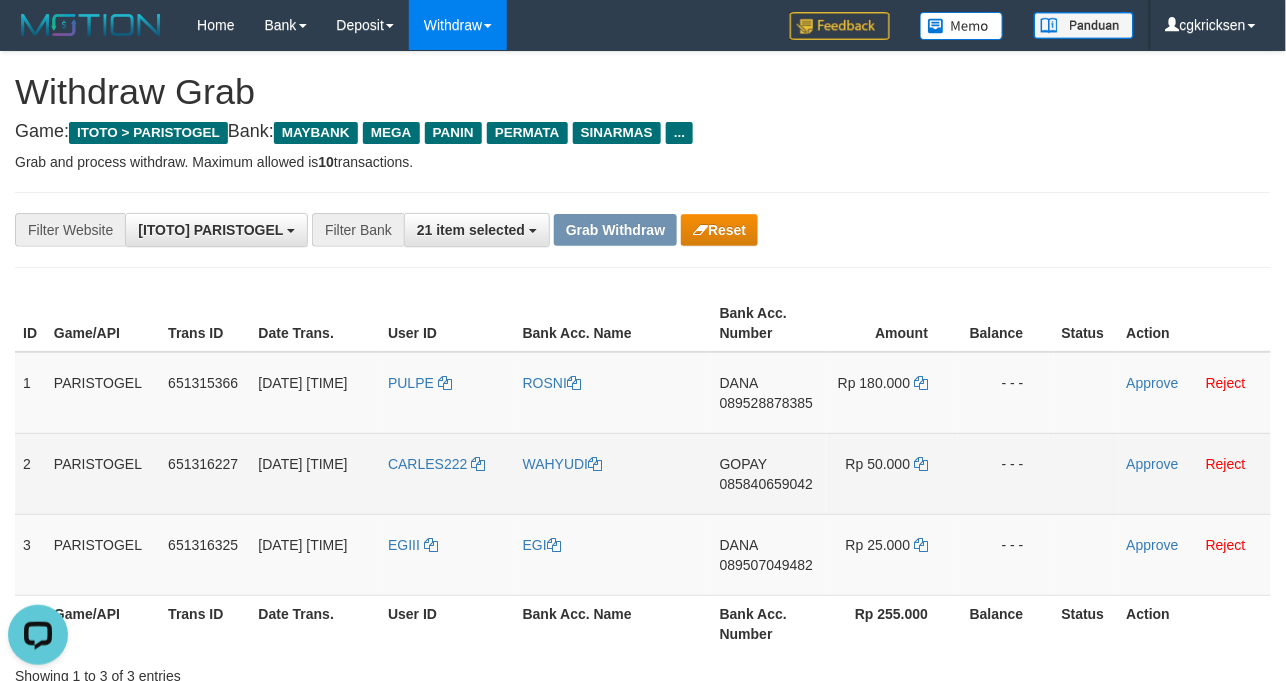 click on "WAHYUDI" at bounding box center [613, 473] 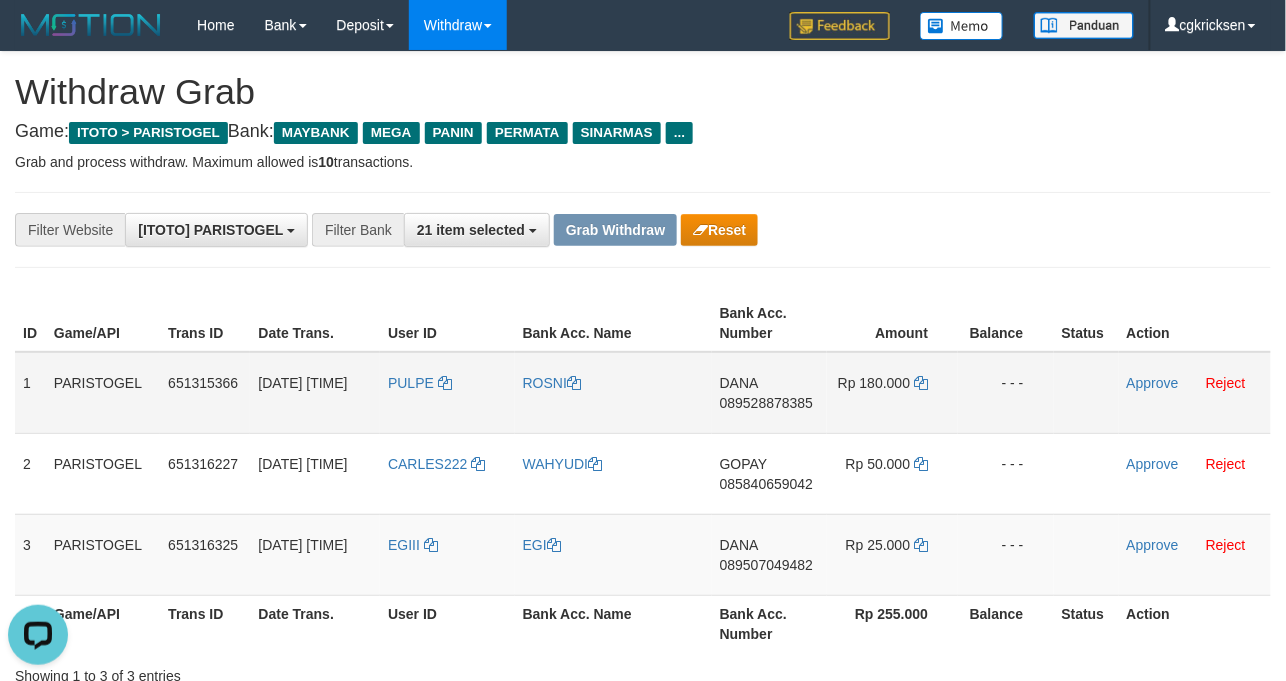 copy on "WAHYUDI" 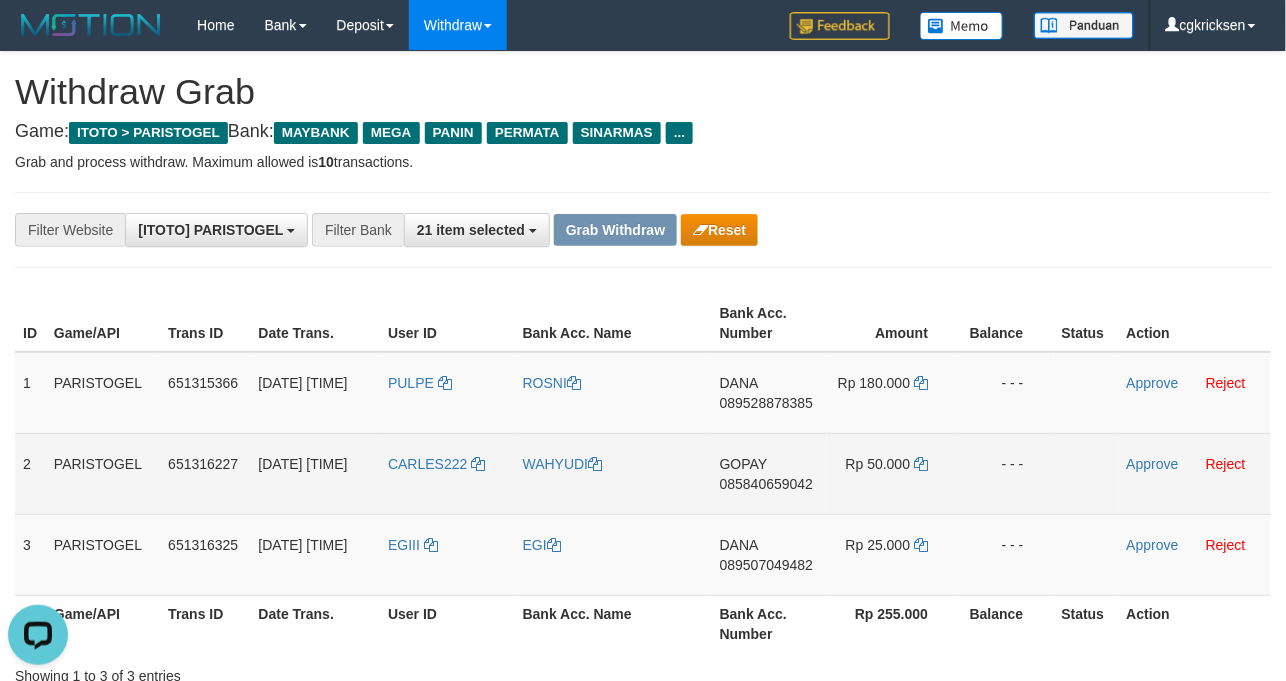 click on "CARLES222" at bounding box center (447, 473) 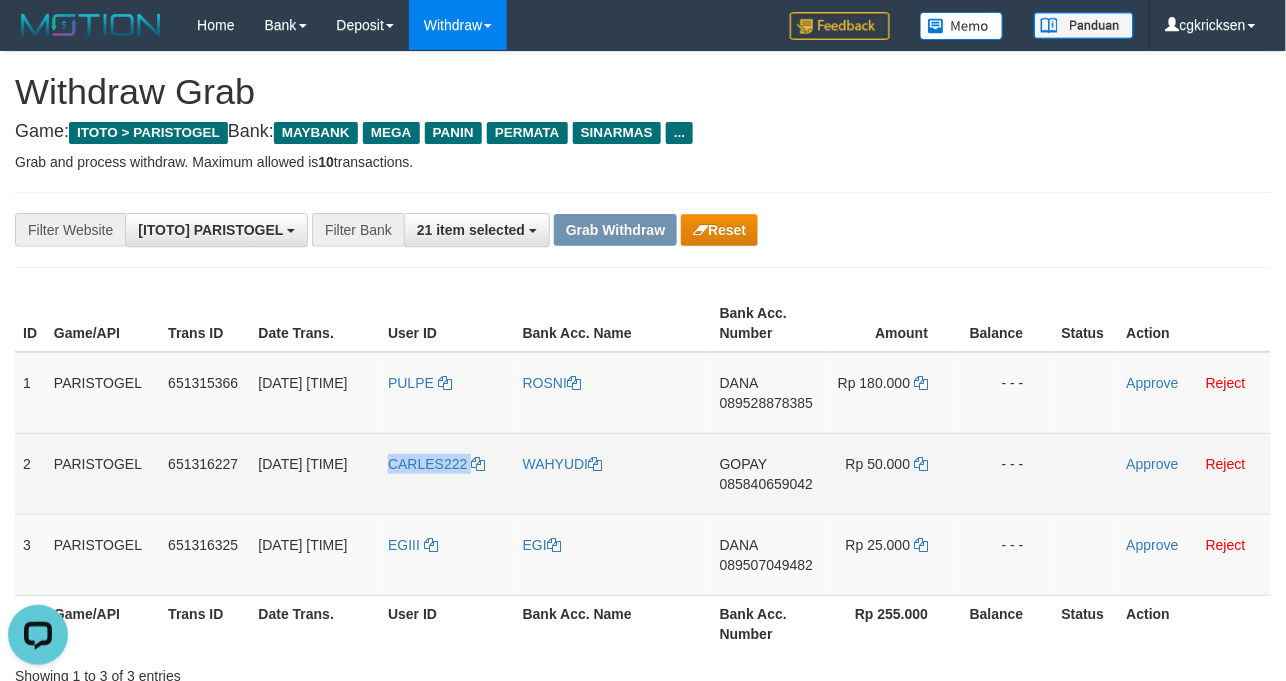 click on "CARLES222" at bounding box center (447, 473) 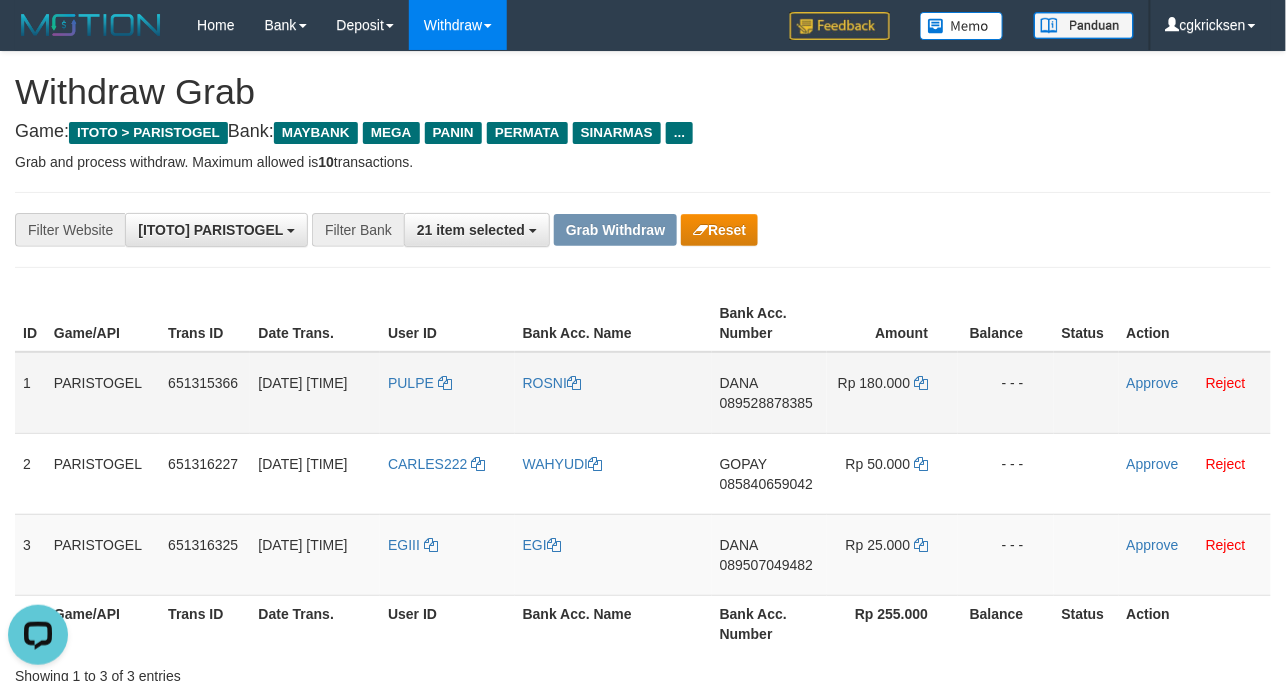 click on "PULPE" at bounding box center (447, 393) 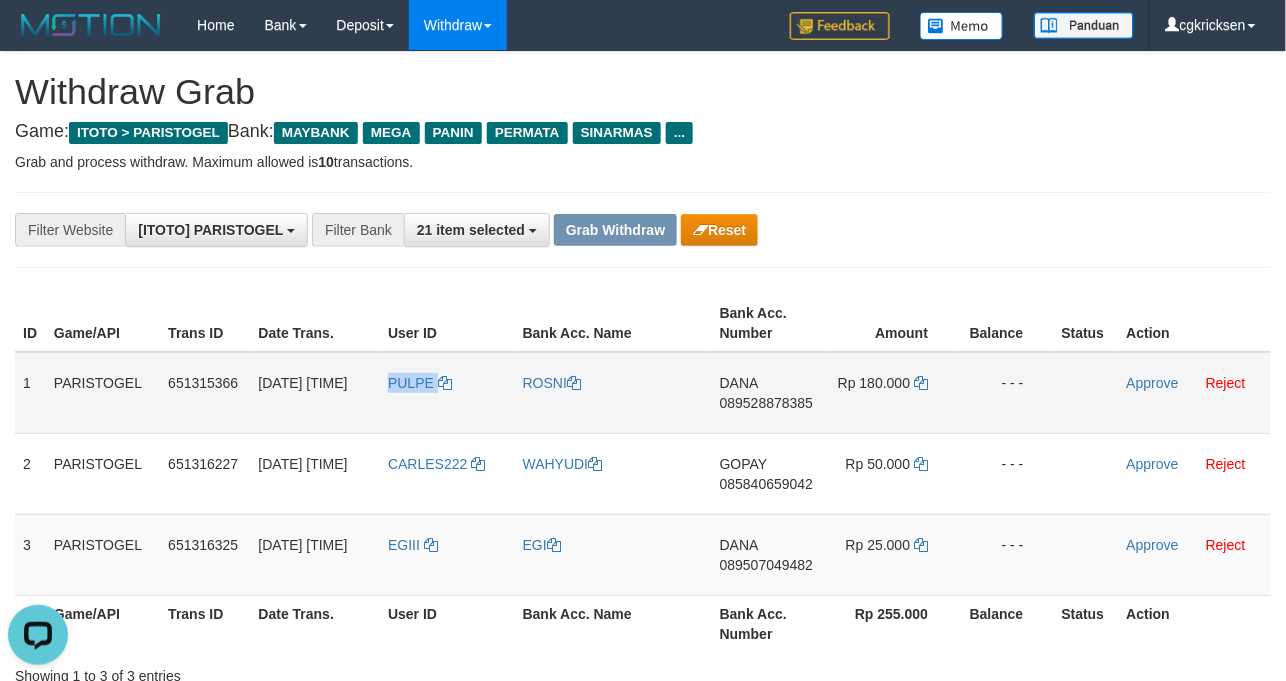 click on "PULPE" at bounding box center (447, 393) 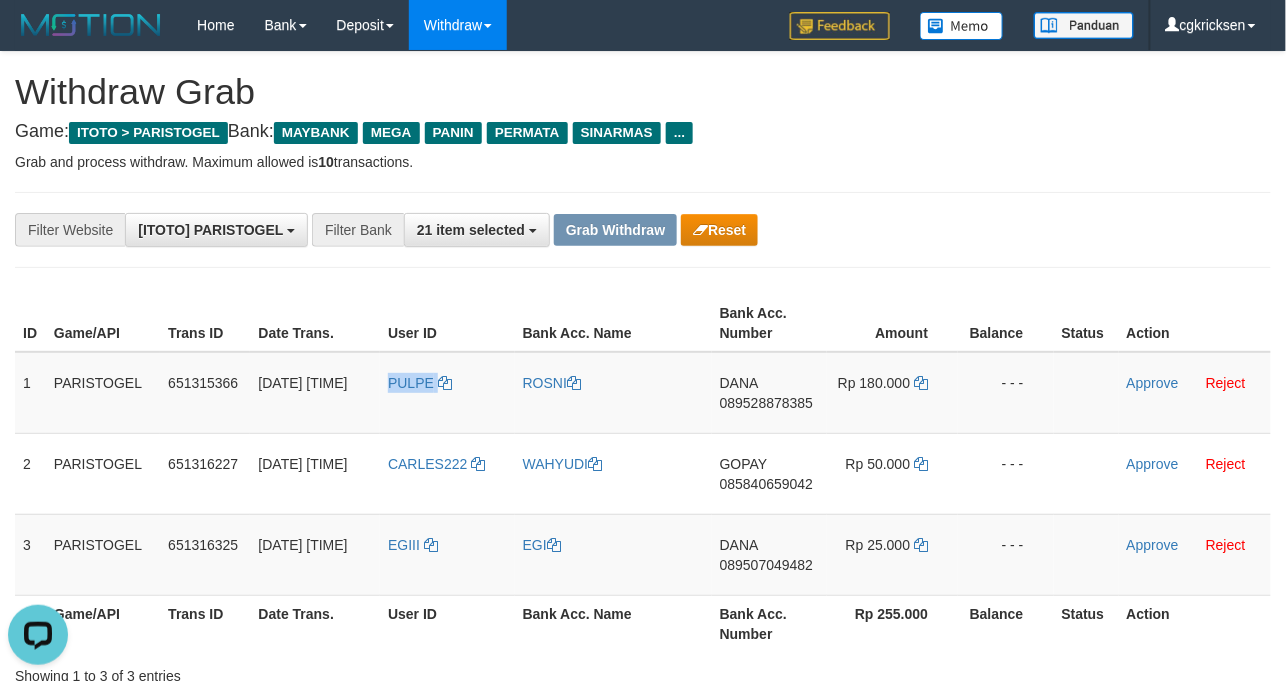 copy on "PULPE" 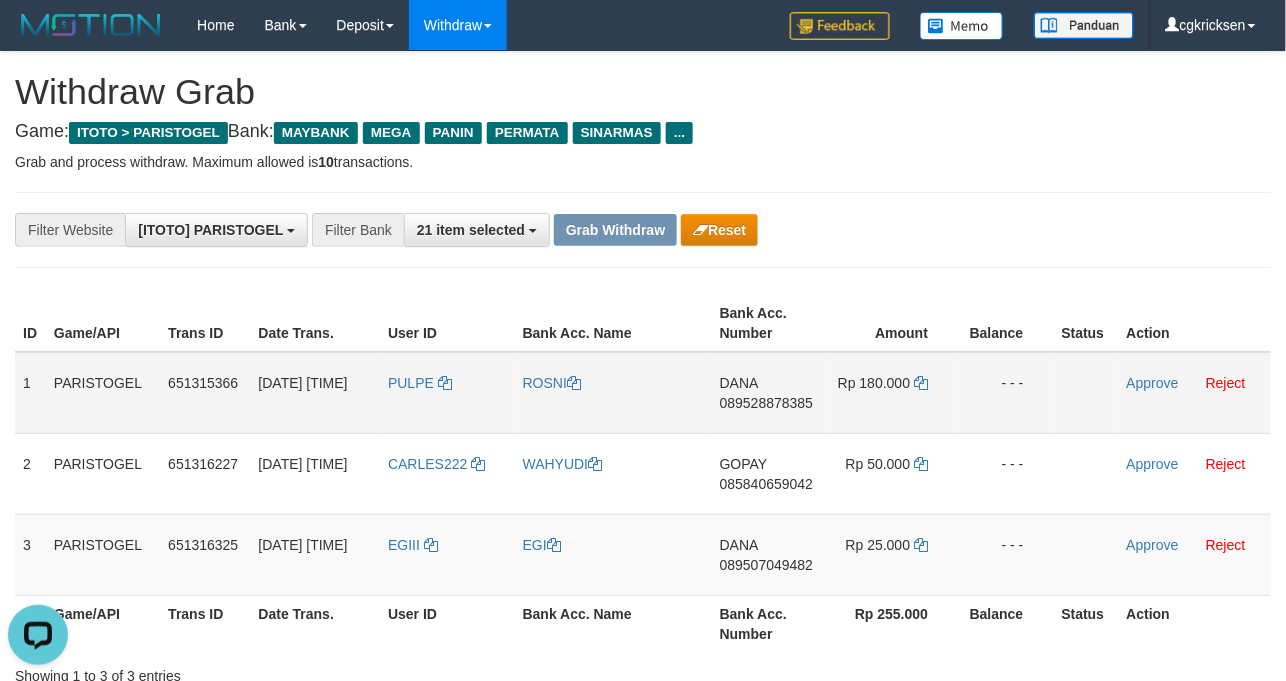 click on "ROSNI" at bounding box center (613, 393) 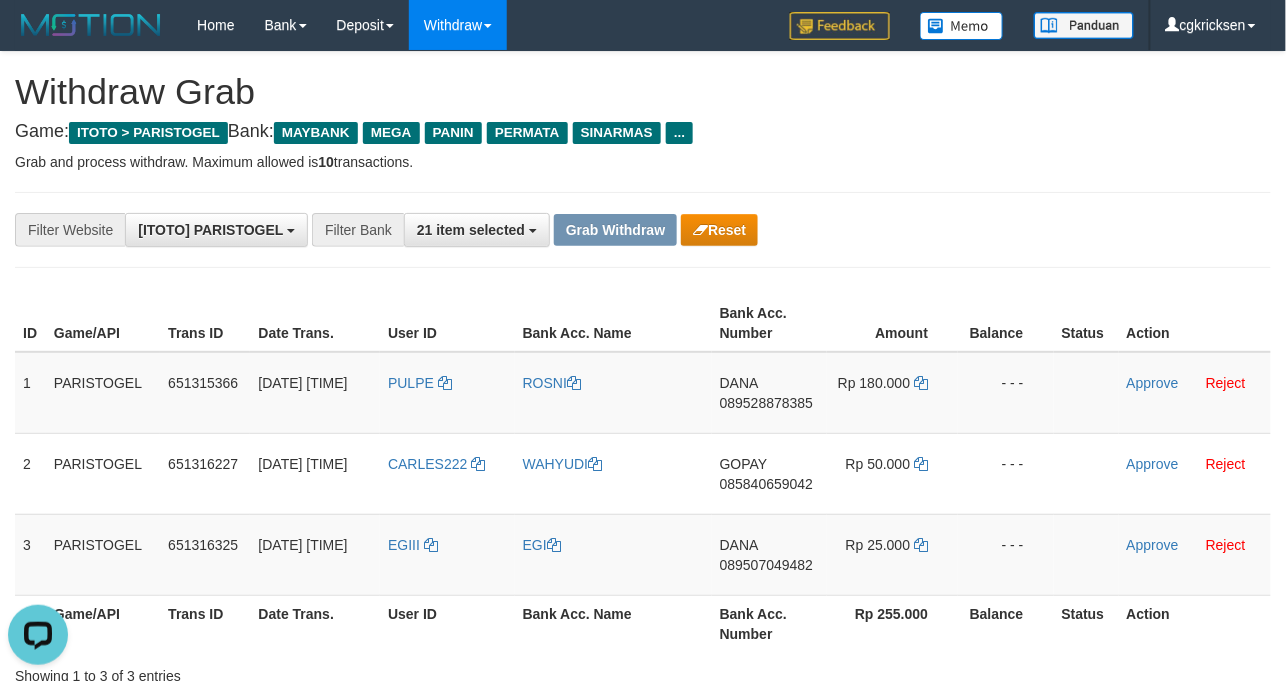 copy on "ROSNI" 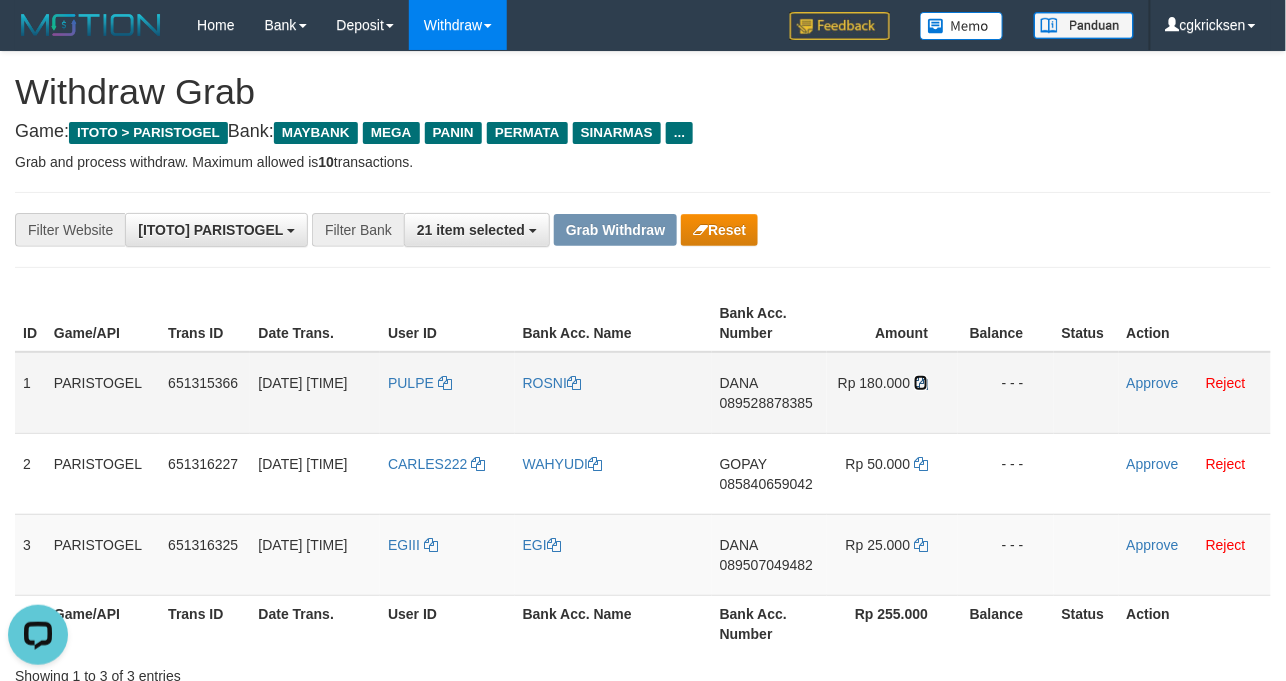 click at bounding box center (921, 383) 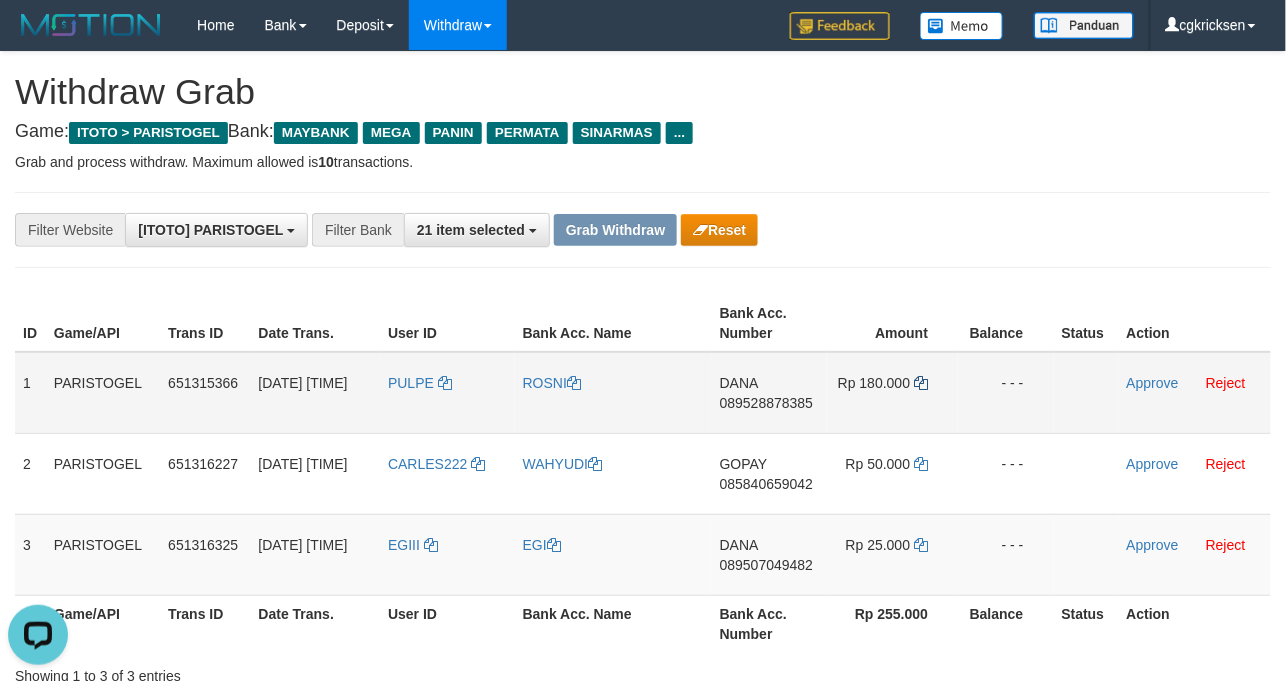 copy on "ROSNI" 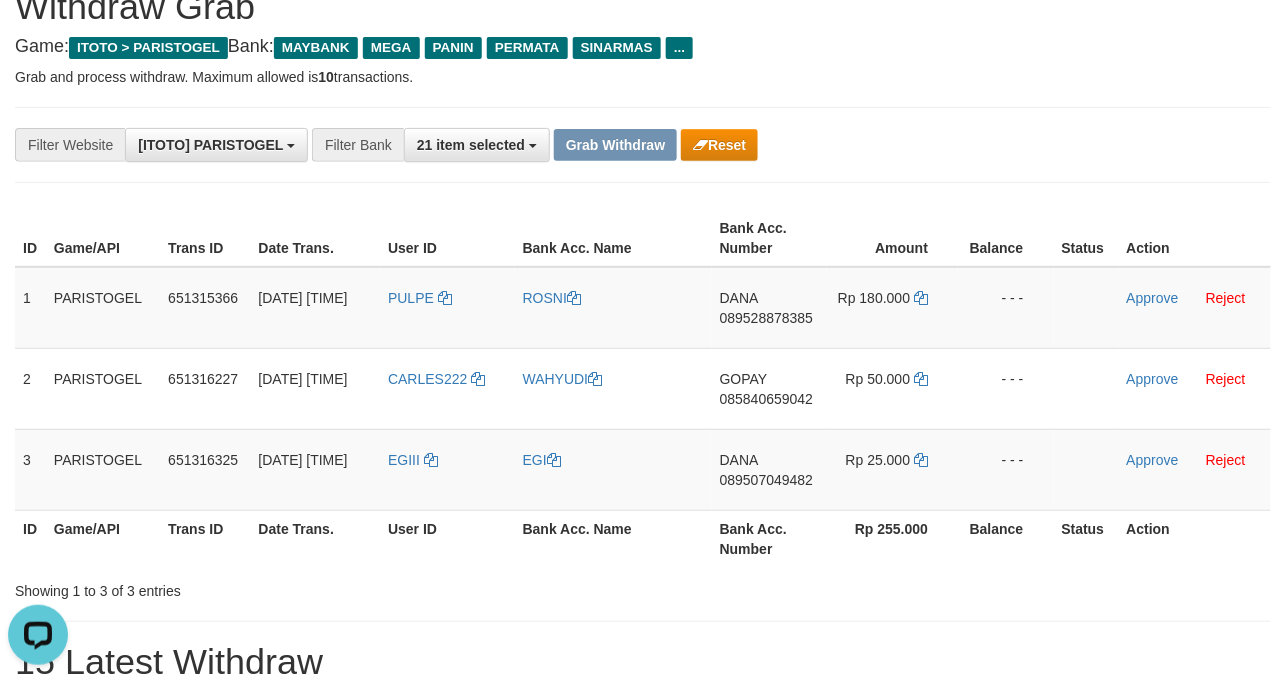 scroll, scrollTop: 133, scrollLeft: 0, axis: vertical 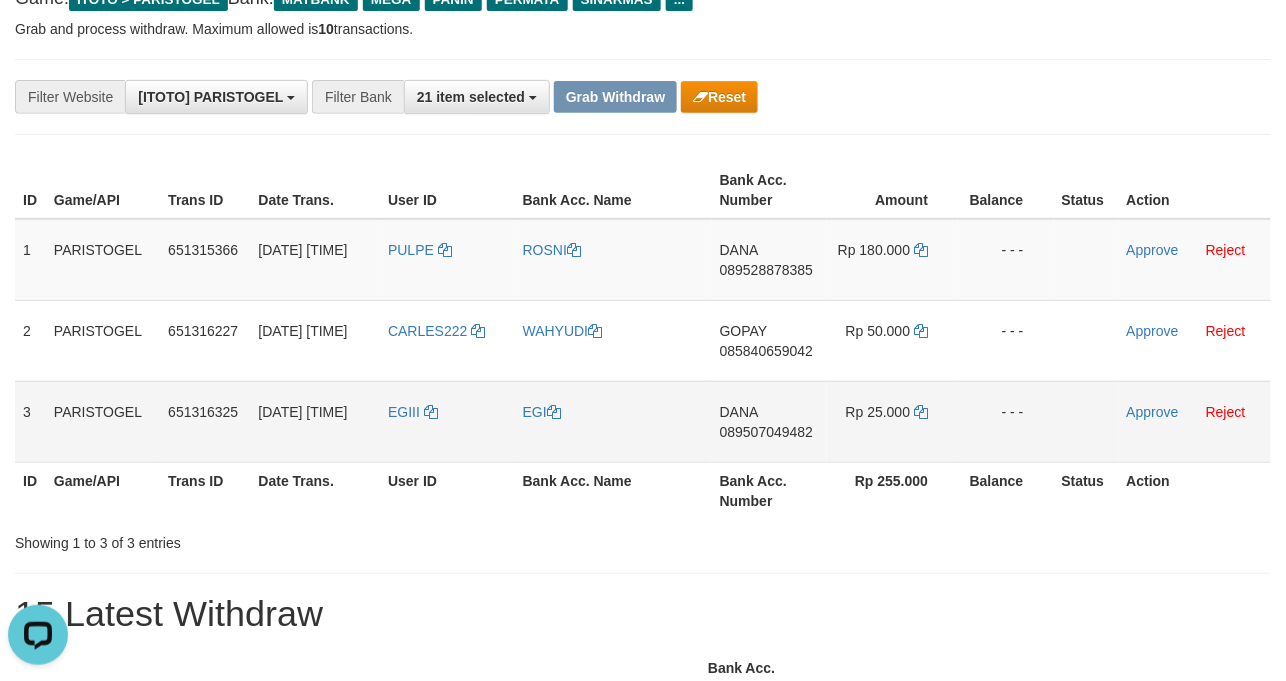 click on "EGI" at bounding box center (613, 421) 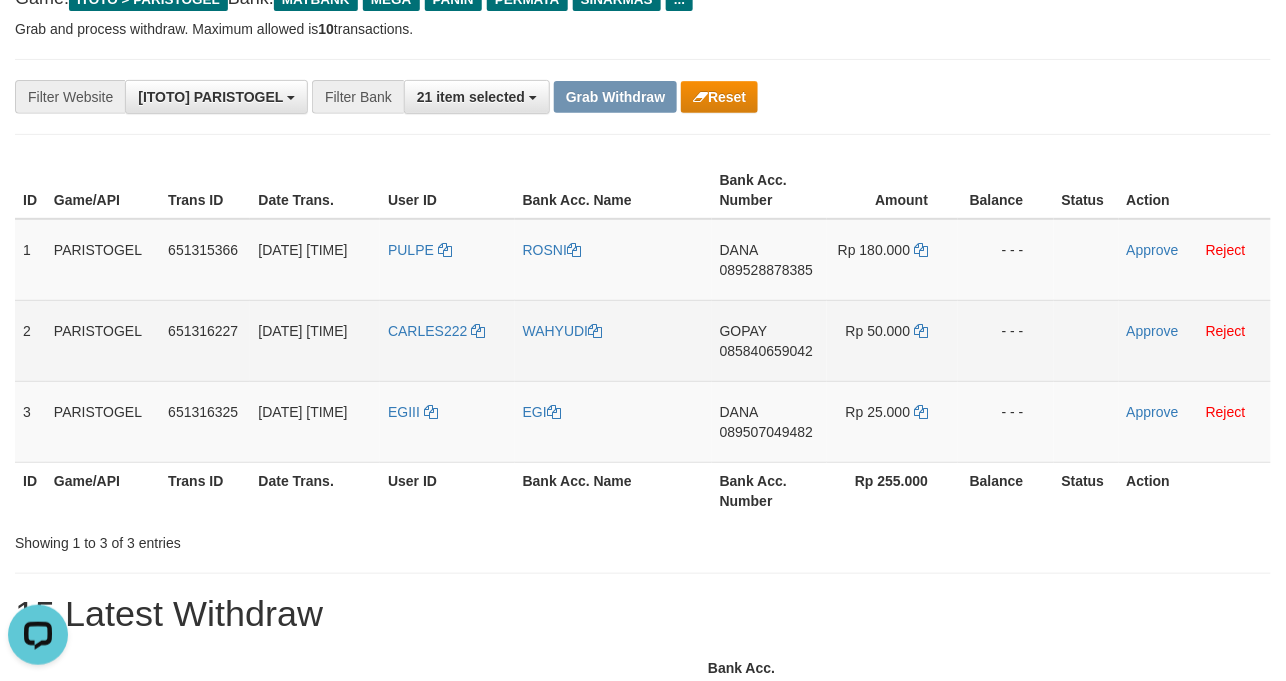 copy on "EGI" 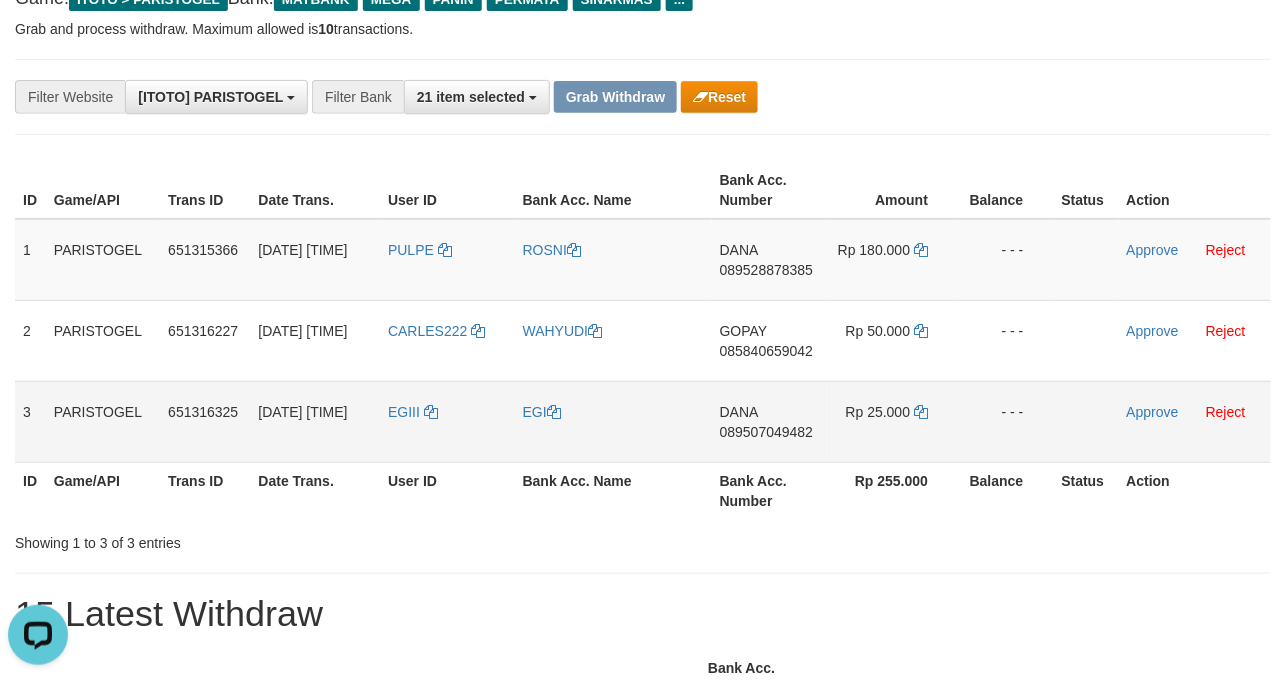 click on "EGIII" at bounding box center (447, 421) 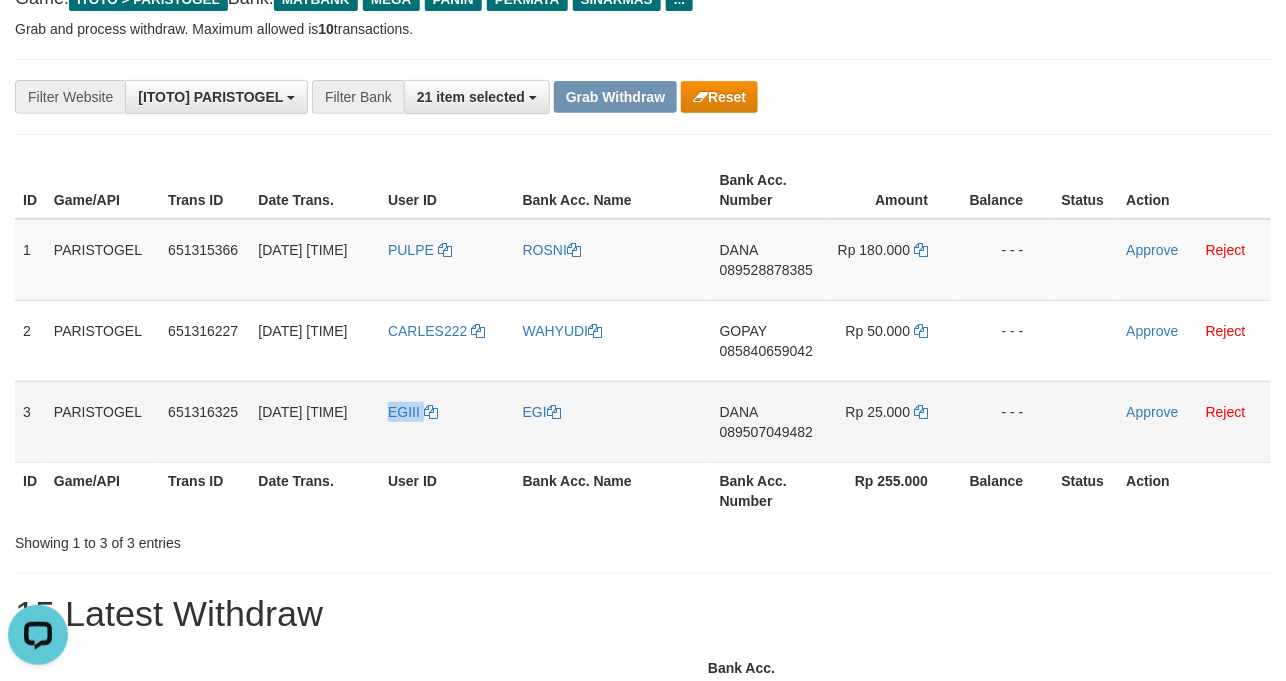 click on "EGIII" at bounding box center [447, 421] 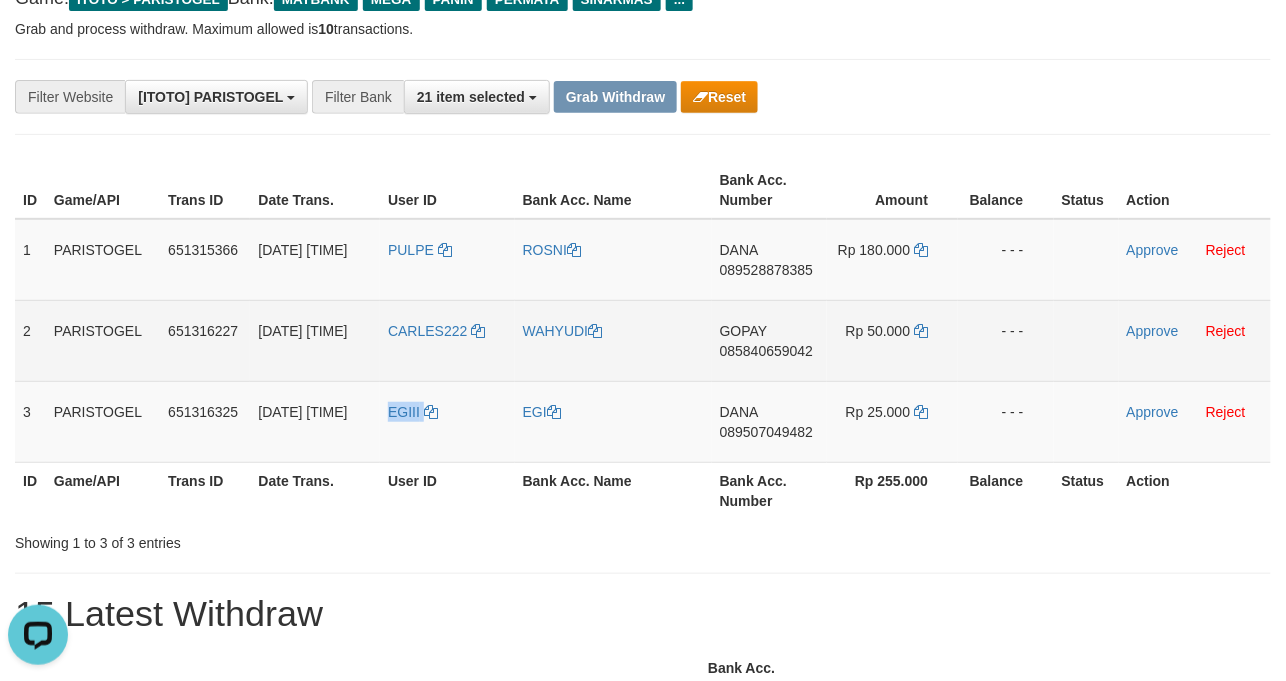 copy on "EGIII" 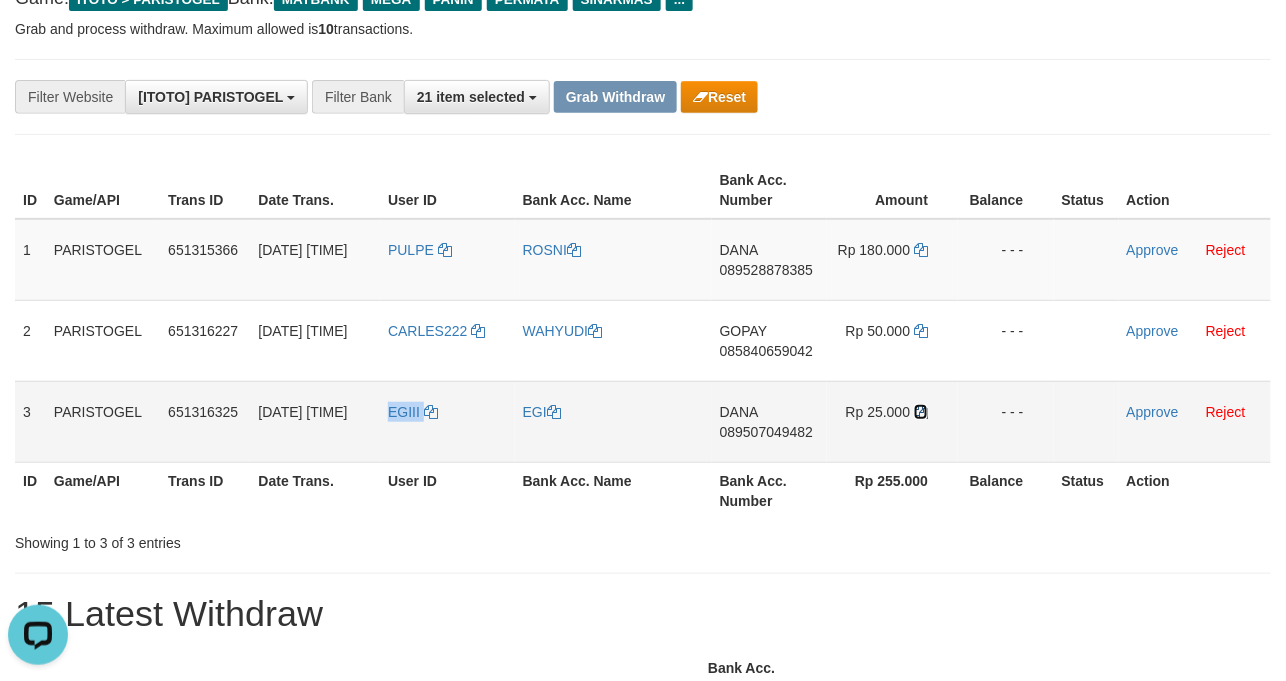 click at bounding box center [921, 412] 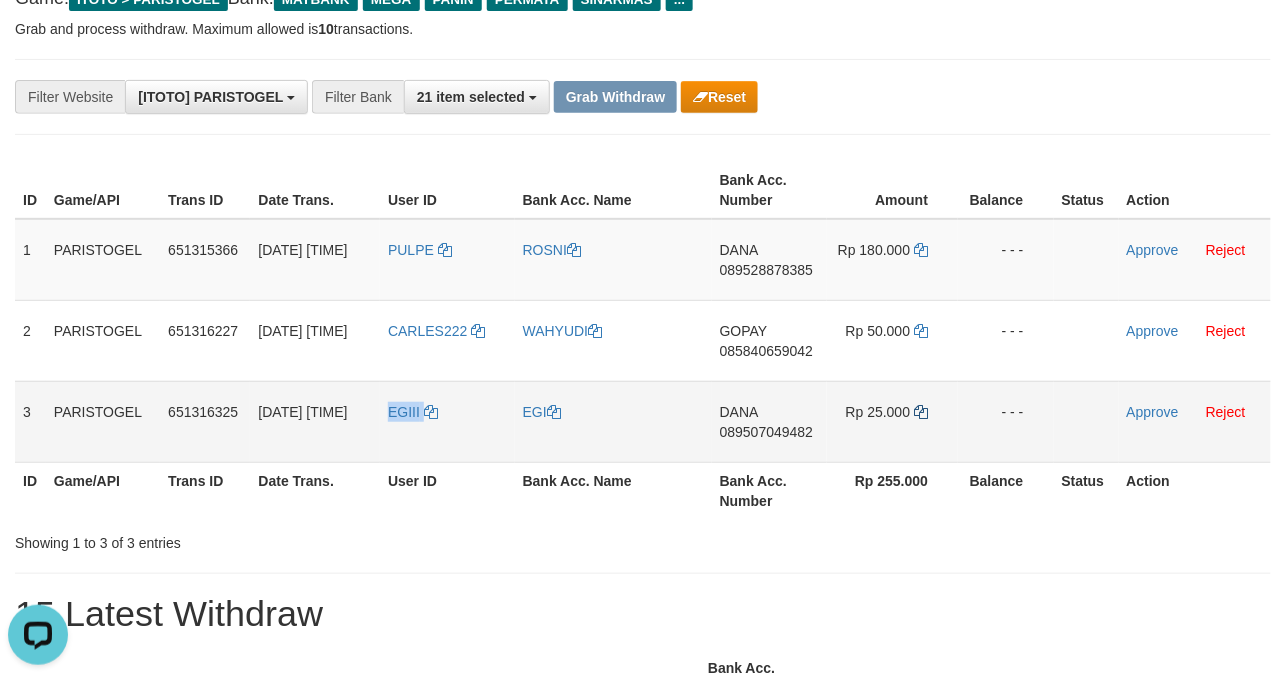 copy on "EGIII" 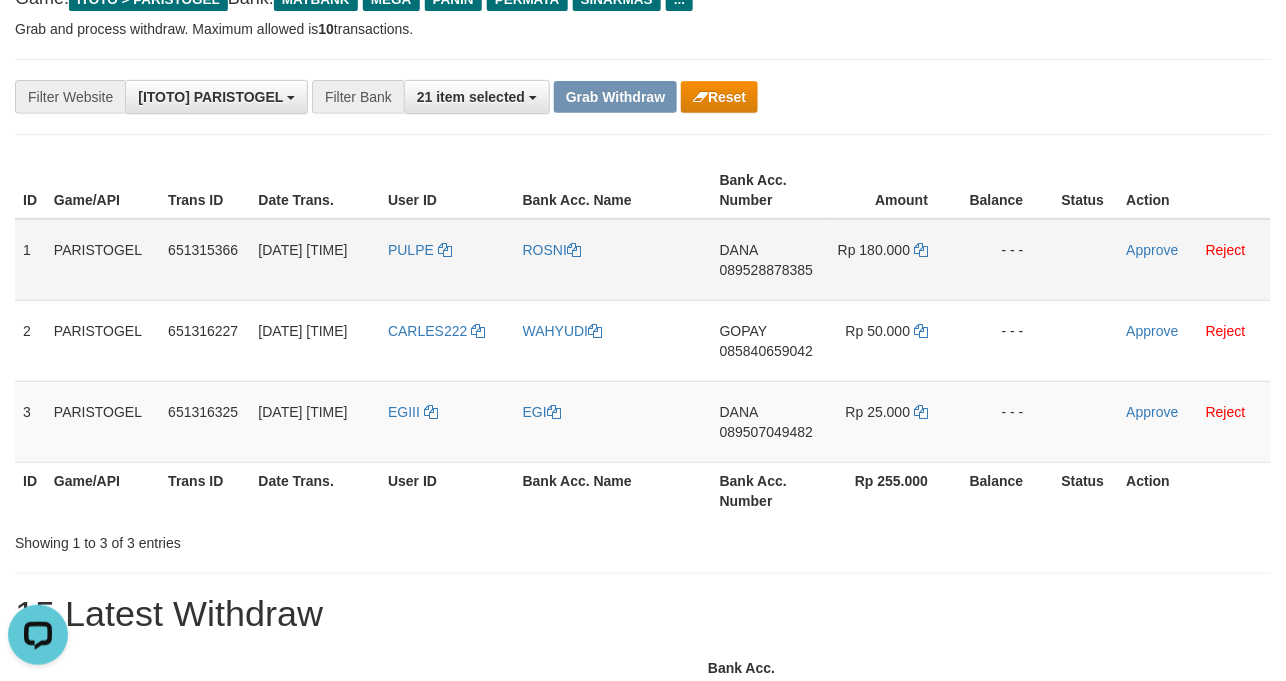 click on "PULPE" at bounding box center (447, 260) 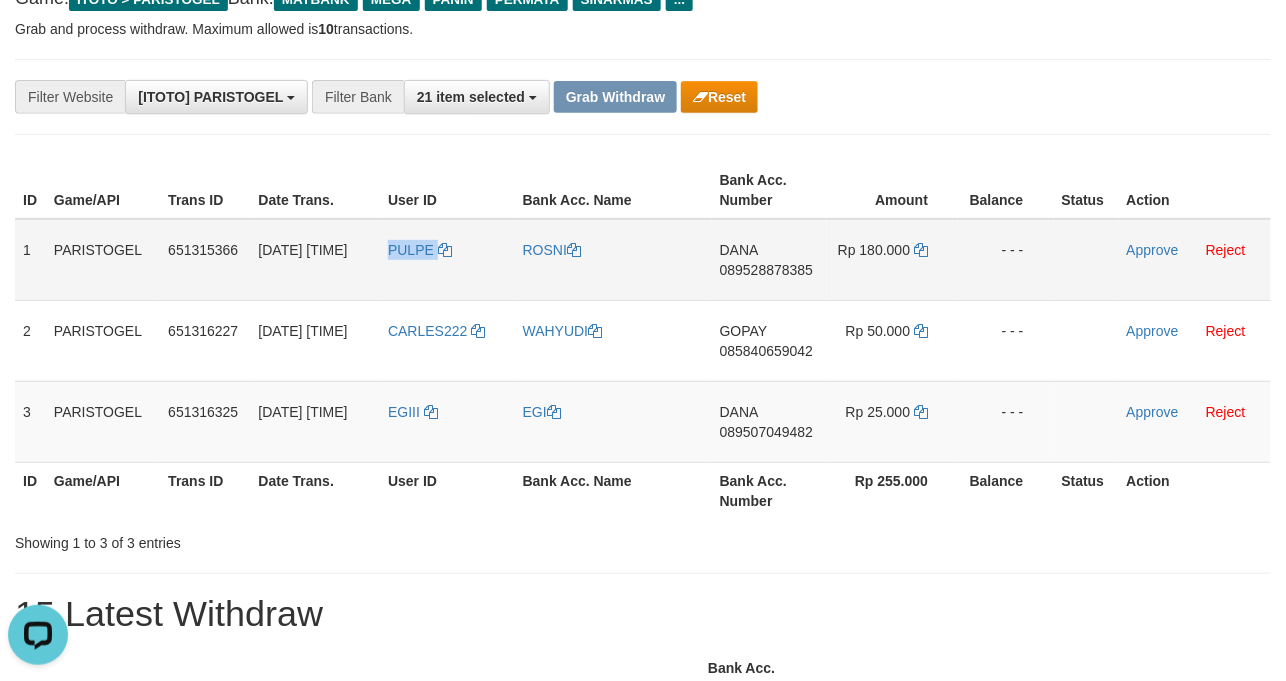 copy on "PULPE" 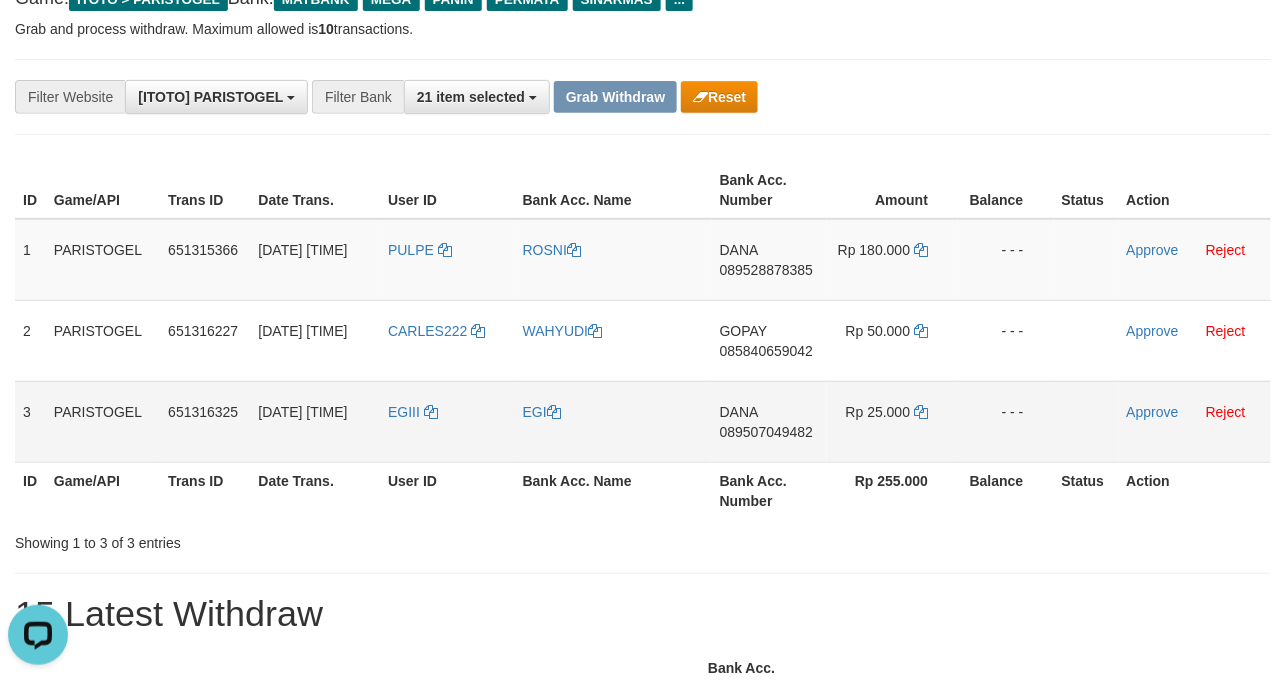 click on "EGI" at bounding box center (613, 421) 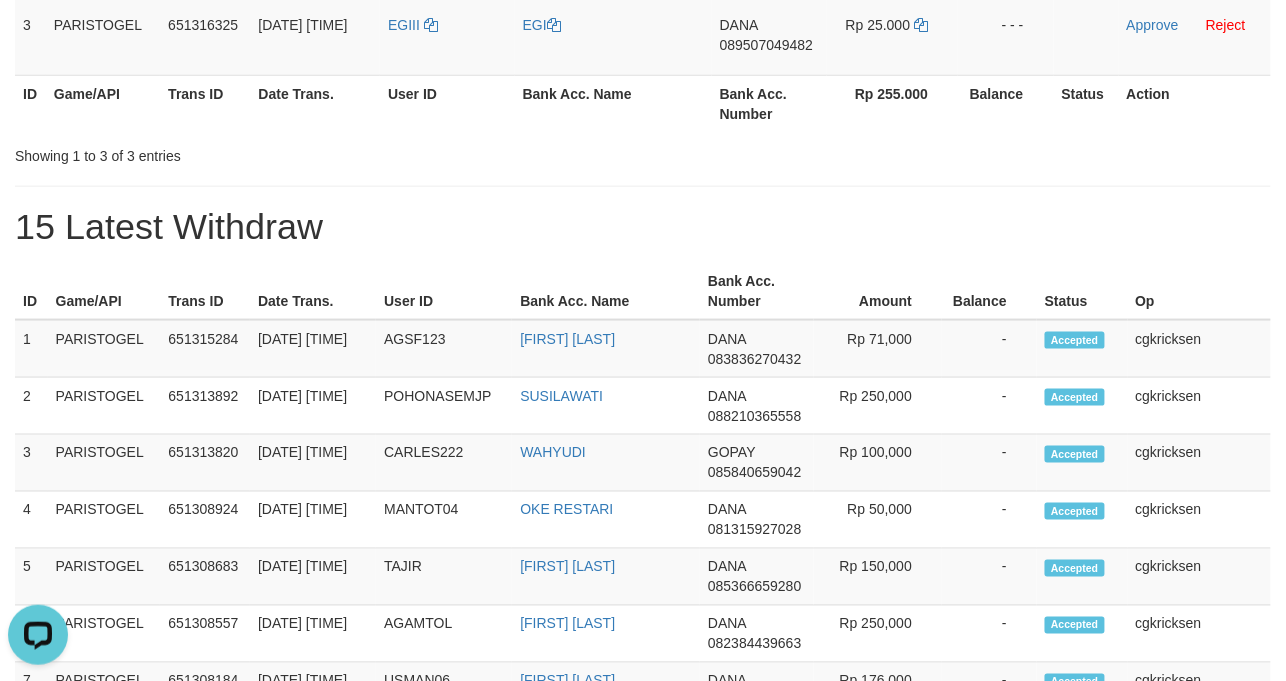 scroll, scrollTop: 17, scrollLeft: 0, axis: vertical 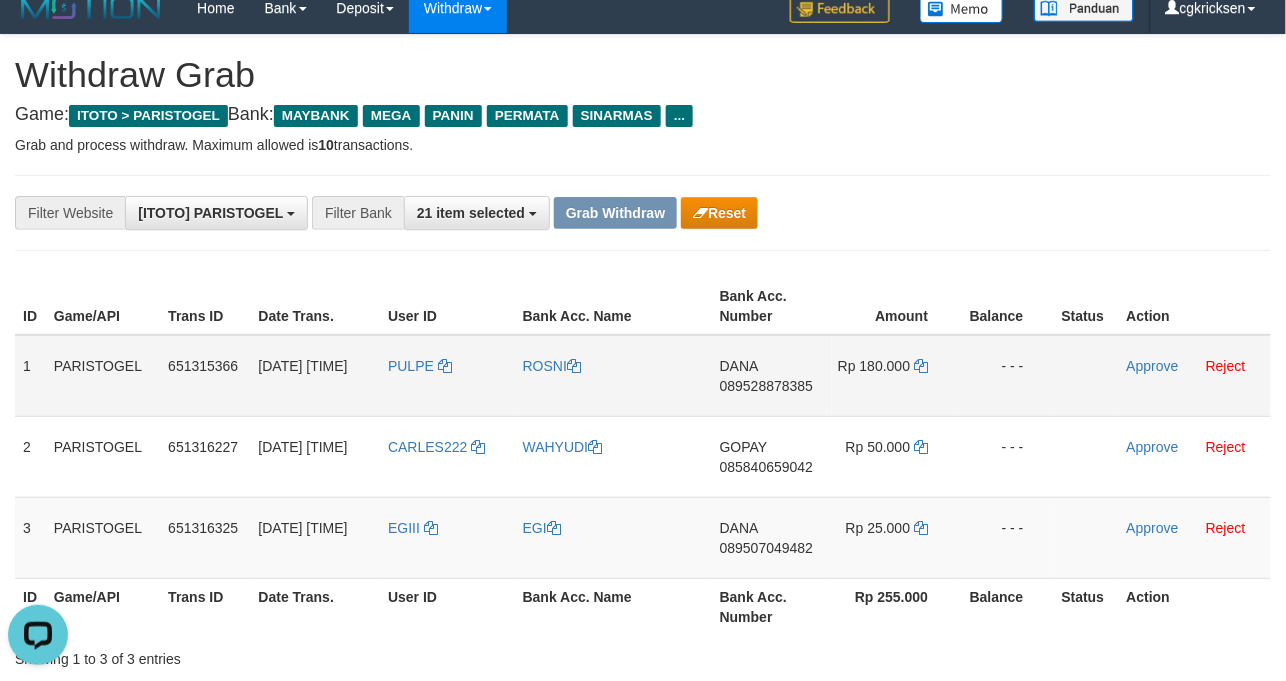 click on "[DATE] [TIME]" at bounding box center (315, 376) 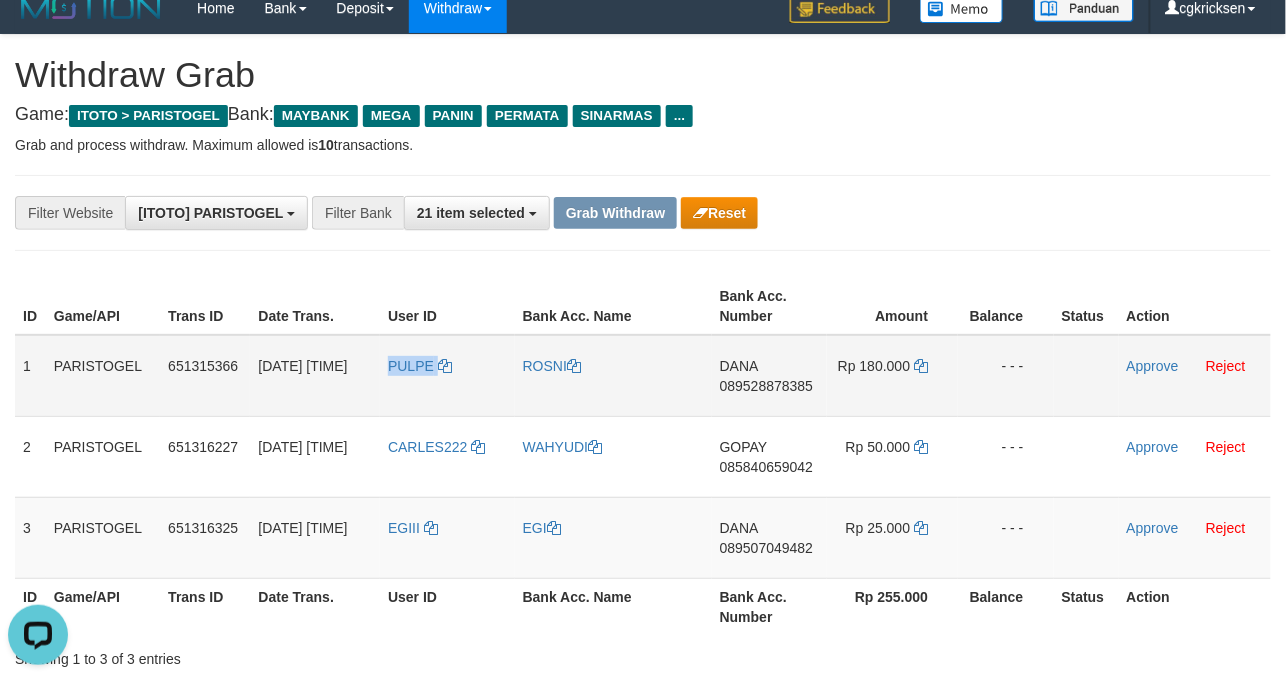 click on "PULPE" at bounding box center [447, 376] 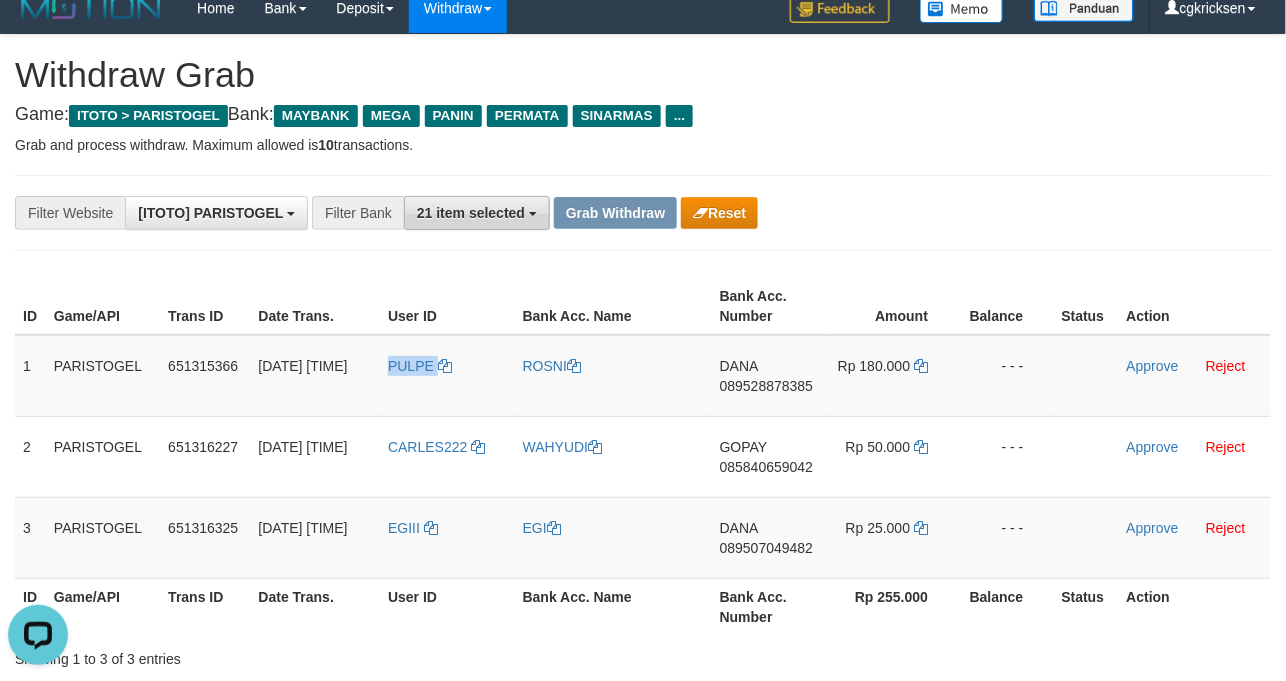 copy on "PULPE" 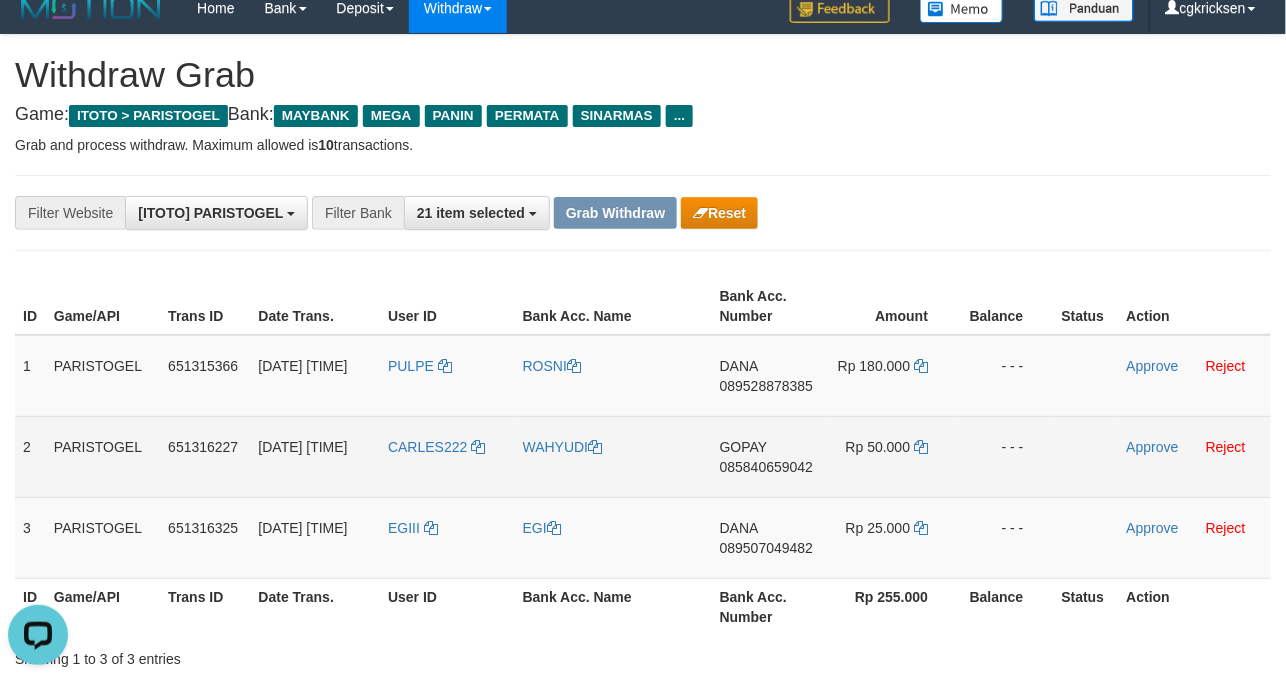 click on "CARLES222" at bounding box center (447, 456) 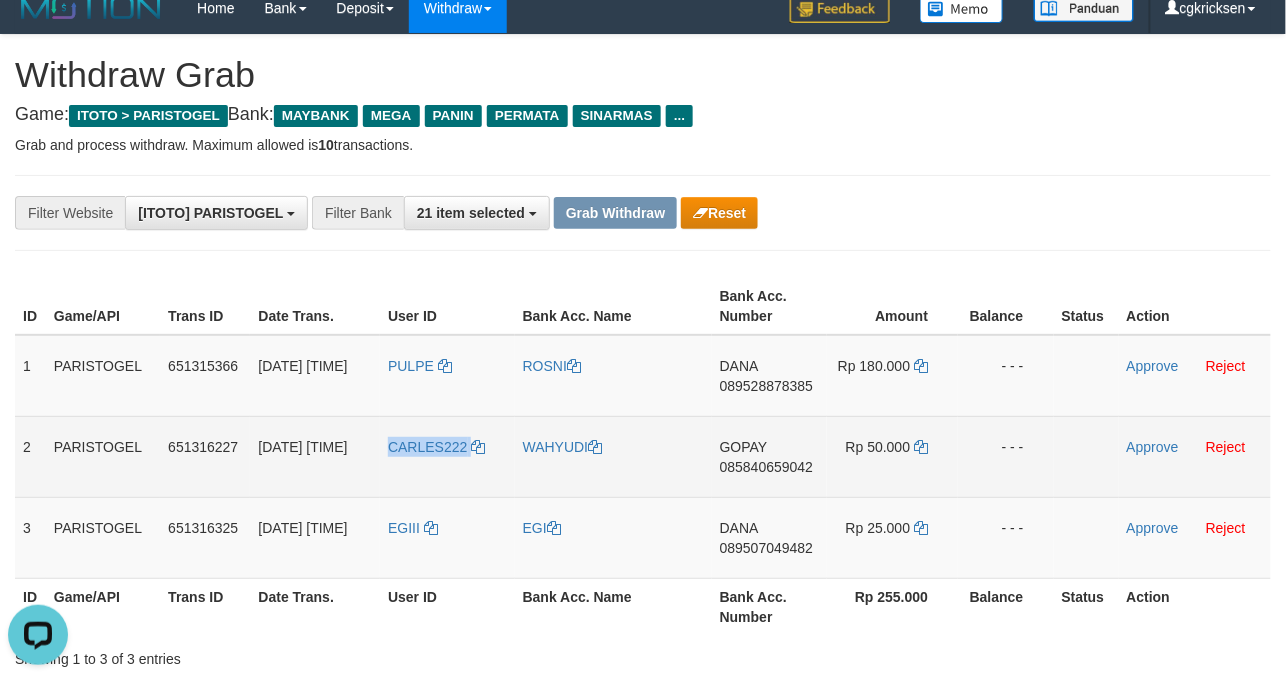 click on "CARLES222" at bounding box center [447, 456] 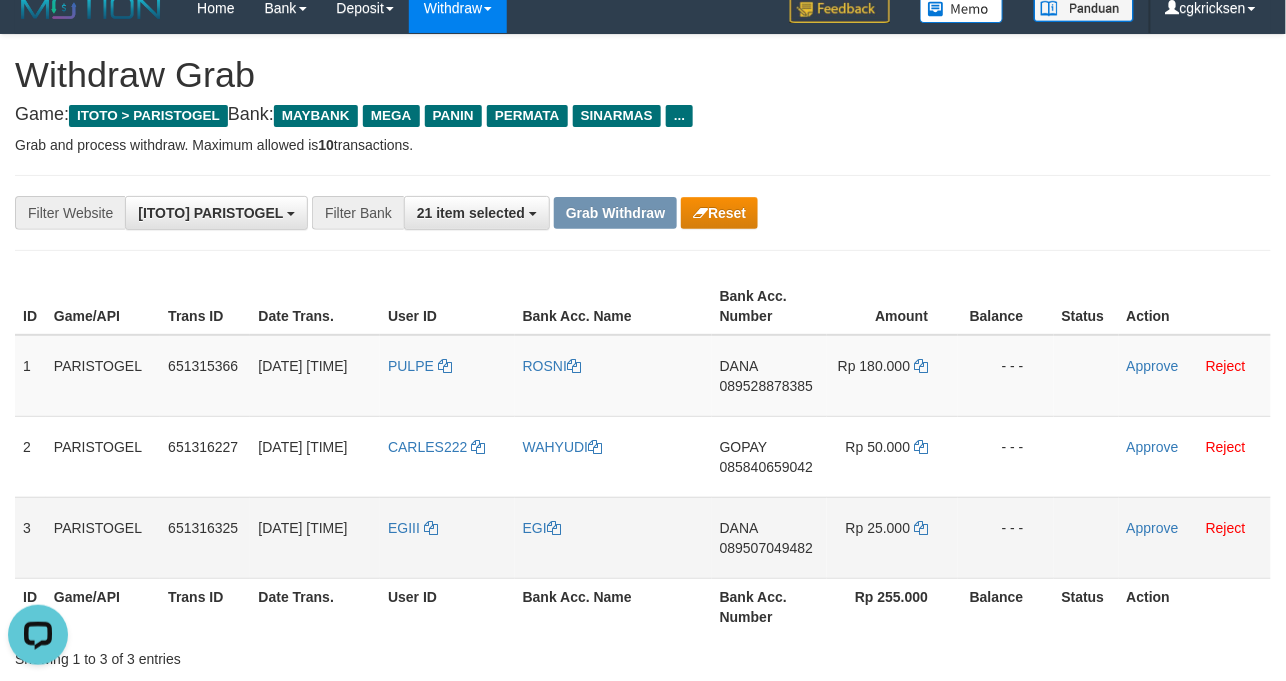 click on "EGIII" at bounding box center (447, 537) 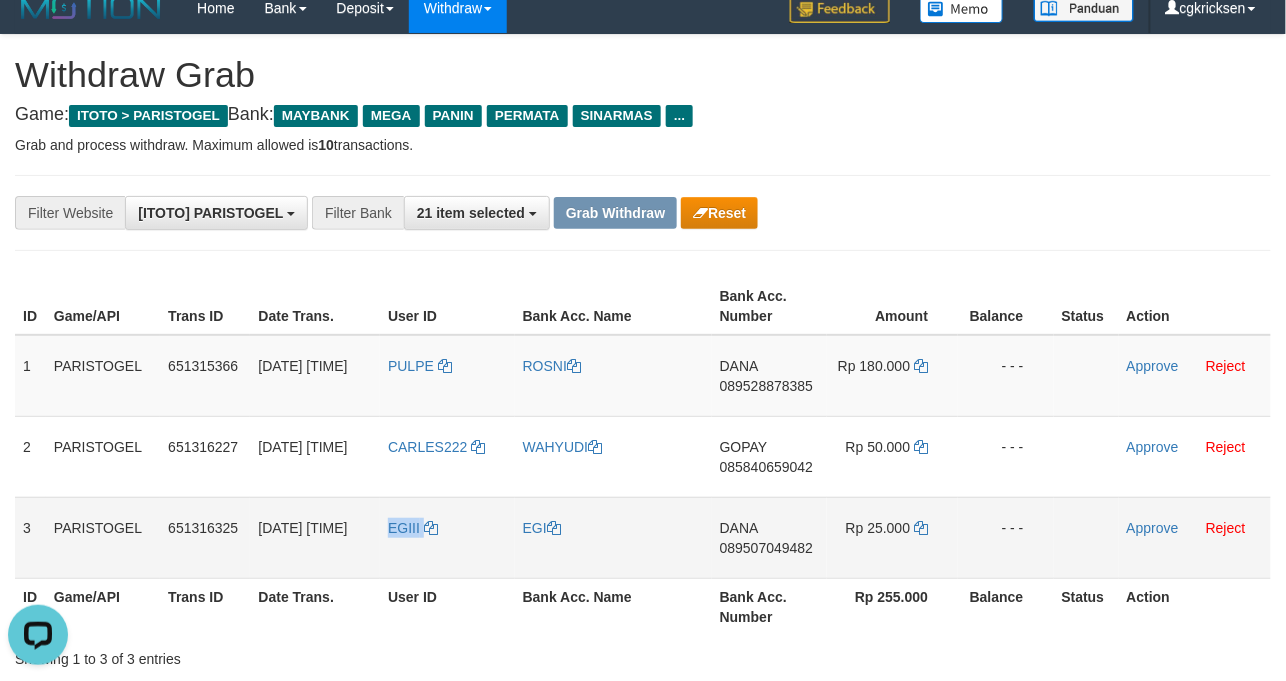 click on "EGIII" at bounding box center [447, 537] 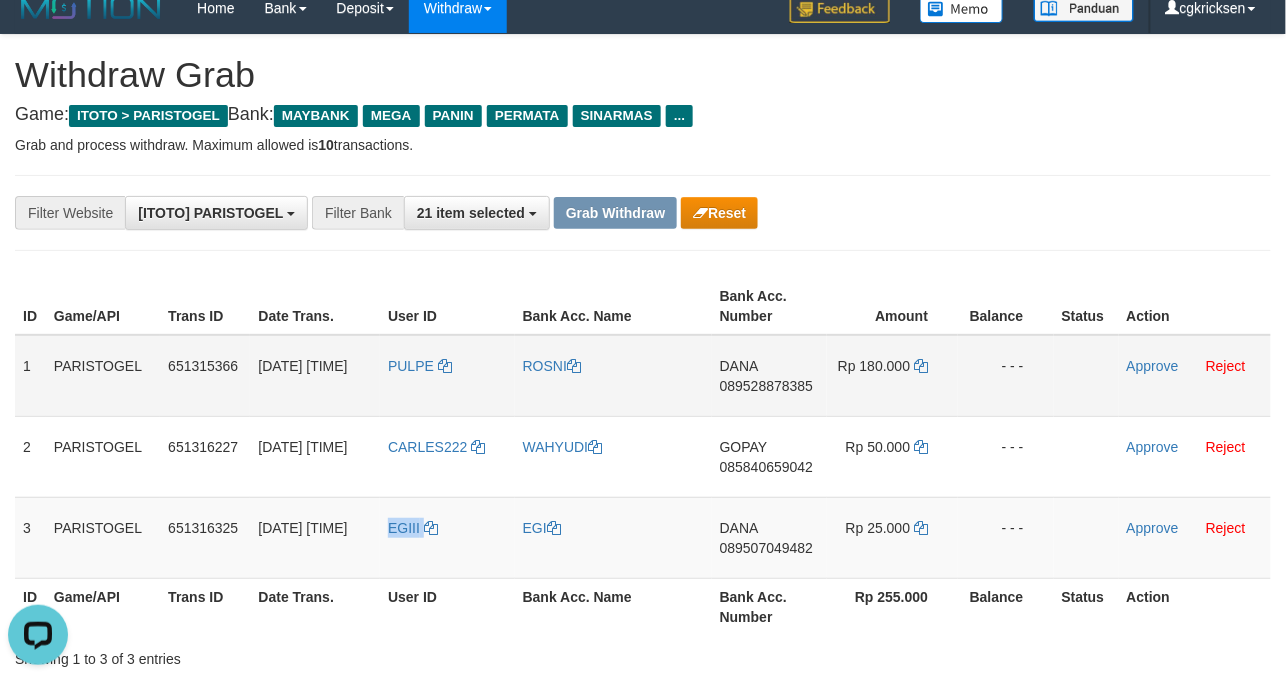 click on "1
PARISTOGEL
651315366
14/07/2025 02:53:07
PULPE
ROSNI
DANA
089528878385
Rp 180.000
- - -
Approve
Reject
2
PARISTOGEL
651316227
14/07/2025 02:55:04
CARLES222
WAHYUDI
GOPAY
085840659042
Rp 50.000
- - -
Approve
Reject
3
PARISTOGEL
651316325" at bounding box center (643, 457) 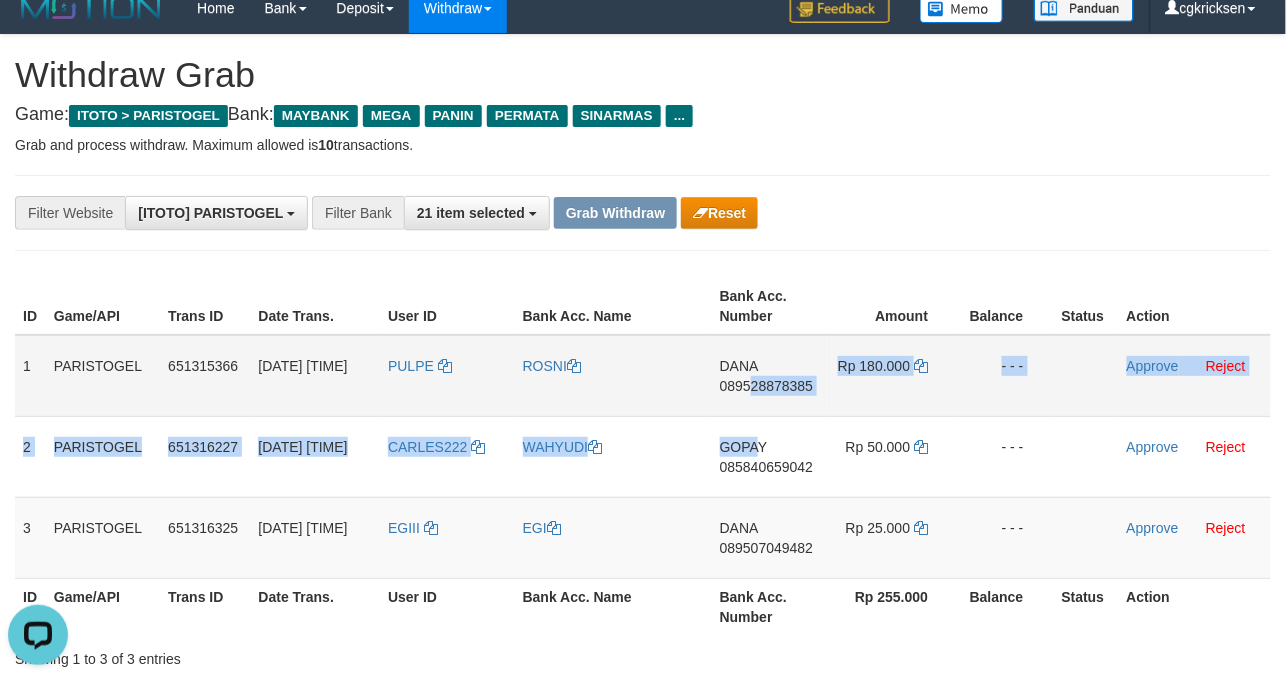 click on "DANA
089528878385" at bounding box center (769, 376) 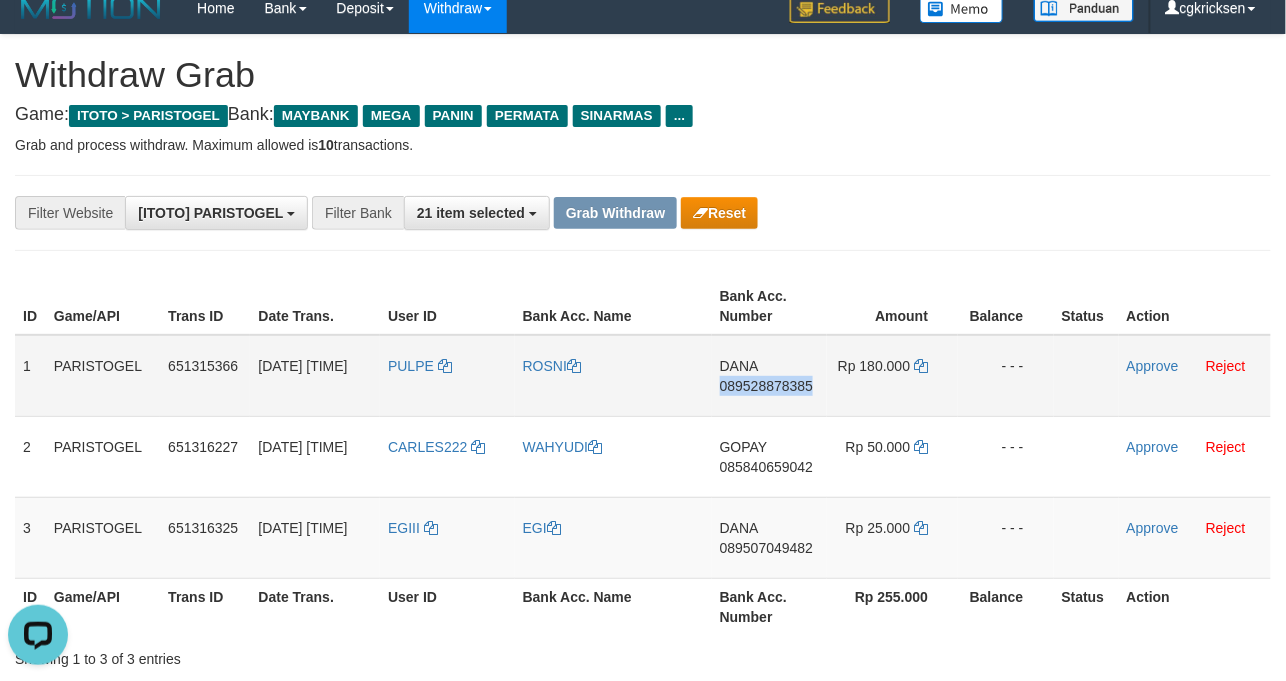 click on "DANA
089528878385" at bounding box center (769, 376) 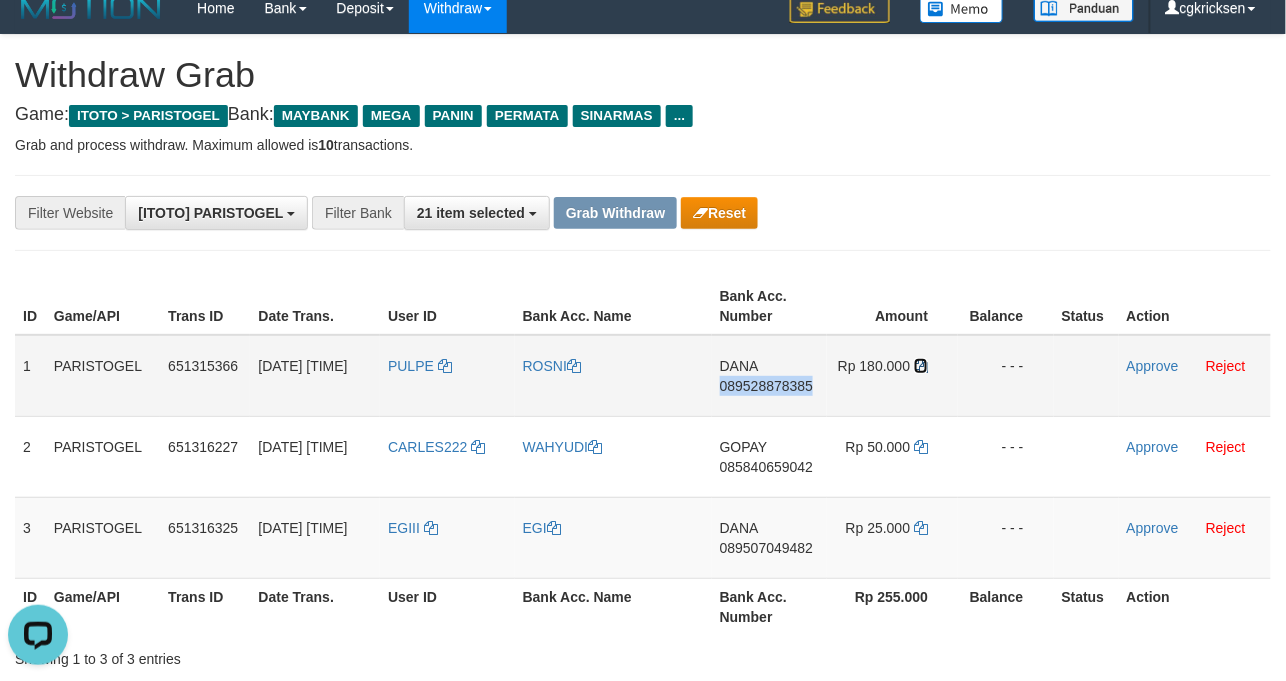 click at bounding box center (921, 366) 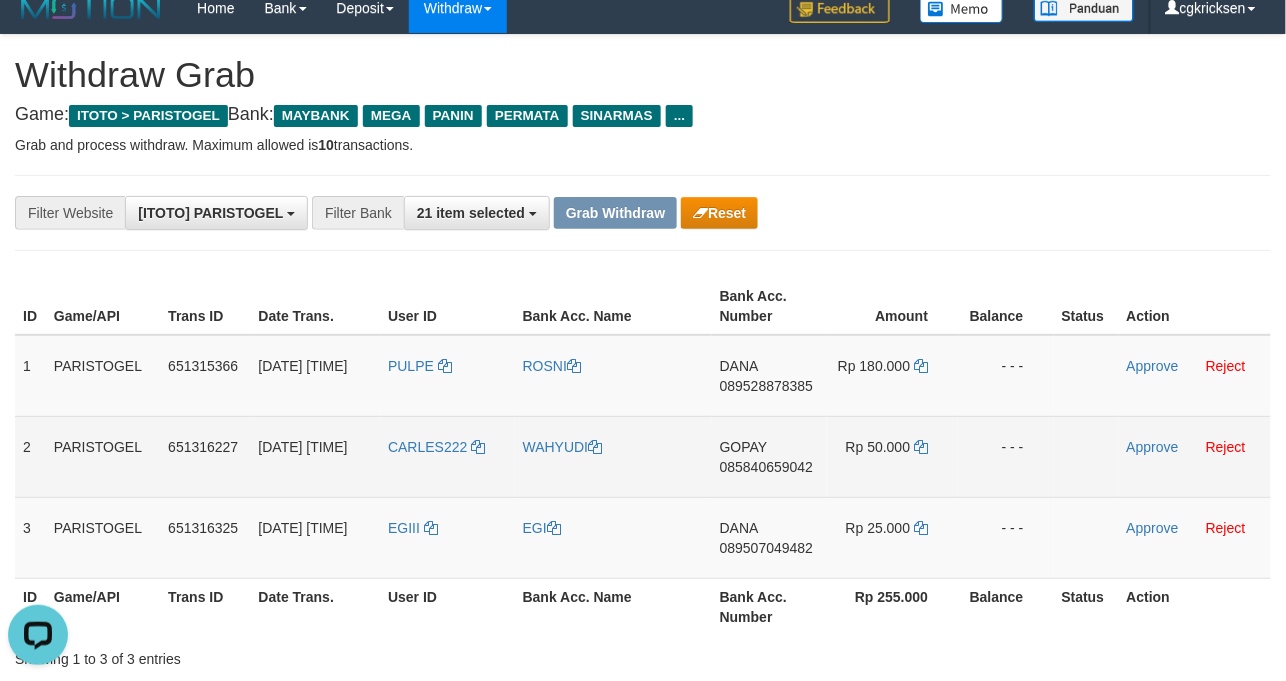 click on "GOPAY
085840659042" at bounding box center (769, 456) 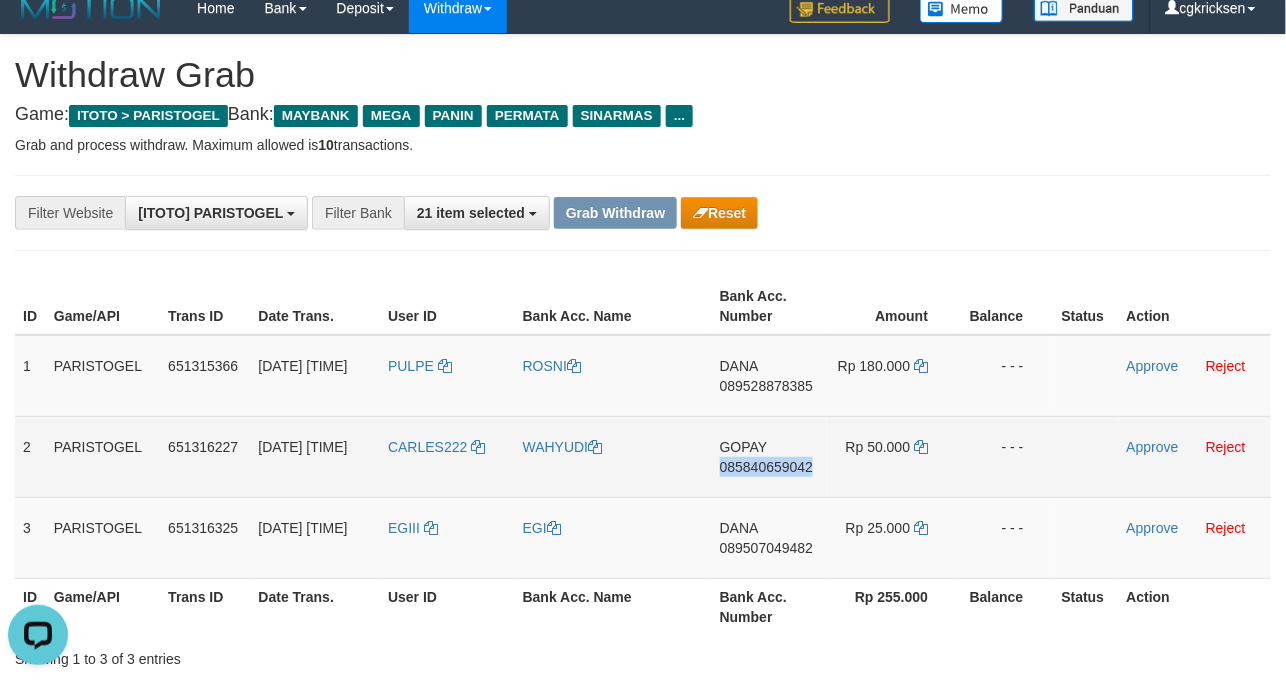 click on "GOPAY
085840659042" at bounding box center [769, 456] 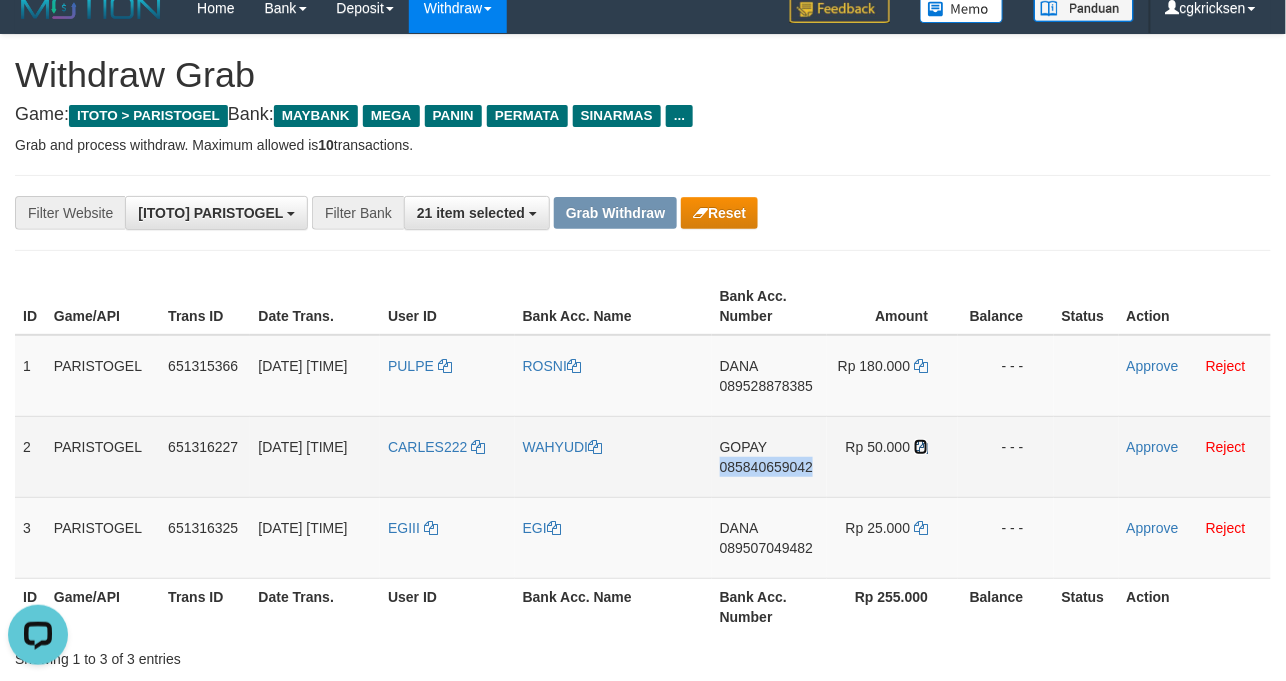 drag, startPoint x: 922, startPoint y: 461, endPoint x: 1181, endPoint y: 356, distance: 279.47452 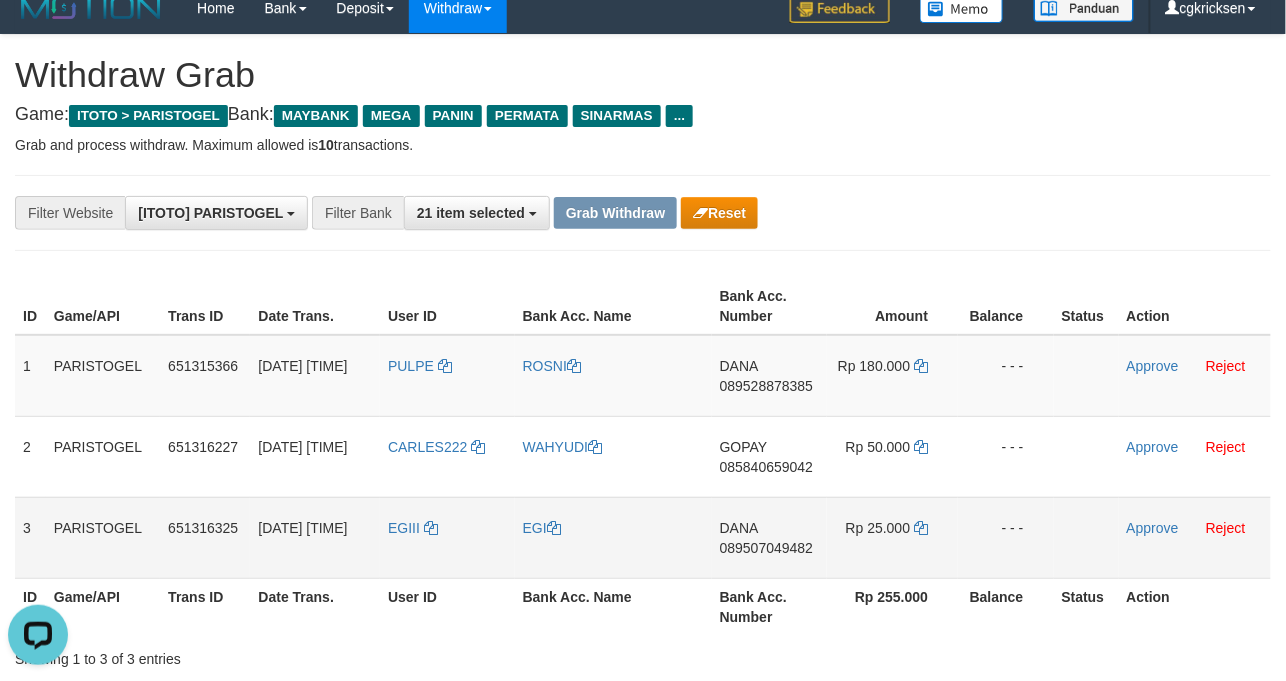 click on "DANA
089507049482" at bounding box center (769, 537) 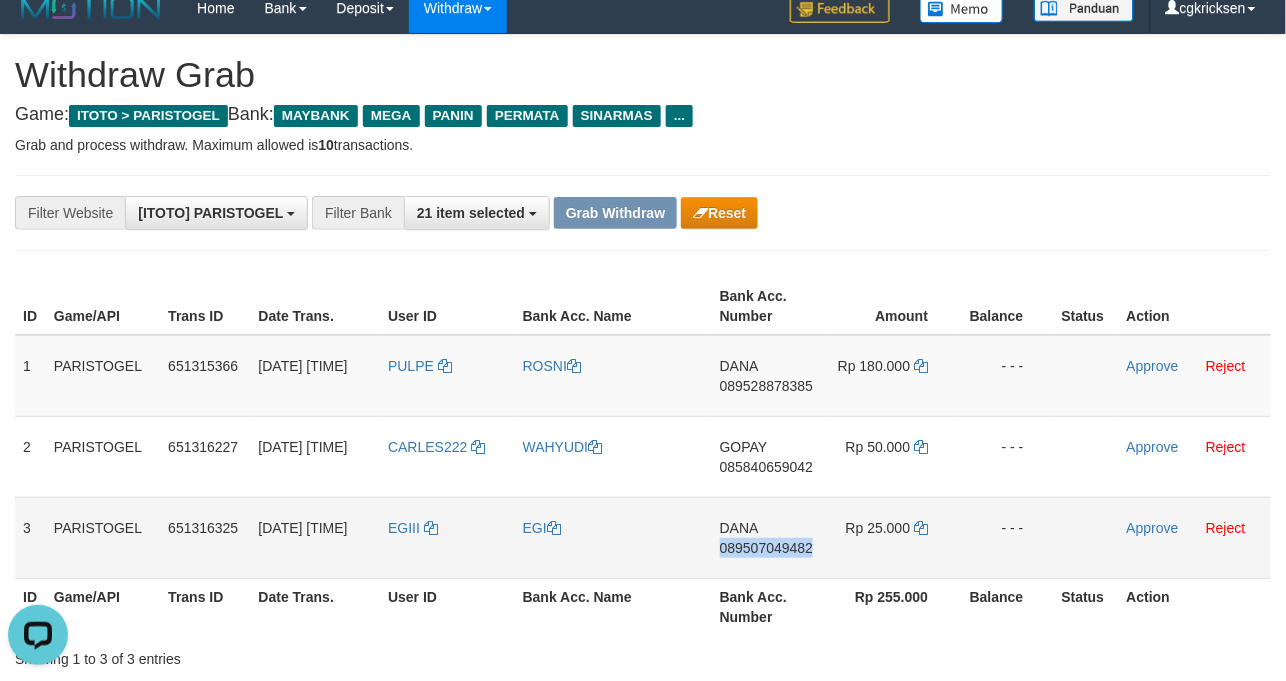 click on "DANA
089507049482" at bounding box center (769, 537) 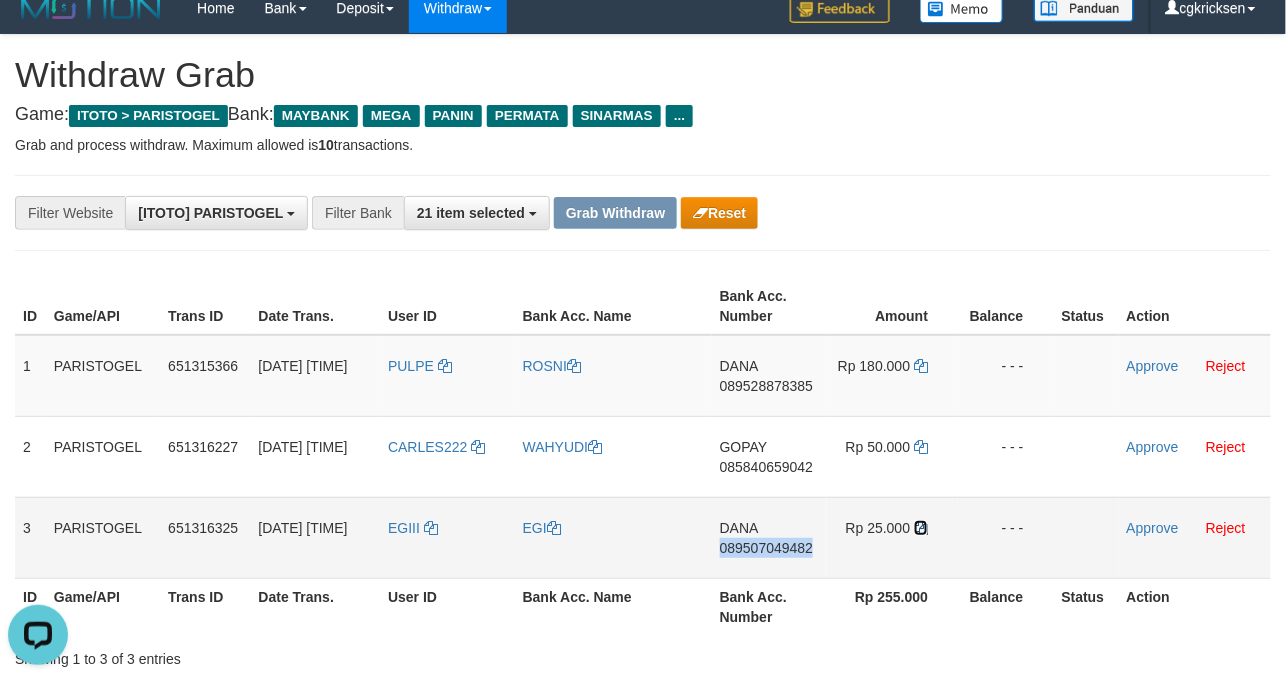 click at bounding box center (921, 528) 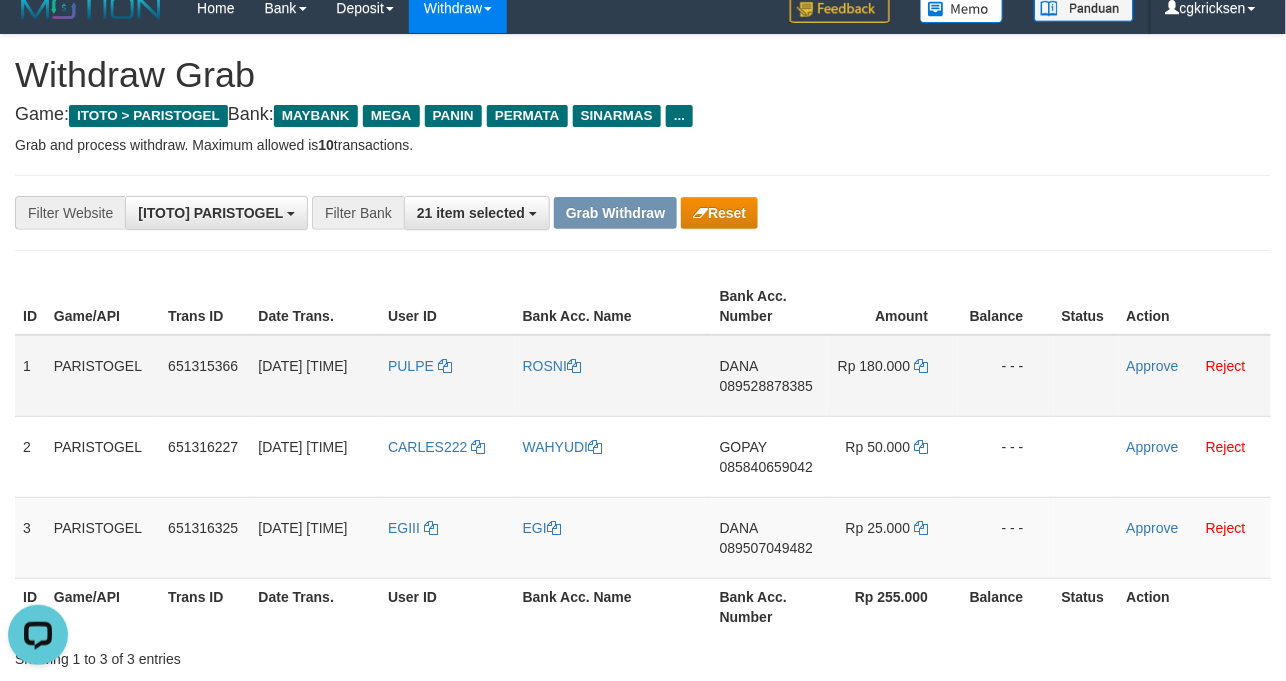 click at bounding box center (1086, 376) 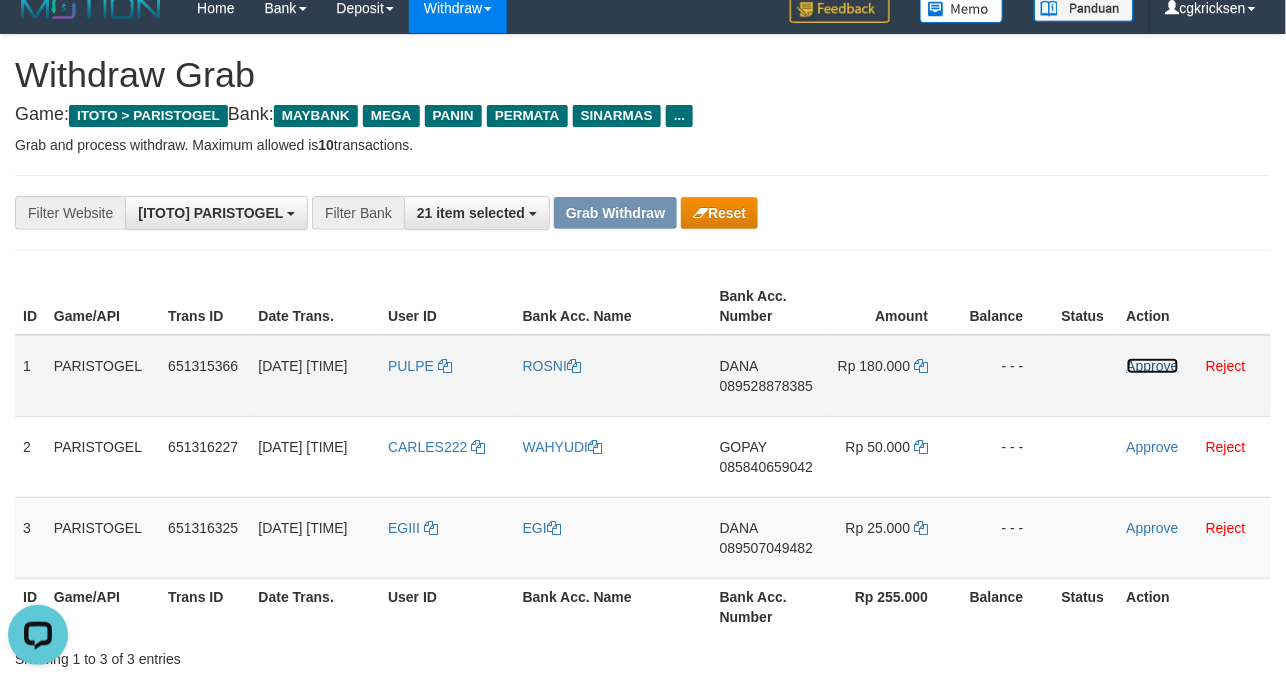 click on "Approve" at bounding box center (1153, 366) 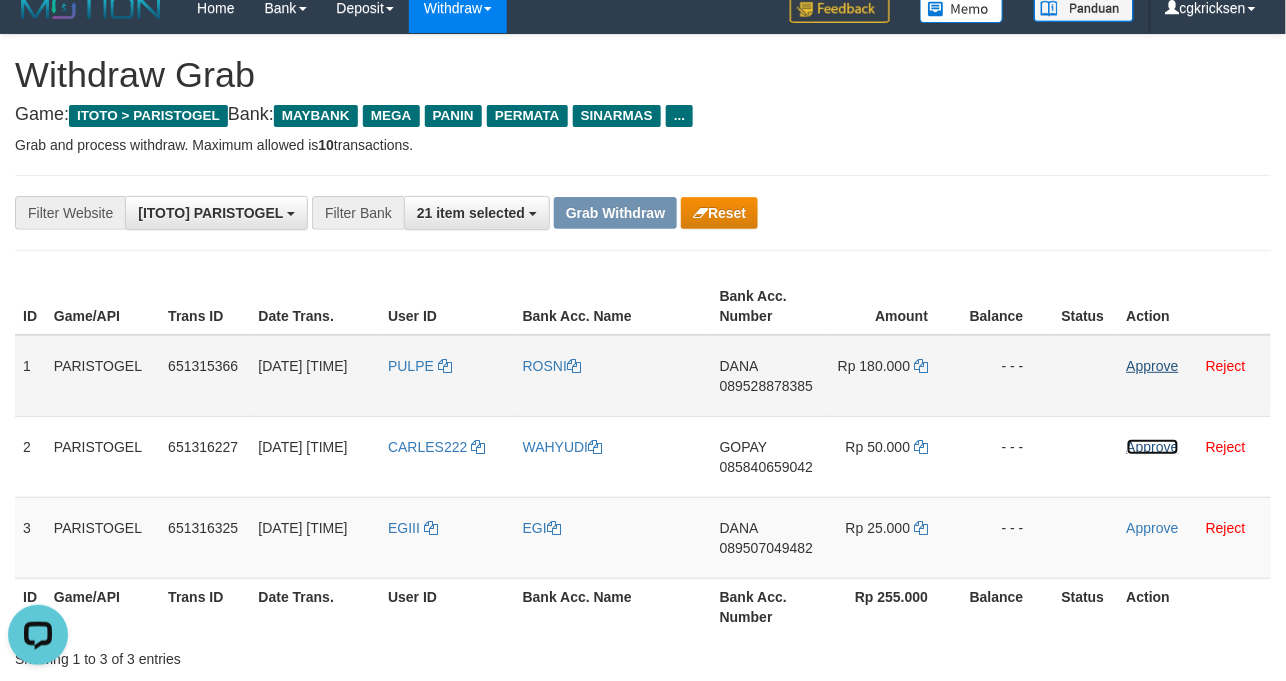 click on "Approve" at bounding box center [1153, 447] 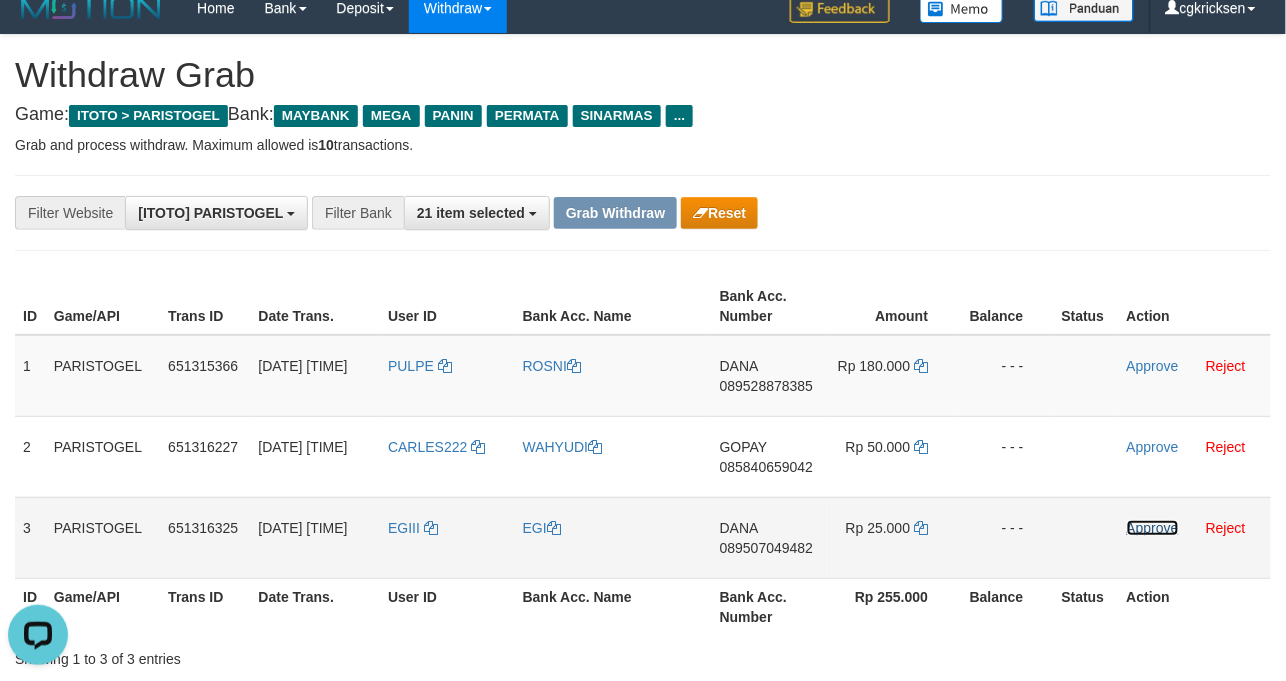 click on "Approve" at bounding box center (1153, 528) 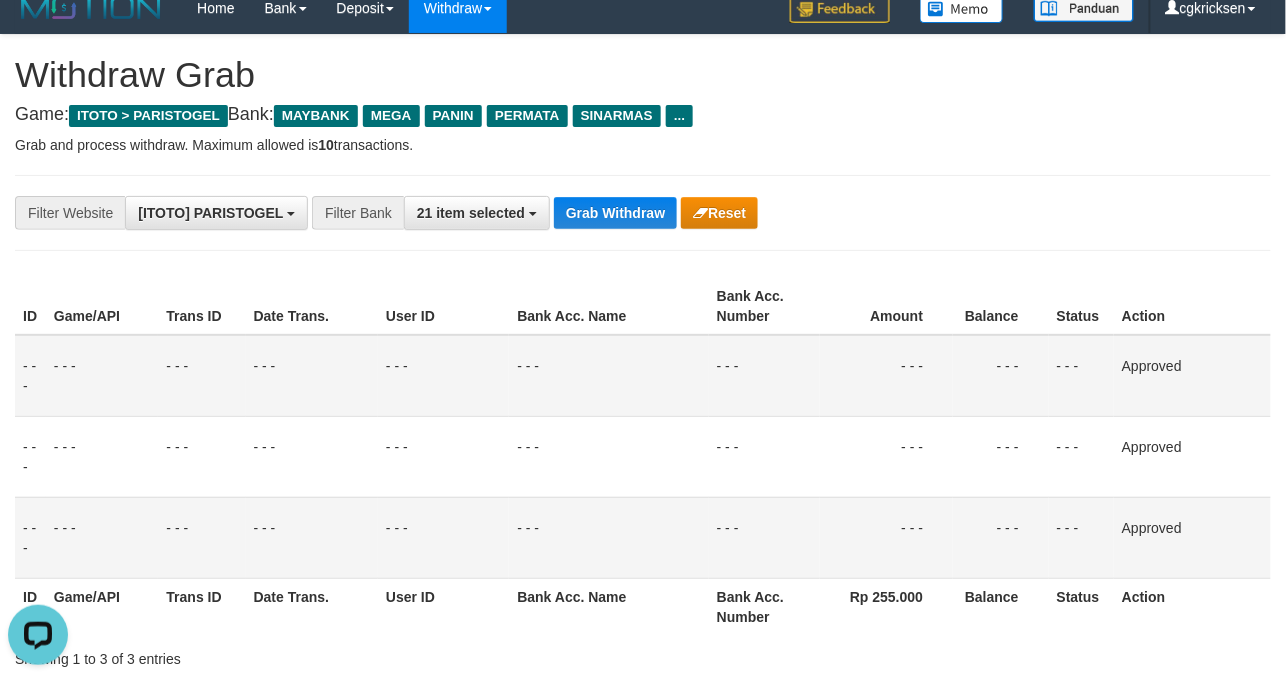 click on "- - -" at bounding box center [312, 376] 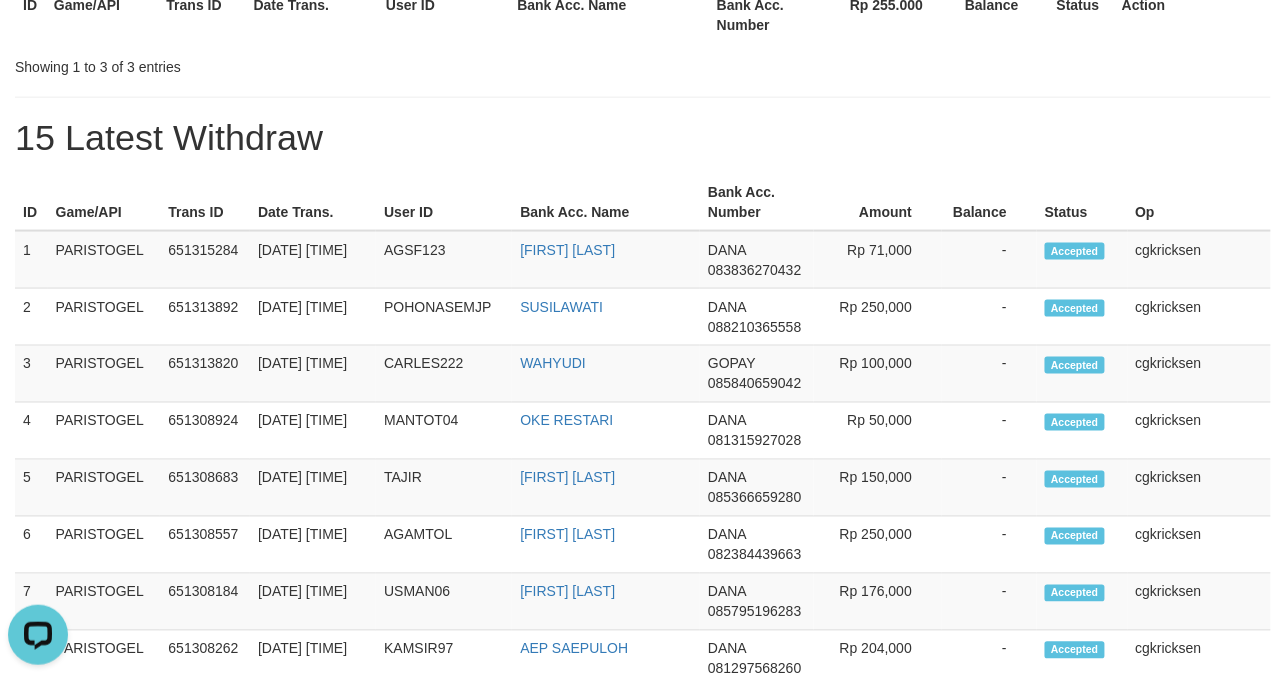 scroll, scrollTop: 77, scrollLeft: 0, axis: vertical 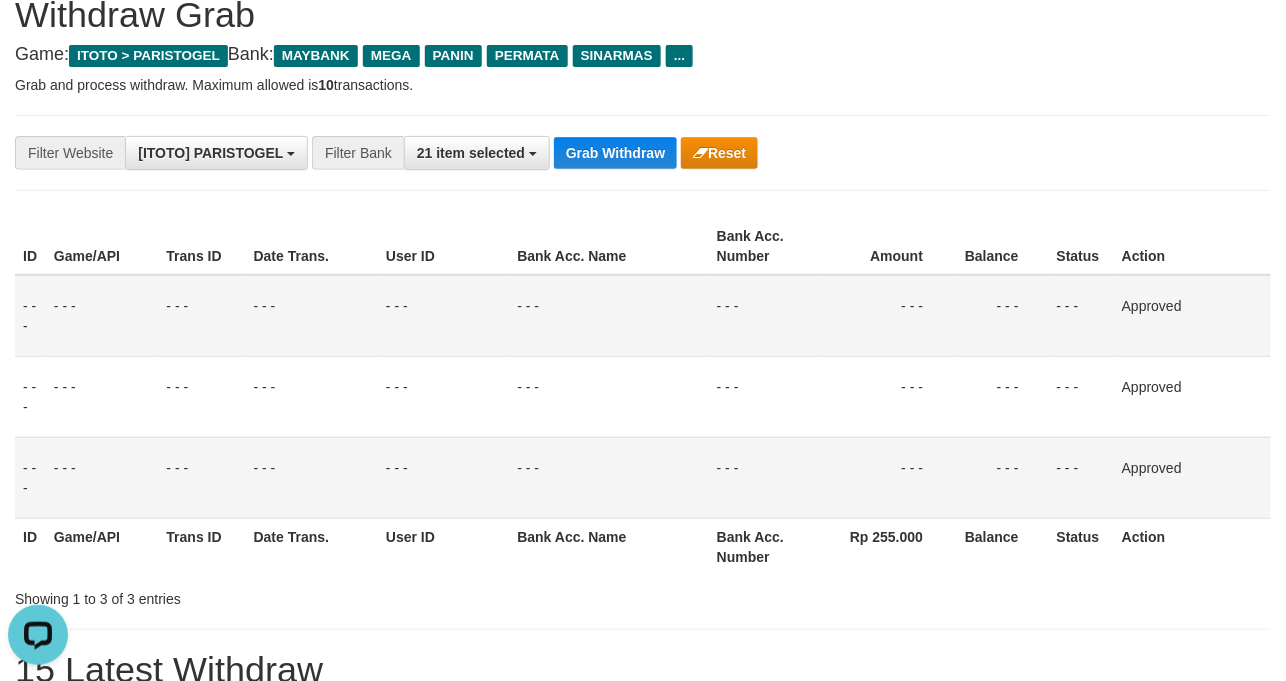 click on "- - -" at bounding box center [443, 316] 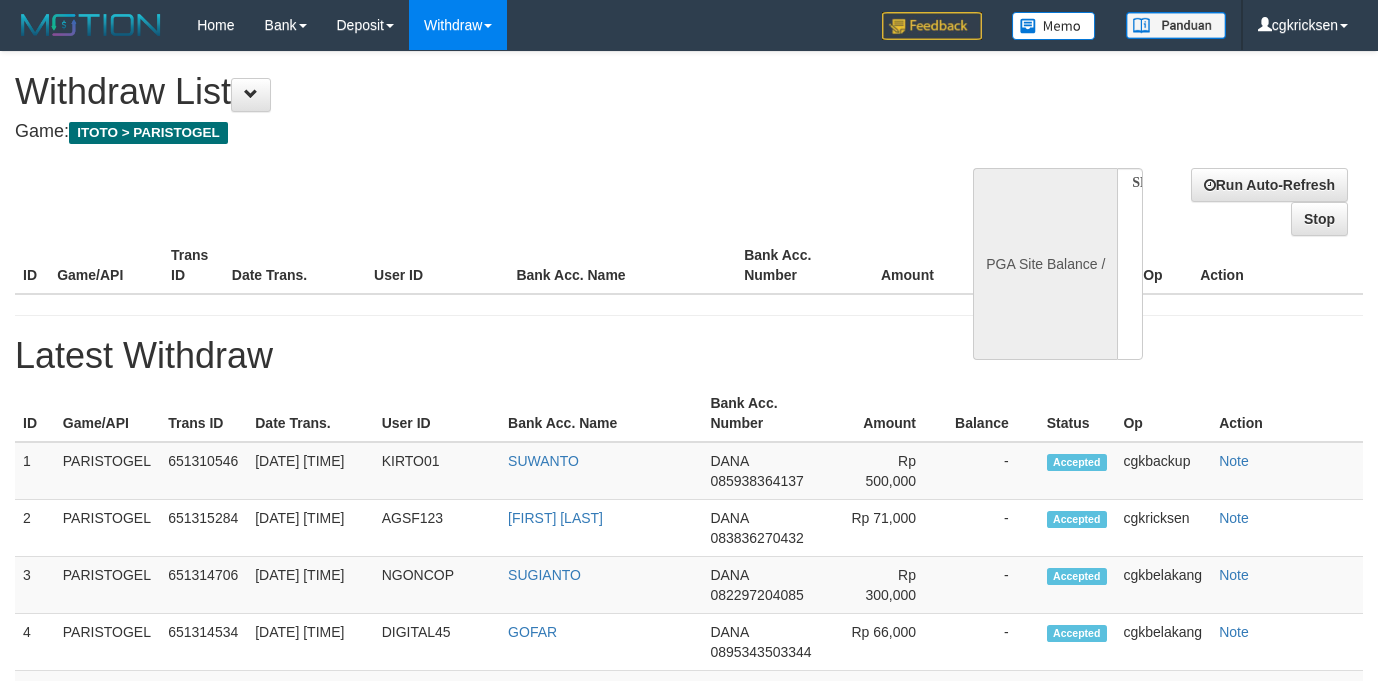 select 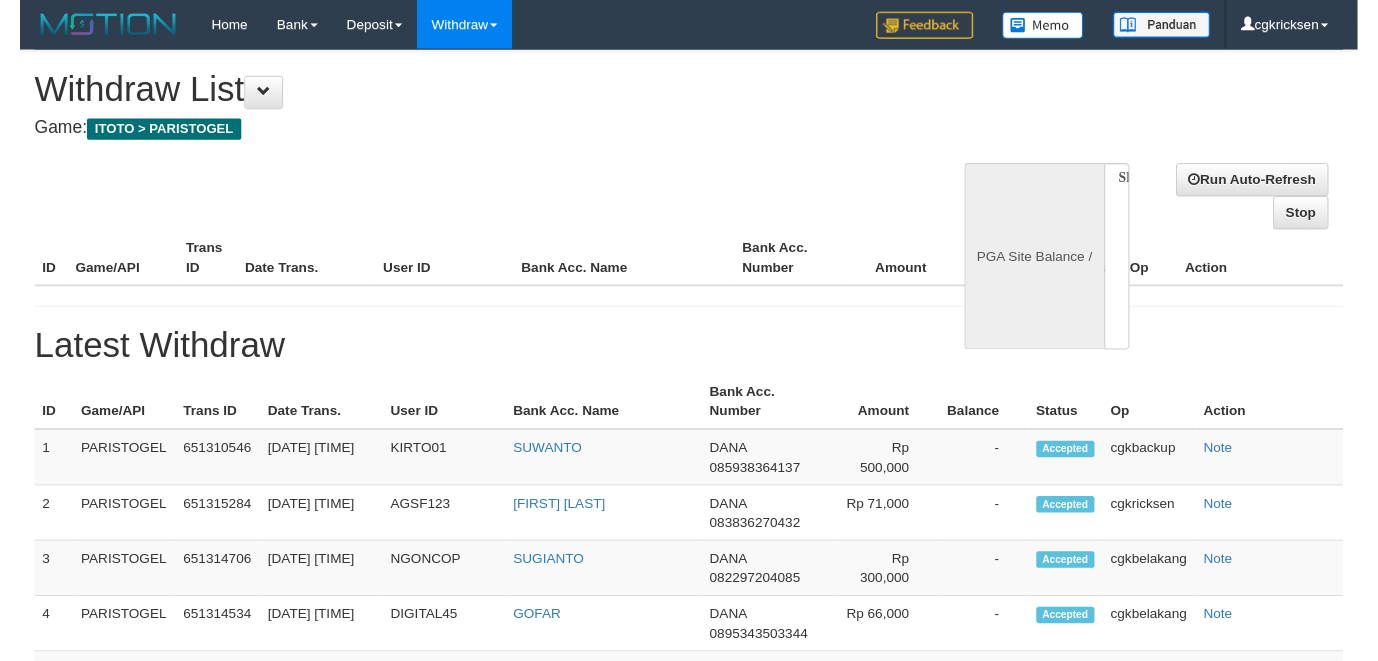 scroll, scrollTop: 0, scrollLeft: 0, axis: both 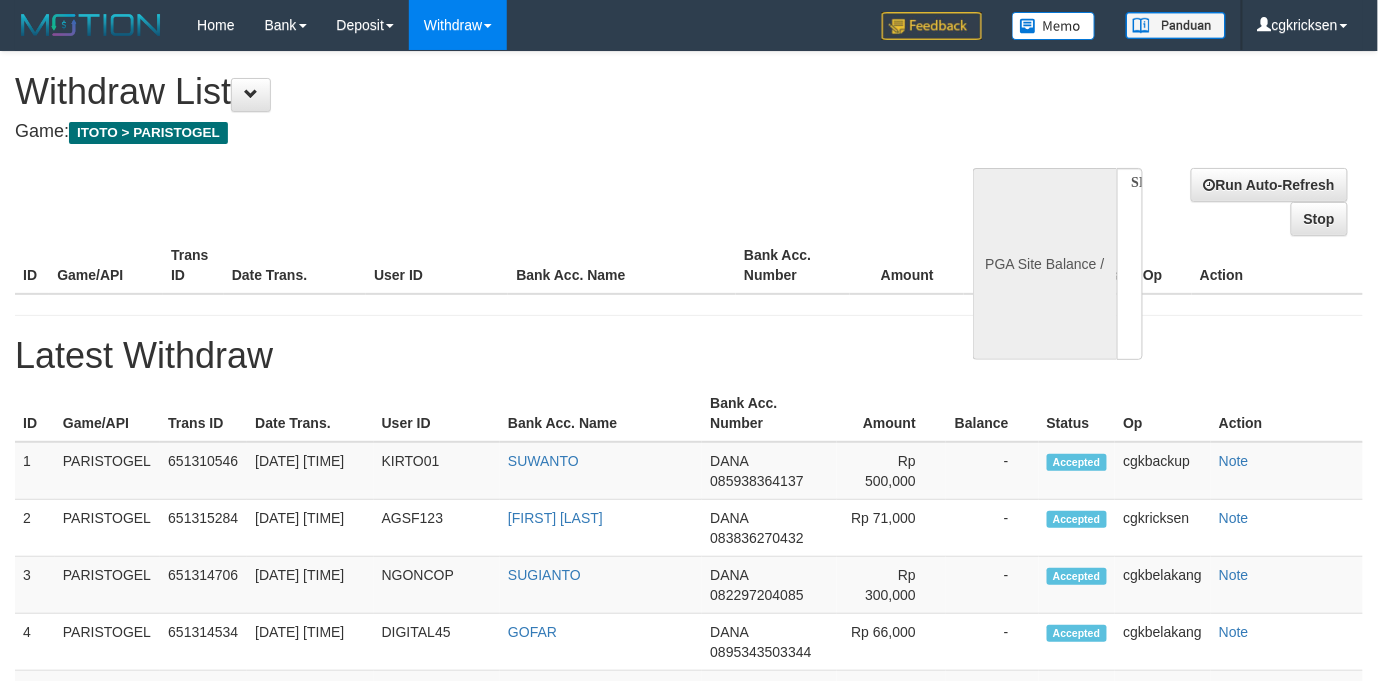 select on "**" 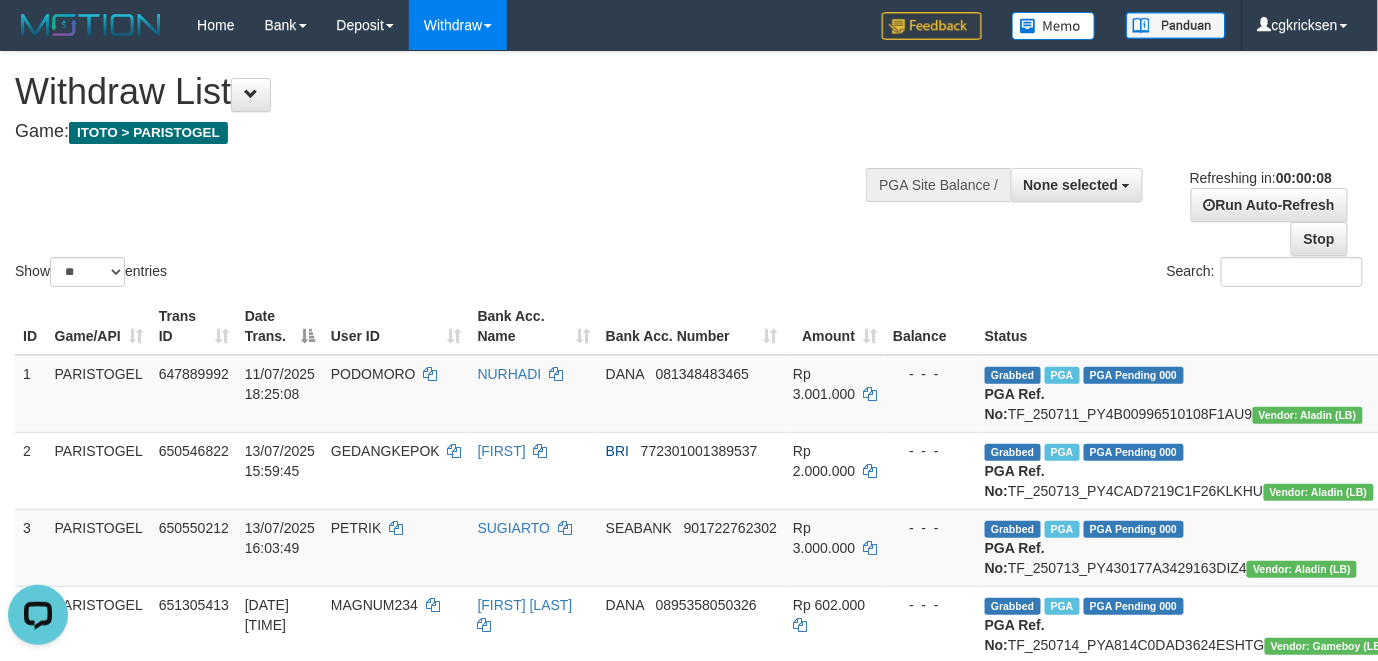 scroll, scrollTop: 0, scrollLeft: 0, axis: both 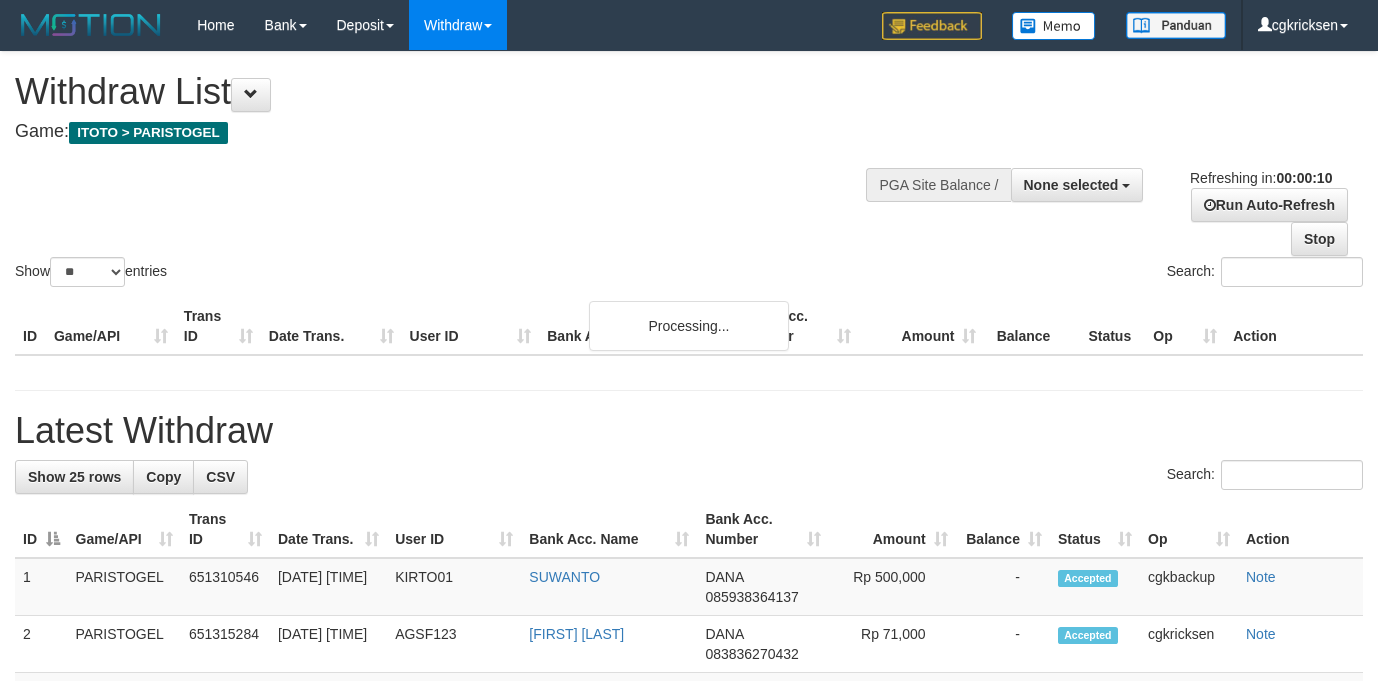 select 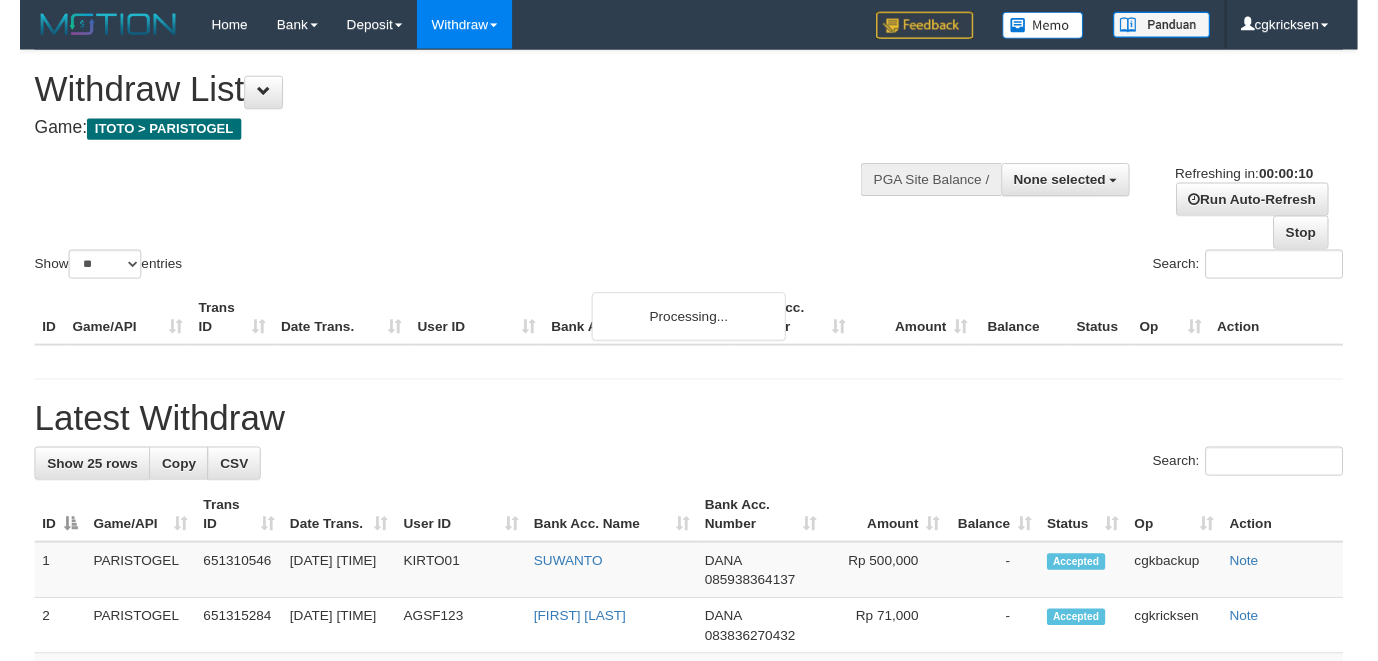 scroll, scrollTop: 0, scrollLeft: 0, axis: both 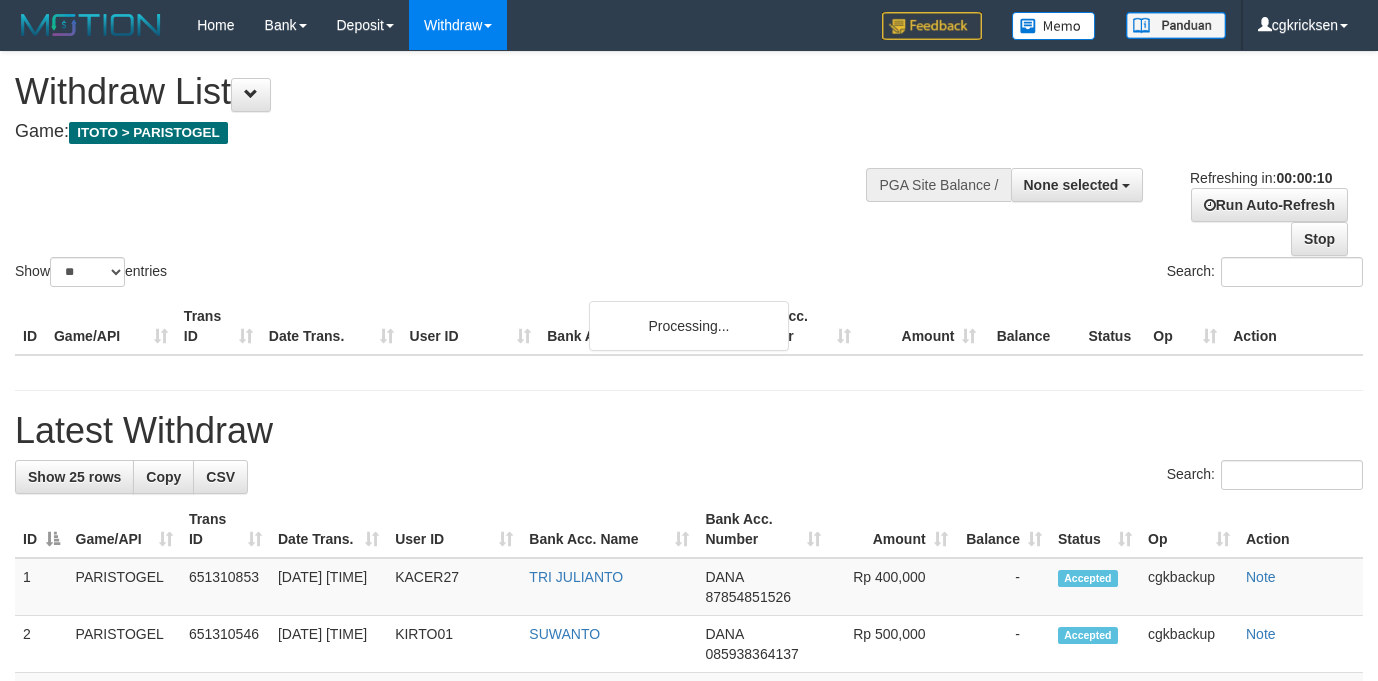 select 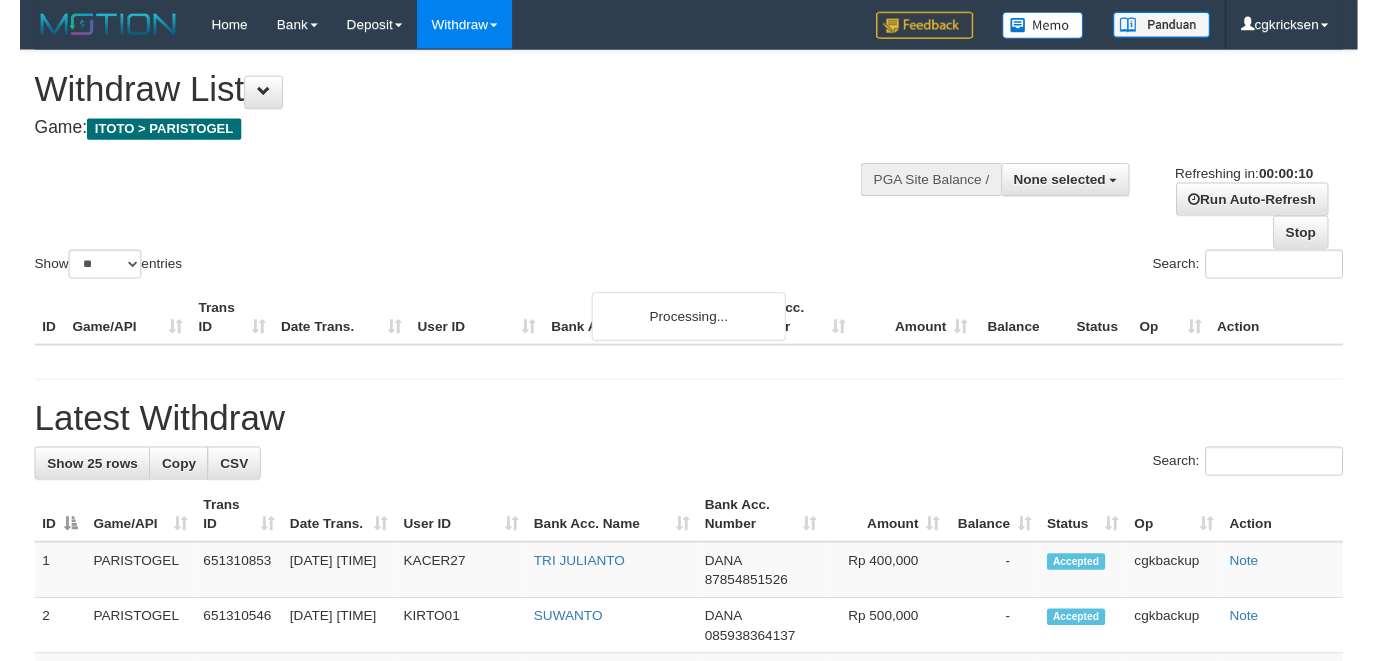 scroll, scrollTop: 0, scrollLeft: 0, axis: both 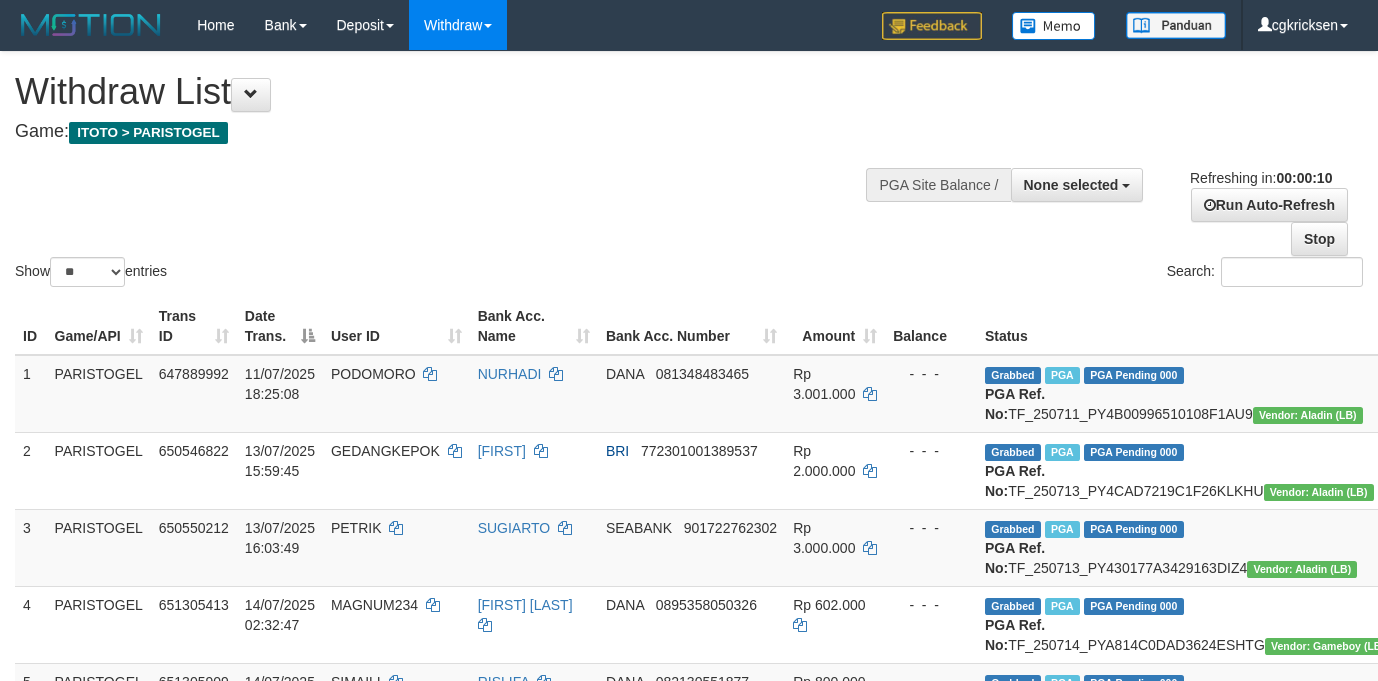 select 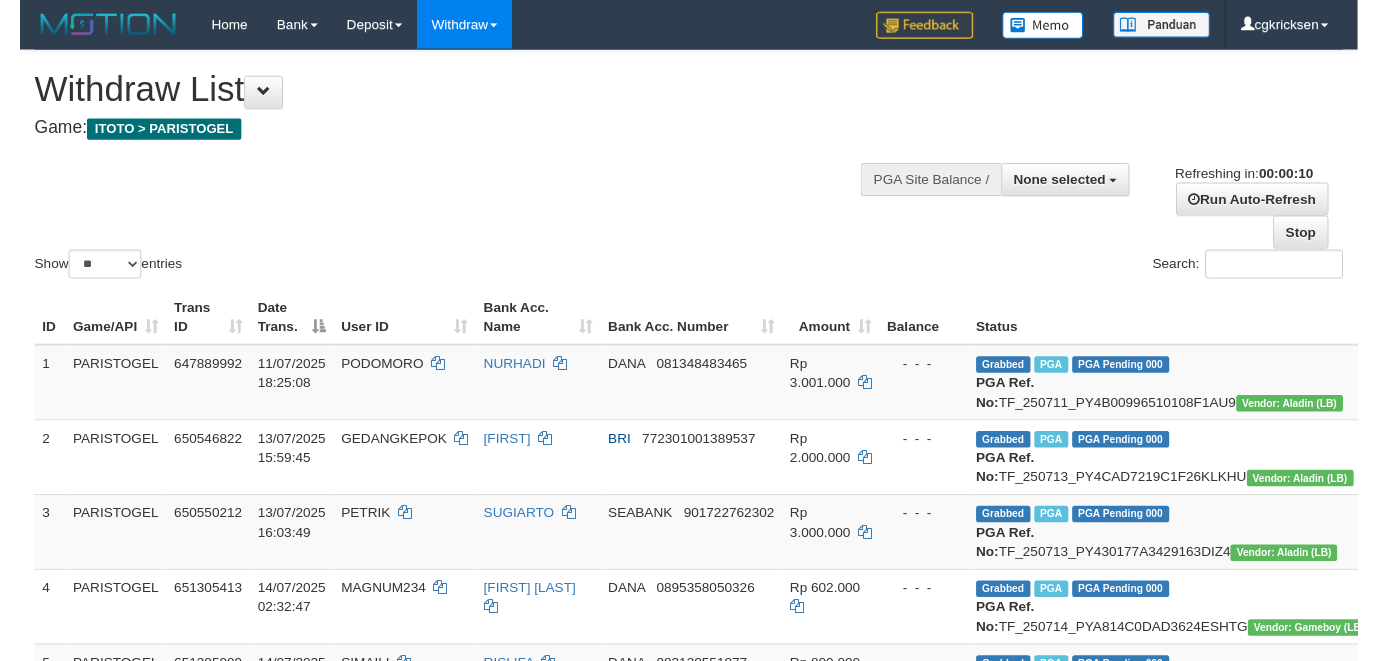 scroll, scrollTop: 0, scrollLeft: 0, axis: both 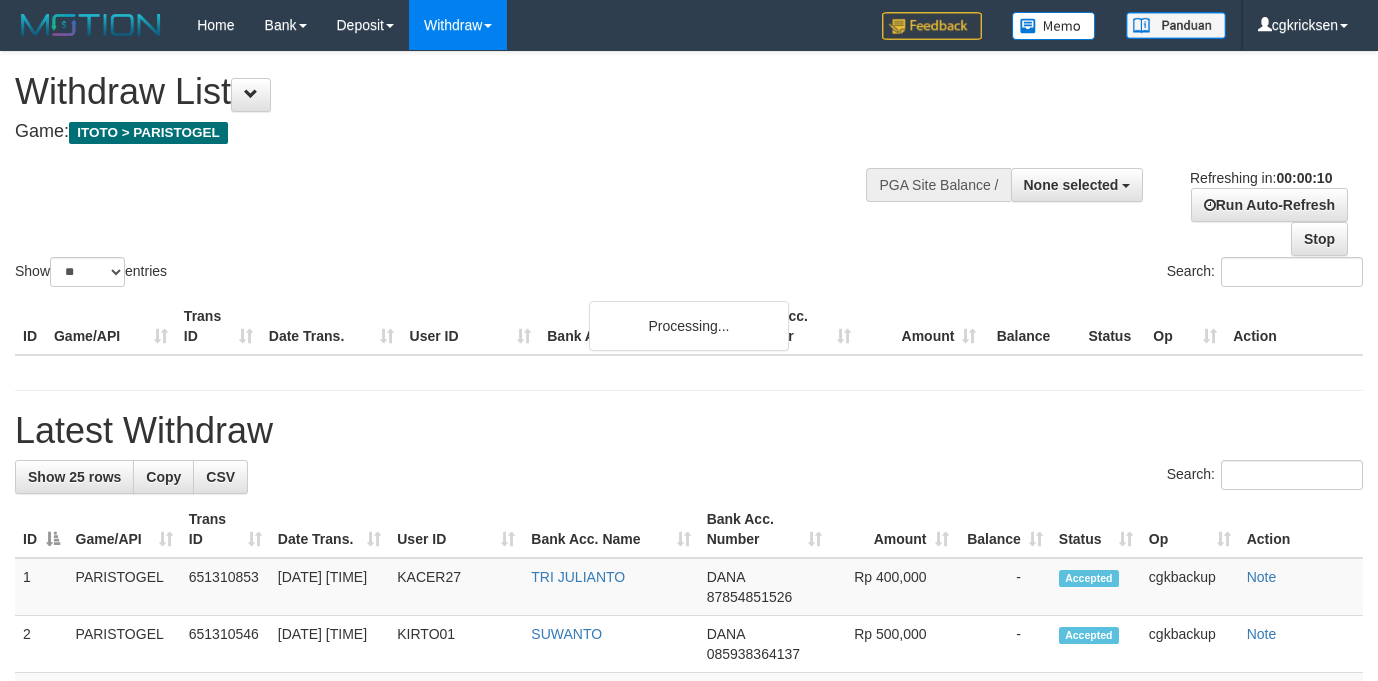 select 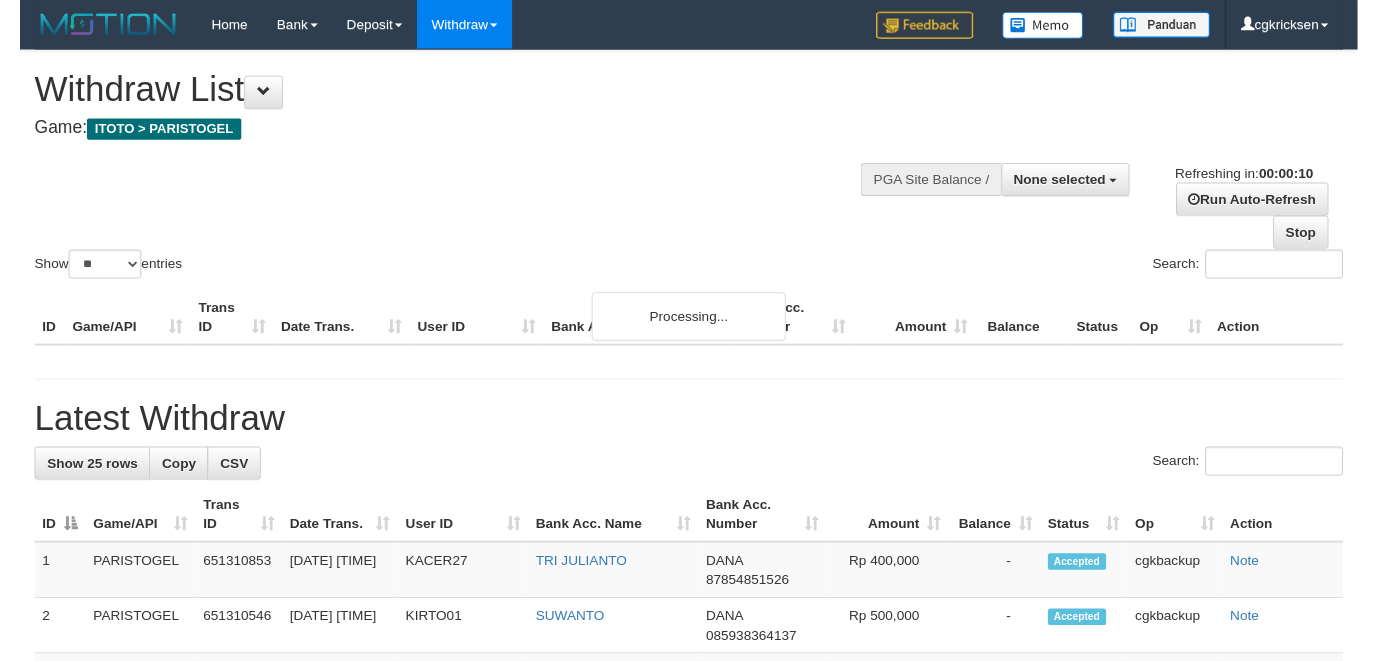scroll, scrollTop: 0, scrollLeft: 0, axis: both 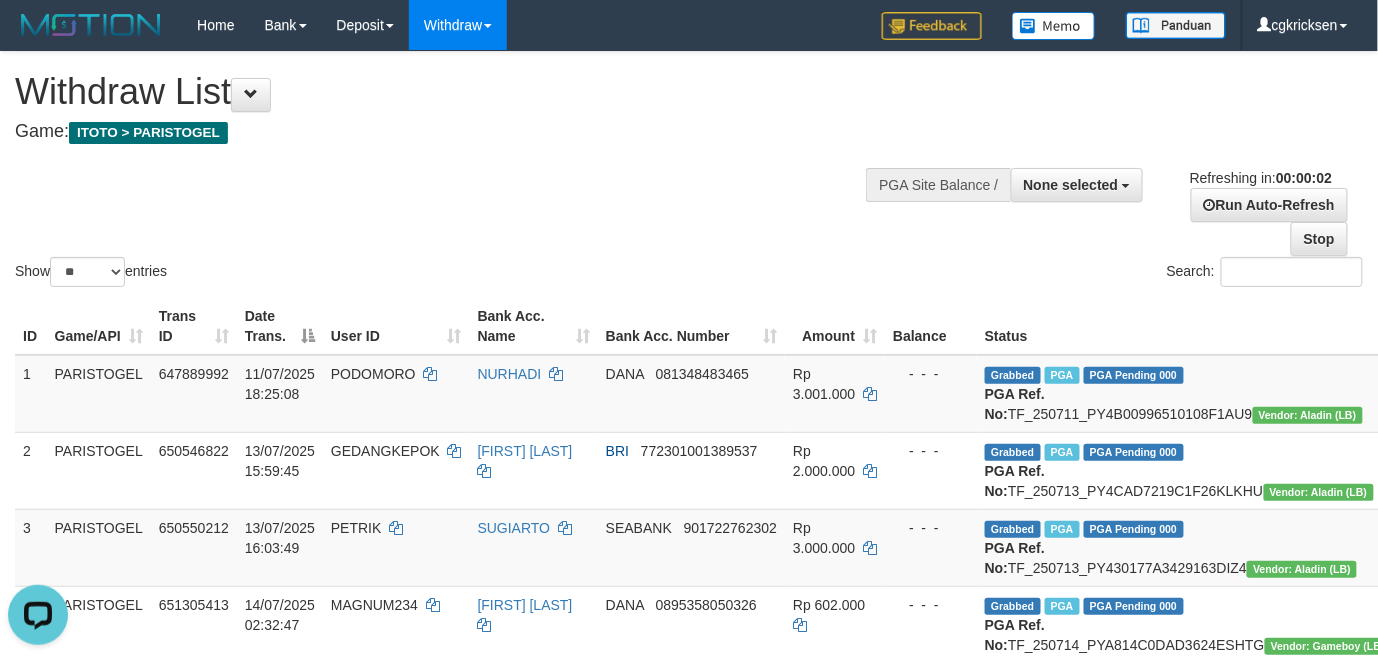 click on "Show  ** ** ** ***  entries" at bounding box center (344, 274) 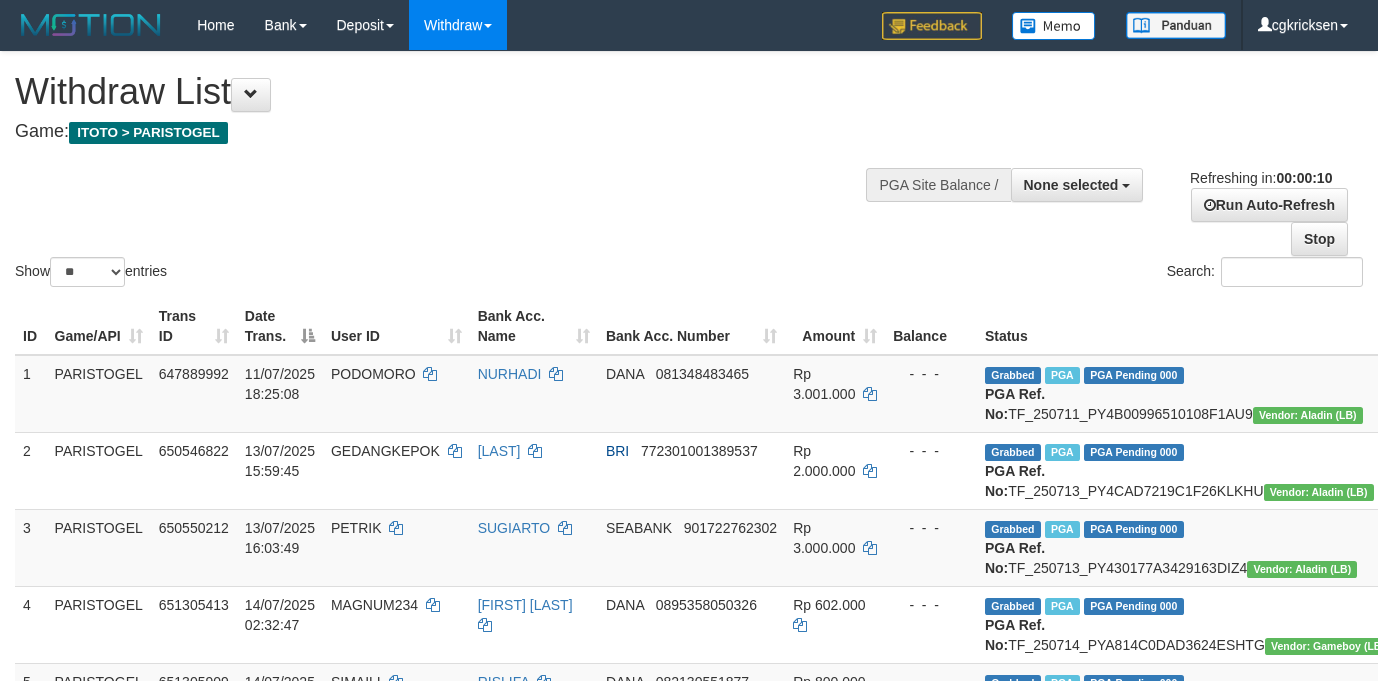 select 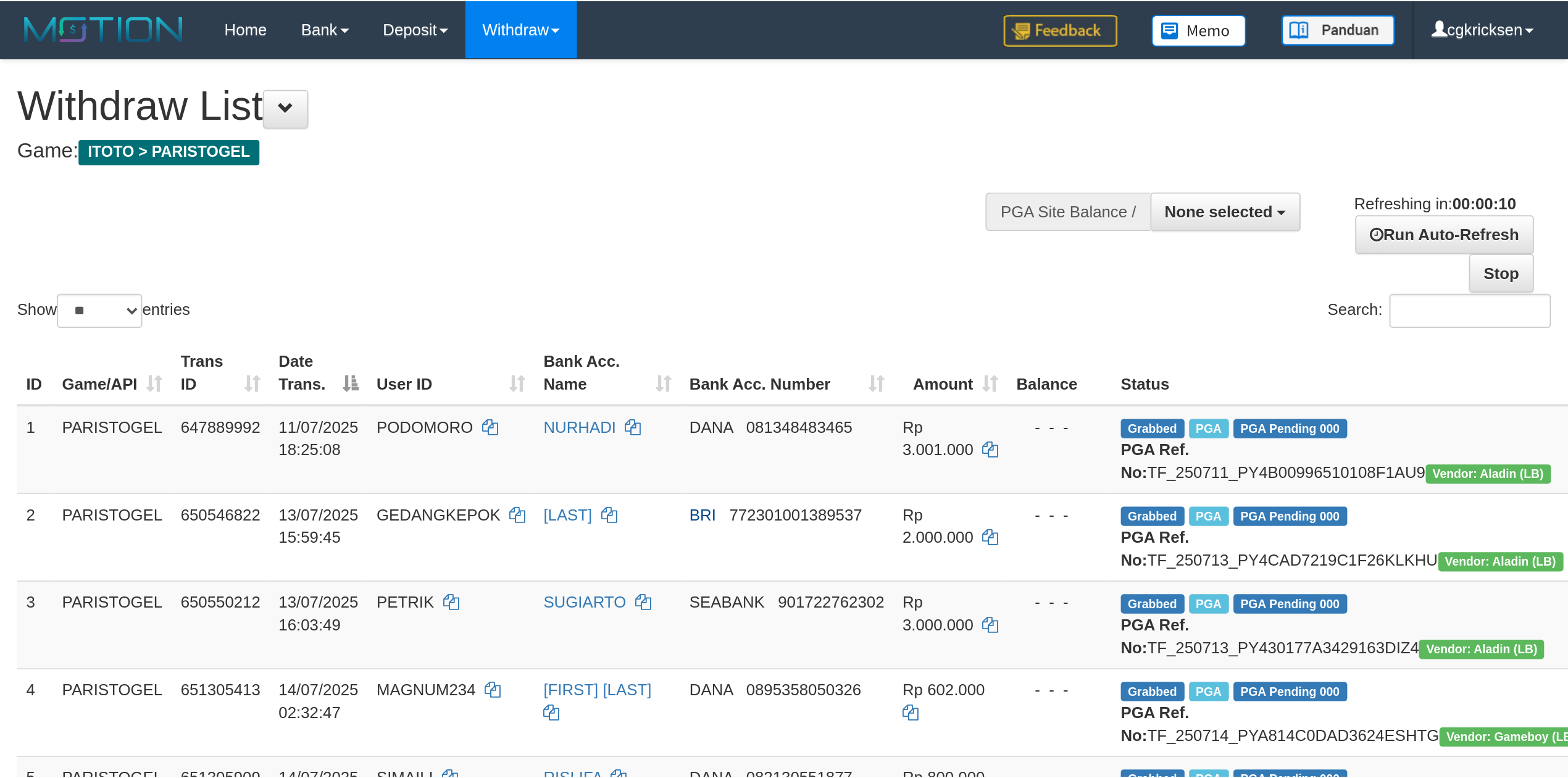 scroll, scrollTop: 0, scrollLeft: 0, axis: both 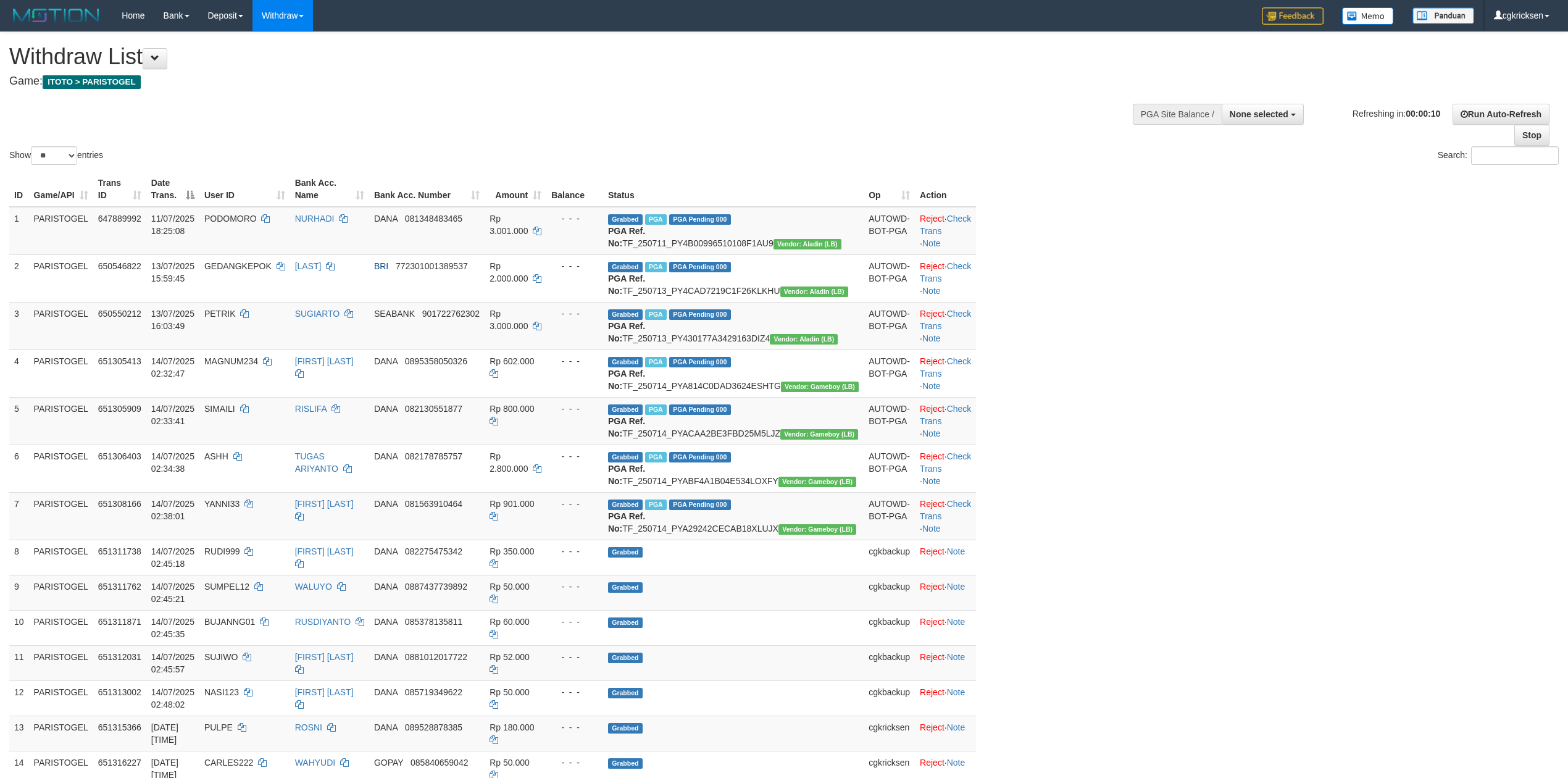 click on "ID Game/API Trans ID Date Trans. User ID Bank Acc. Name Bank Acc. Number Amount Balance Status Op Action
1 PARISTOGEL 647889992 11/07/2025 18:25:08 PODOMORO    NURHADI    DANA     081348483465 Rp 3.001.000    -  -  - Grabbed   PGA   PGA Pending 000 PGA Ref. No:  TF_250711_PY4B00996510108F1AU9  Vendor: Aladin (LB) AUTOWD-BOT-PGA Reject ·    Check Trans    ·    Note 2 PARISTOGEL 650546822 13/07/2025 15:59:45 GEDANGKEPOK    SUNARYO    BRI     772301001389537 Rp 2.000.000    -  -  - Grabbed   PGA   PGA Pending 000 PGA Ref. No:  TF_250713_PY4CAD7219C1F26KLKHU  Vendor: Aladin (LB) AUTOWD-BOT-PGA Reject ·    Check Trans    ·    Note 3 PARISTOGEL 650550212 13/07/2025 16:03:49 PETRIK    SUGIARTO    SEABANK     901722762302 Rp 3.000.000    -  -  - Grabbed   PGA   PGA Pending 000 PGA Ref. No:  TF_250713_PY430177A3429163DIZ4  Vendor: Aladin (LB) AUTOWD-BOT-PGA Reject ·    Check Trans    ·    Note 4 PARISTOGEL 651305413 MAGNUM234" at bounding box center [784, 496] 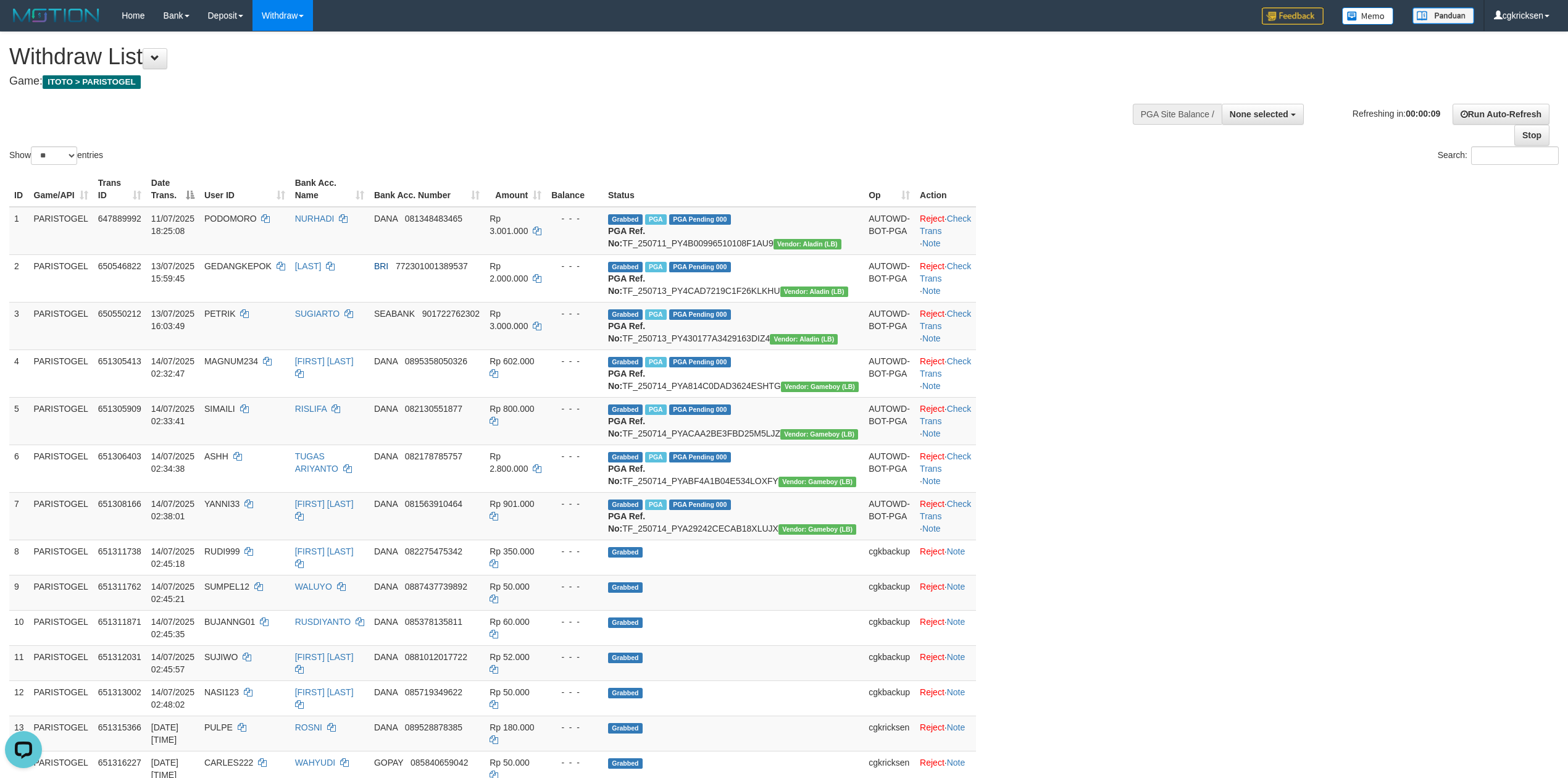 scroll, scrollTop: 0, scrollLeft: 0, axis: both 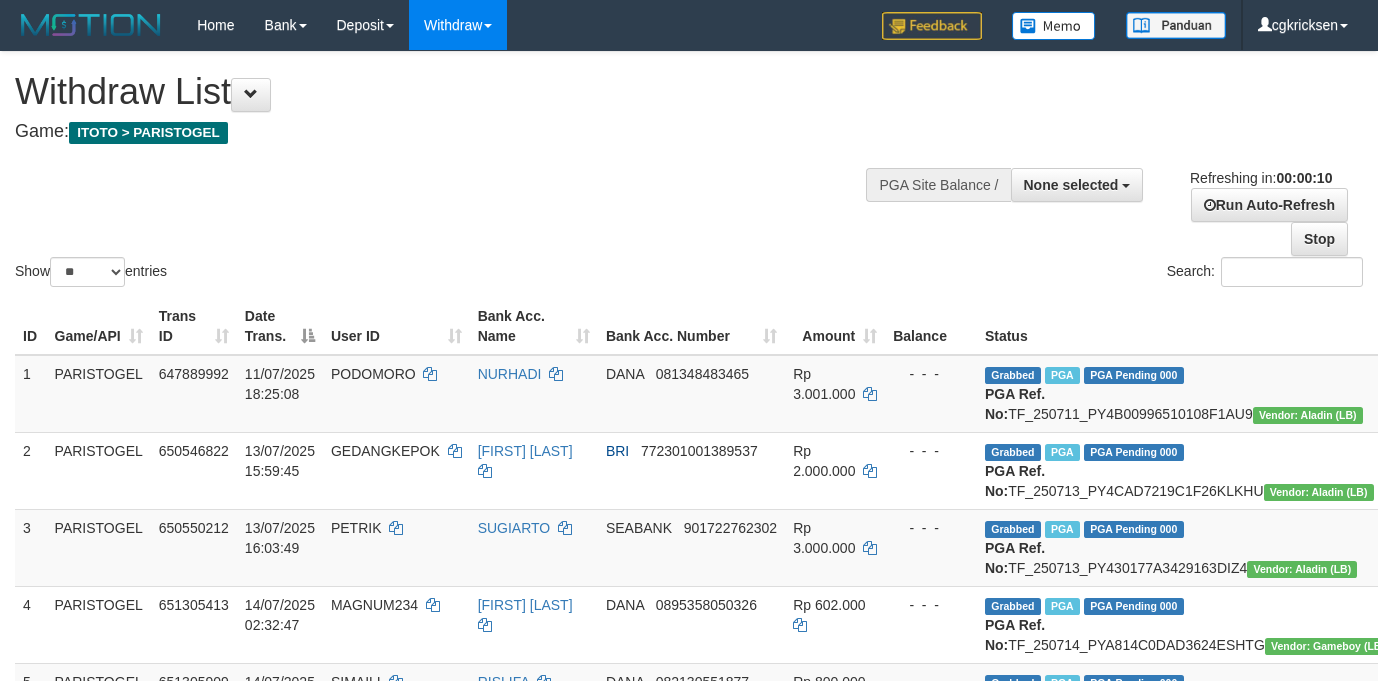 select 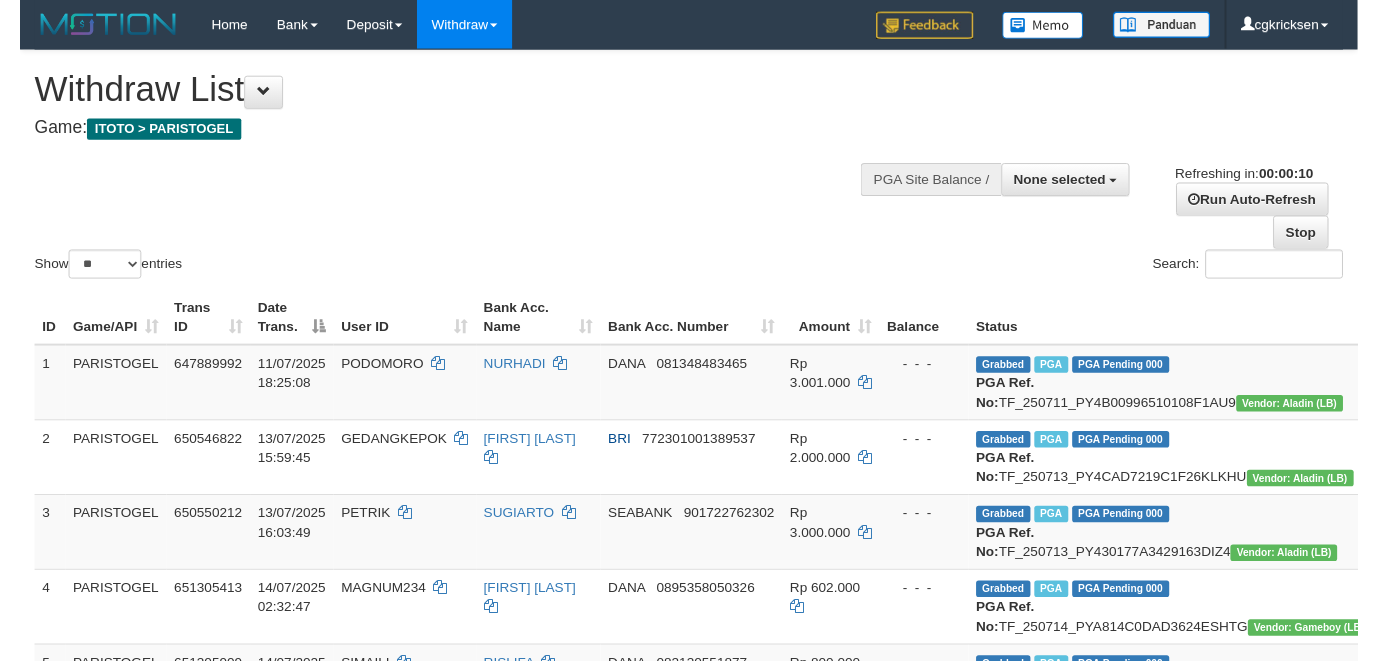 scroll, scrollTop: 0, scrollLeft: 0, axis: both 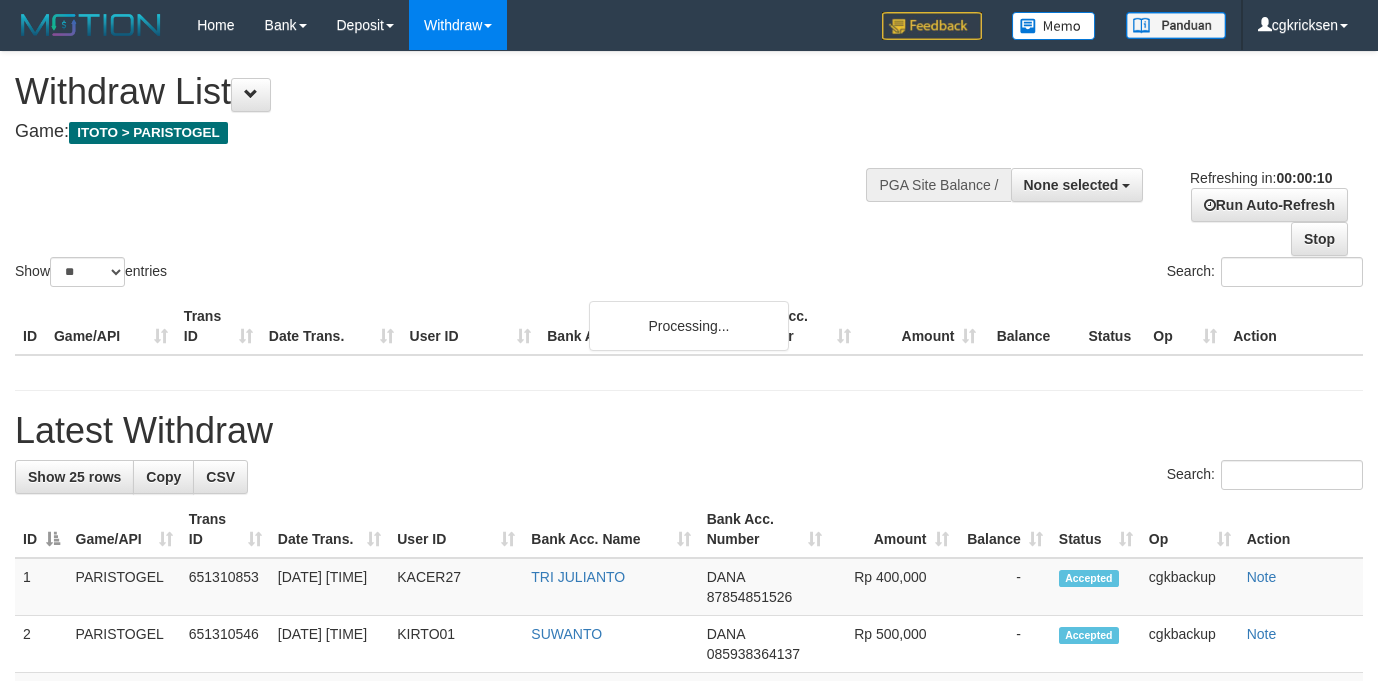 select 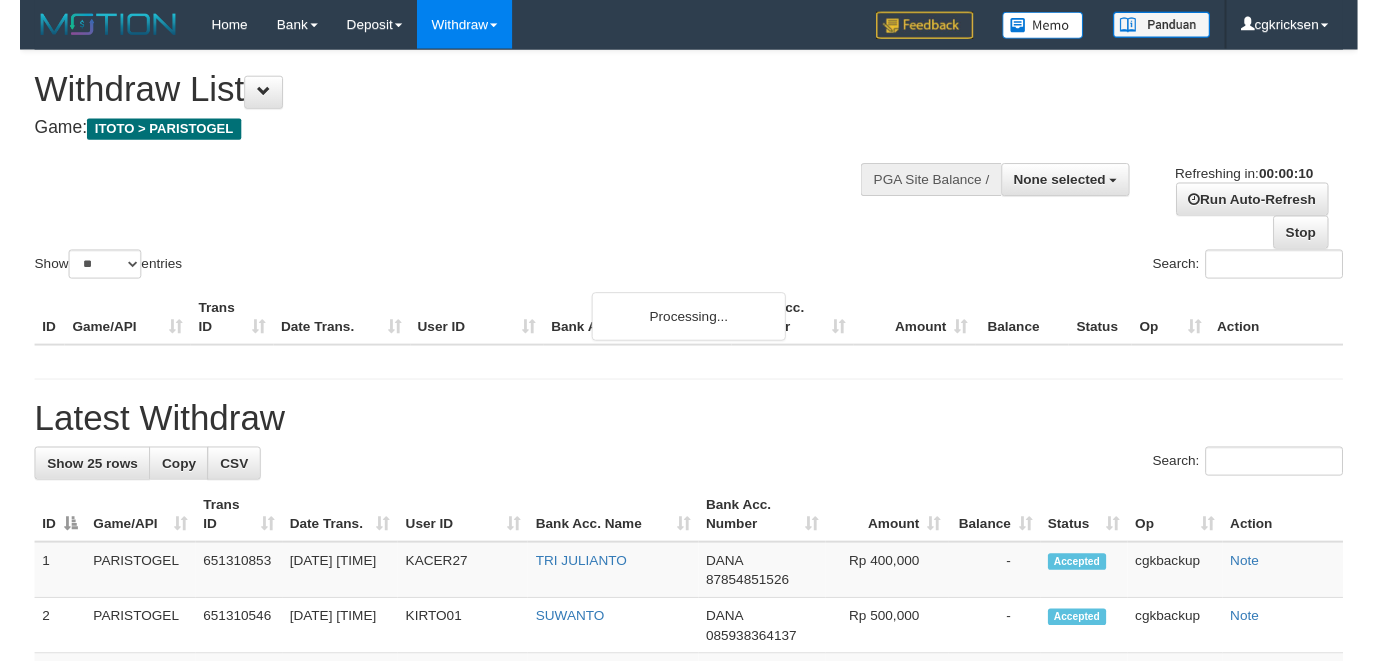scroll, scrollTop: 0, scrollLeft: 0, axis: both 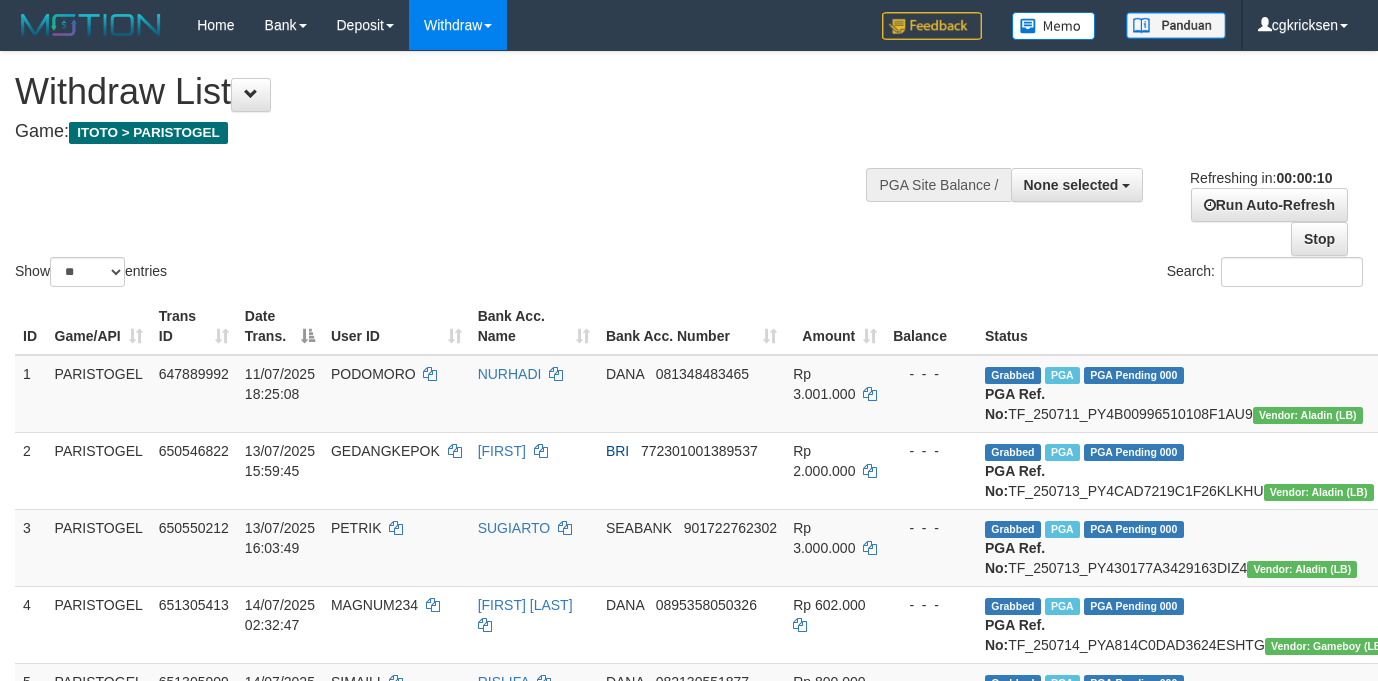 select 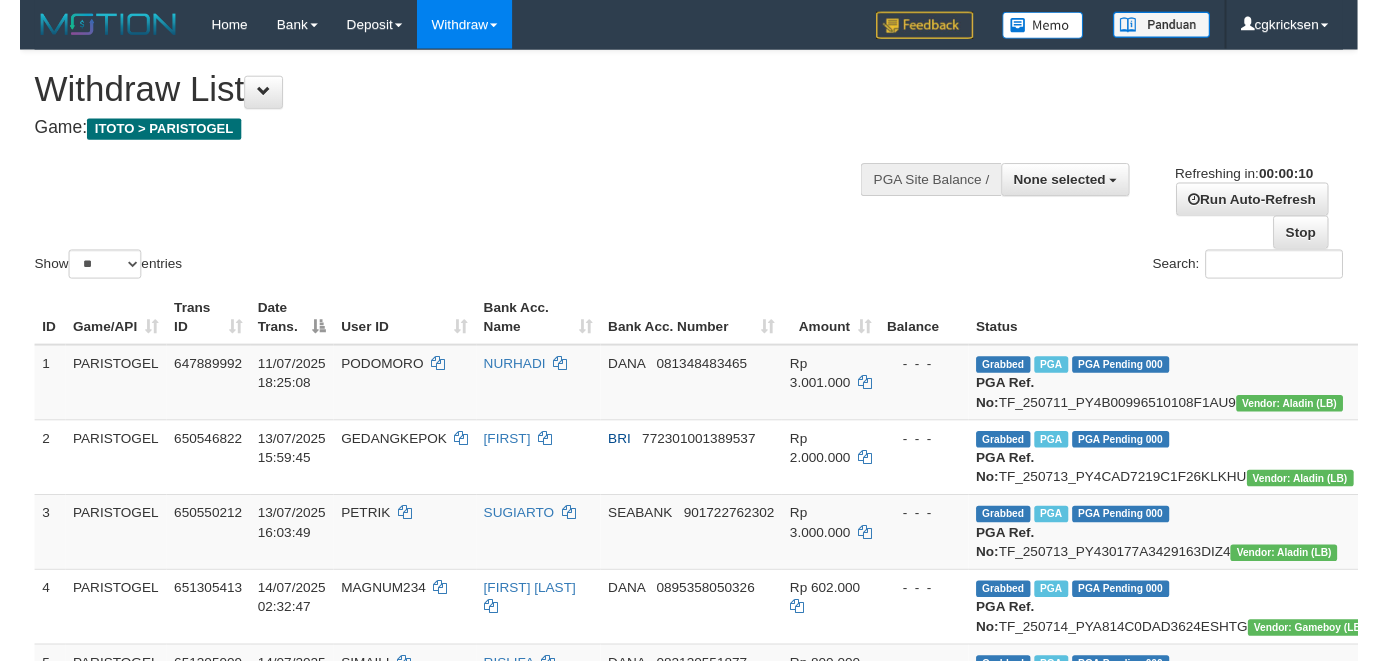 scroll, scrollTop: 0, scrollLeft: 0, axis: both 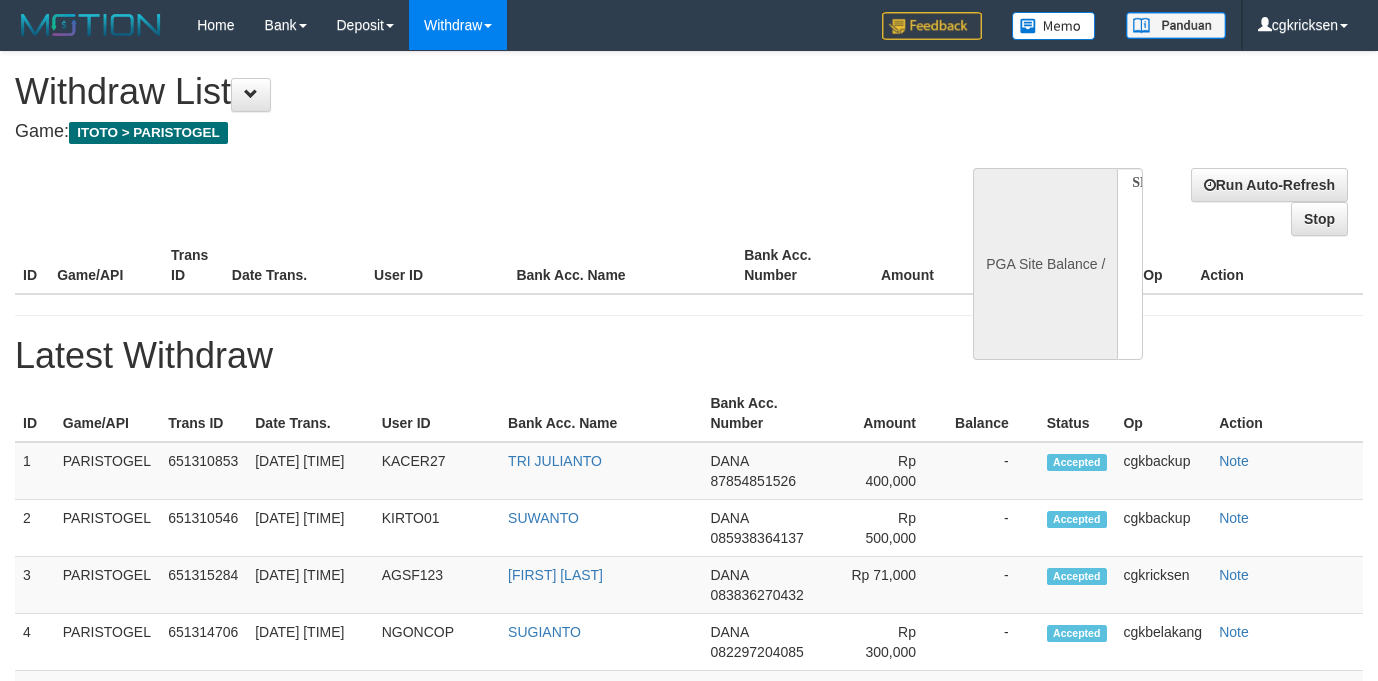 select 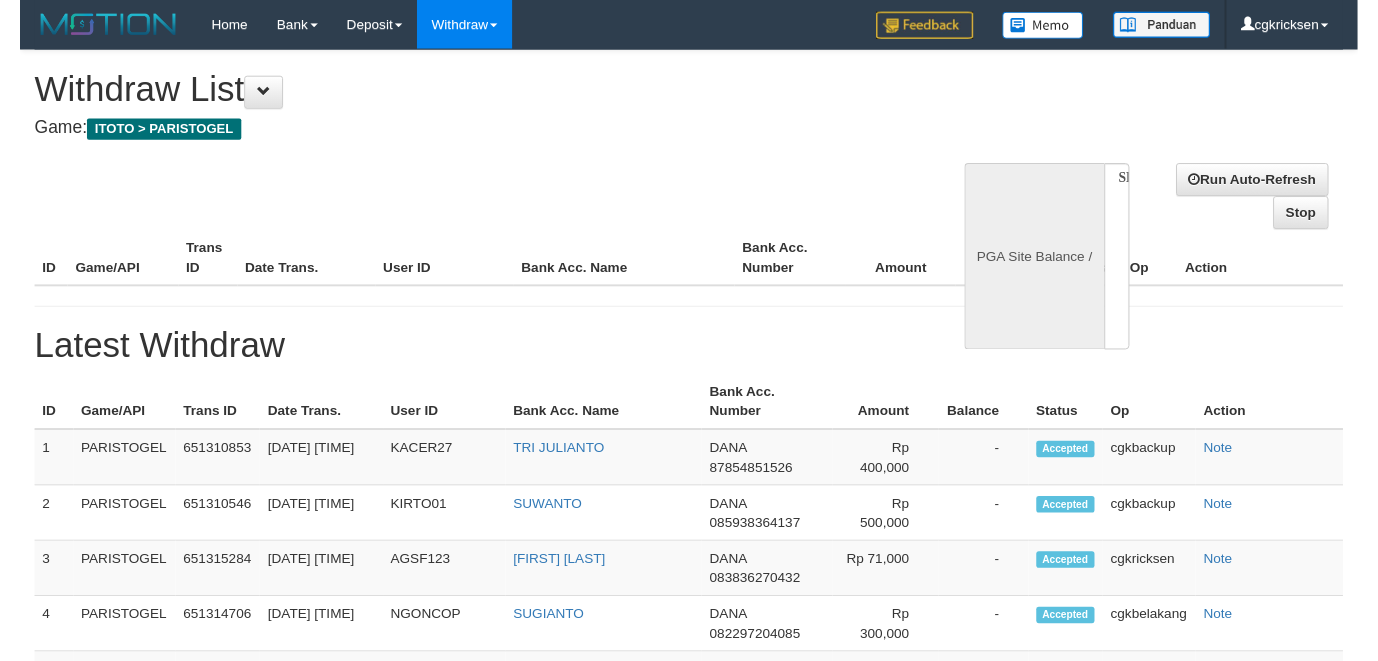 scroll, scrollTop: 0, scrollLeft: 0, axis: both 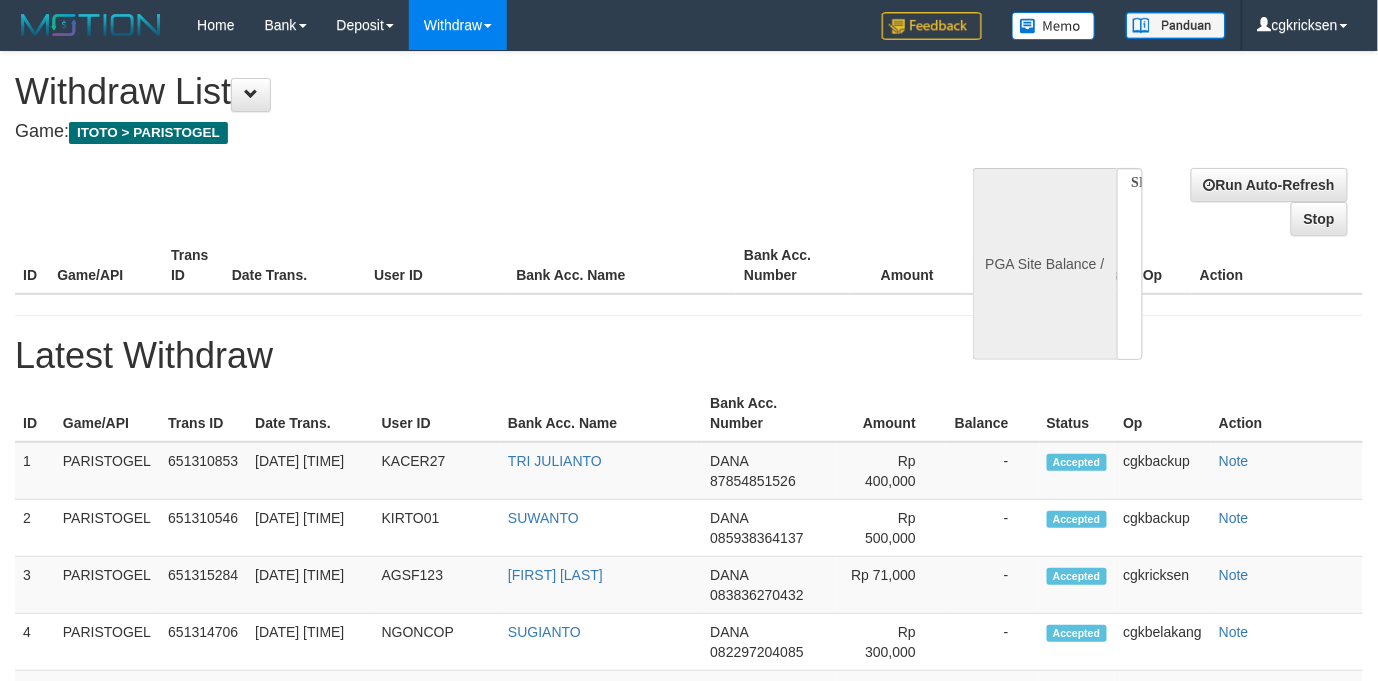 select on "**" 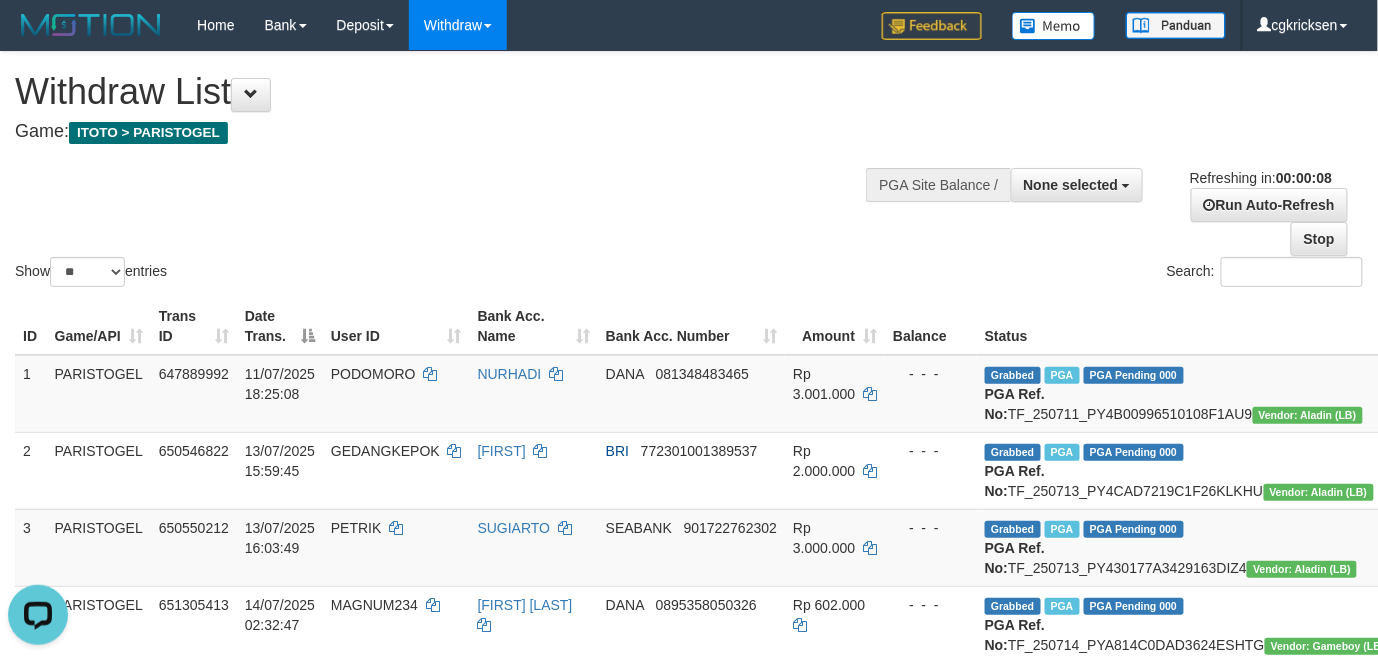 scroll, scrollTop: 0, scrollLeft: 0, axis: both 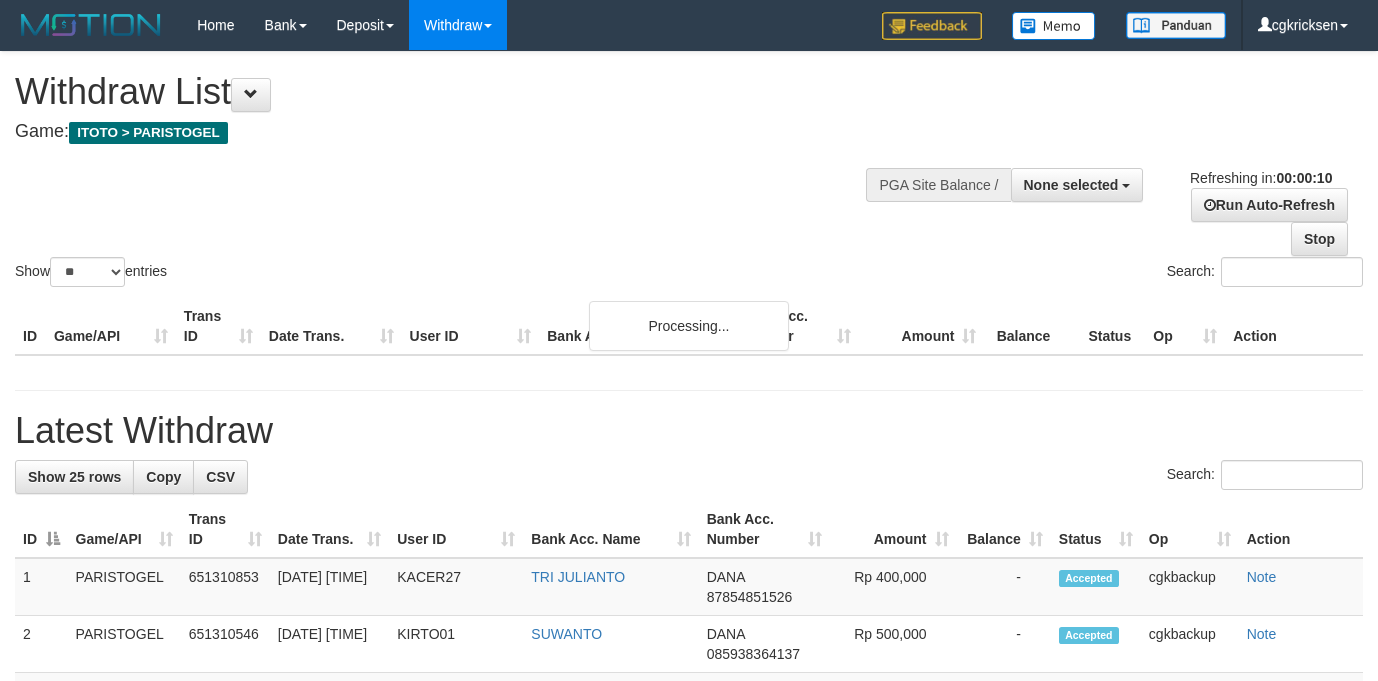select 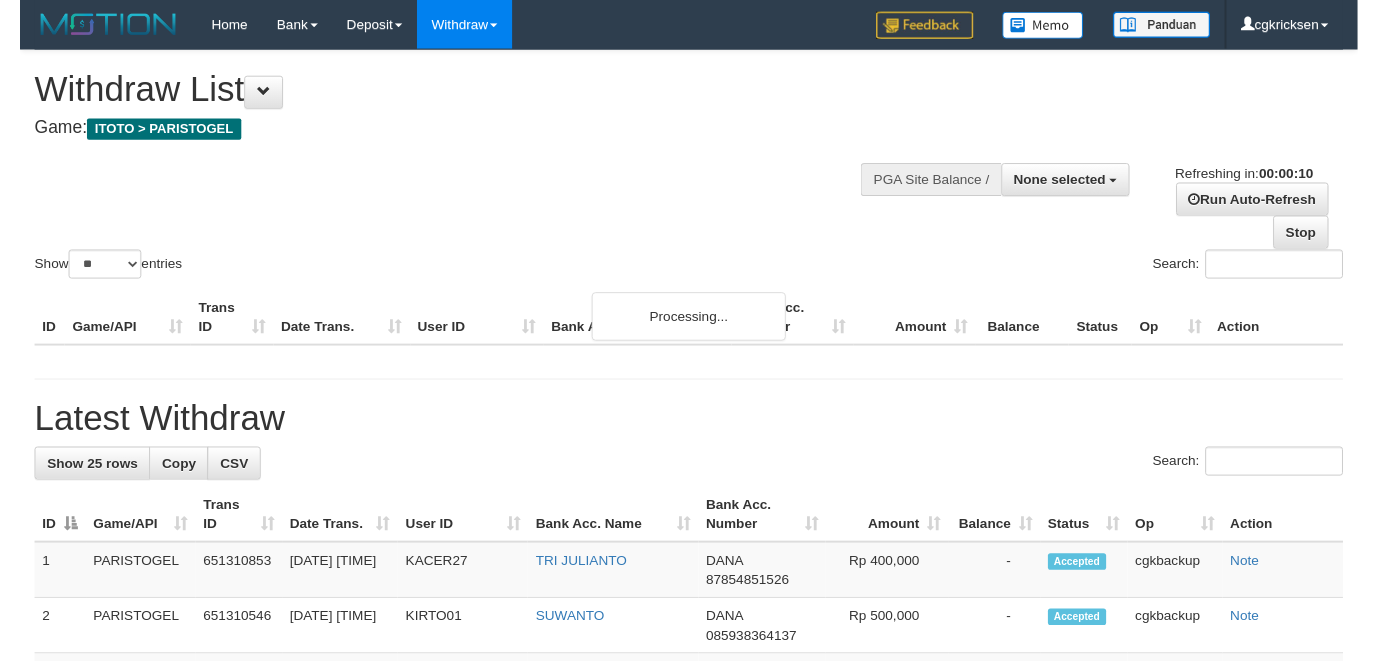scroll, scrollTop: 0, scrollLeft: 0, axis: both 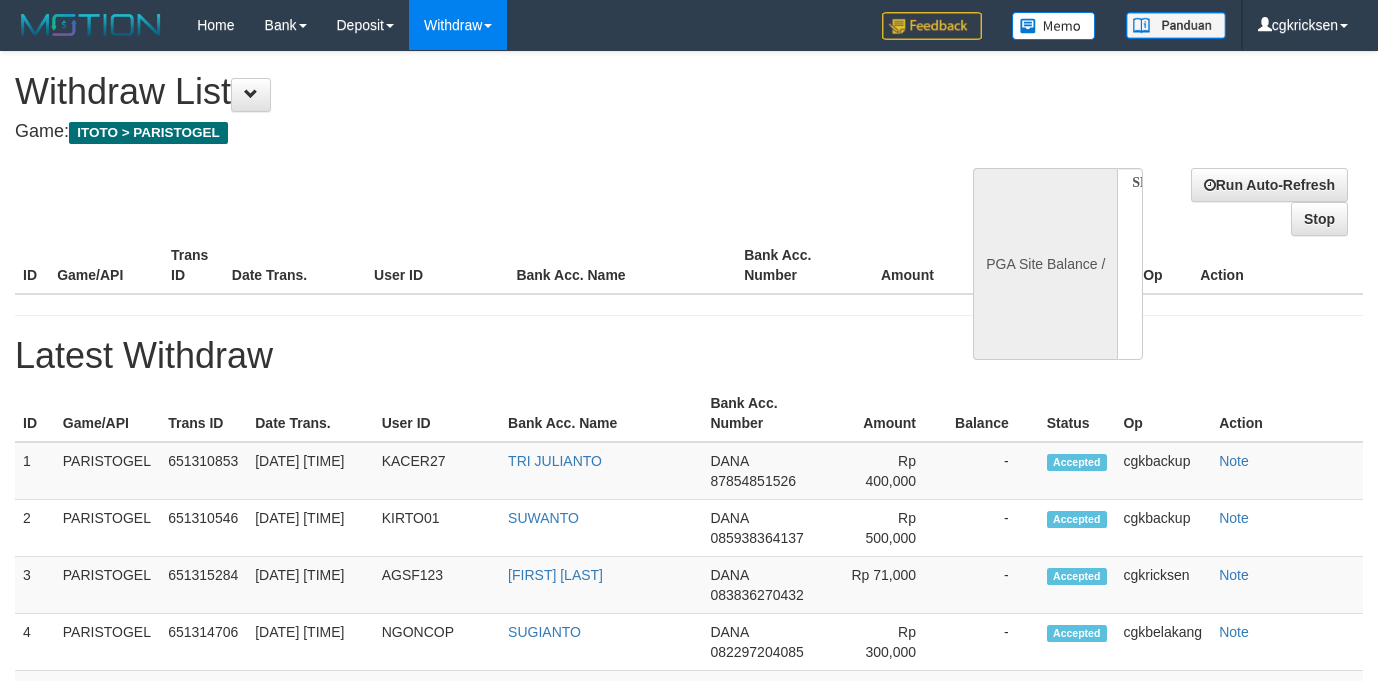 select 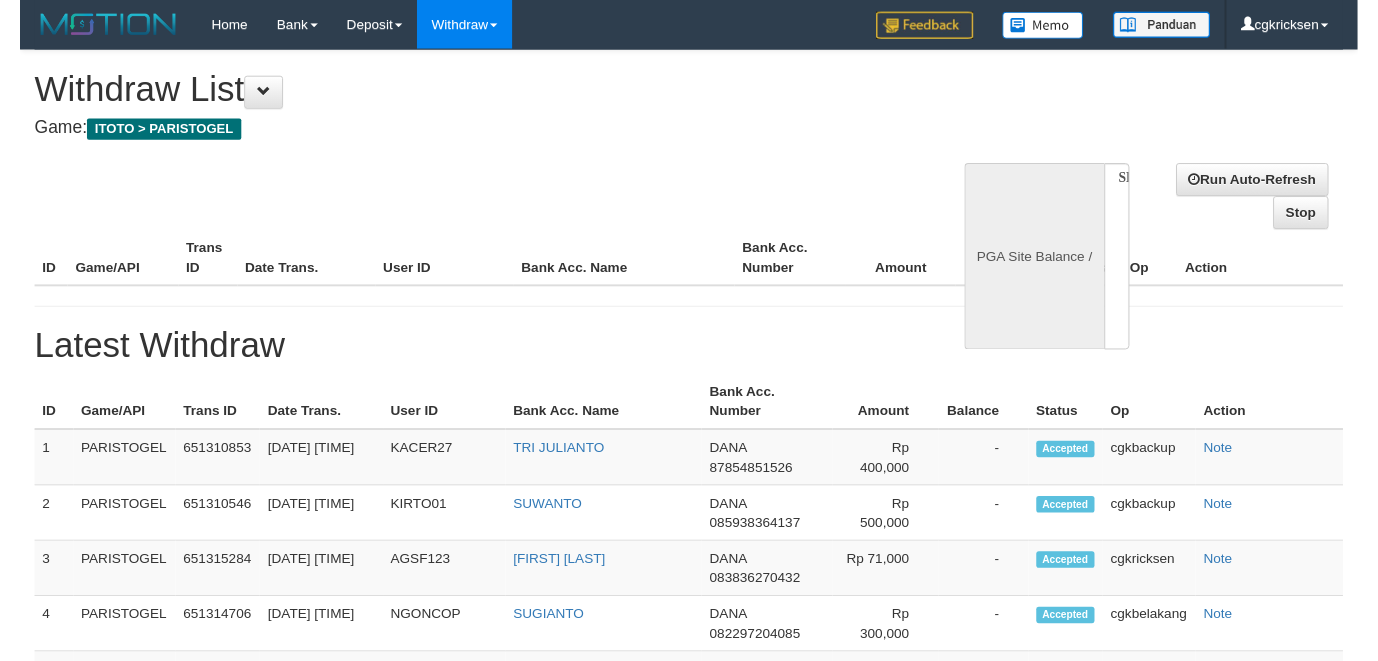 scroll, scrollTop: 0, scrollLeft: 0, axis: both 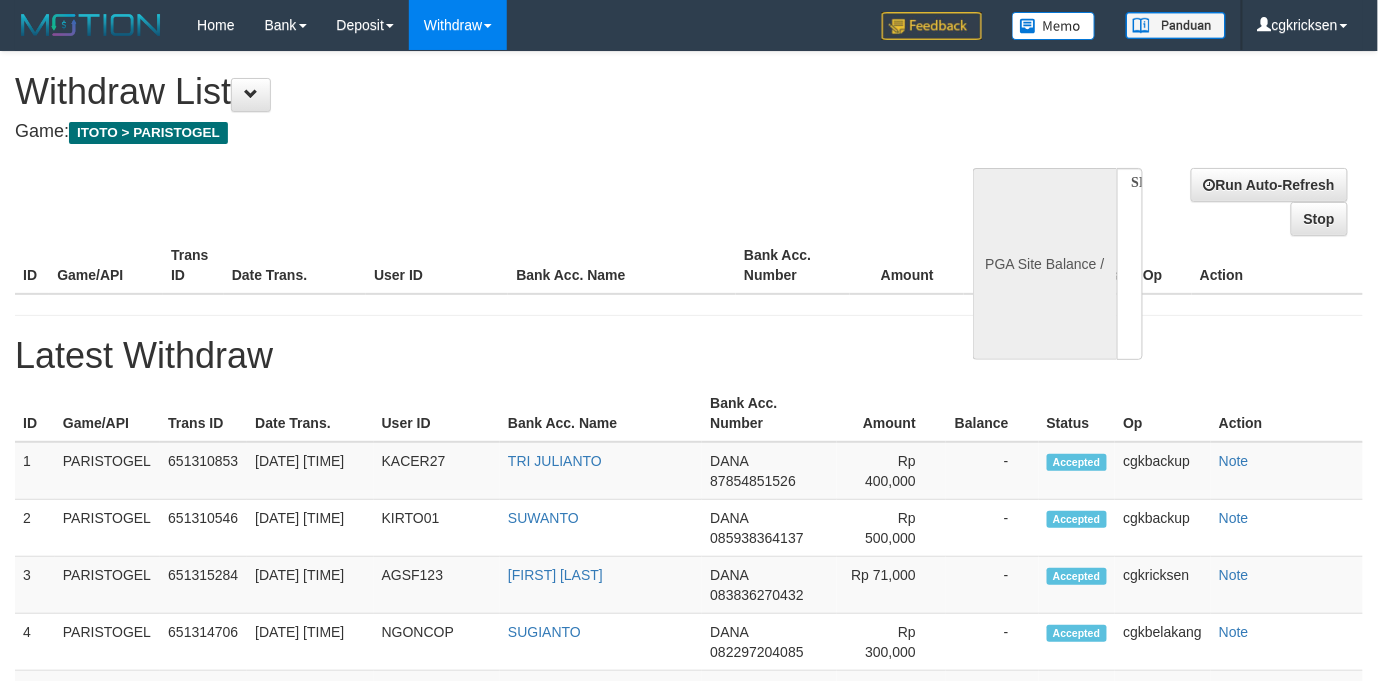 select on "**" 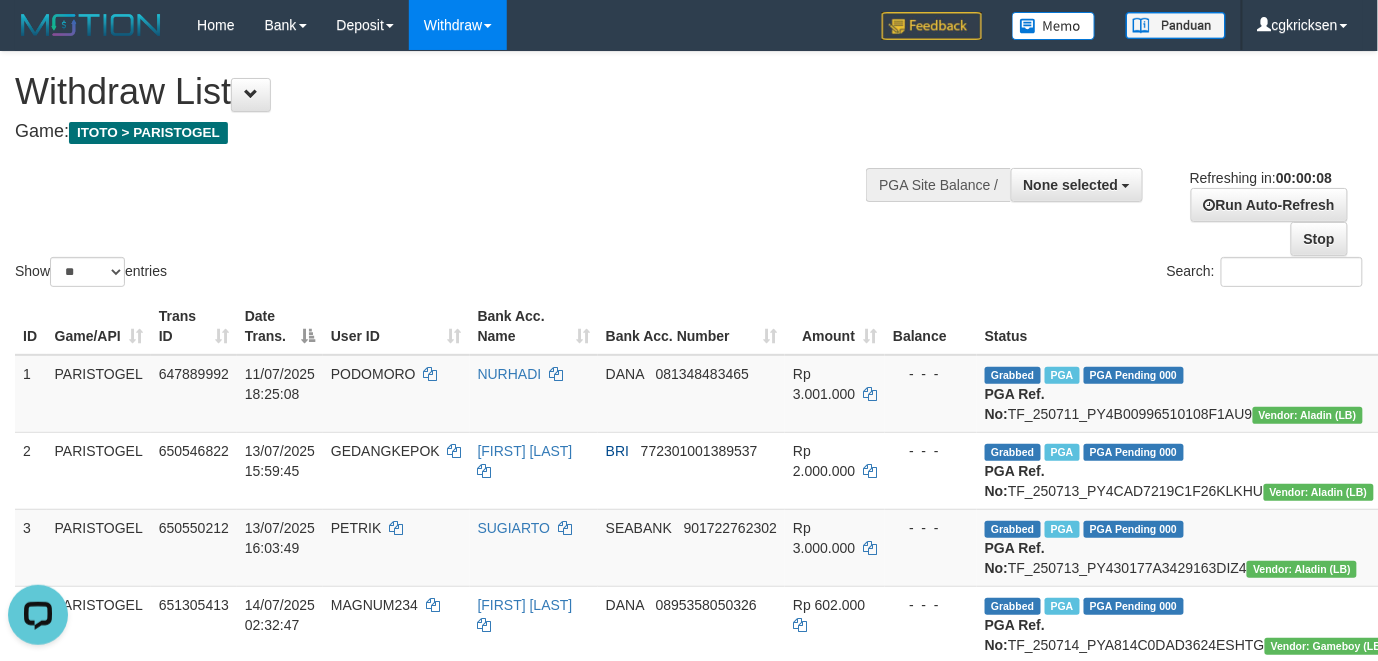 scroll, scrollTop: 0, scrollLeft: 0, axis: both 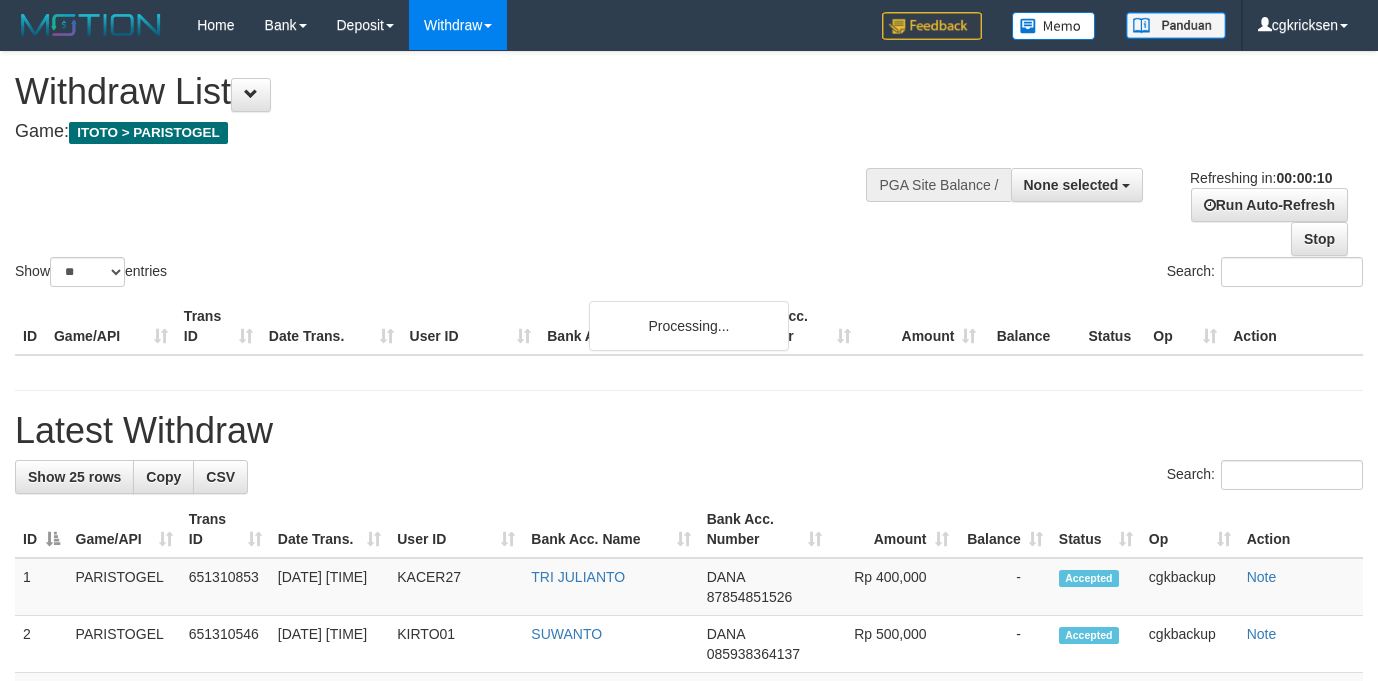 select 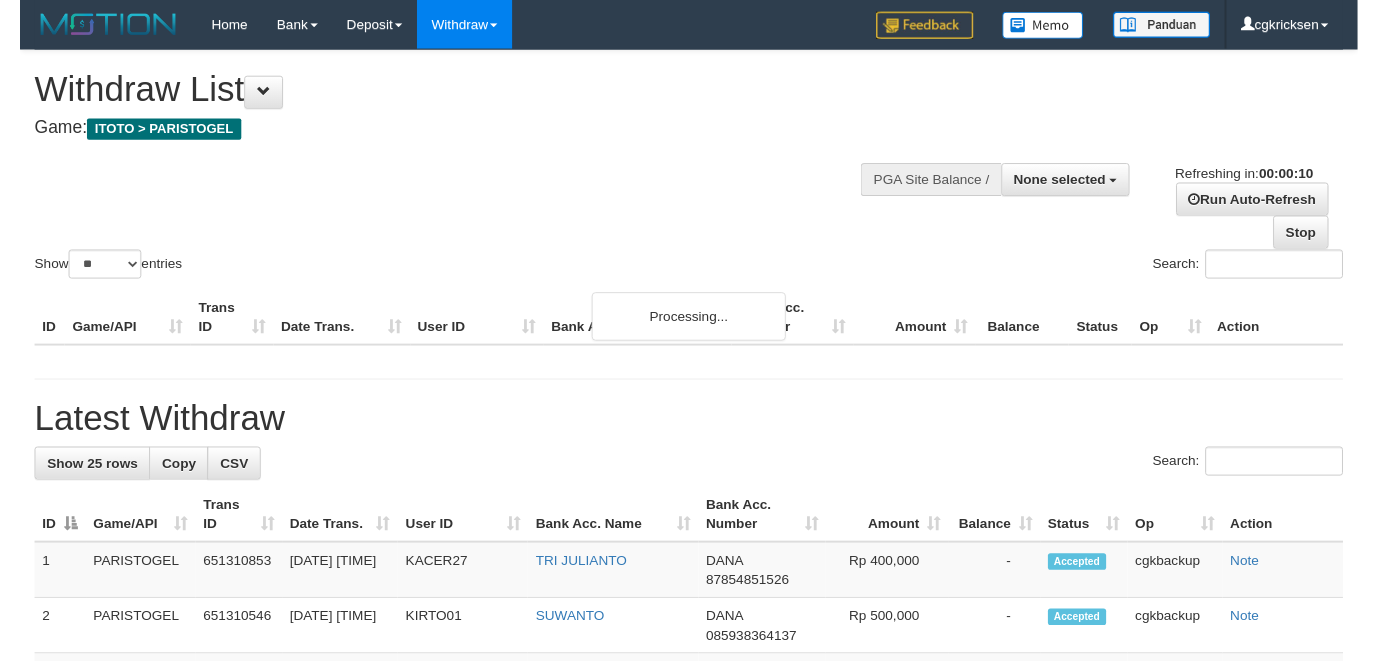 scroll, scrollTop: 0, scrollLeft: 0, axis: both 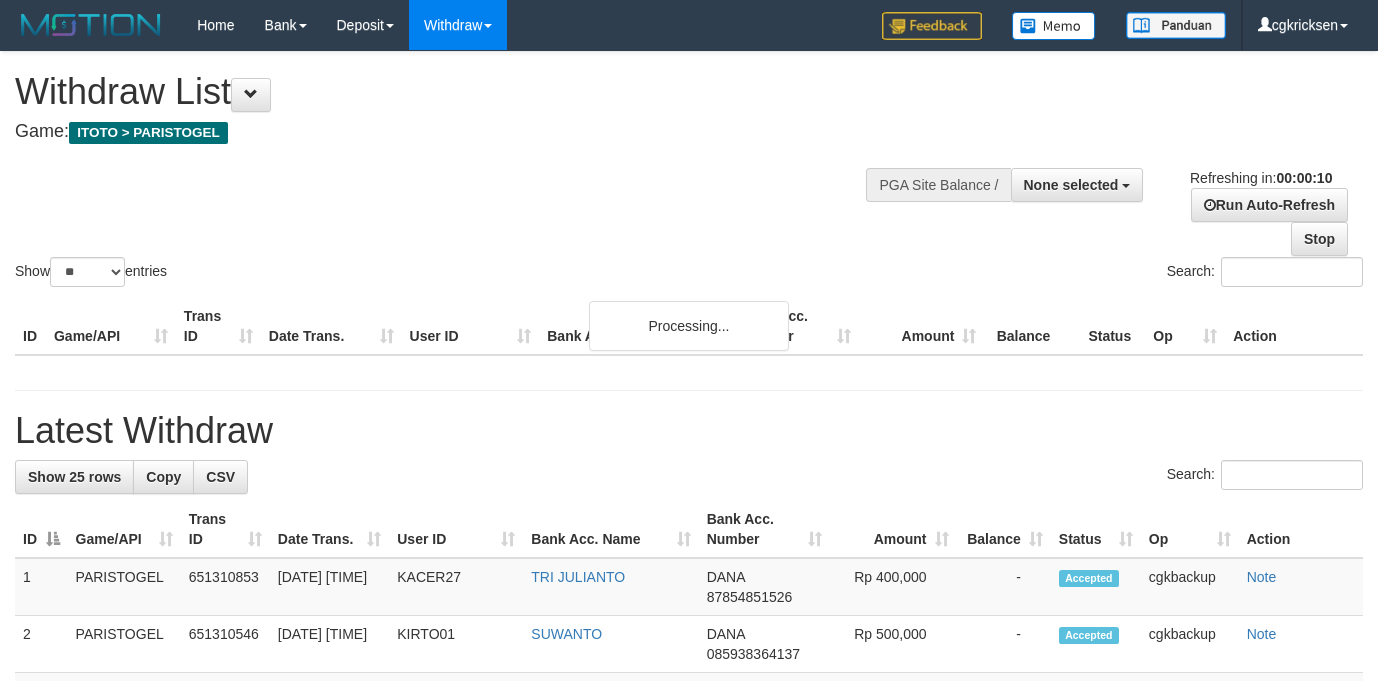 select 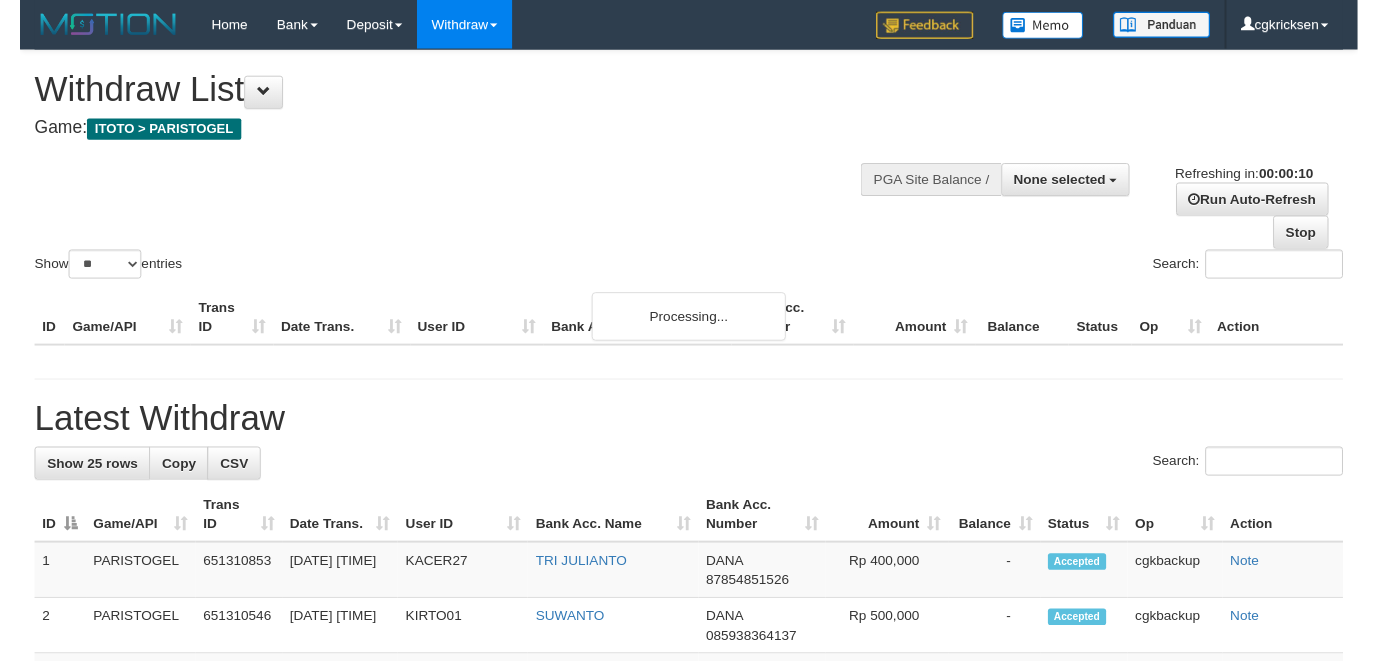 scroll, scrollTop: 0, scrollLeft: 0, axis: both 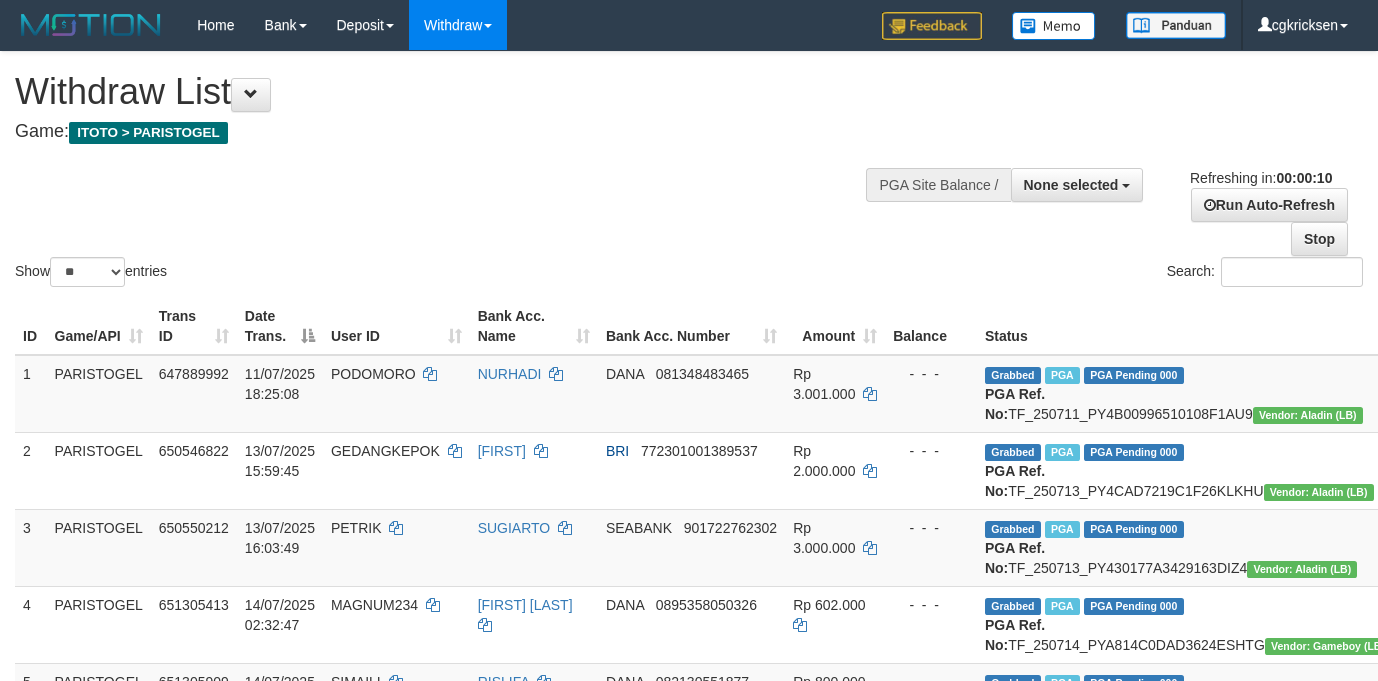 select 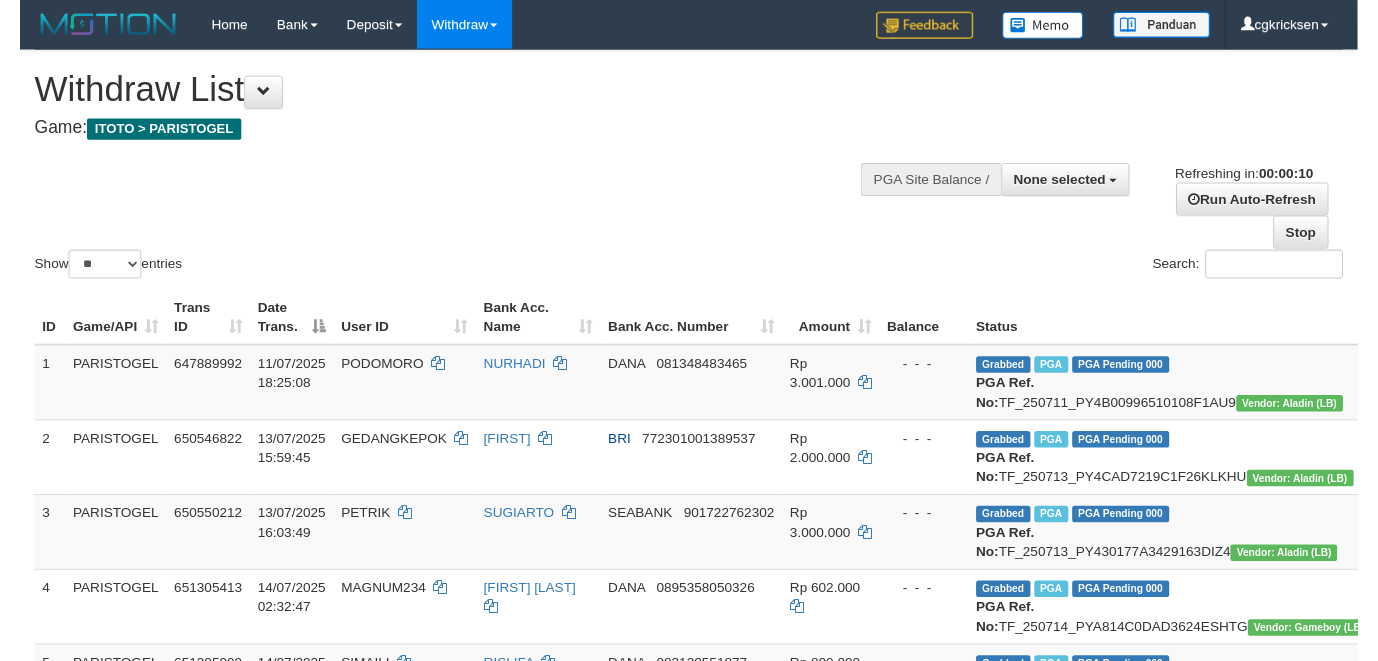 scroll, scrollTop: 0, scrollLeft: 0, axis: both 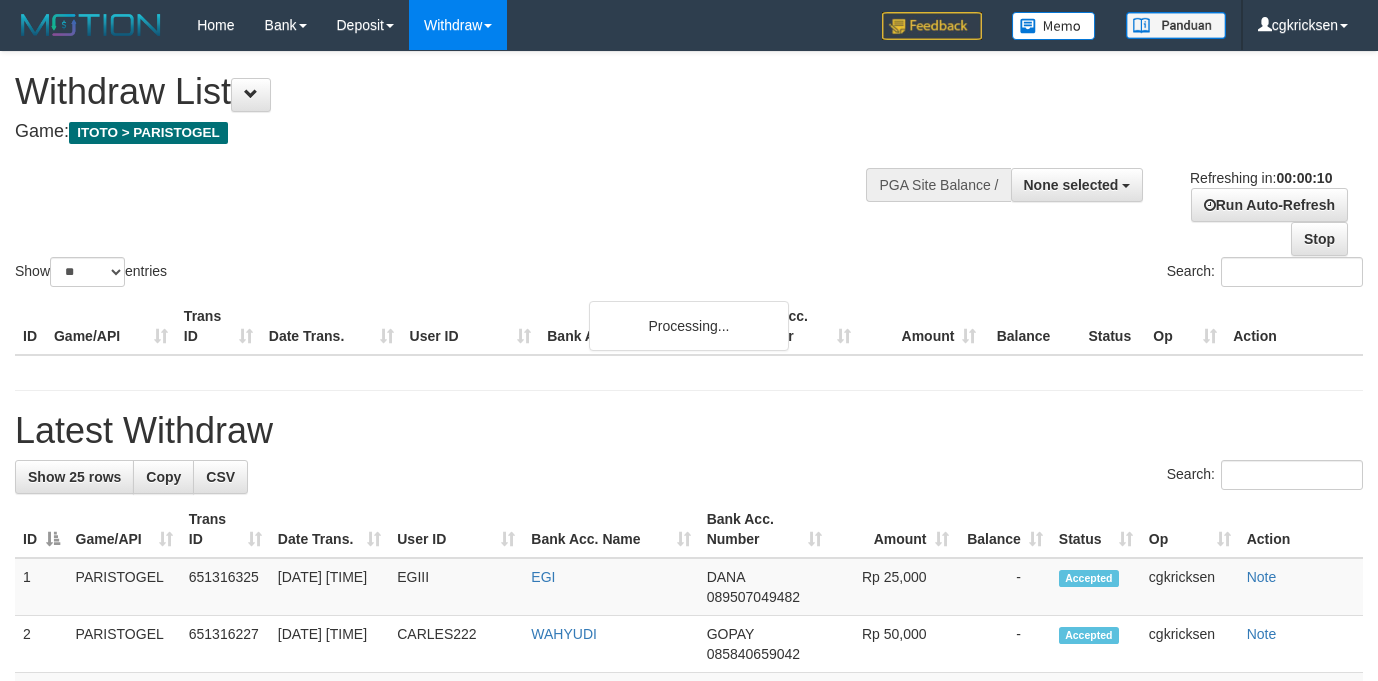 select 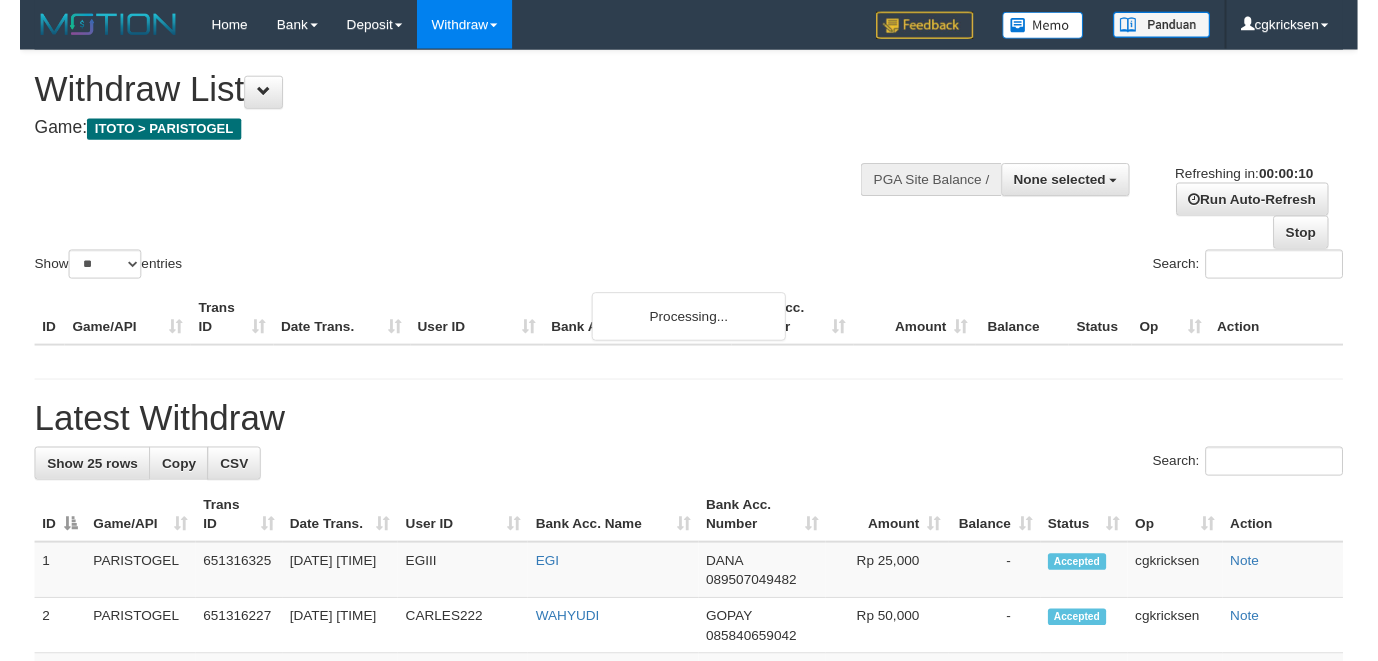 scroll, scrollTop: 0, scrollLeft: 0, axis: both 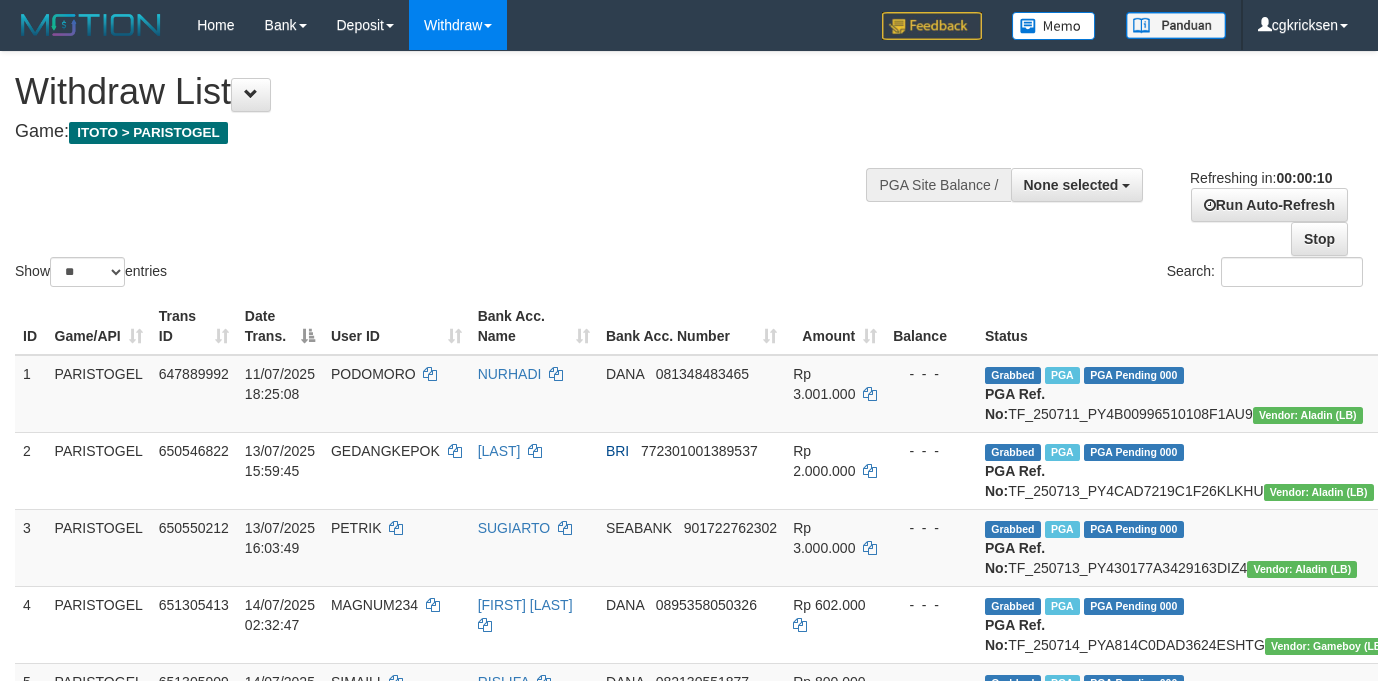 select 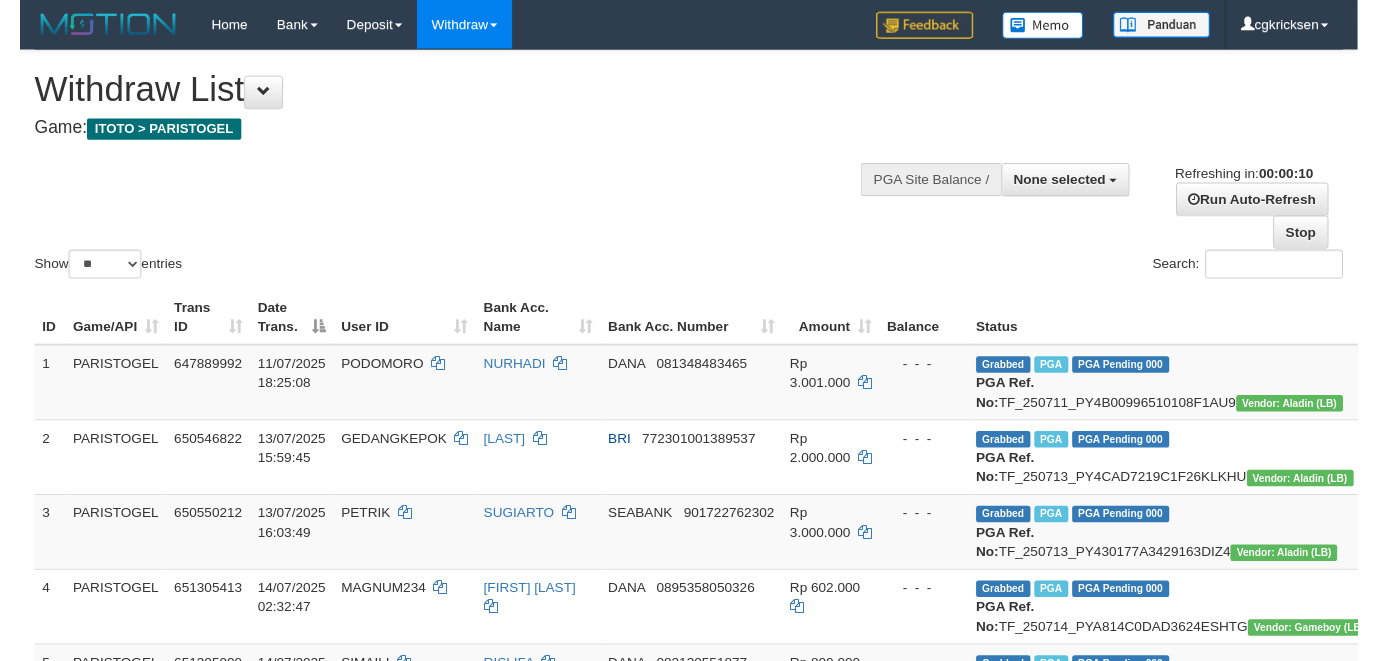 scroll, scrollTop: 0, scrollLeft: 0, axis: both 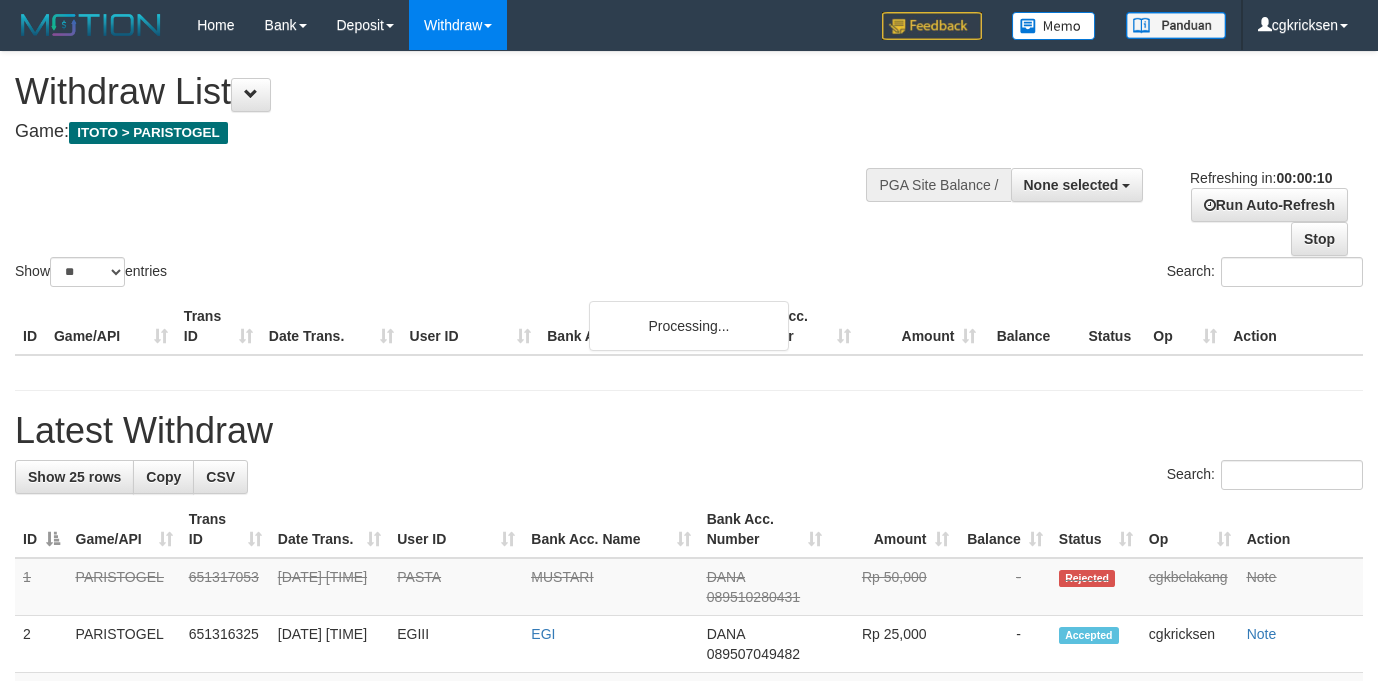select 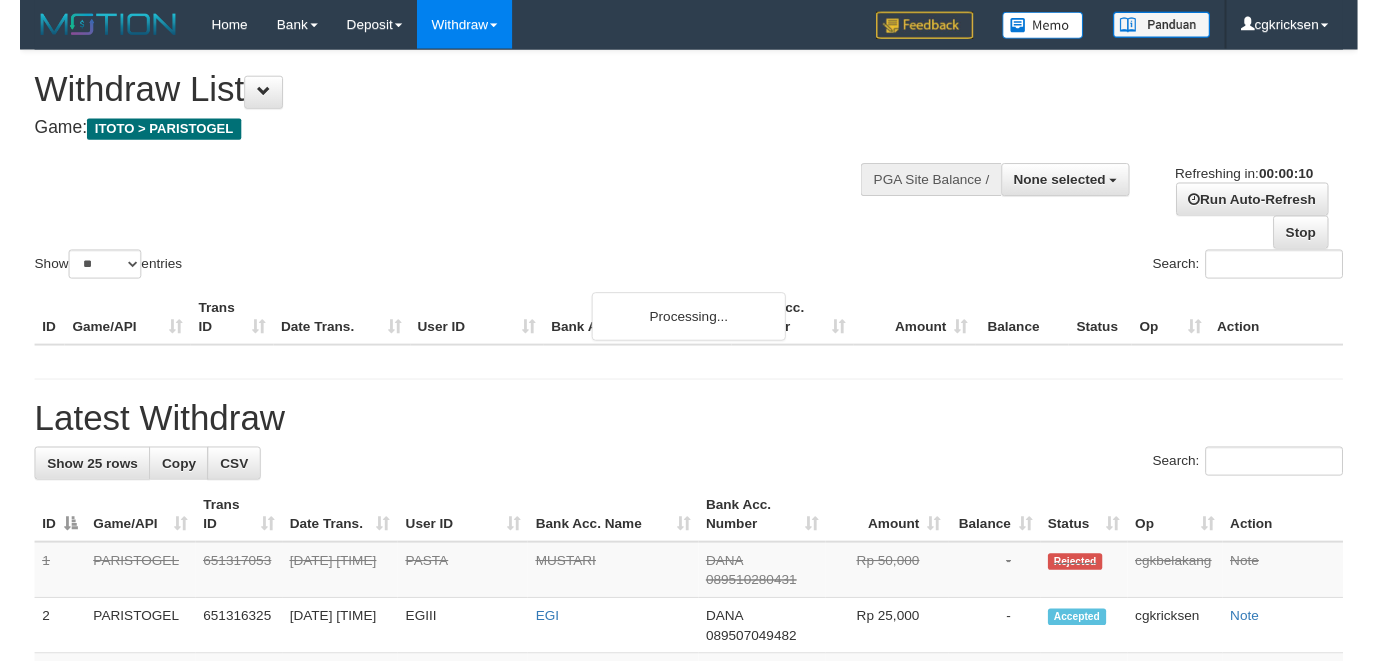 scroll, scrollTop: 0, scrollLeft: 0, axis: both 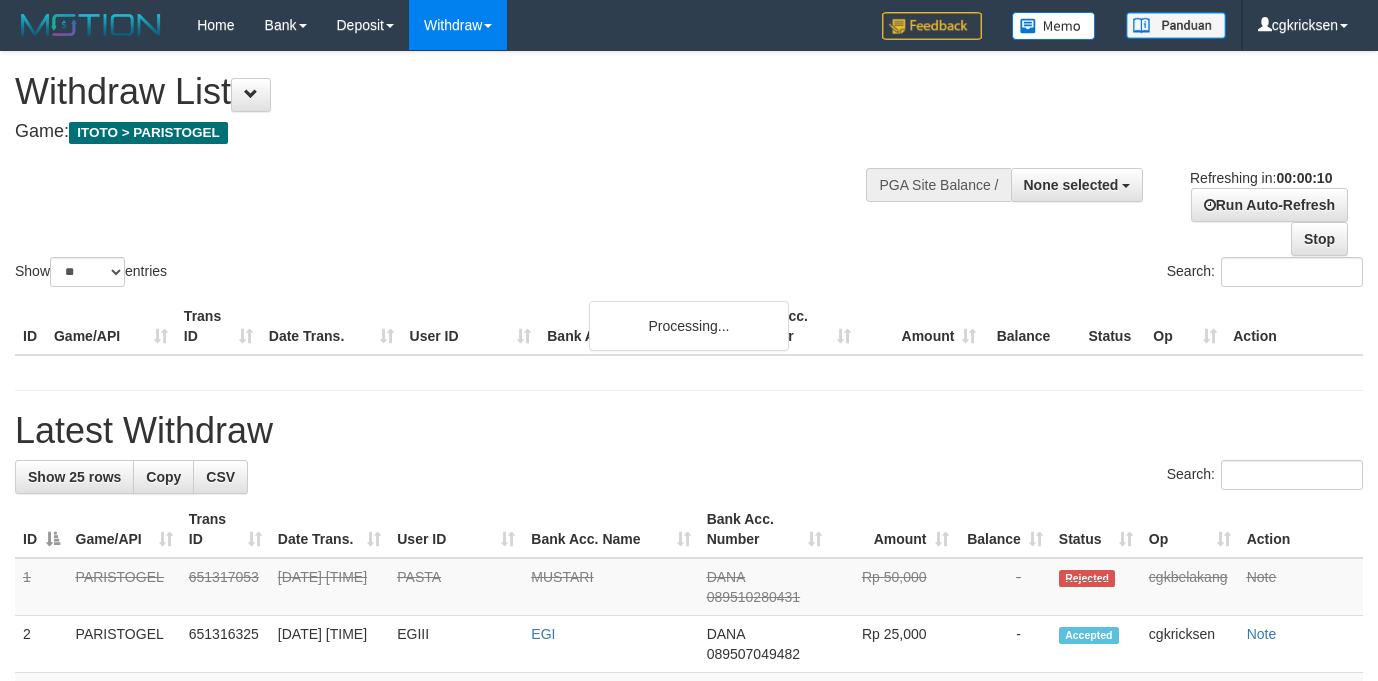 select 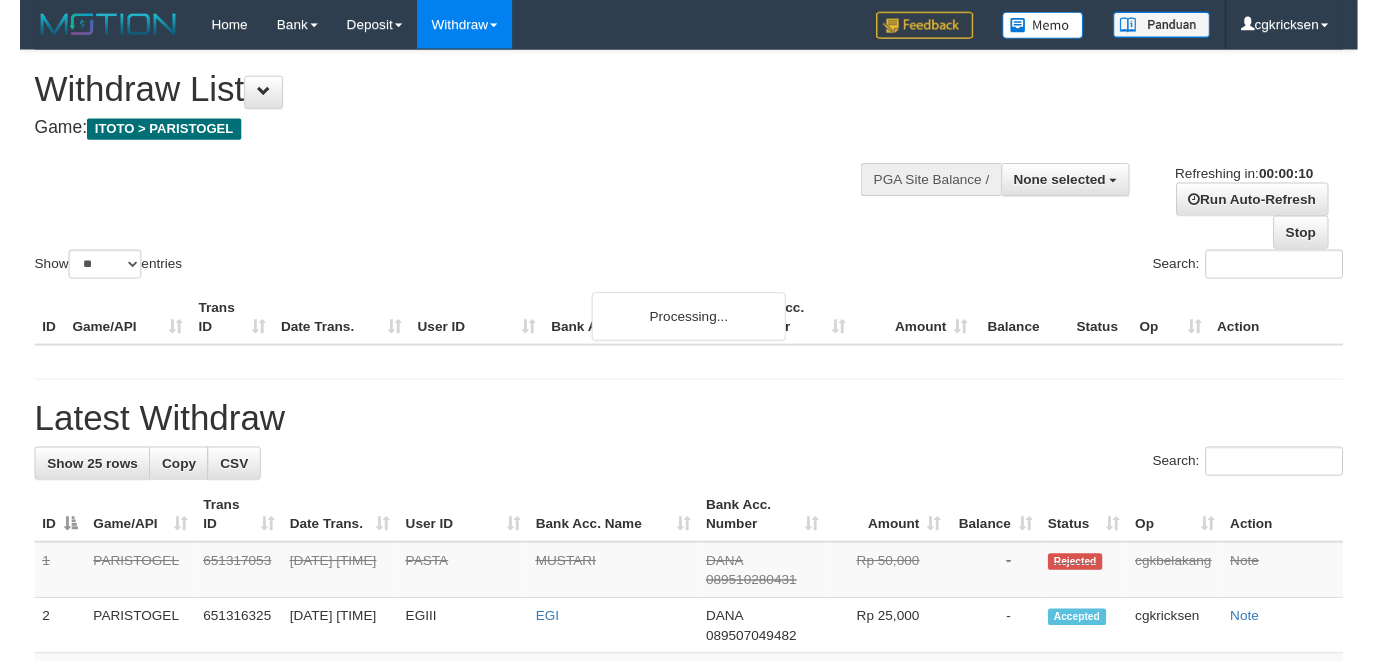 scroll, scrollTop: 0, scrollLeft: 0, axis: both 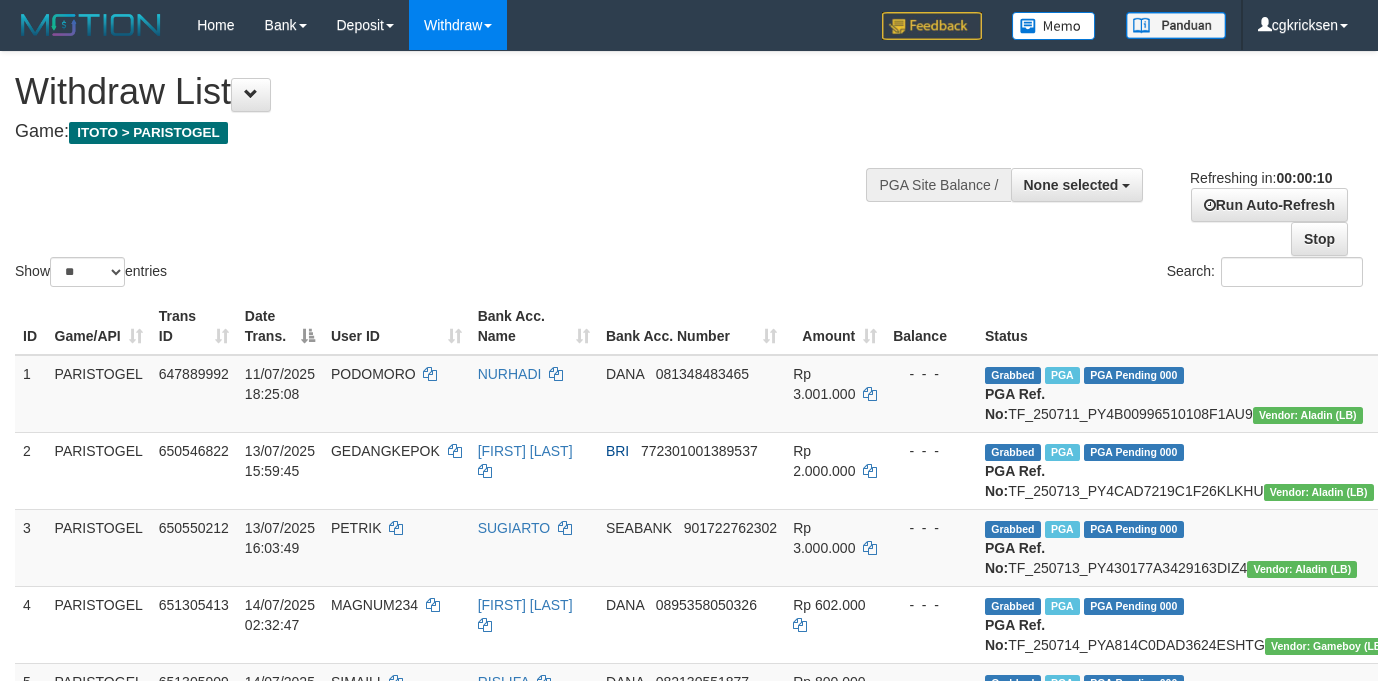 select 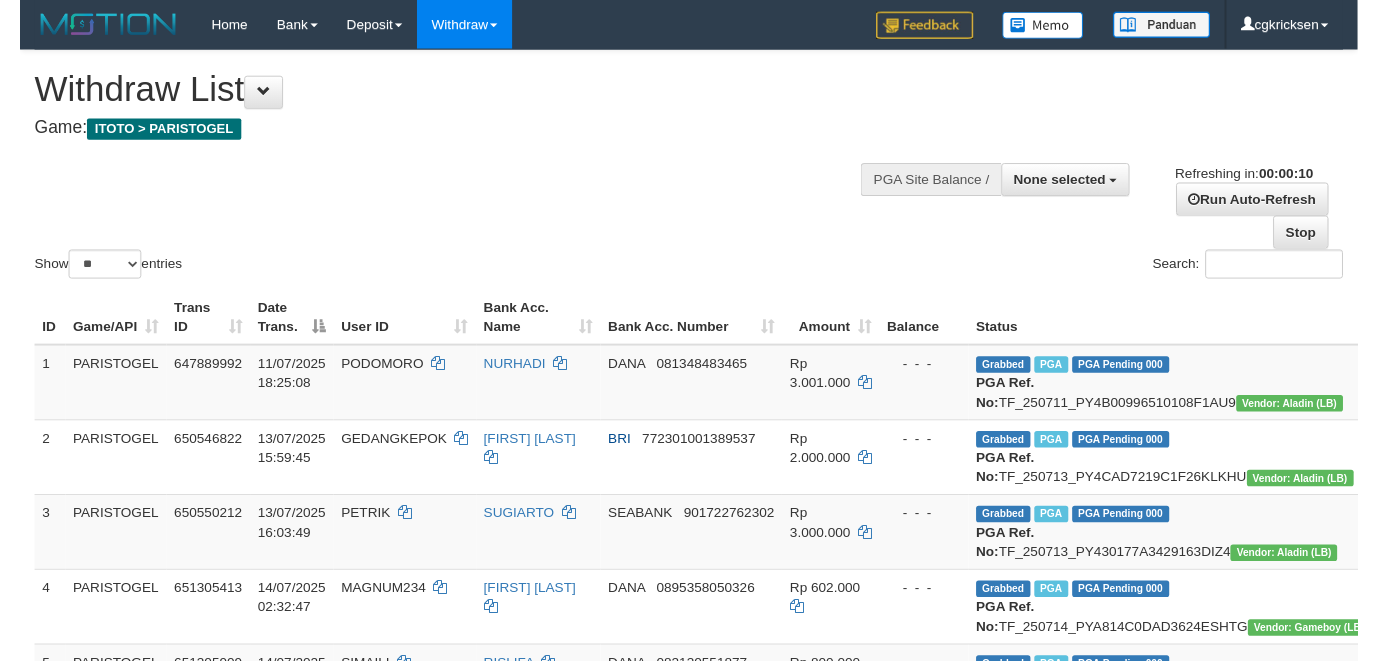 scroll, scrollTop: 0, scrollLeft: 0, axis: both 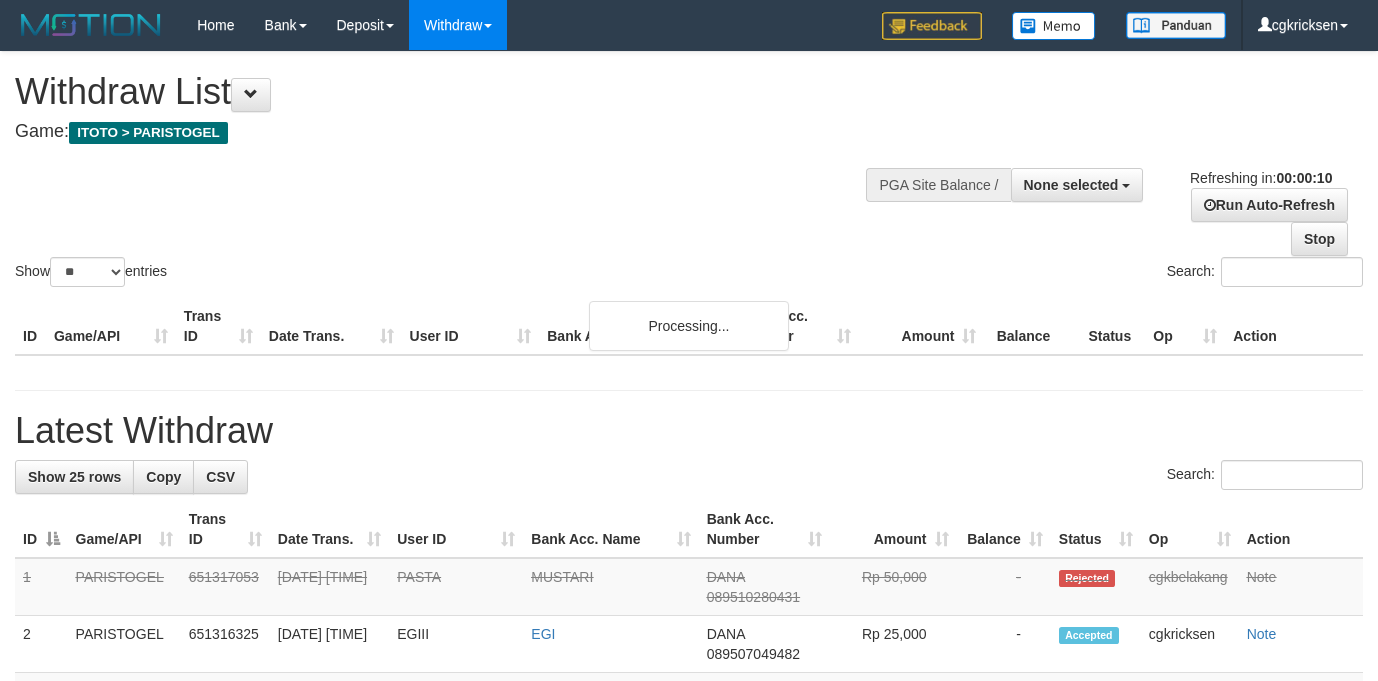 select 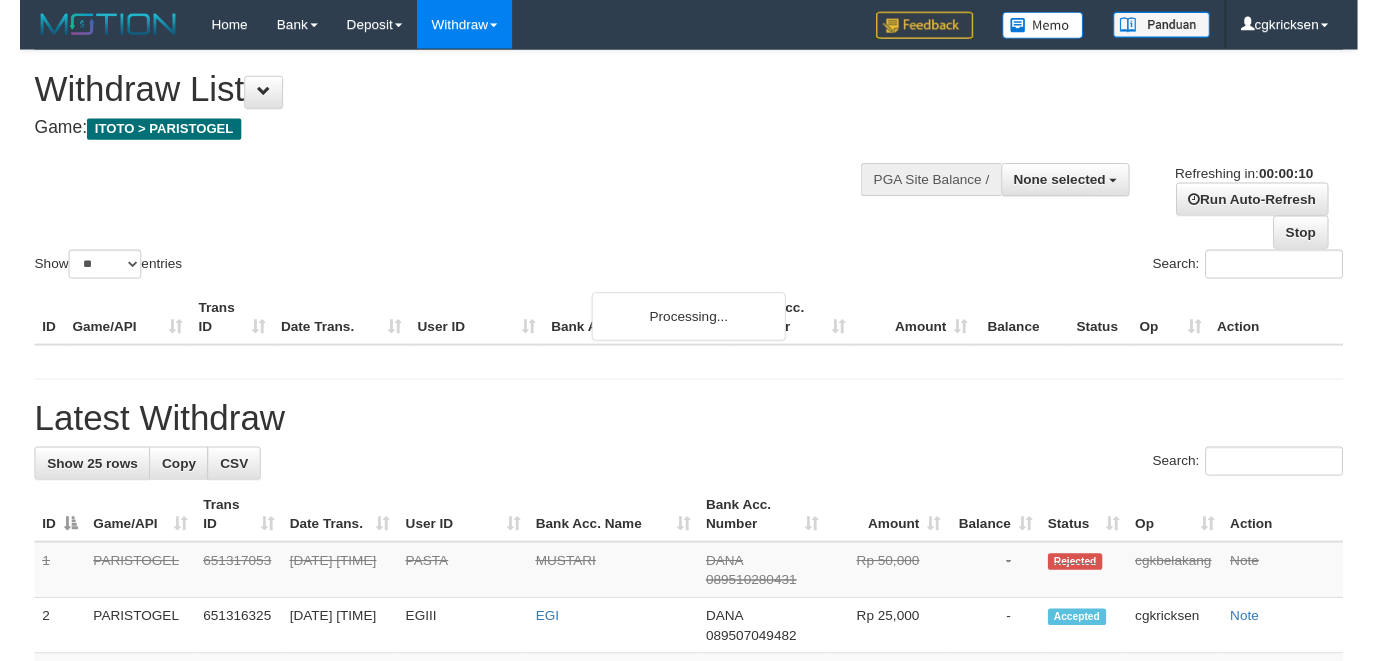 scroll, scrollTop: 0, scrollLeft: 0, axis: both 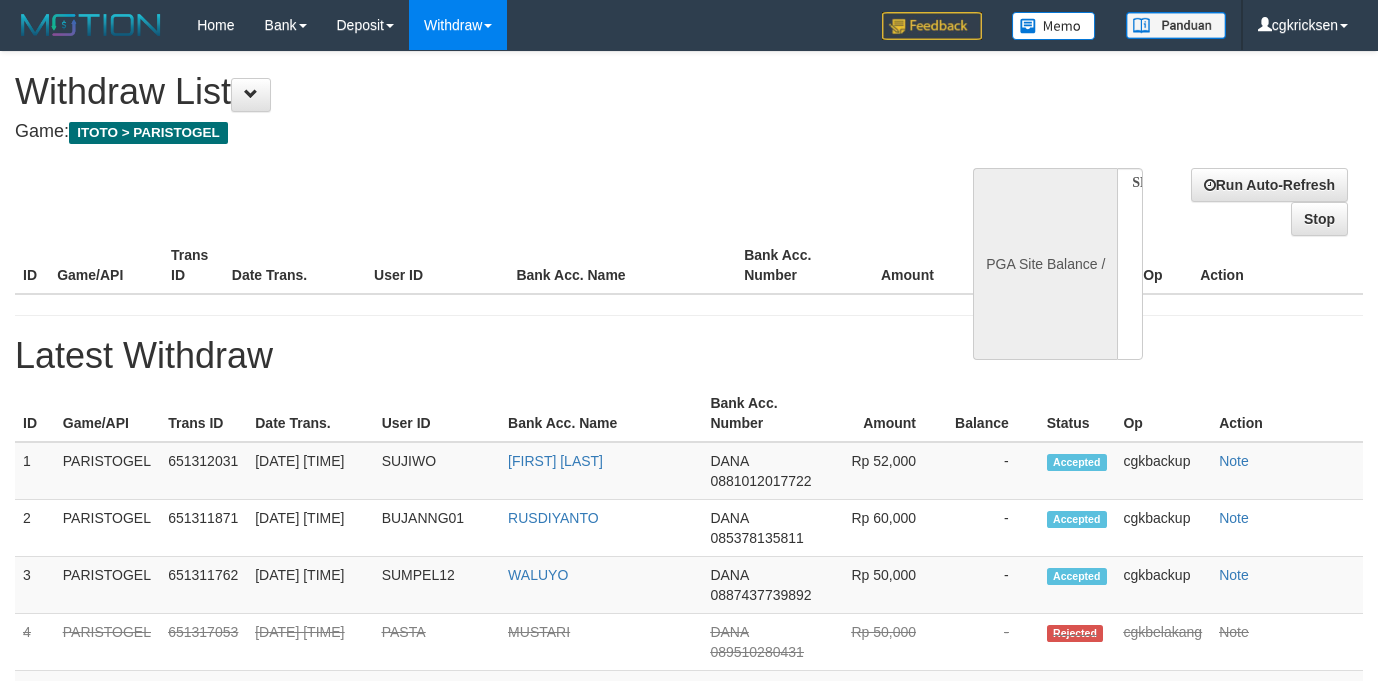 select 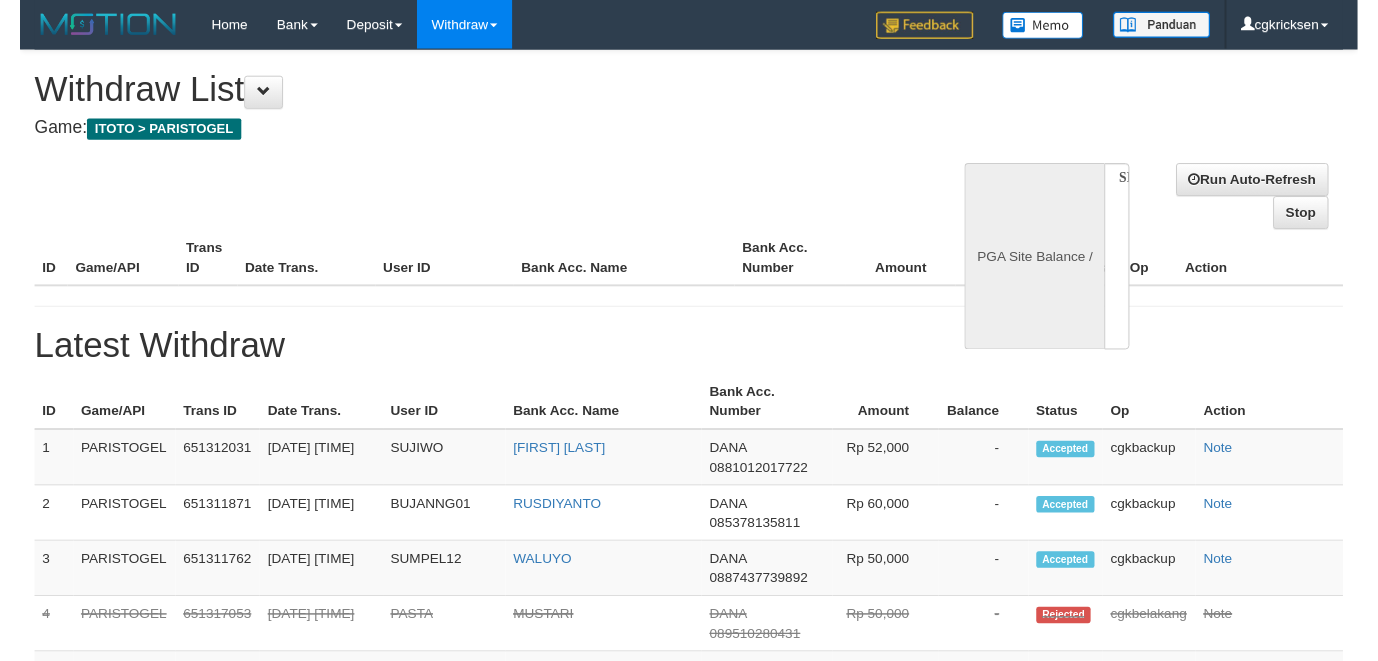 scroll, scrollTop: 0, scrollLeft: 0, axis: both 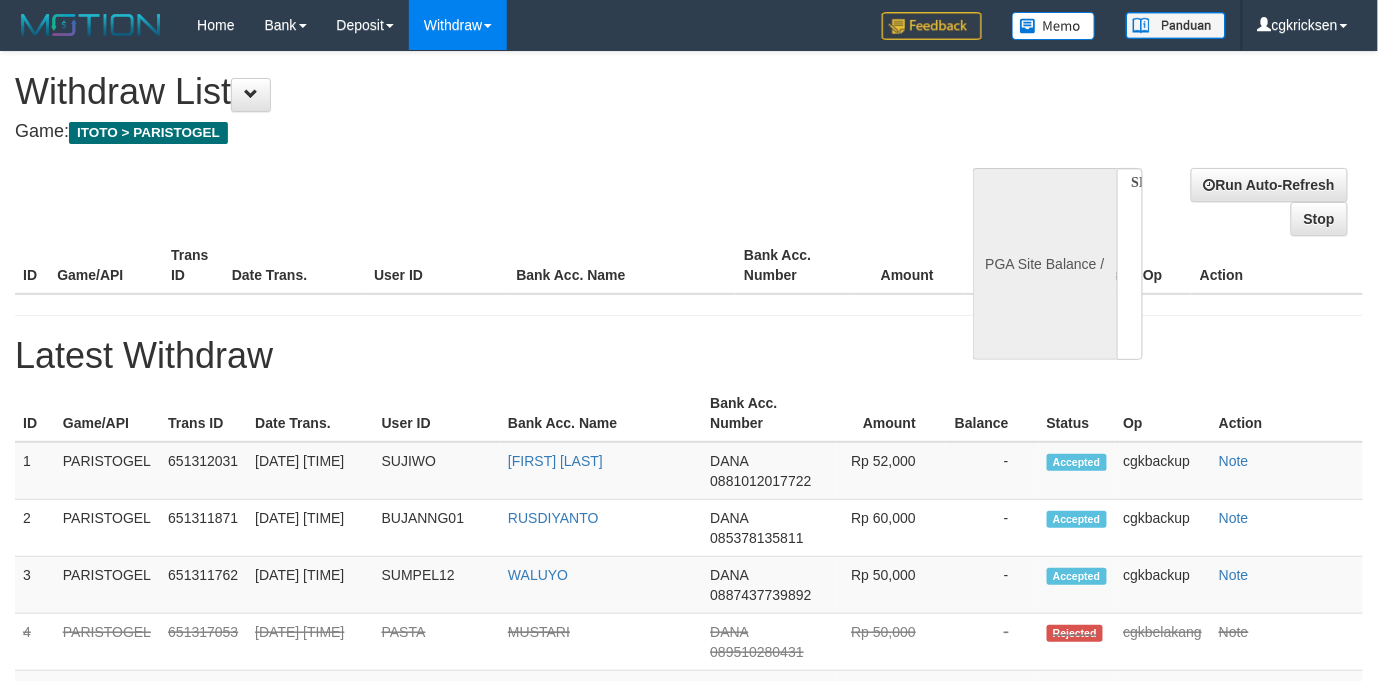 select on "**" 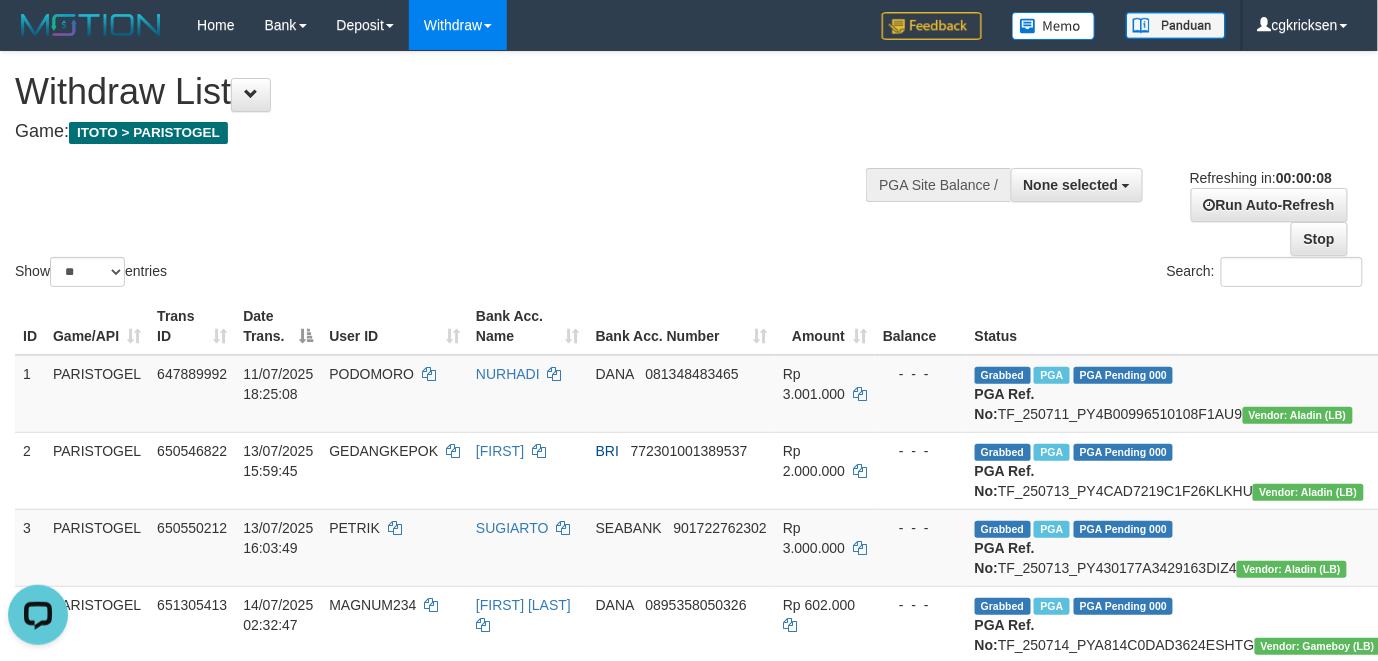 scroll, scrollTop: 0, scrollLeft: 0, axis: both 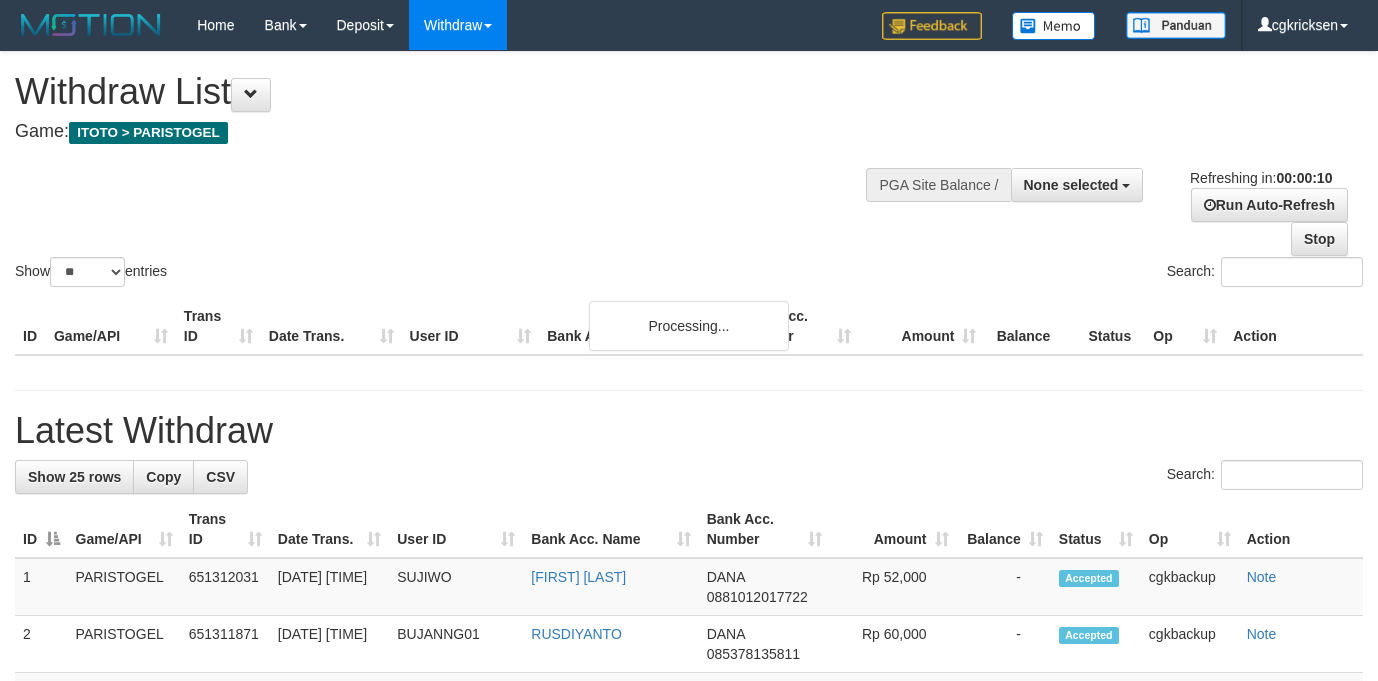 select 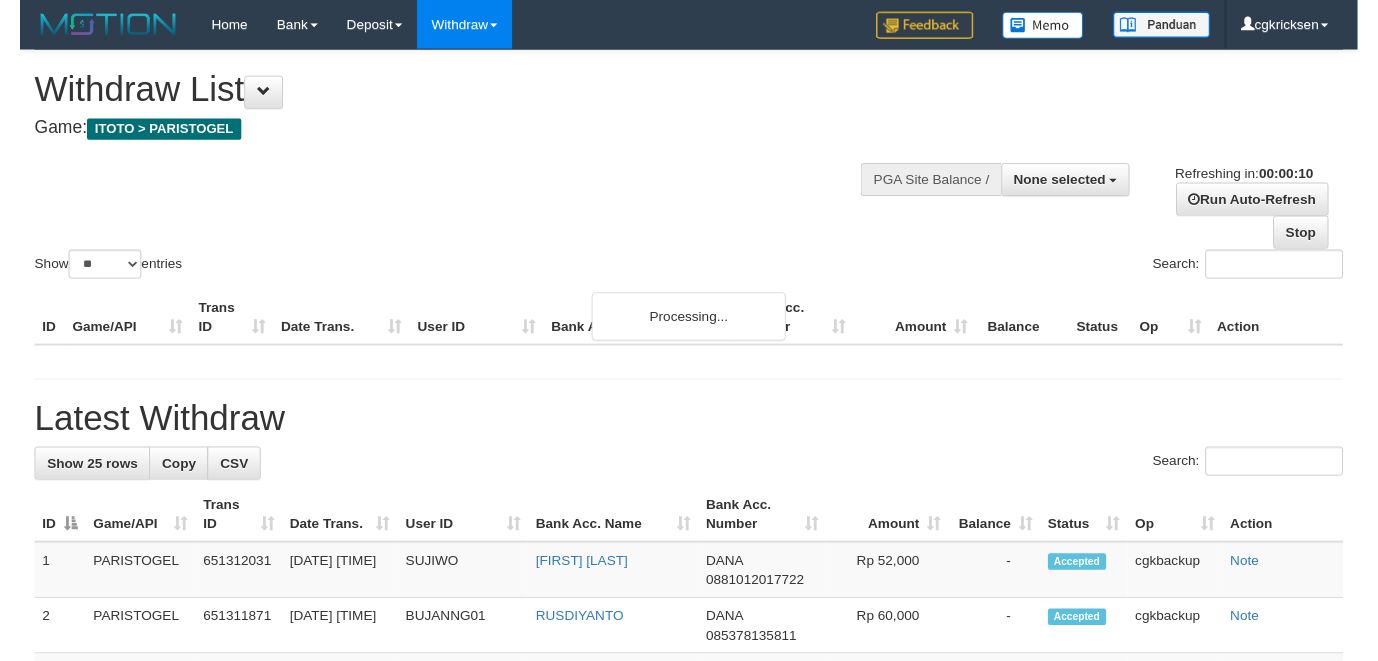 scroll, scrollTop: 0, scrollLeft: 0, axis: both 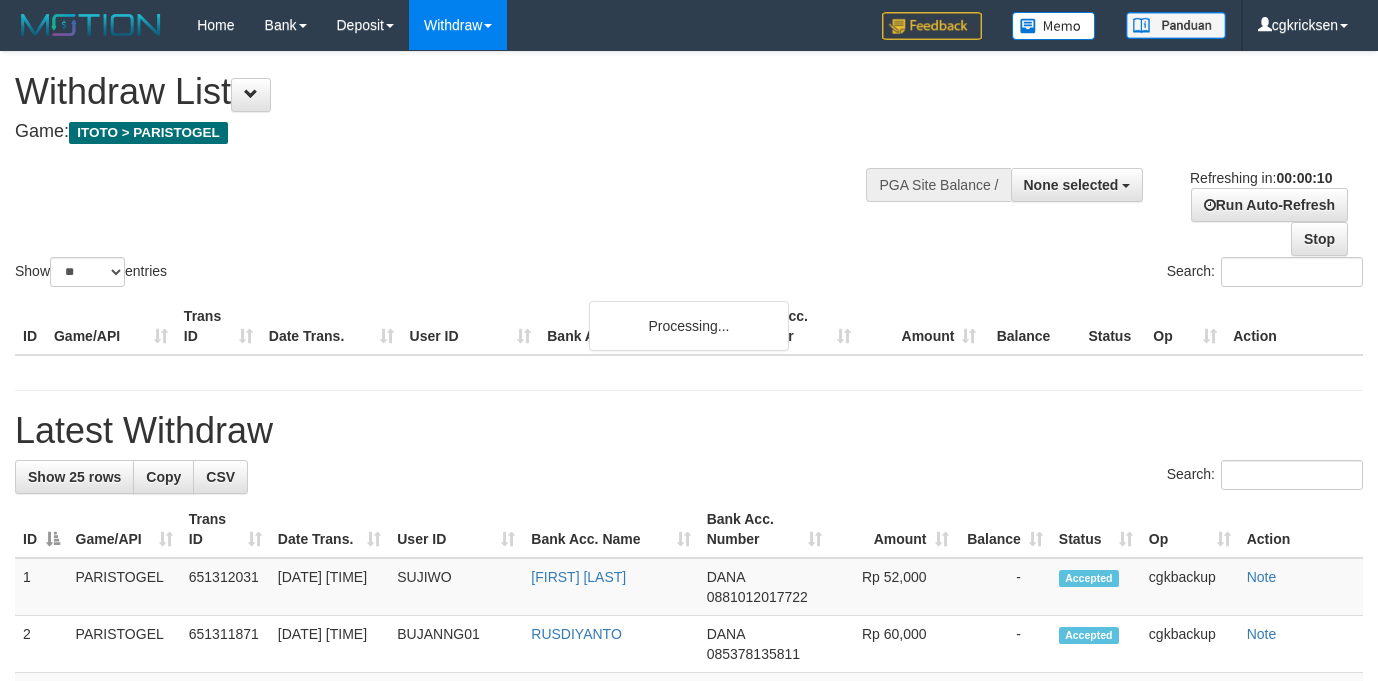 select 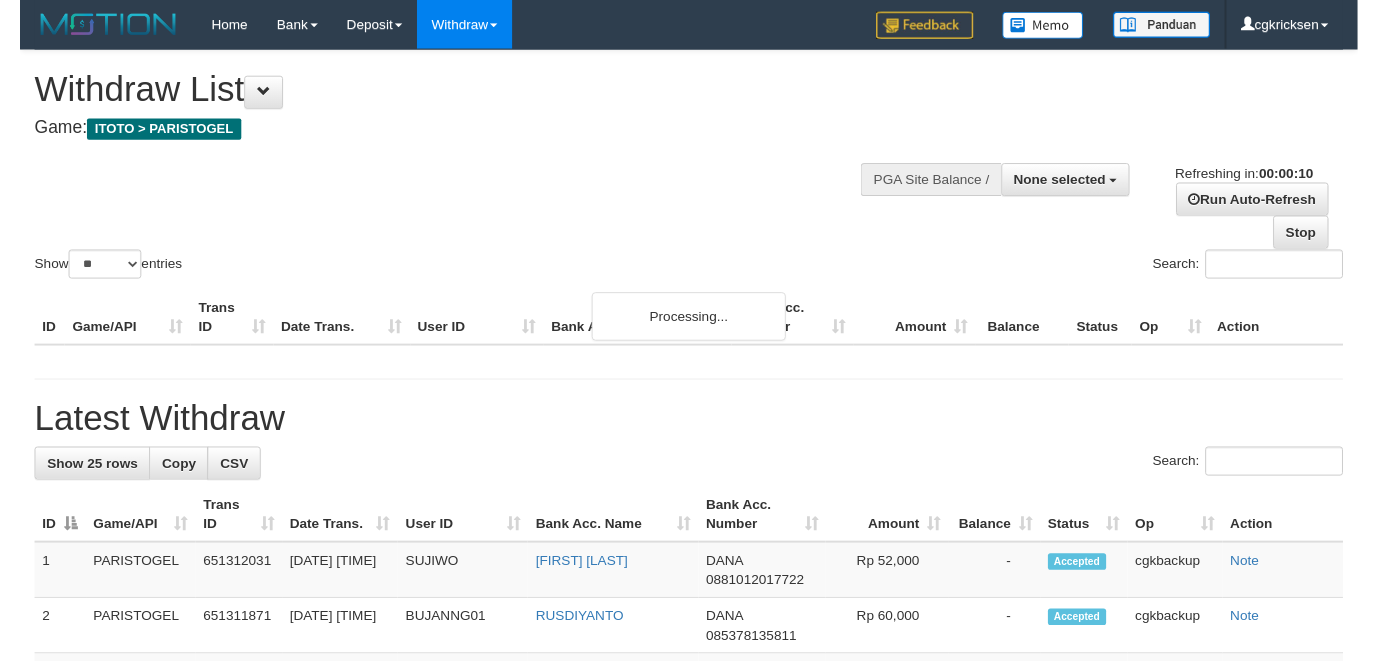 scroll, scrollTop: 0, scrollLeft: 0, axis: both 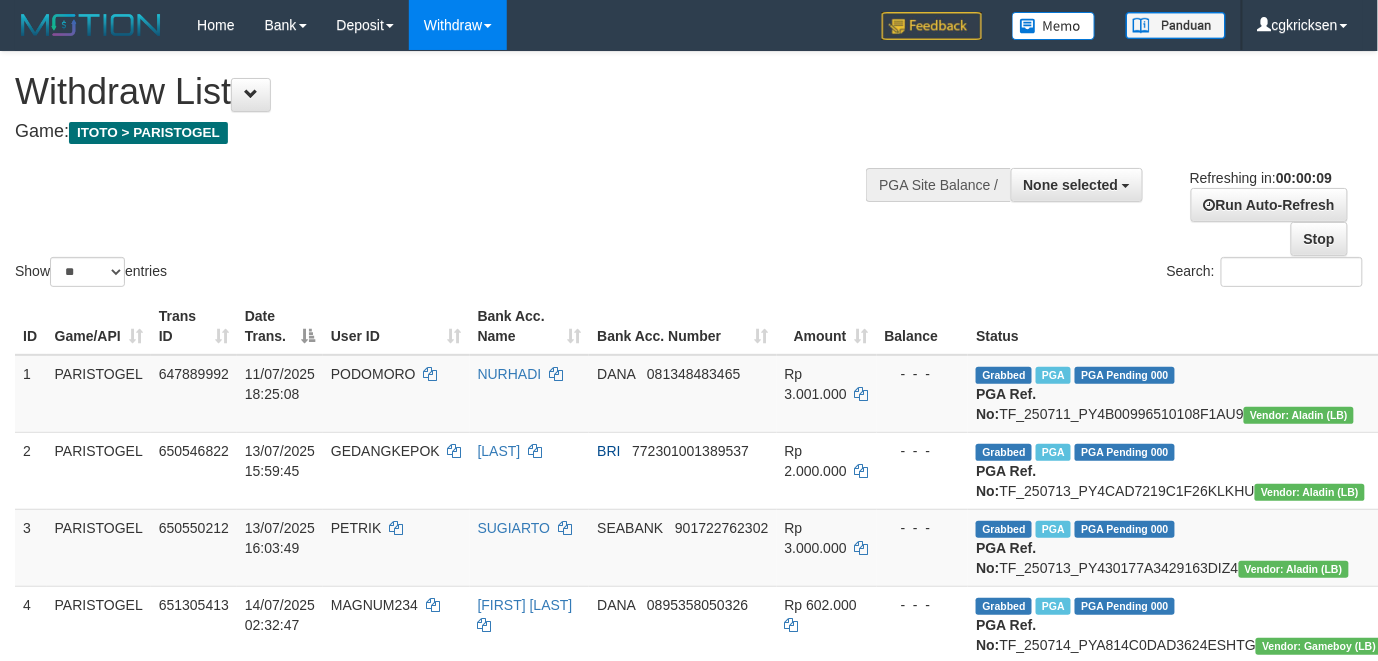 click on "**********" at bounding box center (1153, 204) 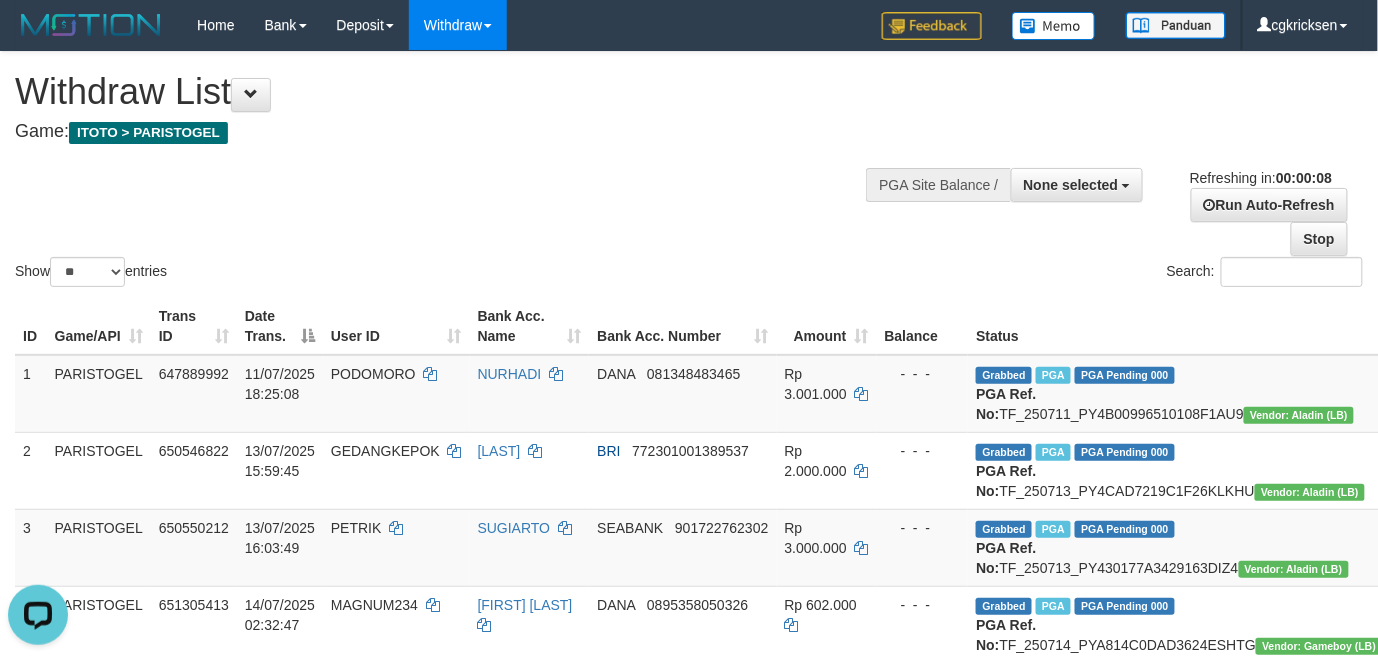 scroll, scrollTop: 0, scrollLeft: 0, axis: both 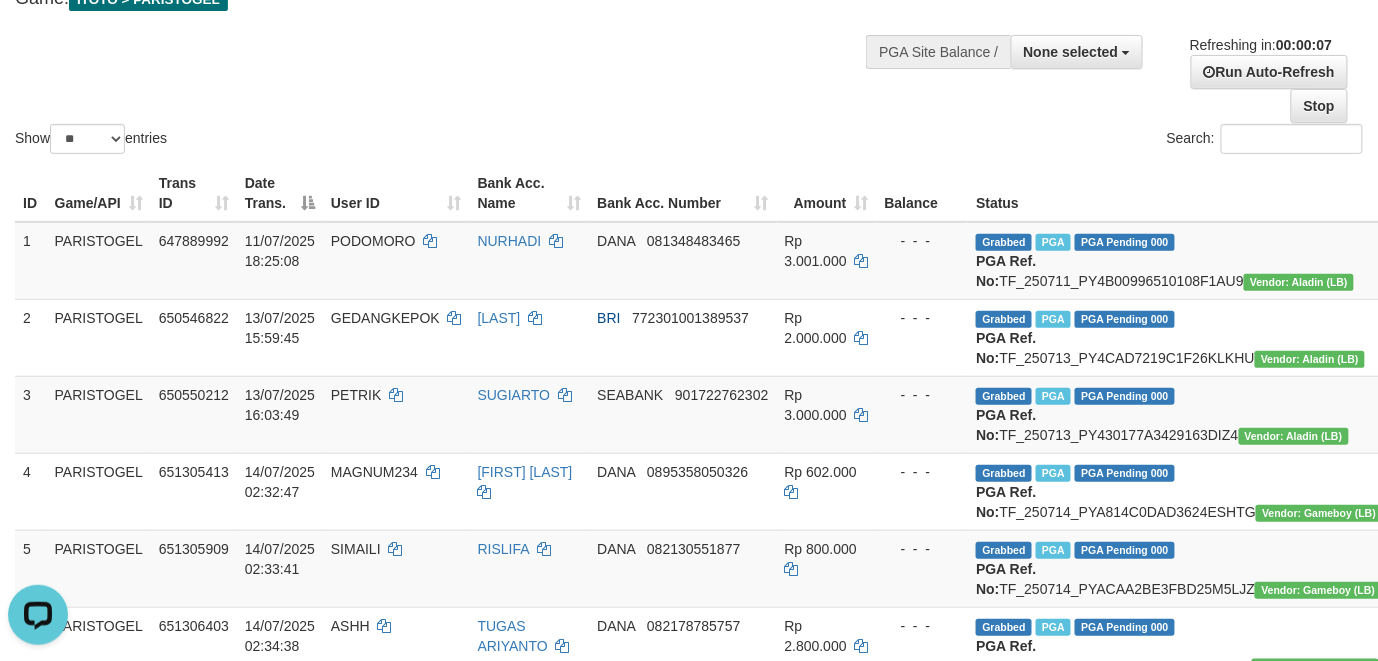 click on "Balance" at bounding box center [923, 193] 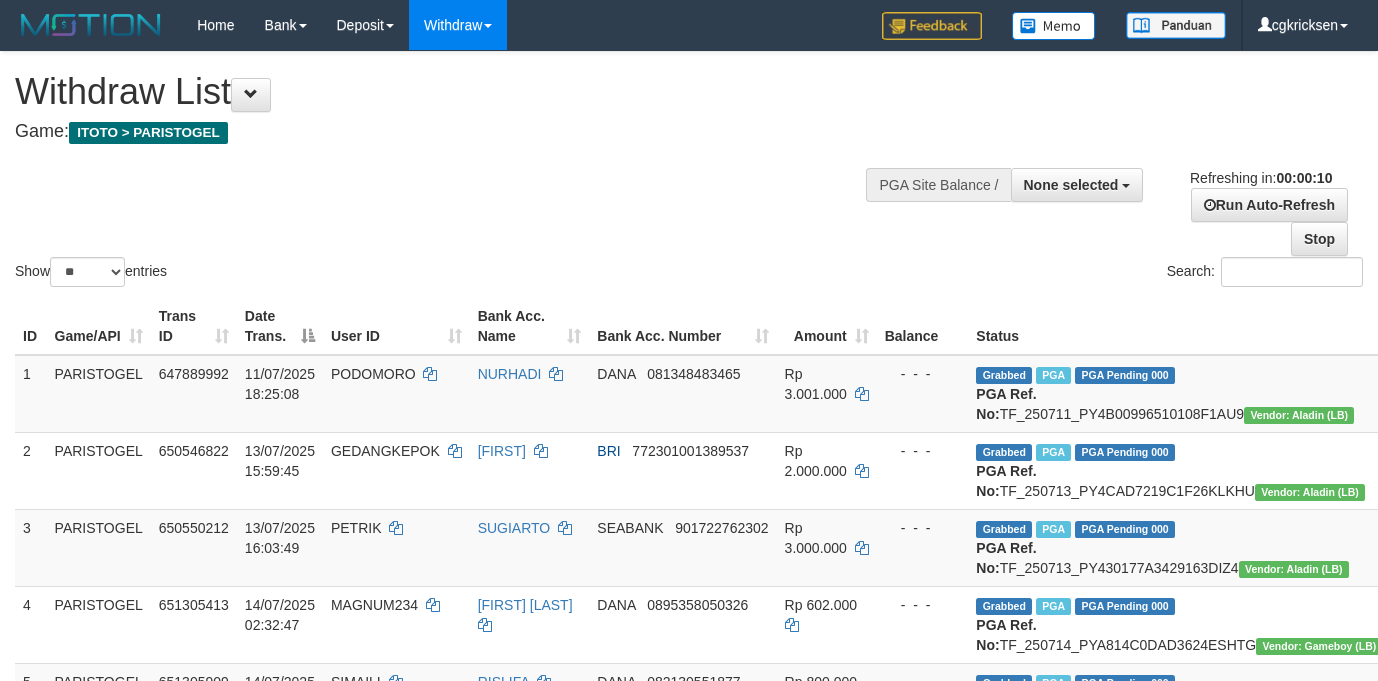 select 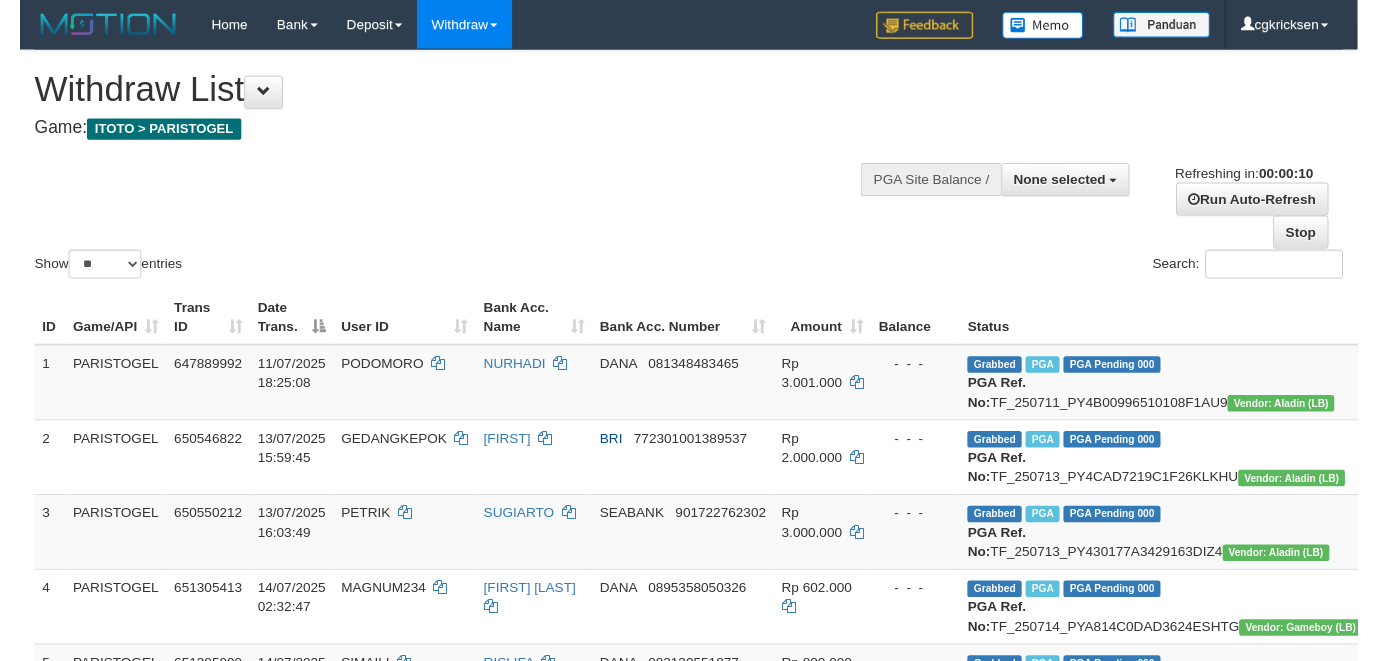 scroll, scrollTop: 134, scrollLeft: 0, axis: vertical 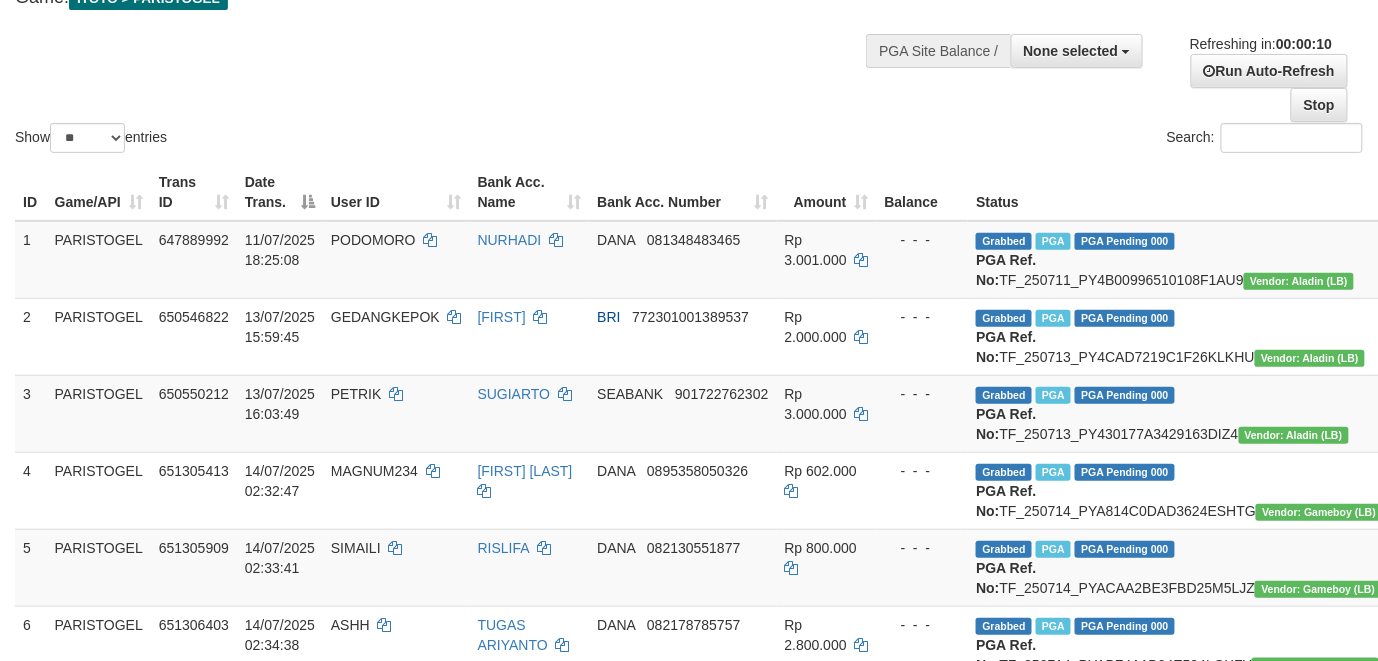 click on "Search:" at bounding box center [1033, 140] 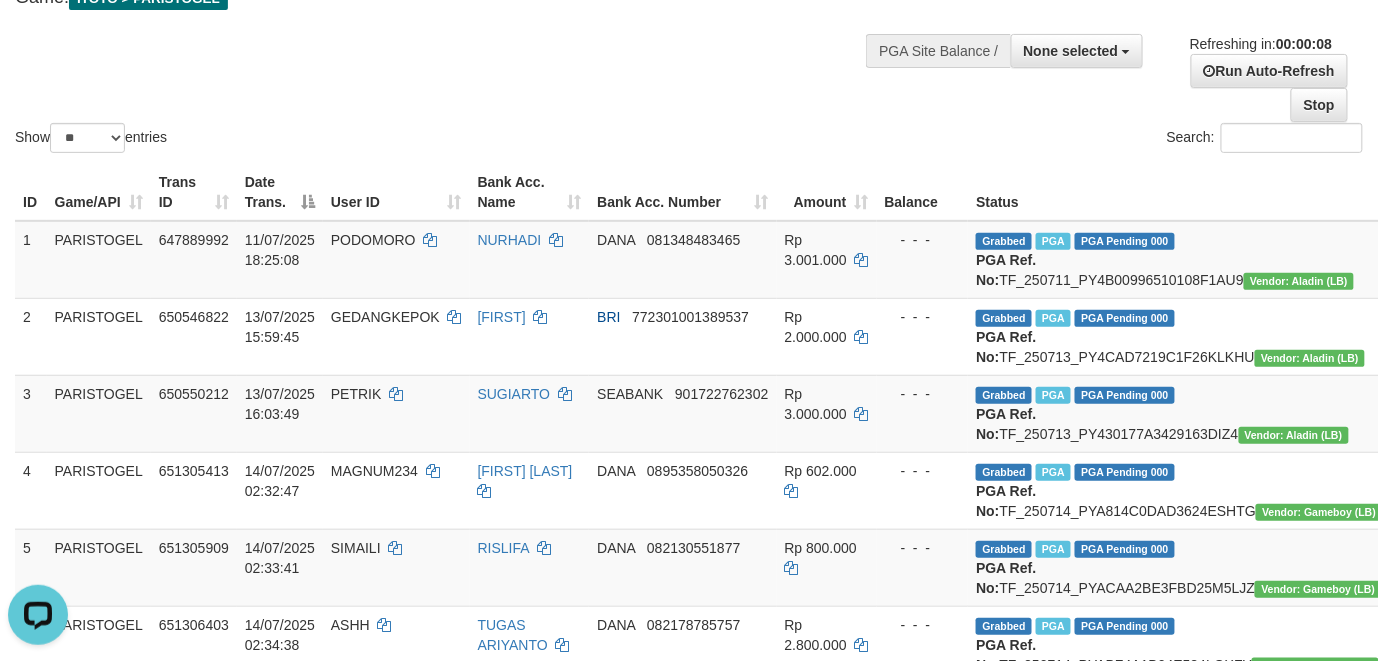 scroll, scrollTop: 0, scrollLeft: 0, axis: both 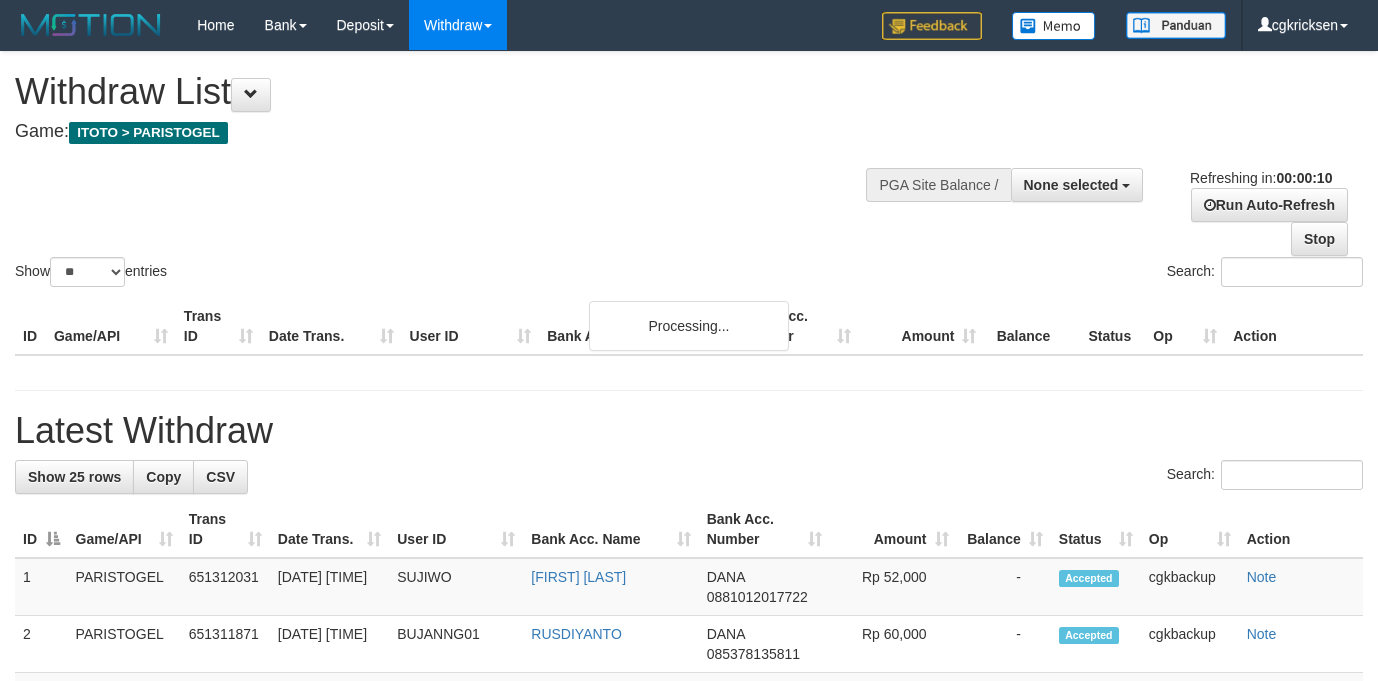 select 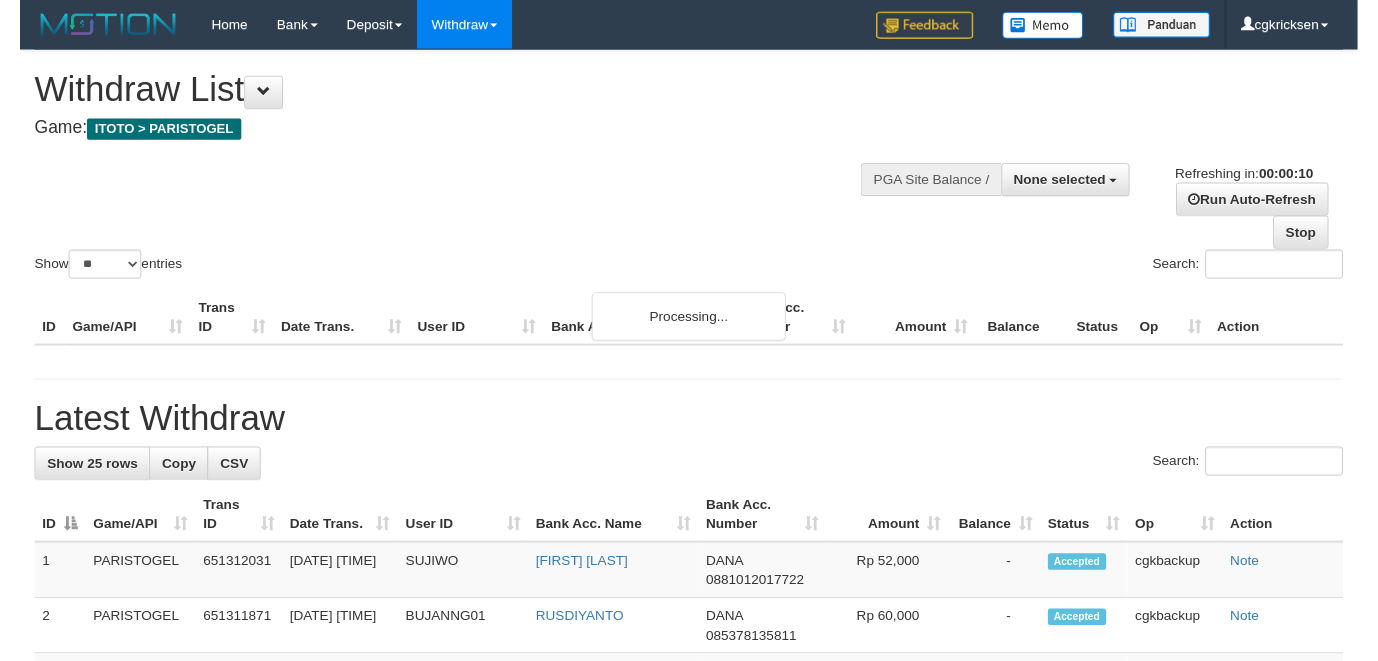 scroll, scrollTop: 0, scrollLeft: 0, axis: both 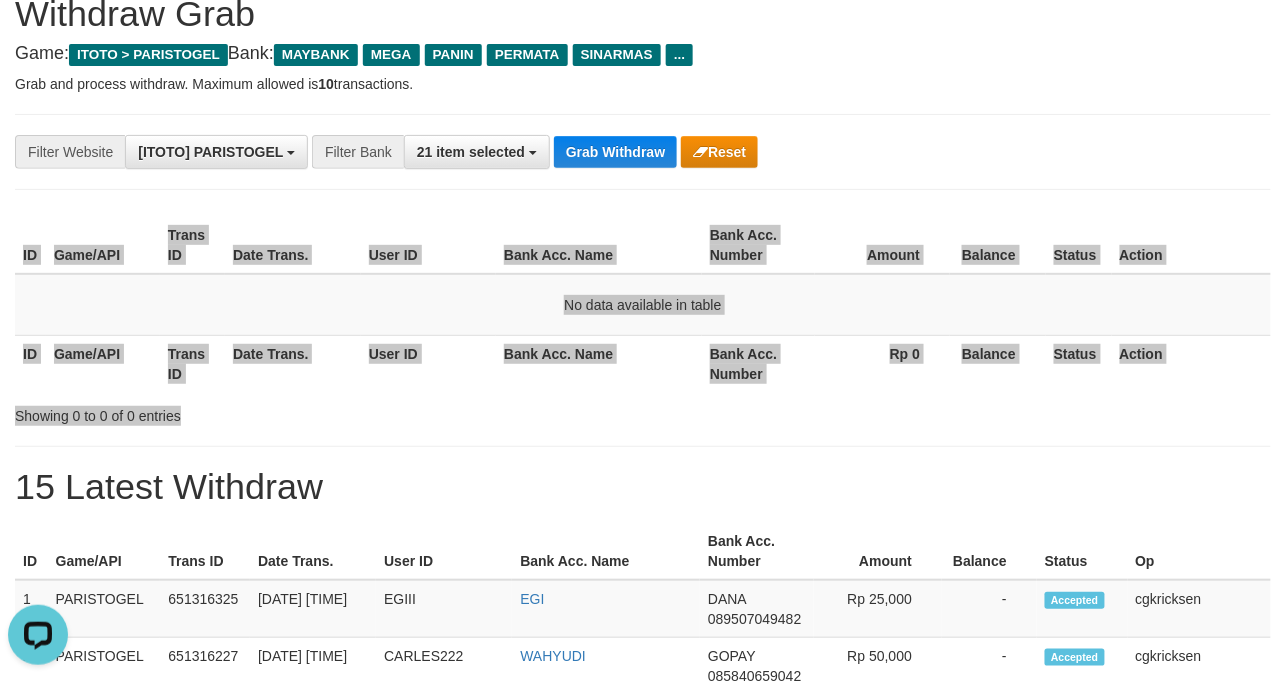 click on "ID Game/API Trans ID Date Trans. User ID Bank Acc. Name Bank Acc. Number Amount Balance Status Action
No data available in table
ID Game/API Trans ID Date Trans. User ID Bank Acc. Name Bank Acc. Number Rp 0 Balance Status Action
Showing 0 to 0 of 0 entries" at bounding box center (643, 318) 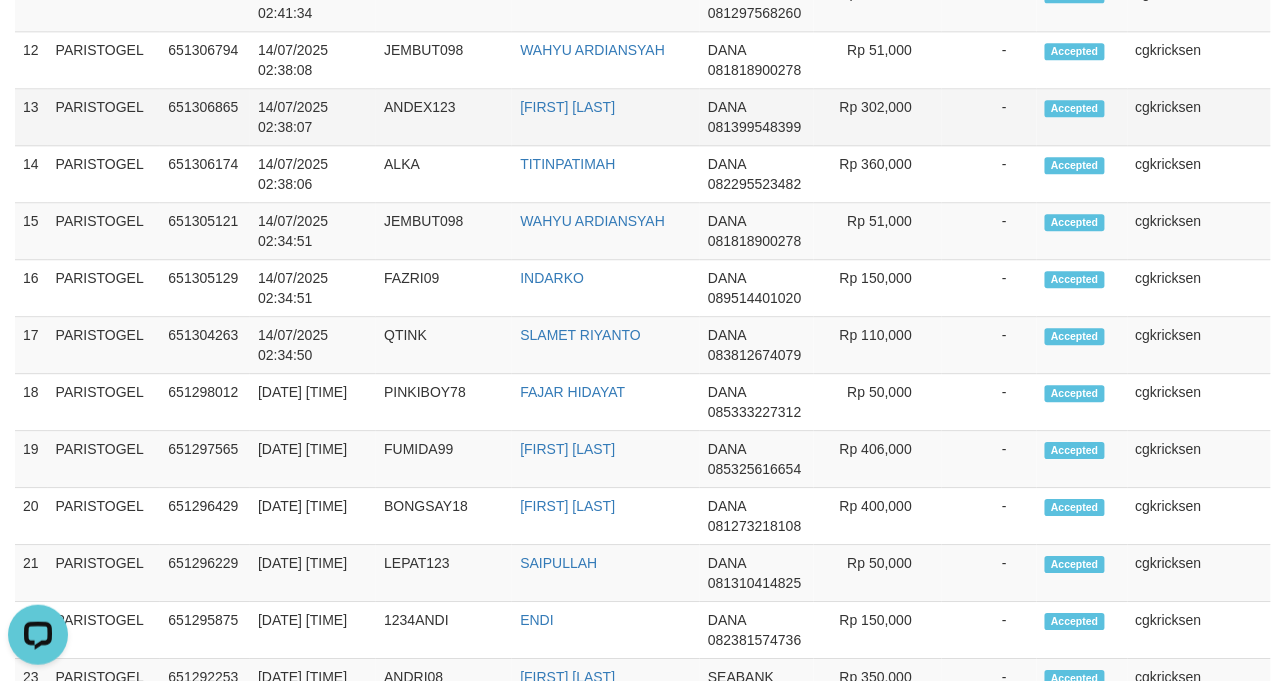 click on "ANDEX123" at bounding box center (444, 117) 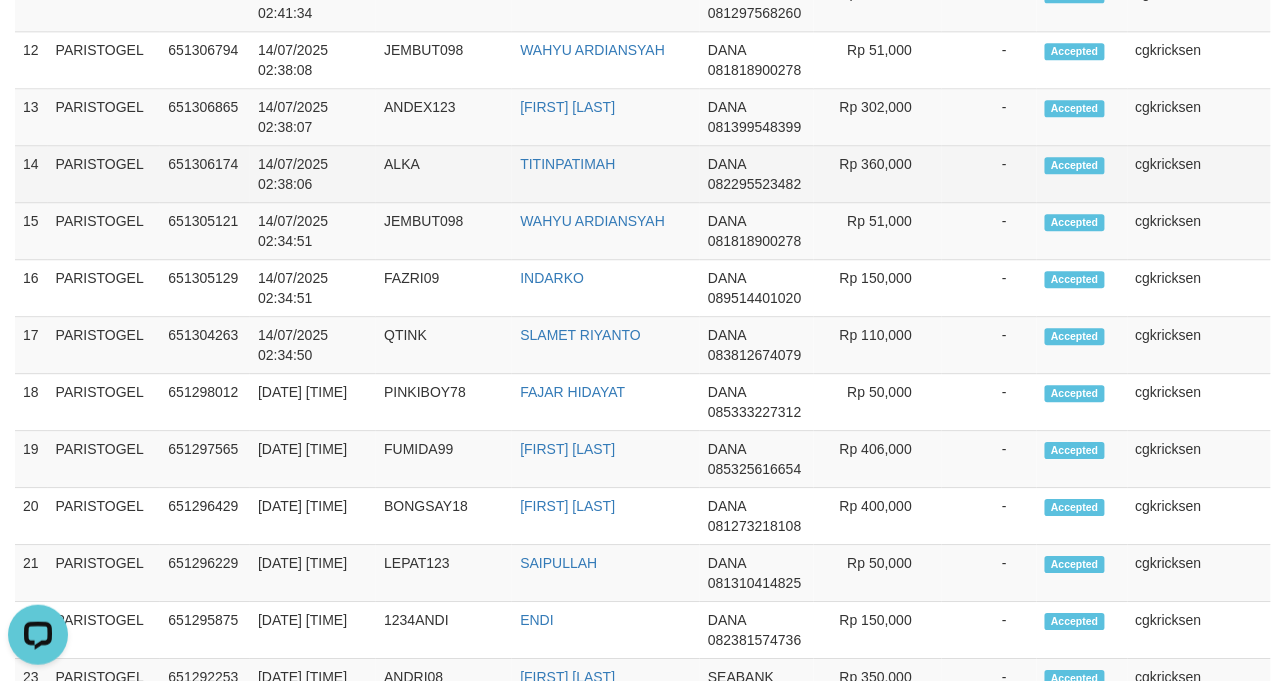 click on "TITINPATIMAH" at bounding box center (606, 174) 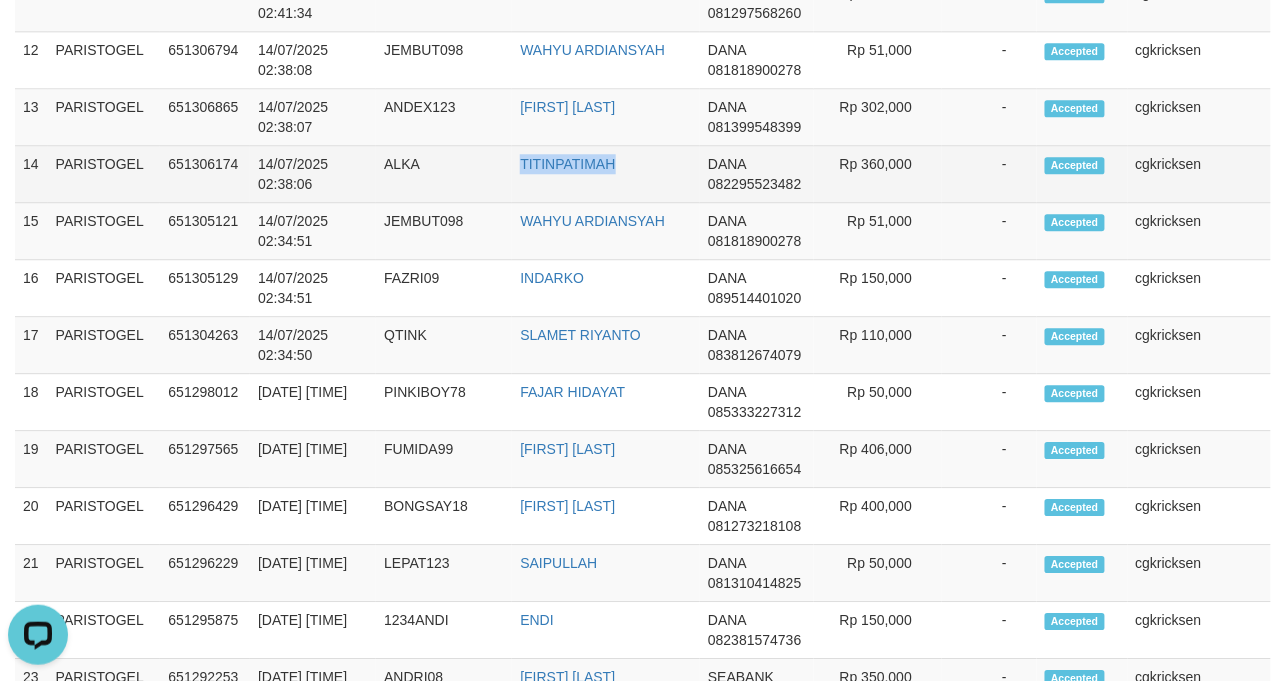 click on "TITINPATIMAH" at bounding box center (606, 174) 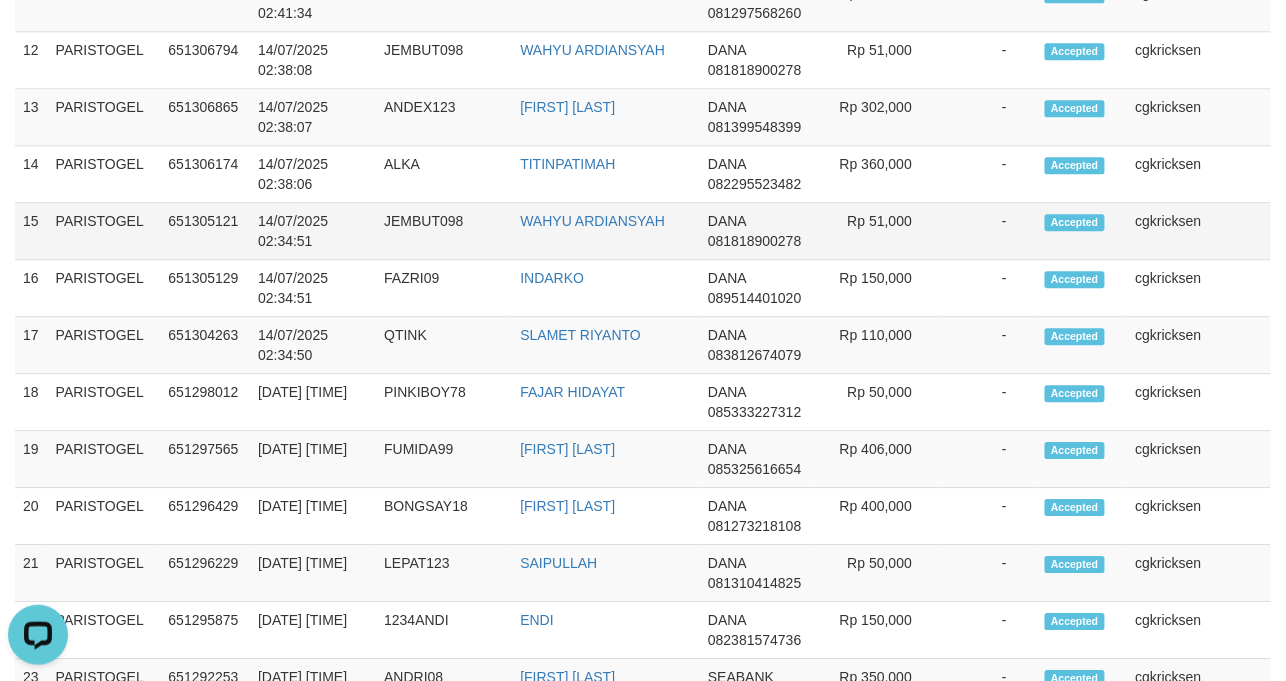 click on "WAHYU ARDIANSYAH" at bounding box center [606, 231] 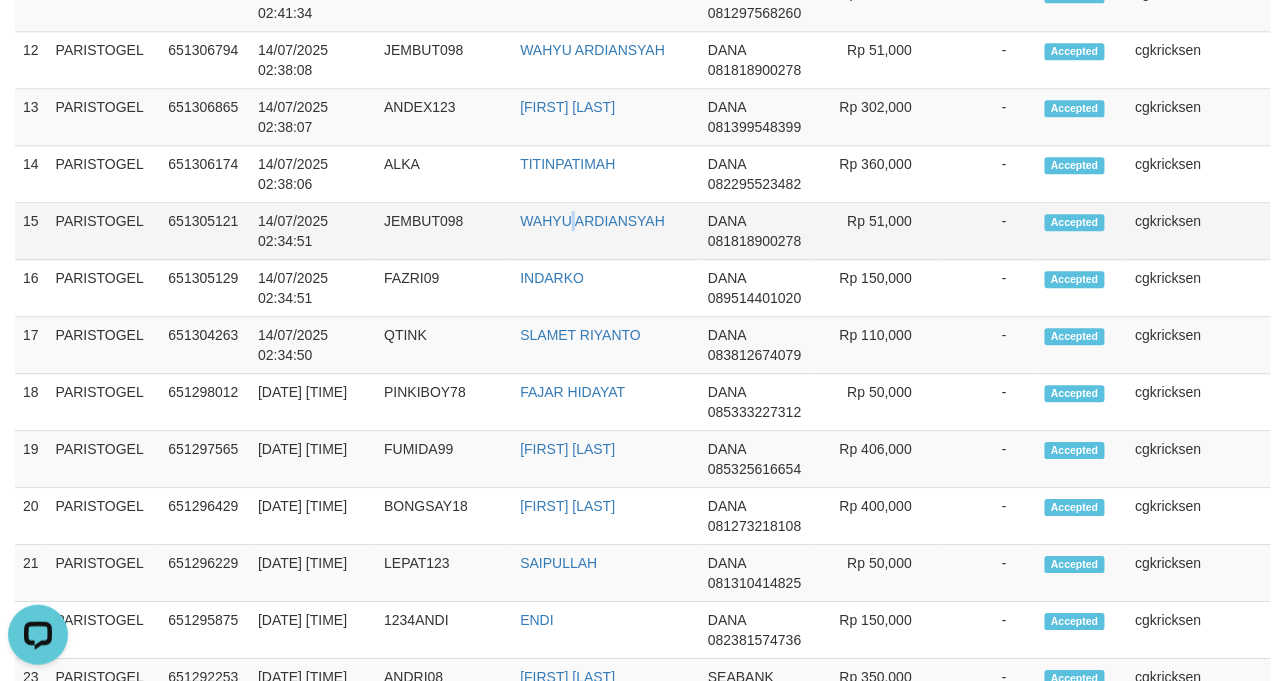 click on "WAHYU ARDIANSYAH" at bounding box center [606, 231] 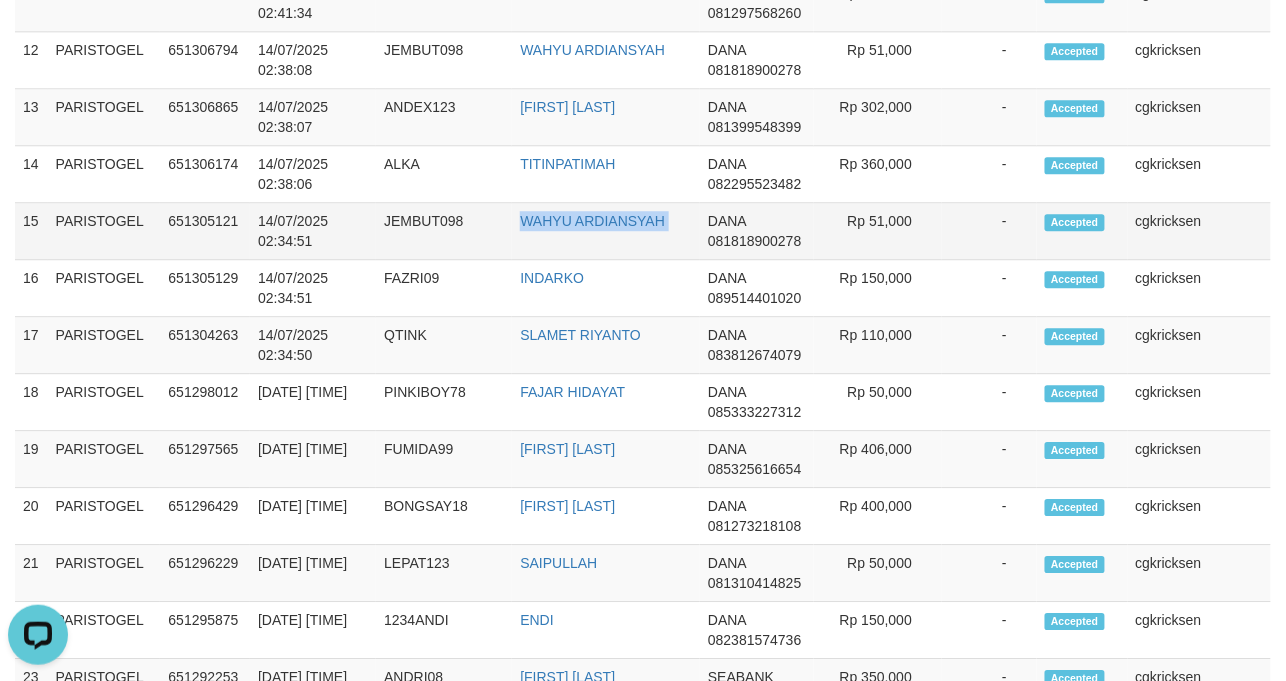 click on "WAHYU ARDIANSYAH" at bounding box center [606, 231] 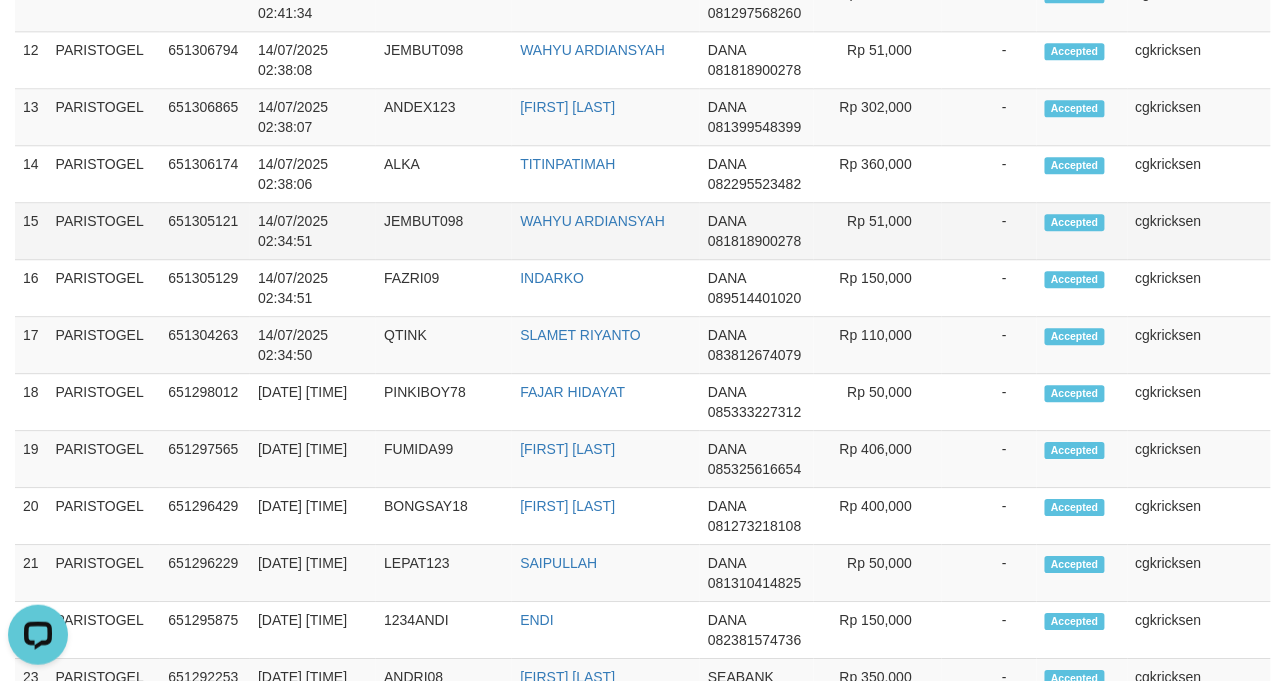 drag, startPoint x: 601, startPoint y: 336, endPoint x: 558, endPoint y: 320, distance: 45.88028 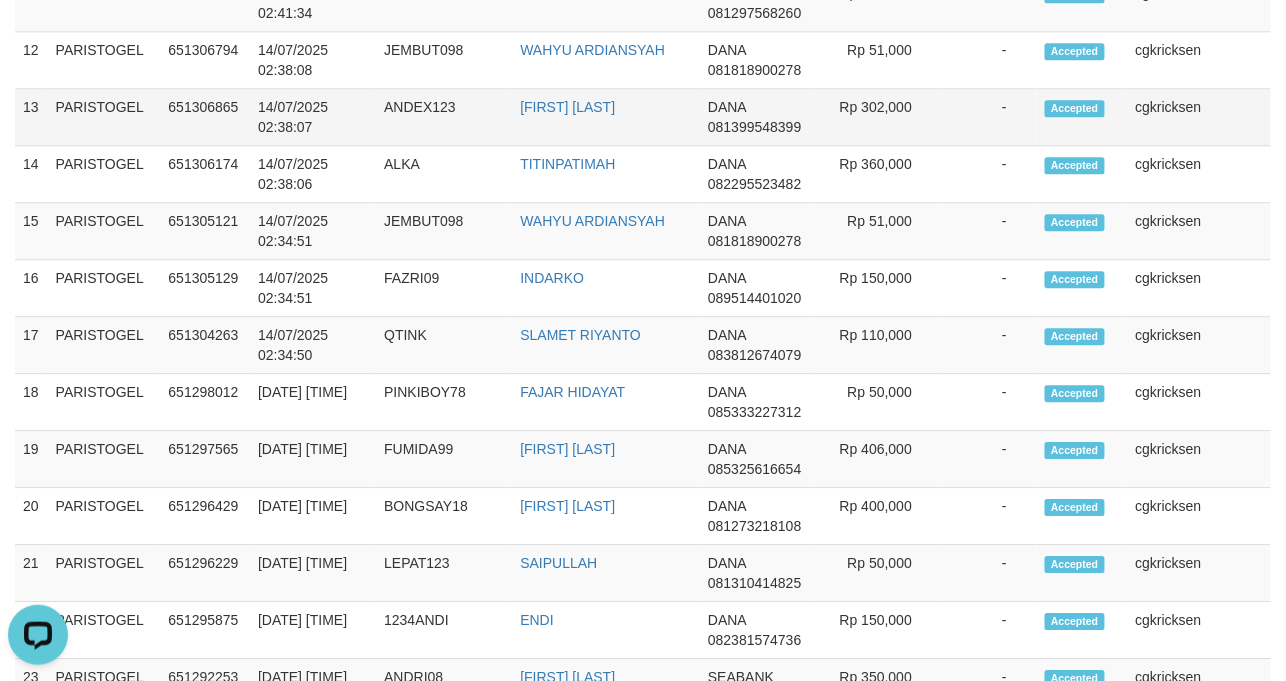 click on "JOKO FENDI YULIANTO" at bounding box center (606, 117) 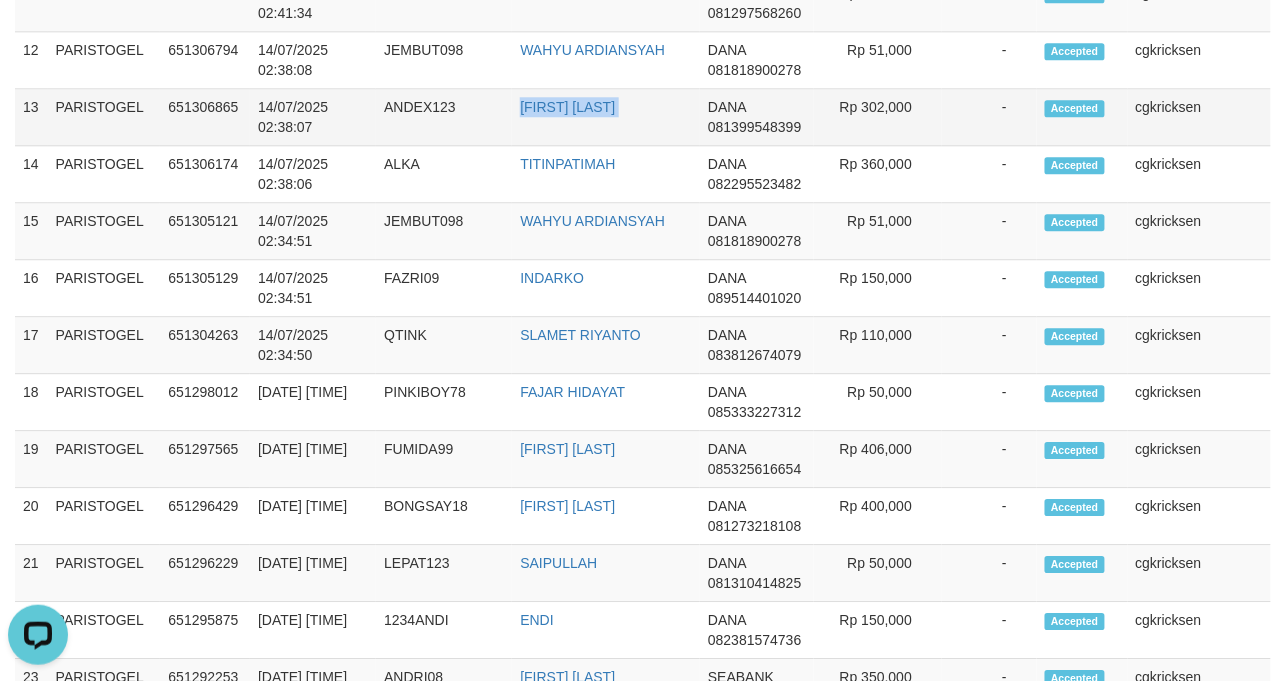 click on "[FIRST] [LAST]" at bounding box center [606, 117] 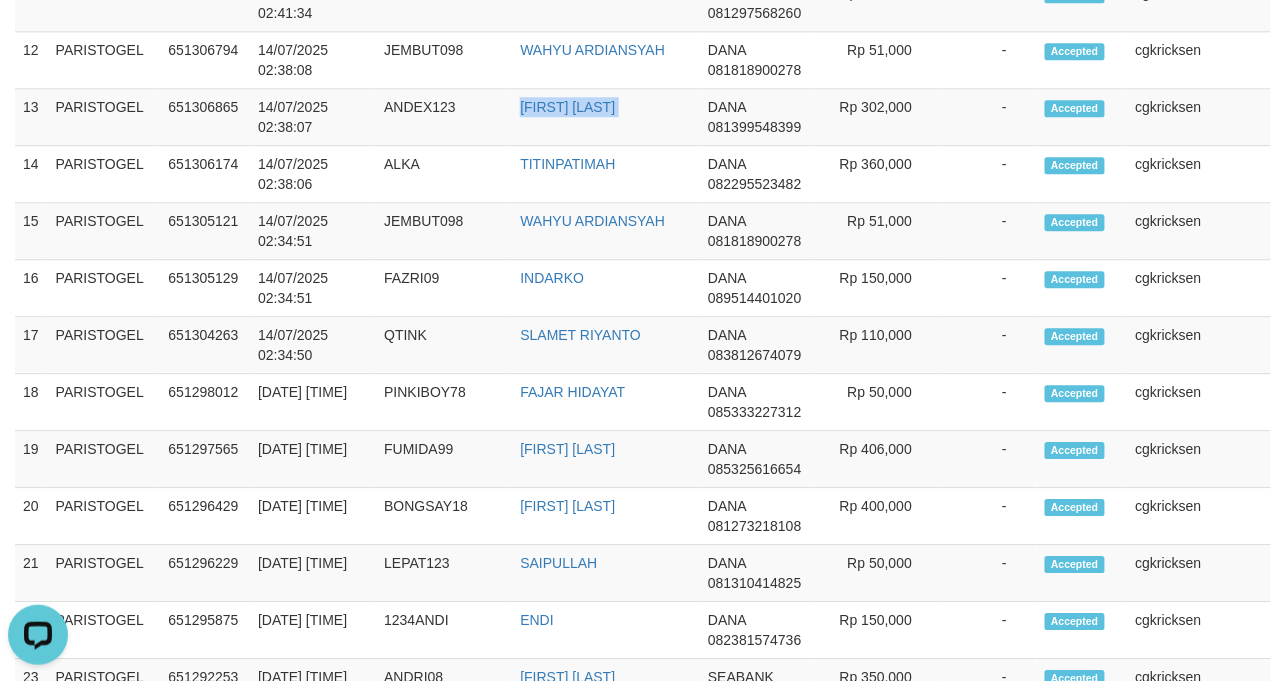 copy on "[FIRST] [LAST]" 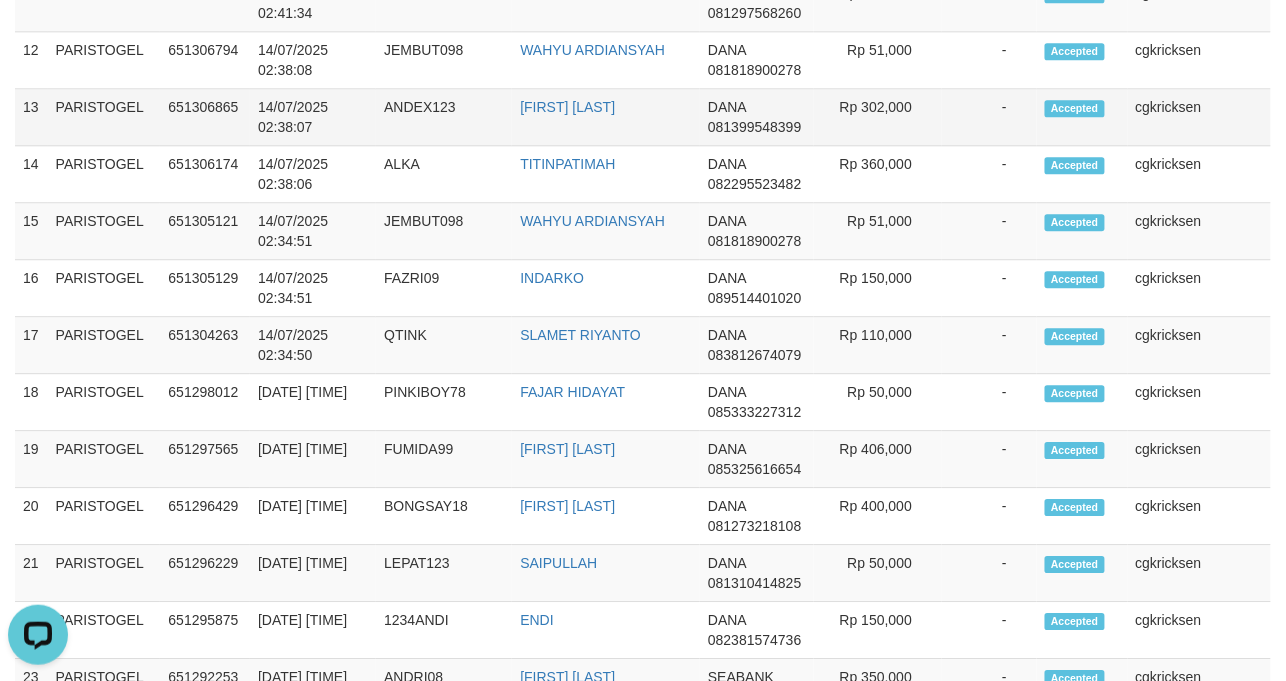click on "DANA
081399548399" at bounding box center [757, 117] 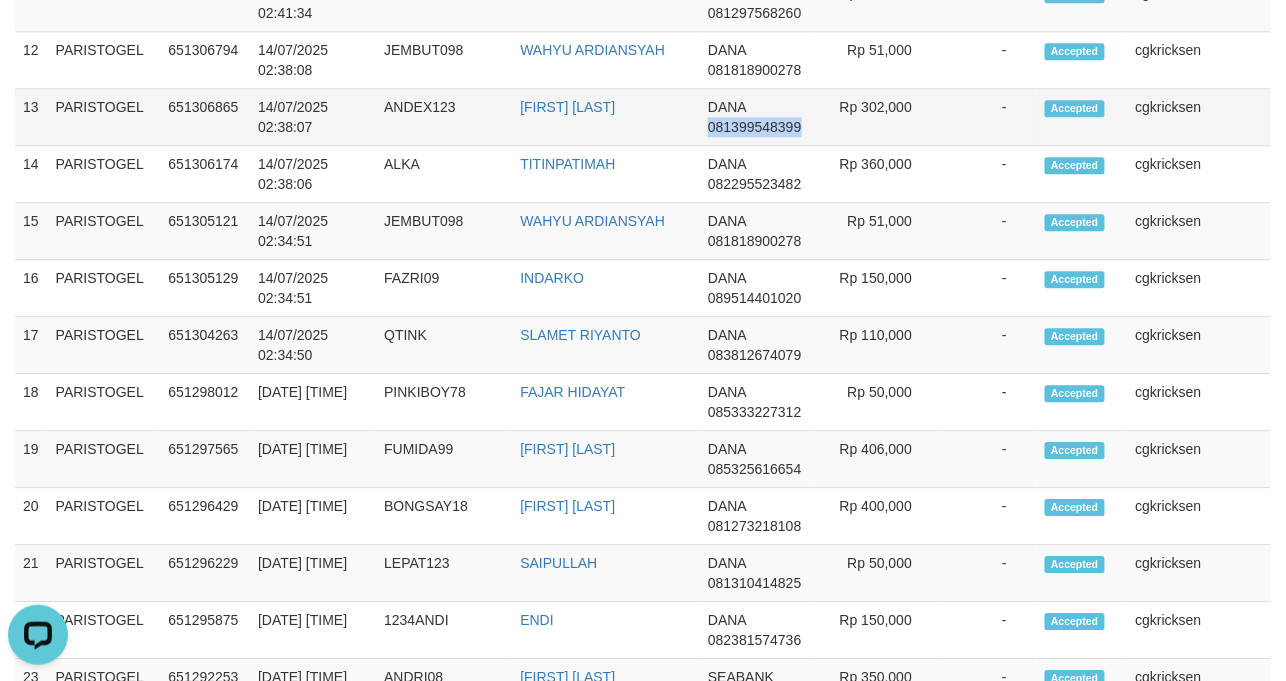 click on "DANA
081399548399" at bounding box center [757, 117] 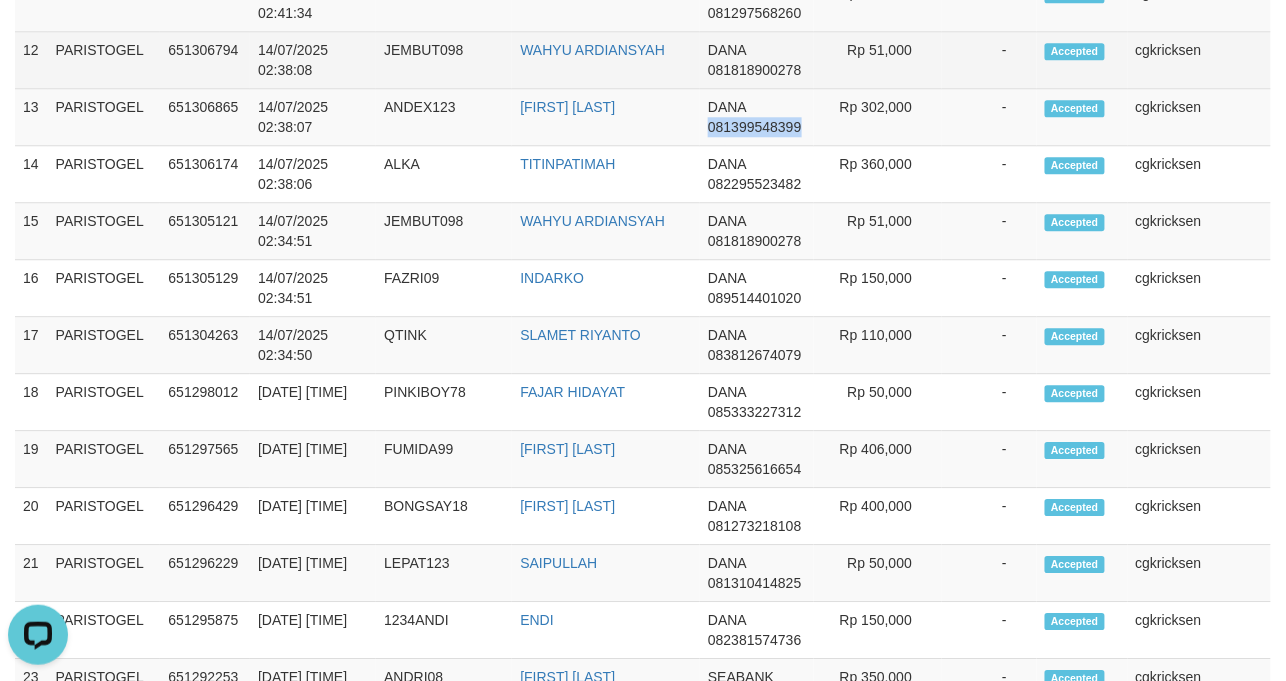 copy on "081399548399" 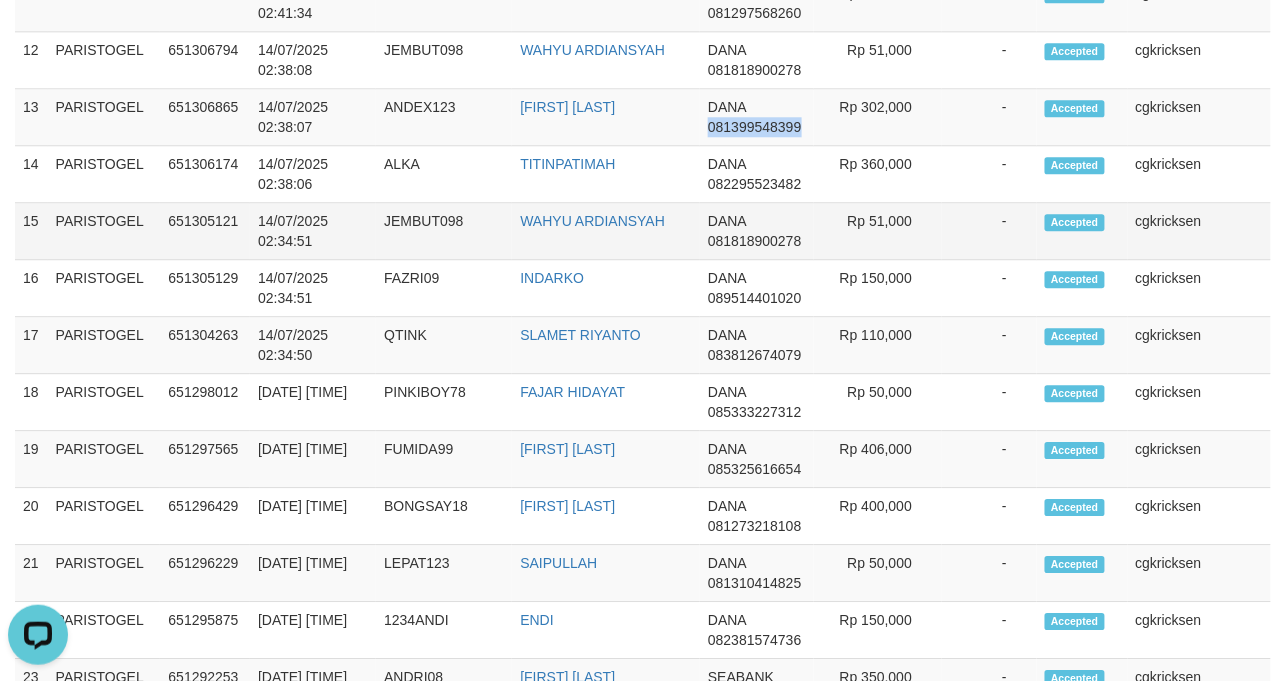 click on "DANA
081818900278" at bounding box center [757, 231] 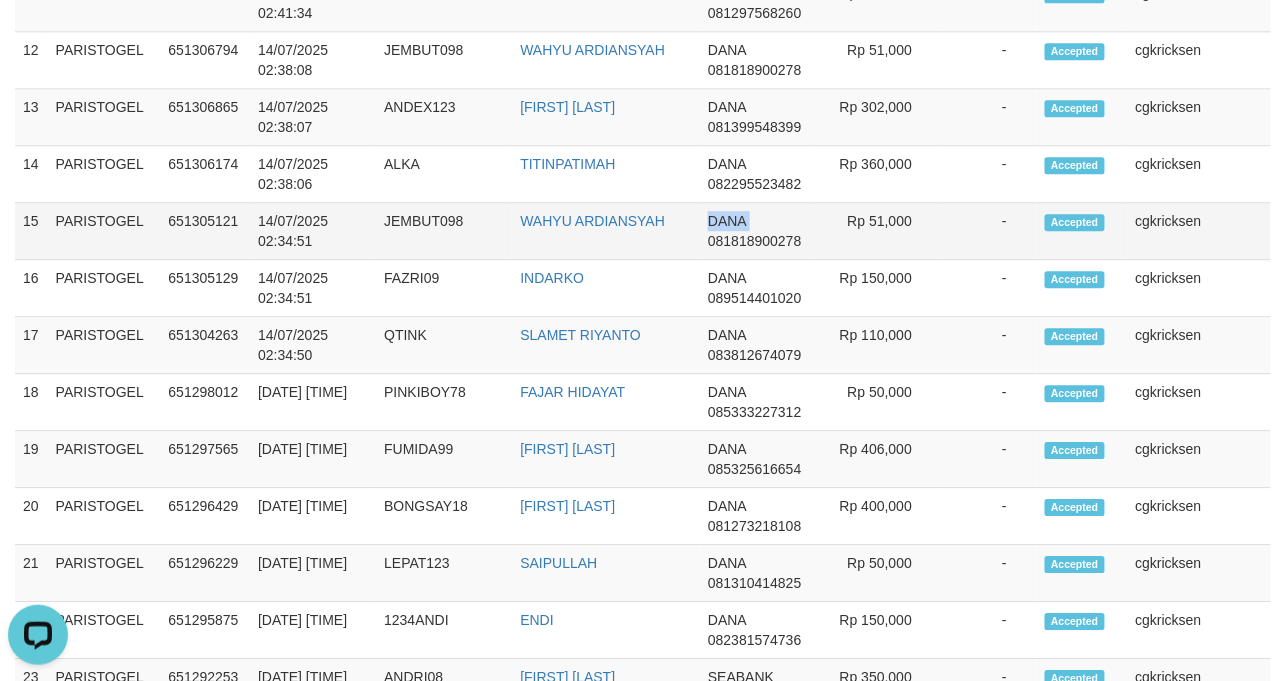 click on "DANA
081818900278" at bounding box center (757, 231) 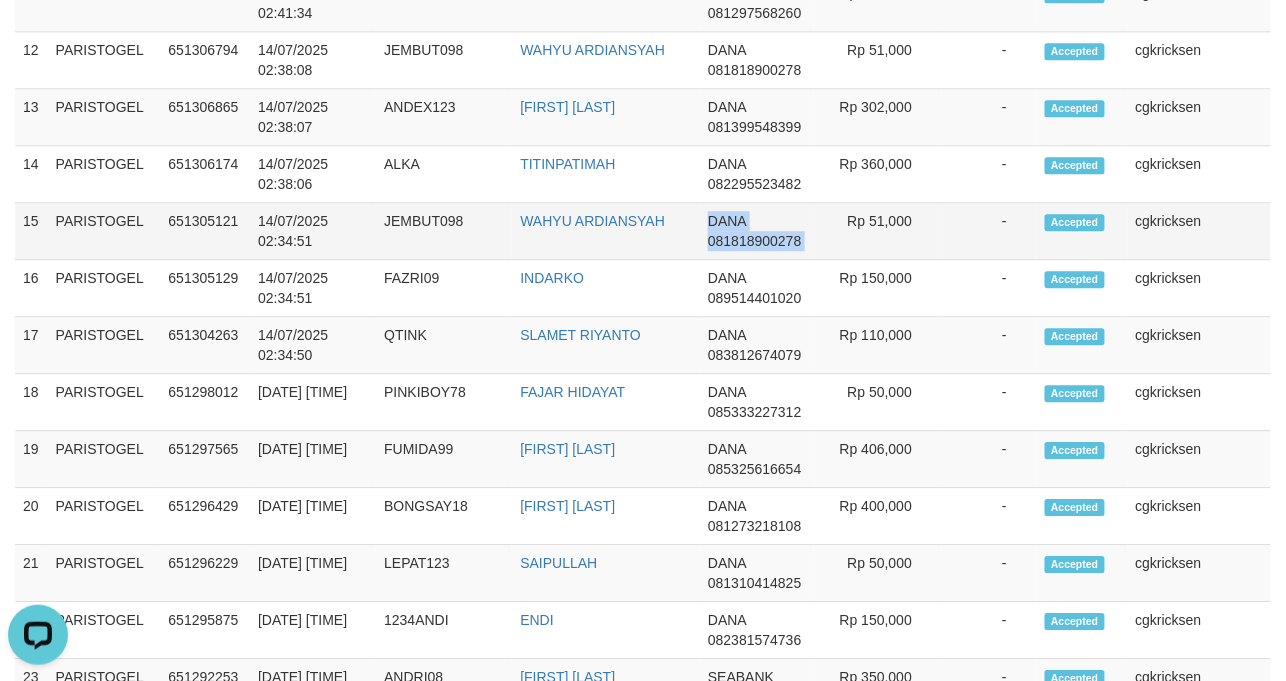click on "DANA
081818900278" at bounding box center [757, 231] 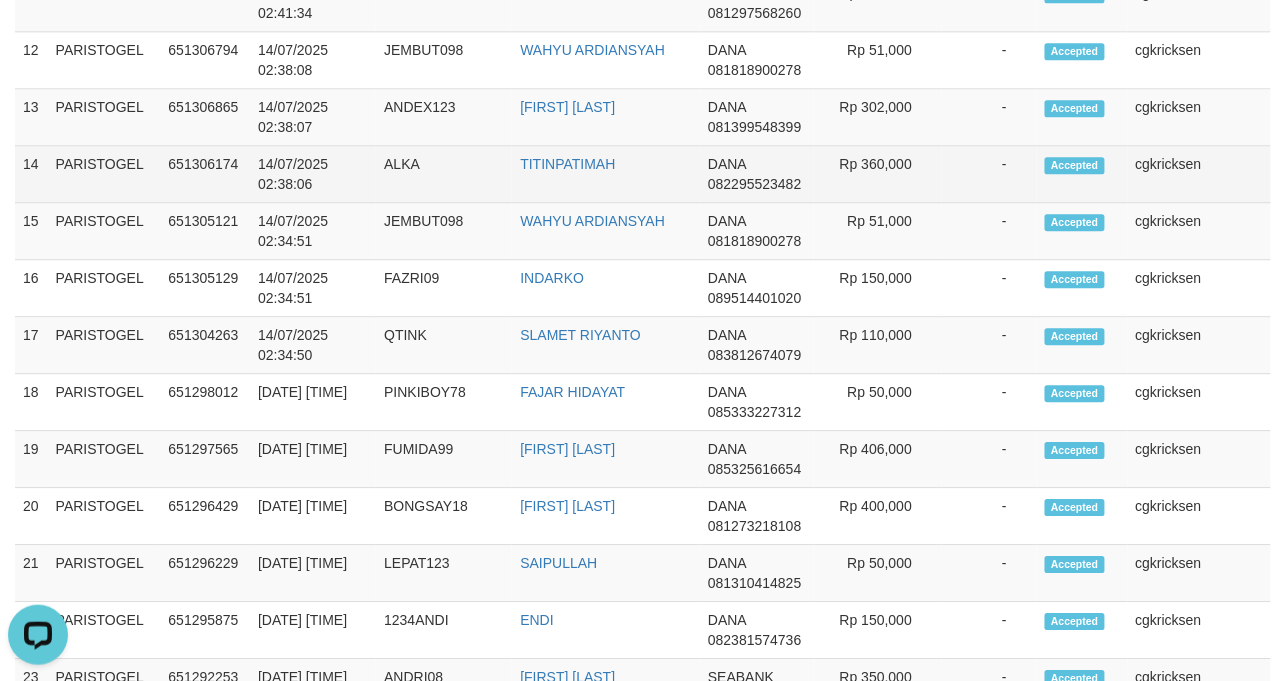 click on "DANA
082295523482" at bounding box center (757, 174) 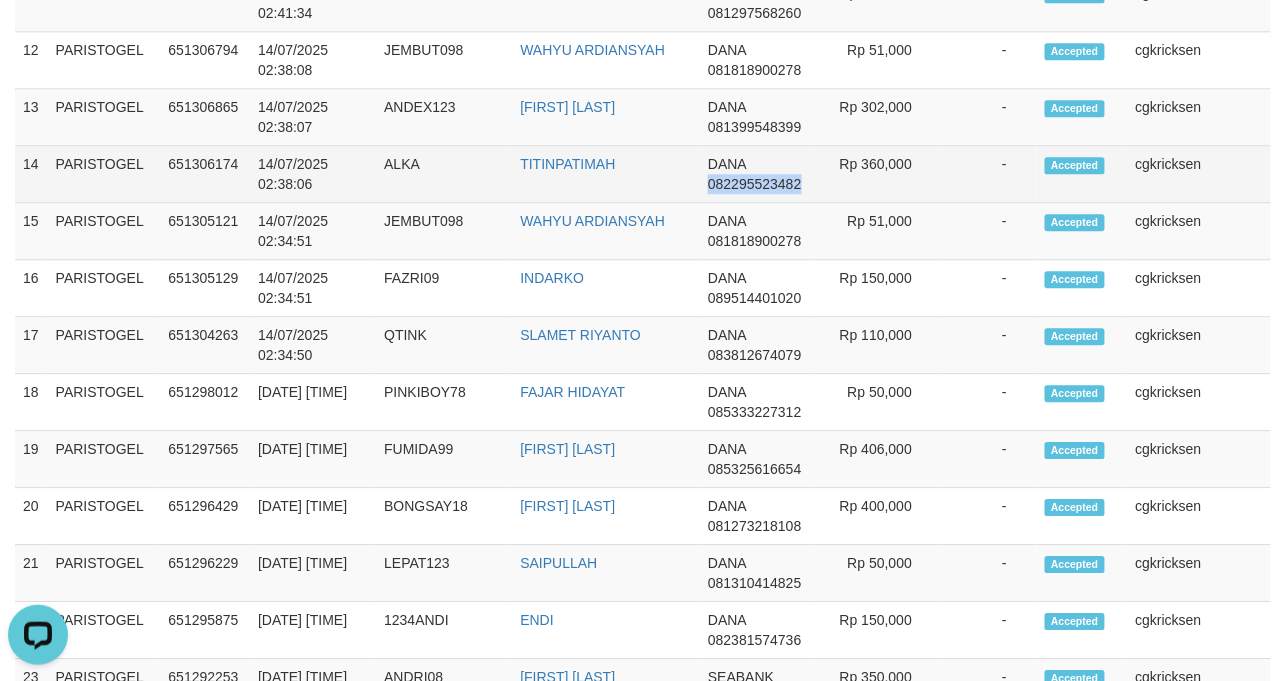 click on "DANA
082295523482" at bounding box center [757, 174] 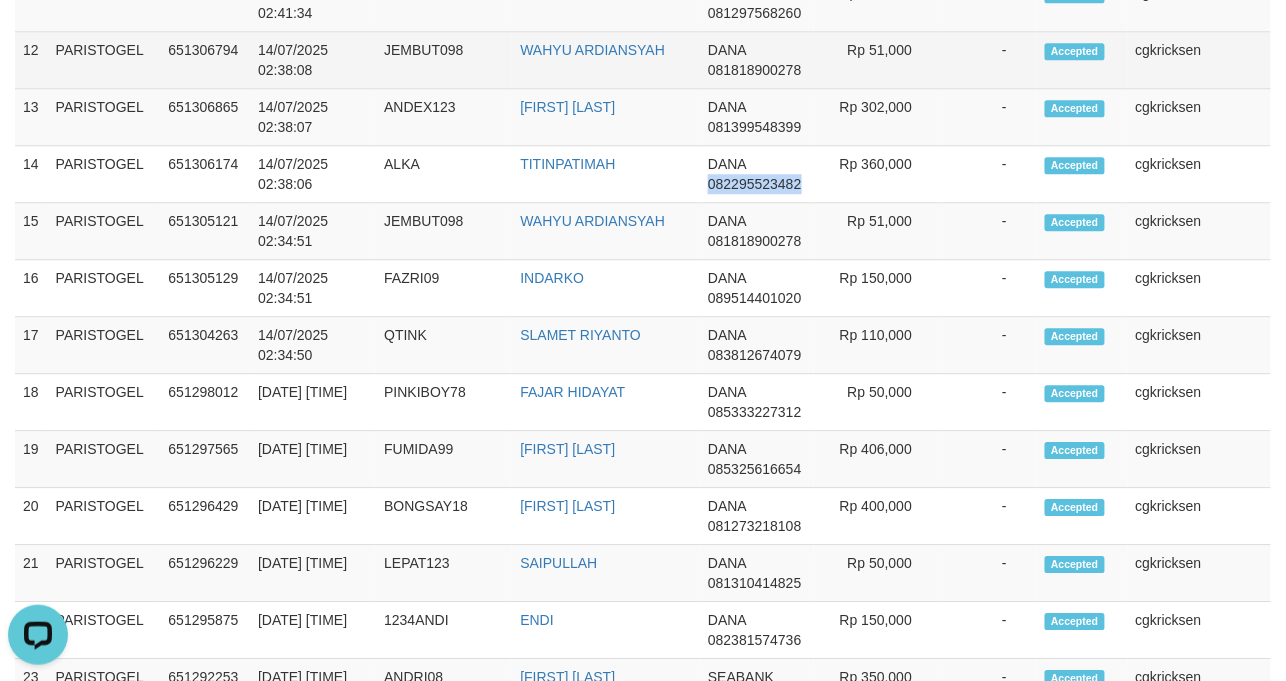 copy on "082295523482" 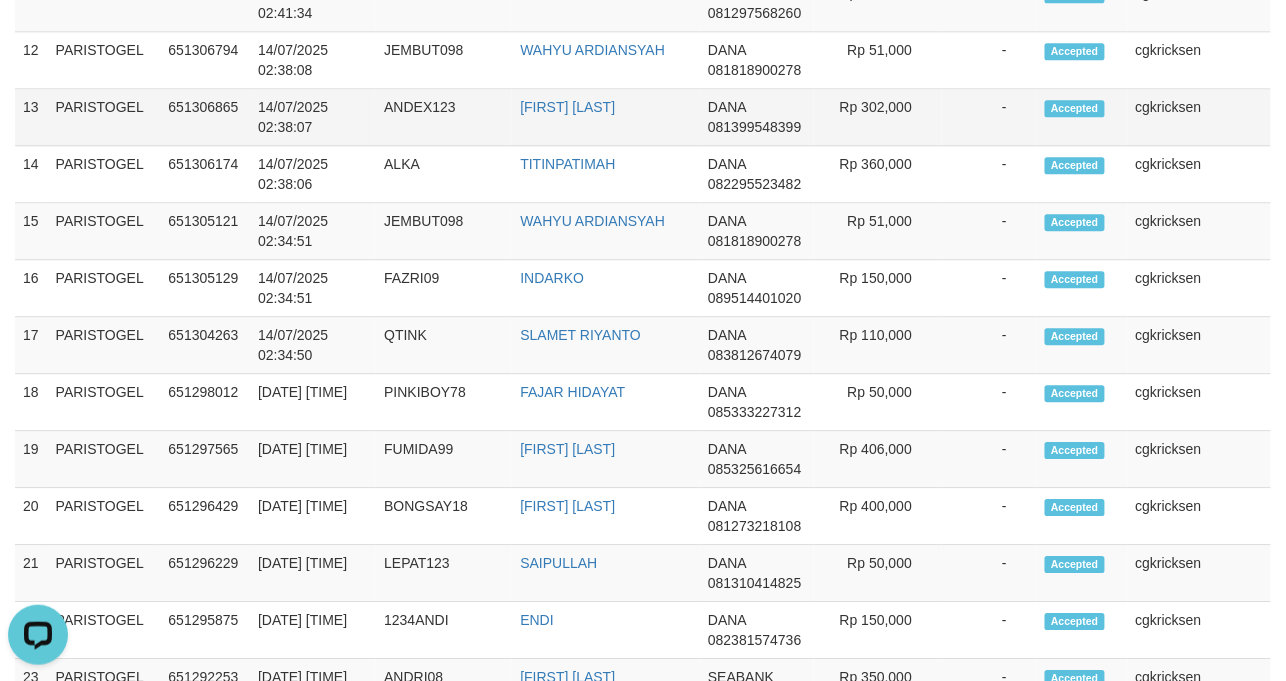 click on "DANA
081399548399" at bounding box center (757, 117) 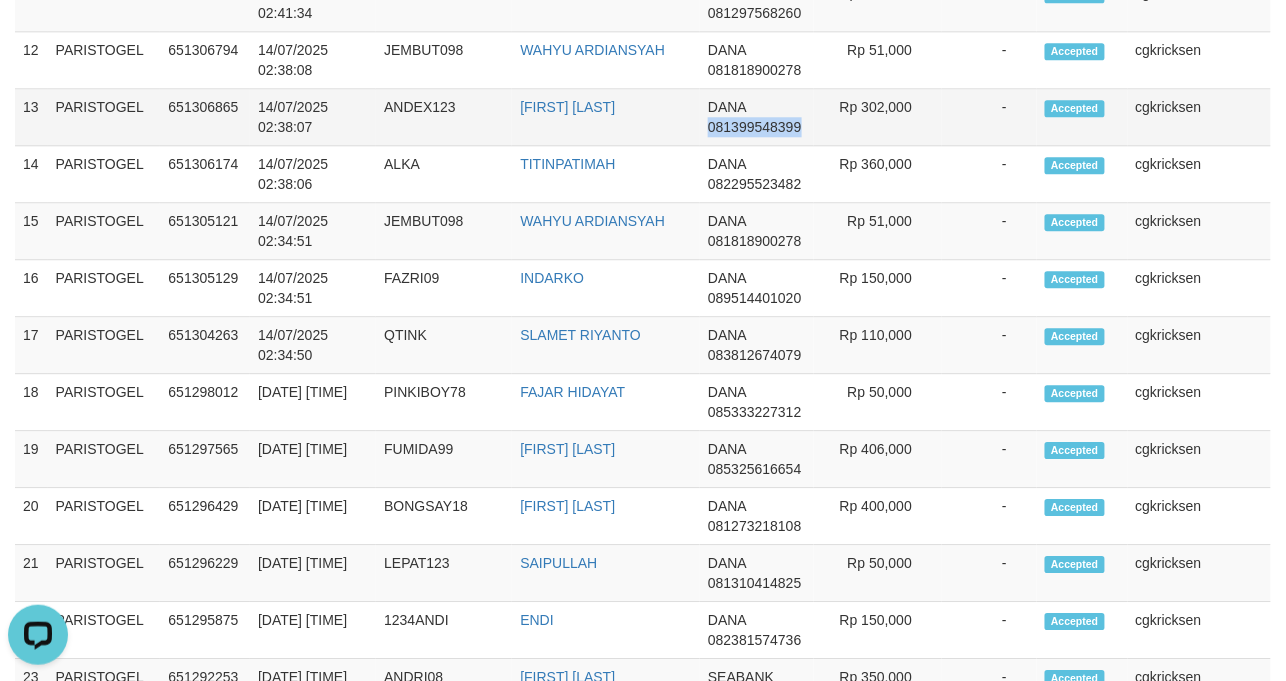 click on "DANA
081399548399" at bounding box center (757, 117) 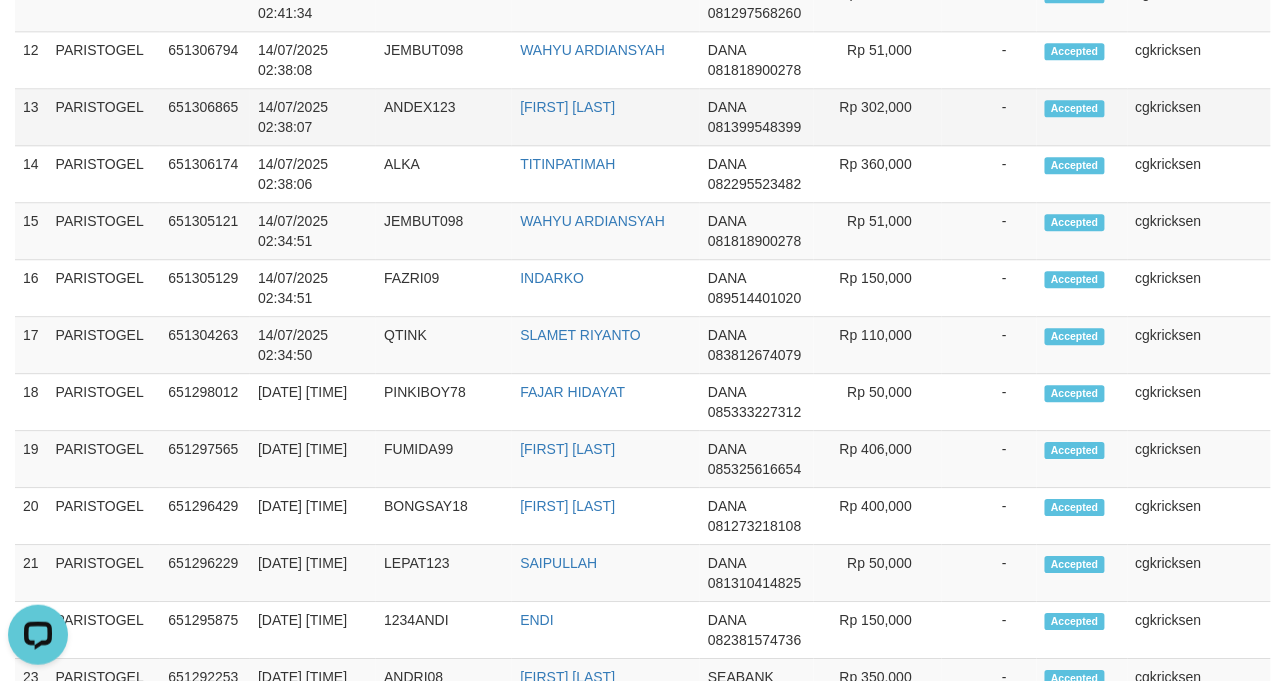 click on "Rp 302,000" at bounding box center [878, 117] 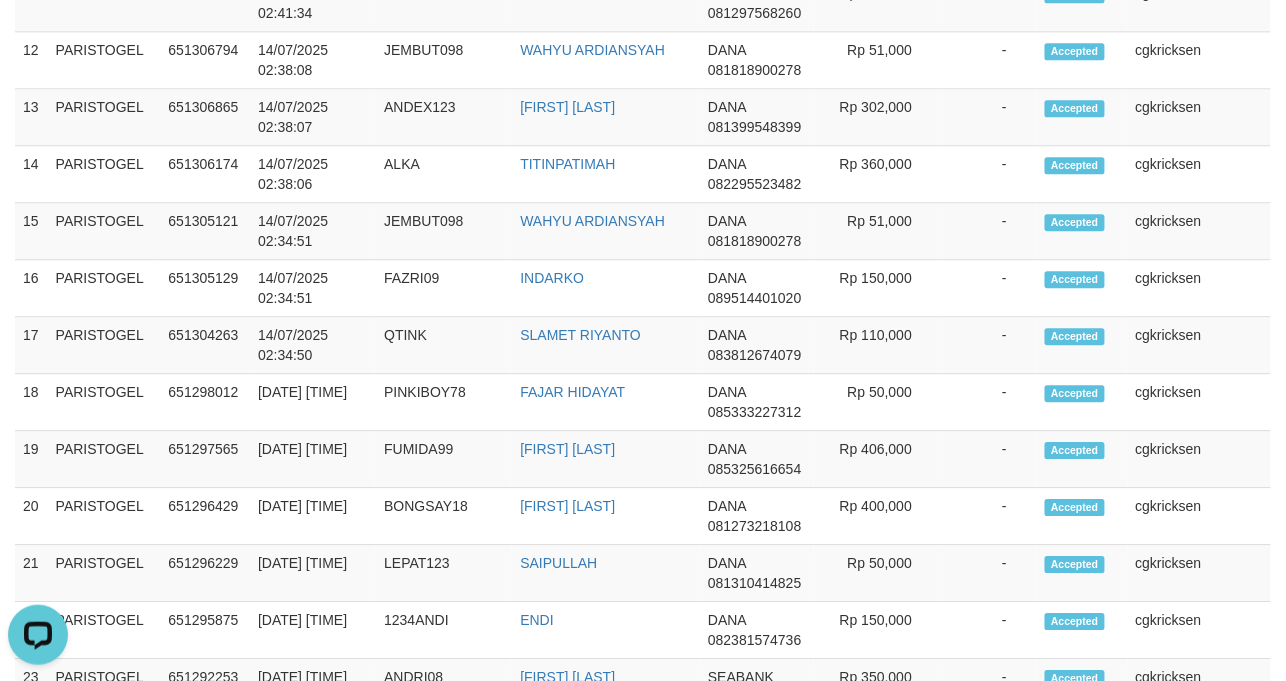 copy on "302,000" 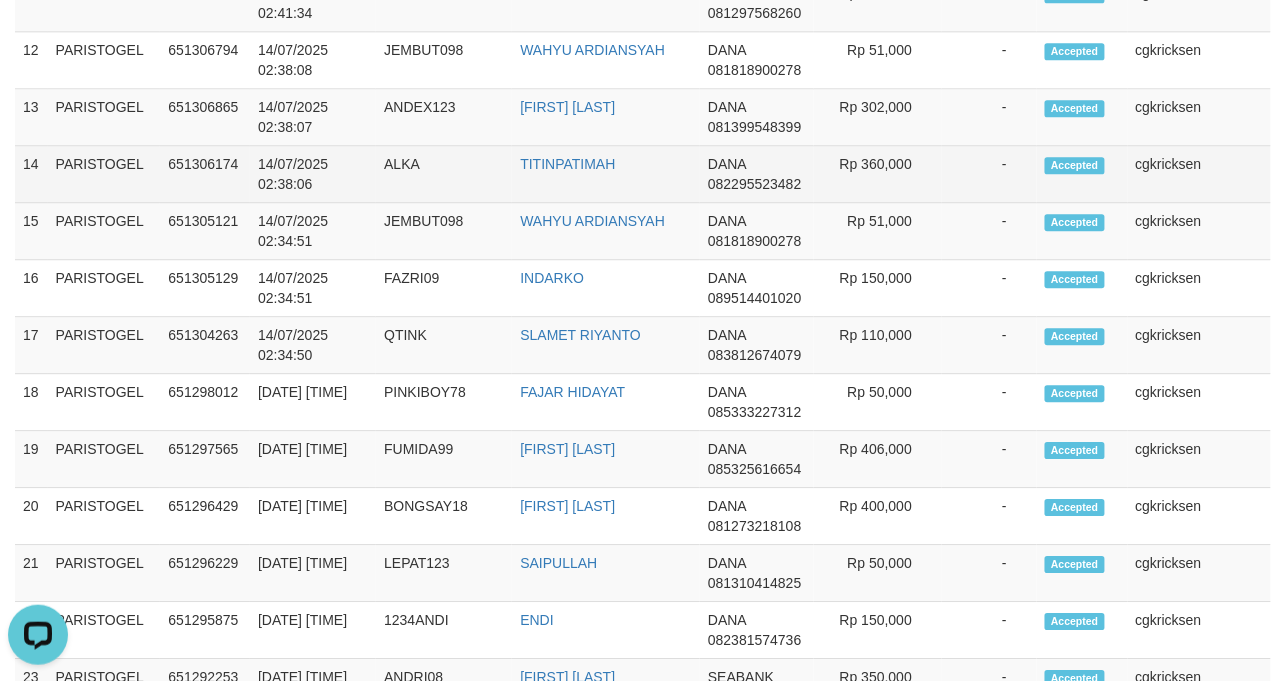 click on "DANA
082295523482" at bounding box center [757, 174] 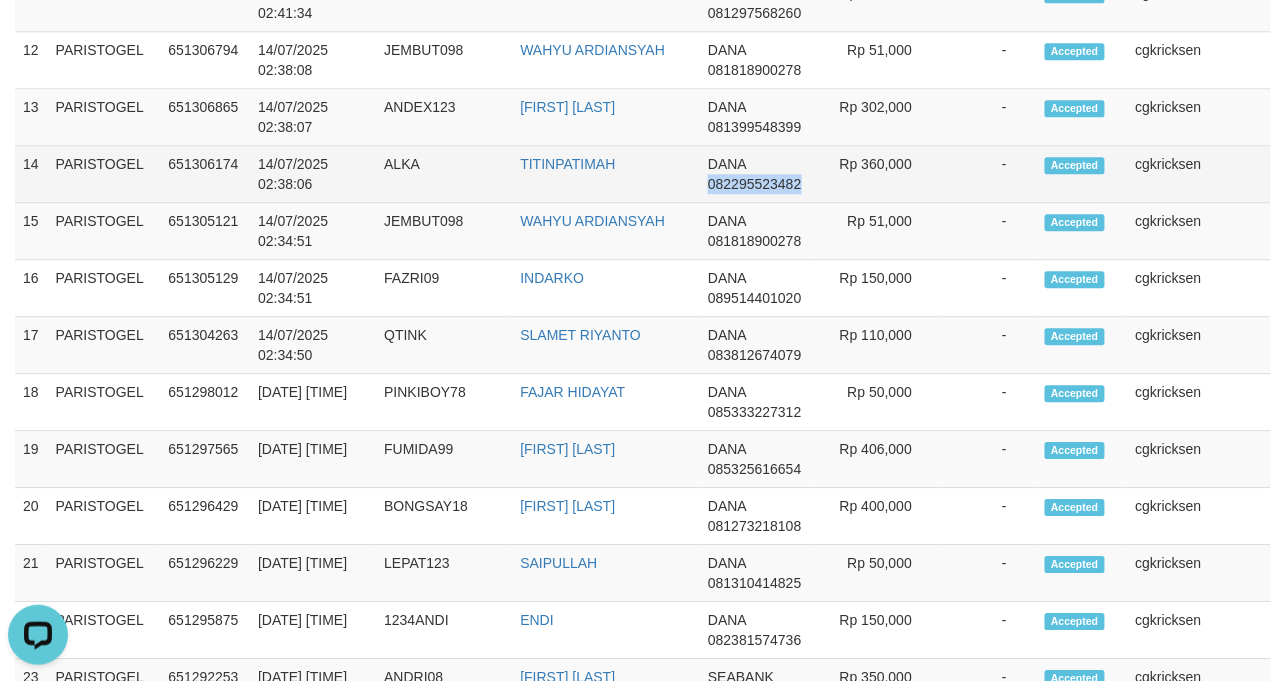 click on "DANA
082295523482" at bounding box center (757, 174) 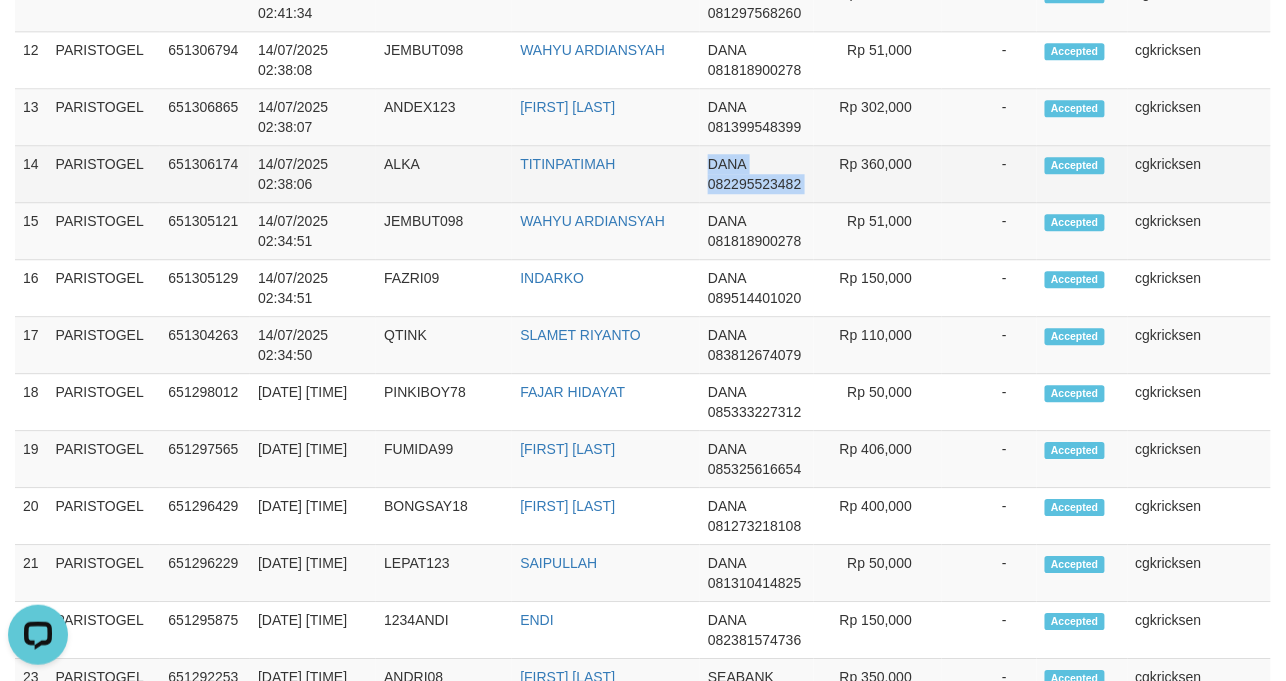 click on "DANA
082295523482" at bounding box center [757, 174] 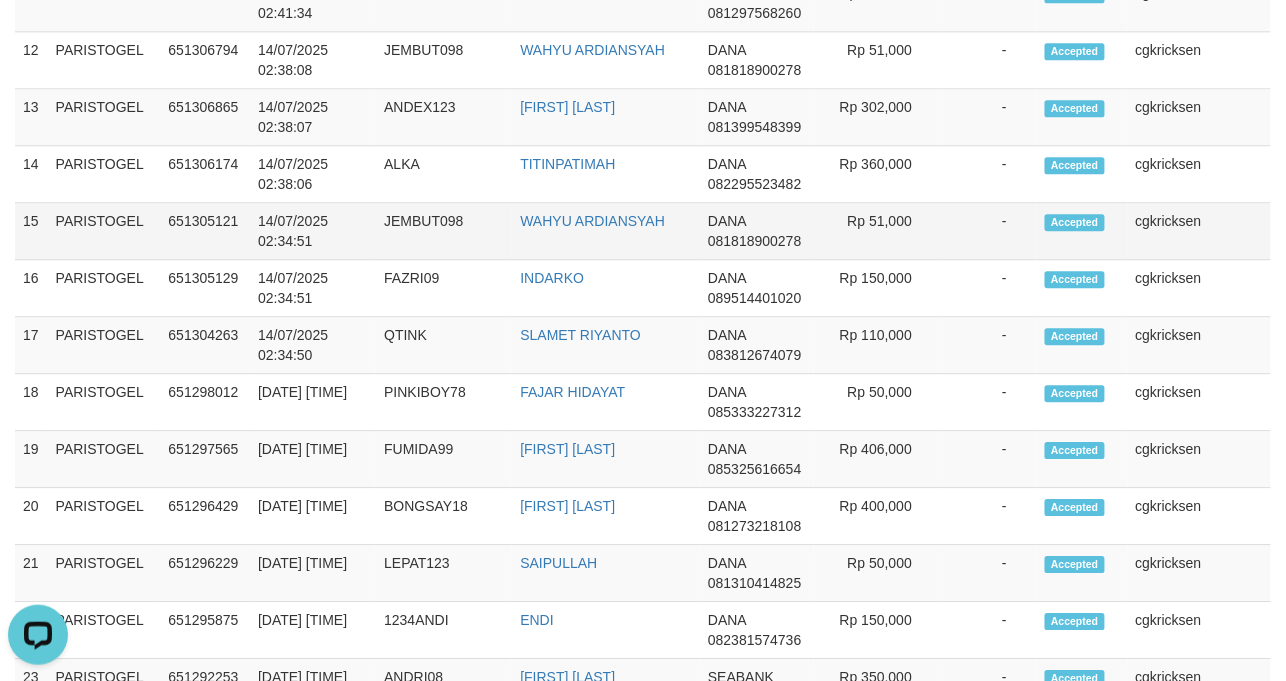 click on "DANA
081818900278" at bounding box center (757, 231) 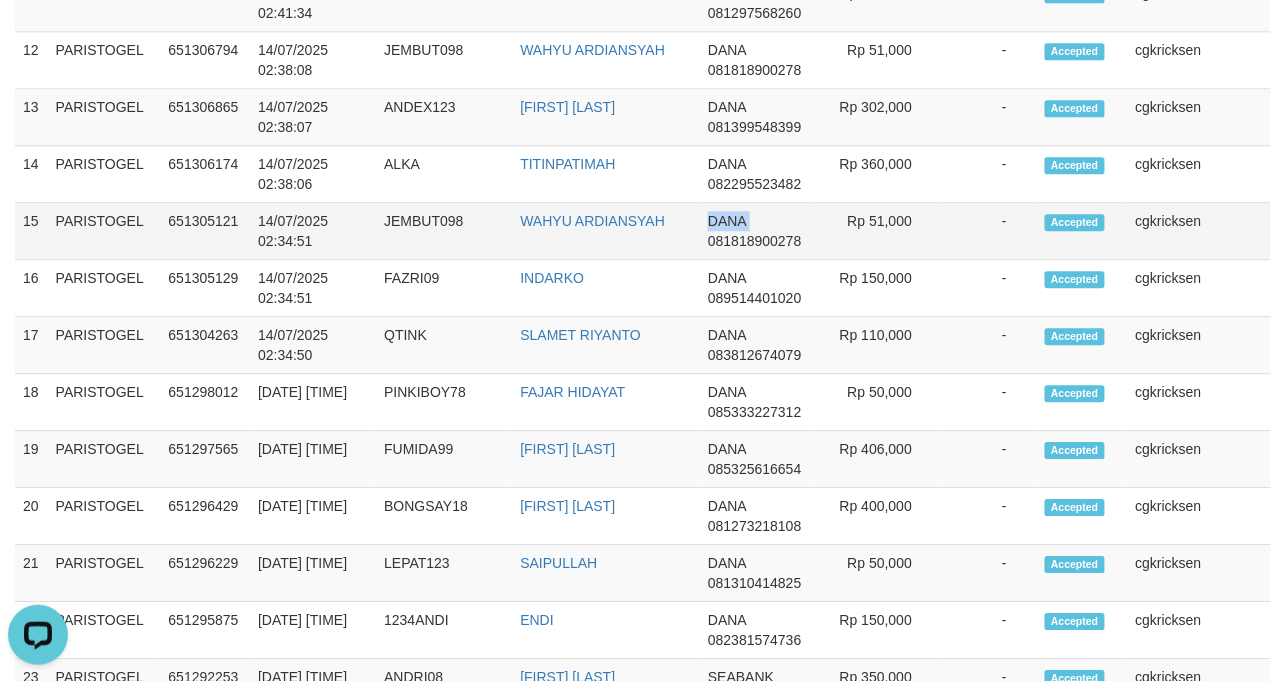 click on "DANA
081818900278" at bounding box center [757, 231] 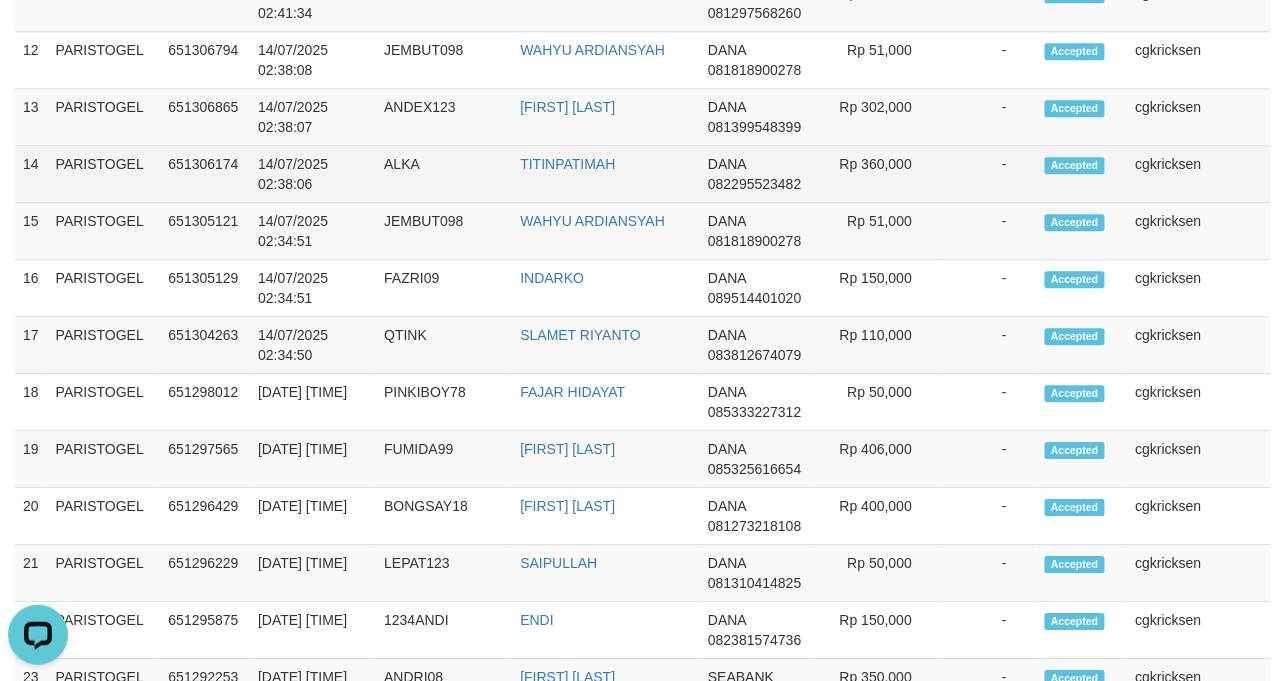 click on "DANA
082295523482" at bounding box center [757, 174] 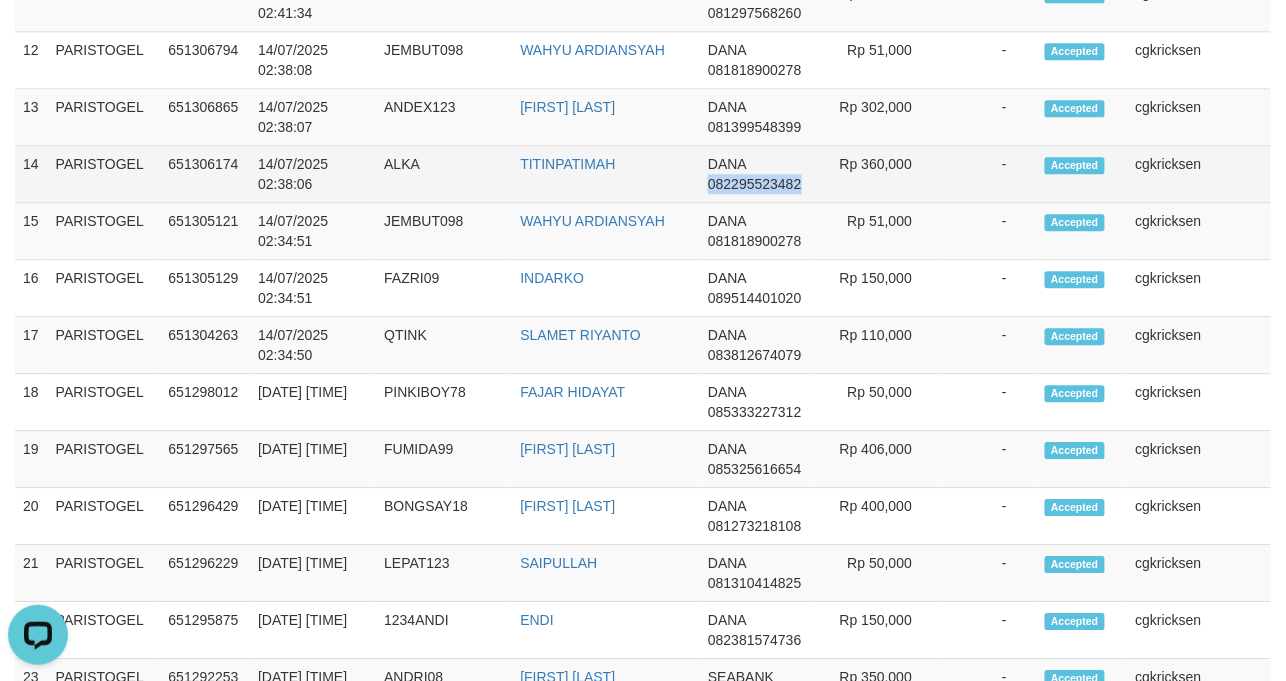 click on "DANA
082295523482" at bounding box center [757, 174] 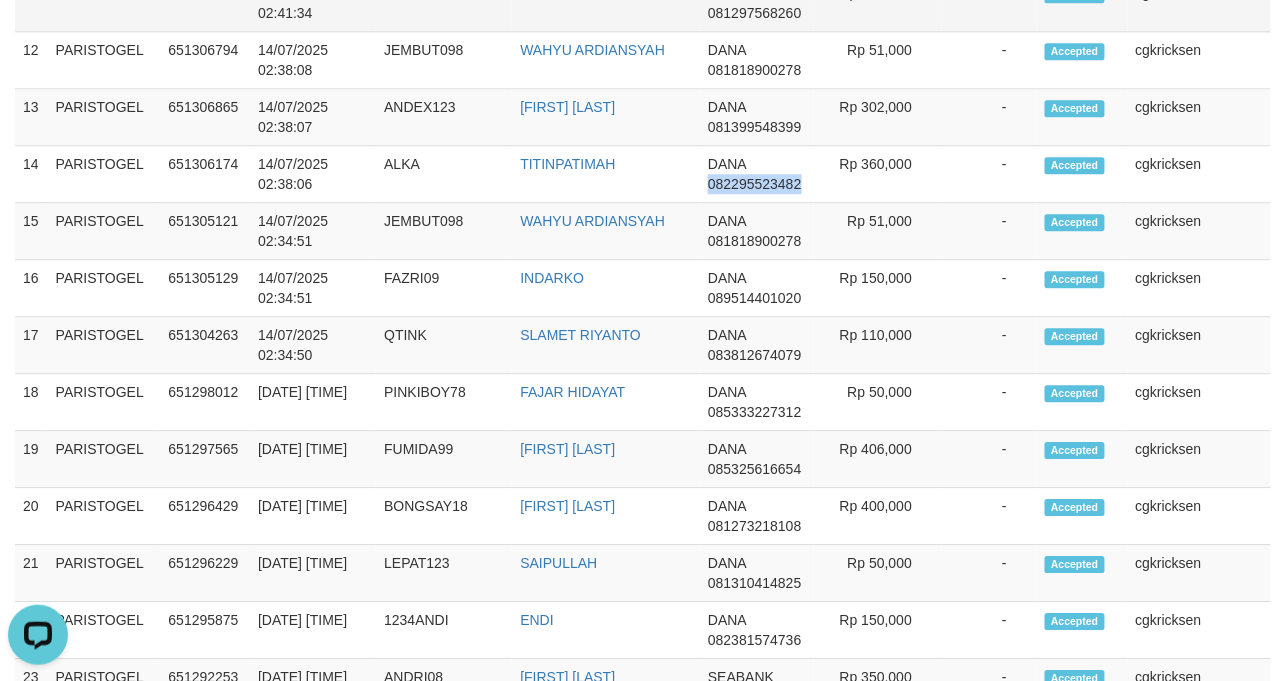 copy on "082295523482" 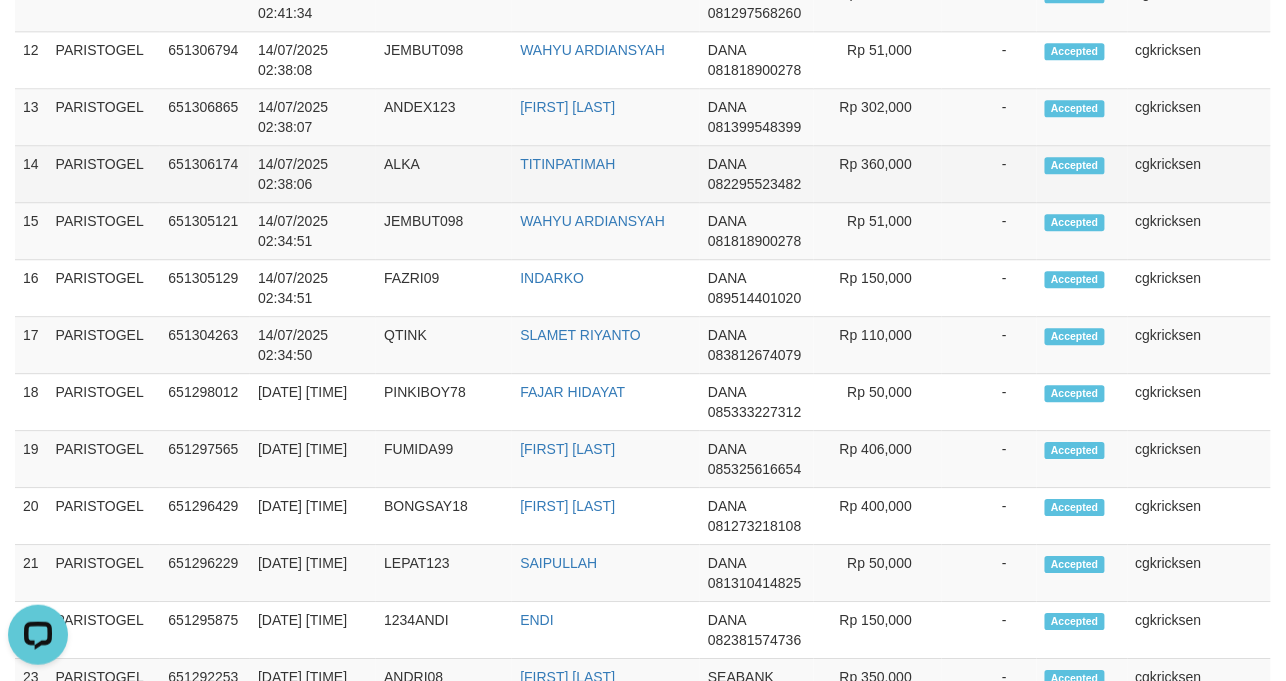 click on "Rp 360,000" at bounding box center [878, 174] 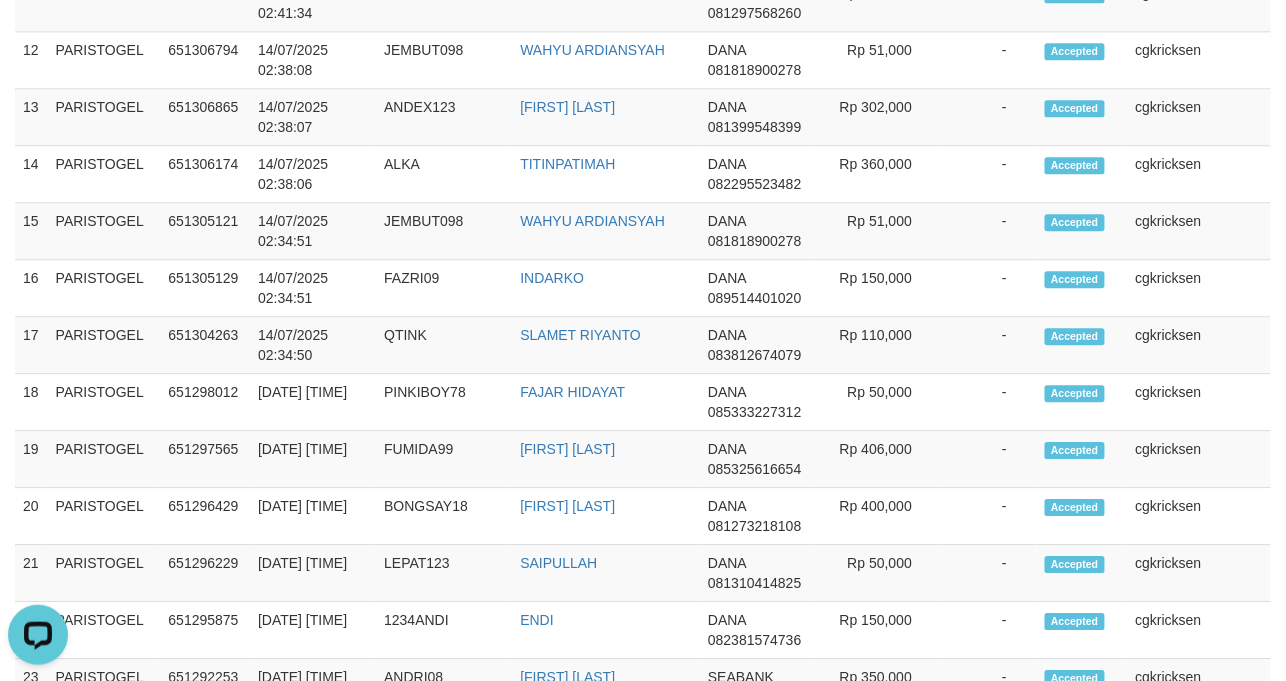 copy on "360,000" 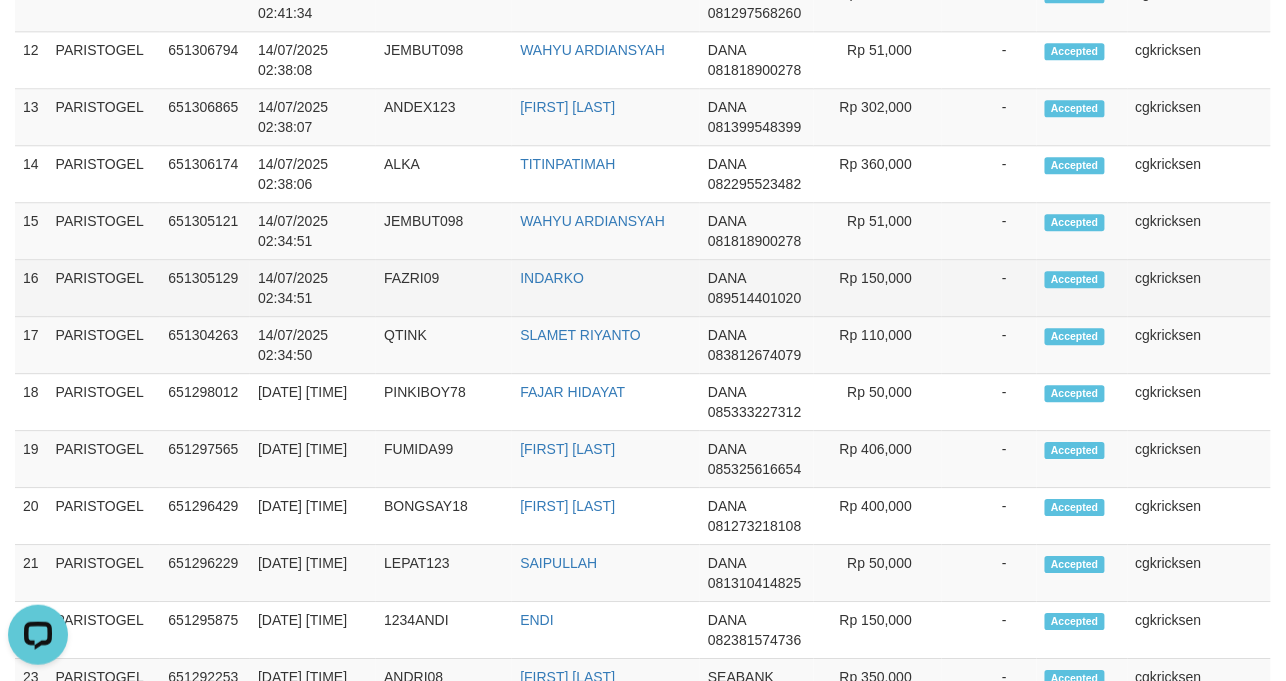 click on "INDARKO" at bounding box center (606, 288) 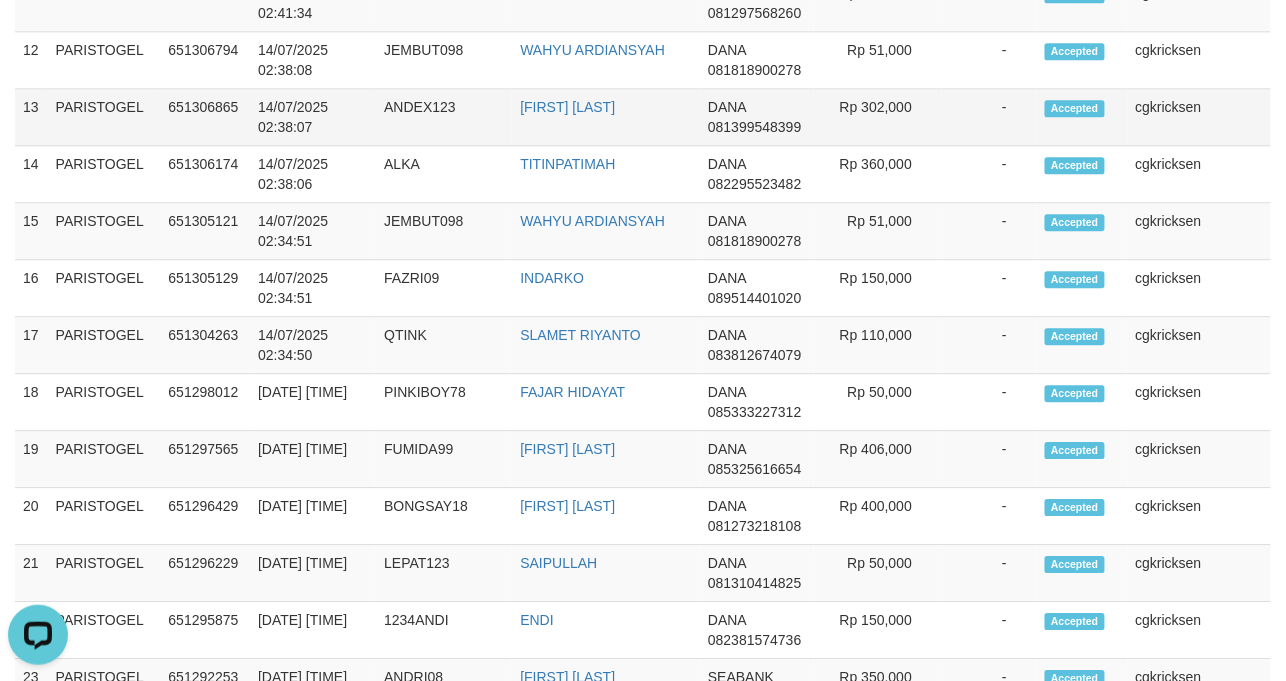 click on "JOKO FENDI YULIANTO" at bounding box center [606, 117] 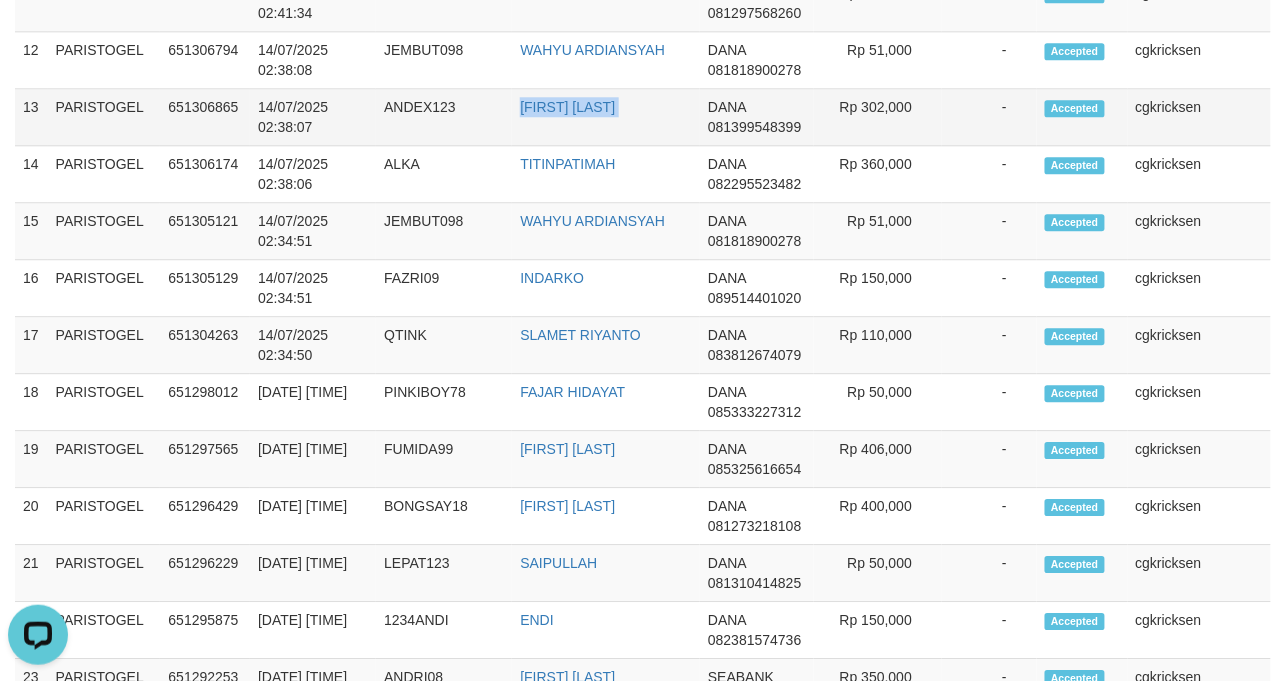 click on "JOKO FENDI YULIANTO" at bounding box center [606, 117] 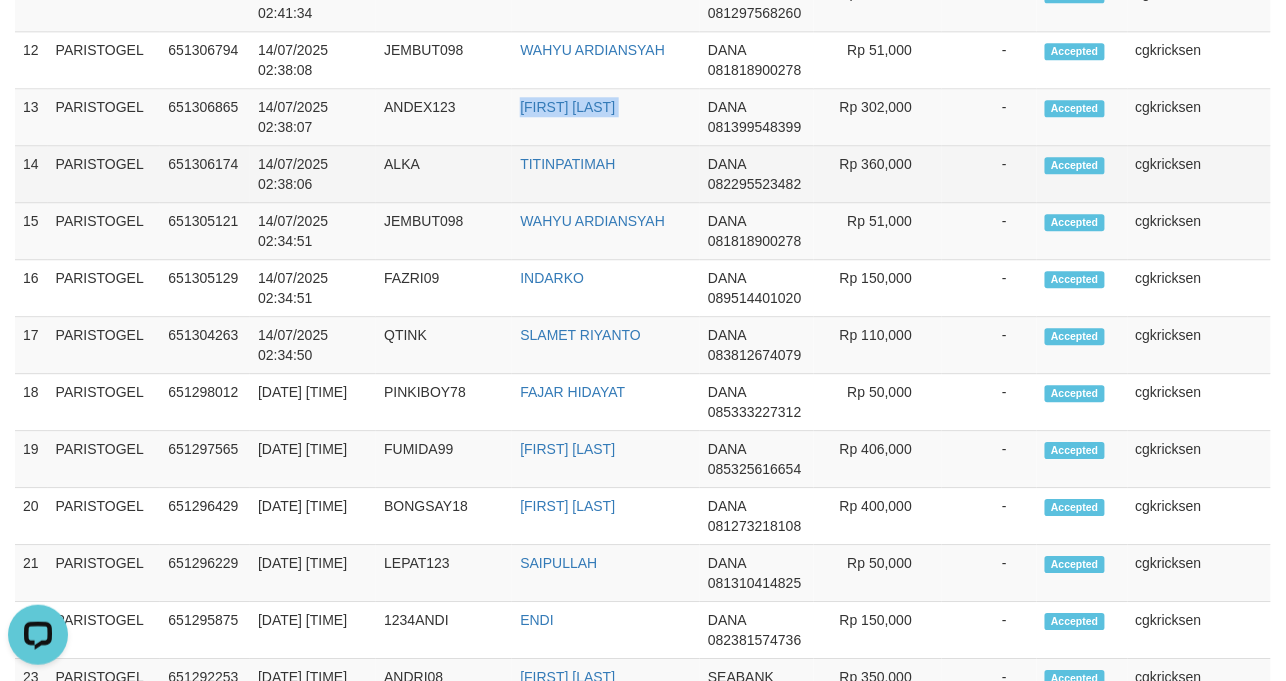 copy on "JOKO FENDI YULIANTO" 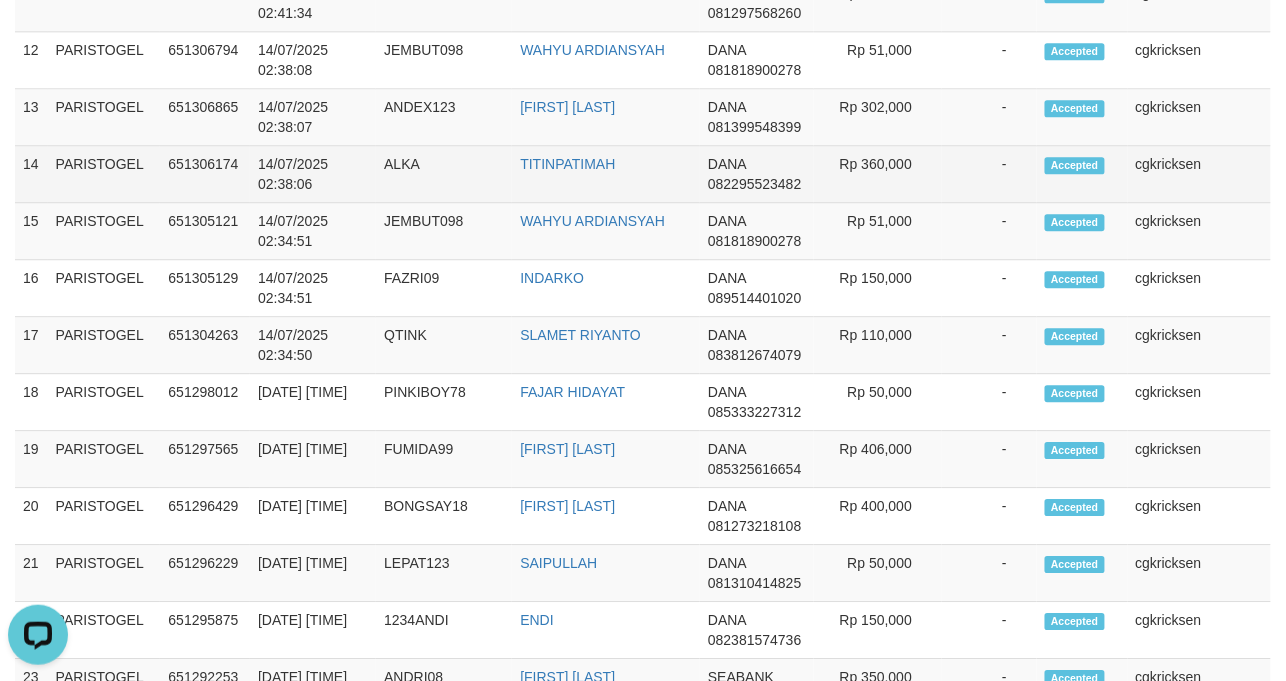 click on "14/07/2025 02:38:06" at bounding box center (313, 174) 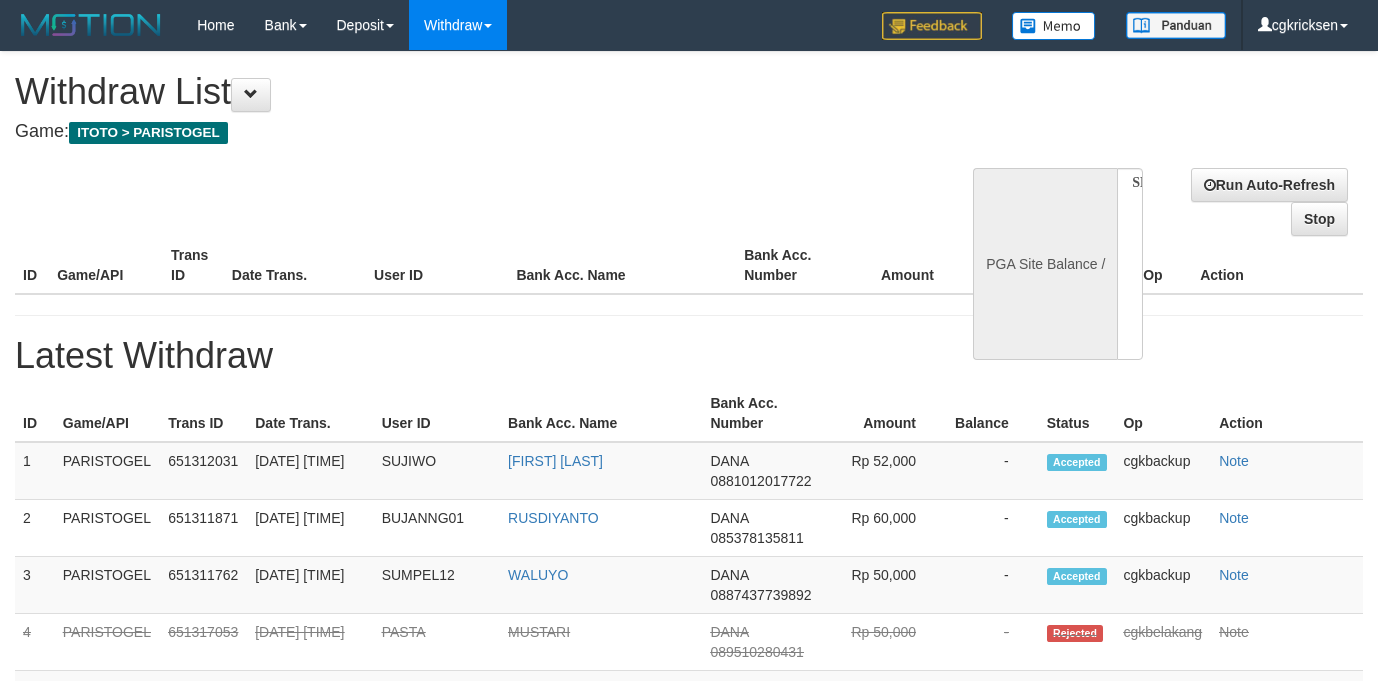 select 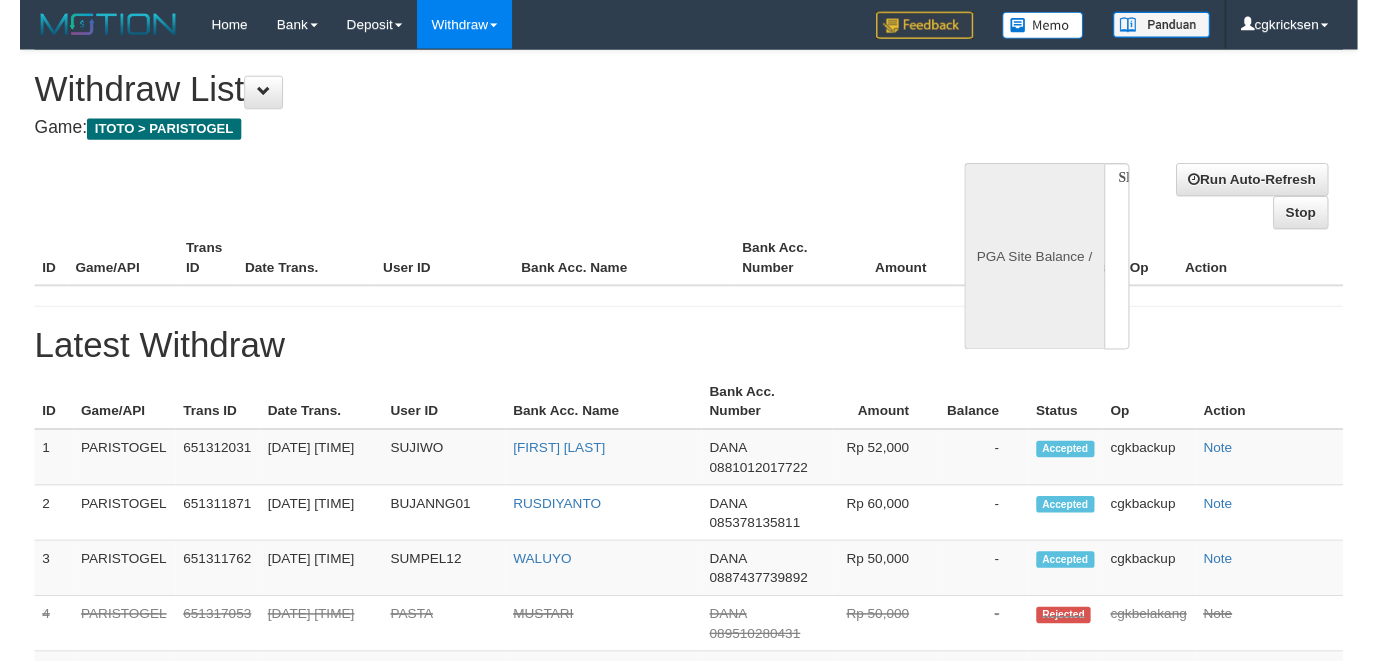 scroll, scrollTop: 0, scrollLeft: 0, axis: both 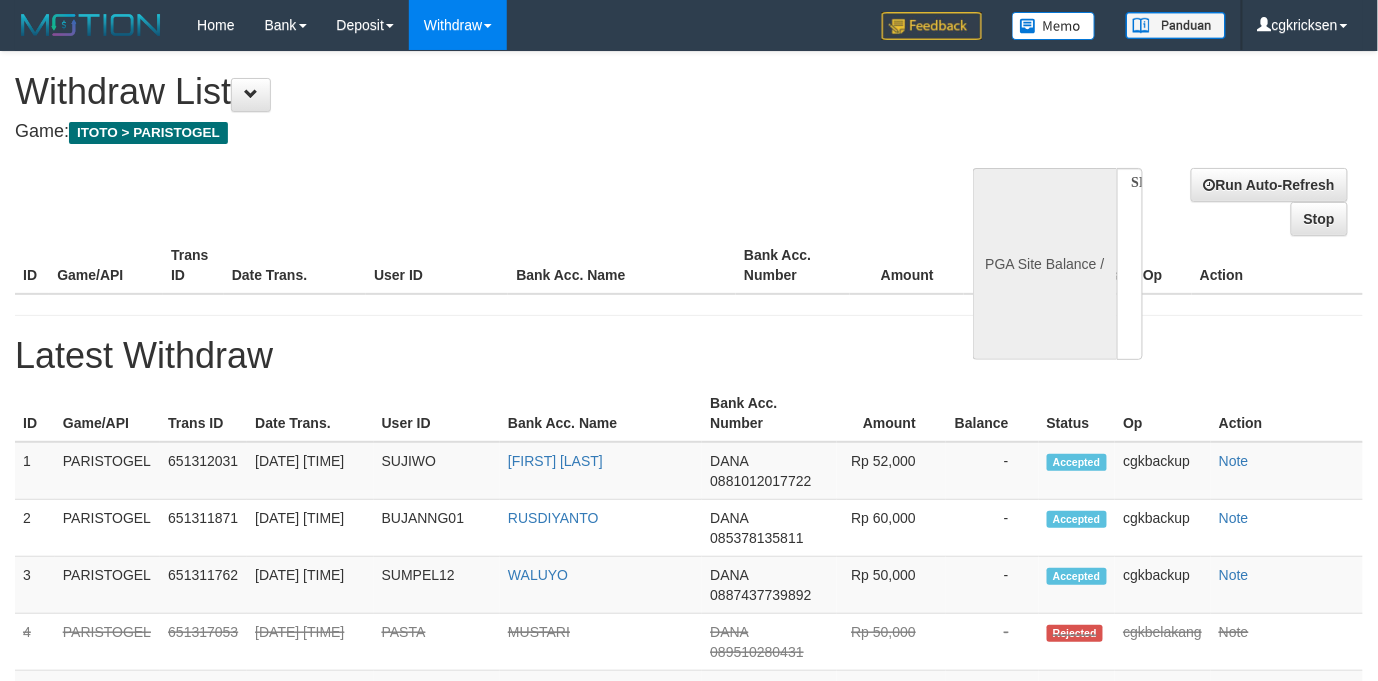 select on "**" 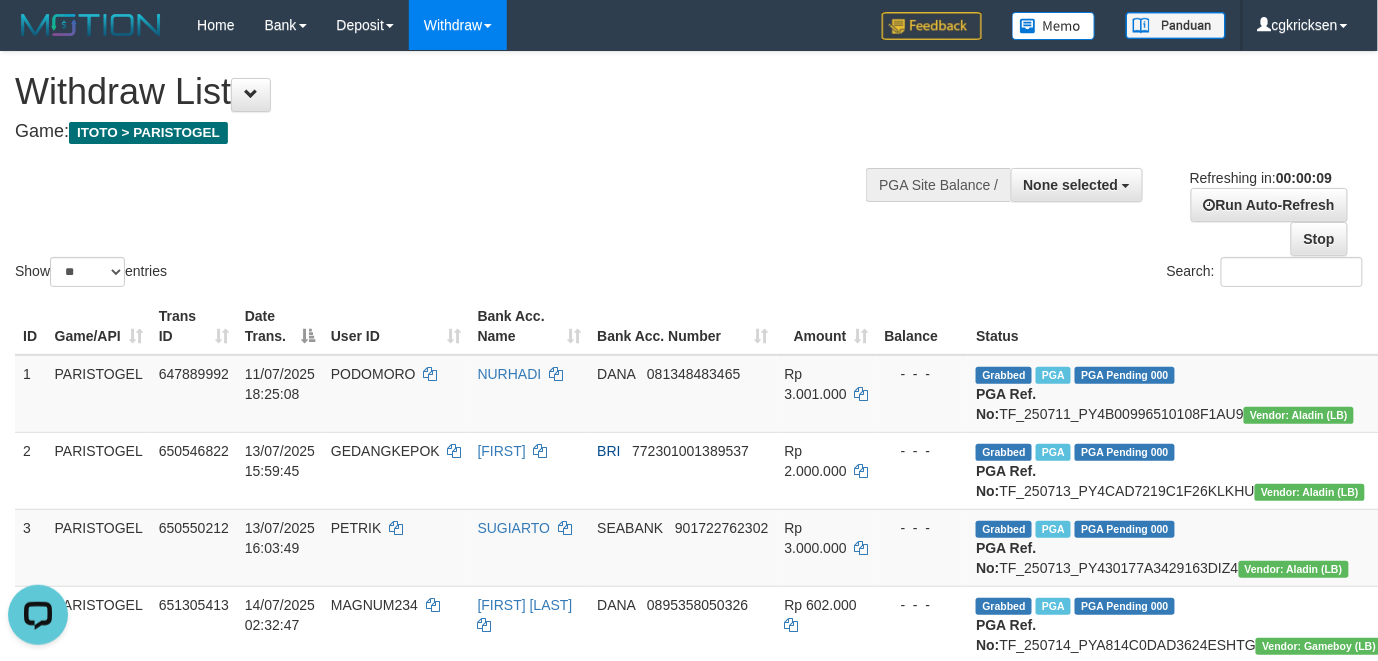 scroll, scrollTop: 0, scrollLeft: 0, axis: both 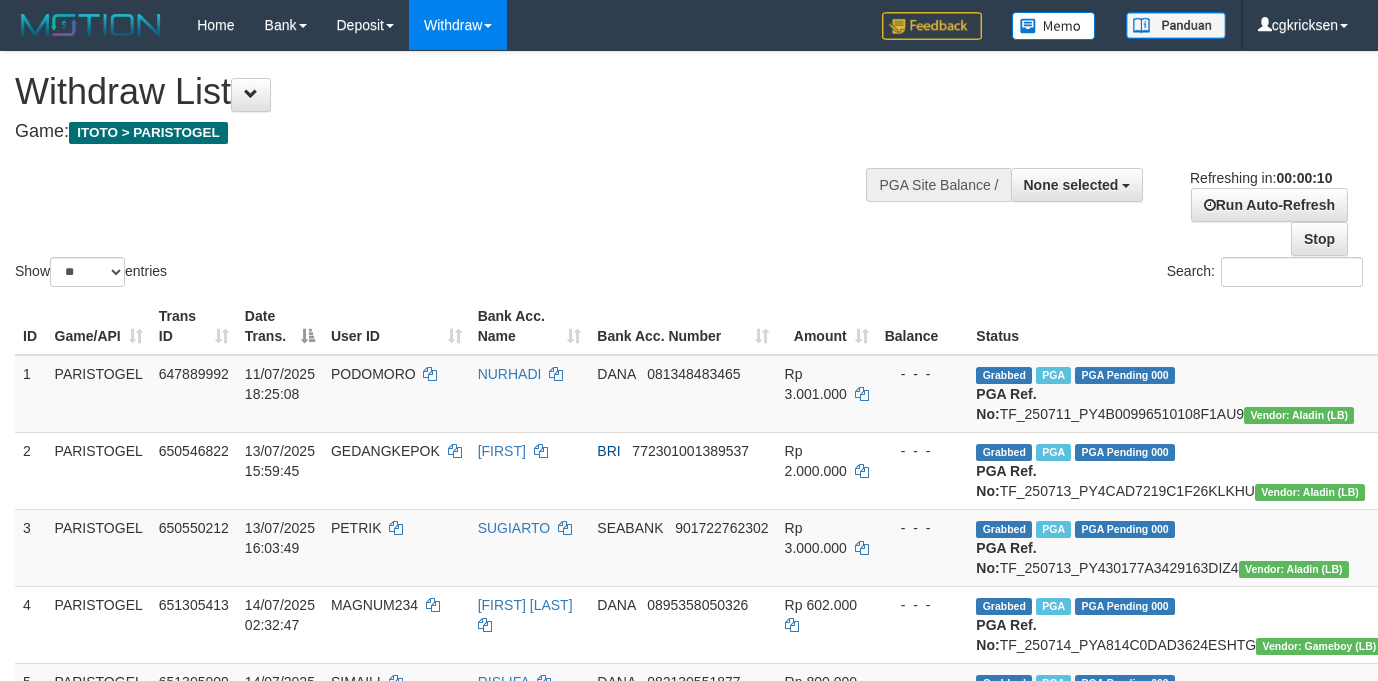 select 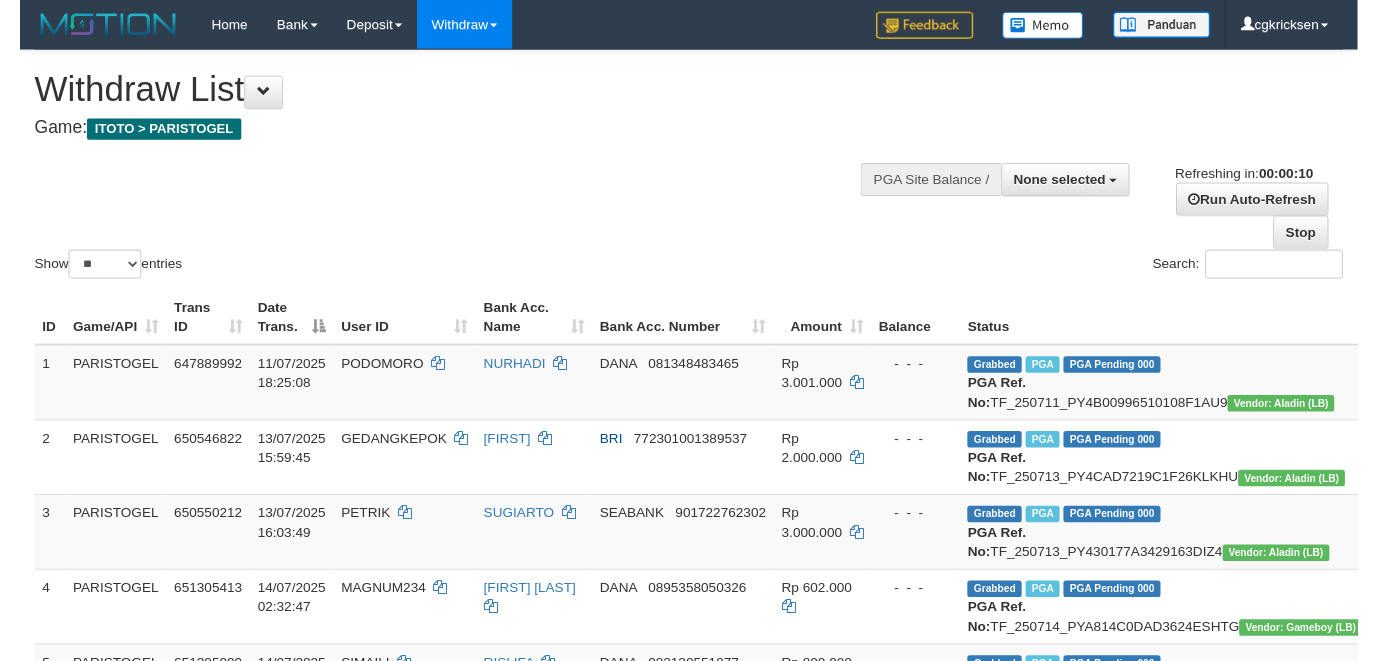 scroll, scrollTop: 0, scrollLeft: 0, axis: both 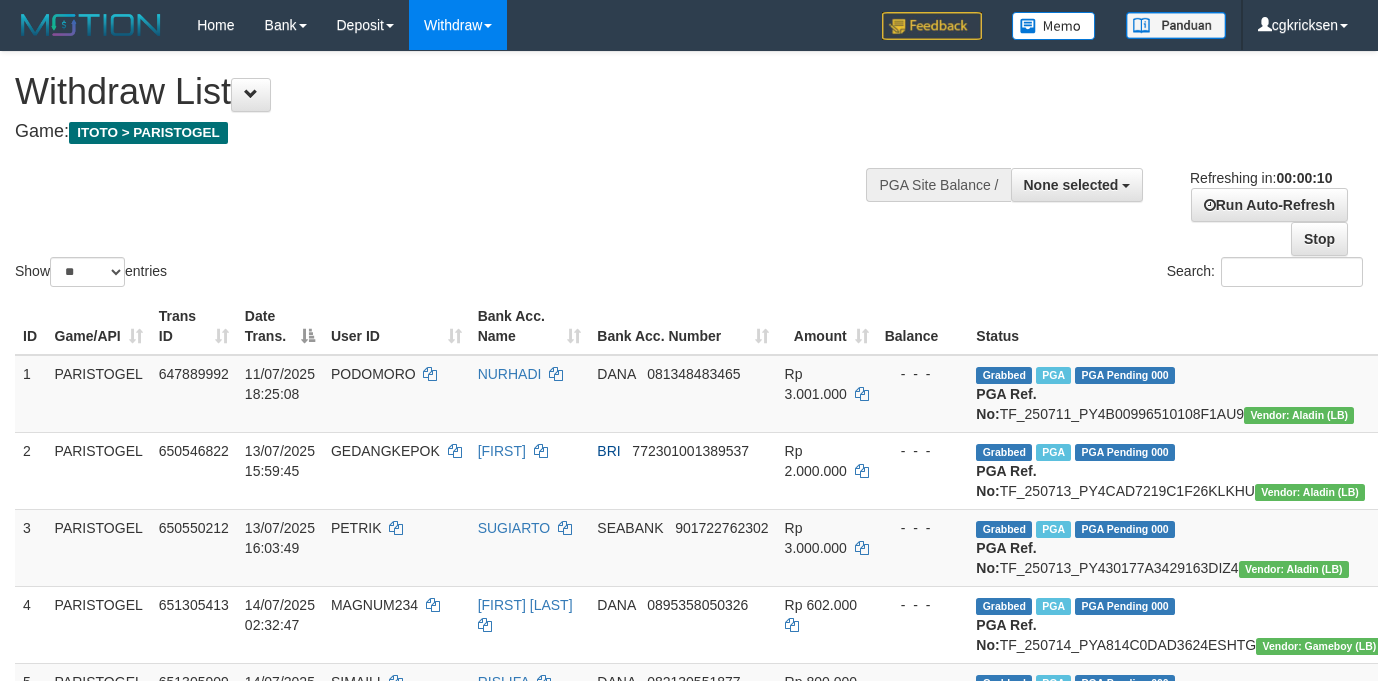 select 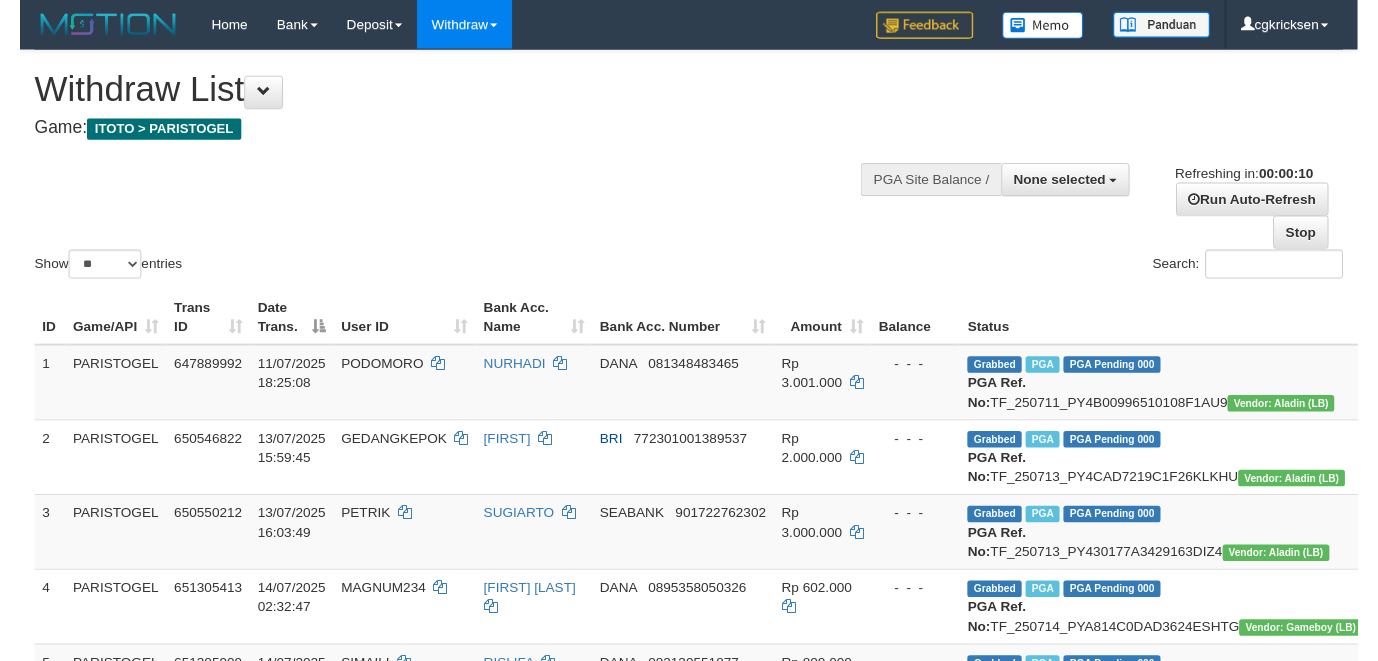 scroll, scrollTop: 0, scrollLeft: 0, axis: both 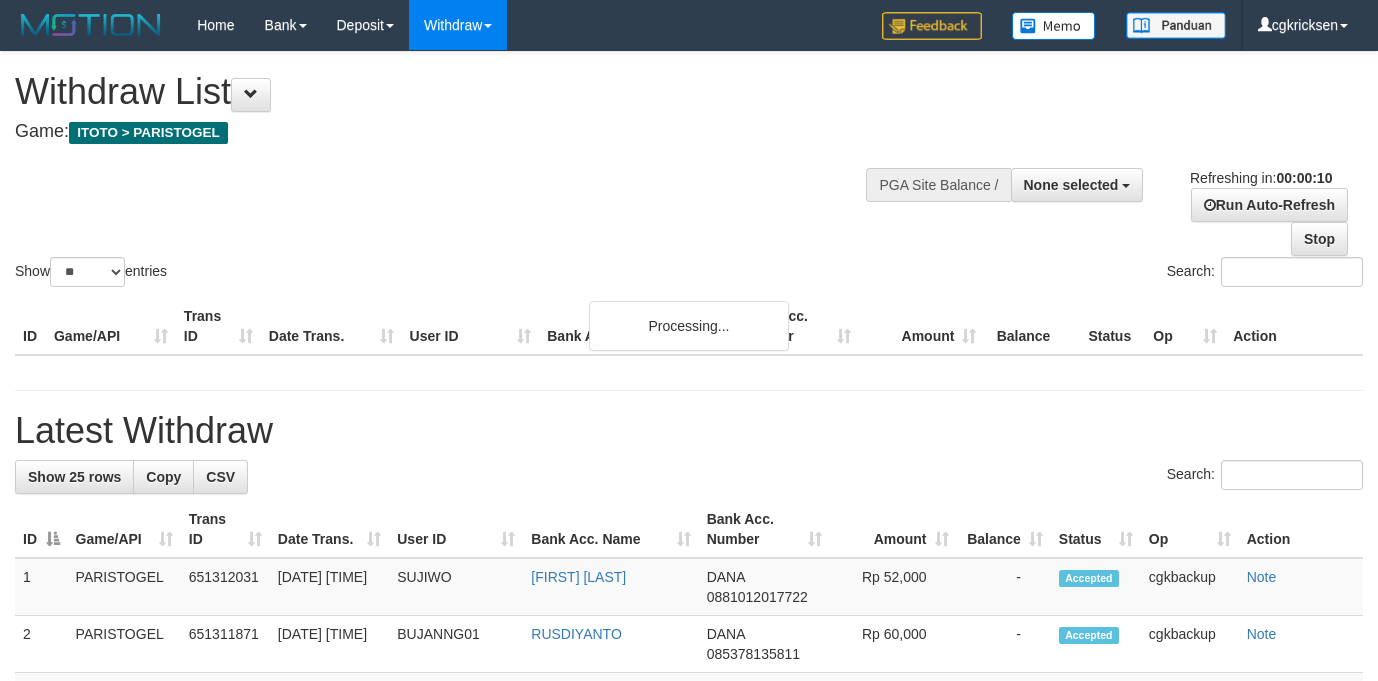 select 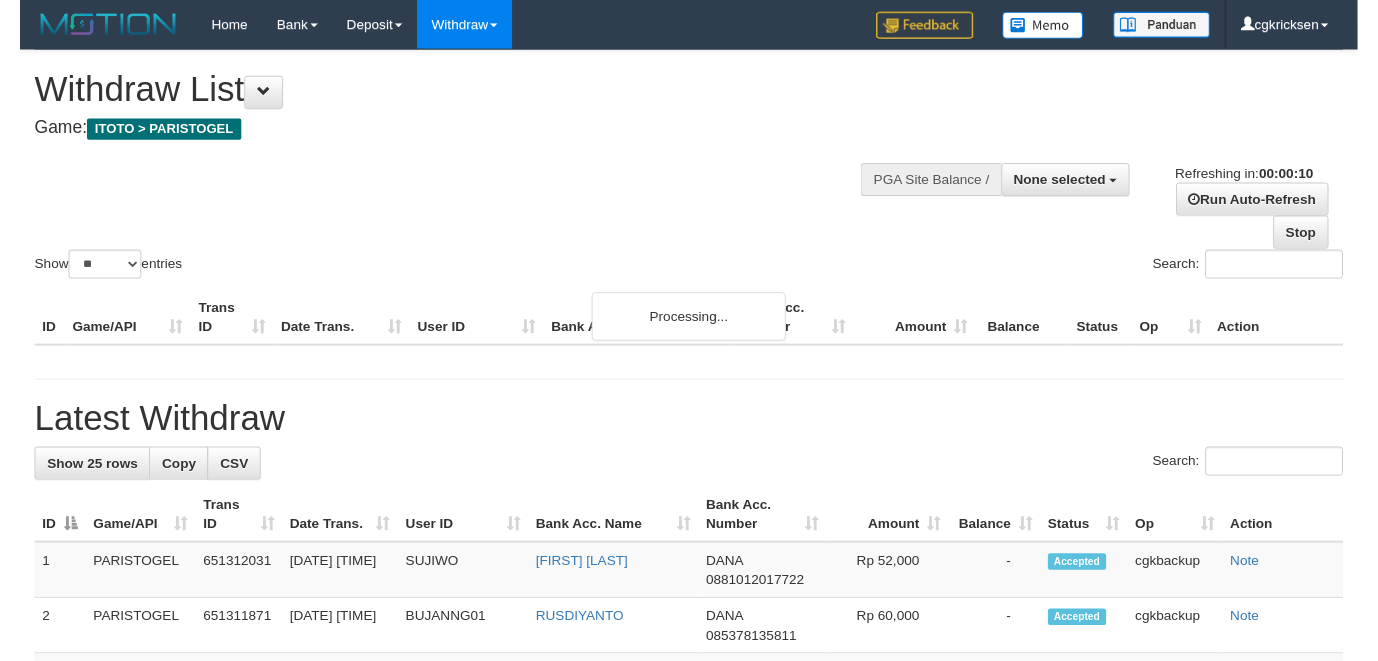 scroll, scrollTop: 0, scrollLeft: 0, axis: both 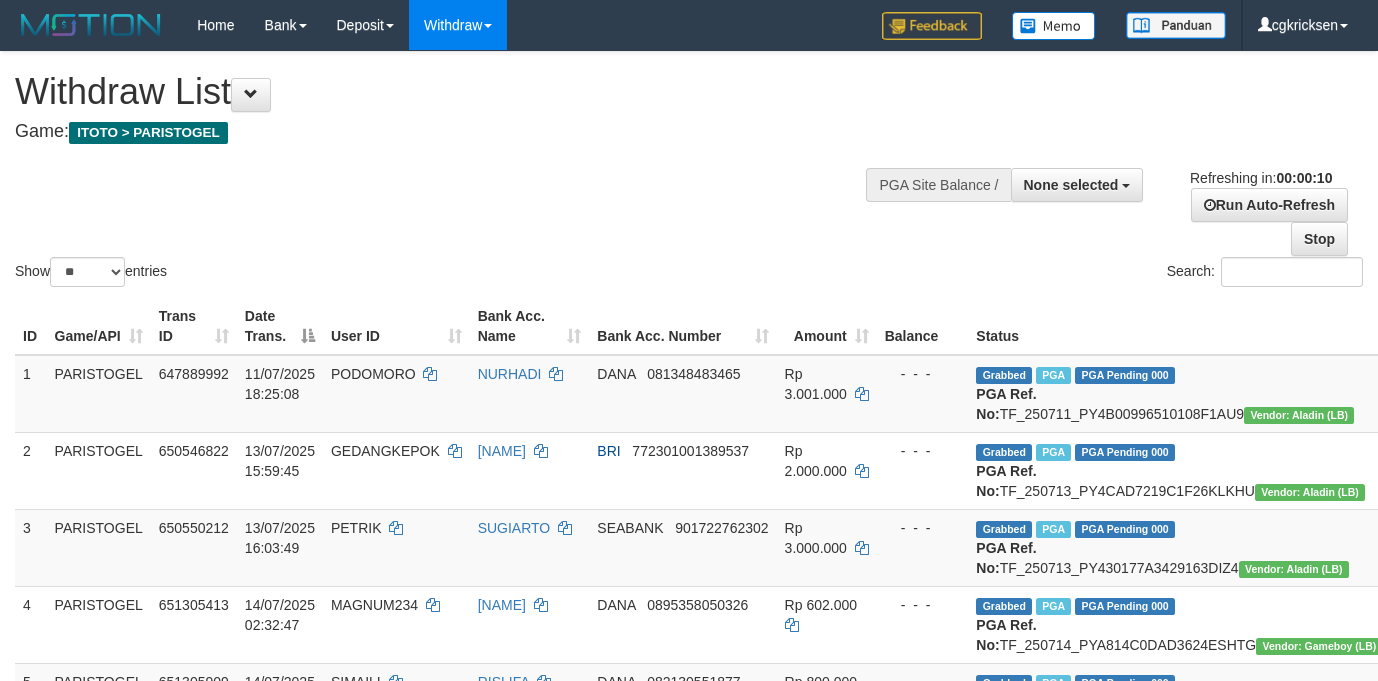 select 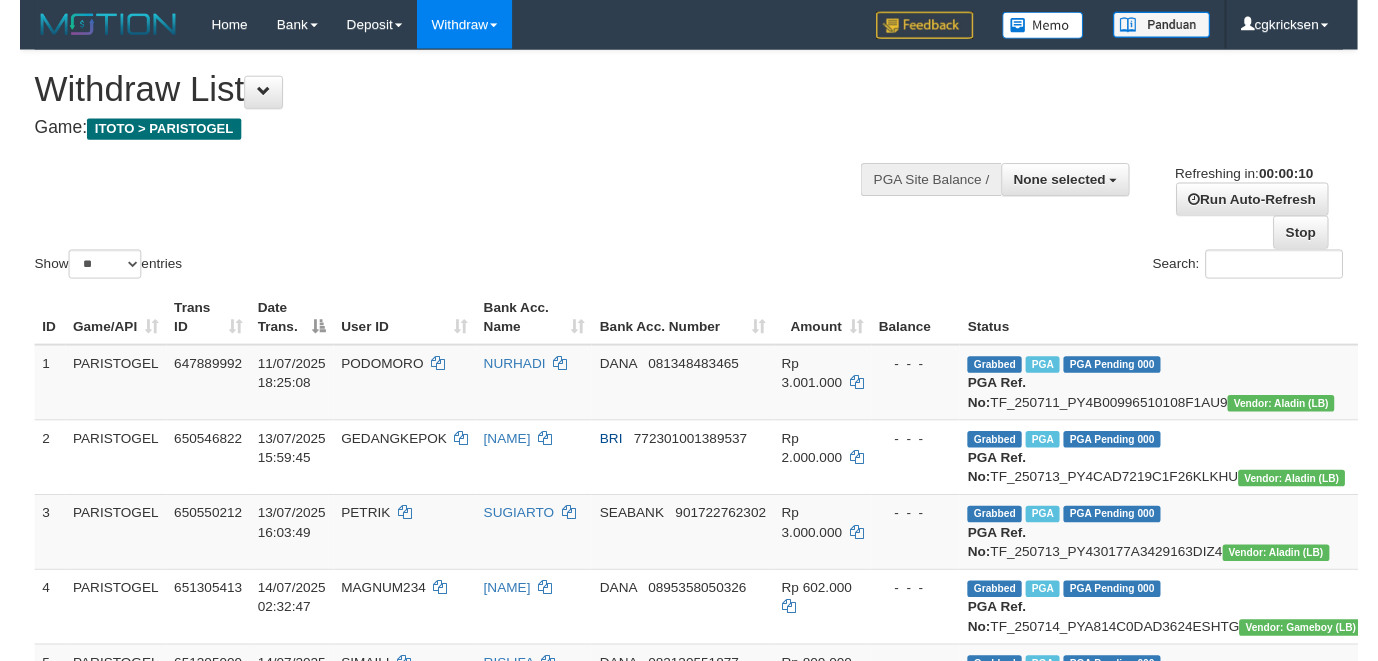 scroll, scrollTop: 0, scrollLeft: 0, axis: both 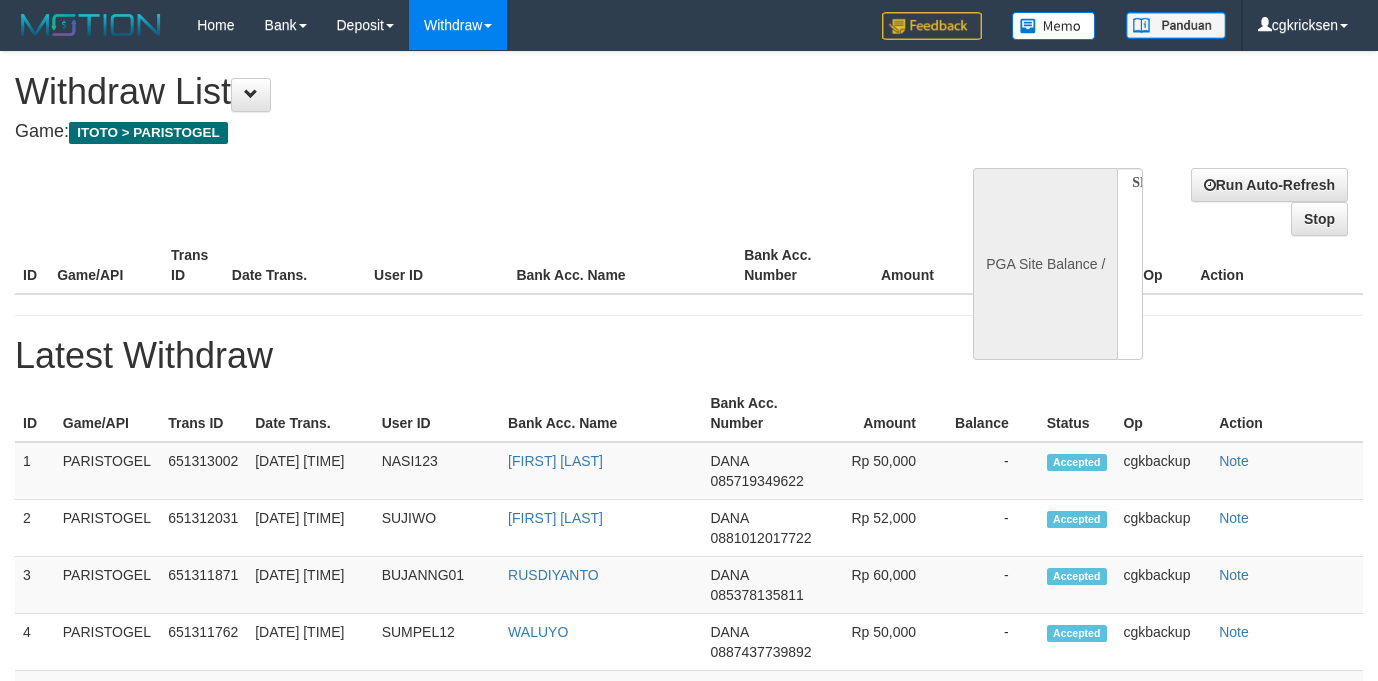 select 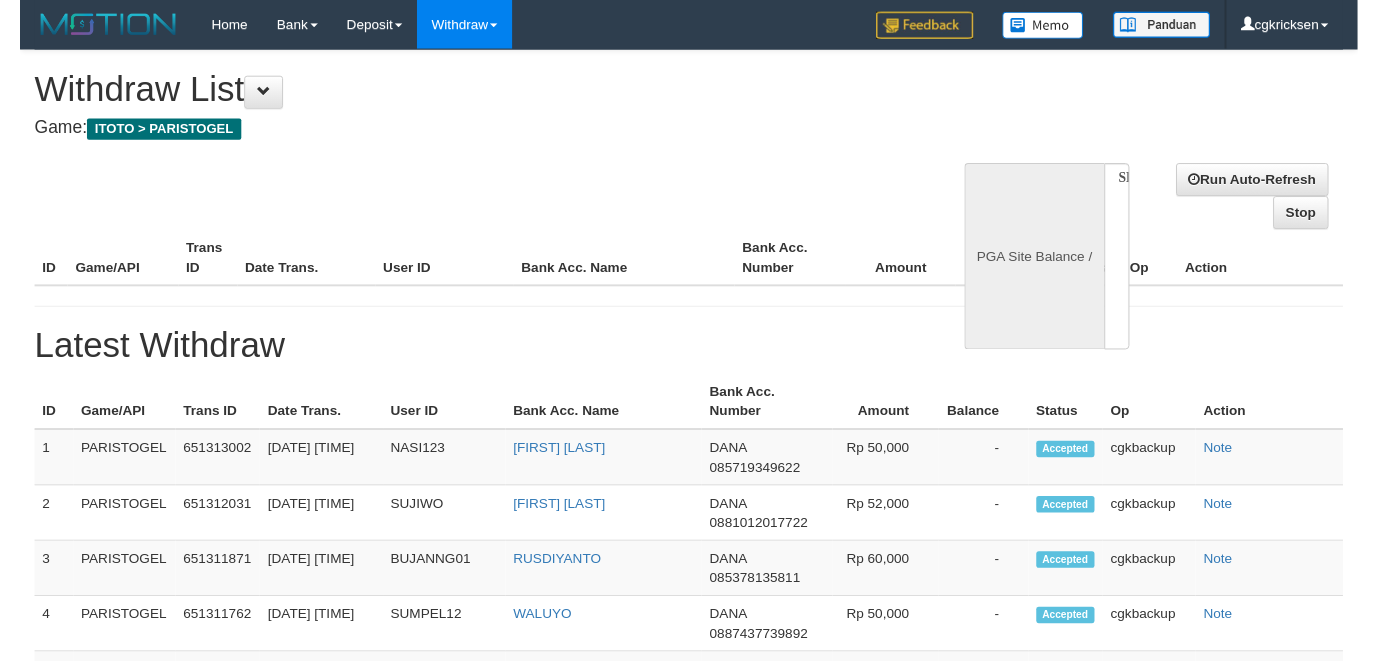 scroll, scrollTop: 0, scrollLeft: 0, axis: both 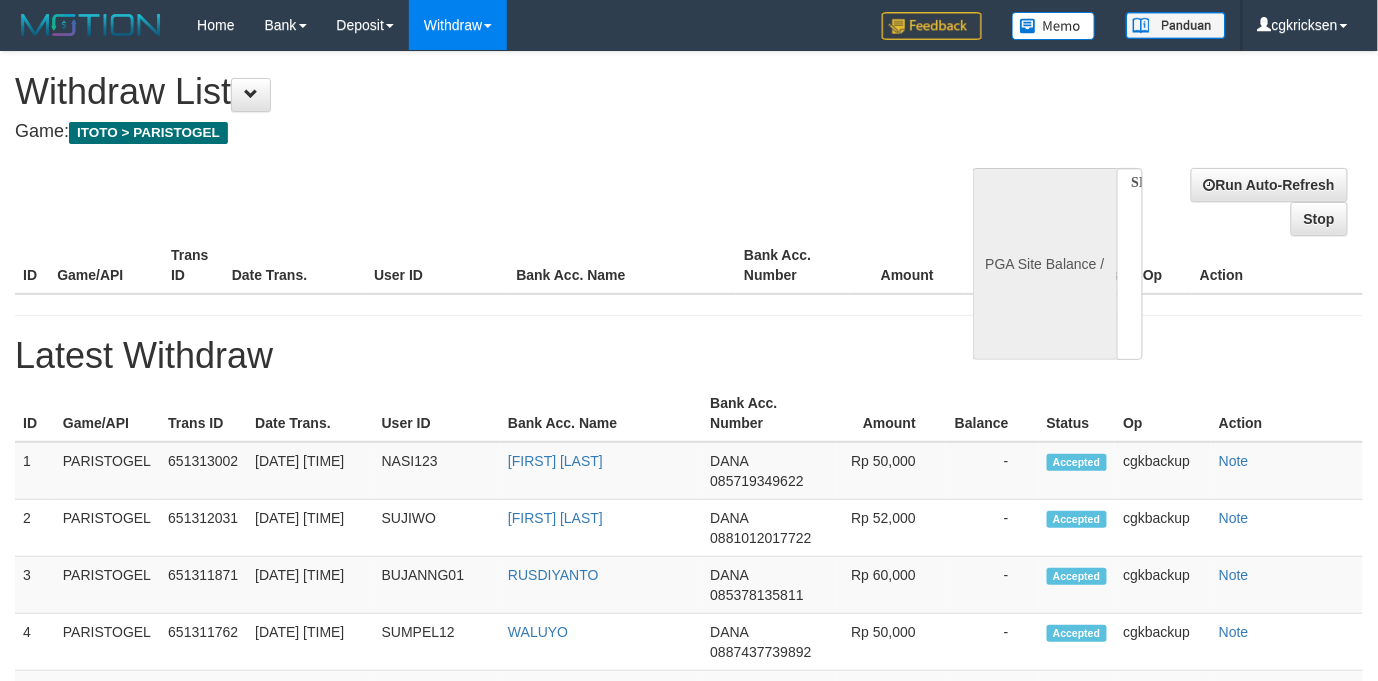 select on "**" 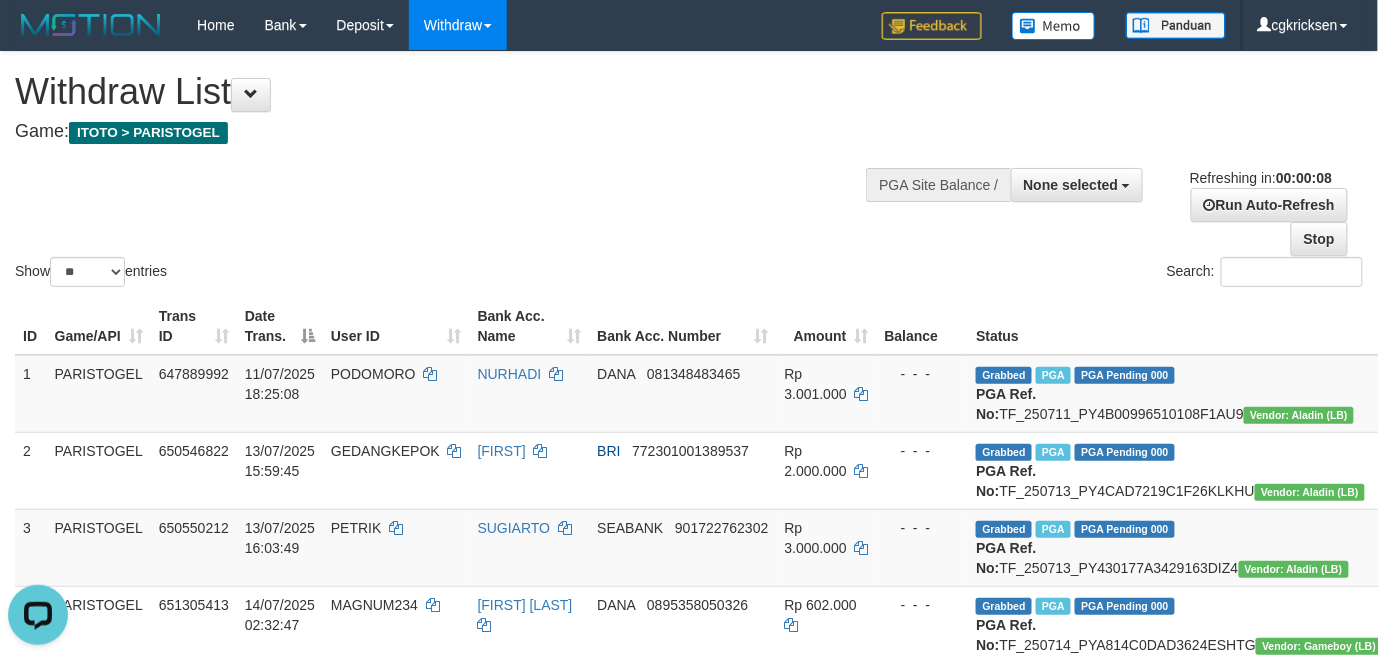 scroll, scrollTop: 0, scrollLeft: 0, axis: both 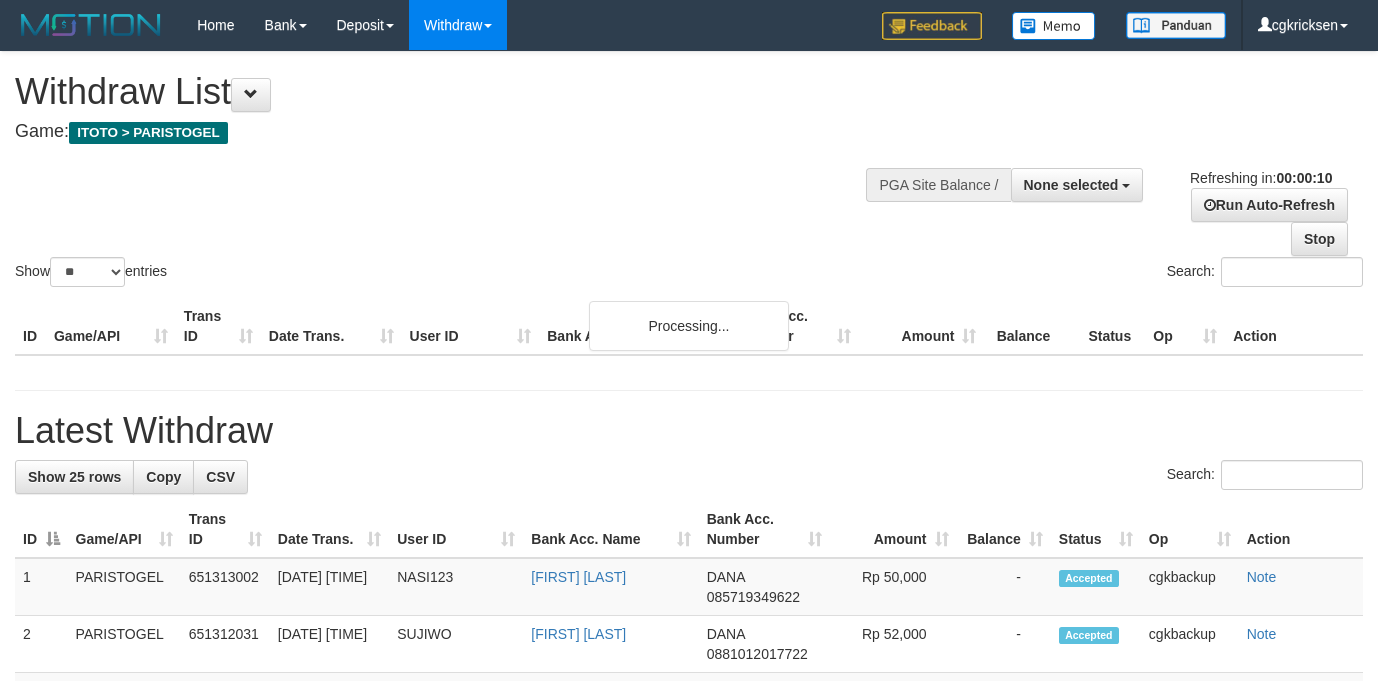 select 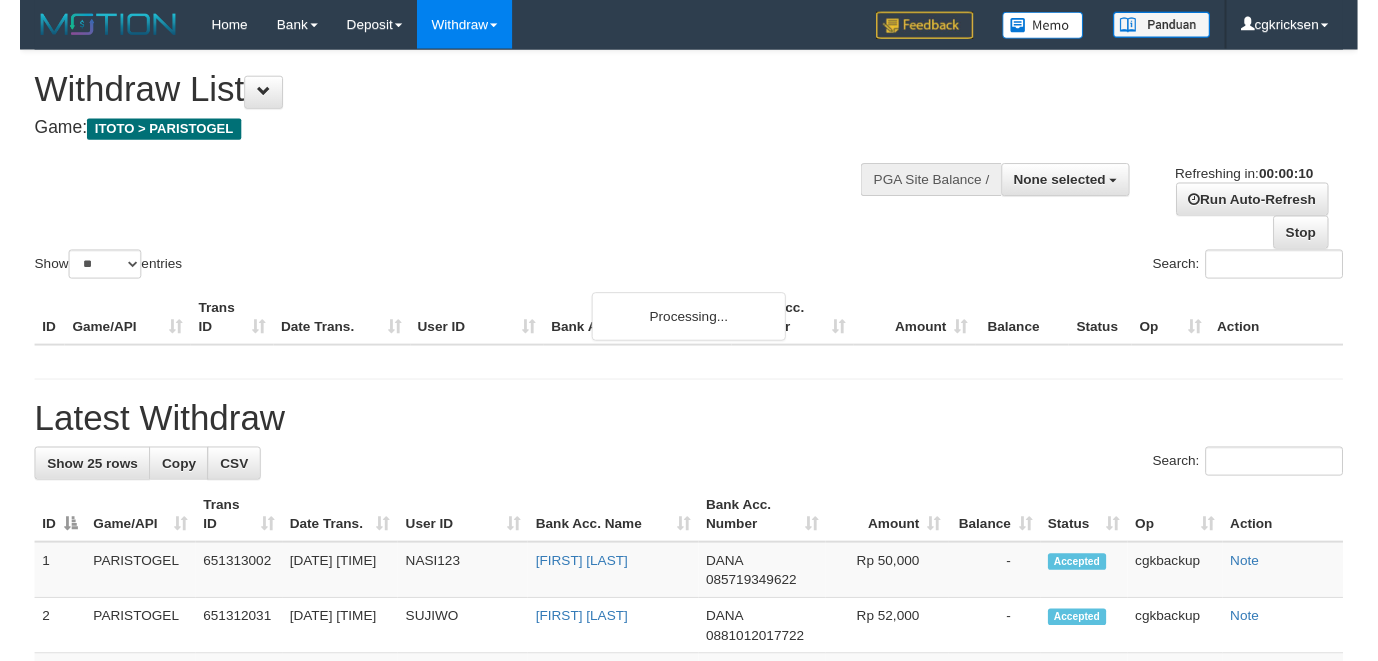scroll, scrollTop: 0, scrollLeft: 0, axis: both 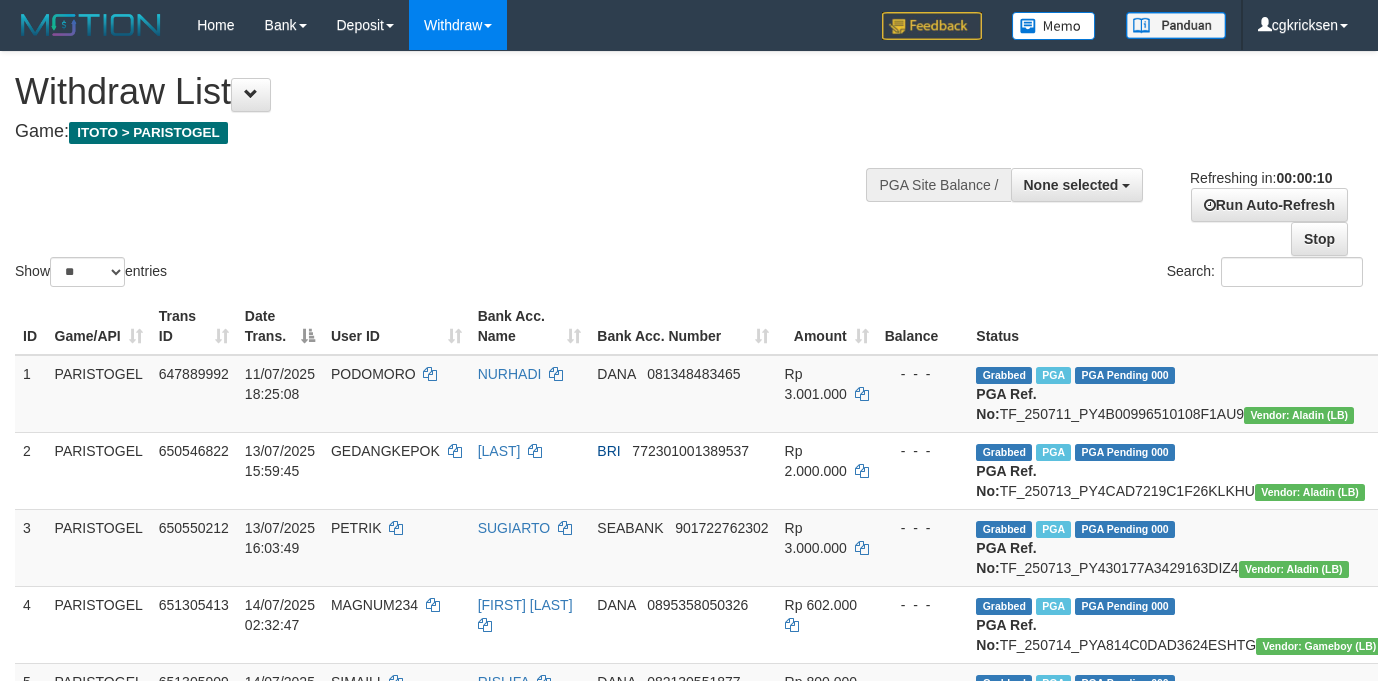 select 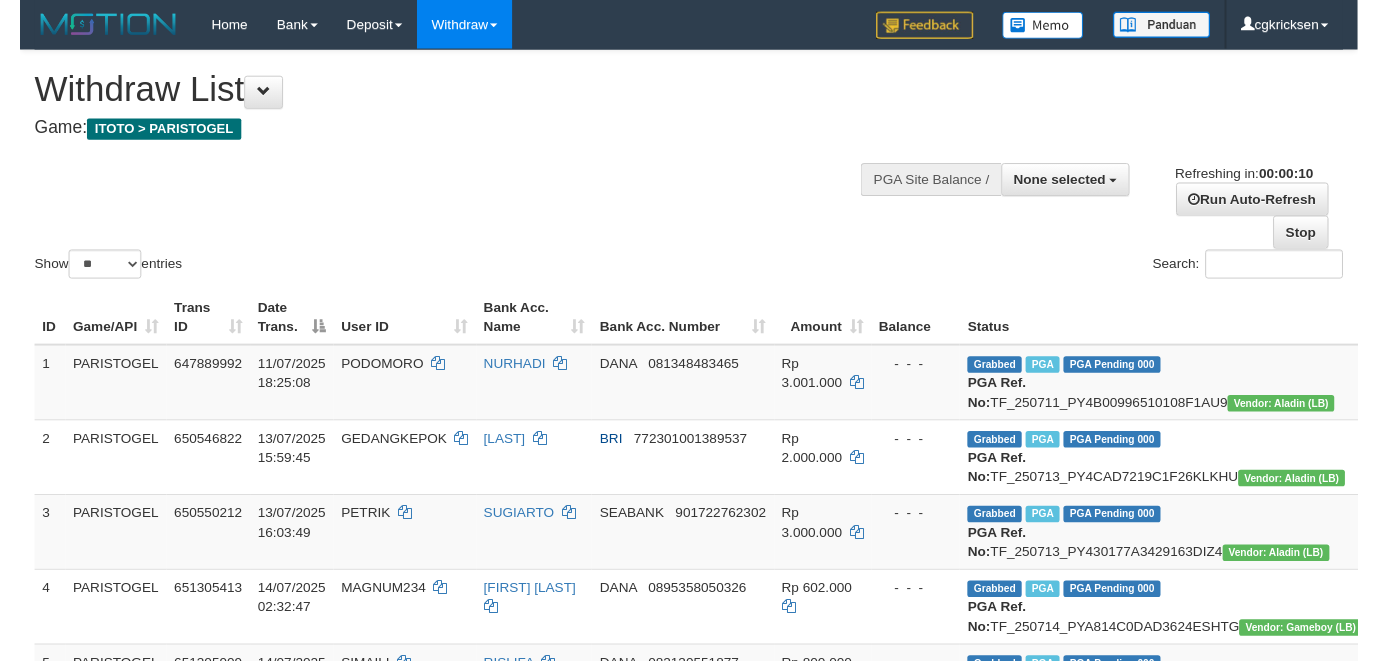 scroll, scrollTop: 0, scrollLeft: 0, axis: both 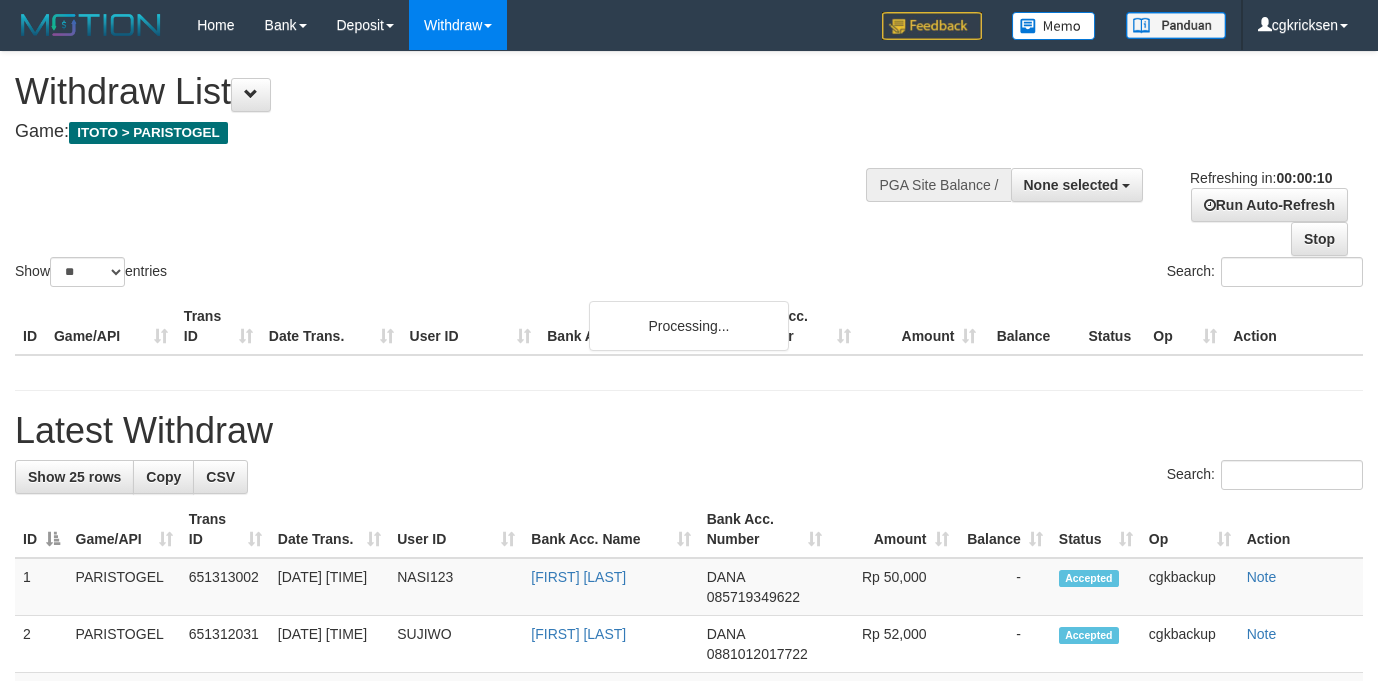 select 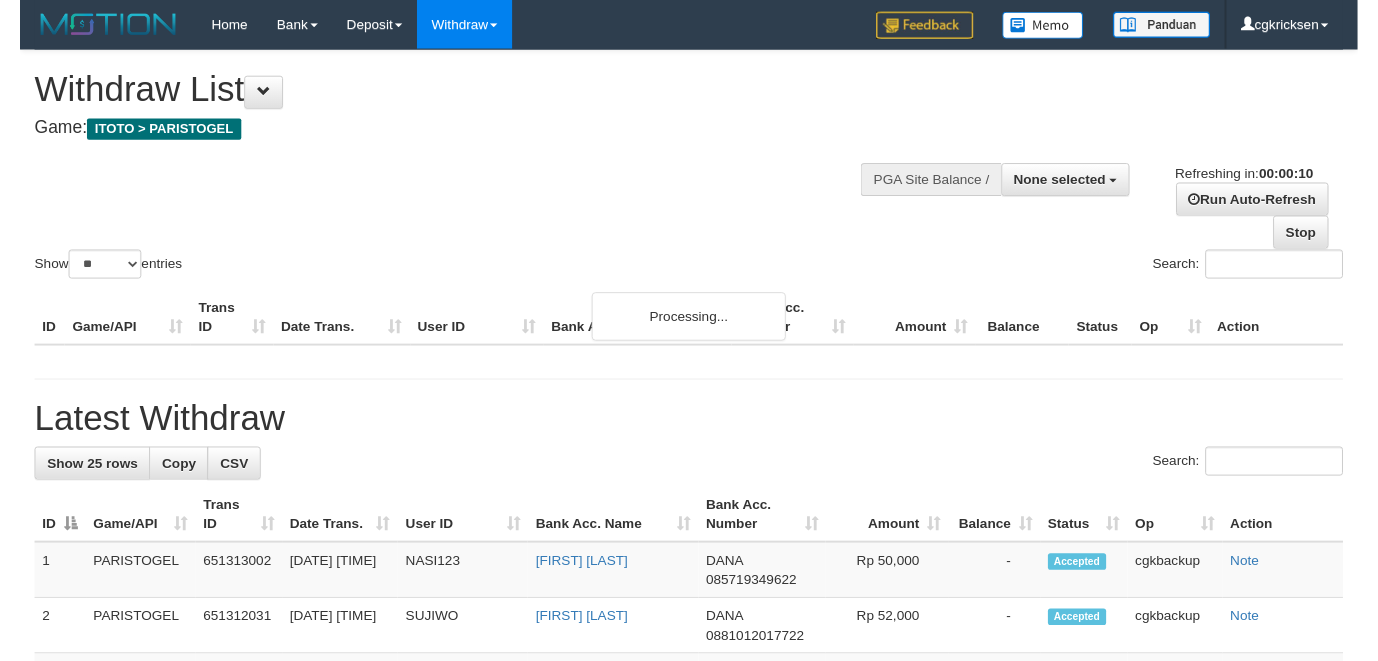 scroll, scrollTop: 0, scrollLeft: 0, axis: both 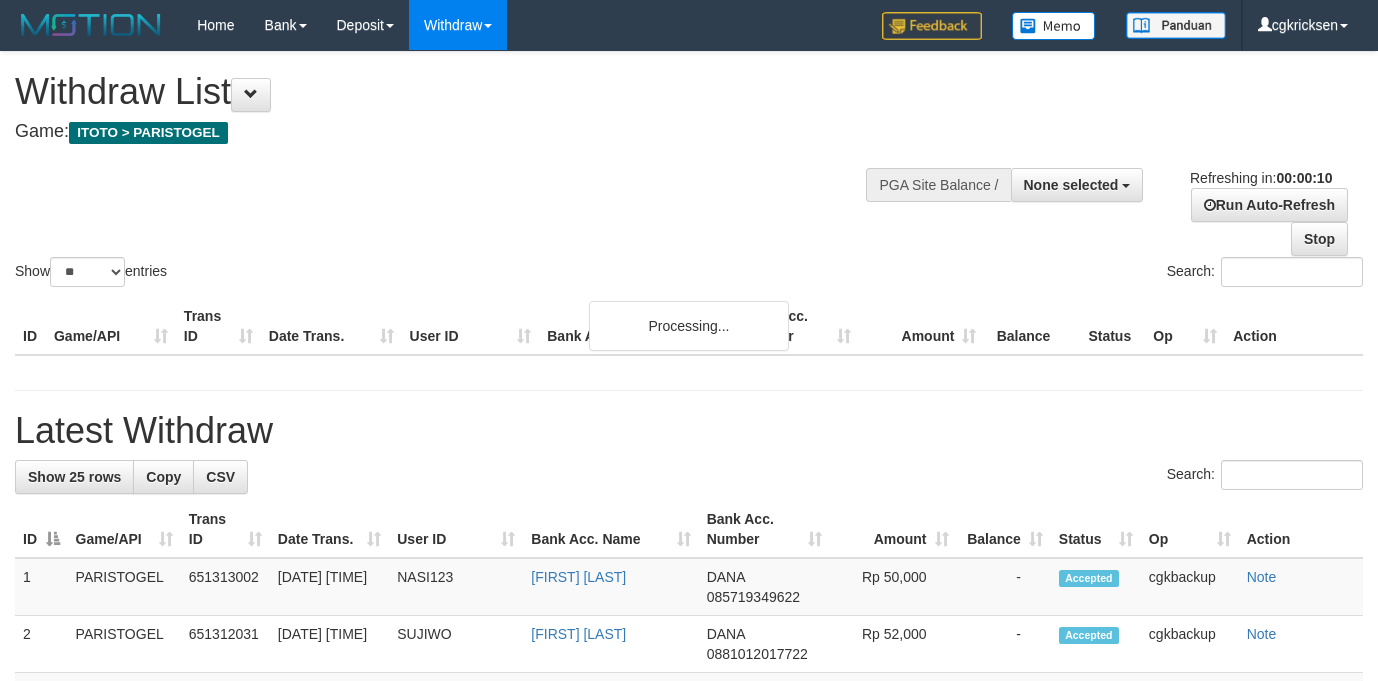 select 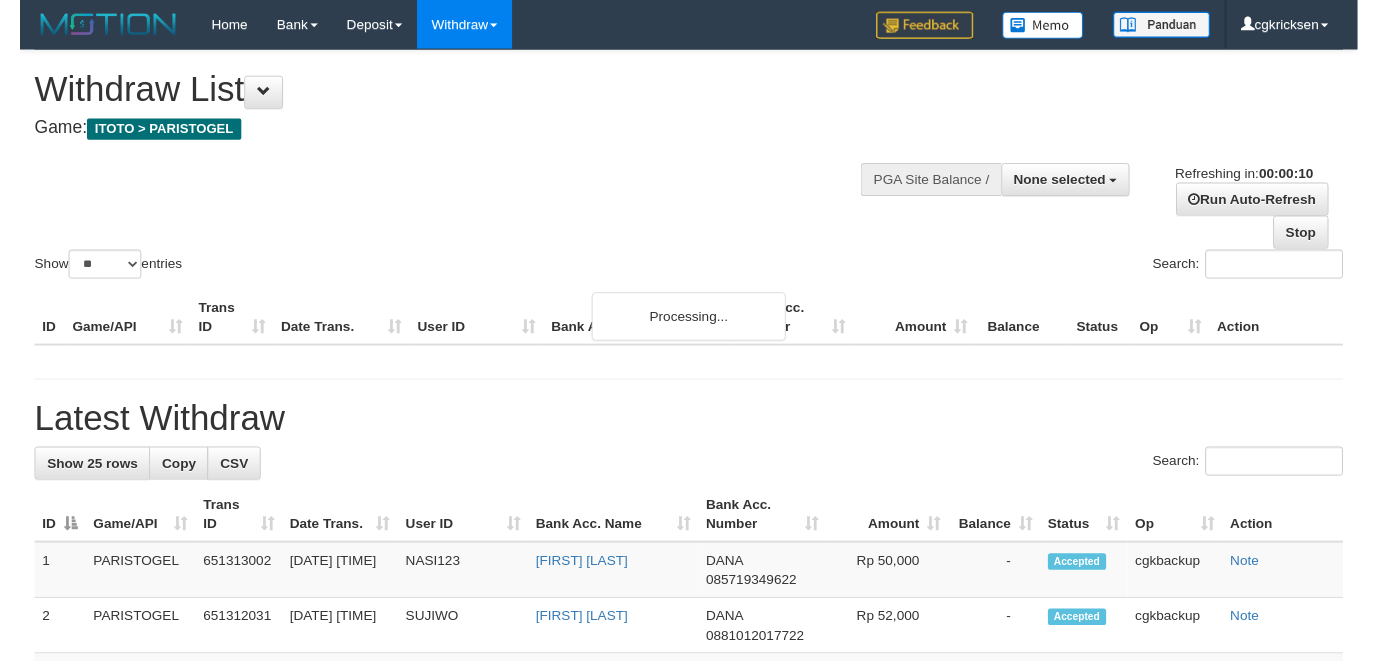 scroll, scrollTop: 0, scrollLeft: 0, axis: both 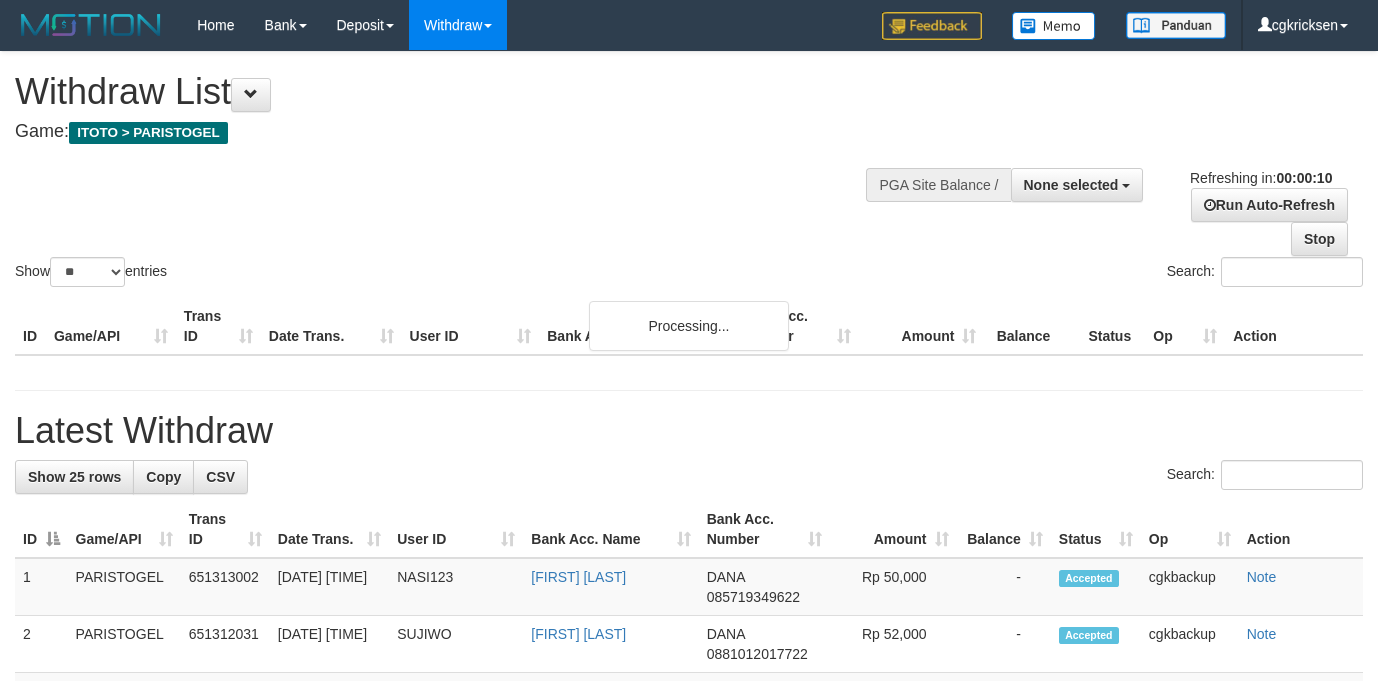 select 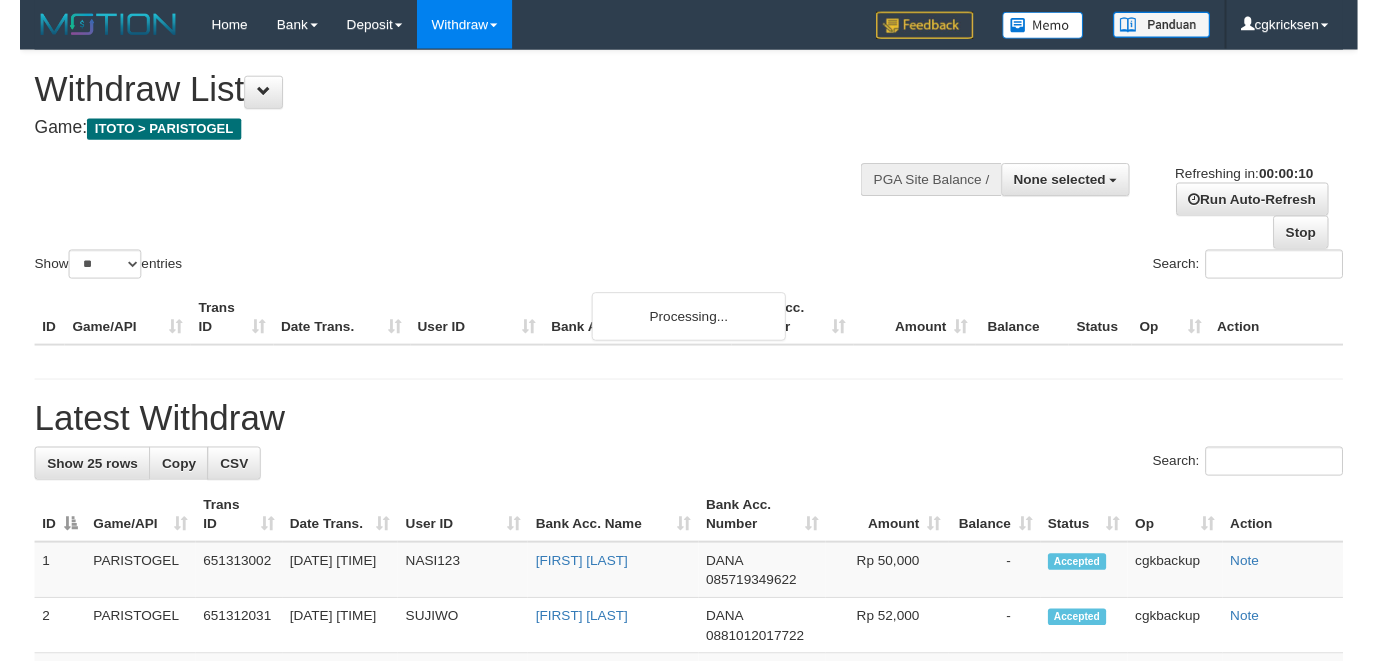 scroll, scrollTop: 0, scrollLeft: 0, axis: both 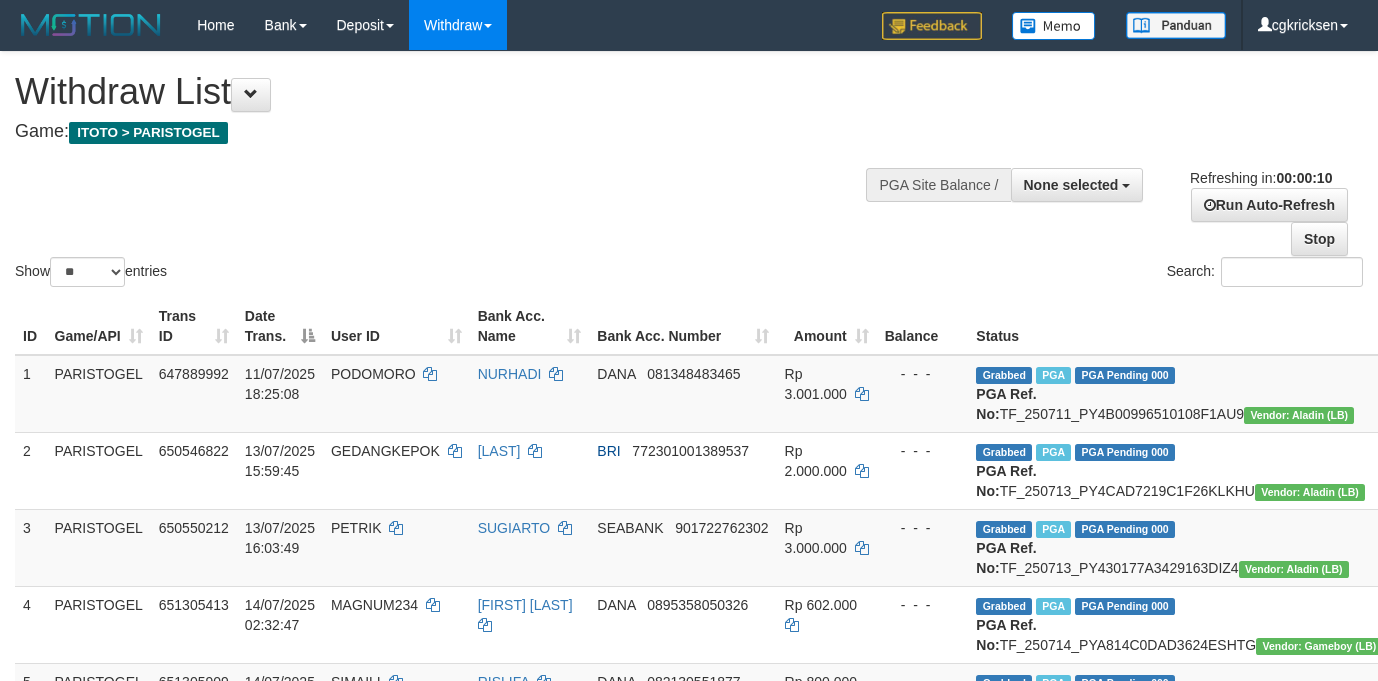 select 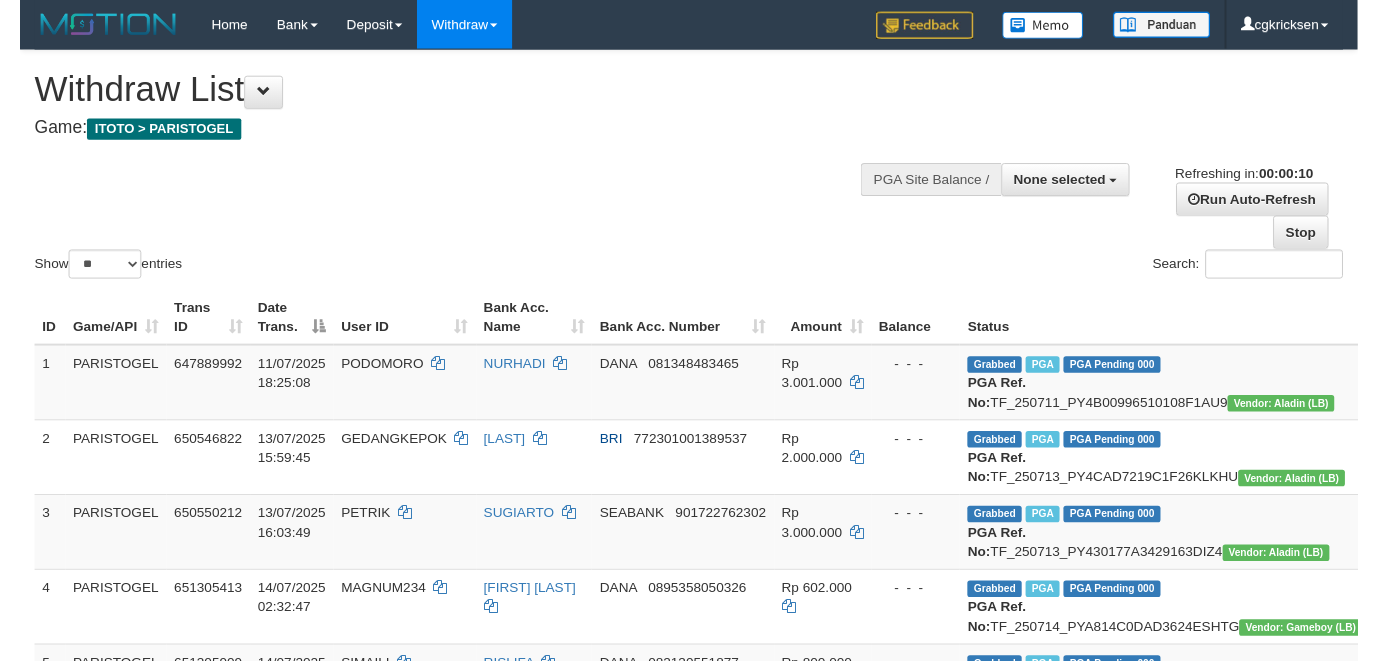 scroll, scrollTop: 0, scrollLeft: 0, axis: both 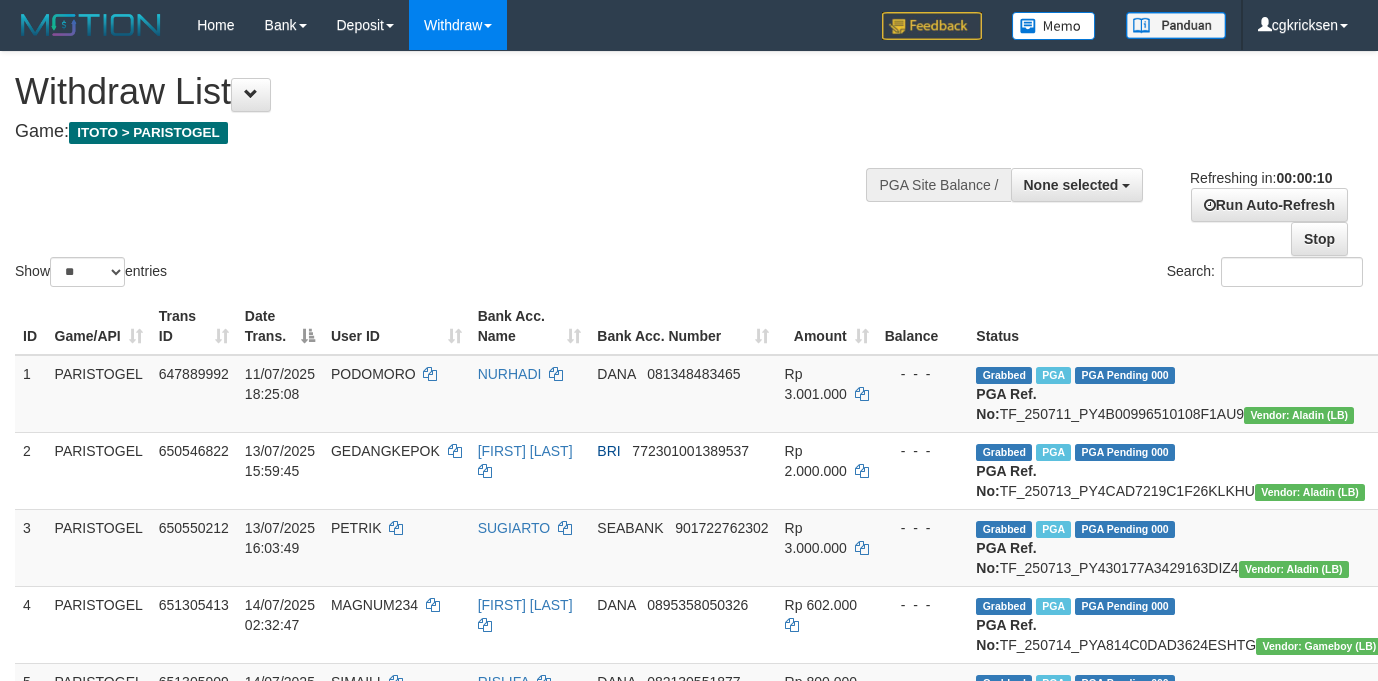 select 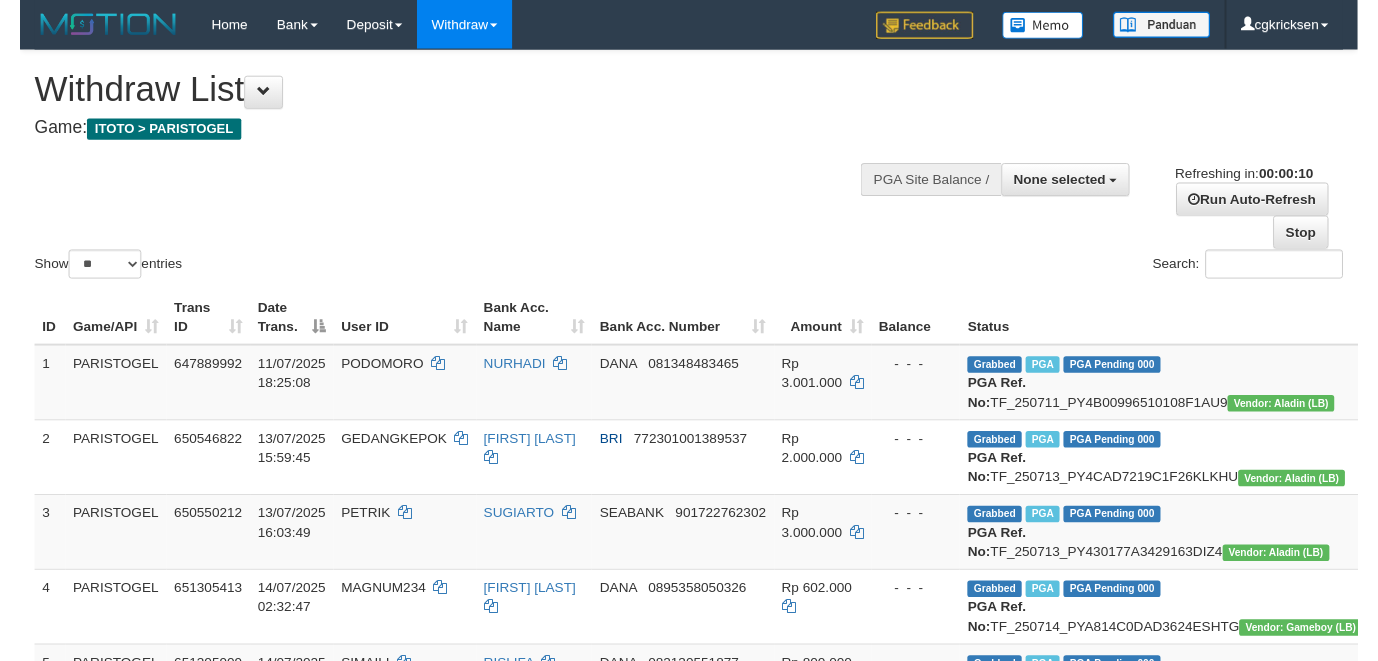 scroll, scrollTop: 0, scrollLeft: 0, axis: both 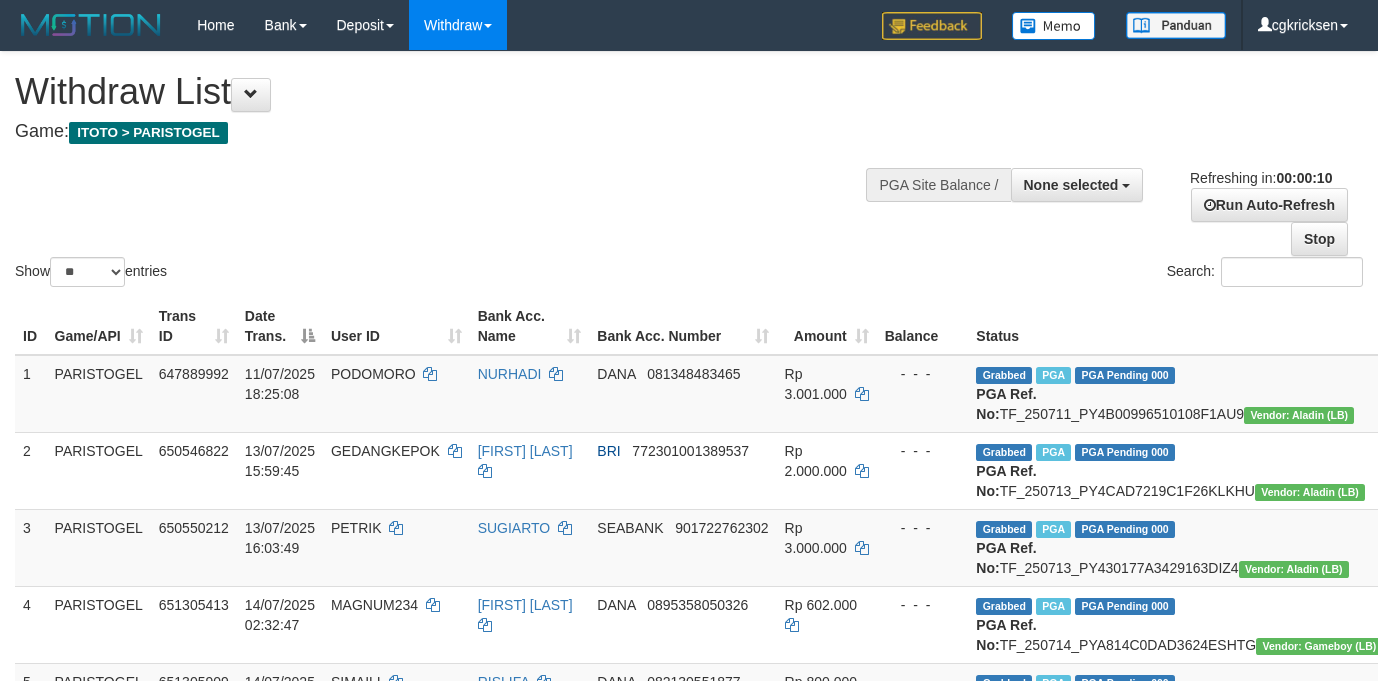 select 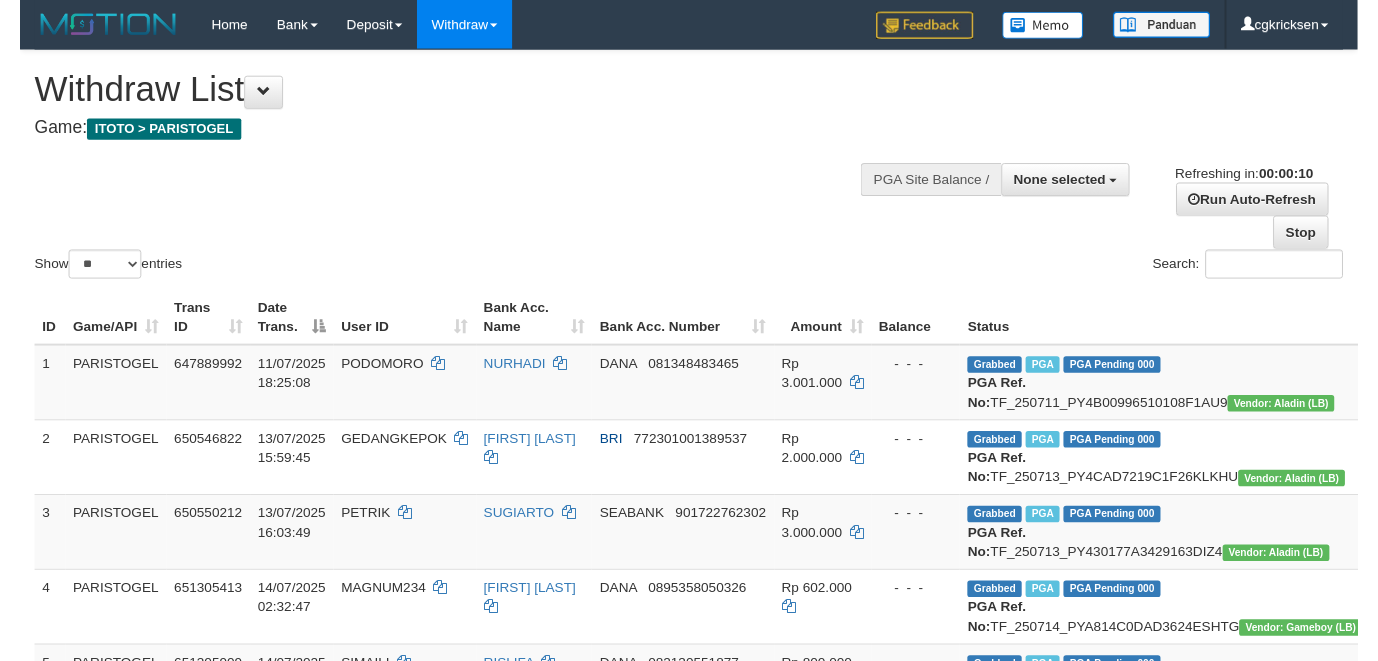scroll, scrollTop: 0, scrollLeft: 0, axis: both 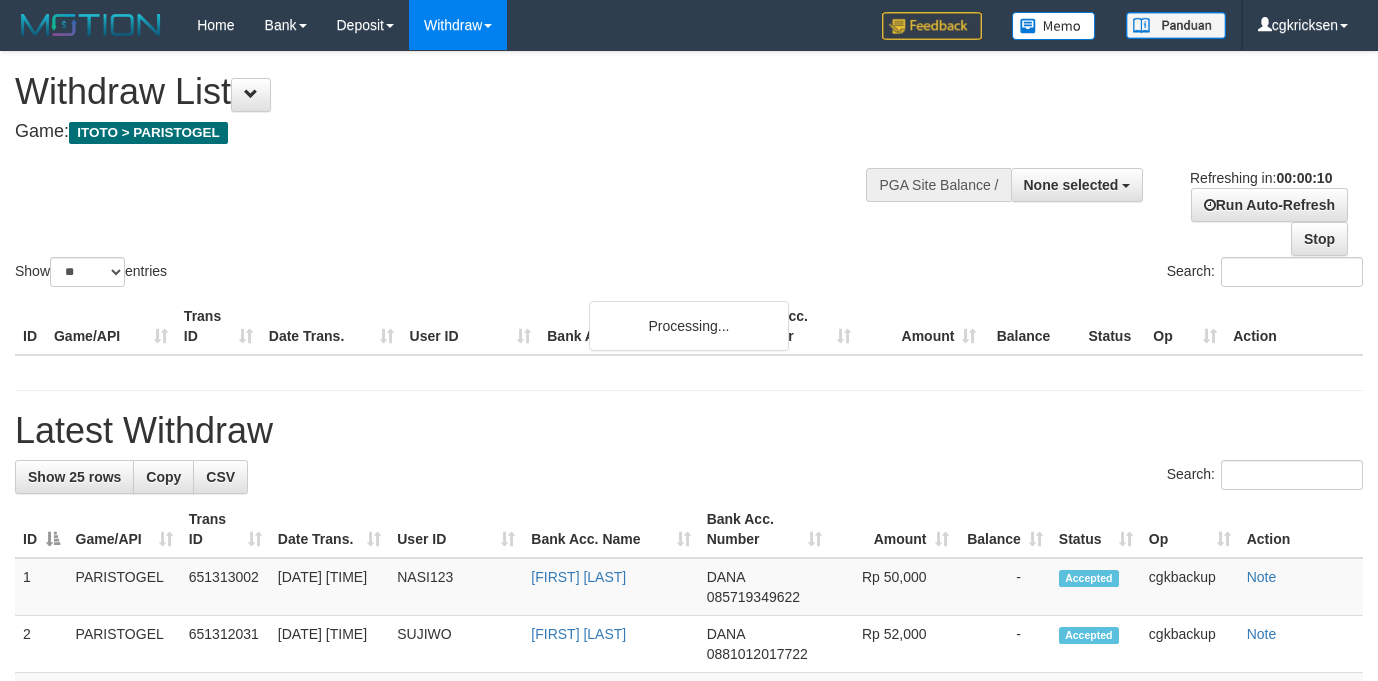 select 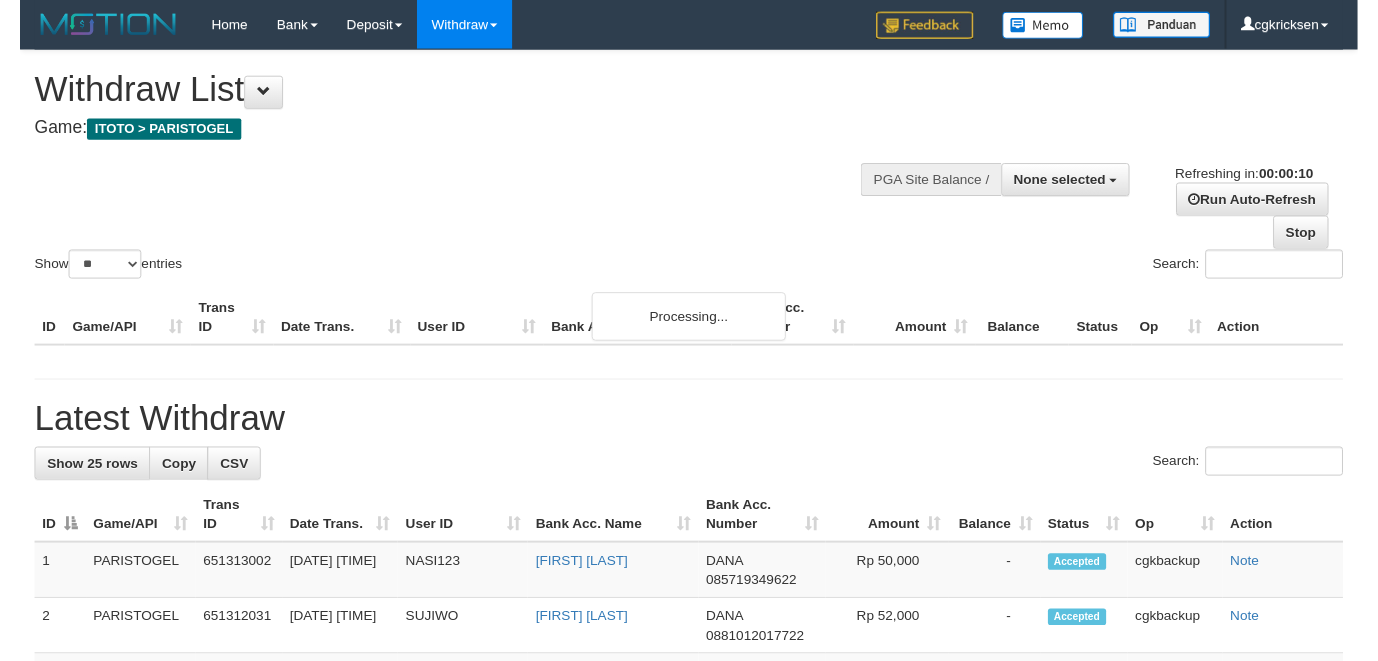 scroll, scrollTop: 0, scrollLeft: 0, axis: both 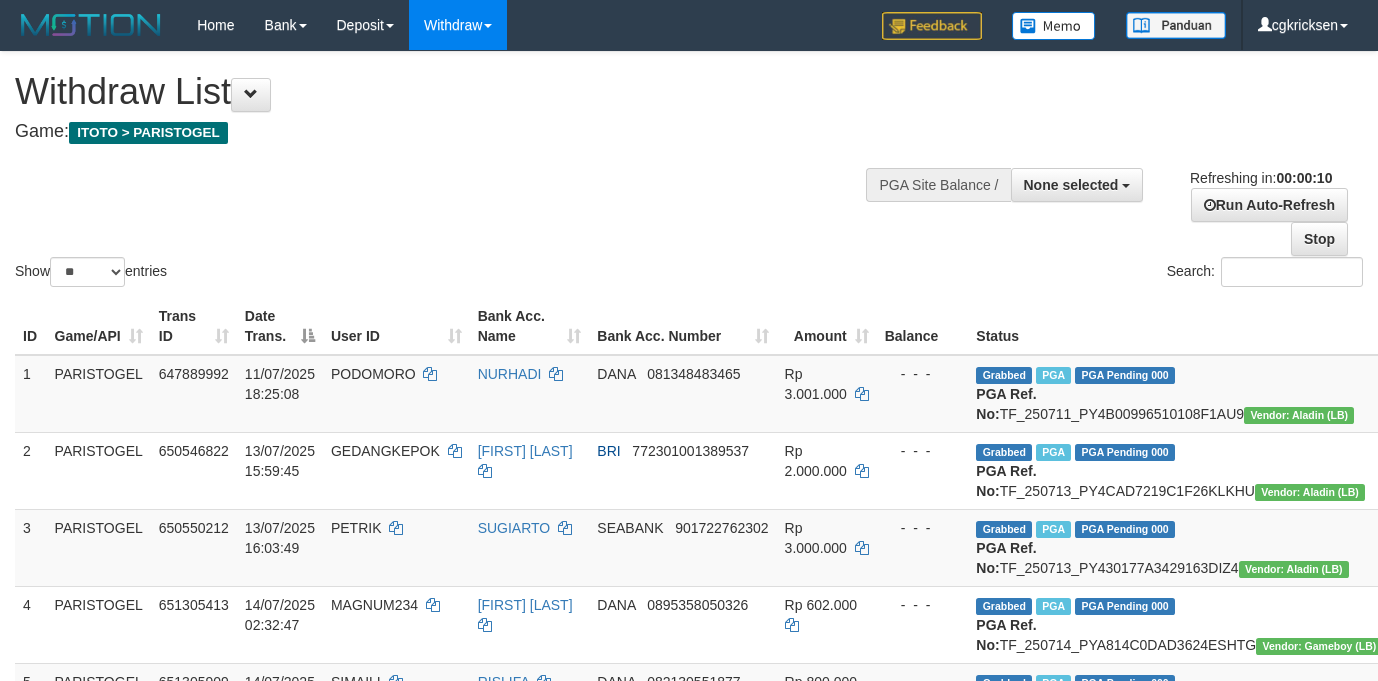 select 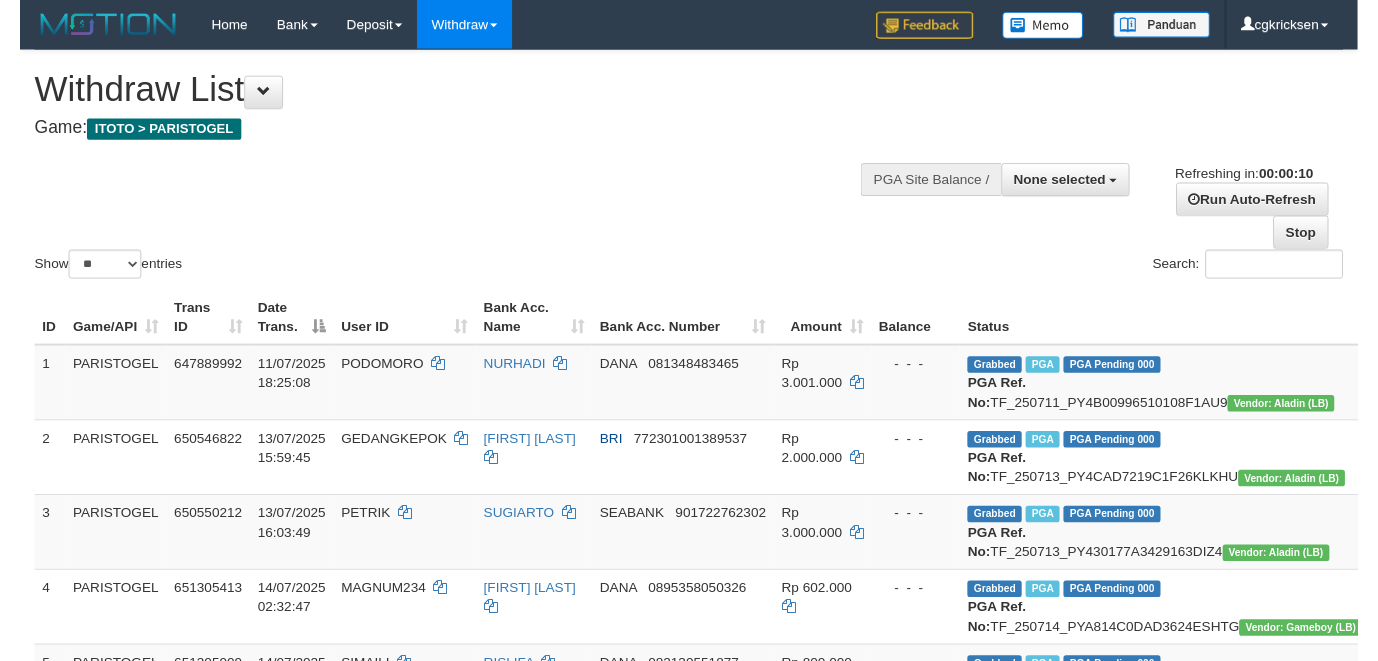scroll, scrollTop: 0, scrollLeft: 0, axis: both 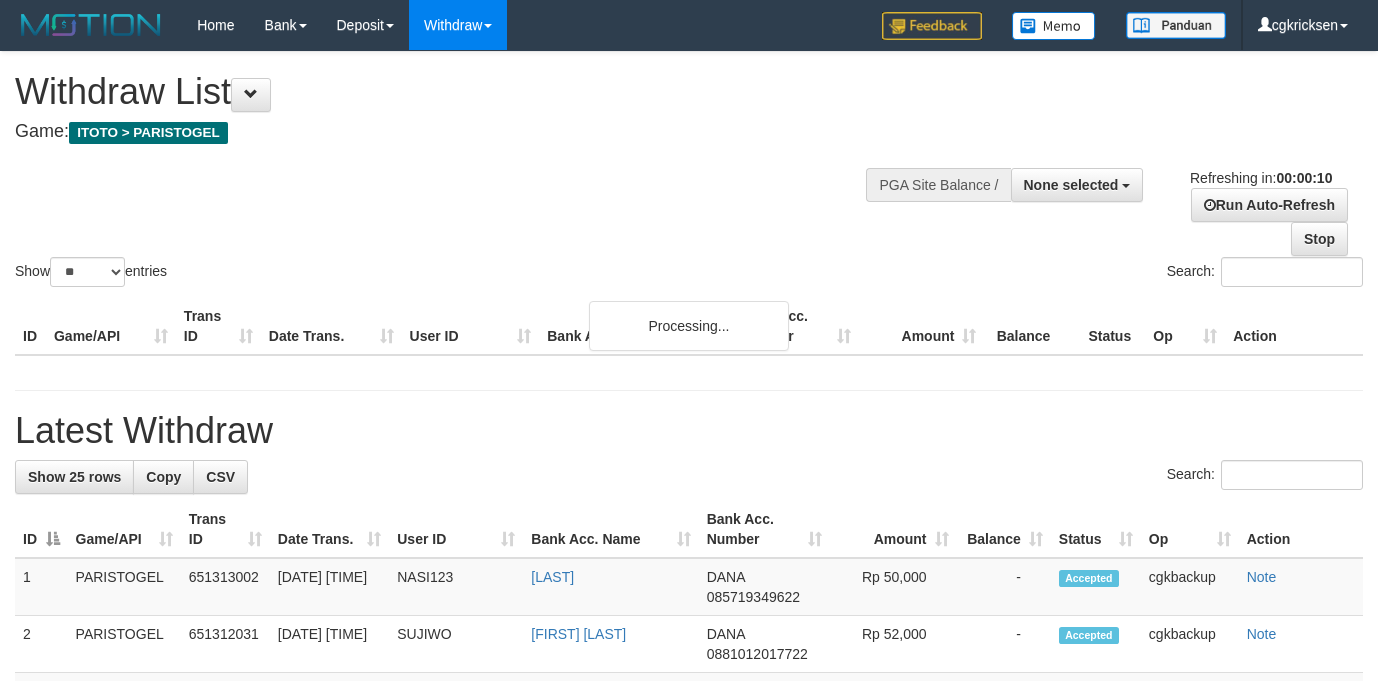 select 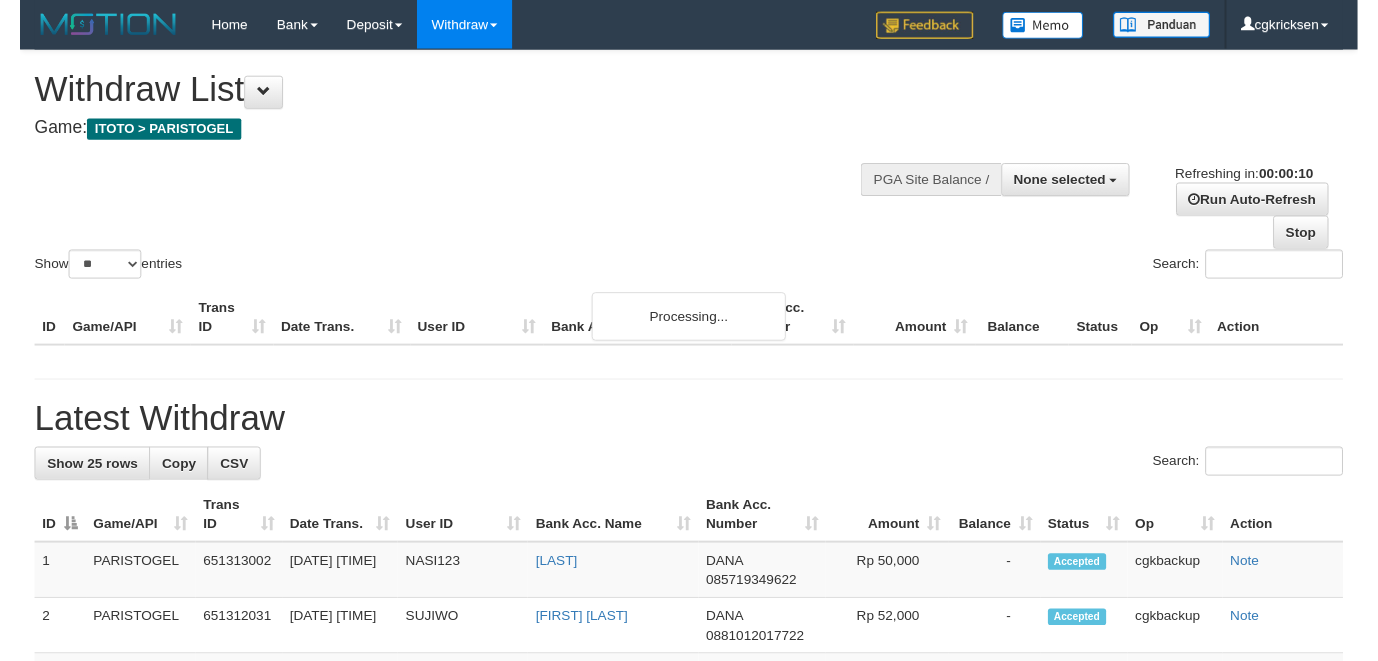scroll, scrollTop: 0, scrollLeft: 0, axis: both 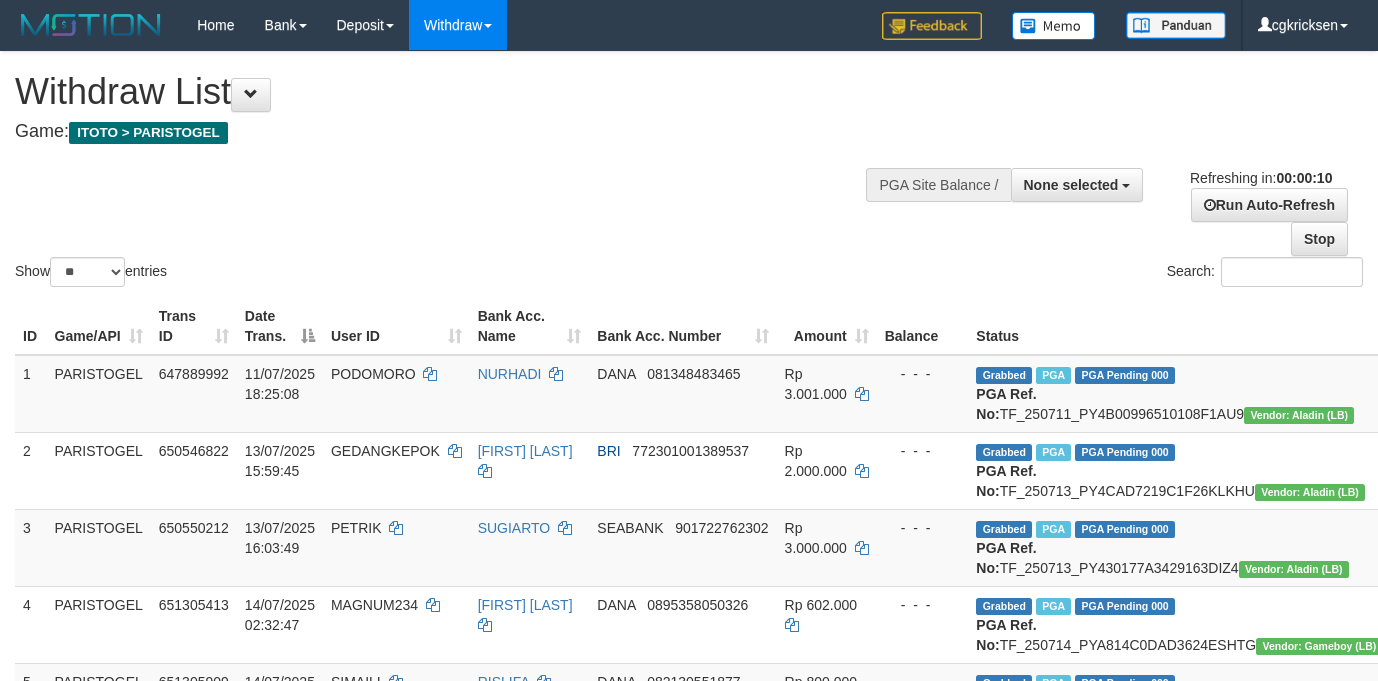 select 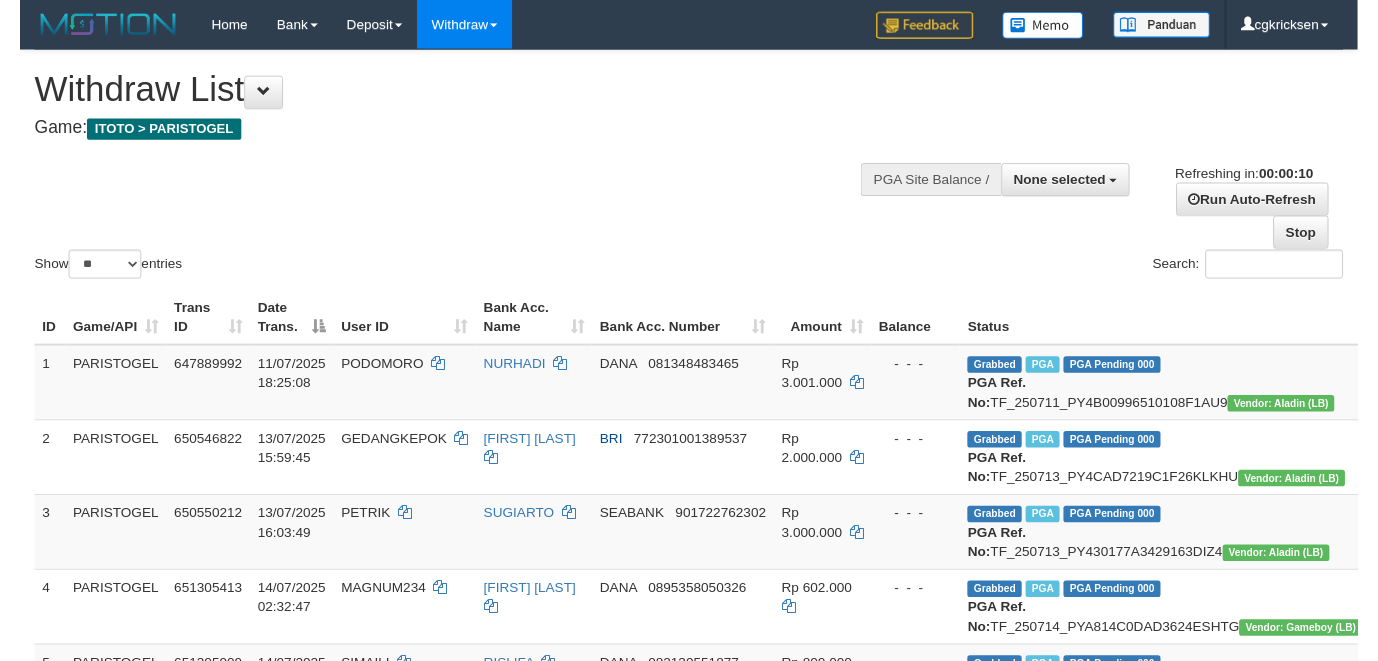 scroll, scrollTop: 0, scrollLeft: 0, axis: both 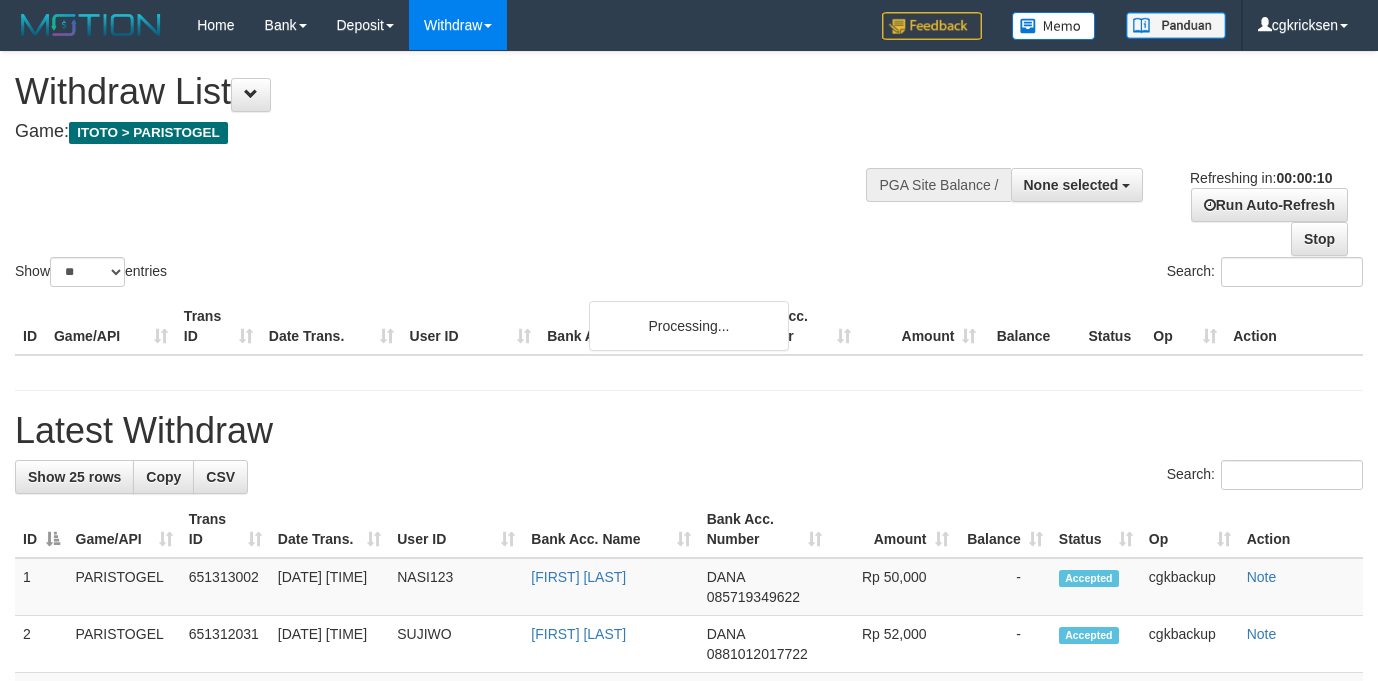 select 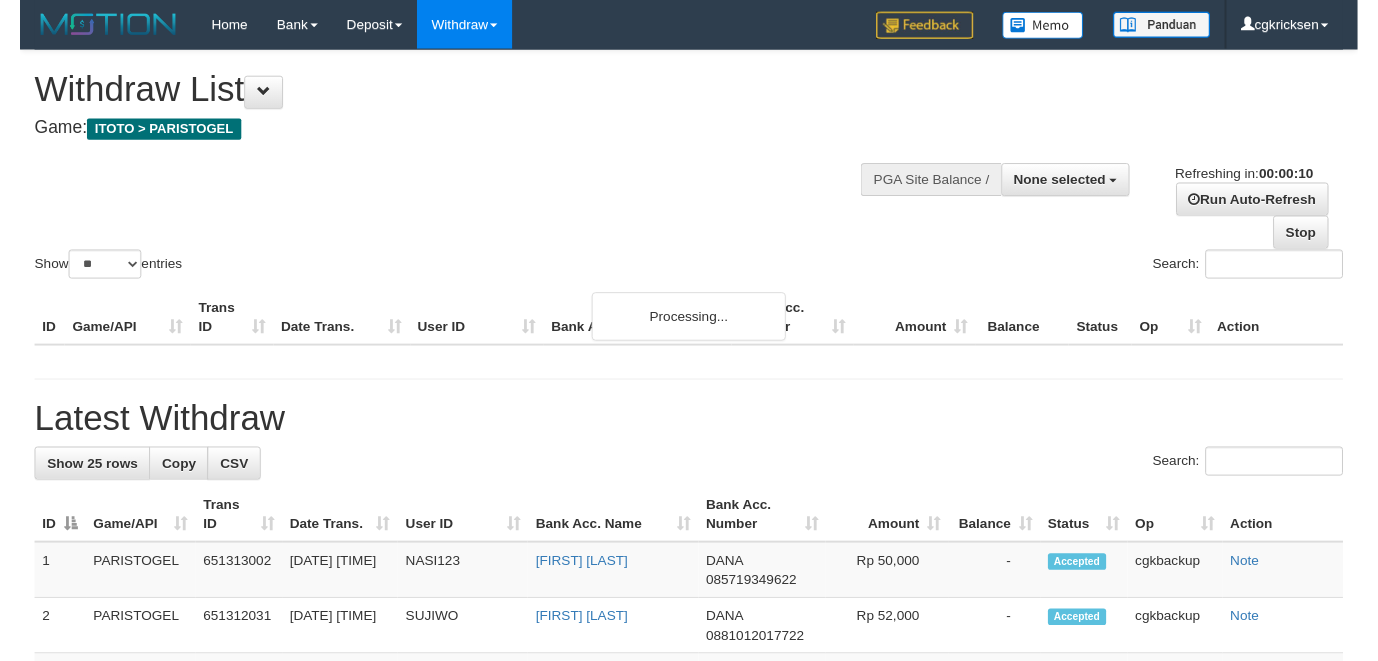 scroll, scrollTop: 0, scrollLeft: 0, axis: both 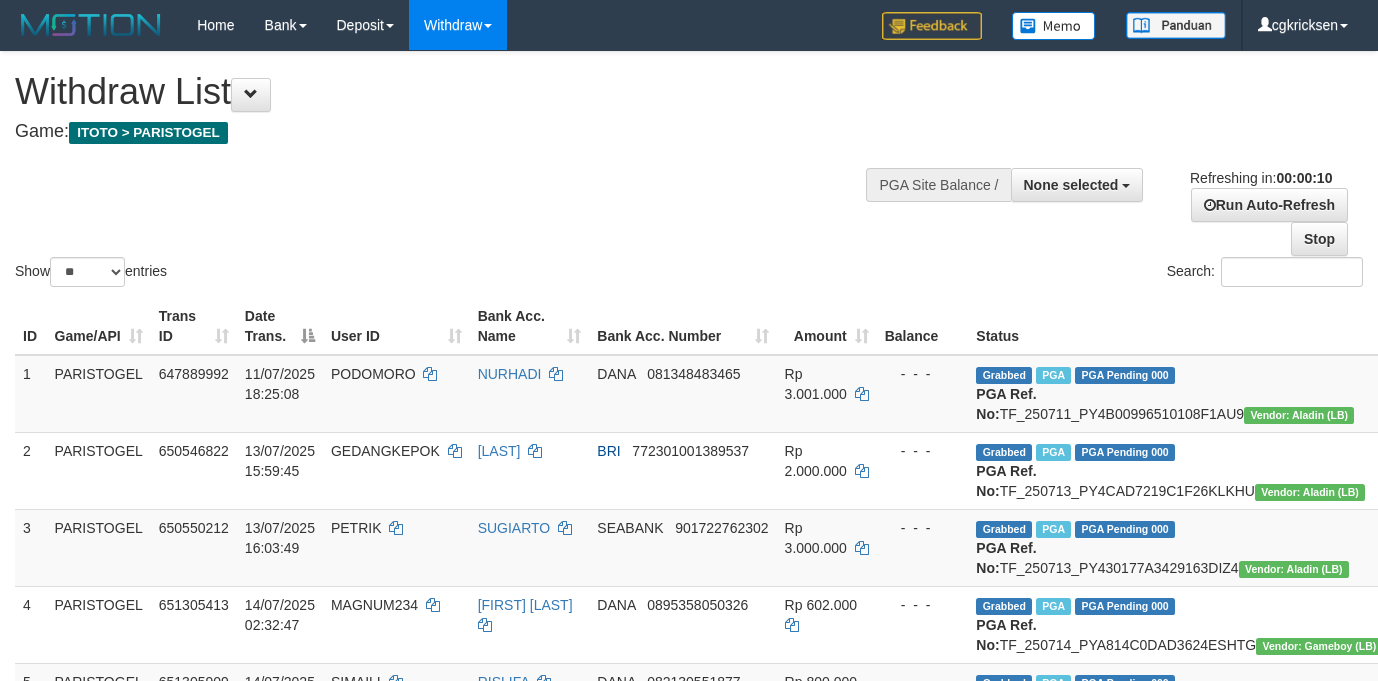 select 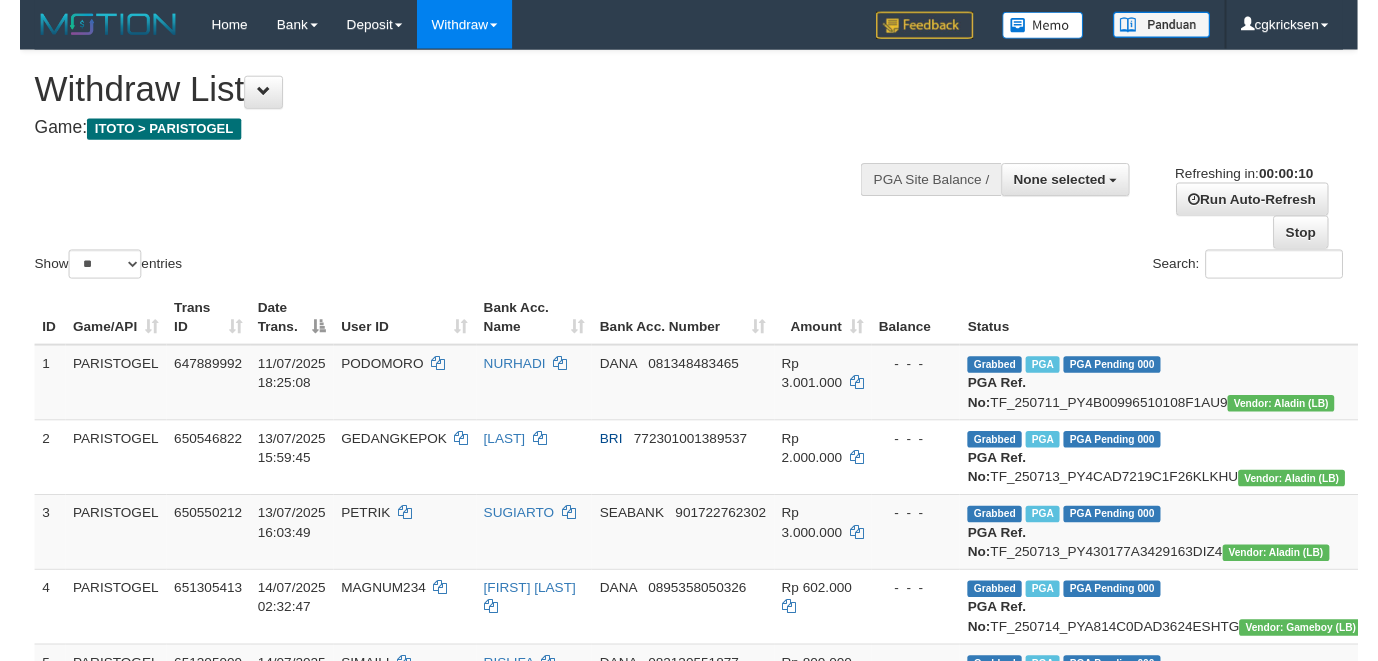 scroll, scrollTop: 0, scrollLeft: 0, axis: both 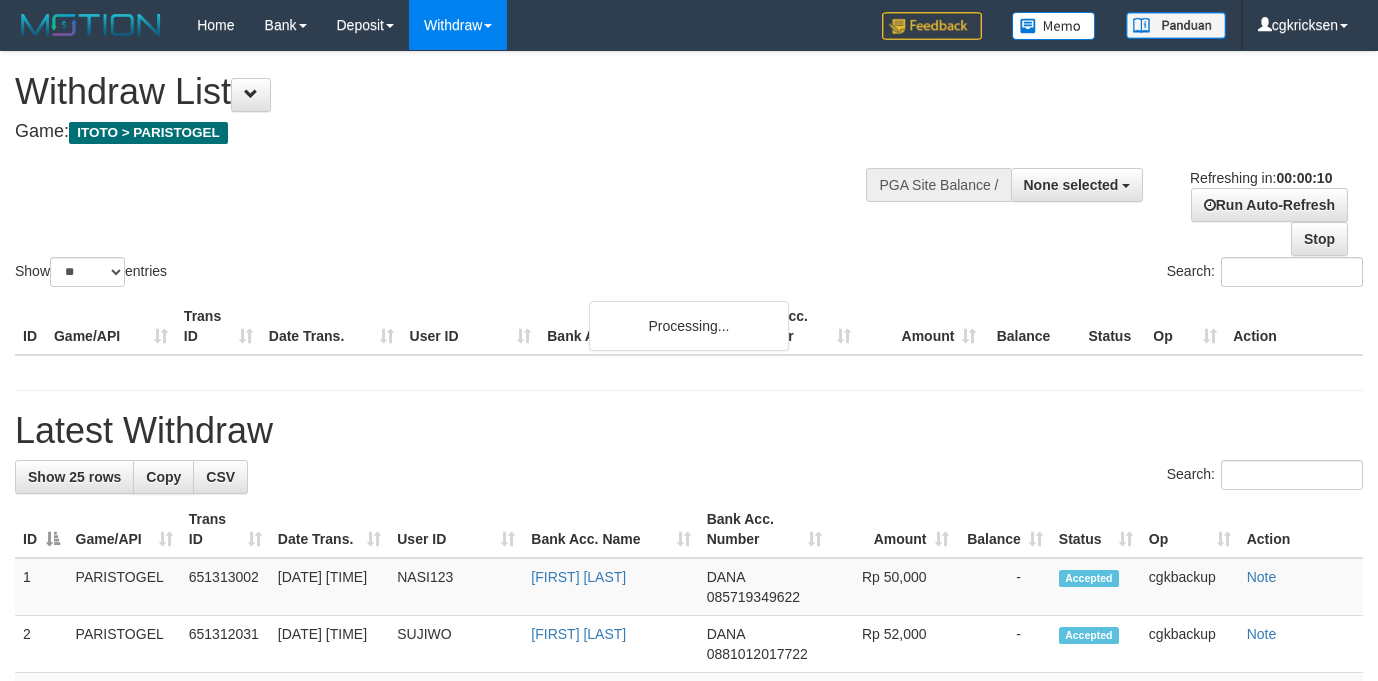 select 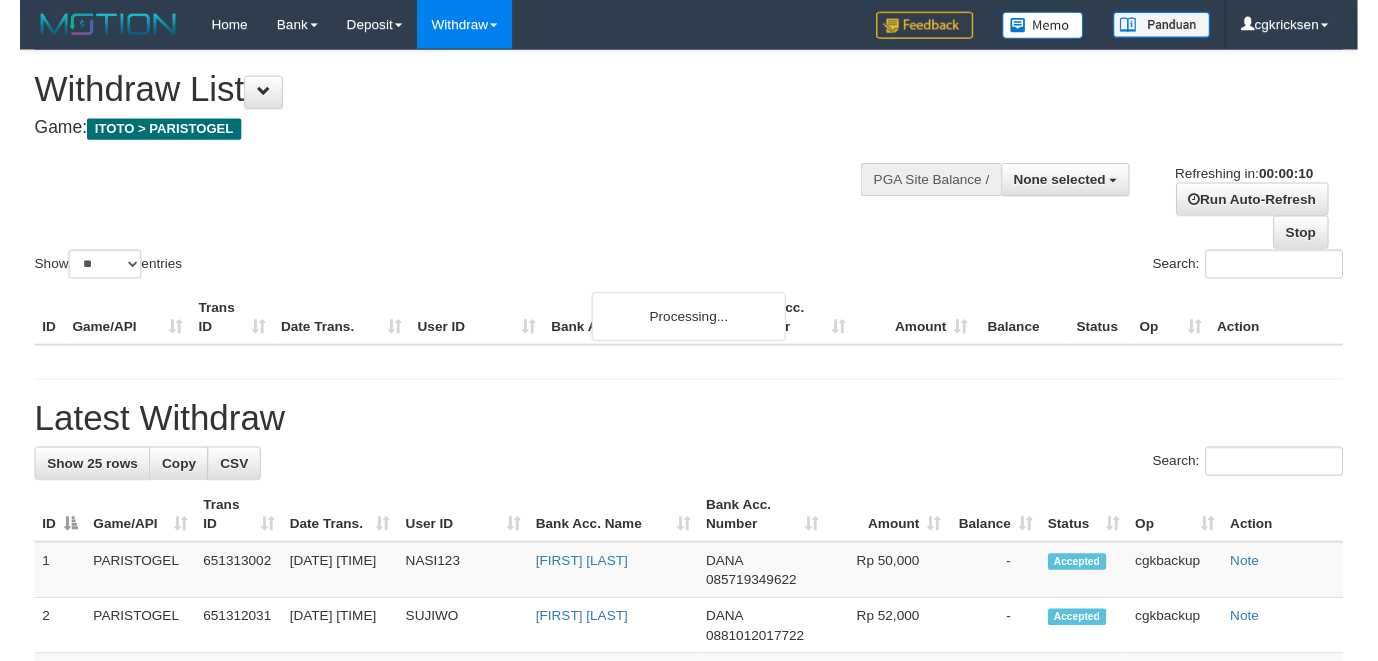 scroll, scrollTop: 0, scrollLeft: 0, axis: both 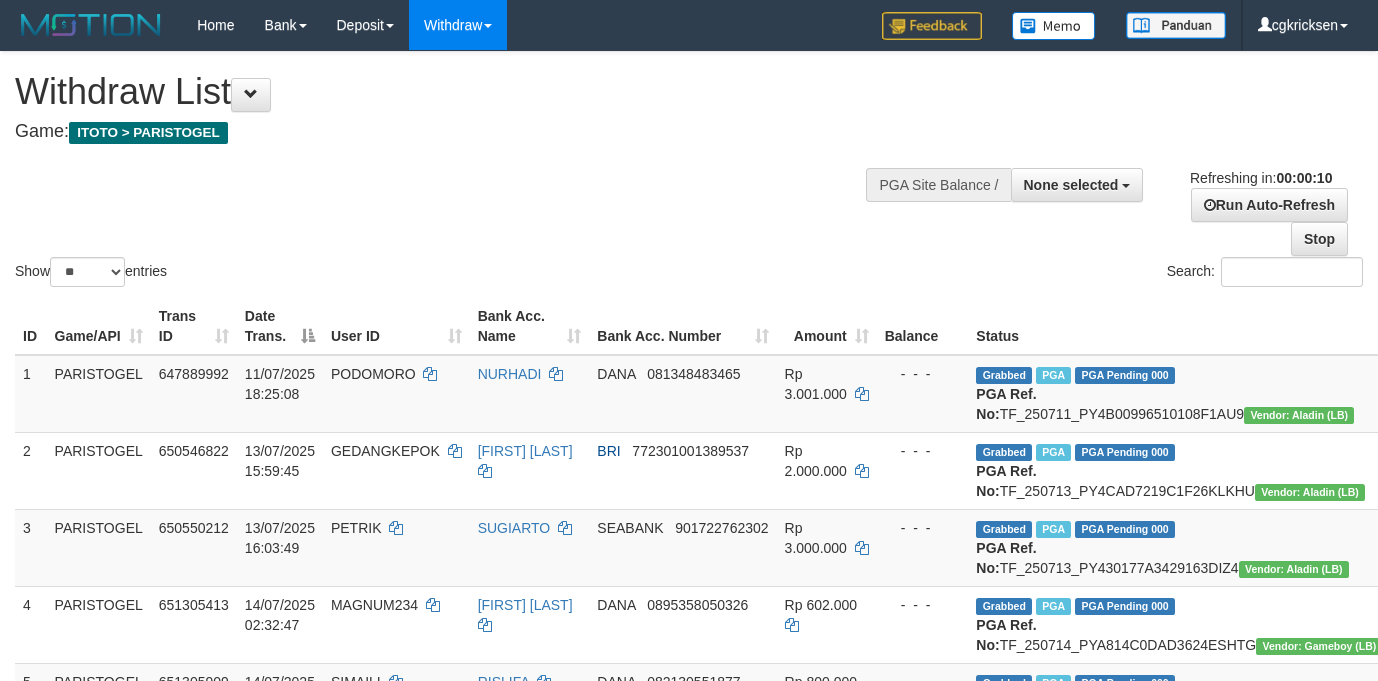 select 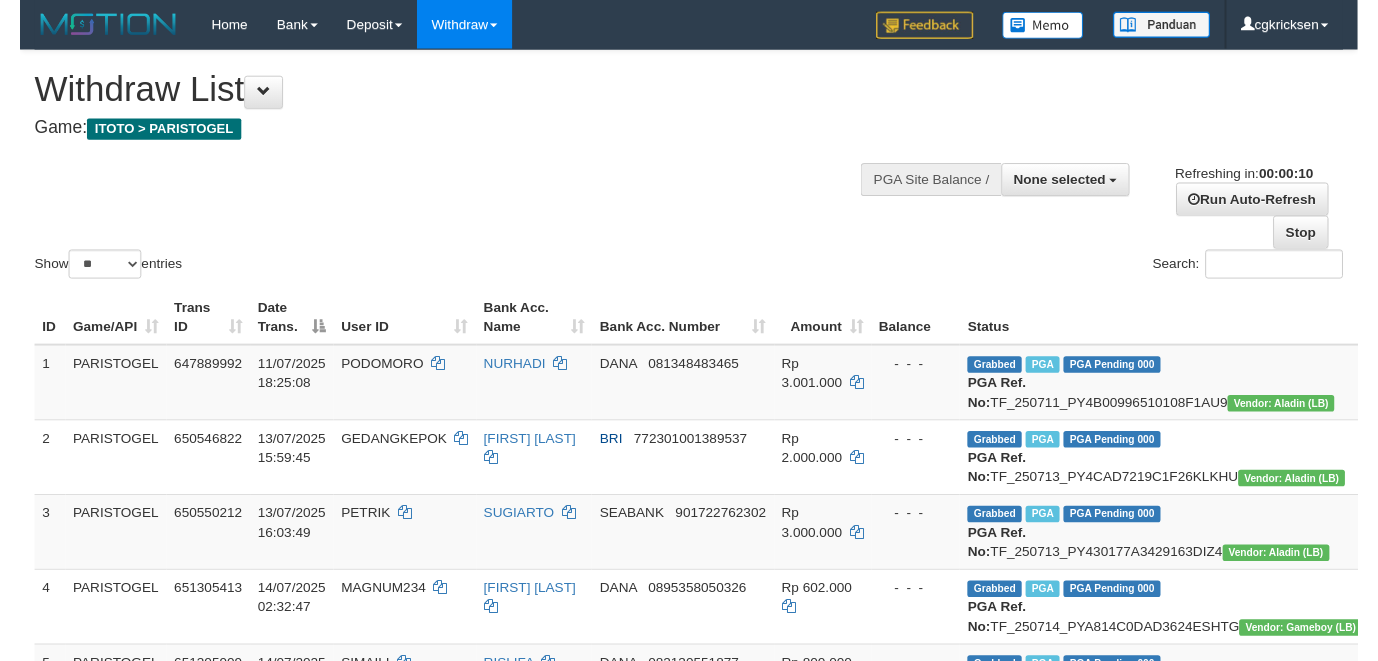 scroll, scrollTop: 0, scrollLeft: 0, axis: both 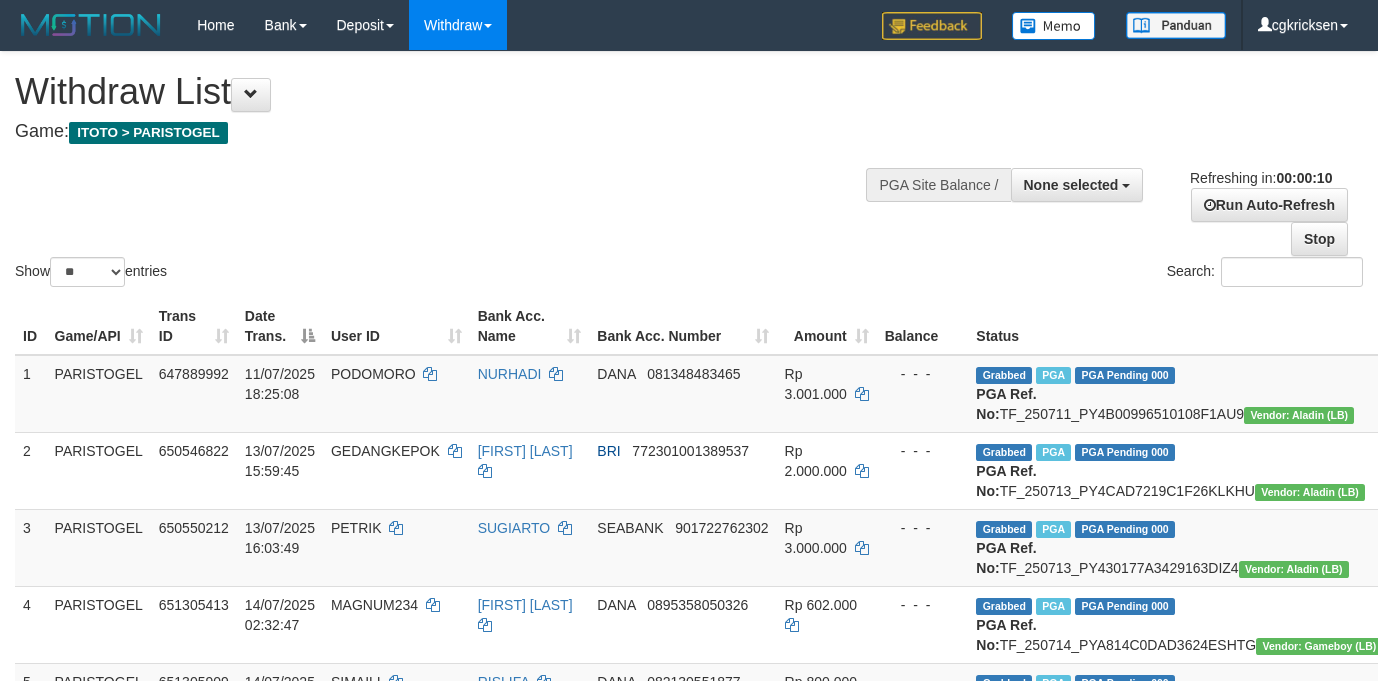 select 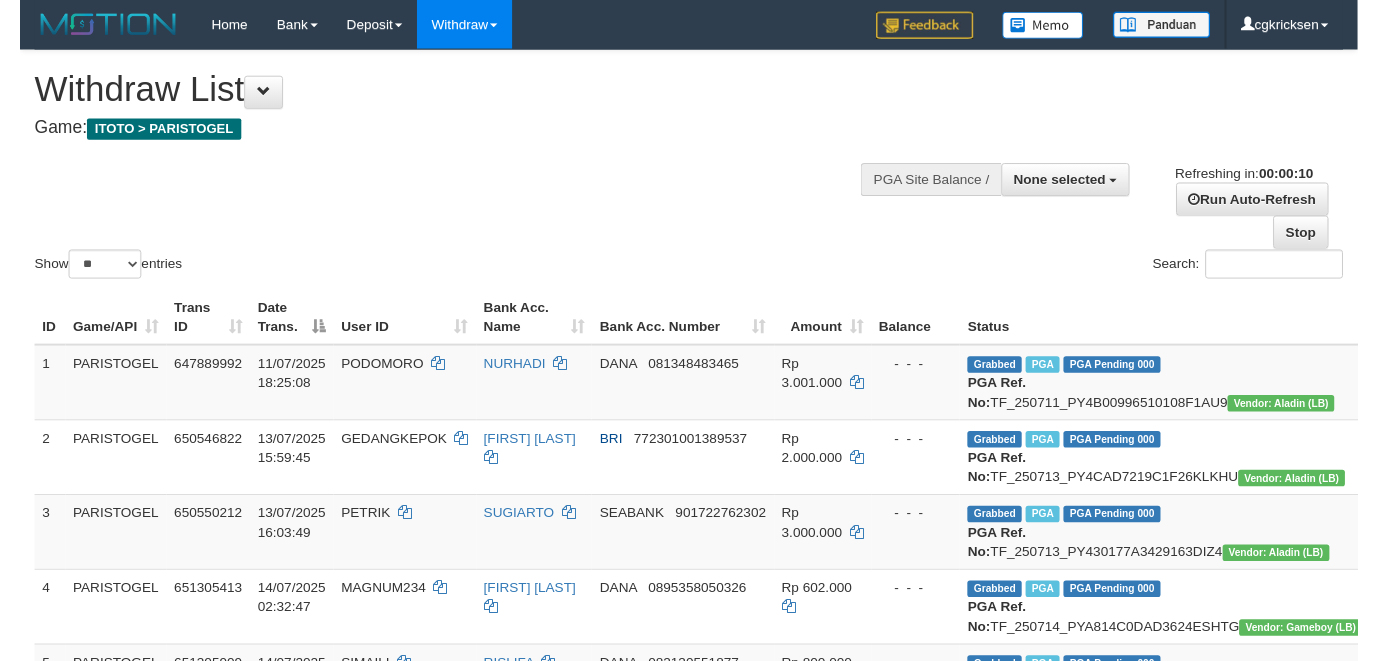 scroll, scrollTop: 0, scrollLeft: 0, axis: both 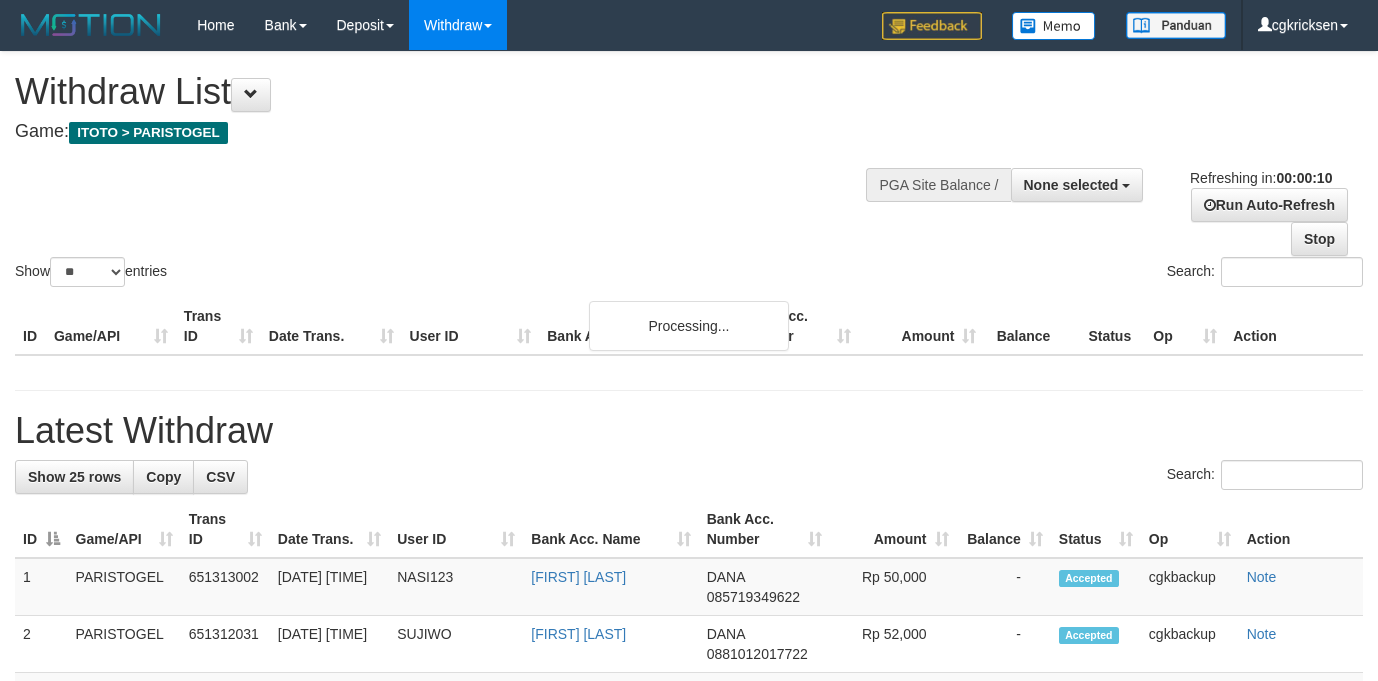 select 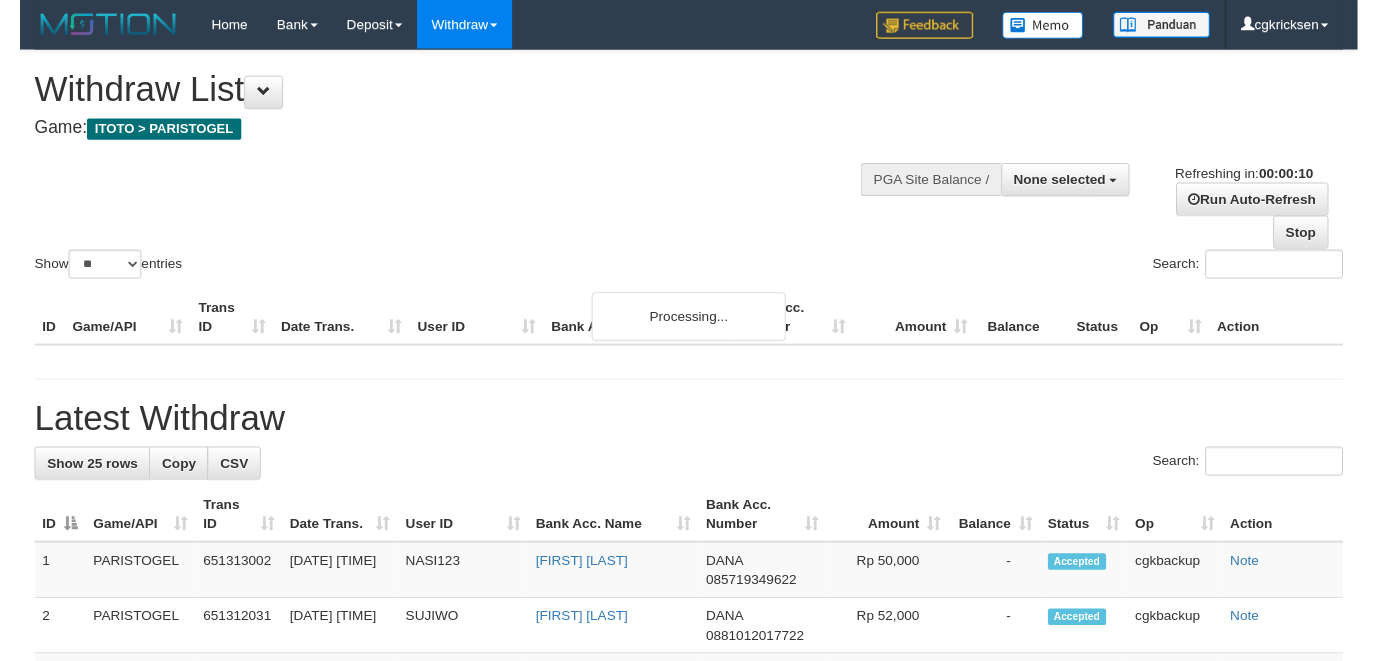 scroll, scrollTop: 0, scrollLeft: 0, axis: both 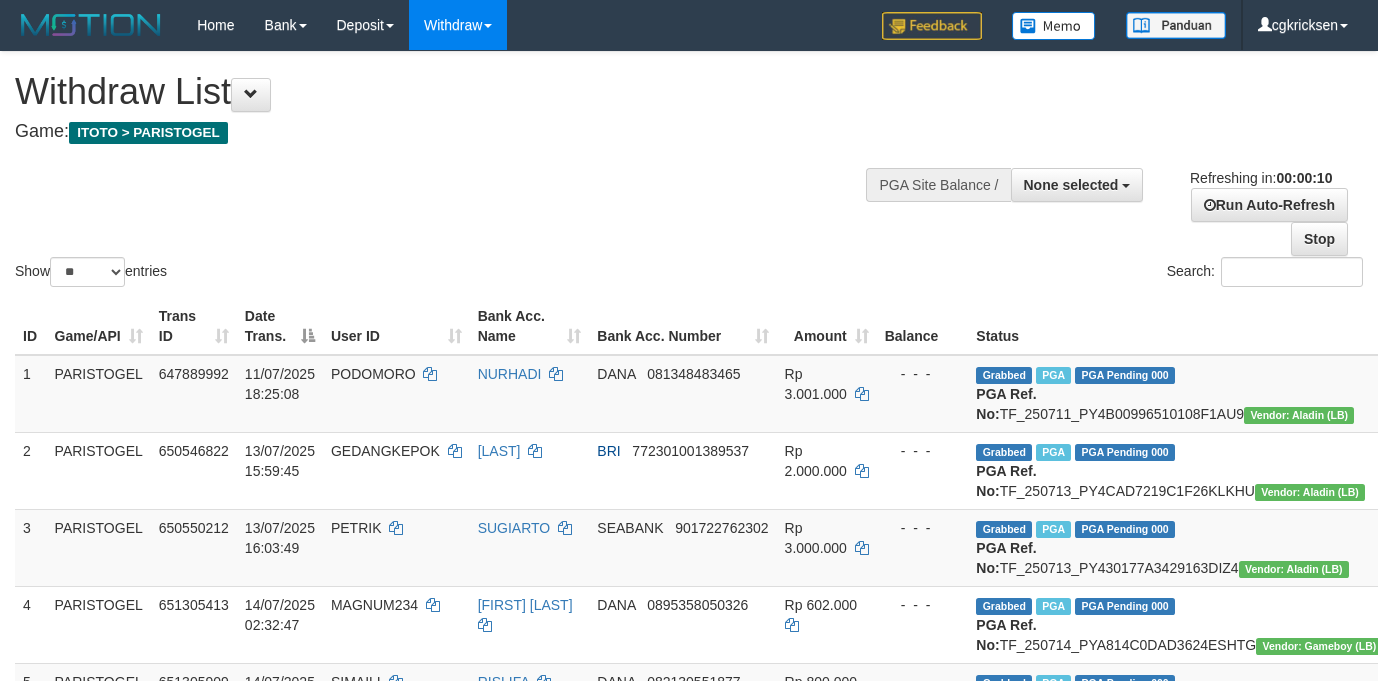 select 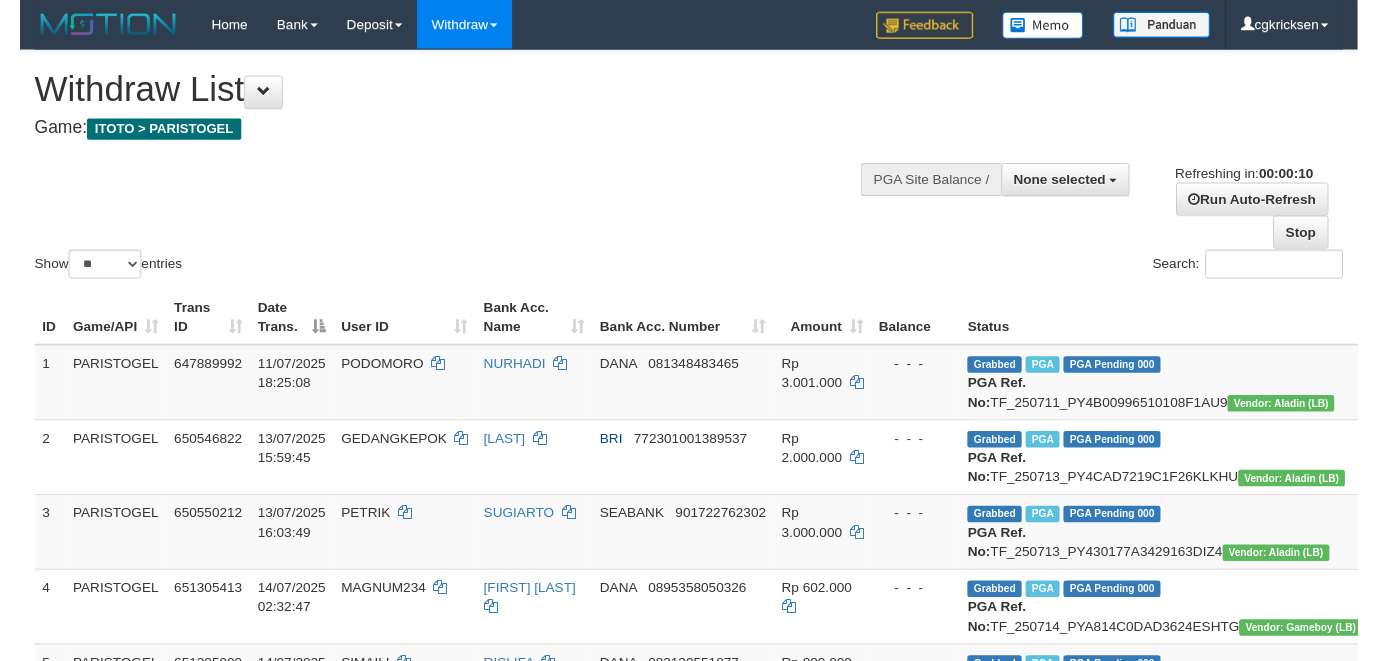 scroll, scrollTop: 0, scrollLeft: 0, axis: both 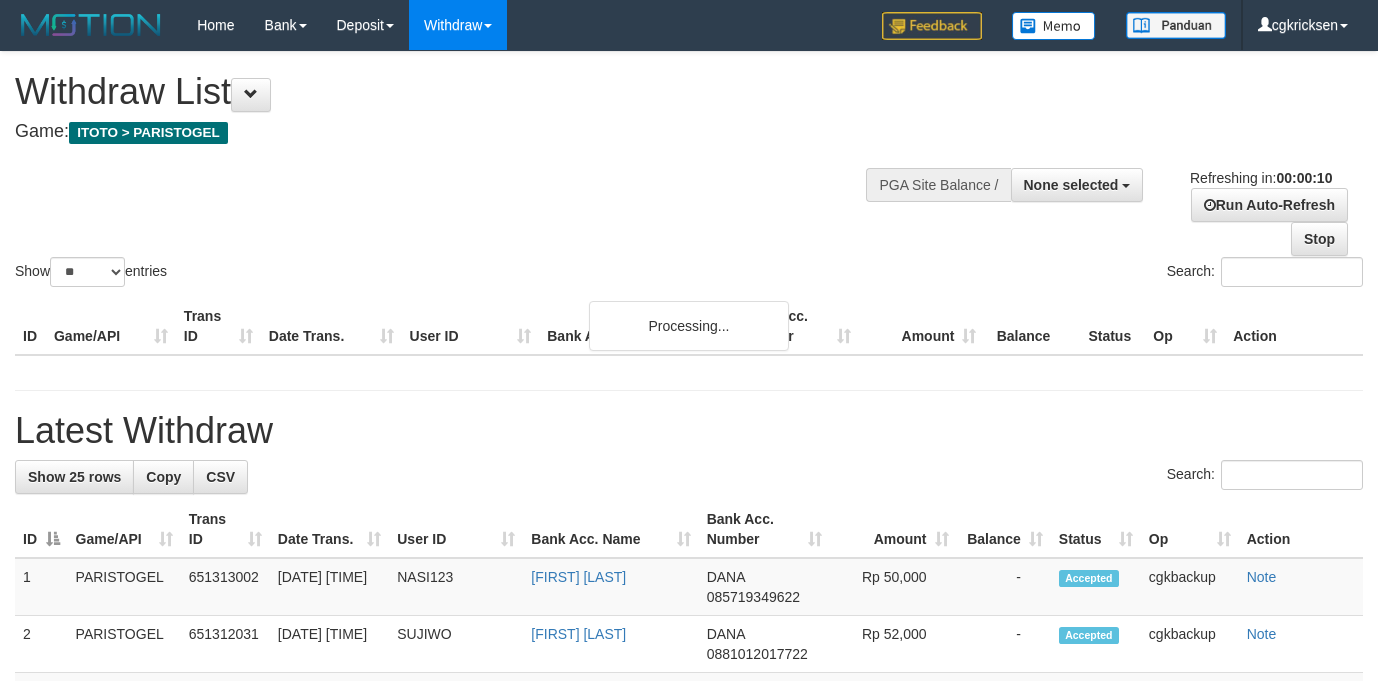 select 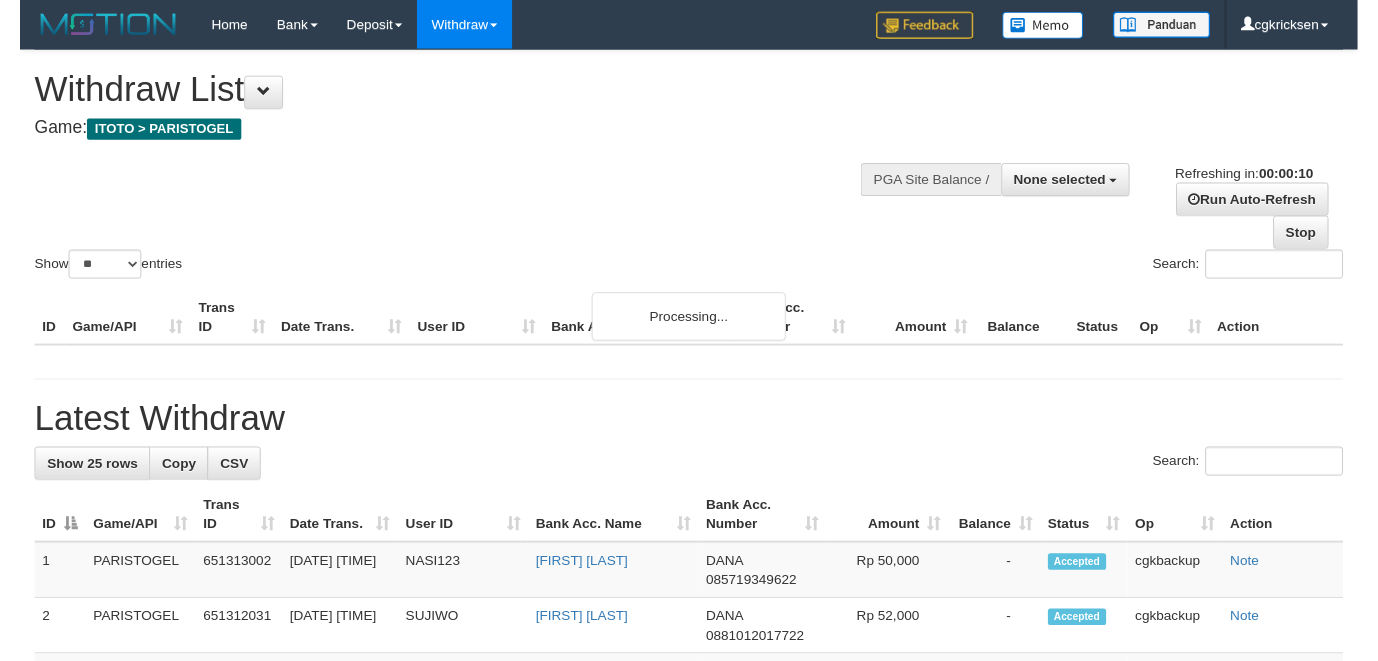 scroll, scrollTop: 0, scrollLeft: 0, axis: both 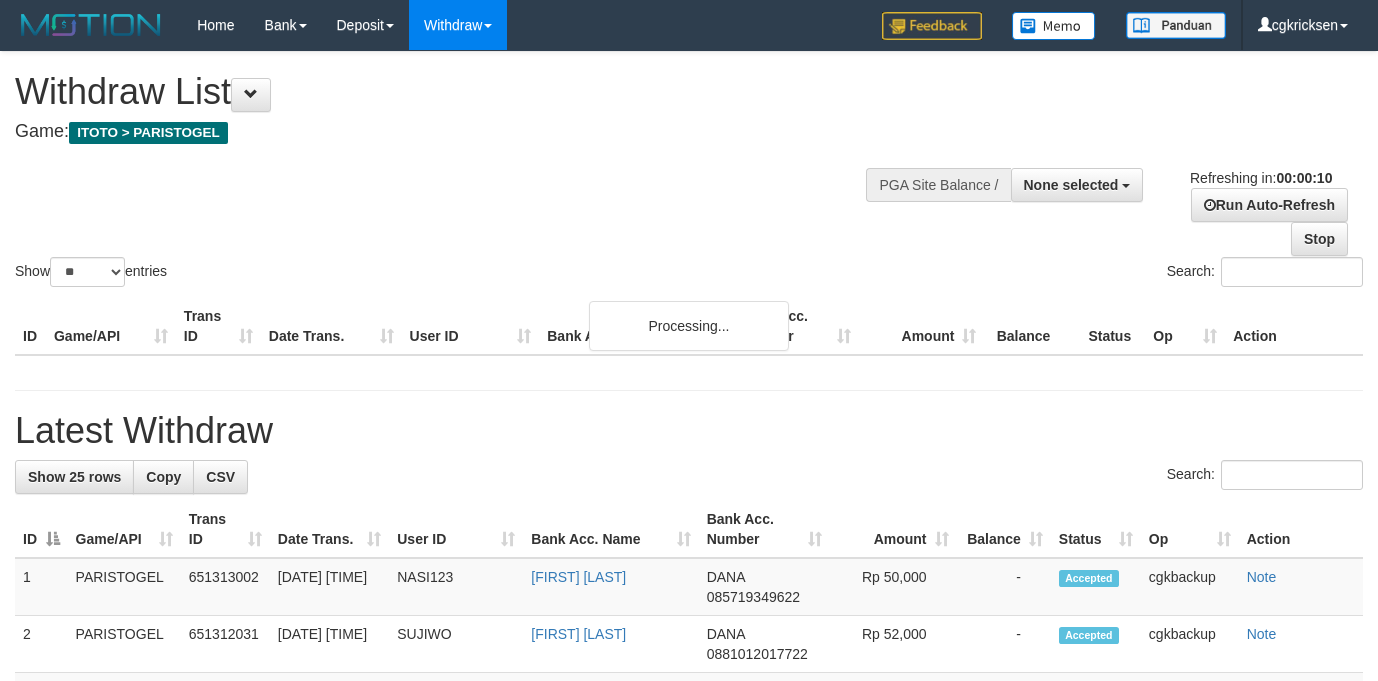 select 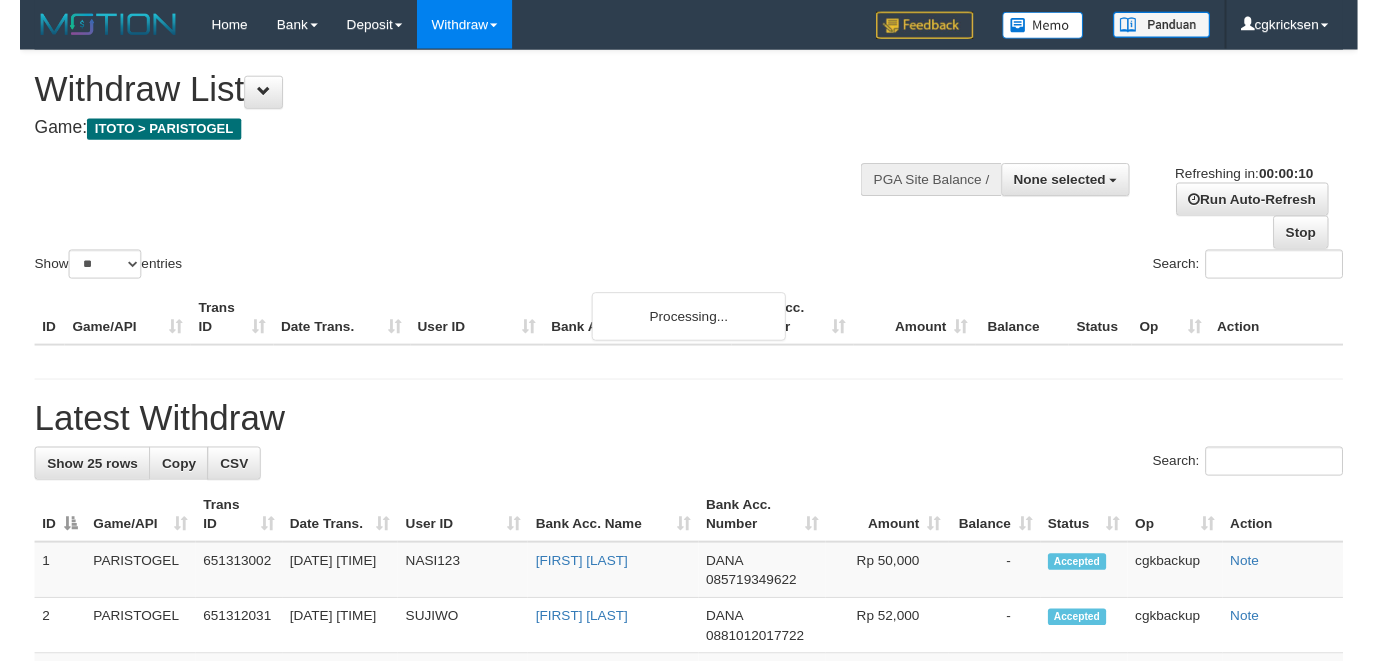 scroll, scrollTop: 0, scrollLeft: 0, axis: both 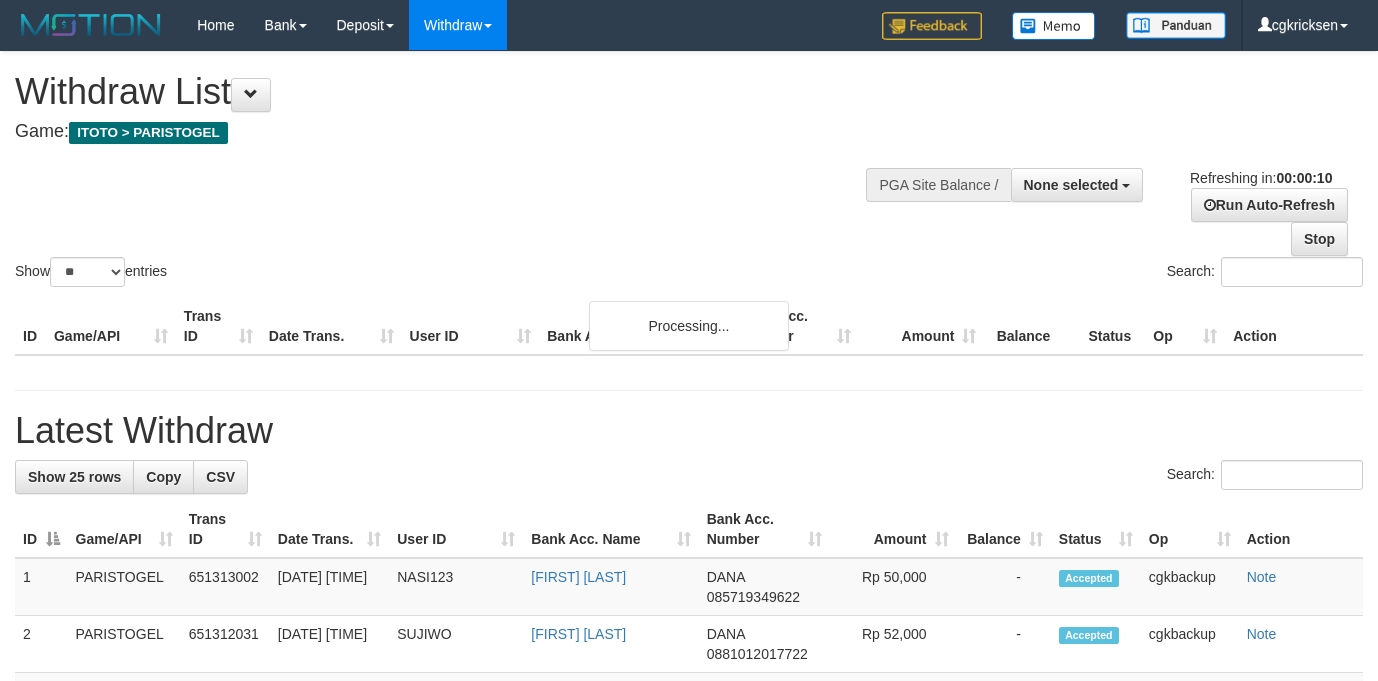 select 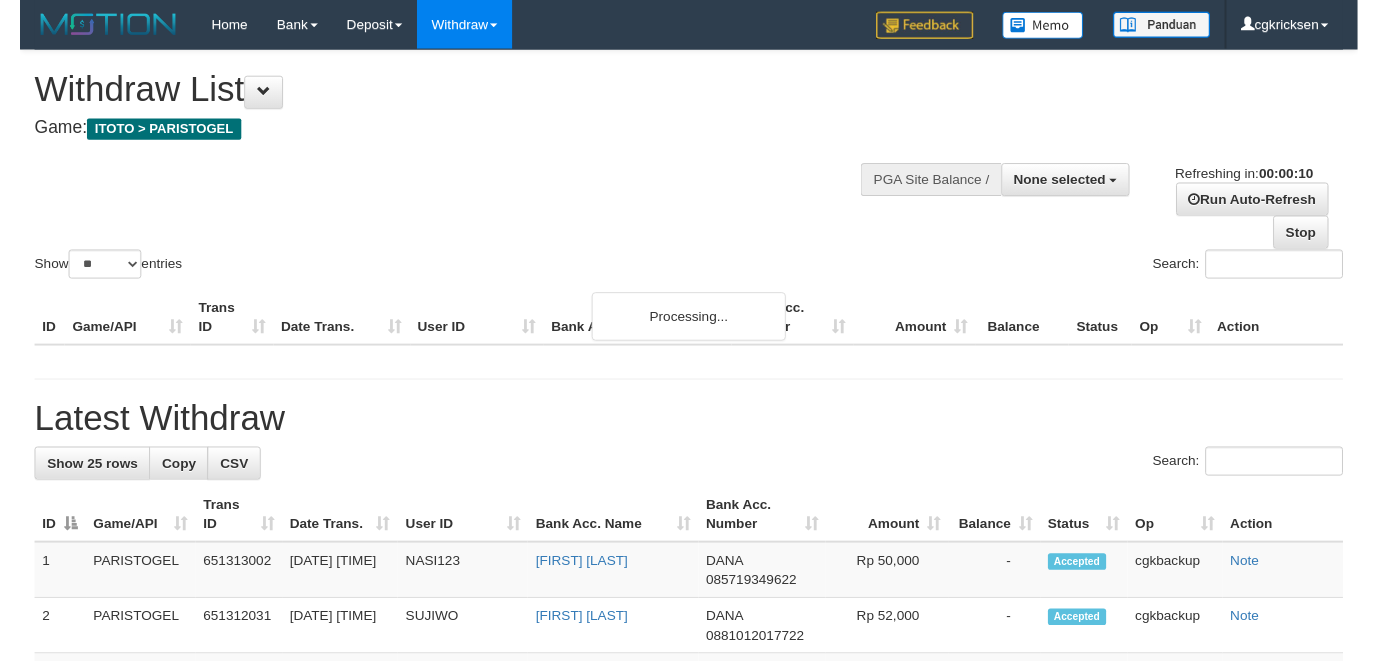 scroll, scrollTop: 0, scrollLeft: 0, axis: both 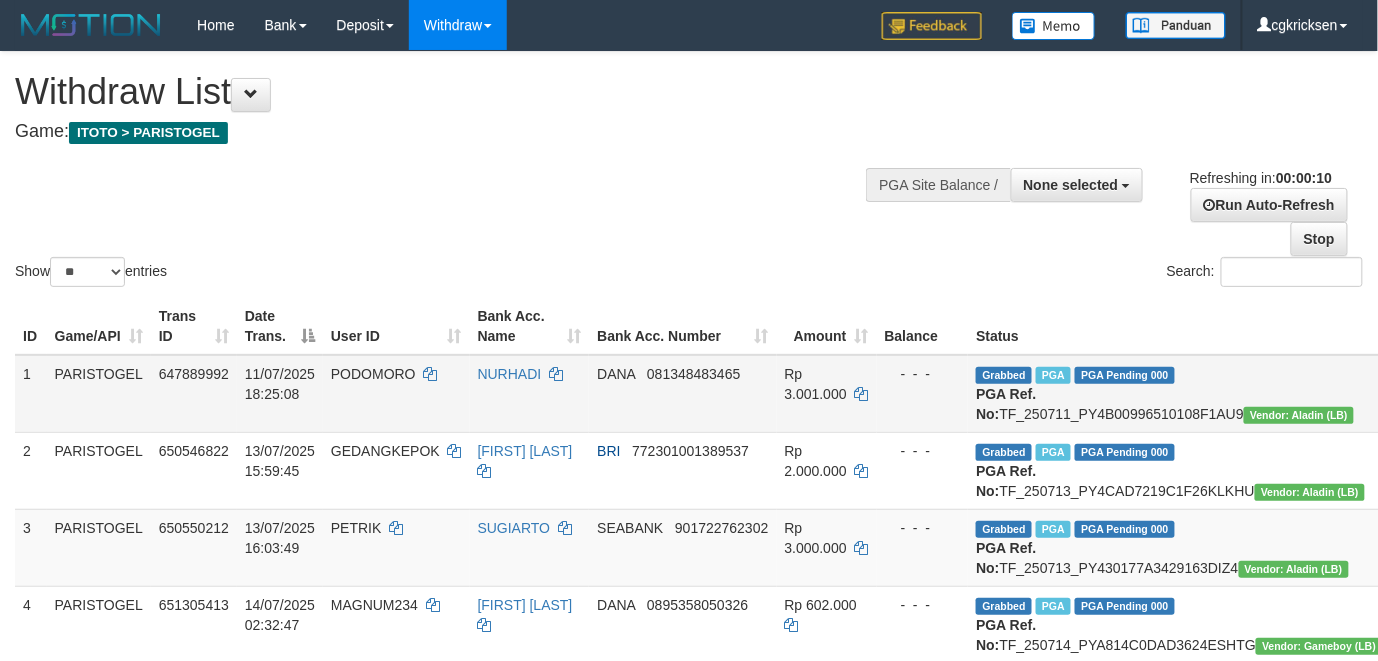 drag, startPoint x: 712, startPoint y: 445, endPoint x: 688, endPoint y: 484, distance: 45.79301 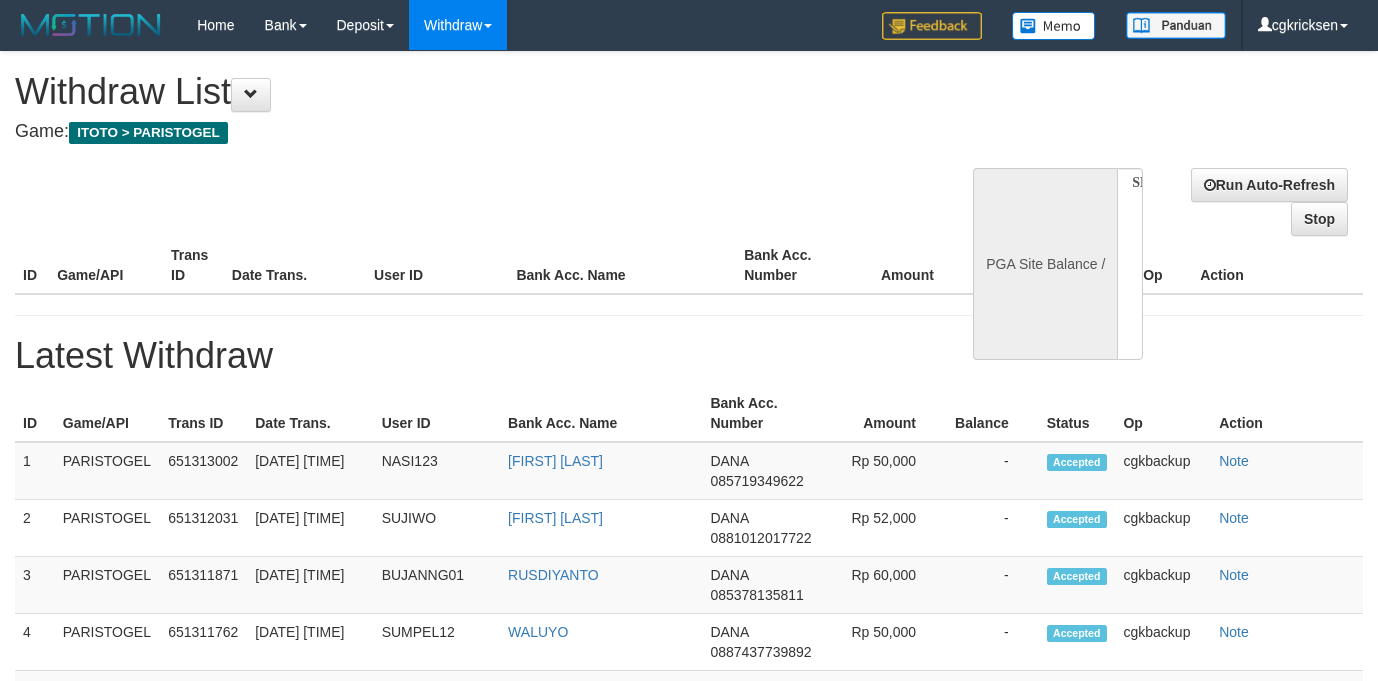 select 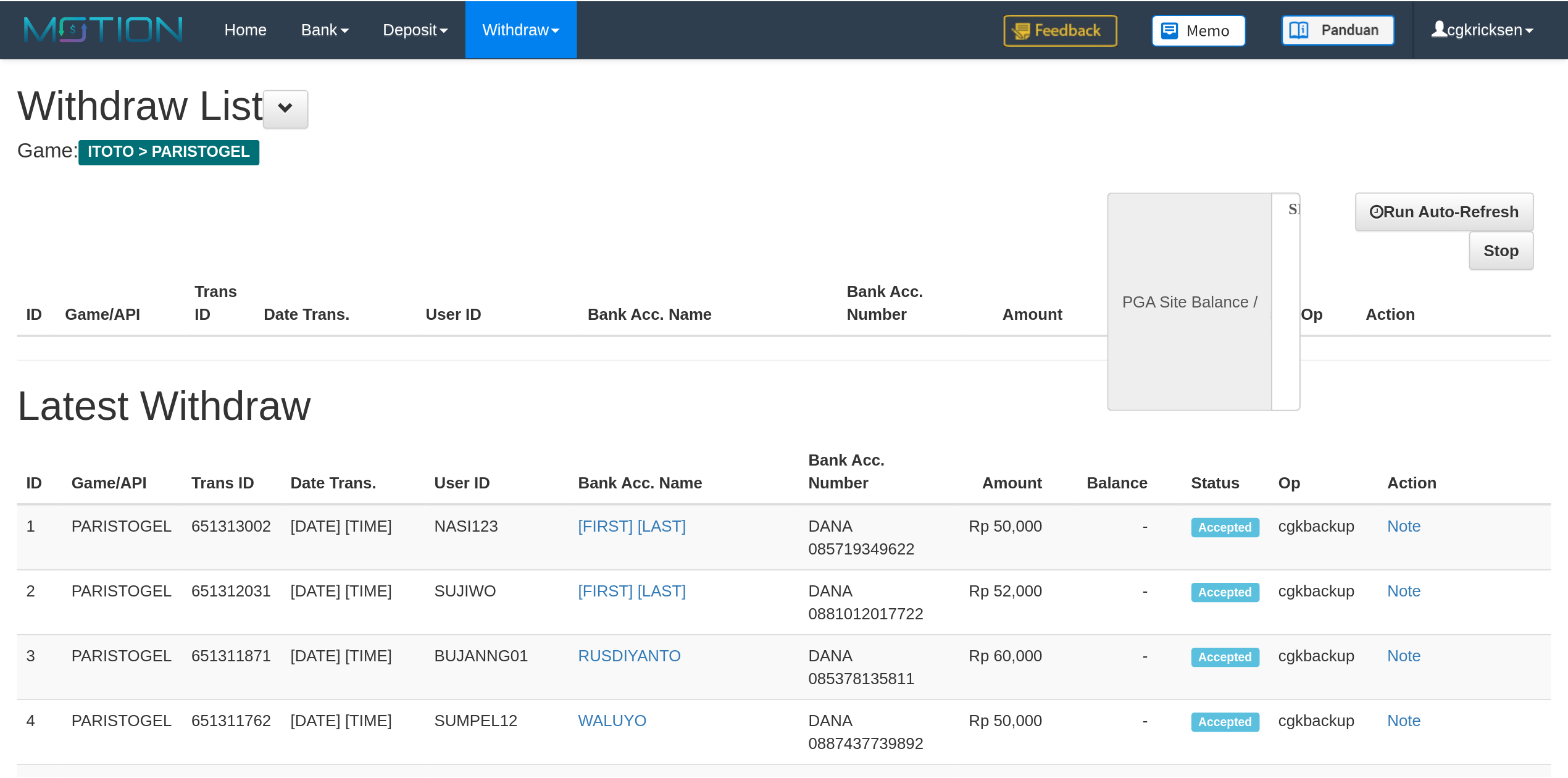 scroll, scrollTop: 0, scrollLeft: 0, axis: both 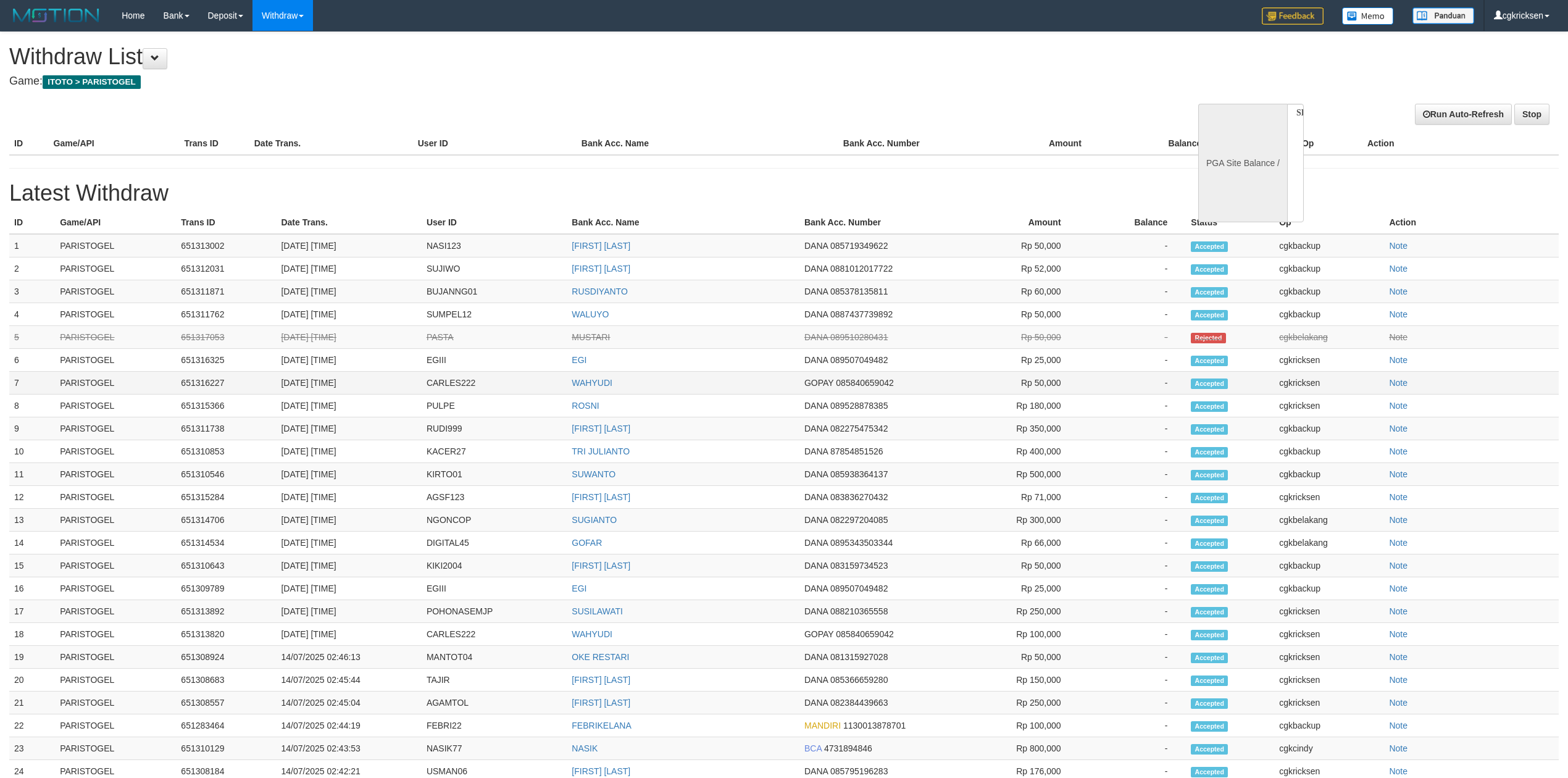 select on "**" 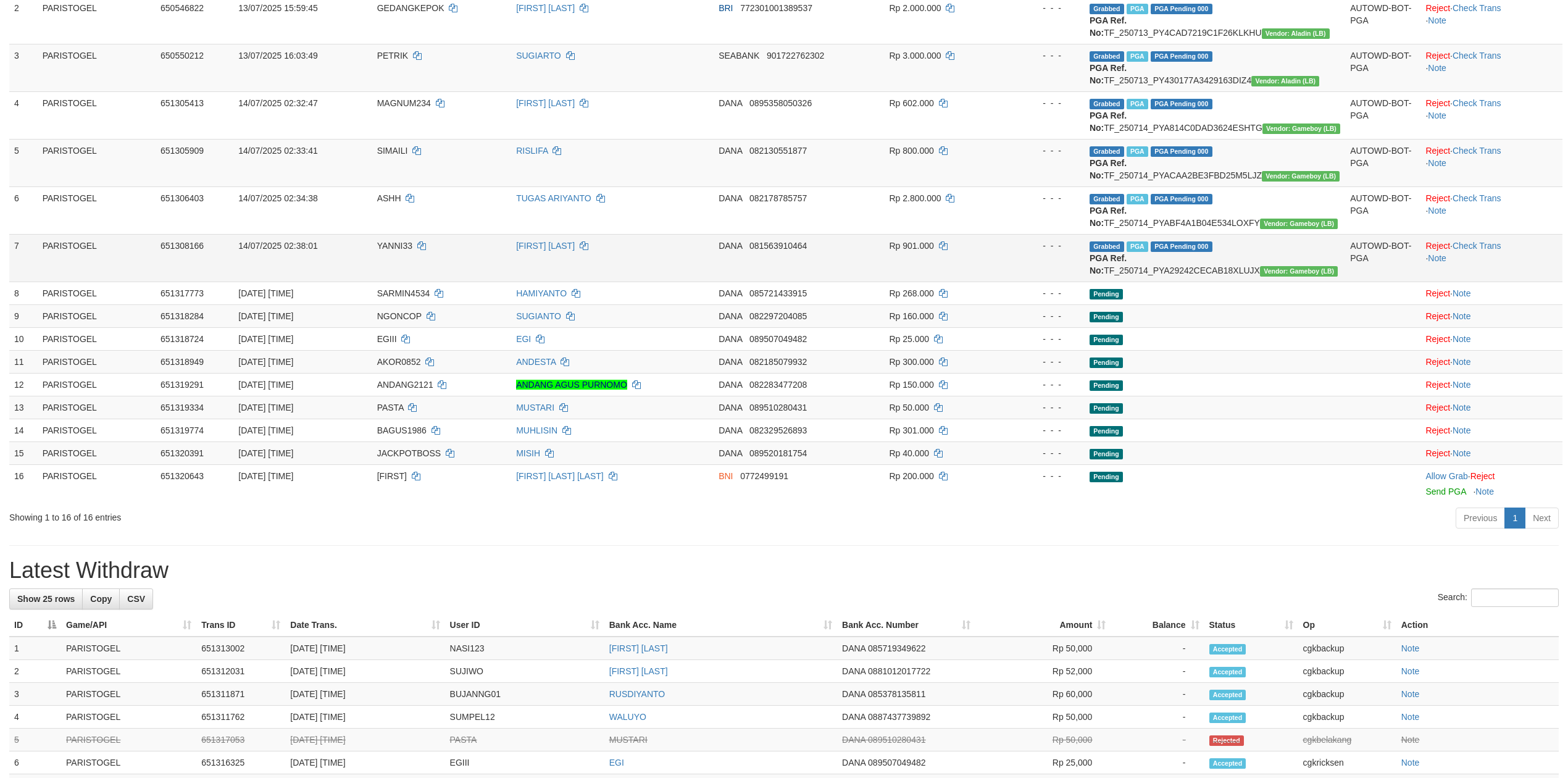 scroll, scrollTop: 247, scrollLeft: 0, axis: vertical 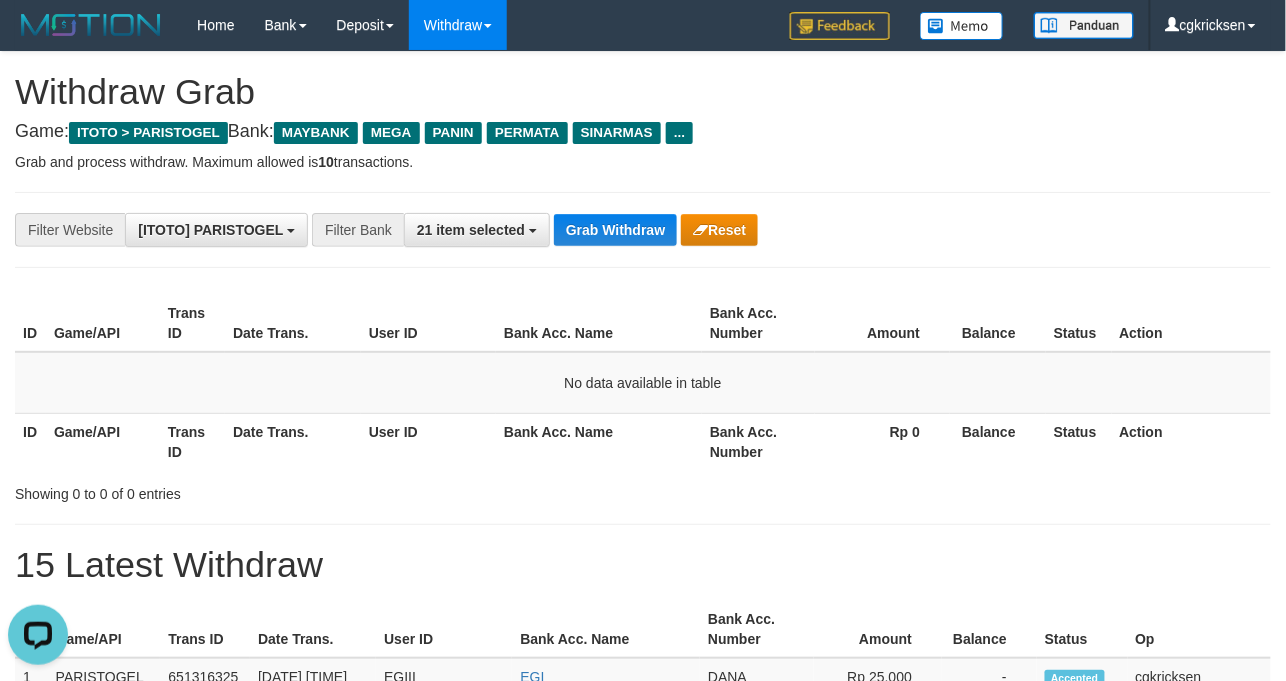 click on "**********" at bounding box center (643, 230) 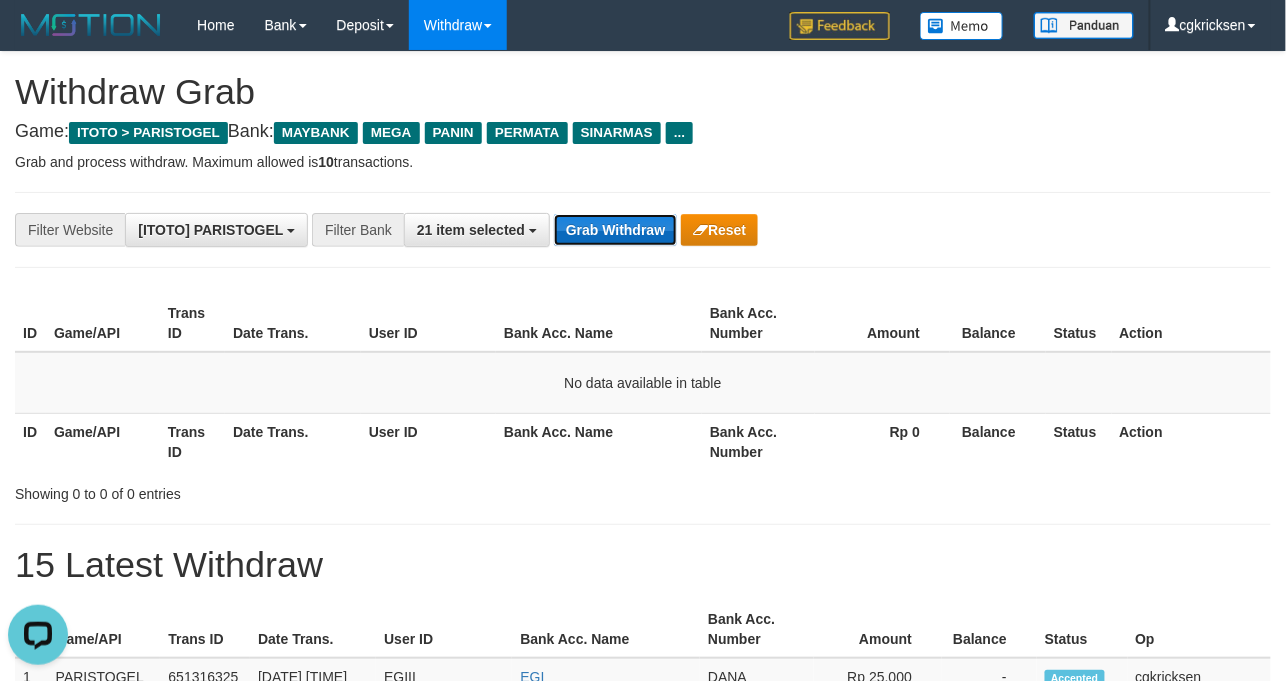 click on "Grab Withdraw" at bounding box center (615, 230) 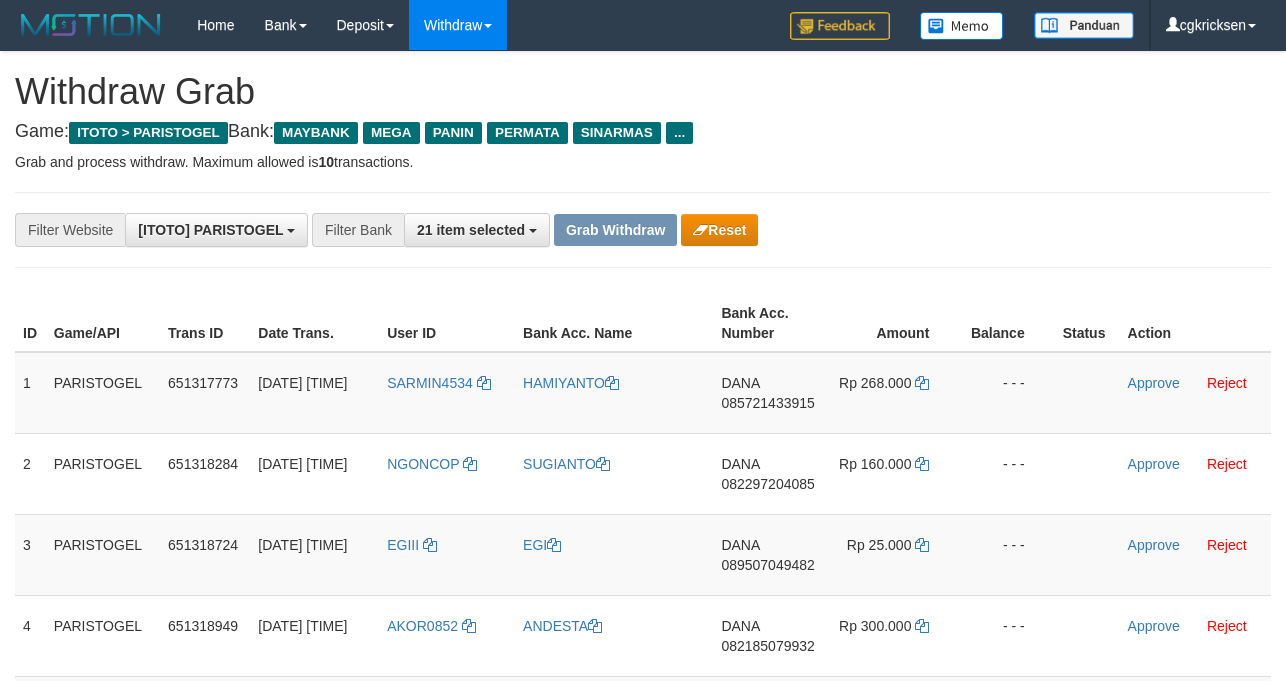 scroll, scrollTop: 0, scrollLeft: 0, axis: both 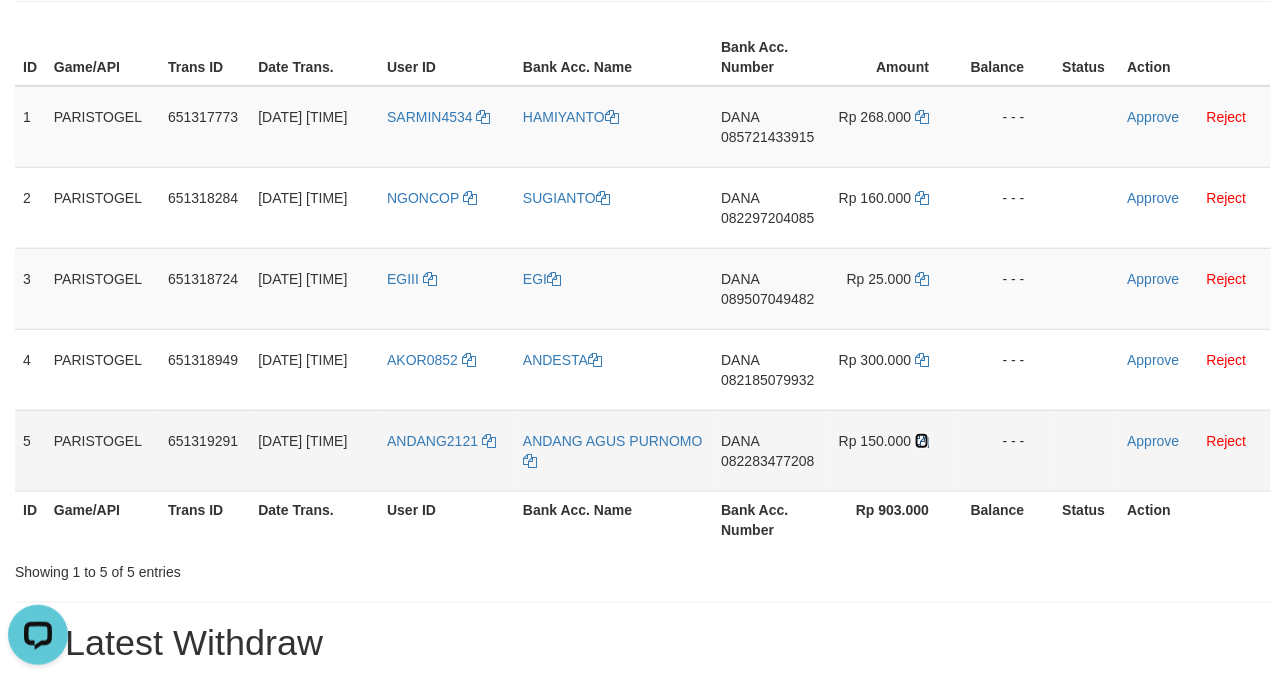 drag, startPoint x: 920, startPoint y: 481, endPoint x: 860, endPoint y: 470, distance: 61 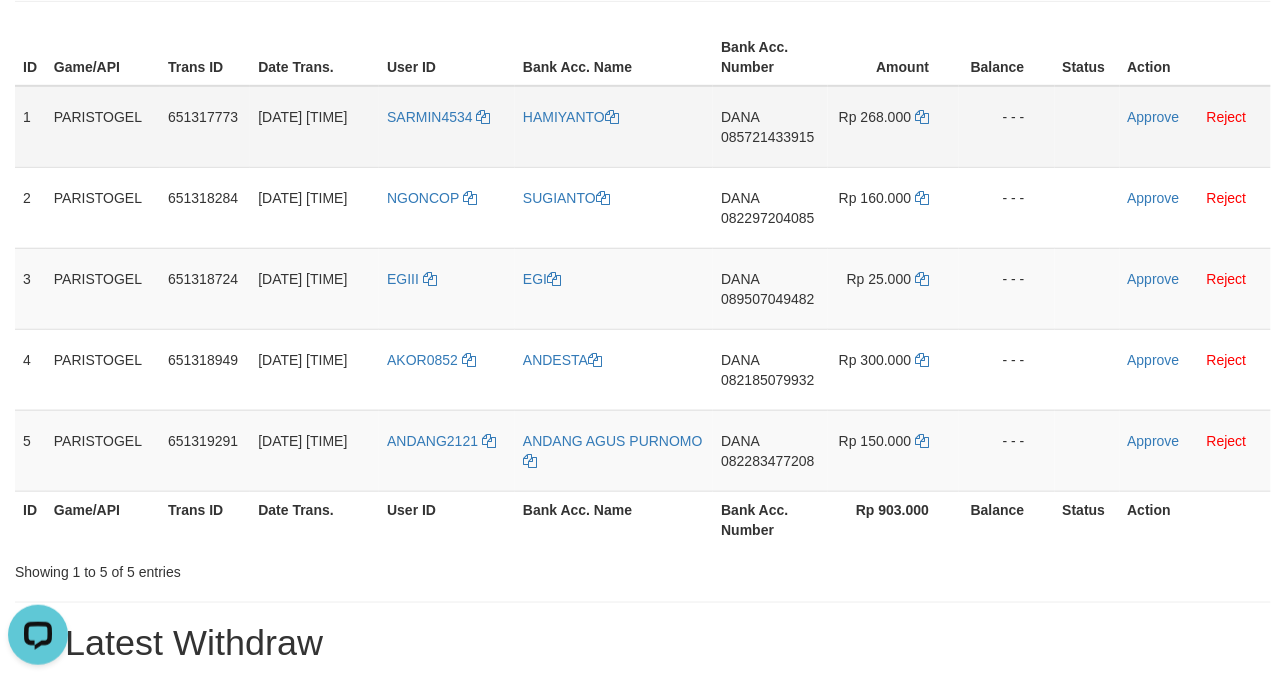 click on "SARMIN4534" at bounding box center [447, 127] 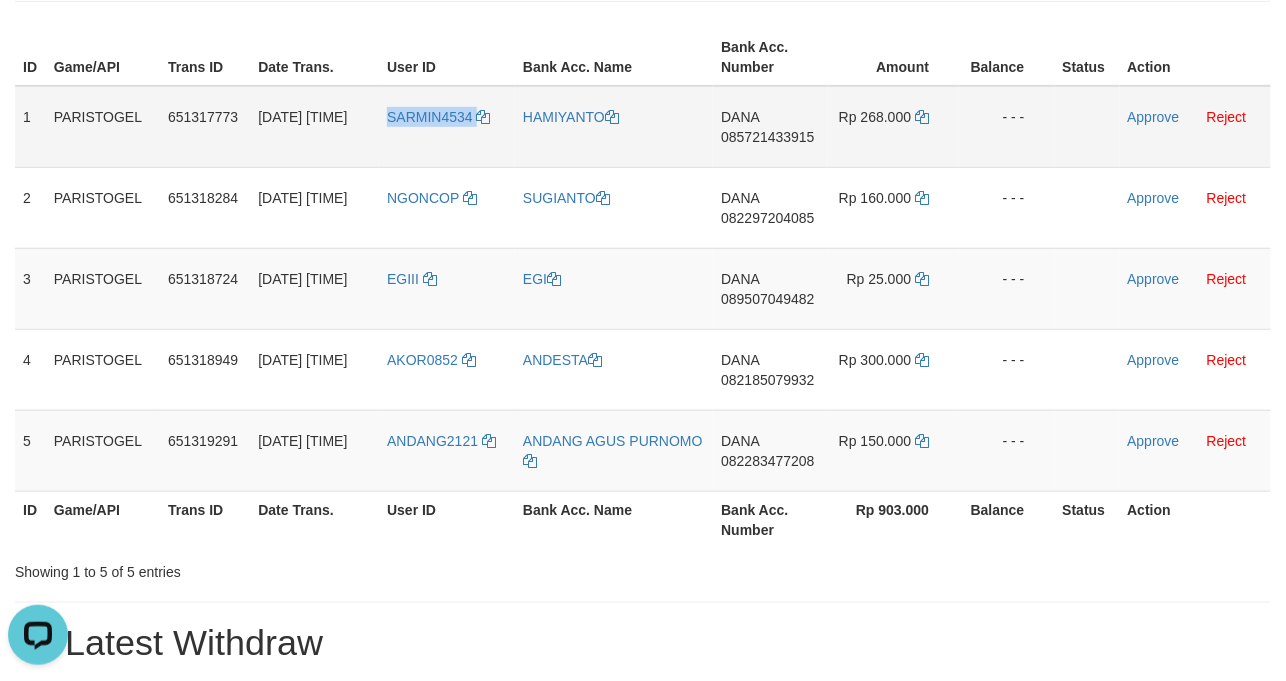 click on "SARMIN4534" at bounding box center (447, 127) 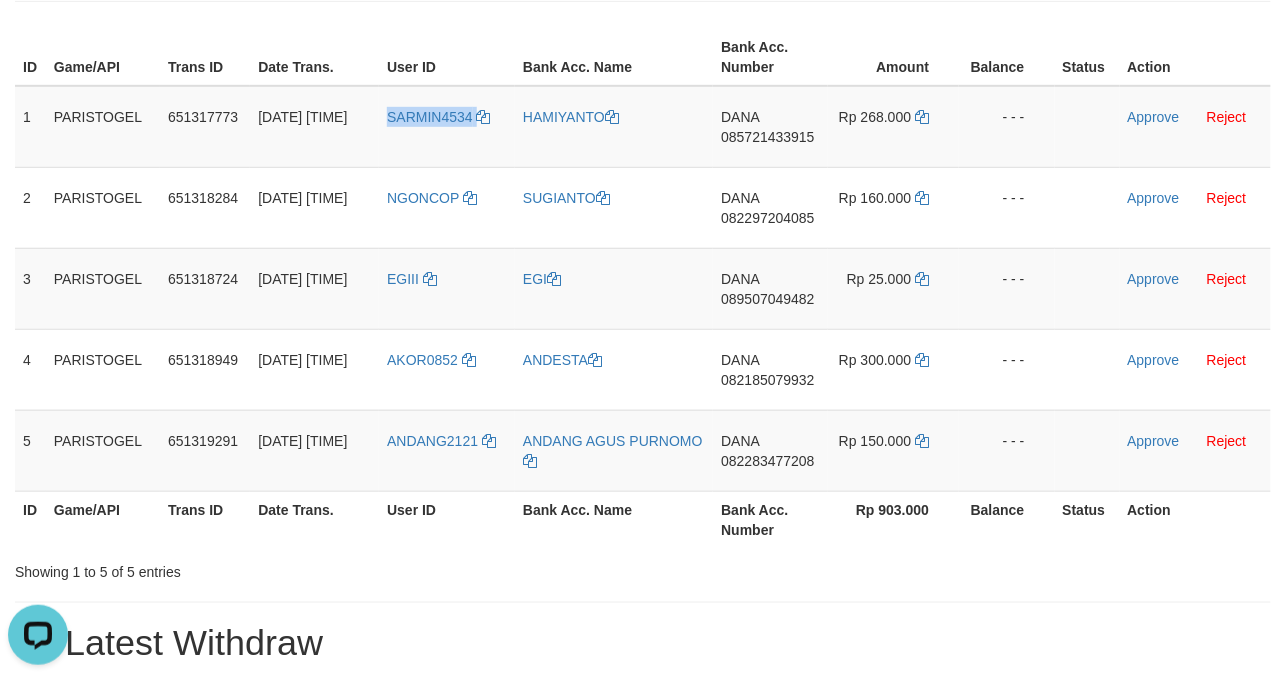 copy on "SARMIN4534" 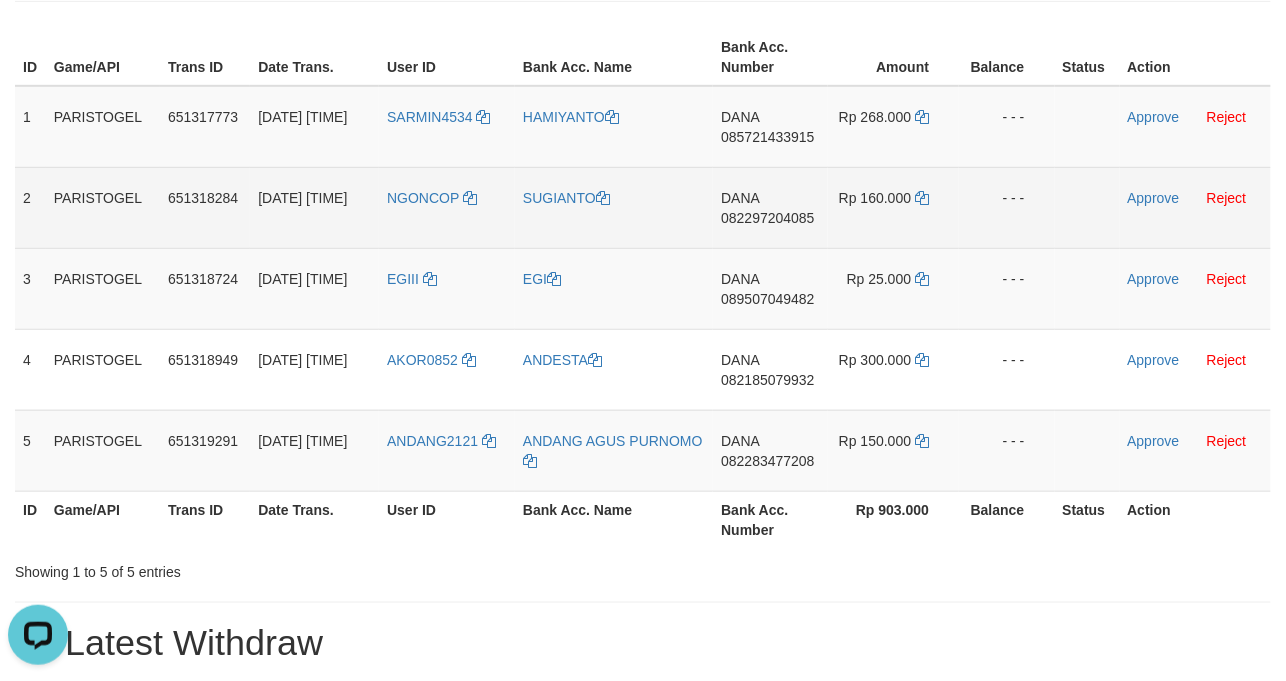 click on "NGONCOP" at bounding box center (447, 207) 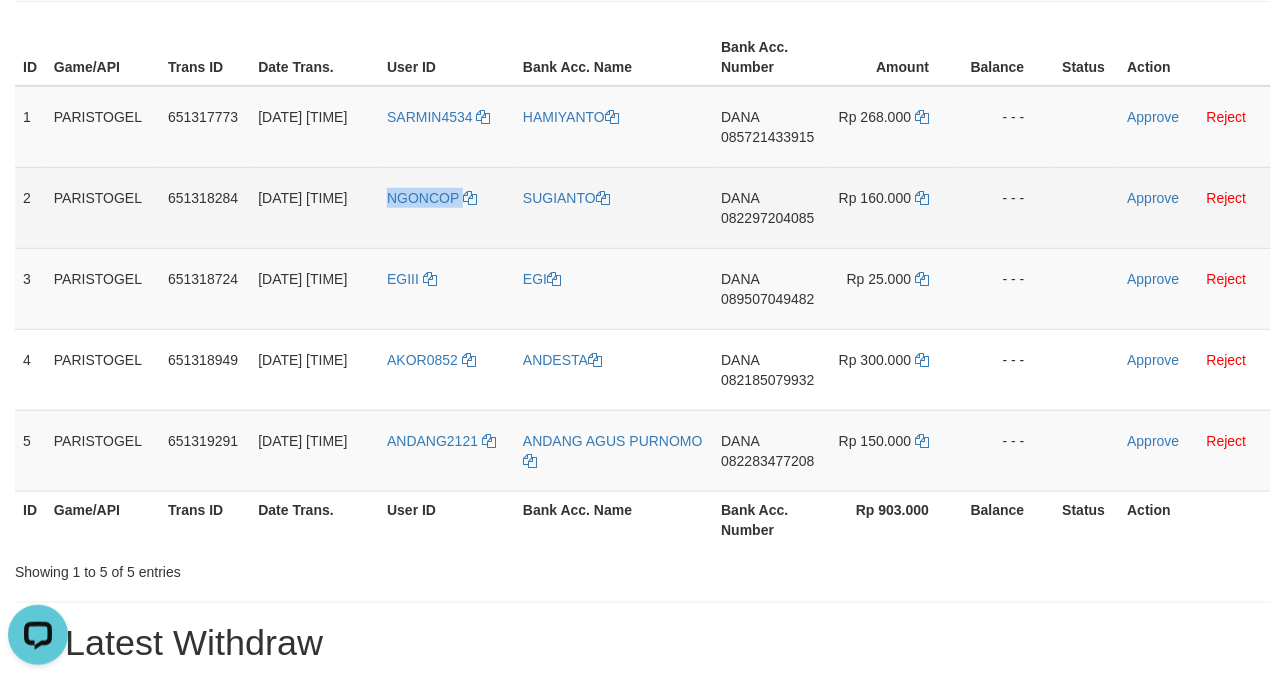 click on "NGONCOP" at bounding box center (447, 207) 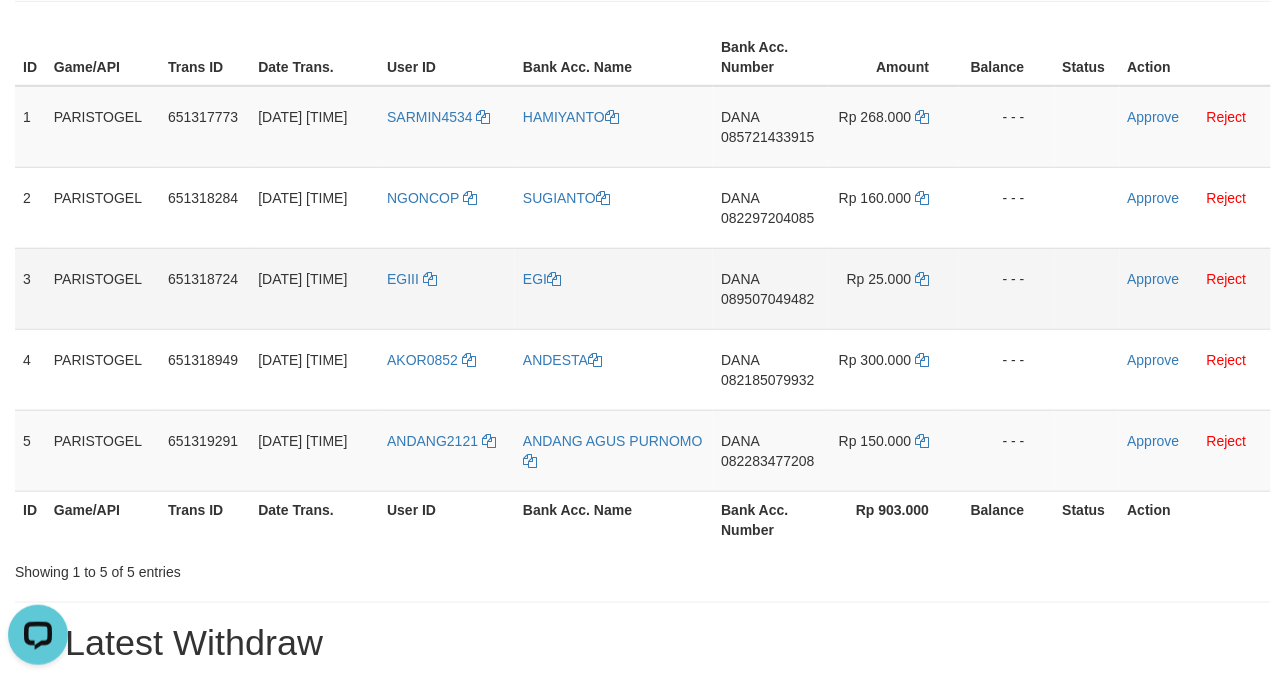 click on "EGIII" at bounding box center (447, 288) 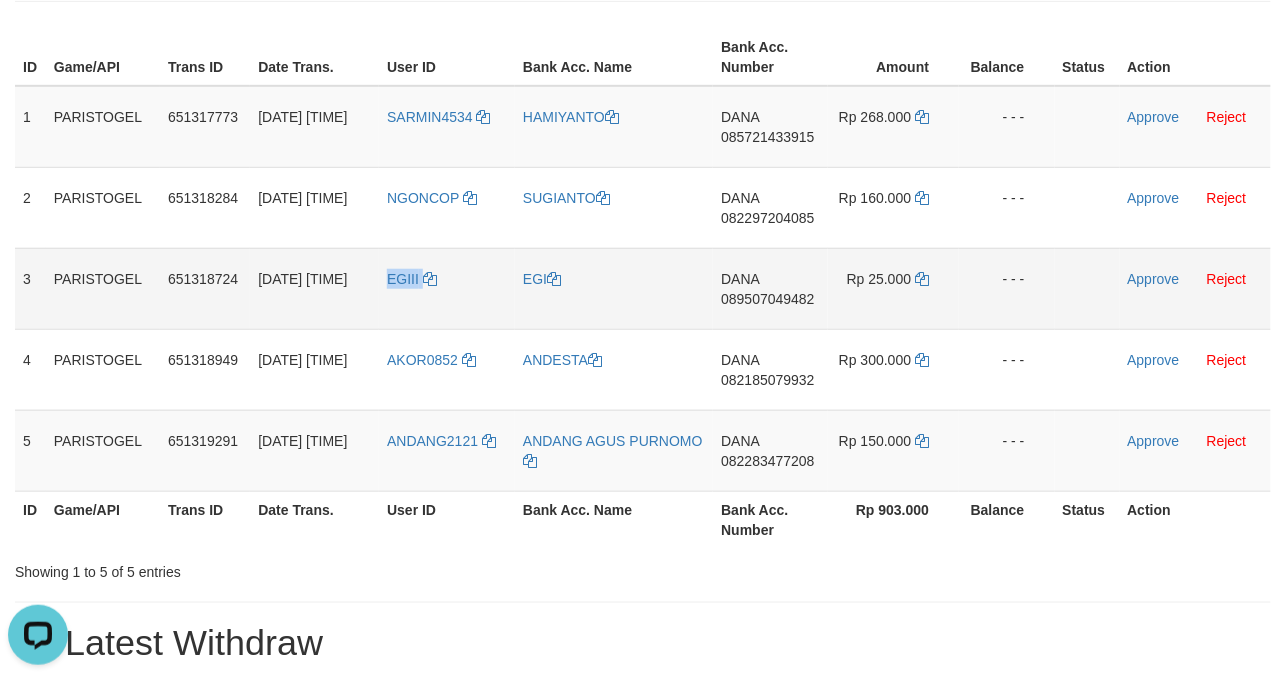 click on "EGIII" at bounding box center (447, 288) 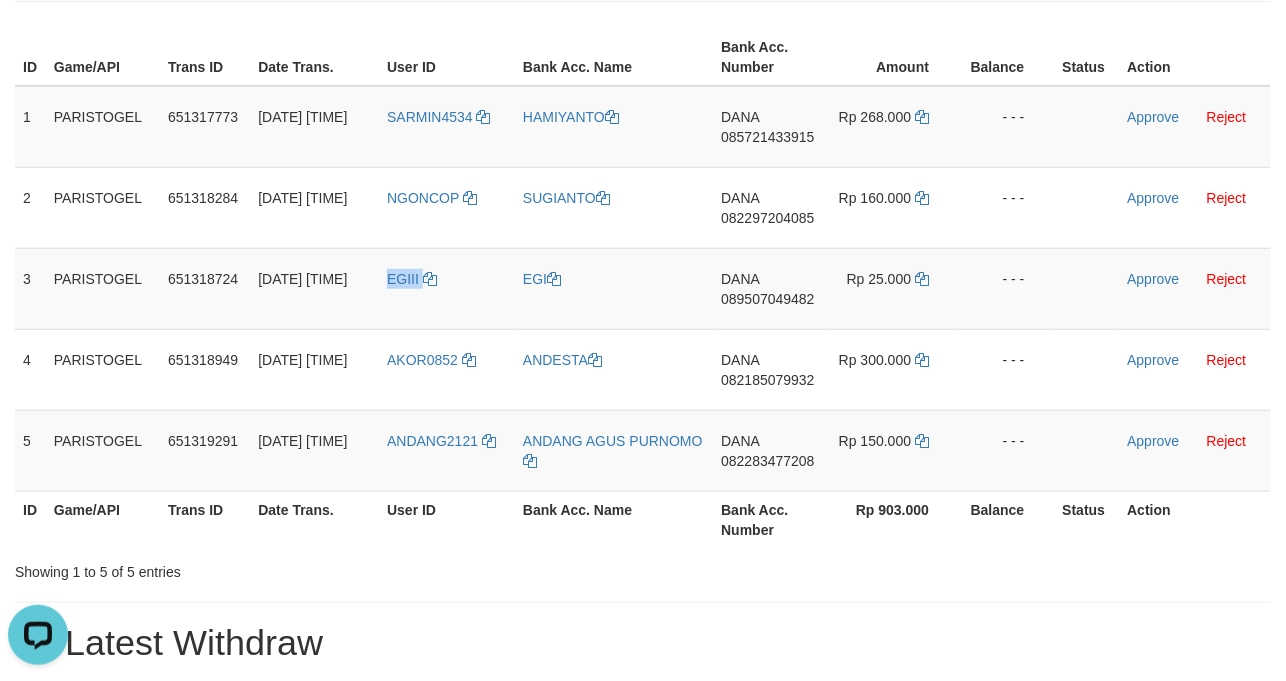 copy on "EGIII" 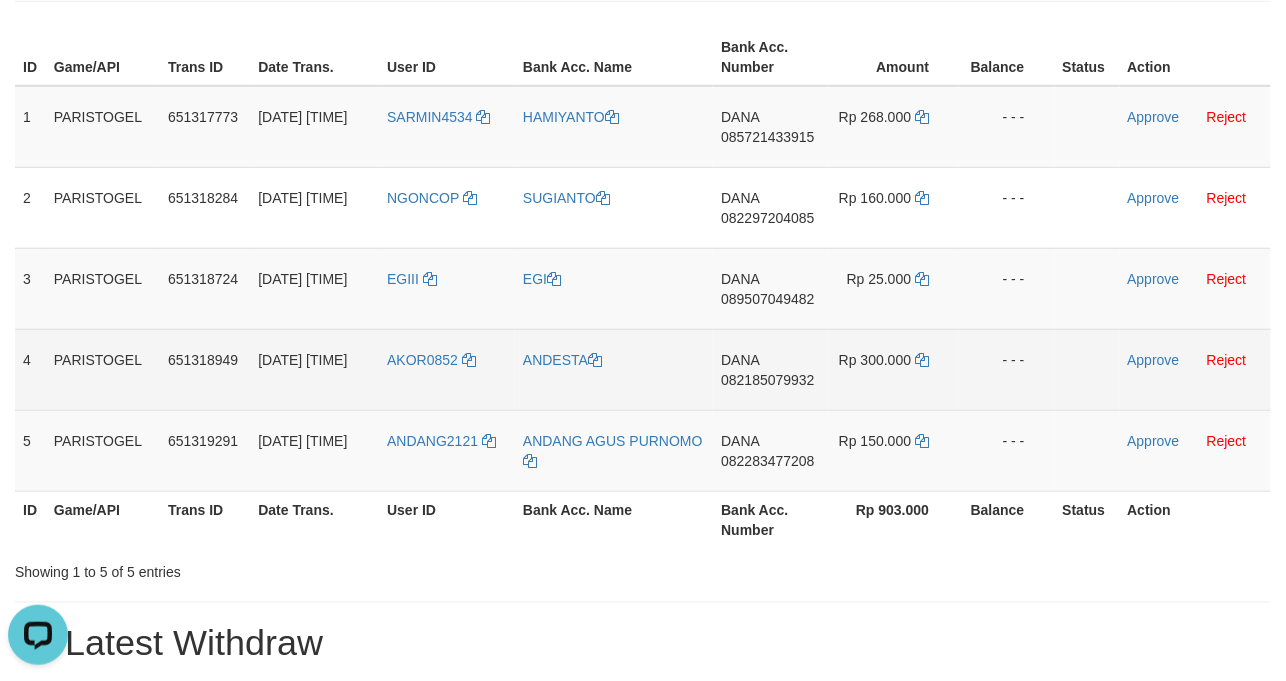 click on "AKOR0852" at bounding box center (447, 369) 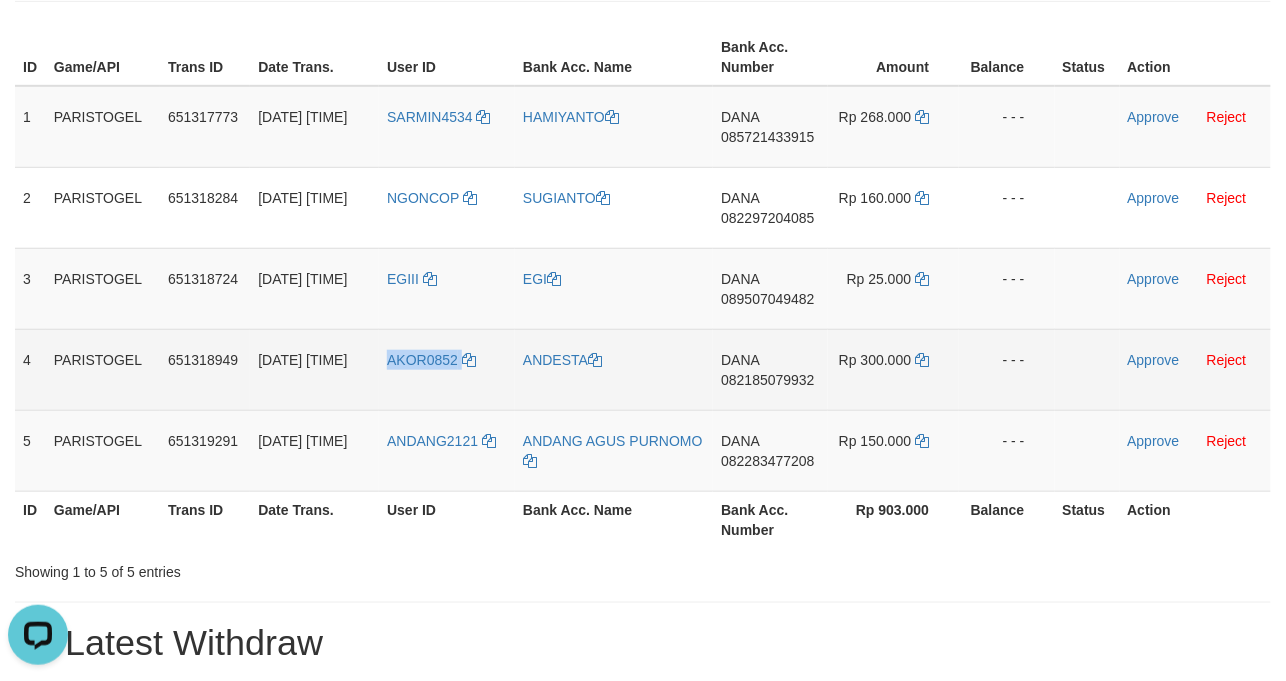 click on "AKOR0852" at bounding box center [447, 369] 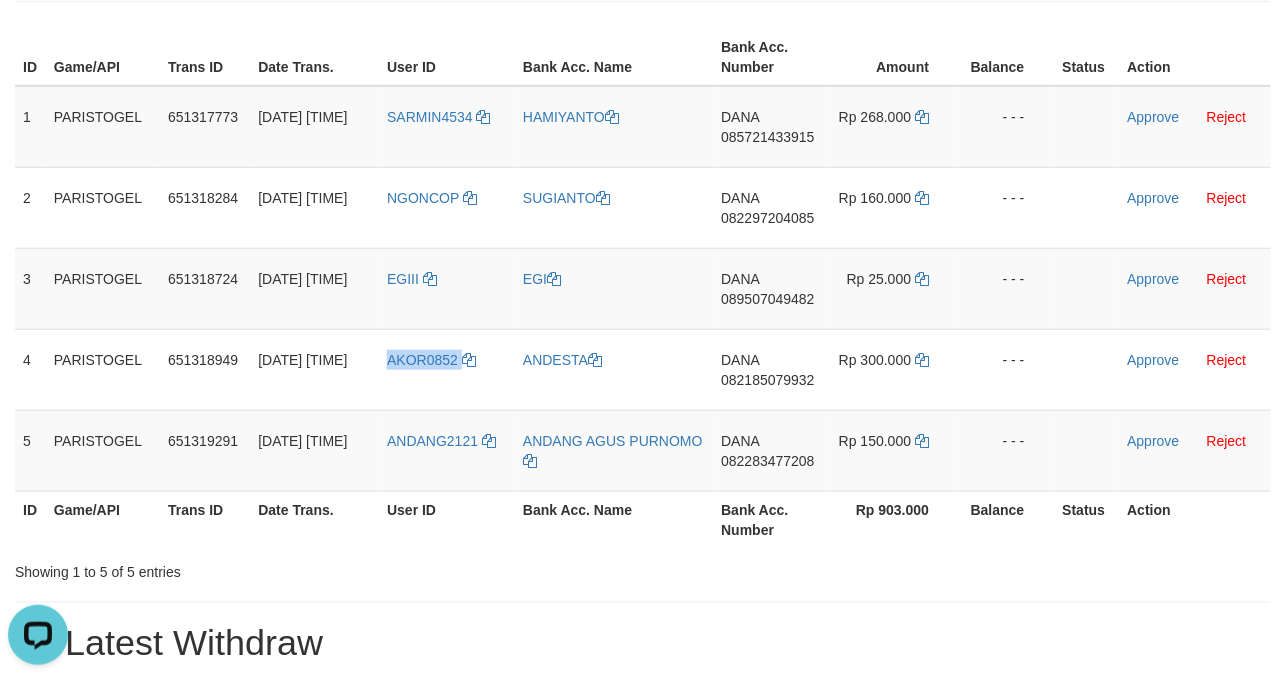 copy on "AKOR0852" 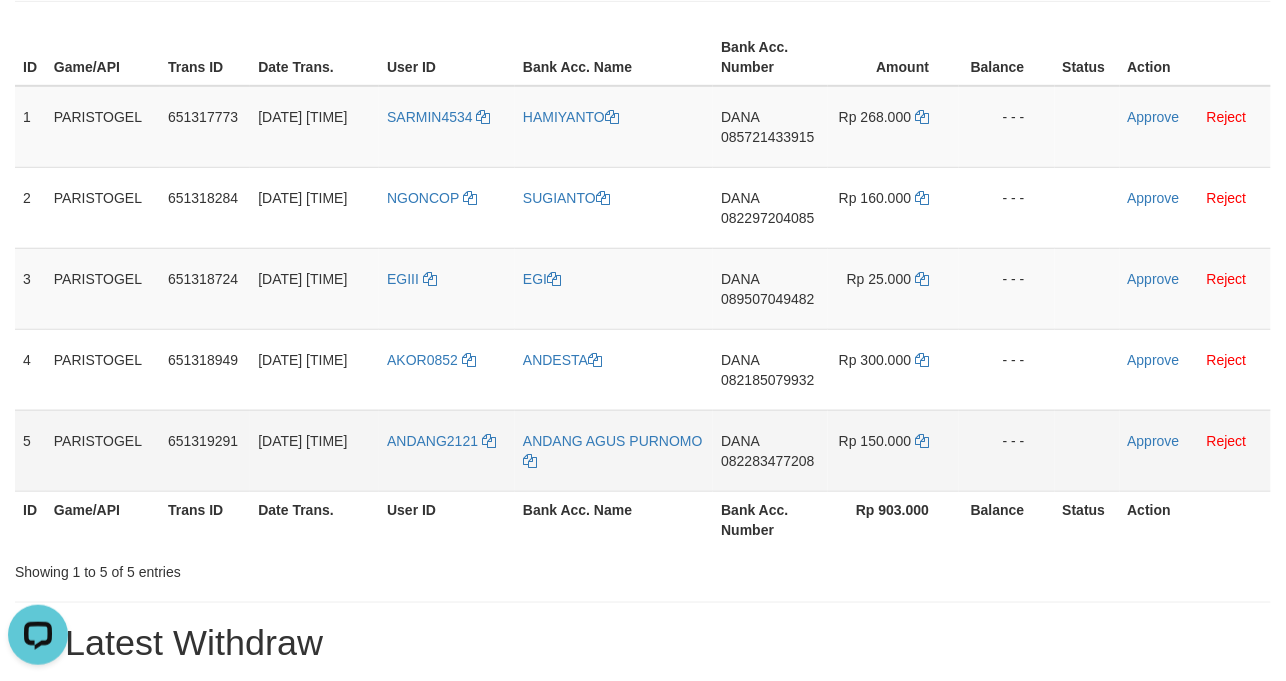 click on "ANDANG2121" at bounding box center (447, 450) 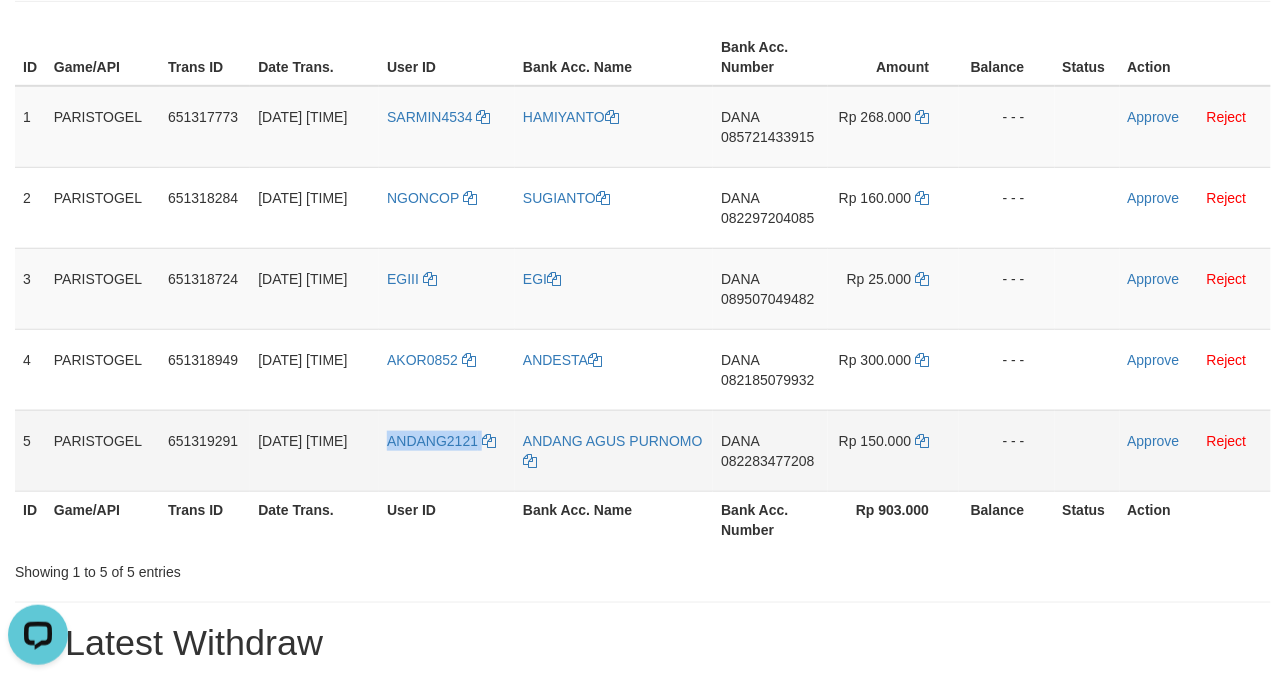 click on "ANDANG2121" at bounding box center (447, 450) 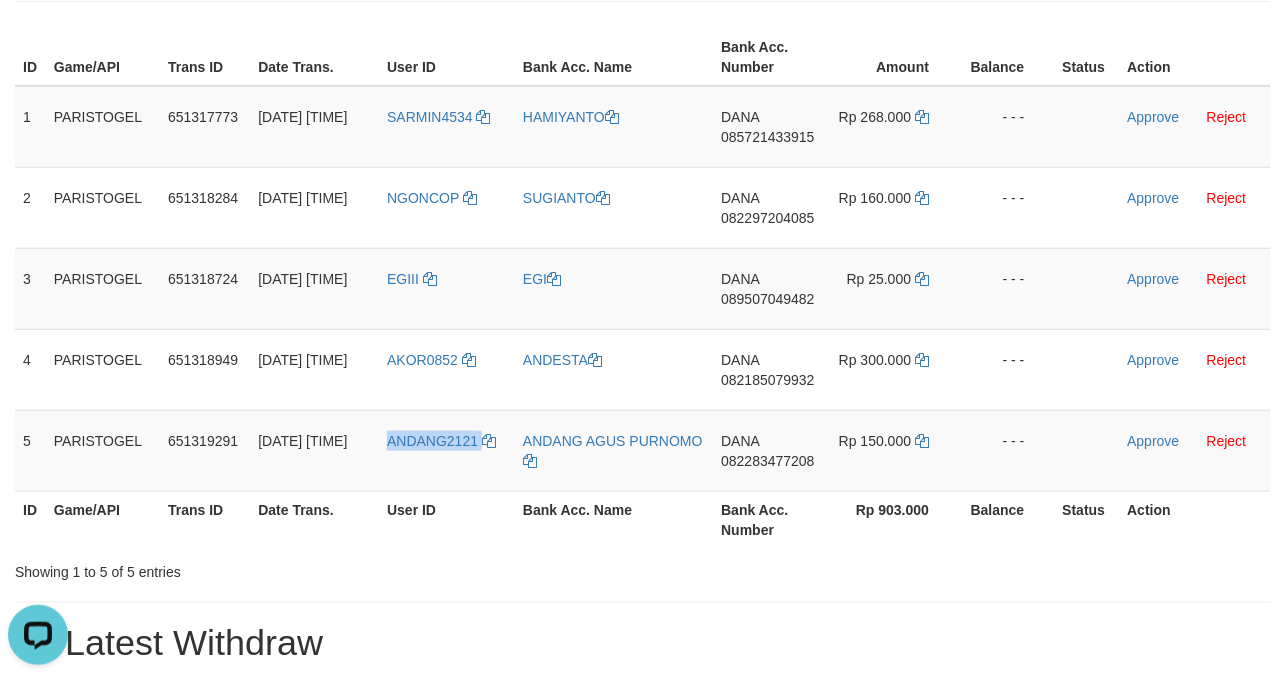 copy on "ANDANG2121" 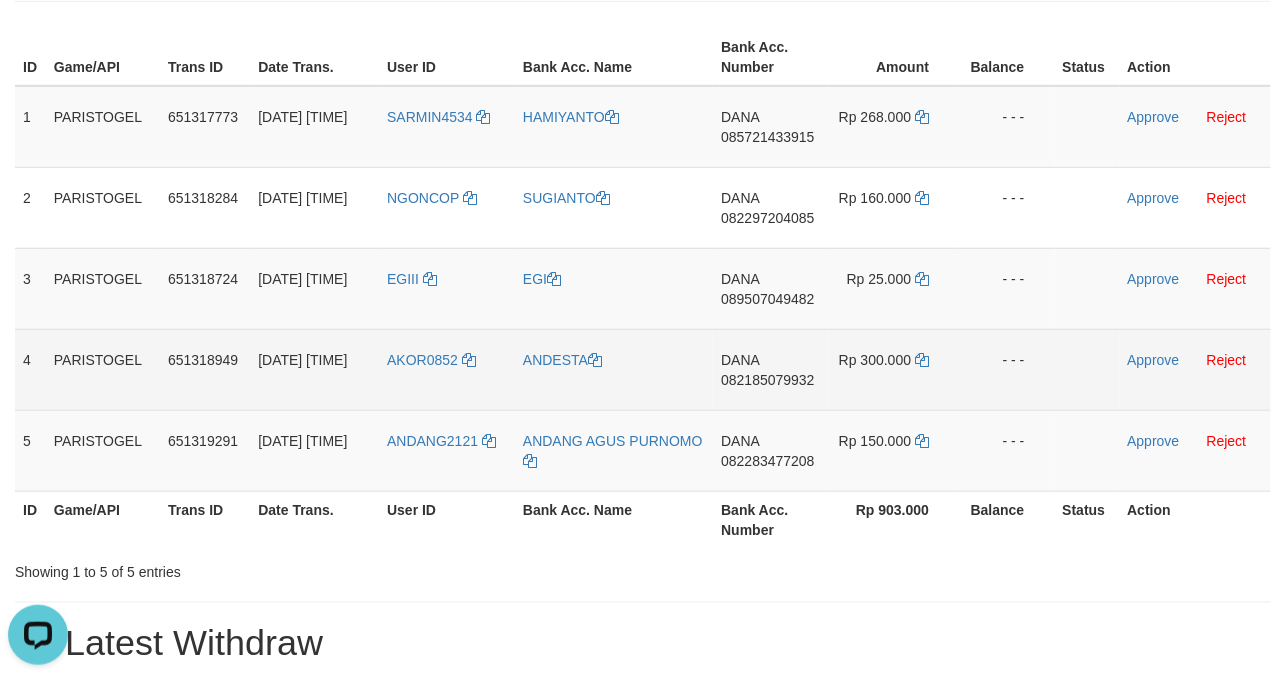 click on "AKOR0852" at bounding box center (447, 369) 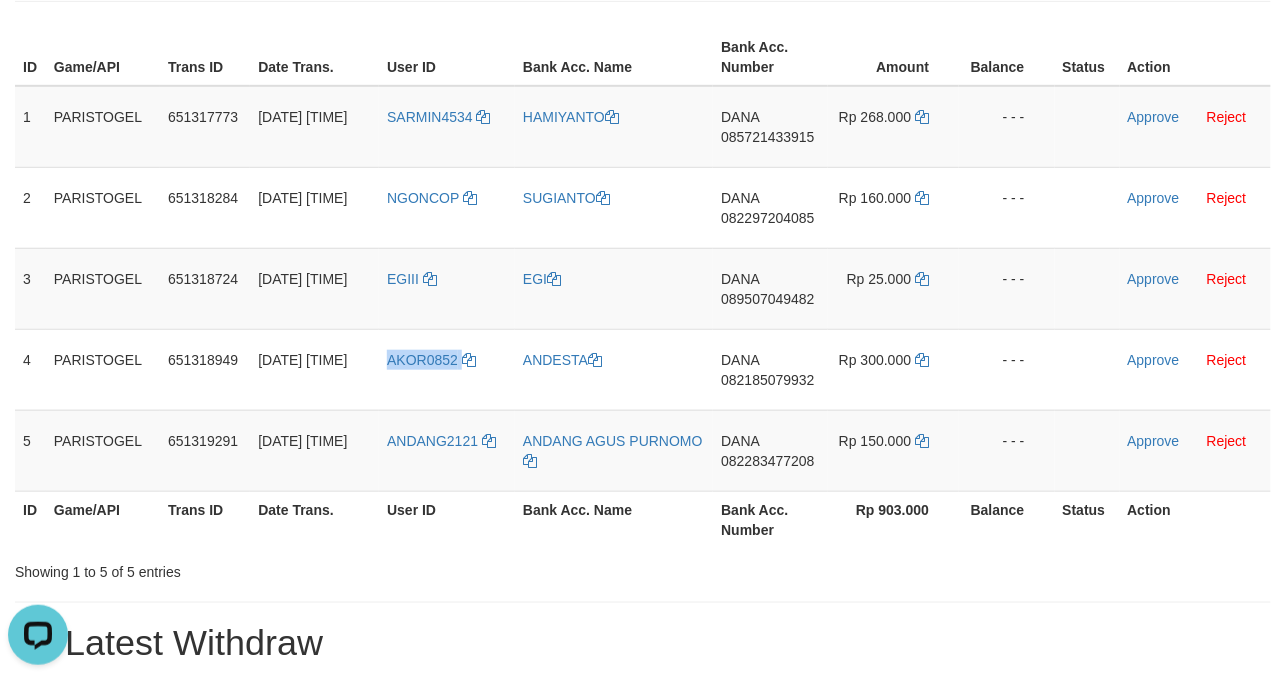 drag, startPoint x: 432, startPoint y: 406, endPoint x: 576, endPoint y: 61, distance: 373.84622 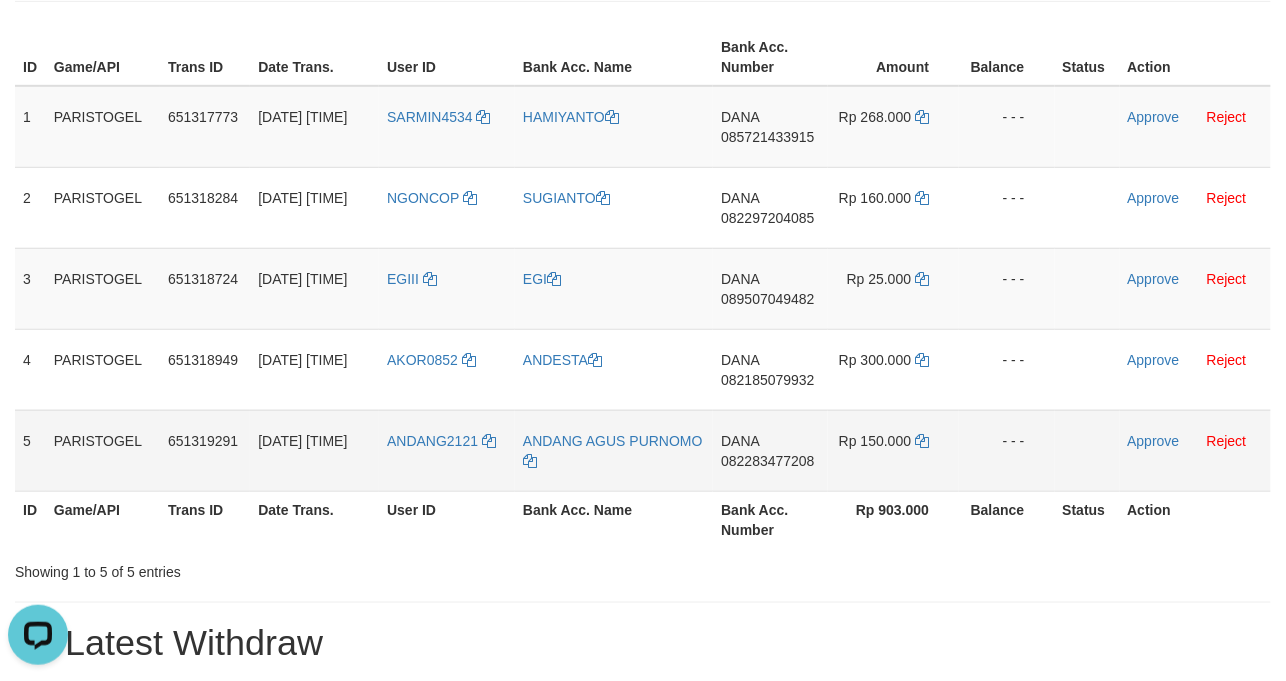 click on "ANDANG2121" at bounding box center (447, 450) 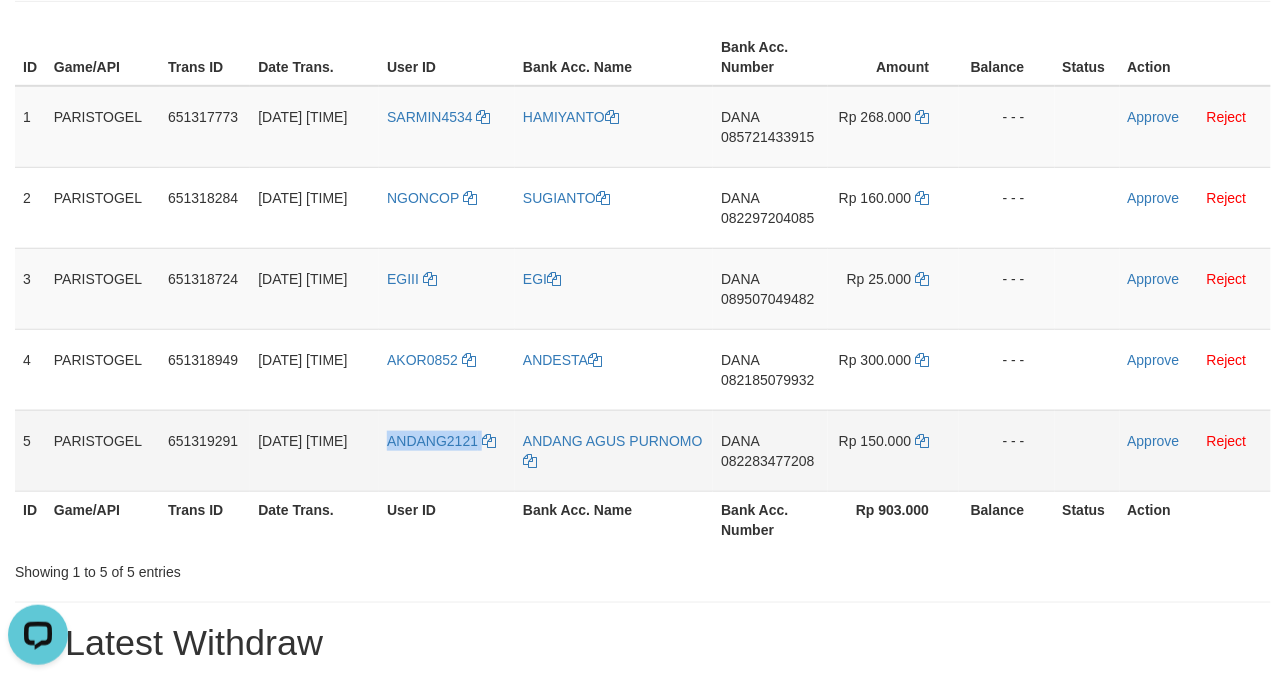 click on "ANDANG2121" at bounding box center (447, 450) 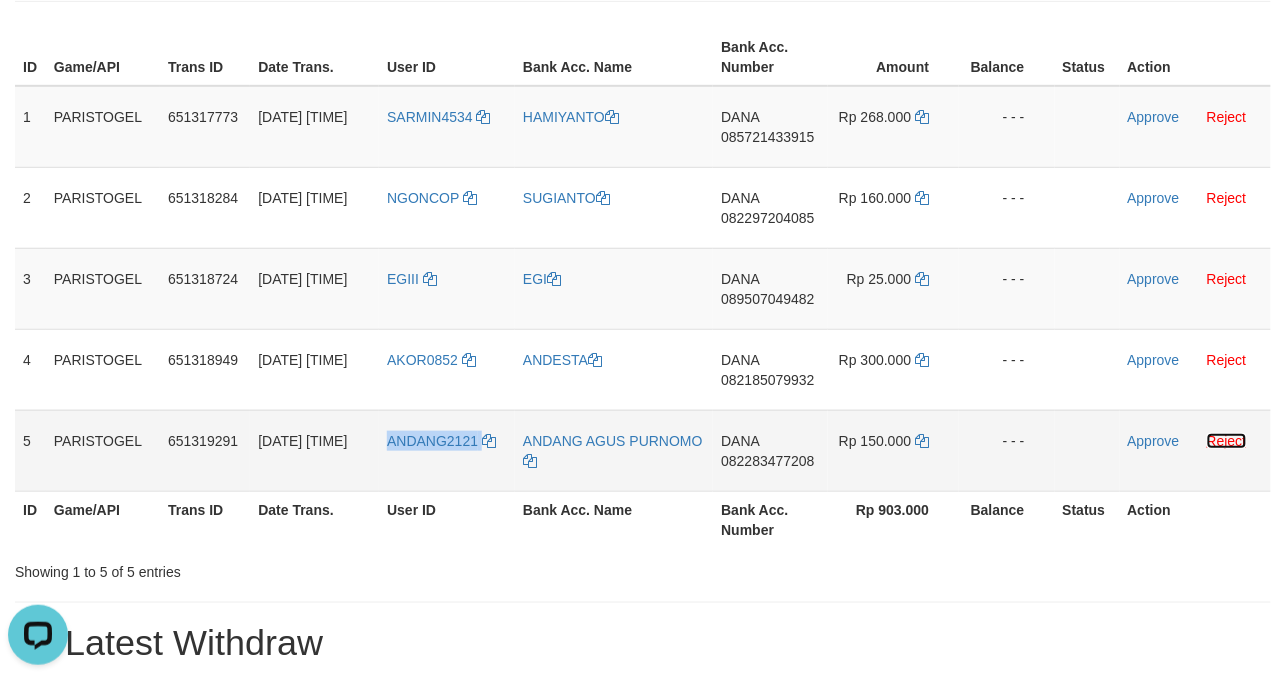 click on "Reject" at bounding box center (1227, 441) 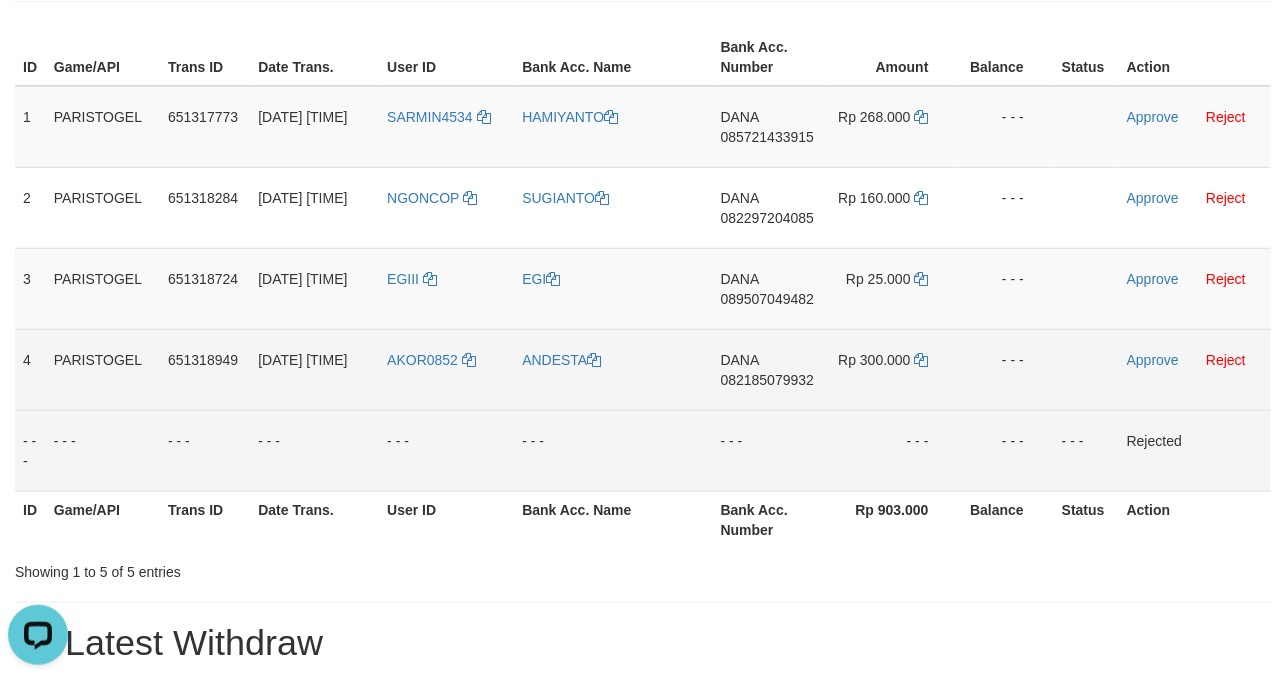 click on "AKOR0852" at bounding box center (446, 369) 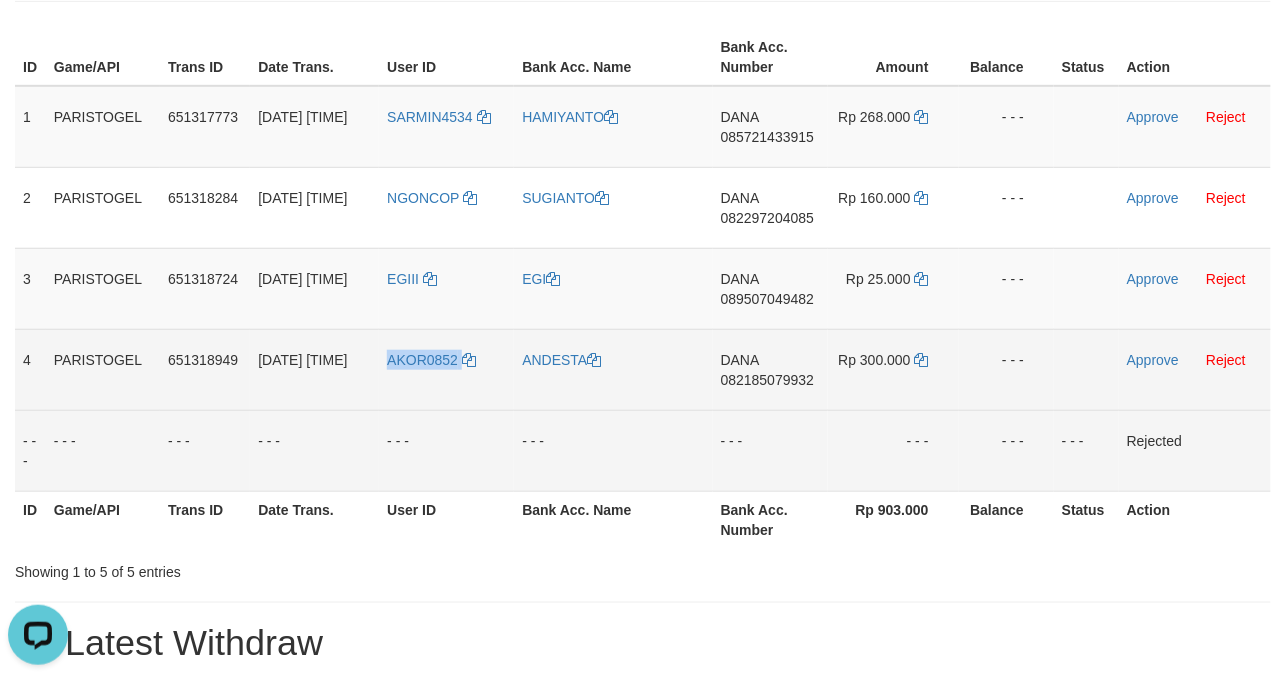 click on "AKOR0852" at bounding box center [446, 369] 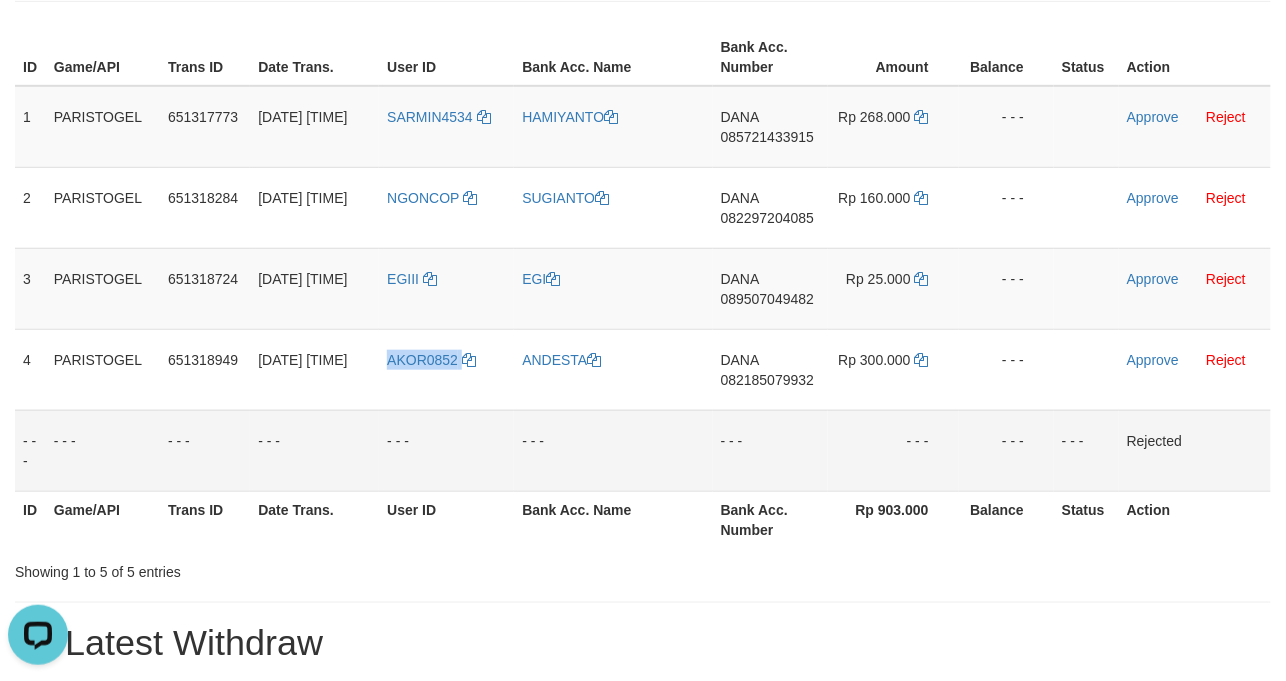 copy on "AKOR0852" 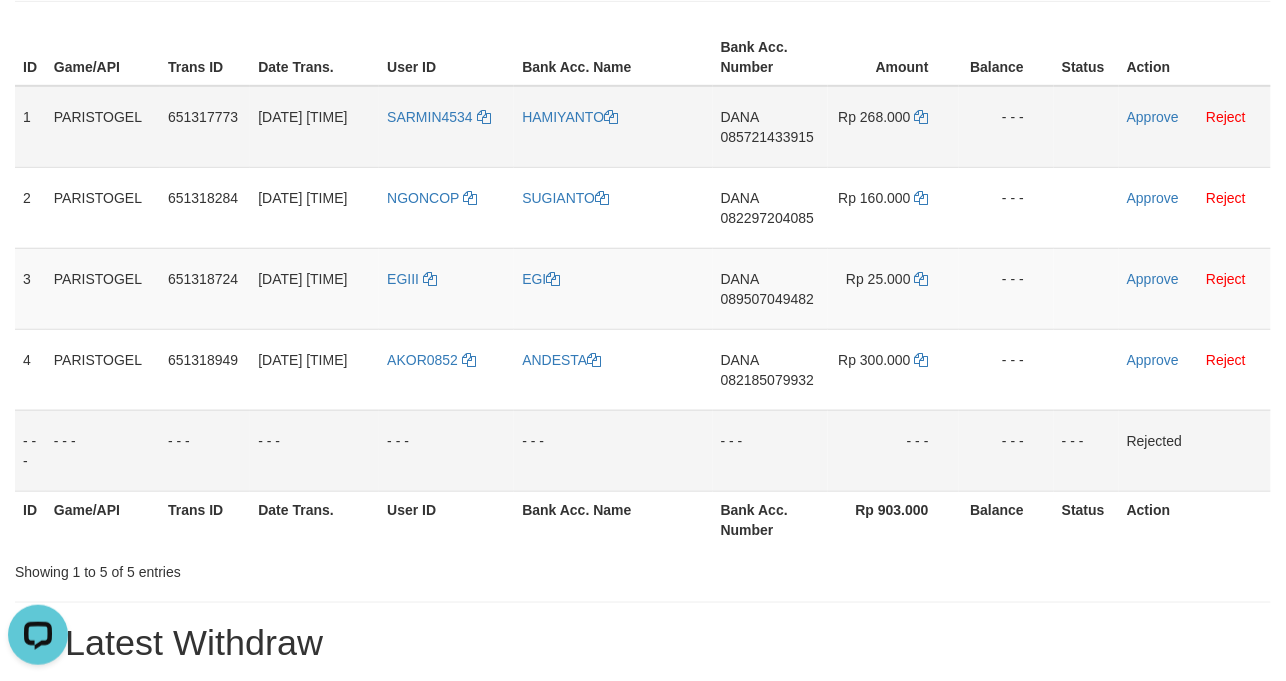 click on "DANA
085721433915" at bounding box center (770, 127) 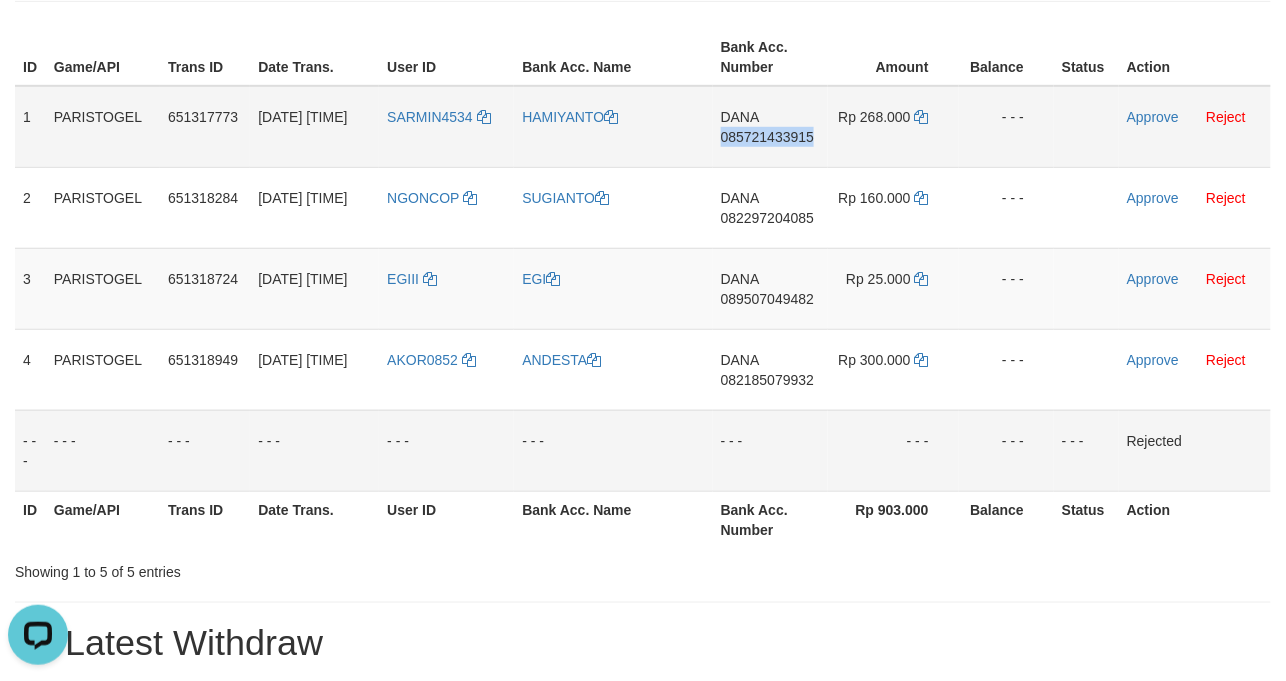 click on "DANA
085721433915" at bounding box center (770, 127) 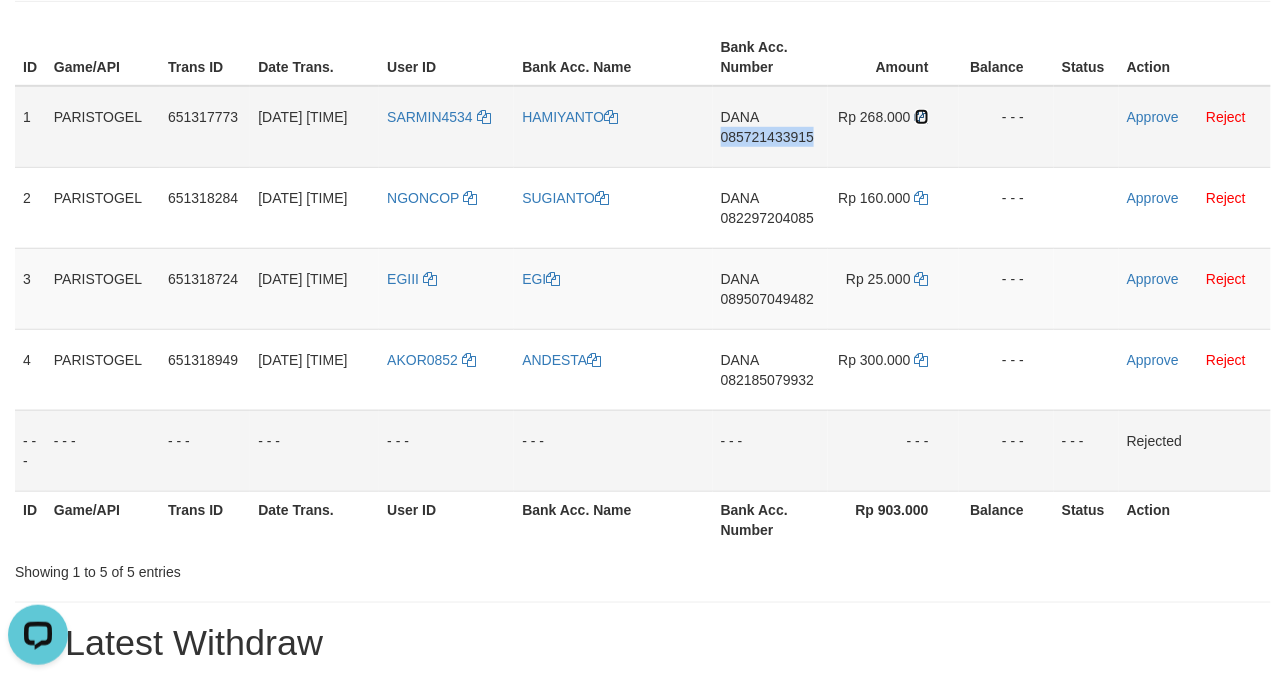 click at bounding box center [922, 117] 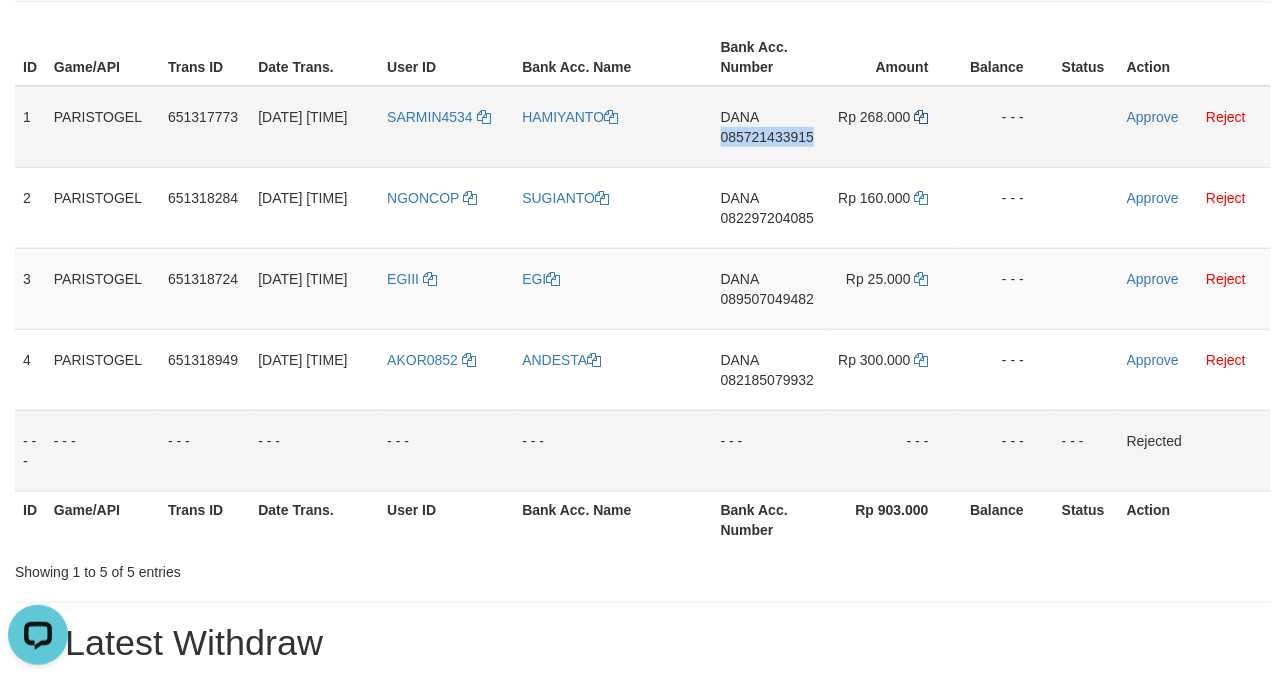 copy on "085721433915" 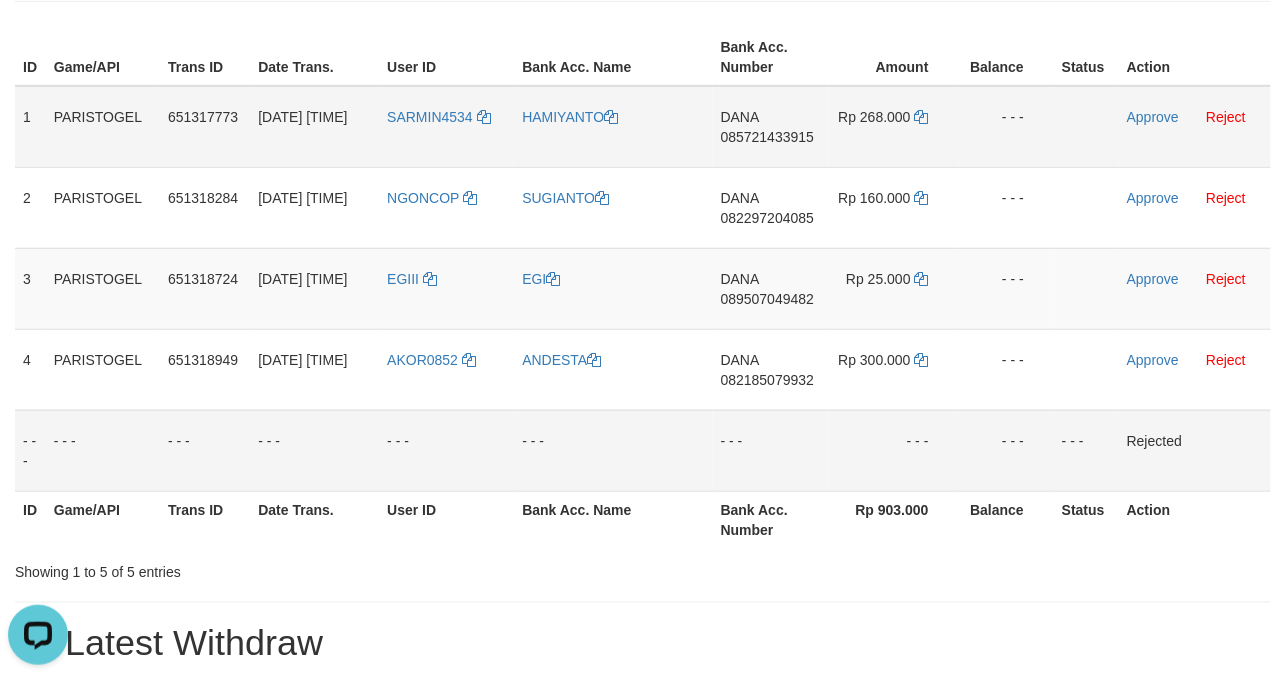 click on "HAMIYANTO" at bounding box center [613, 127] 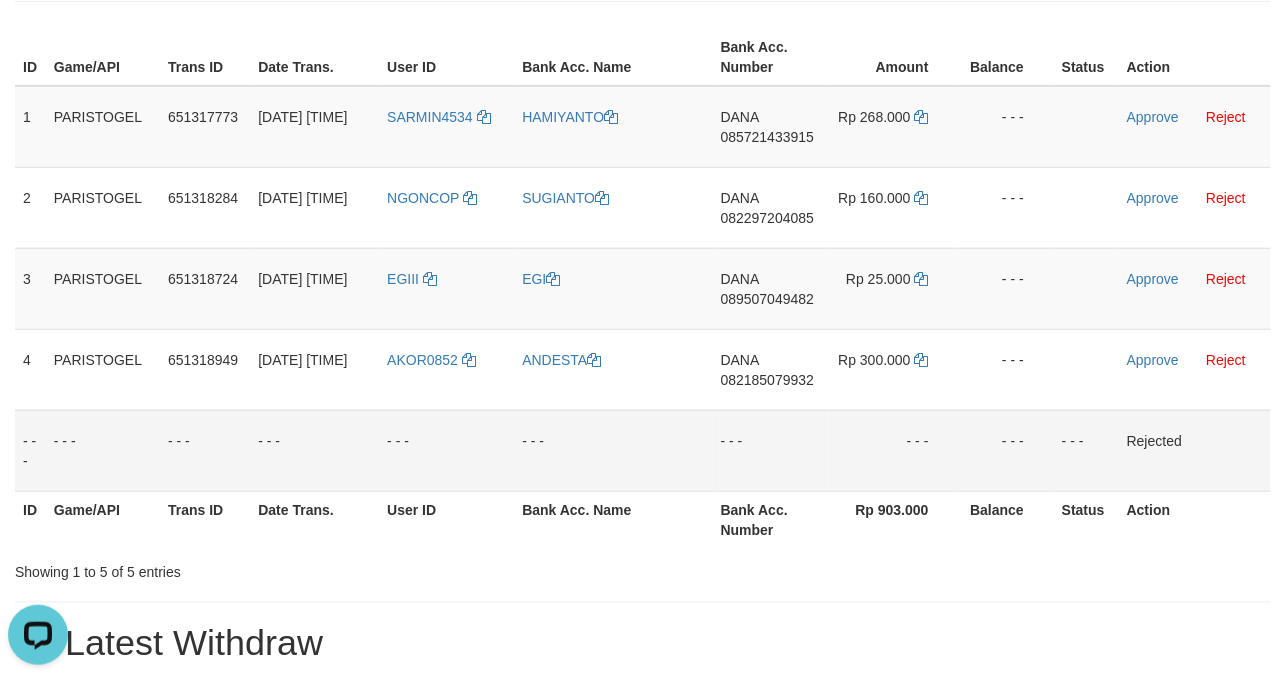 copy on "HAMIYANTO" 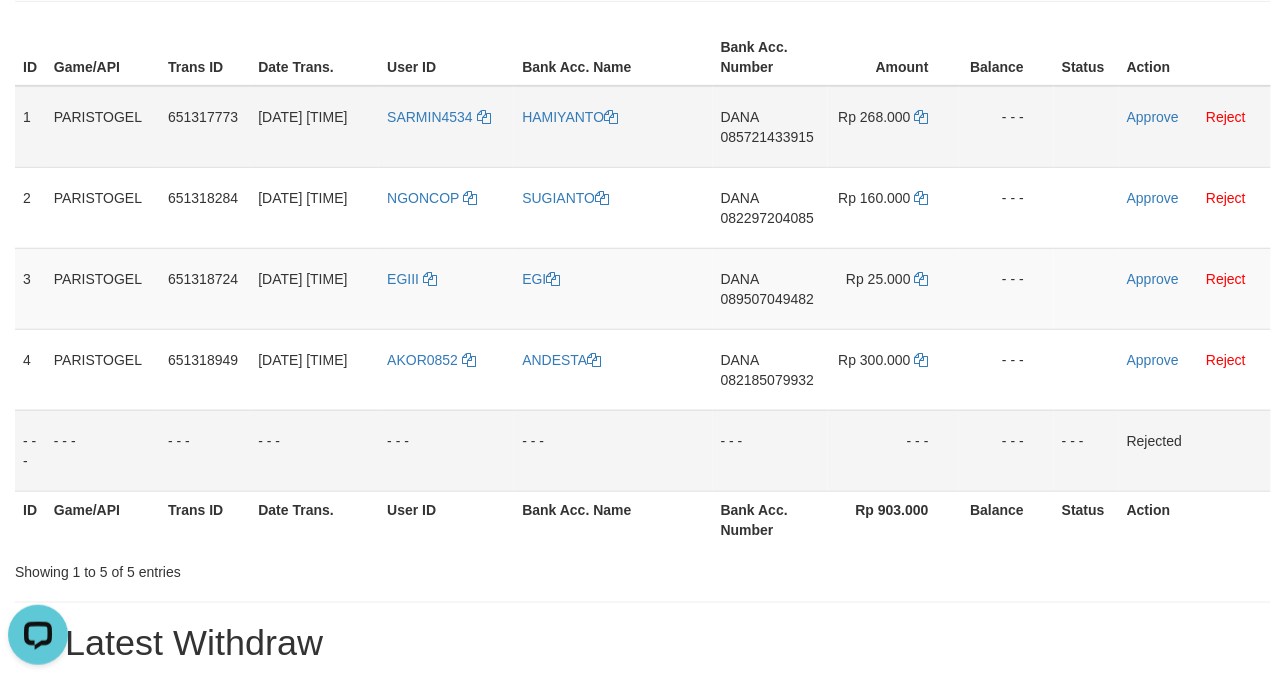 click on "SARMIN4534" at bounding box center [446, 127] 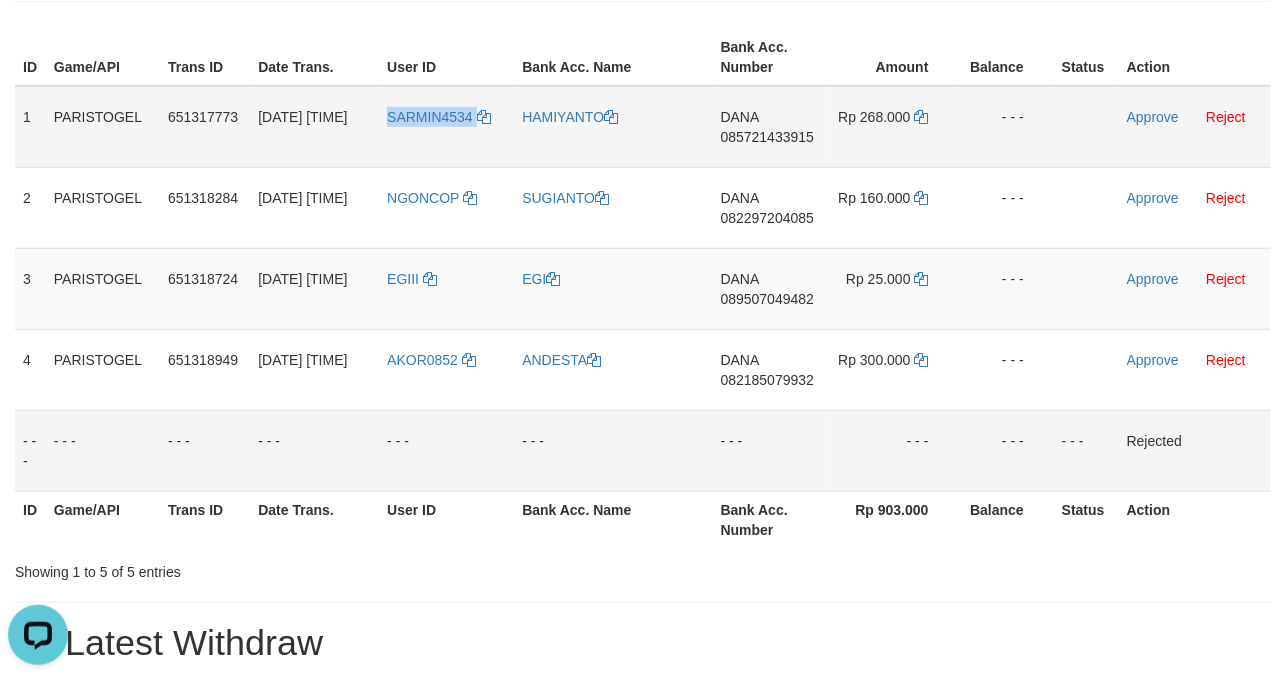 click on "SARMIN4534" at bounding box center (446, 127) 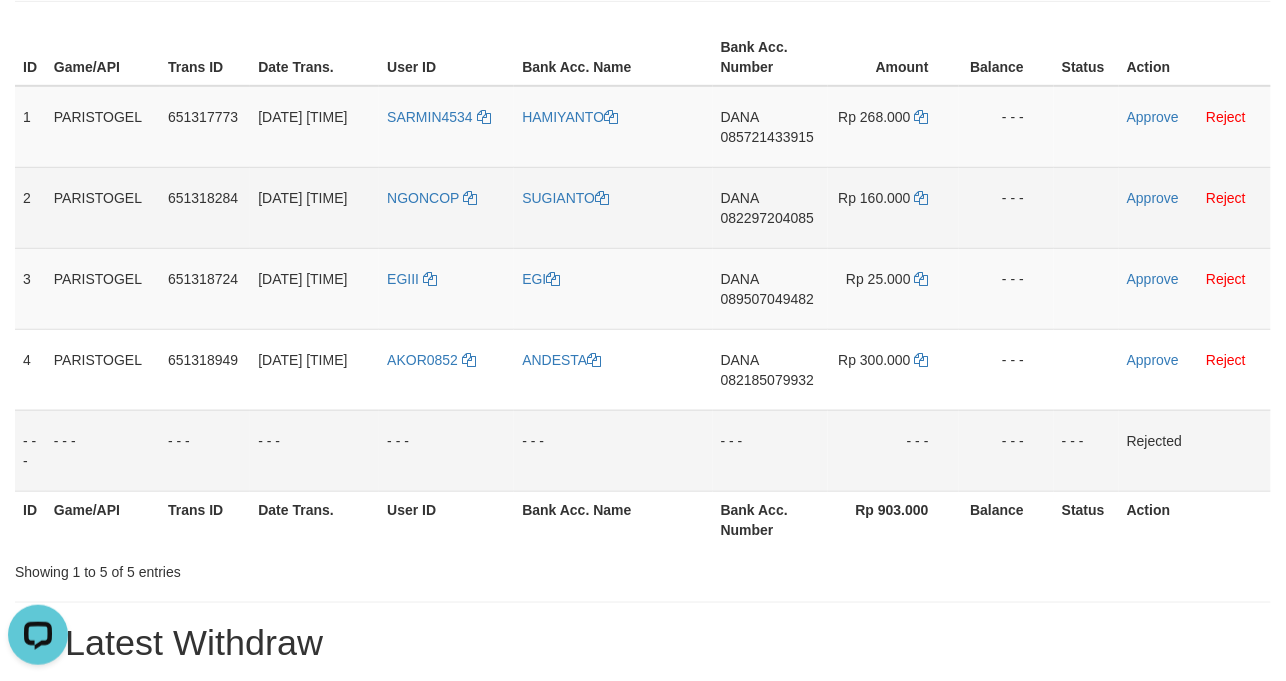 click on "DANA
082297204085" at bounding box center (770, 207) 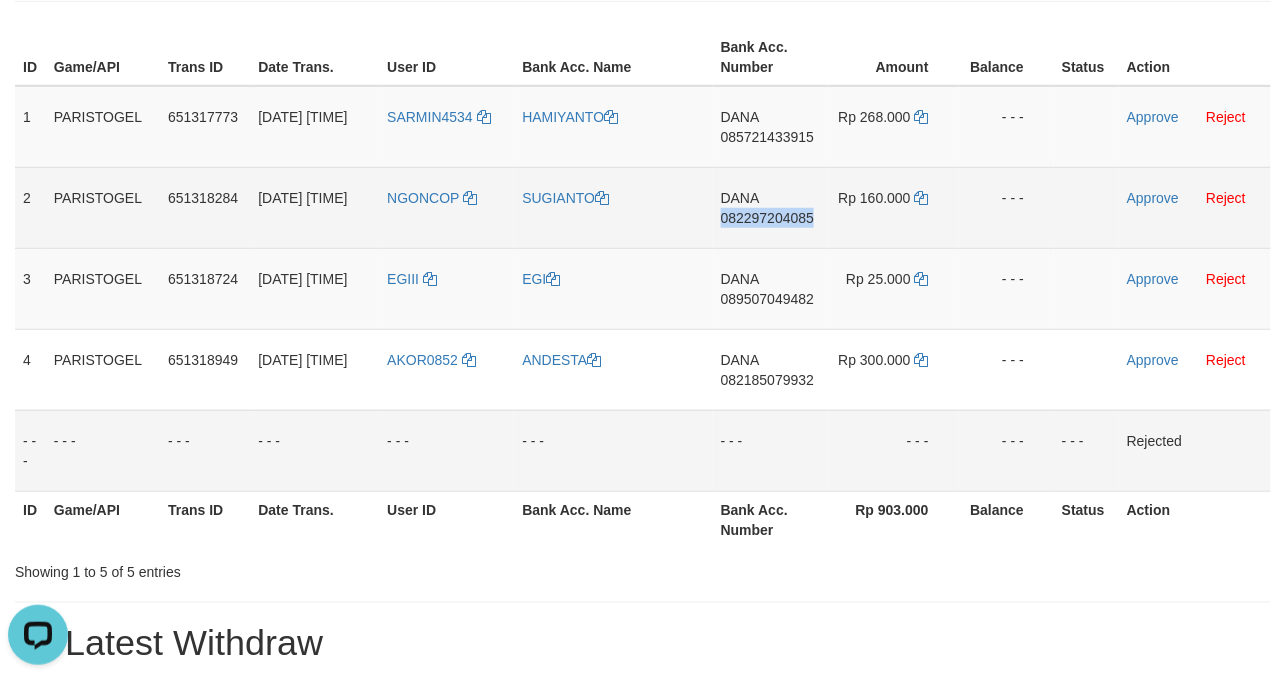 click on "DANA
082297204085" at bounding box center [770, 207] 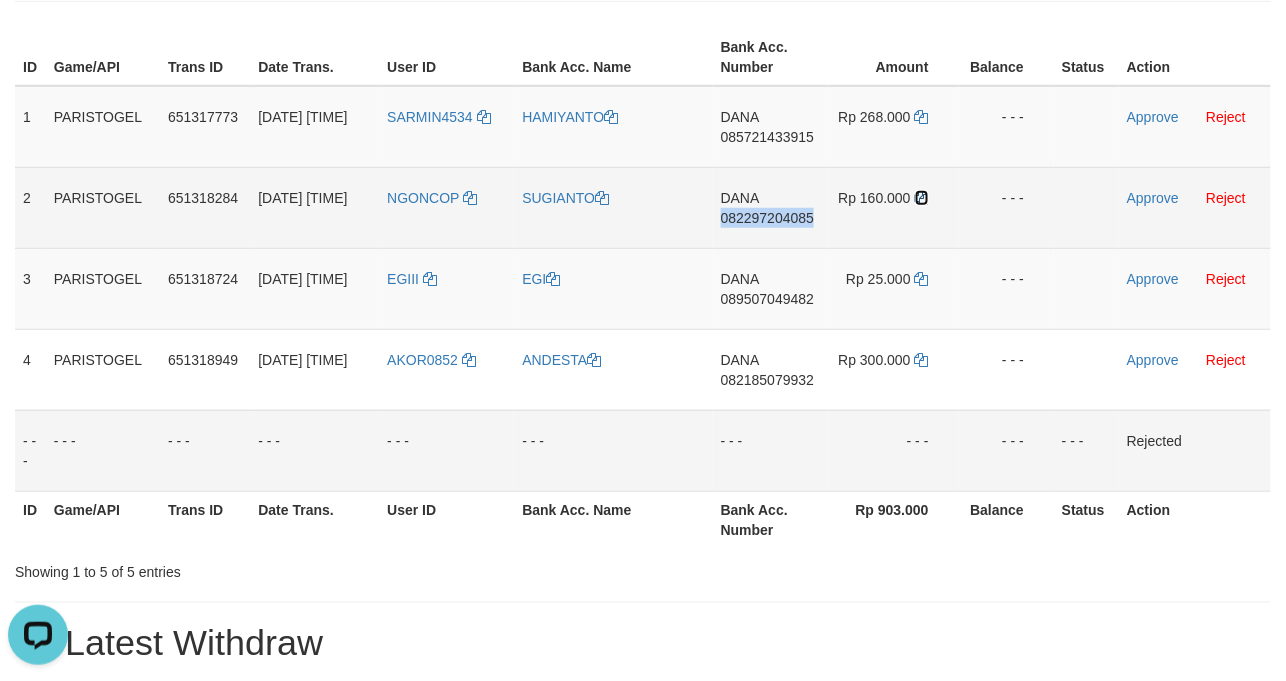 click at bounding box center (922, 198) 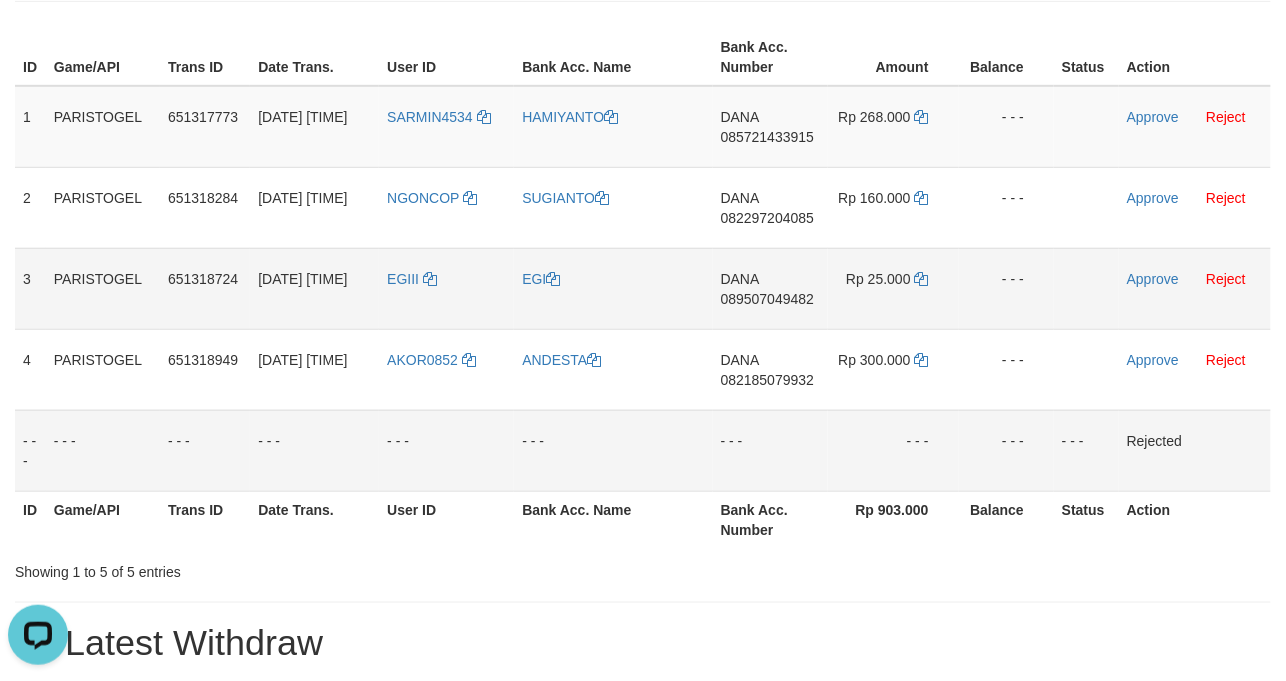 click on "089507049482" at bounding box center (767, 299) 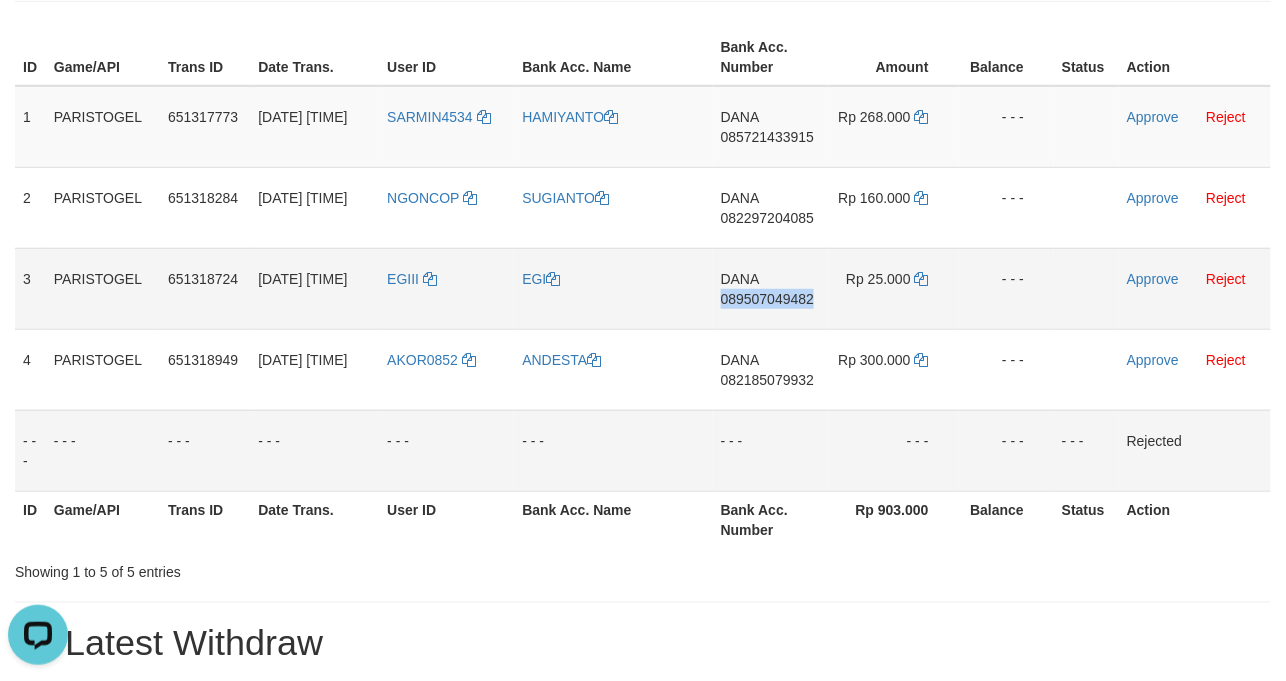 click on "DANA
089507049482" at bounding box center [770, 288] 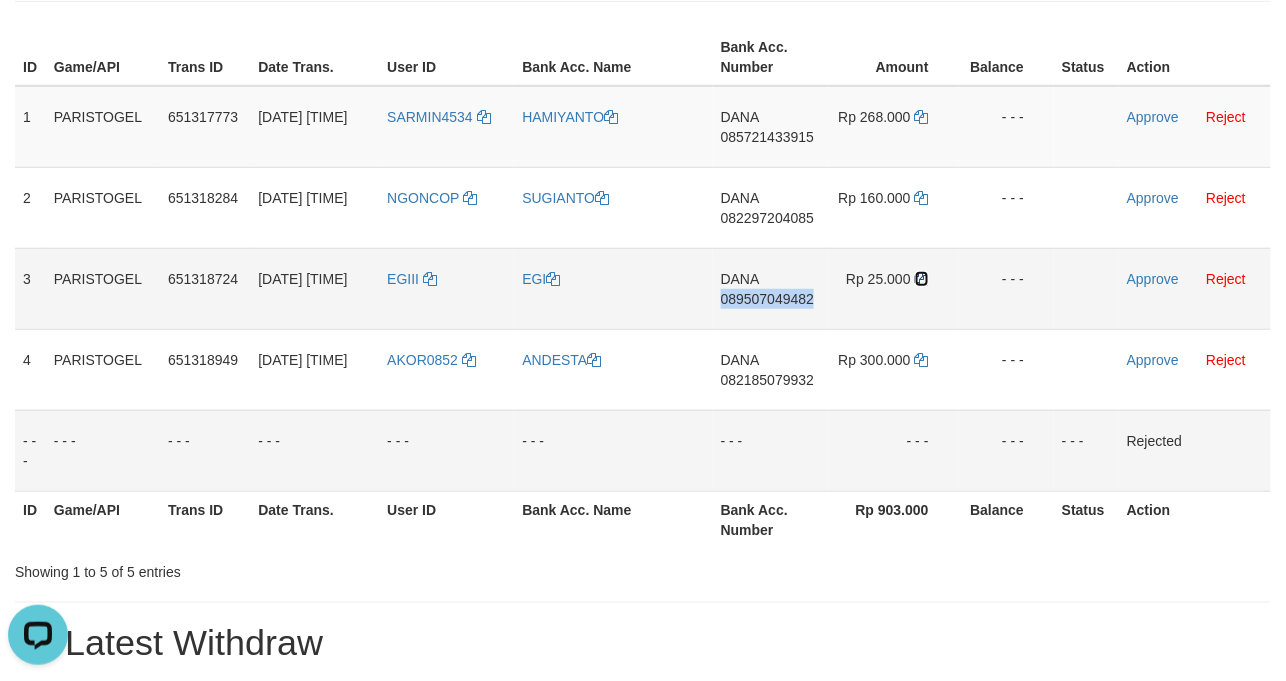 click at bounding box center (922, 279) 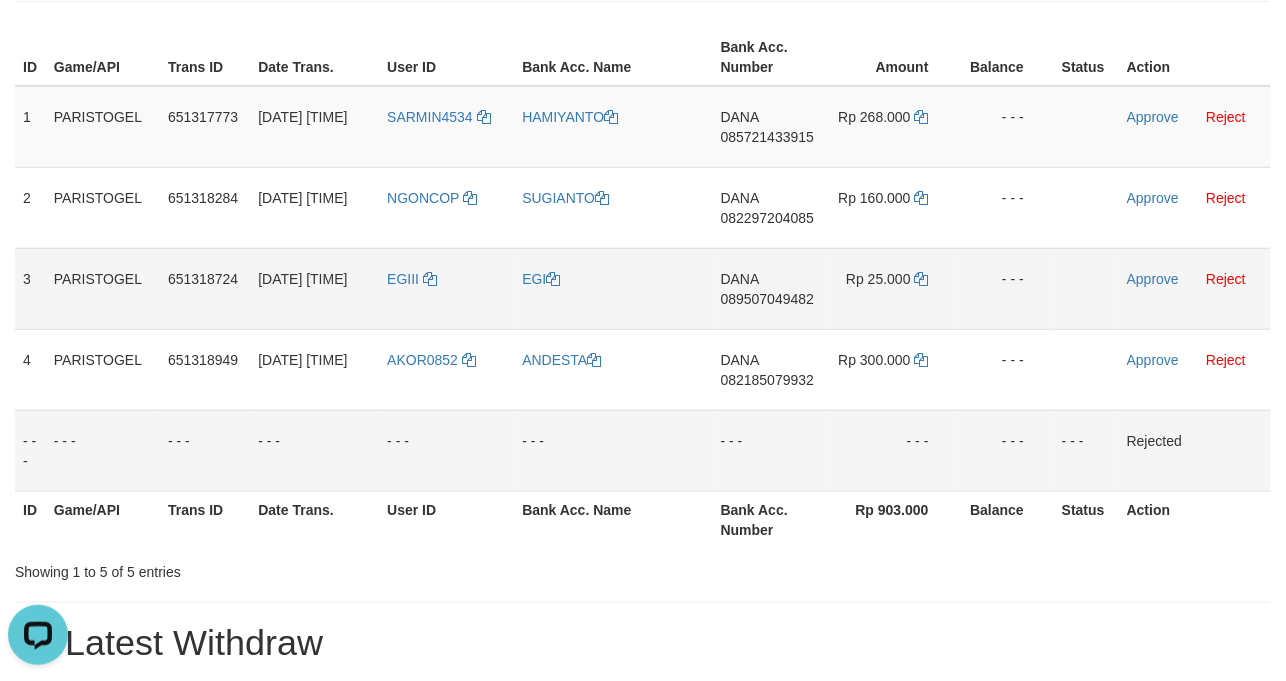 click on "EGI" at bounding box center (613, 288) 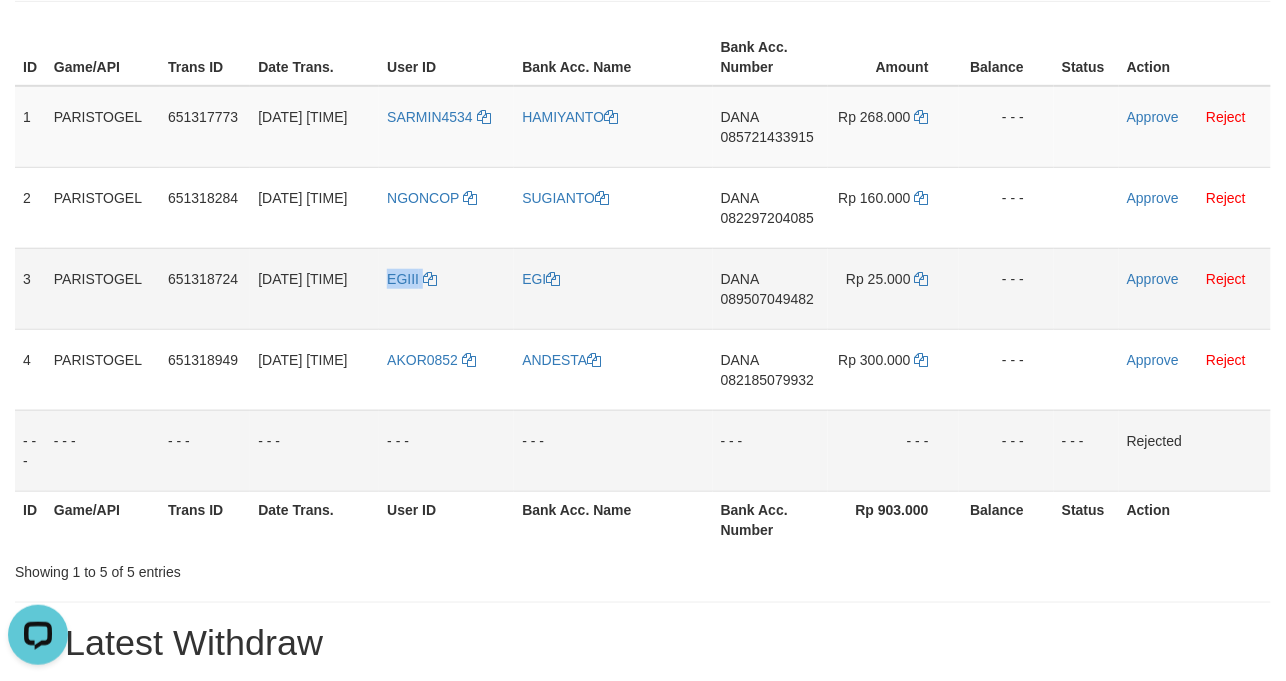click on "EGIII" at bounding box center (446, 288) 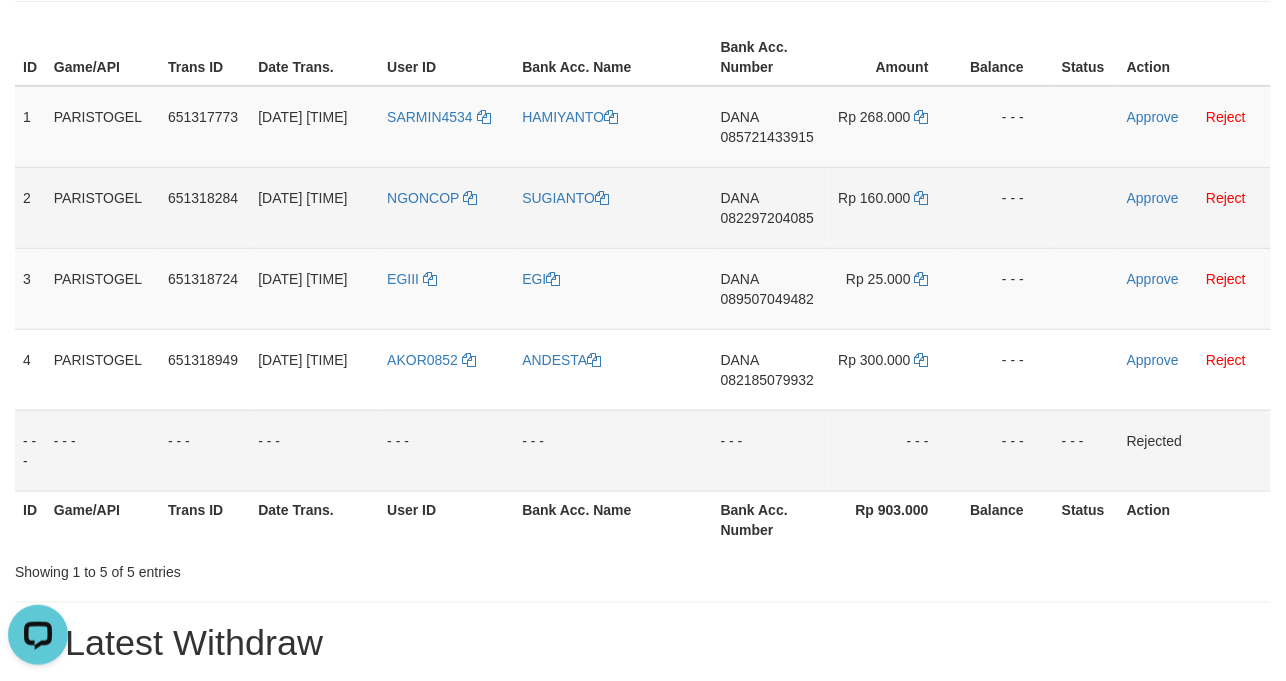 click on "NGONCOP" at bounding box center (446, 207) 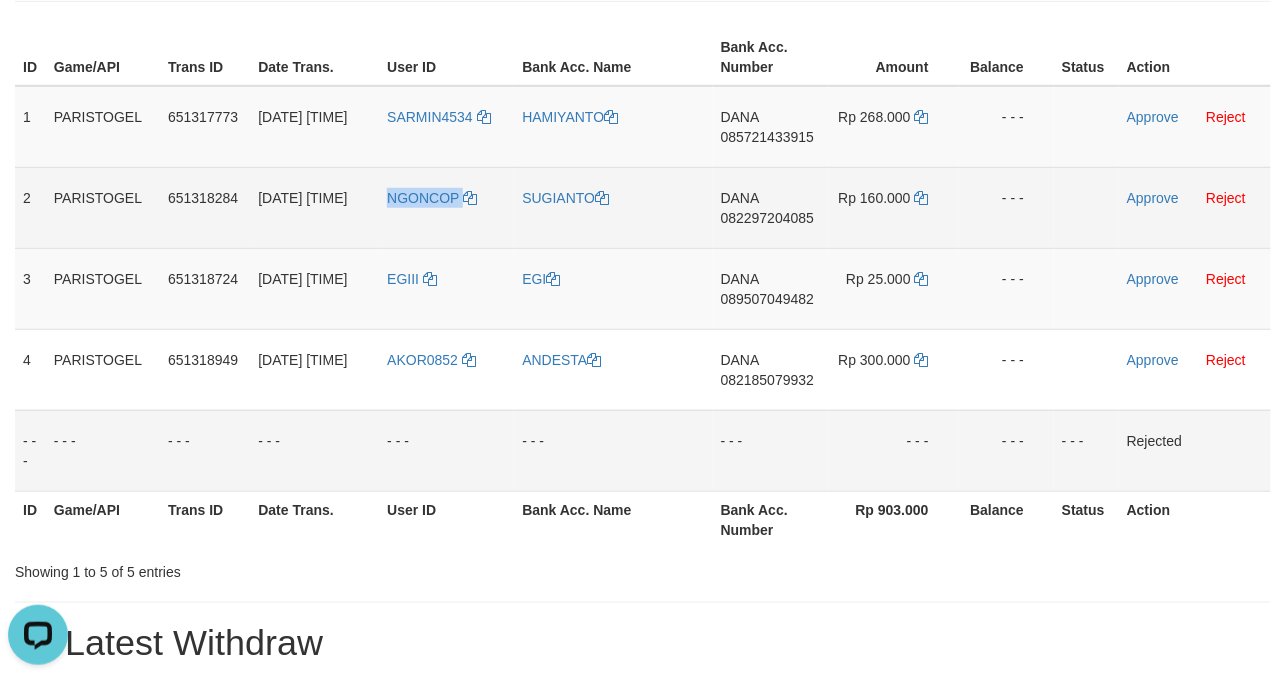 click on "NGONCOP" at bounding box center (446, 207) 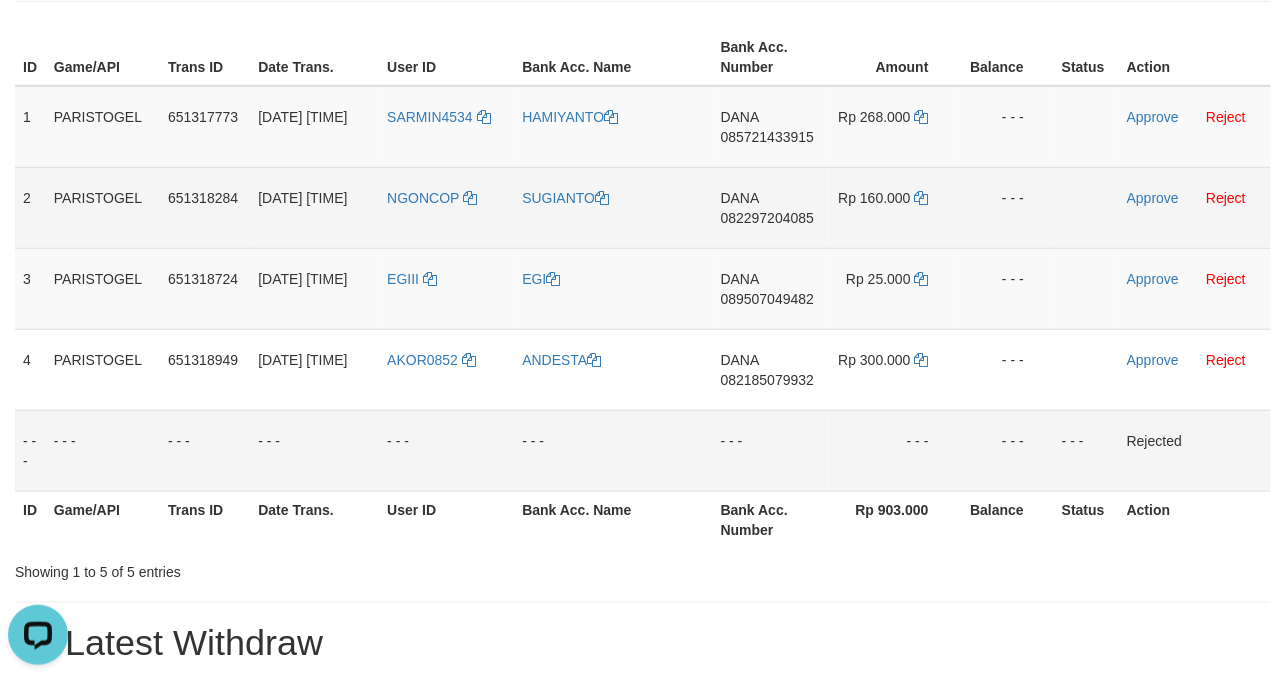 click on "SUGIANTO" at bounding box center [613, 207] 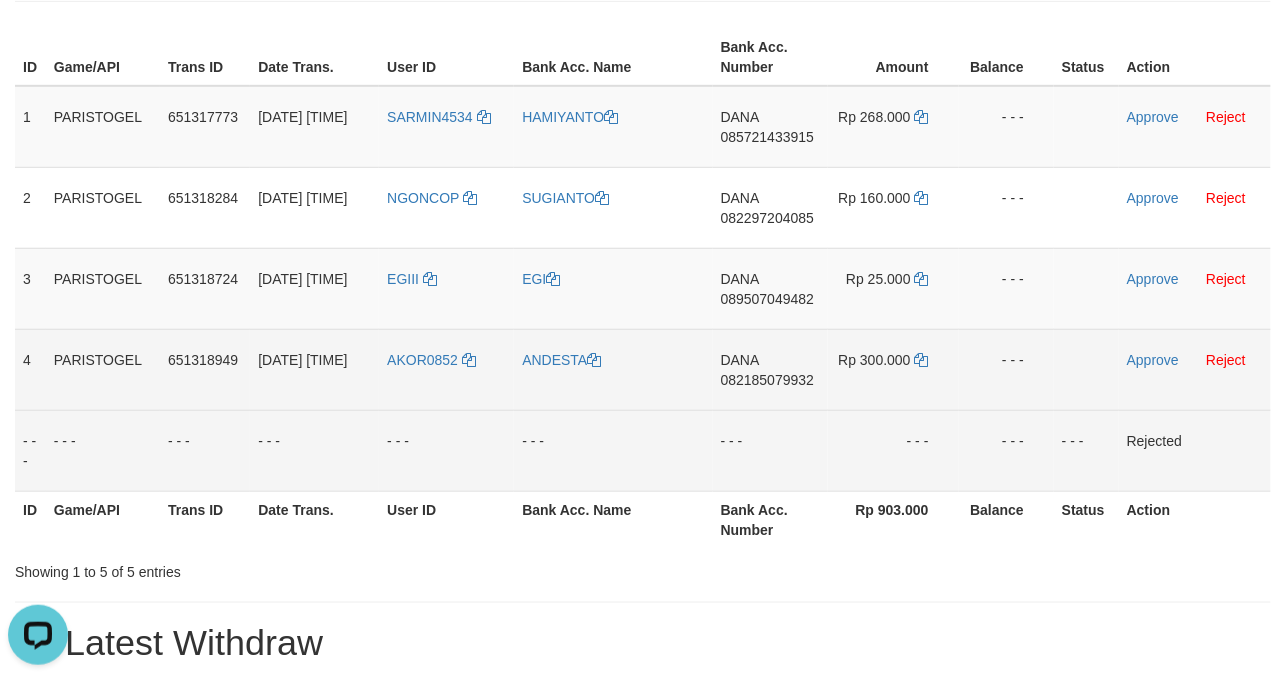 click on "ANDESTA" at bounding box center [613, 369] 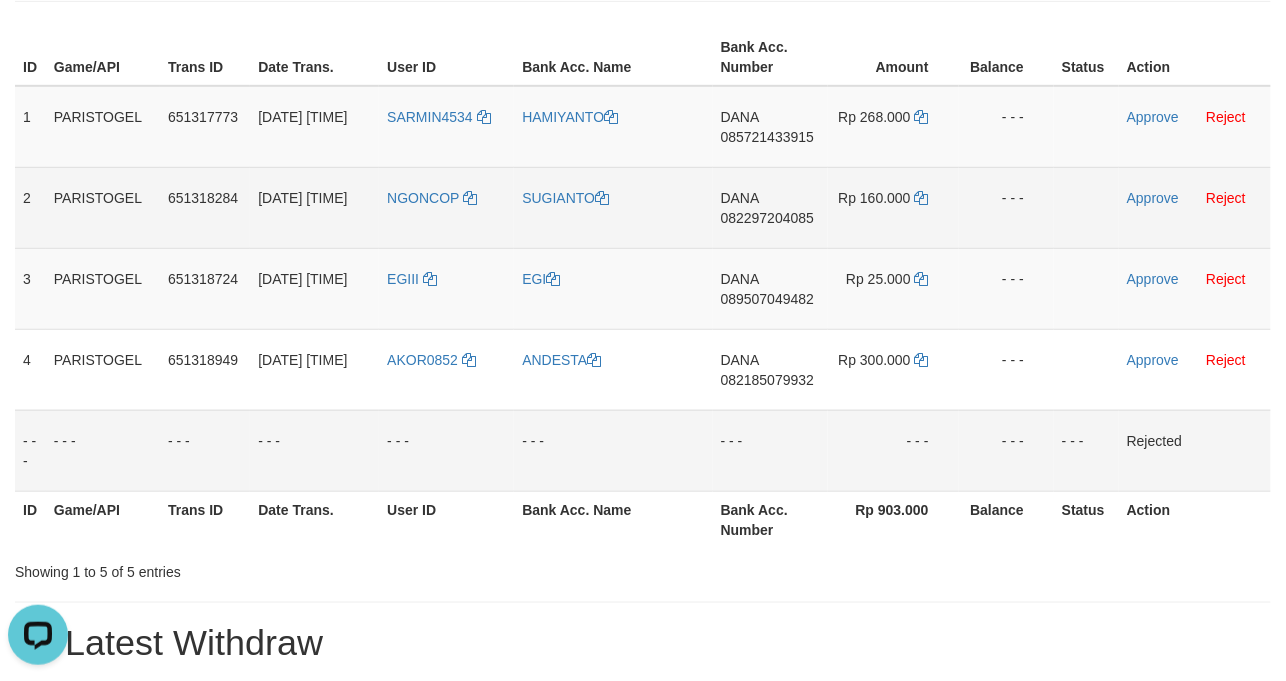 drag, startPoint x: 552, startPoint y: 404, endPoint x: 17, endPoint y: 233, distance: 561.6636 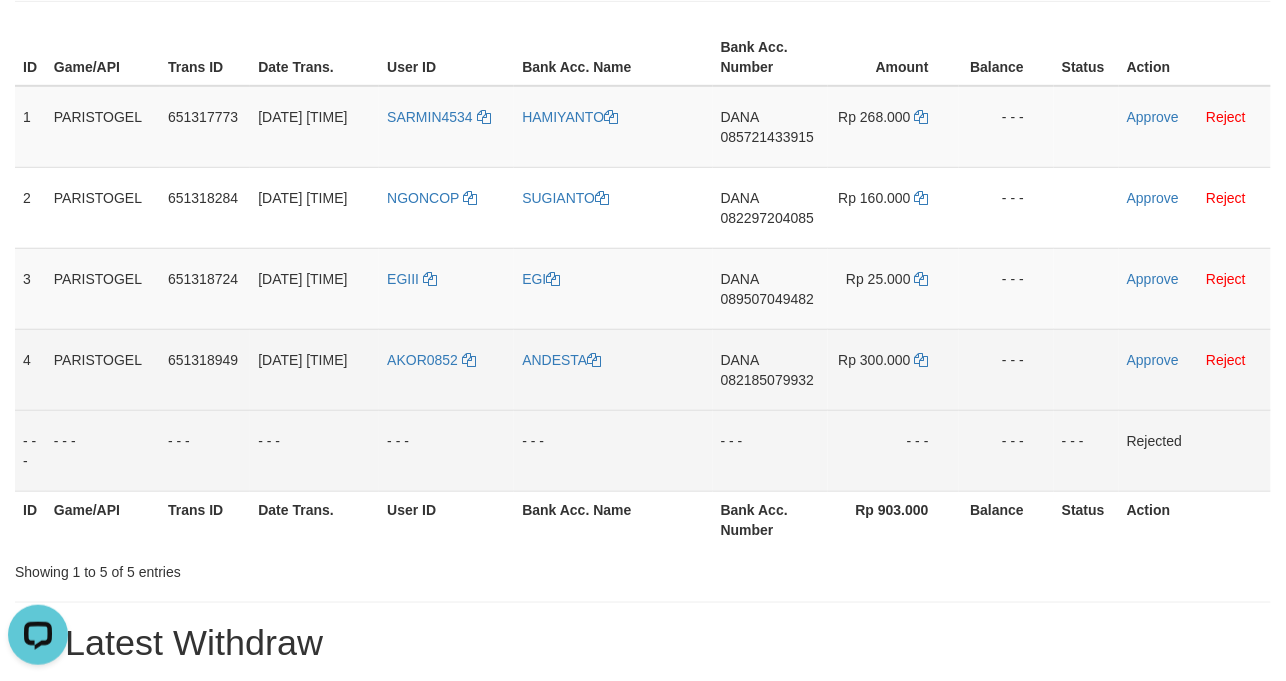 click on "AKOR0852" at bounding box center (446, 369) 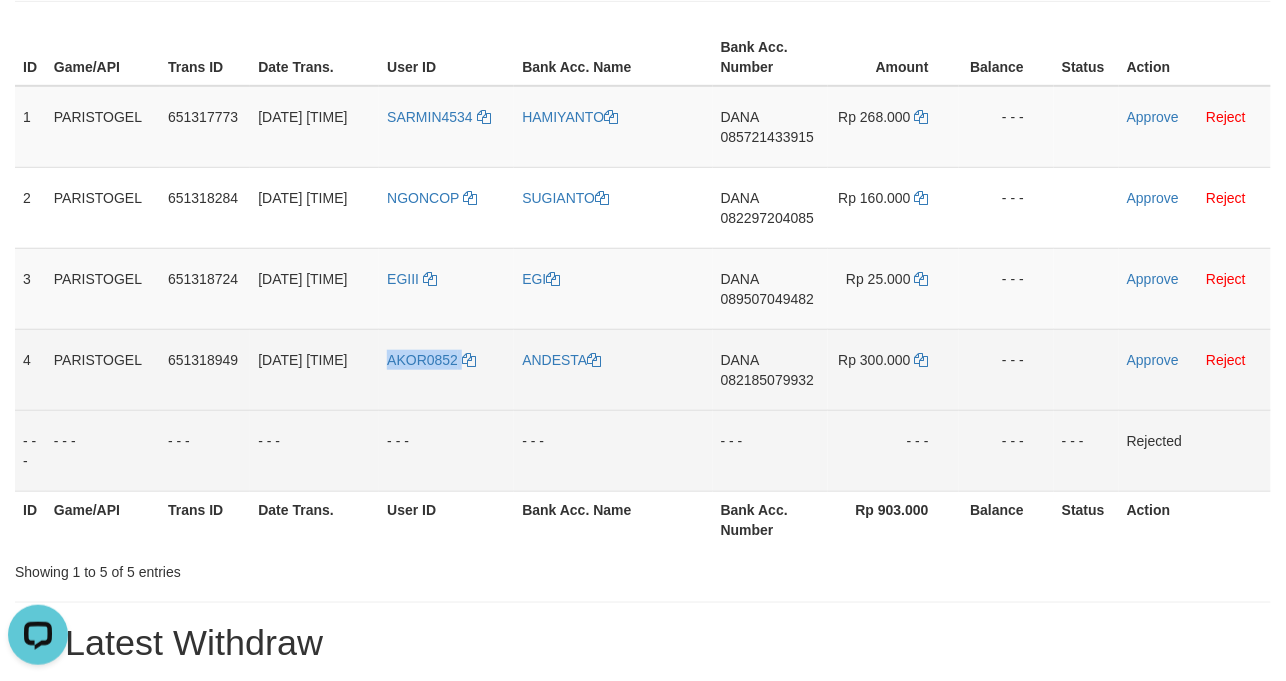 click on "AKOR0852" at bounding box center (446, 369) 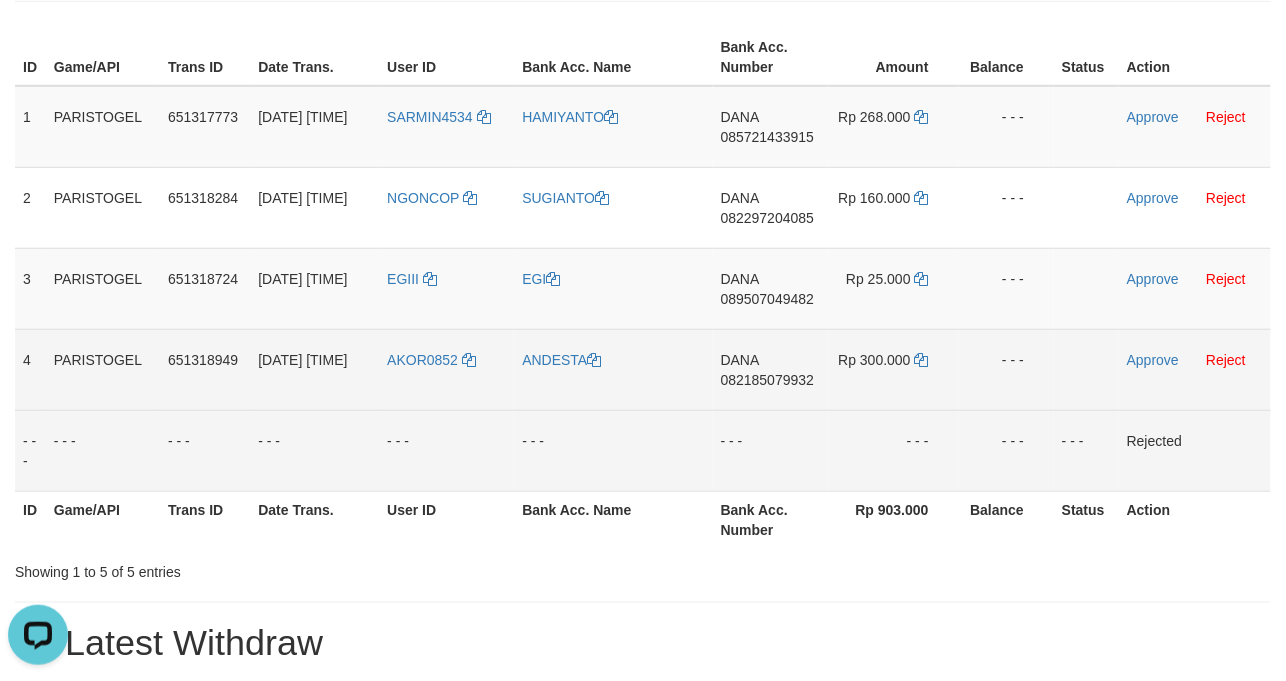 click on "DANA
082185079932" at bounding box center (770, 369) 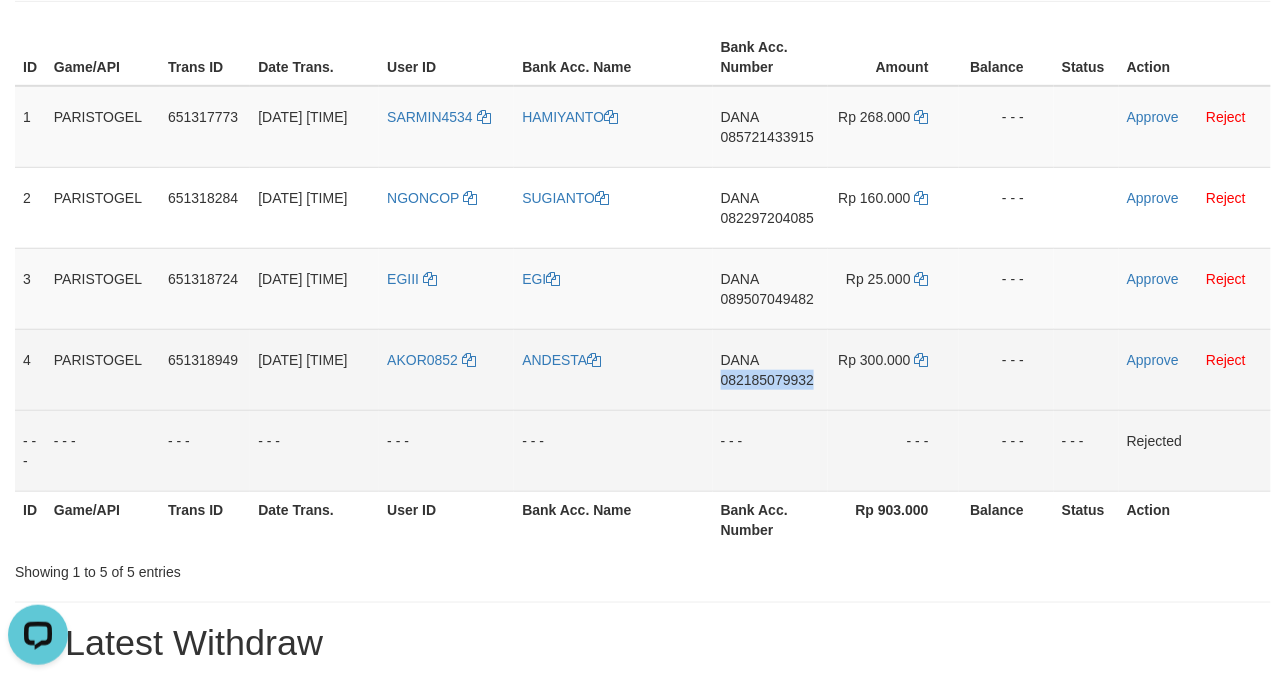 click on "DANA
082185079932" at bounding box center [770, 369] 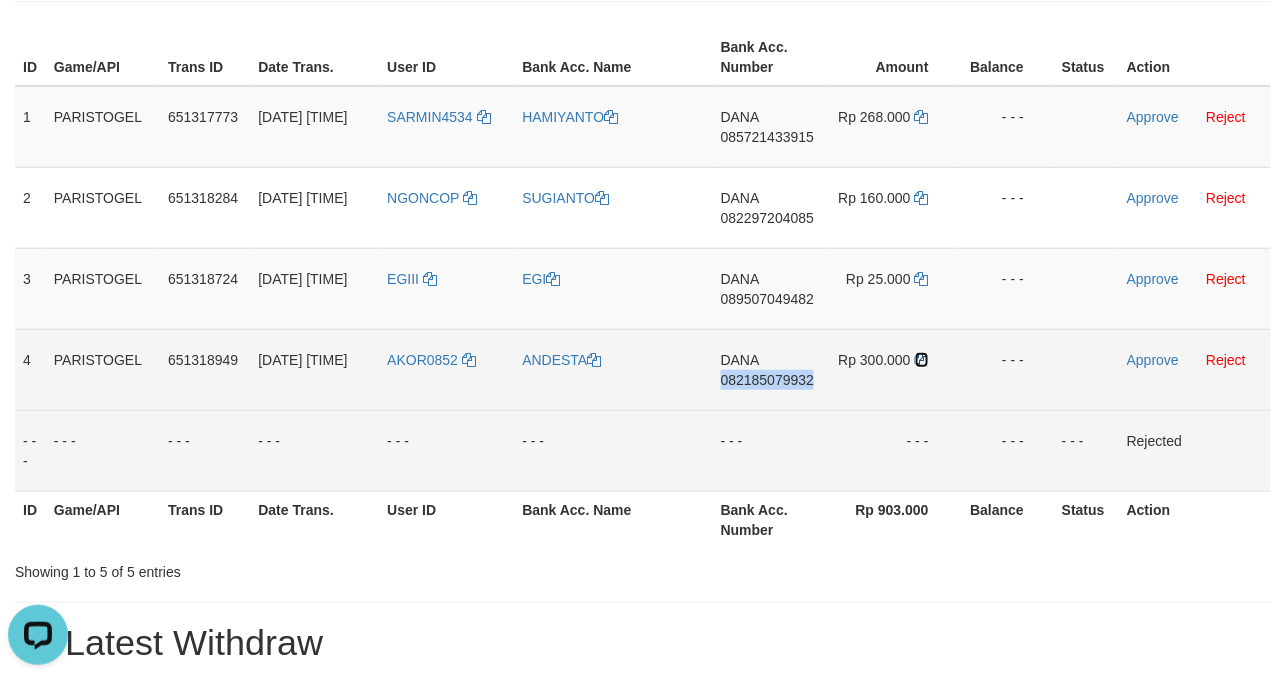 click at bounding box center (922, 360) 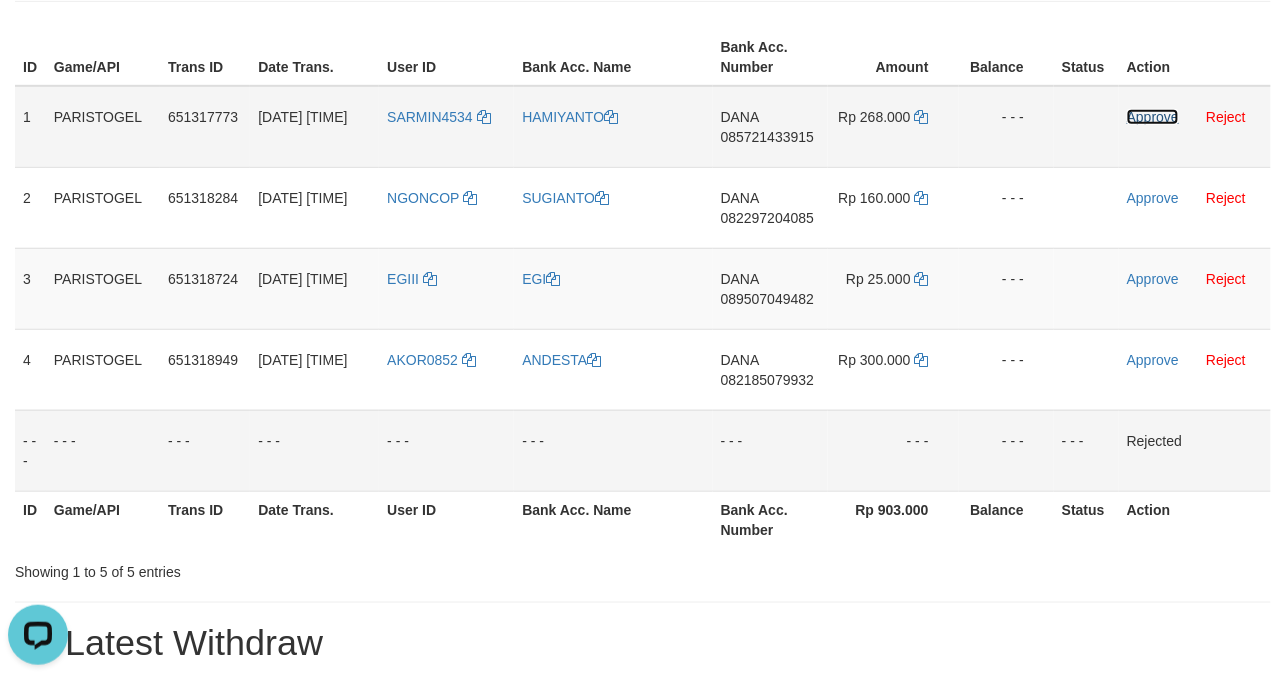 click on "Approve" at bounding box center [1153, 117] 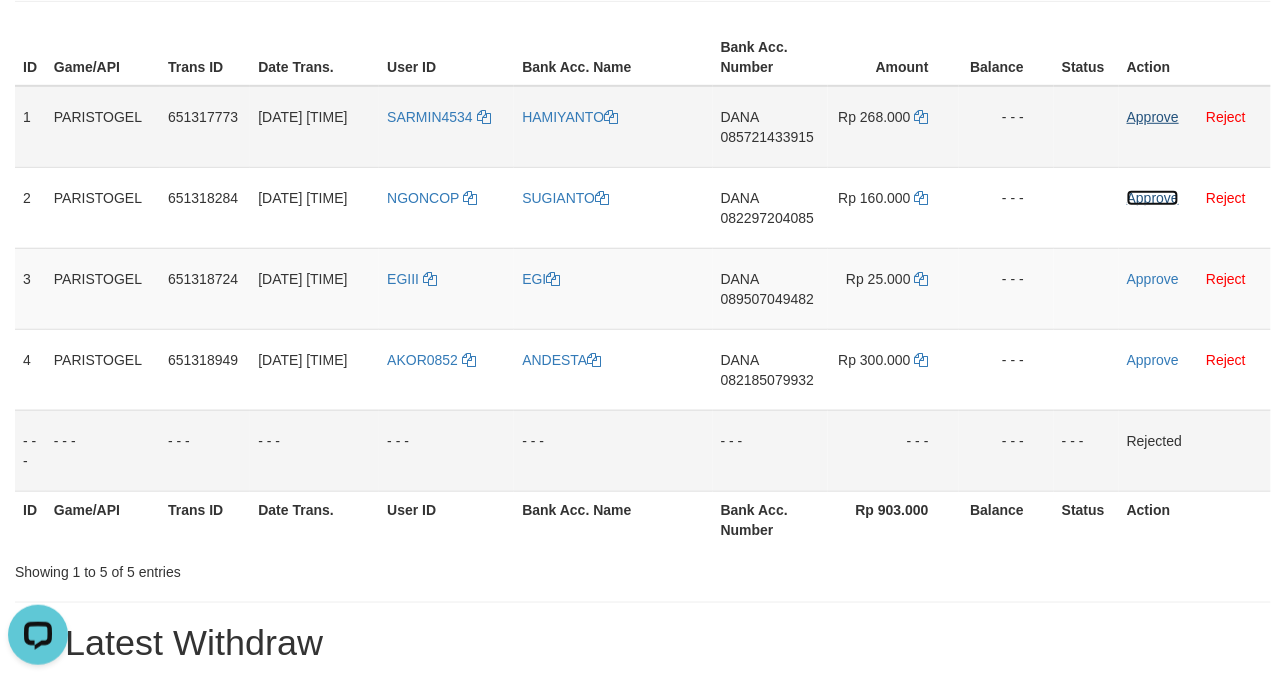 click on "Approve" at bounding box center [1153, 198] 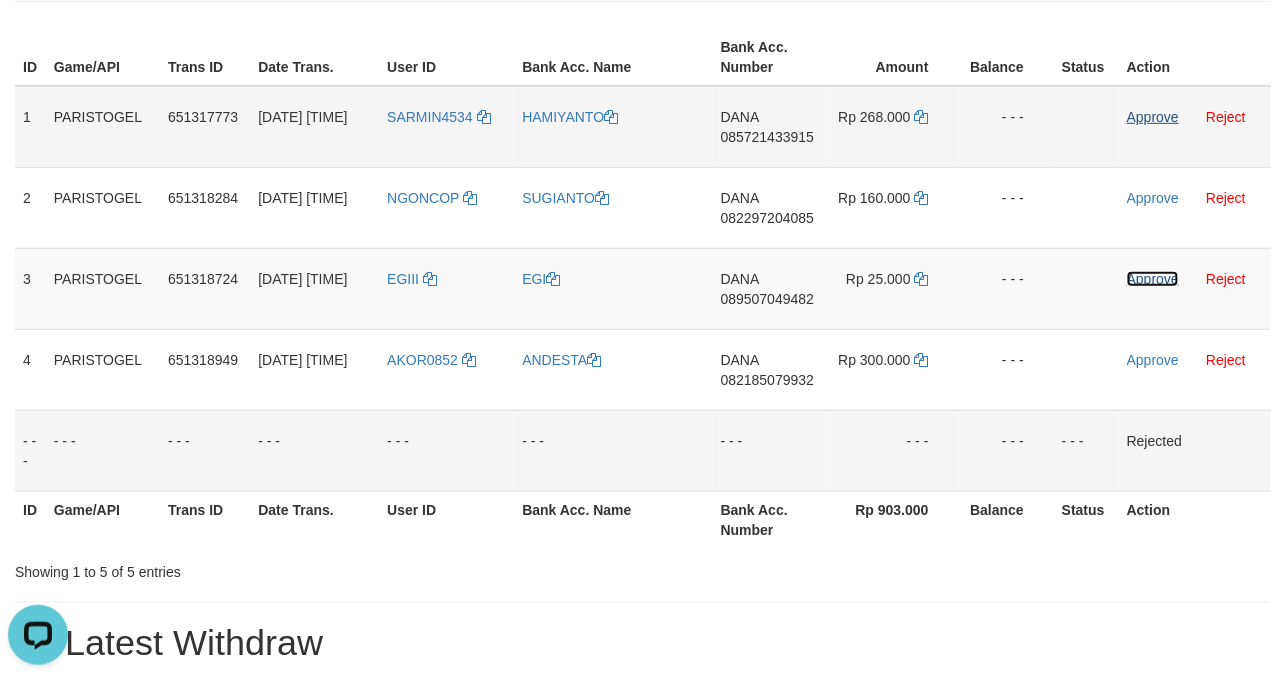 click on "Approve" at bounding box center [1153, 279] 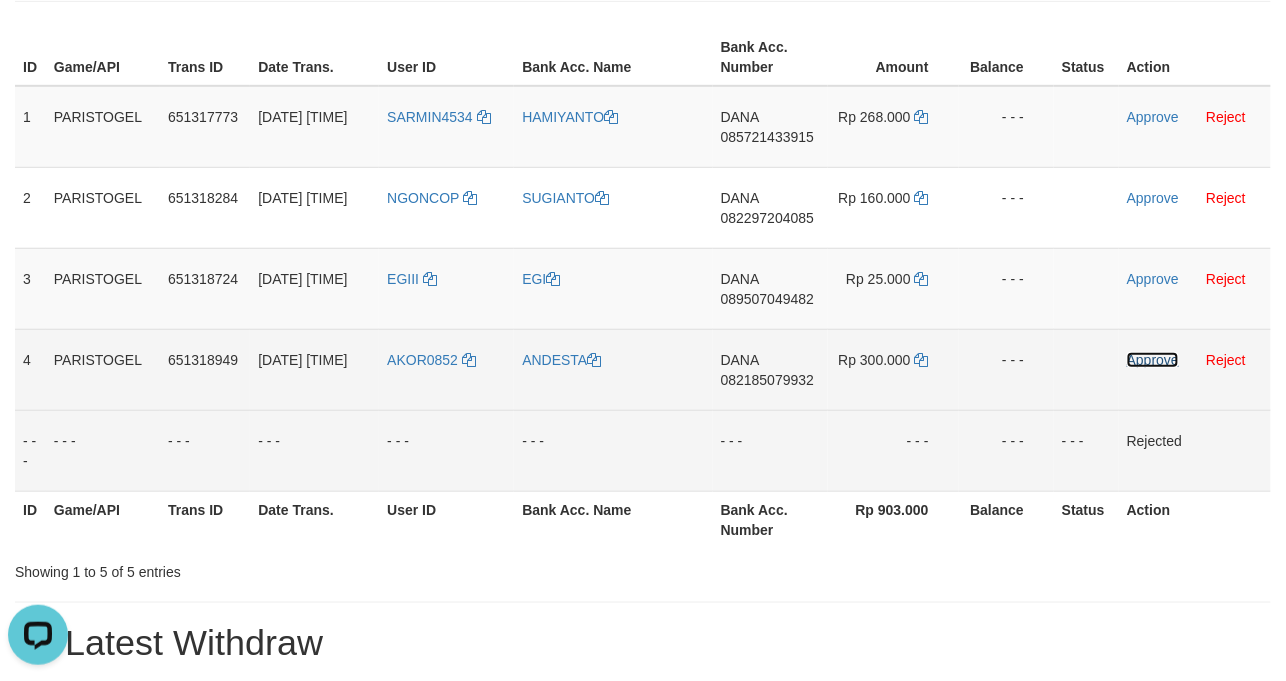 click on "Approve" at bounding box center (1153, 360) 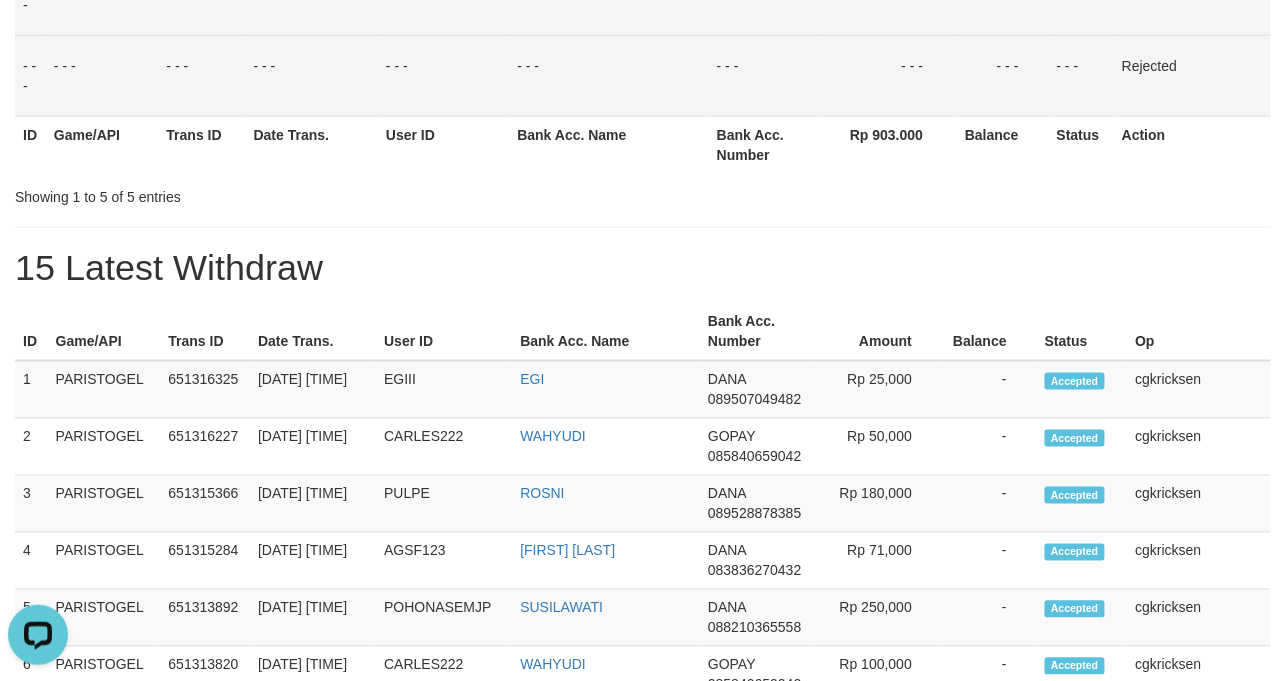 scroll, scrollTop: 666, scrollLeft: 0, axis: vertical 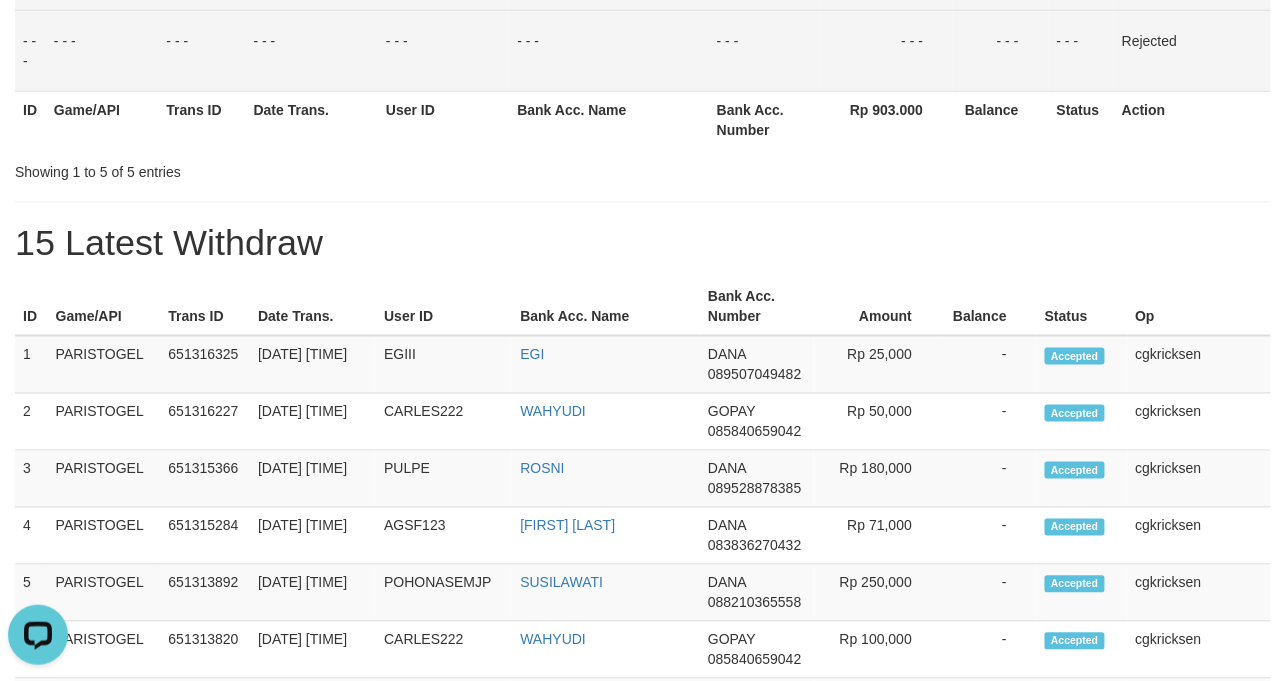 click on "Date Trans." at bounding box center [312, 119] 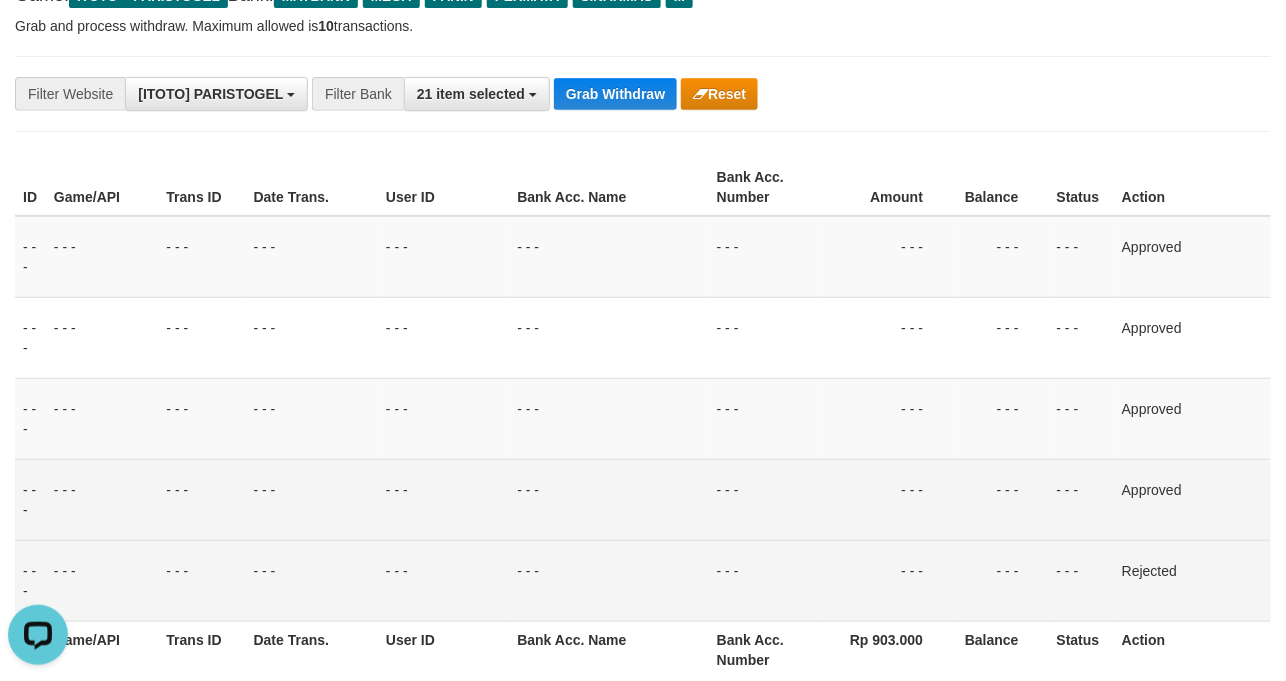 scroll, scrollTop: 133, scrollLeft: 0, axis: vertical 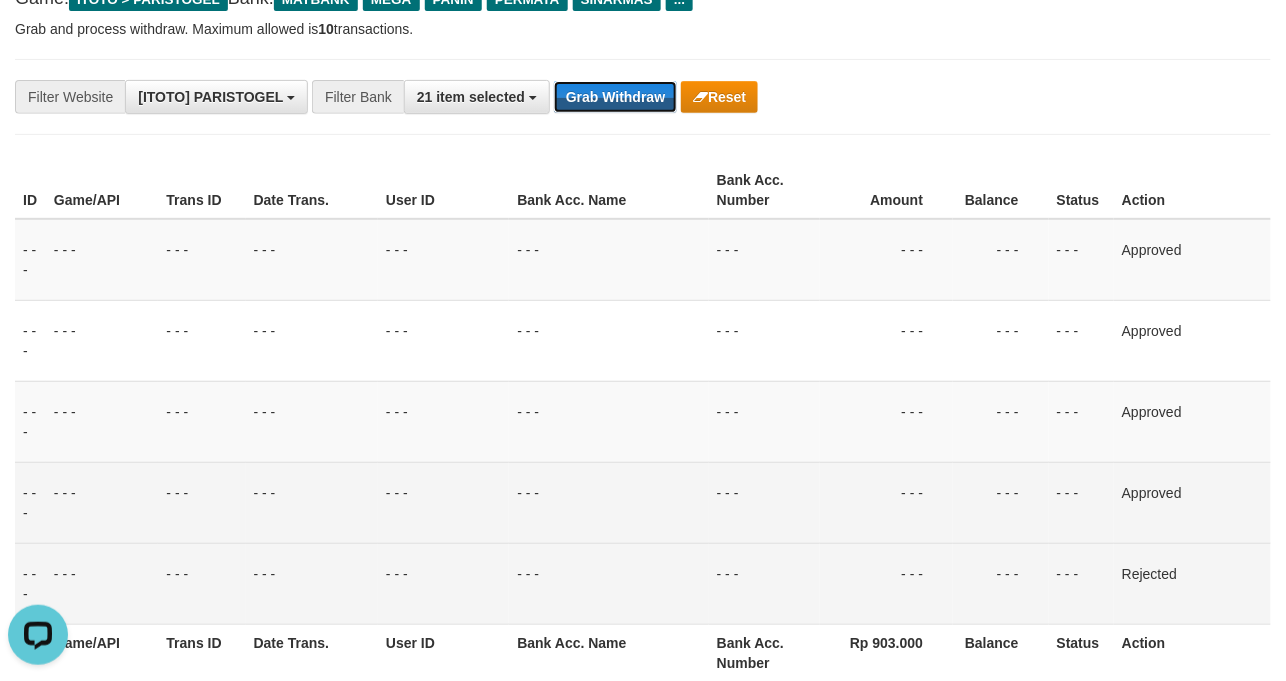 drag, startPoint x: 652, startPoint y: 93, endPoint x: 556, endPoint y: 32, distance: 113.74094 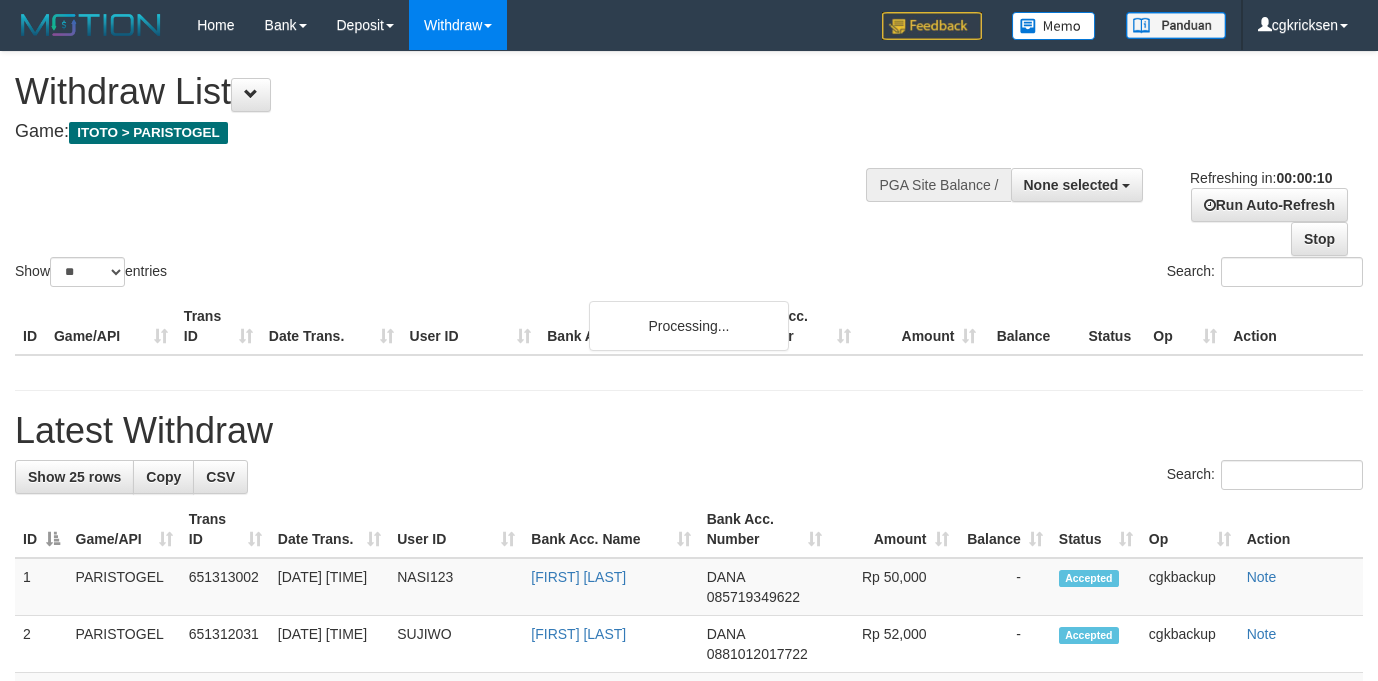 select 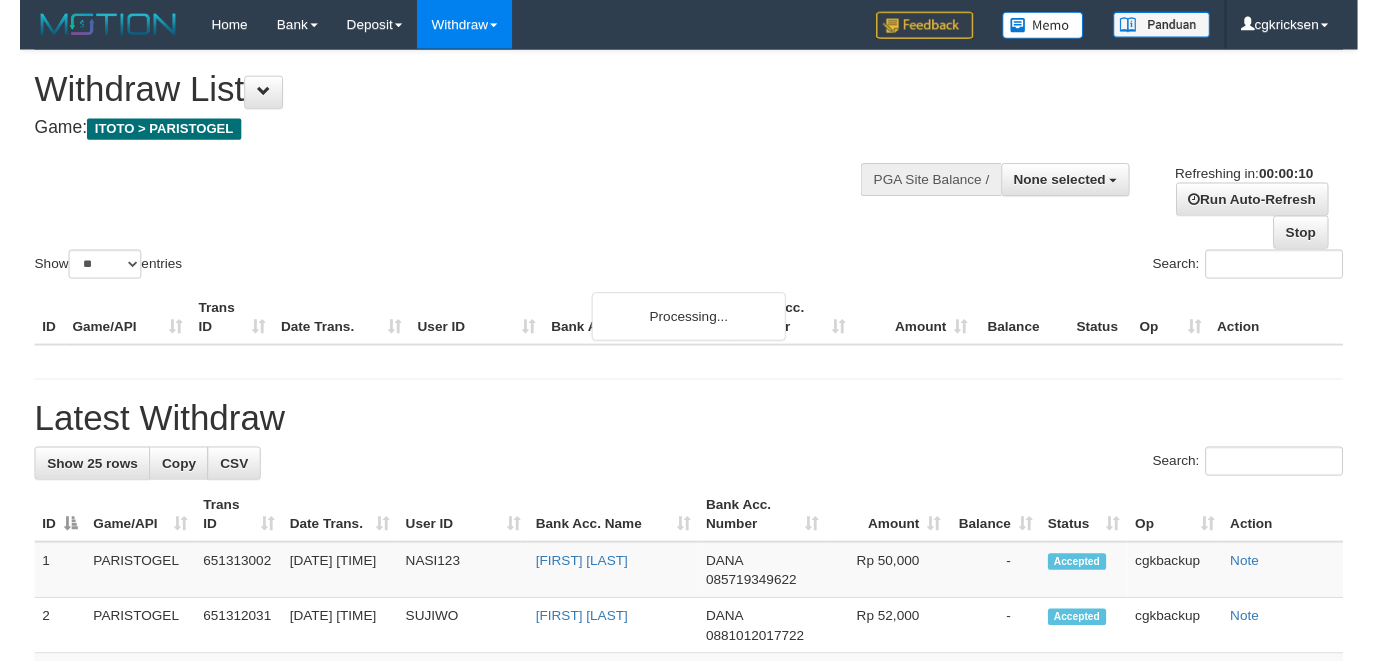 scroll, scrollTop: 0, scrollLeft: 0, axis: both 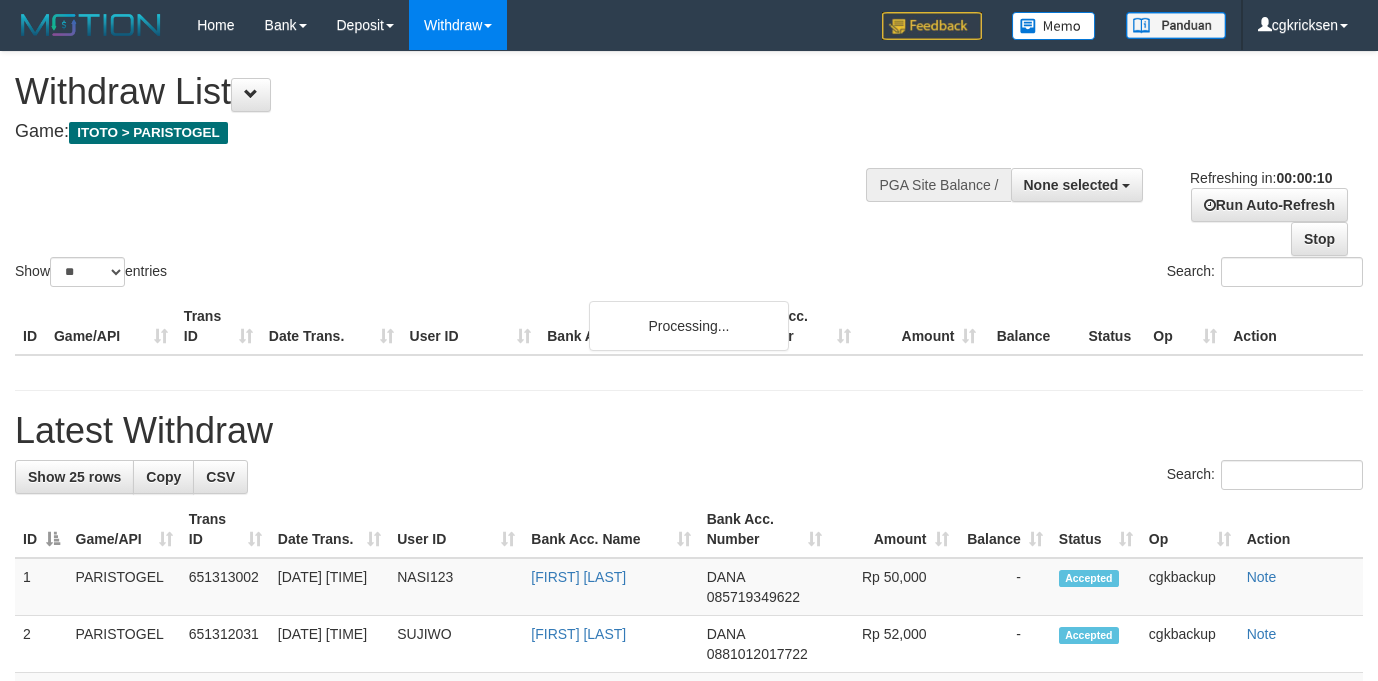 select 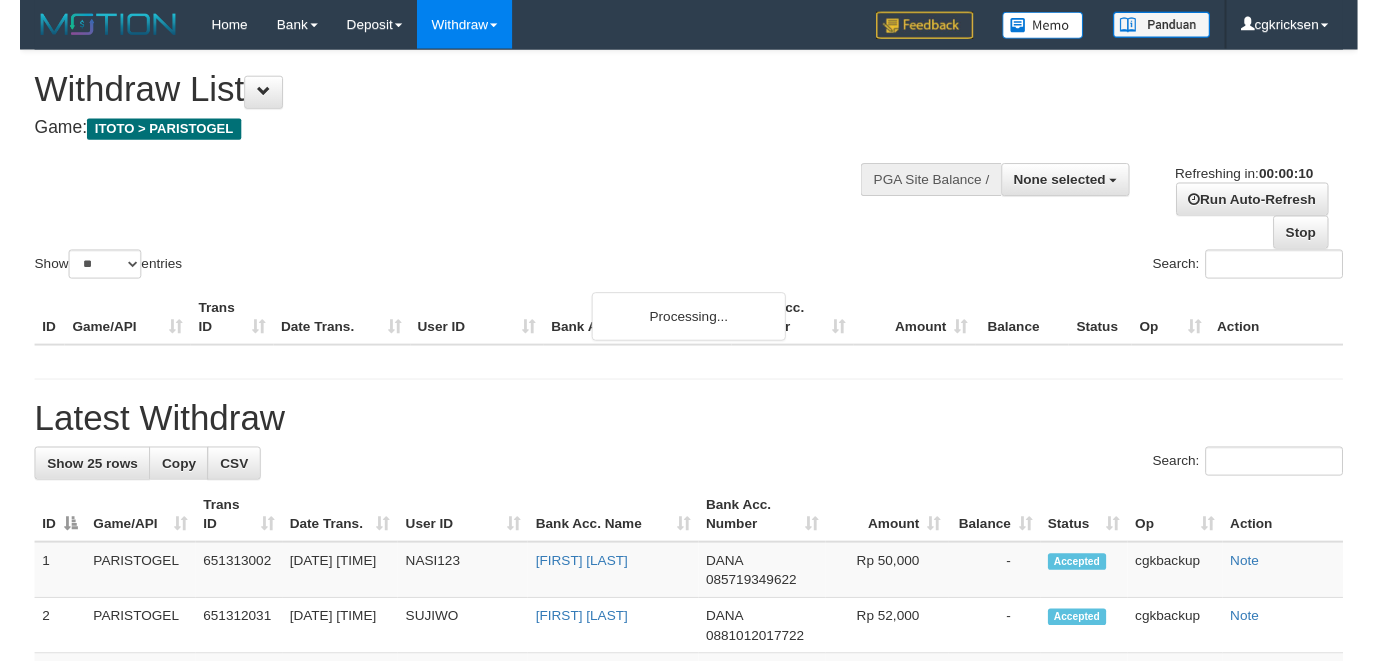 scroll, scrollTop: 0, scrollLeft: 0, axis: both 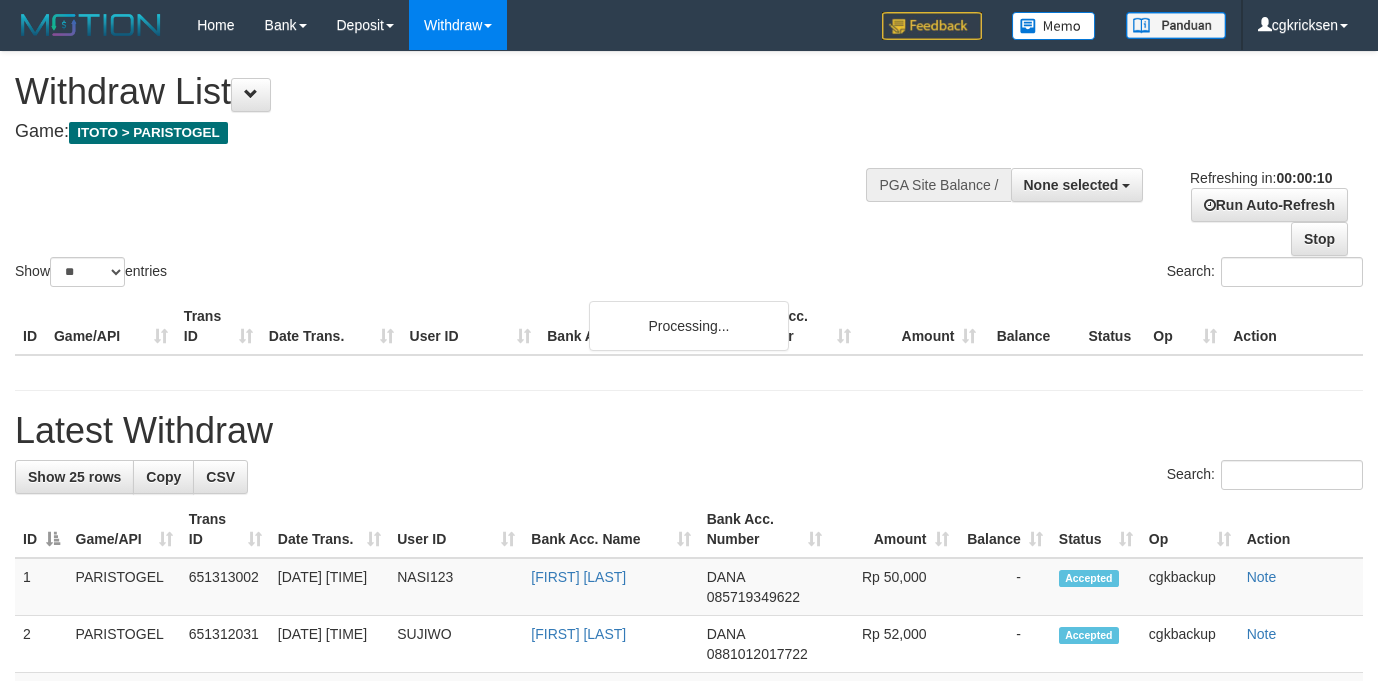 select 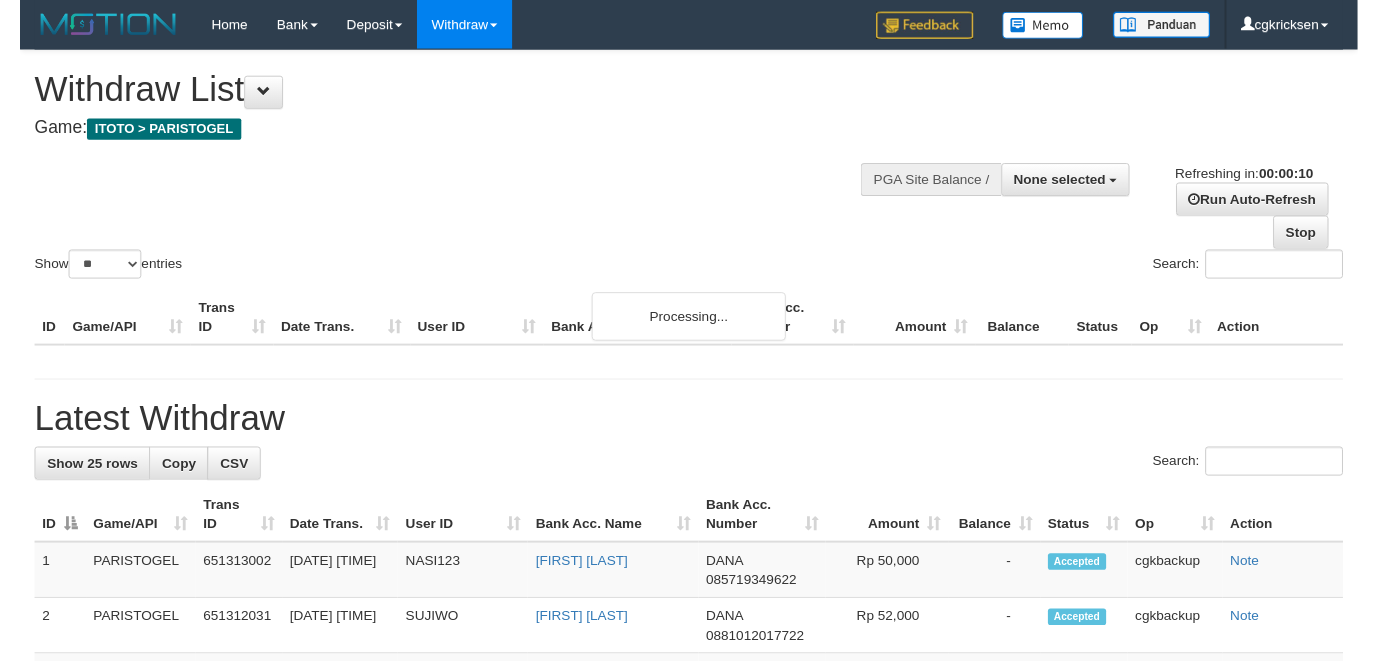 scroll, scrollTop: 0, scrollLeft: 0, axis: both 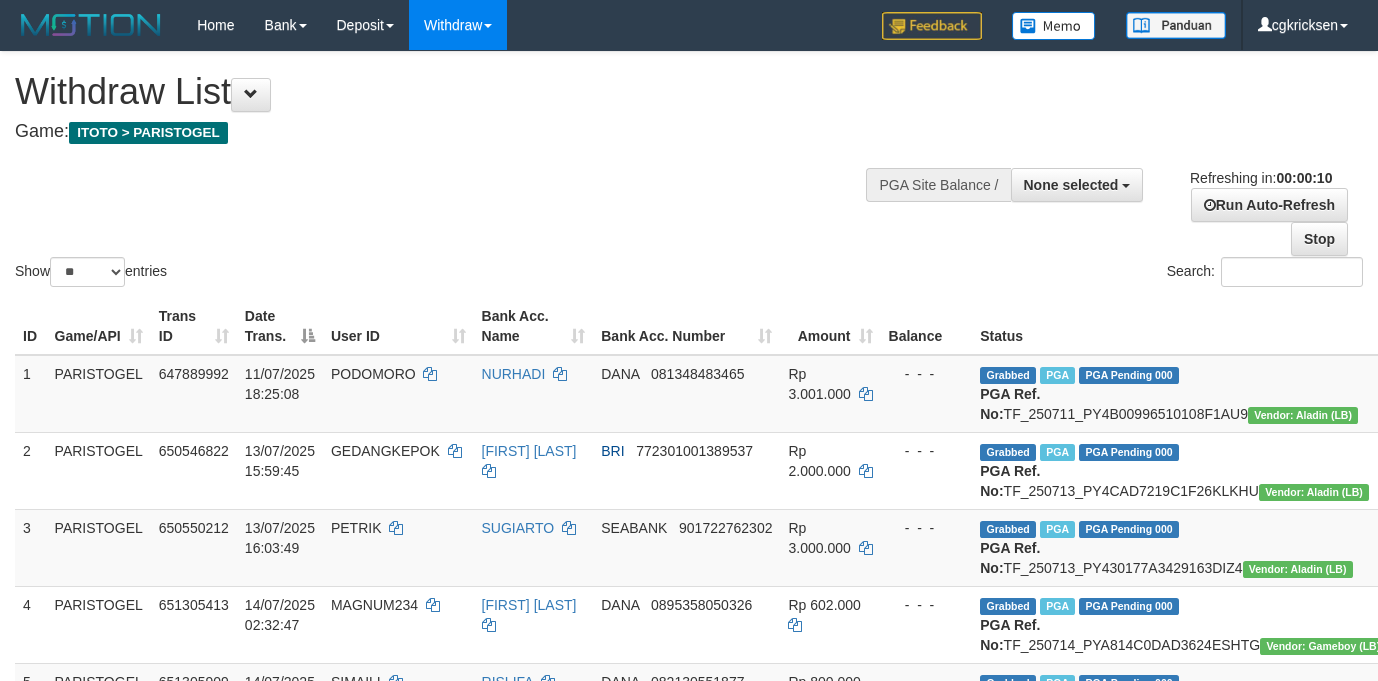 select 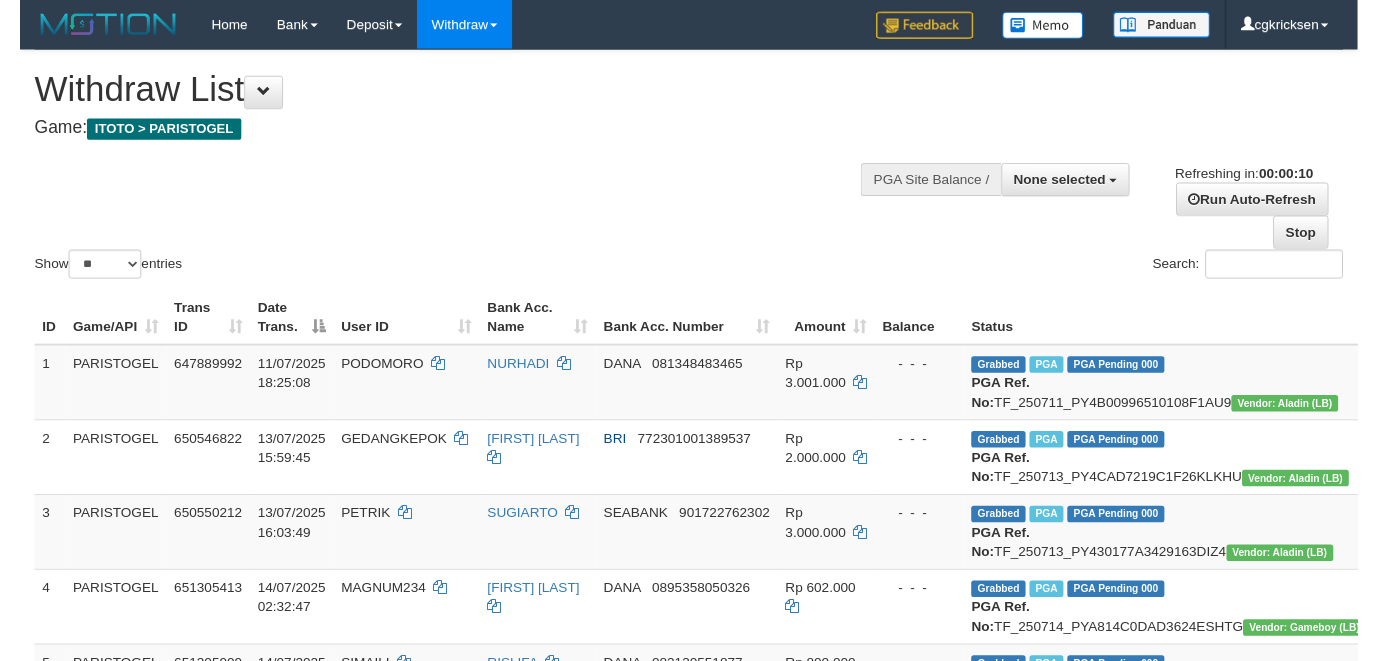 scroll, scrollTop: 0, scrollLeft: 0, axis: both 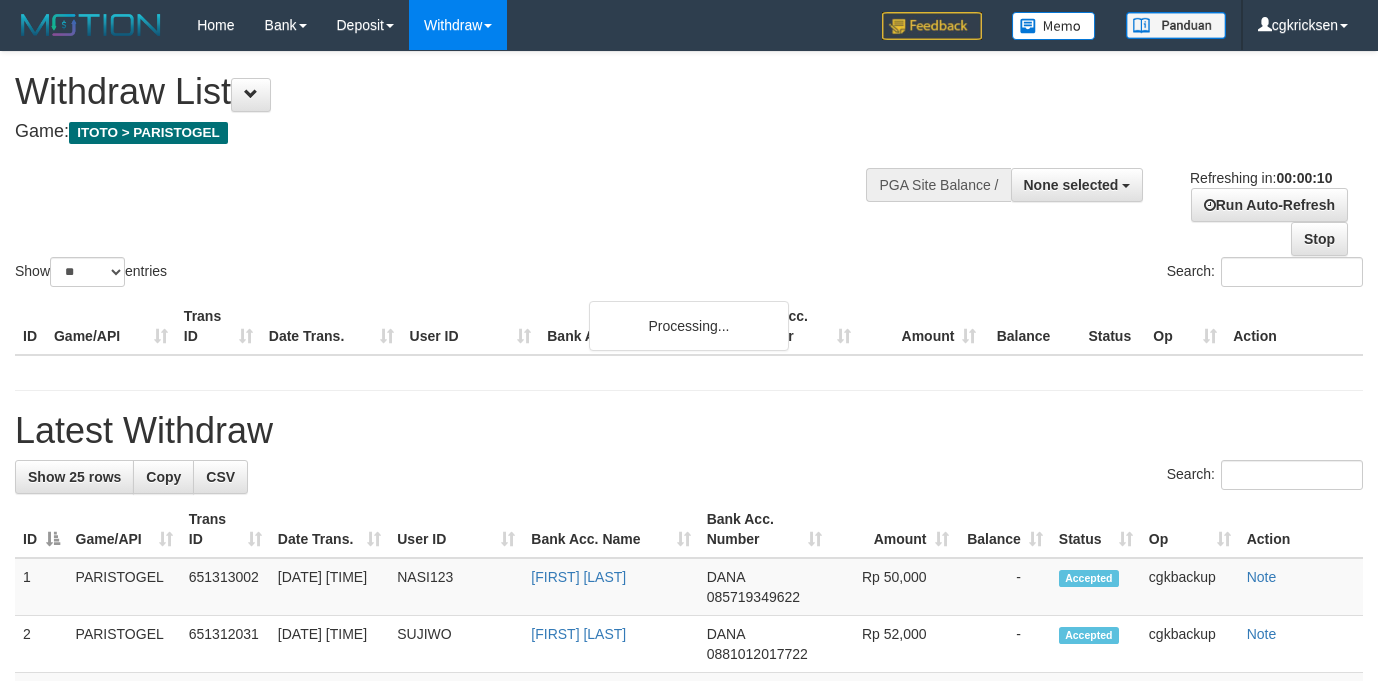 select 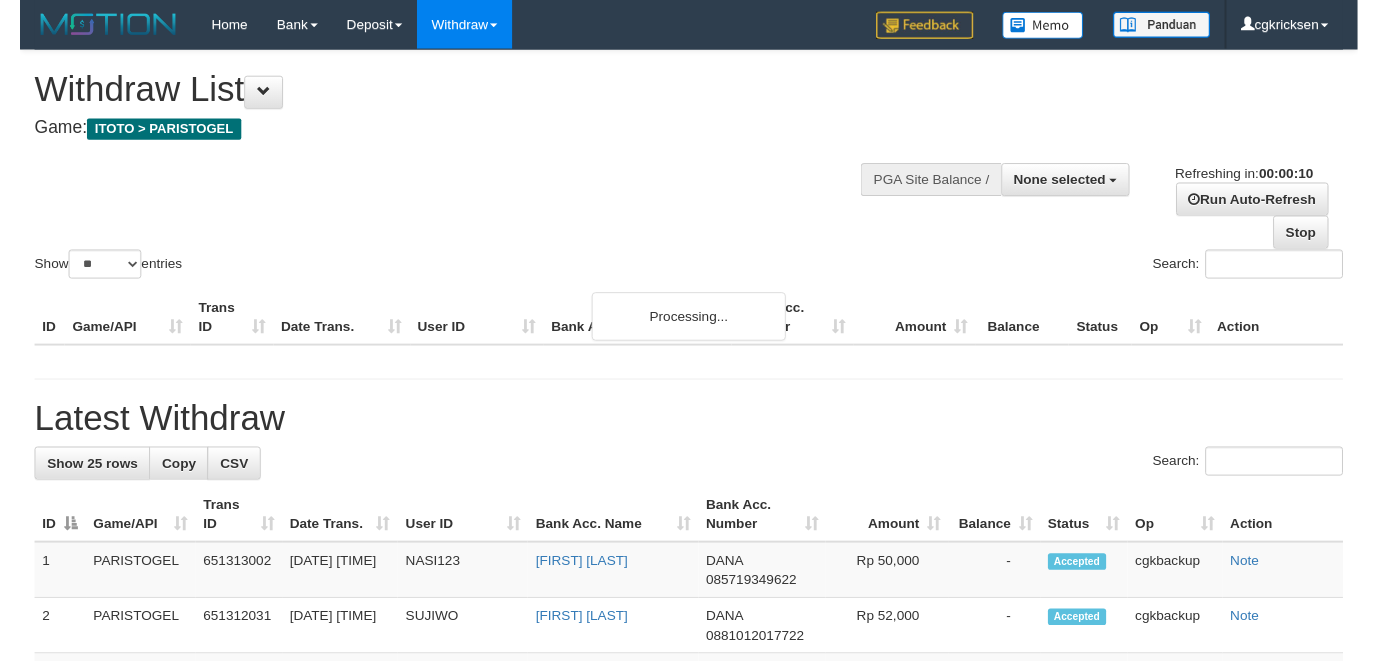 scroll, scrollTop: 0, scrollLeft: 0, axis: both 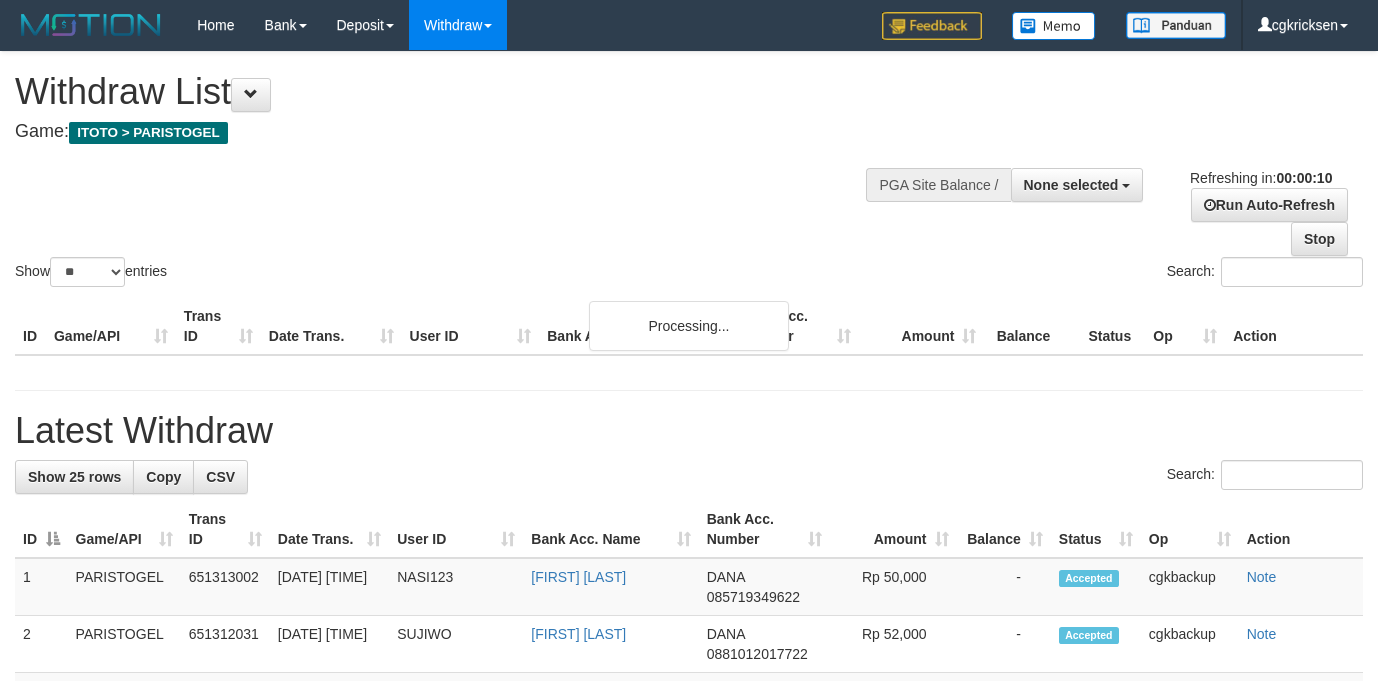 select 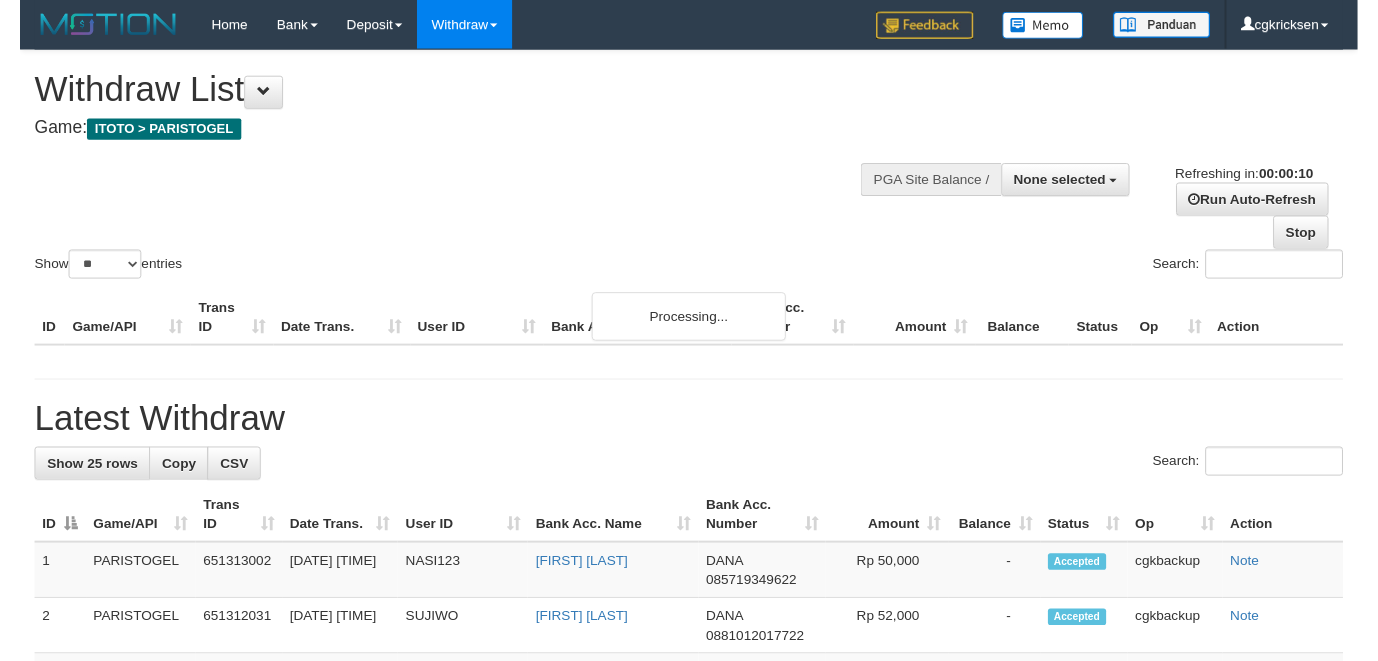 scroll, scrollTop: 0, scrollLeft: 0, axis: both 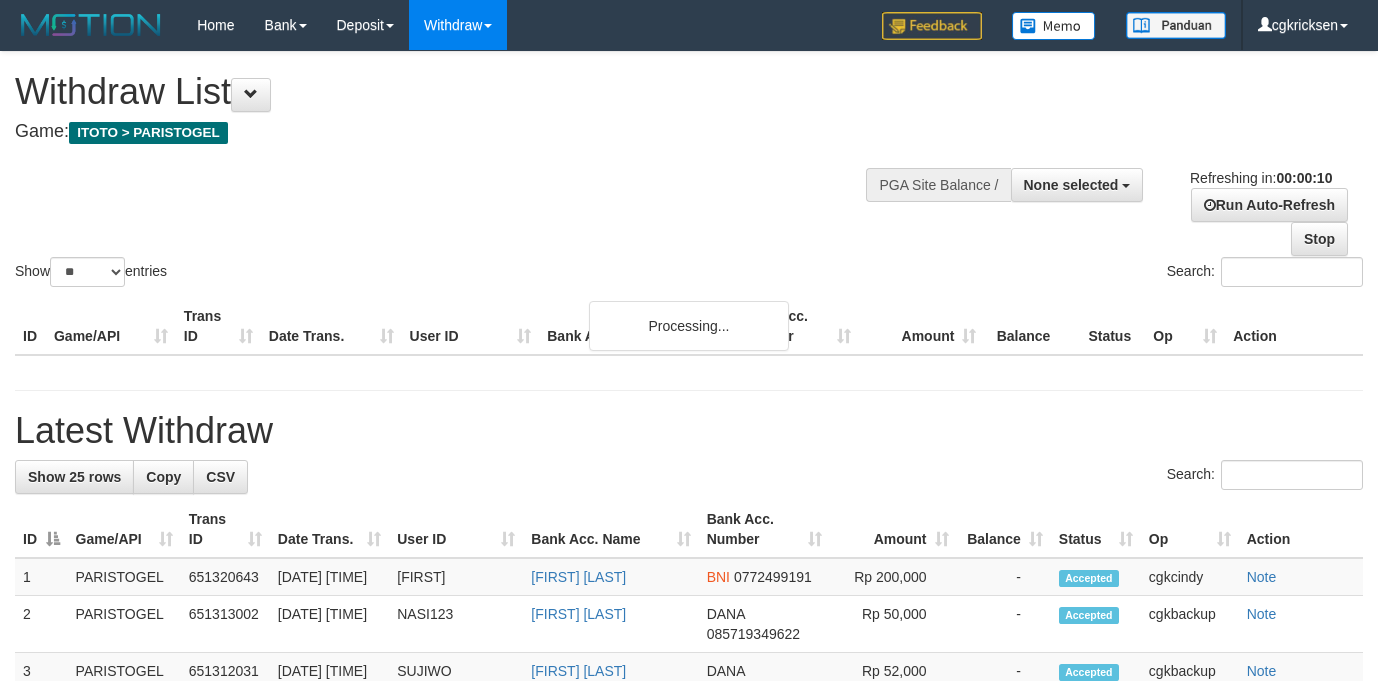 select 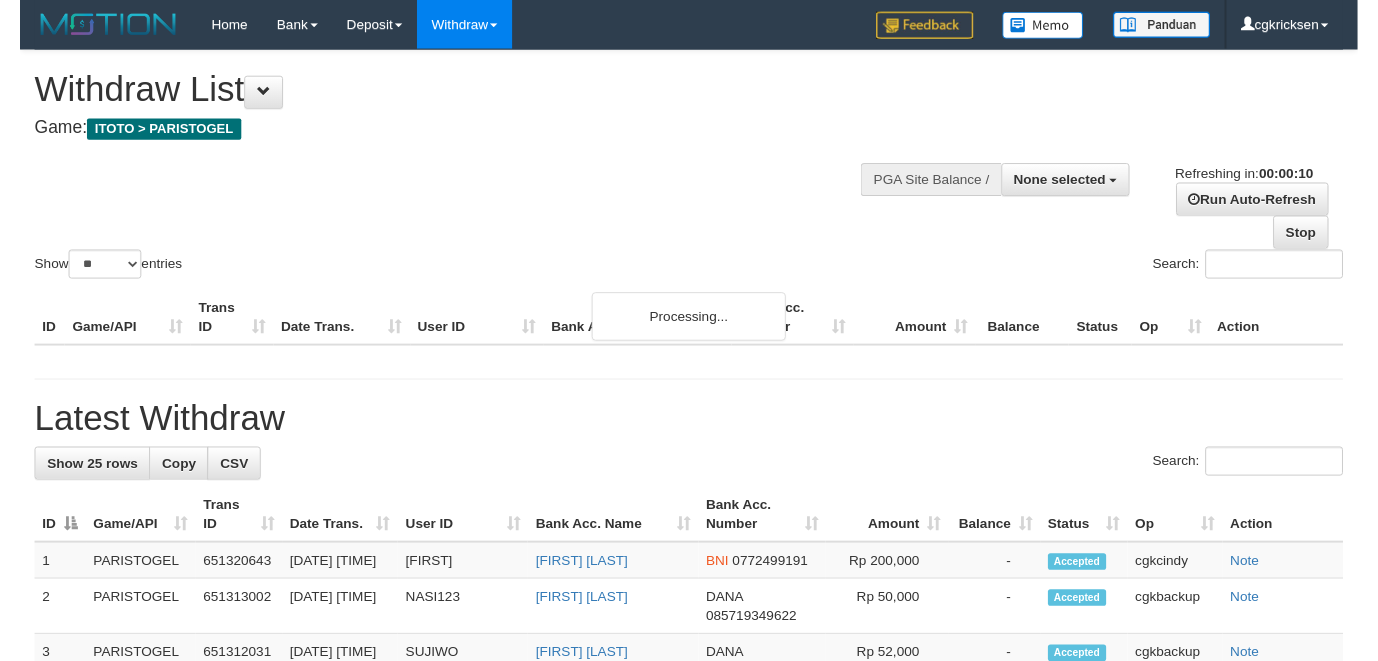 scroll, scrollTop: 0, scrollLeft: 0, axis: both 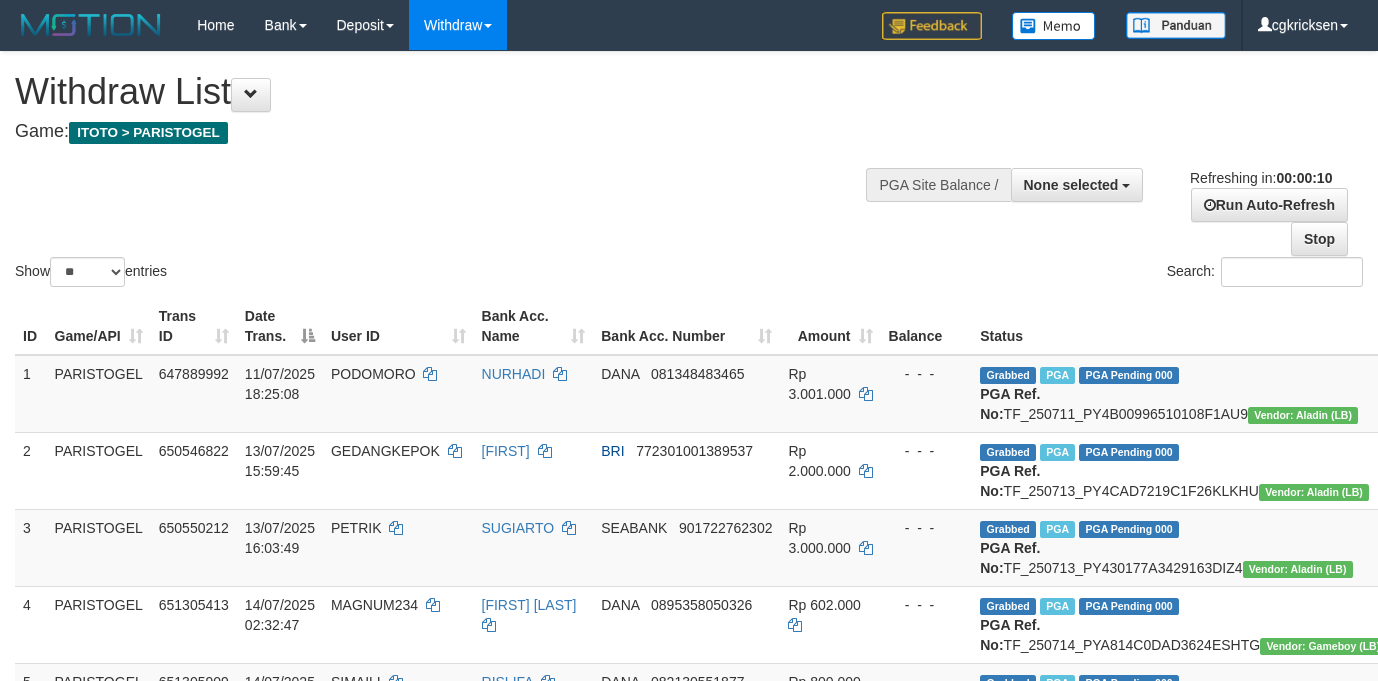select 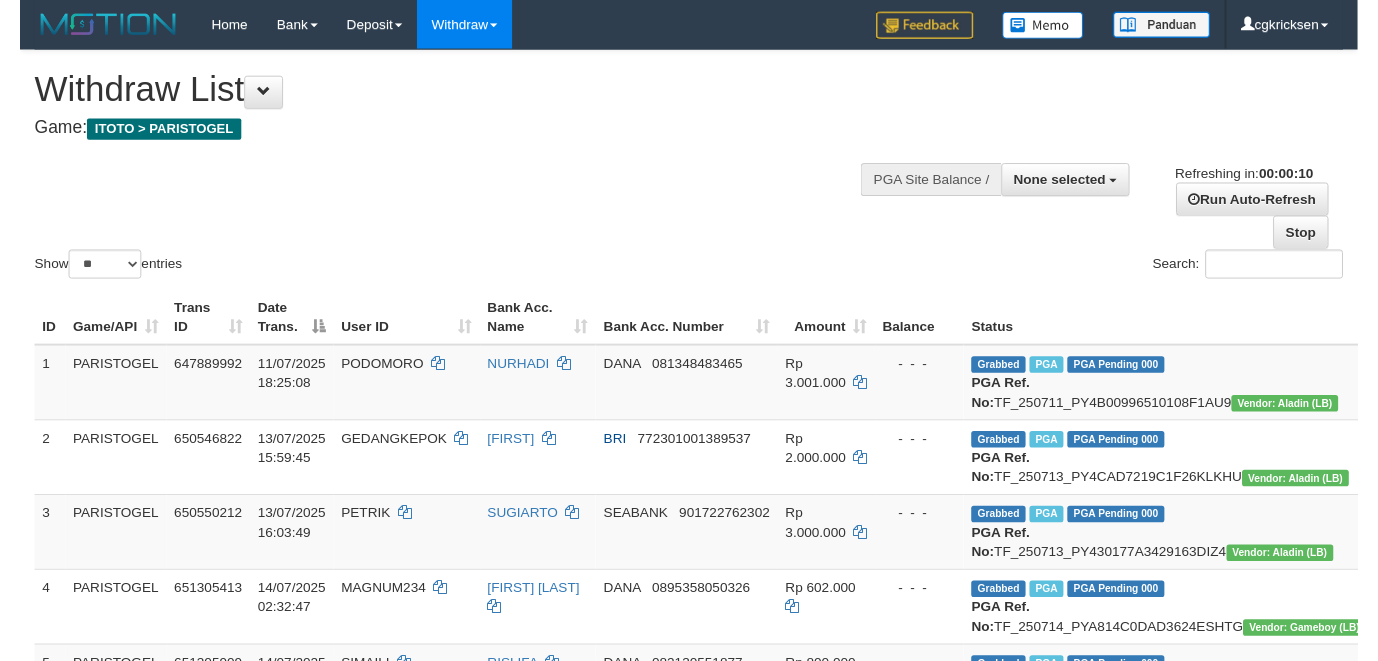scroll, scrollTop: 0, scrollLeft: 0, axis: both 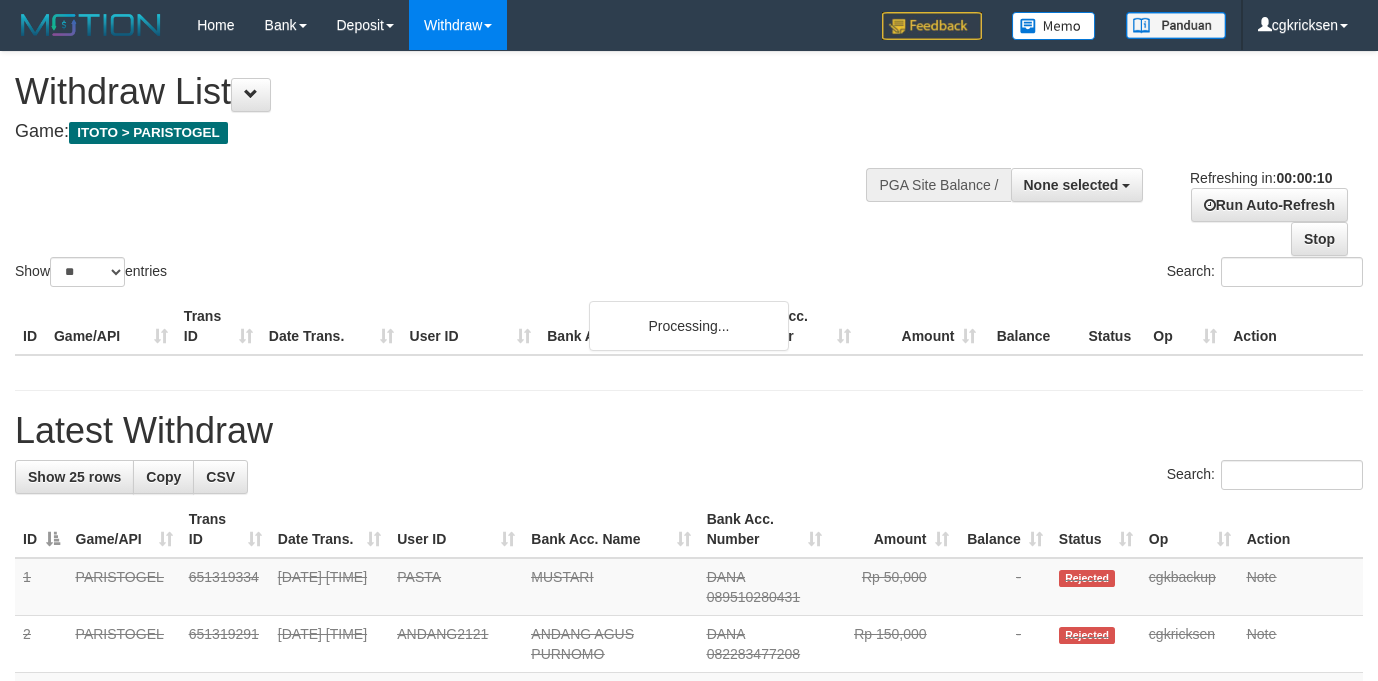 select 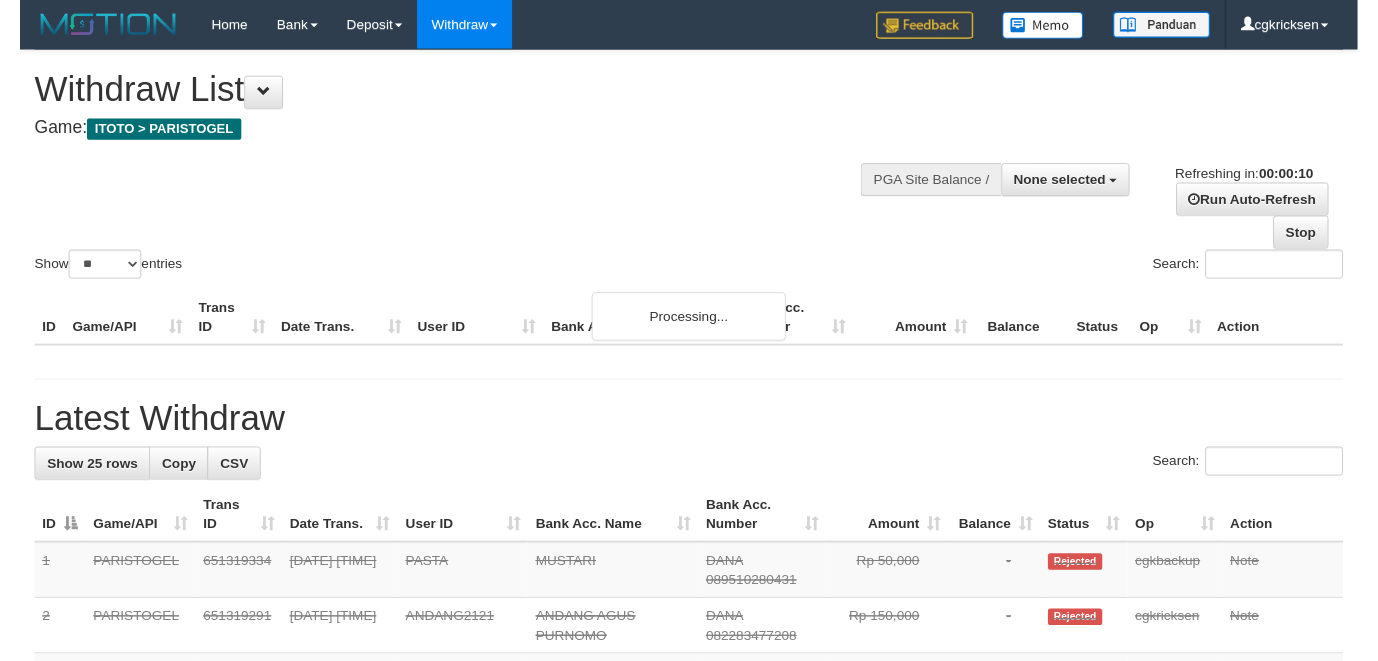 scroll, scrollTop: 0, scrollLeft: 0, axis: both 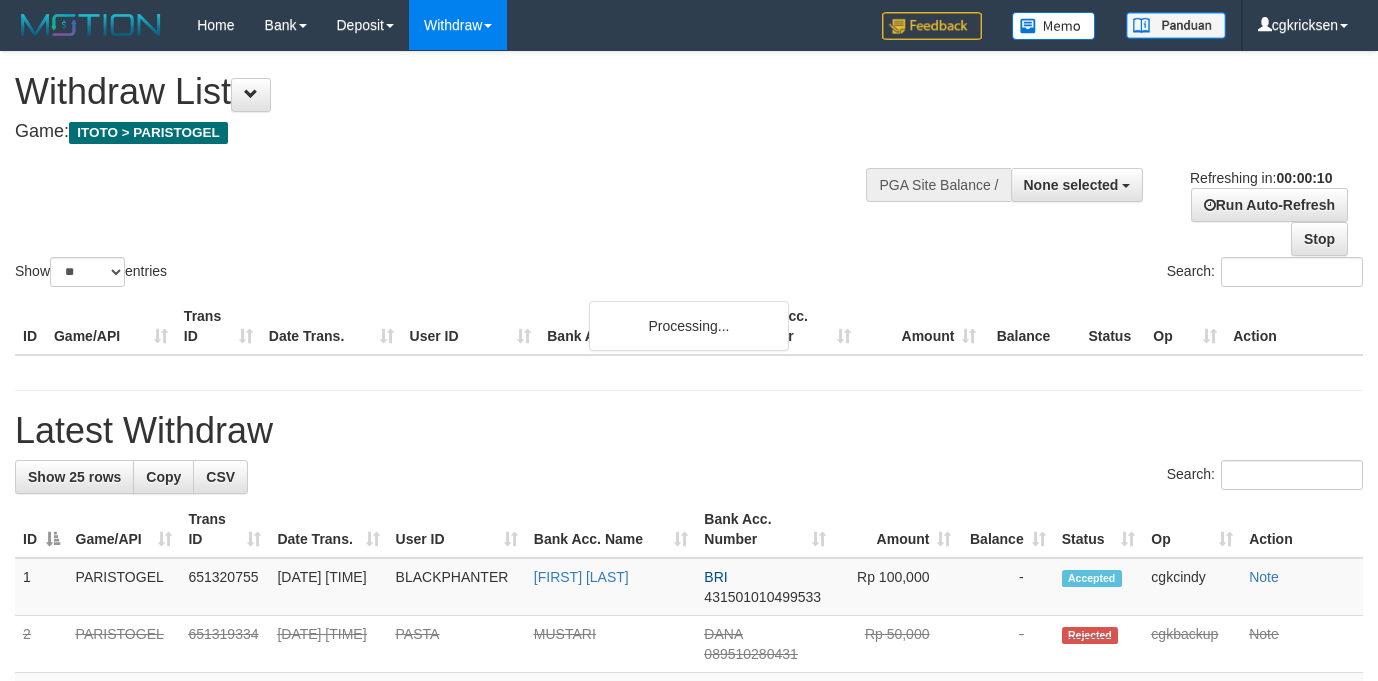 select 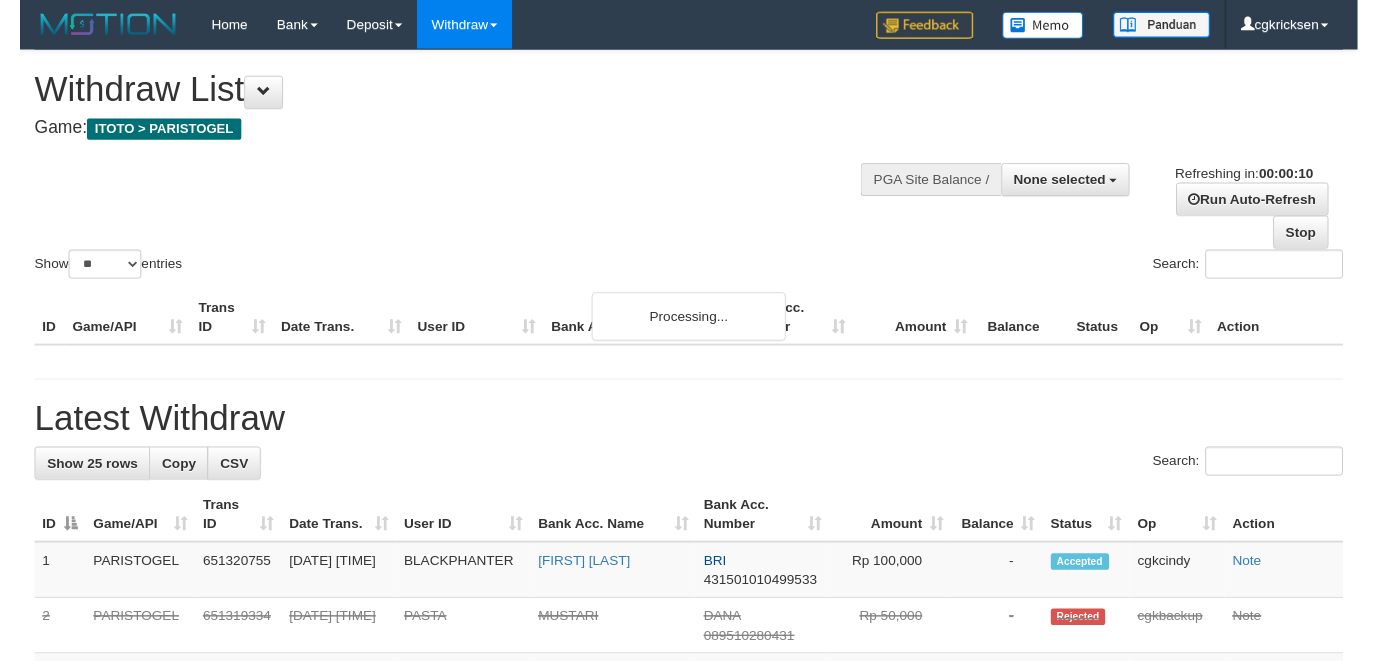 scroll, scrollTop: 0, scrollLeft: 0, axis: both 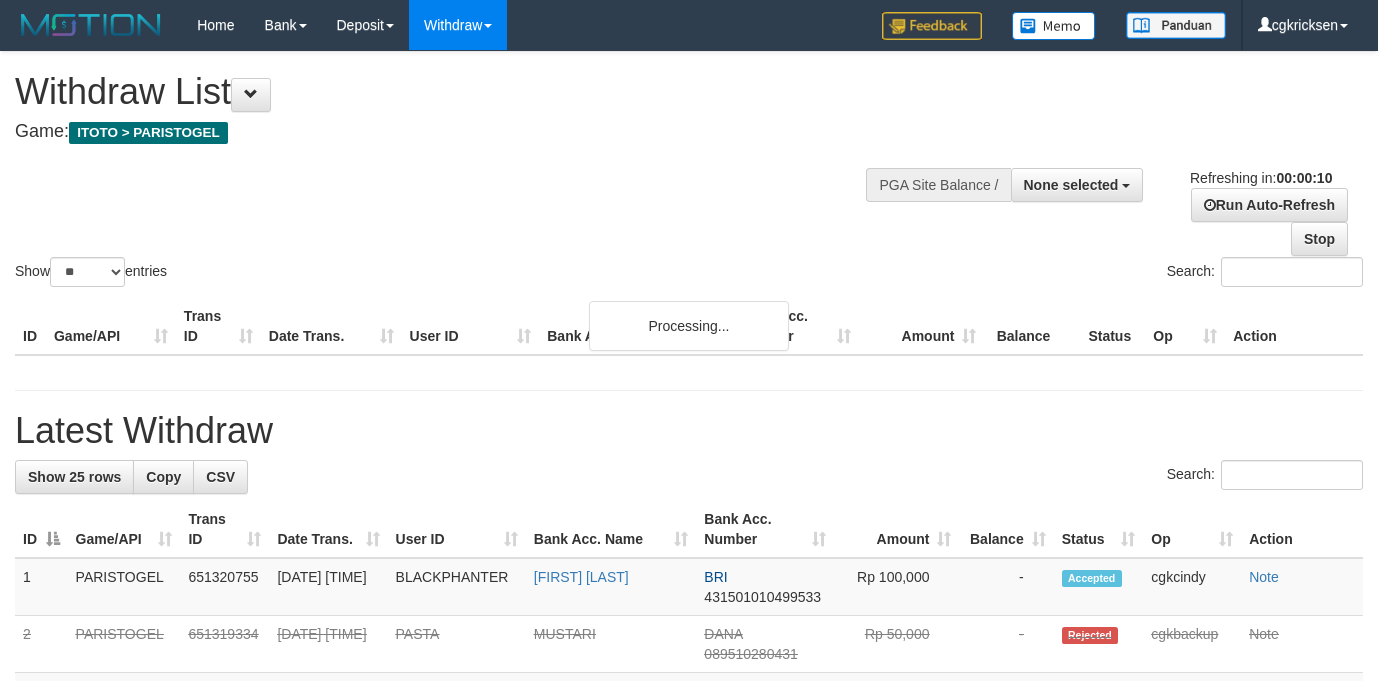 select 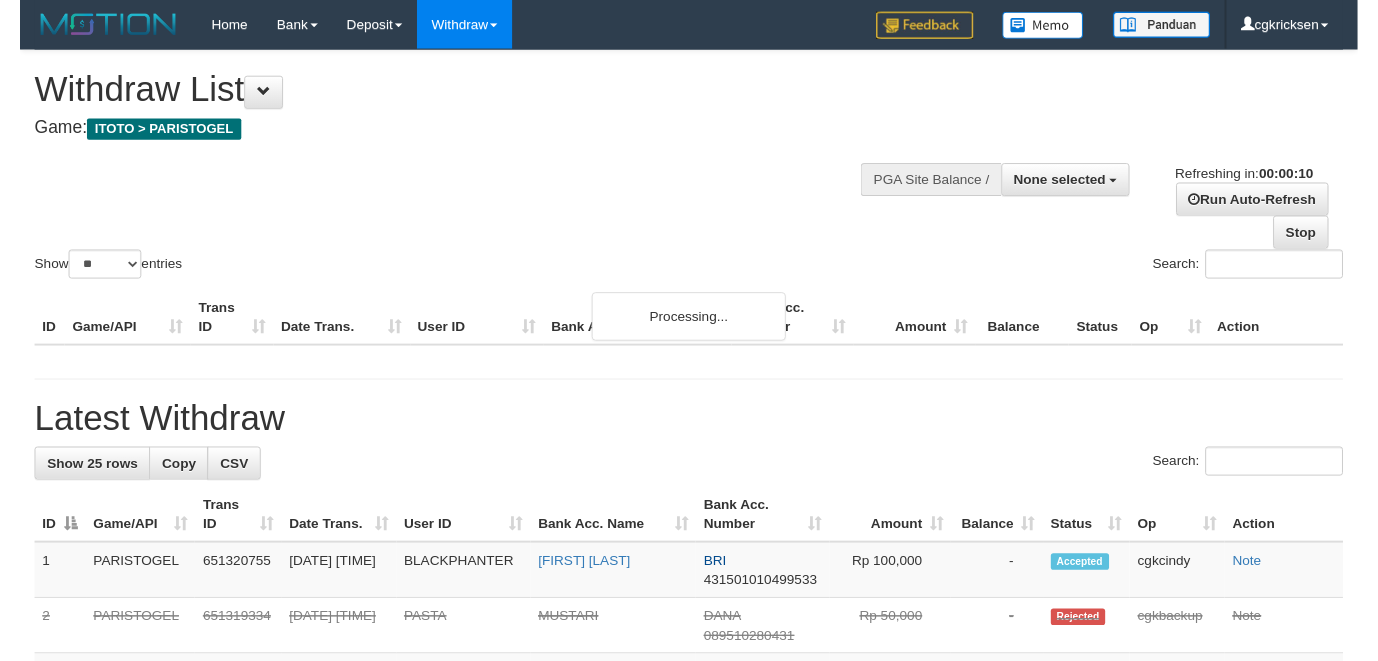 scroll, scrollTop: 0, scrollLeft: 0, axis: both 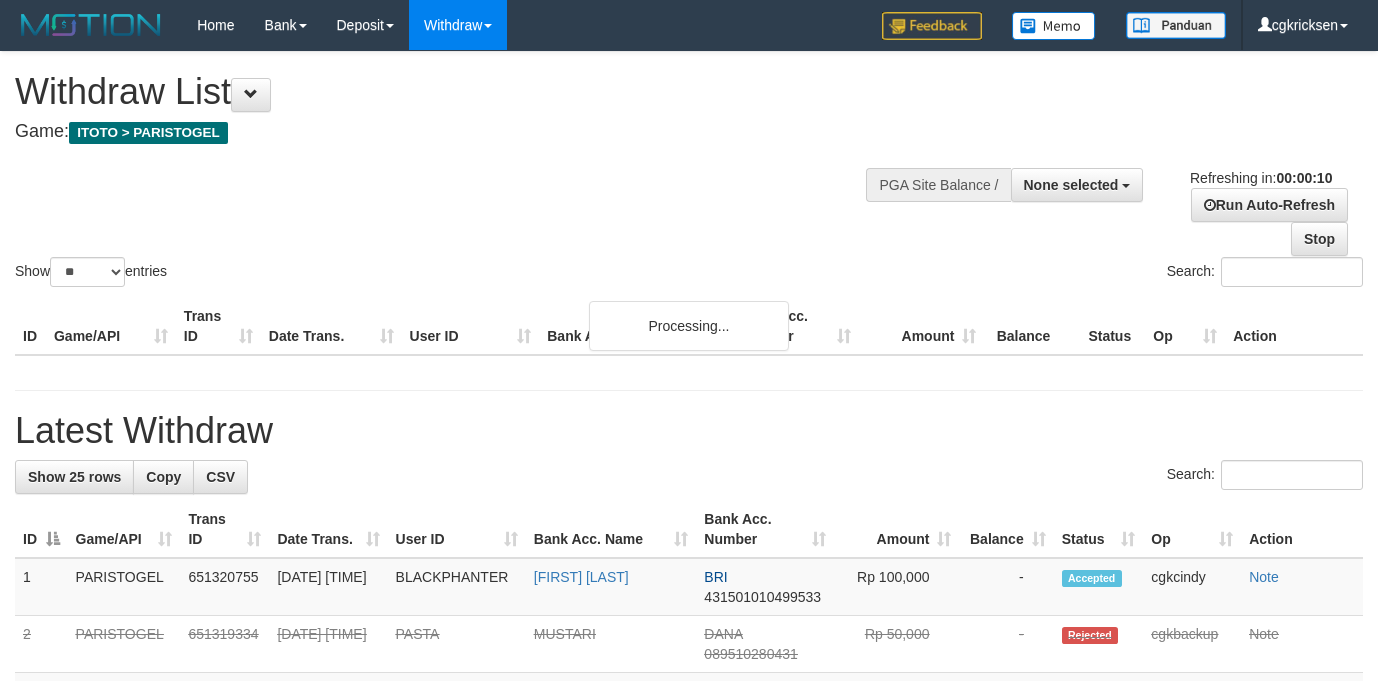 select 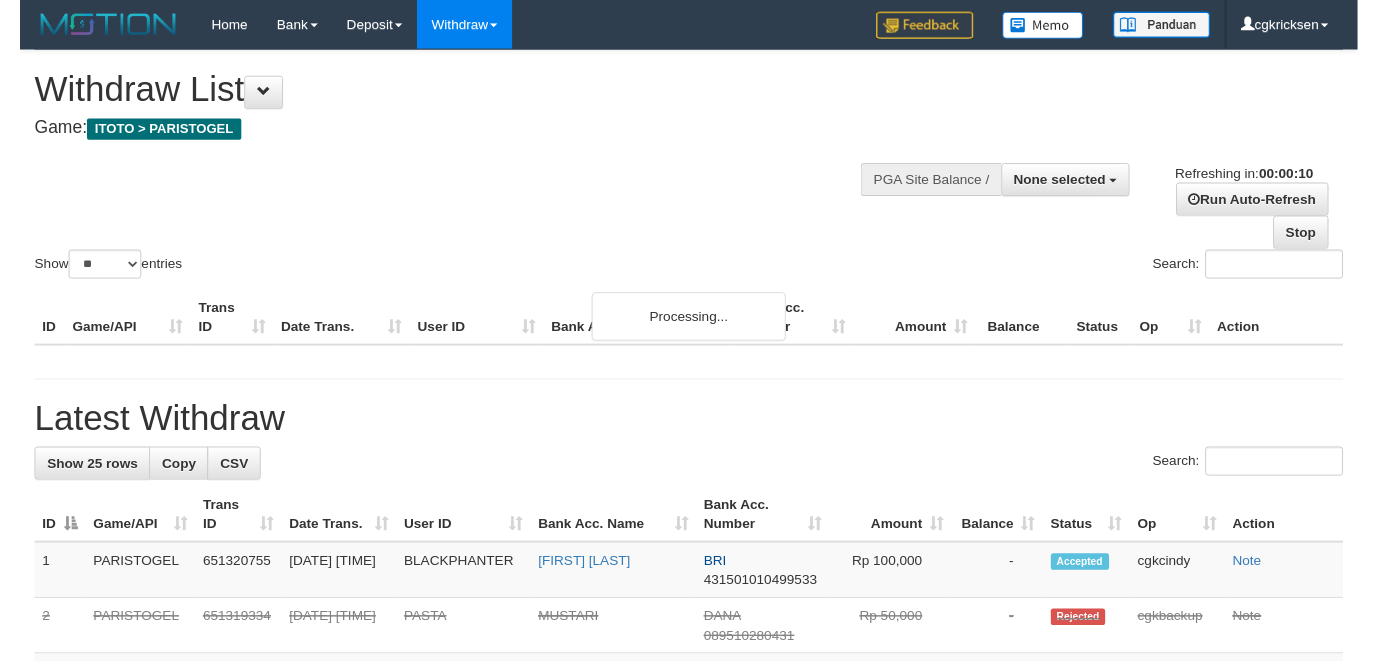 scroll, scrollTop: 0, scrollLeft: 0, axis: both 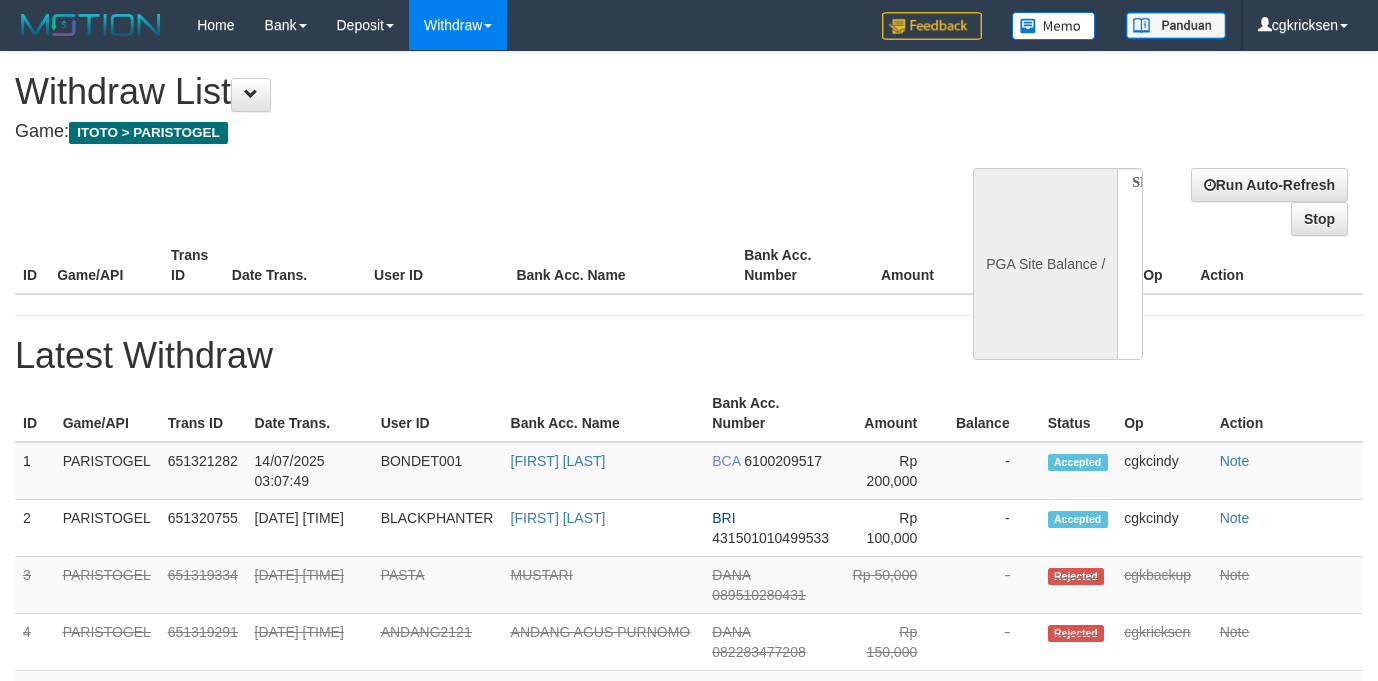 select 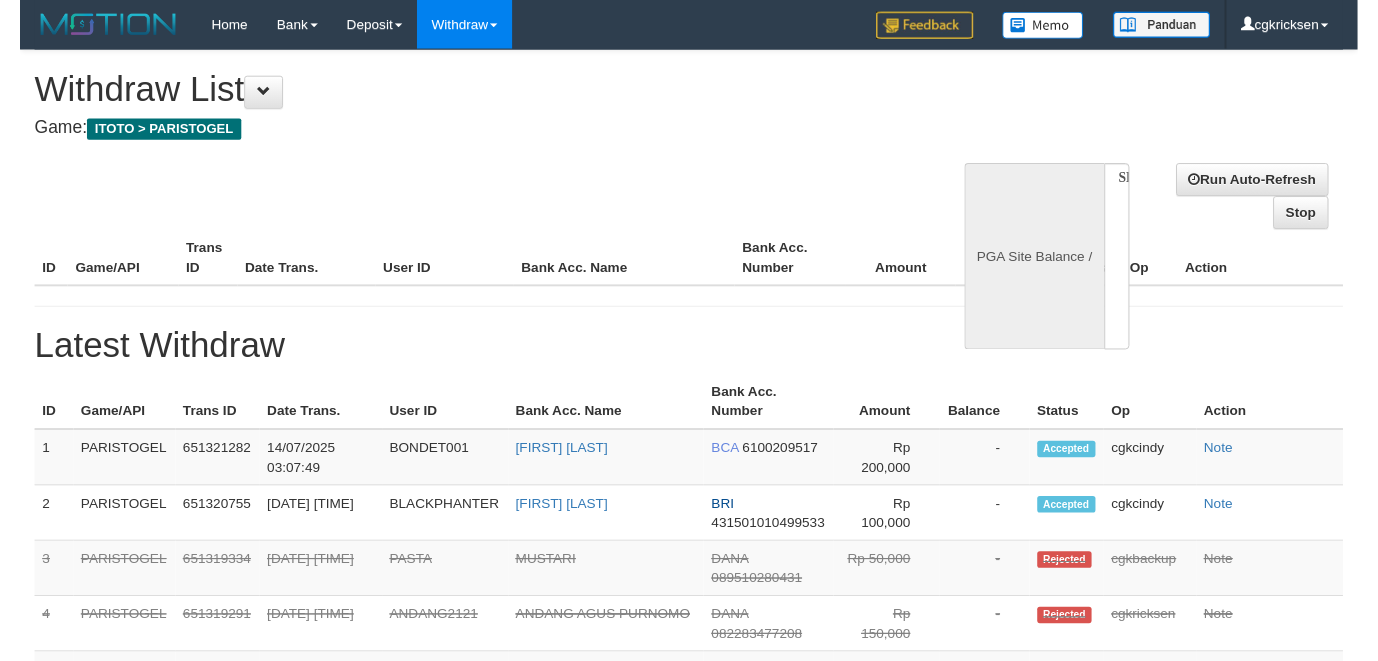 scroll, scrollTop: 0, scrollLeft: 0, axis: both 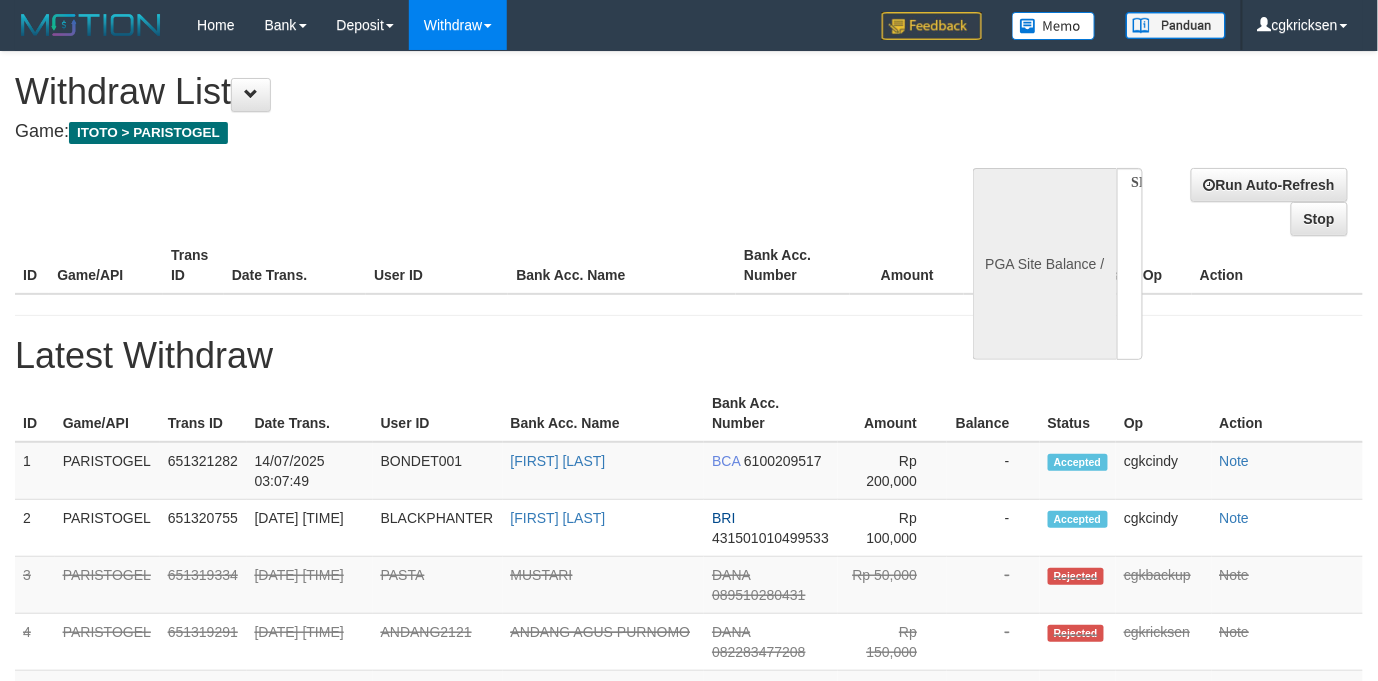 select on "**" 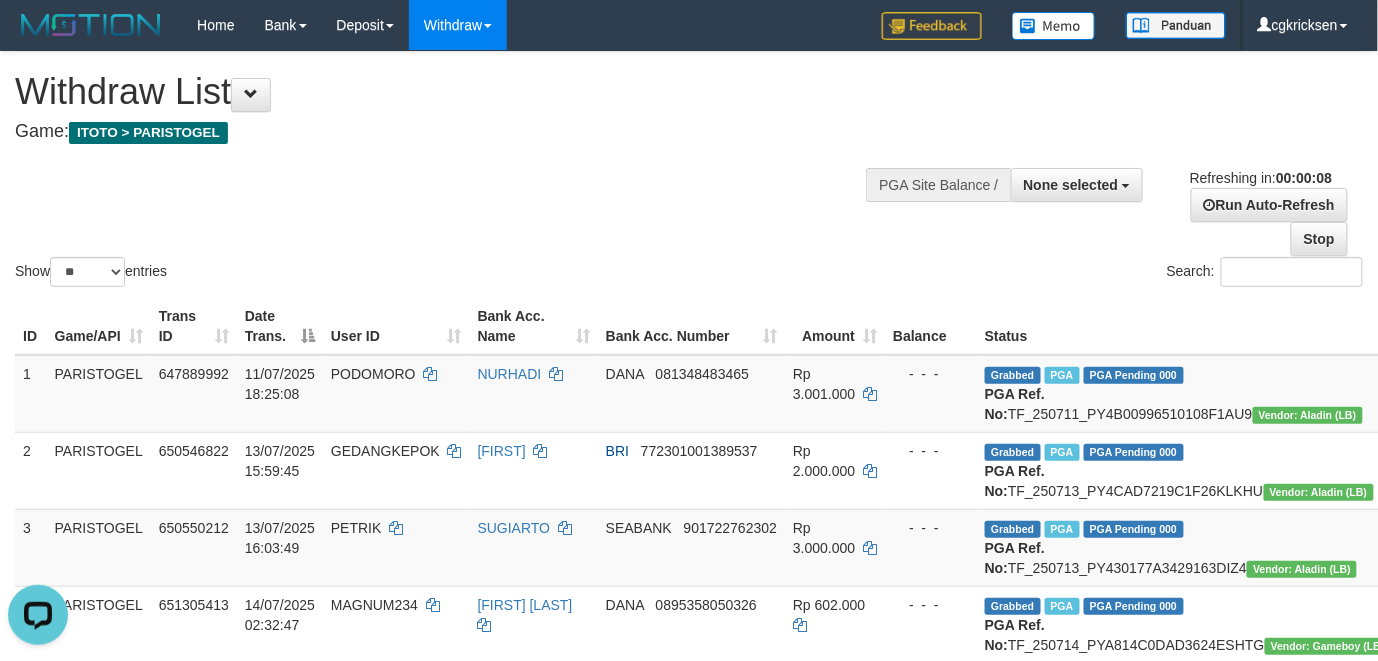 scroll, scrollTop: 0, scrollLeft: 0, axis: both 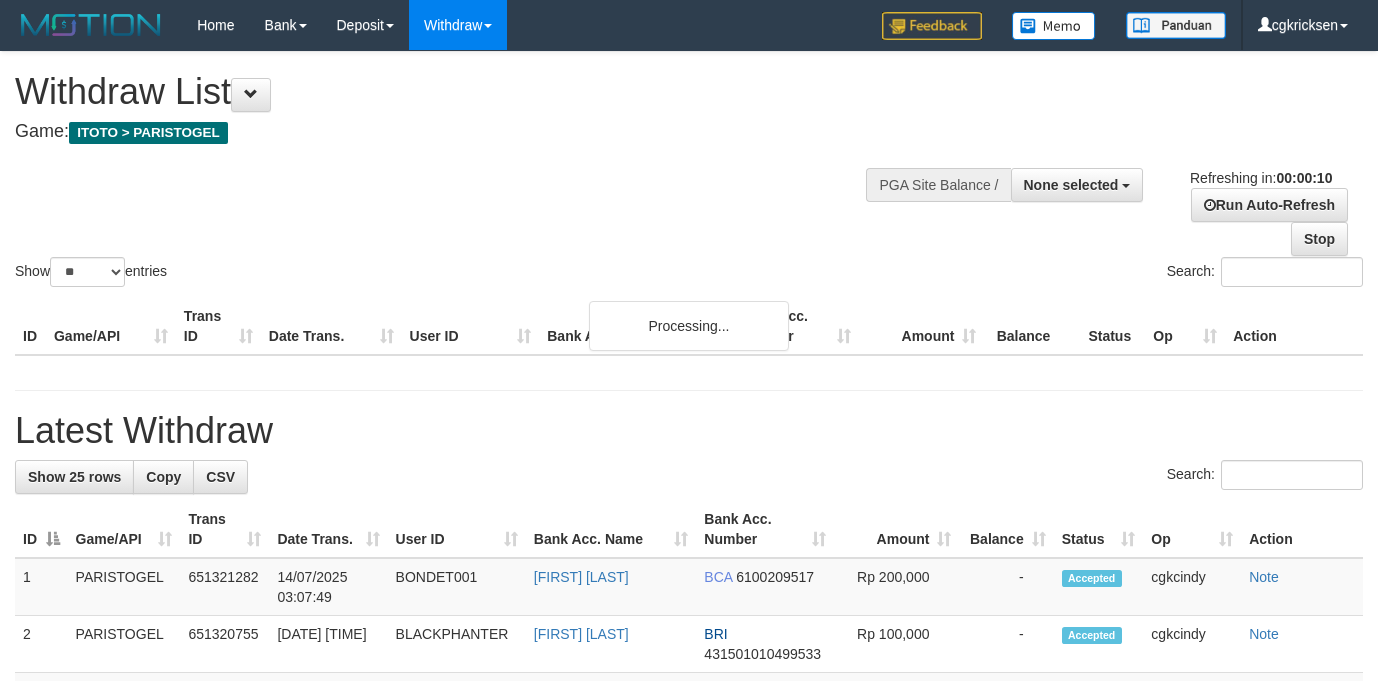select 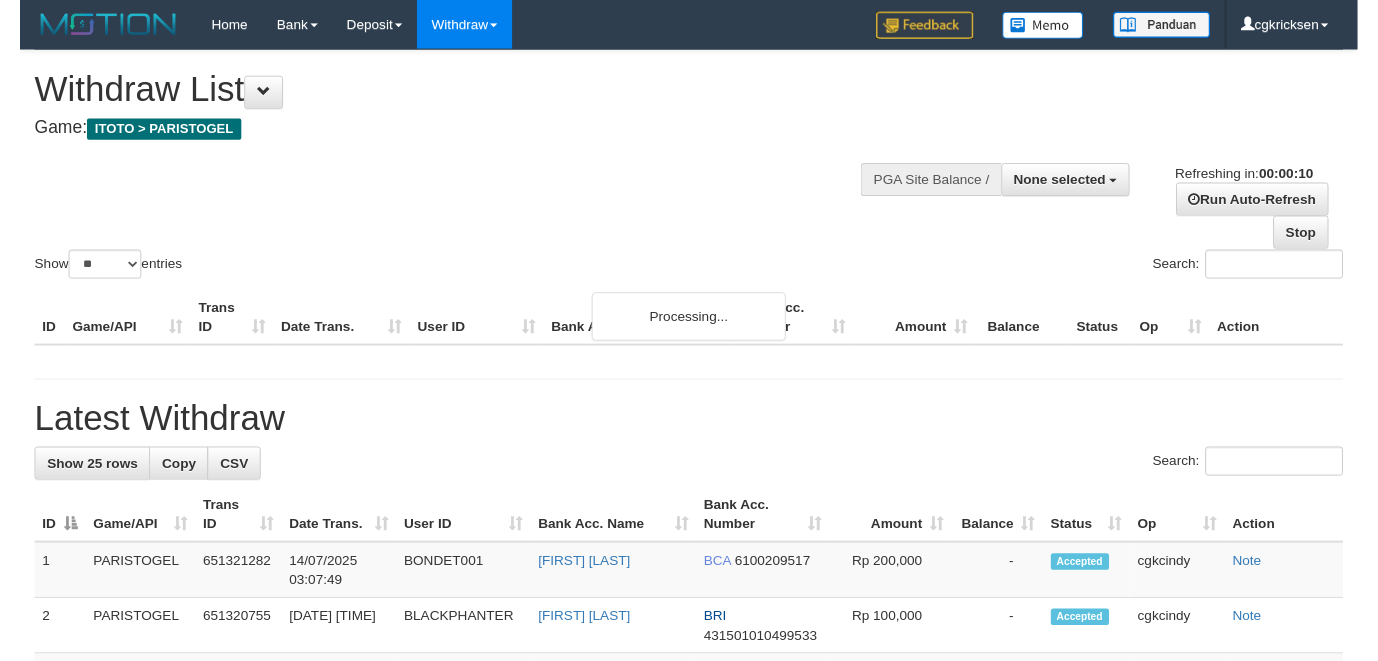 scroll, scrollTop: 0, scrollLeft: 0, axis: both 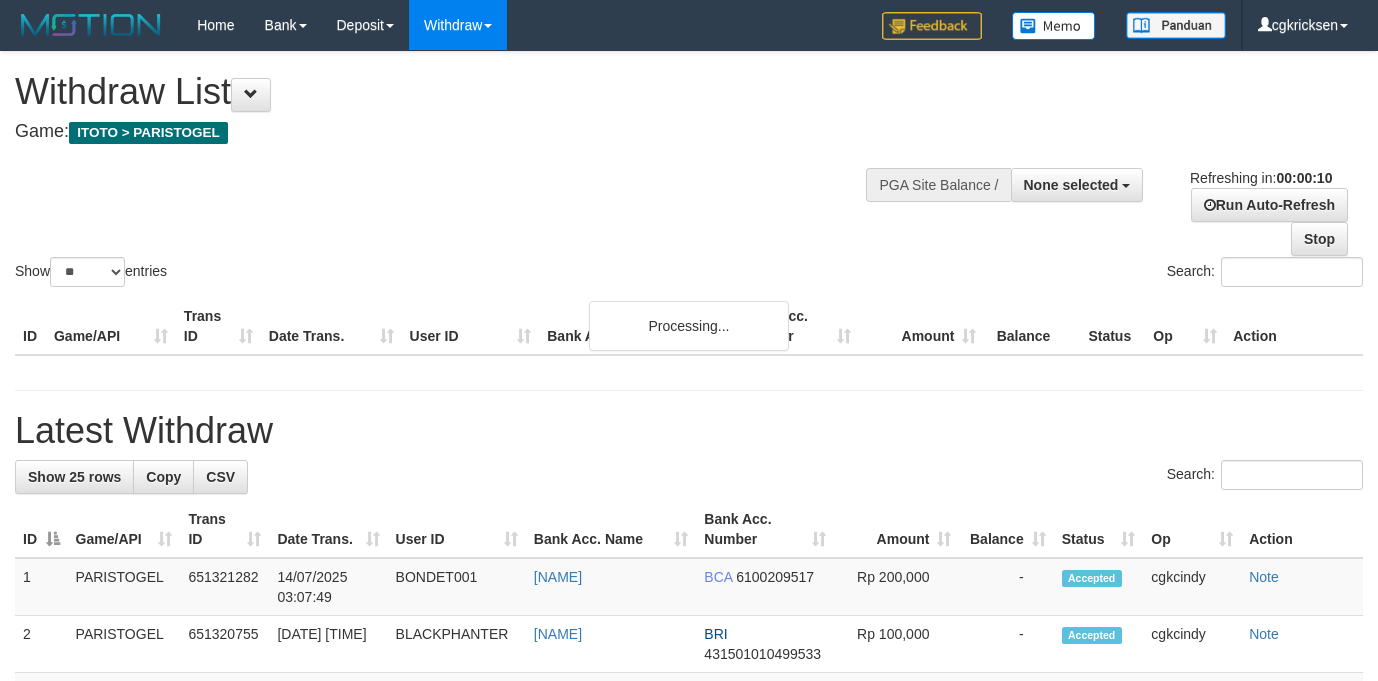 select 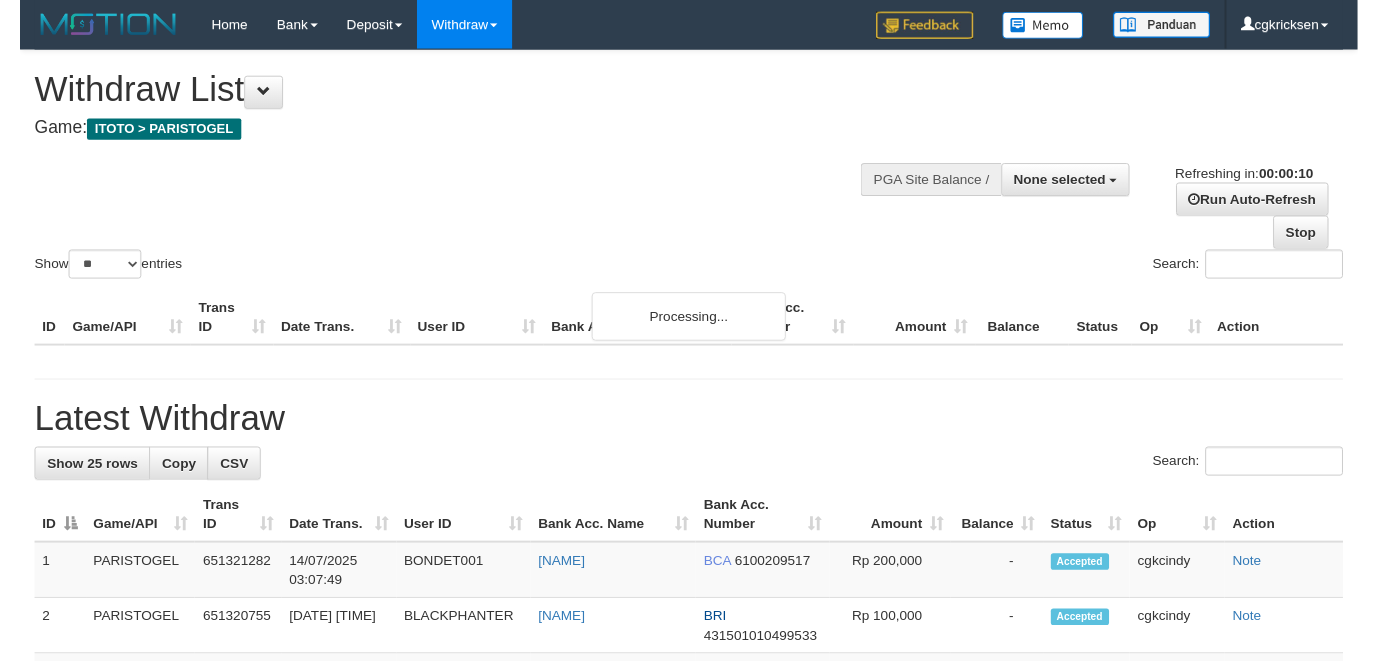 scroll, scrollTop: 0, scrollLeft: 0, axis: both 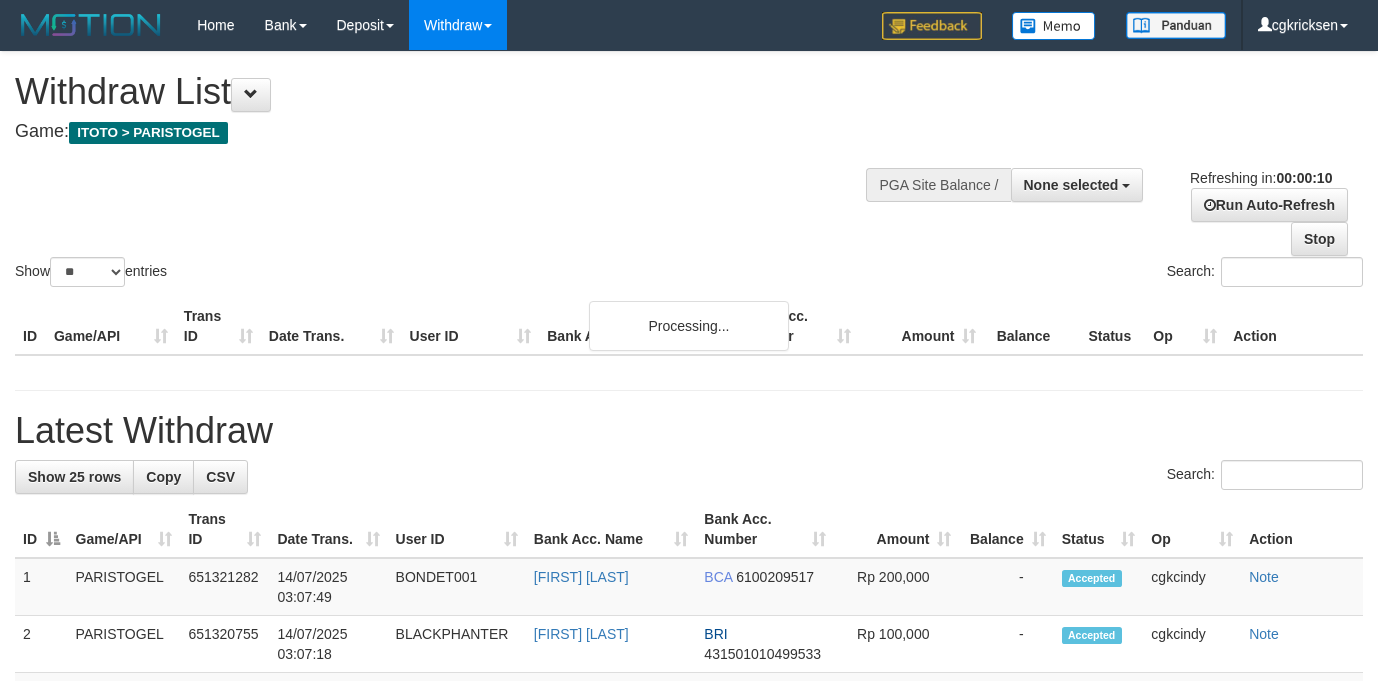 select 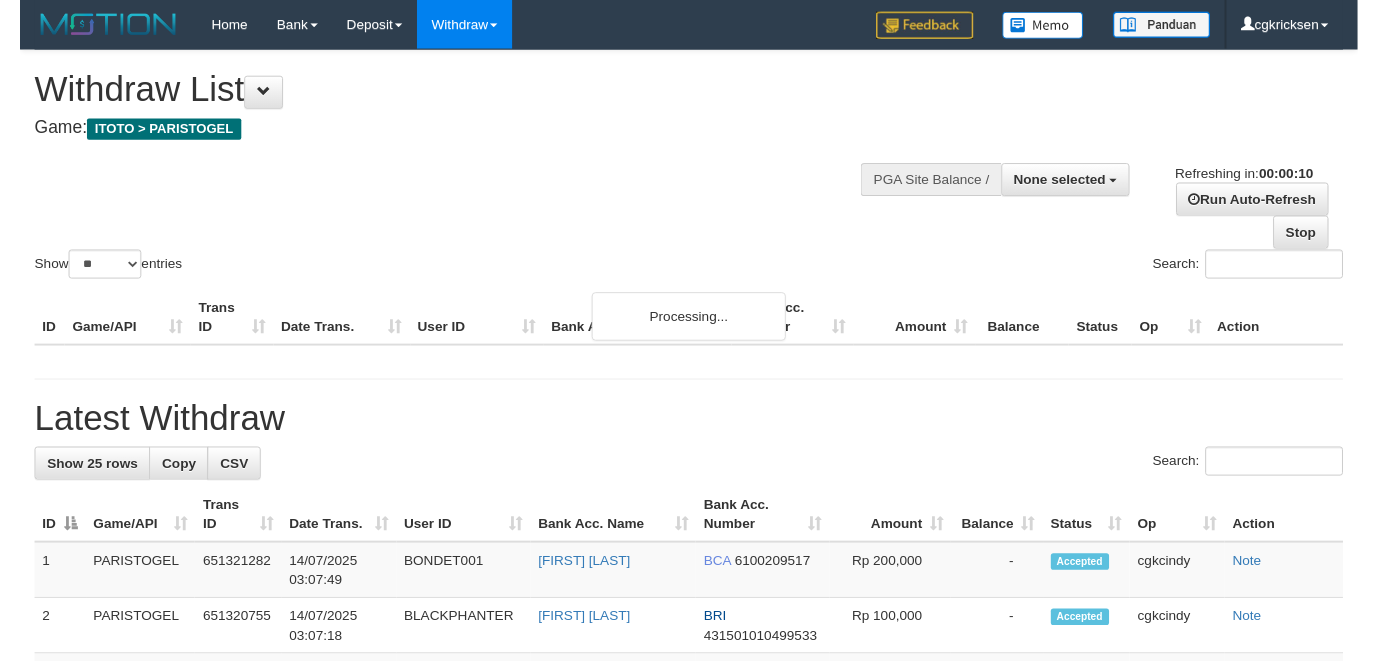 scroll, scrollTop: 0, scrollLeft: 0, axis: both 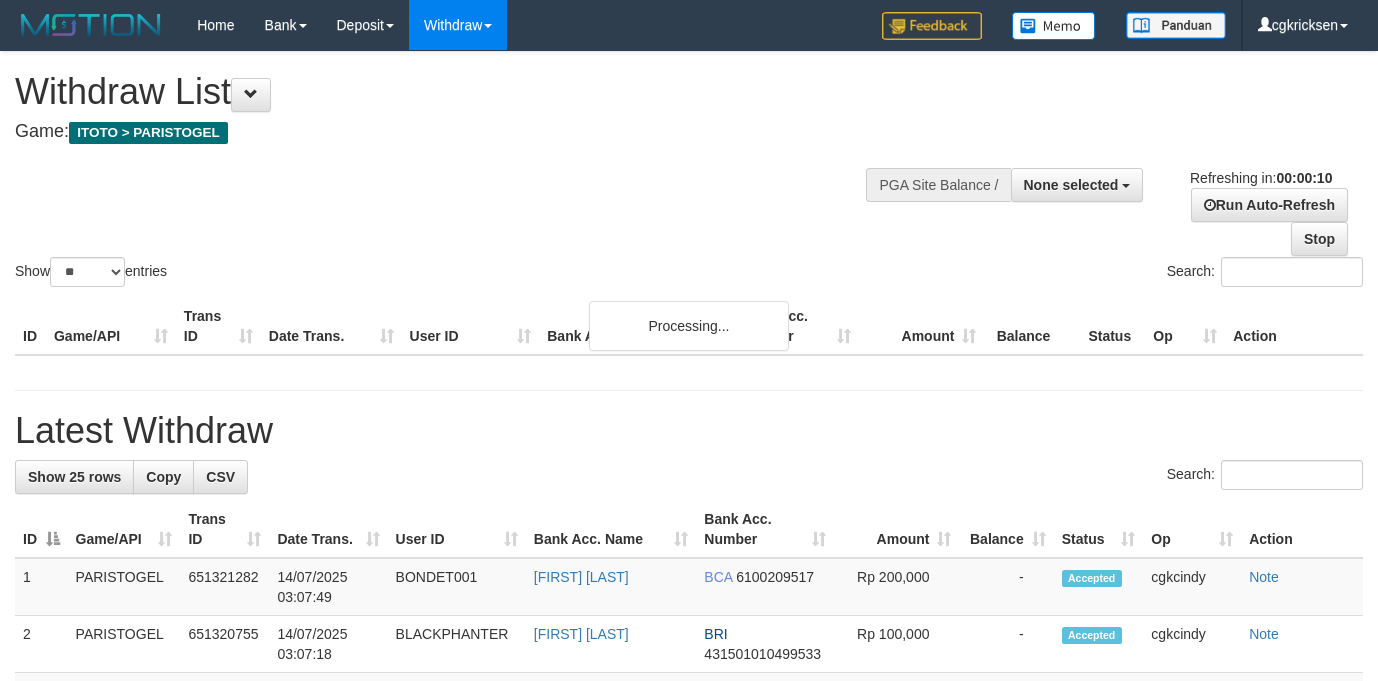 select 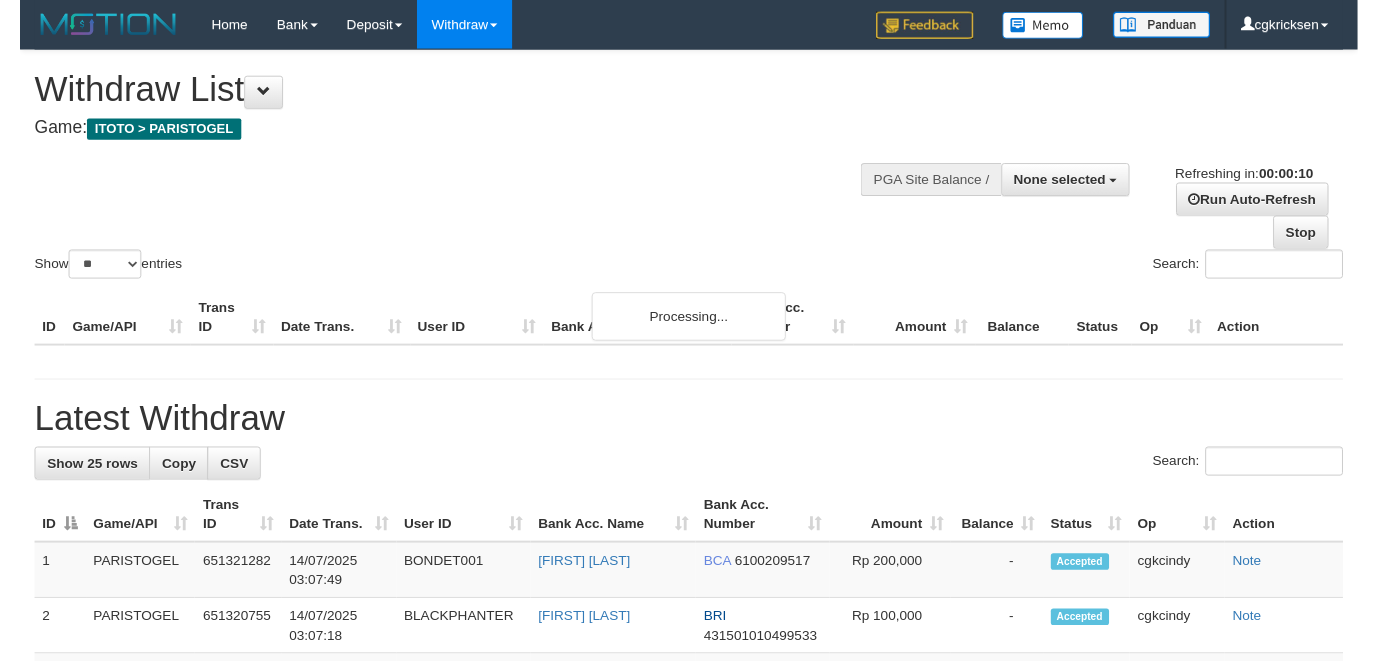 scroll, scrollTop: 0, scrollLeft: 0, axis: both 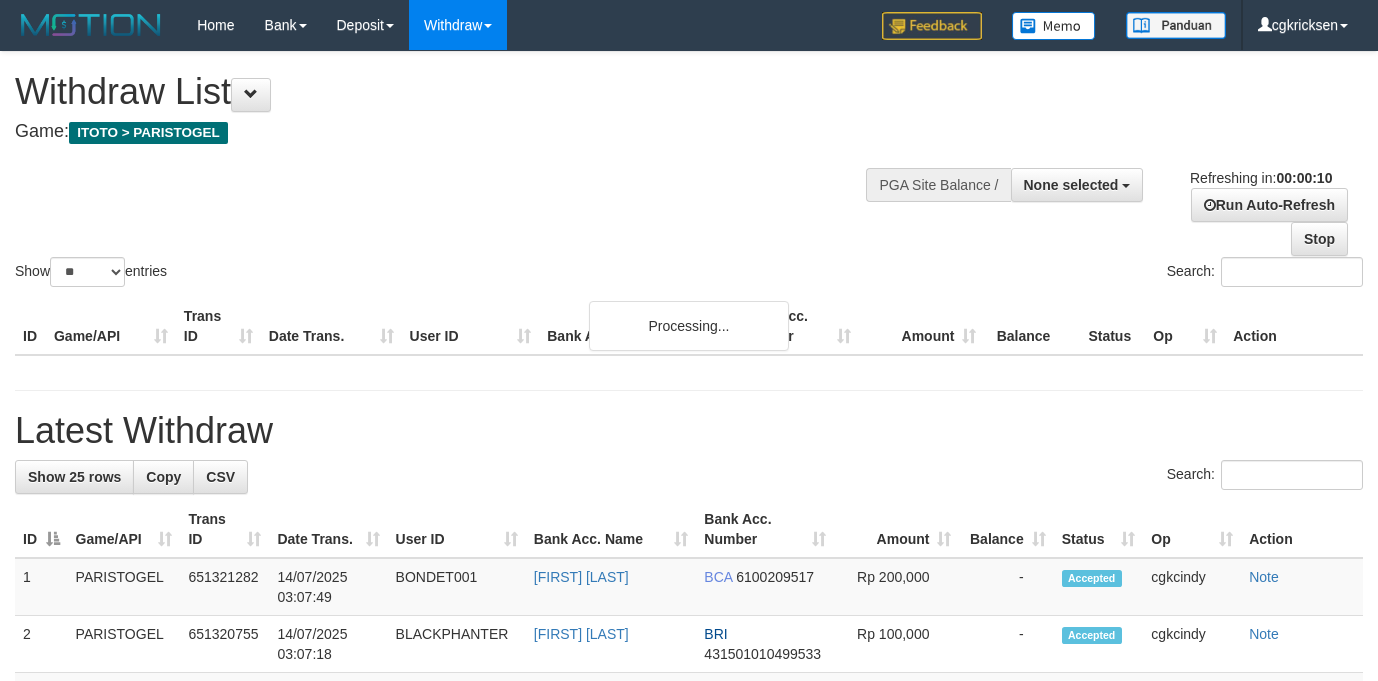 select 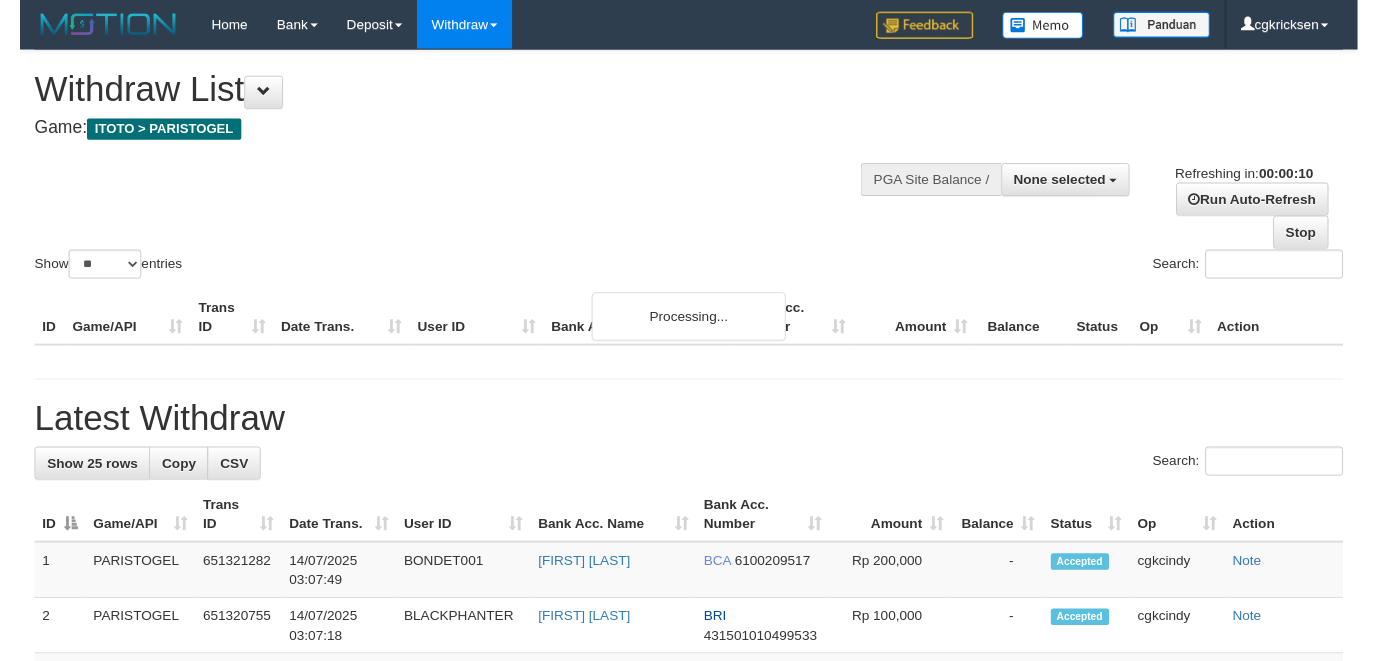 scroll, scrollTop: 0, scrollLeft: 0, axis: both 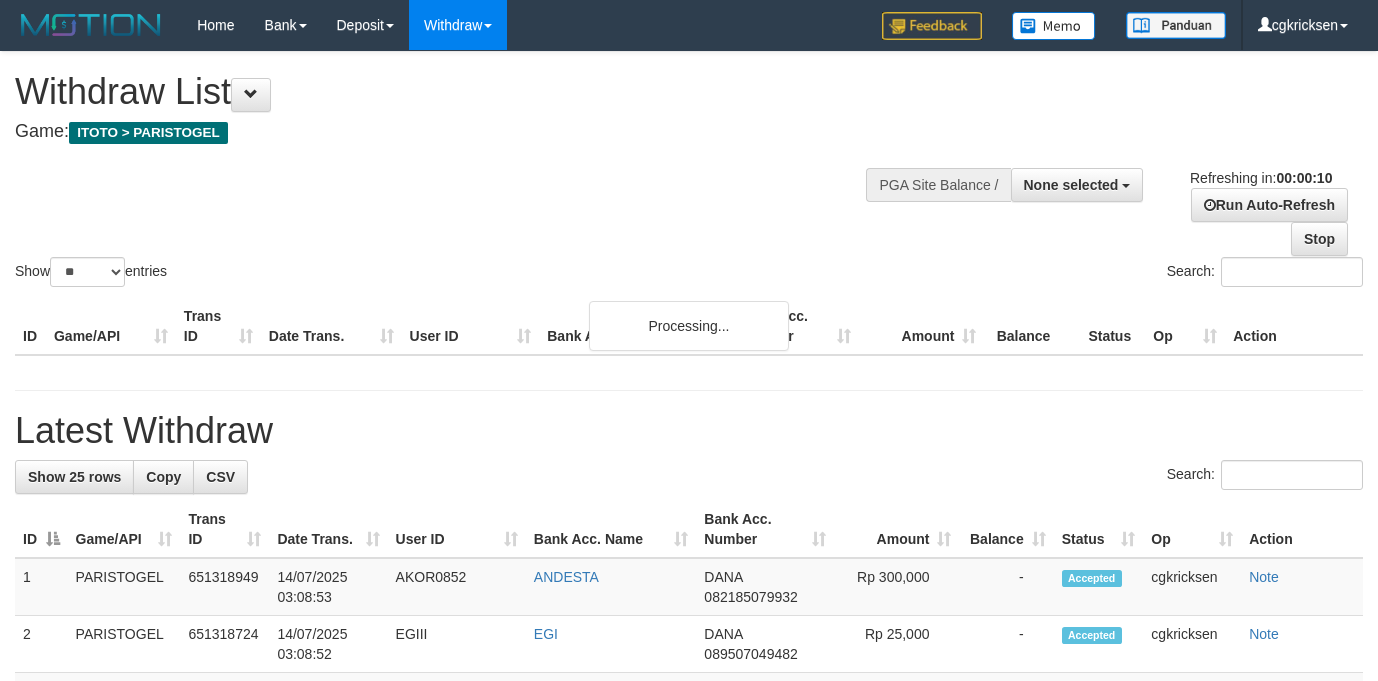 select 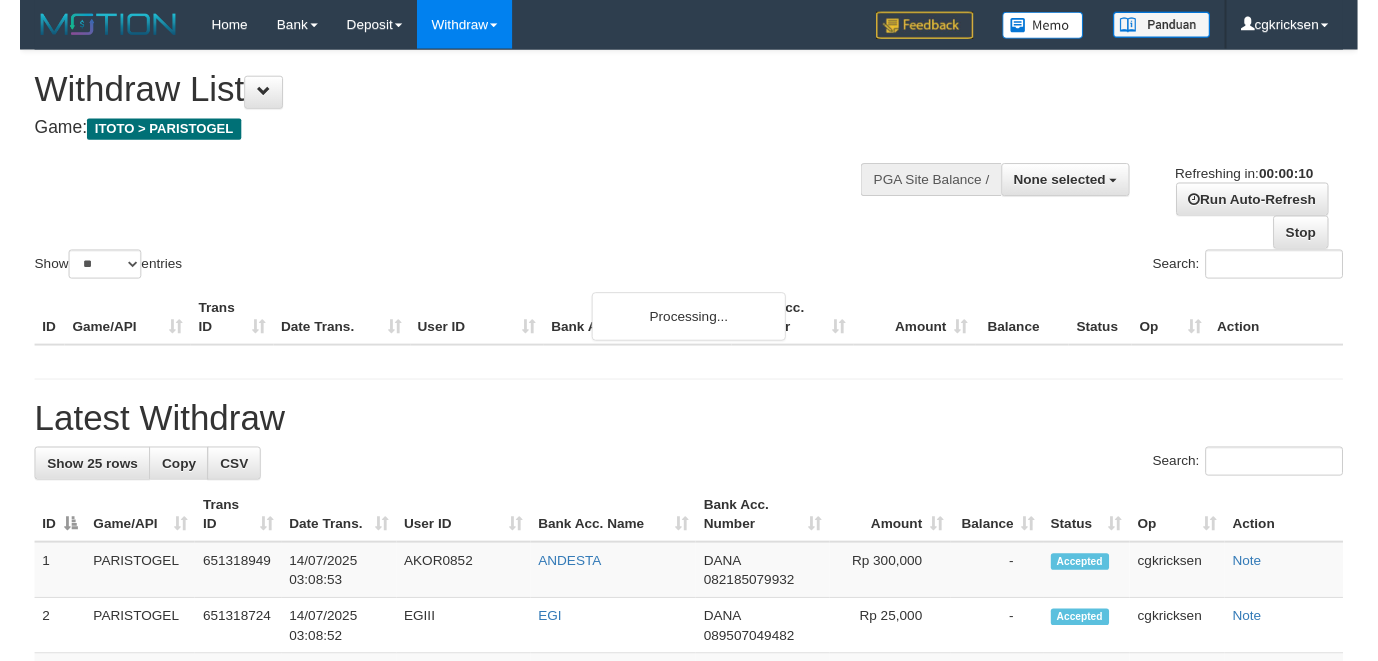scroll, scrollTop: 0, scrollLeft: 0, axis: both 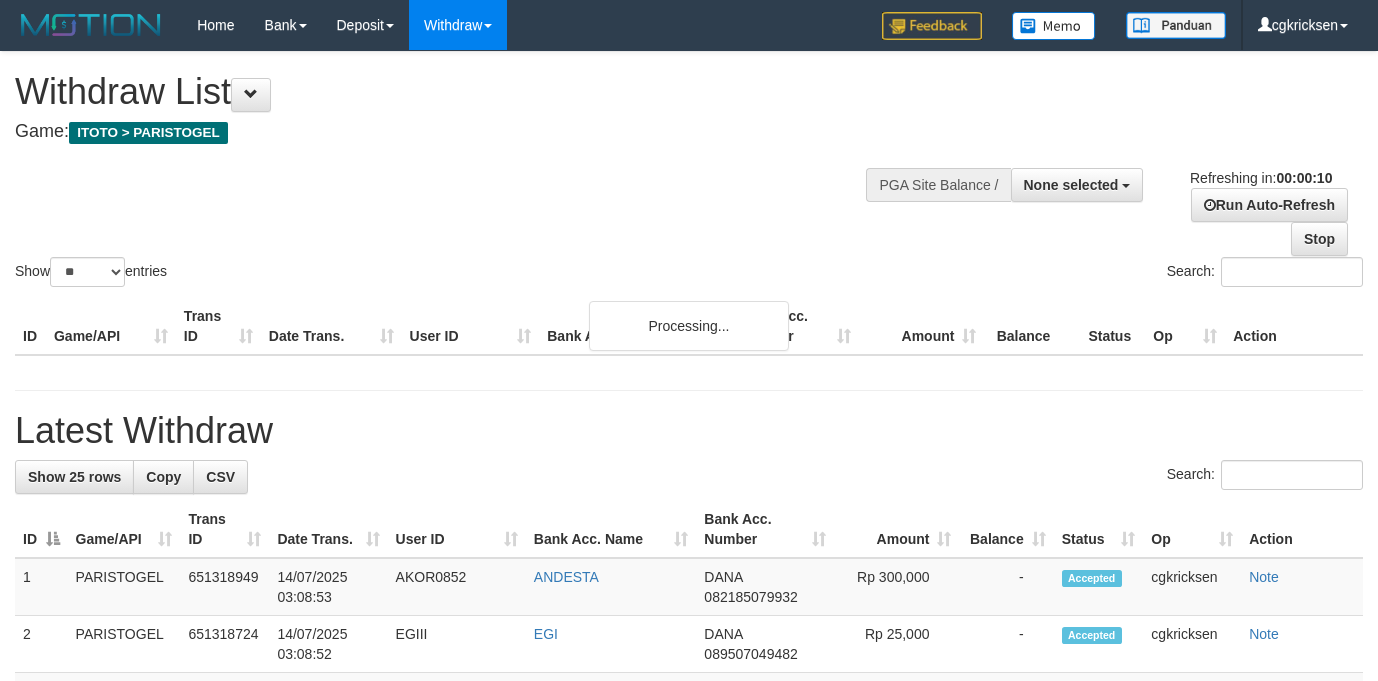 select 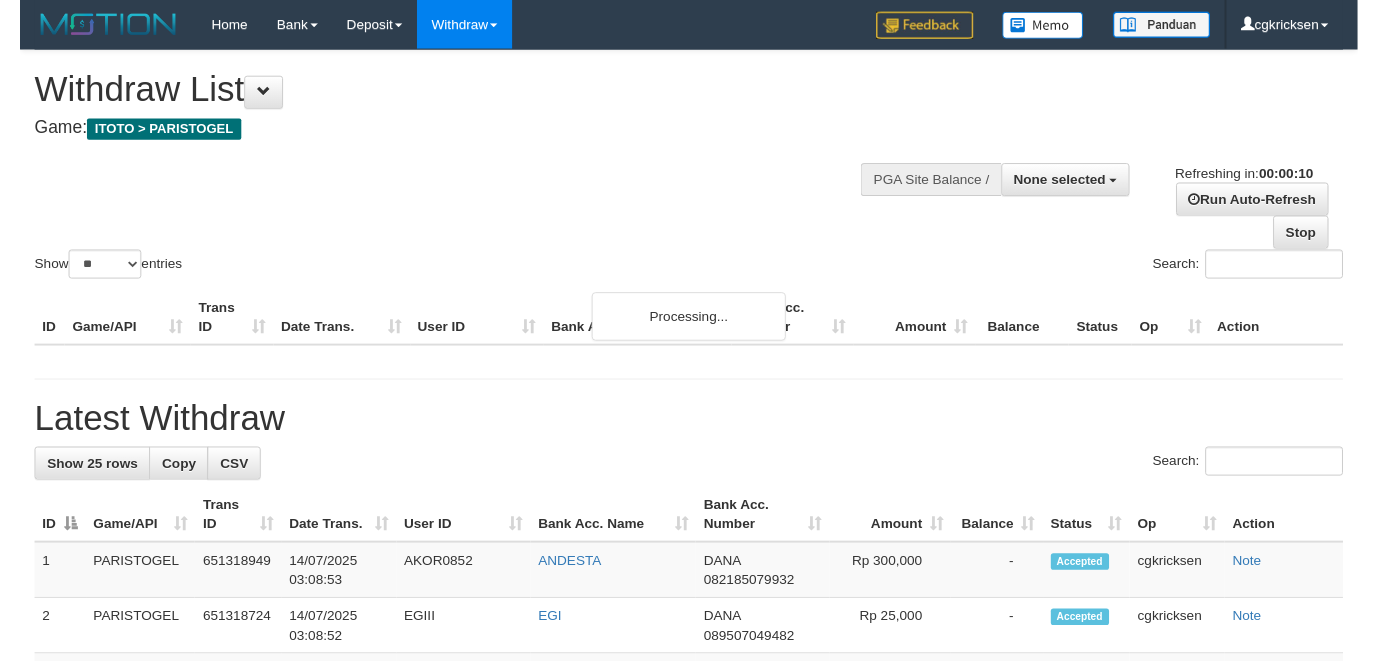 scroll, scrollTop: 0, scrollLeft: 0, axis: both 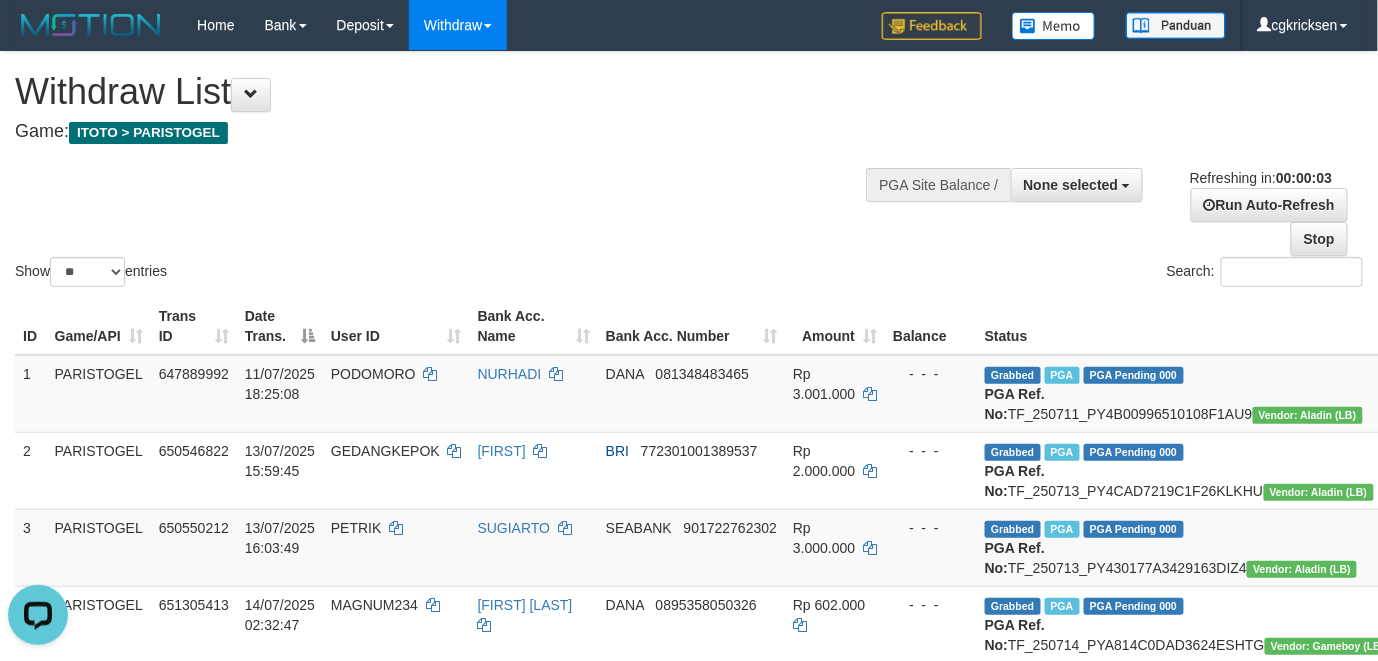 click on "Status" at bounding box center [1188, 326] 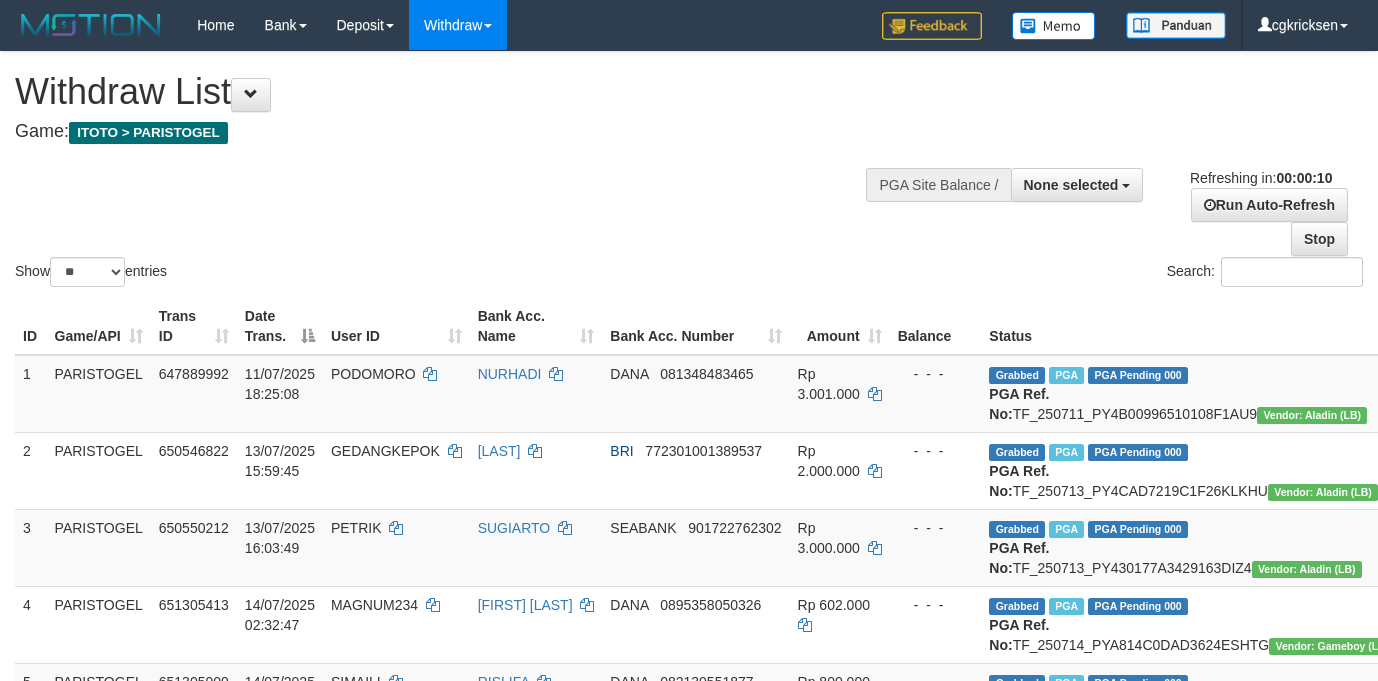 select 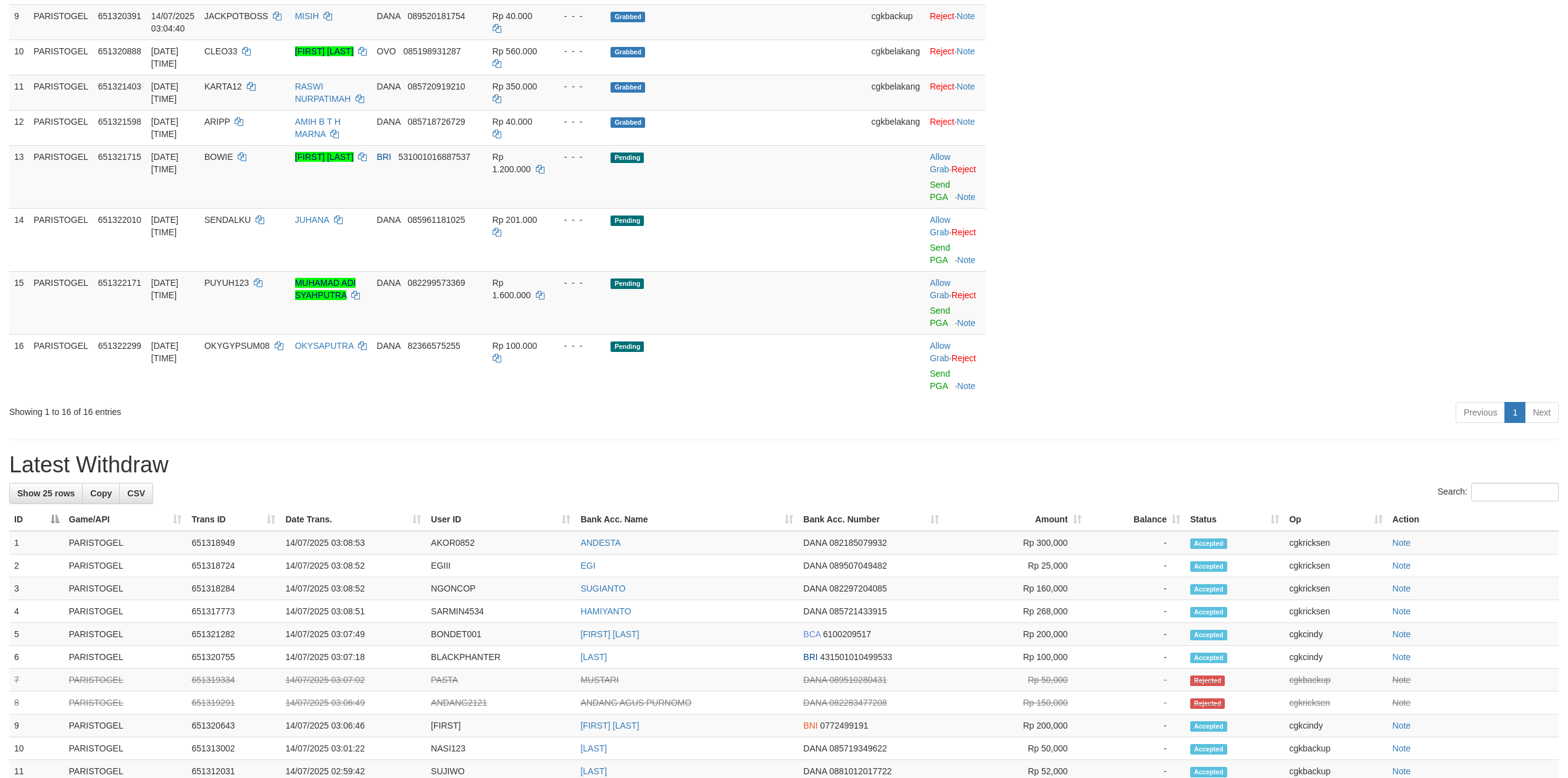 scroll, scrollTop: 576, scrollLeft: 0, axis: vertical 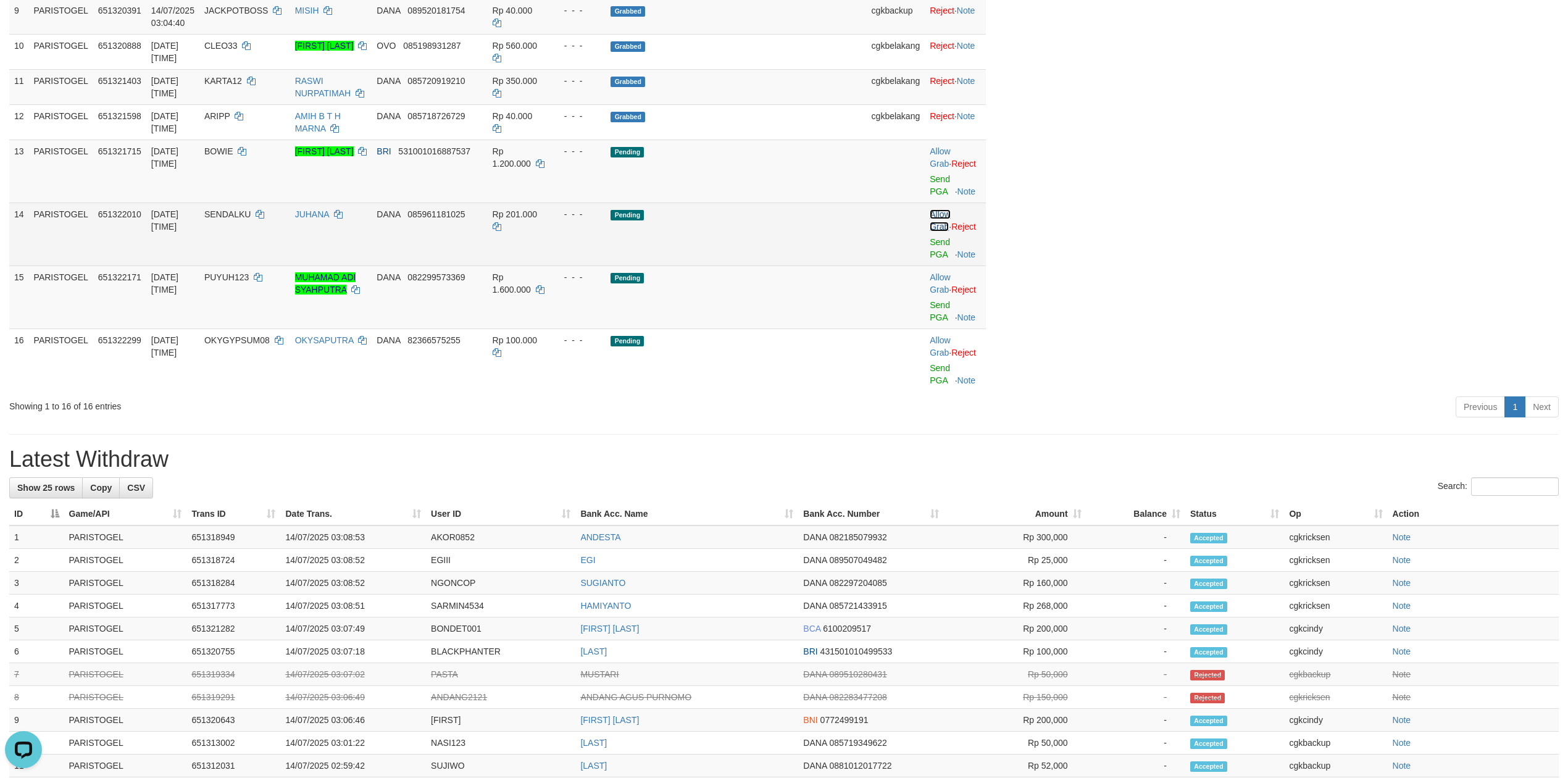 click on "Allow Grab" at bounding box center (940, 220) 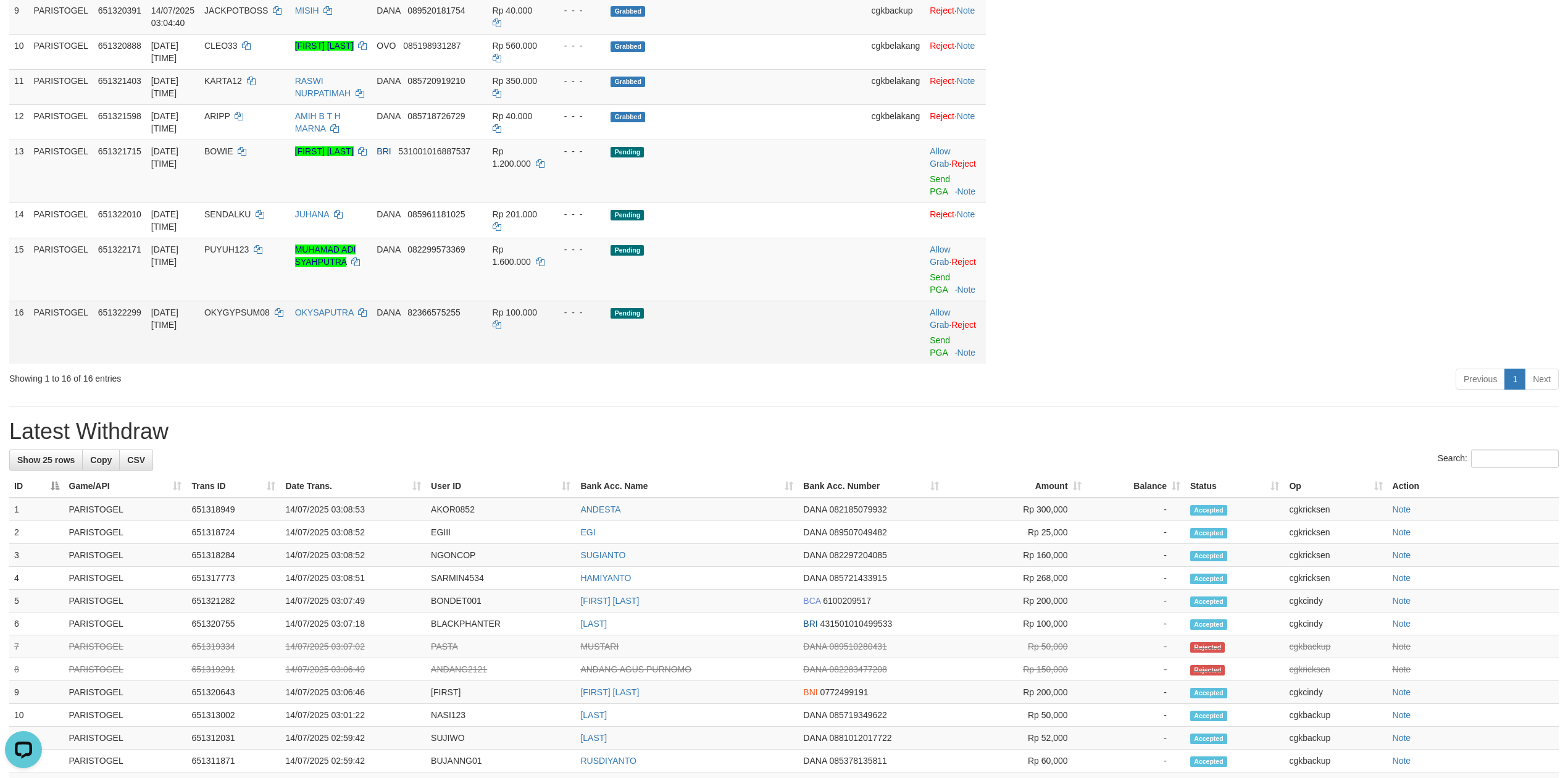 click on "Allow Grab   ·    Reject Send PGA     ·    Note" at bounding box center (955, 332) 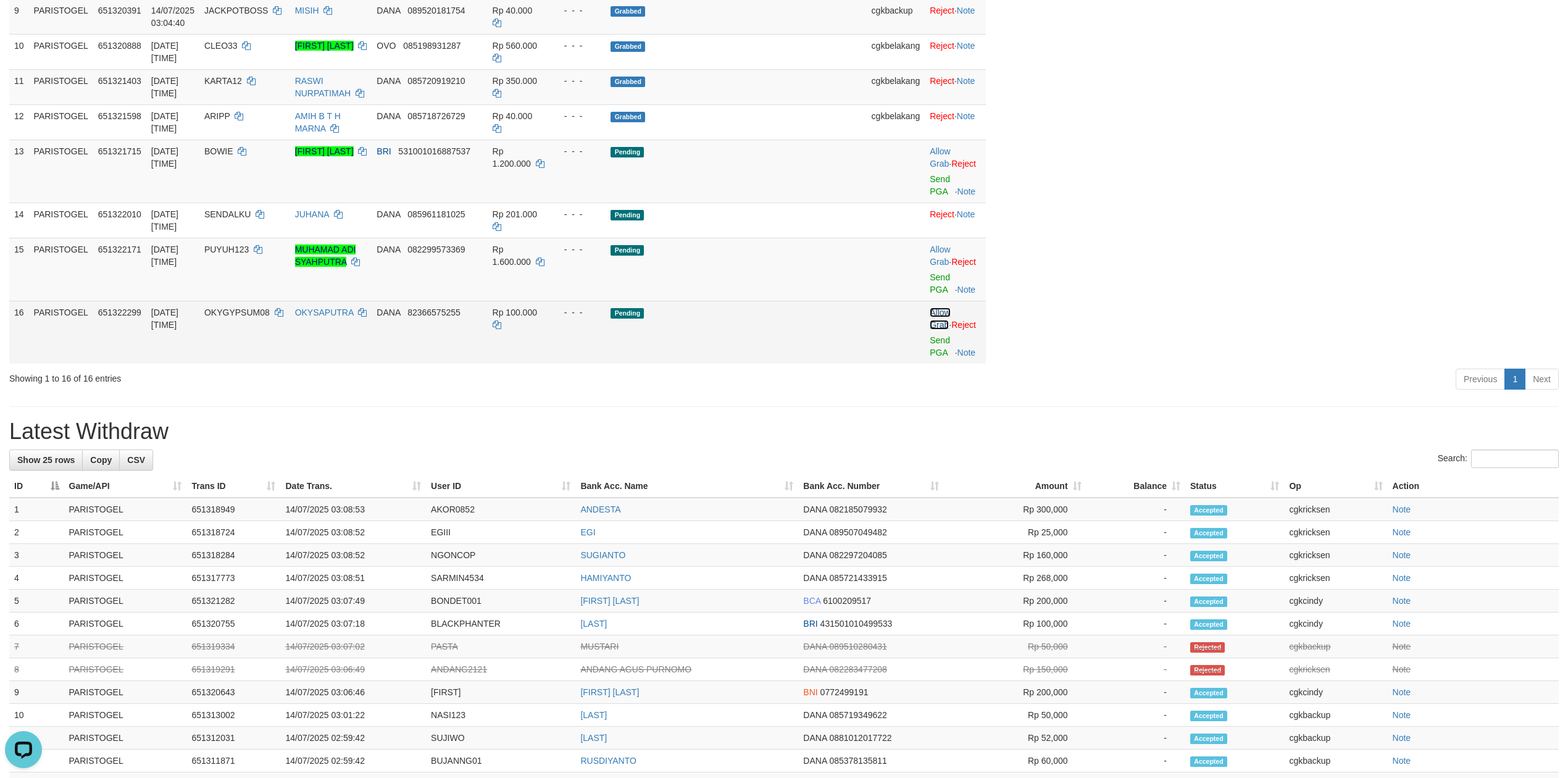 click on "Allow Grab" at bounding box center [940, 319] 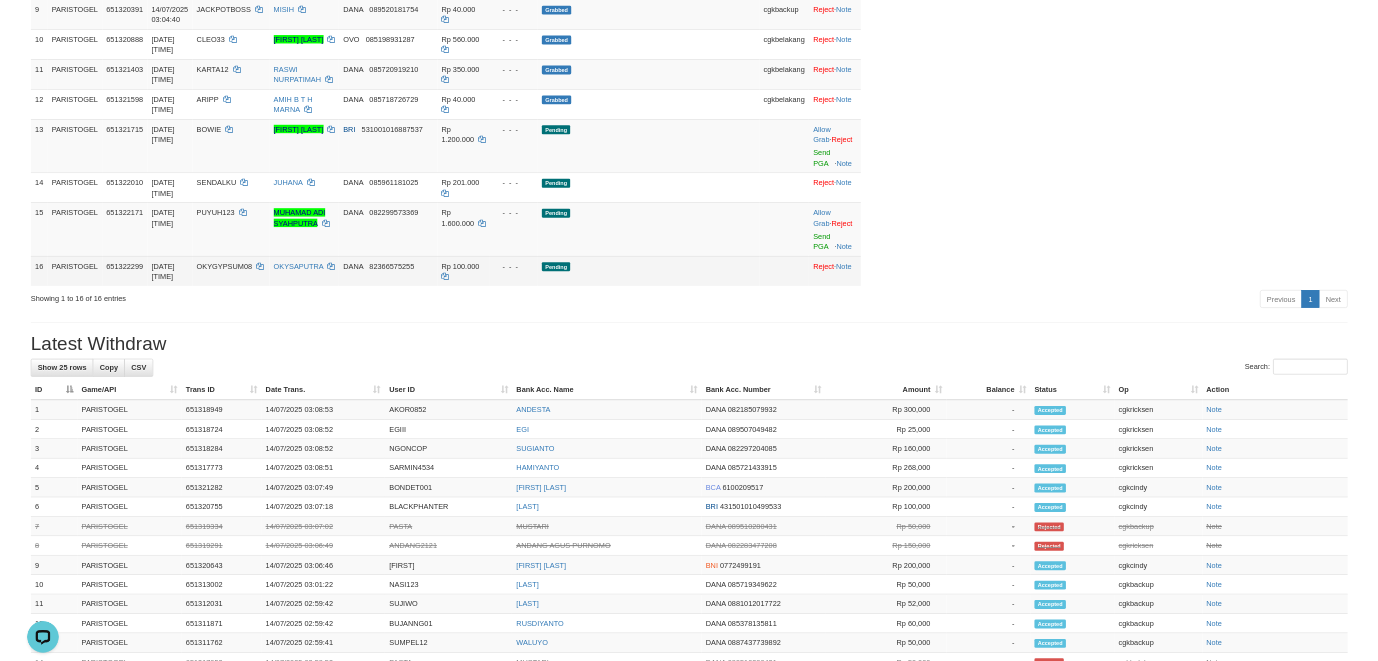 scroll, scrollTop: 976, scrollLeft: 0, axis: vertical 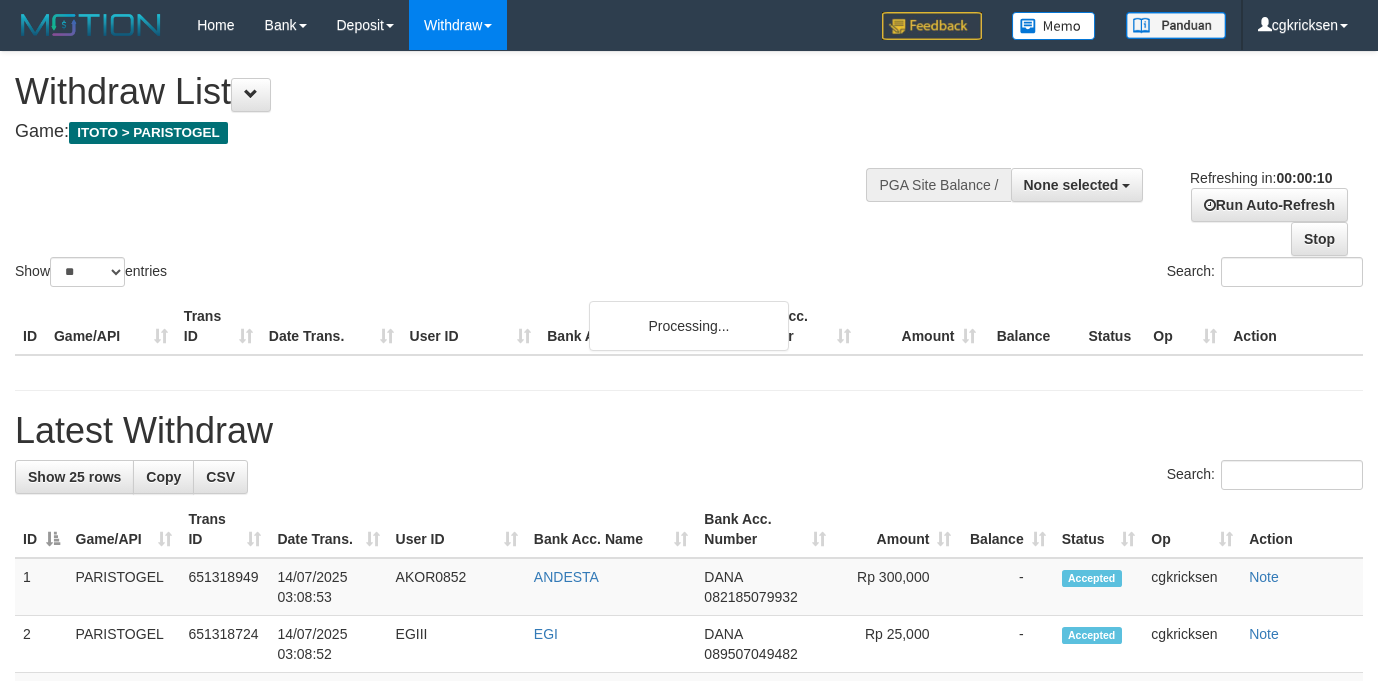 select 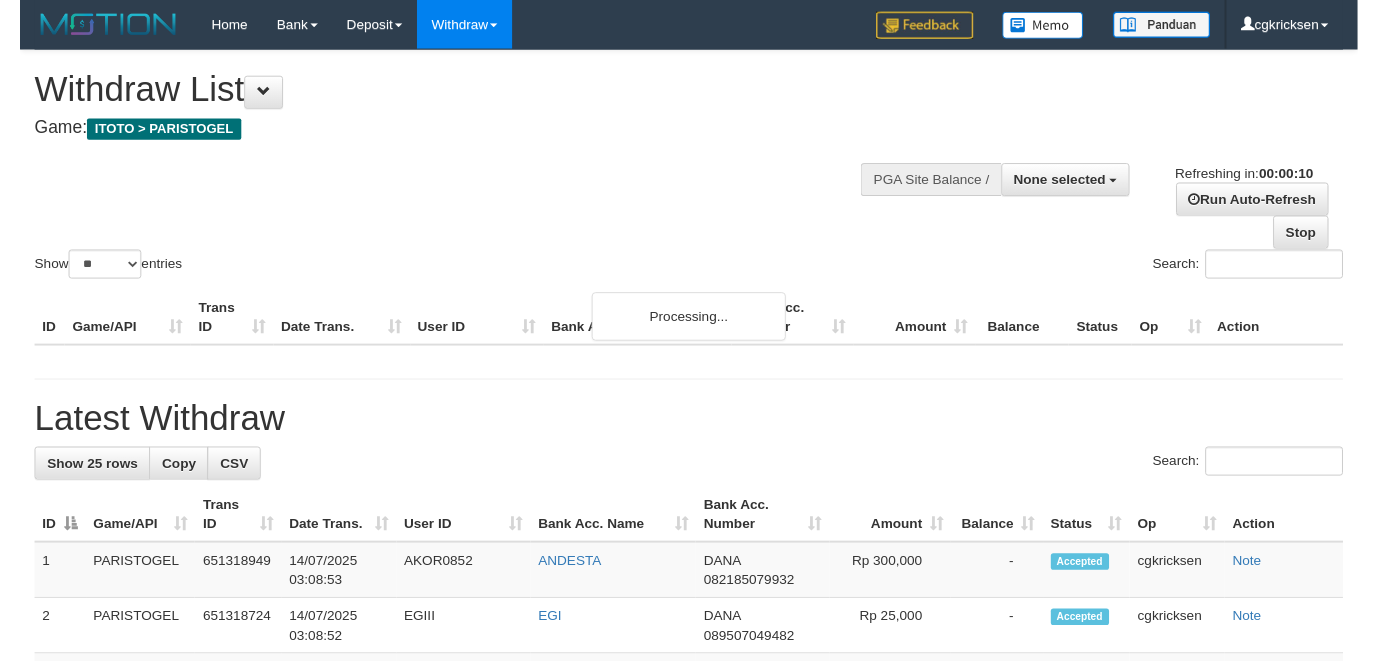 scroll, scrollTop: 0, scrollLeft: 0, axis: both 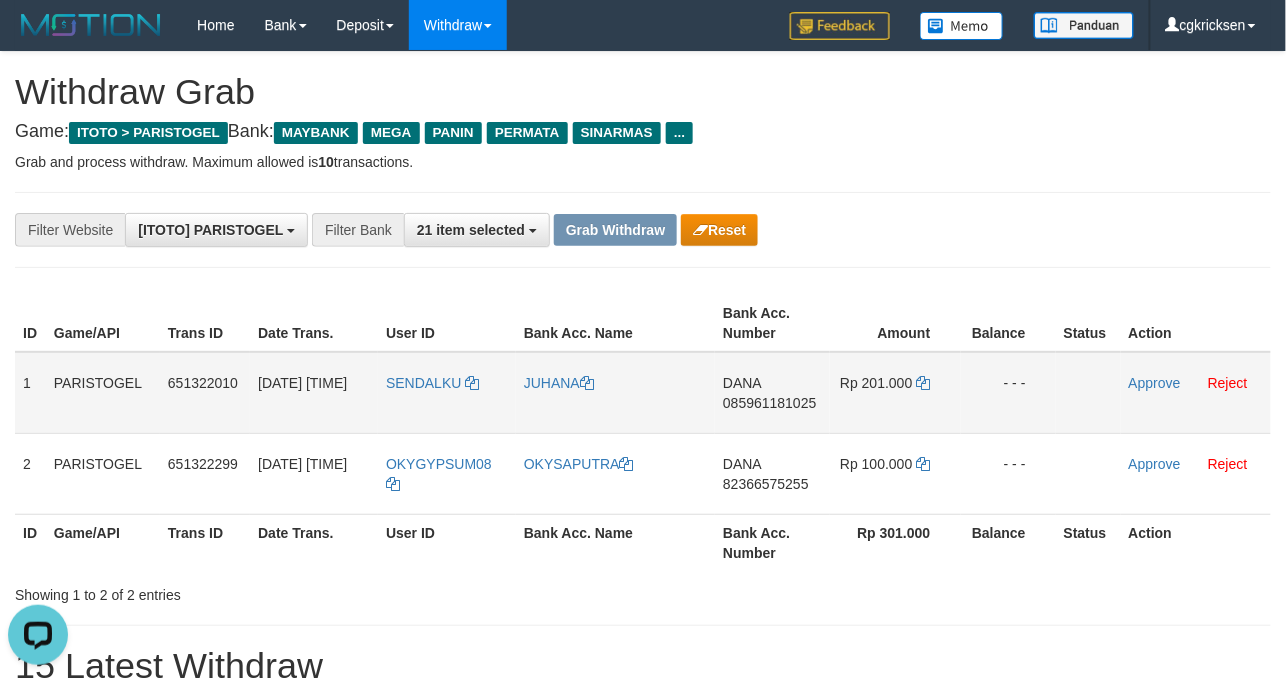 click on "JUHANA" at bounding box center [615, 393] 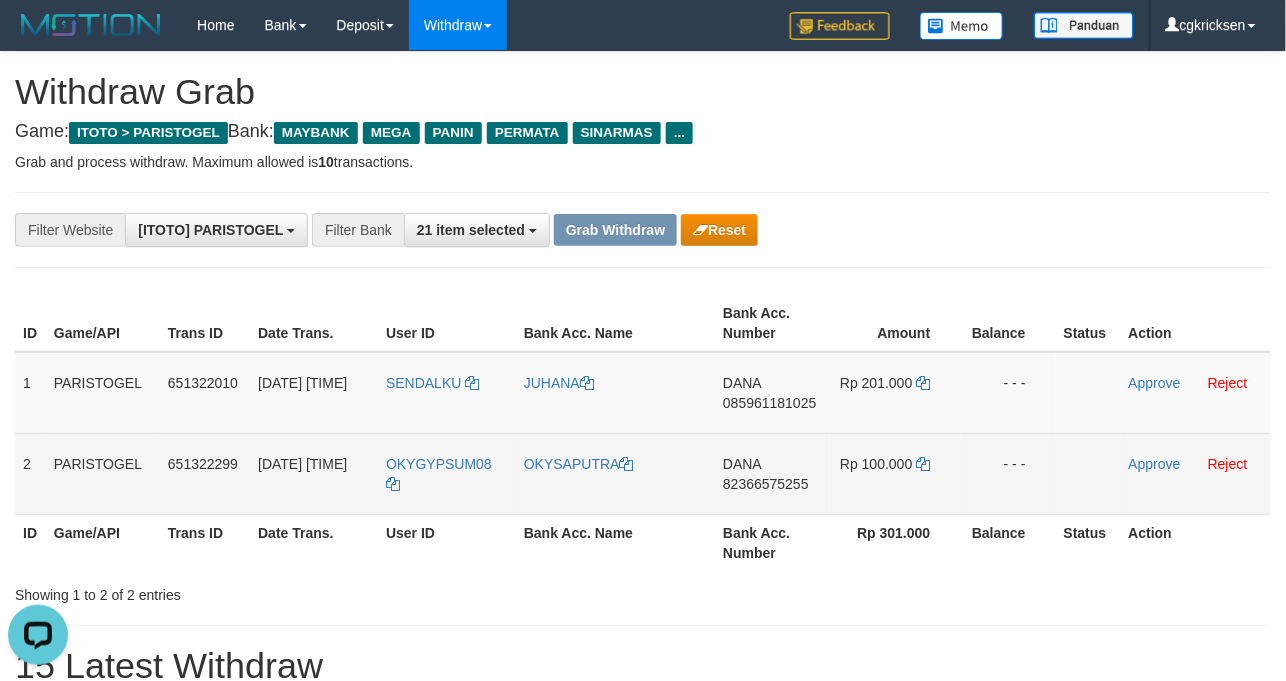 click on "OKYSAPUTRA" at bounding box center [615, 473] 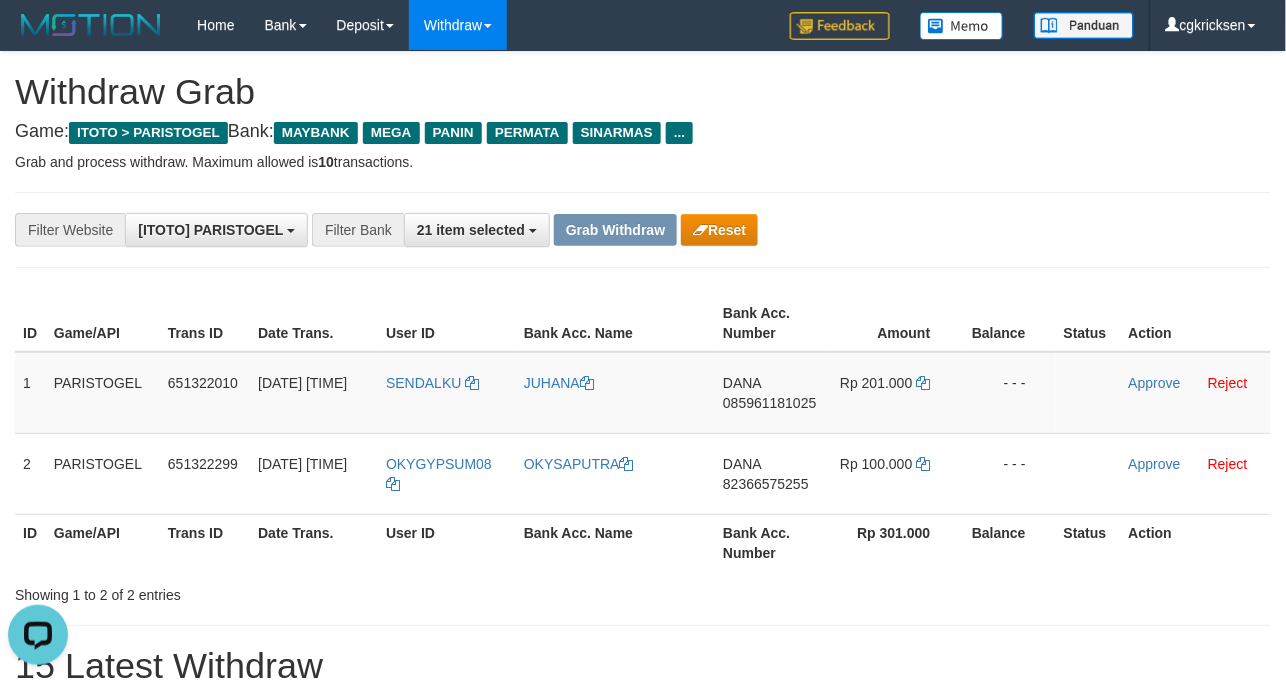 copy on "OKYSAPUTRA" 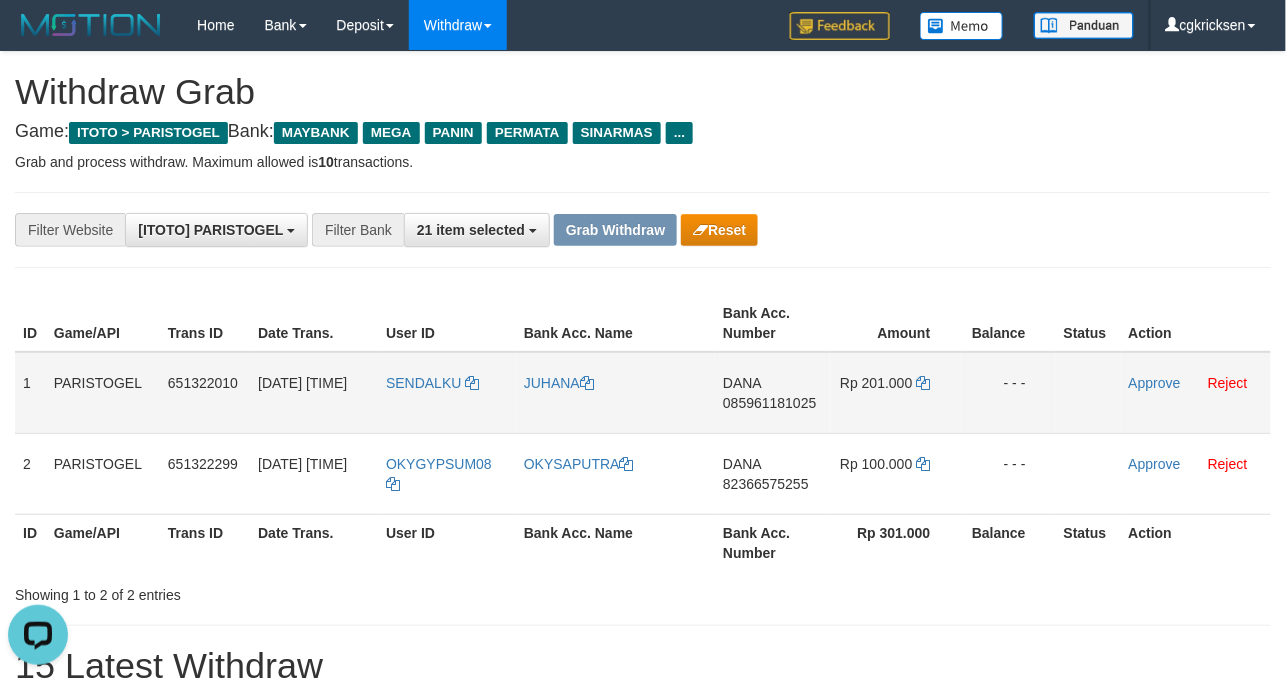 click on "SENDALKU" at bounding box center (447, 393) 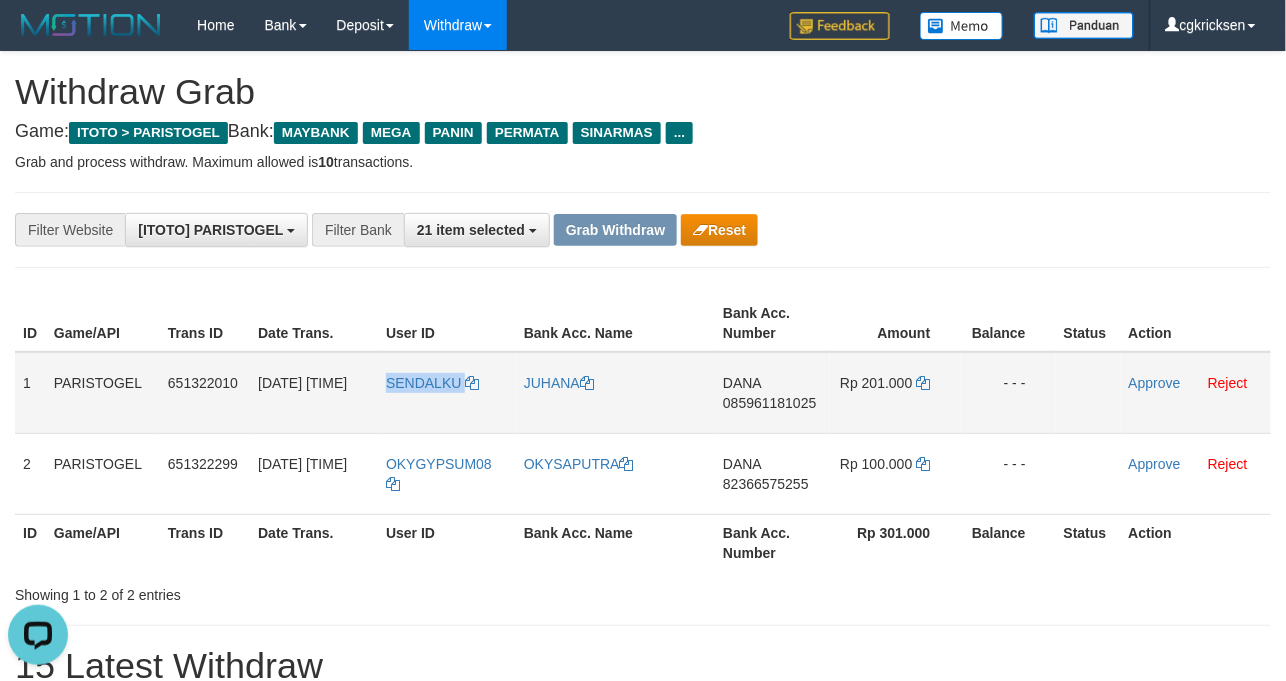 click on "SENDALKU" at bounding box center (447, 393) 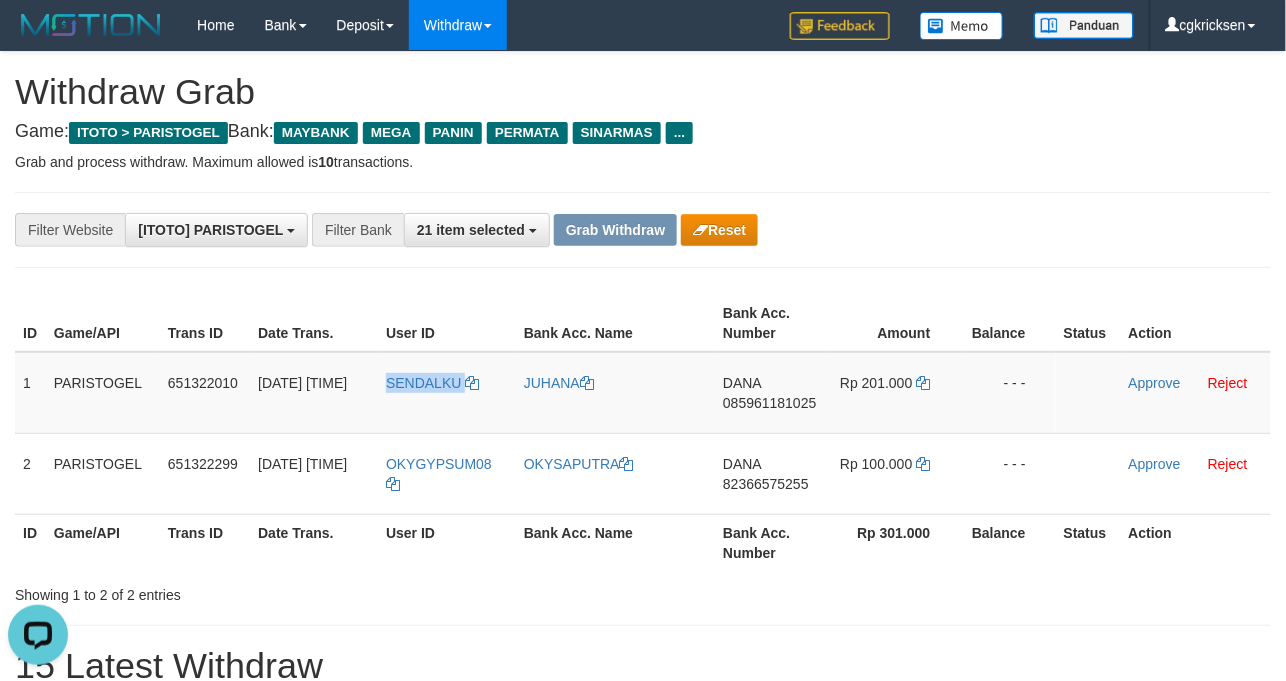copy on "SENDALKU" 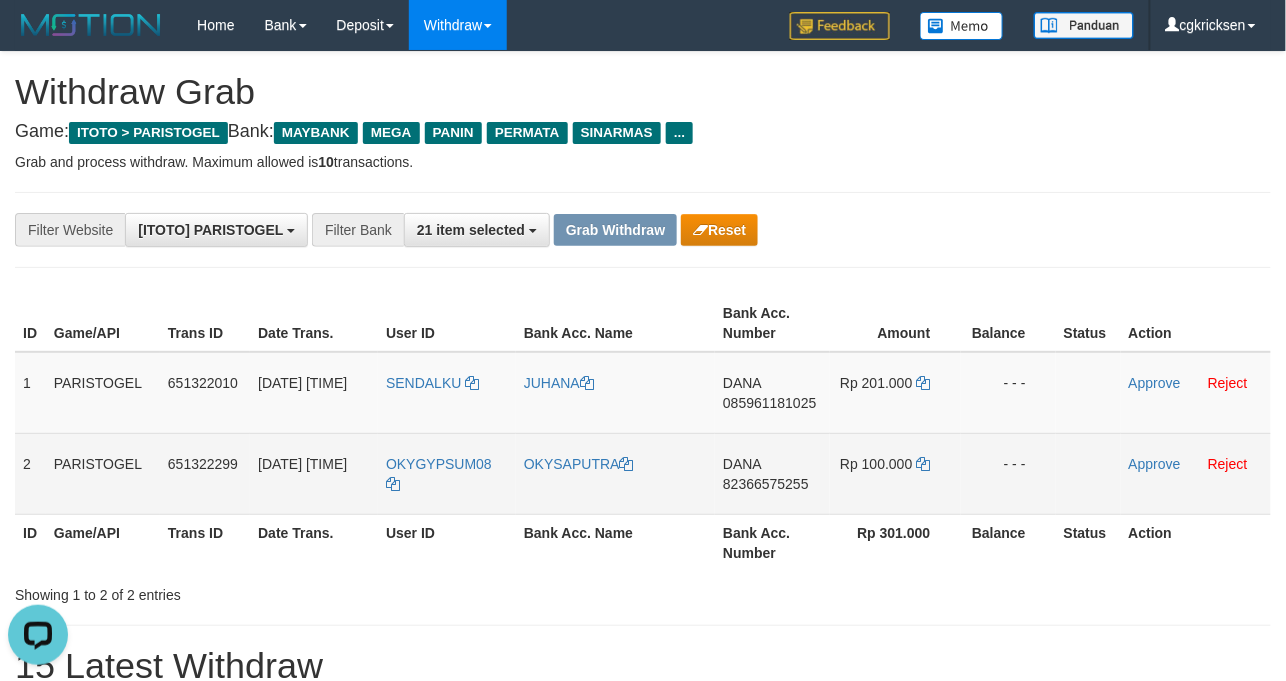 click on "OKYGYPSUM08" at bounding box center [447, 473] 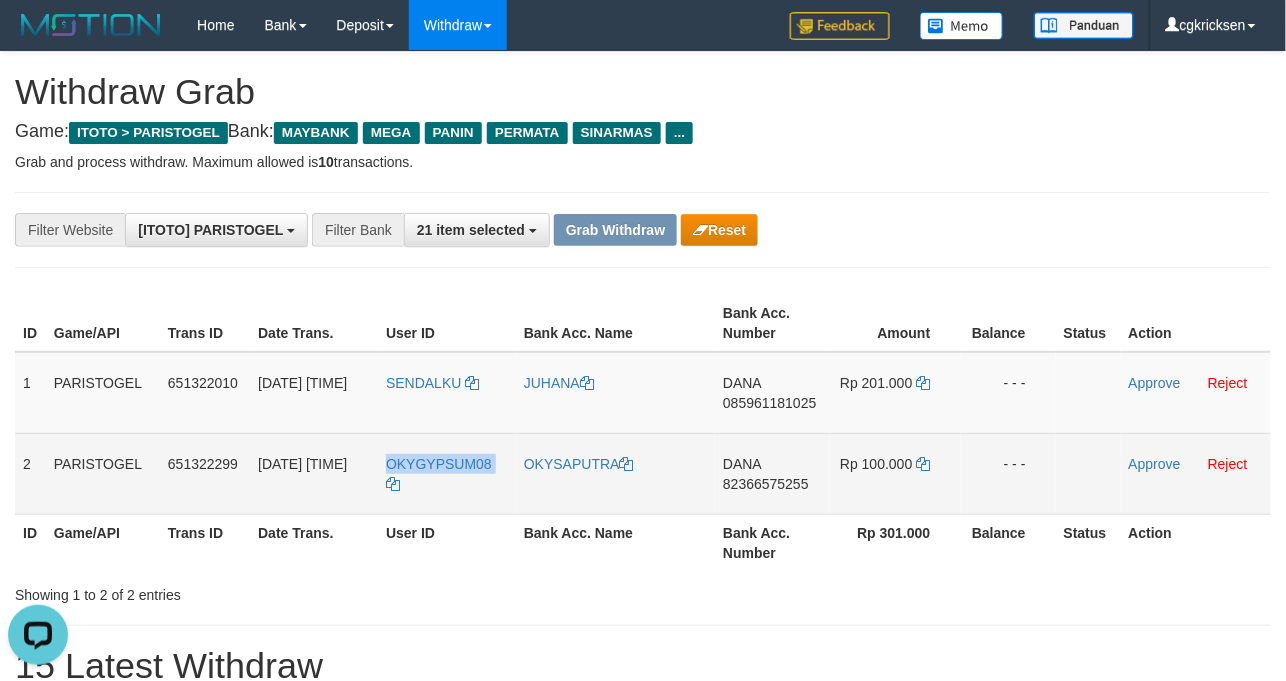 click on "OKYGYPSUM08" at bounding box center (447, 473) 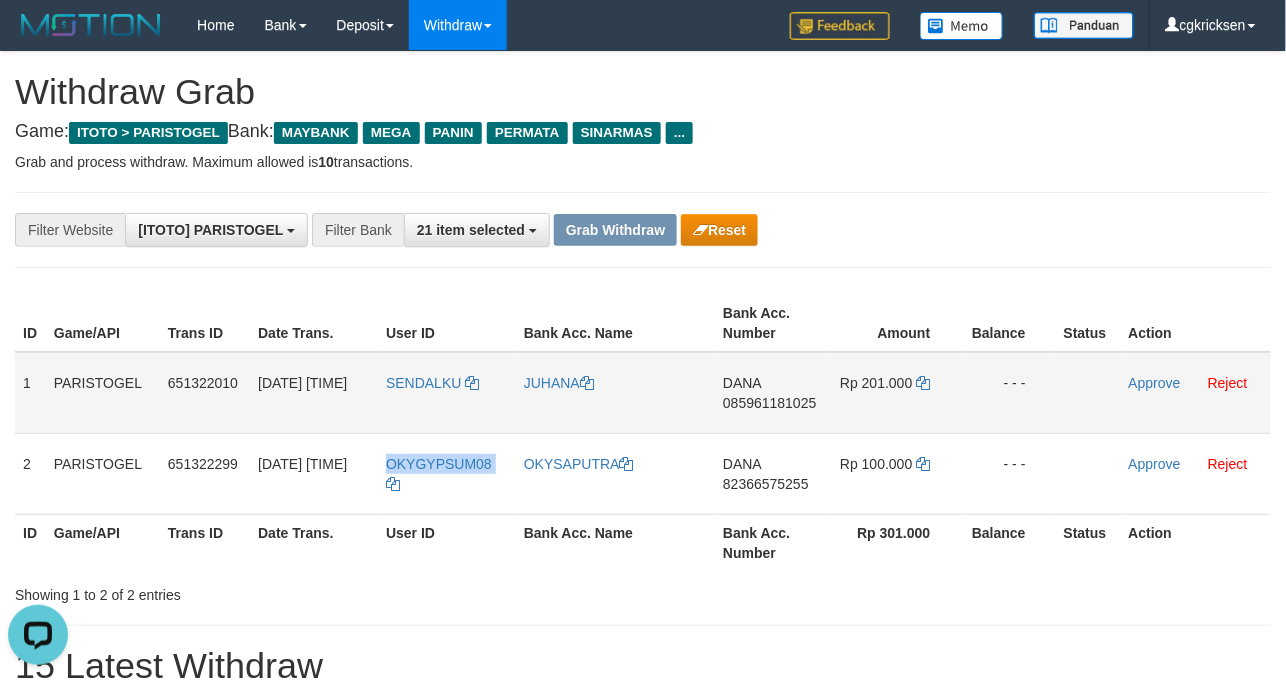 copy on "OKYGYPSUM08" 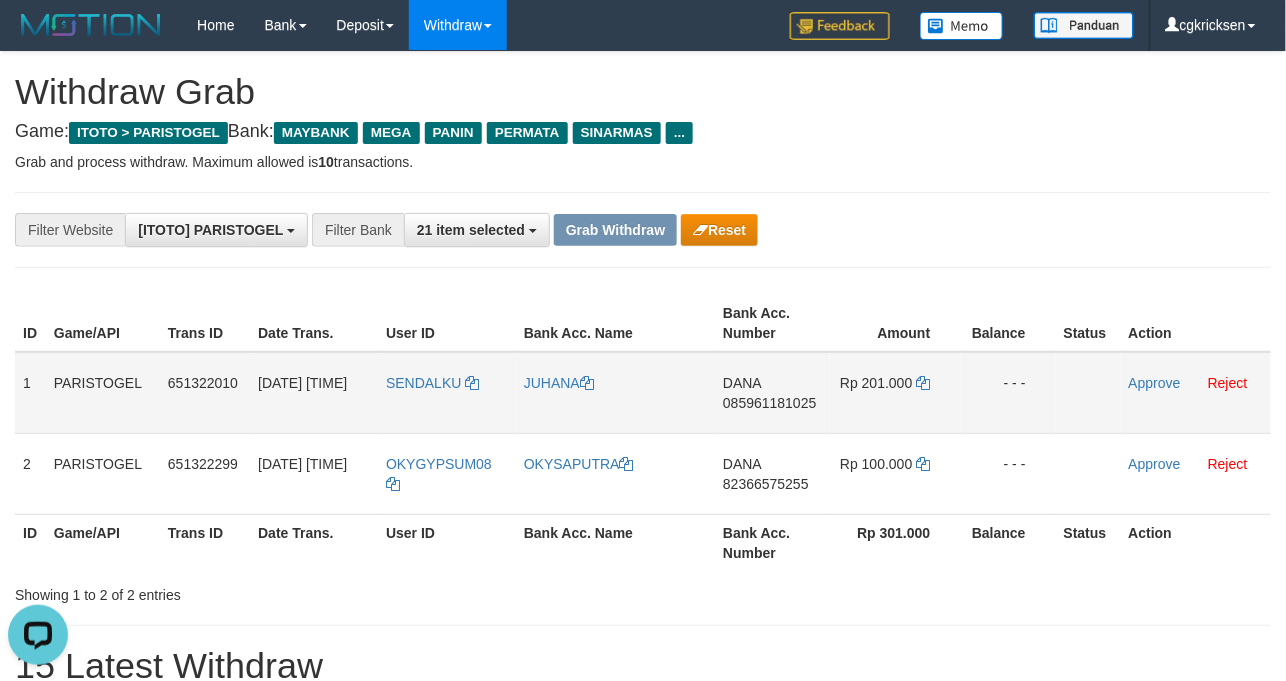 click on "DANA
085961181025" at bounding box center (772, 393) 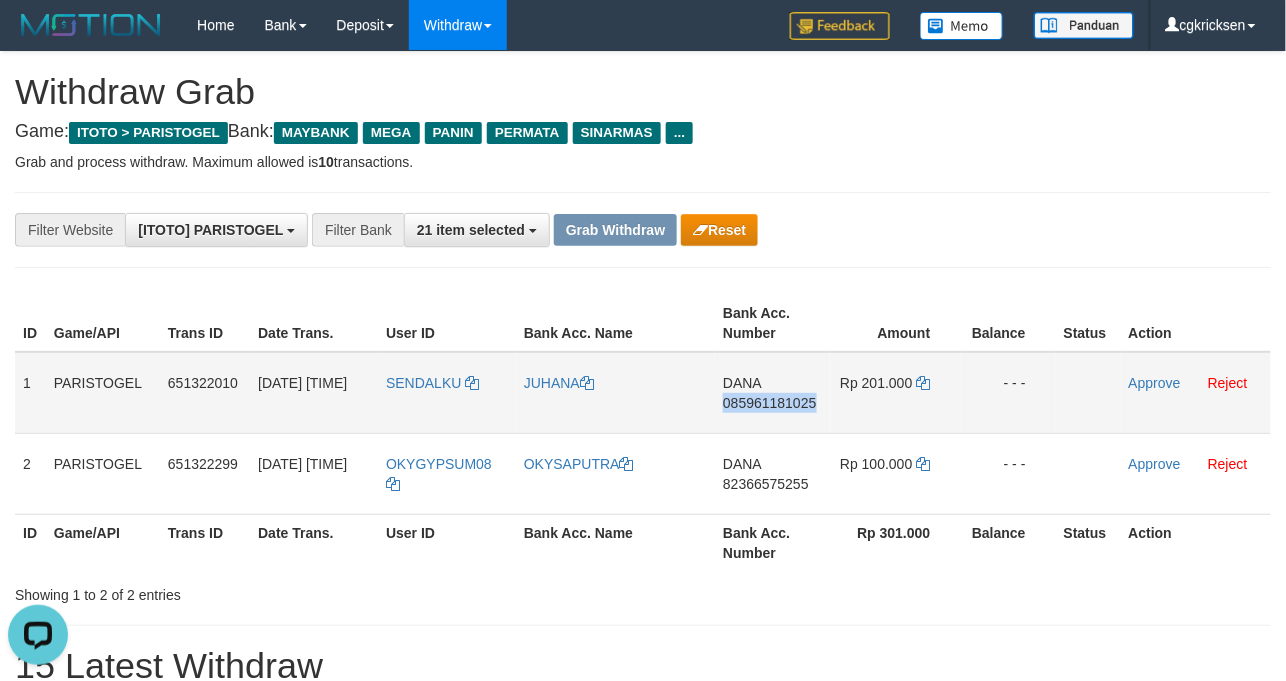 click on "DANA
085961181025" at bounding box center [772, 393] 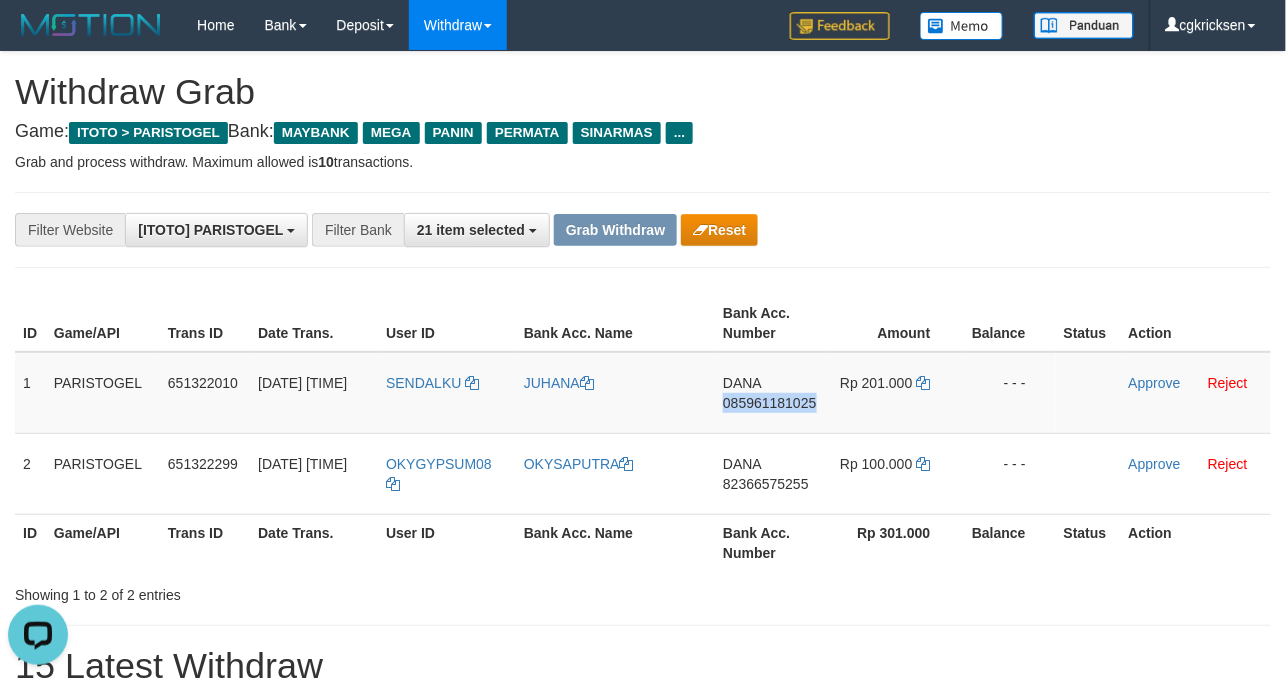 copy on "085961181025" 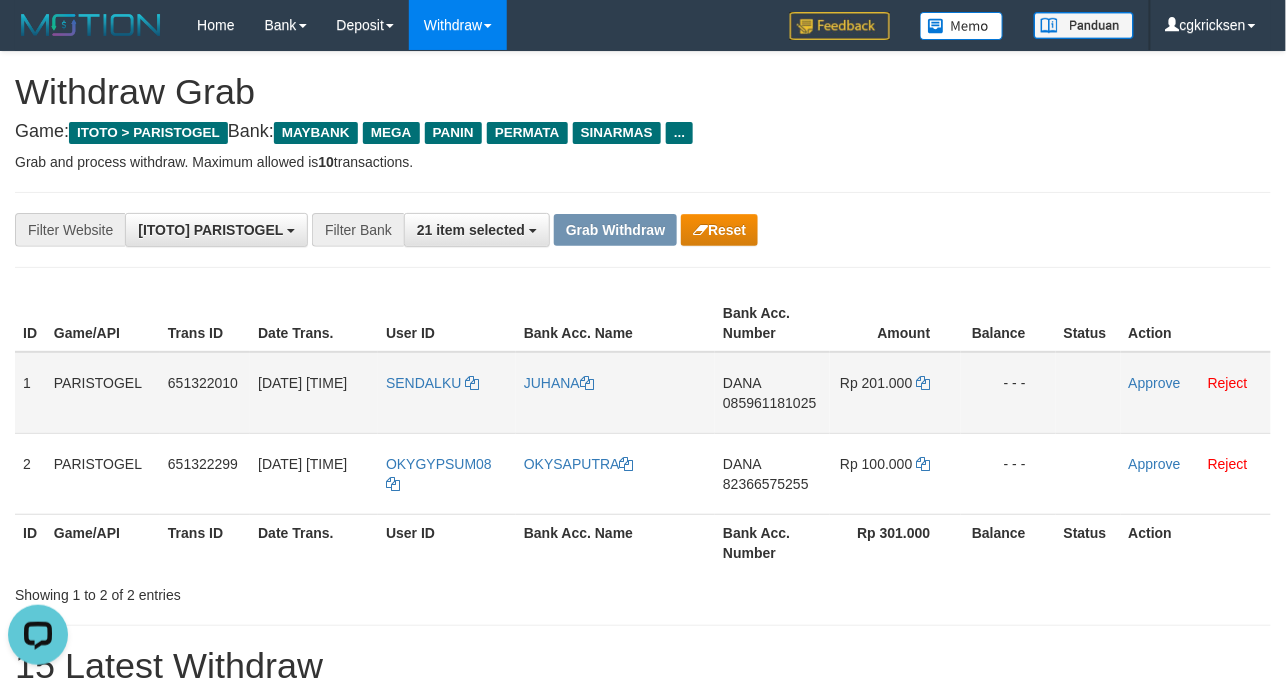 click on "SENDALKU" at bounding box center (447, 393) 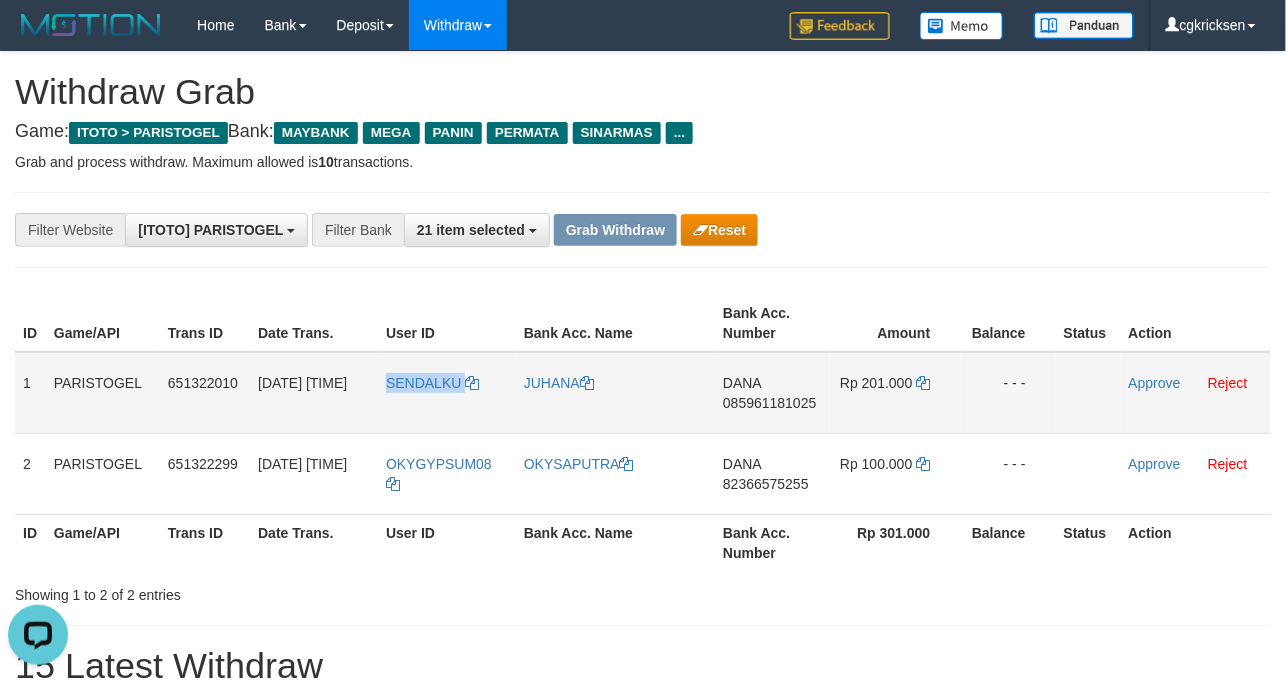 click on "SENDALKU" at bounding box center (447, 393) 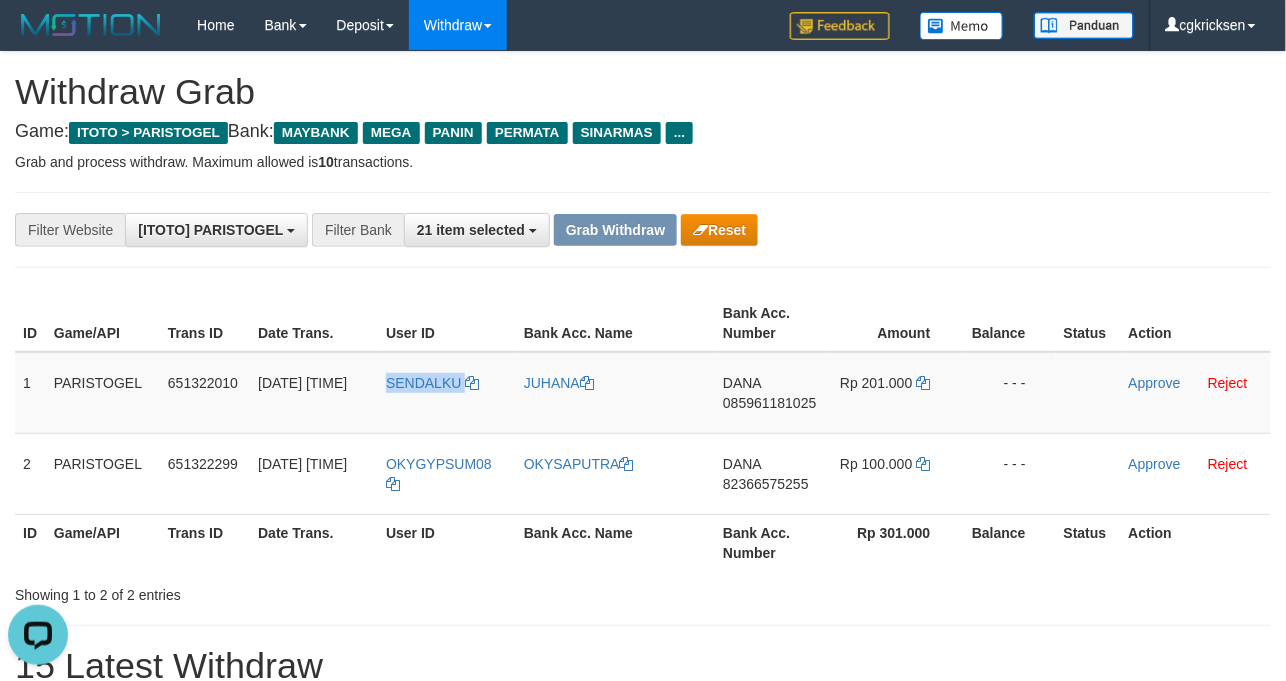 copy on "SENDALKU" 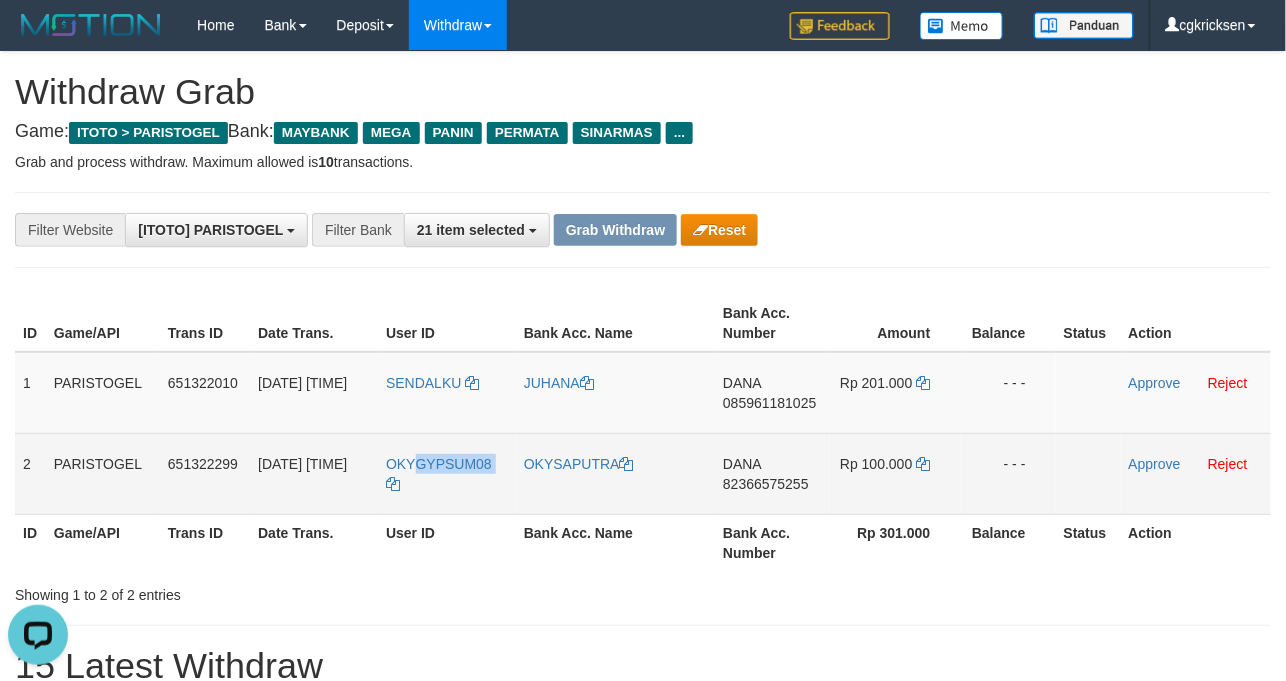 click on "OKYGYPSUM08" at bounding box center (447, 473) 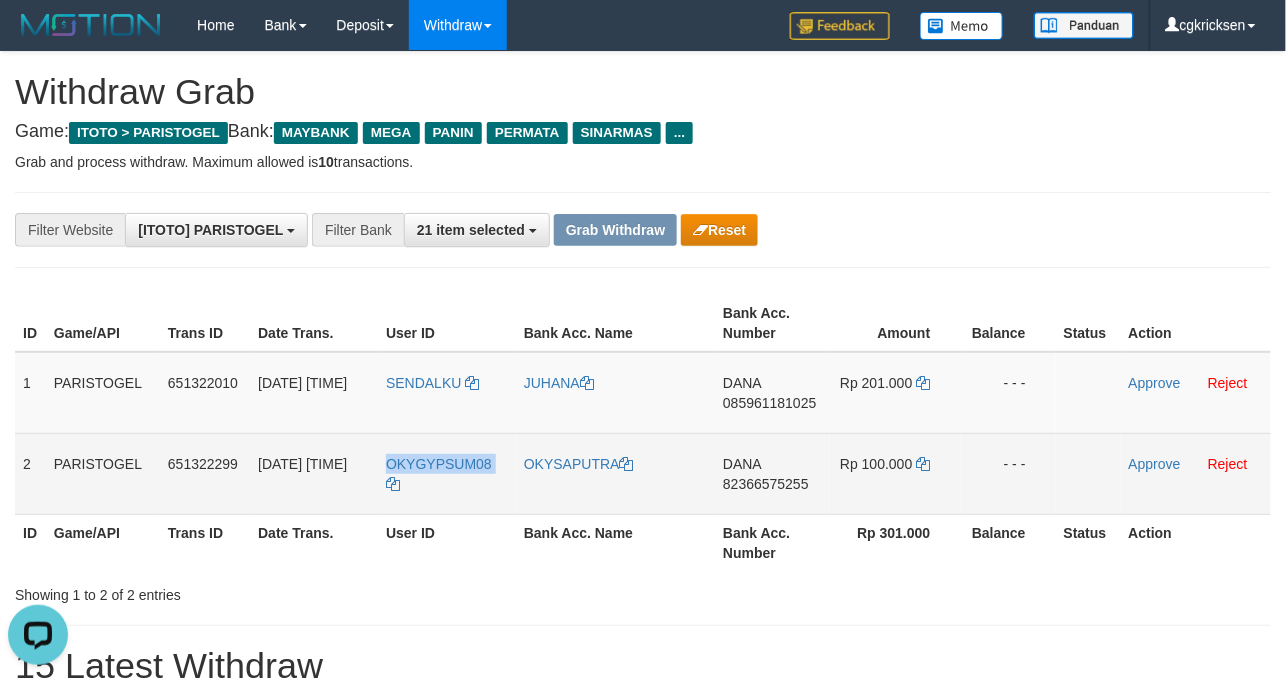 click on "OKYGYPSUM08" at bounding box center [447, 473] 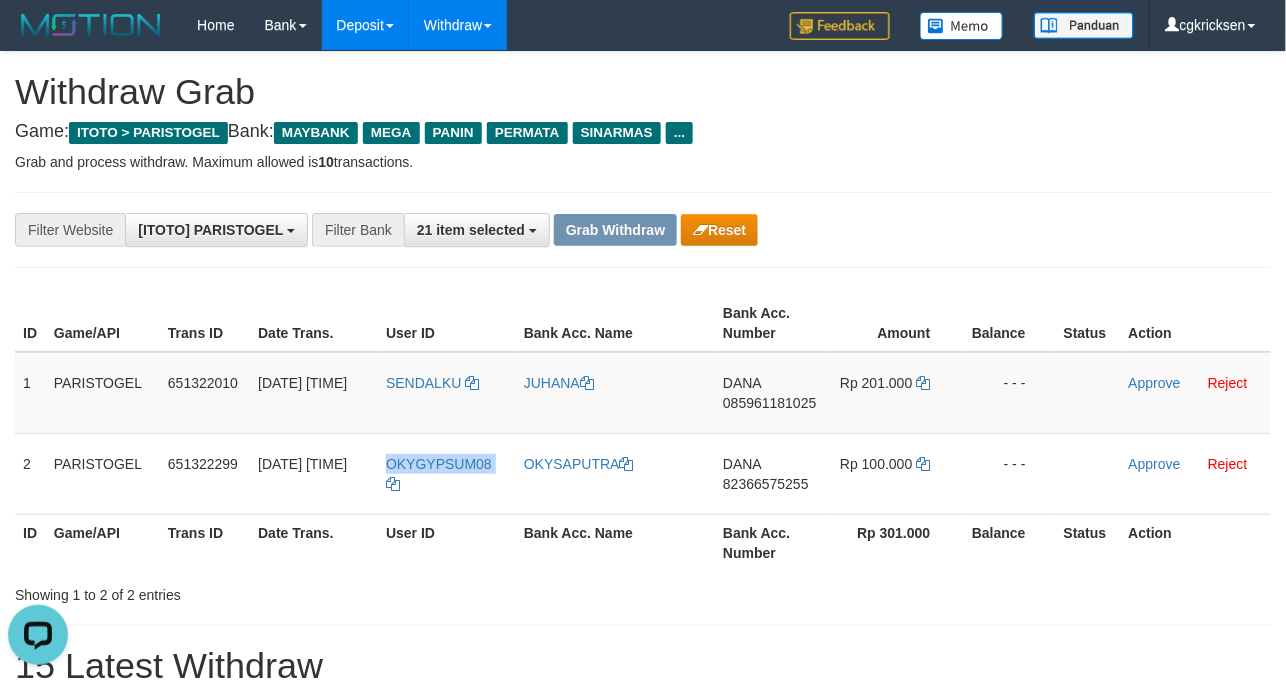 copy on "OKYGYPSUM08" 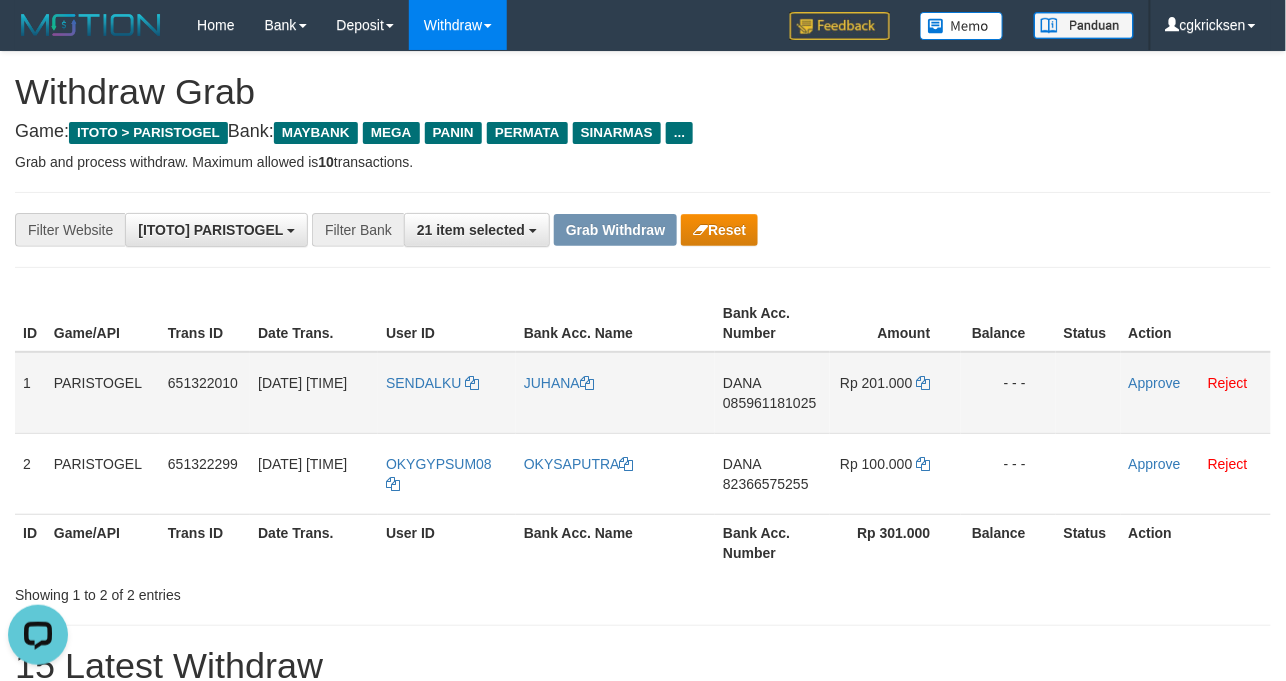 click on "DANA
085961181025" at bounding box center [772, 393] 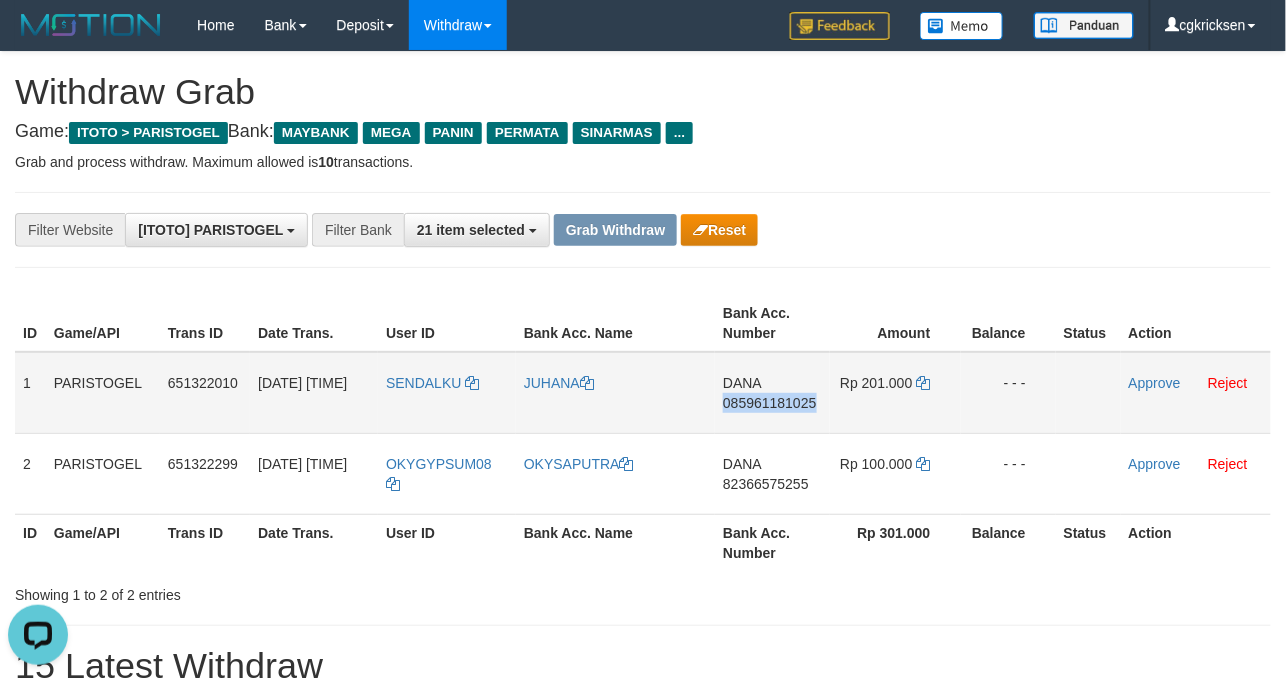 click on "DANA
085961181025" at bounding box center [772, 393] 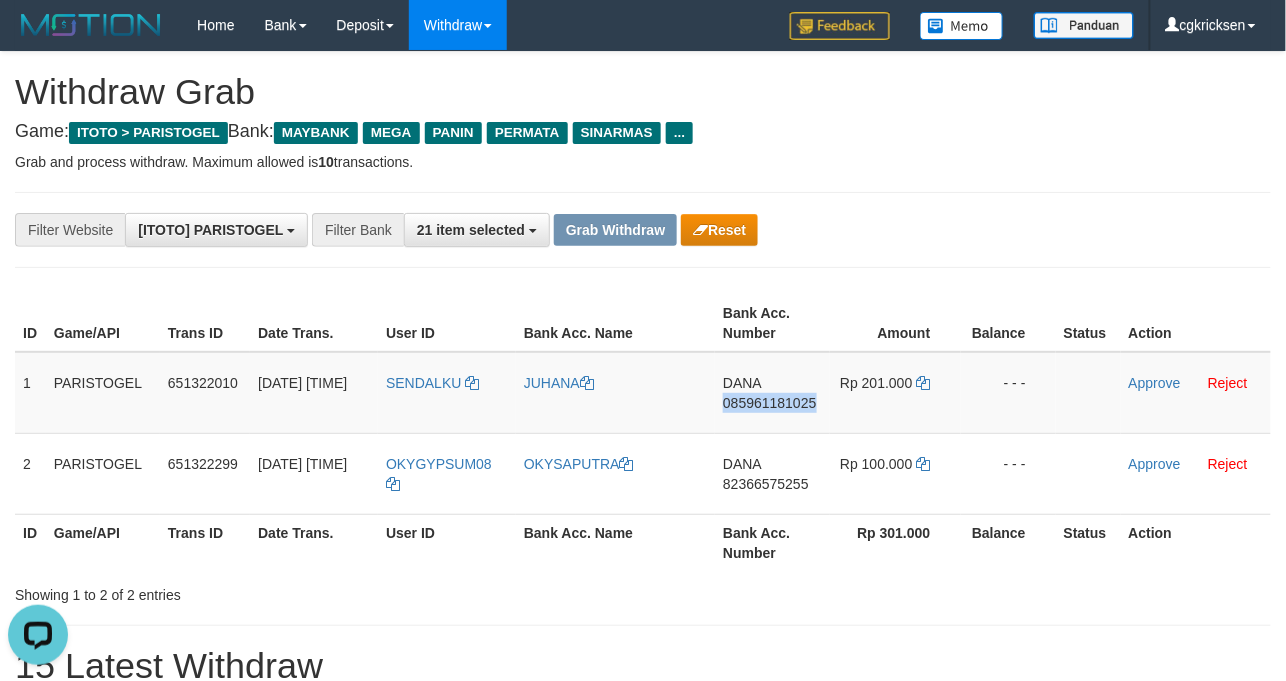 copy on "085961181025" 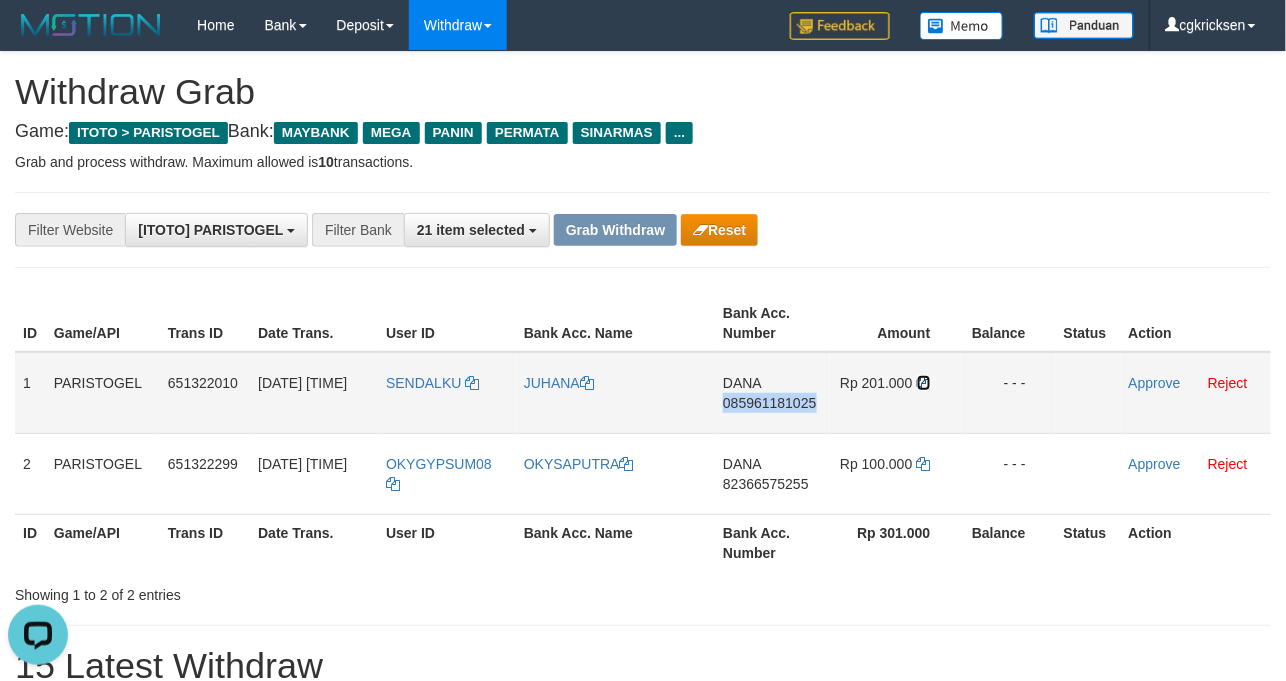 click at bounding box center (924, 383) 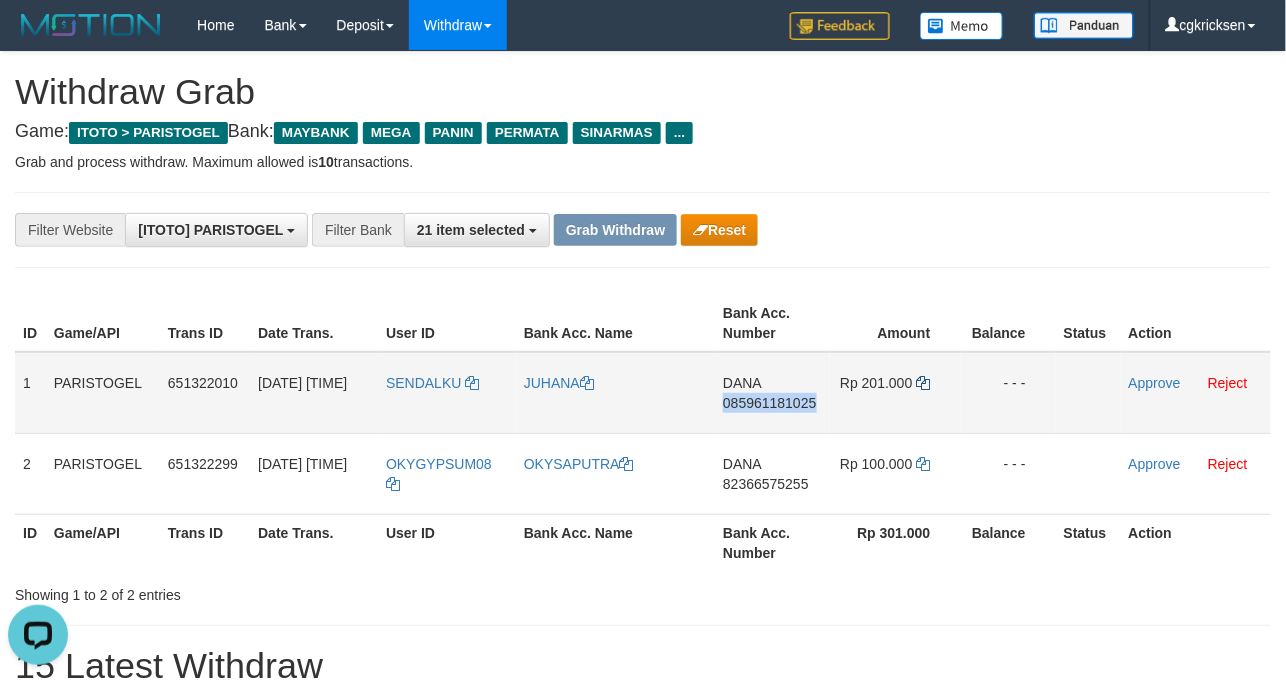 copy on "085961181025" 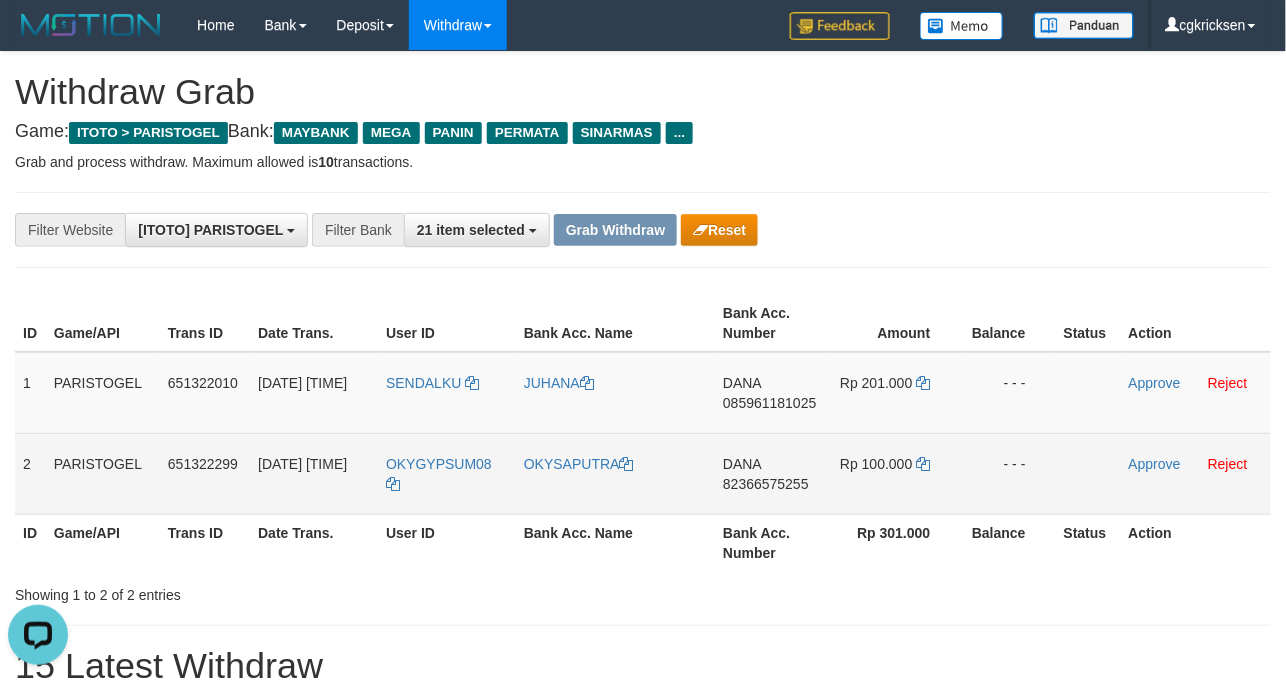 click on "DANA
82366575255" at bounding box center [772, 473] 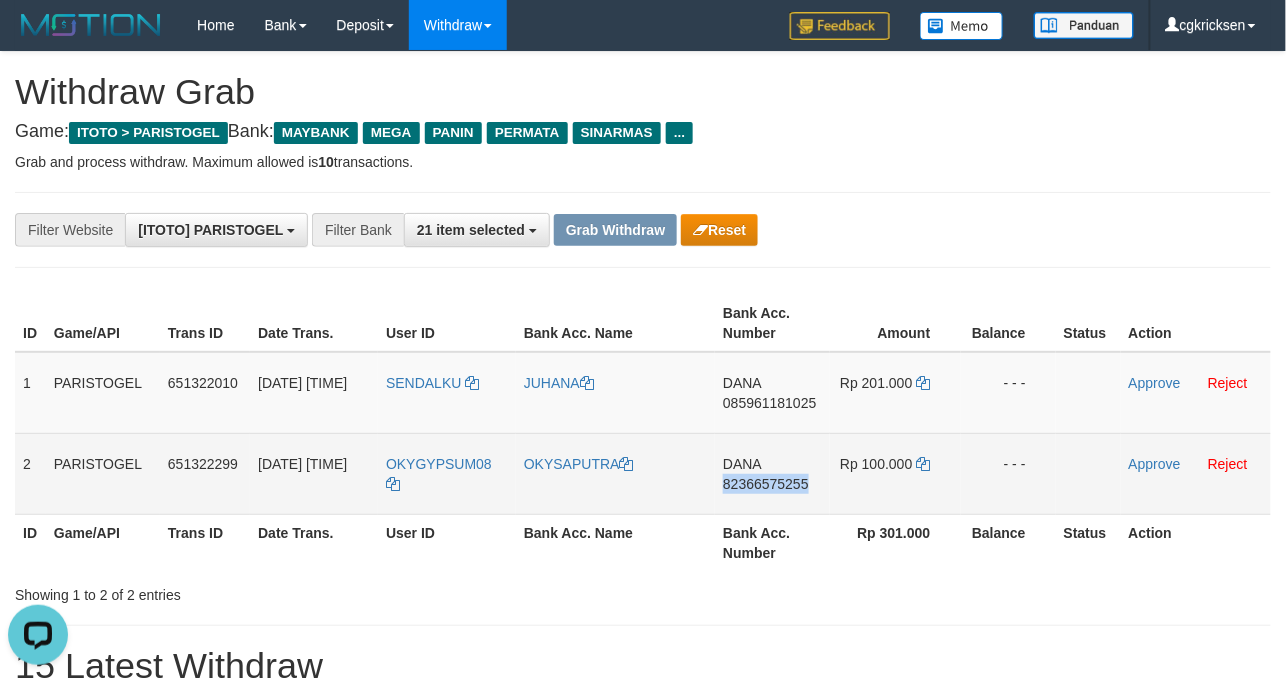 click on "DANA
82366575255" at bounding box center (772, 473) 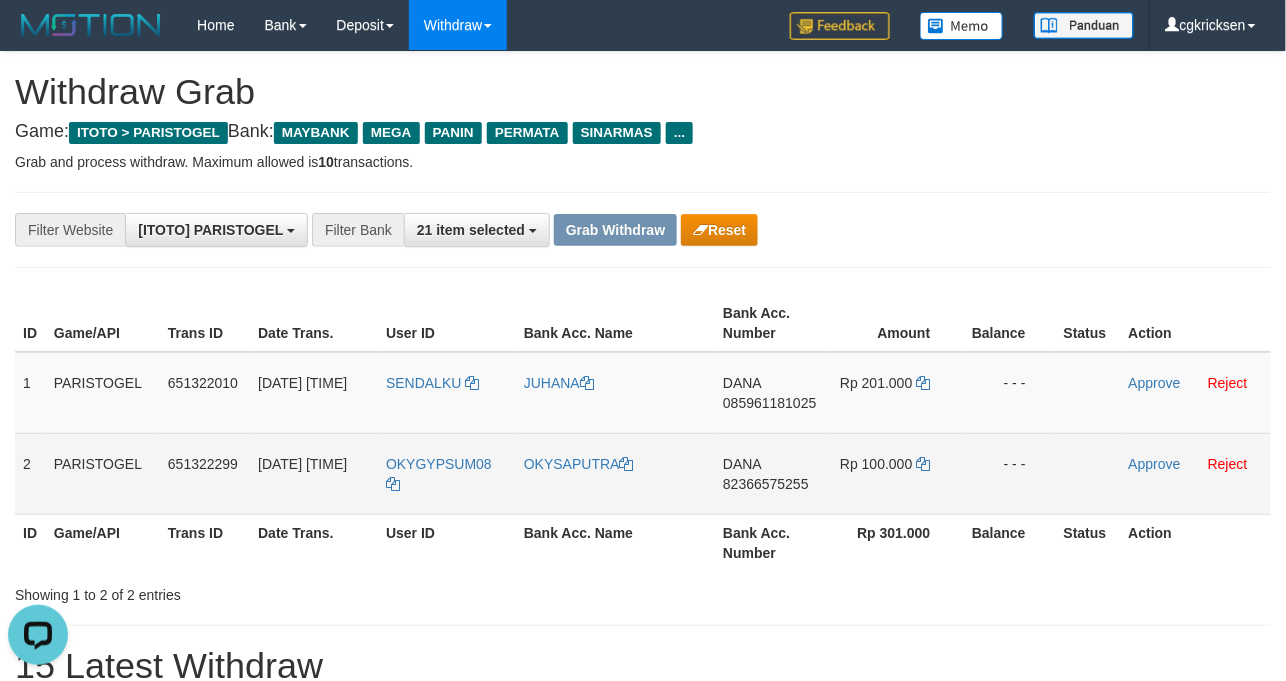 click on "Rp 100.000" at bounding box center (895, 473) 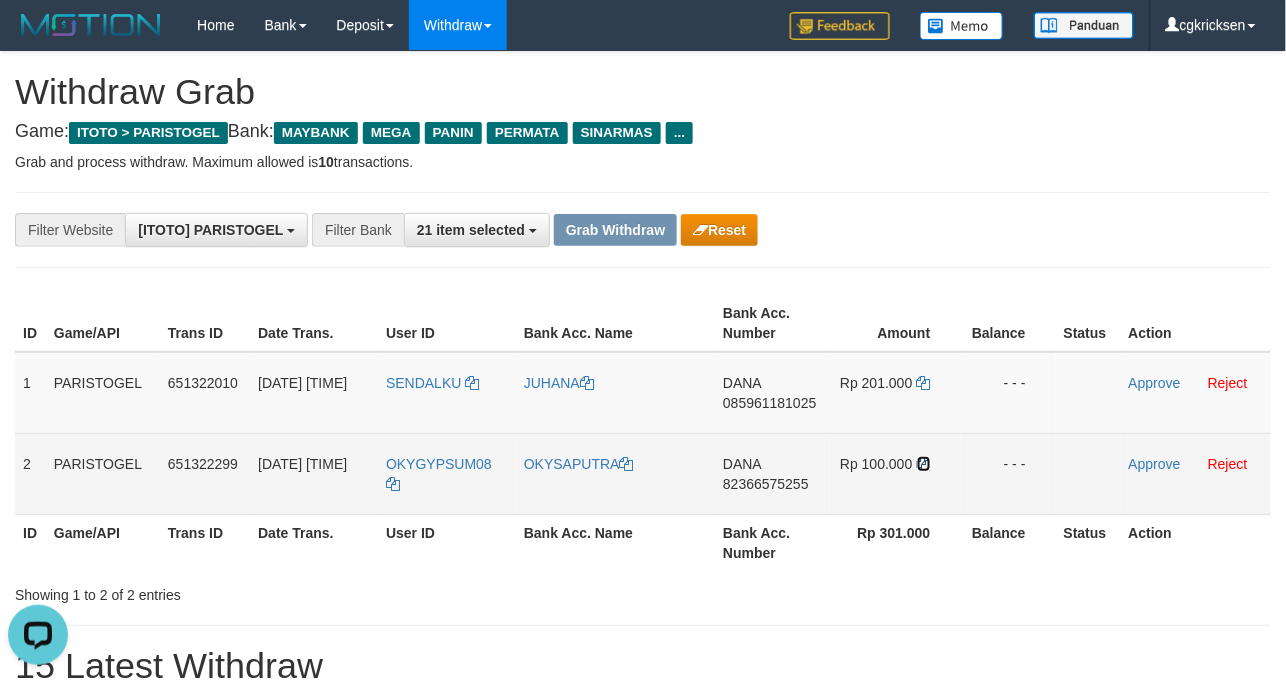 click at bounding box center (924, 464) 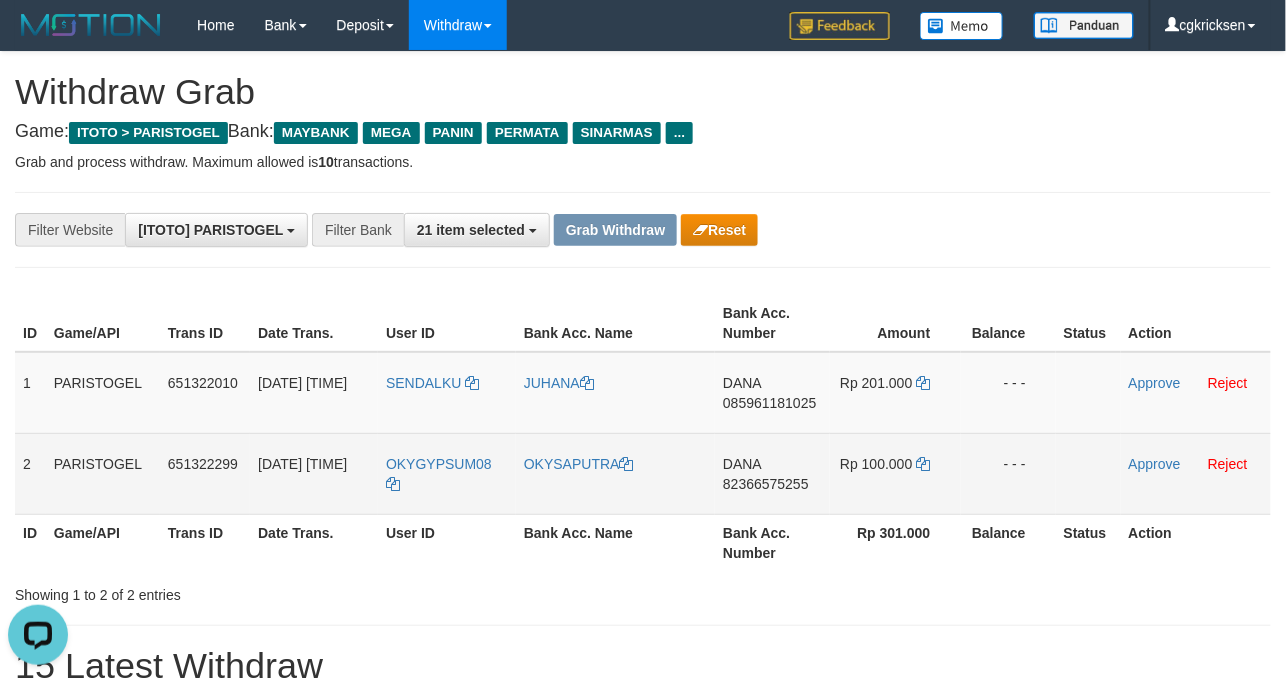 click on "DANA
82366575255" at bounding box center (772, 473) 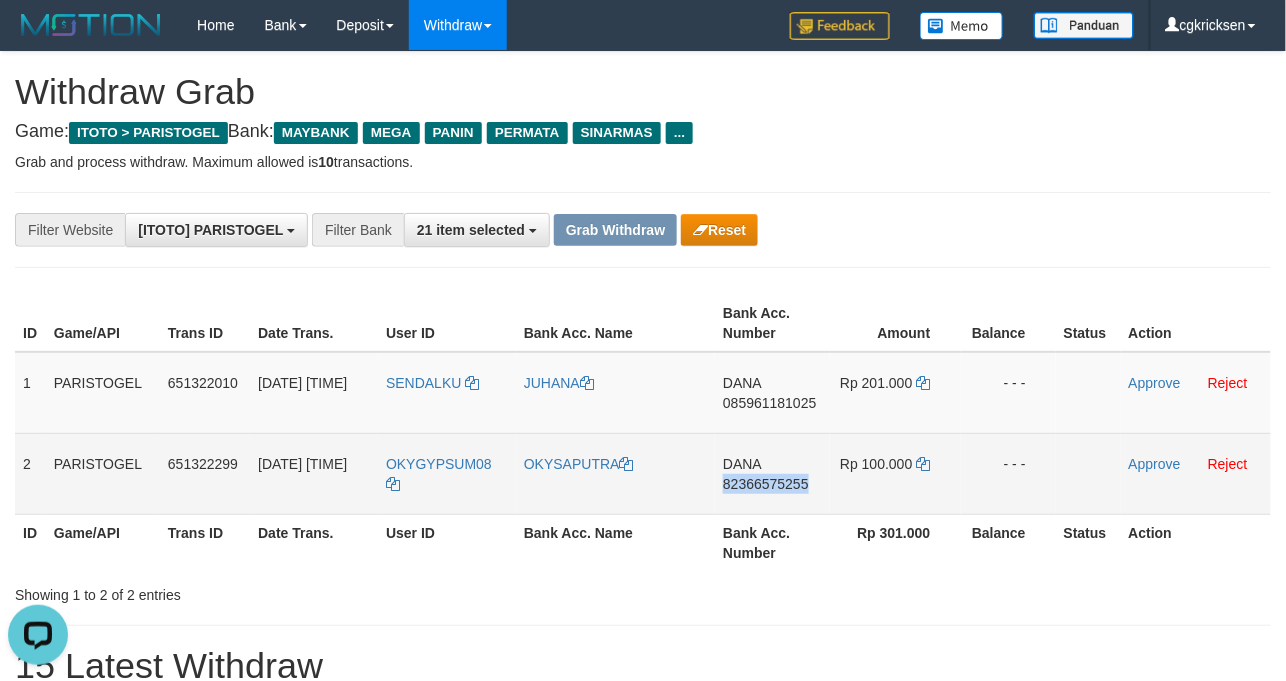 click on "DANA
82366575255" at bounding box center (772, 473) 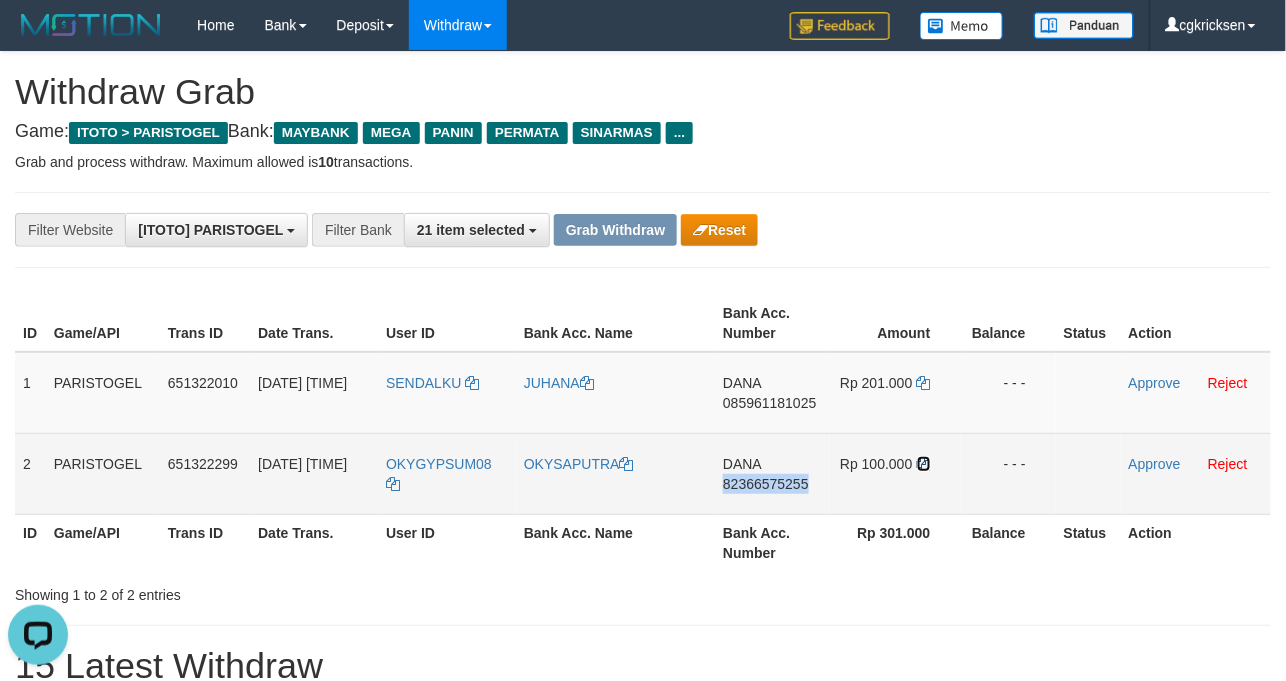 drag, startPoint x: 925, startPoint y: 493, endPoint x: 992, endPoint y: 462, distance: 73.82411 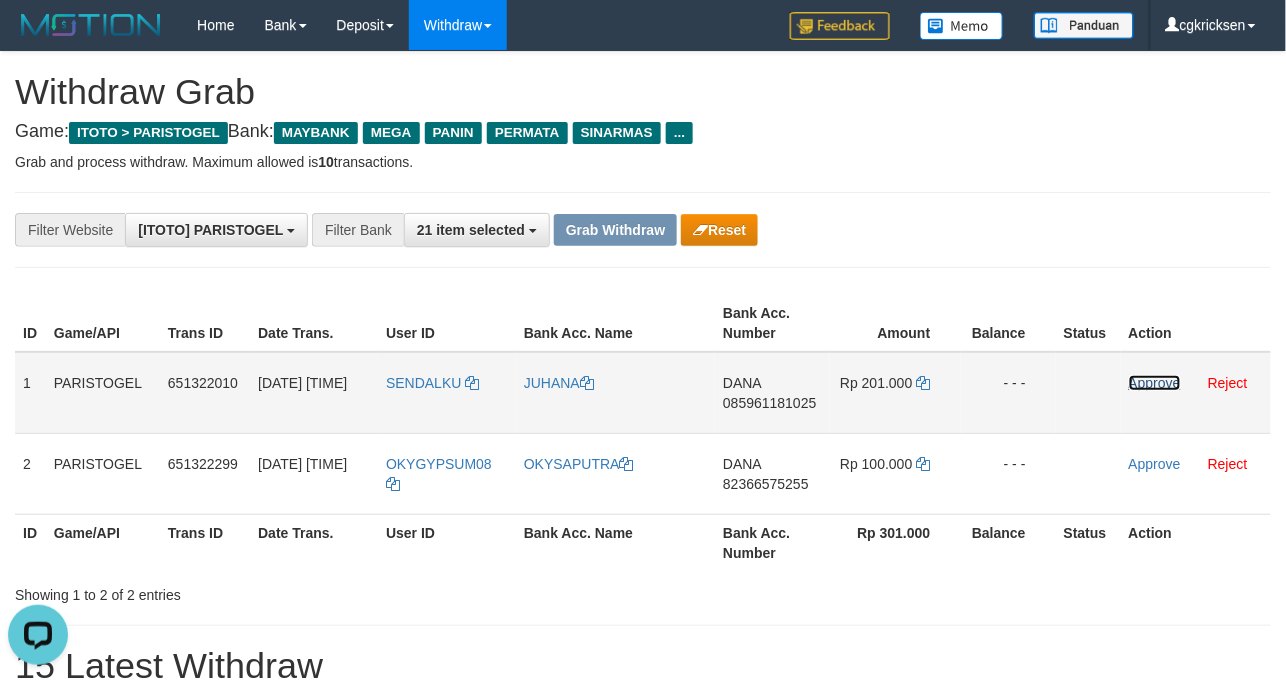 click on "Approve" at bounding box center (1155, 383) 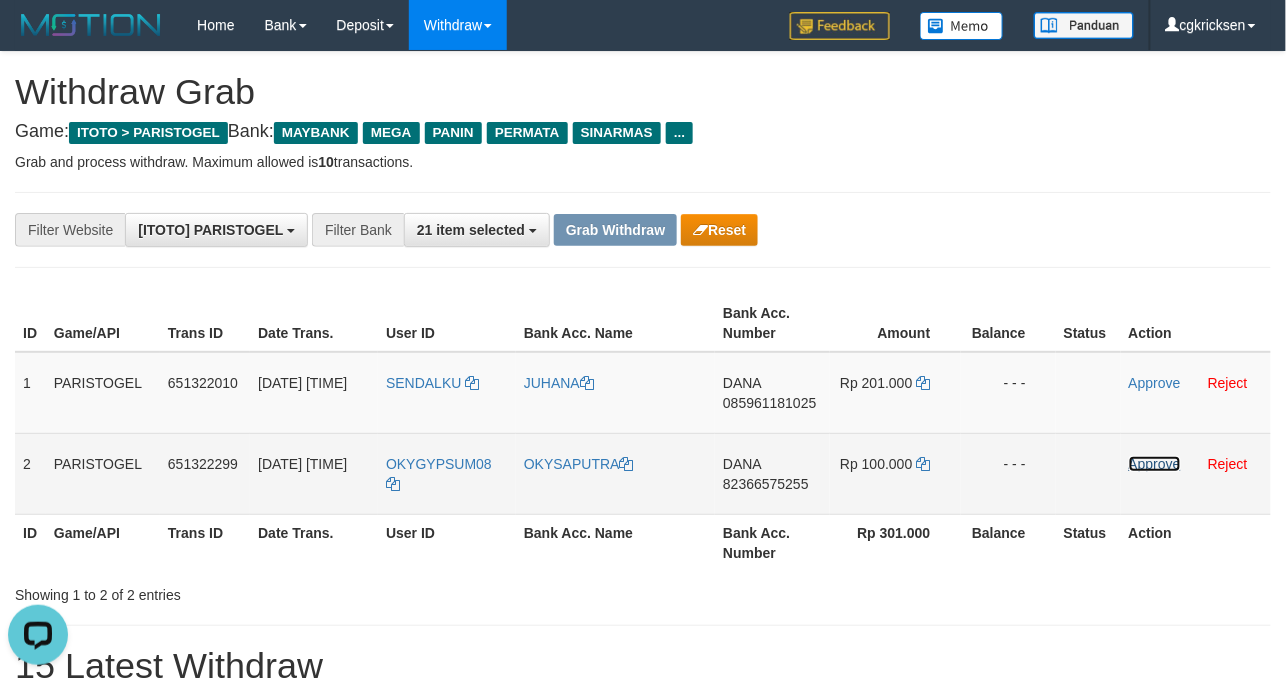 click on "Approve" at bounding box center (1155, 464) 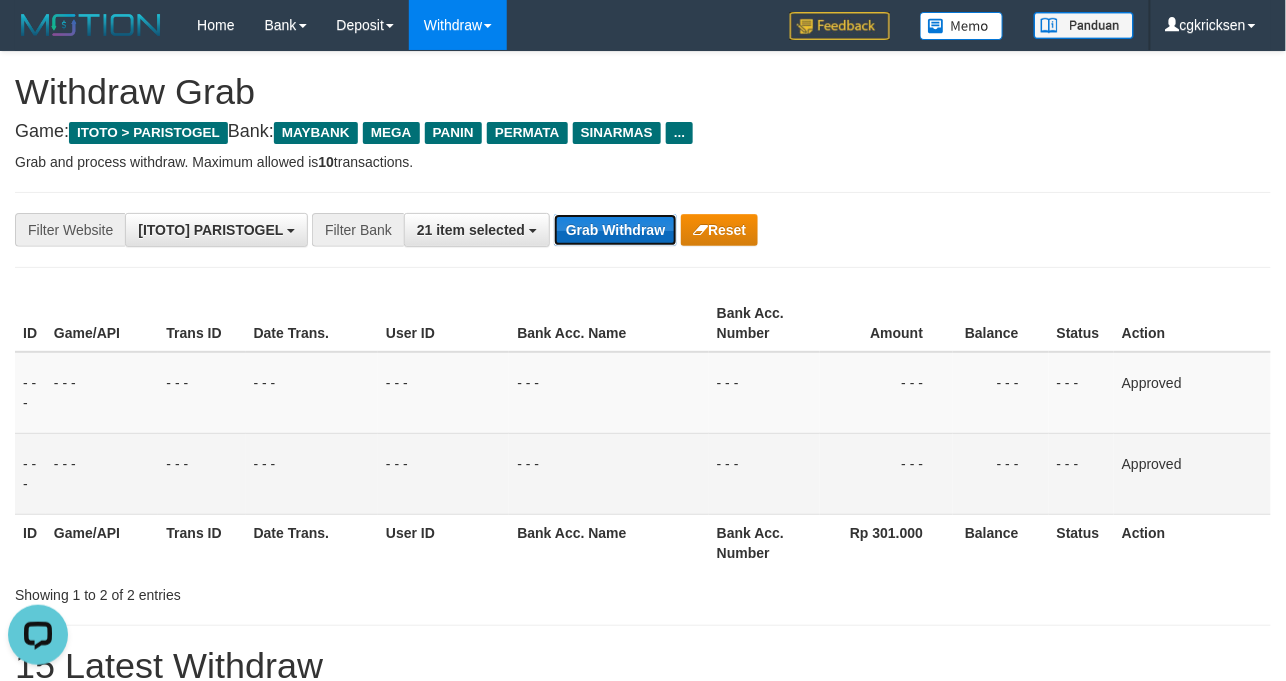 click on "Grab Withdraw" at bounding box center [615, 230] 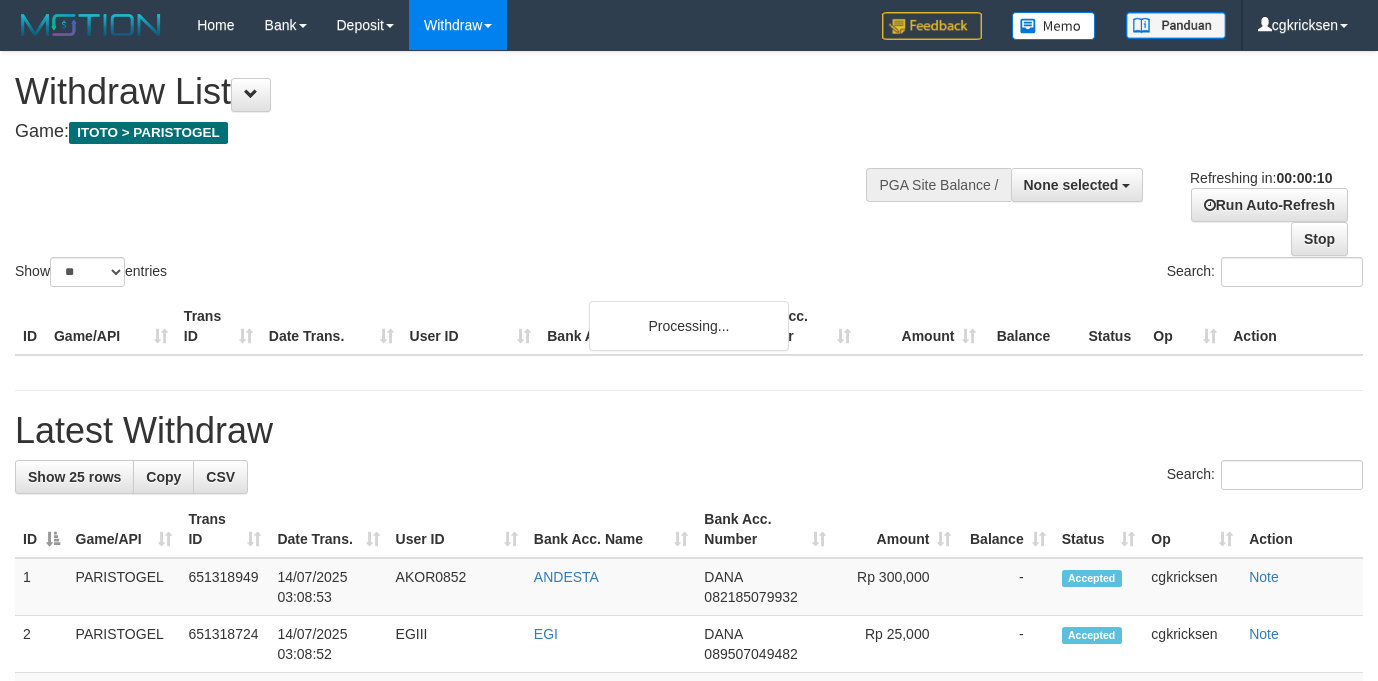 select 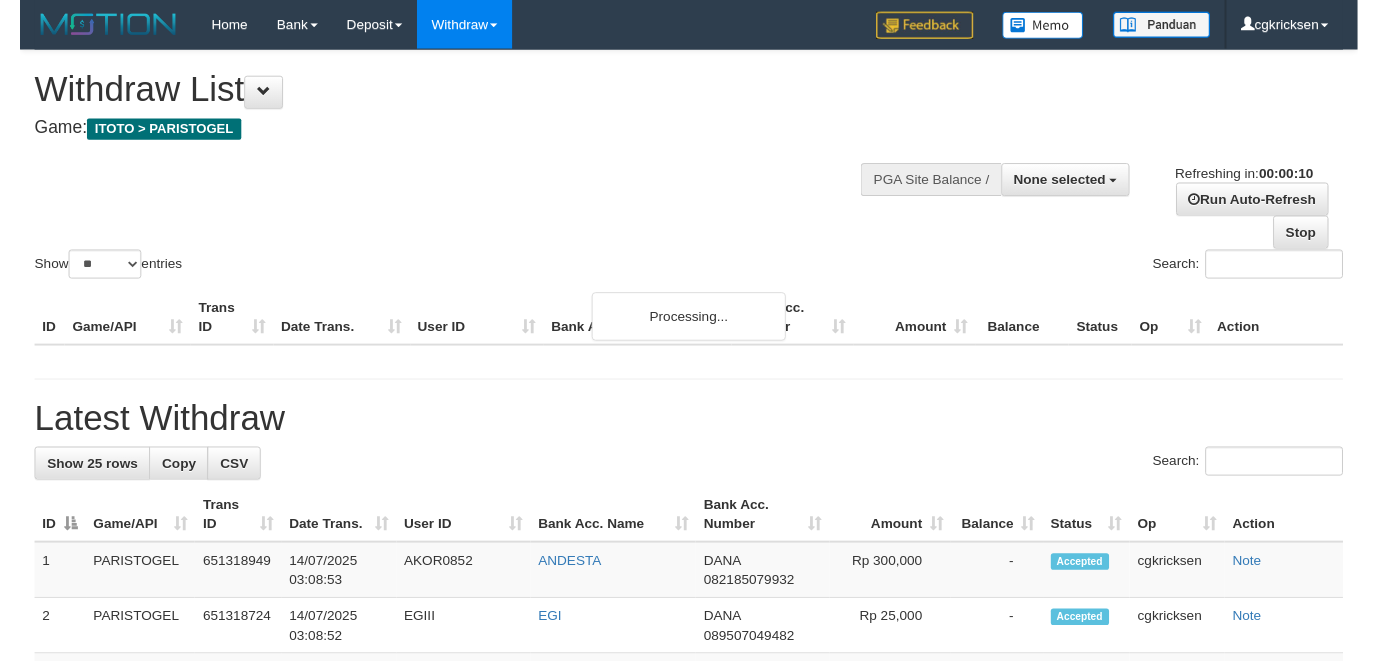 scroll, scrollTop: 0, scrollLeft: 0, axis: both 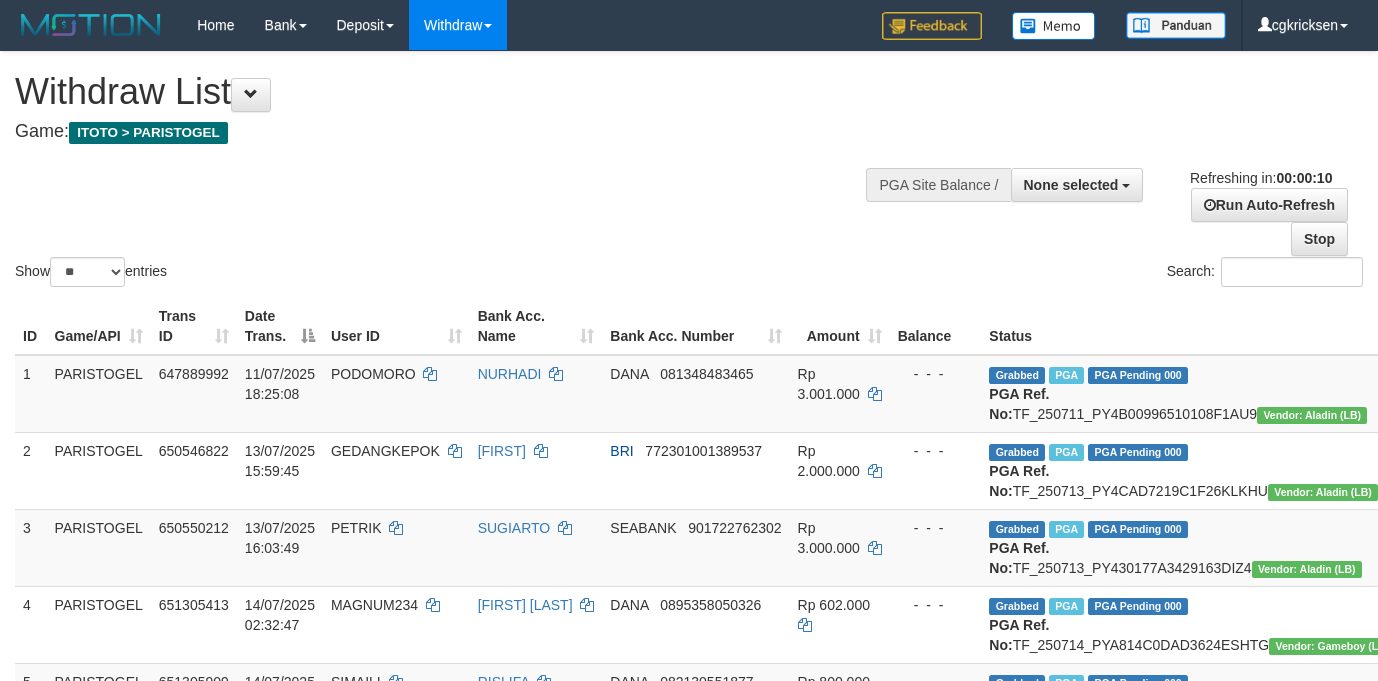 select 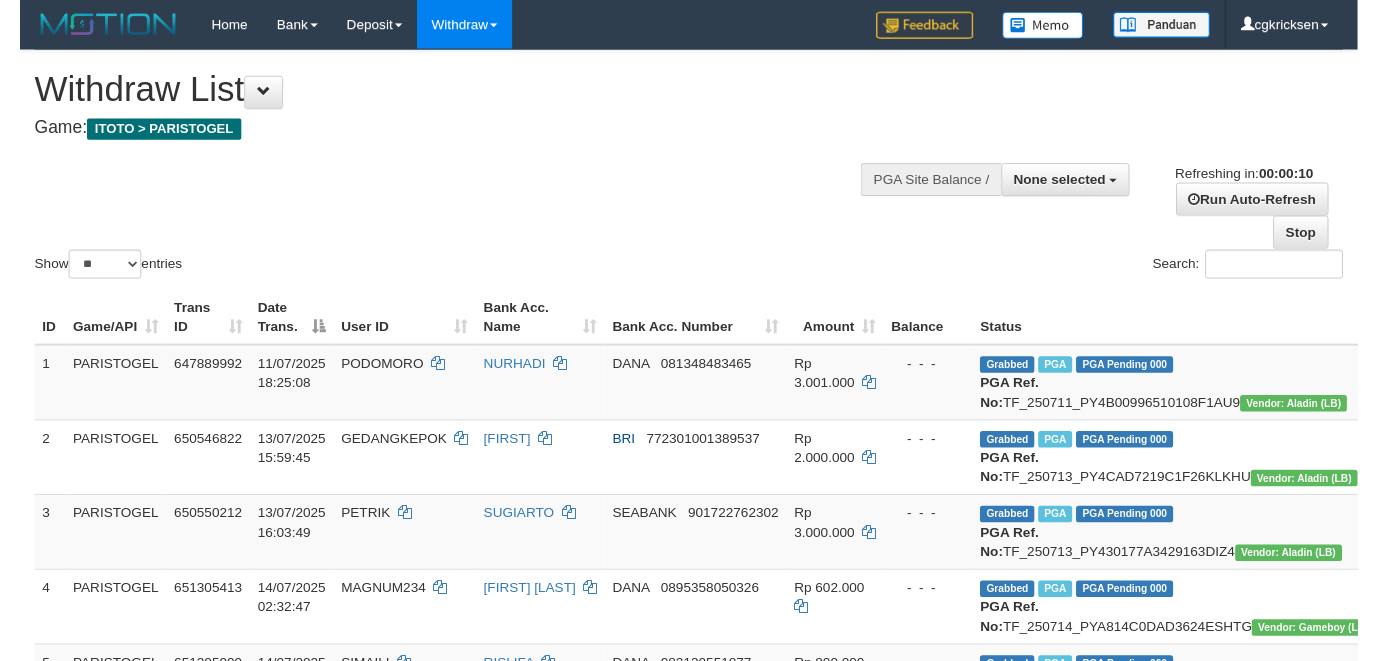 scroll, scrollTop: 0, scrollLeft: 0, axis: both 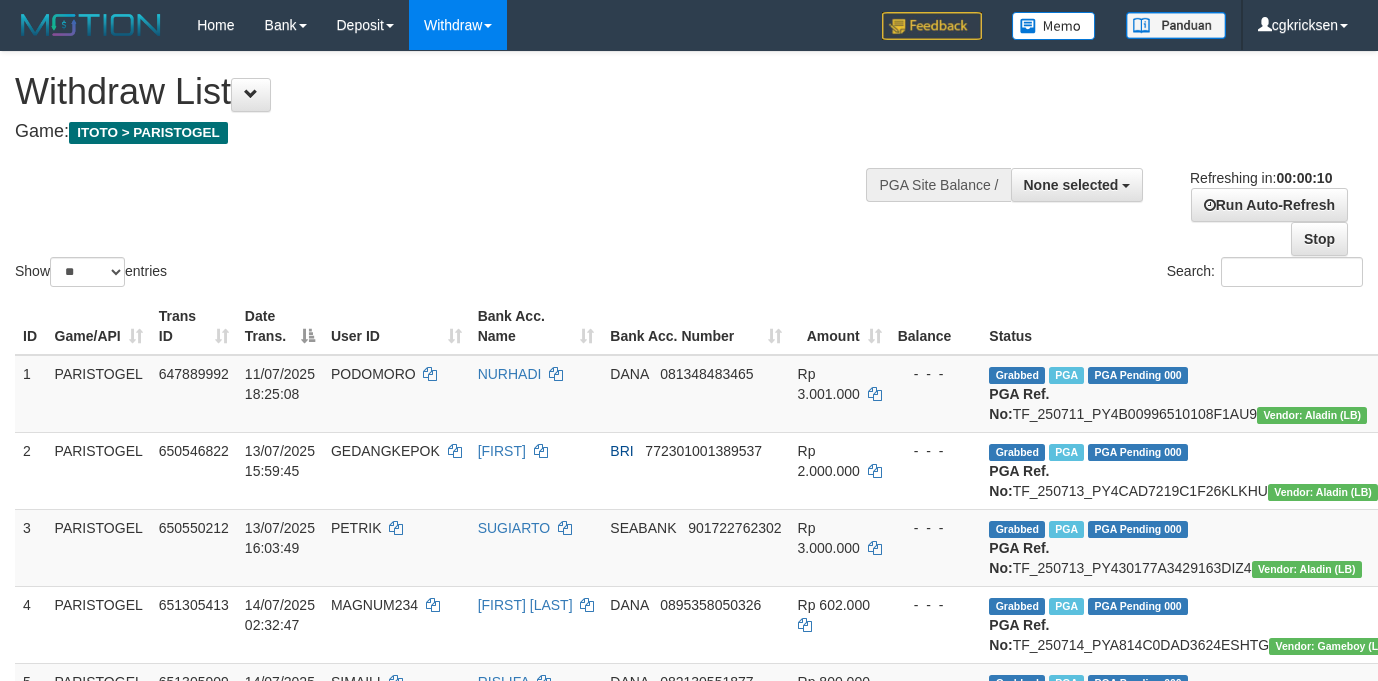 select 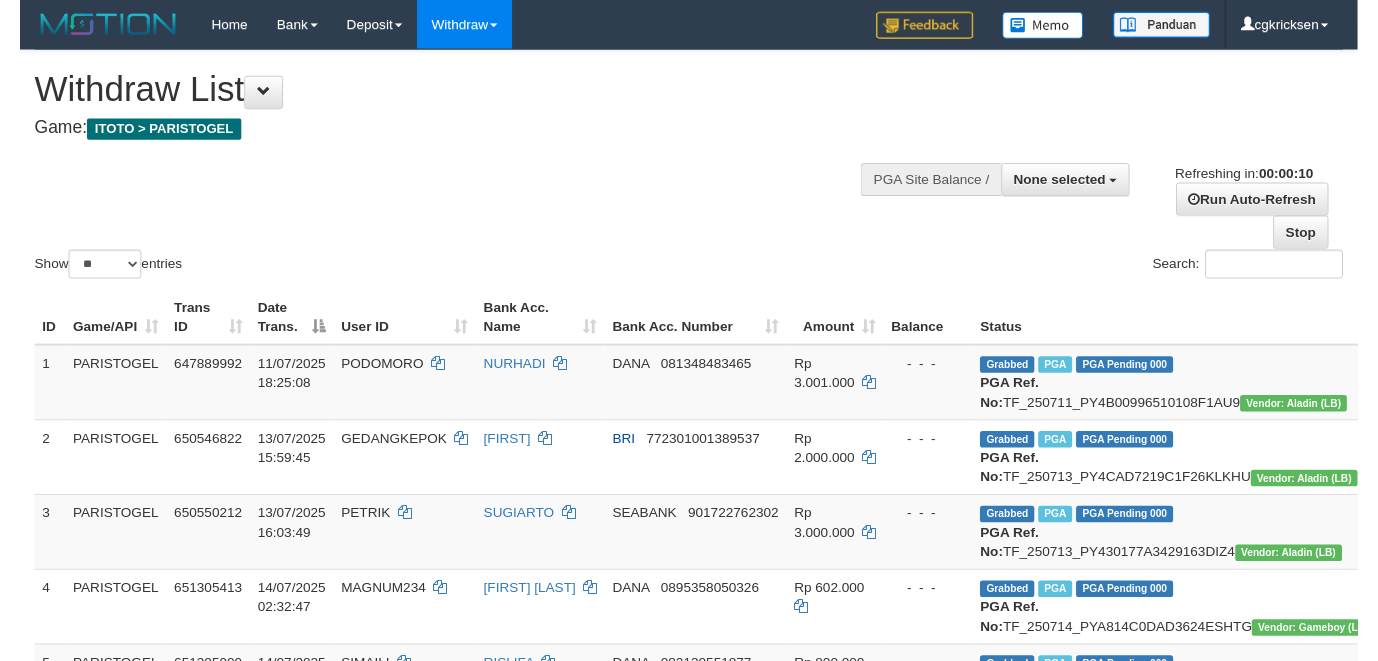 scroll, scrollTop: 0, scrollLeft: 0, axis: both 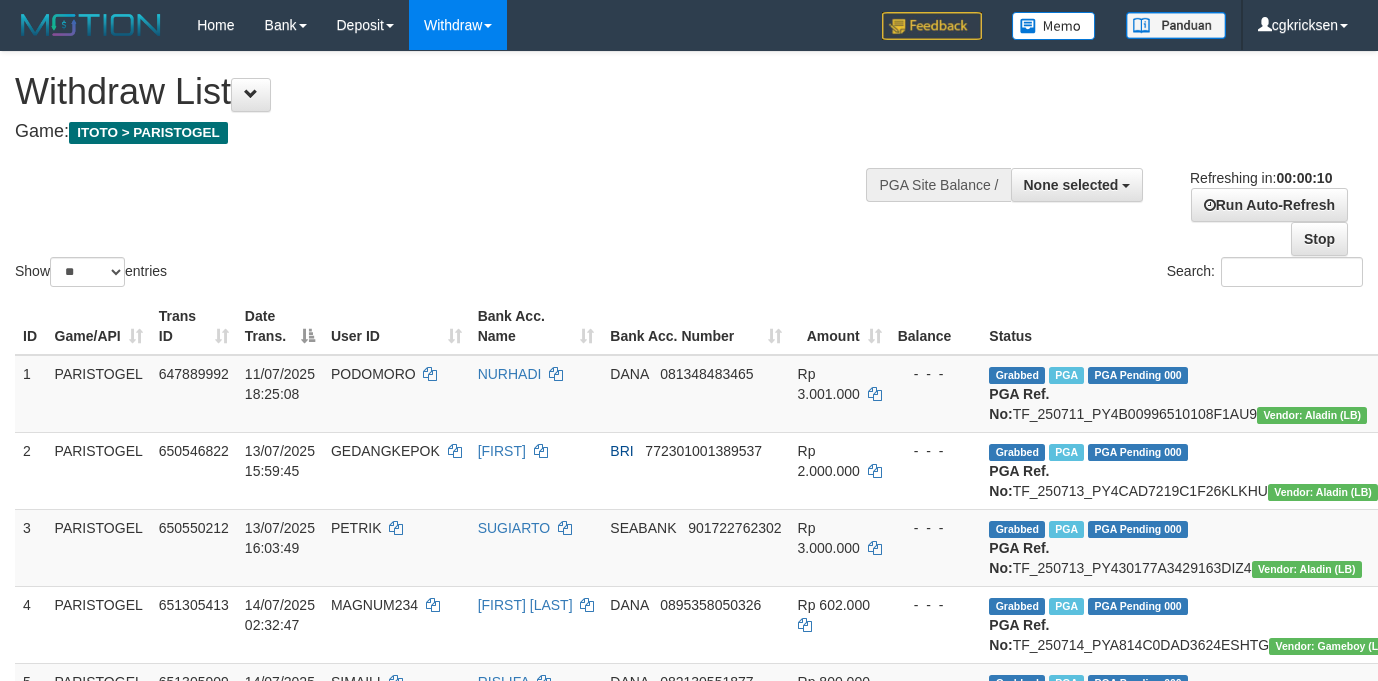 select 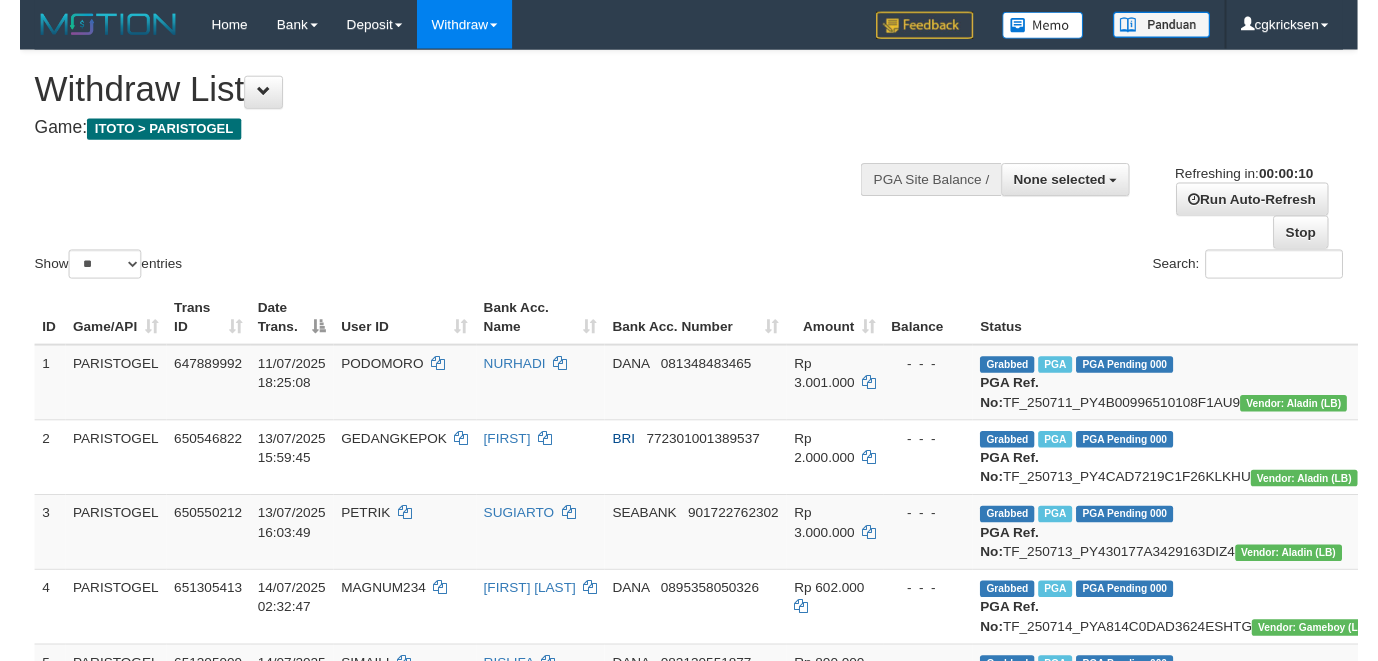 scroll, scrollTop: 0, scrollLeft: 0, axis: both 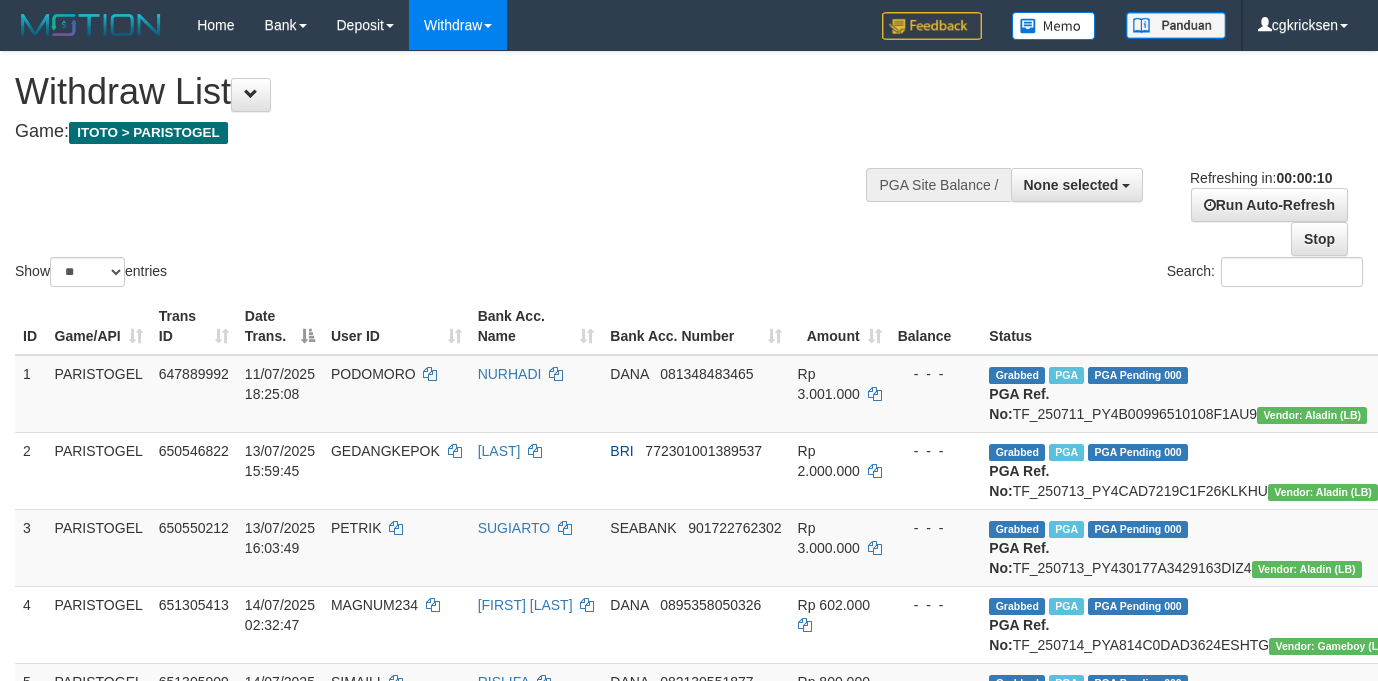 select 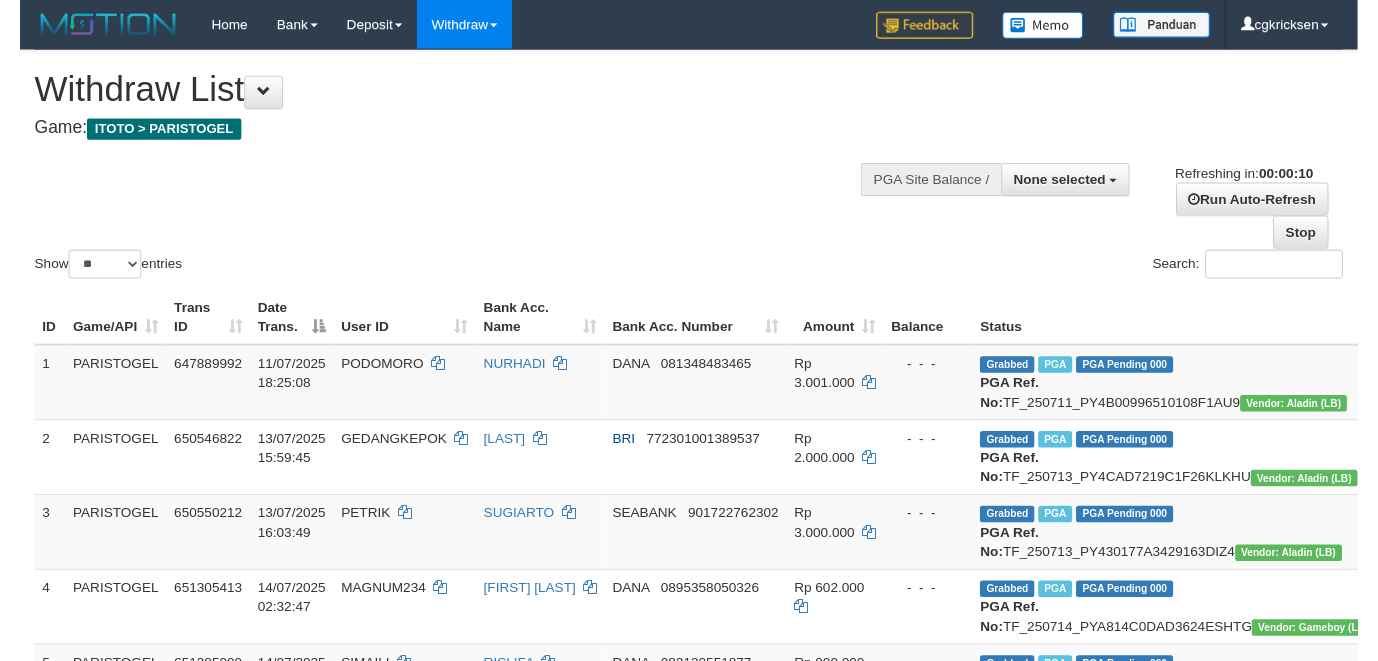 scroll, scrollTop: 0, scrollLeft: 0, axis: both 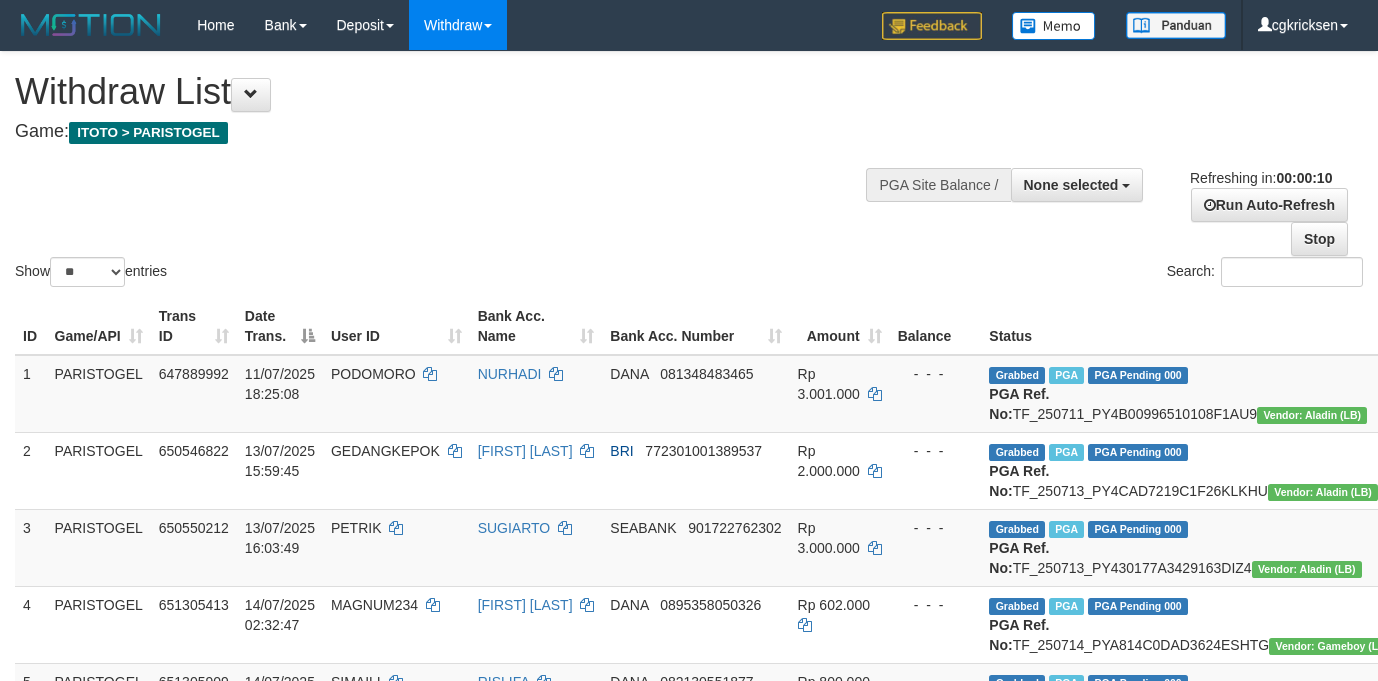 select 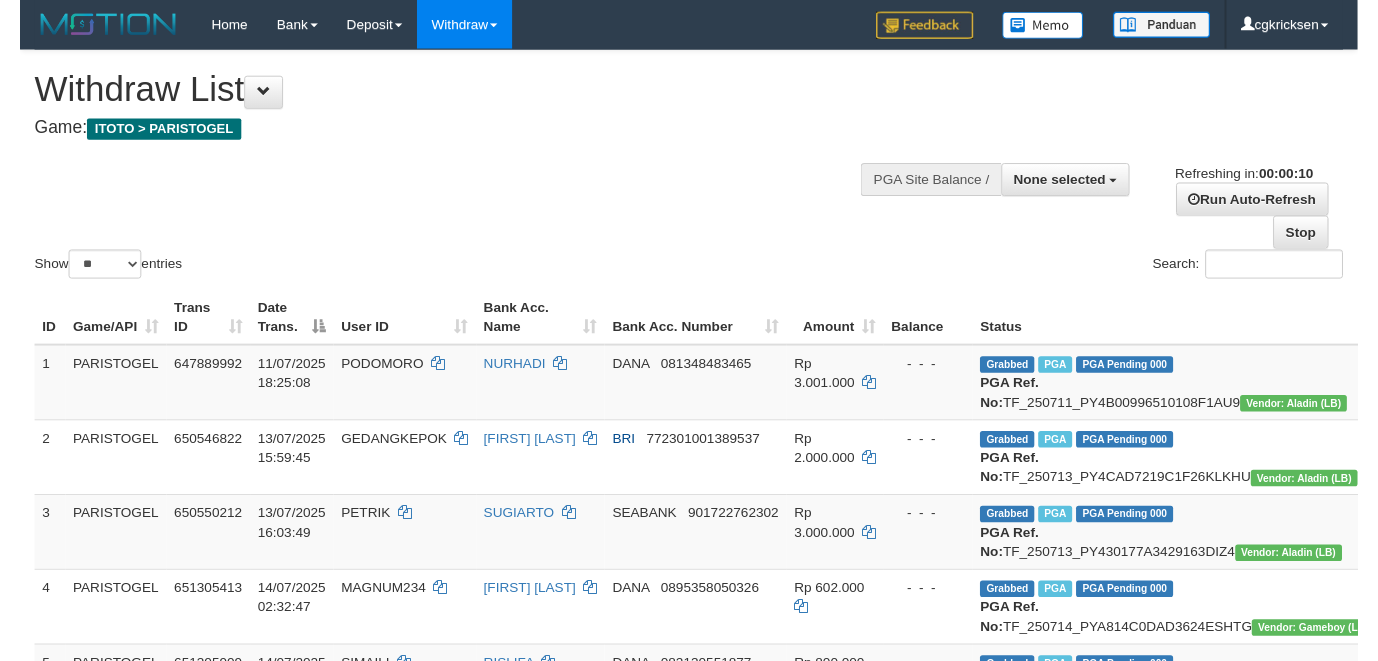 scroll, scrollTop: 0, scrollLeft: 0, axis: both 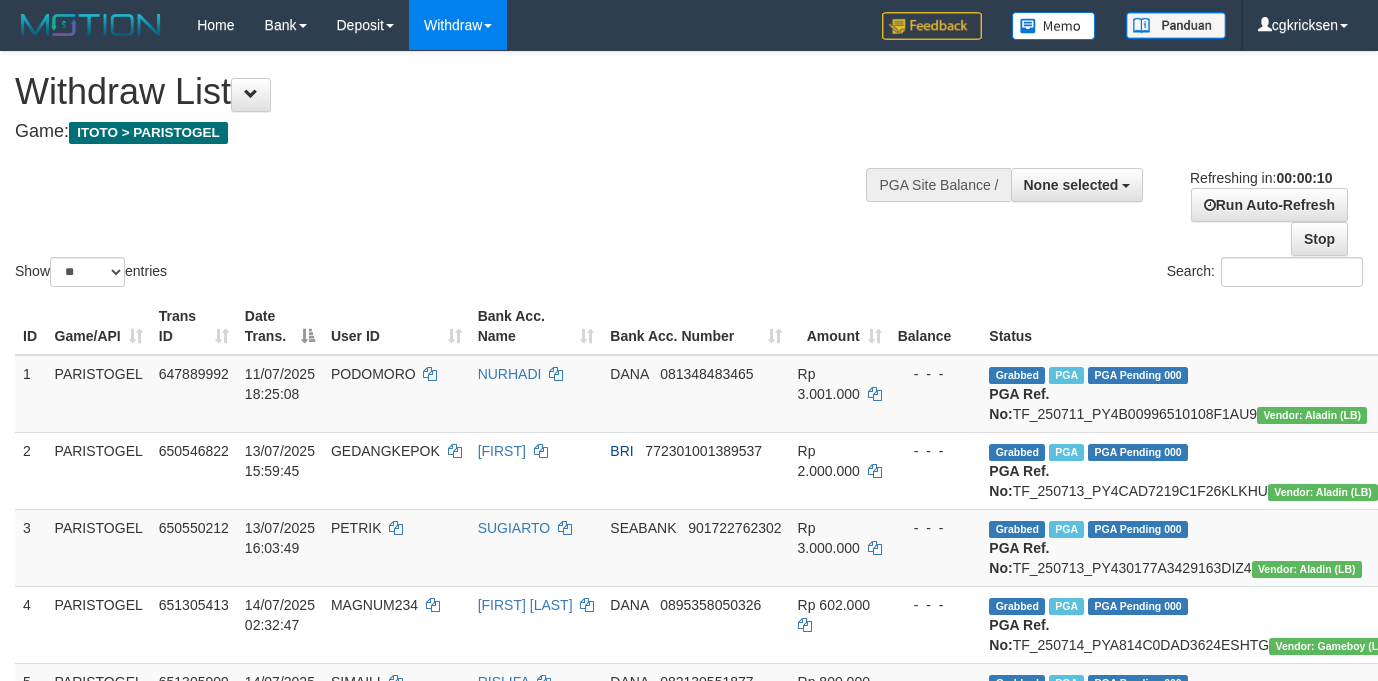select 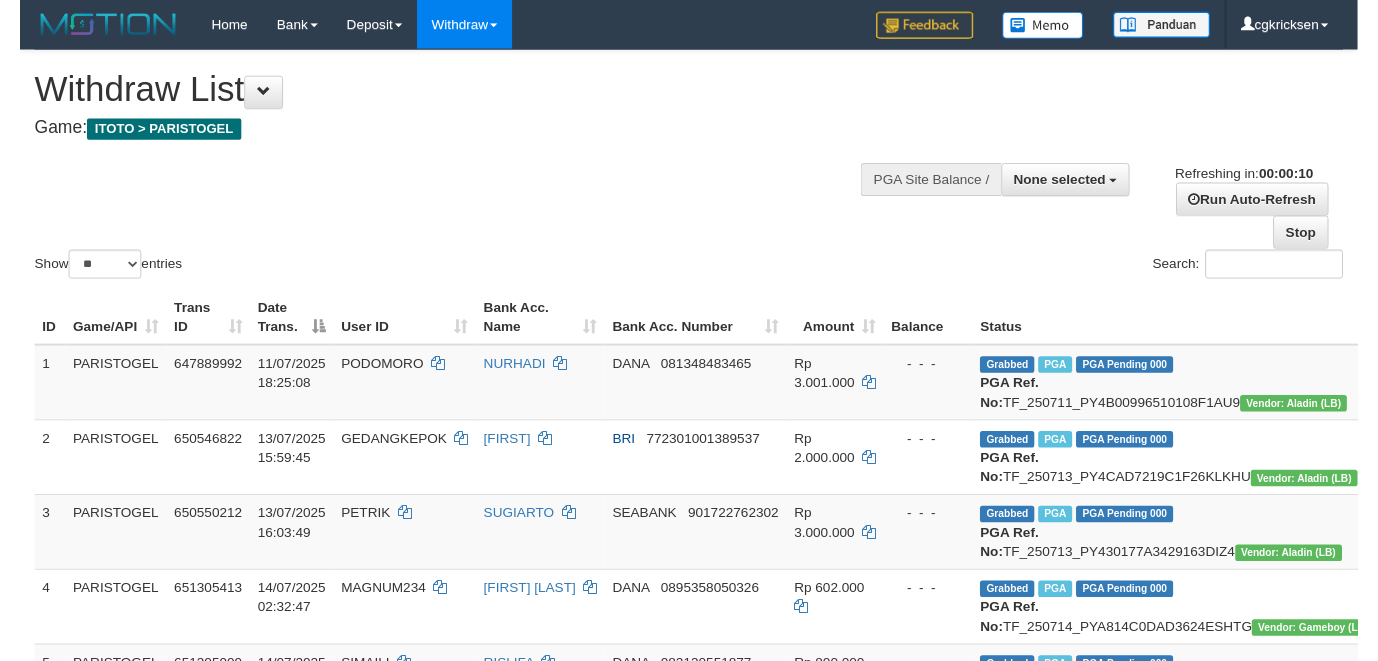 scroll, scrollTop: 0, scrollLeft: 0, axis: both 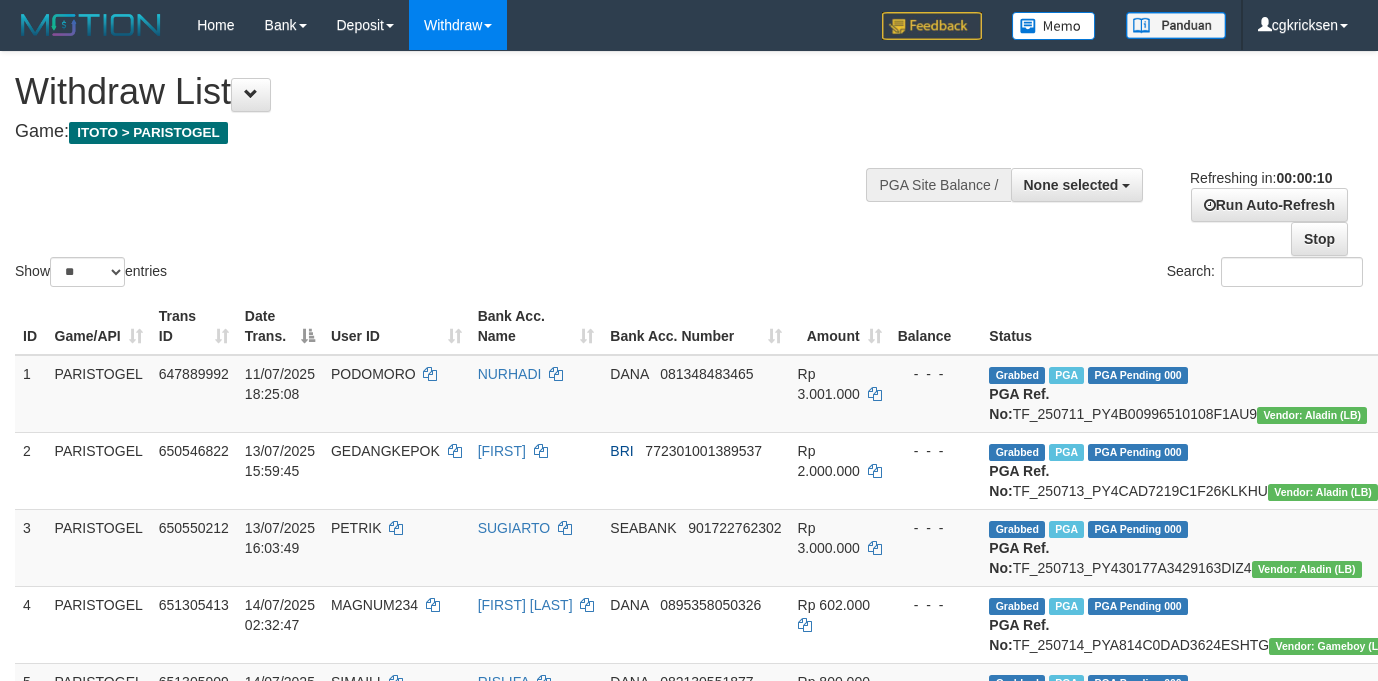 select 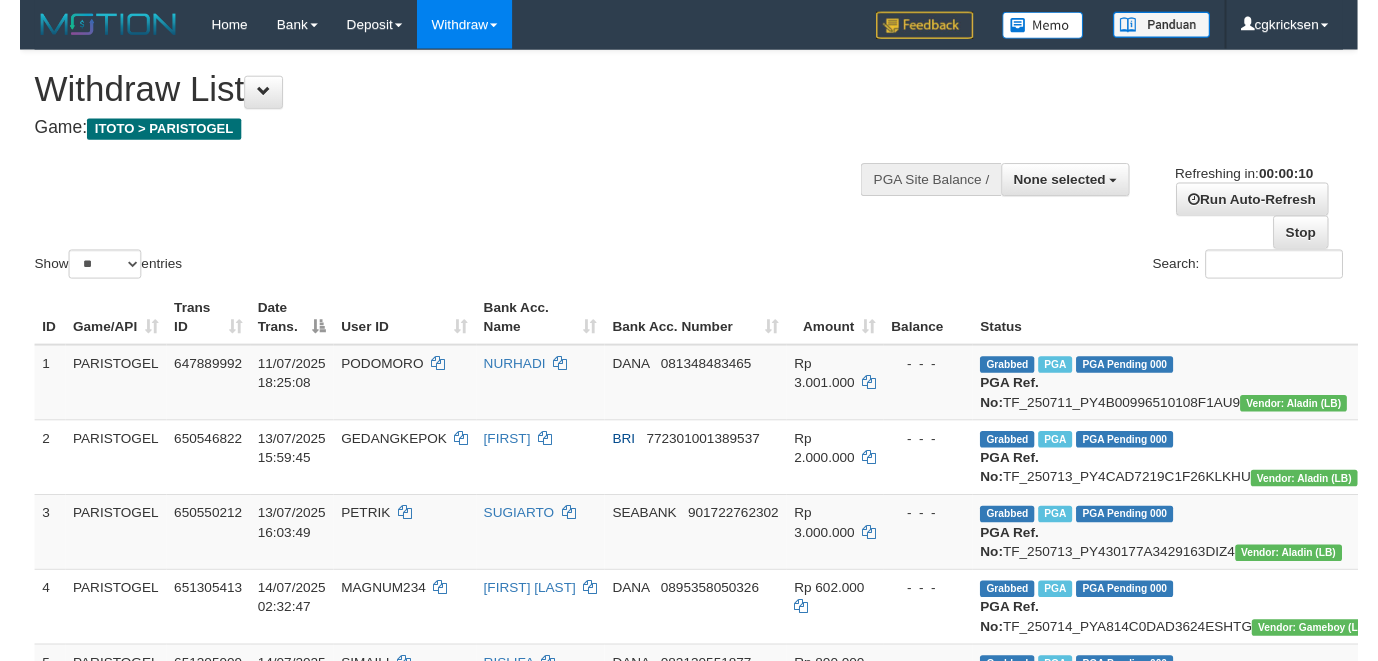 scroll, scrollTop: 0, scrollLeft: 0, axis: both 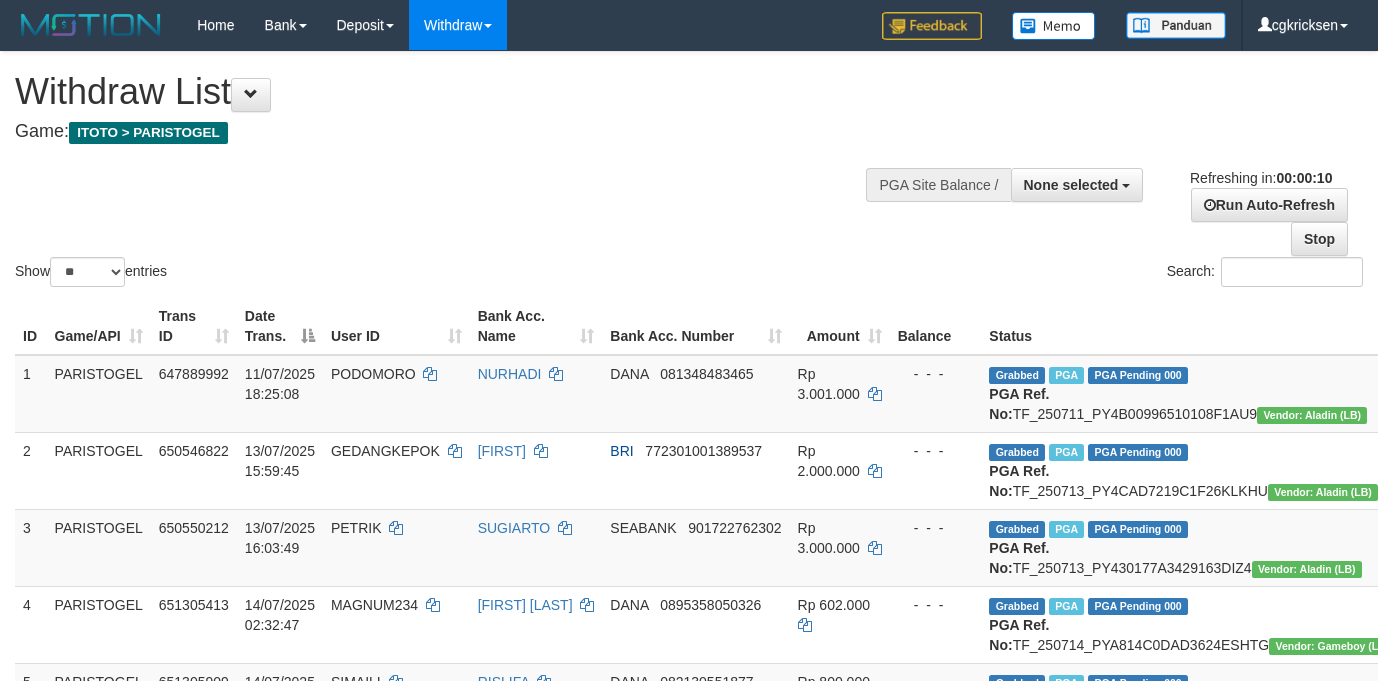 select 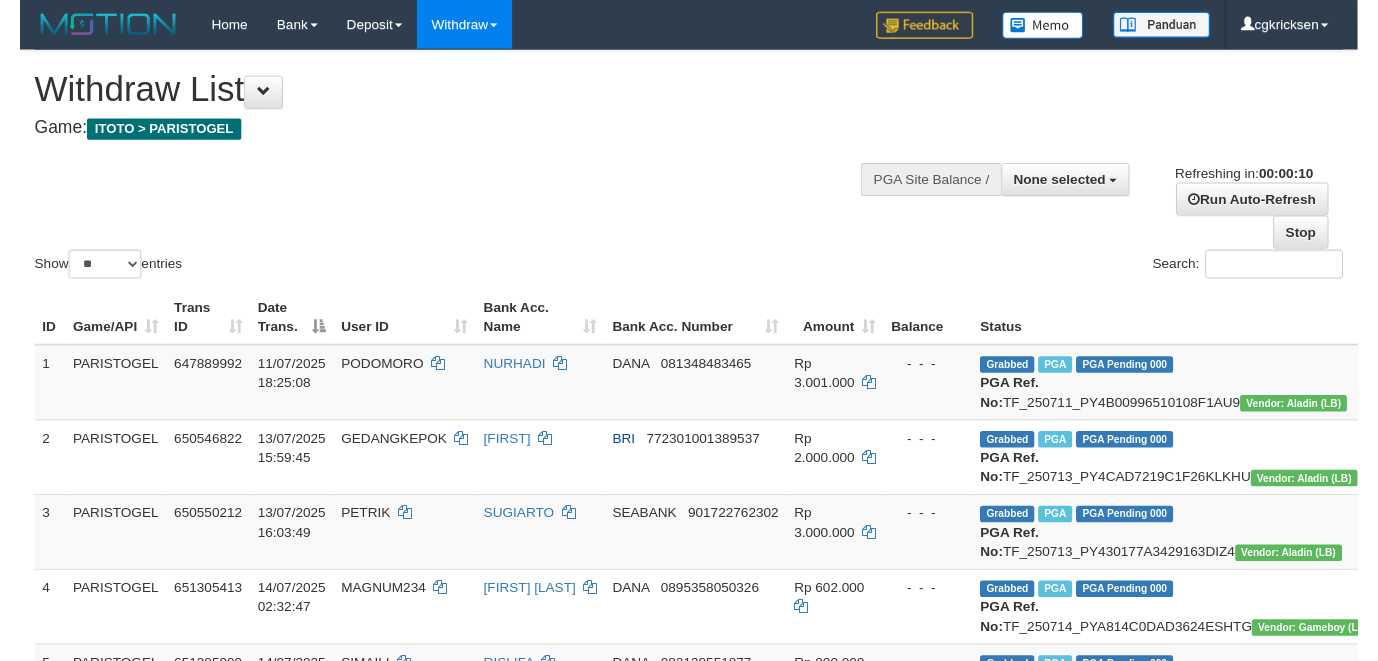scroll, scrollTop: 0, scrollLeft: 0, axis: both 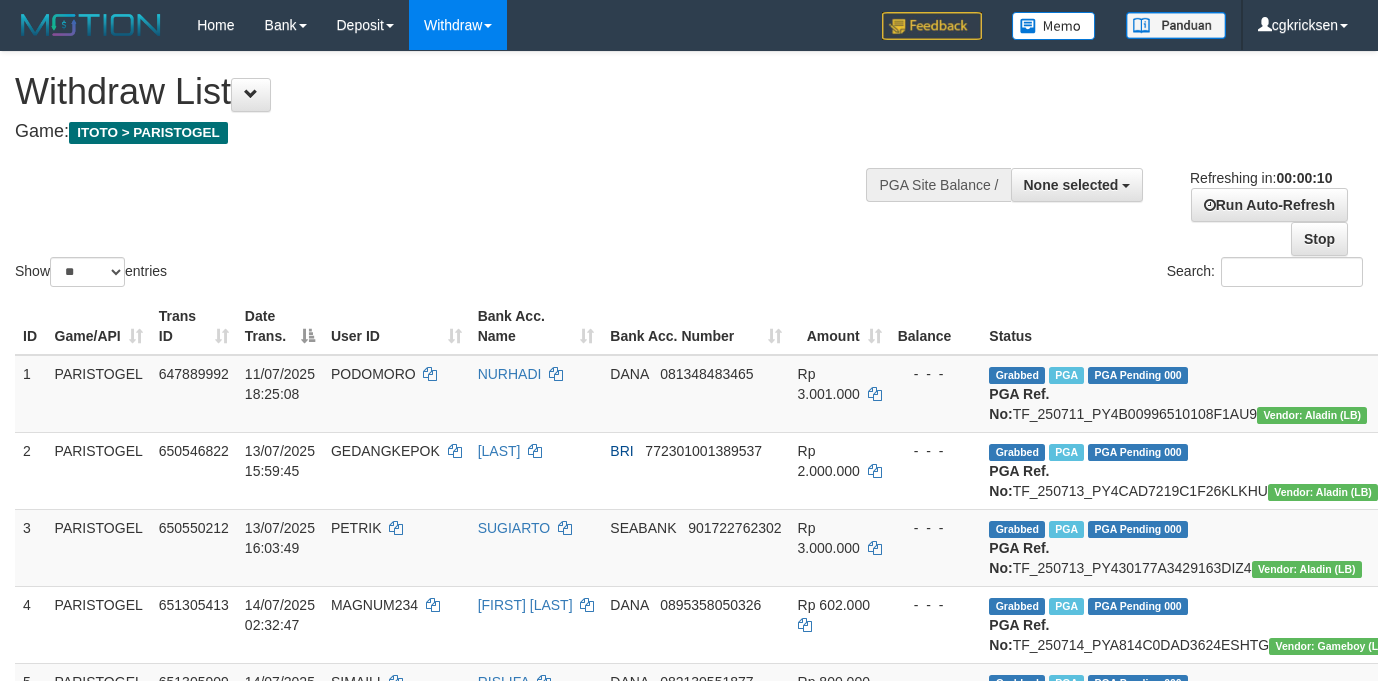 select 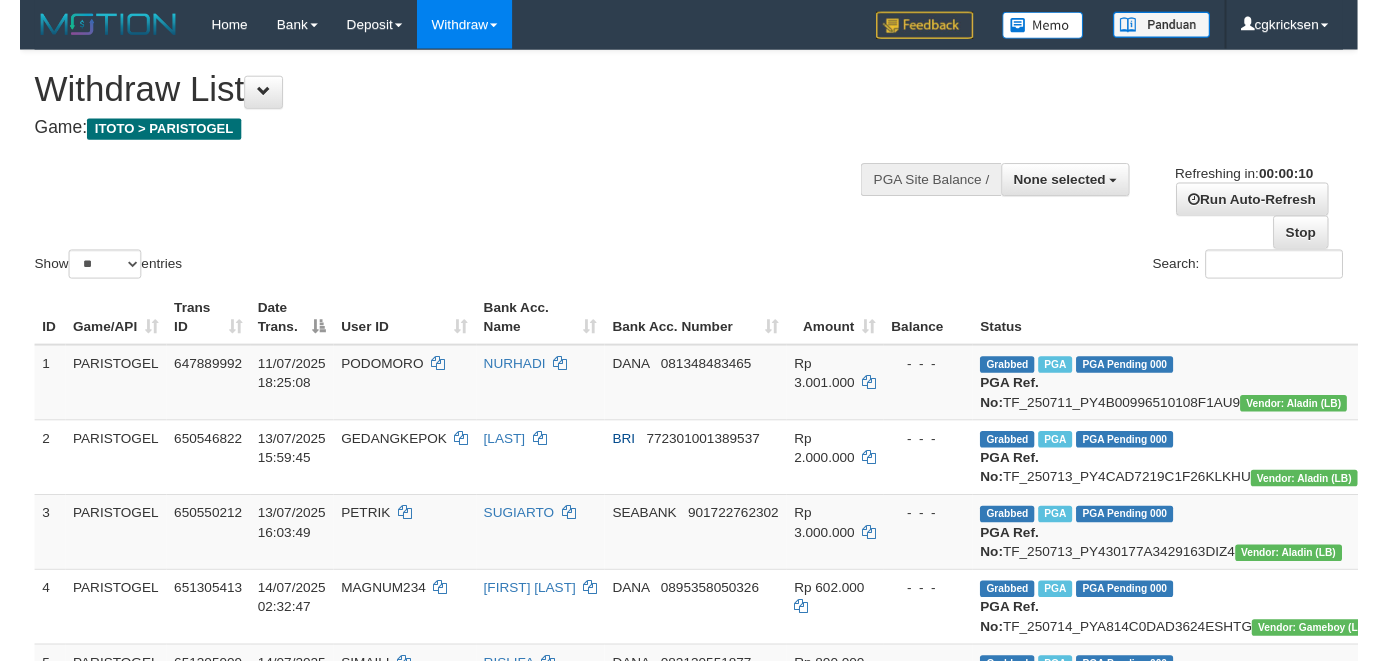 scroll, scrollTop: 0, scrollLeft: 0, axis: both 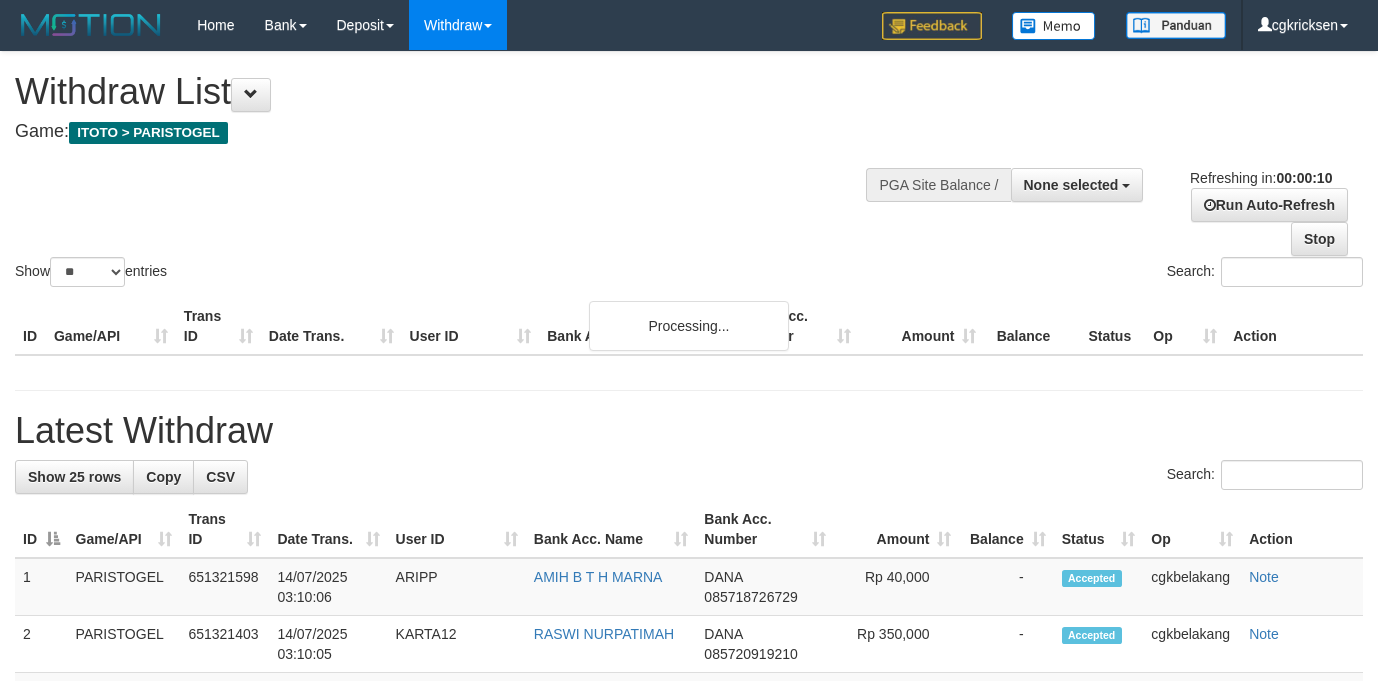 select 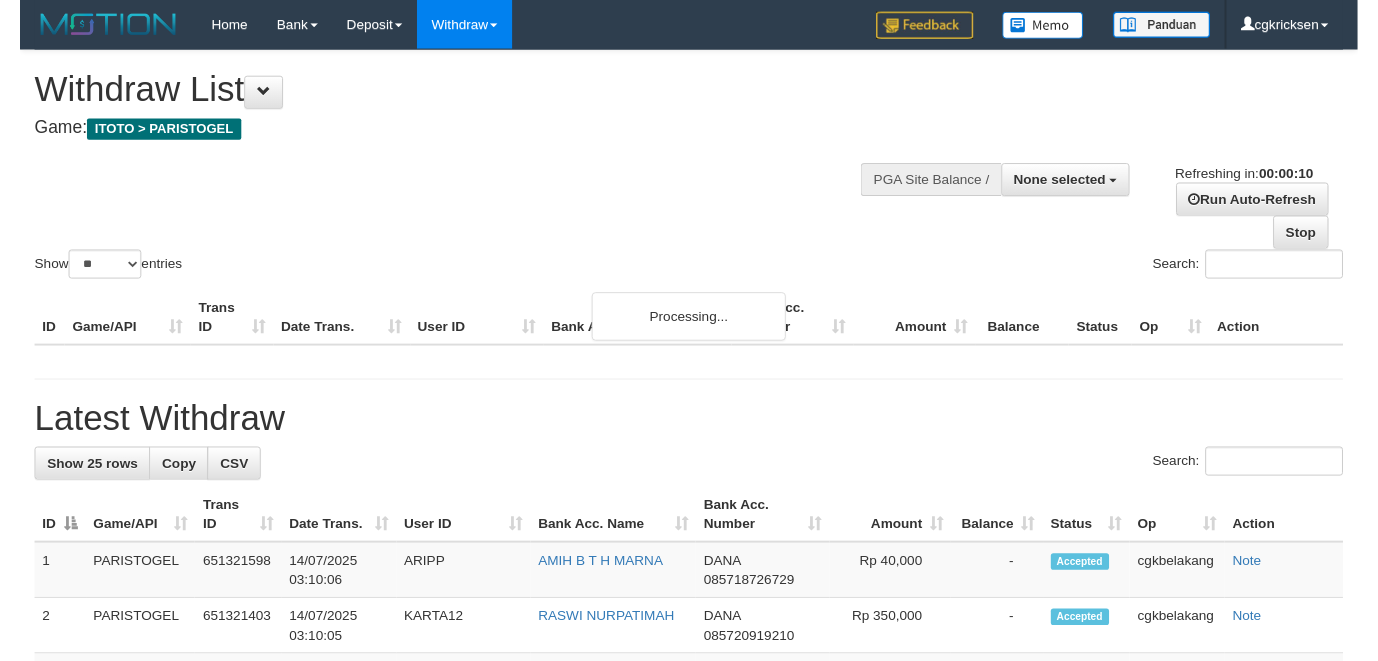 scroll, scrollTop: 0, scrollLeft: 0, axis: both 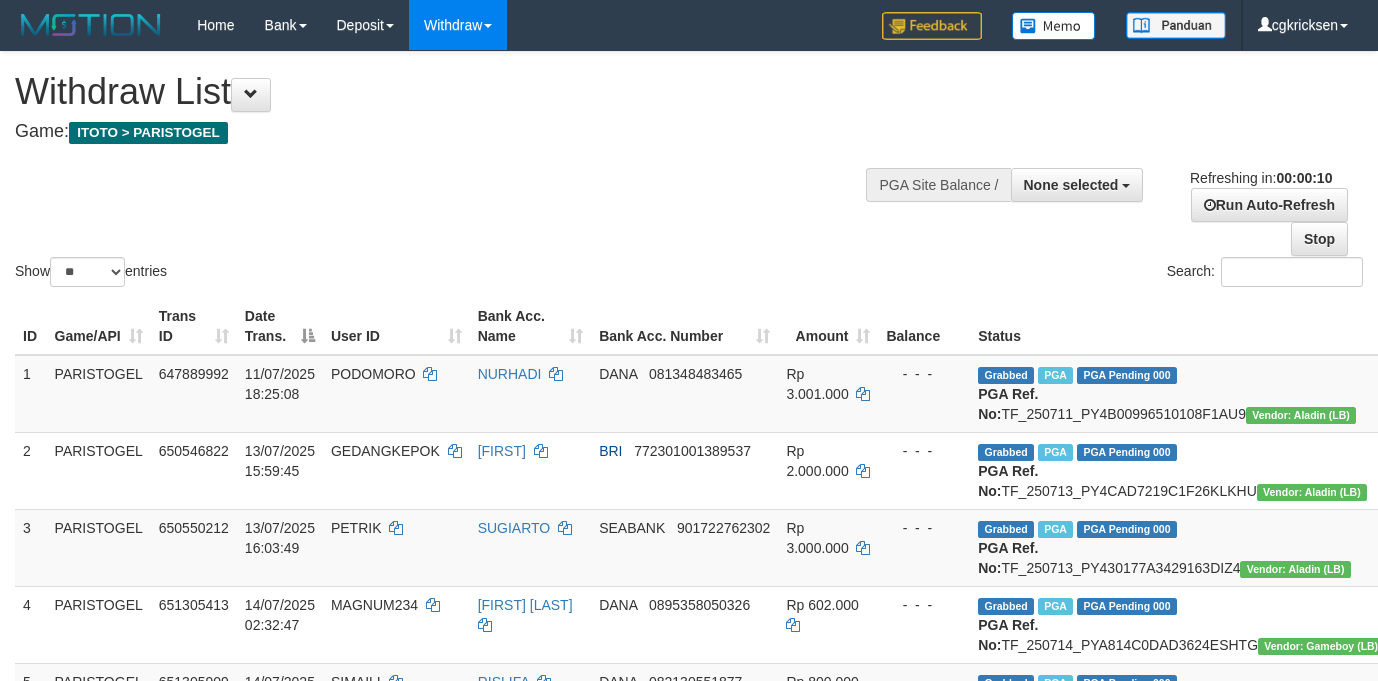 select 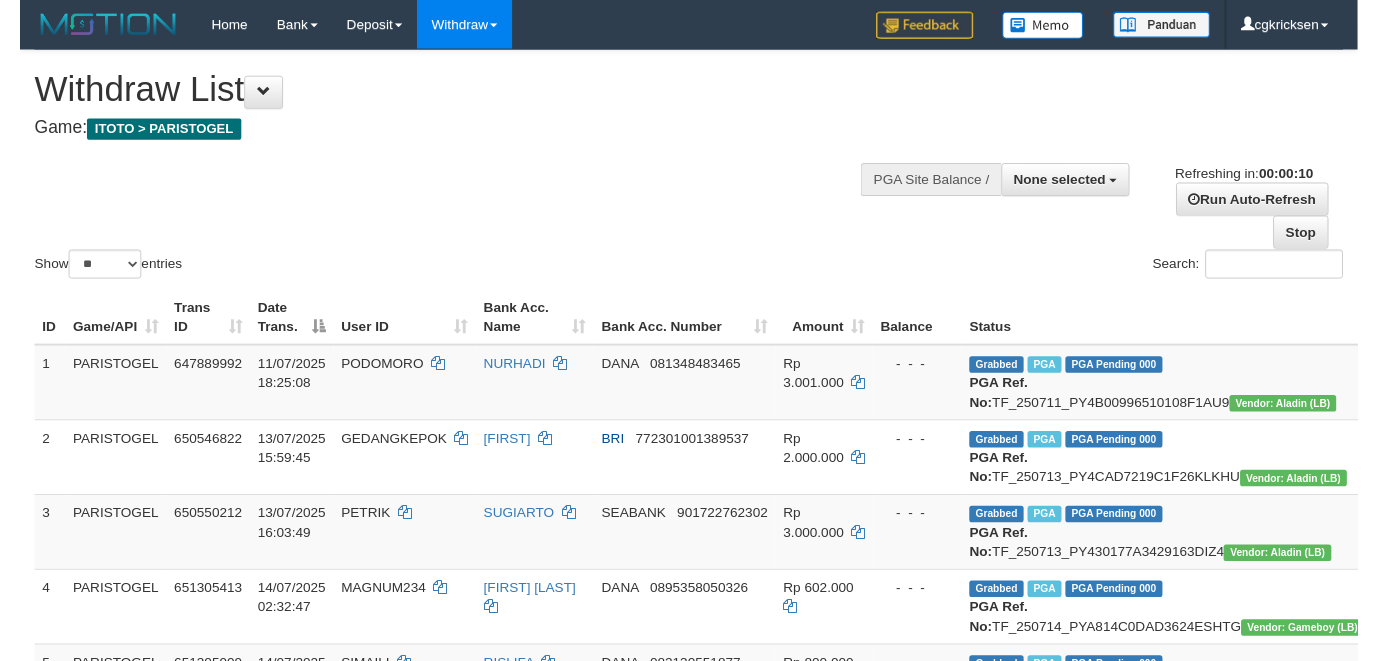 scroll, scrollTop: 0, scrollLeft: 0, axis: both 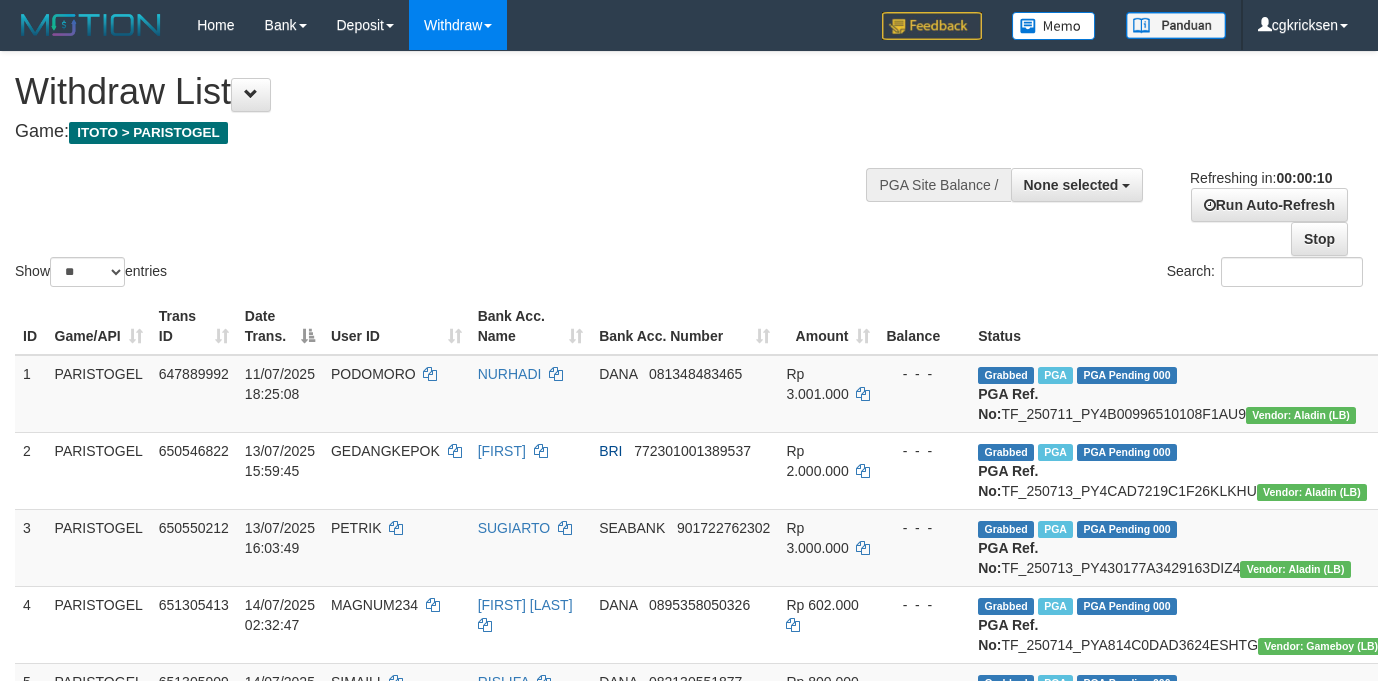 select 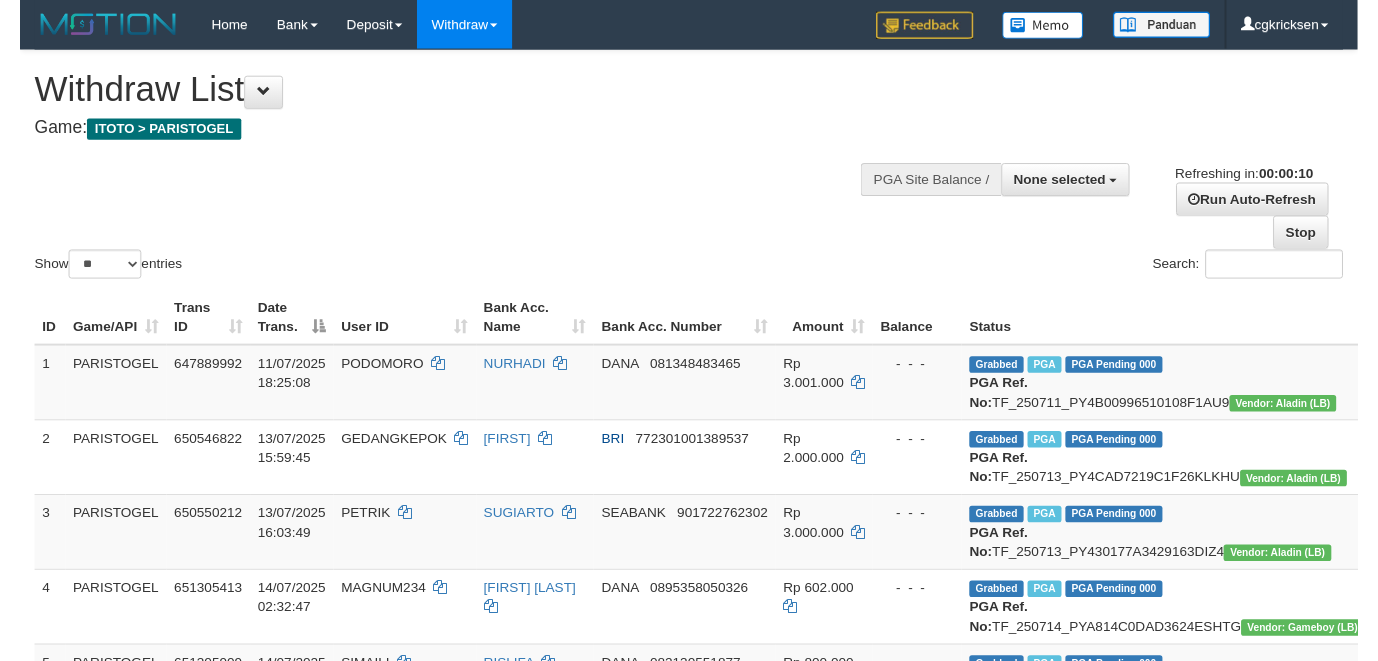scroll, scrollTop: 0, scrollLeft: 0, axis: both 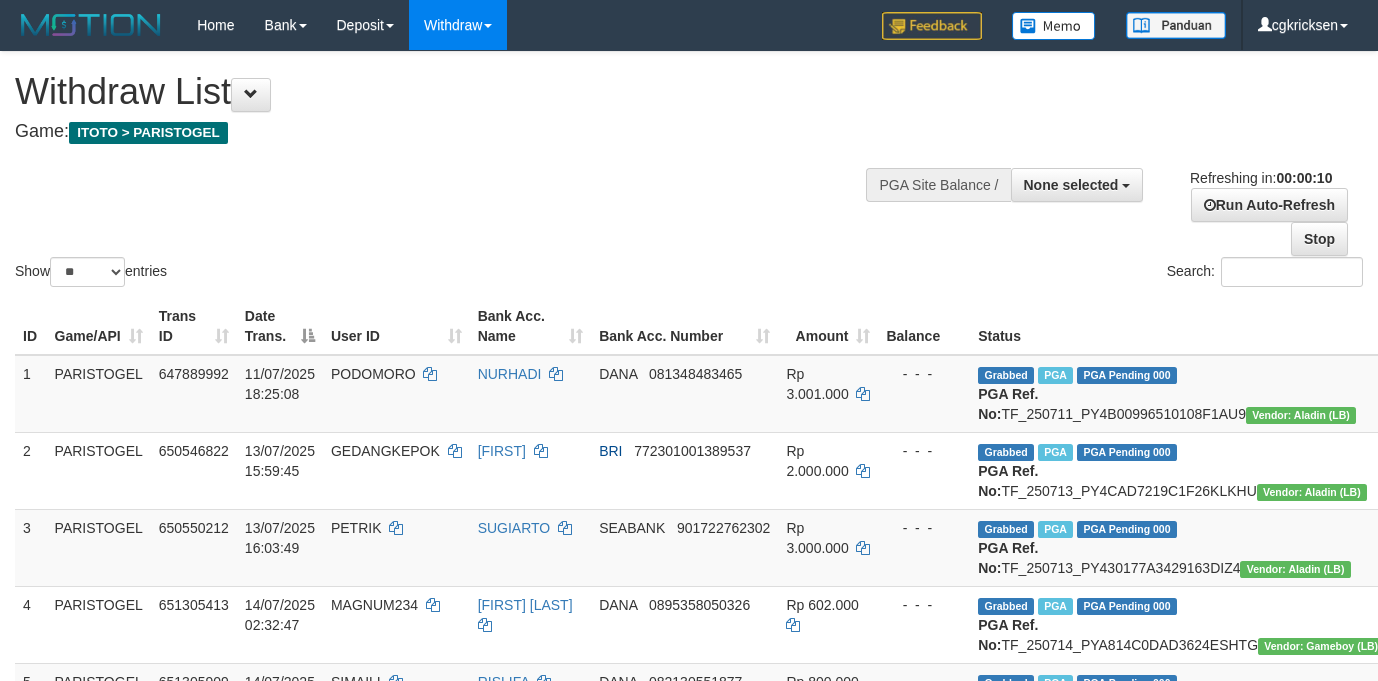 select 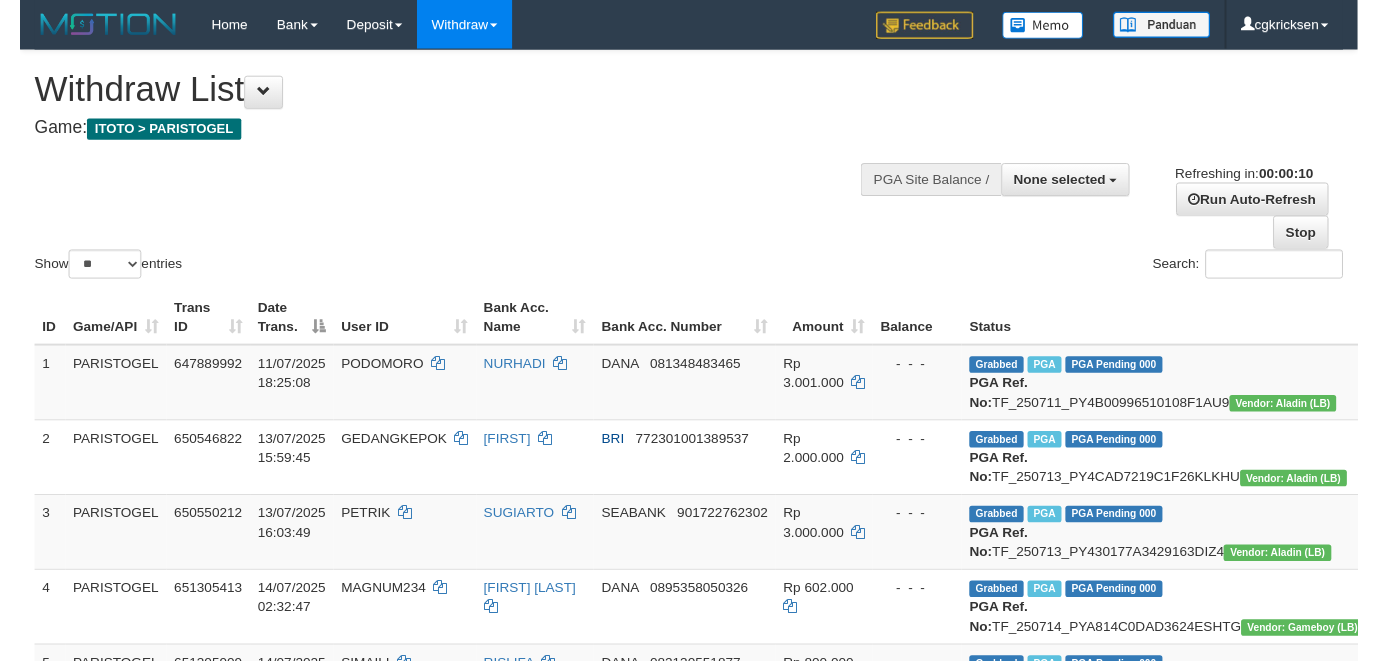 scroll, scrollTop: 0, scrollLeft: 0, axis: both 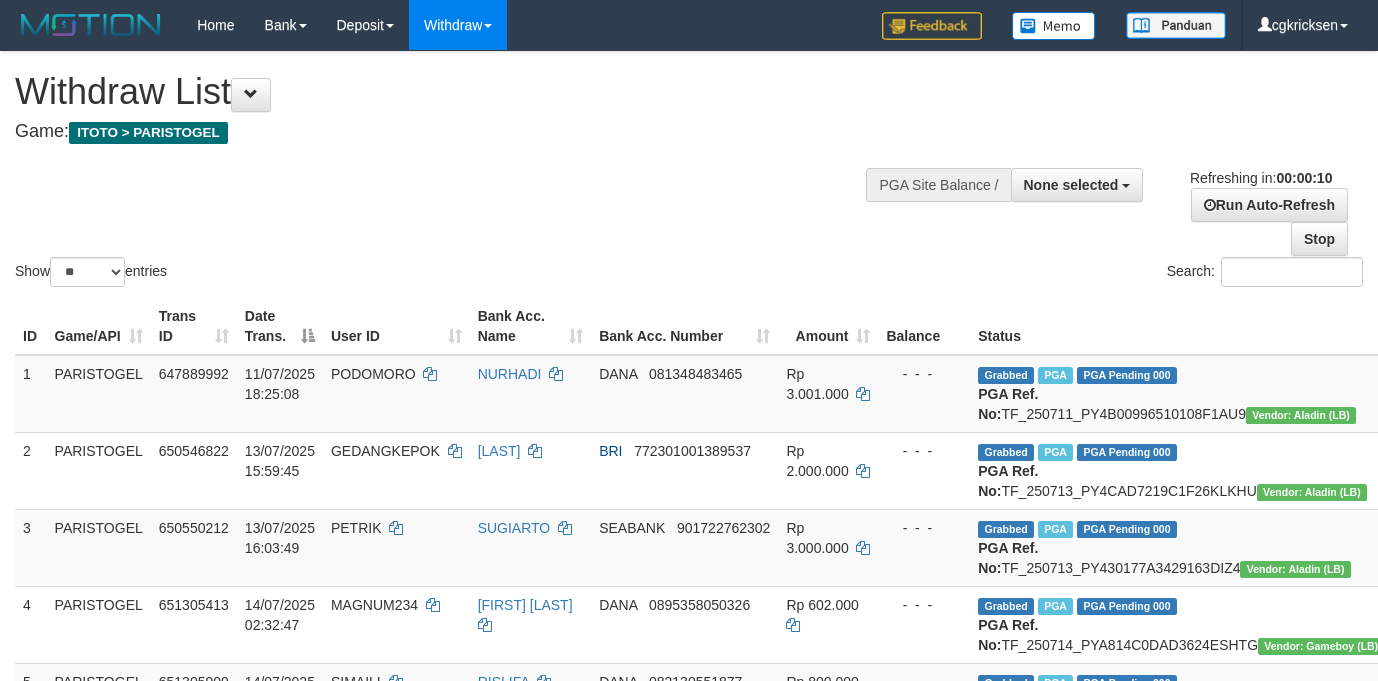 select 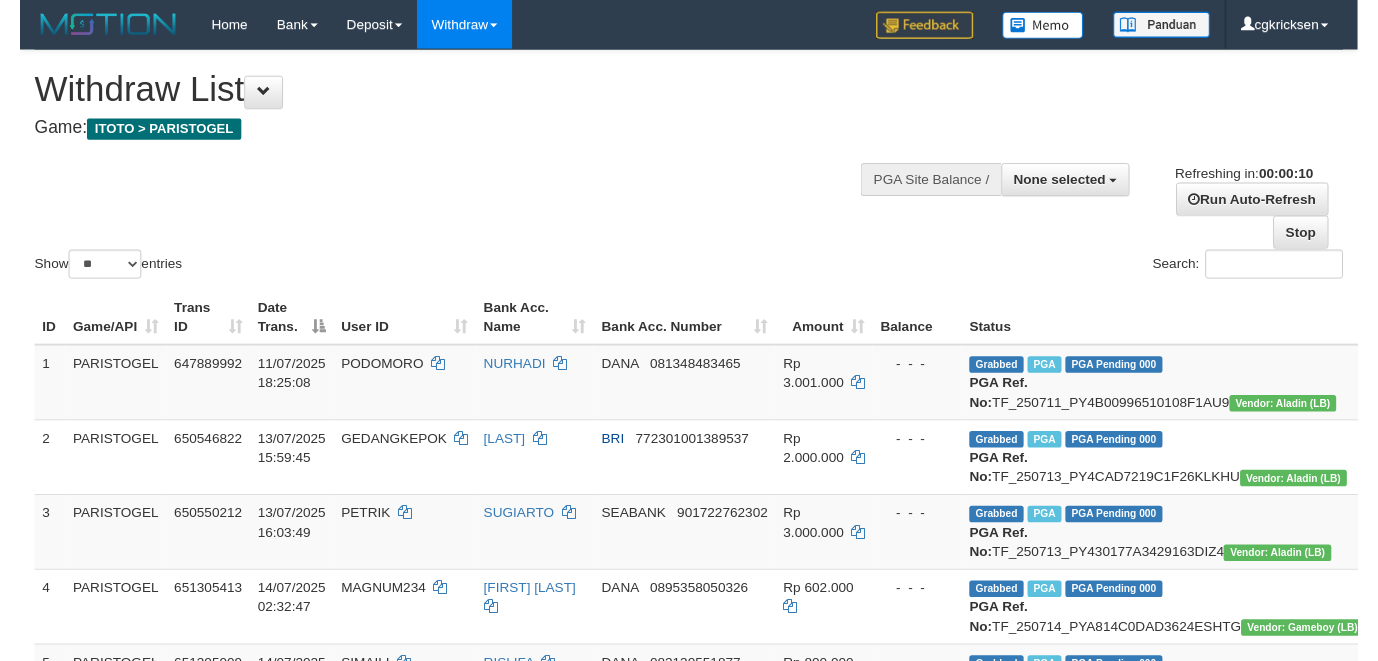scroll, scrollTop: 0, scrollLeft: 0, axis: both 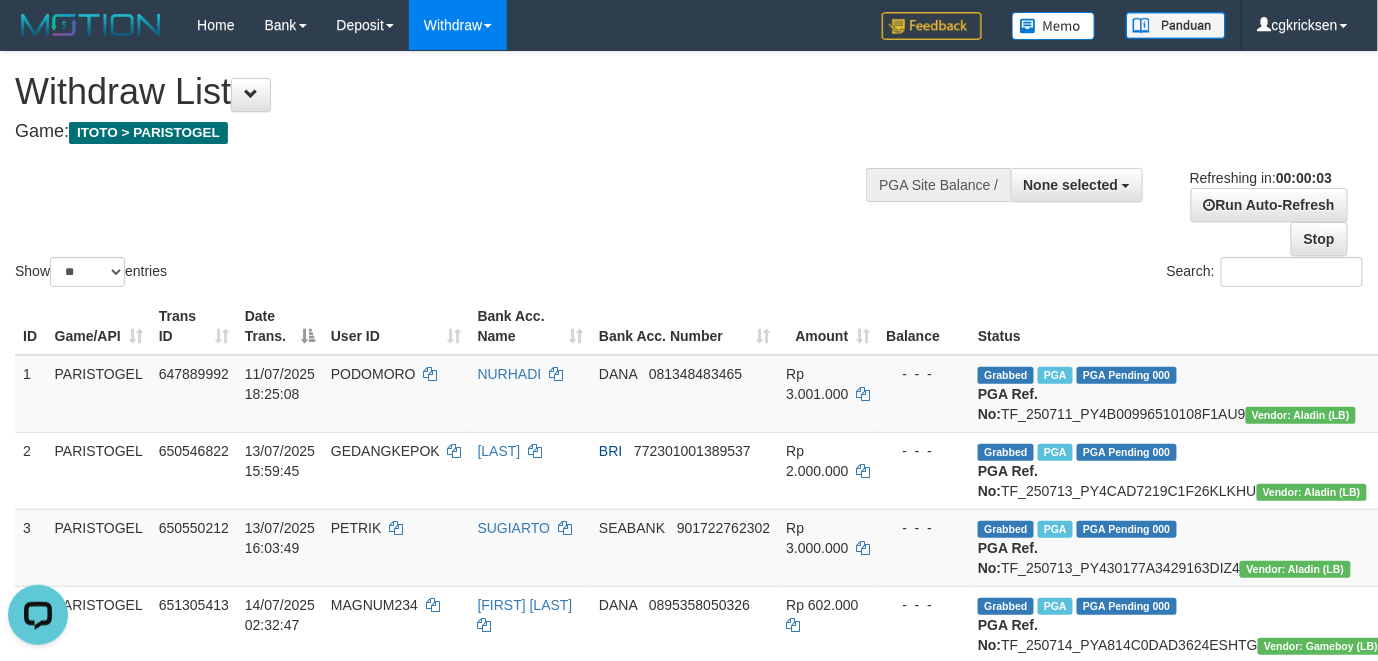 click on "**********" at bounding box center [1153, 204] 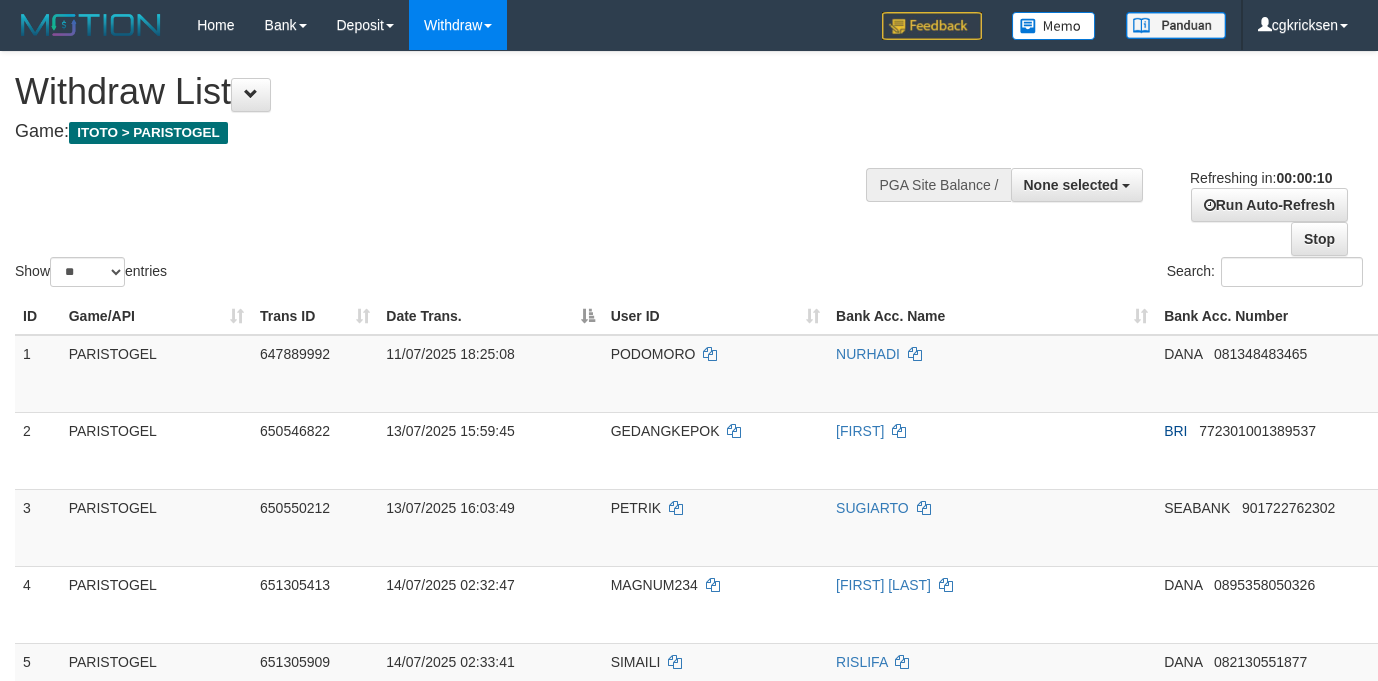 select 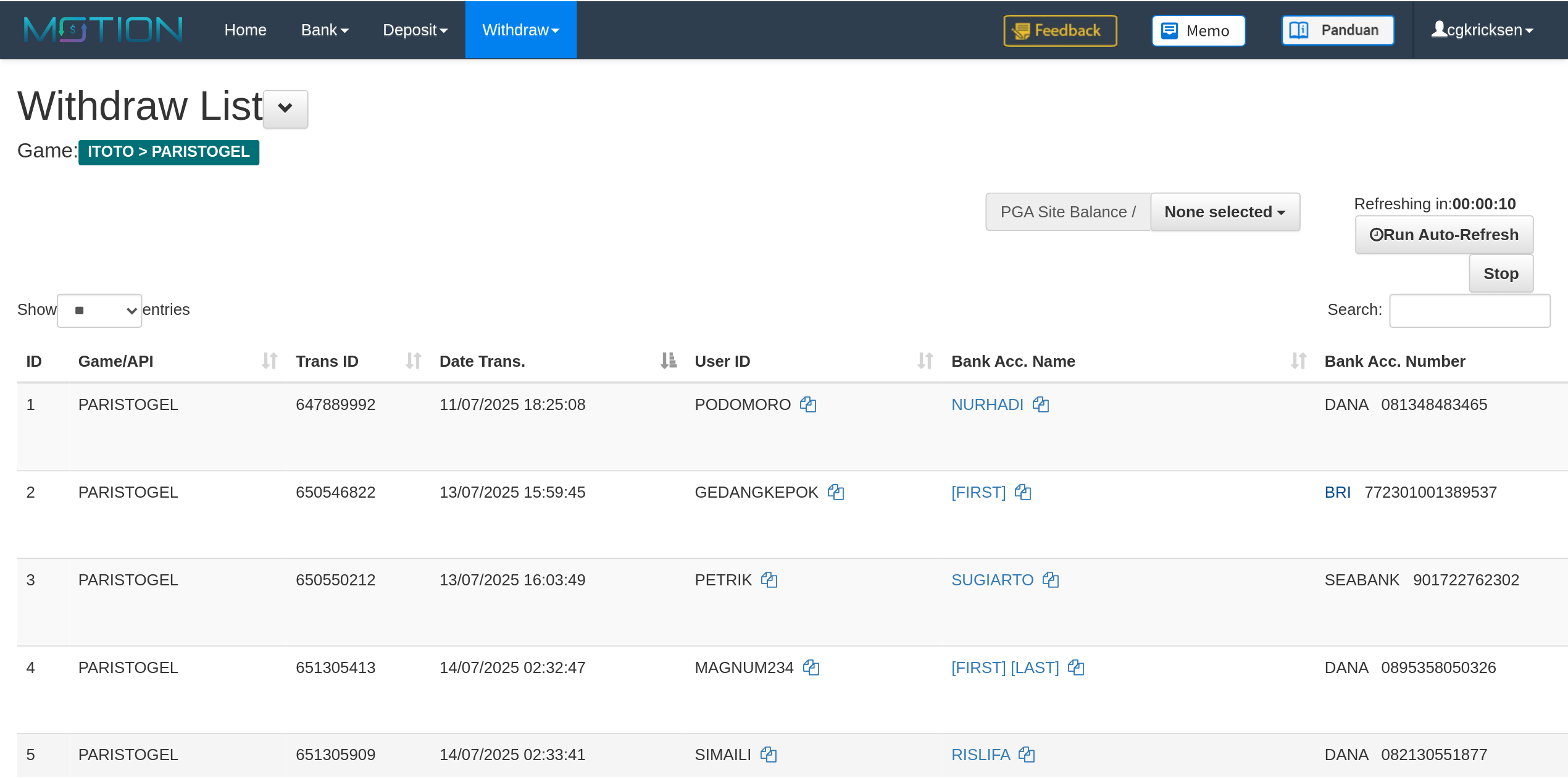 scroll, scrollTop: 0, scrollLeft: 0, axis: both 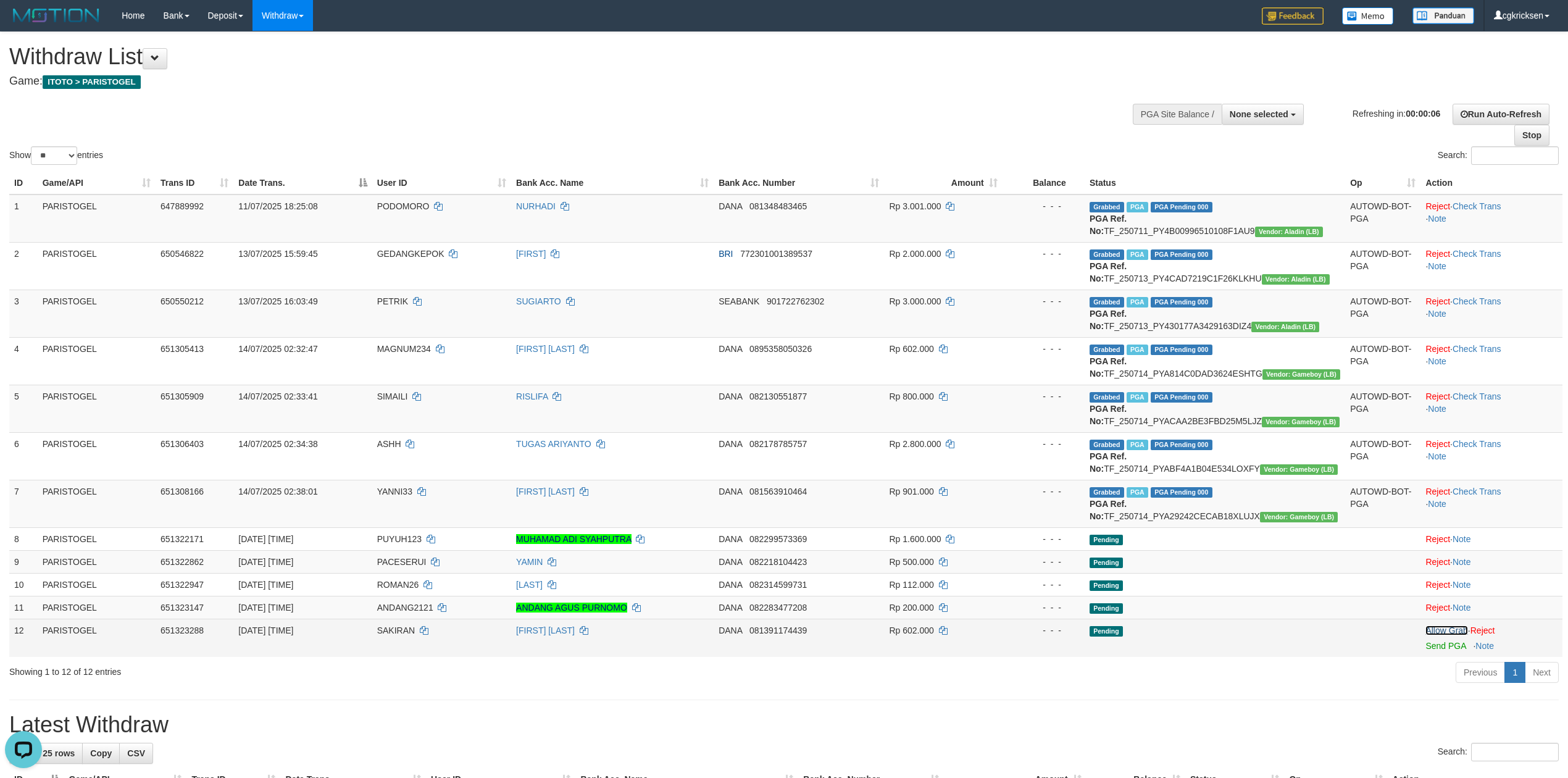 click on "Allow Grab" at bounding box center (1446, 630) 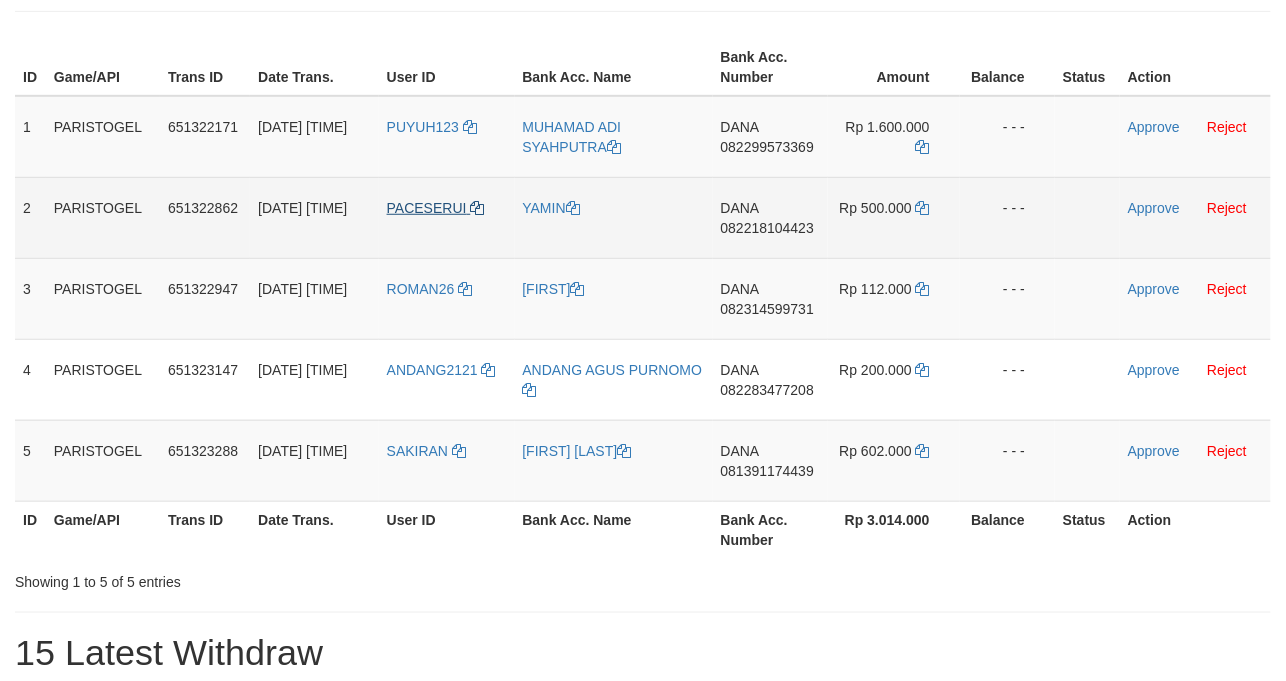 scroll, scrollTop: 266, scrollLeft: 0, axis: vertical 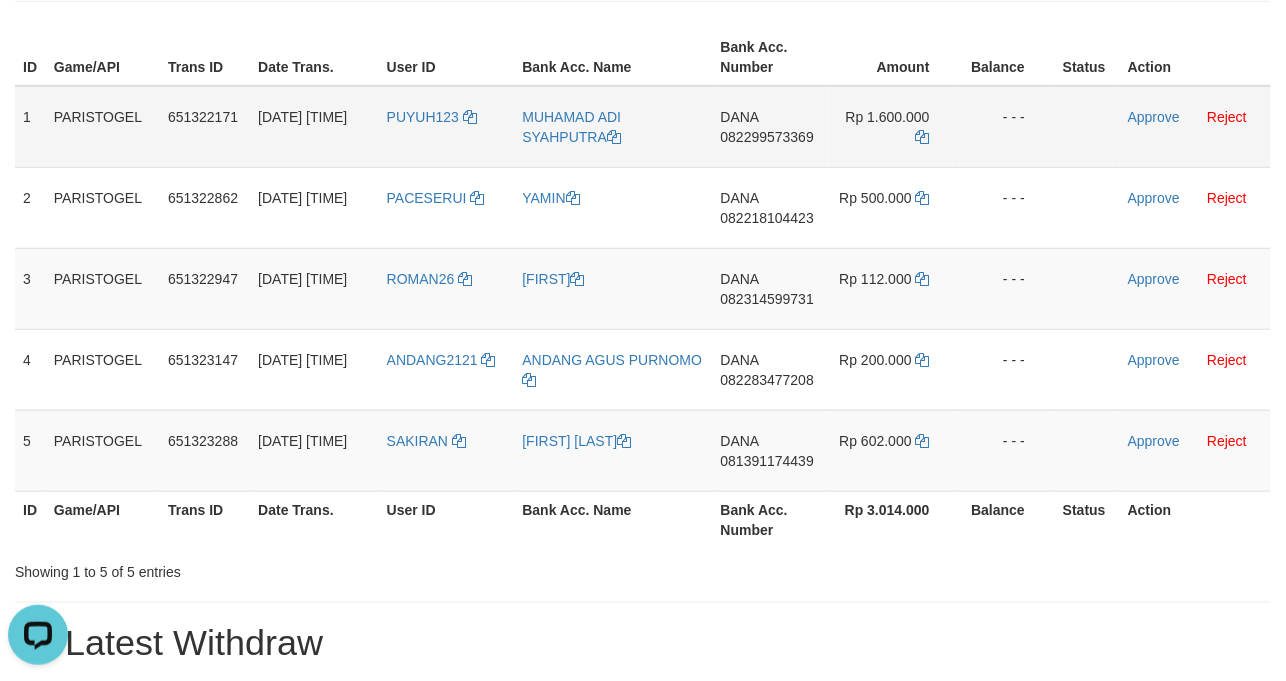 click on "PUYUH123" at bounding box center (447, 127) 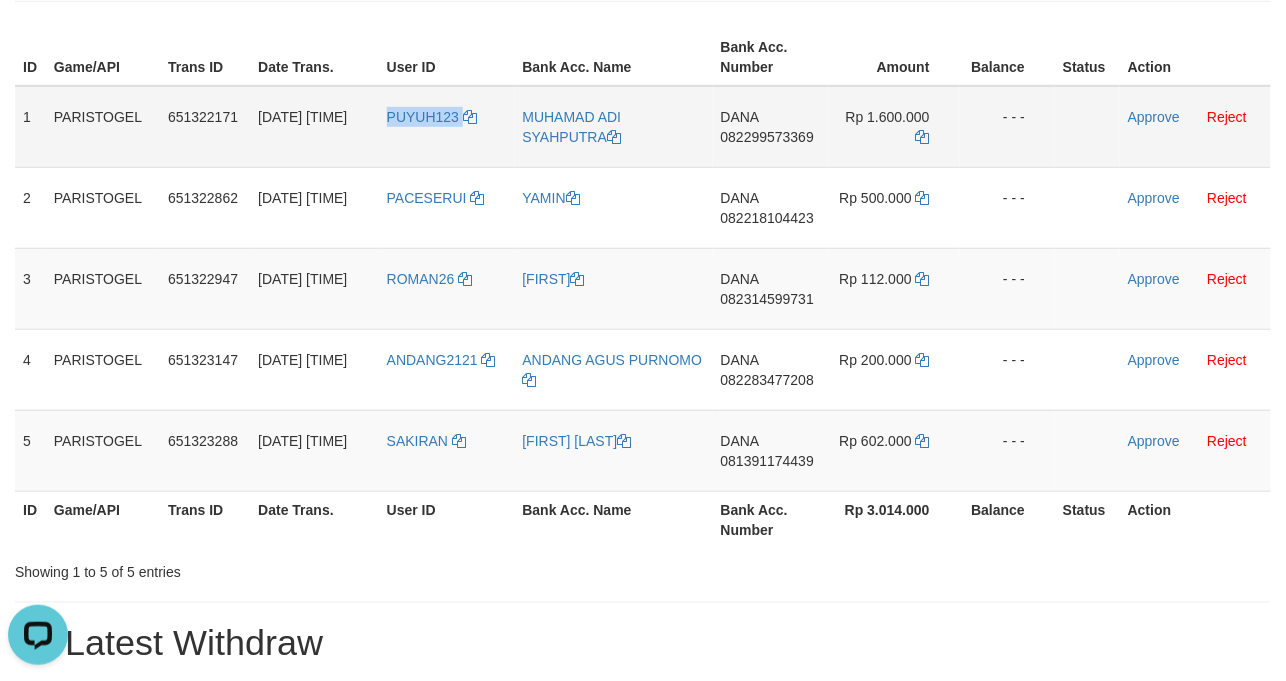 click on "PUYUH123" at bounding box center [447, 127] 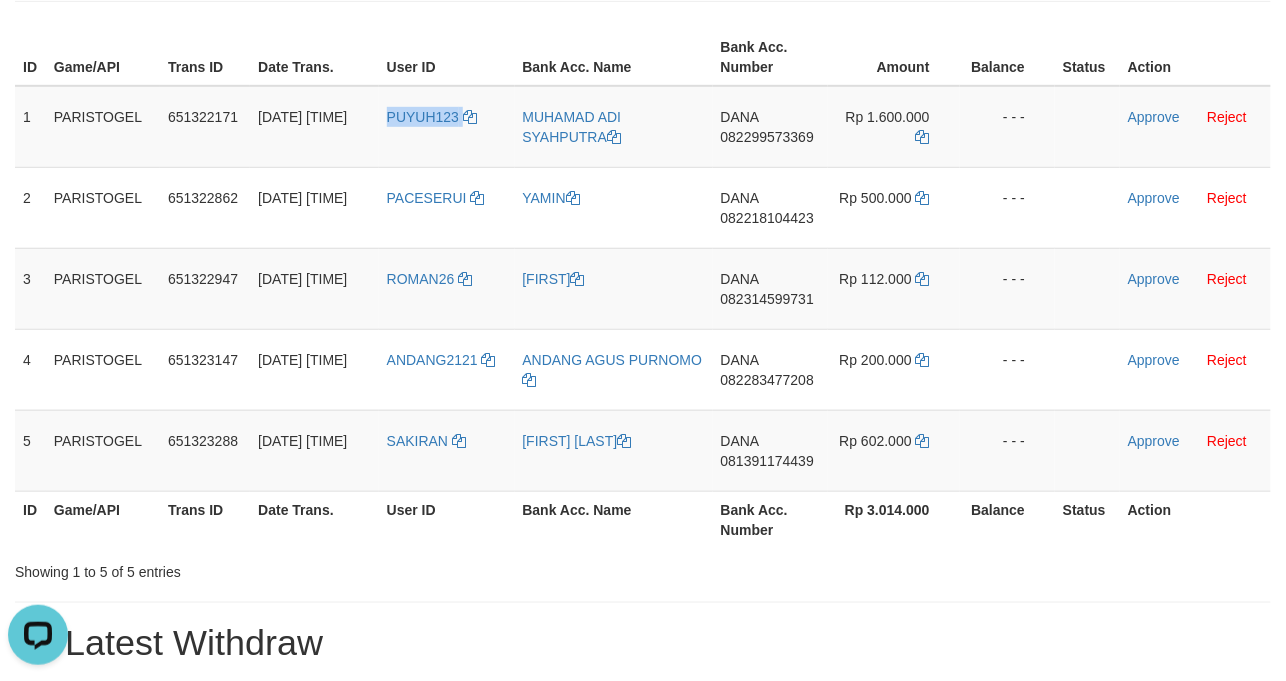 copy on "PUYUH123" 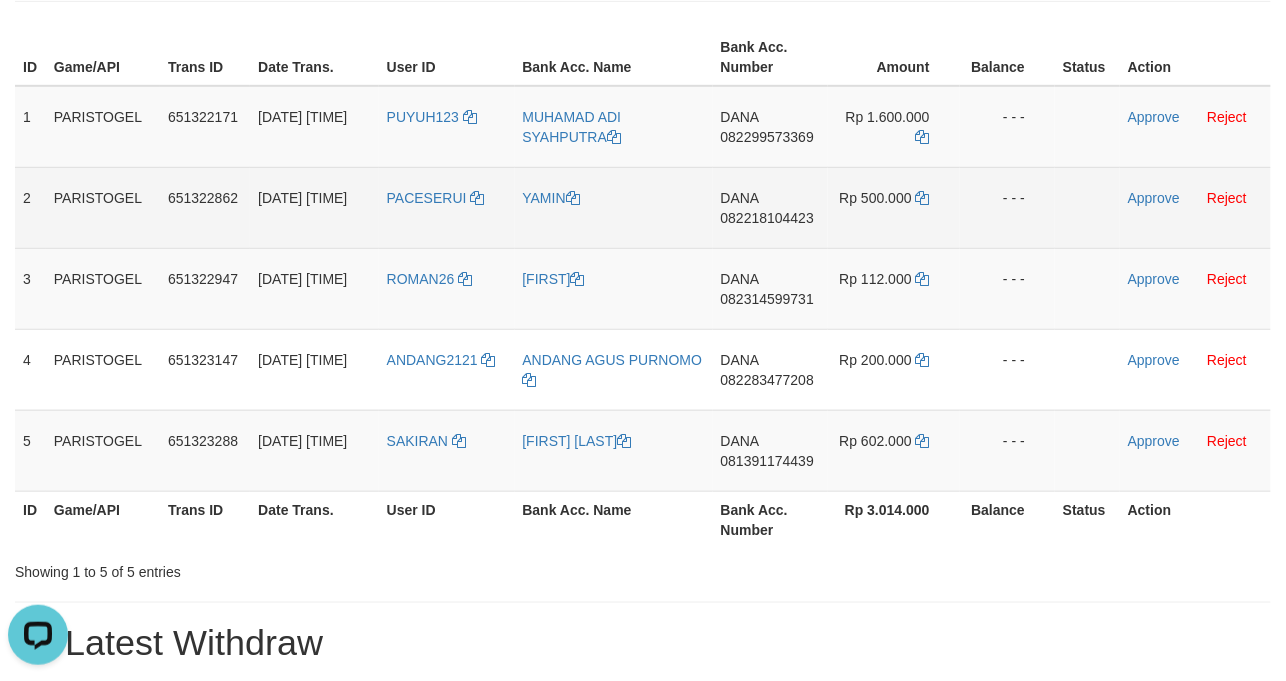 click on "PACESERUI" at bounding box center [447, 207] 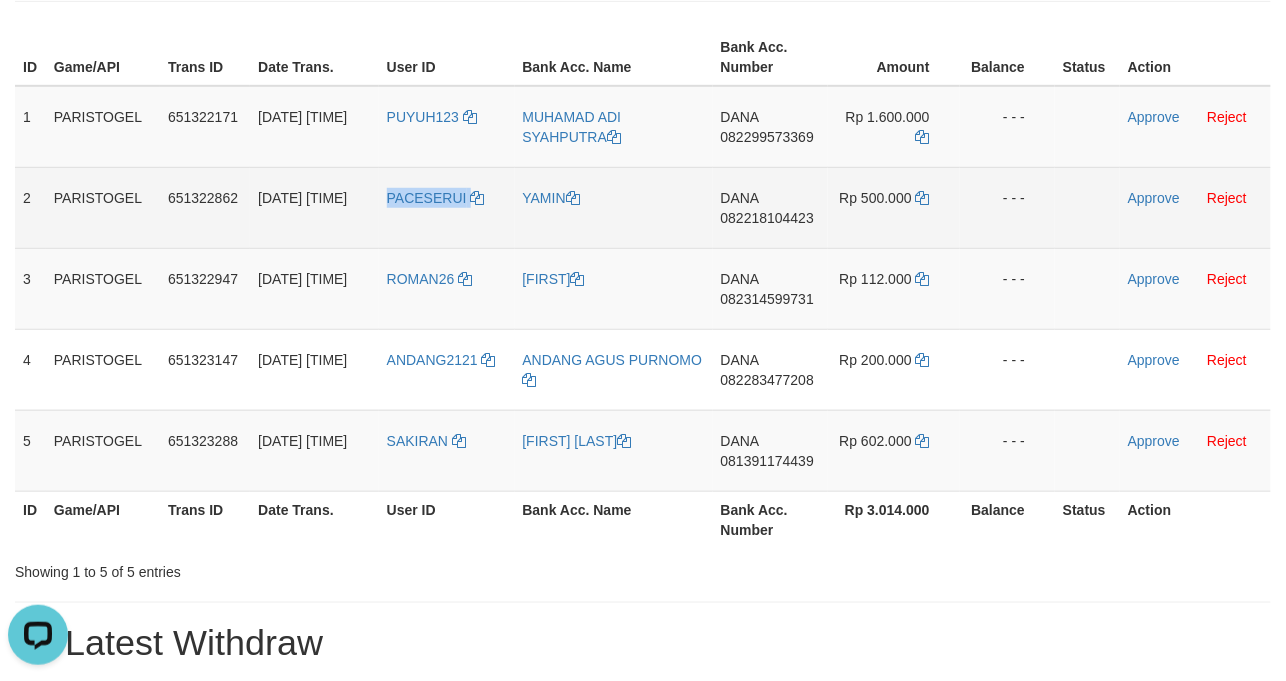 click on "PACESERUI" at bounding box center [447, 207] 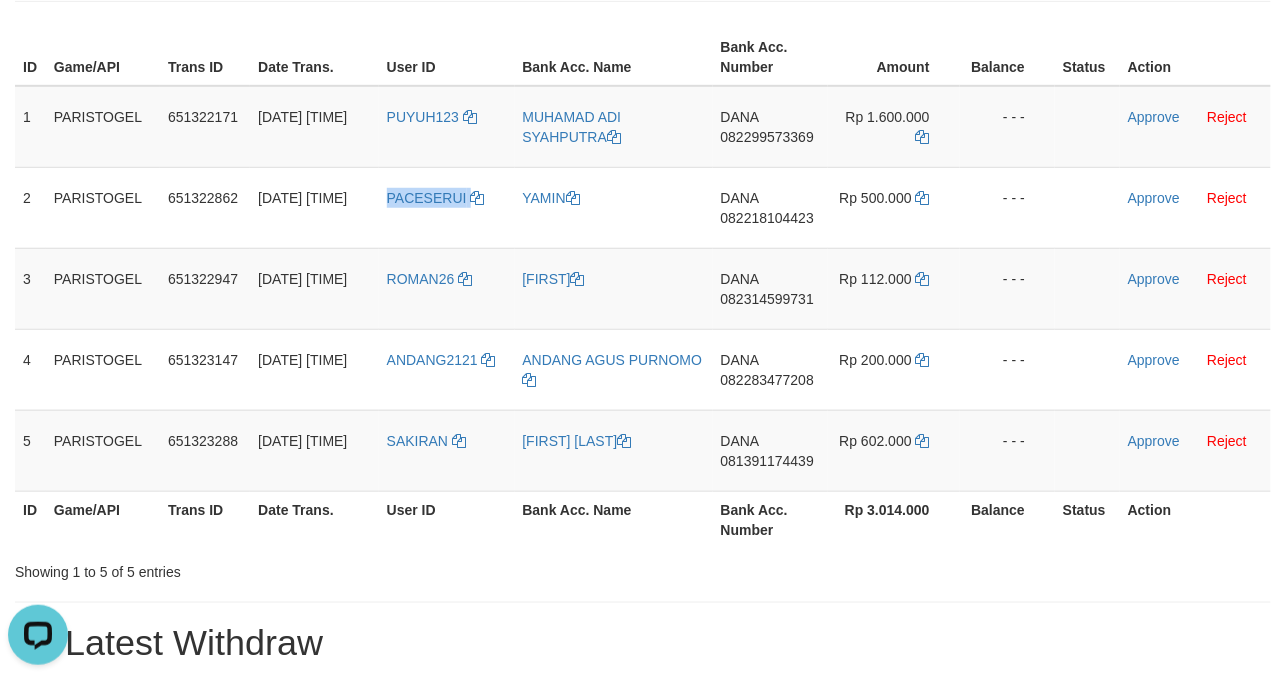 copy on "PACESERUI" 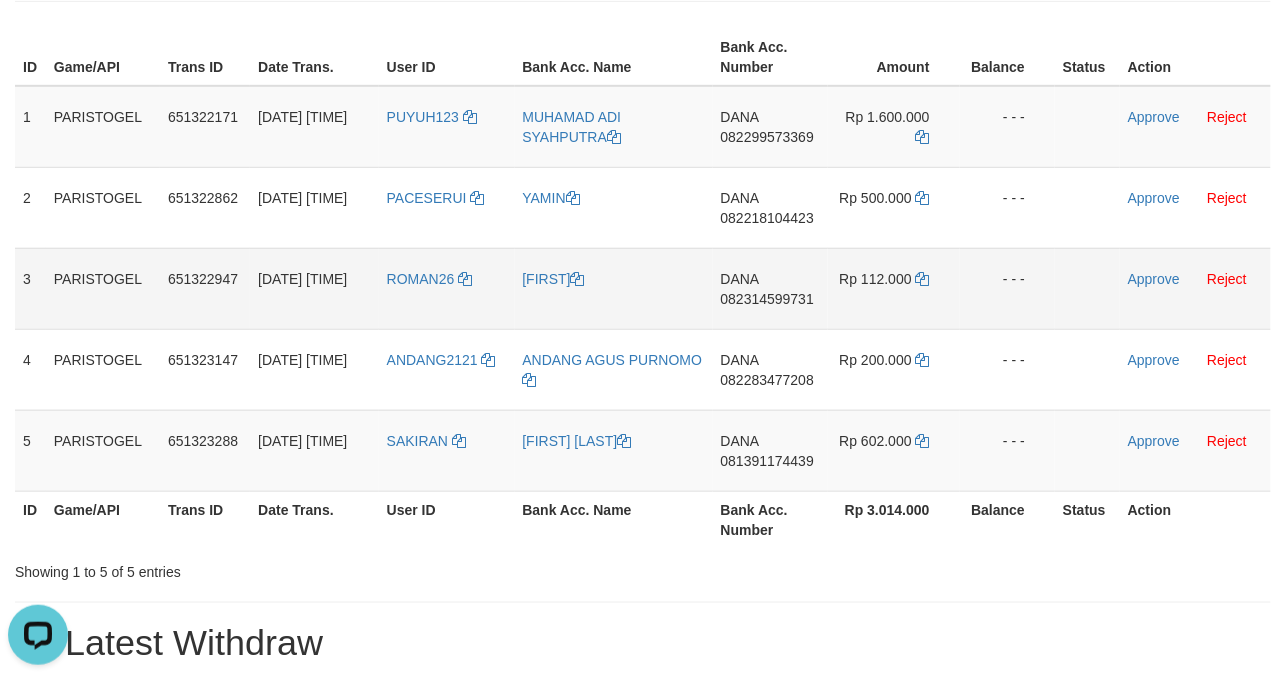 click on "ROMAN26" at bounding box center [447, 288] 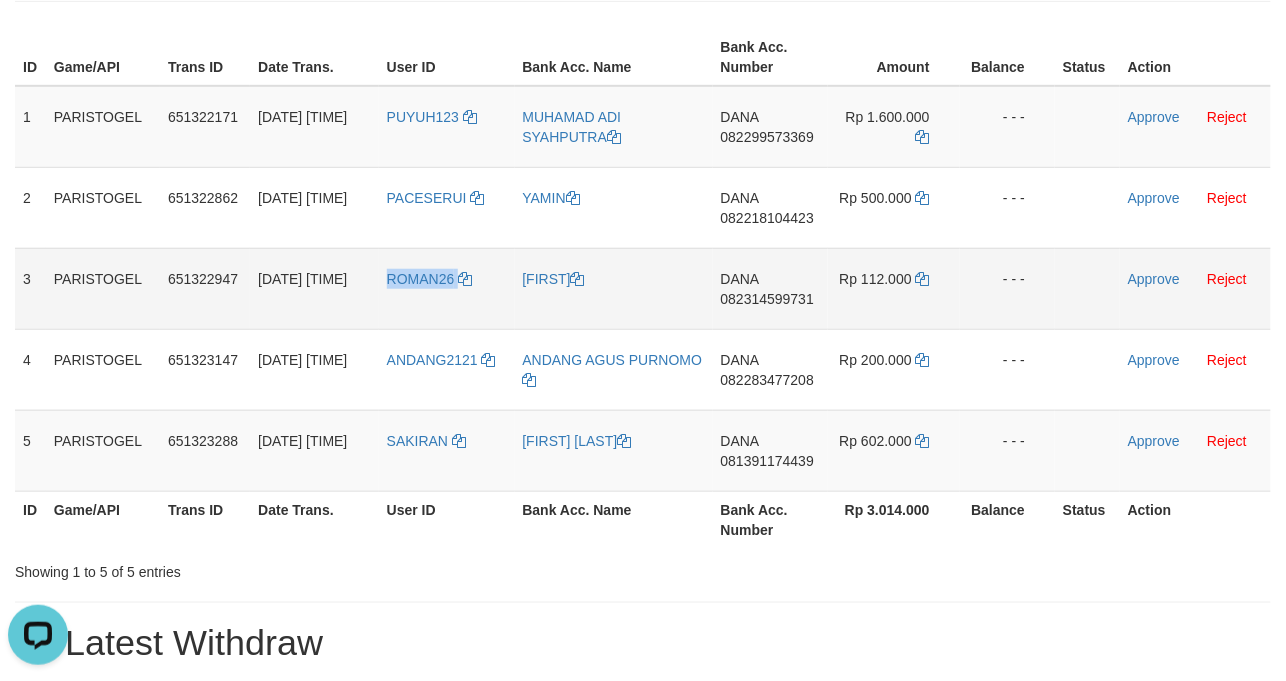 click on "ROMAN26" at bounding box center [447, 288] 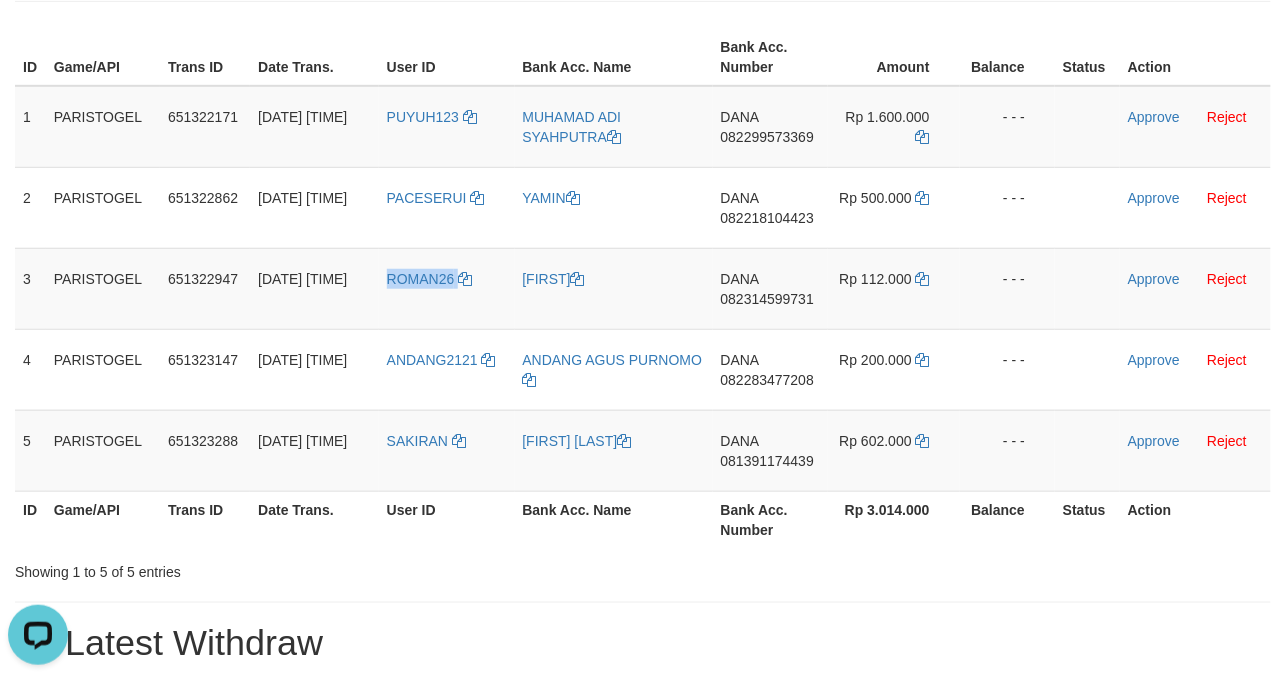 copy on "ROMAN26" 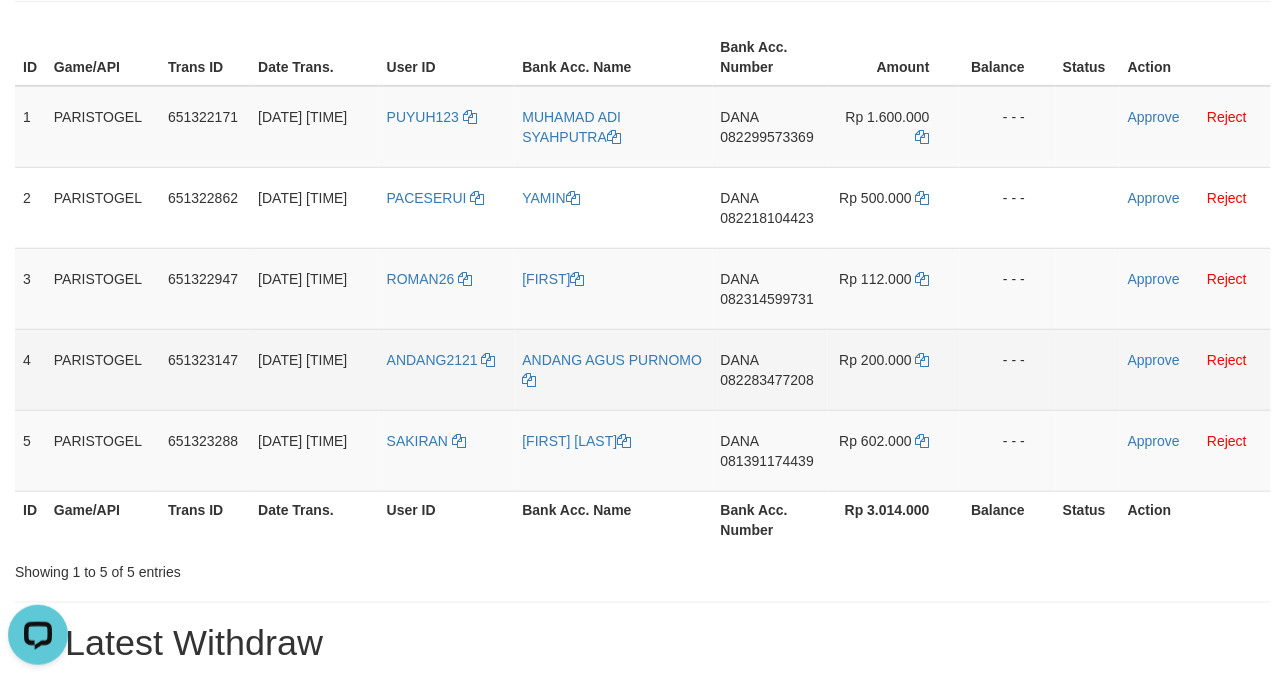 click on "ANDANG2121" at bounding box center [447, 369] 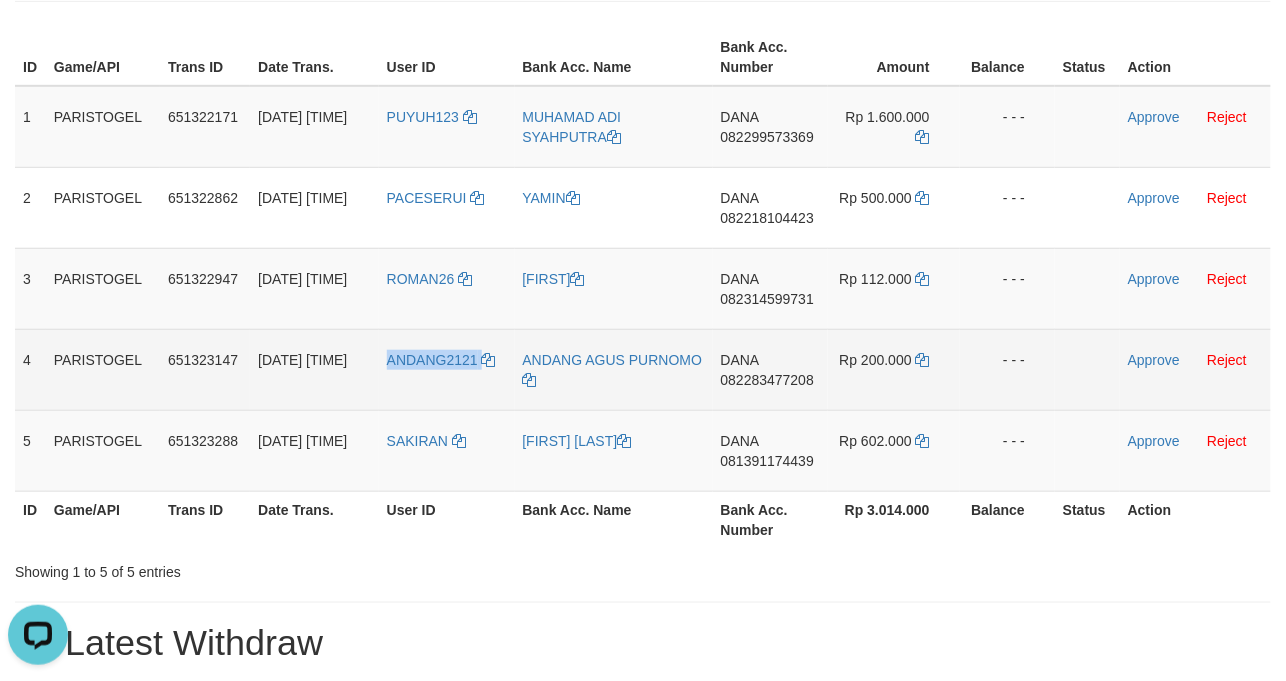 click on "ANDANG2121" at bounding box center [447, 369] 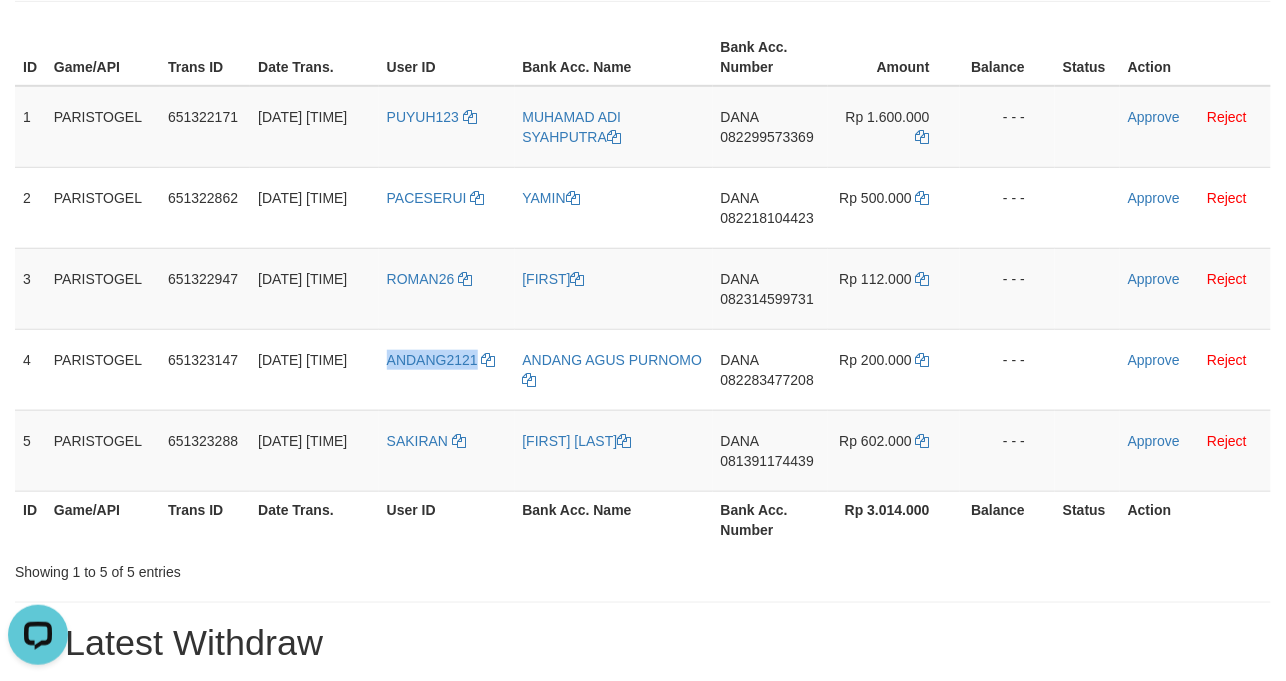 copy on "ANDANG2121" 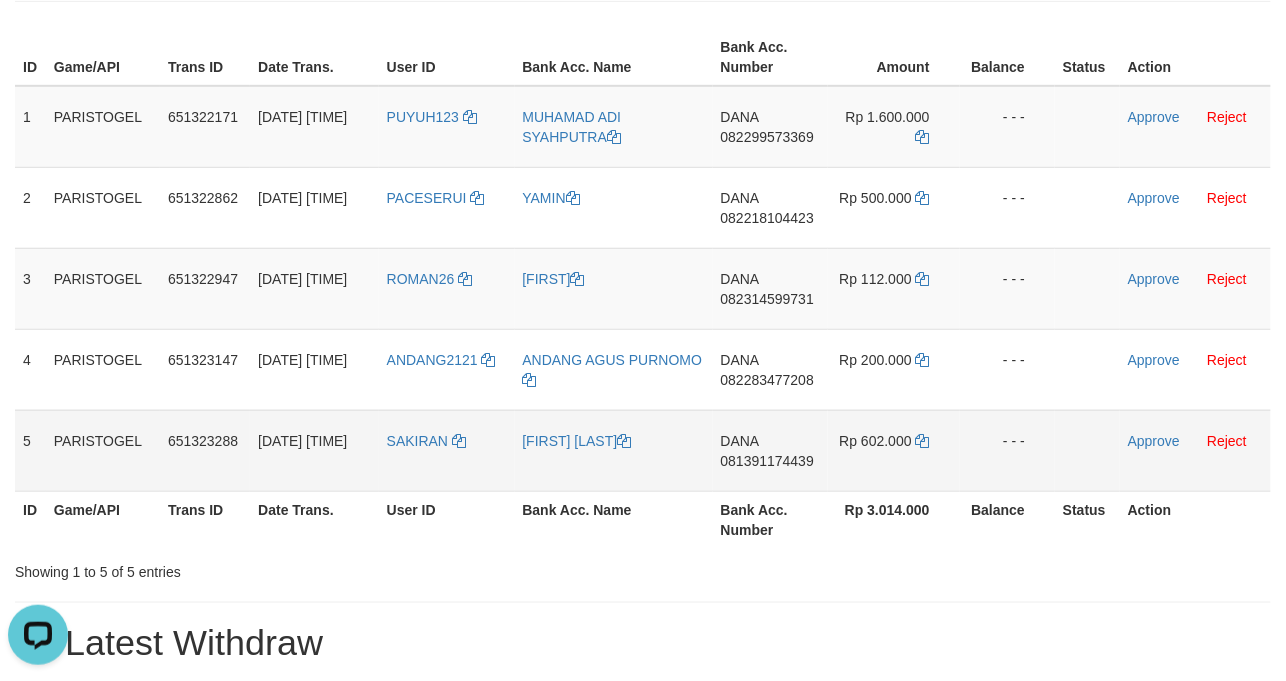 click on "SAKIRAN" at bounding box center (447, 450) 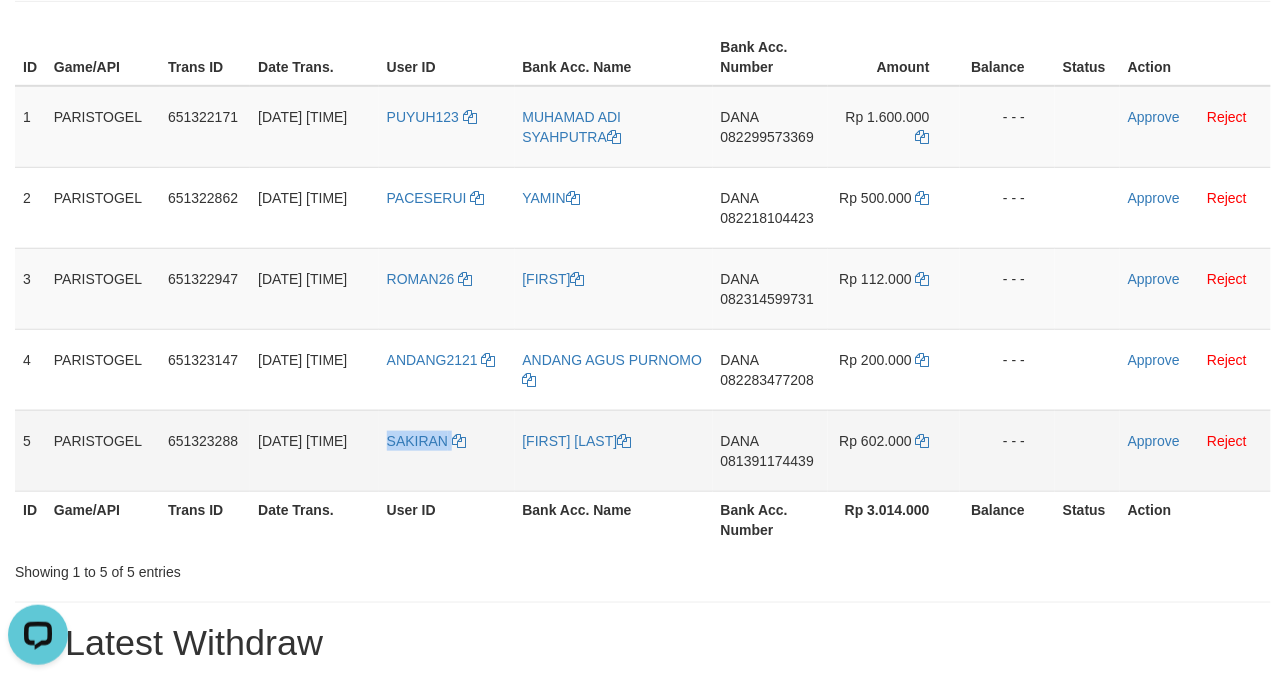 click on "SAKIRAN" at bounding box center [447, 450] 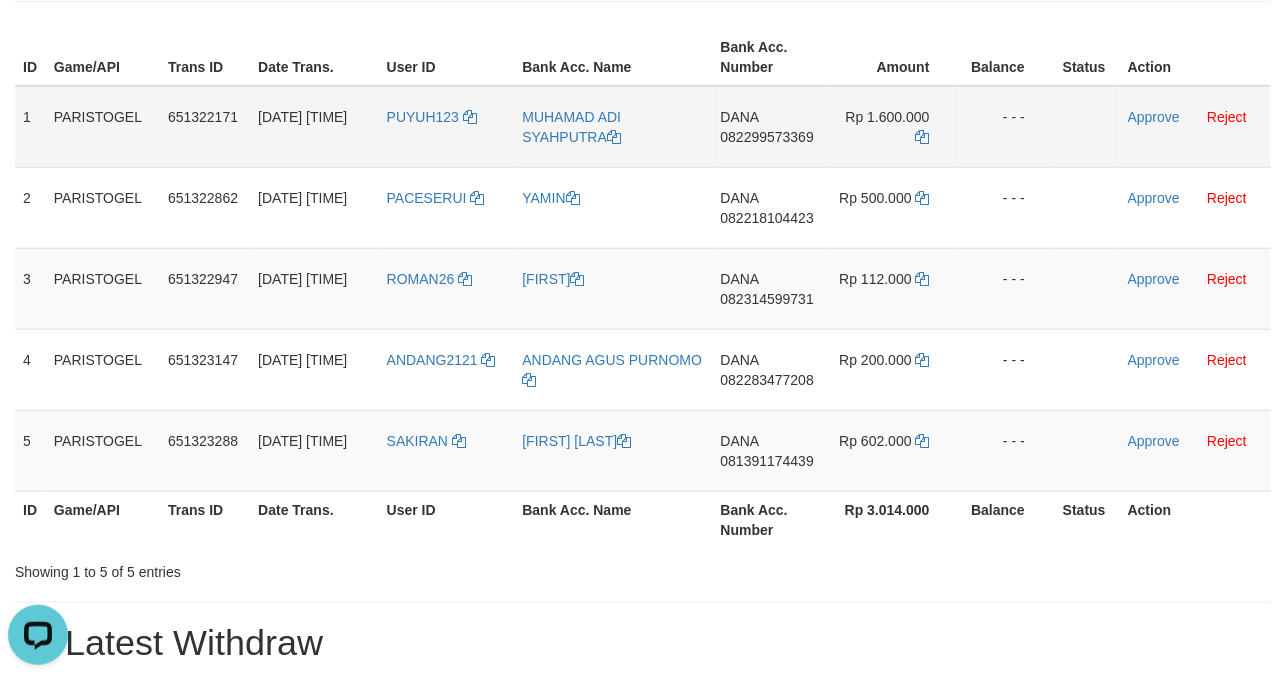 click on "MUHAMAD ADI SYAHPUTRA" at bounding box center (614, 127) 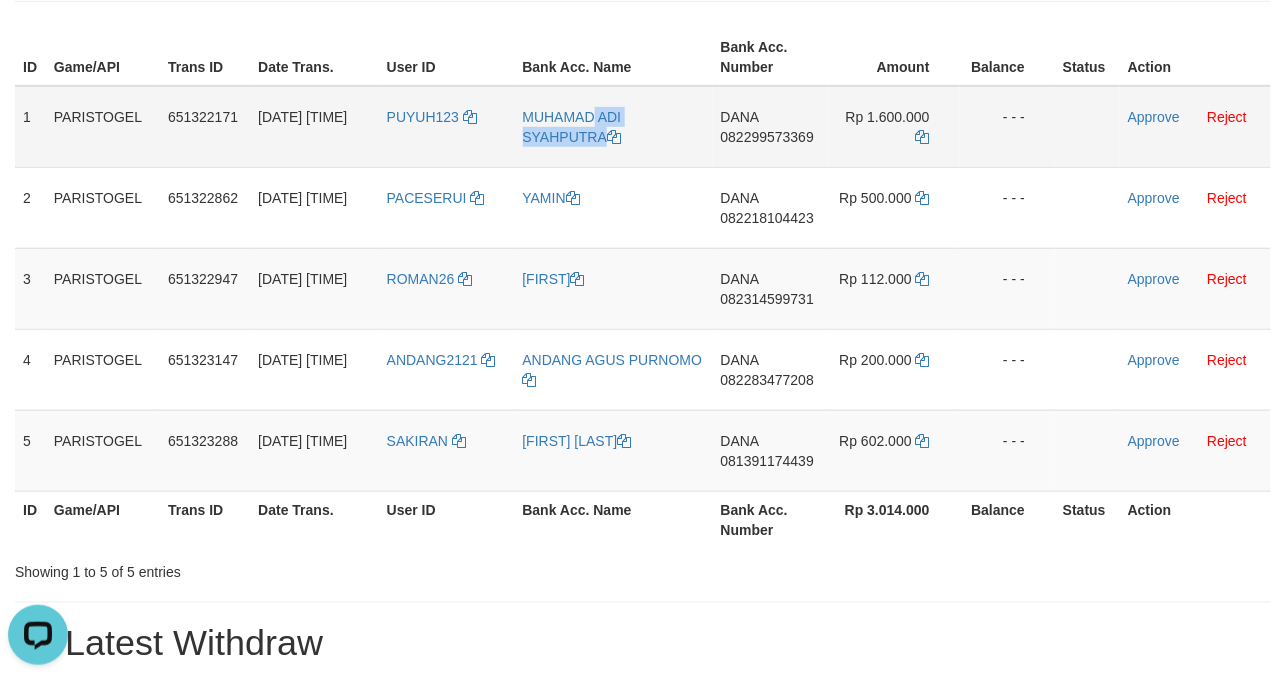 click on "MUHAMAD ADI SYAHPUTRA" at bounding box center [614, 127] 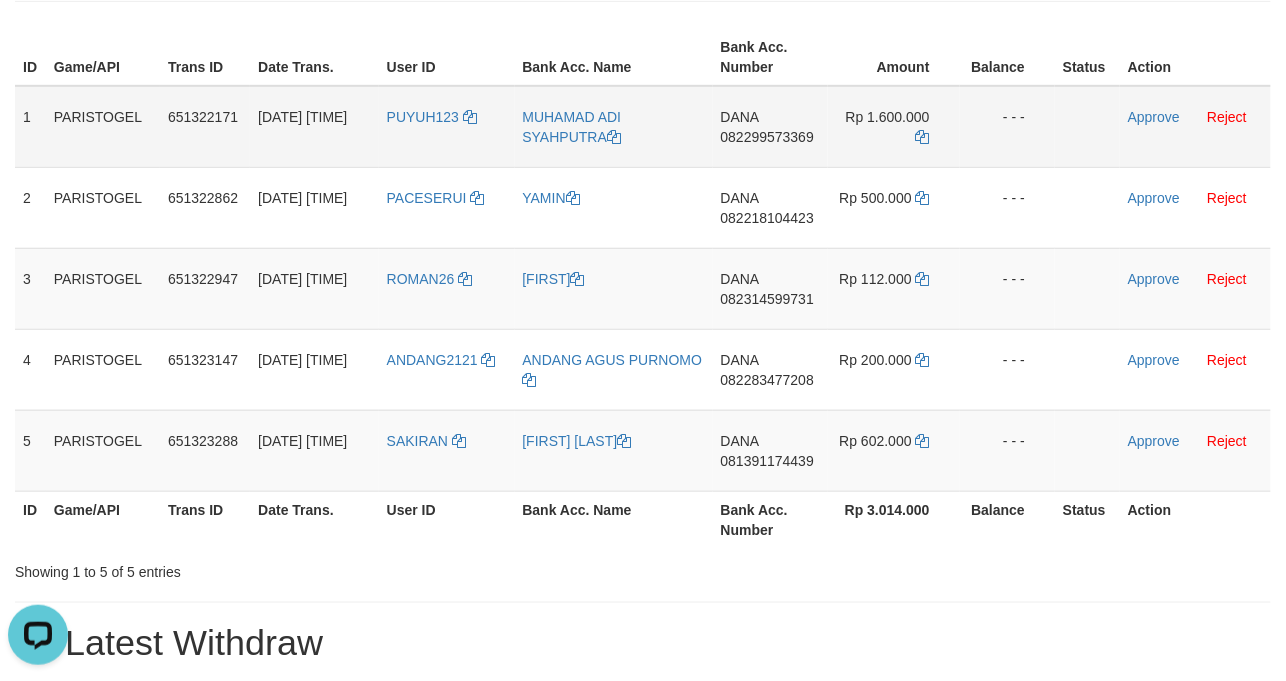 click on "PUYUH123" at bounding box center [447, 127] 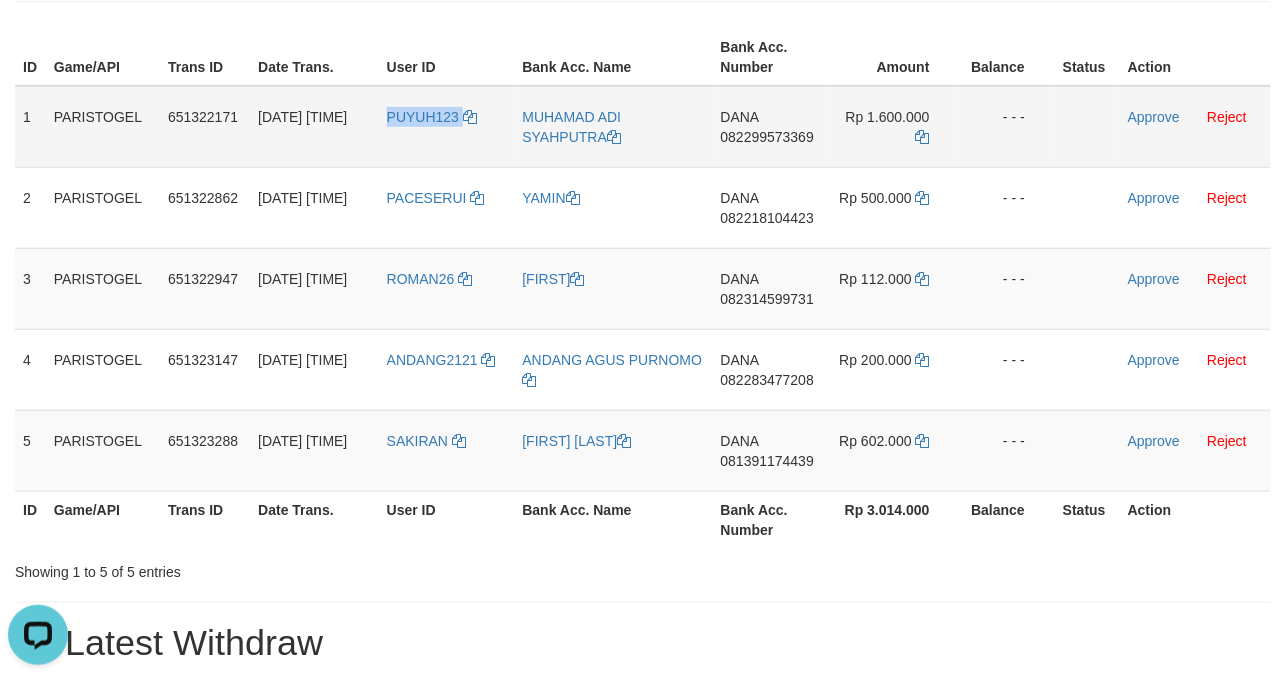 click on "PUYUH123" at bounding box center (447, 127) 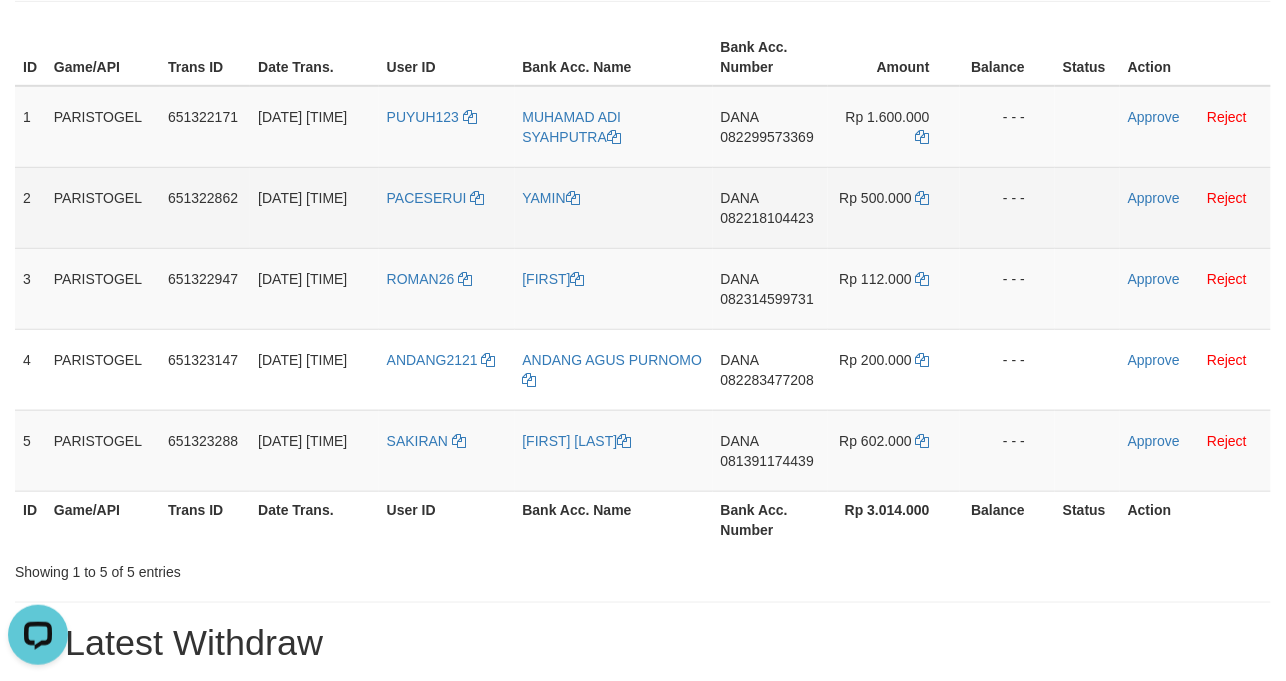 click on "PACESERUI" at bounding box center (447, 207) 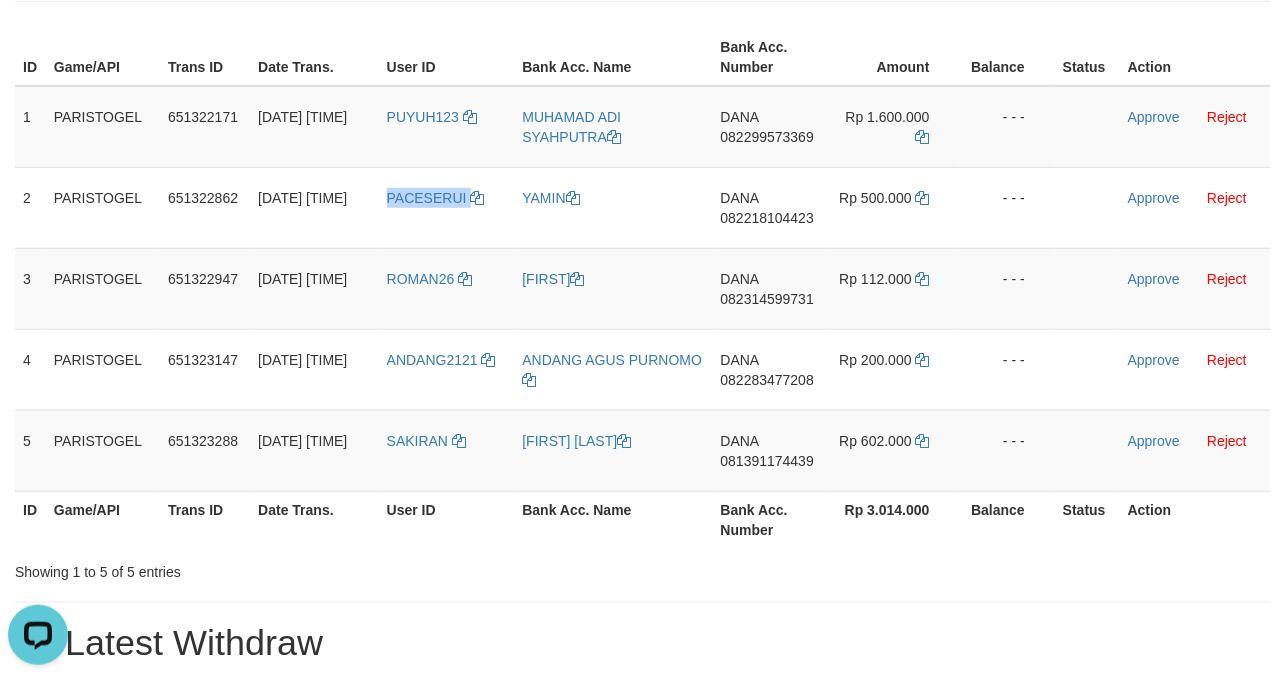 drag, startPoint x: 398, startPoint y: 246, endPoint x: 12, endPoint y: 162, distance: 395.03418 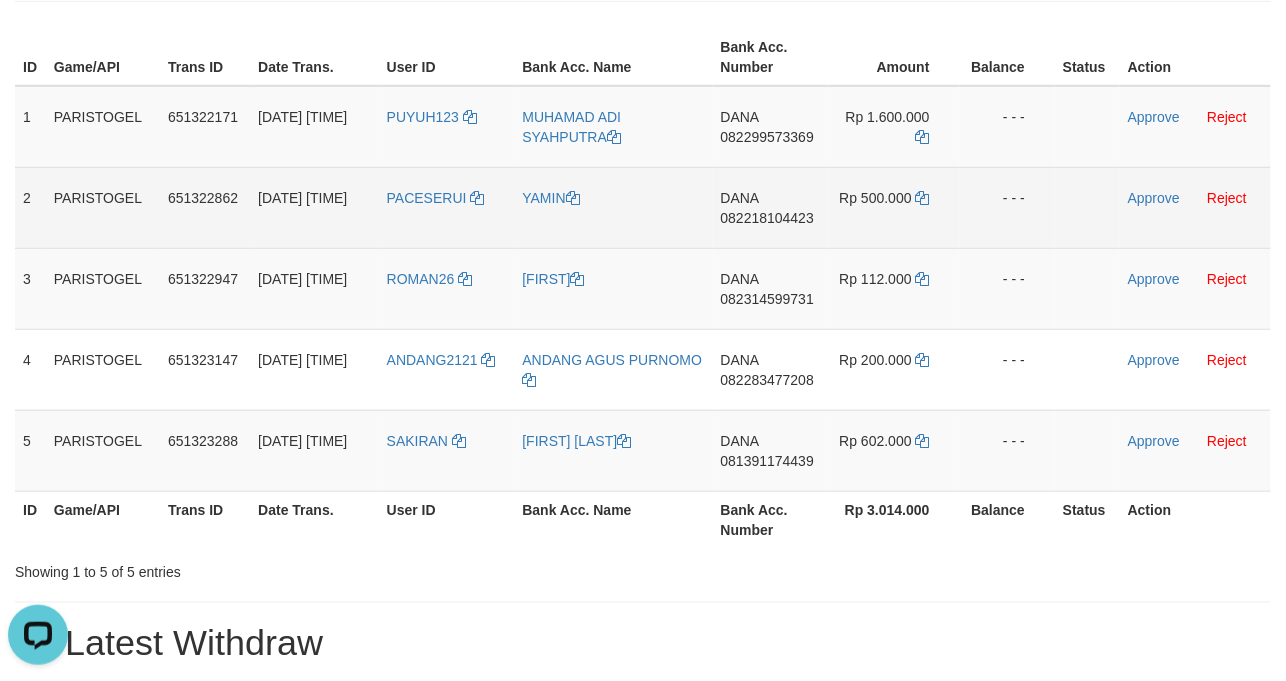 click on "YAMIN" at bounding box center [614, 207] 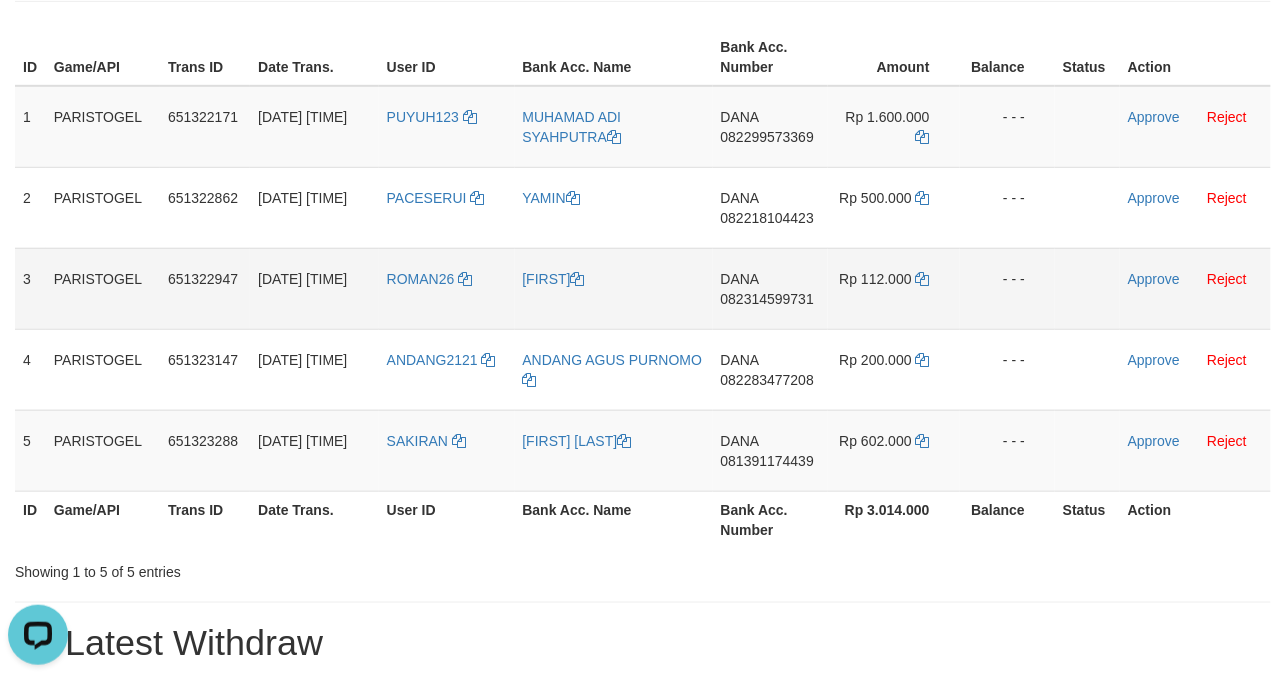 click on "[FIRST]" at bounding box center [614, 288] 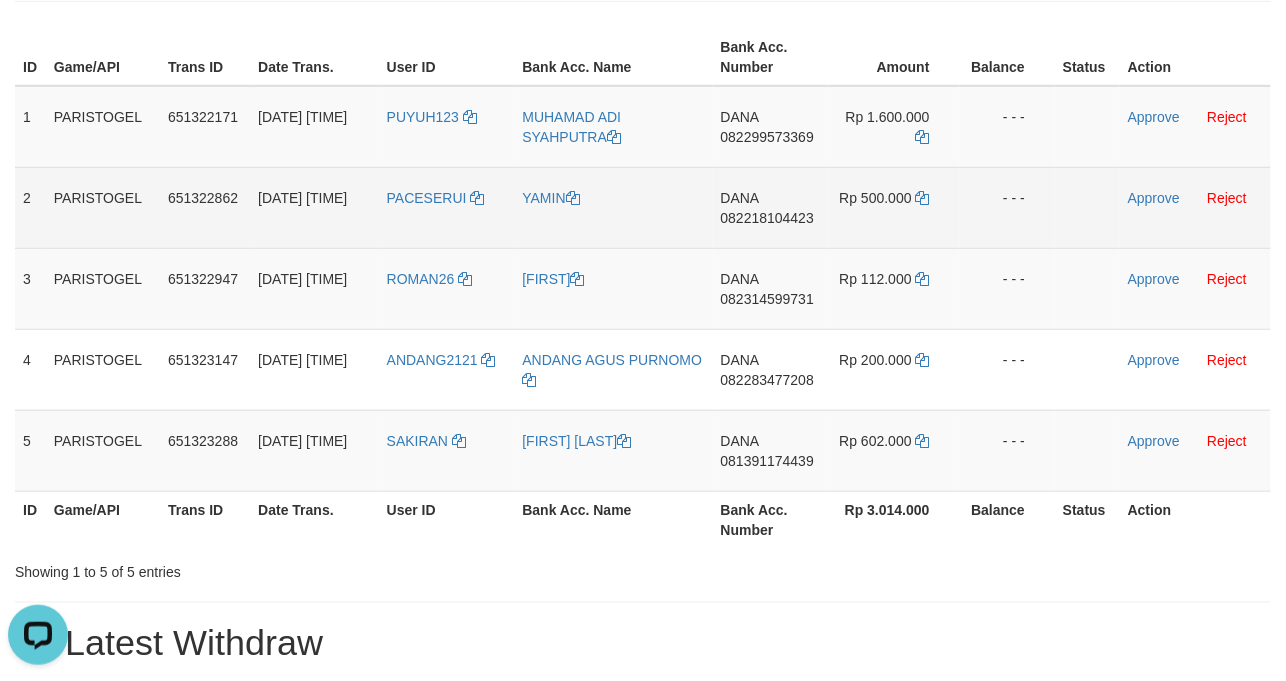 copy on "[FIRST]" 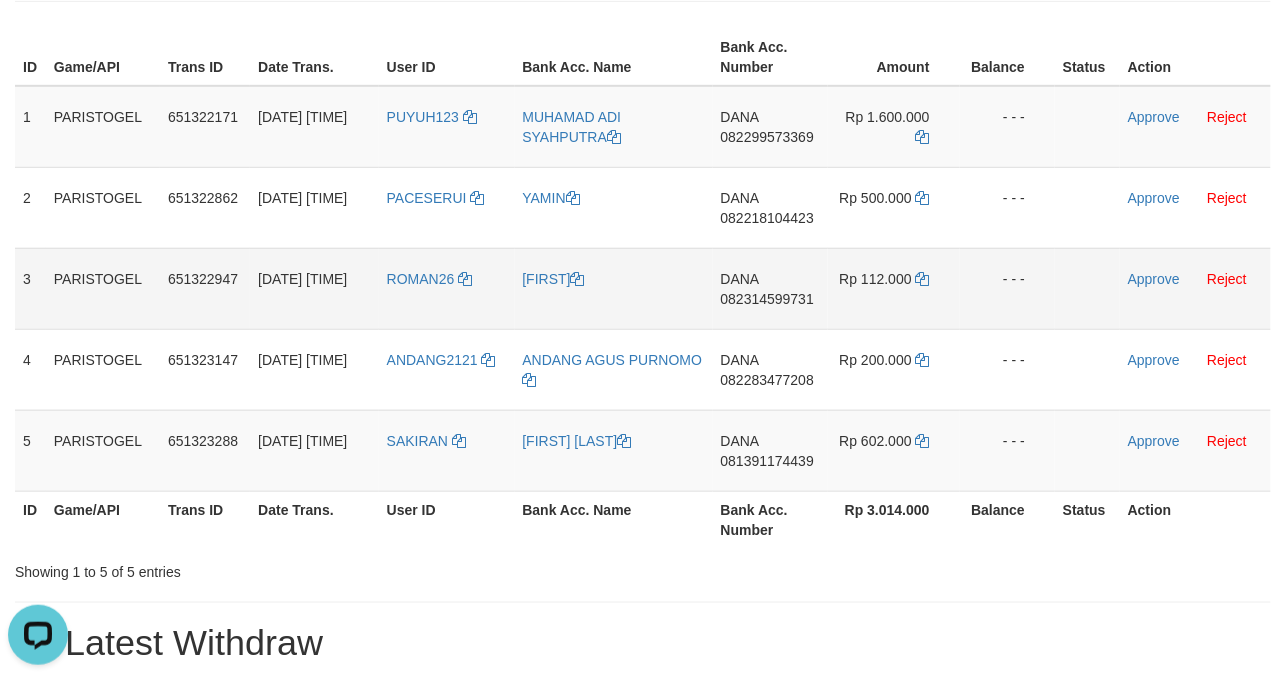 click on "ROMAN26" at bounding box center [447, 288] 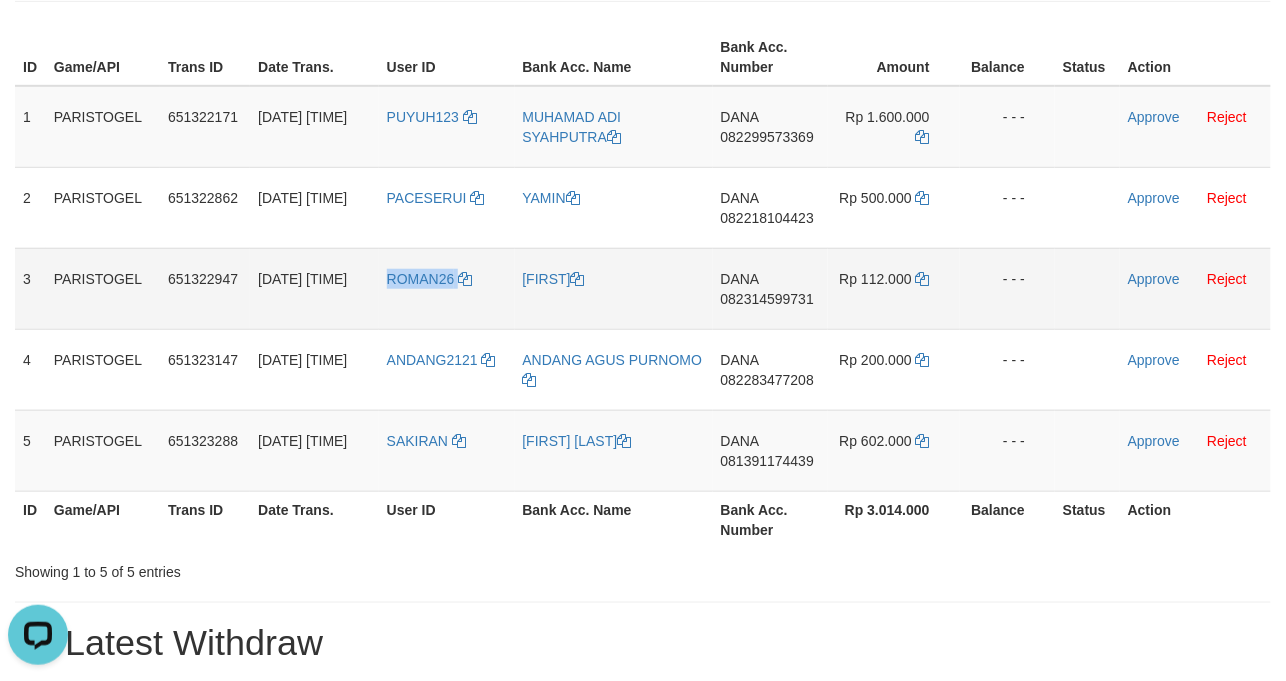 click on "ROMAN26" at bounding box center (447, 288) 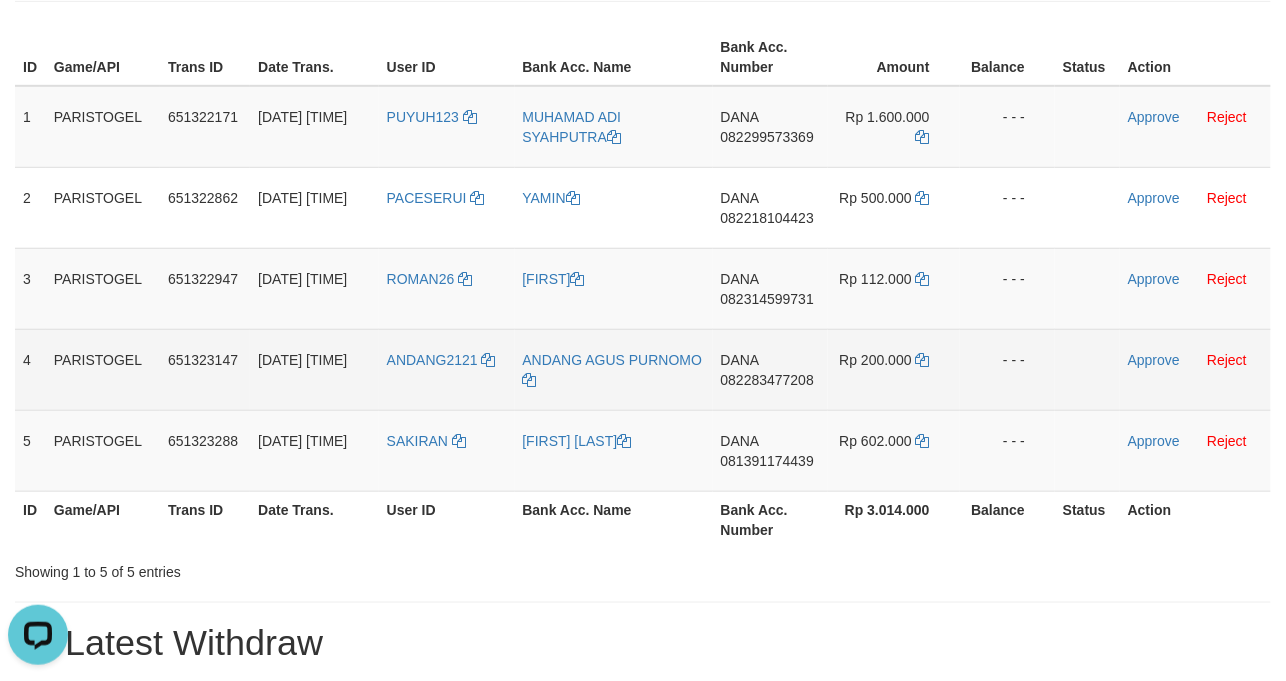 click on "ANDANG2121" at bounding box center [447, 369] 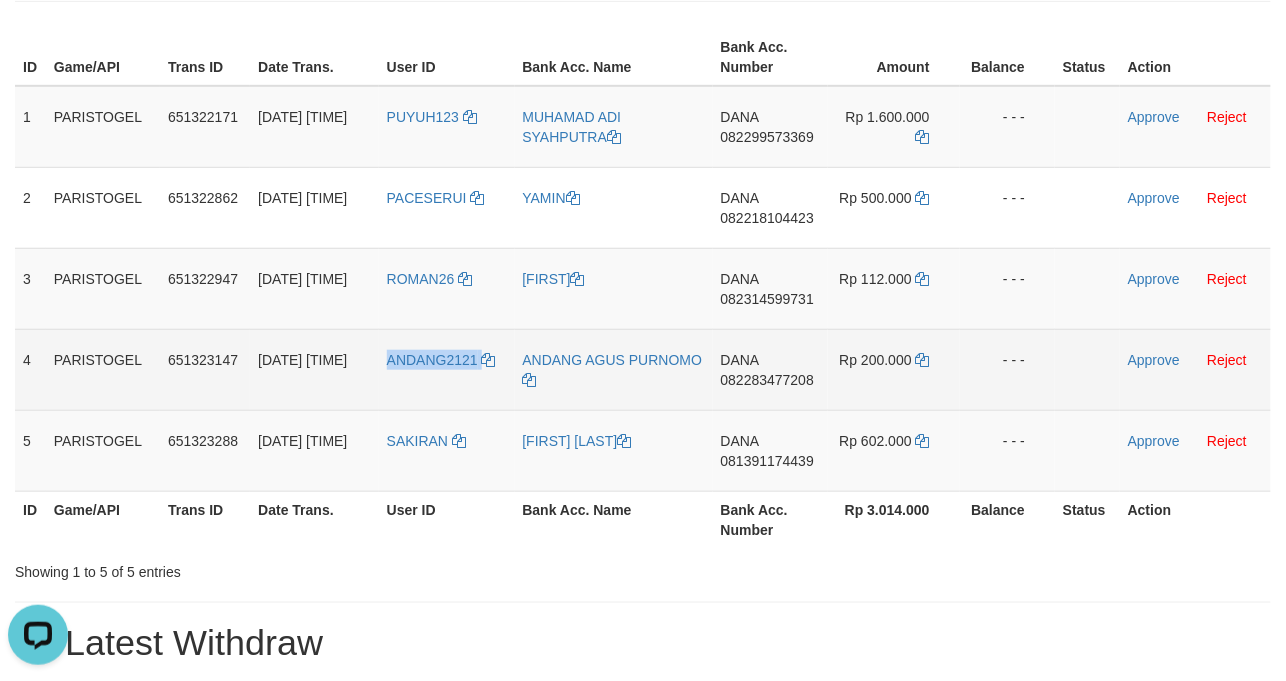 click on "ANDANG2121" at bounding box center [447, 369] 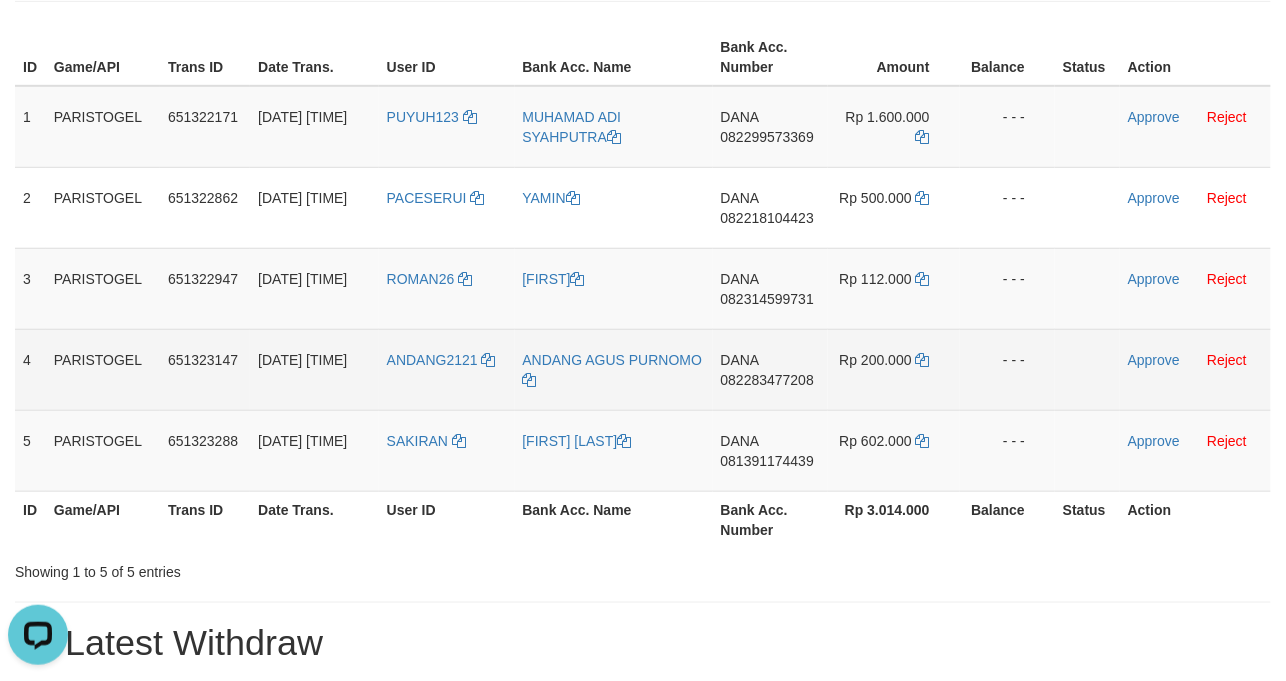 click on "ANDANG AGUS PURNOMO" at bounding box center [614, 369] 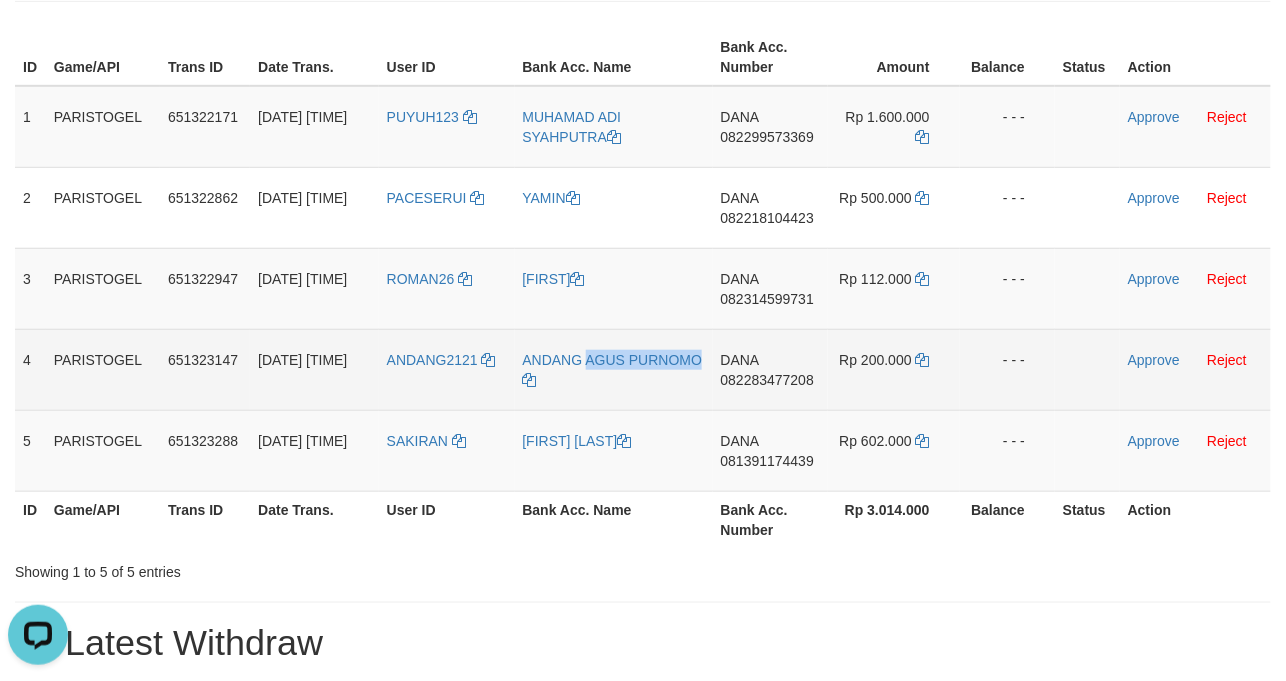 click on "ANDANG AGUS PURNOMO" at bounding box center (614, 369) 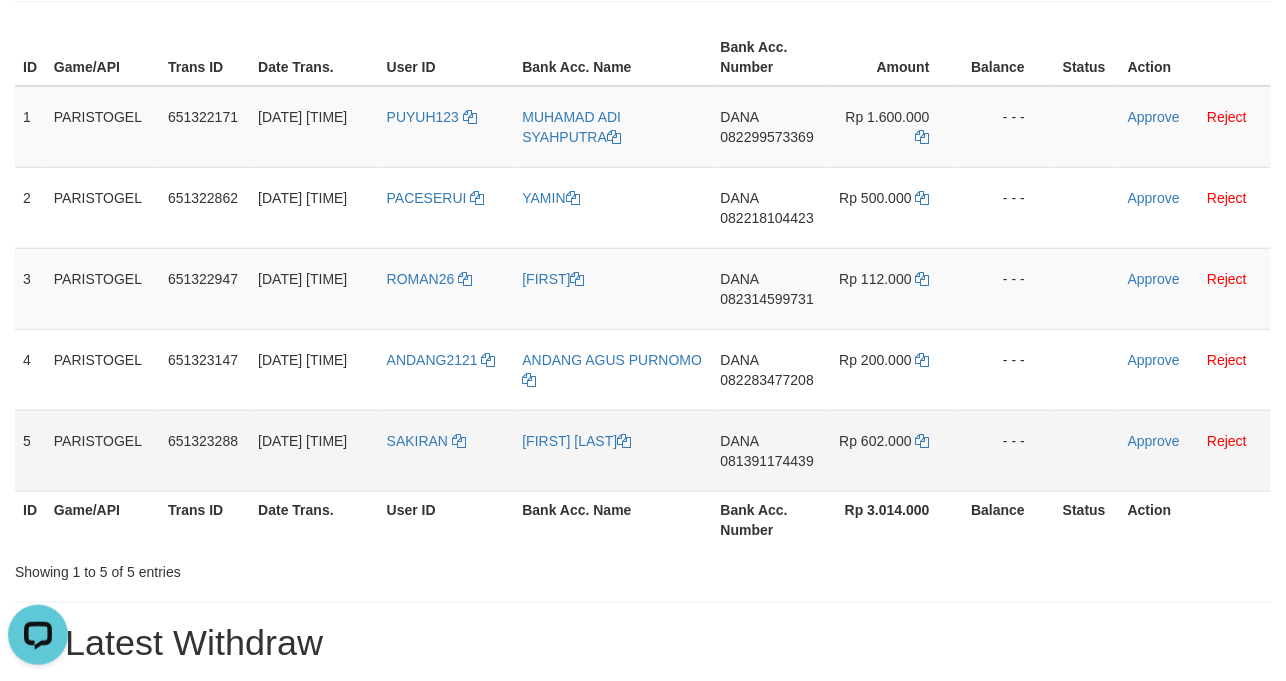 click on "[FIRST] [LAST]" at bounding box center (614, 450) 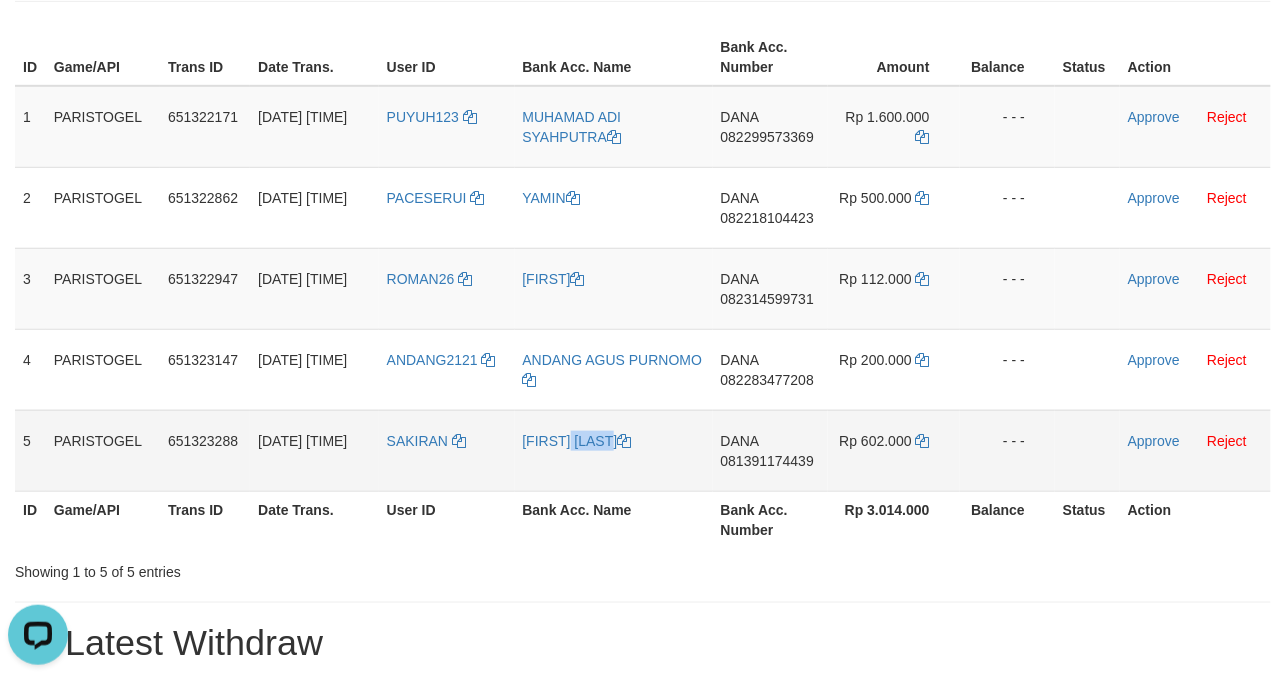 click on "[FIRST] [LAST]" at bounding box center [614, 450] 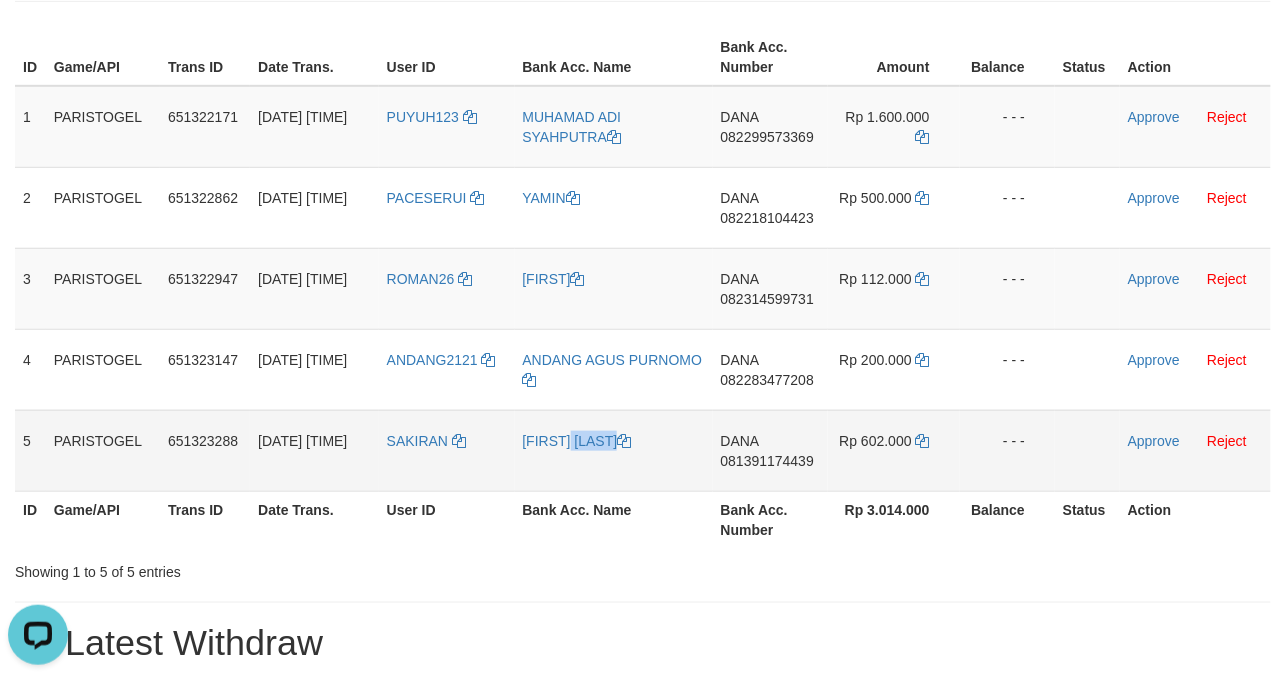 click on "[FIRST] [LAST]" at bounding box center [614, 450] 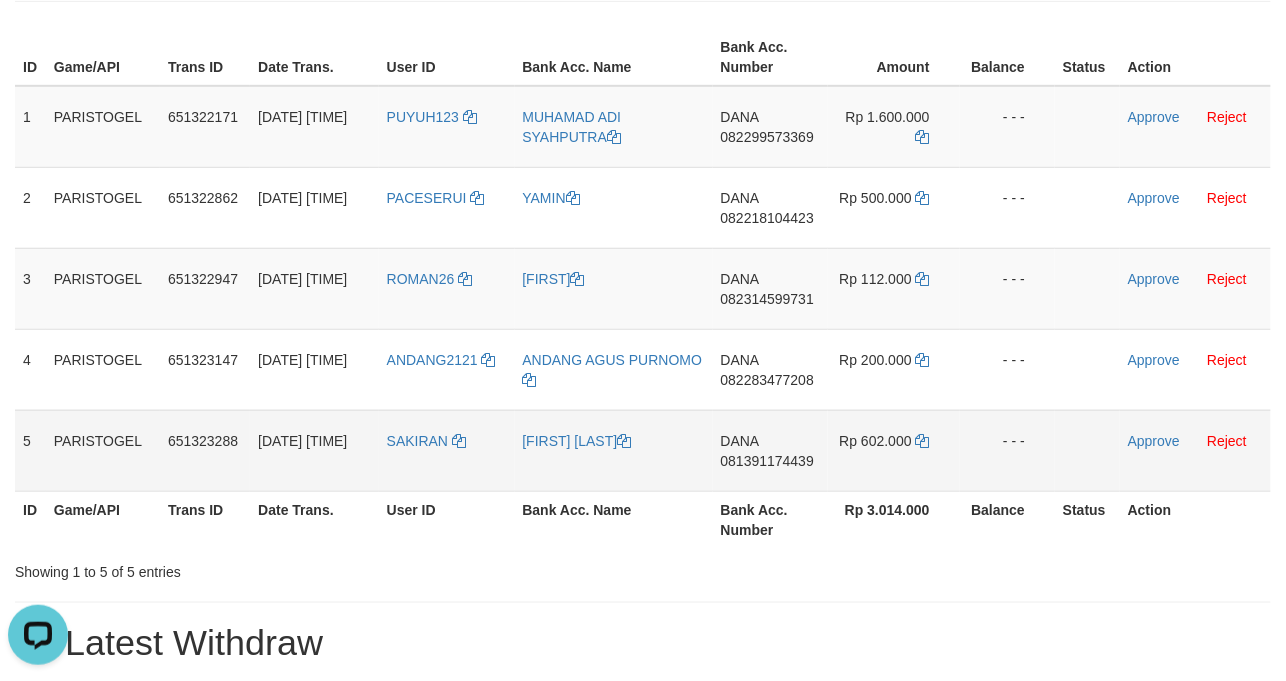 click on "SAKIRAN" at bounding box center [447, 450] 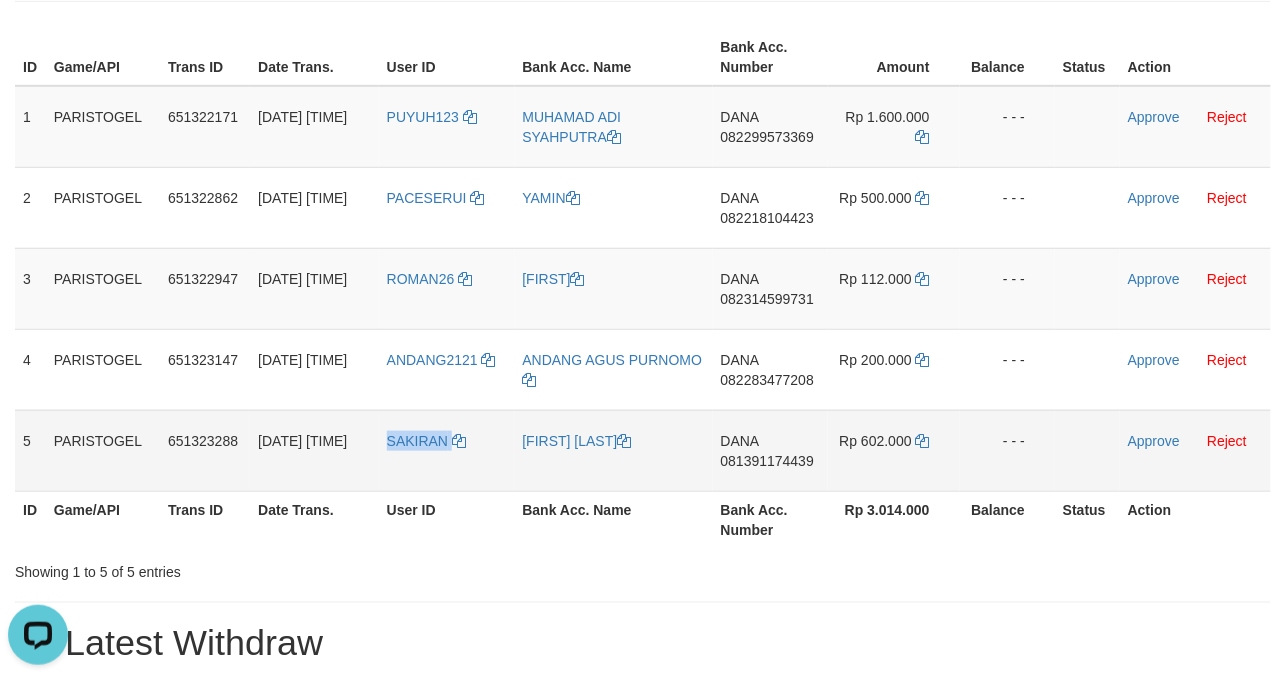 click on "SAKIRAN" at bounding box center [447, 450] 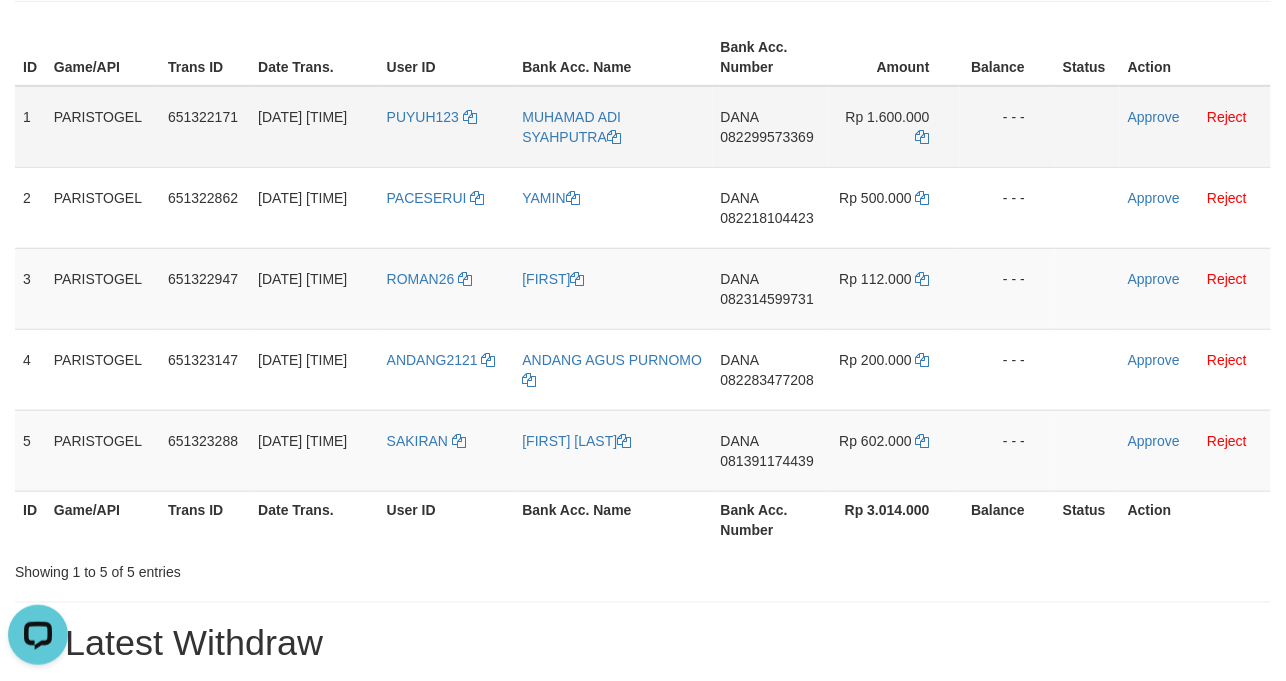 click on "DANA
082299573369" at bounding box center (770, 127) 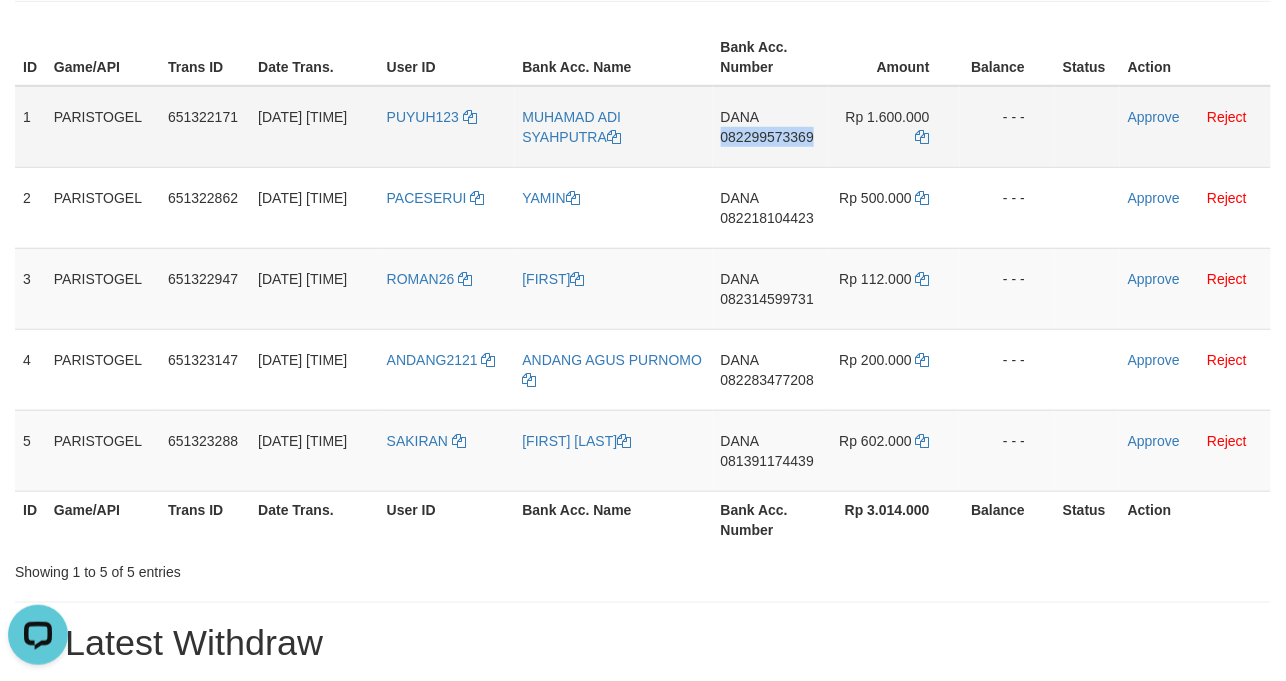 click on "DANA
082299573369" at bounding box center (770, 127) 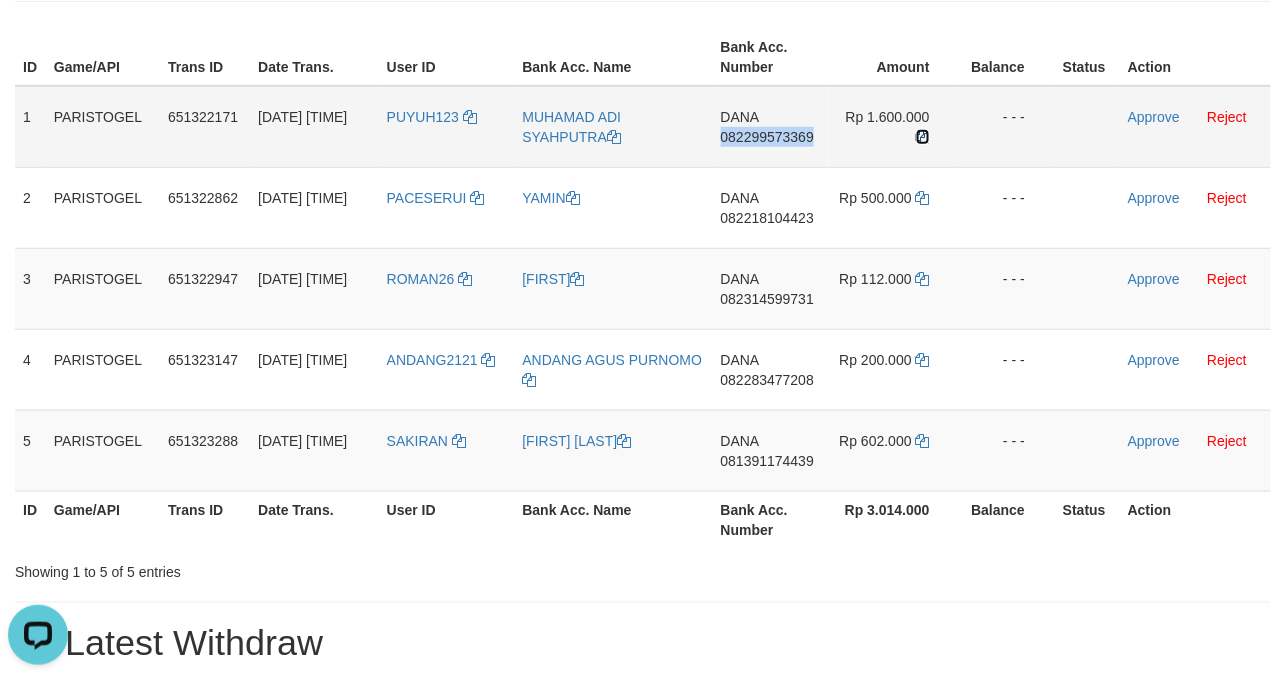 drag, startPoint x: 929, startPoint y: 145, endPoint x: 1189, endPoint y: 158, distance: 260.3248 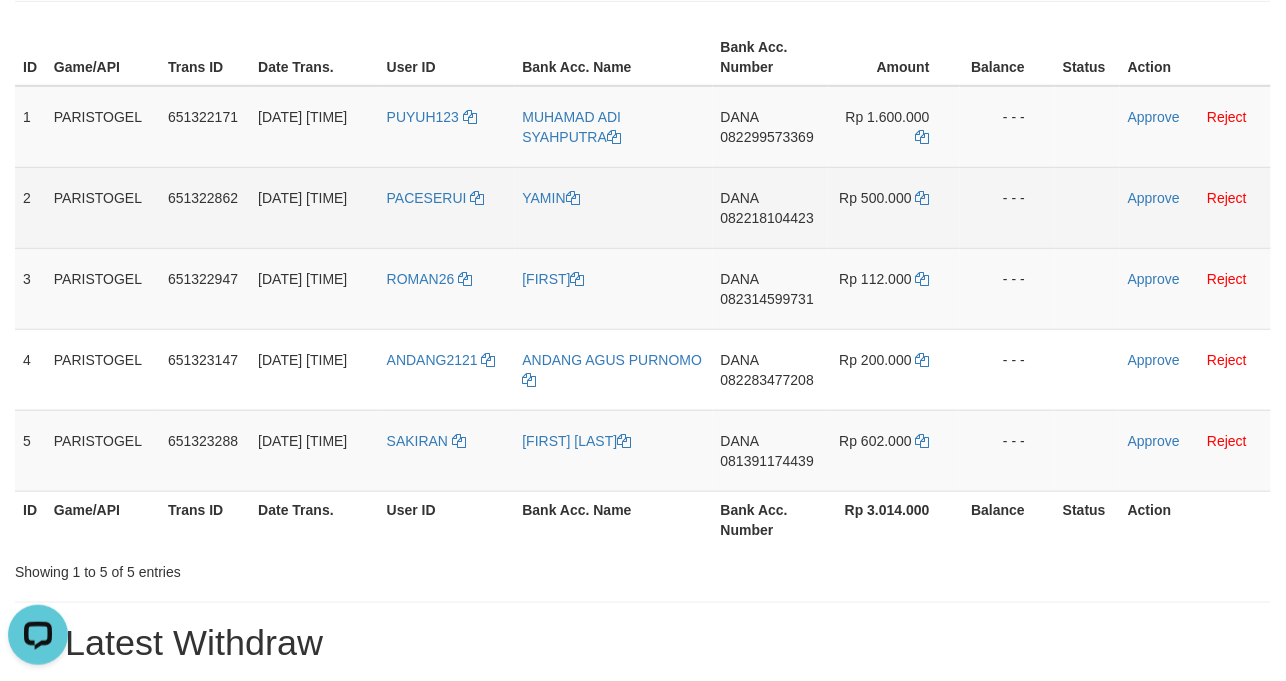 click on "DANA
082218104423" at bounding box center (770, 207) 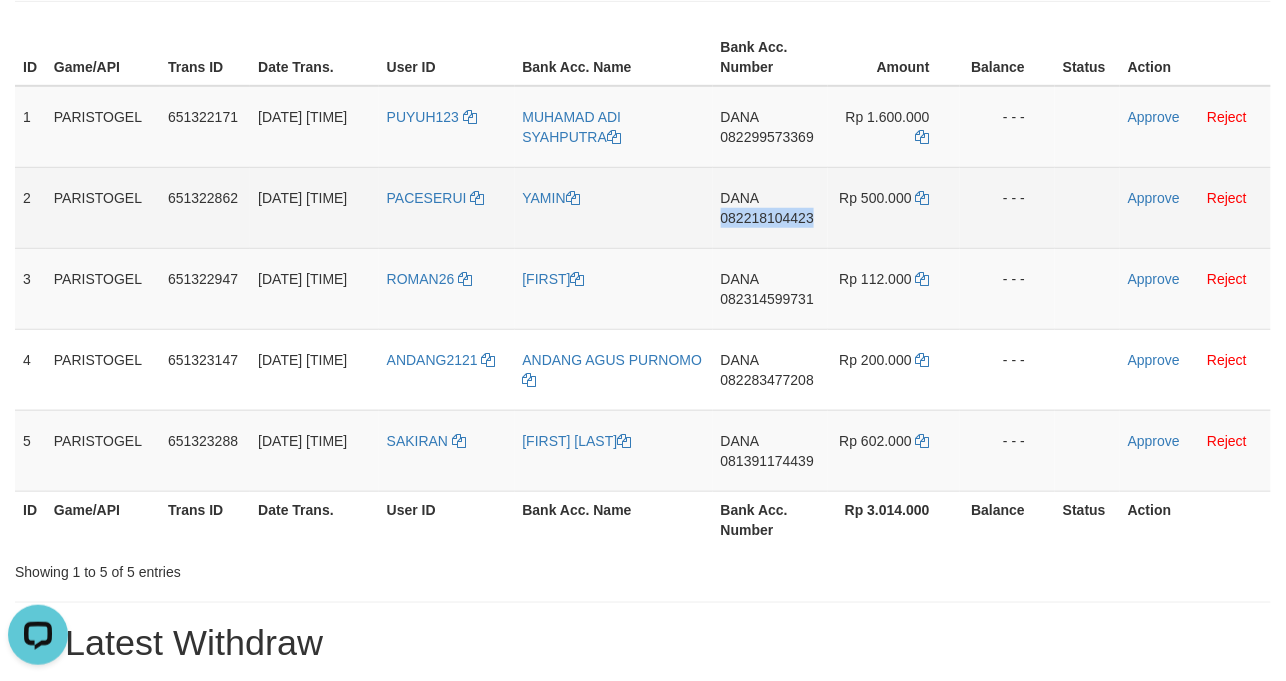 click on "DANA
082218104423" at bounding box center [770, 207] 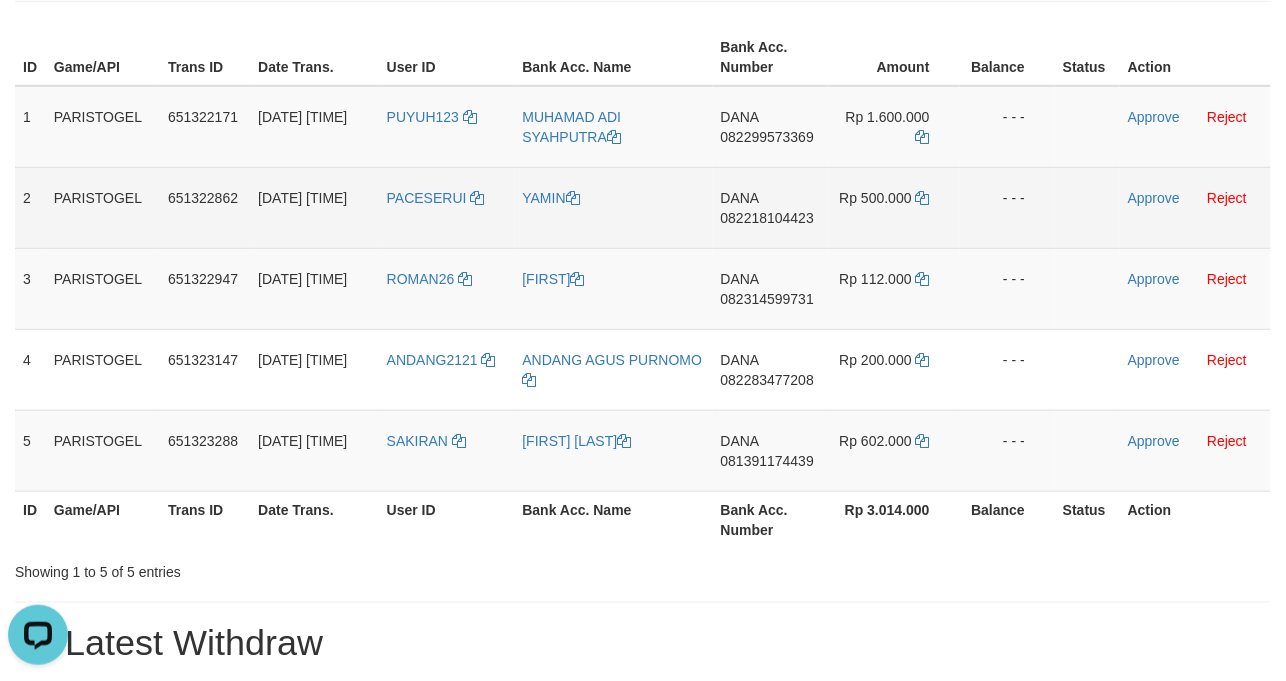 click on "DANA
082314599731" at bounding box center (770, 288) 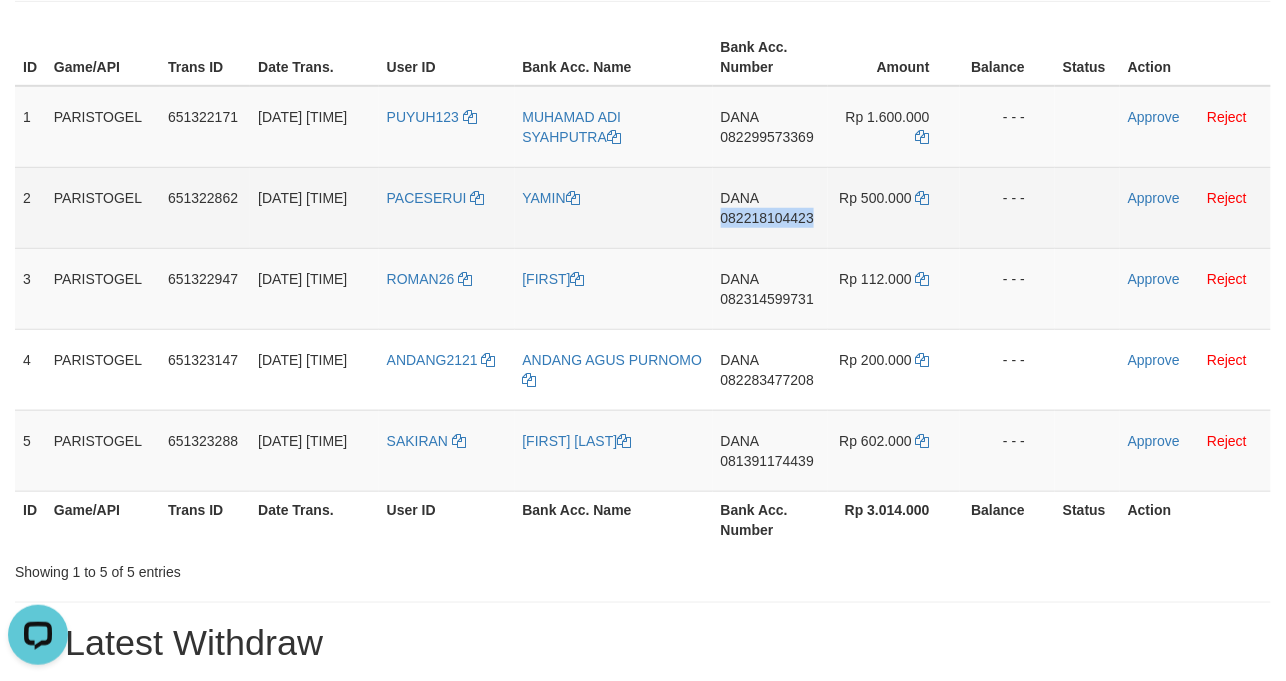 click on "DANA
082218104423" at bounding box center (770, 207) 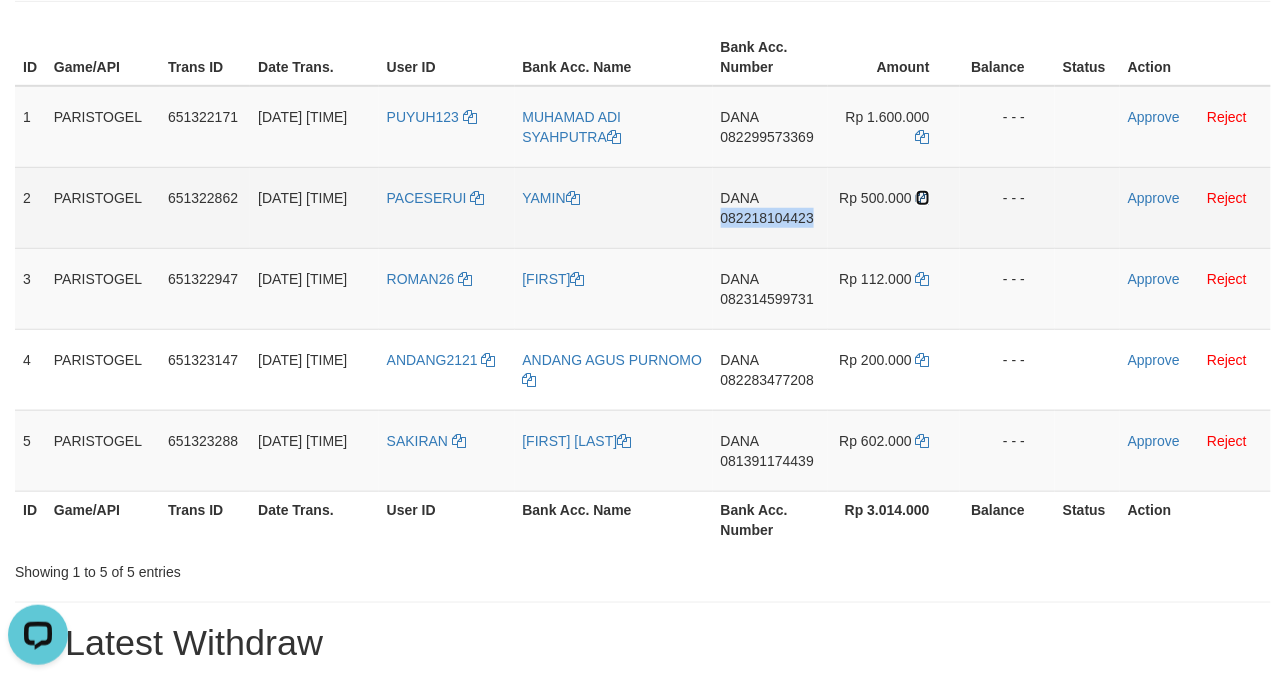 click at bounding box center (923, 198) 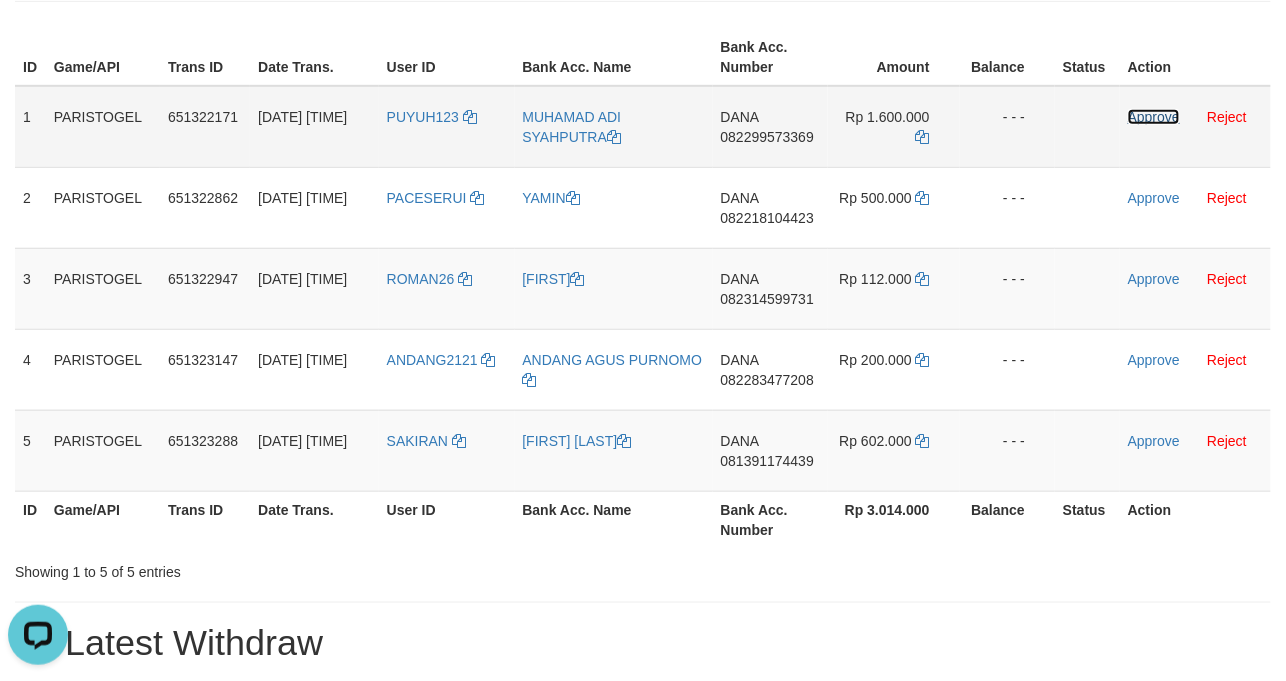 click on "Approve" at bounding box center (1154, 117) 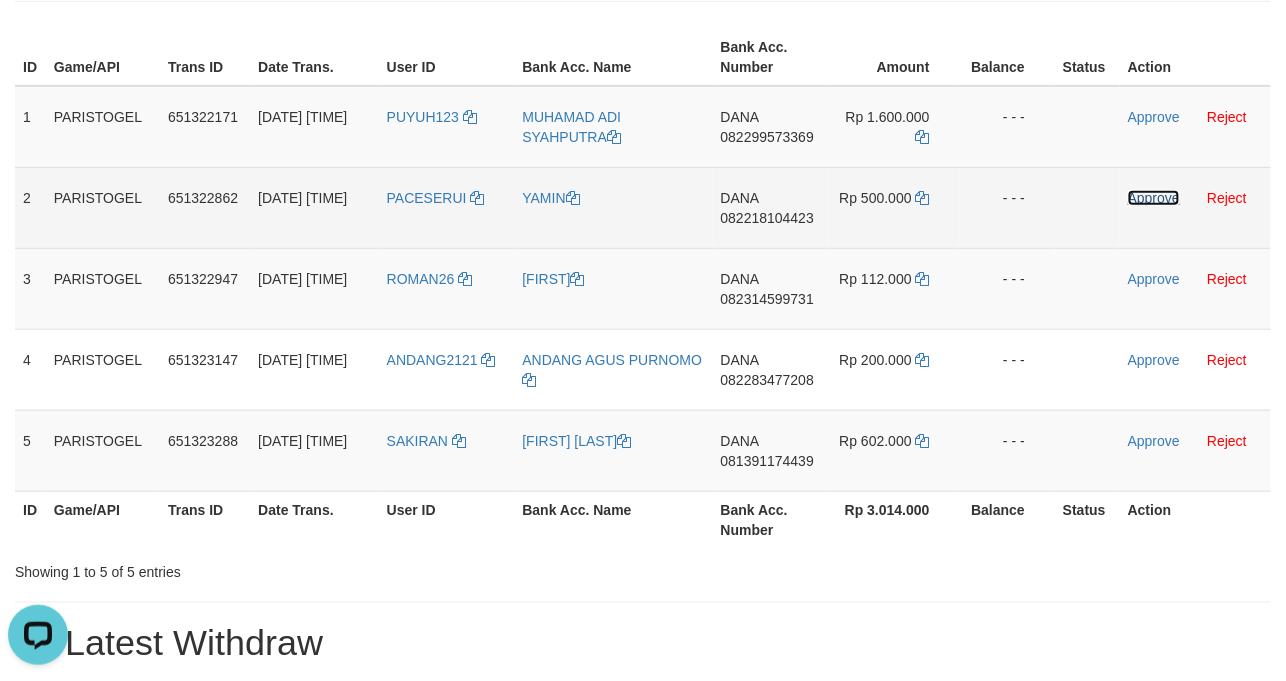 click on "Approve" at bounding box center (1154, 198) 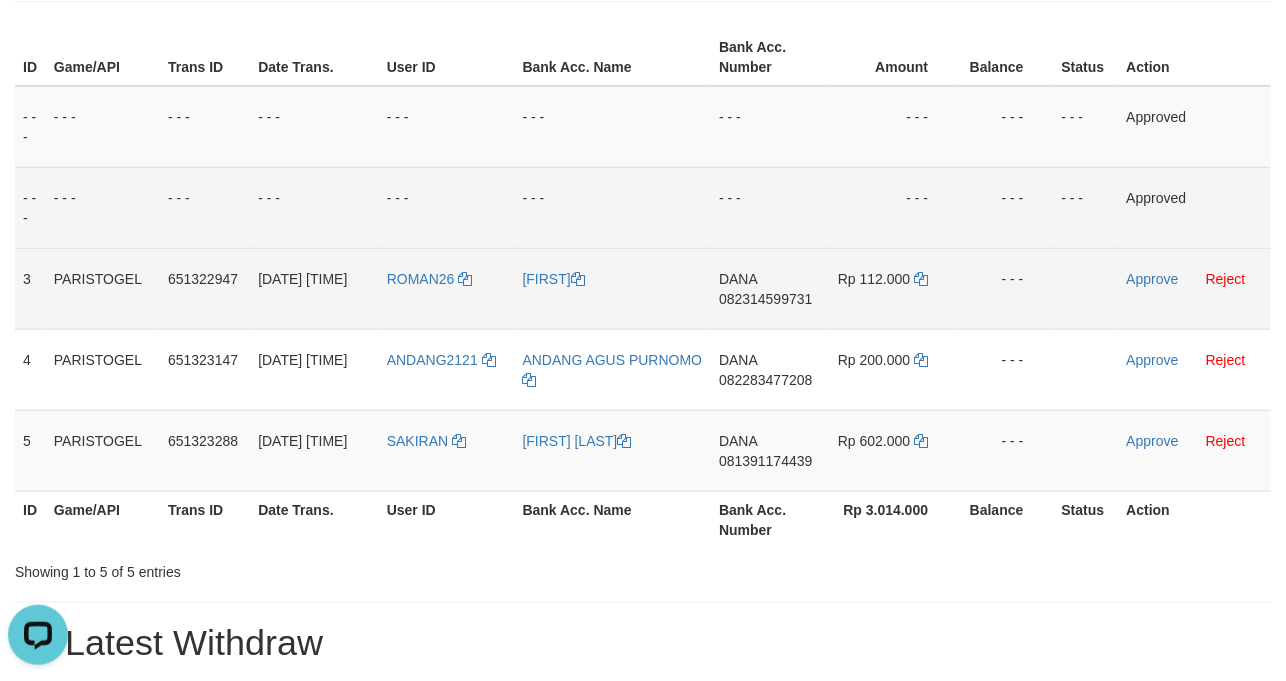 click on "DANA
082314599731" at bounding box center (768, 288) 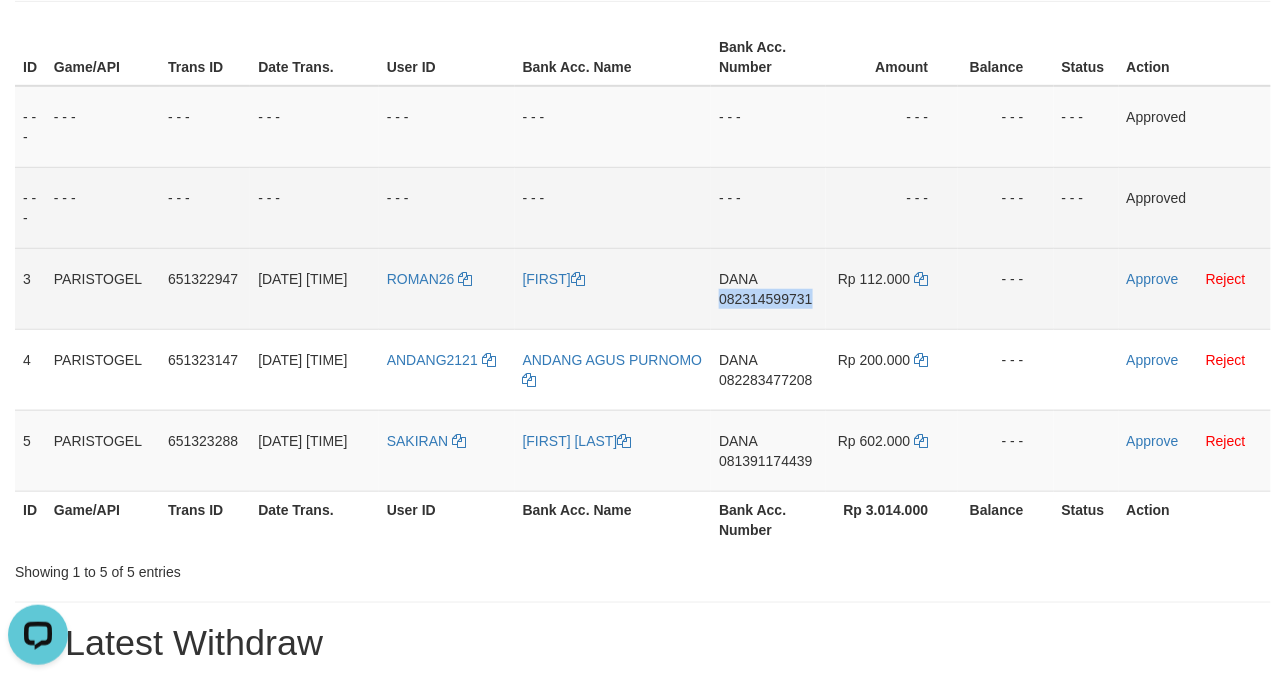 click on "DANA
082314599731" at bounding box center [768, 288] 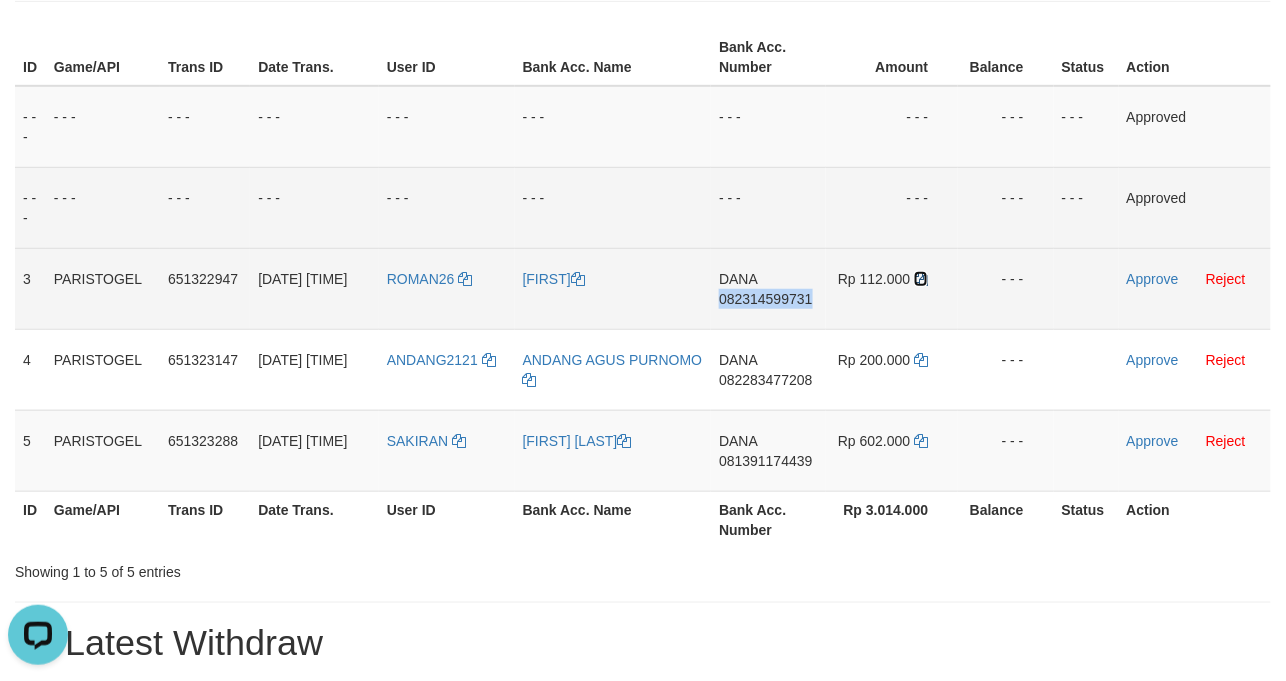 click at bounding box center [921, 279] 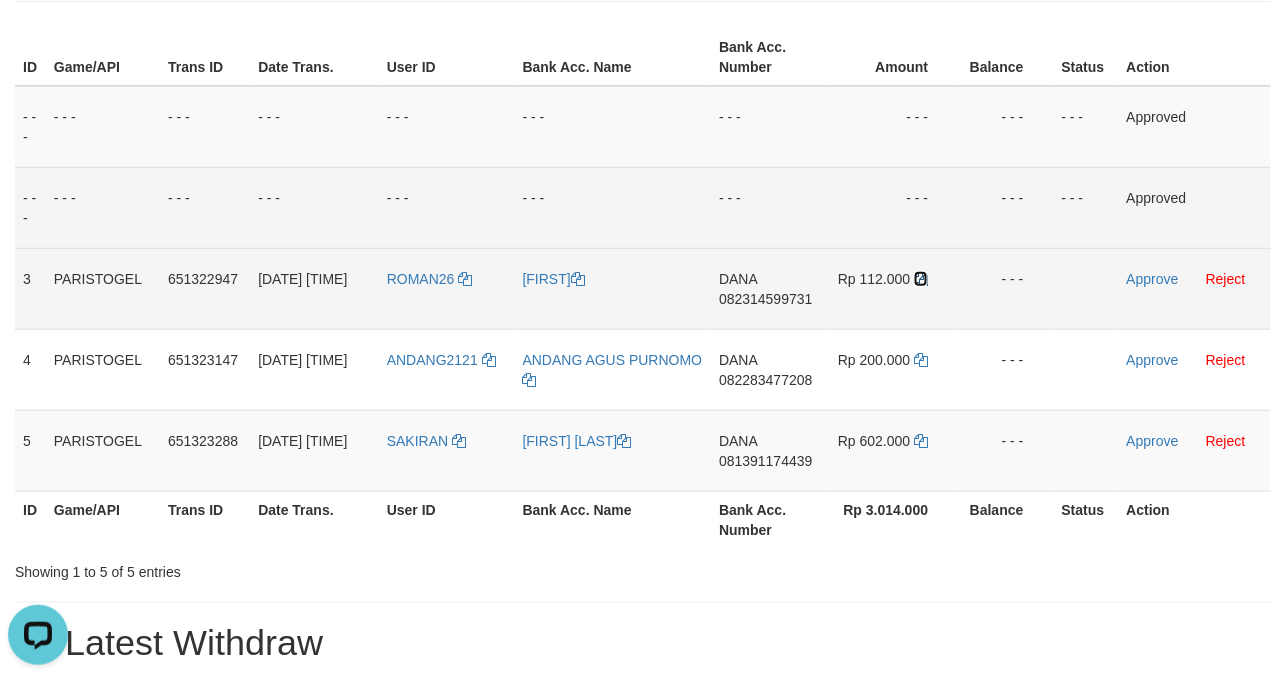 click at bounding box center [921, 279] 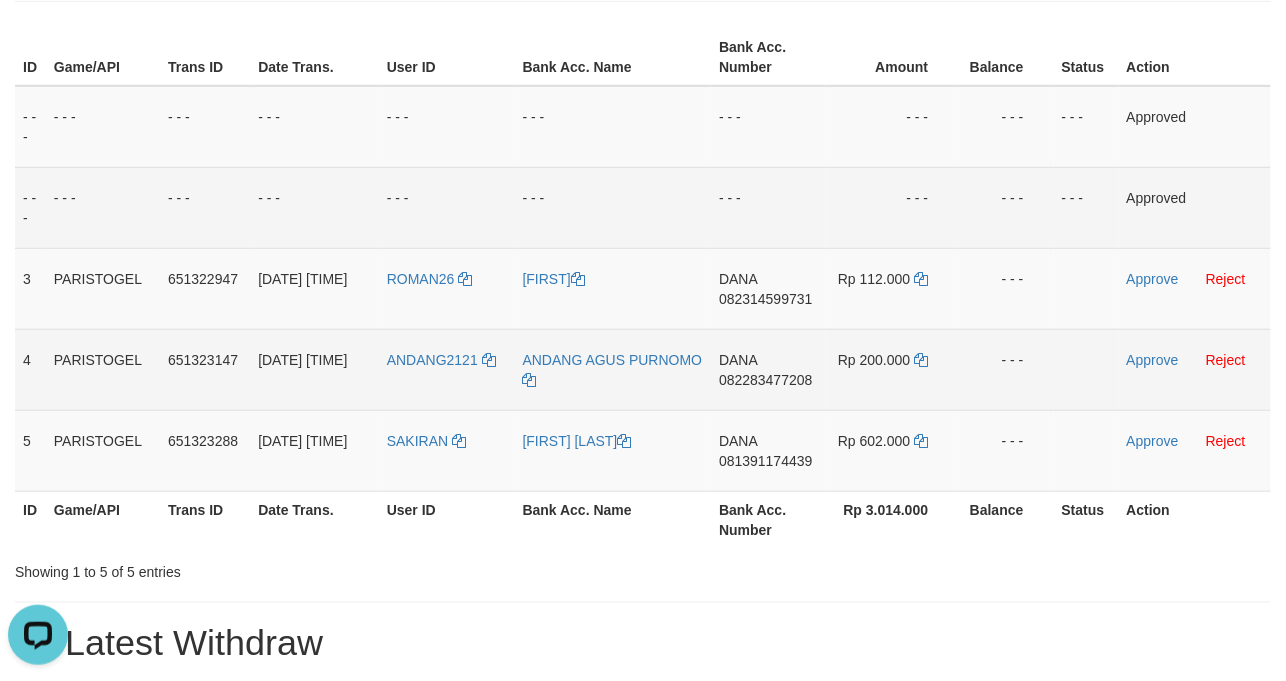 click on "082283477208" at bounding box center (765, 380) 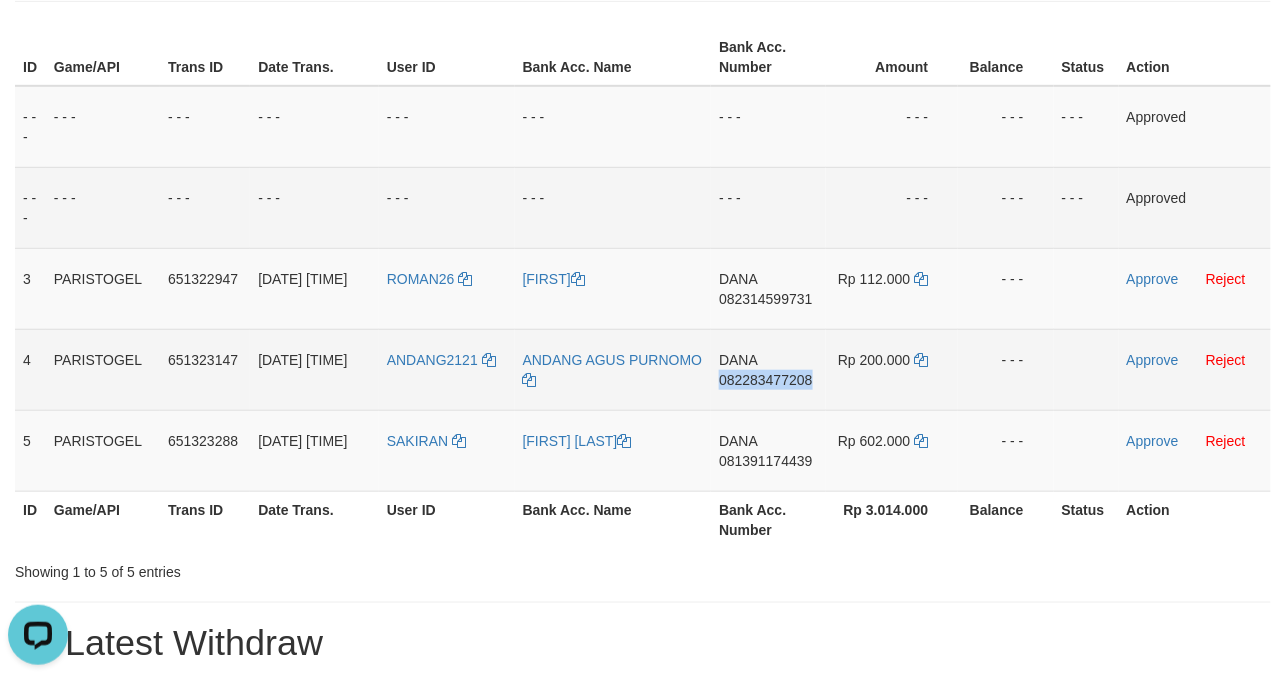 click on "DANA
082283477208" at bounding box center [768, 369] 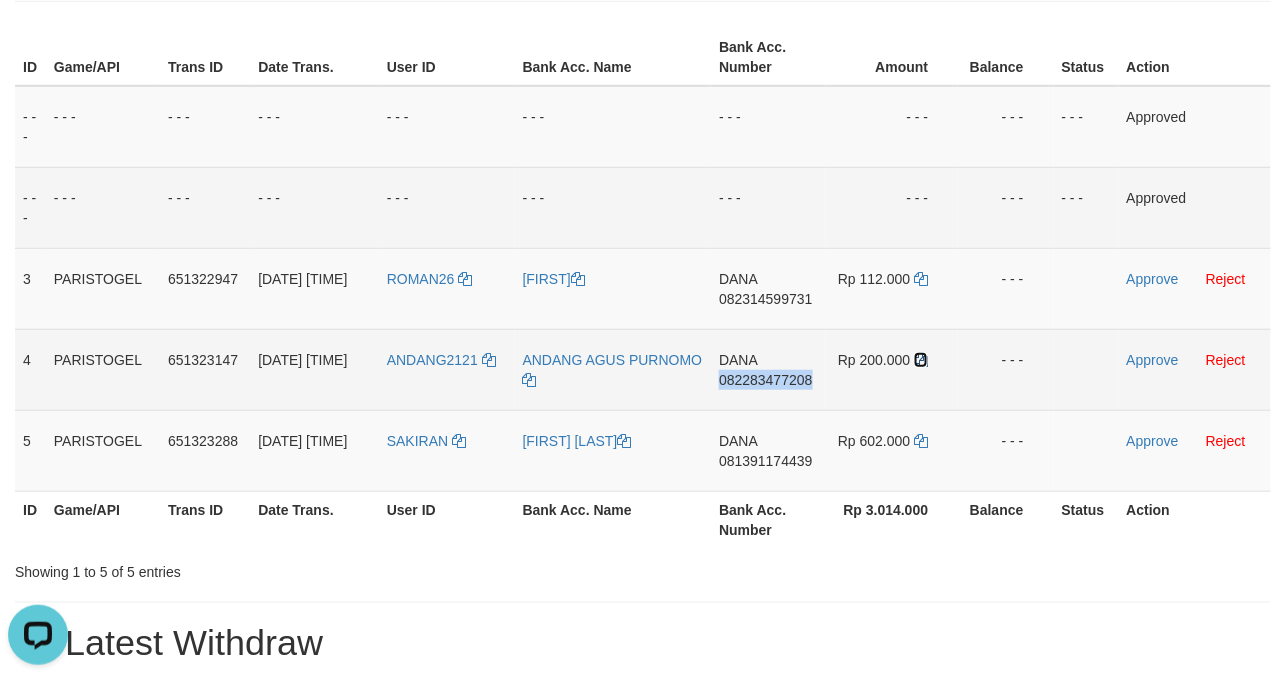 click at bounding box center (921, 360) 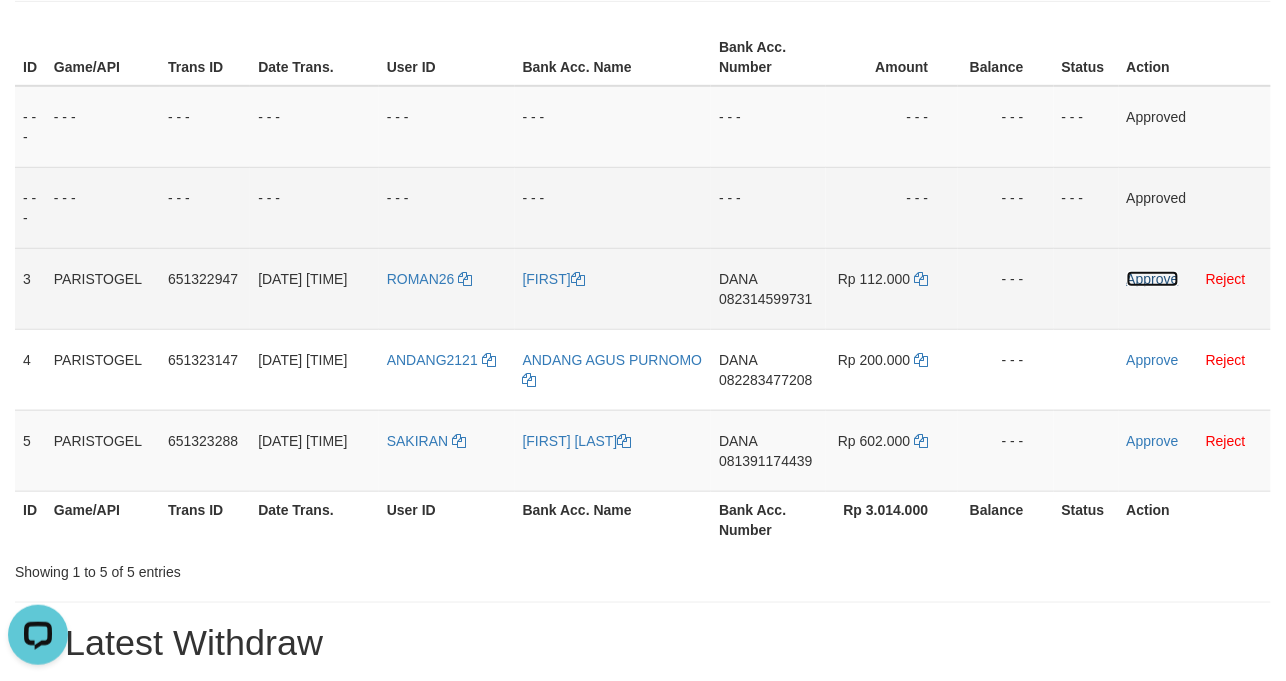 click on "Approve" at bounding box center [1153, 279] 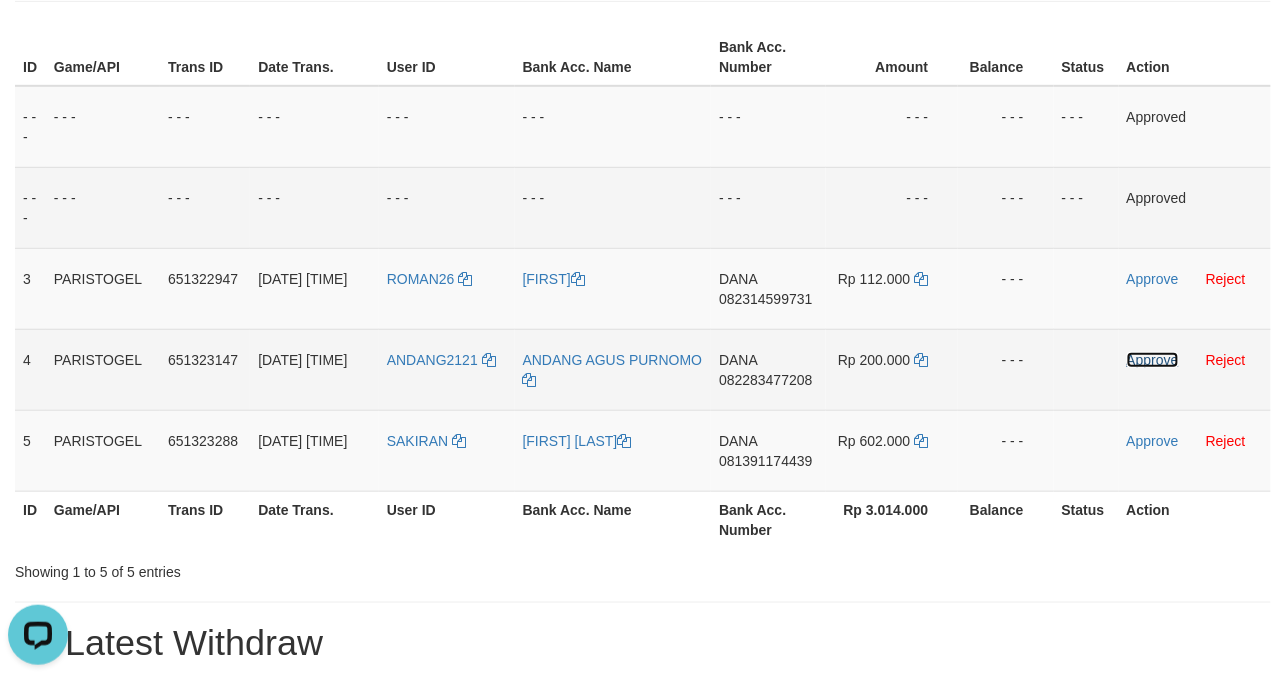 click on "Approve" at bounding box center [1153, 360] 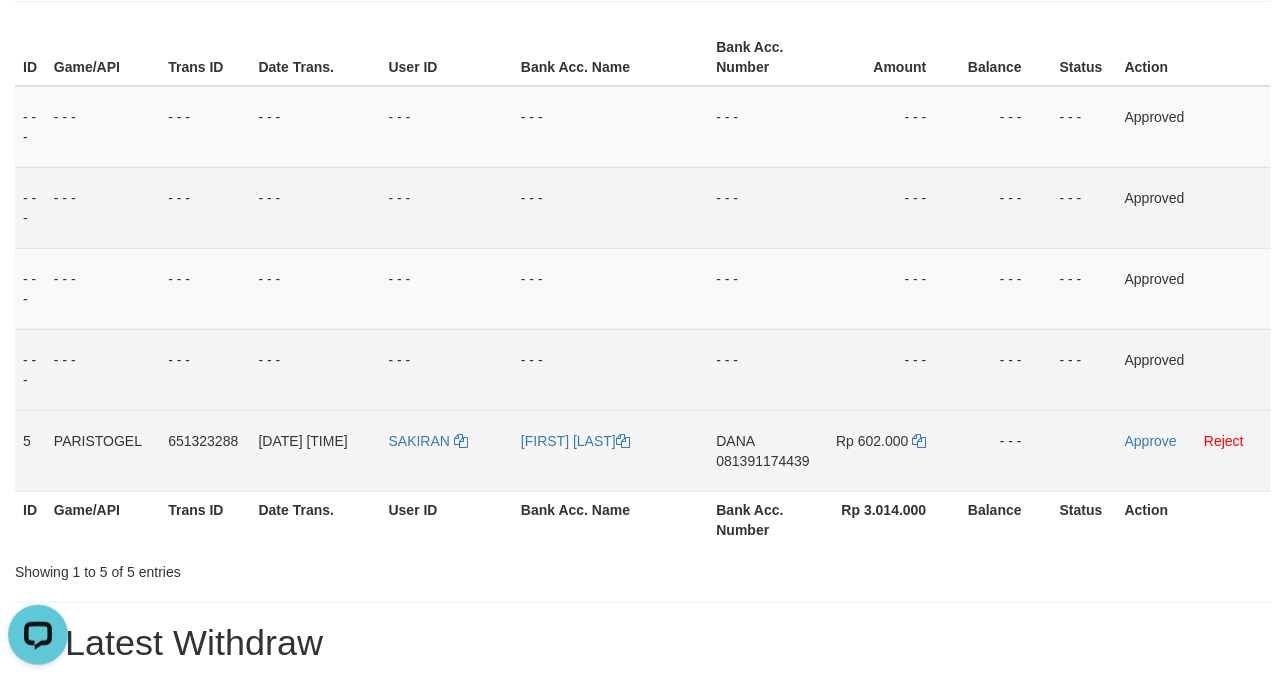click on "DANA
081391174439" at bounding box center [766, 450] 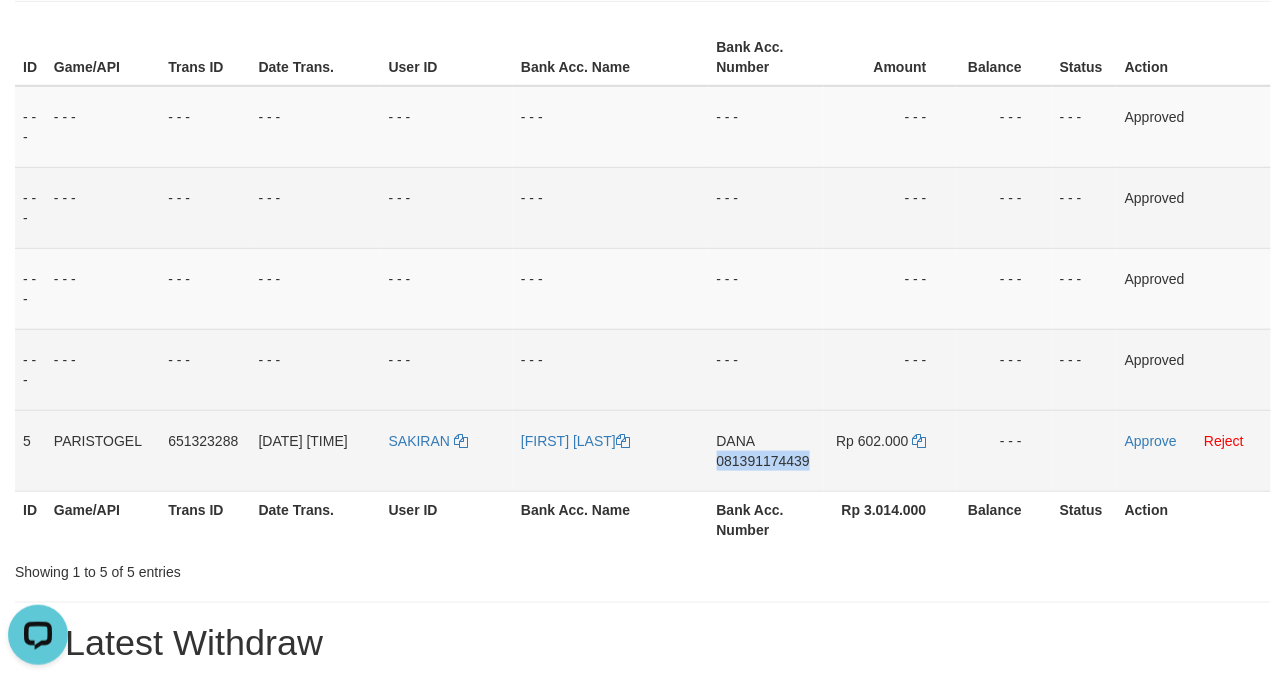 click on "DANA
081391174439" at bounding box center [766, 450] 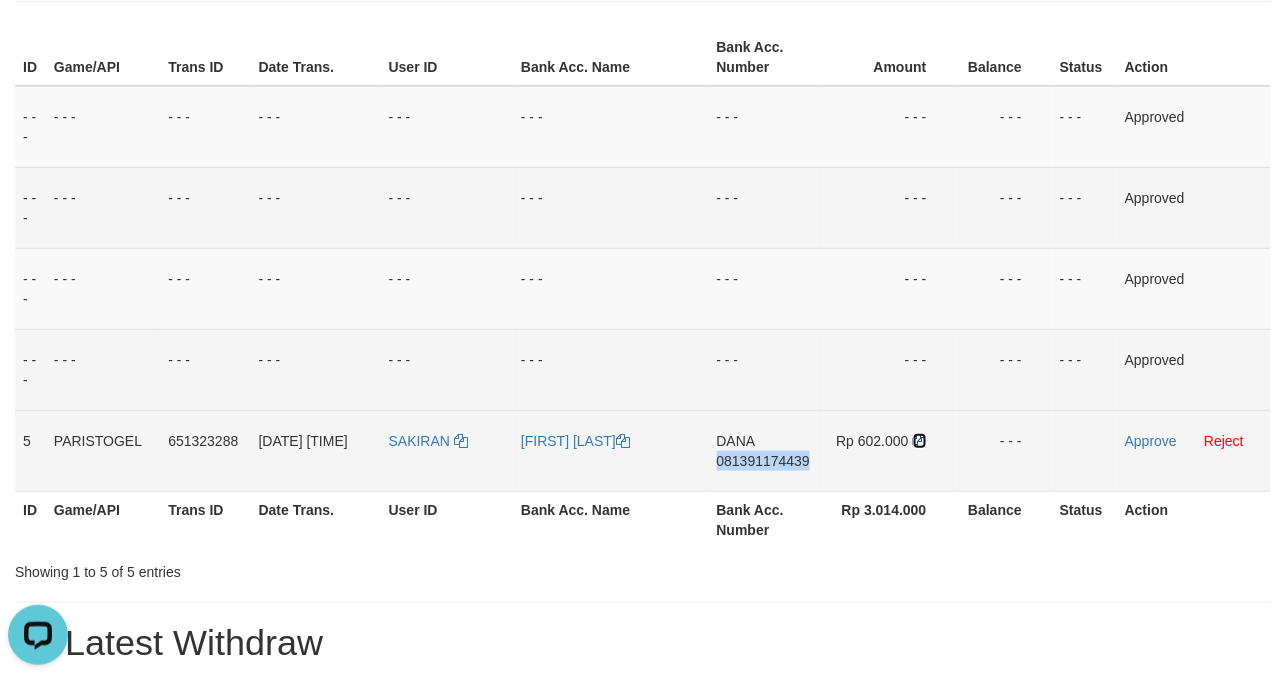 click at bounding box center [920, 441] 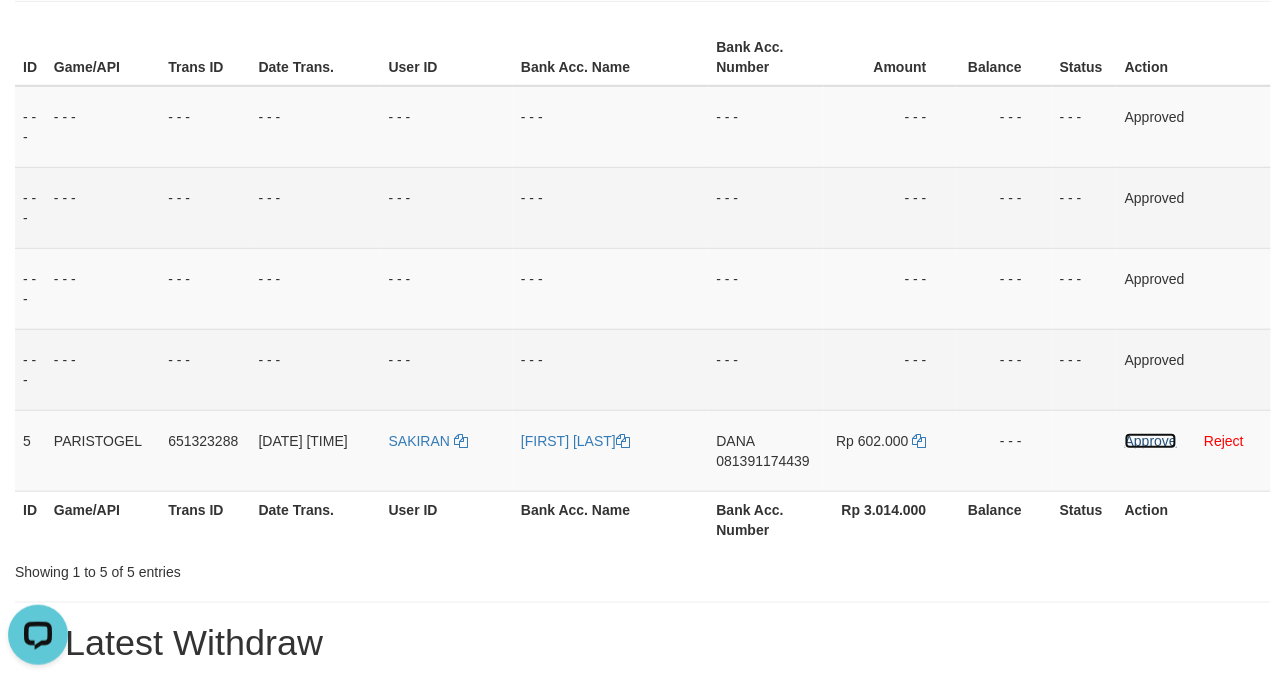 drag, startPoint x: 1162, startPoint y: 462, endPoint x: 800, endPoint y: 357, distance: 376.9204 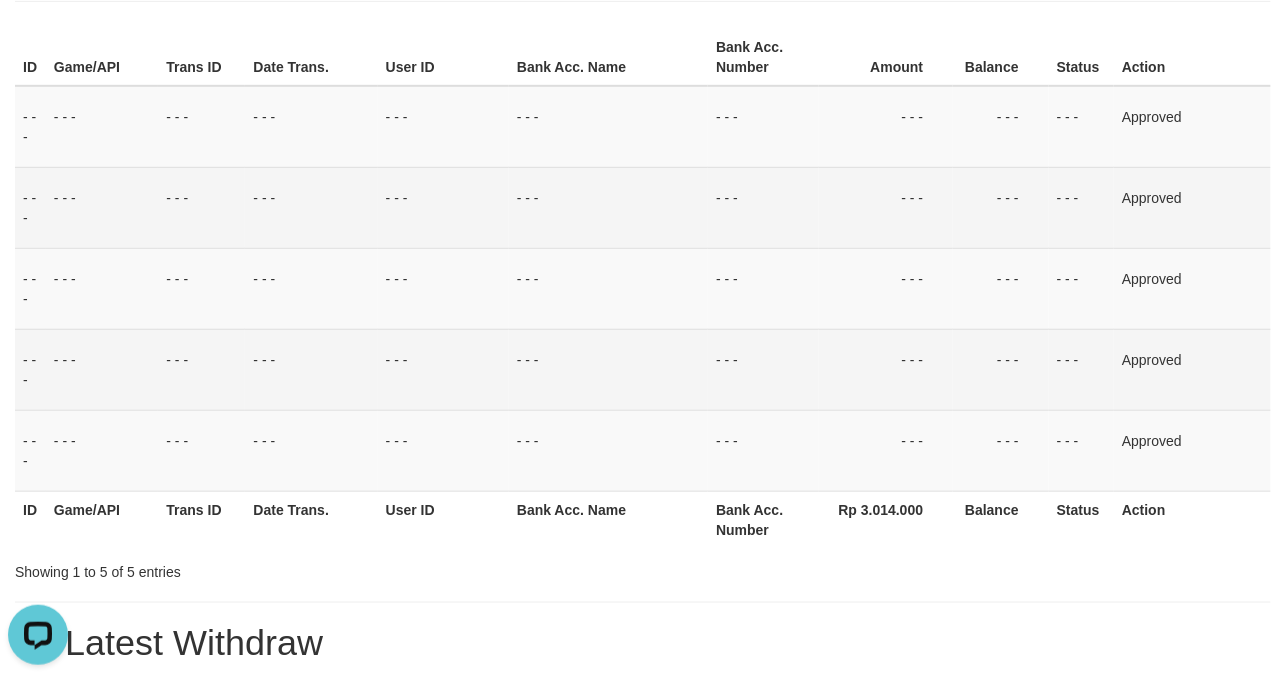 click on "- - -" at bounding box center (886, 369) 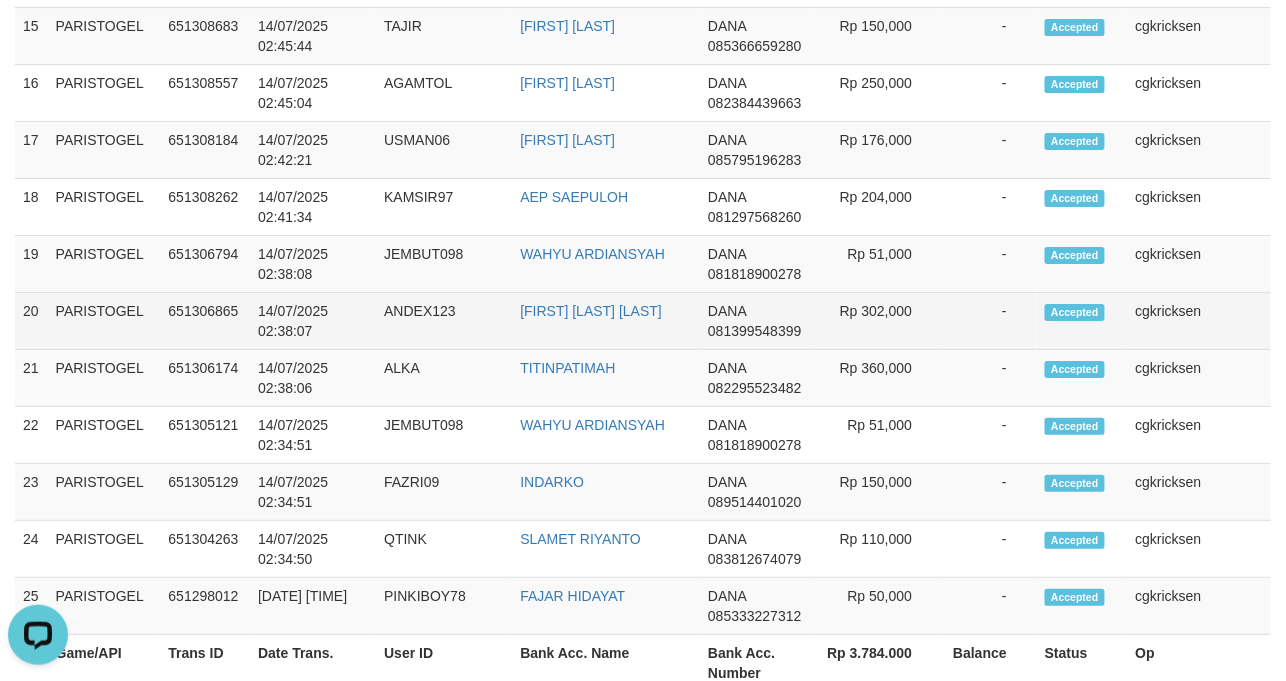 click on "ANDEX123" at bounding box center (444, 321) 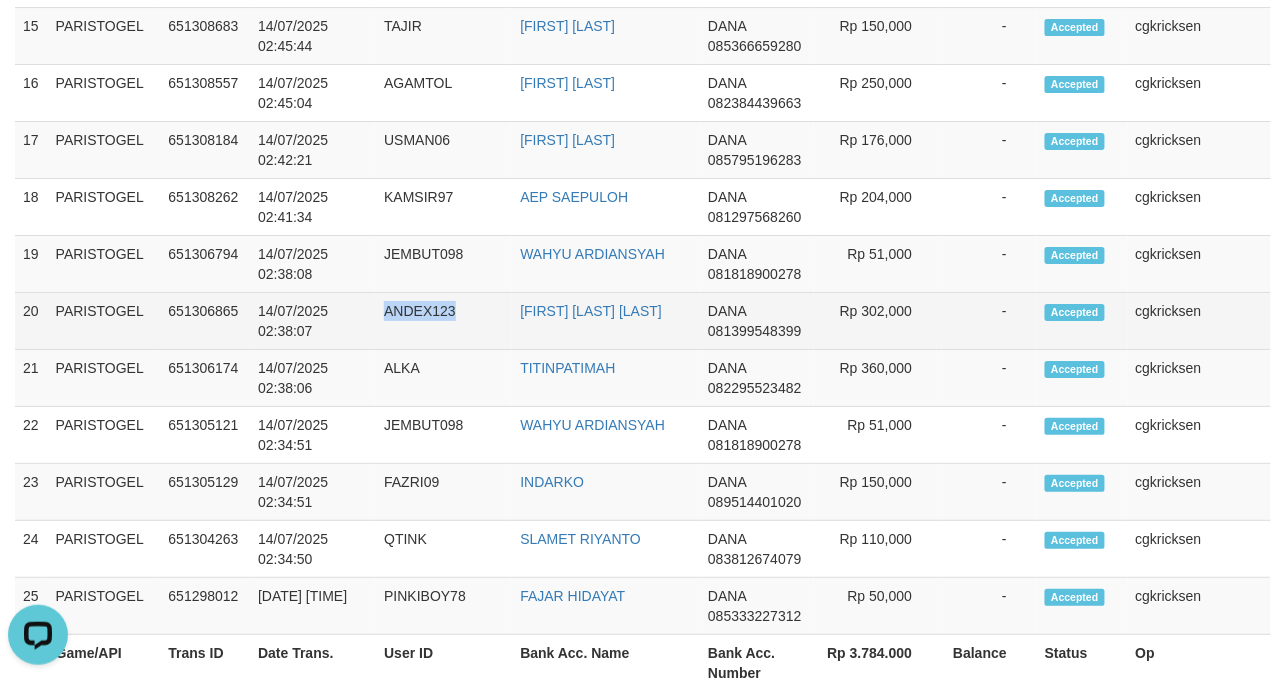 click on "ANDEX123" at bounding box center (444, 321) 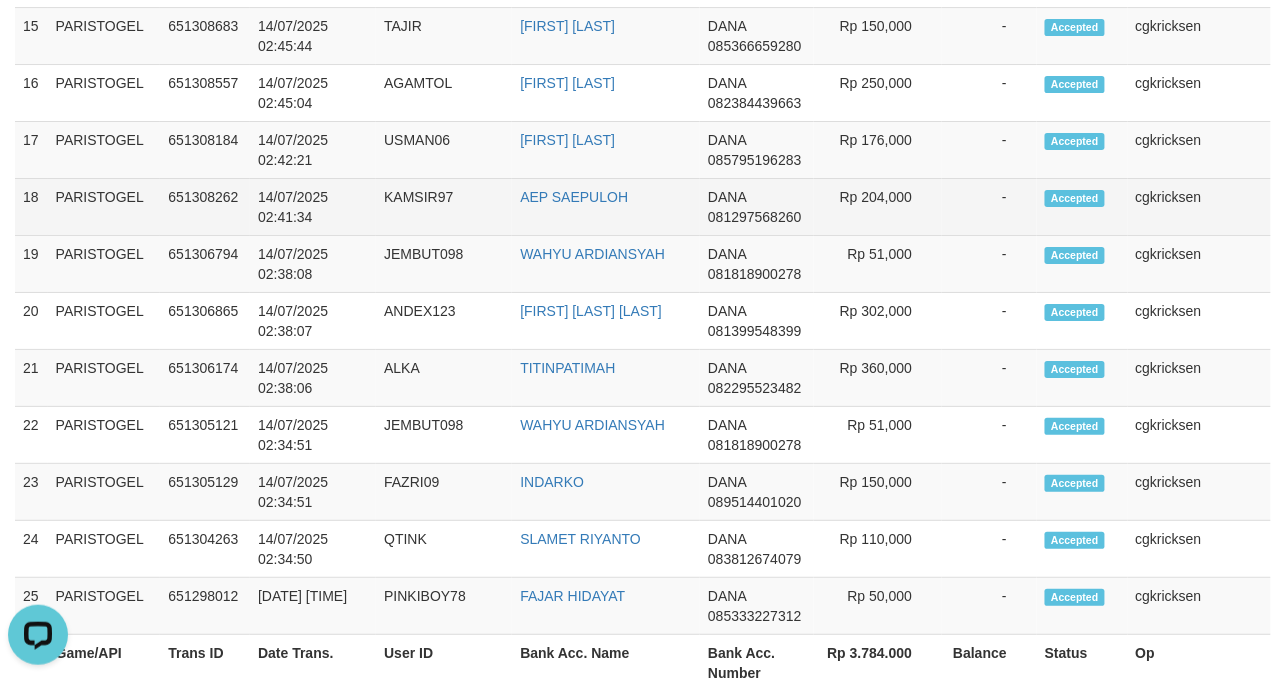 click on "KAMSIR97" at bounding box center [444, 207] 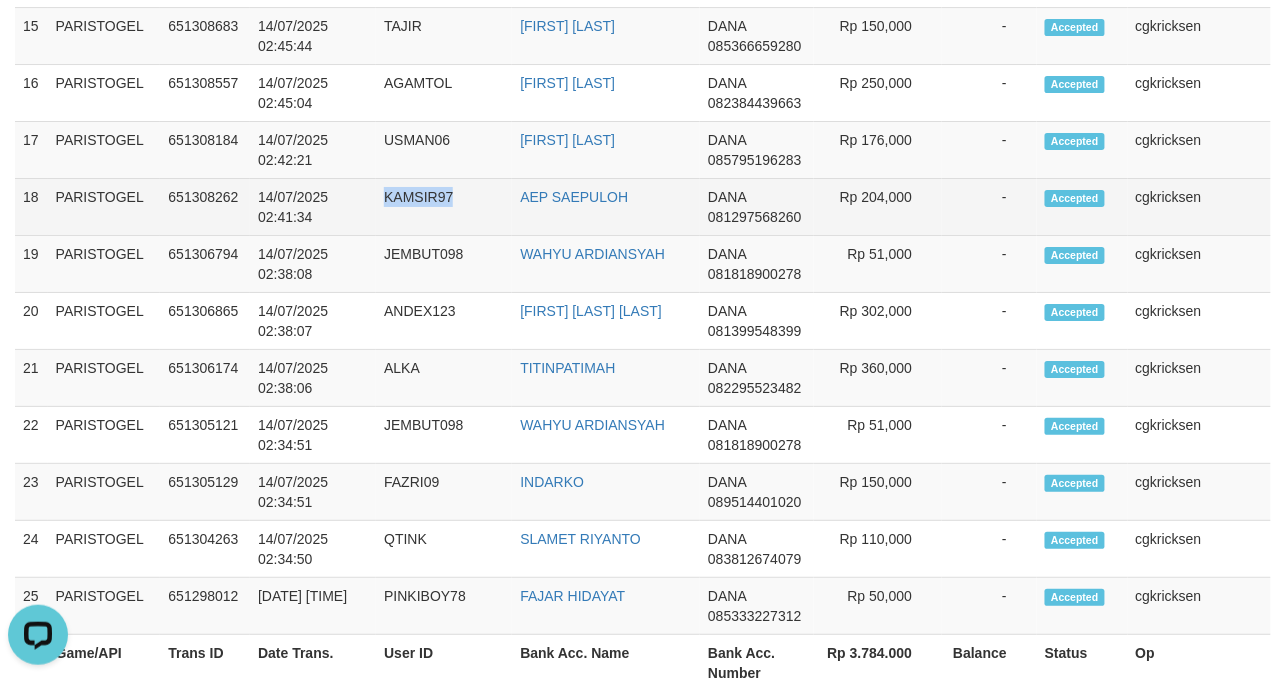 click on "KAMSIR97" at bounding box center [444, 207] 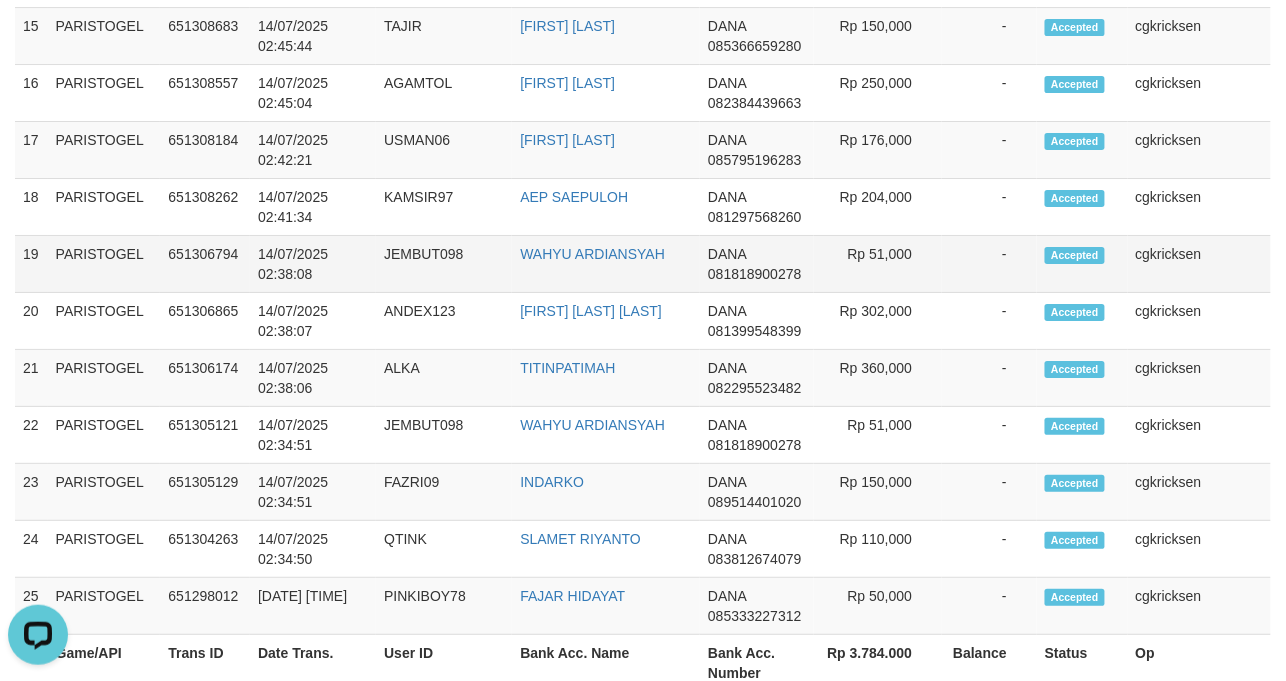 click on "14/07/2025 02:38:08" at bounding box center (313, 264) 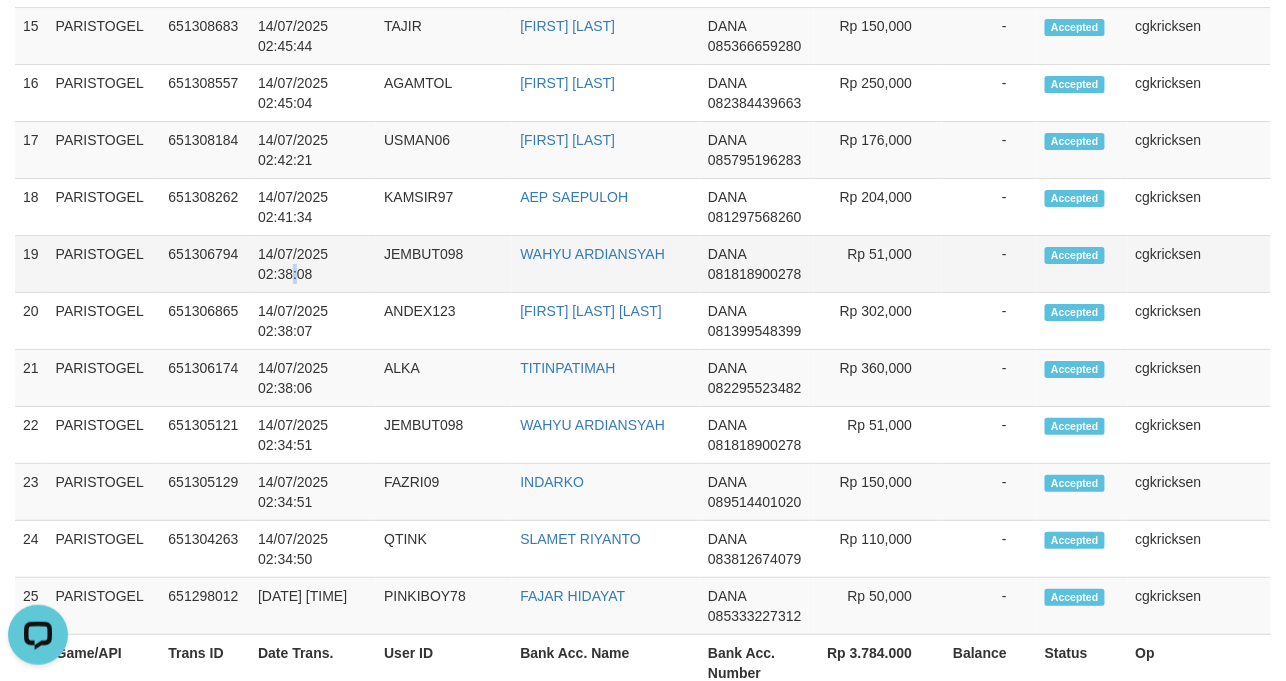 click on "14/07/2025 02:38:08" at bounding box center (313, 264) 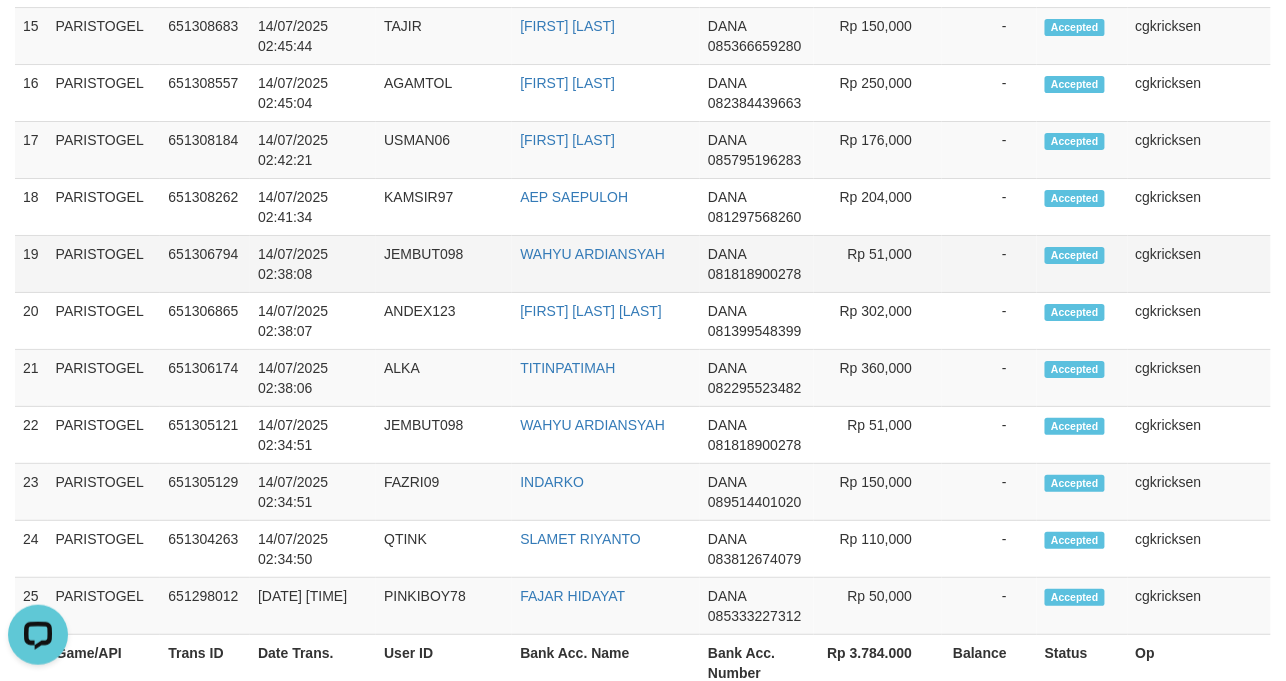 click on "14/07/2025 02:38:08" at bounding box center (313, 264) 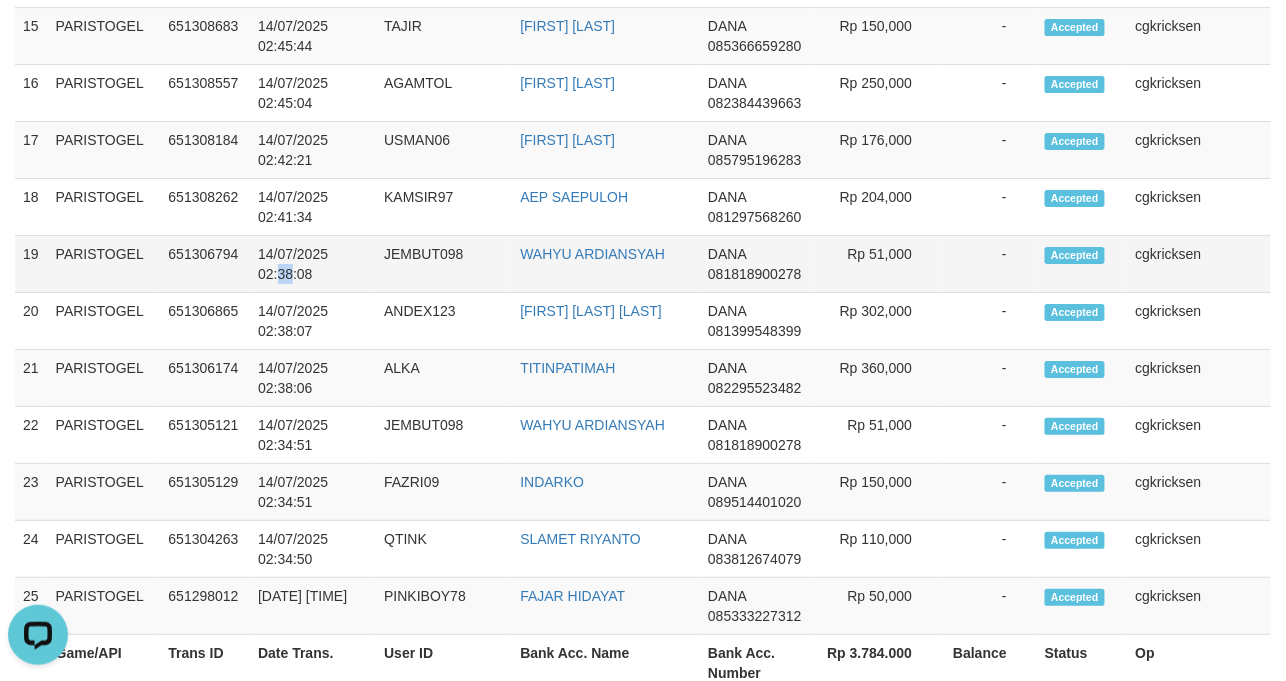 click on "14/07/2025 02:38:08" at bounding box center (313, 264) 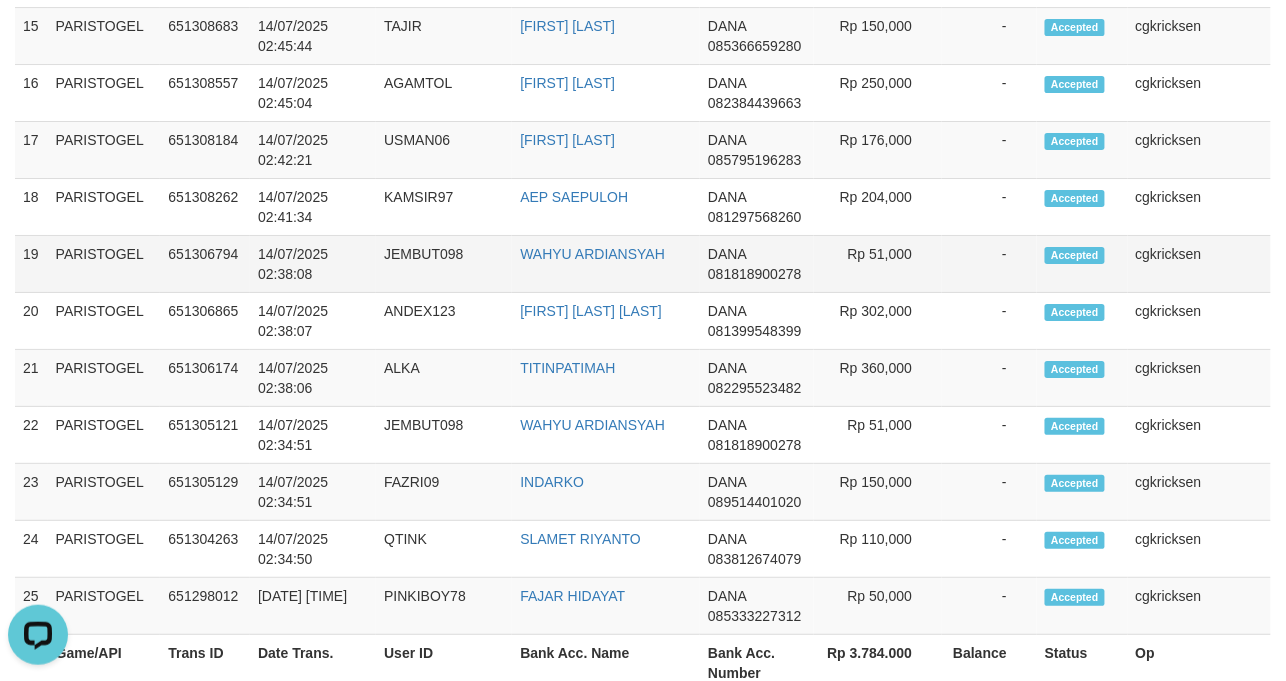 click on "14/07/2025 02:38:08" at bounding box center [313, 264] 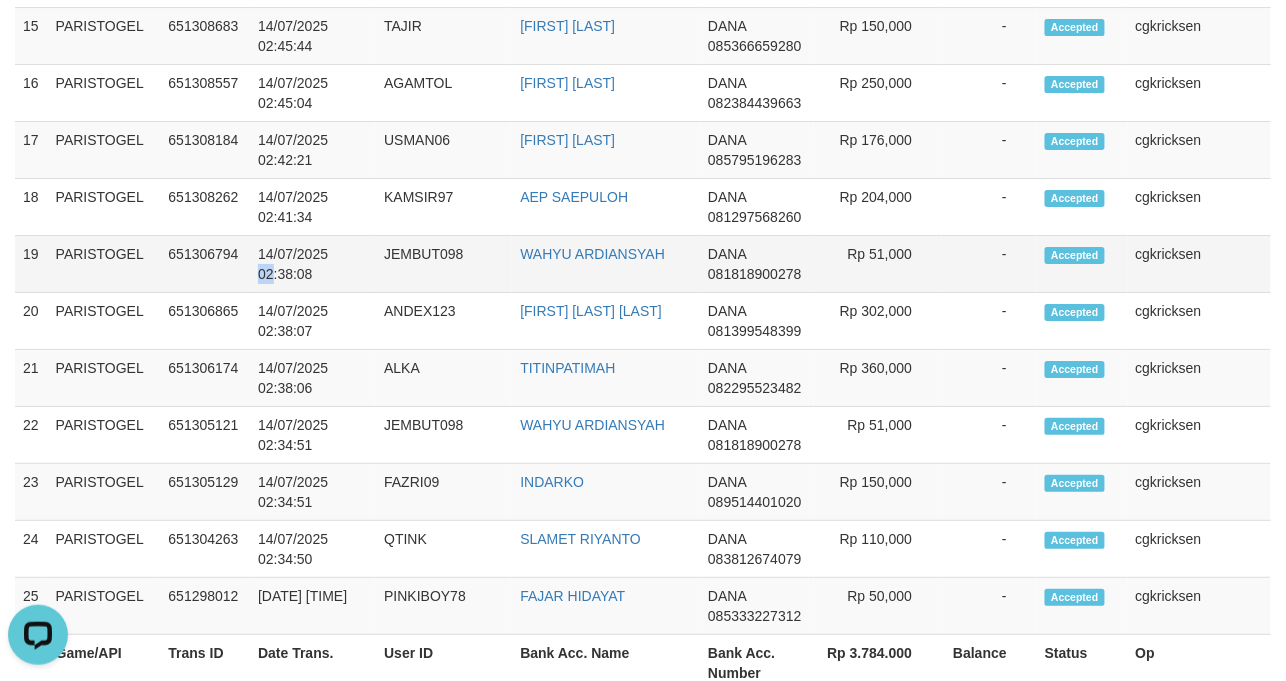 click on "14/07/2025 02:38:08" at bounding box center [313, 264] 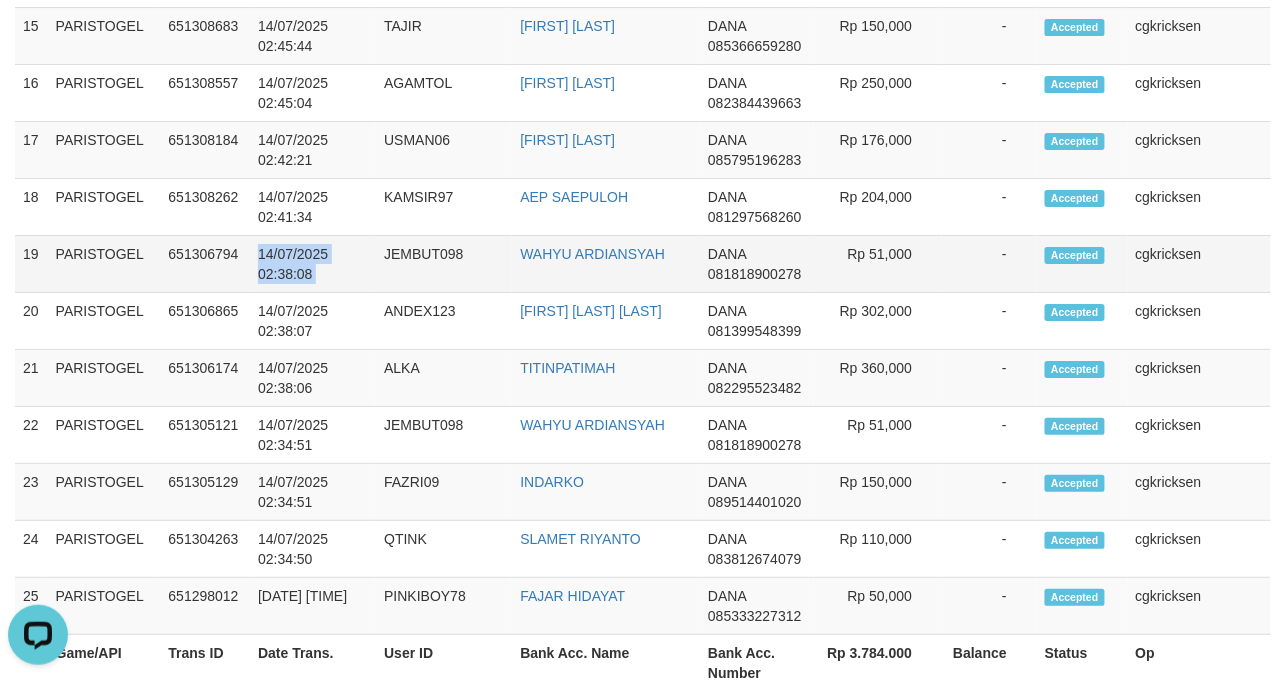 click on "14/07/2025 02:38:08" at bounding box center (313, 264) 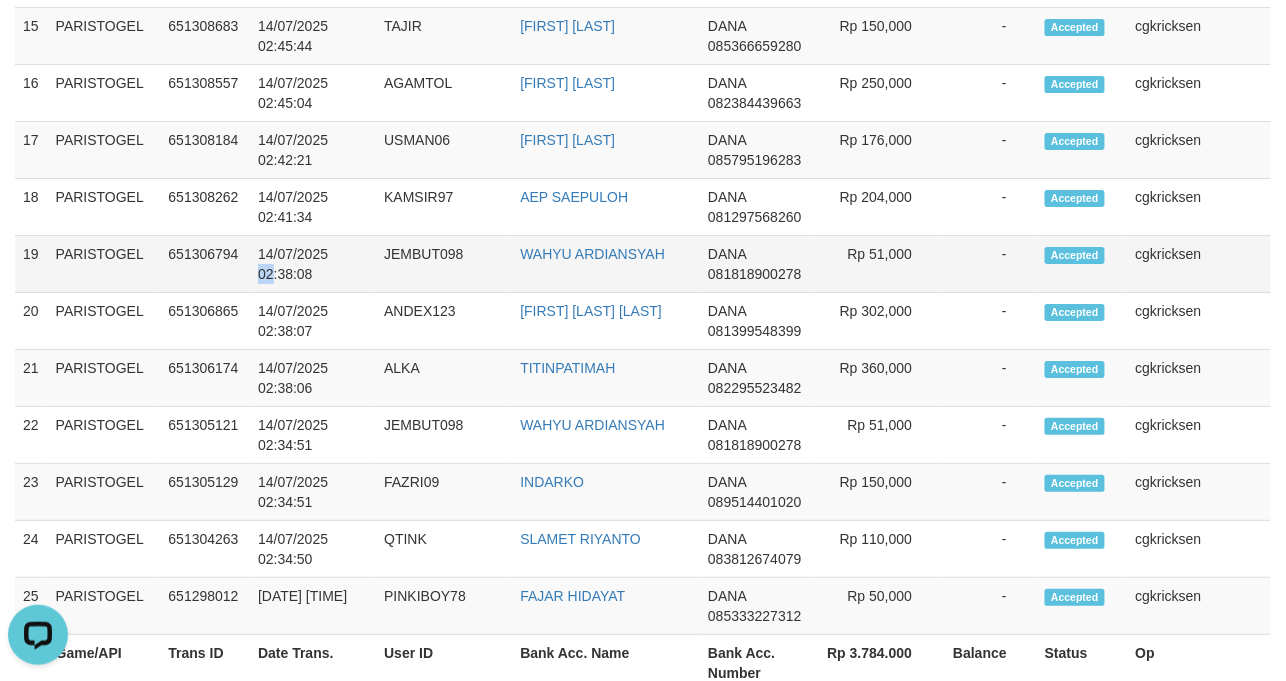 click on "14/07/2025 02:38:08" at bounding box center [313, 264] 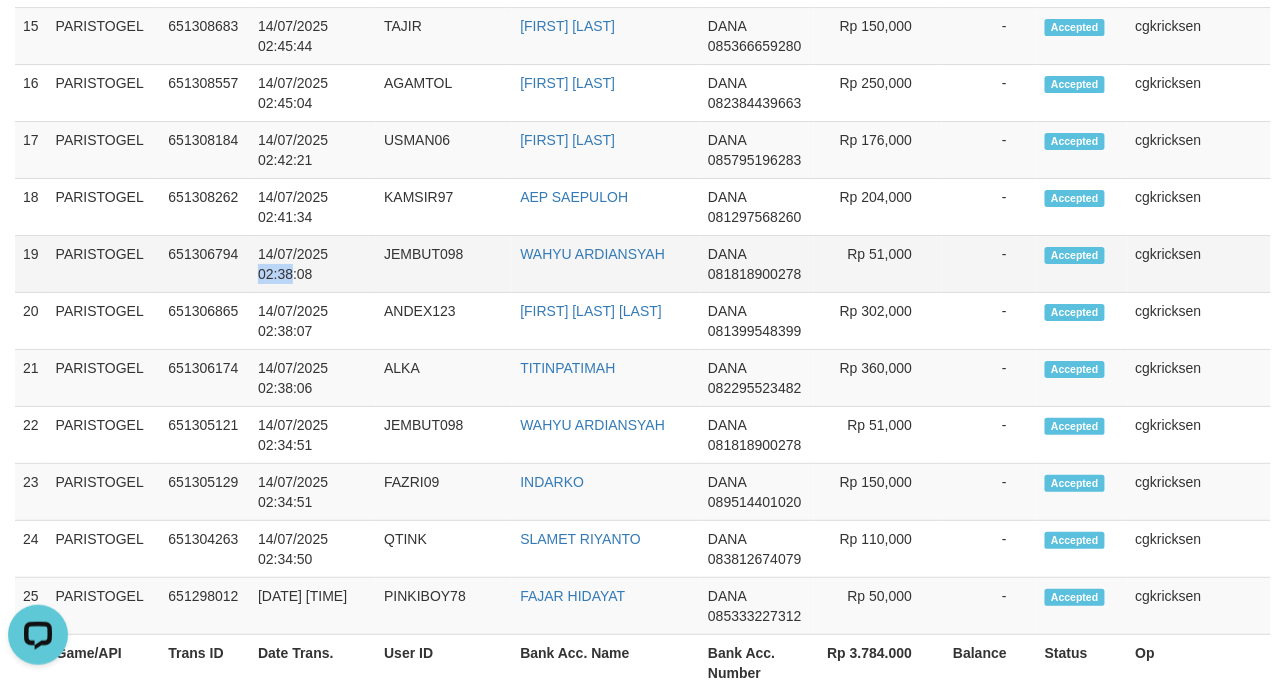 click on "14/07/2025 02:38:08" at bounding box center (313, 264) 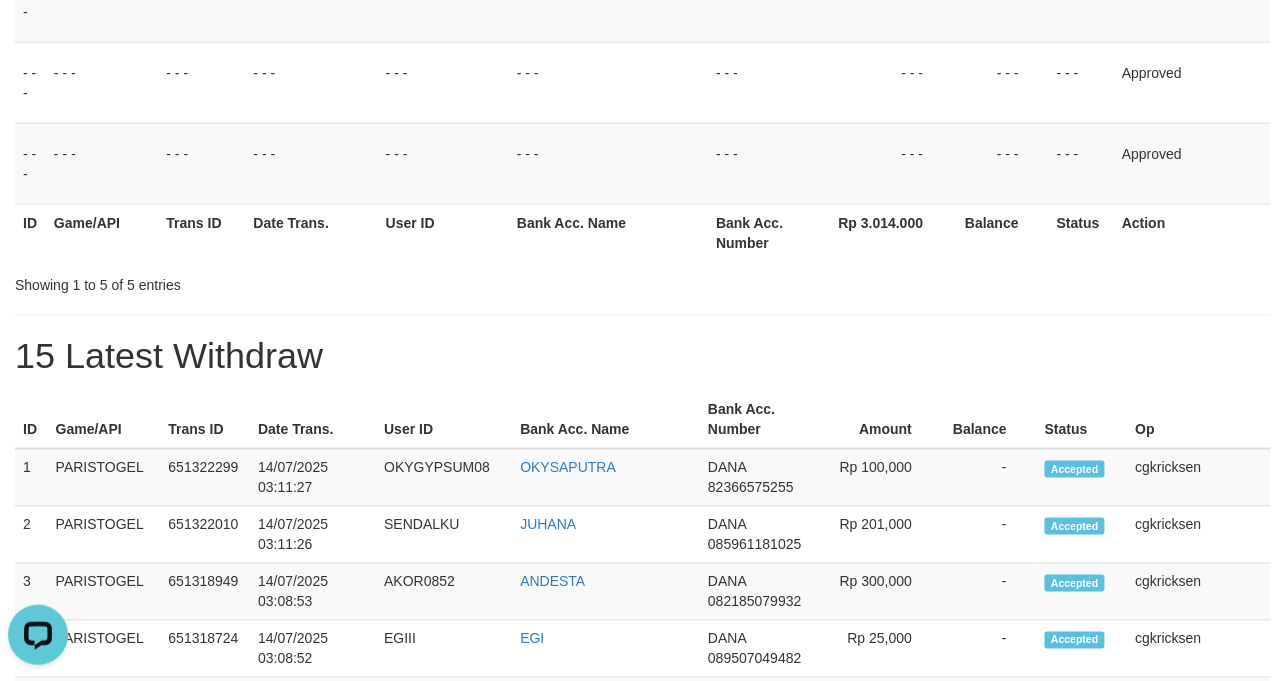 scroll, scrollTop: 460, scrollLeft: 0, axis: vertical 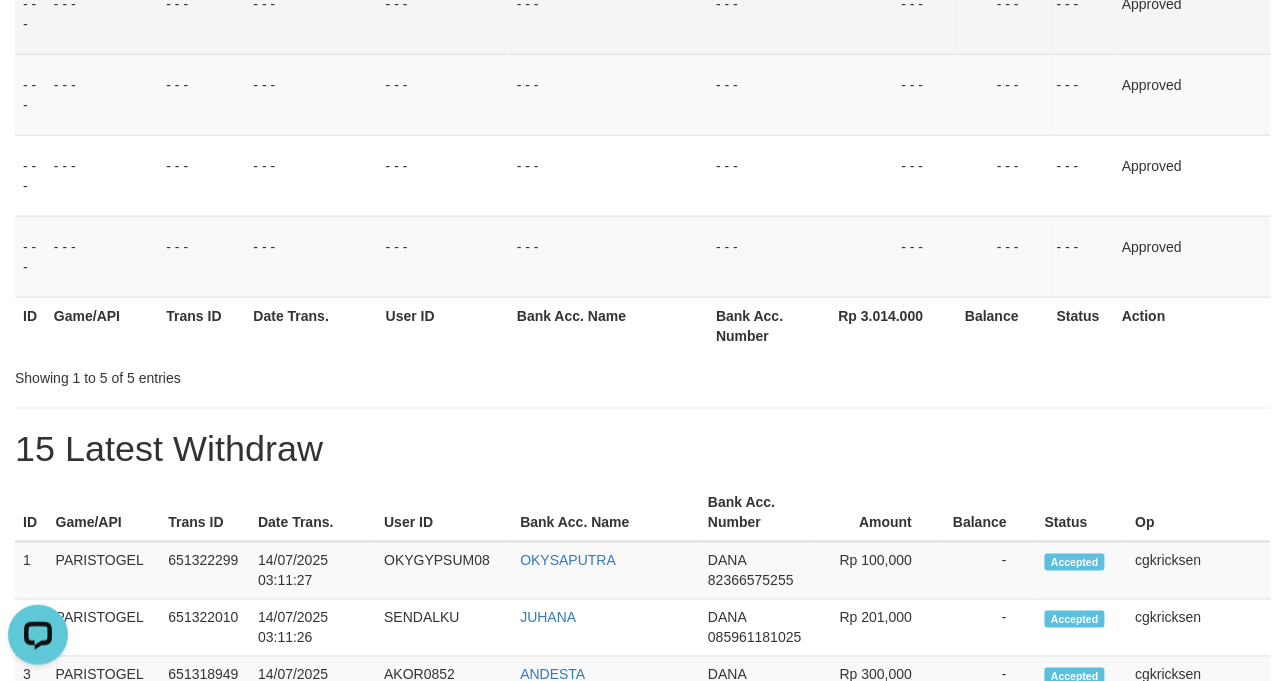 click on "15 Latest Withdraw" at bounding box center [643, 449] 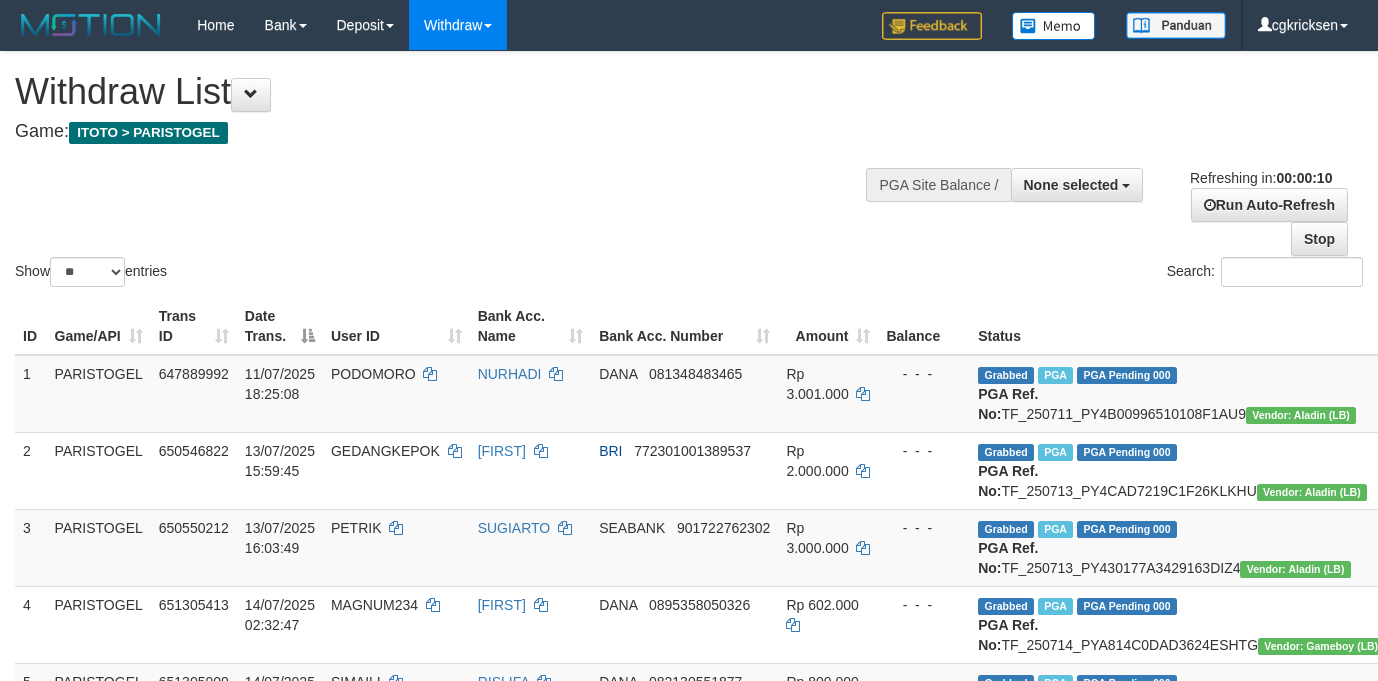 select 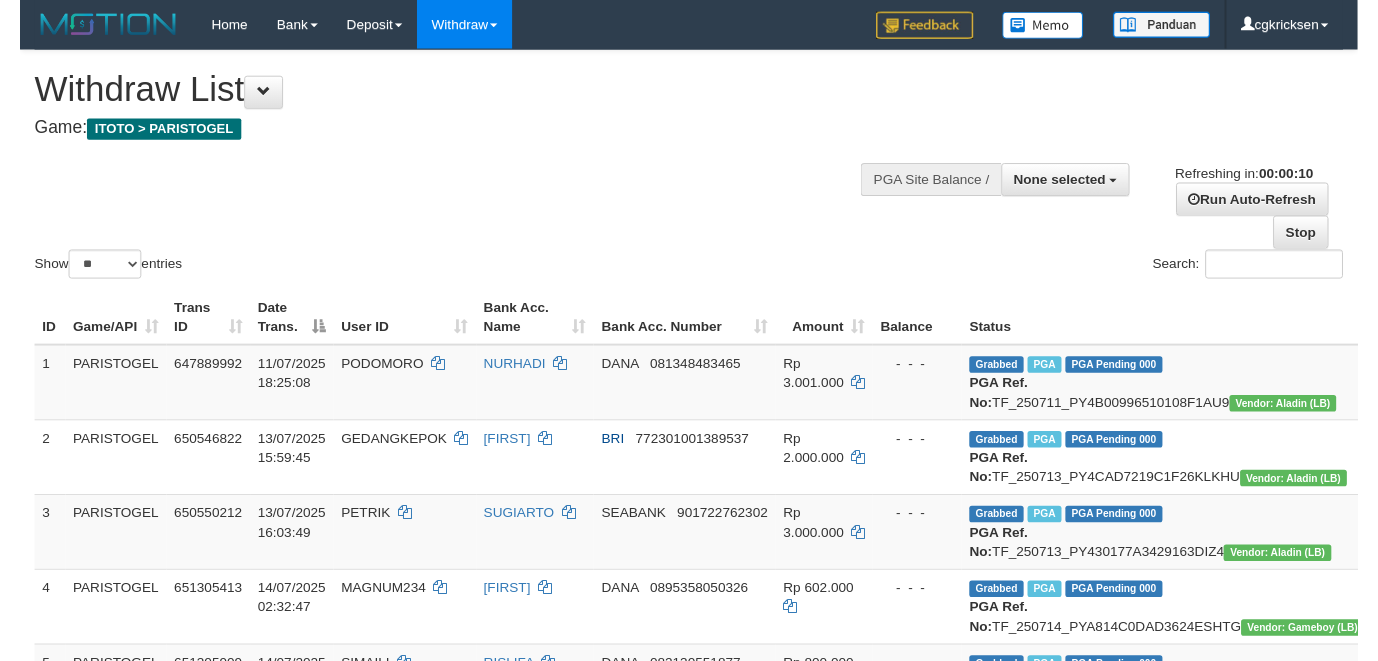 scroll, scrollTop: 0, scrollLeft: 0, axis: both 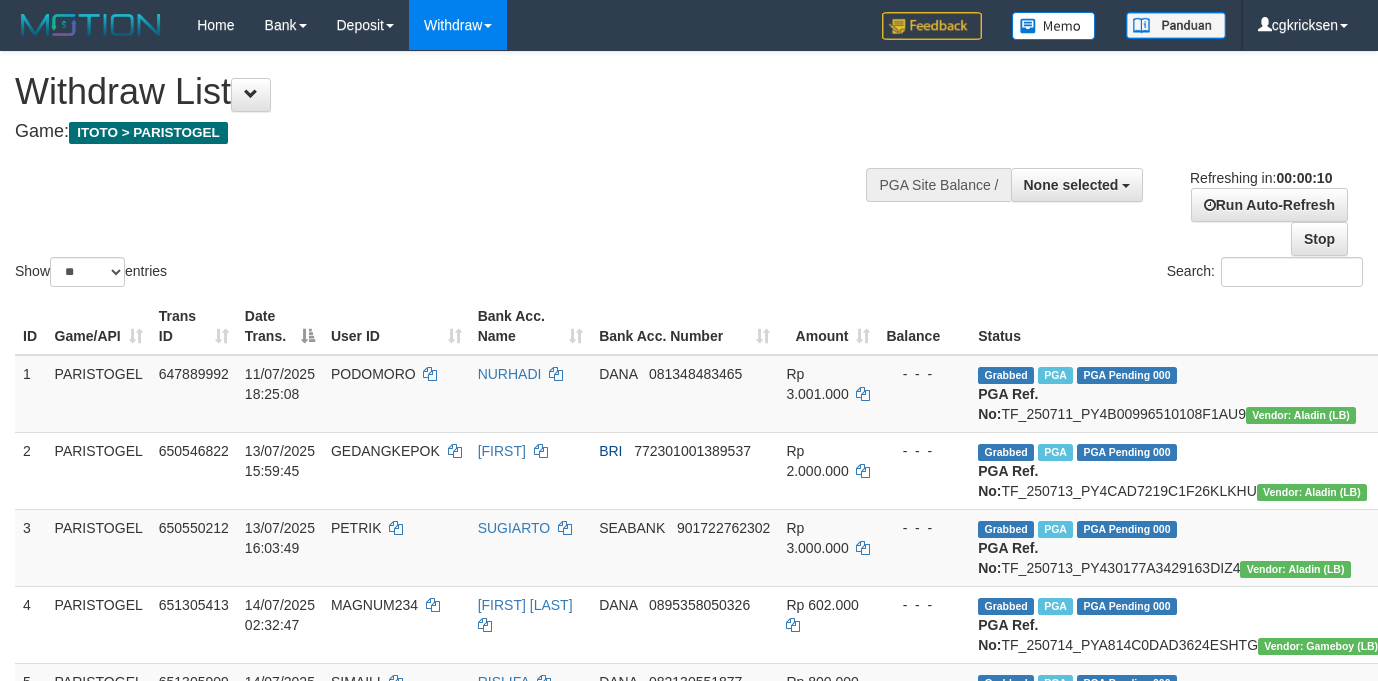 select 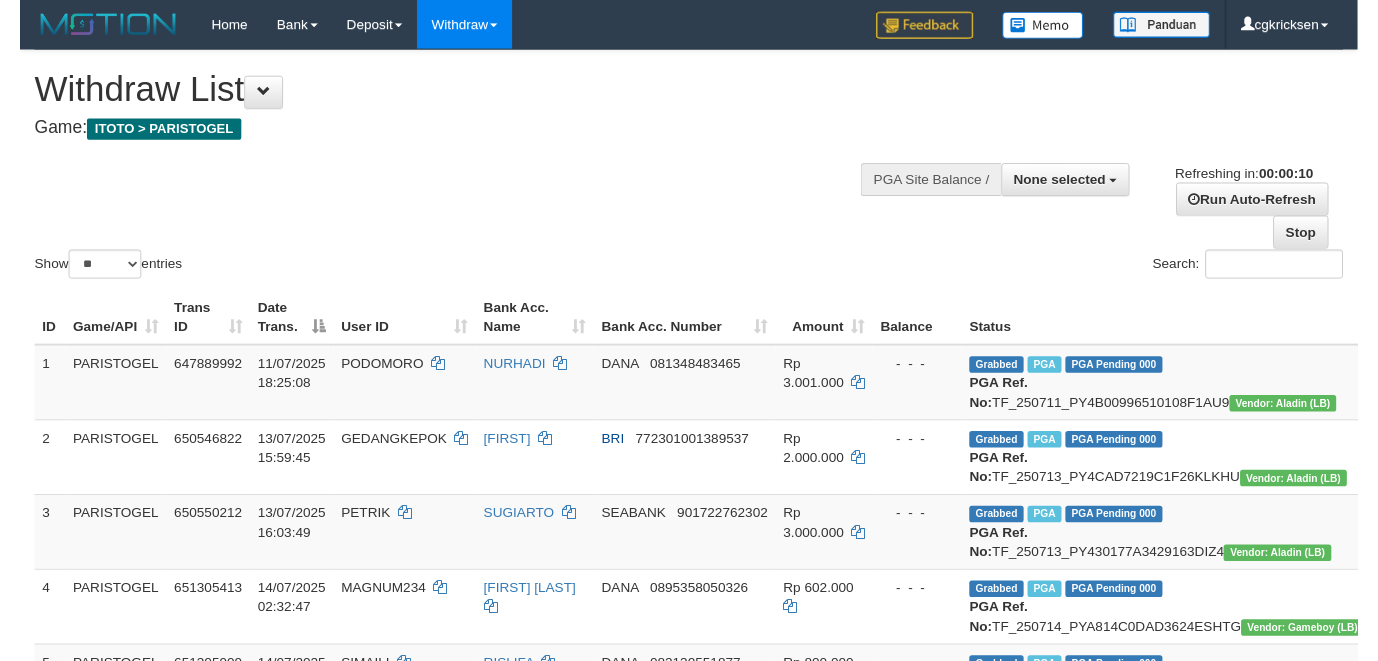scroll, scrollTop: 0, scrollLeft: 0, axis: both 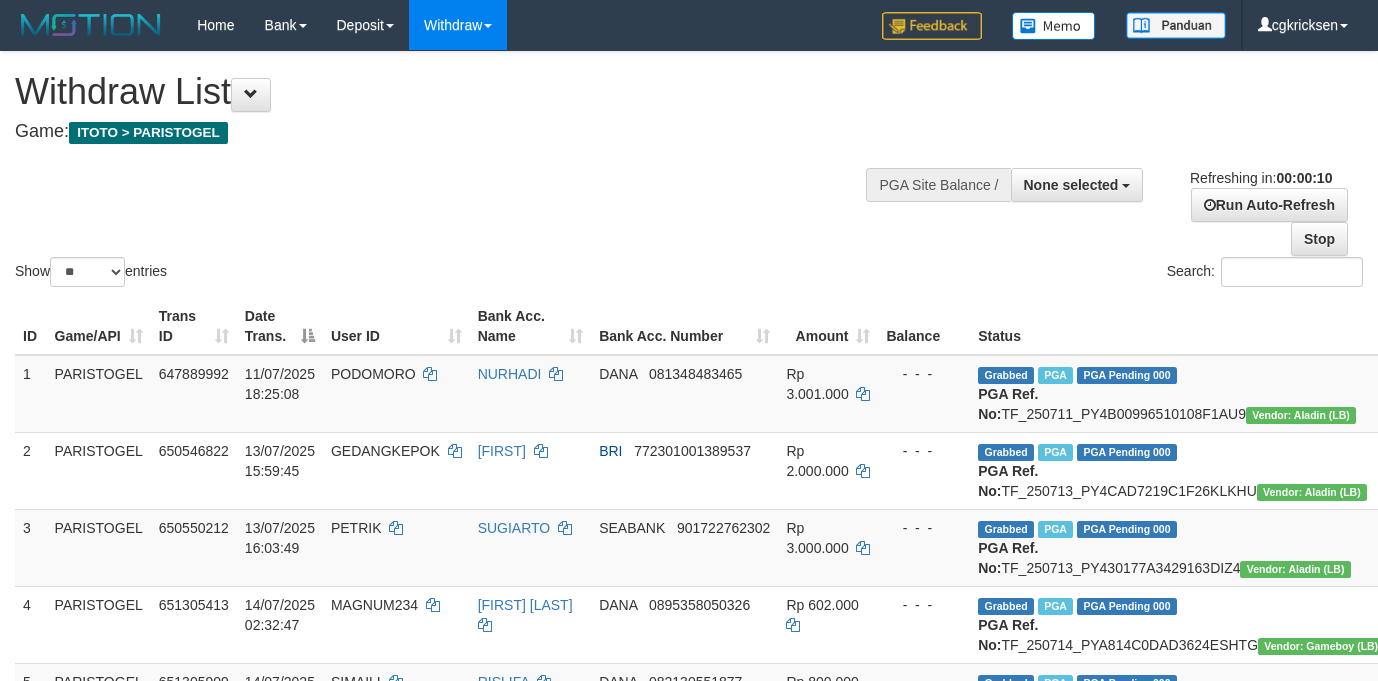 select 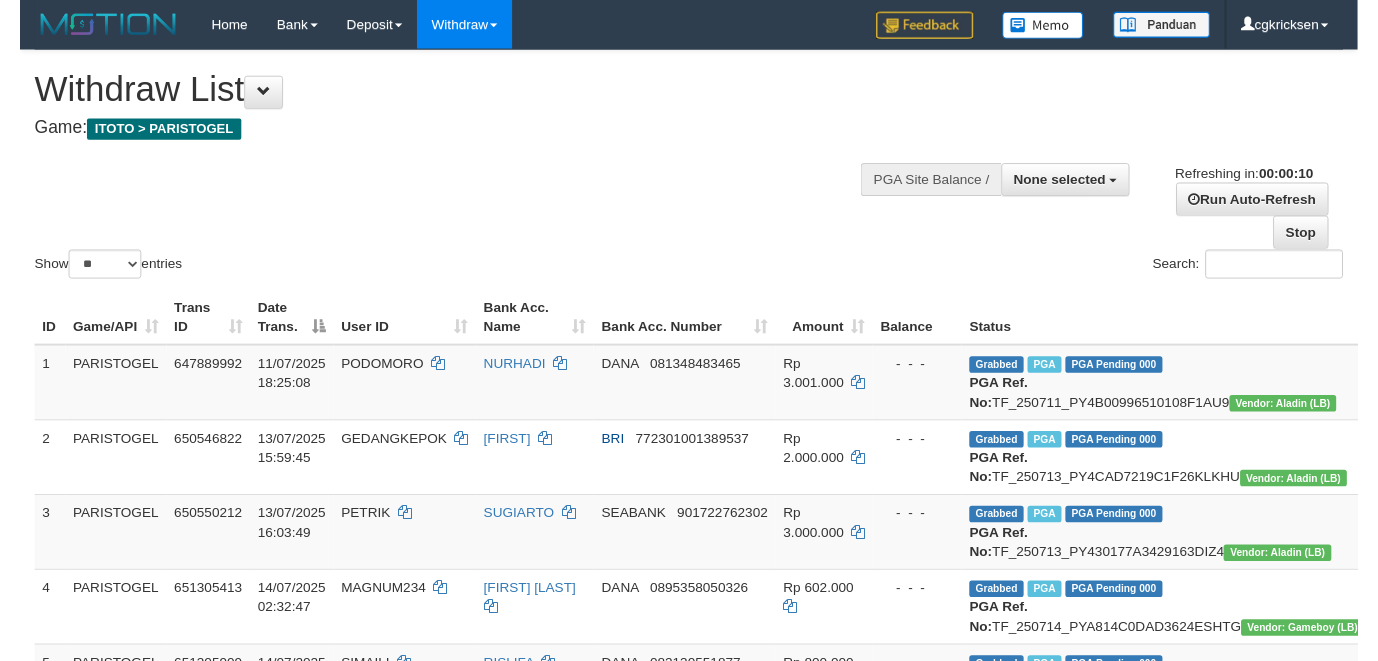 scroll, scrollTop: 0, scrollLeft: 0, axis: both 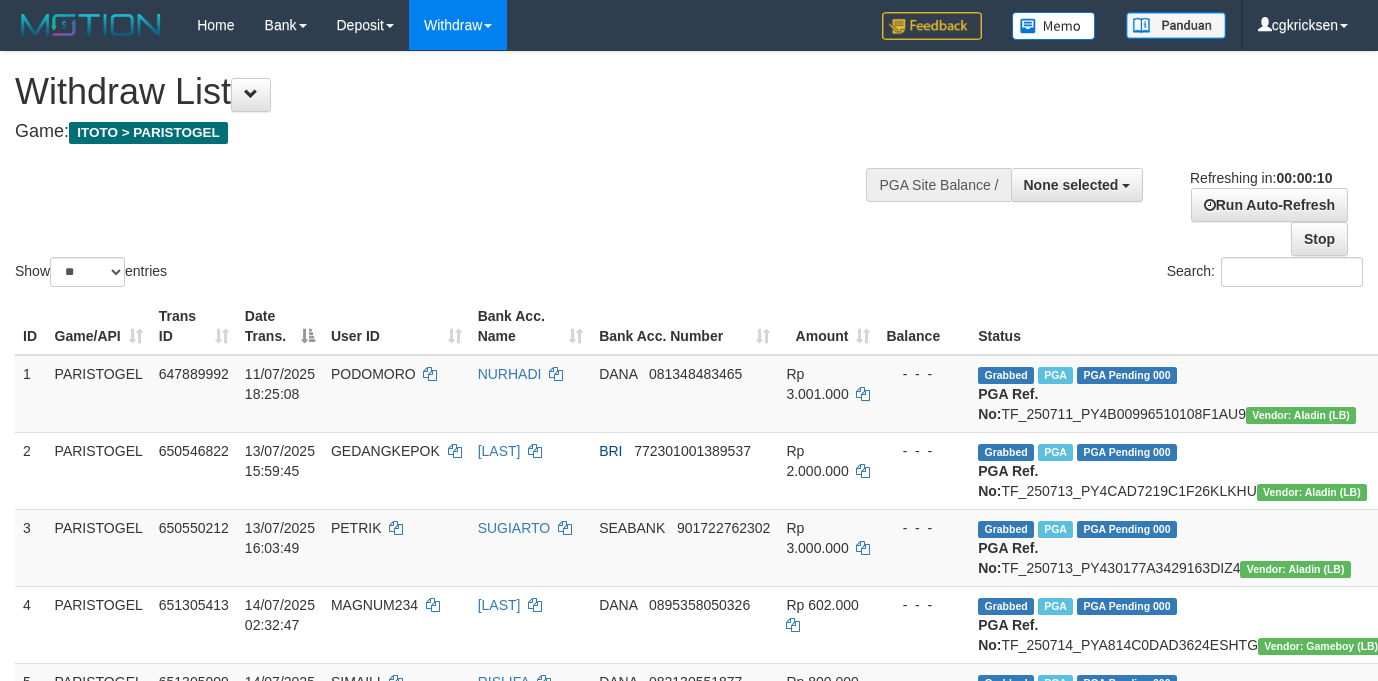 select 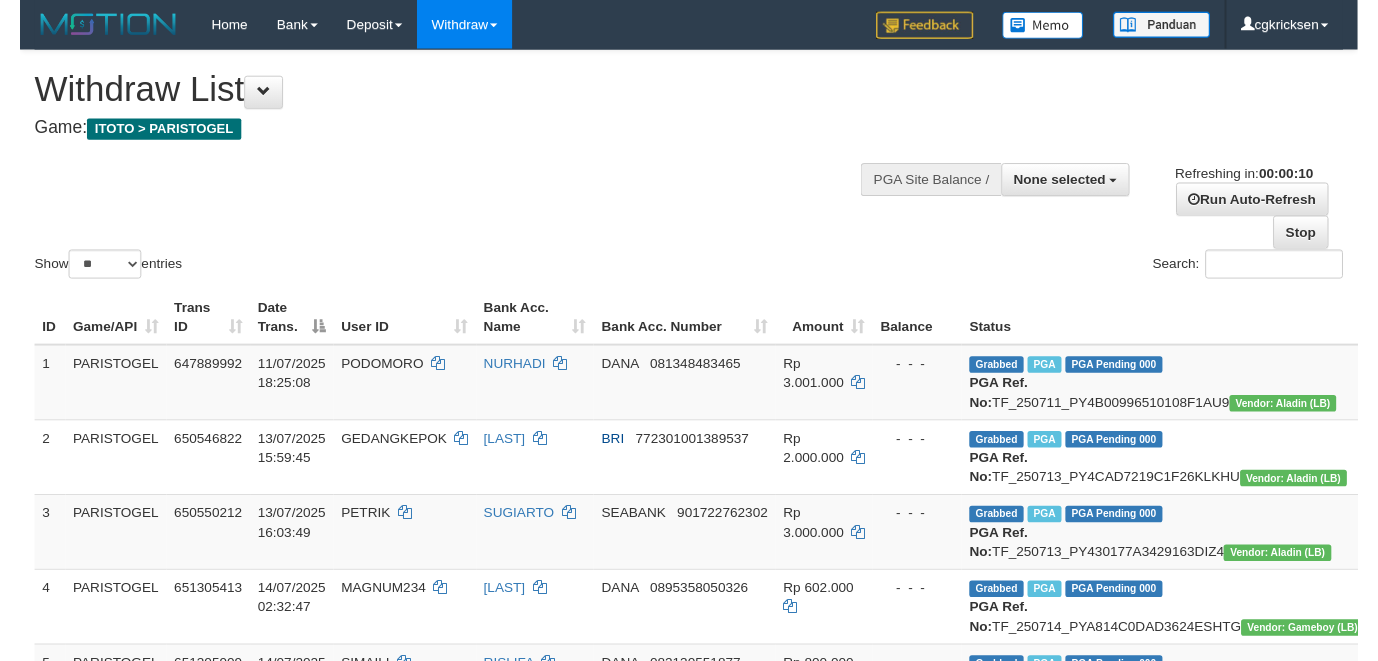 scroll, scrollTop: 0, scrollLeft: 0, axis: both 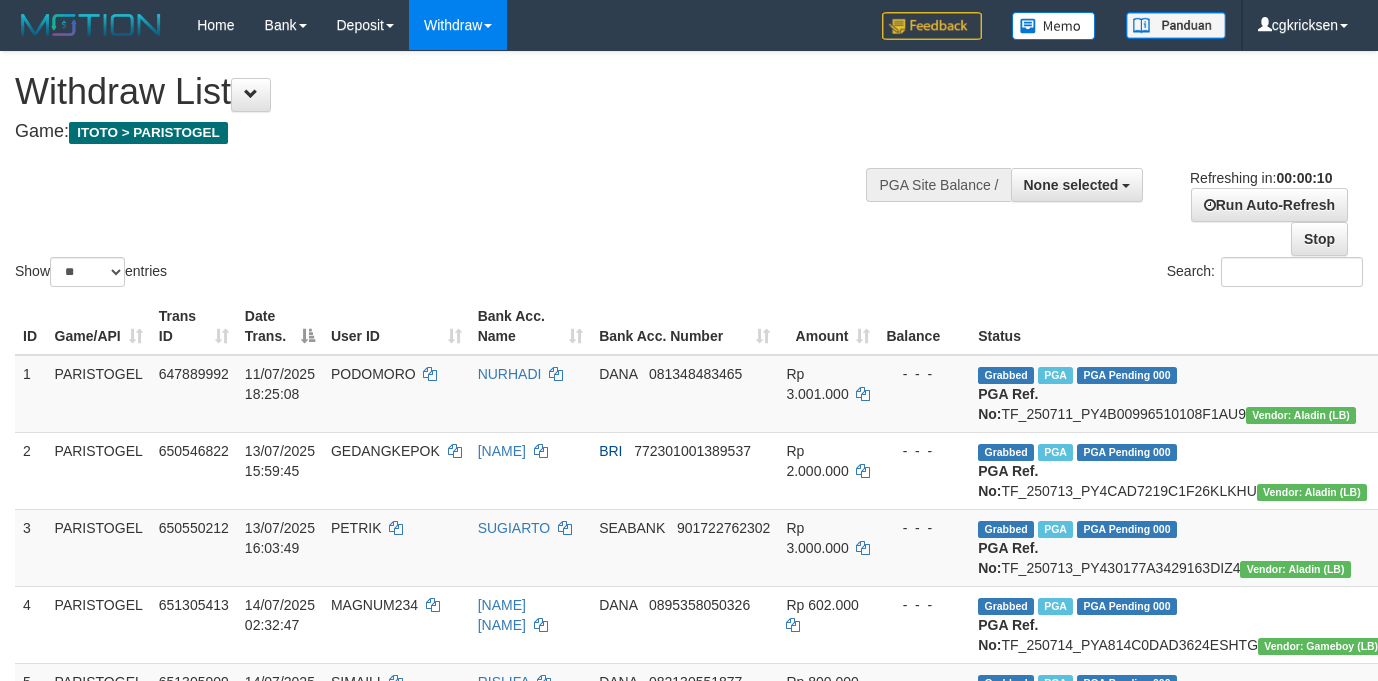 select 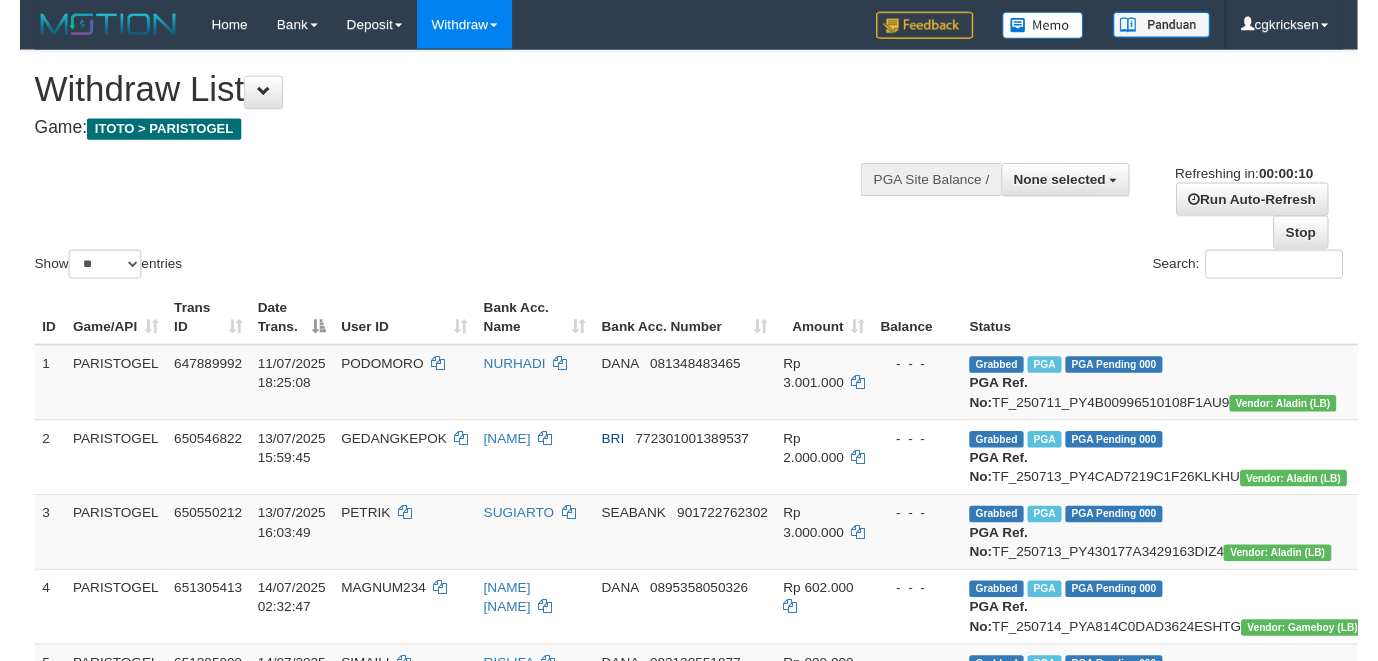 scroll, scrollTop: 0, scrollLeft: 0, axis: both 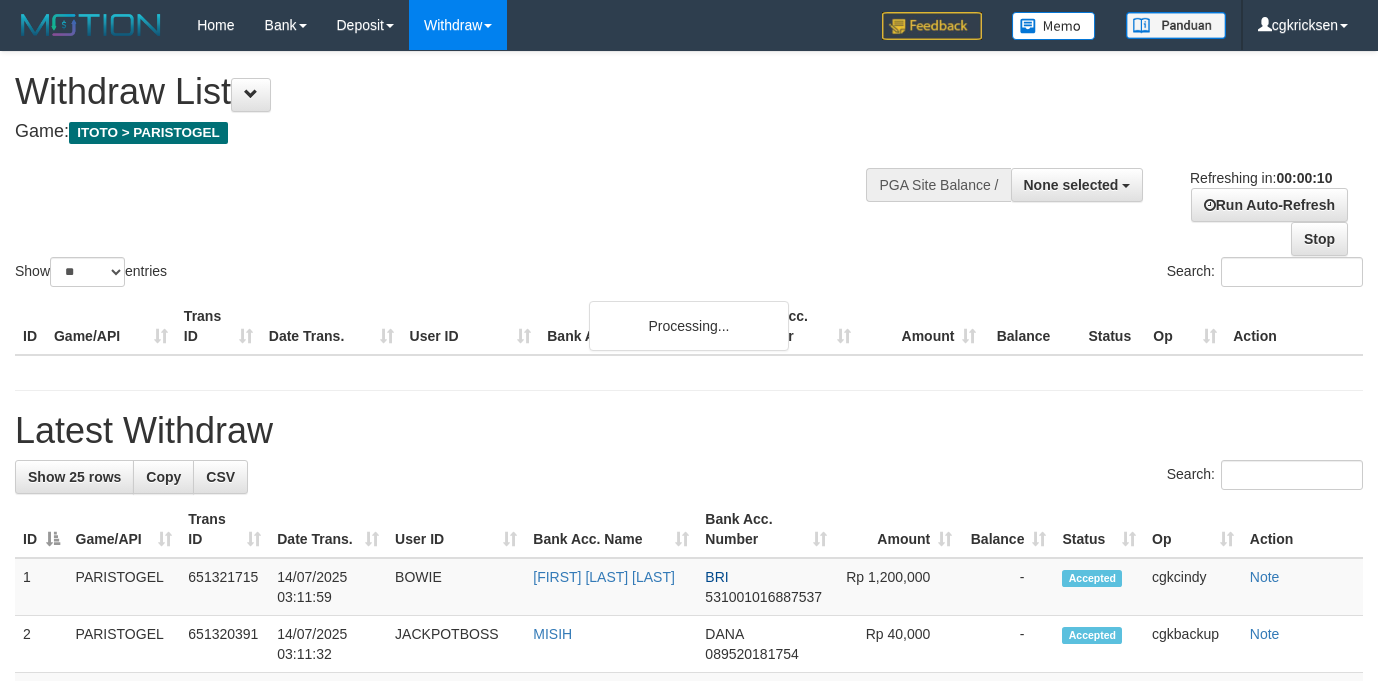 select 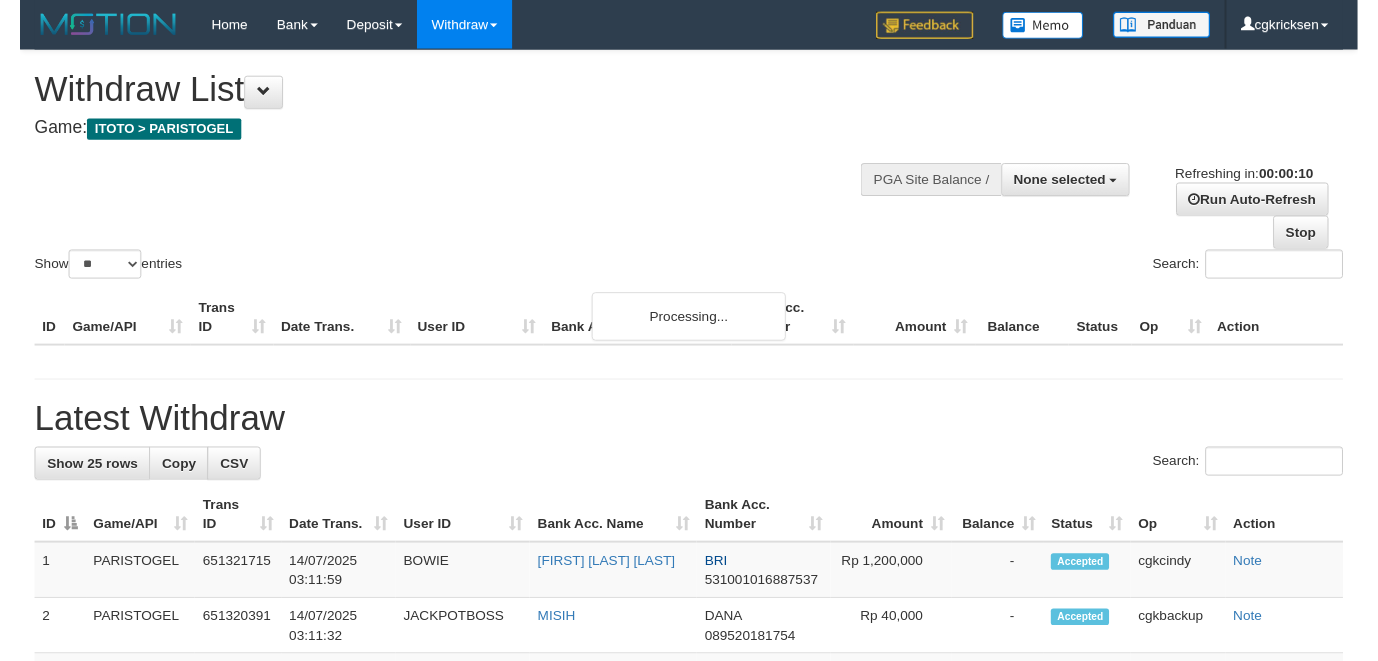scroll, scrollTop: 0, scrollLeft: 0, axis: both 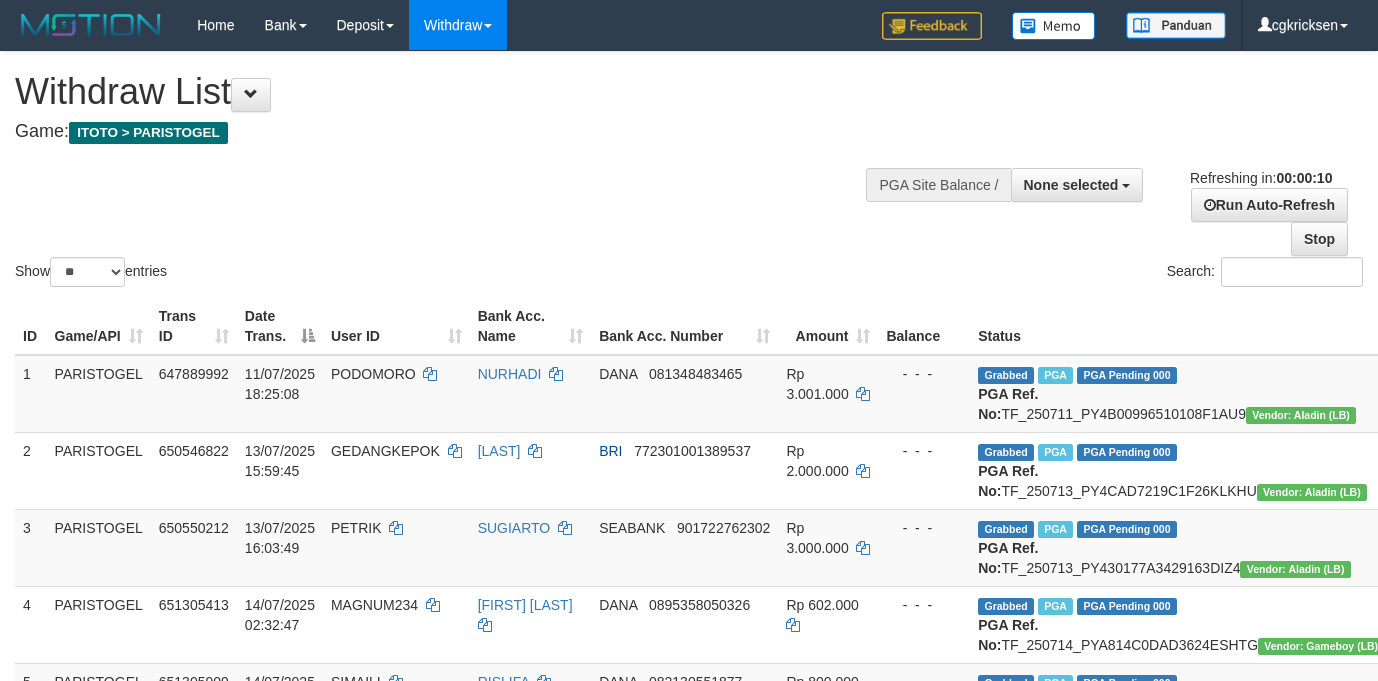 select 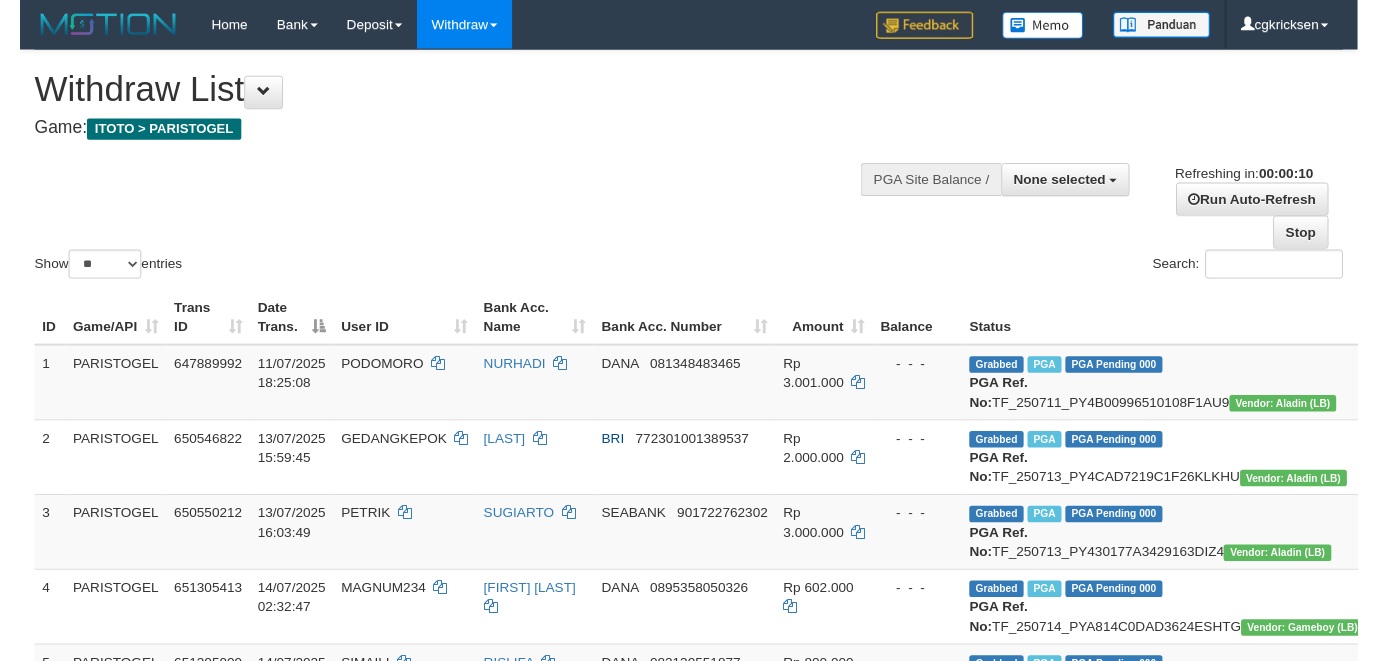 scroll, scrollTop: 0, scrollLeft: 0, axis: both 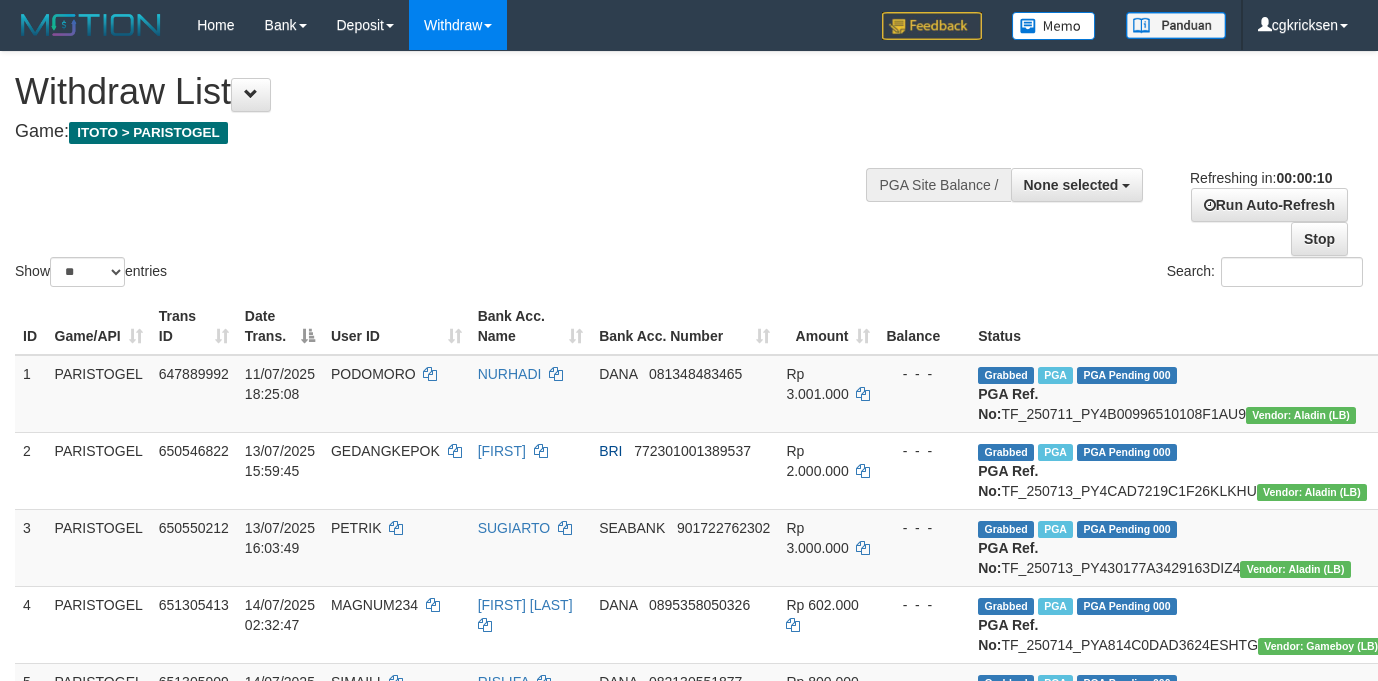 select 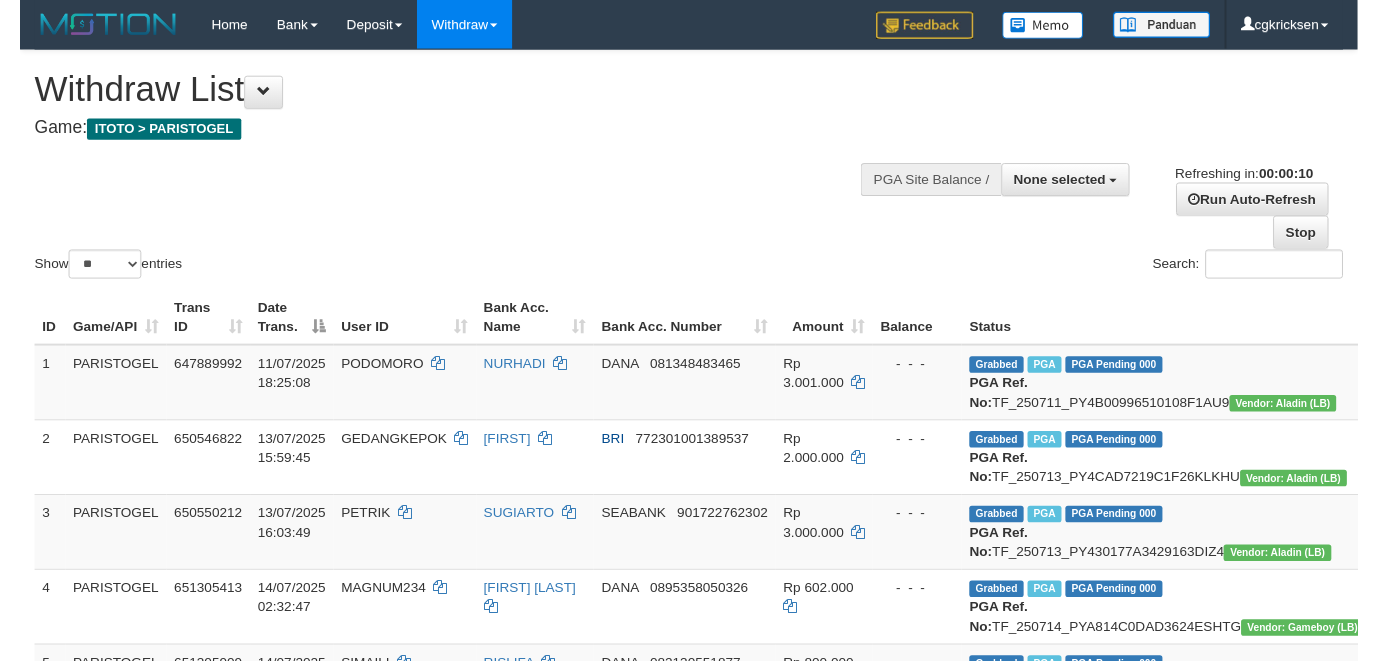scroll, scrollTop: 0, scrollLeft: 0, axis: both 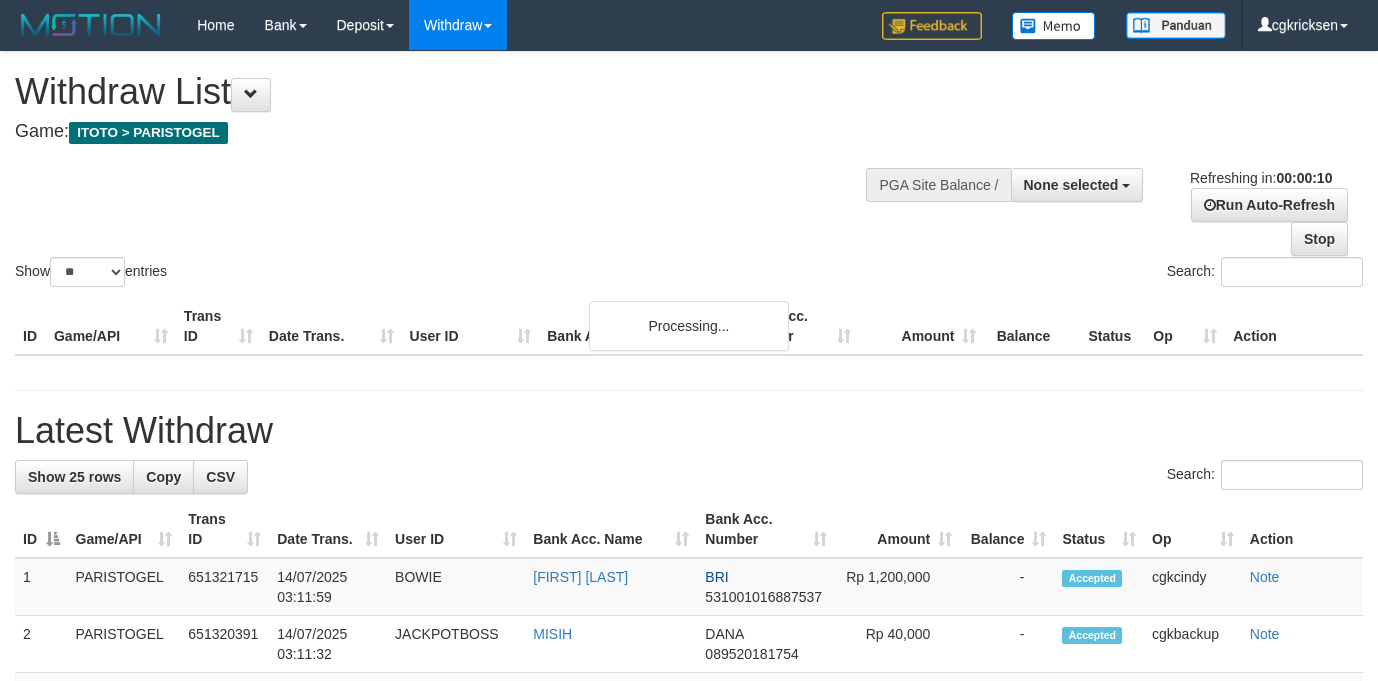 select 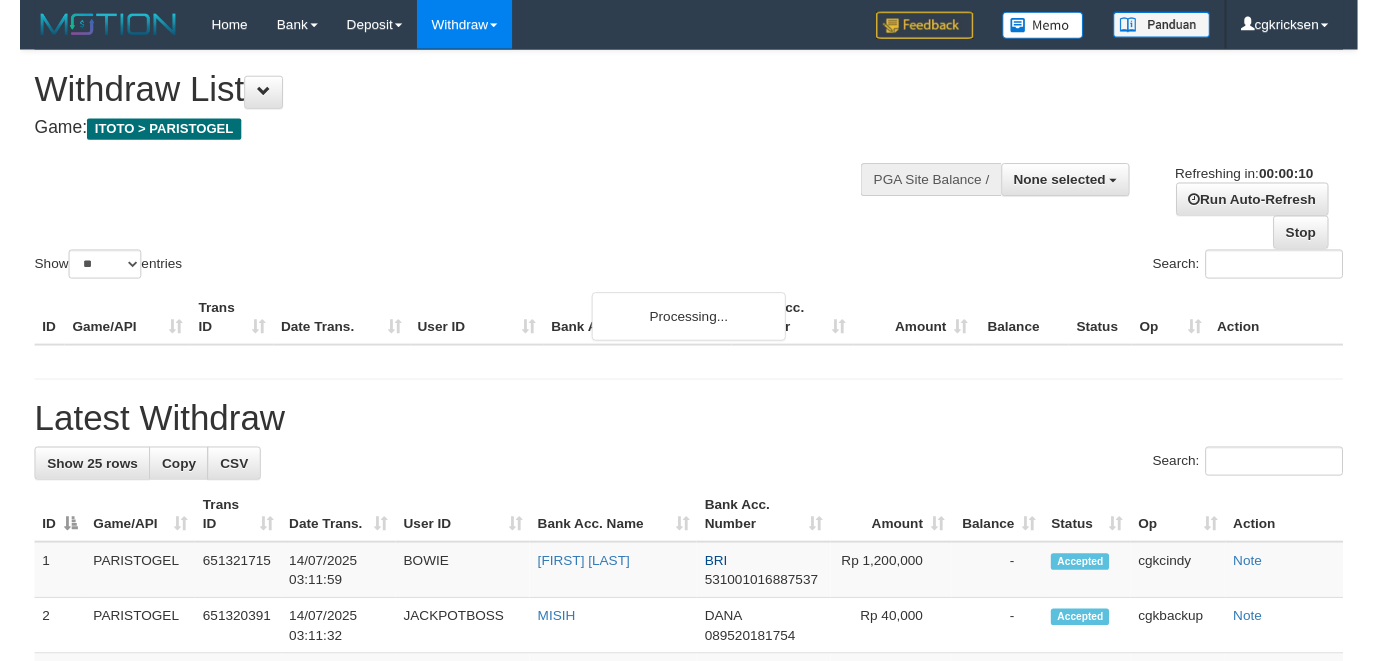 scroll, scrollTop: 0, scrollLeft: 0, axis: both 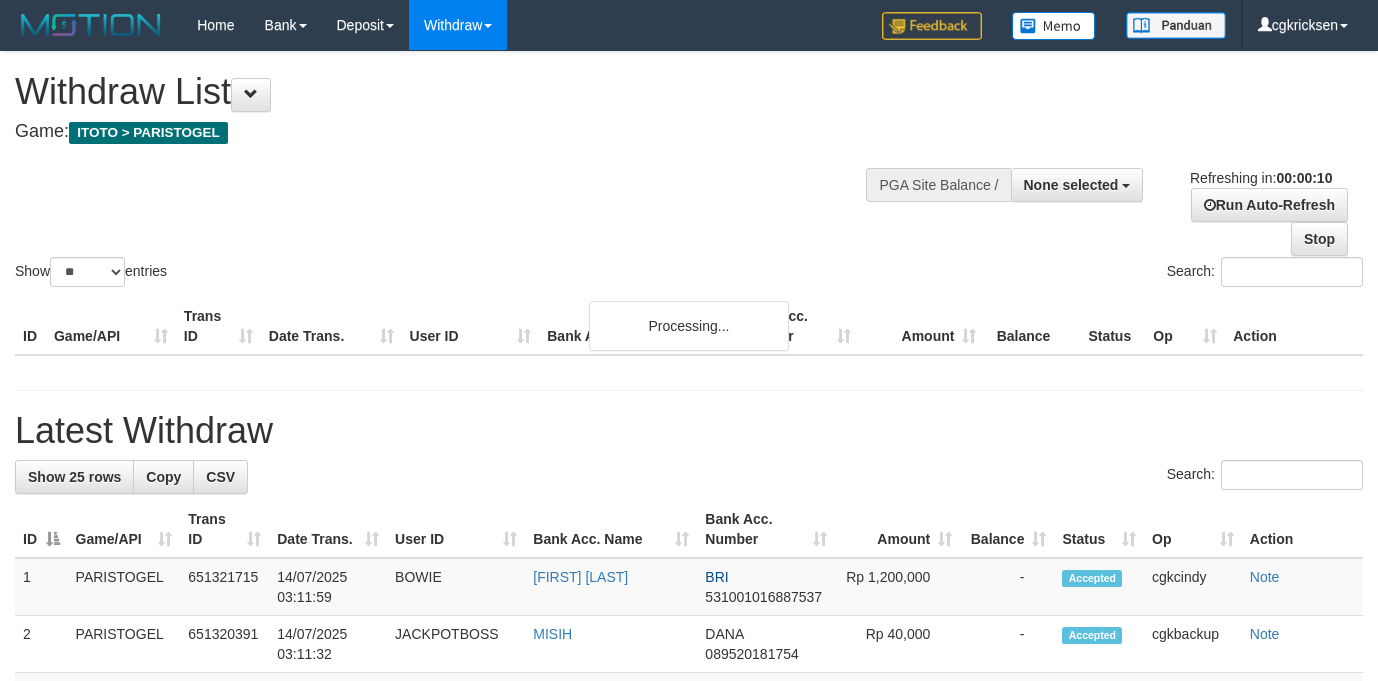 select 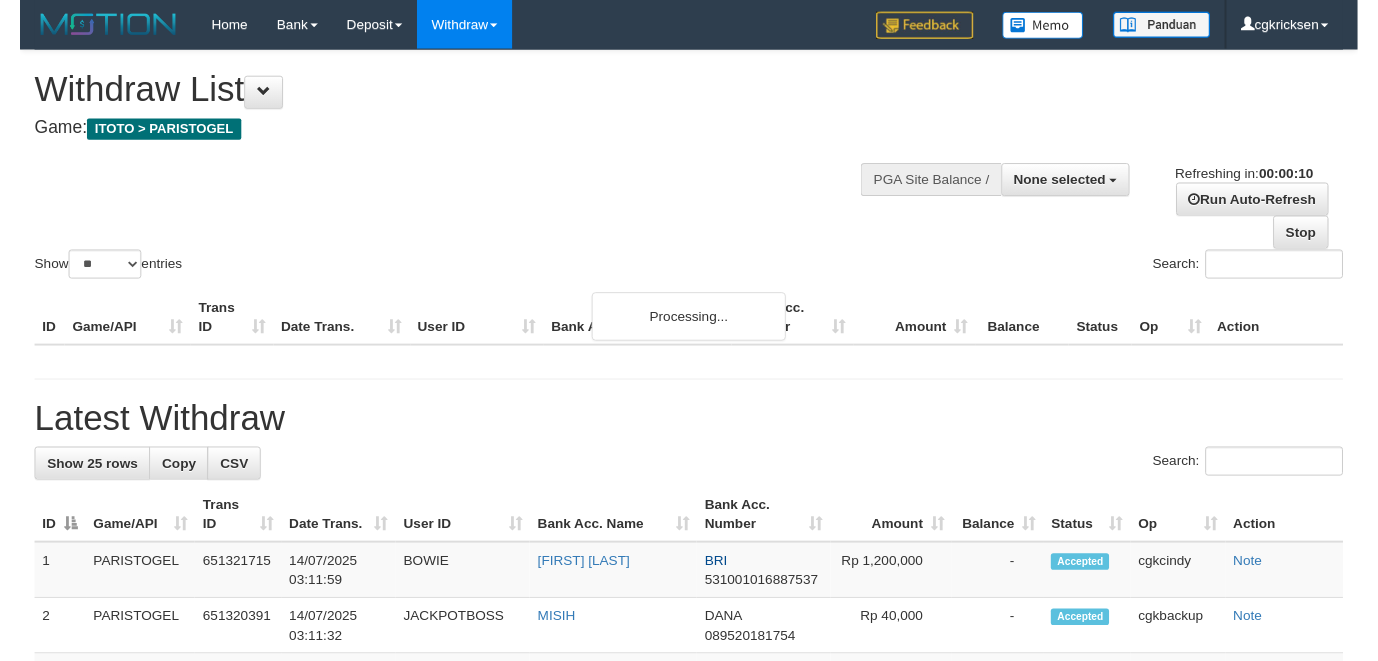 scroll, scrollTop: 0, scrollLeft: 0, axis: both 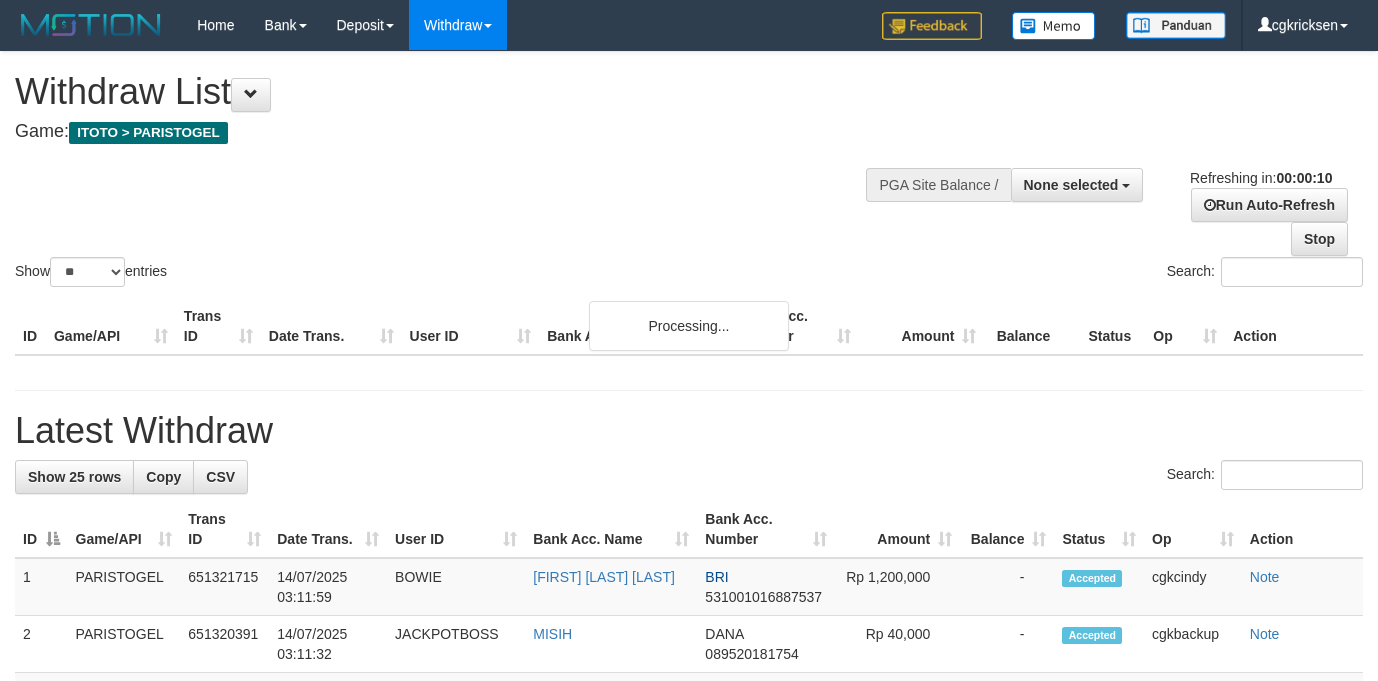 select 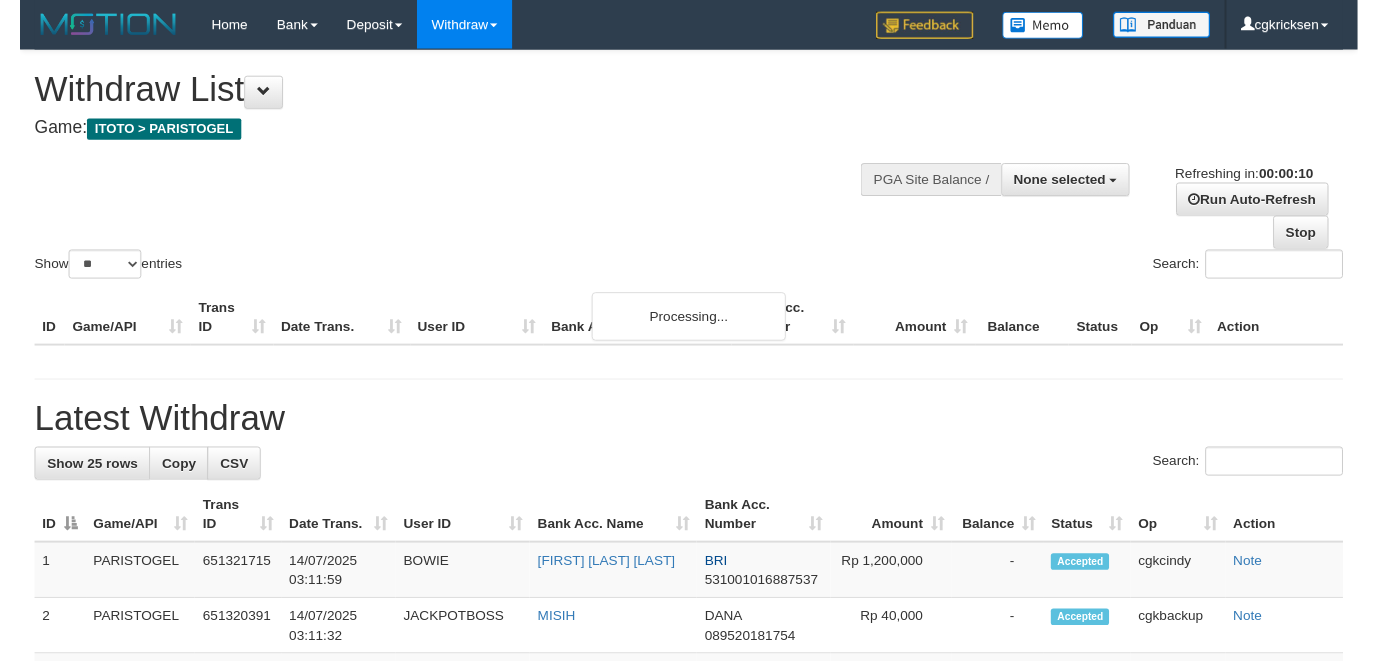 scroll, scrollTop: 0, scrollLeft: 0, axis: both 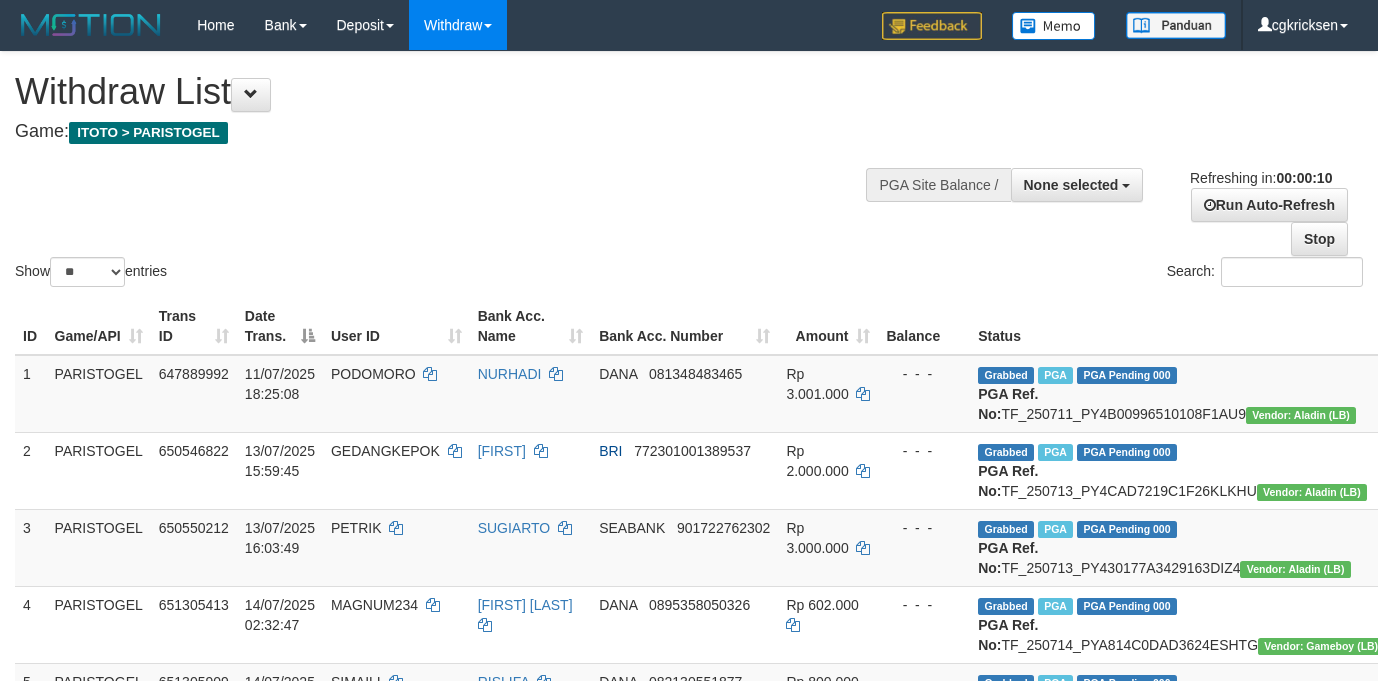 select 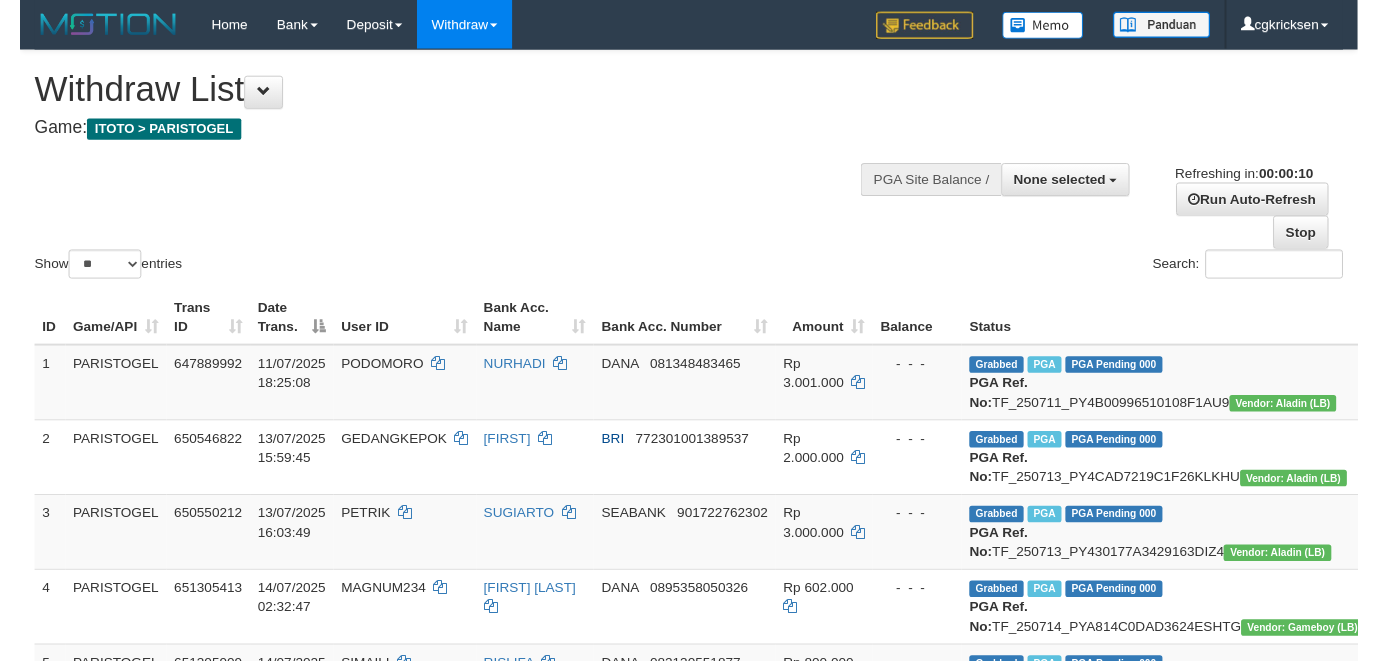 scroll, scrollTop: 0, scrollLeft: 0, axis: both 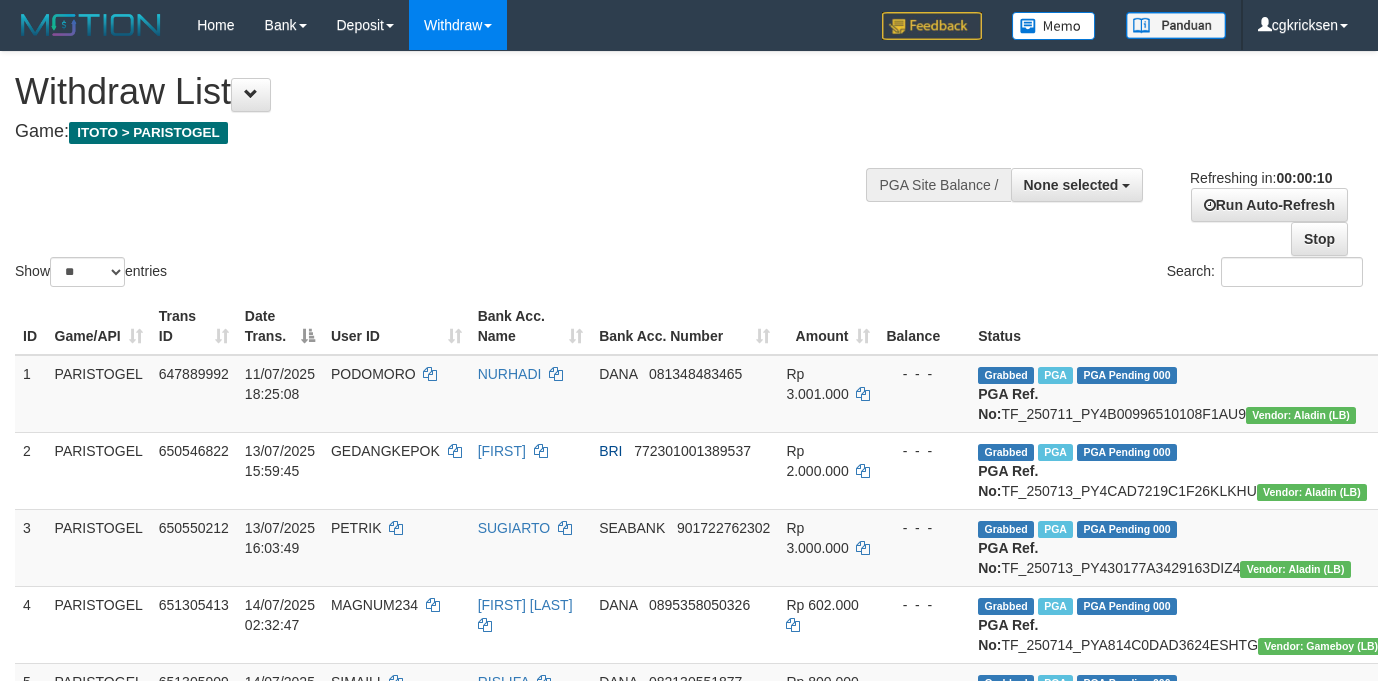 select 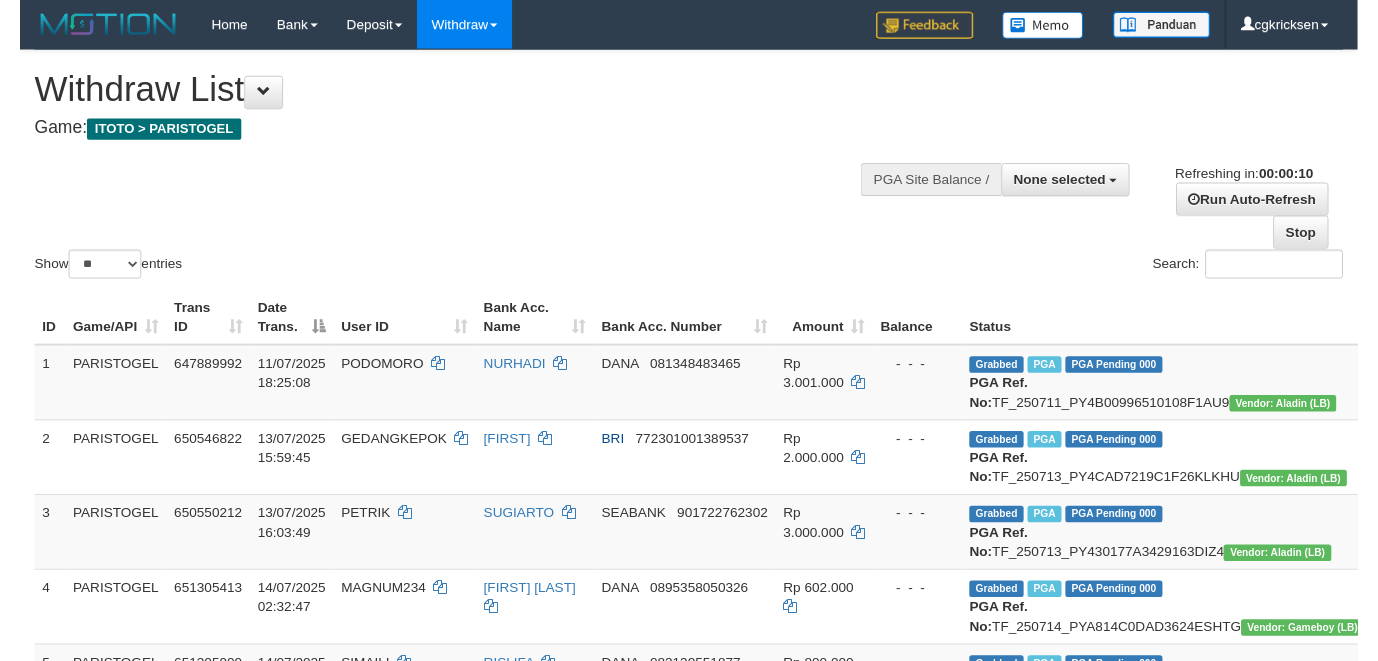 scroll, scrollTop: 0, scrollLeft: 0, axis: both 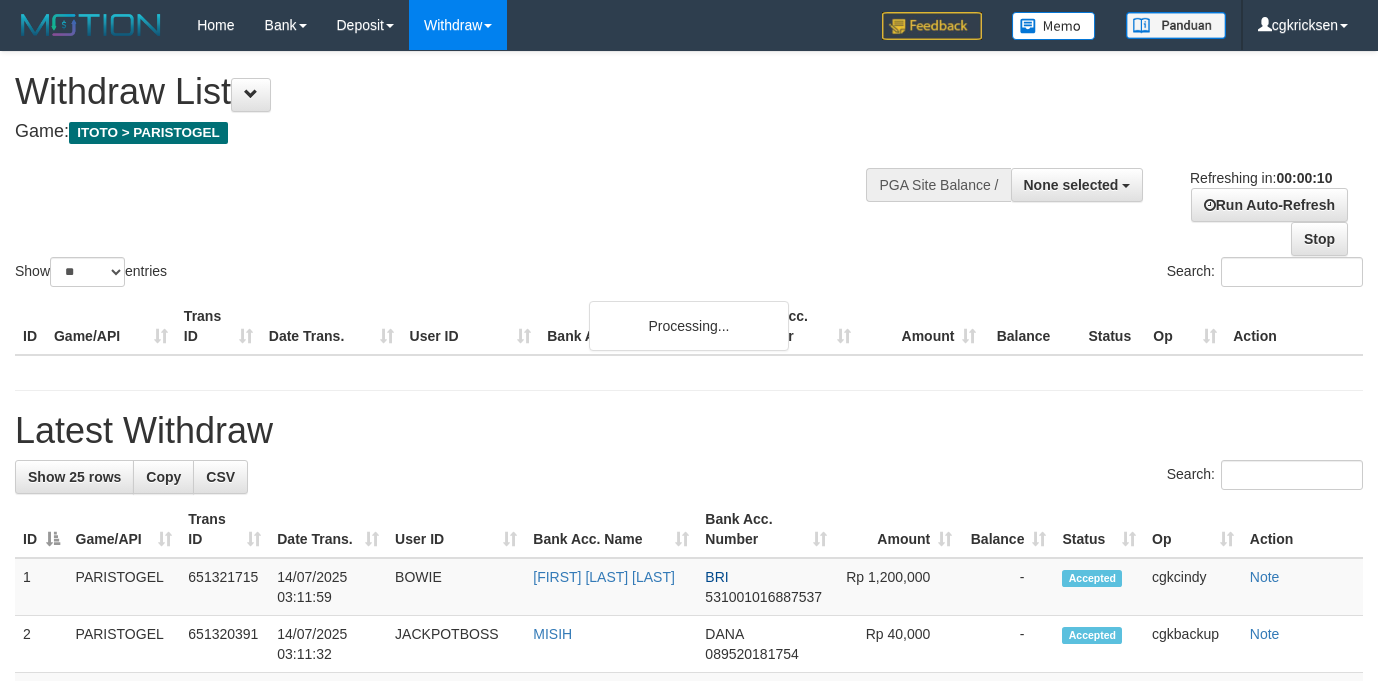 select 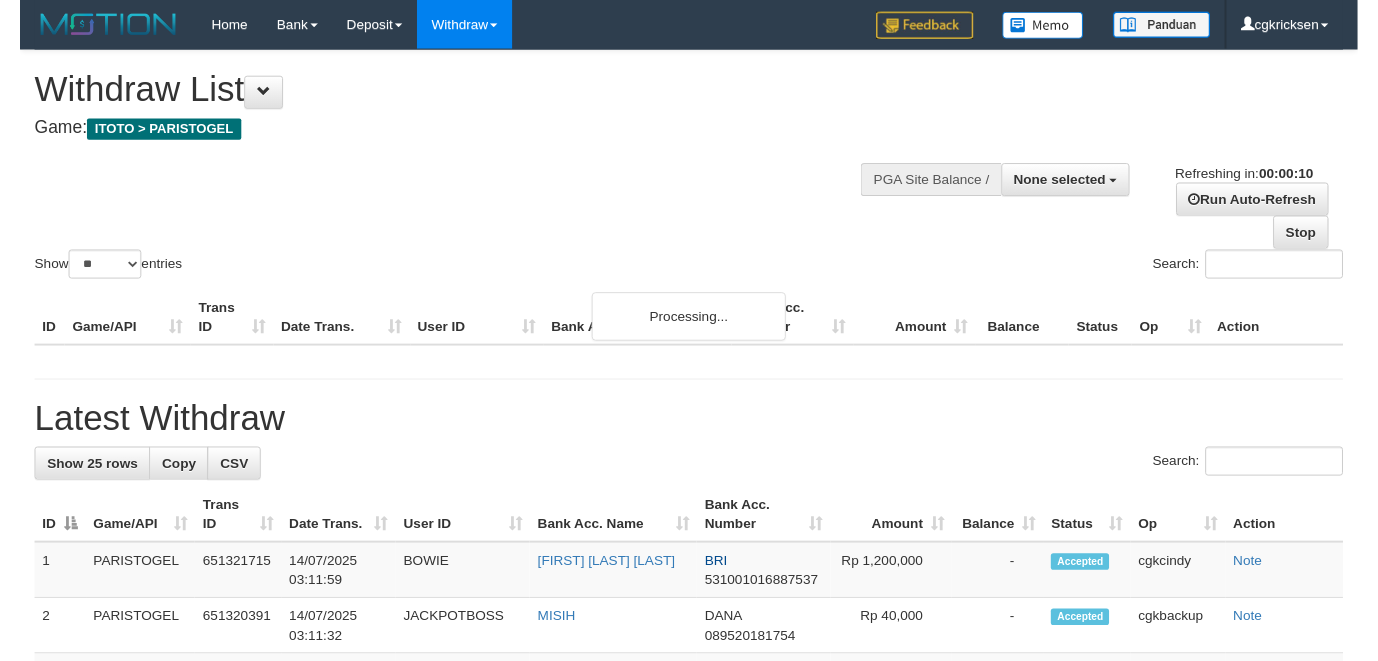 scroll, scrollTop: 0, scrollLeft: 0, axis: both 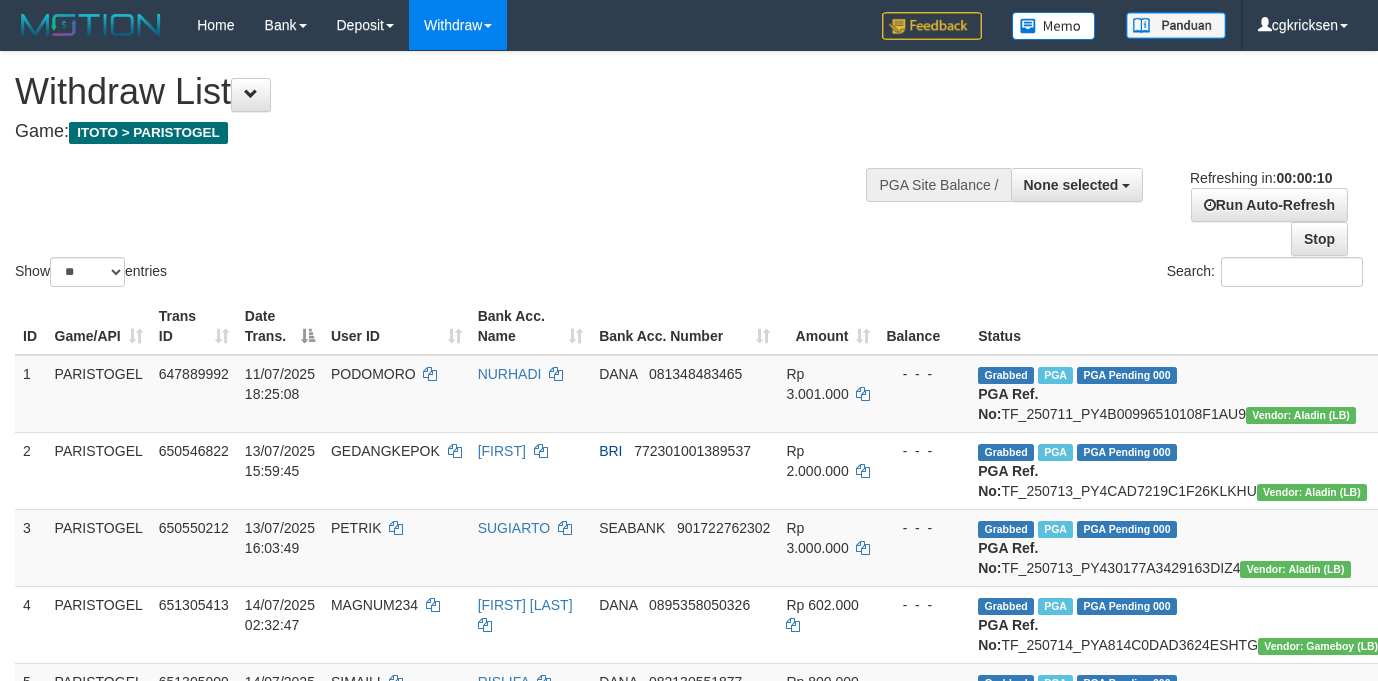 select 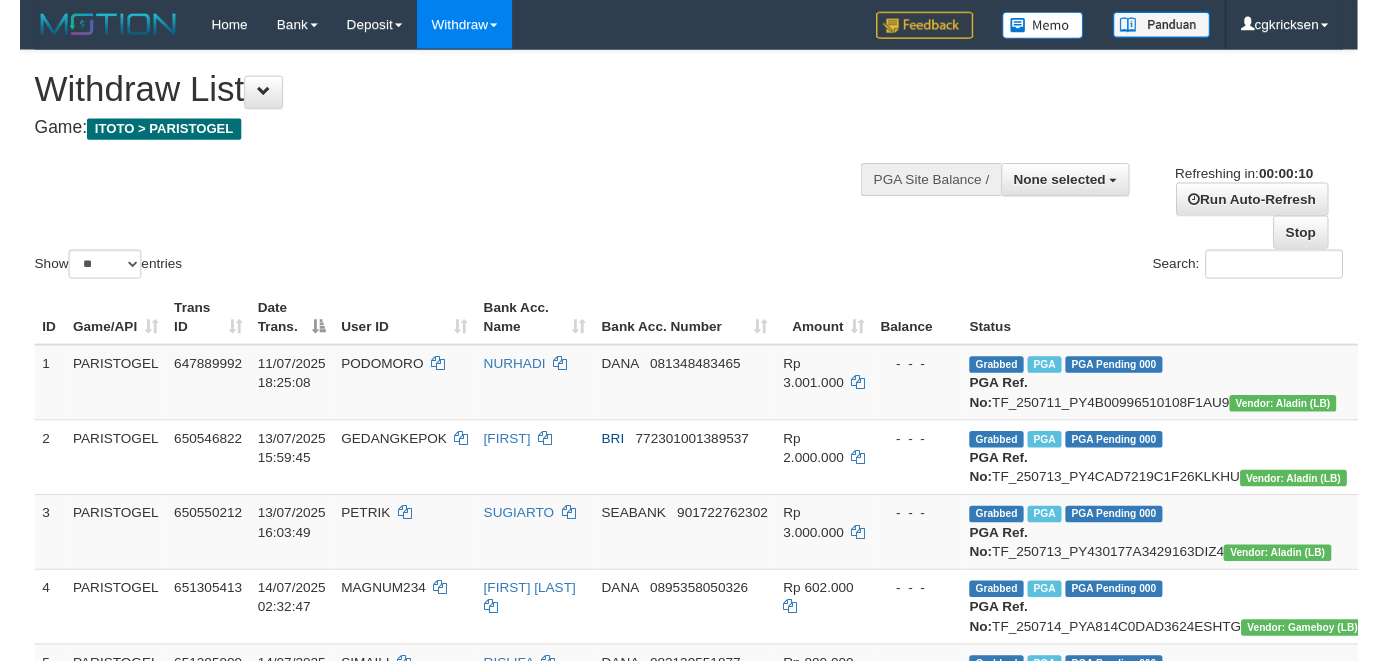 scroll, scrollTop: 0, scrollLeft: 0, axis: both 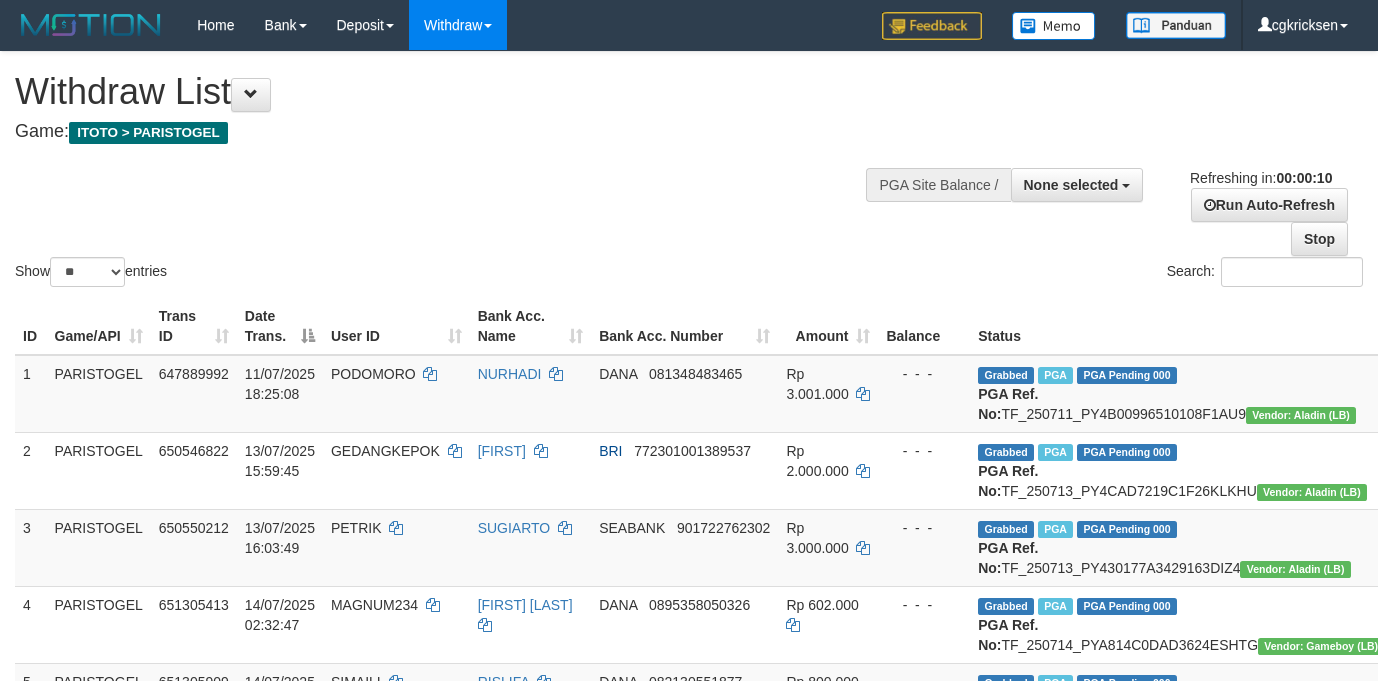 select 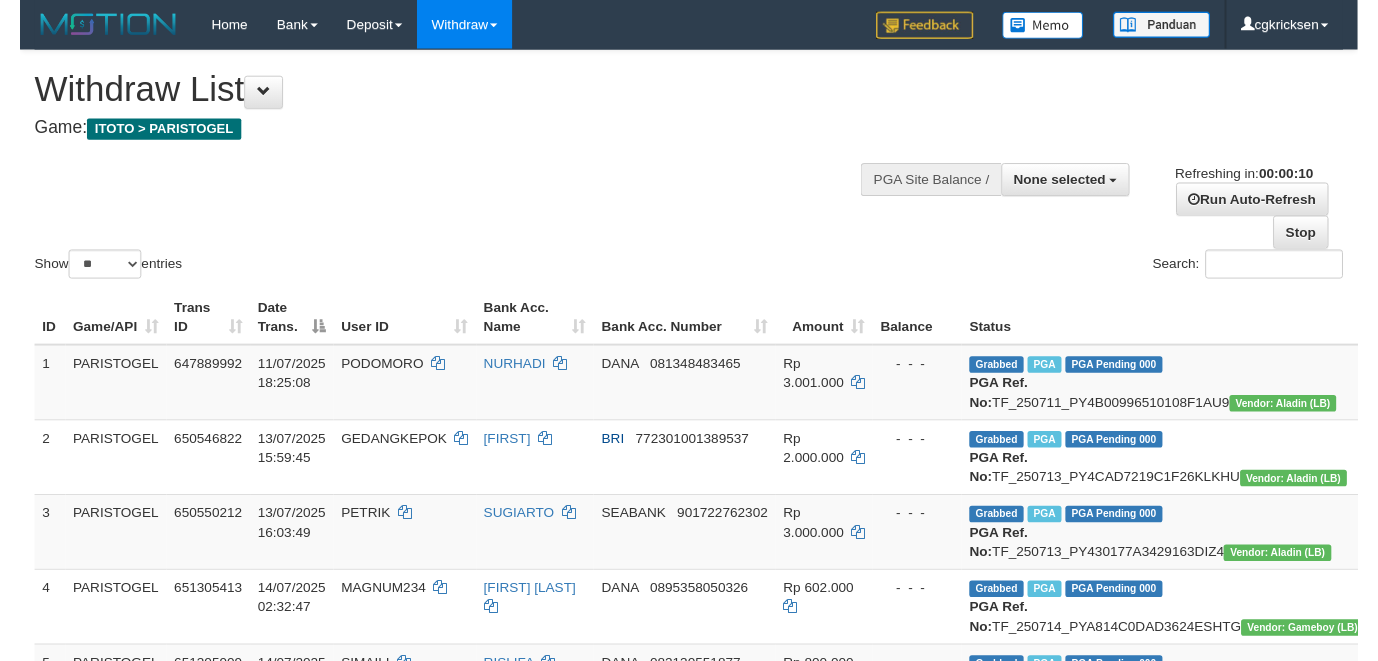 scroll, scrollTop: 0, scrollLeft: 0, axis: both 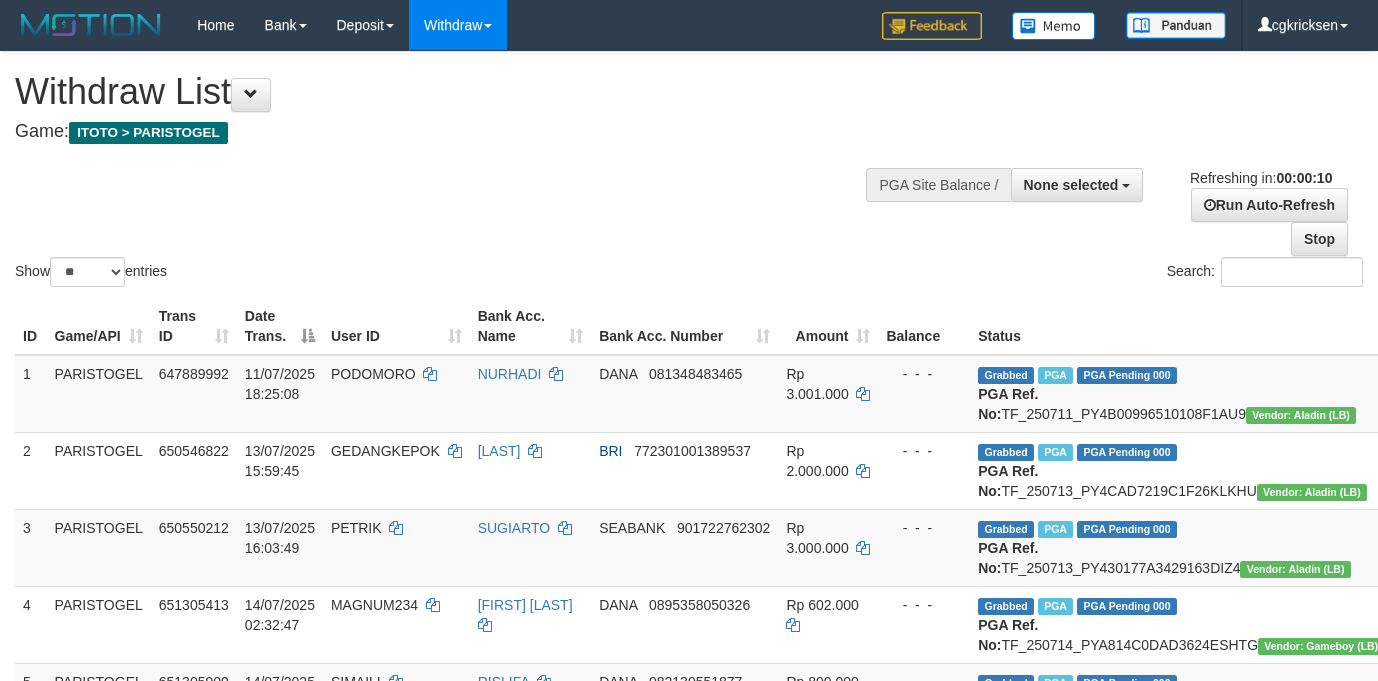 select 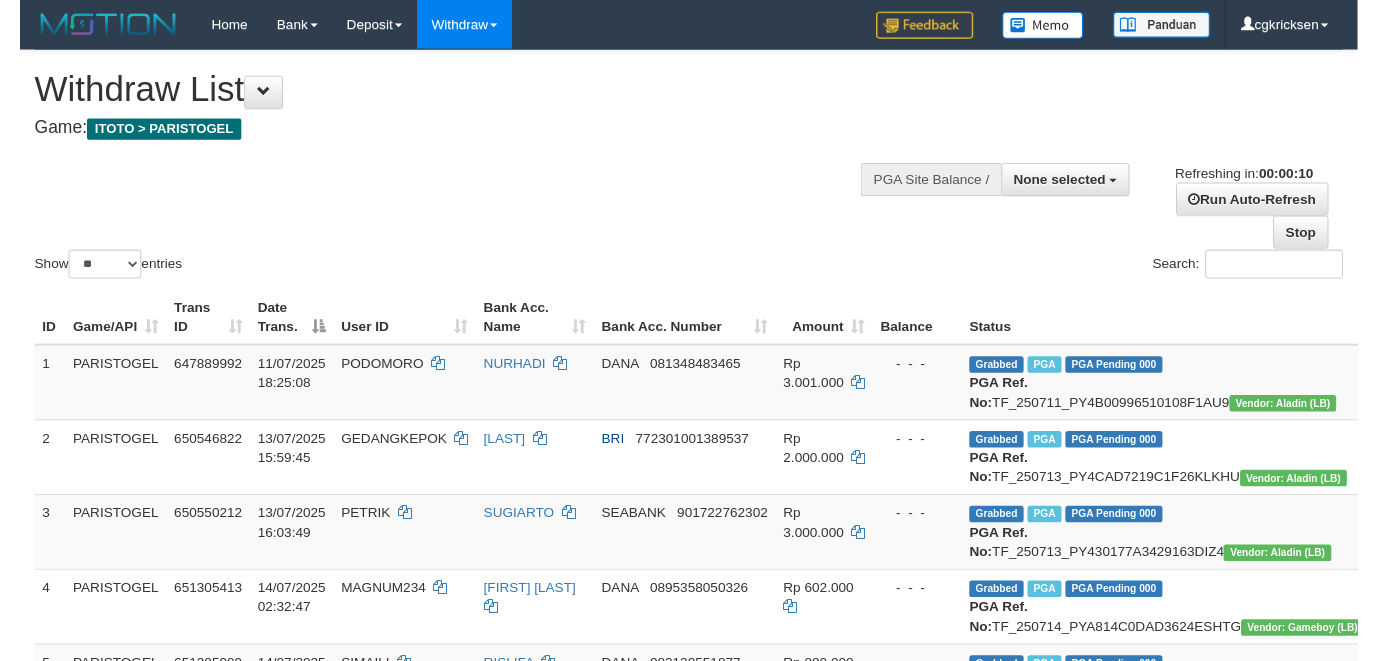 scroll, scrollTop: 0, scrollLeft: 0, axis: both 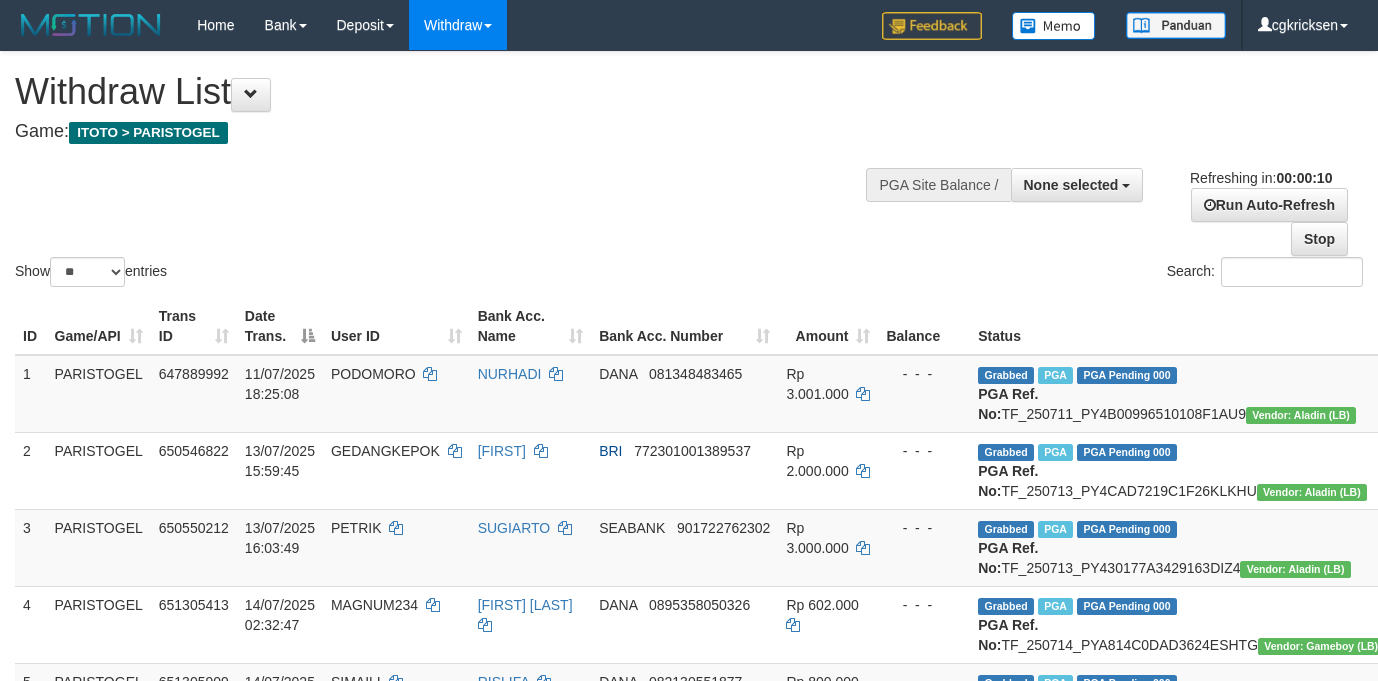 select 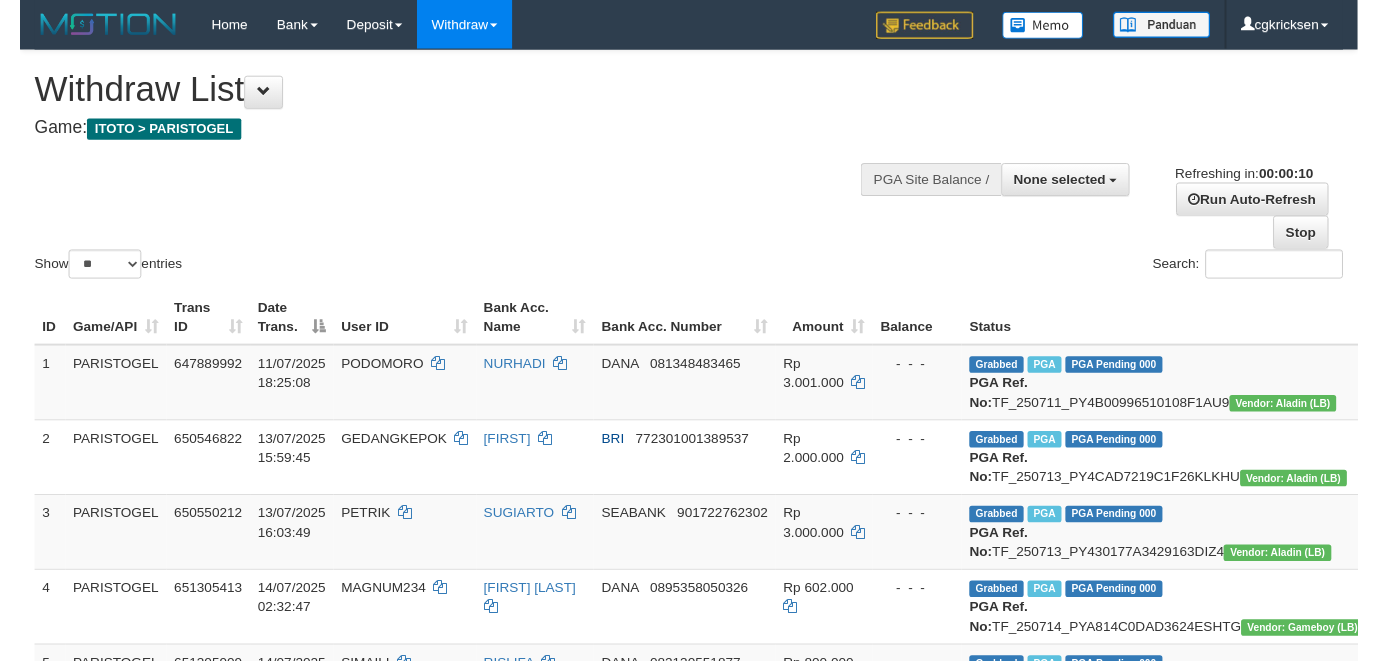 scroll, scrollTop: 0, scrollLeft: 0, axis: both 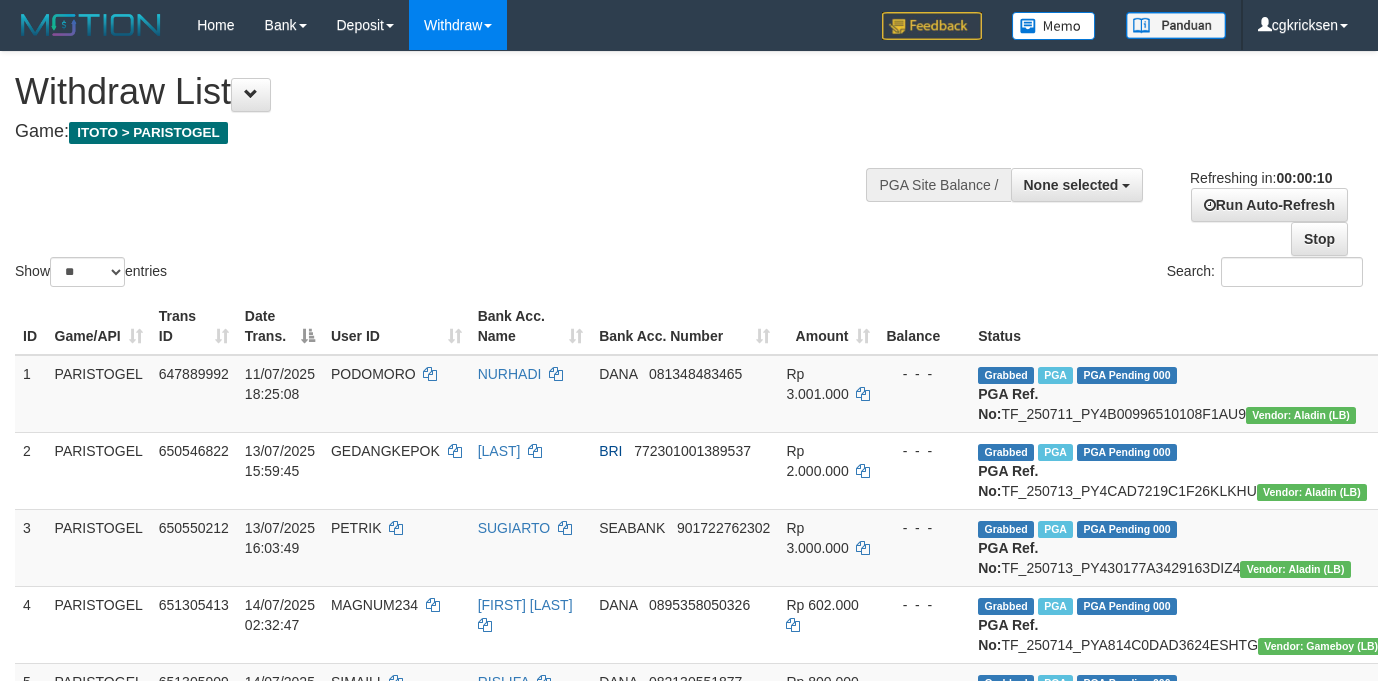 select 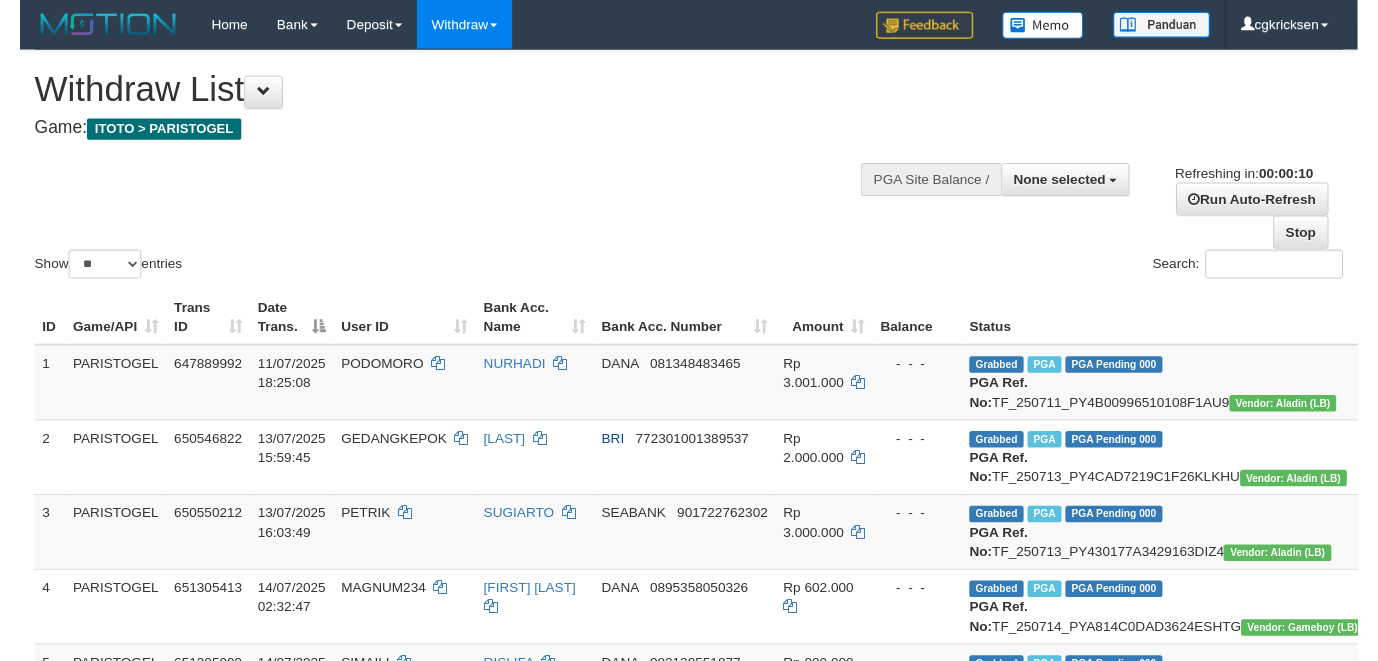 scroll, scrollTop: 0, scrollLeft: 0, axis: both 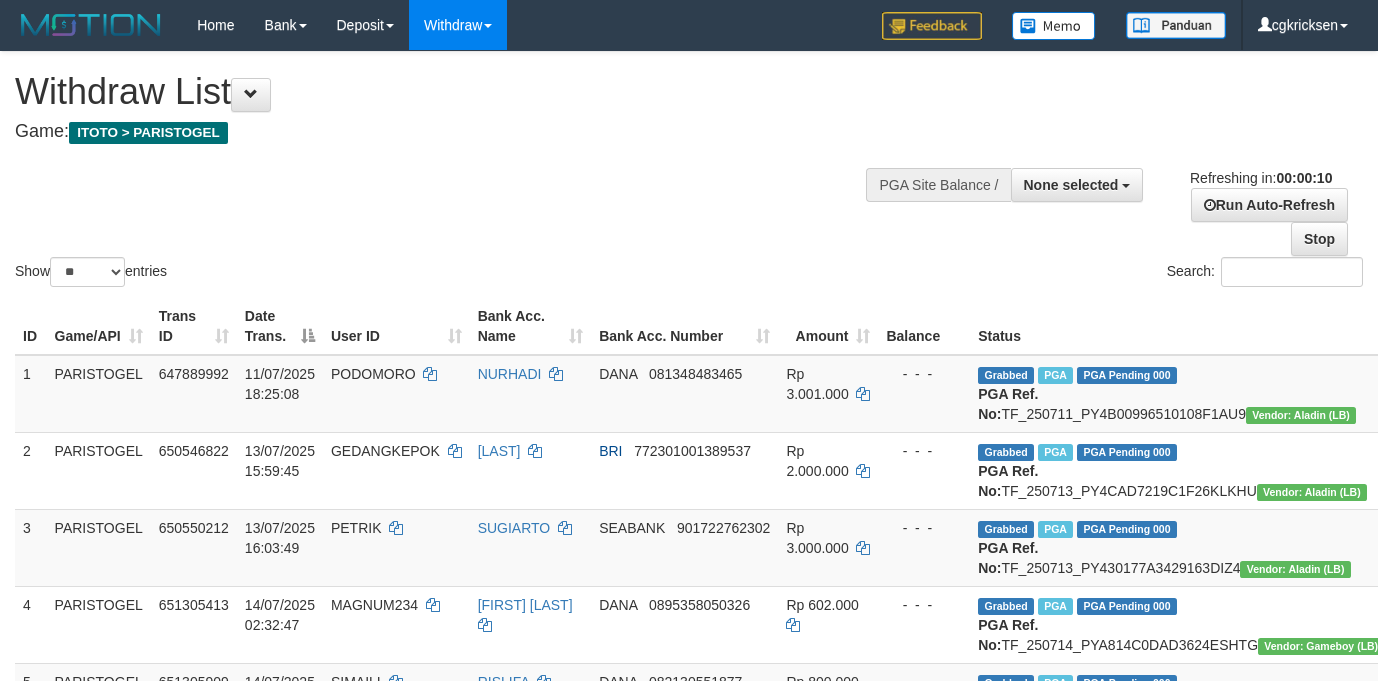 select 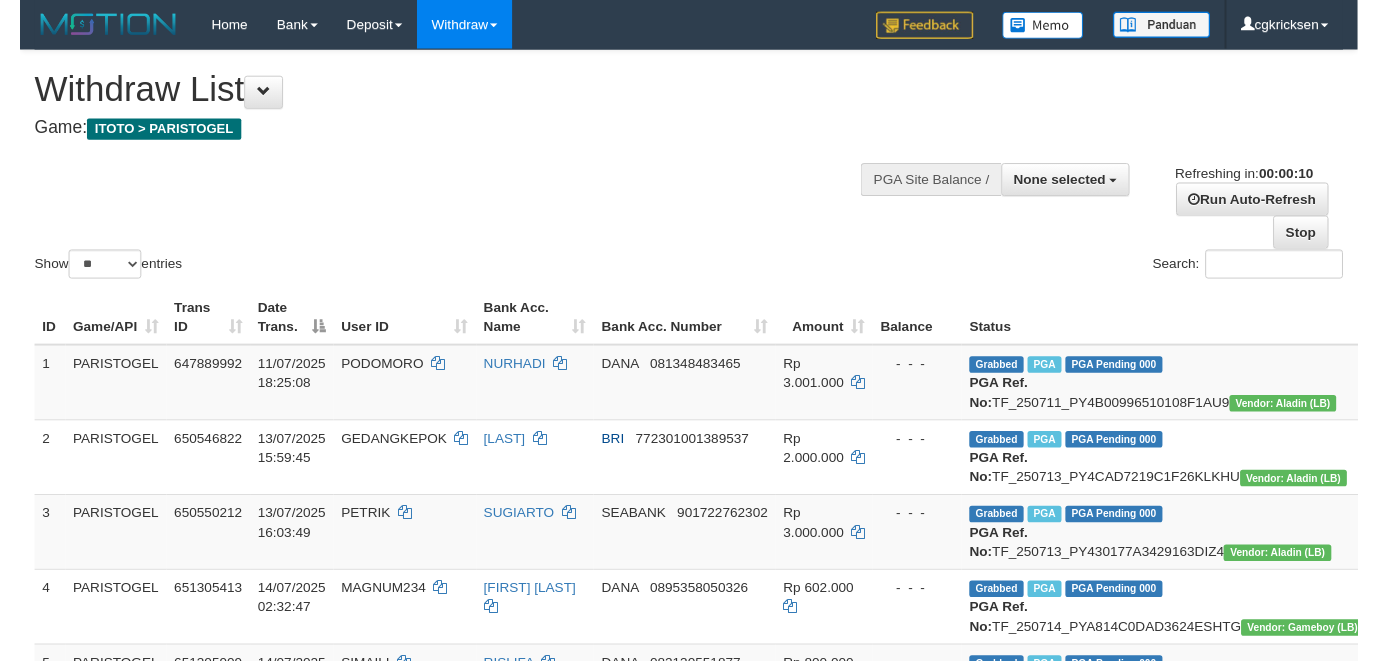 scroll, scrollTop: 0, scrollLeft: 0, axis: both 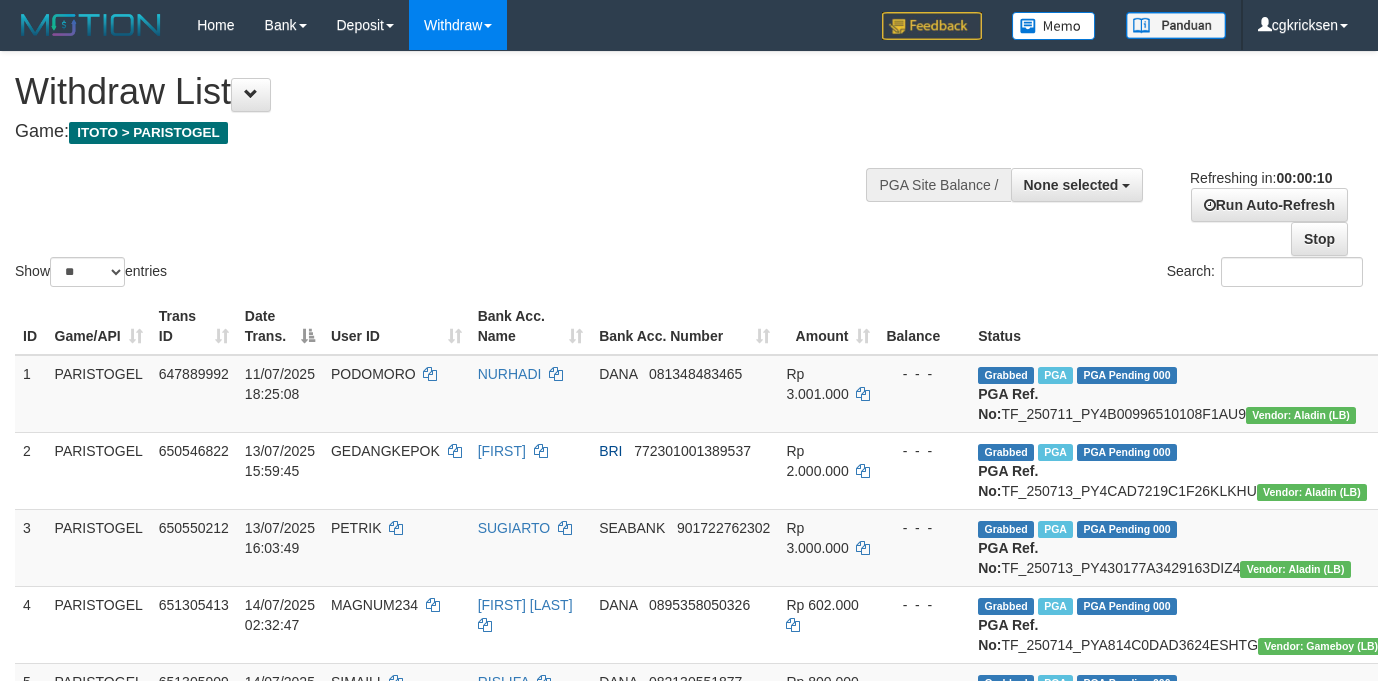 select 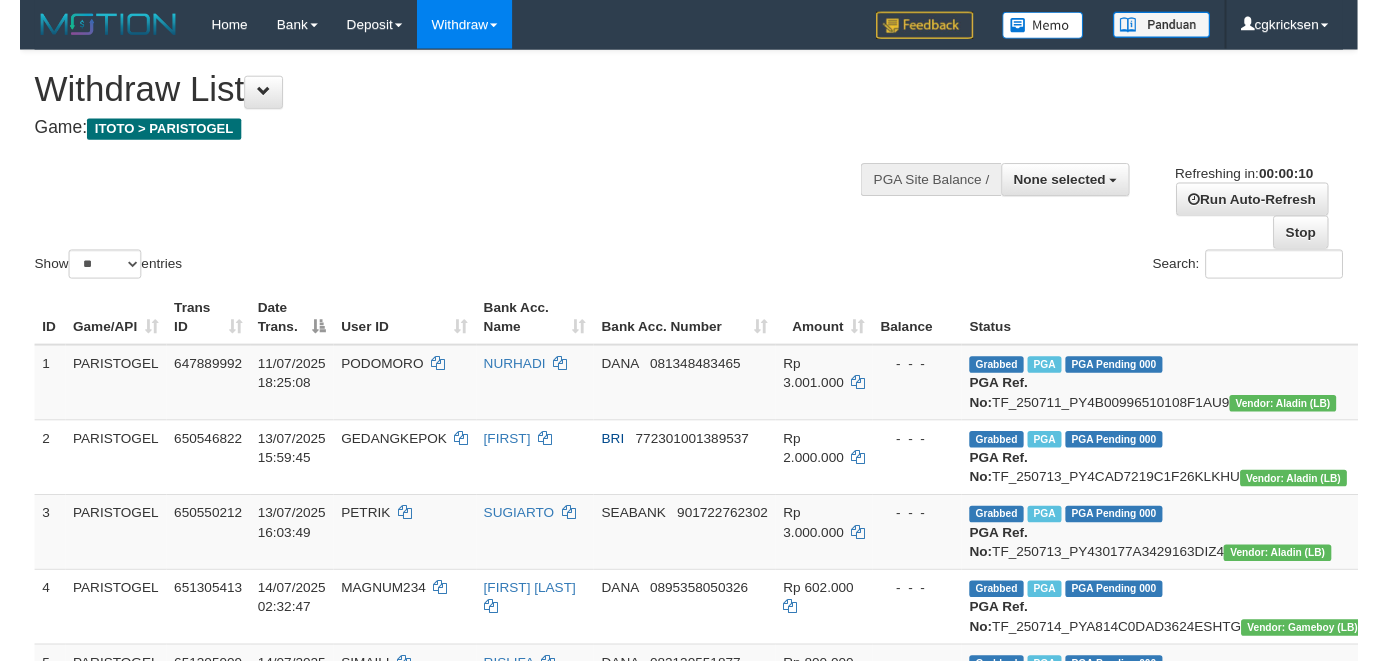scroll, scrollTop: 0, scrollLeft: 0, axis: both 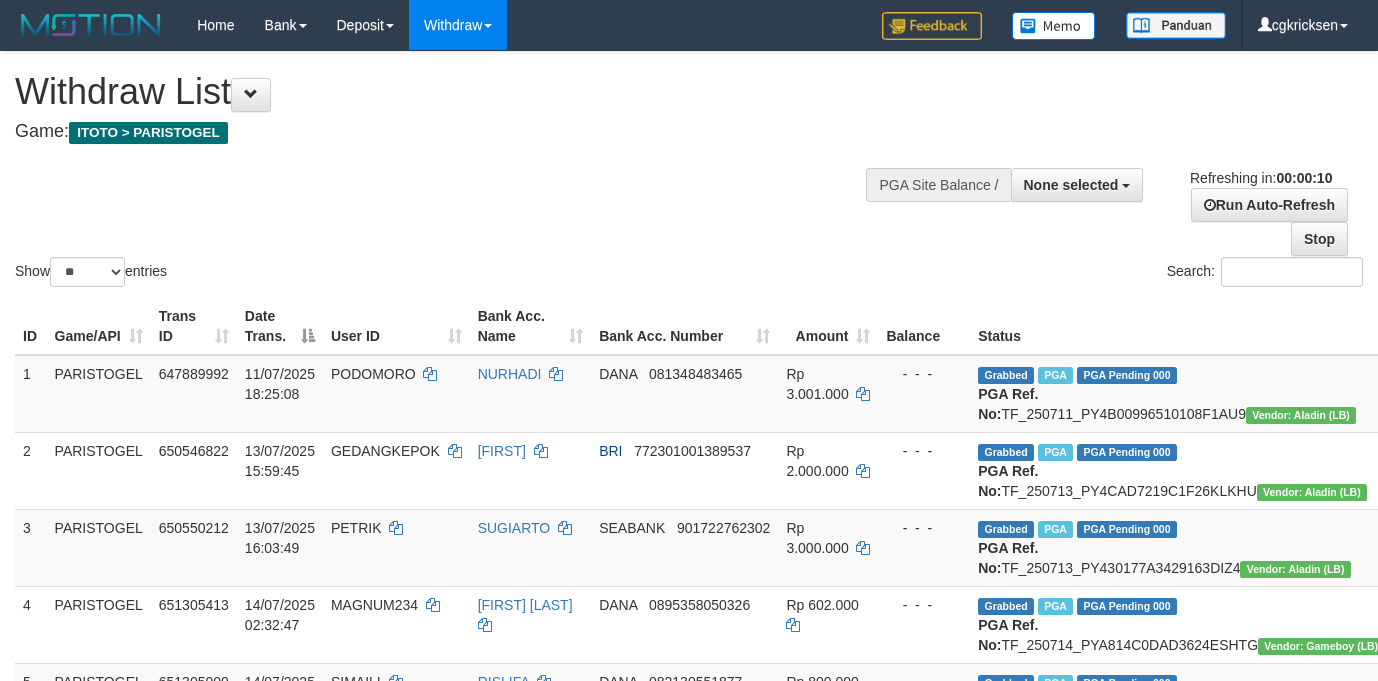 select 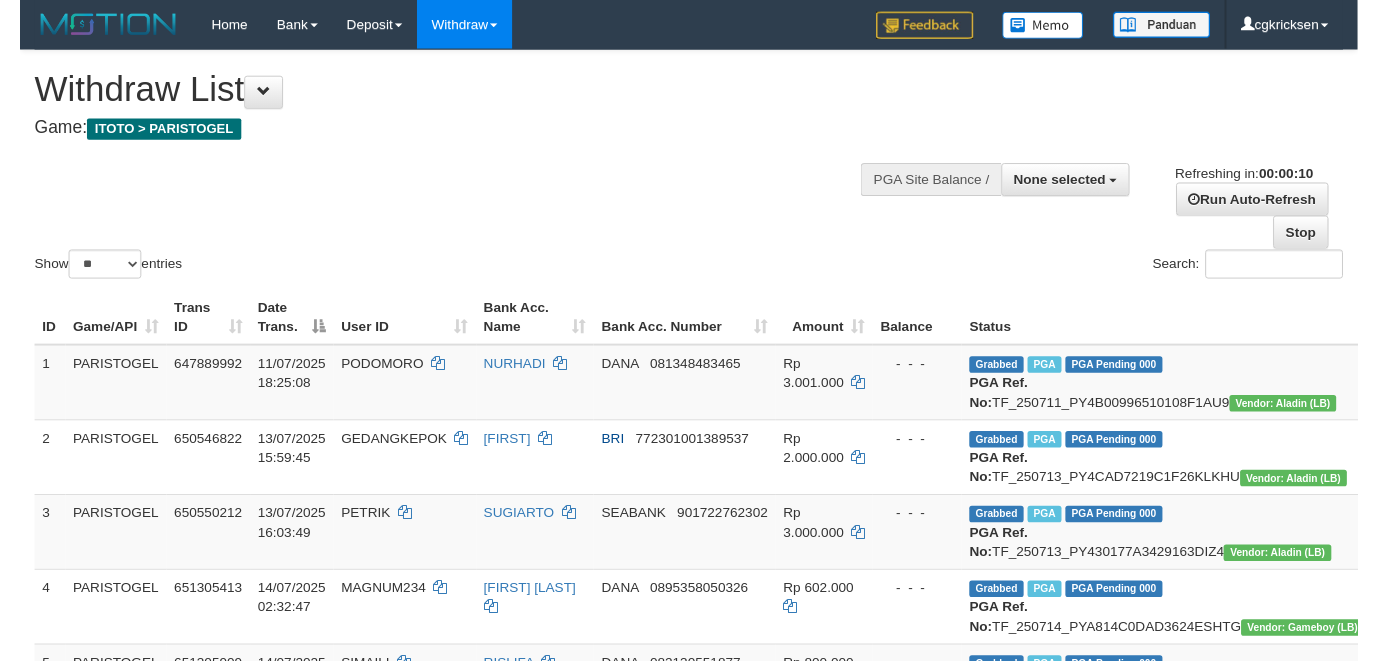 scroll, scrollTop: 0, scrollLeft: 0, axis: both 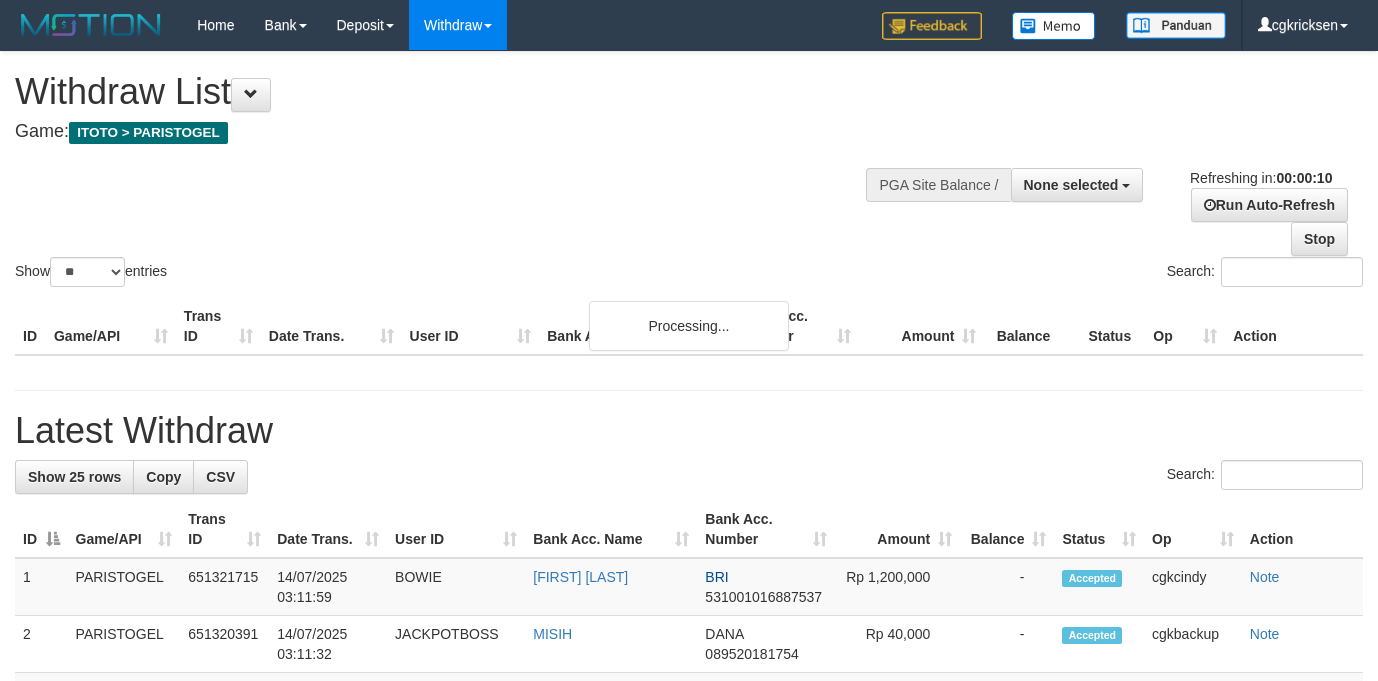 select 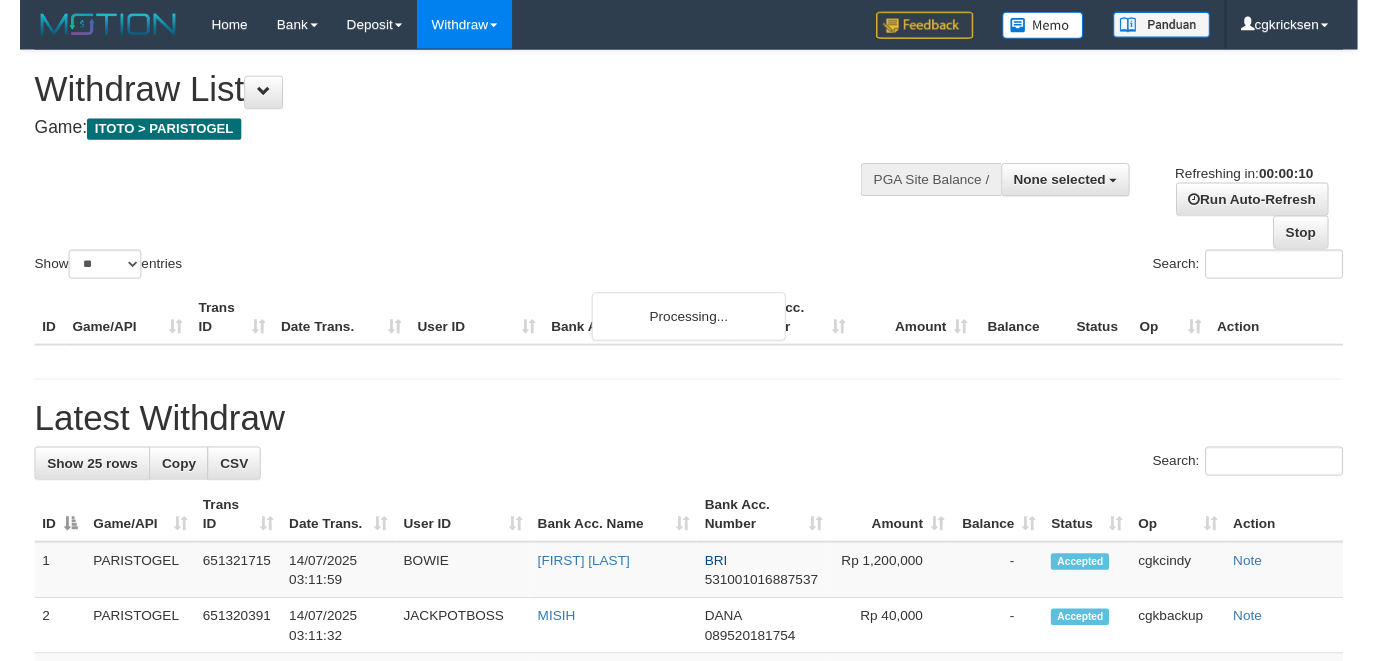 scroll, scrollTop: 0, scrollLeft: 0, axis: both 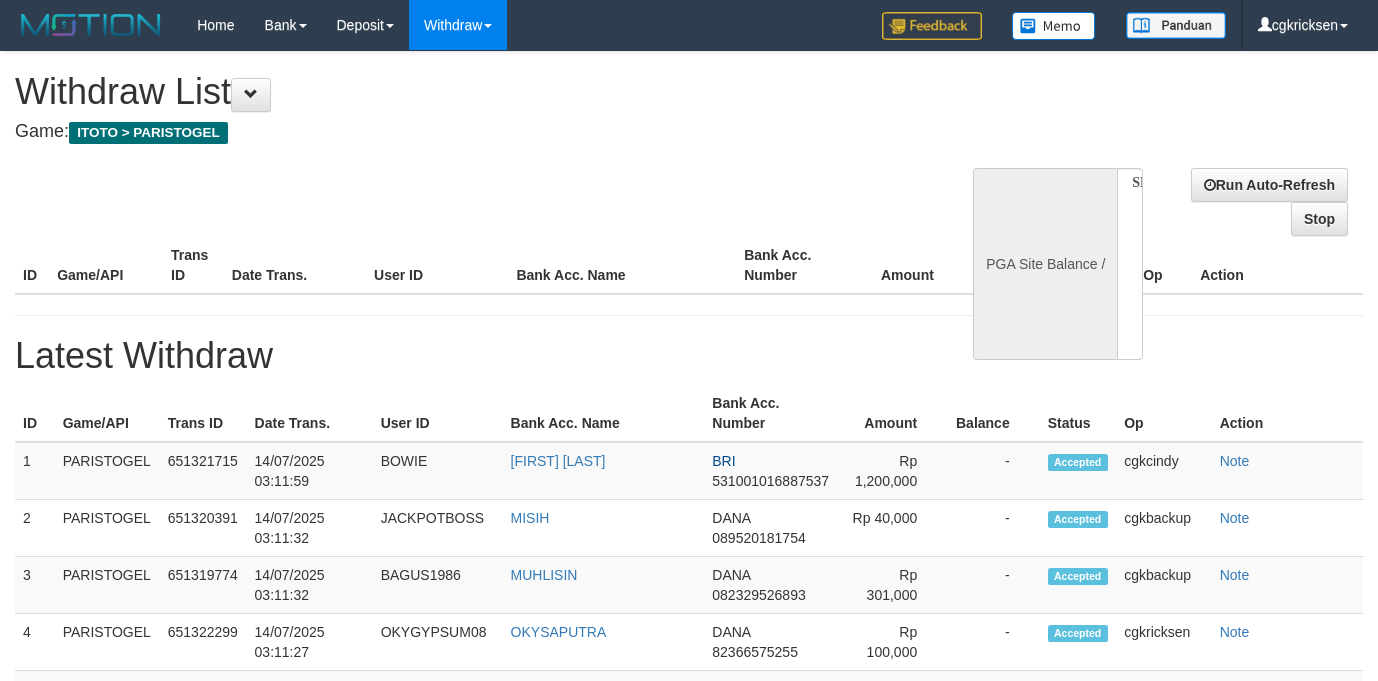 select 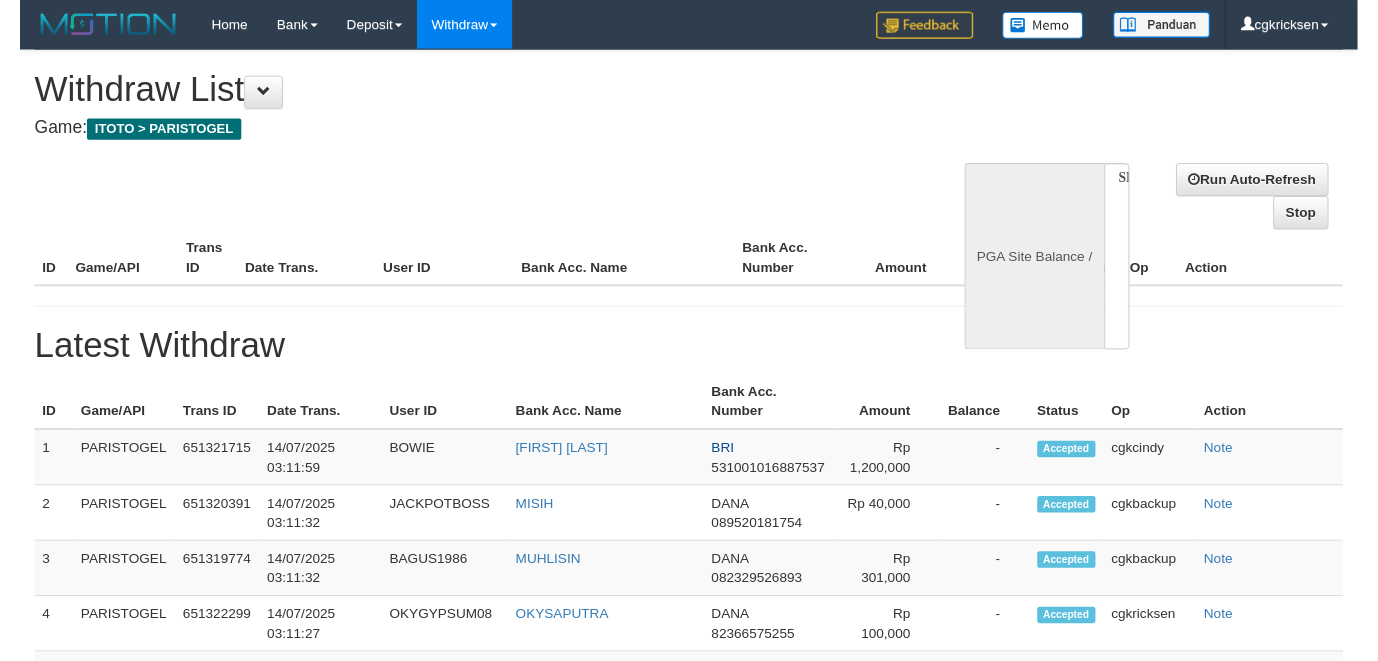 scroll, scrollTop: 0, scrollLeft: 0, axis: both 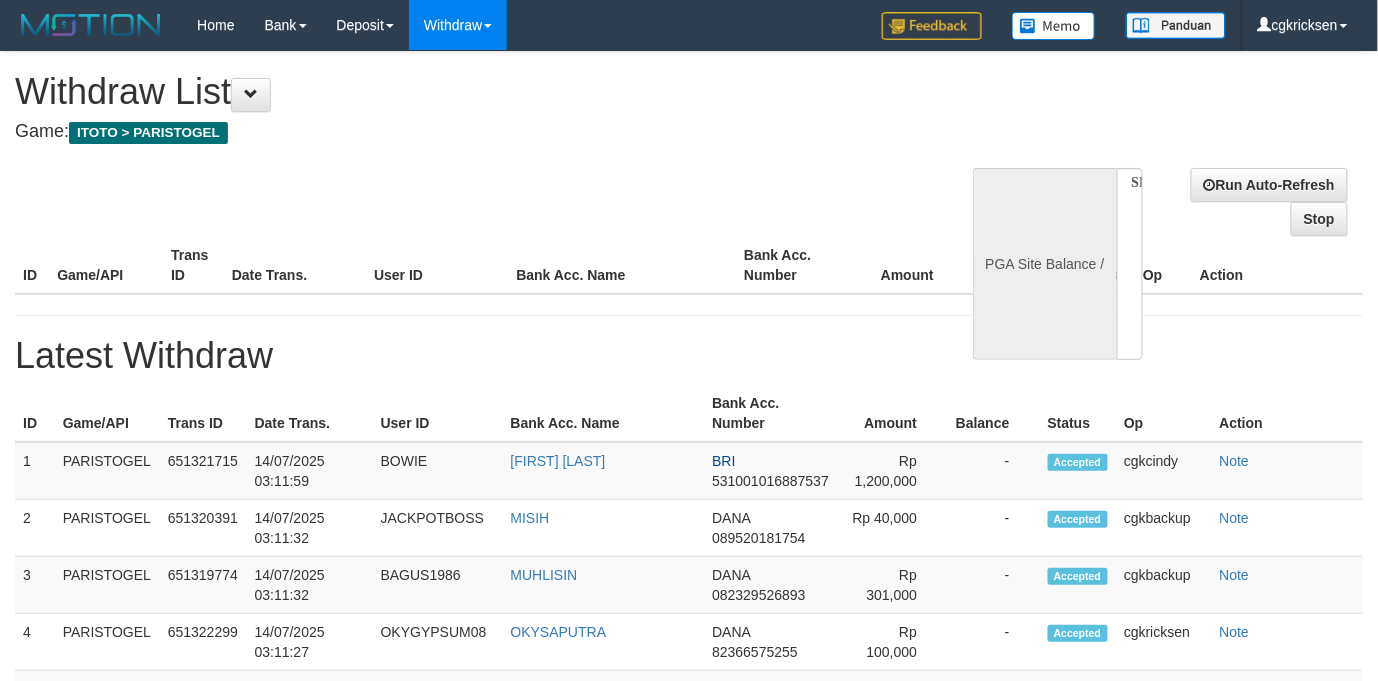 select on "**" 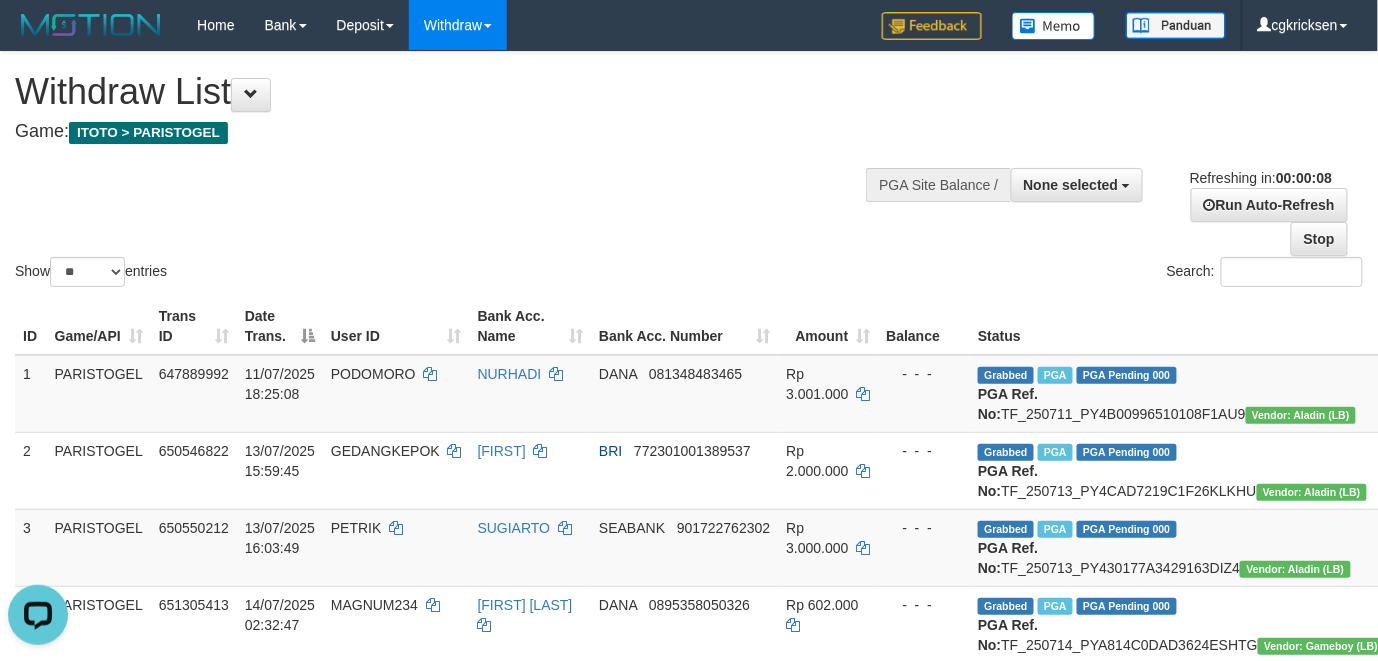 scroll, scrollTop: 0, scrollLeft: 0, axis: both 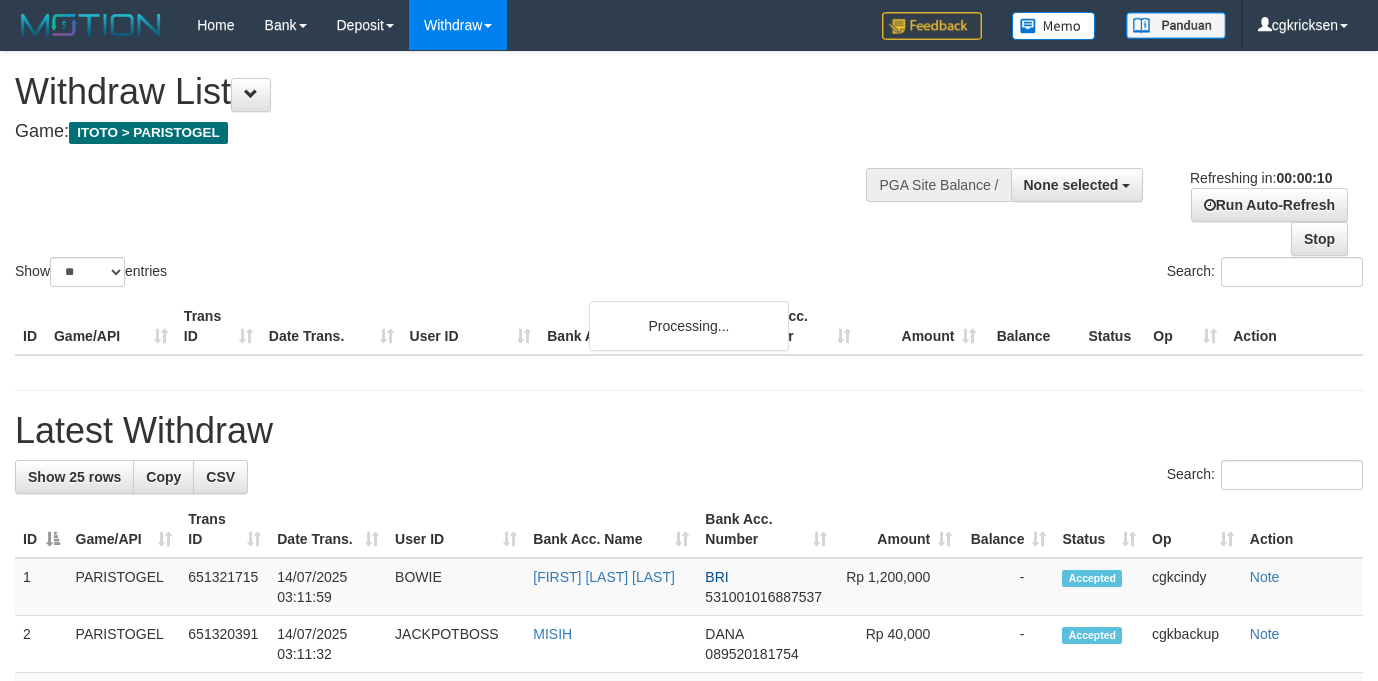 select 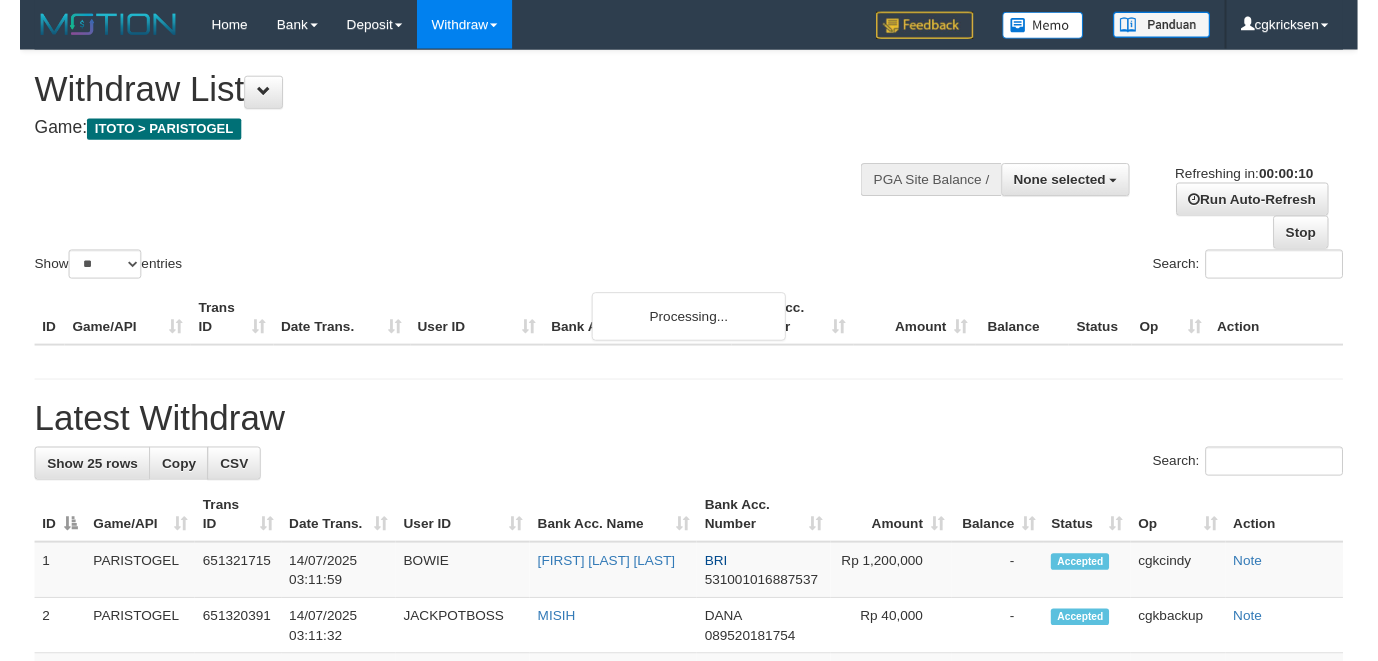 scroll, scrollTop: 0, scrollLeft: 0, axis: both 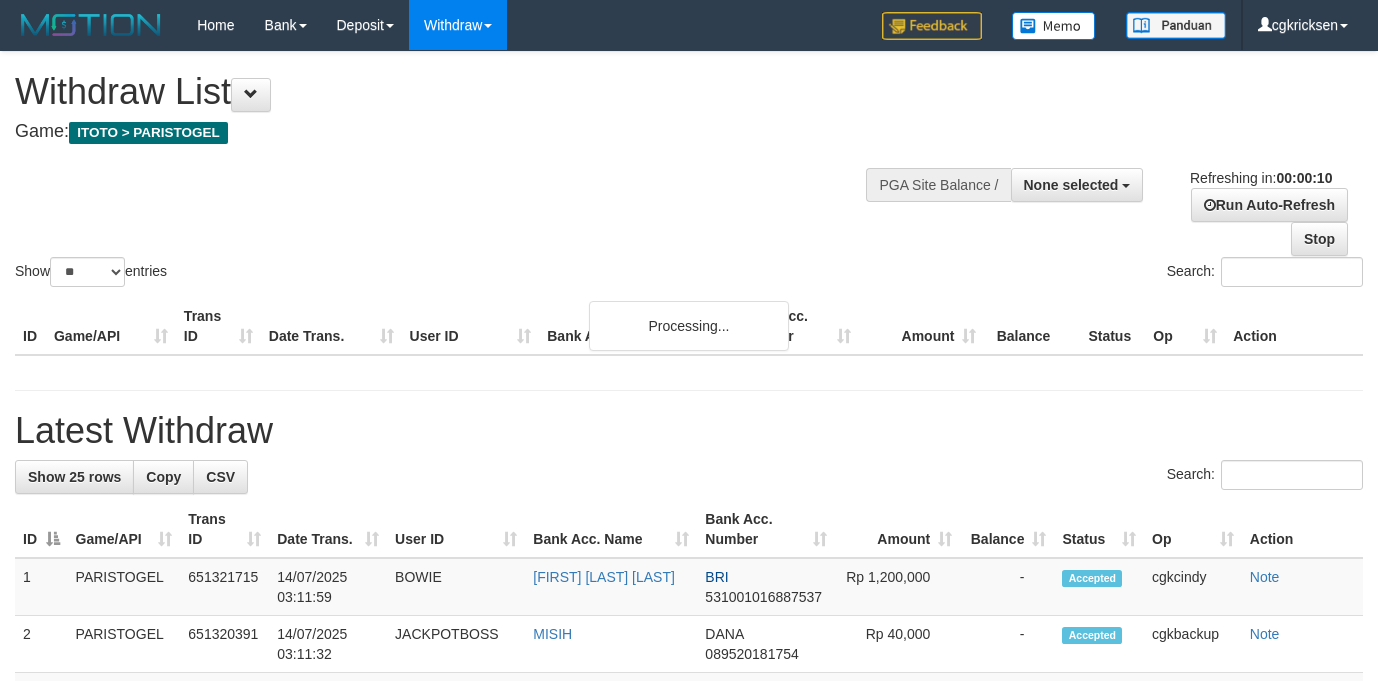 select 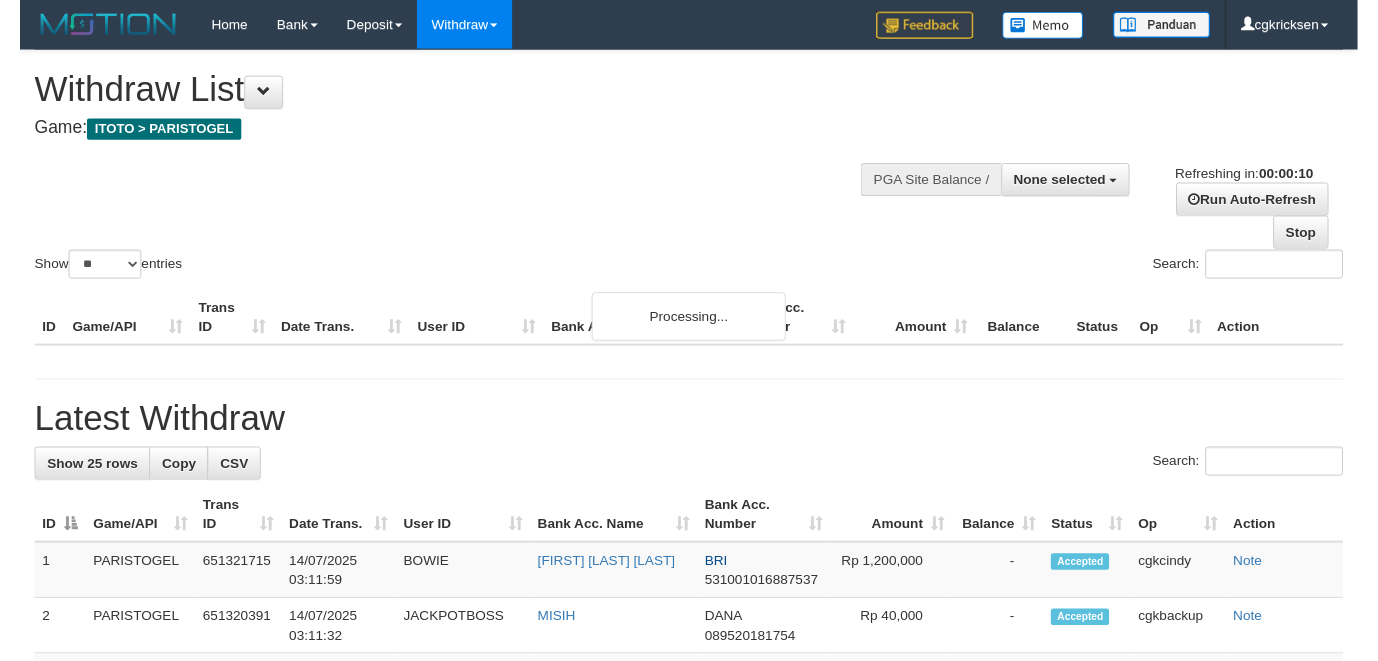 scroll, scrollTop: 0, scrollLeft: 0, axis: both 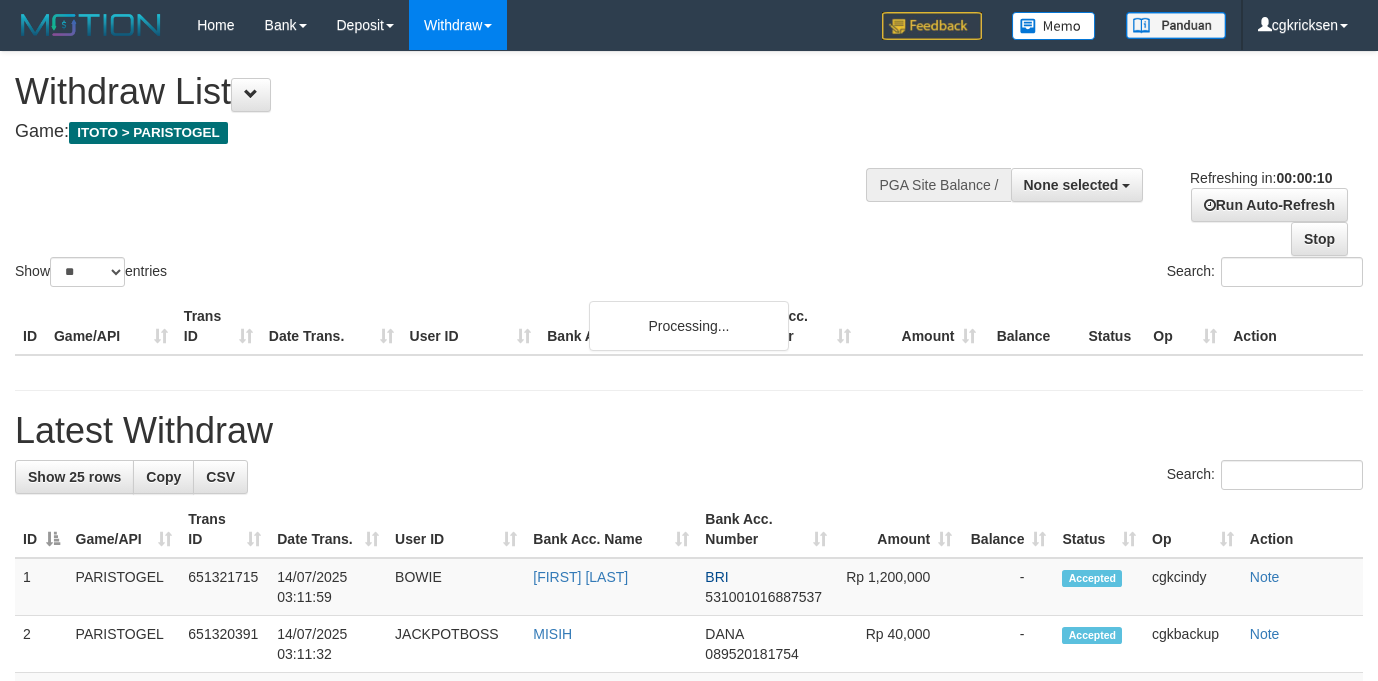 select 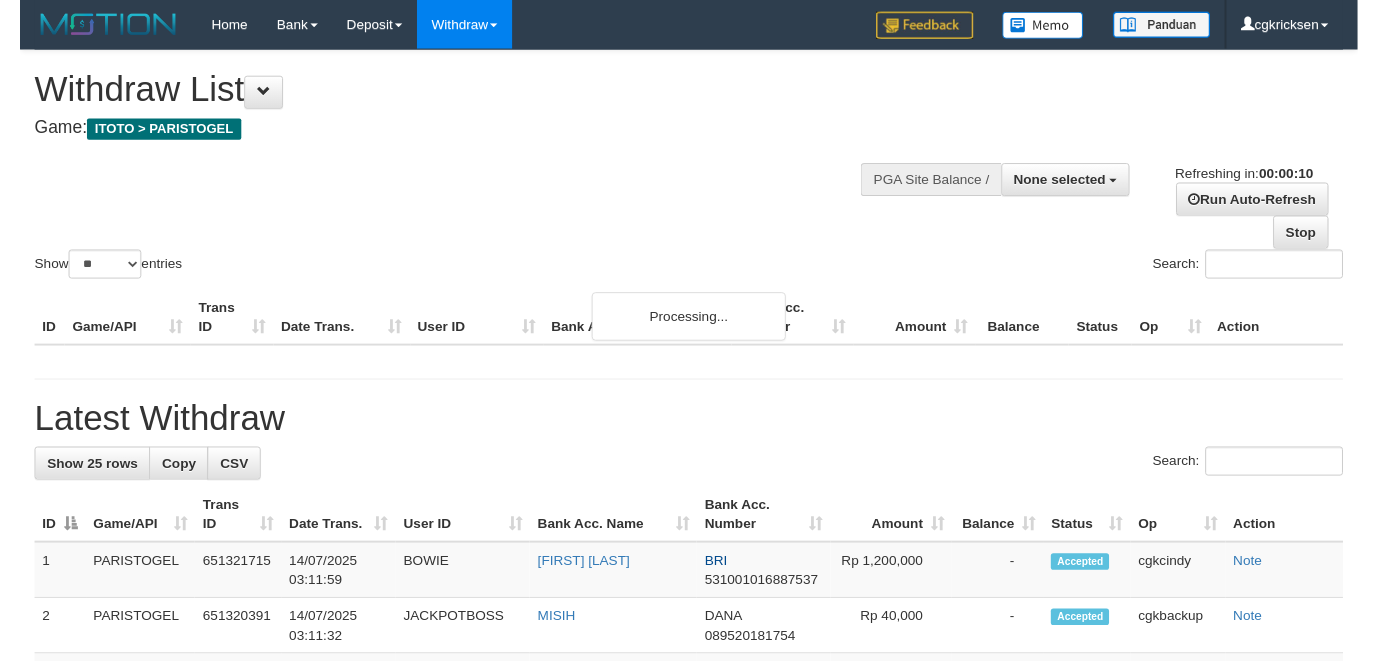 scroll, scrollTop: 0, scrollLeft: 0, axis: both 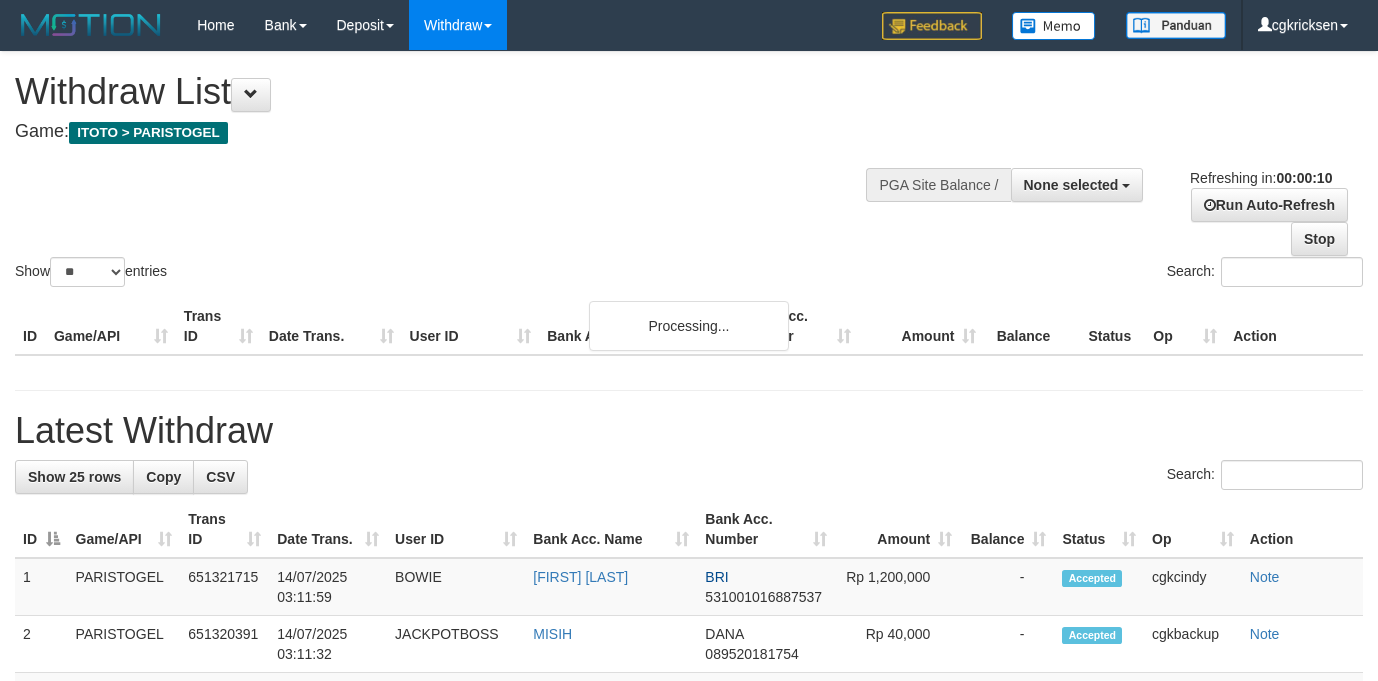 select 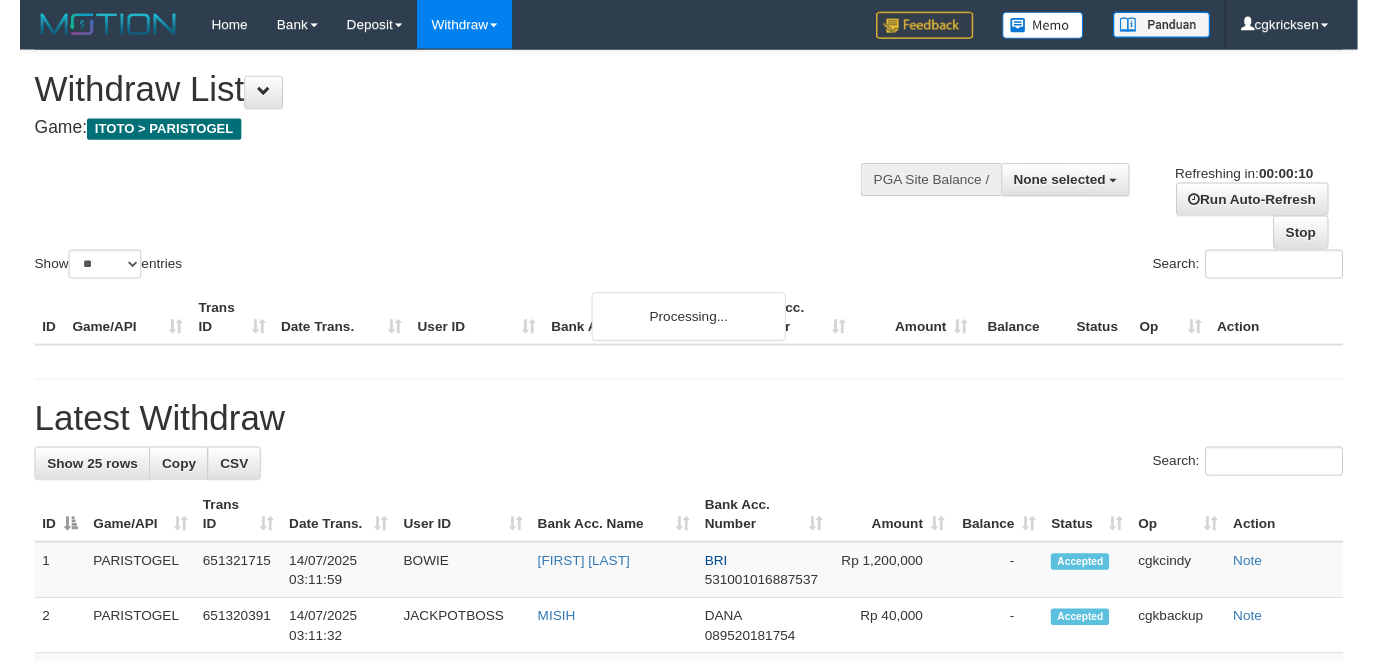 scroll, scrollTop: 0, scrollLeft: 0, axis: both 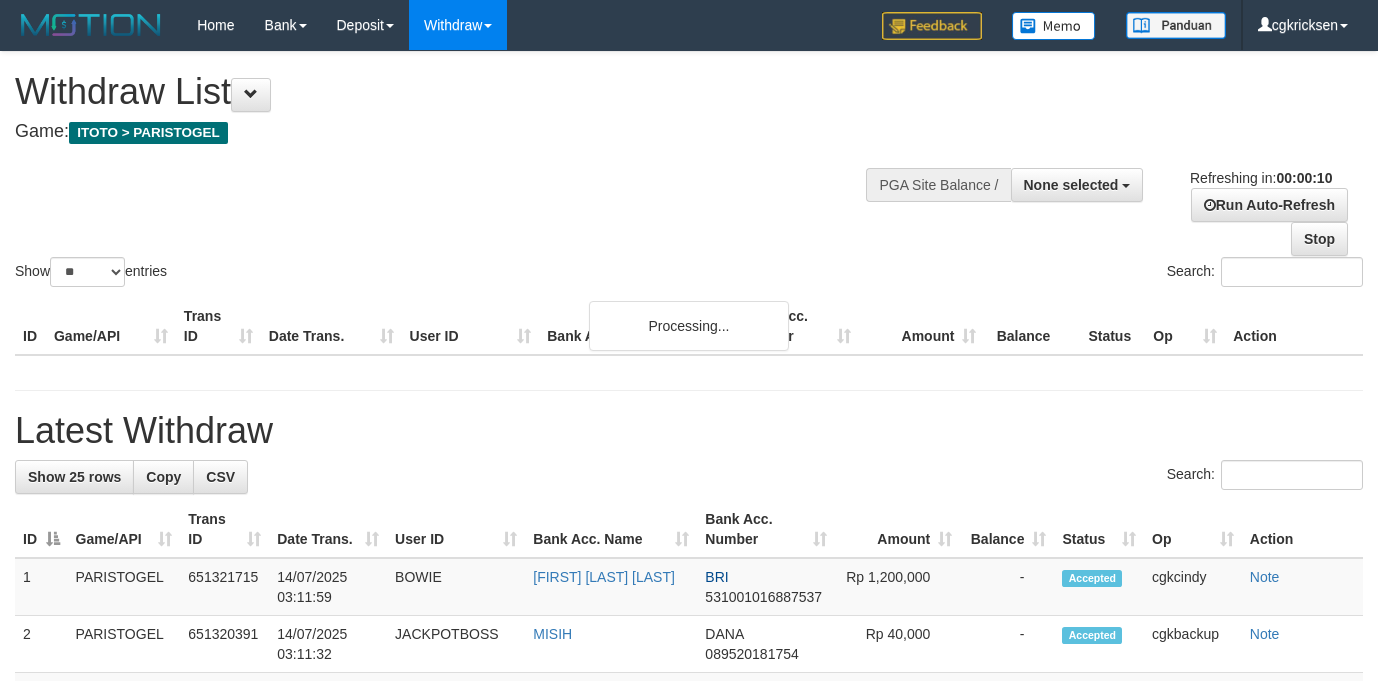 select 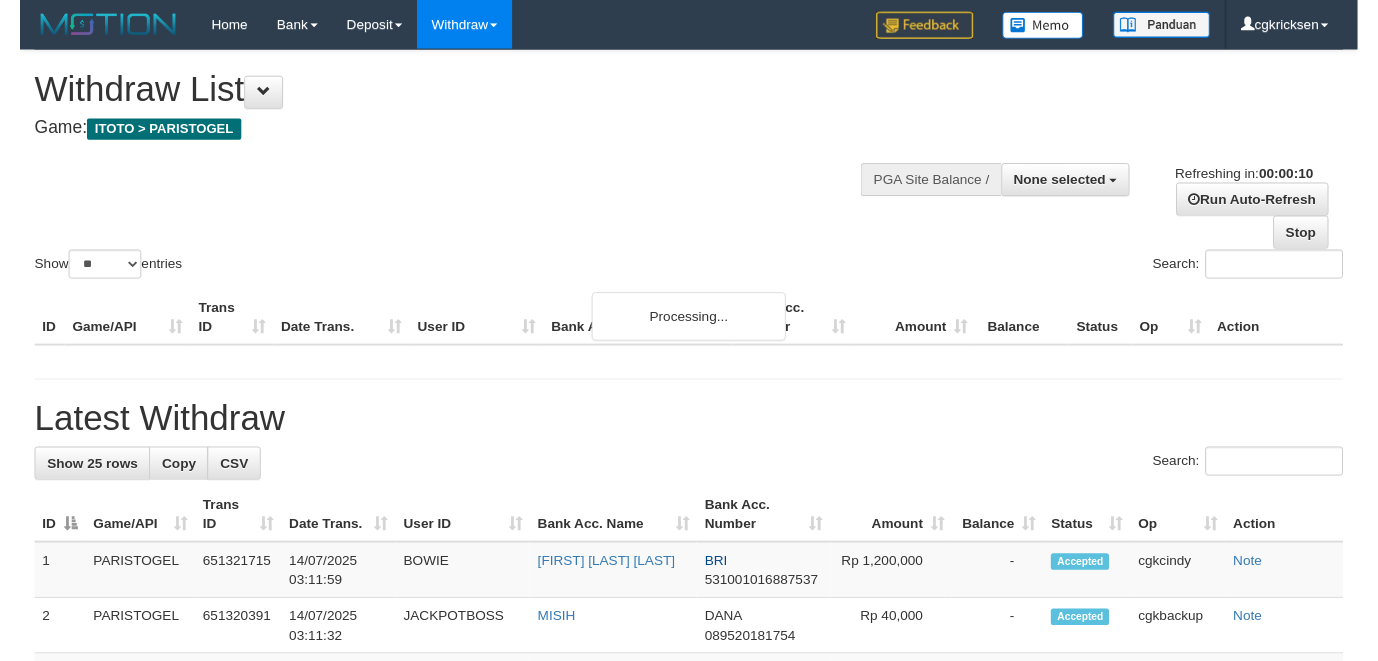 scroll, scrollTop: 0, scrollLeft: 0, axis: both 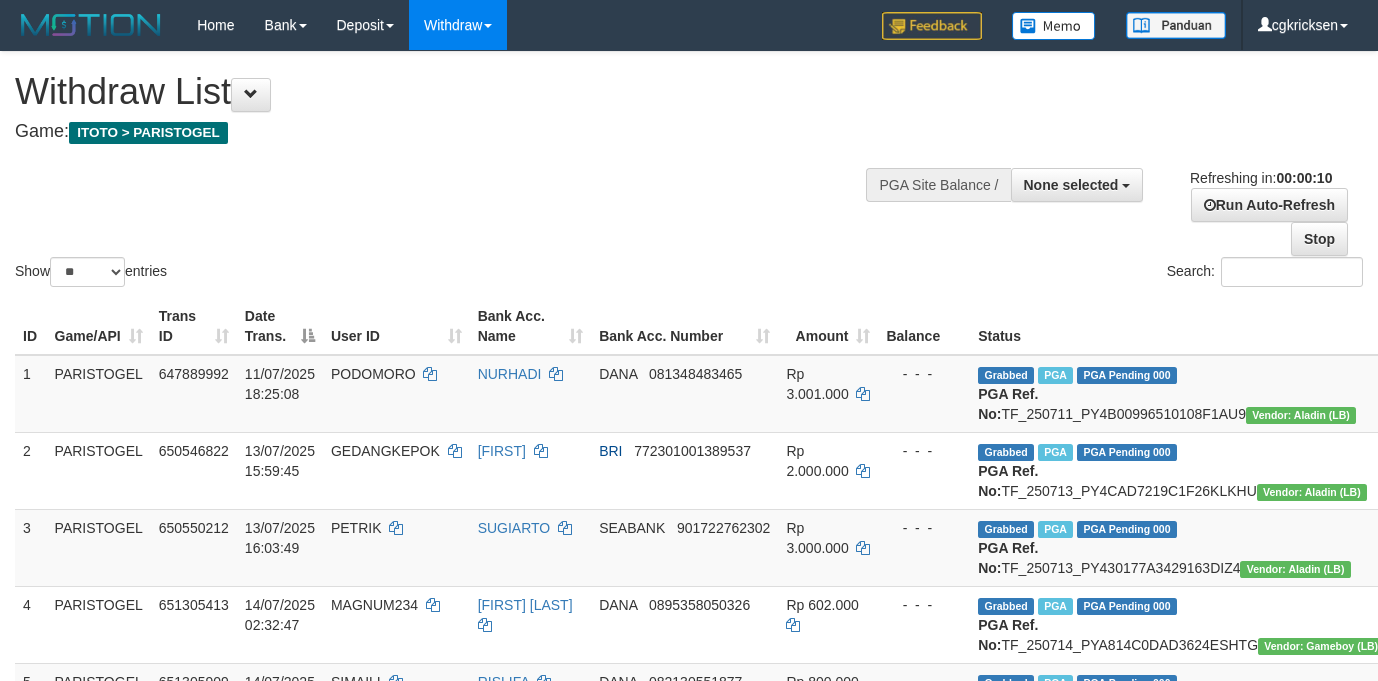 select 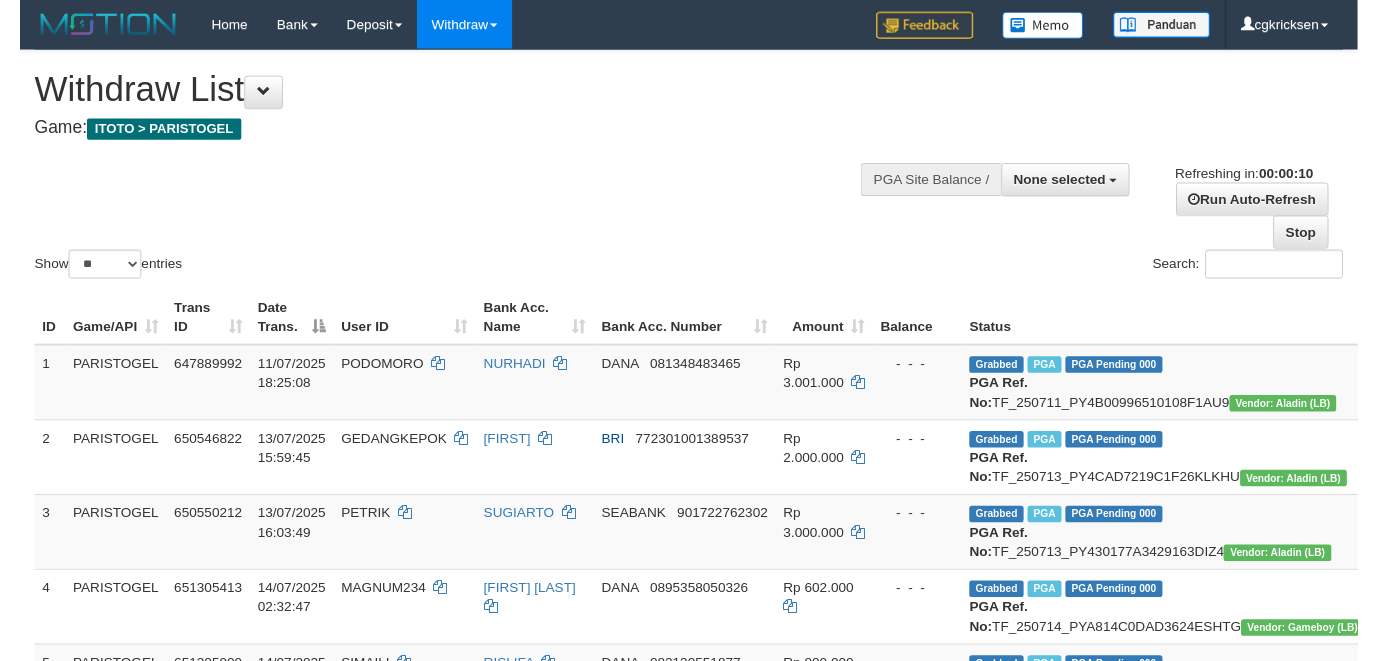 scroll, scrollTop: 0, scrollLeft: 0, axis: both 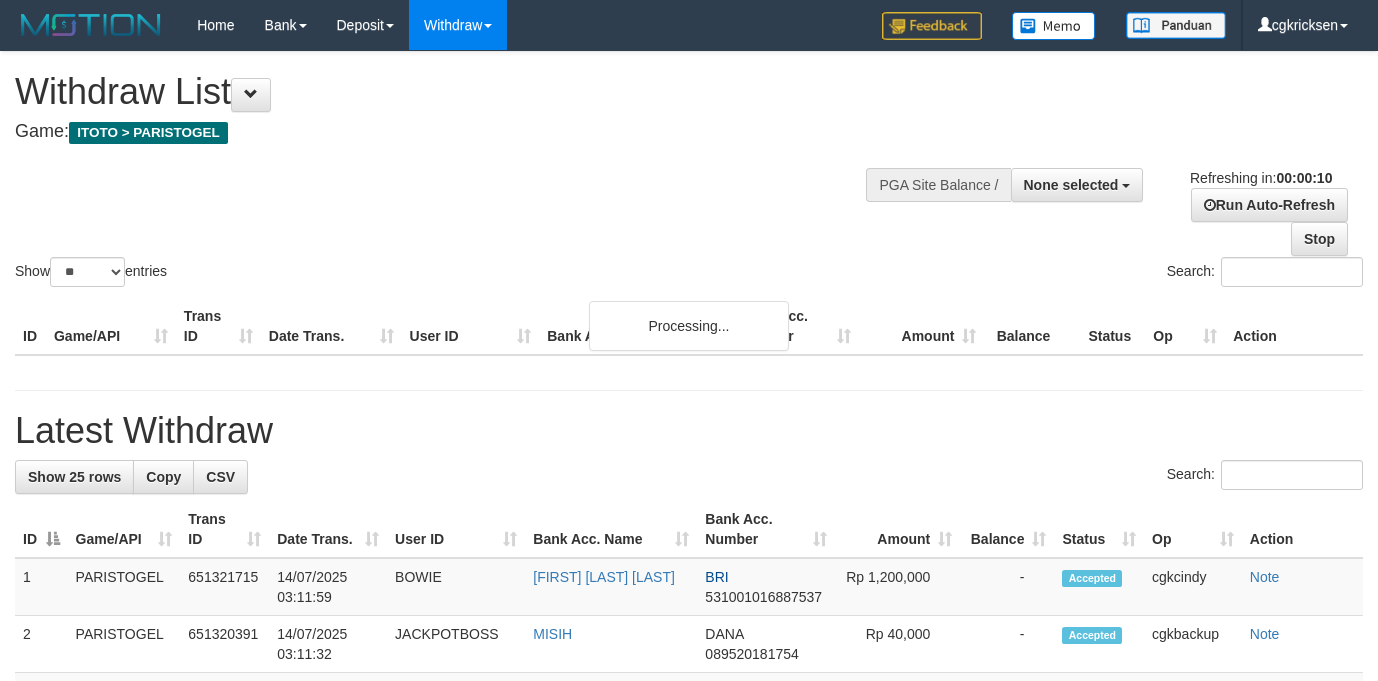 select 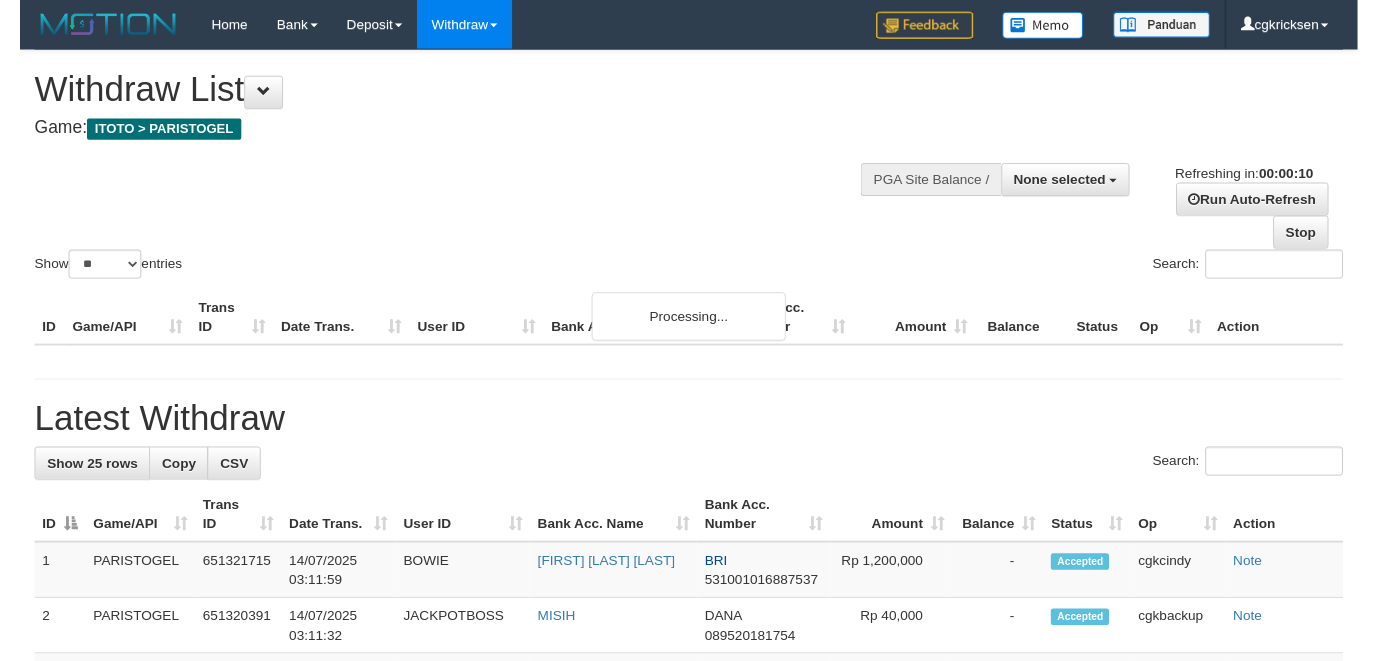 scroll, scrollTop: 0, scrollLeft: 0, axis: both 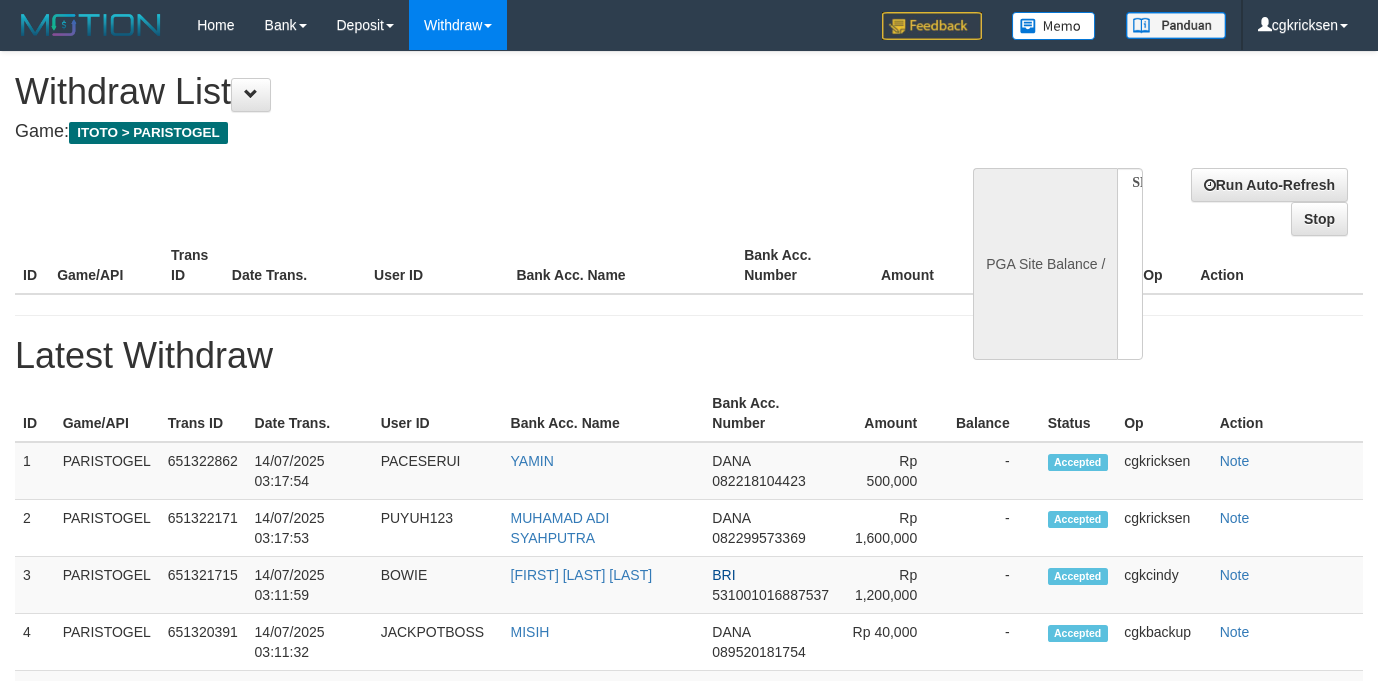 select 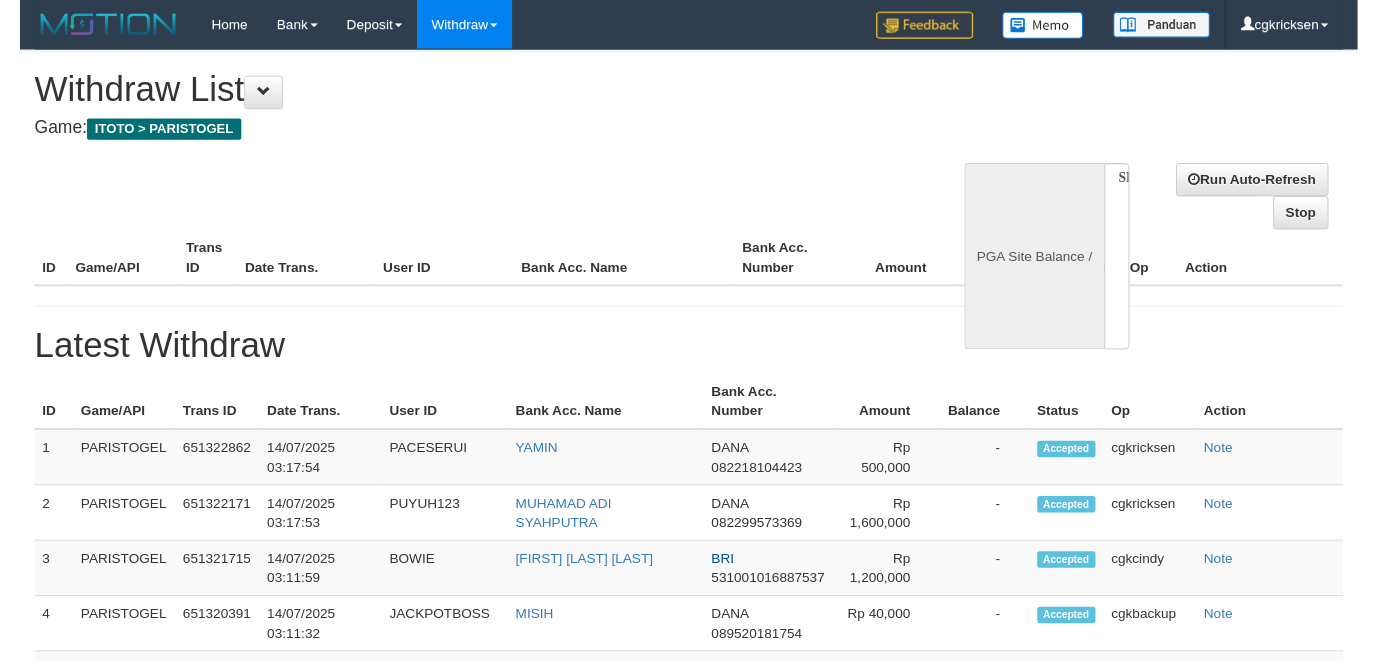 scroll, scrollTop: 0, scrollLeft: 0, axis: both 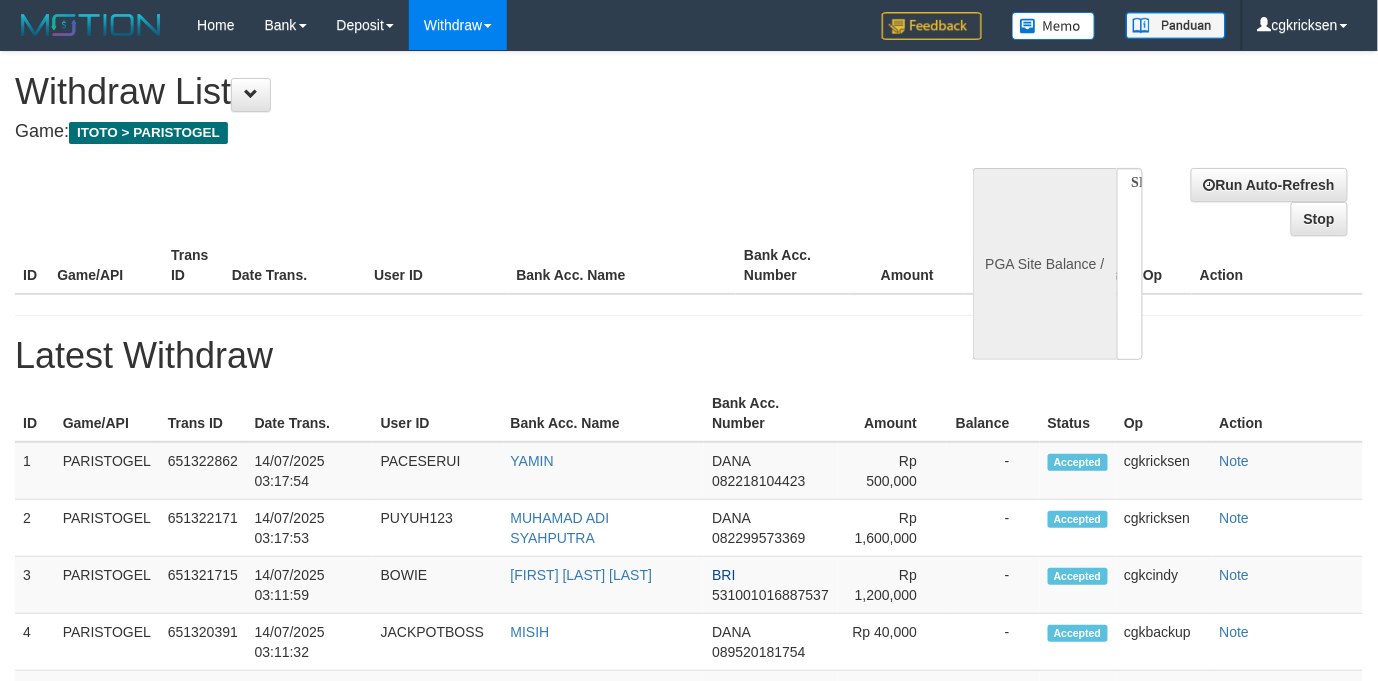select on "**" 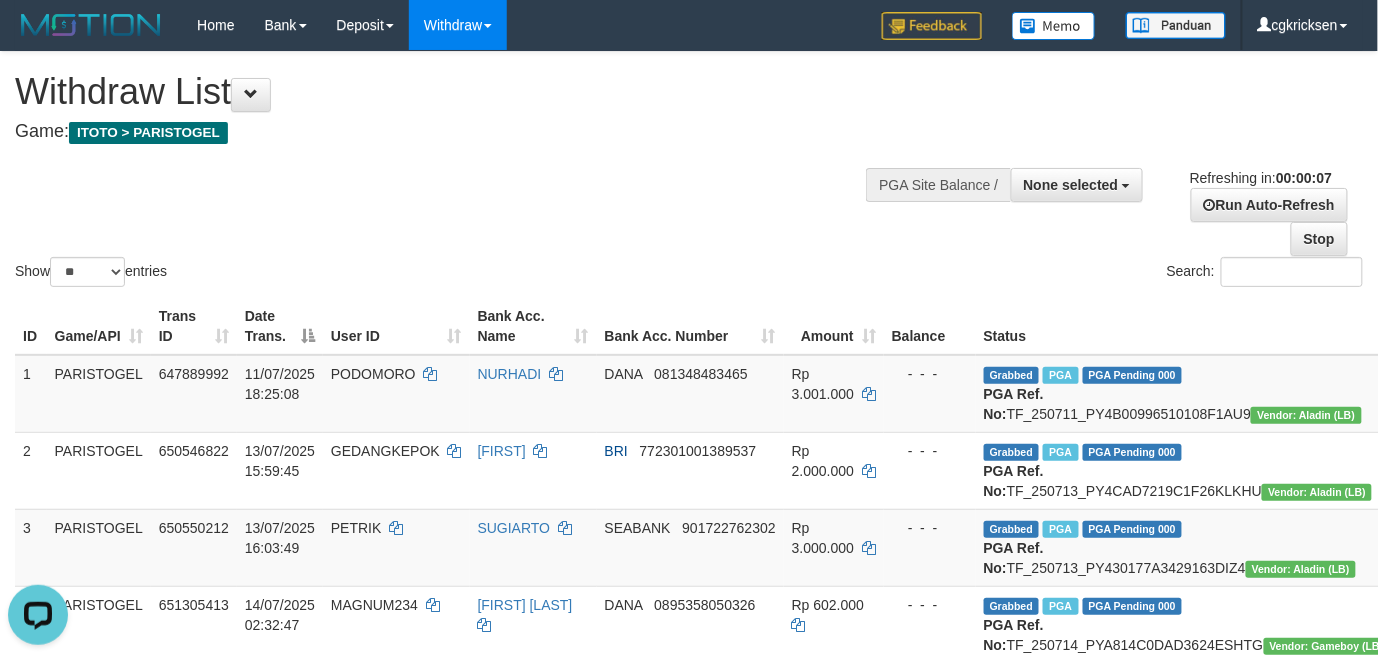 scroll, scrollTop: 0, scrollLeft: 0, axis: both 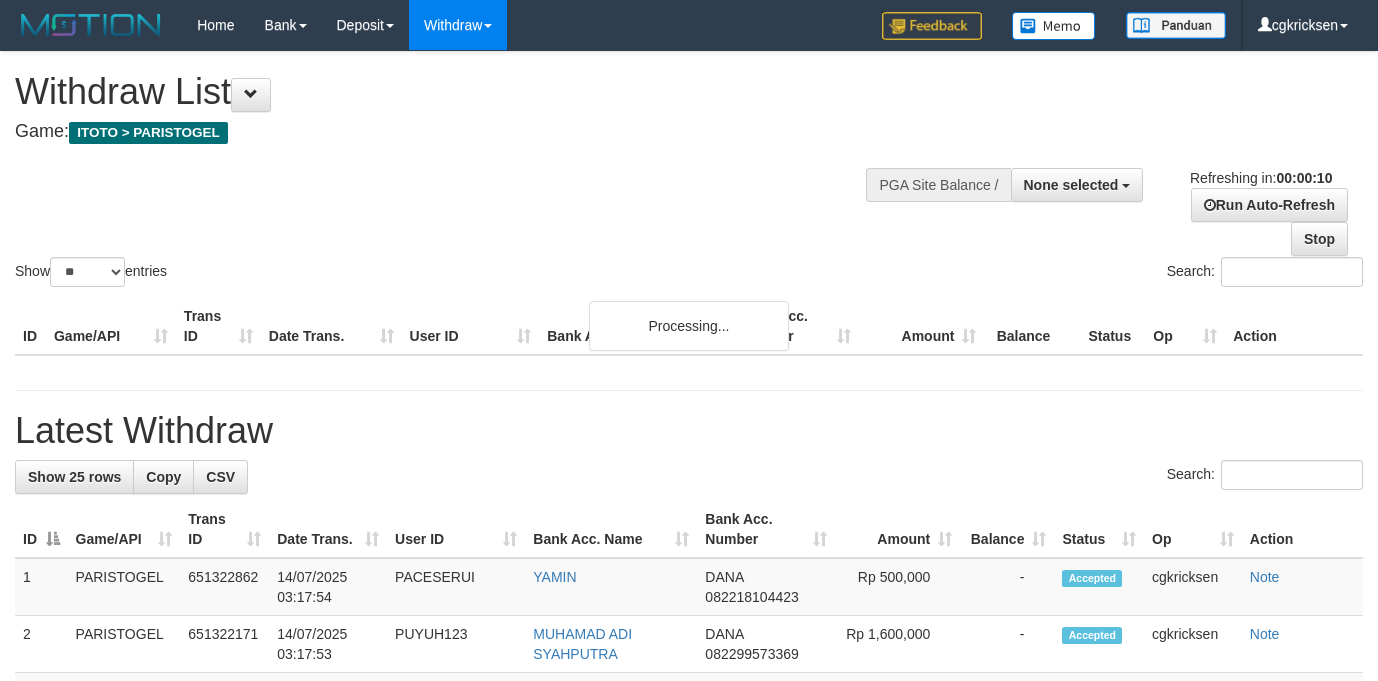 select 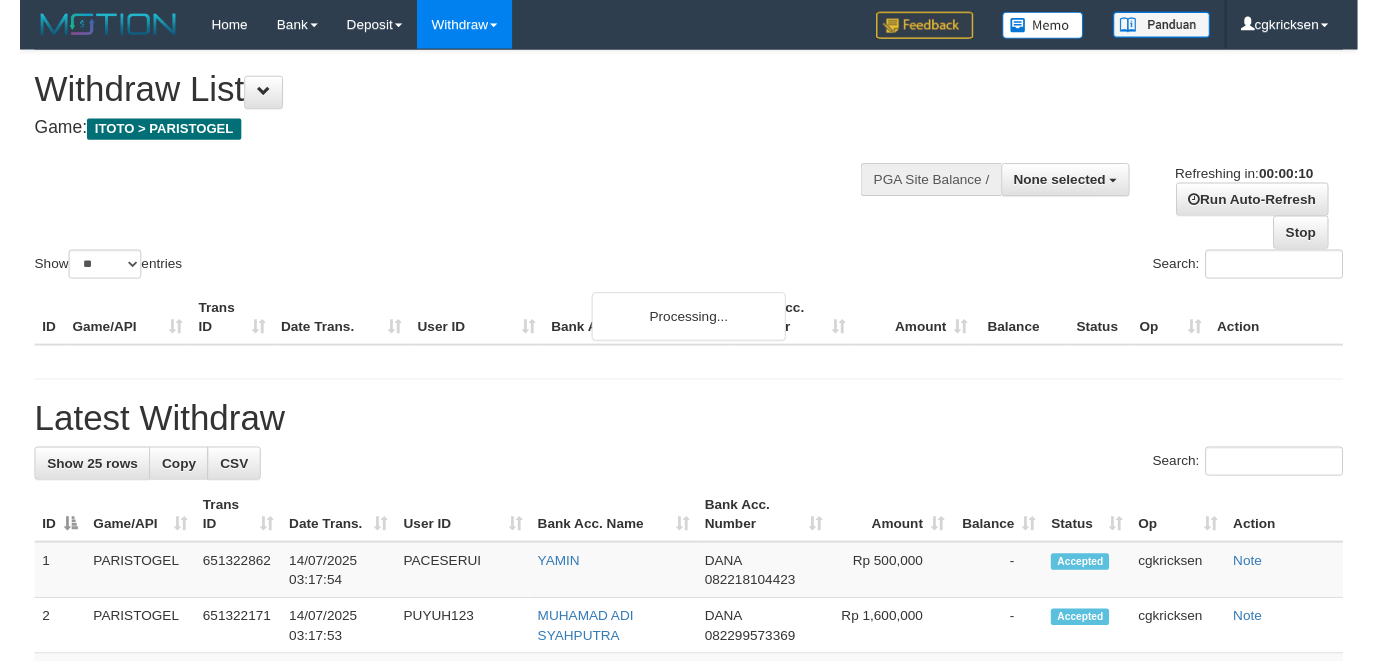 scroll, scrollTop: 0, scrollLeft: 0, axis: both 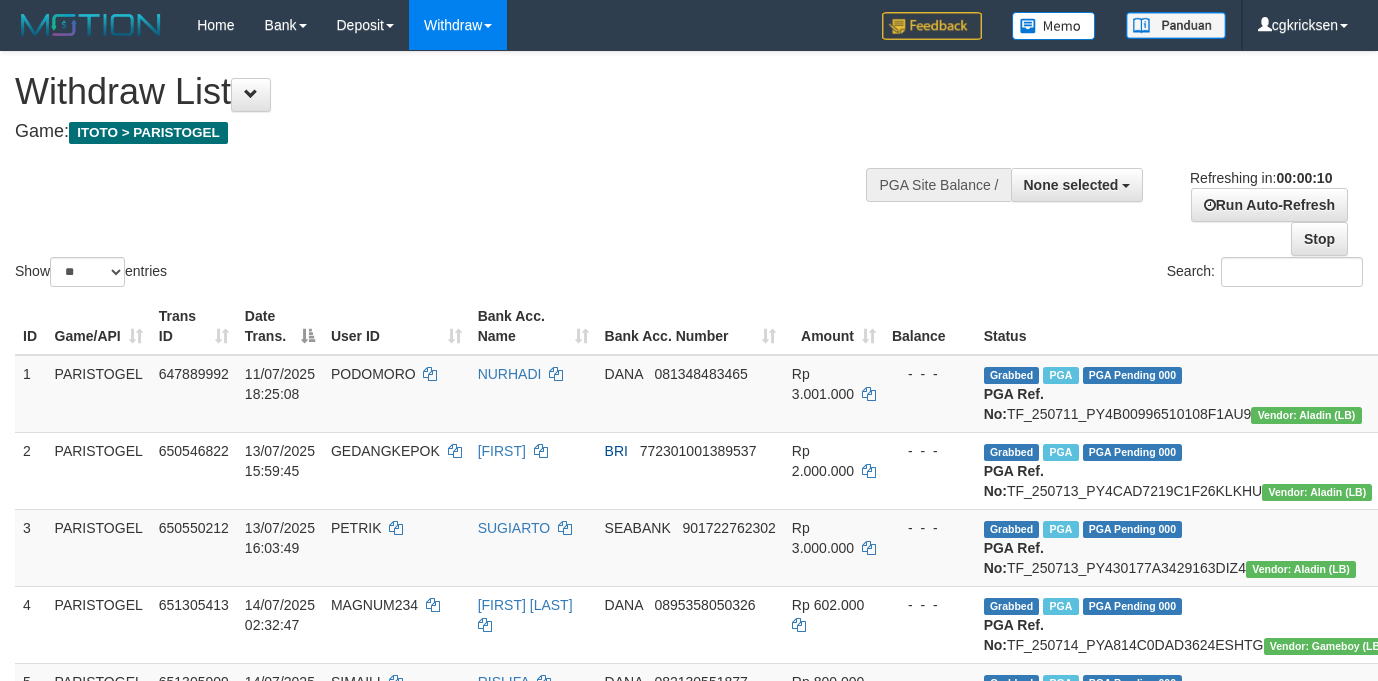 select 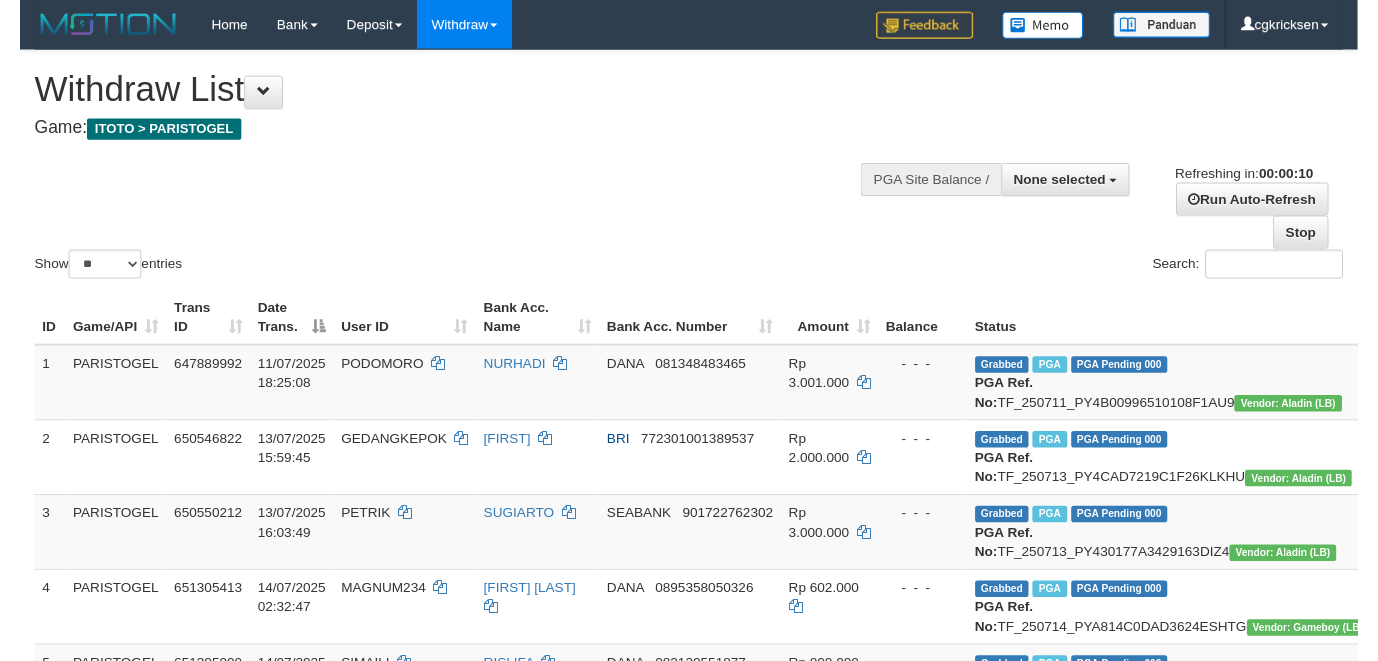 scroll, scrollTop: 0, scrollLeft: 0, axis: both 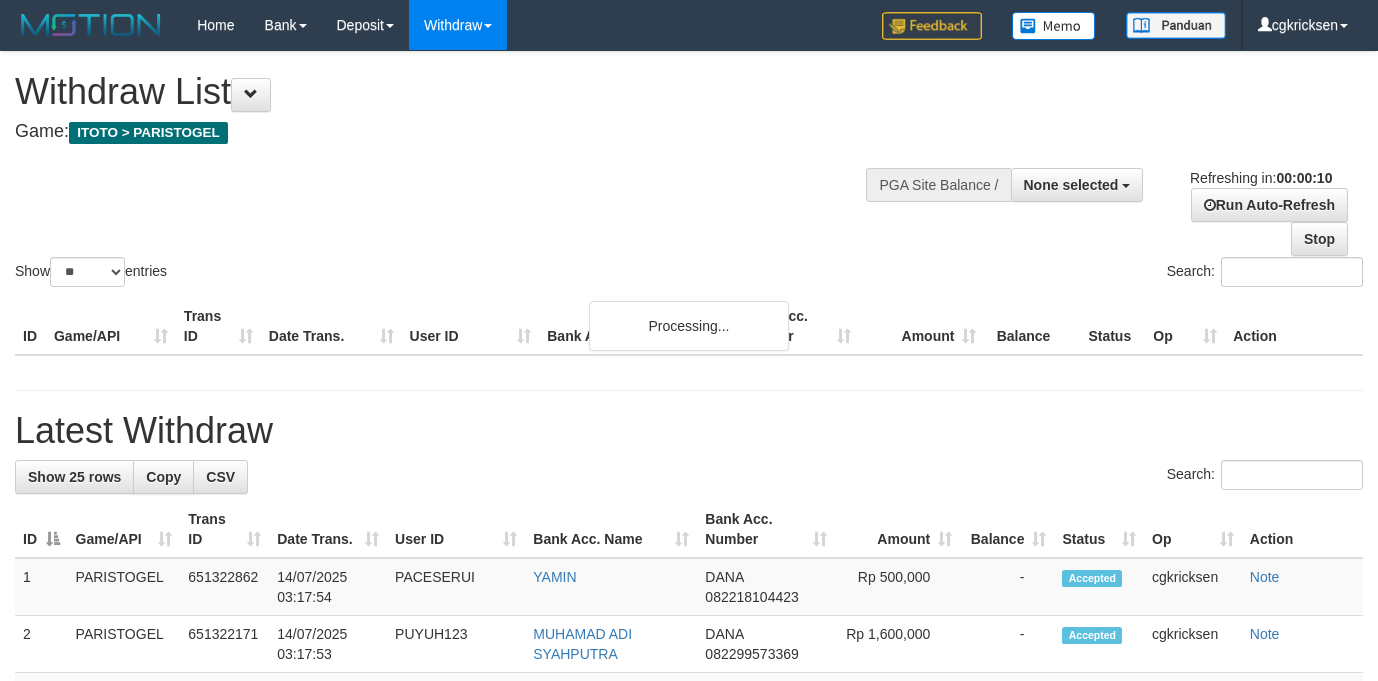 select 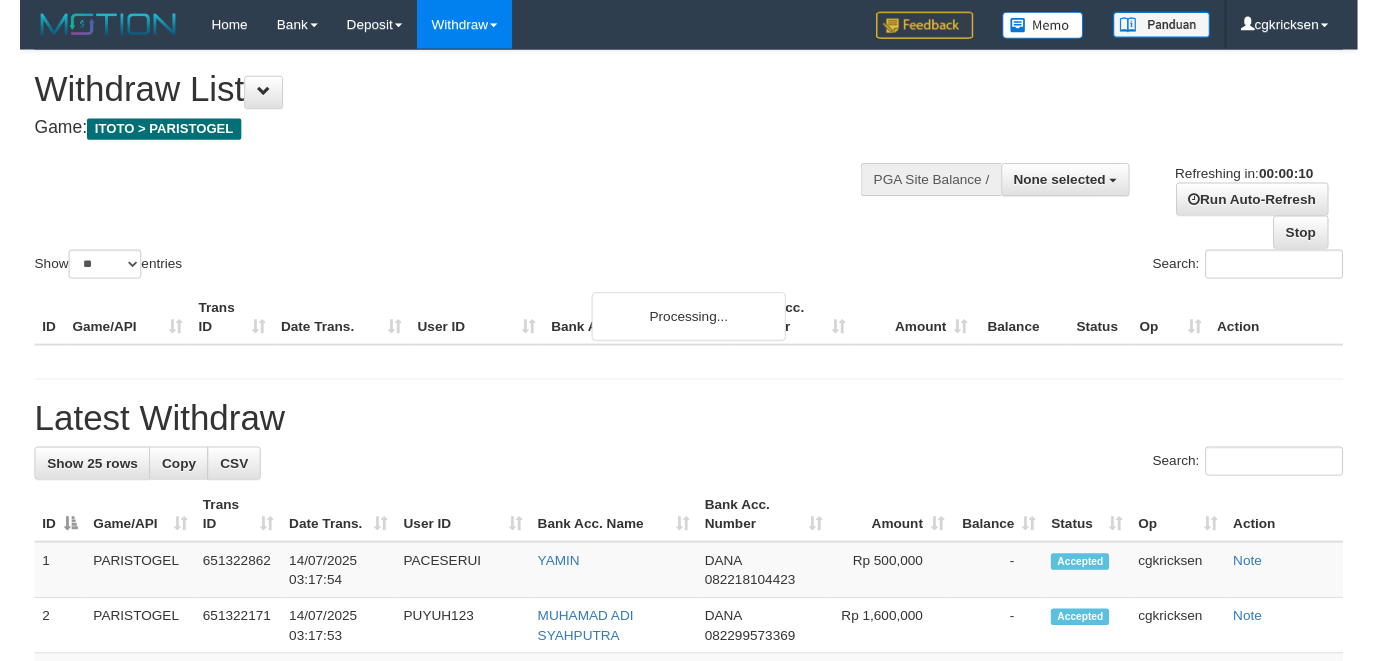 scroll, scrollTop: 0, scrollLeft: 0, axis: both 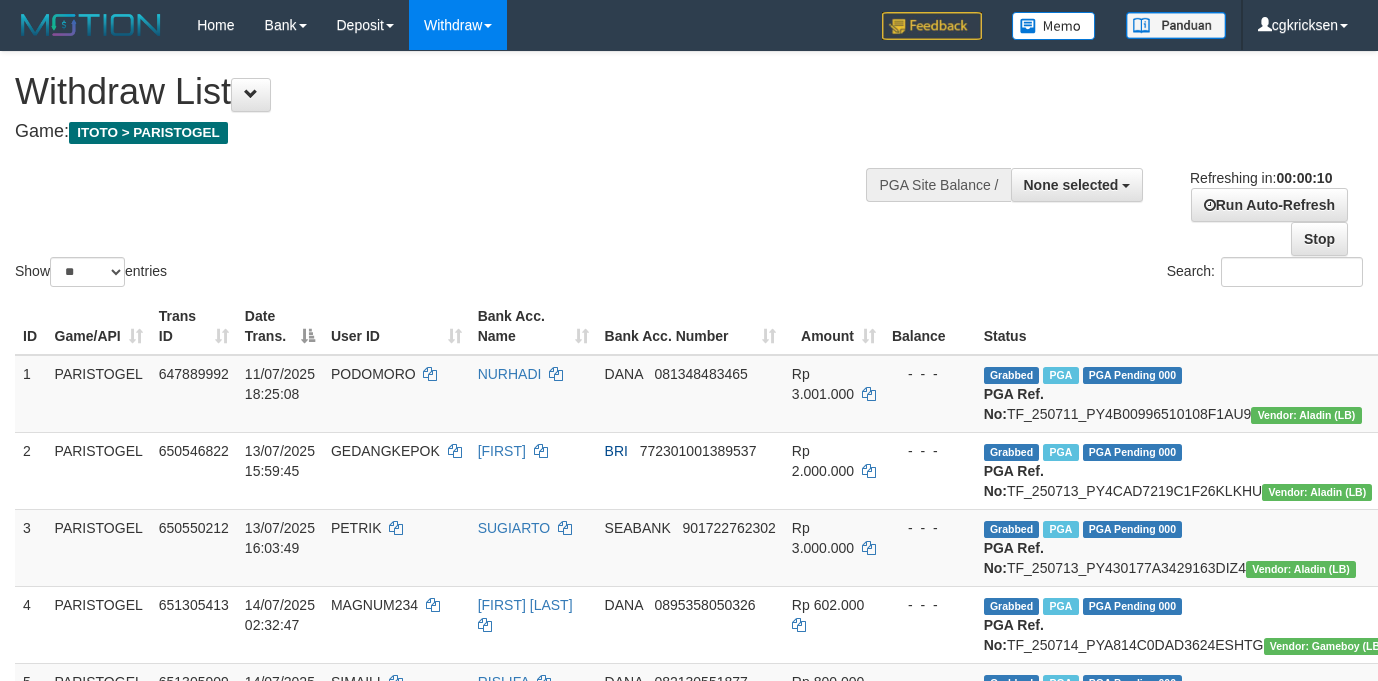 select 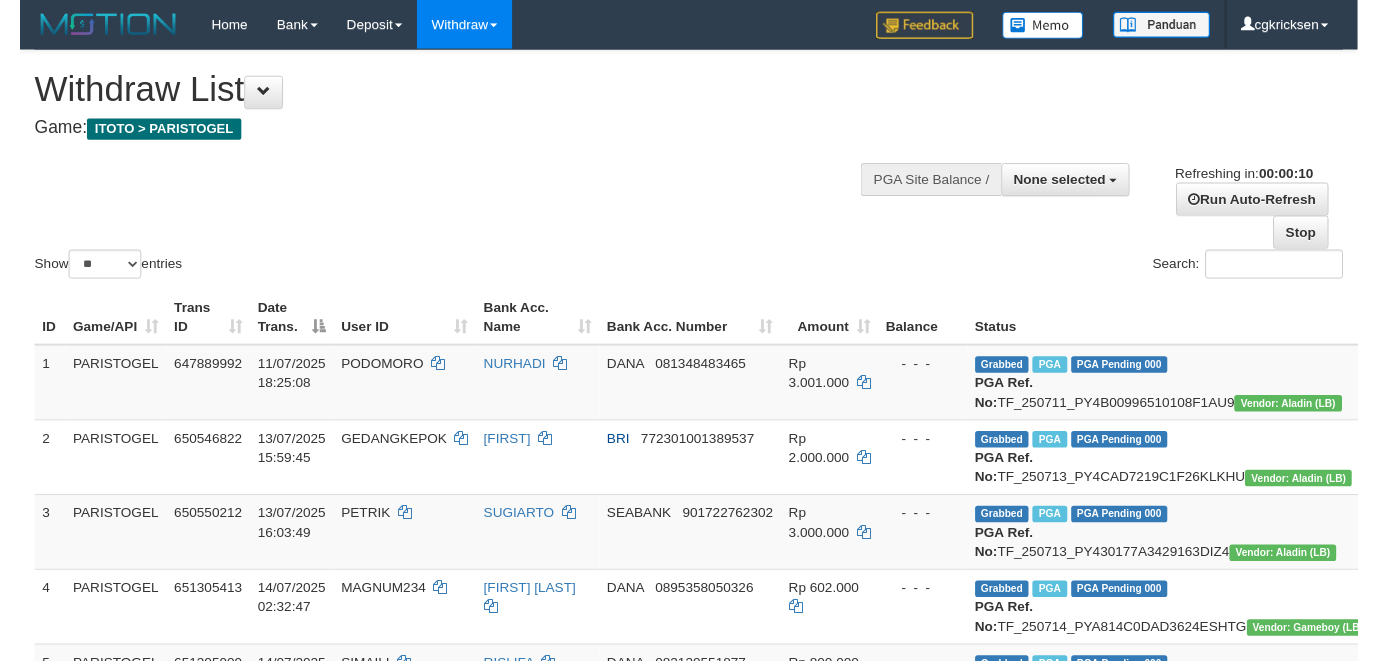 scroll, scrollTop: 0, scrollLeft: 0, axis: both 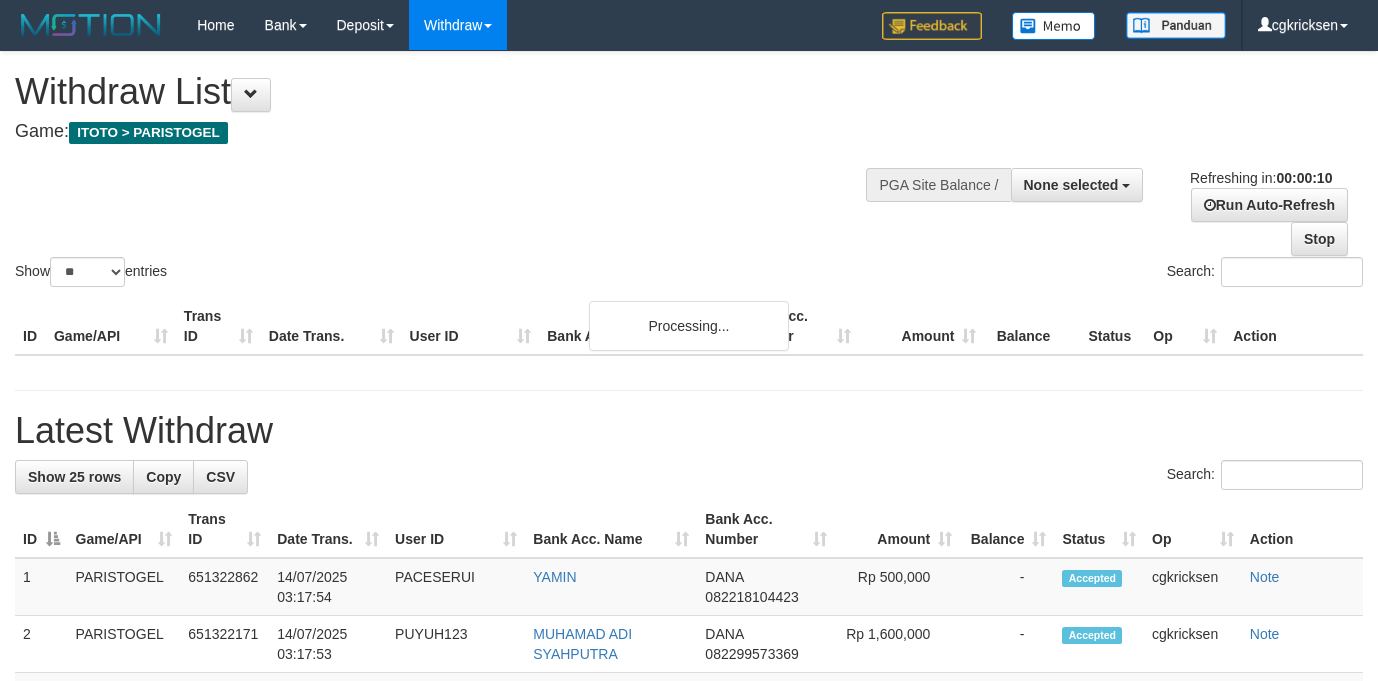 select 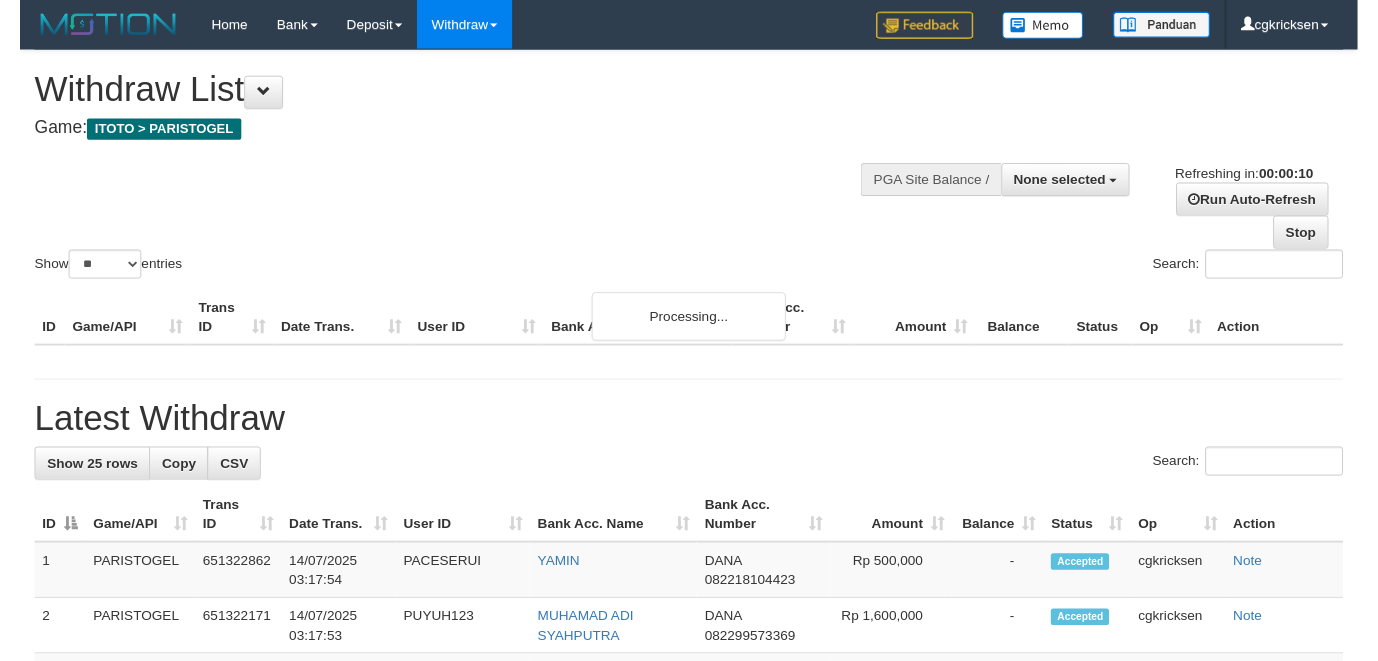scroll, scrollTop: 0, scrollLeft: 0, axis: both 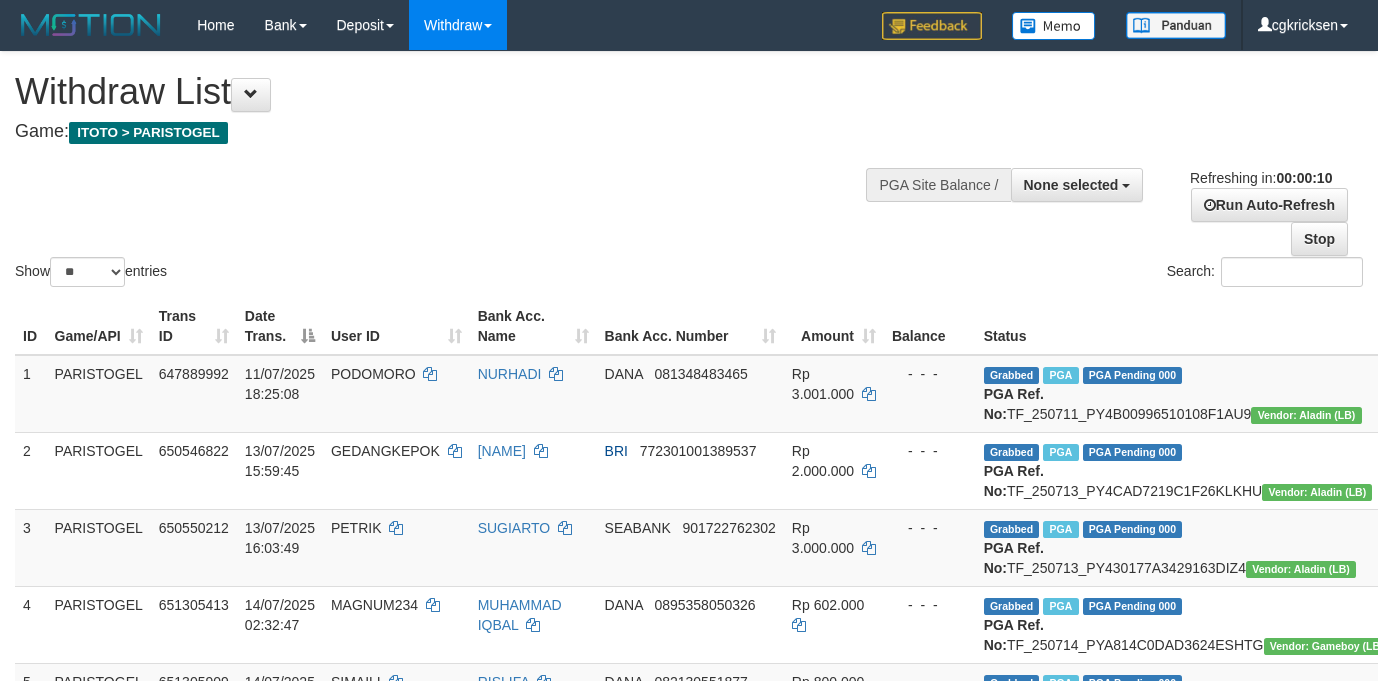 select 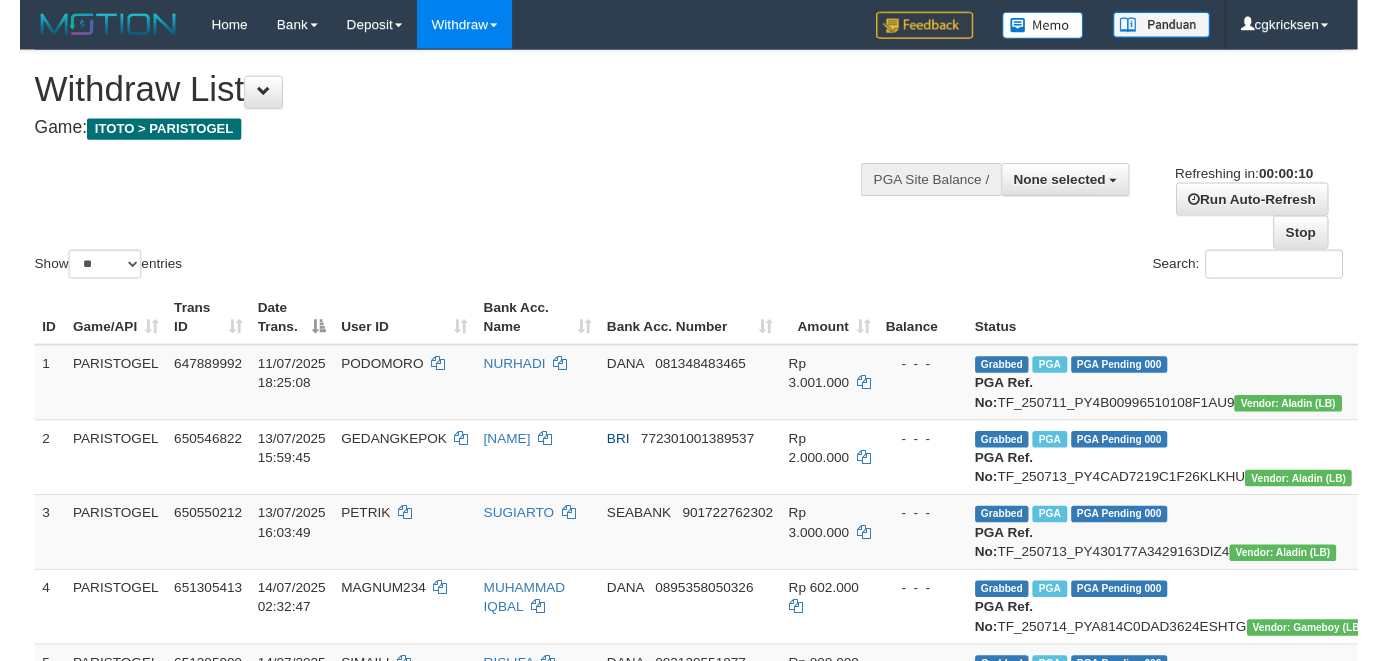 scroll, scrollTop: 0, scrollLeft: 0, axis: both 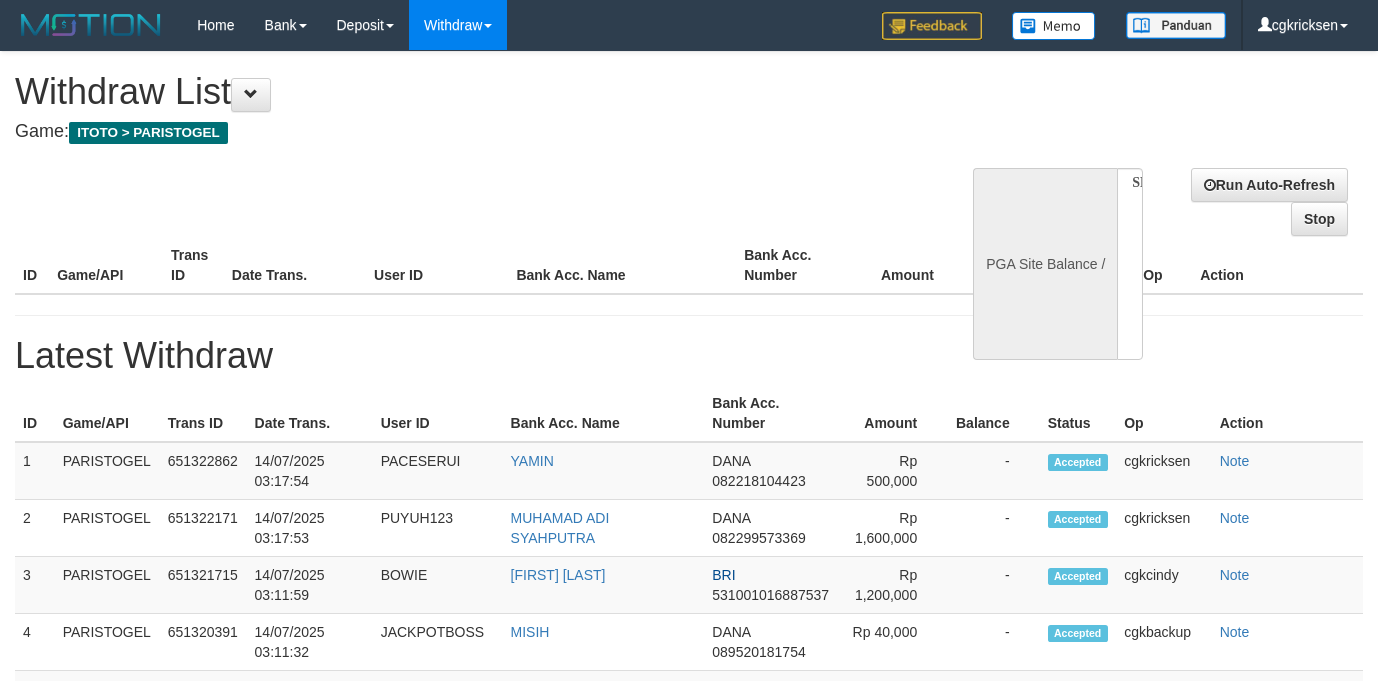 select 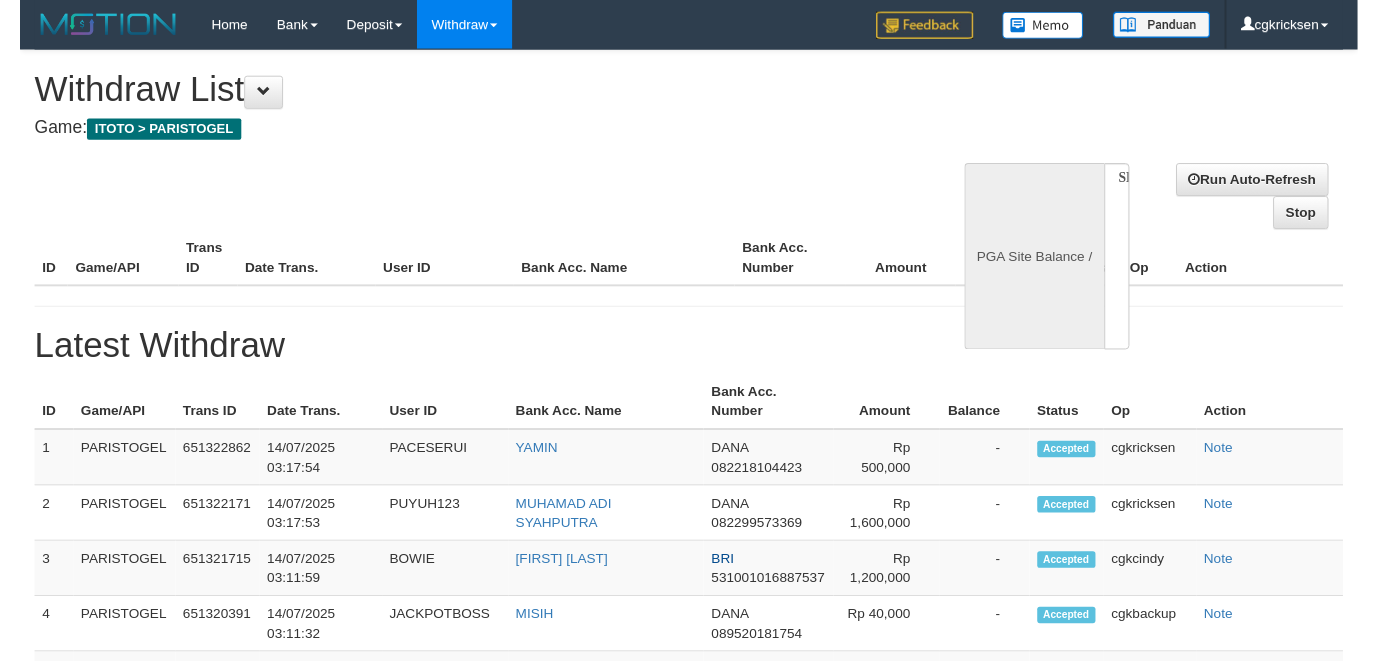 scroll, scrollTop: 0, scrollLeft: 0, axis: both 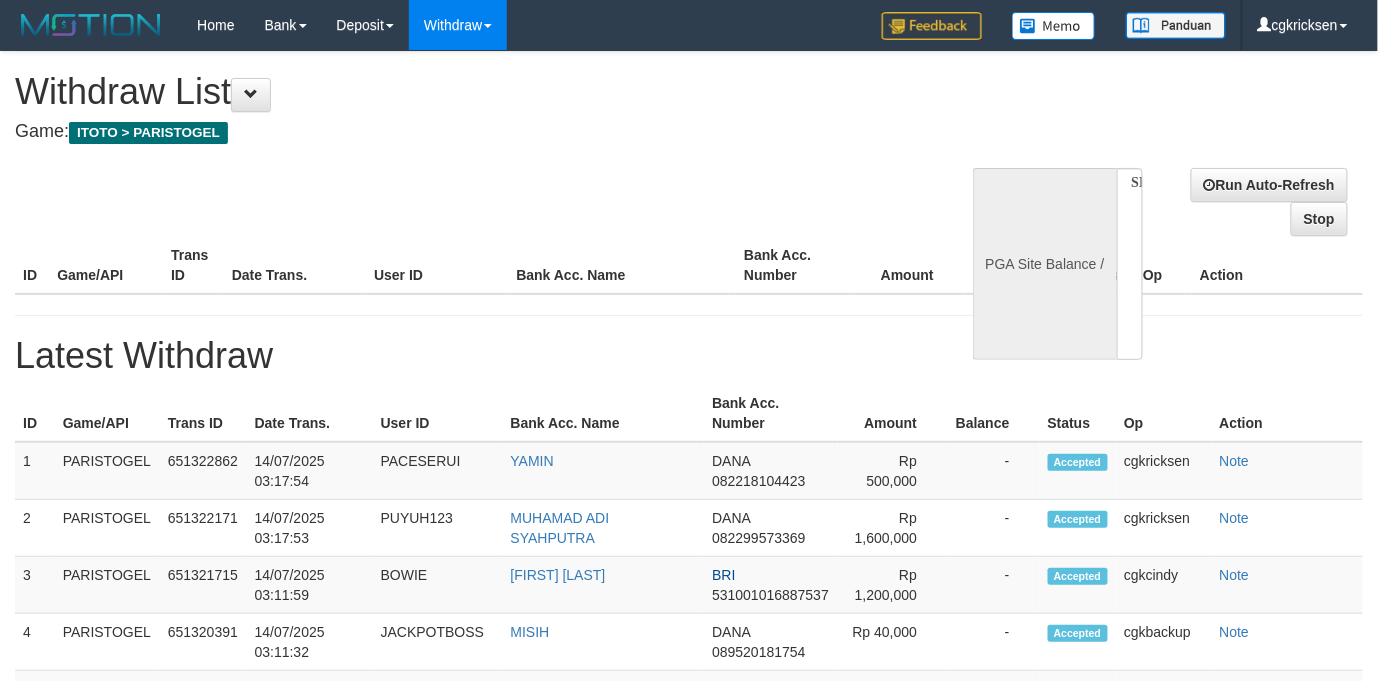 select on "**" 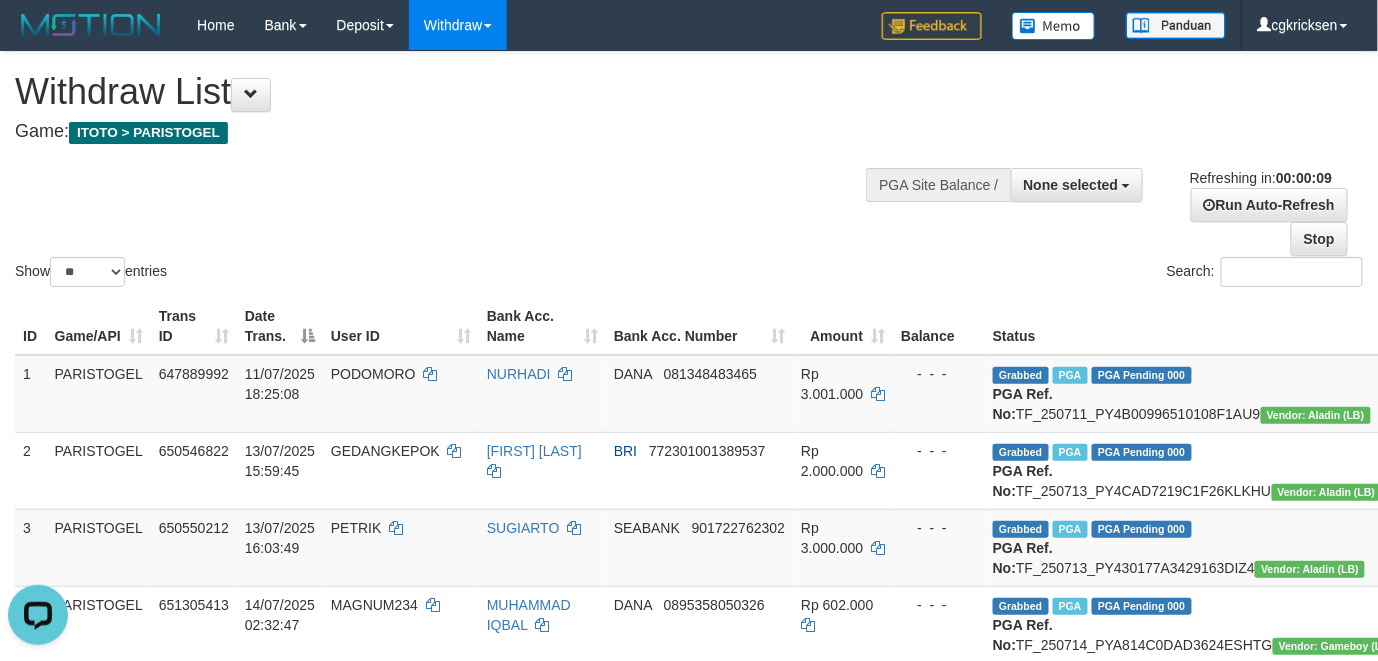 scroll, scrollTop: 0, scrollLeft: 0, axis: both 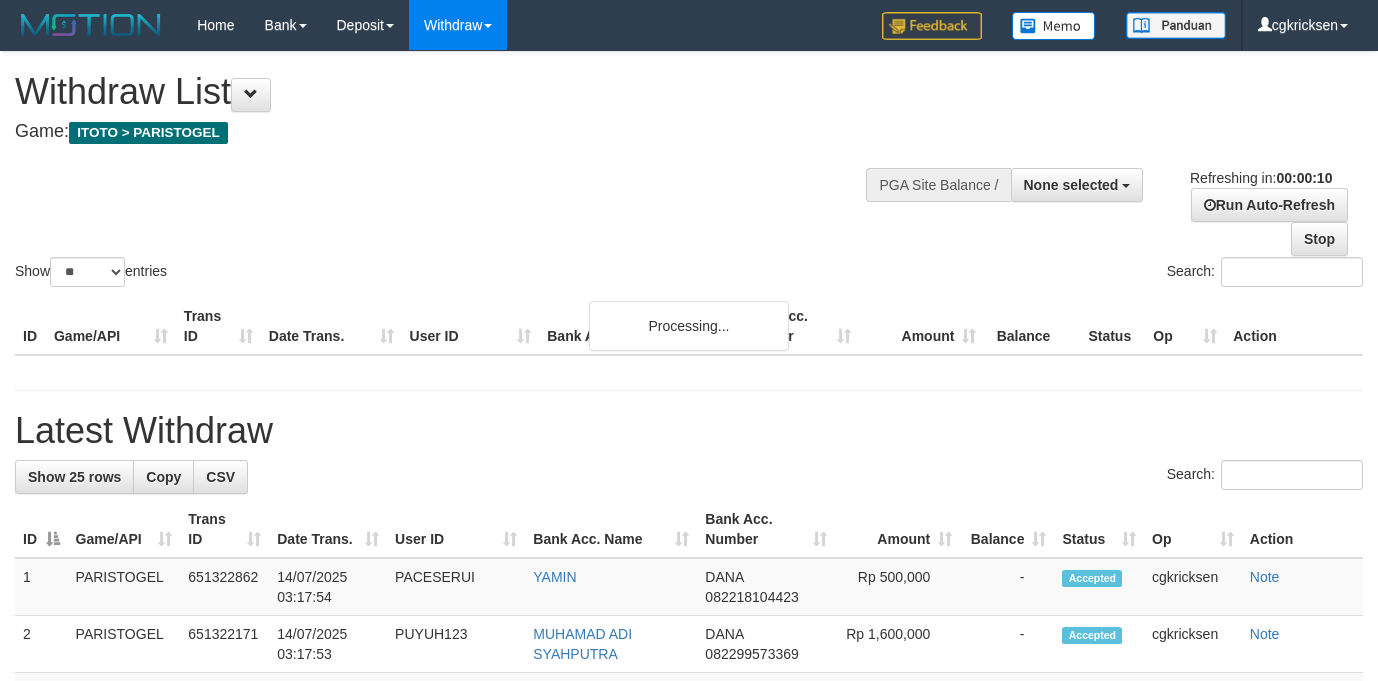 select 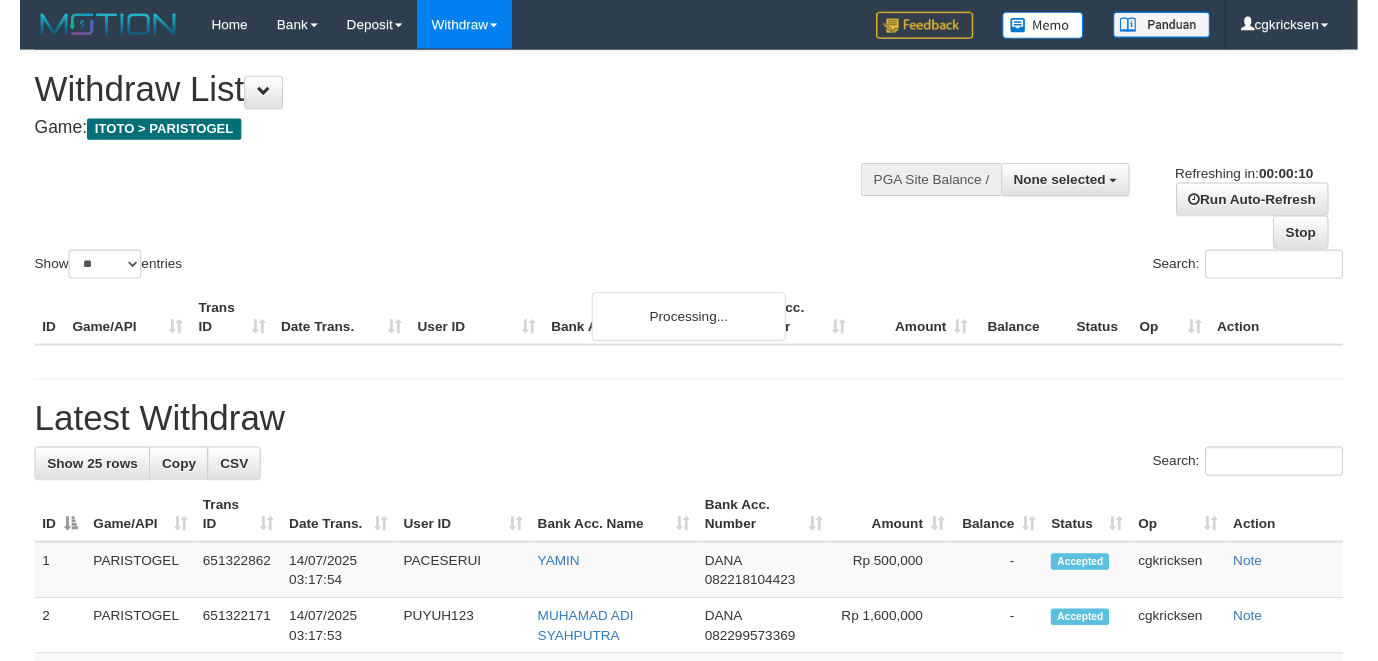 scroll, scrollTop: 0, scrollLeft: 0, axis: both 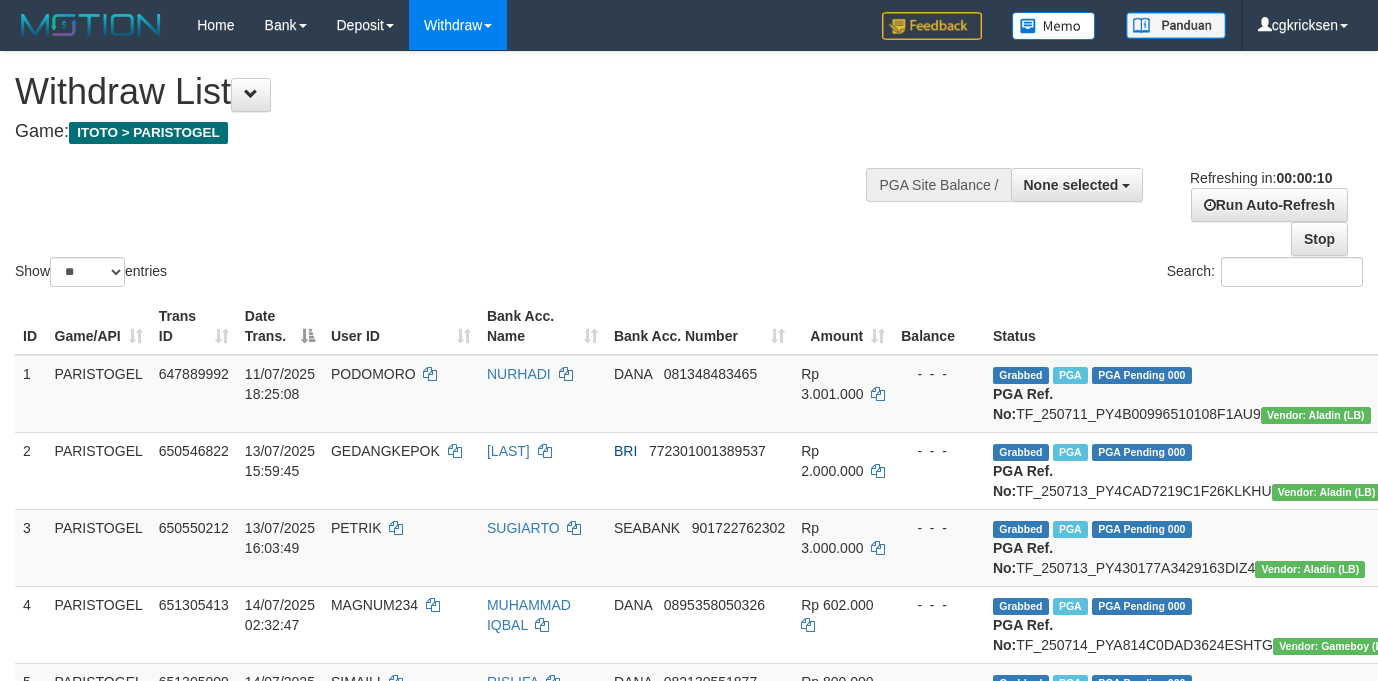 select 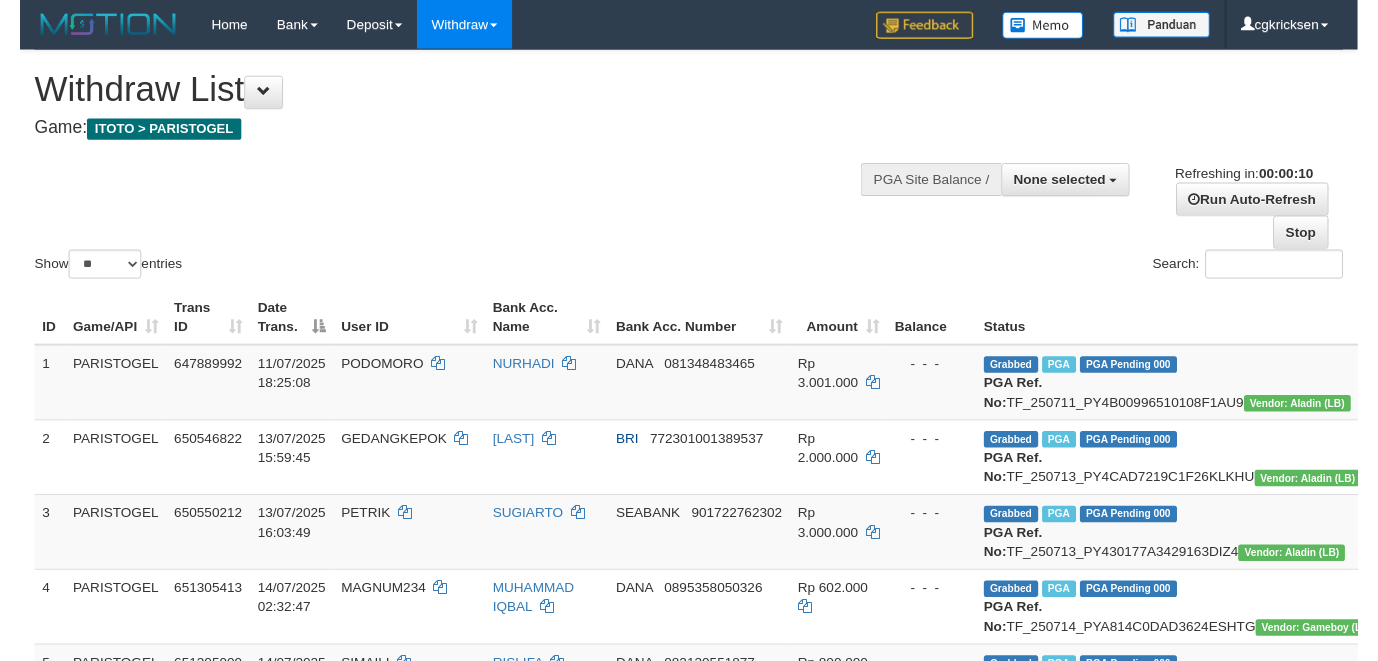 scroll, scrollTop: 0, scrollLeft: 0, axis: both 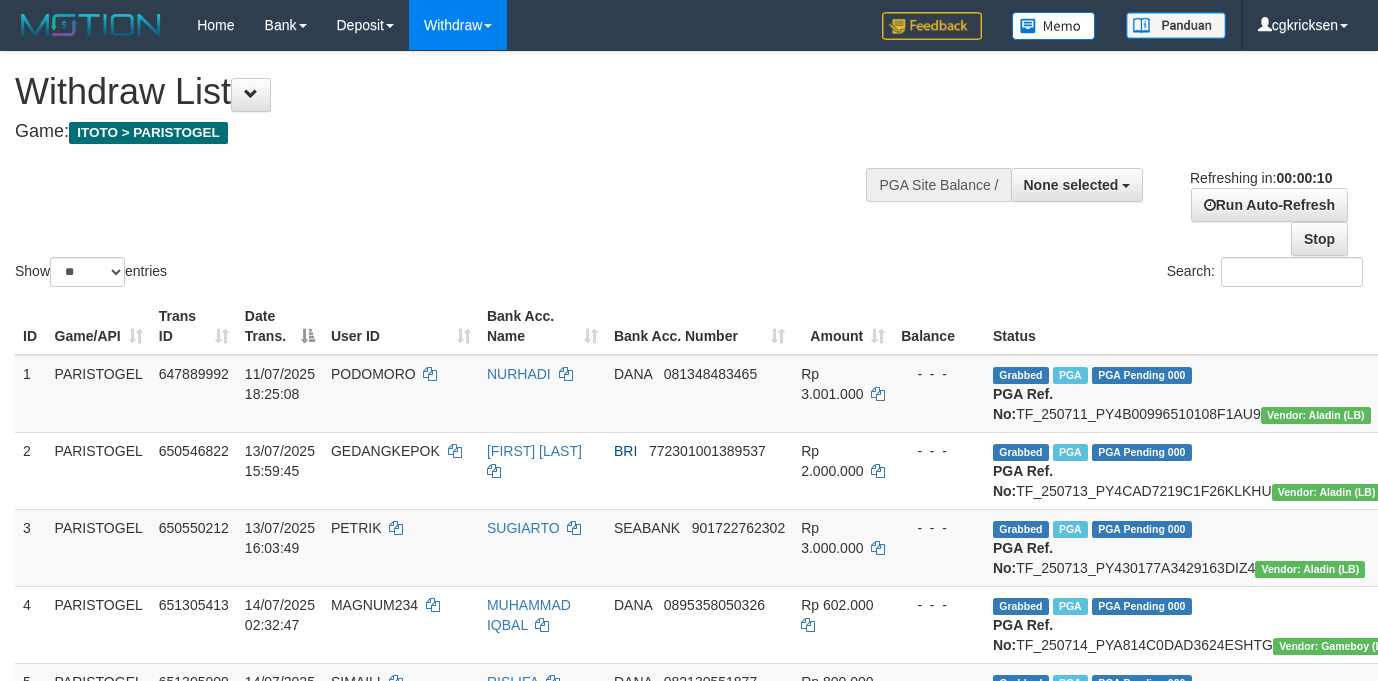 select 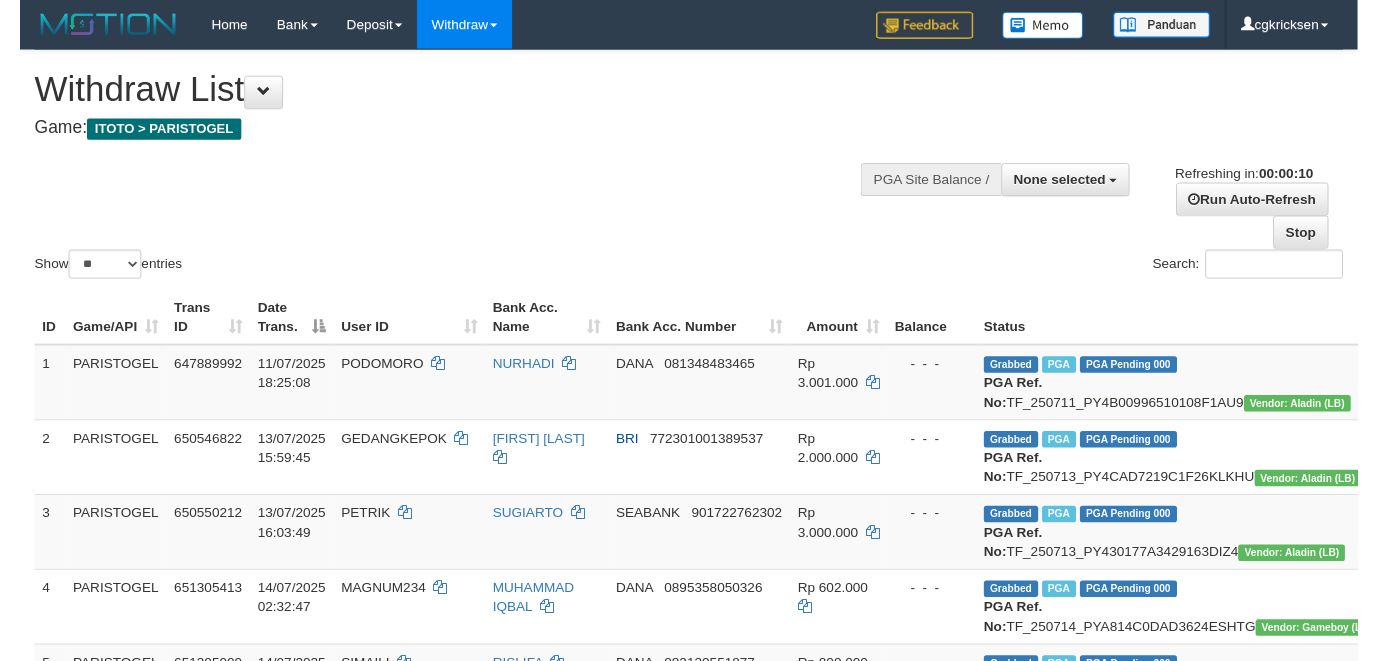 scroll, scrollTop: 0, scrollLeft: 0, axis: both 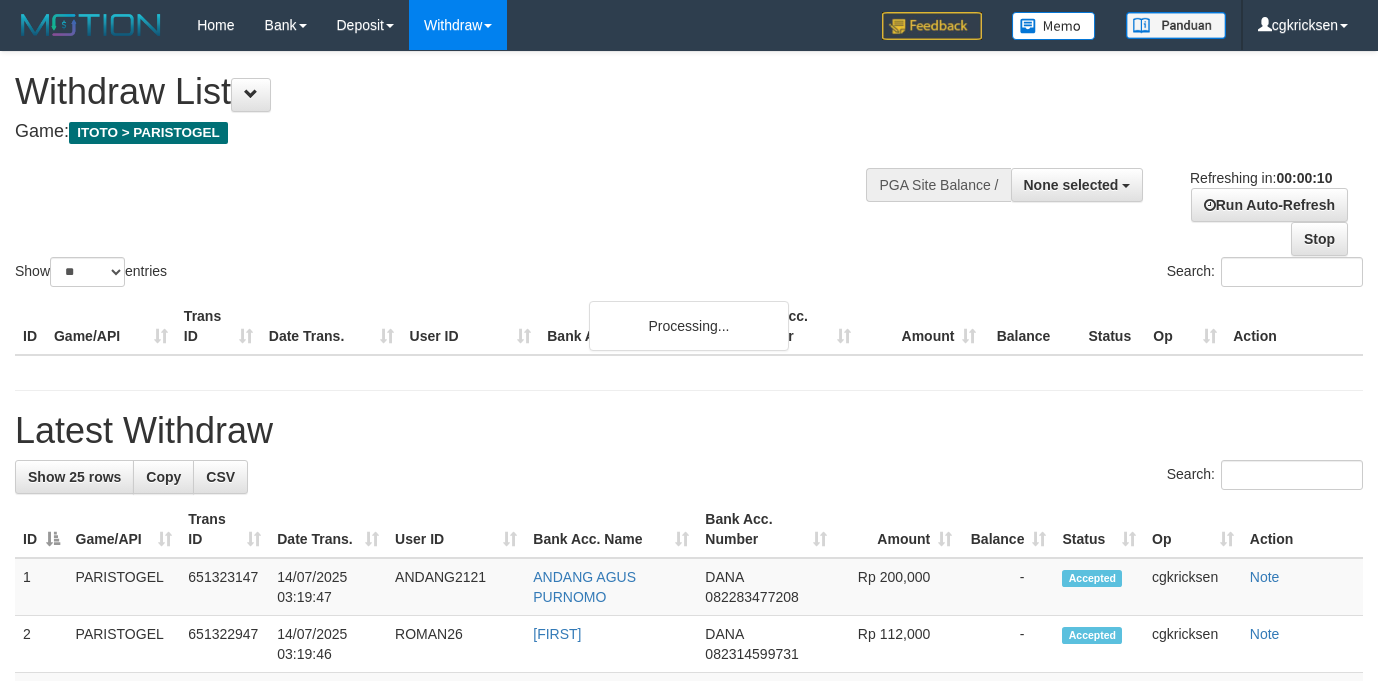 select 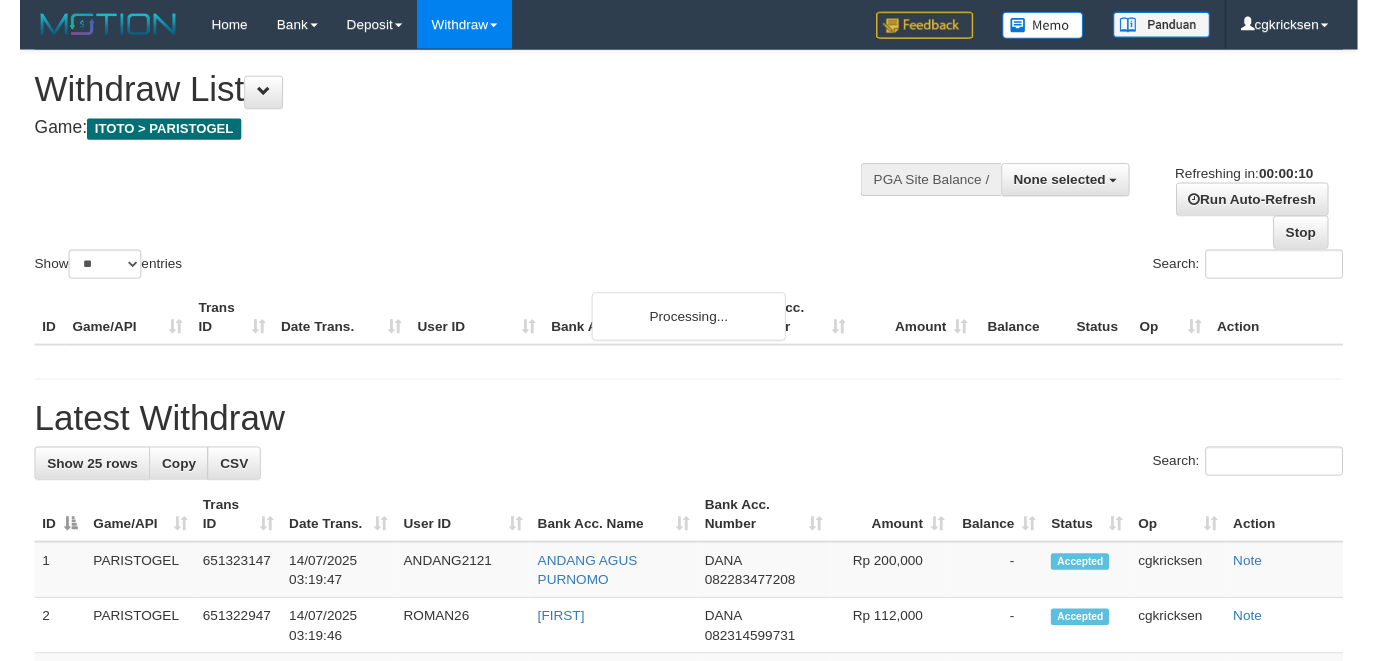 scroll, scrollTop: 0, scrollLeft: 0, axis: both 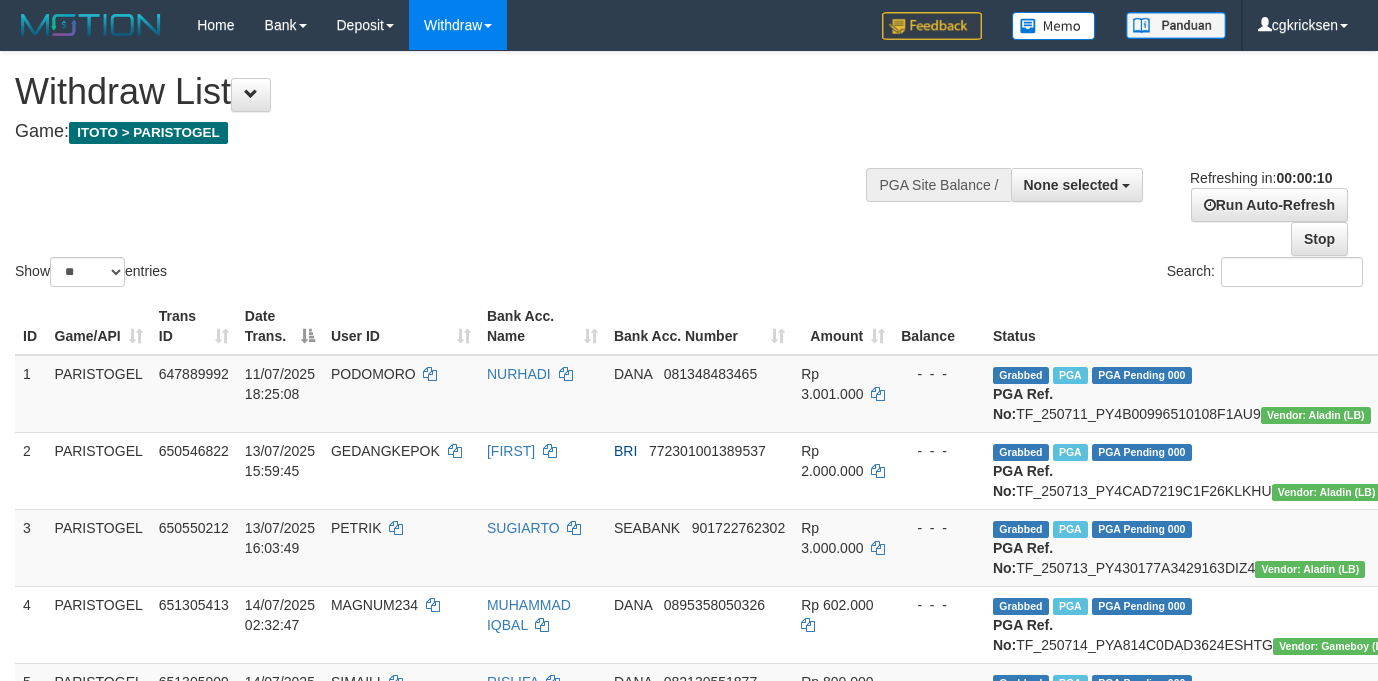 select 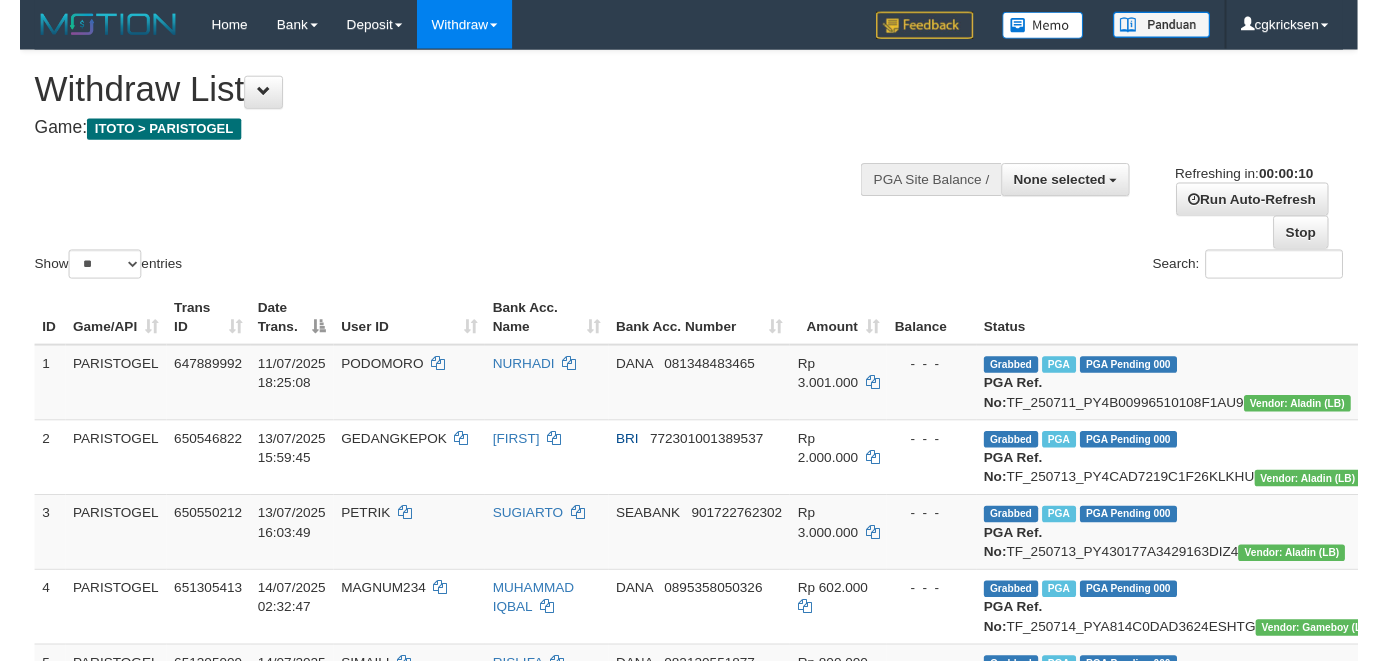 scroll, scrollTop: 0, scrollLeft: 0, axis: both 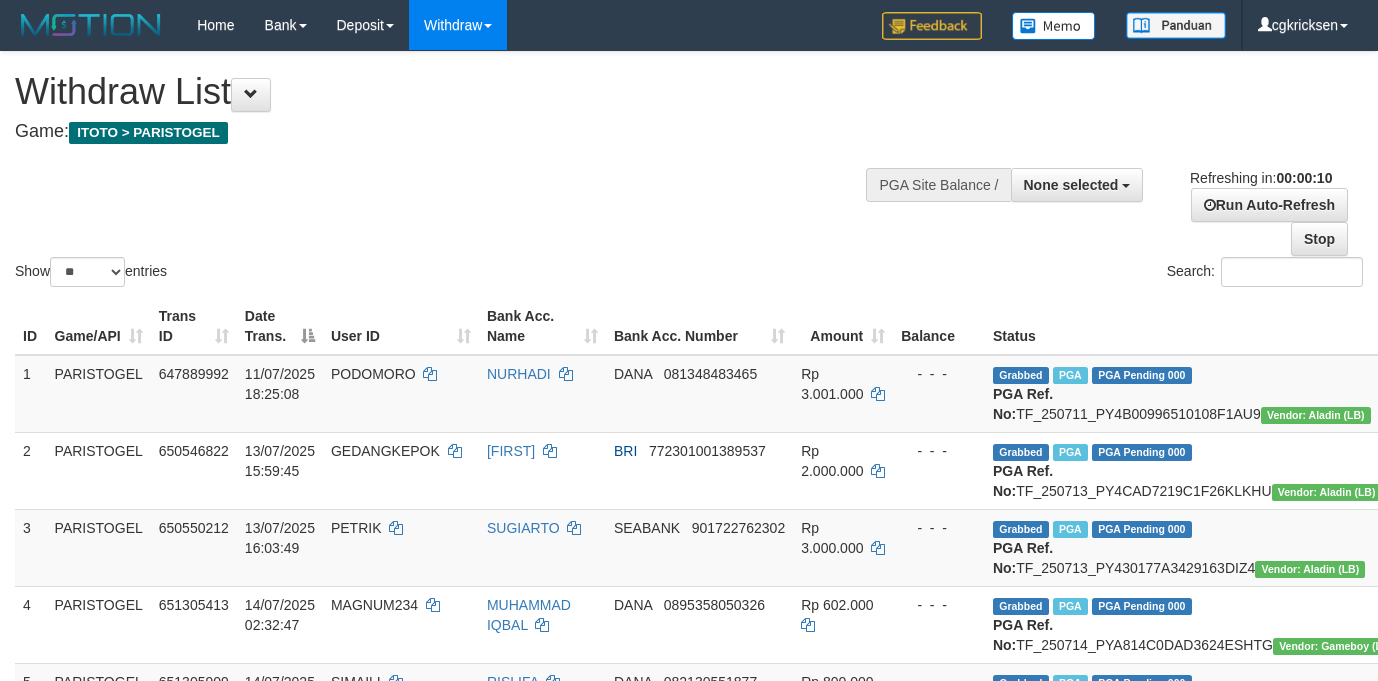 select 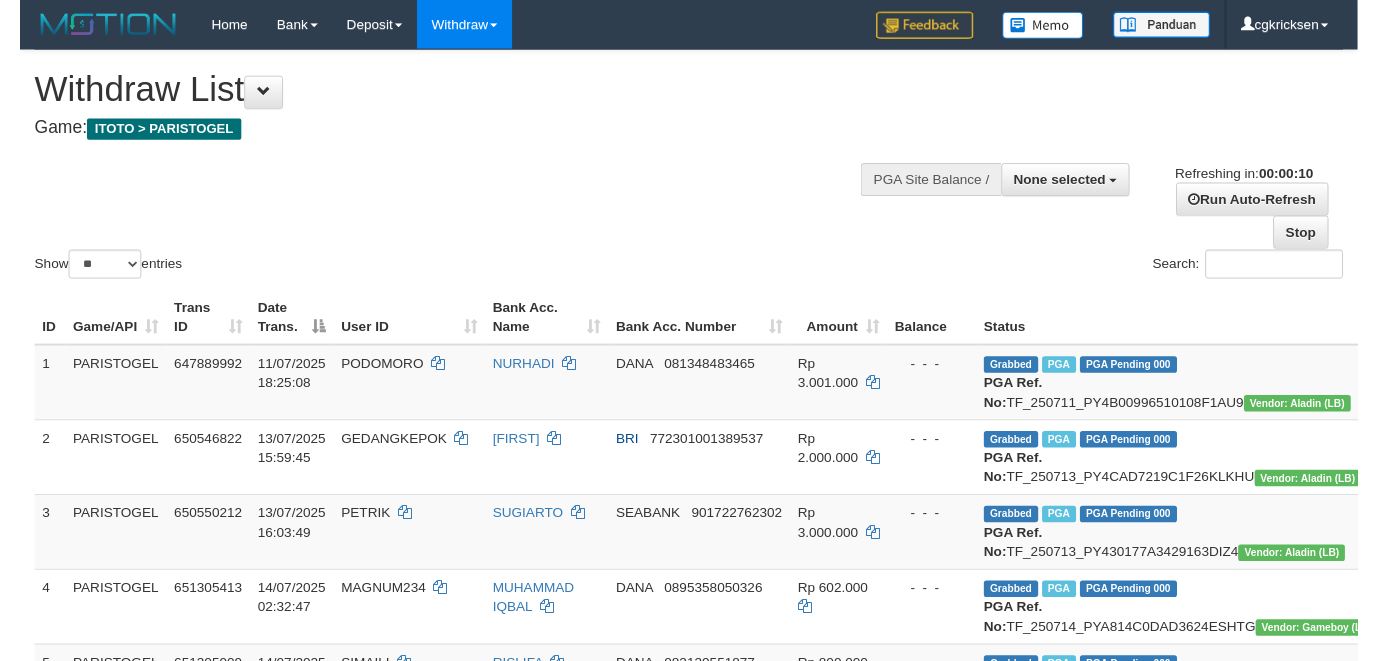 scroll, scrollTop: 0, scrollLeft: 0, axis: both 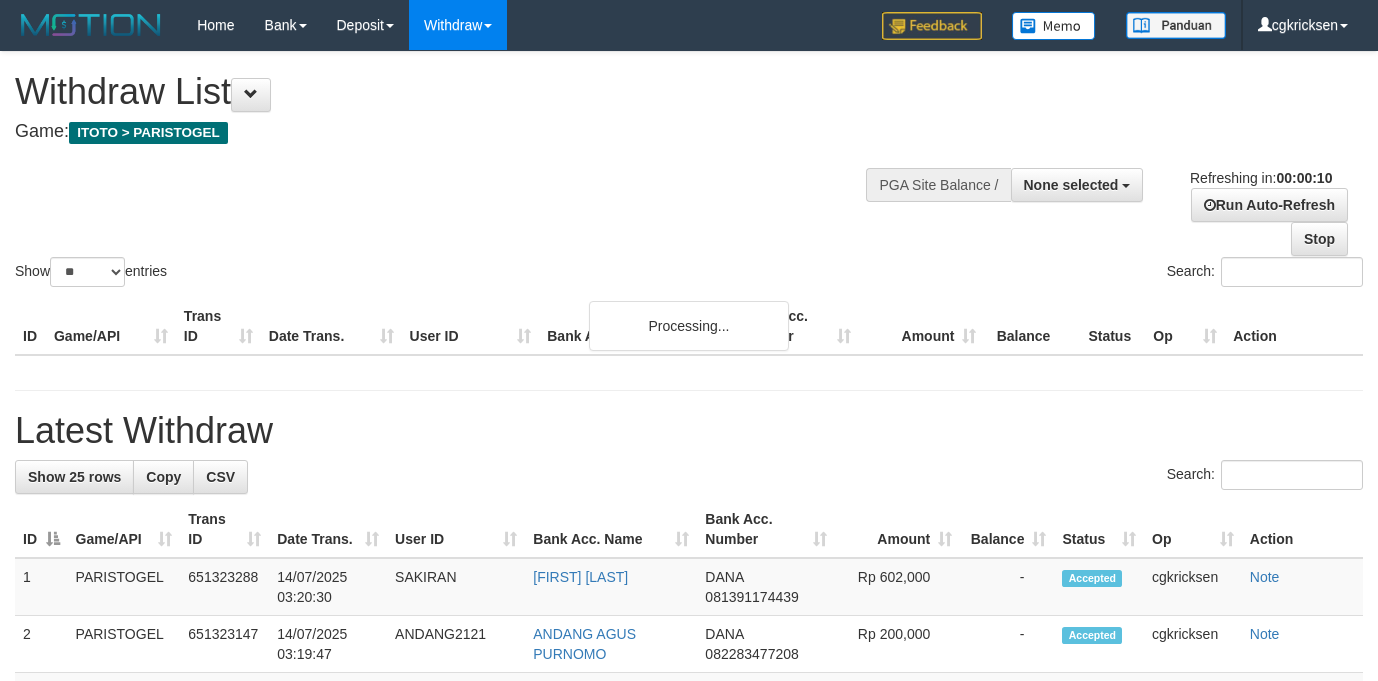 select 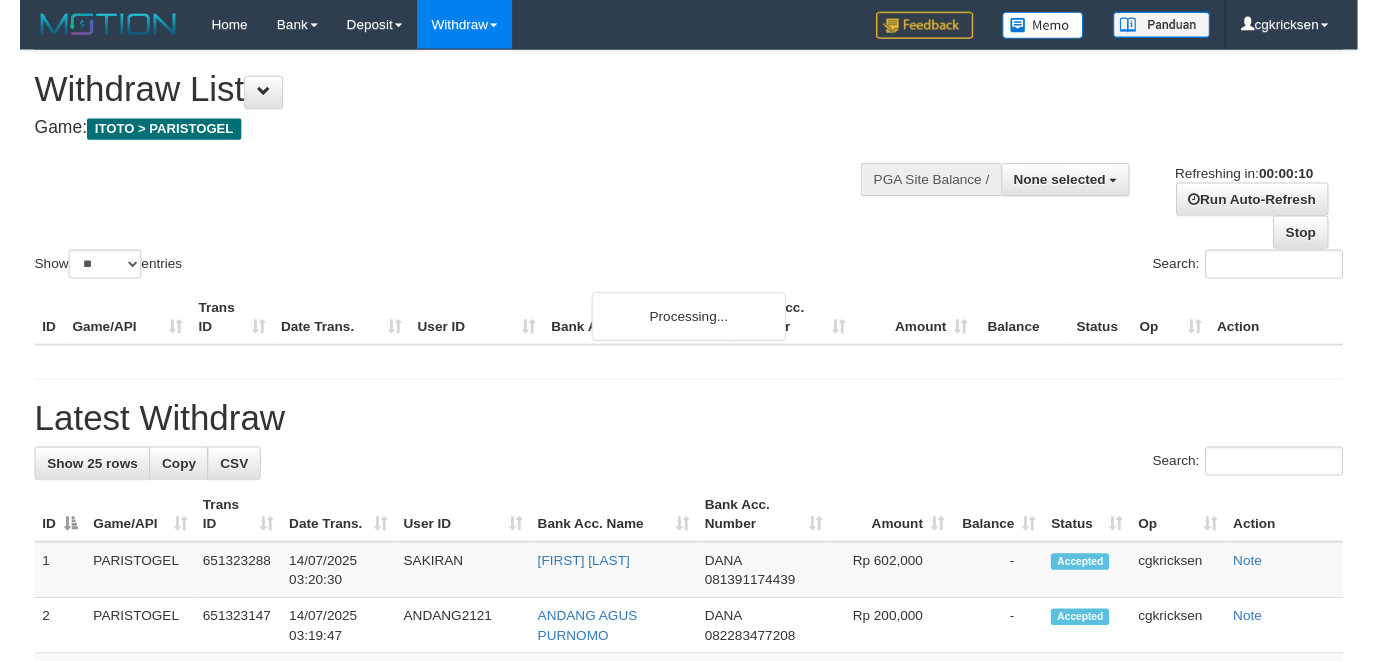 scroll, scrollTop: 0, scrollLeft: 0, axis: both 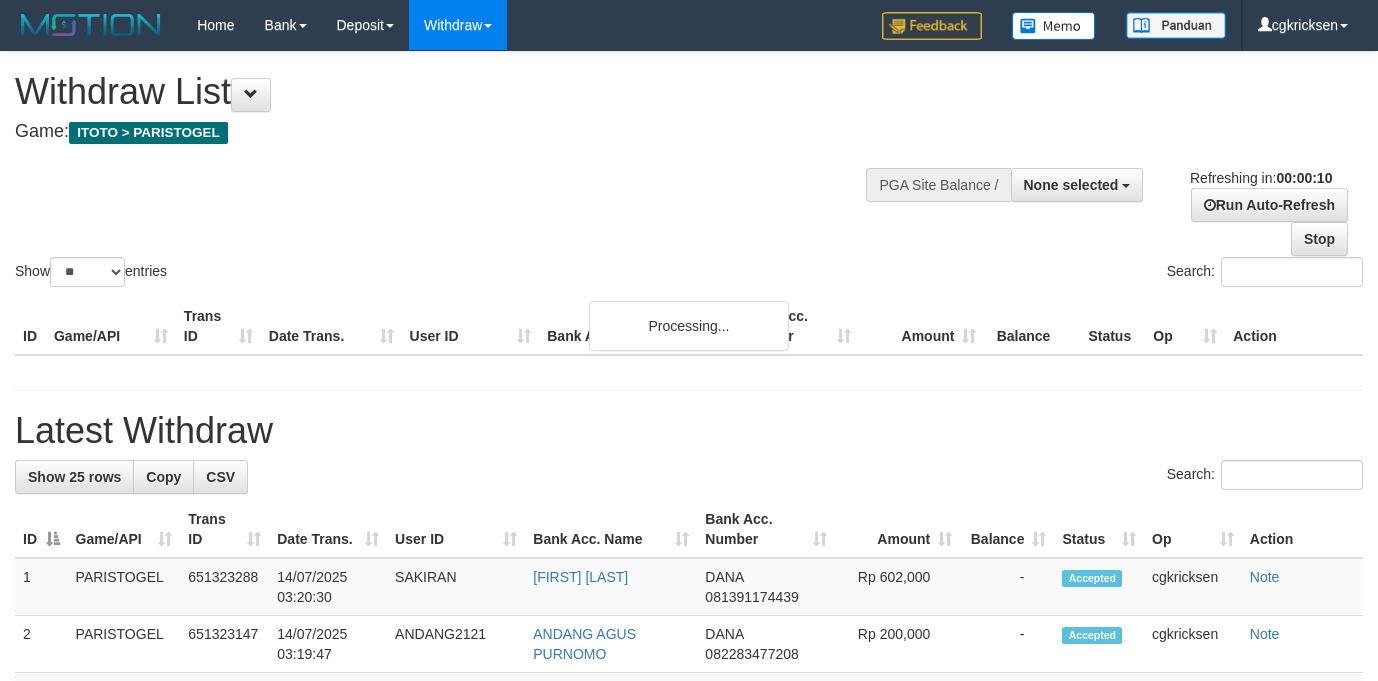 select 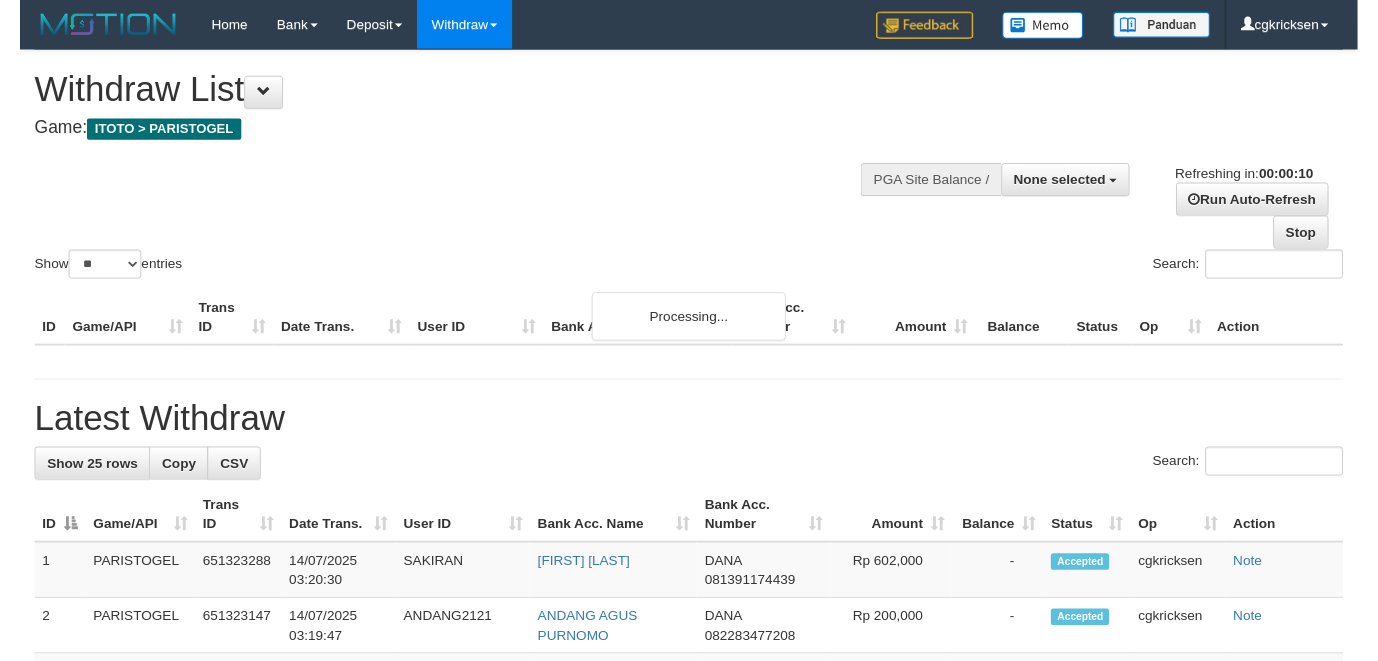 scroll, scrollTop: 0, scrollLeft: 0, axis: both 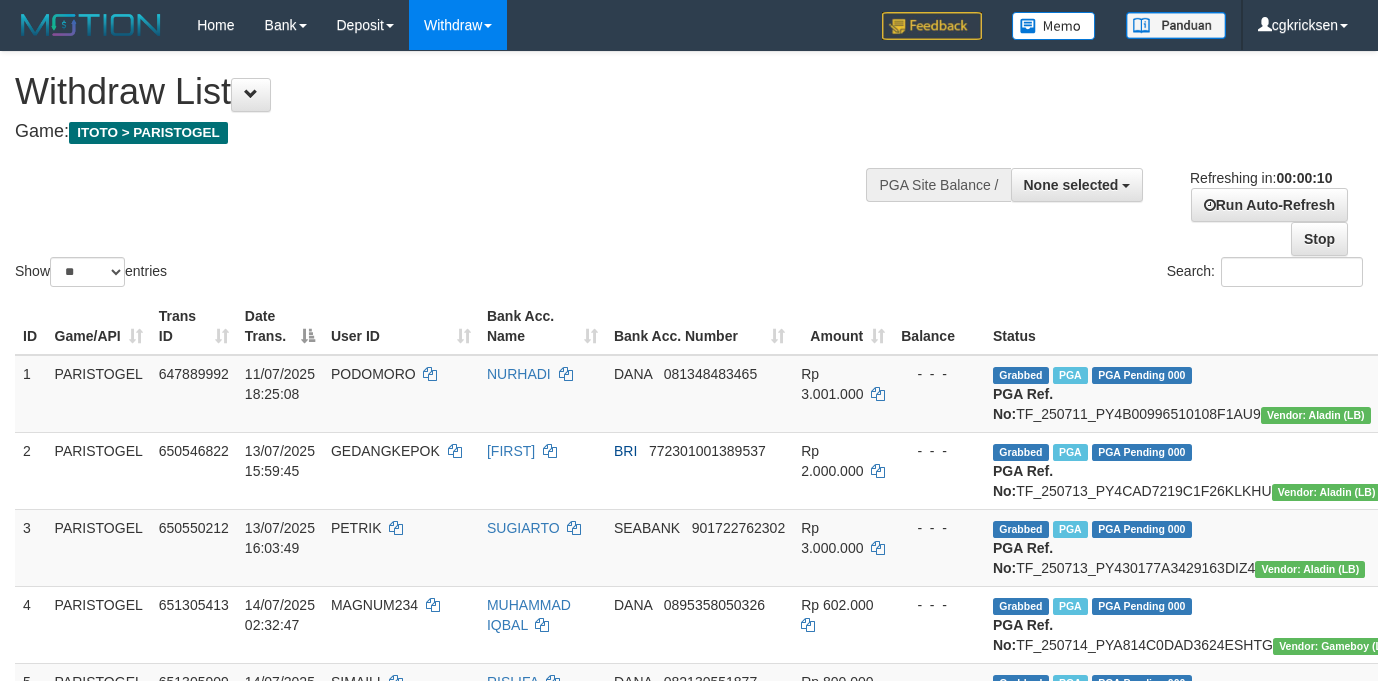 select 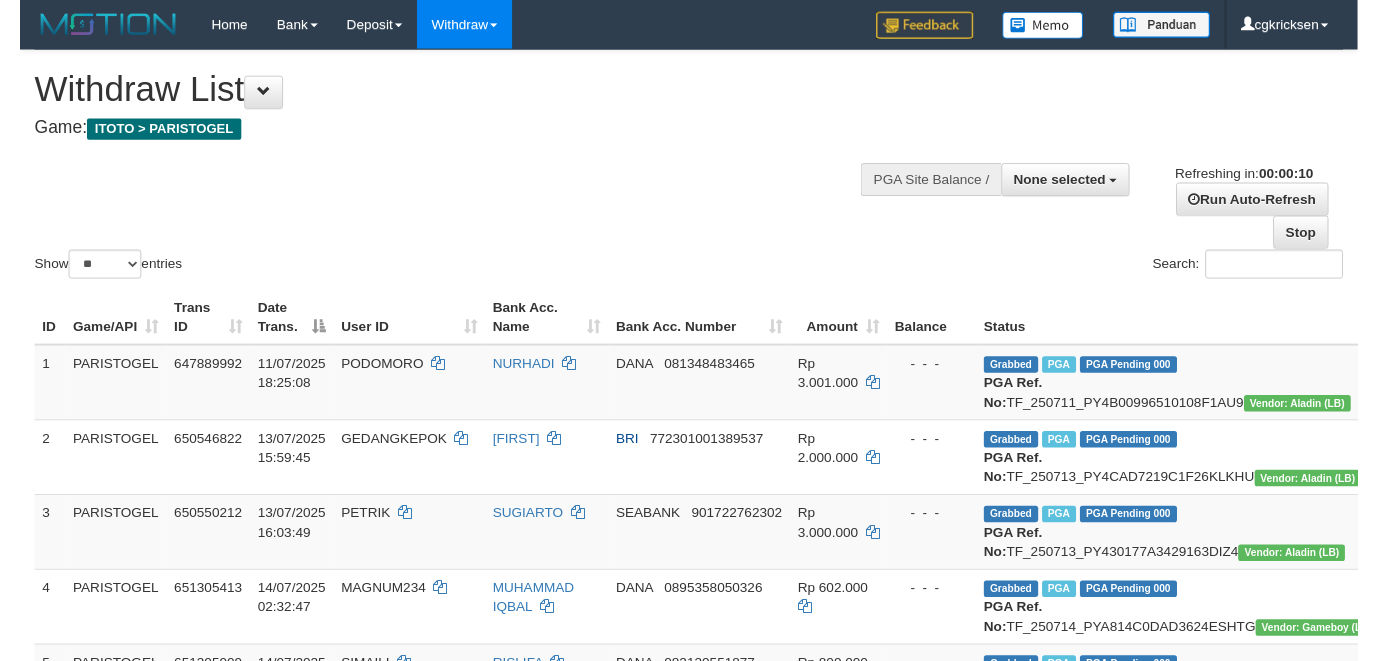 scroll, scrollTop: 0, scrollLeft: 0, axis: both 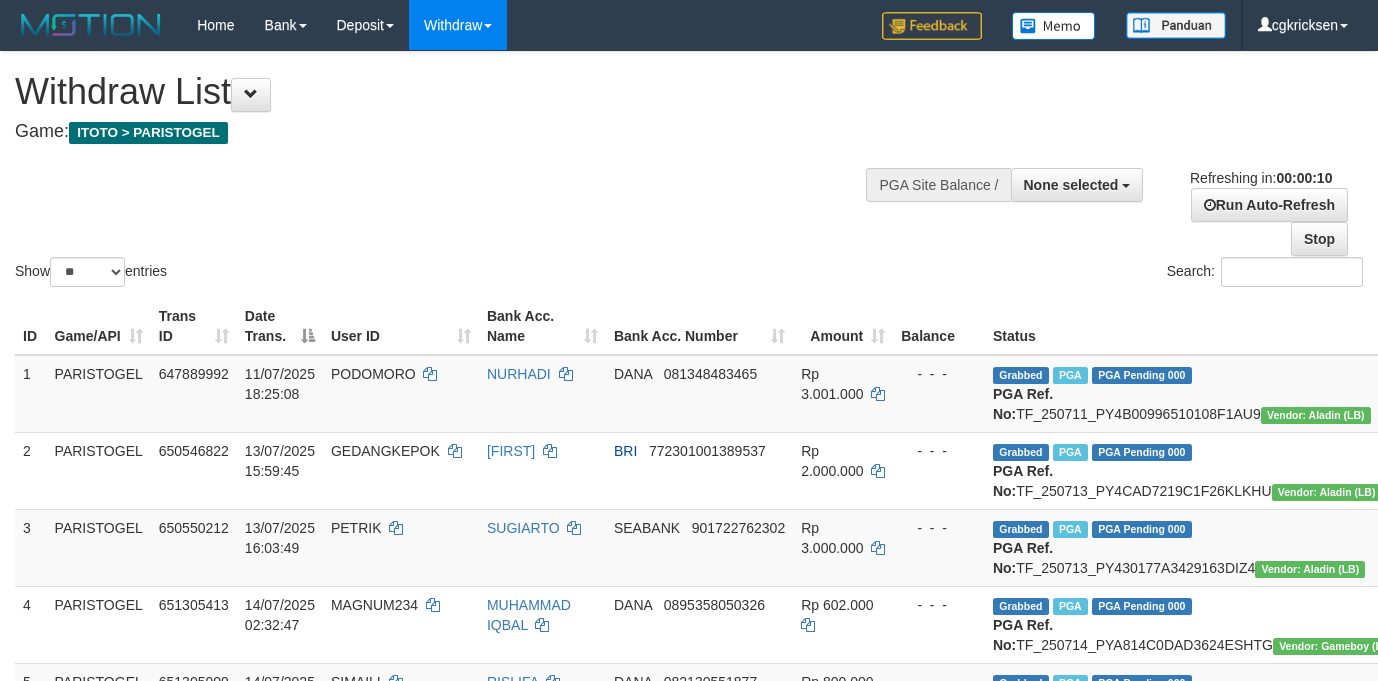 select 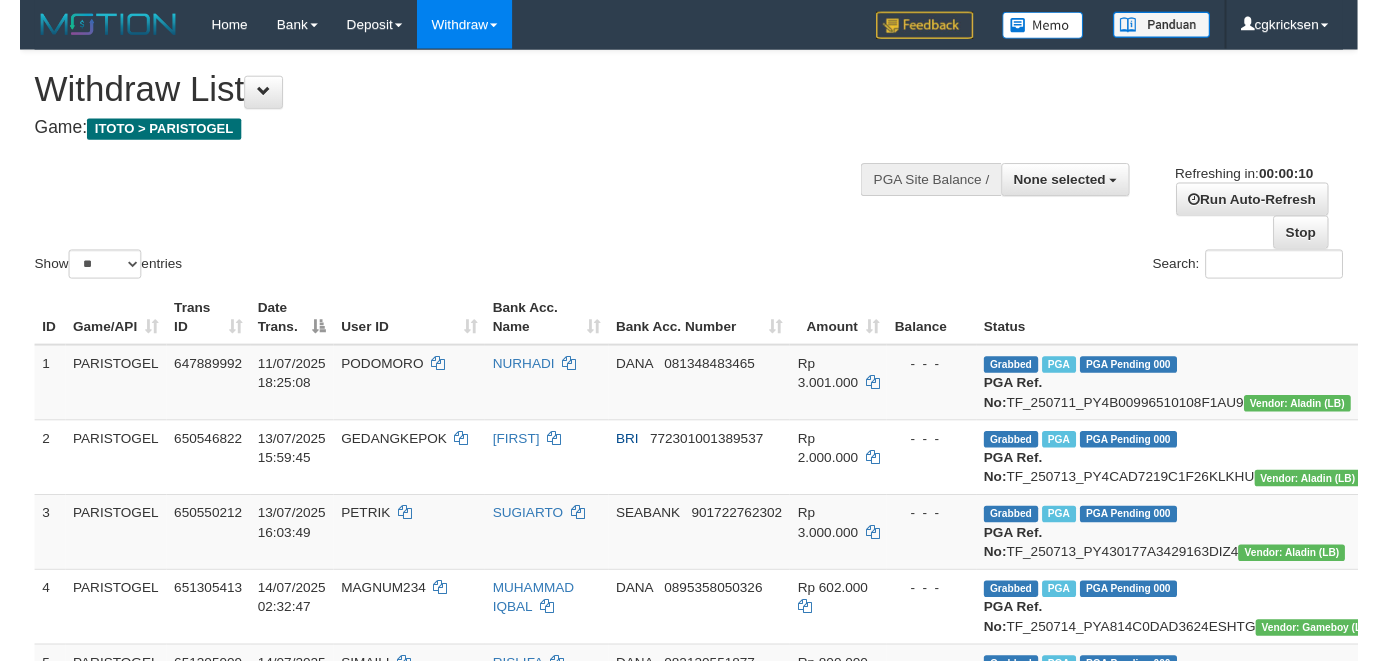 scroll, scrollTop: 0, scrollLeft: 0, axis: both 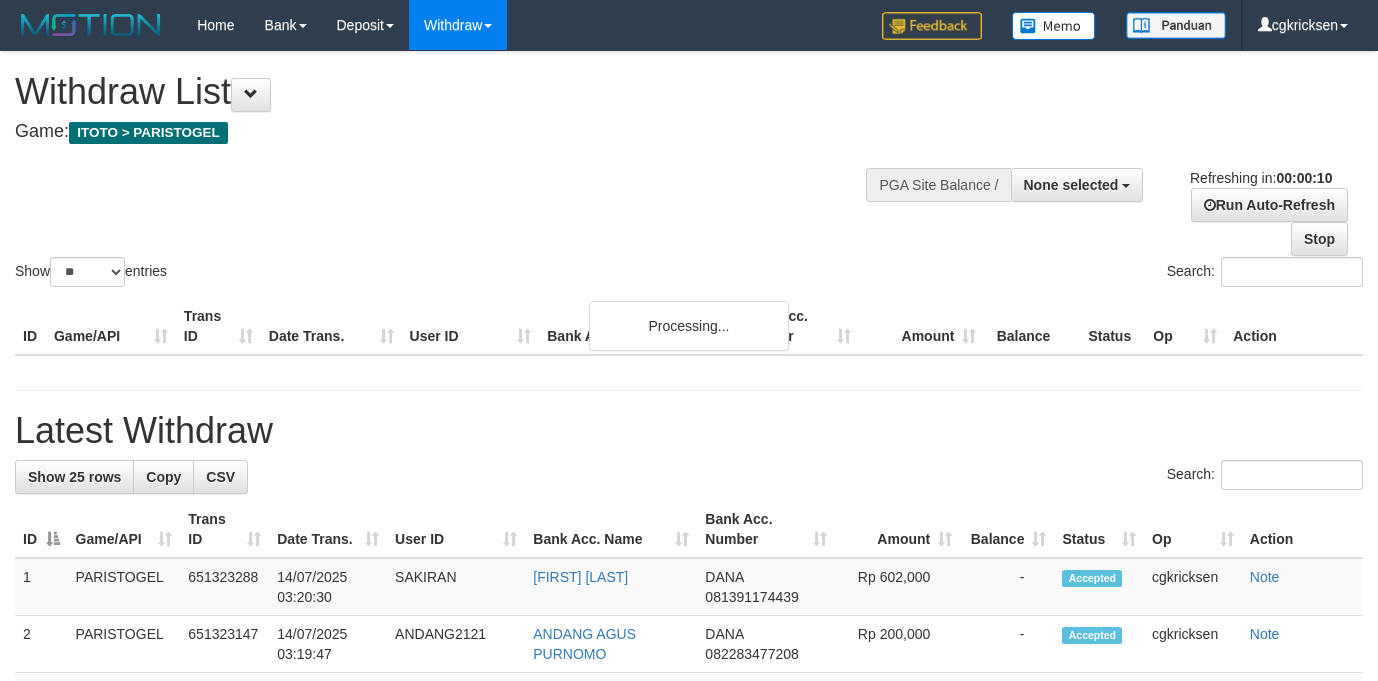 select 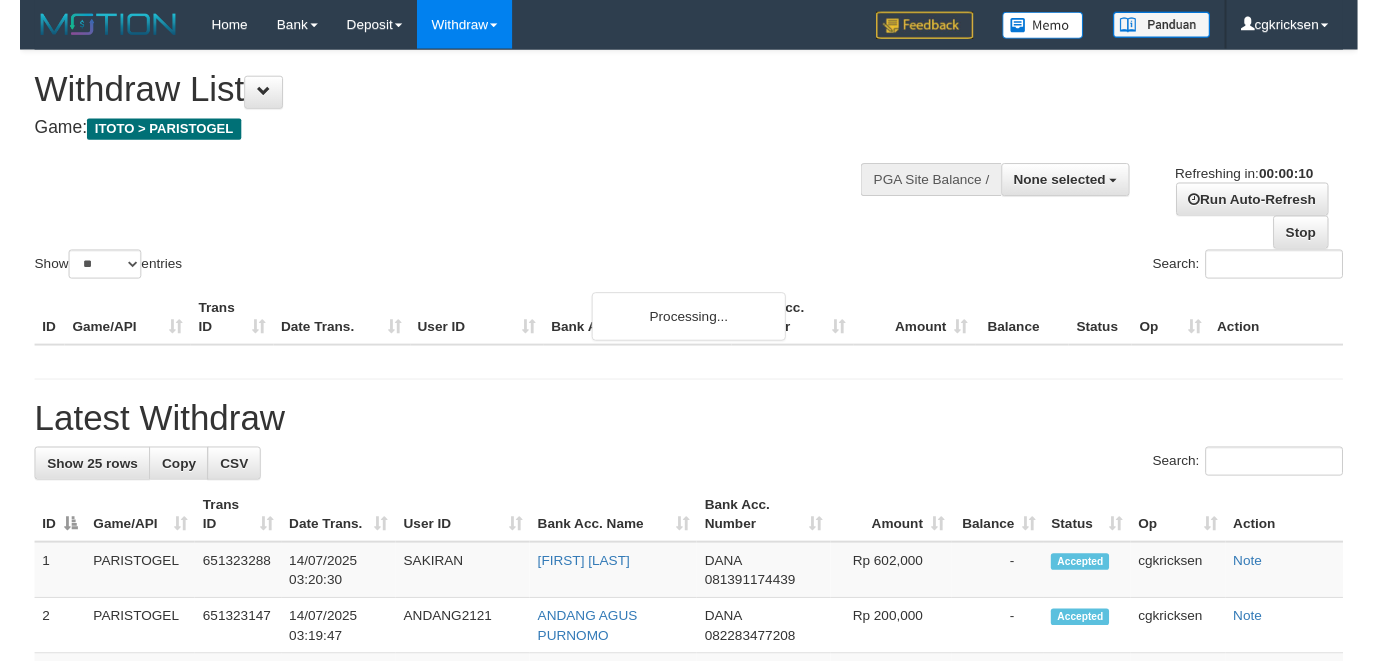 scroll, scrollTop: 0, scrollLeft: 0, axis: both 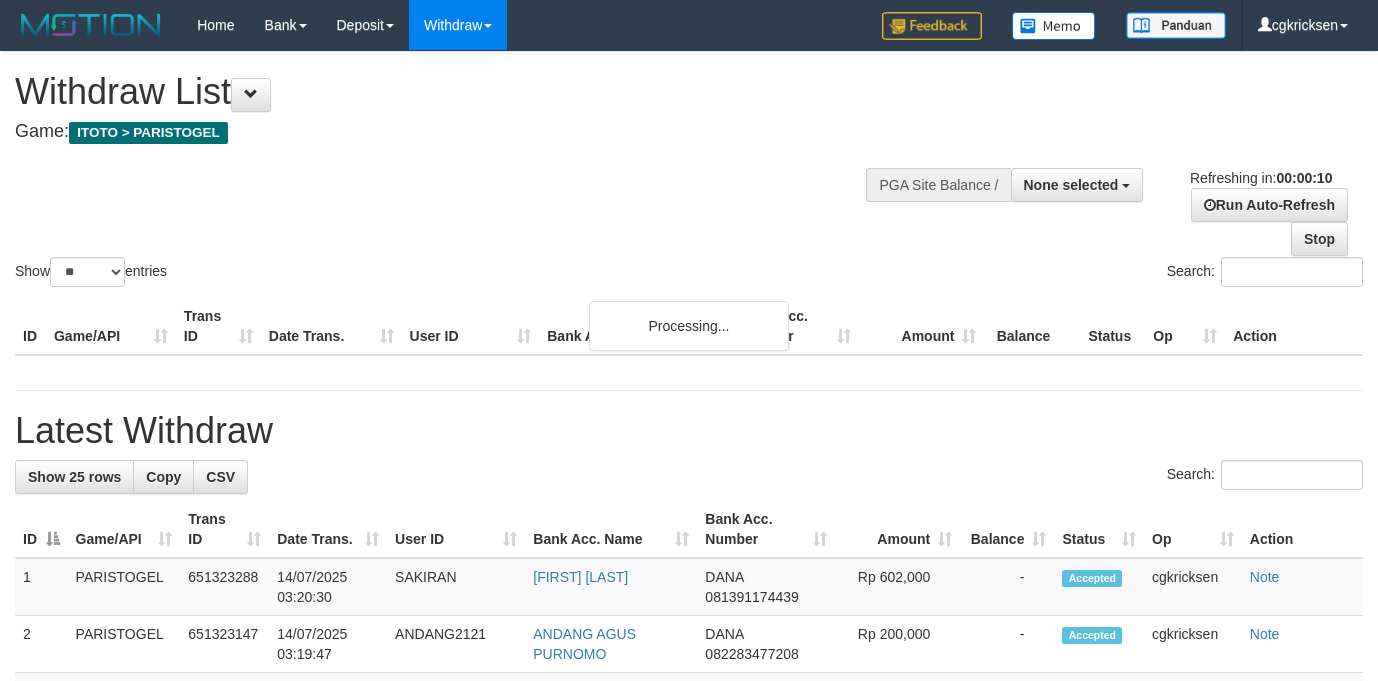 select 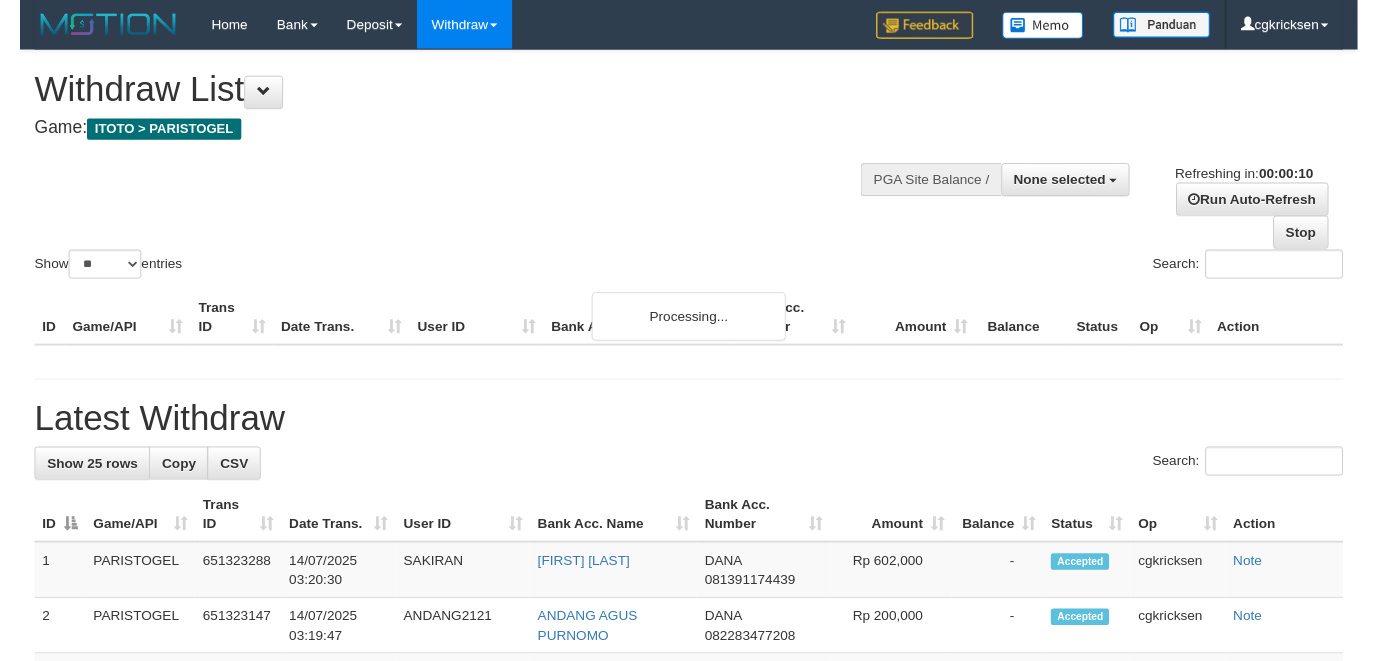 scroll, scrollTop: 0, scrollLeft: 0, axis: both 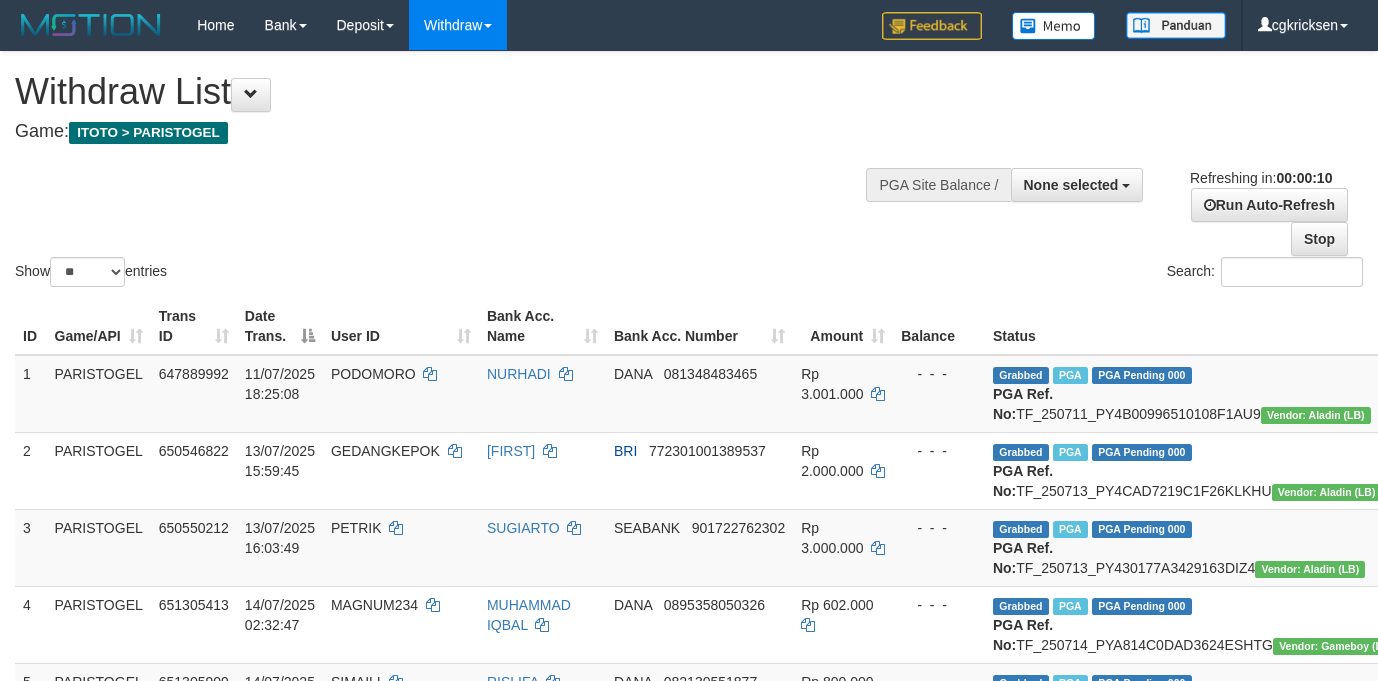 select 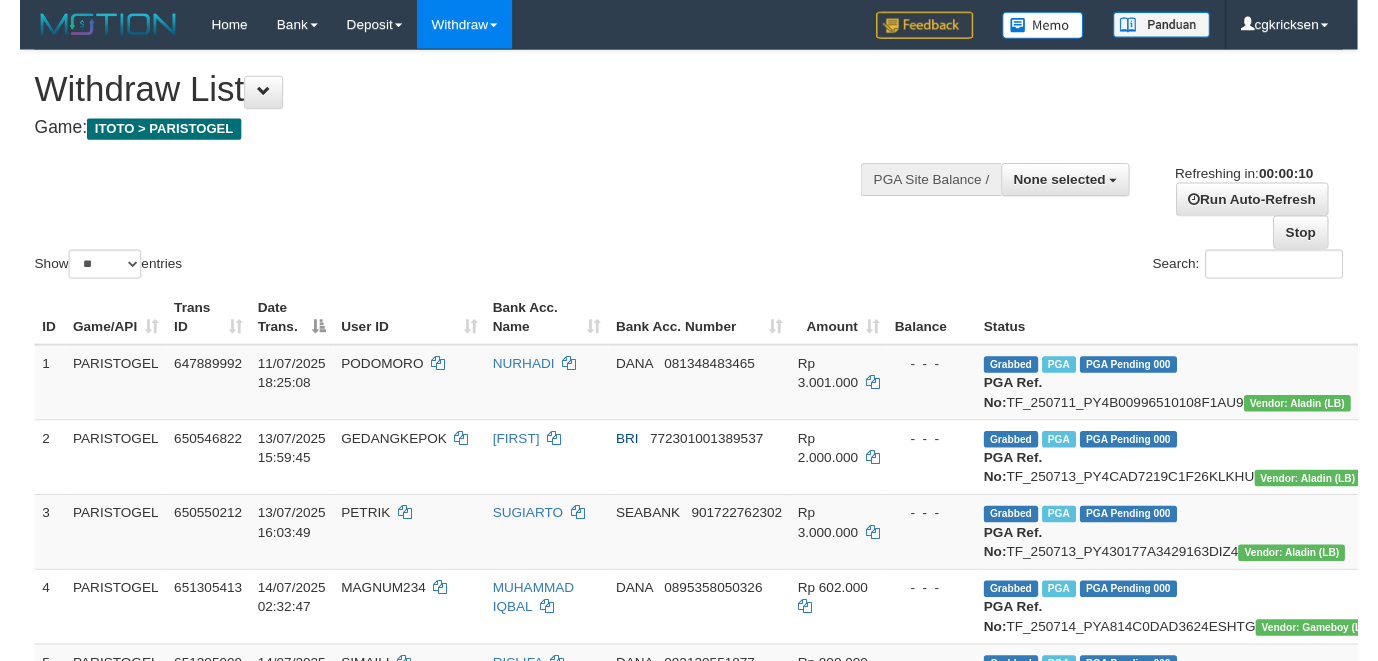 scroll, scrollTop: 0, scrollLeft: 0, axis: both 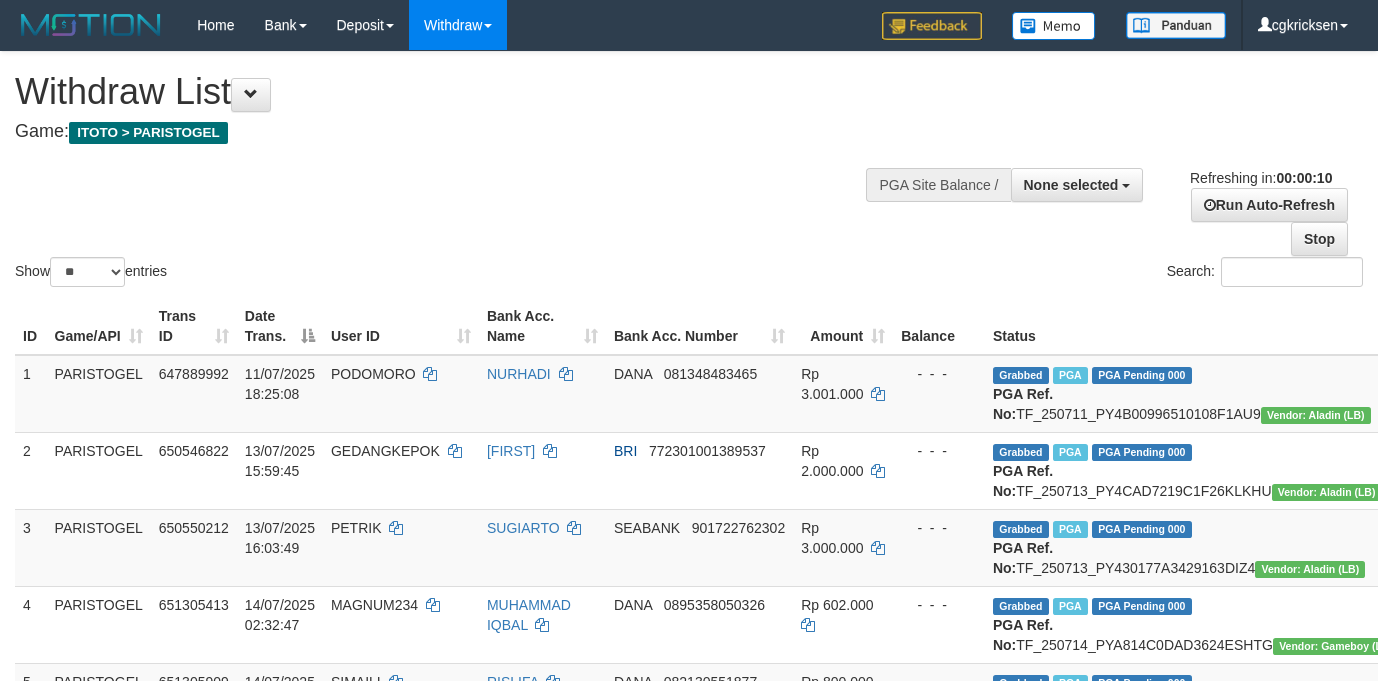 select 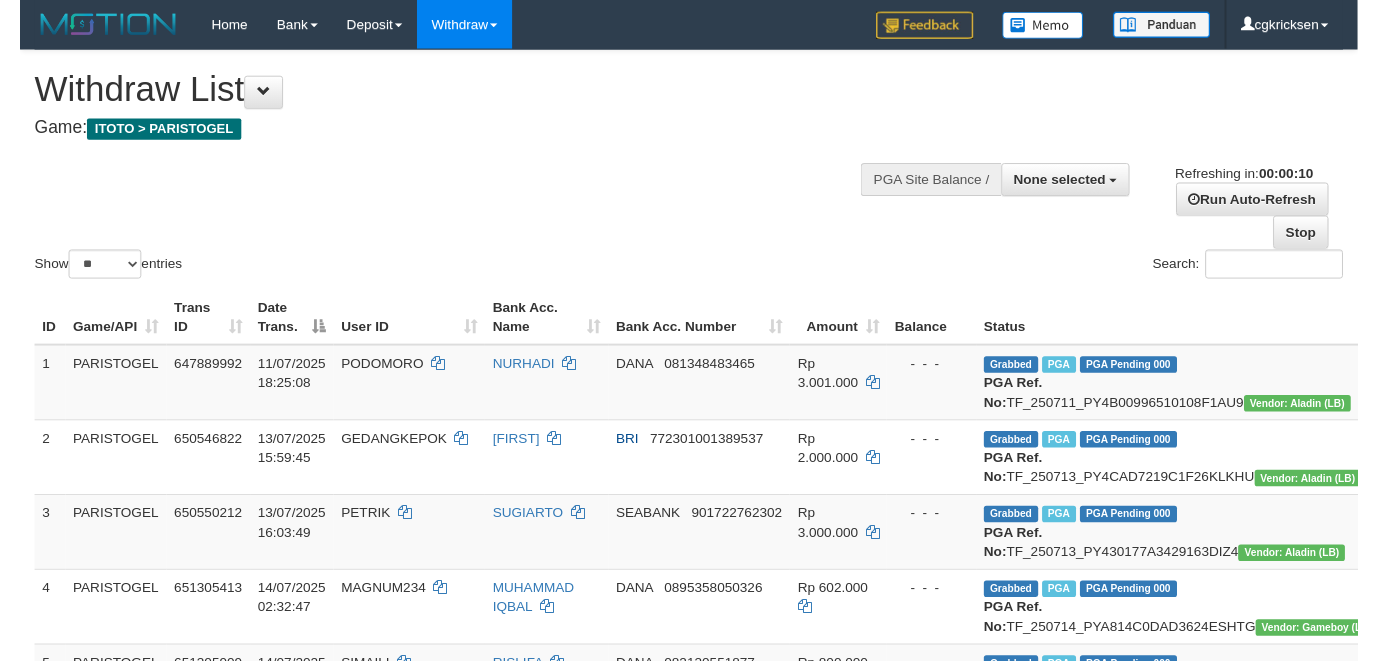 scroll, scrollTop: 0, scrollLeft: 0, axis: both 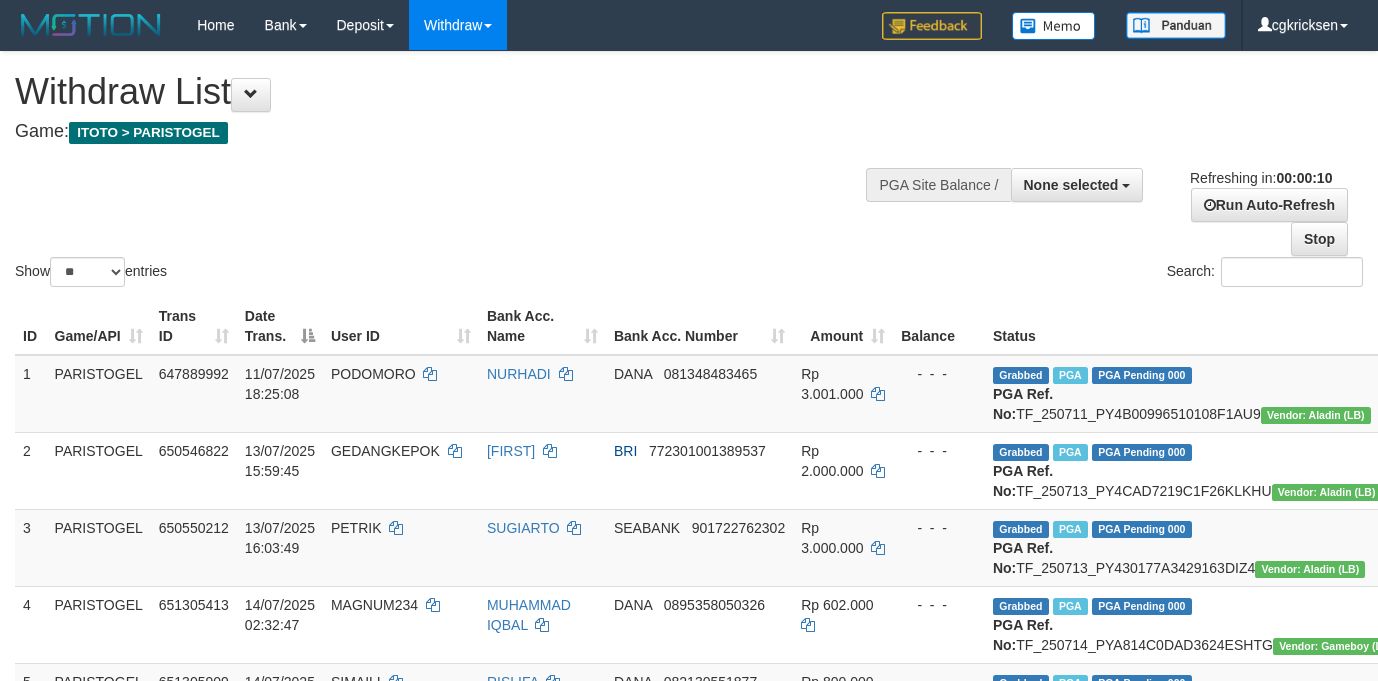select 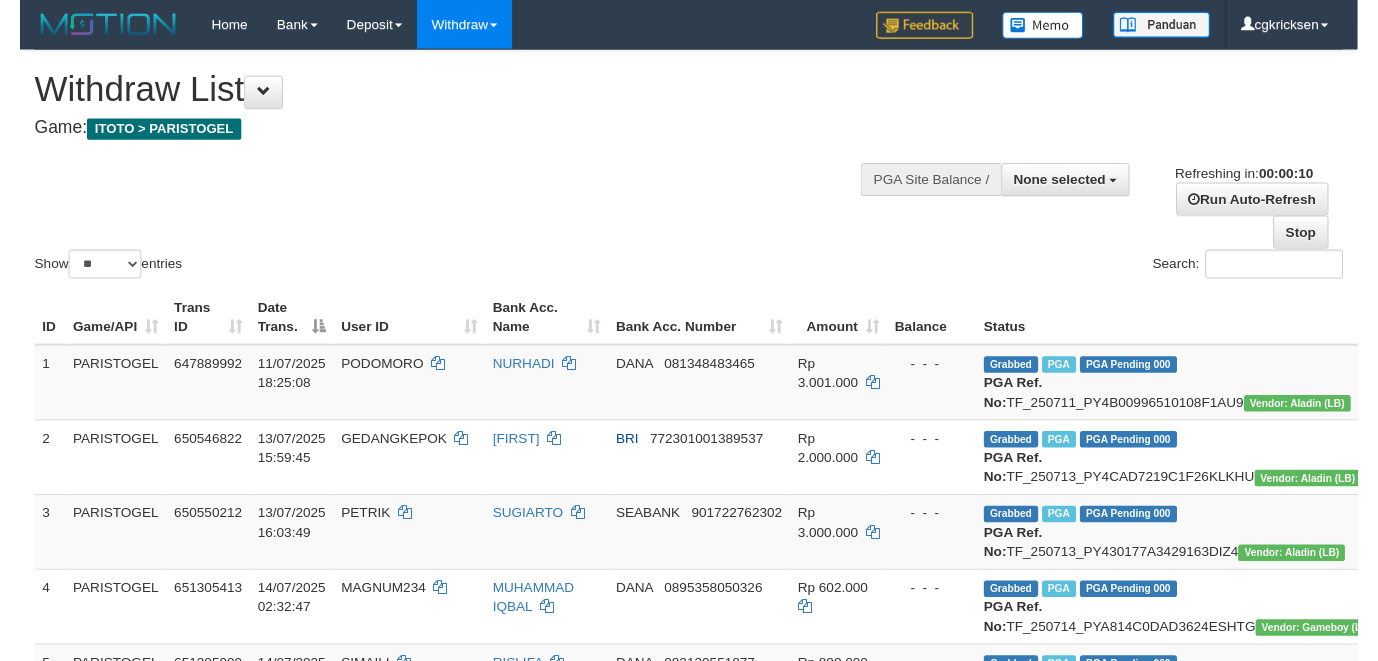 scroll, scrollTop: 0, scrollLeft: 0, axis: both 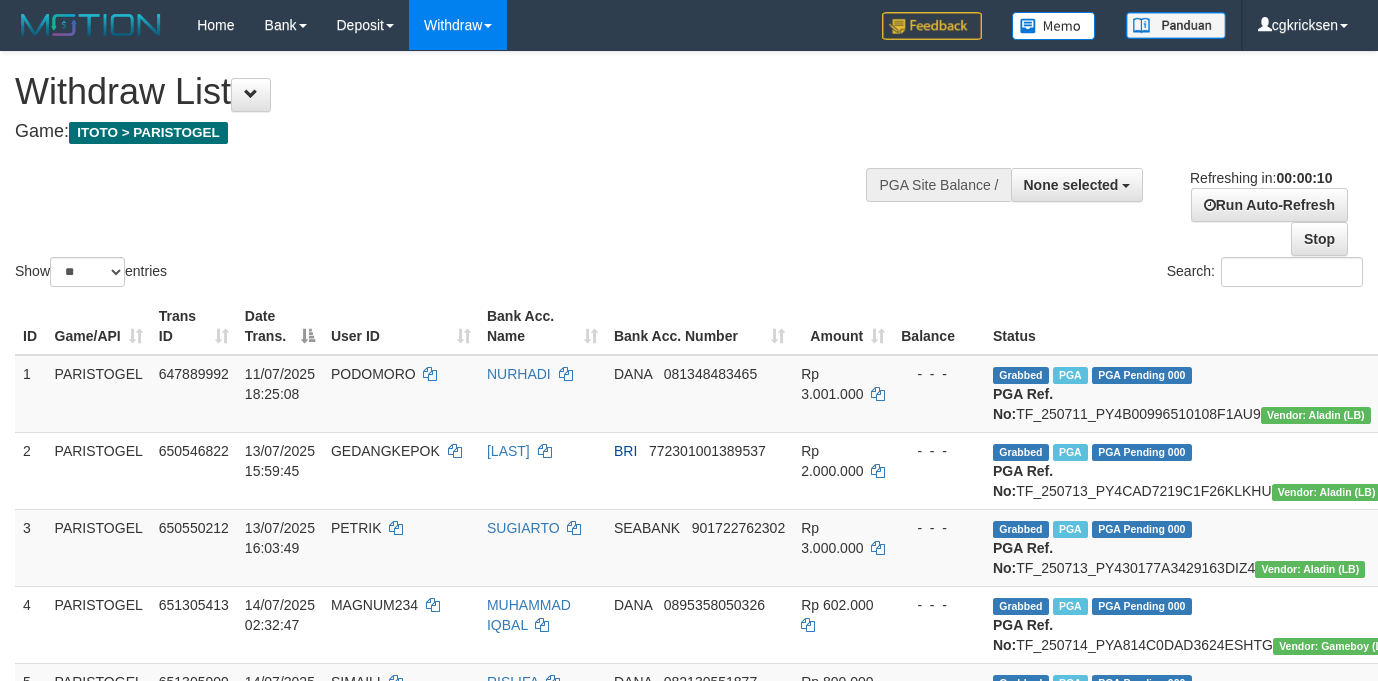 select 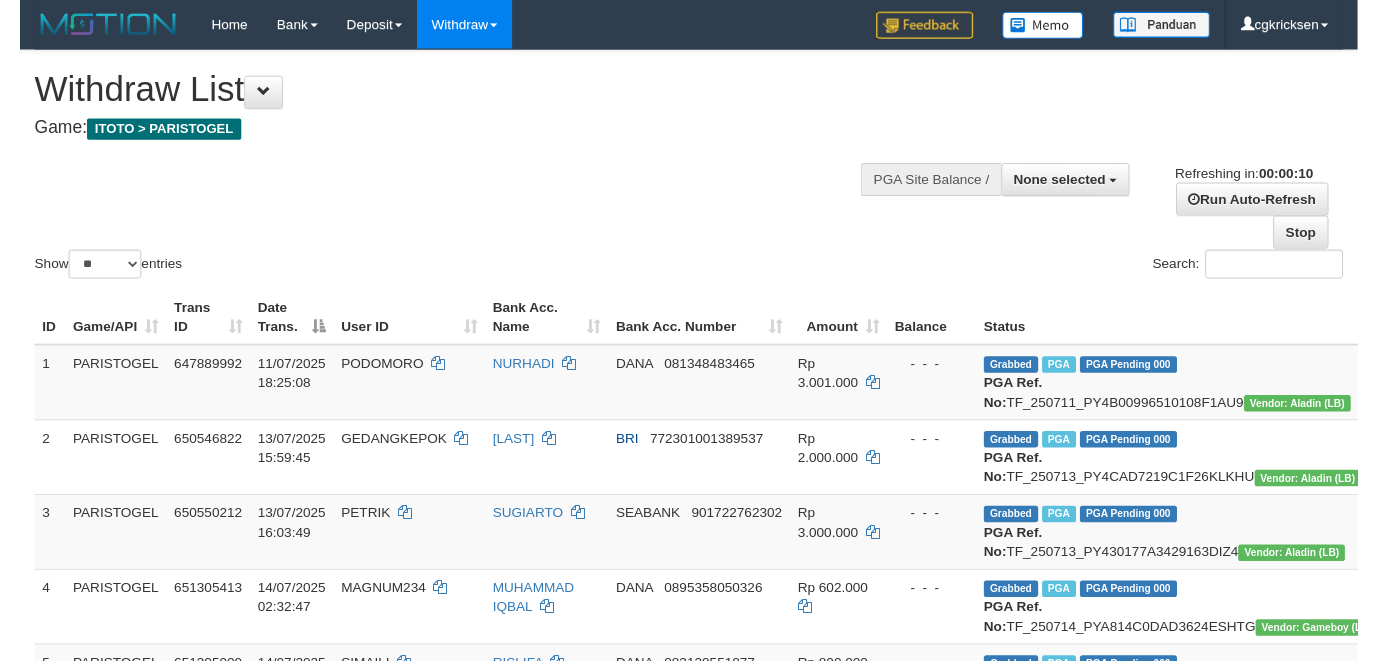 scroll, scrollTop: 0, scrollLeft: 0, axis: both 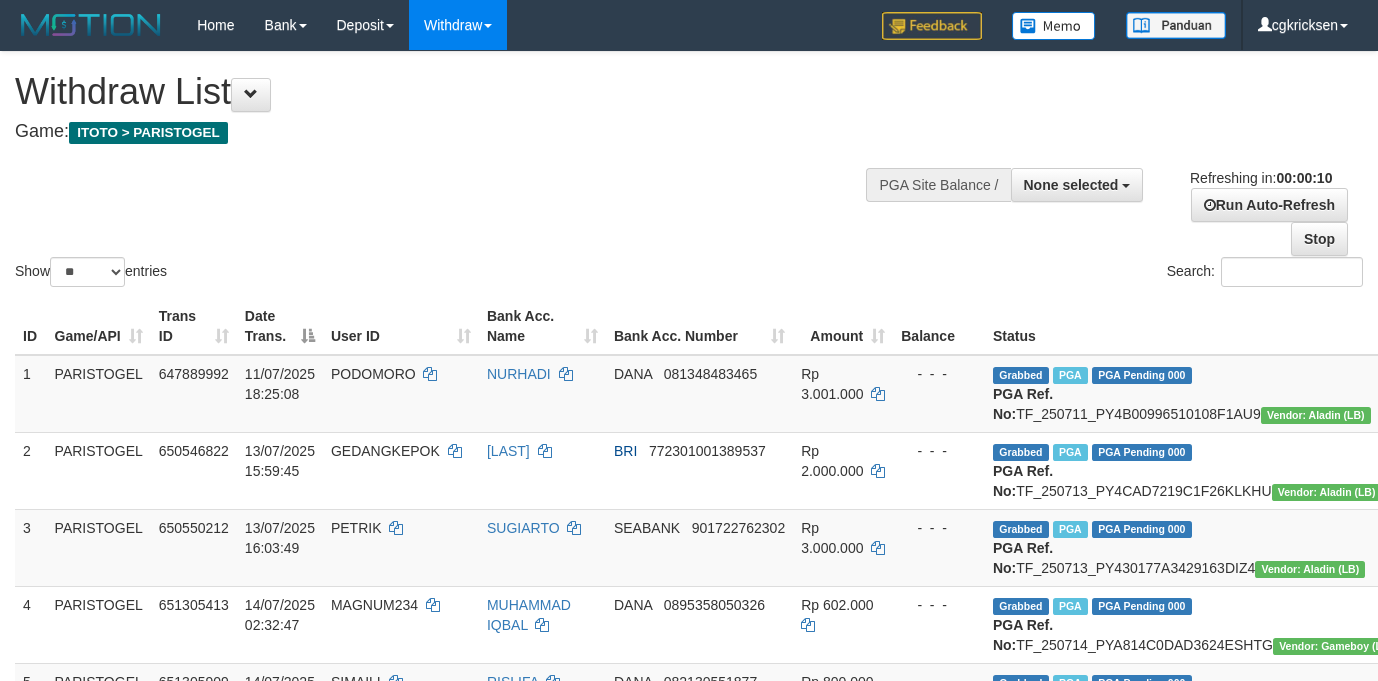 select 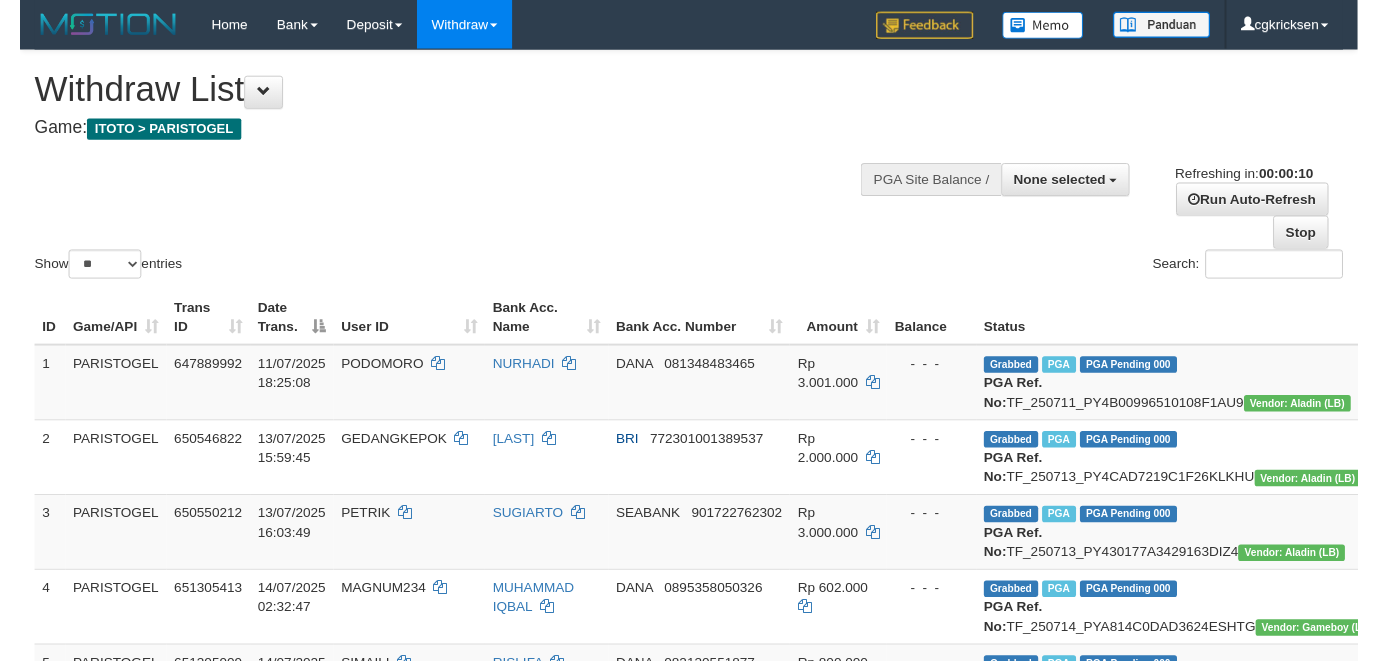 scroll, scrollTop: 0, scrollLeft: 0, axis: both 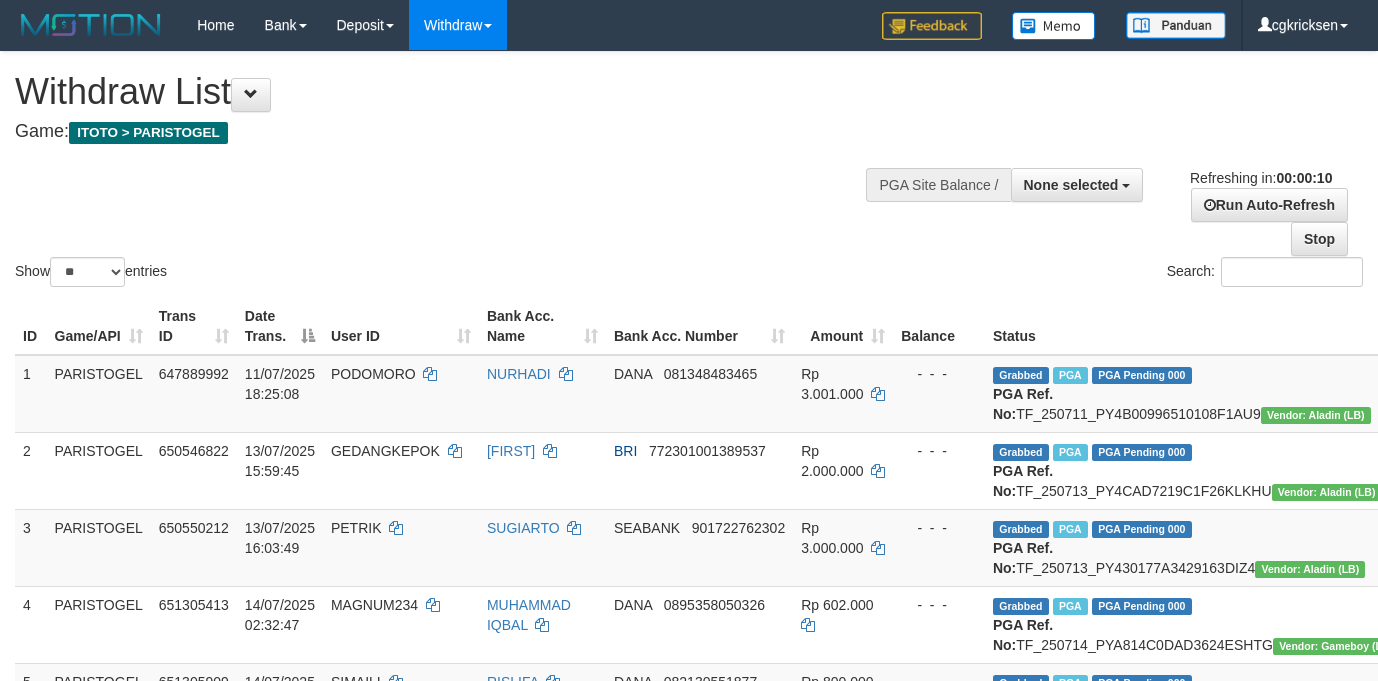 select 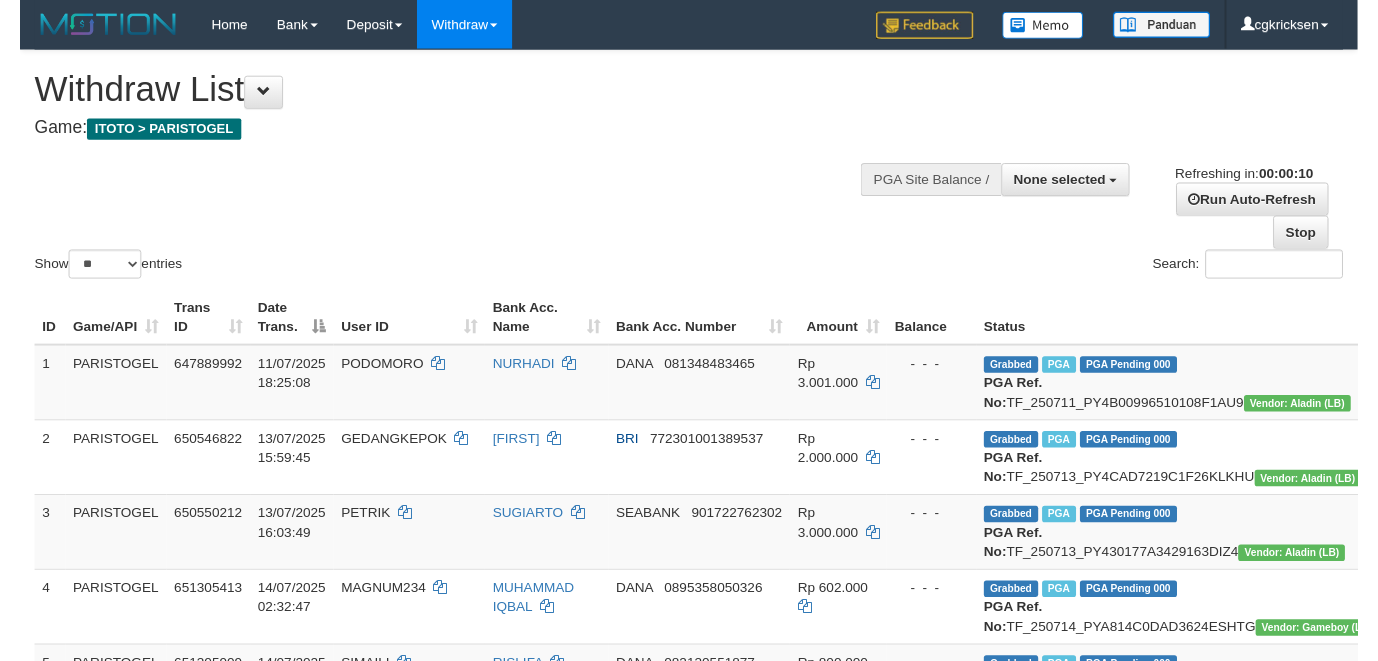 scroll, scrollTop: 0, scrollLeft: 0, axis: both 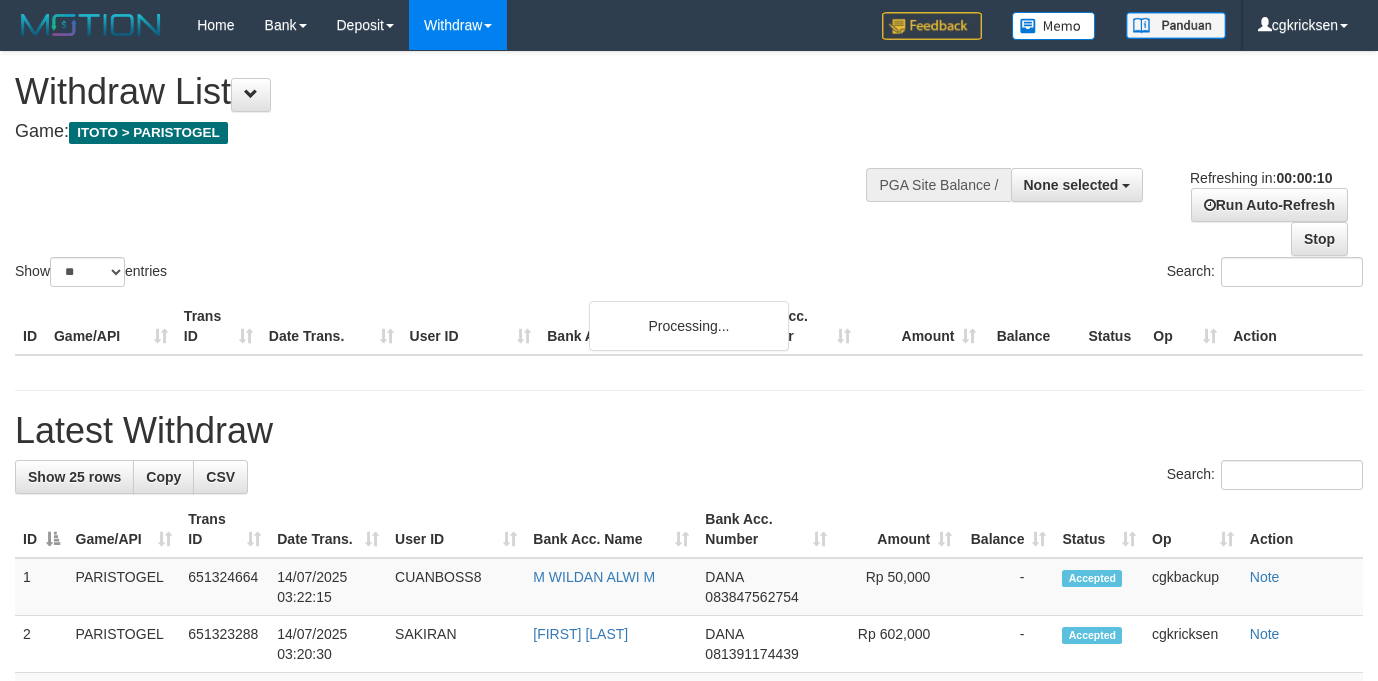 select 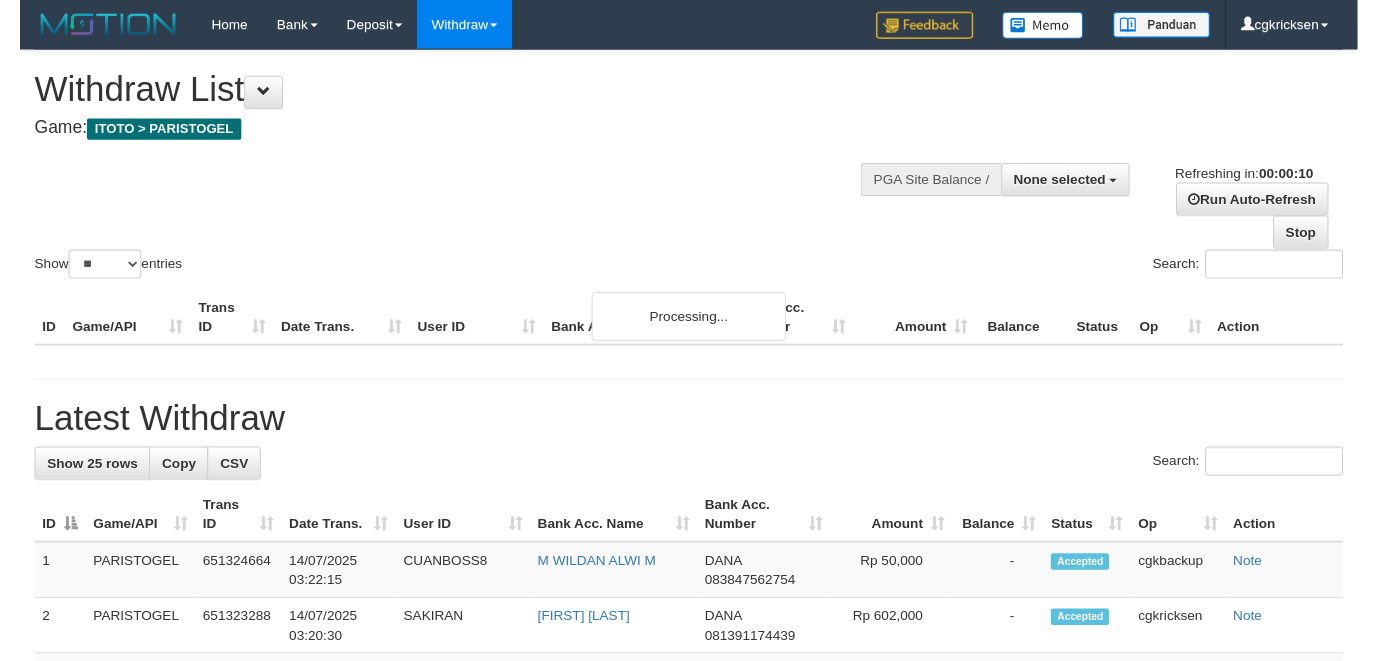 scroll, scrollTop: 0, scrollLeft: 0, axis: both 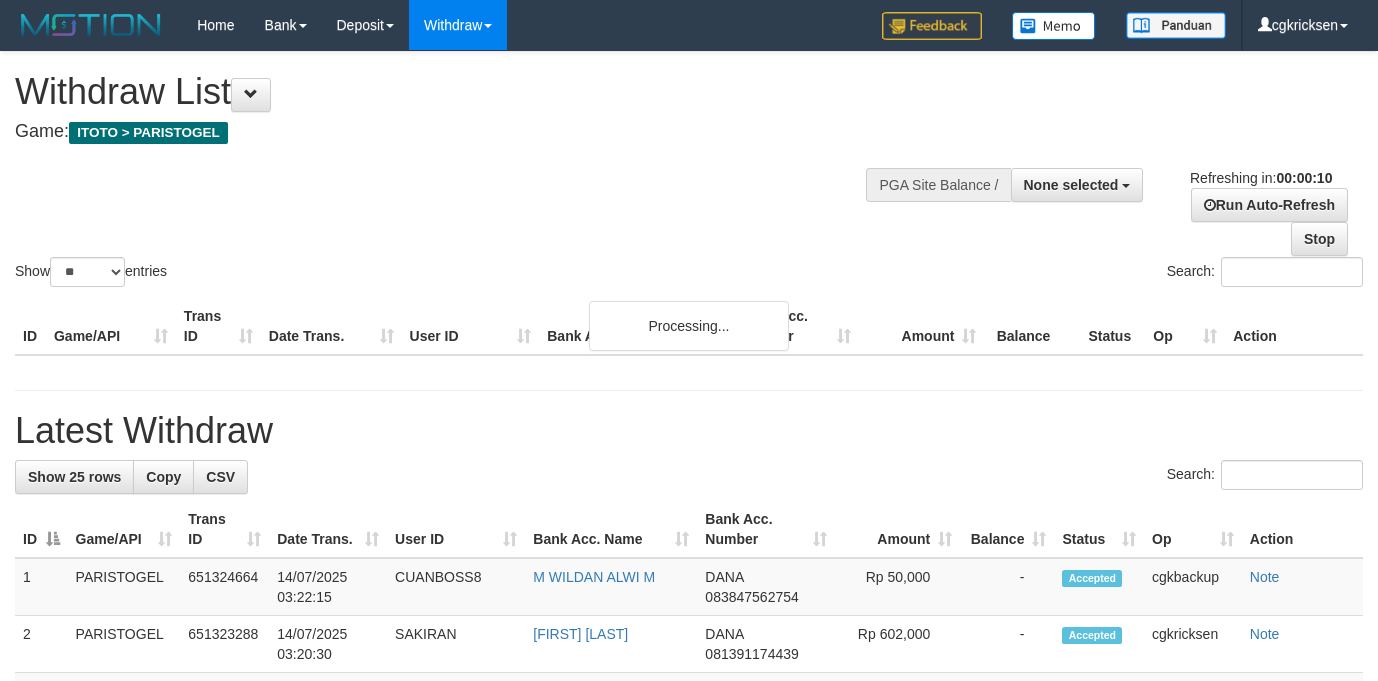 select 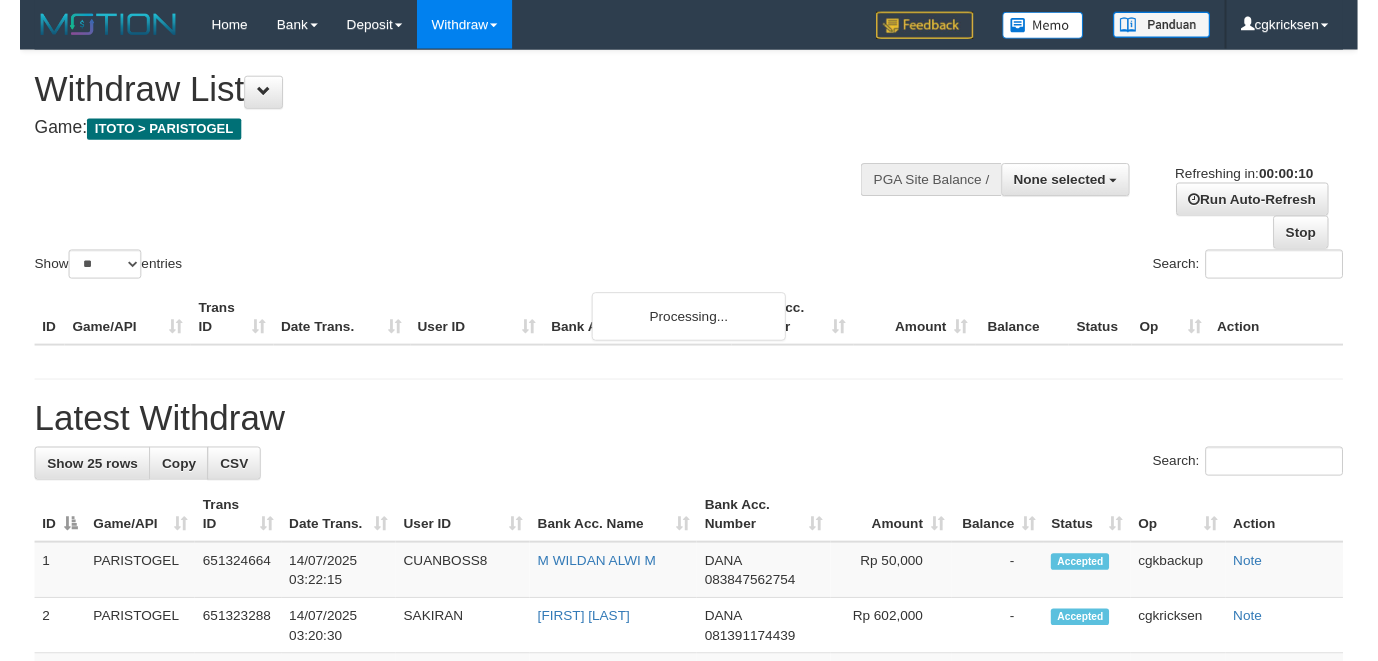 scroll, scrollTop: 0, scrollLeft: 0, axis: both 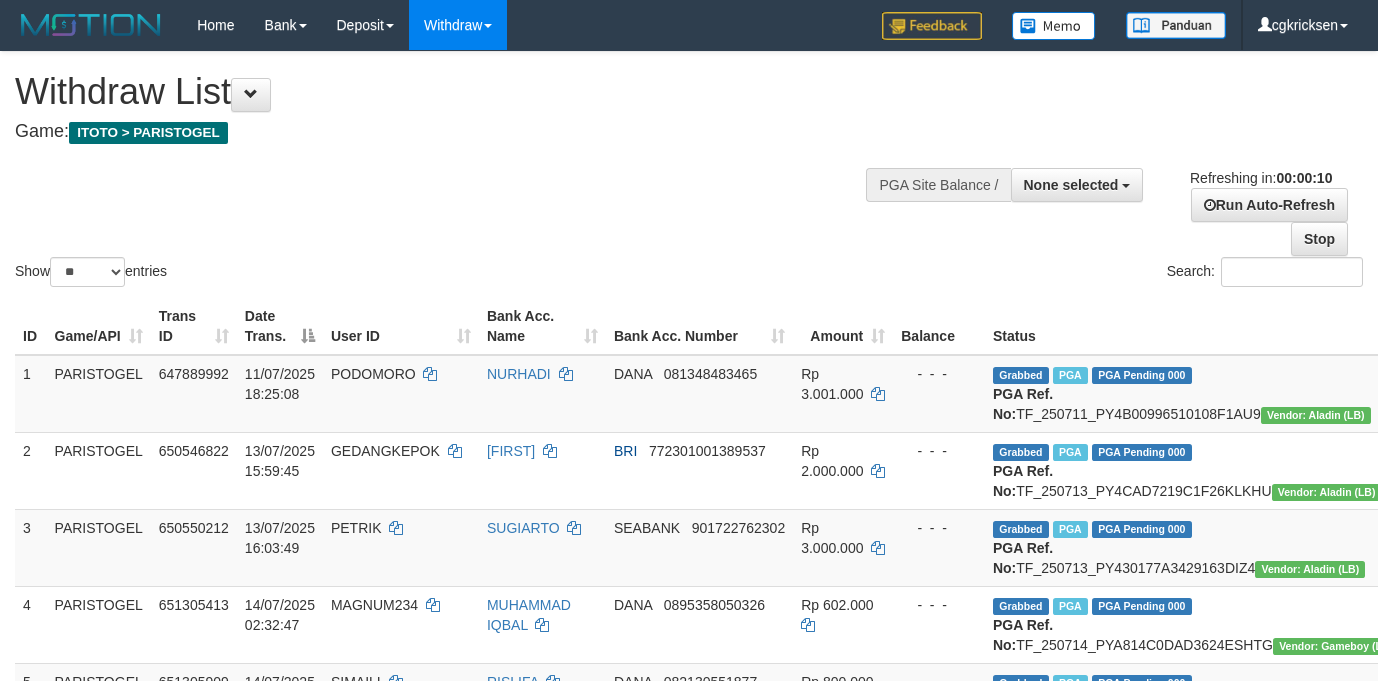 select 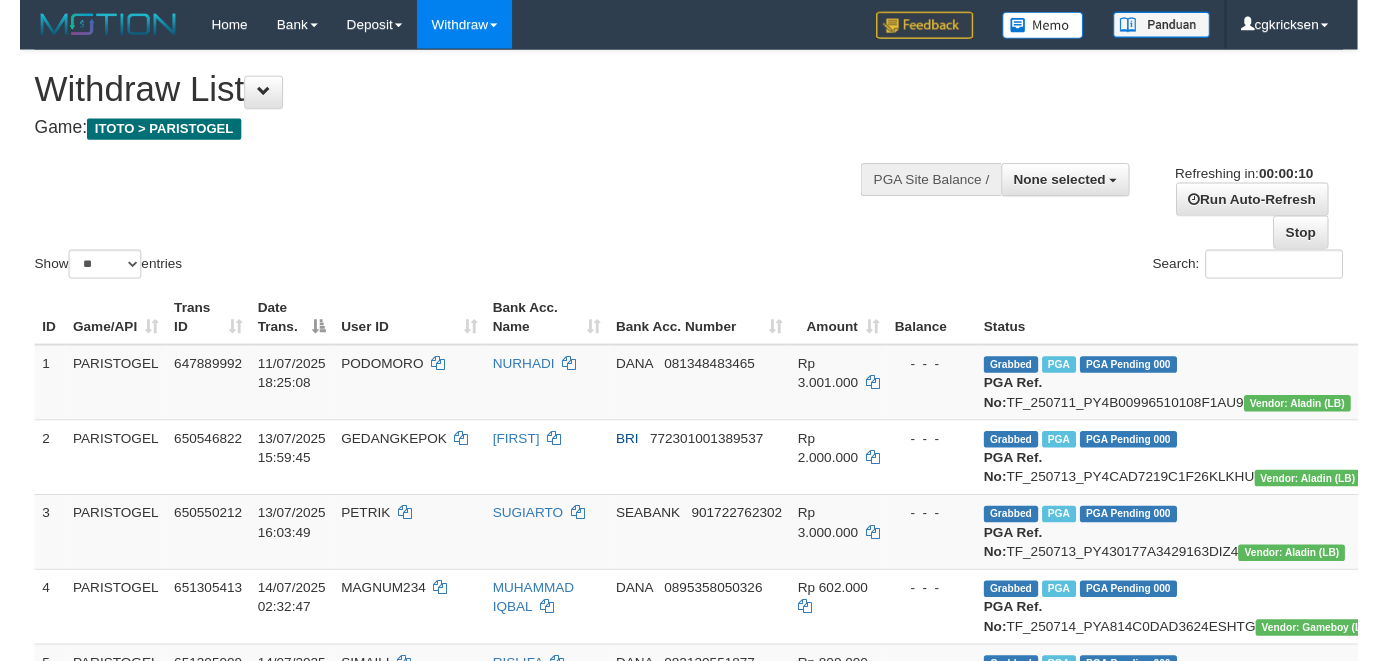 scroll, scrollTop: 0, scrollLeft: 0, axis: both 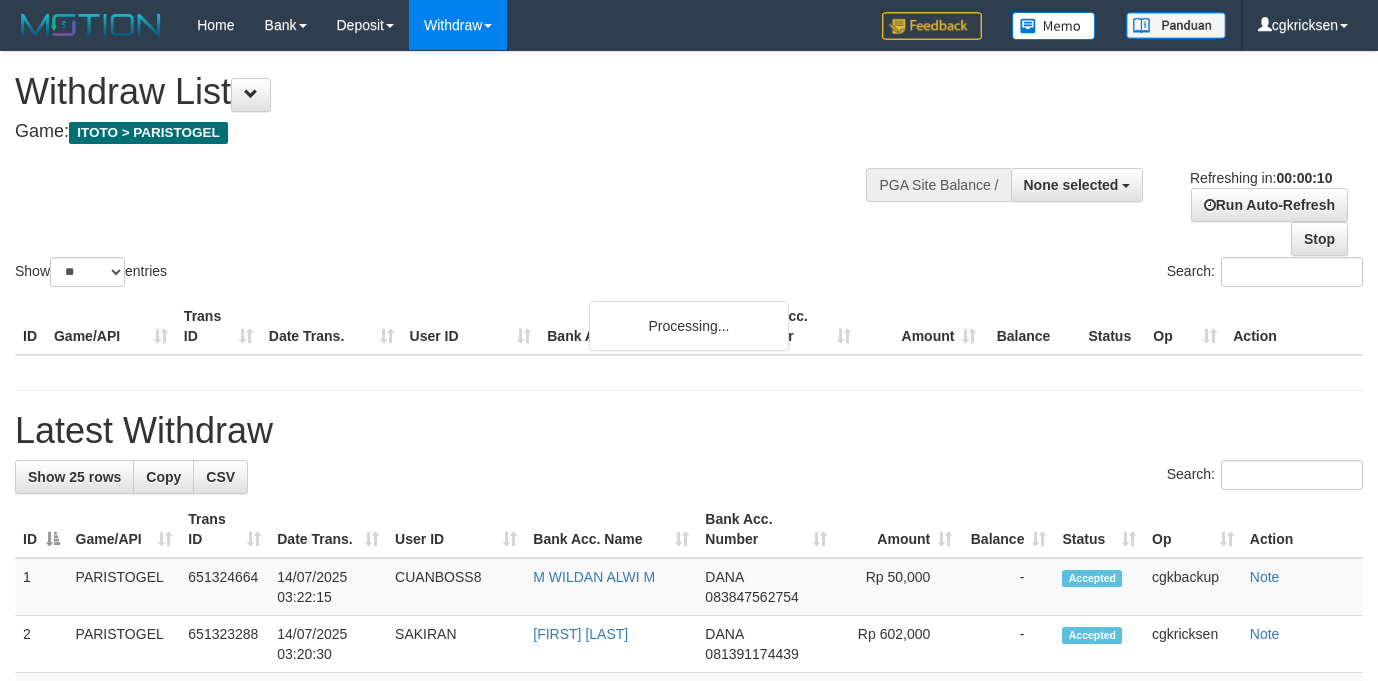 select 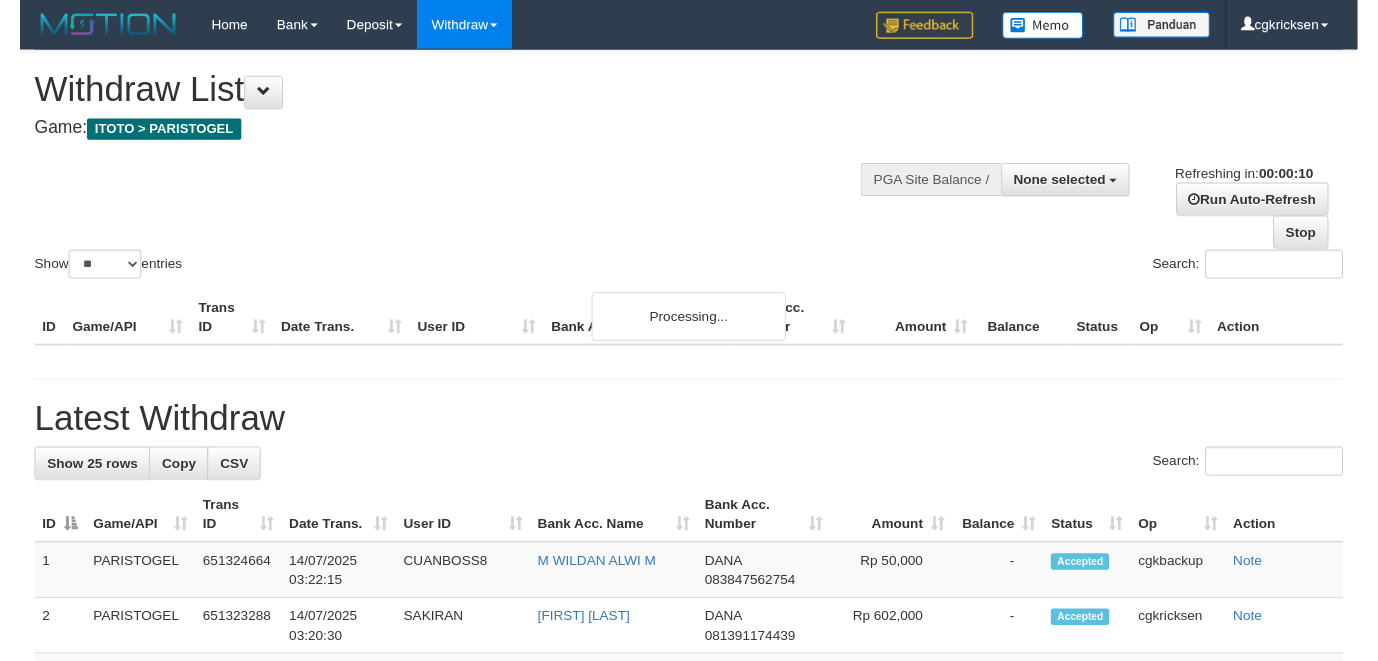 scroll, scrollTop: 0, scrollLeft: 0, axis: both 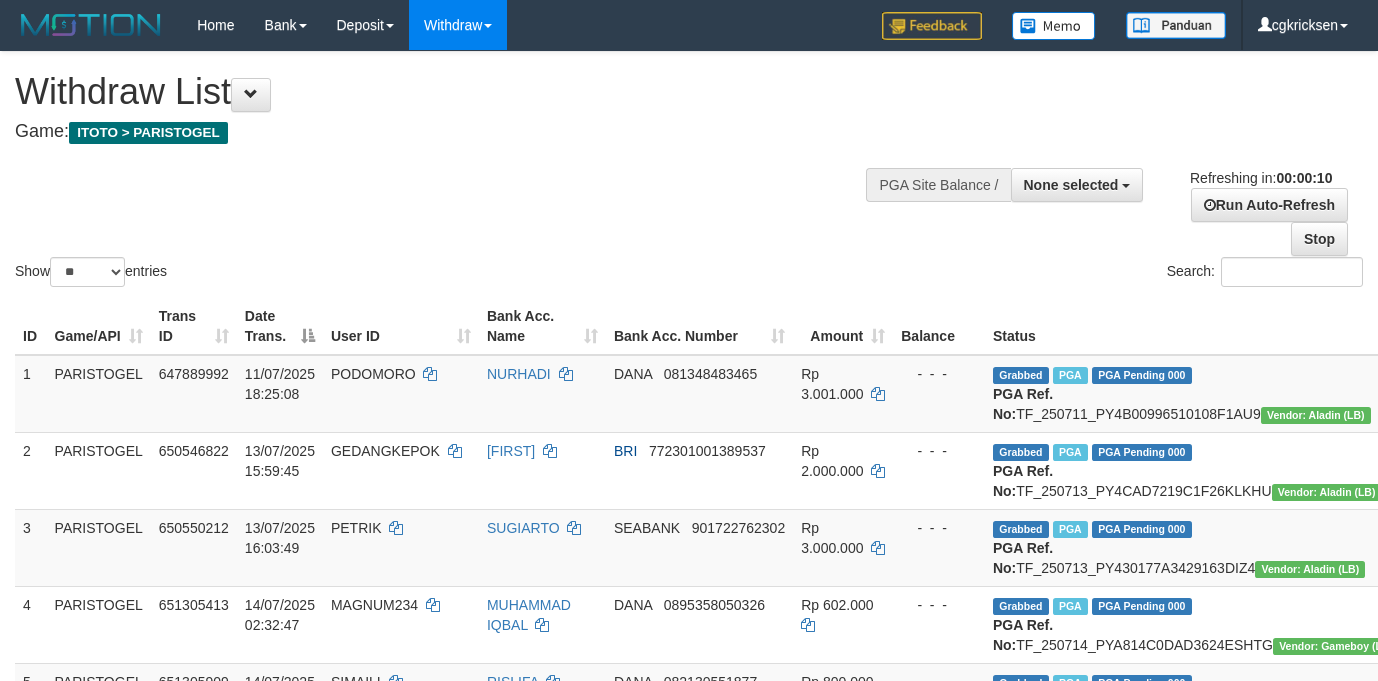 select 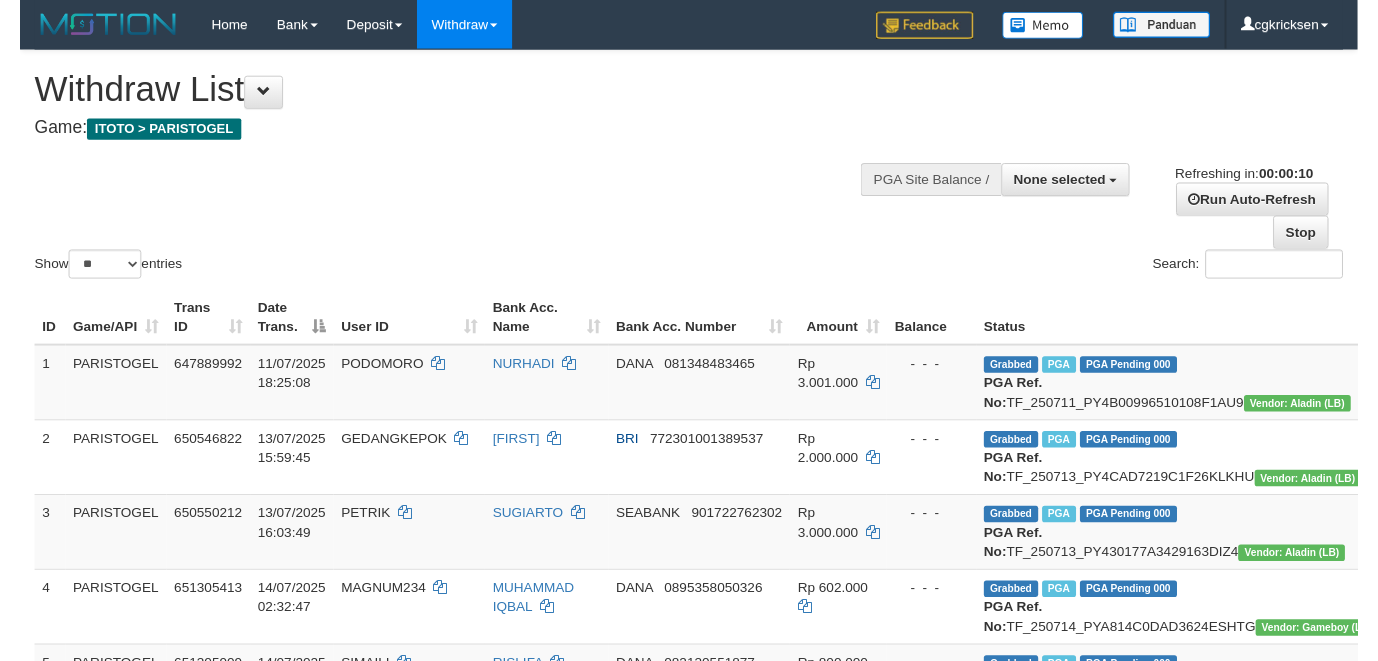 scroll, scrollTop: 0, scrollLeft: 0, axis: both 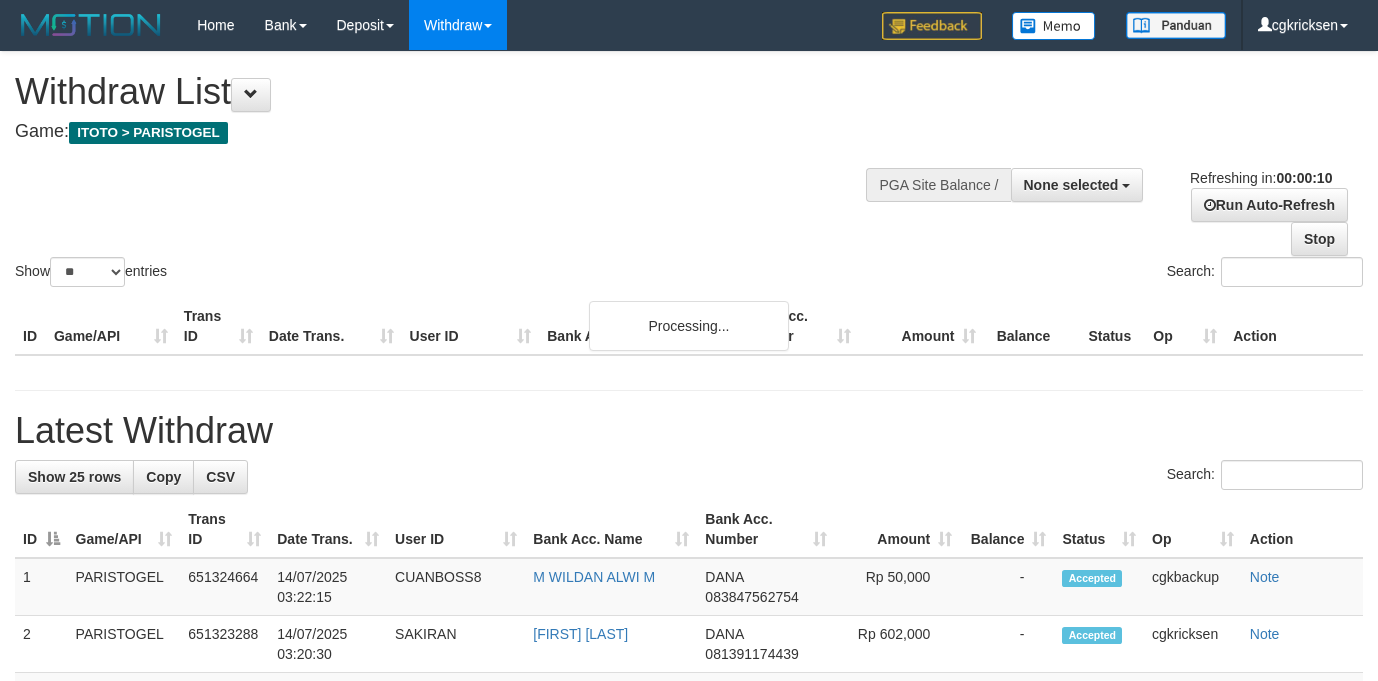 select 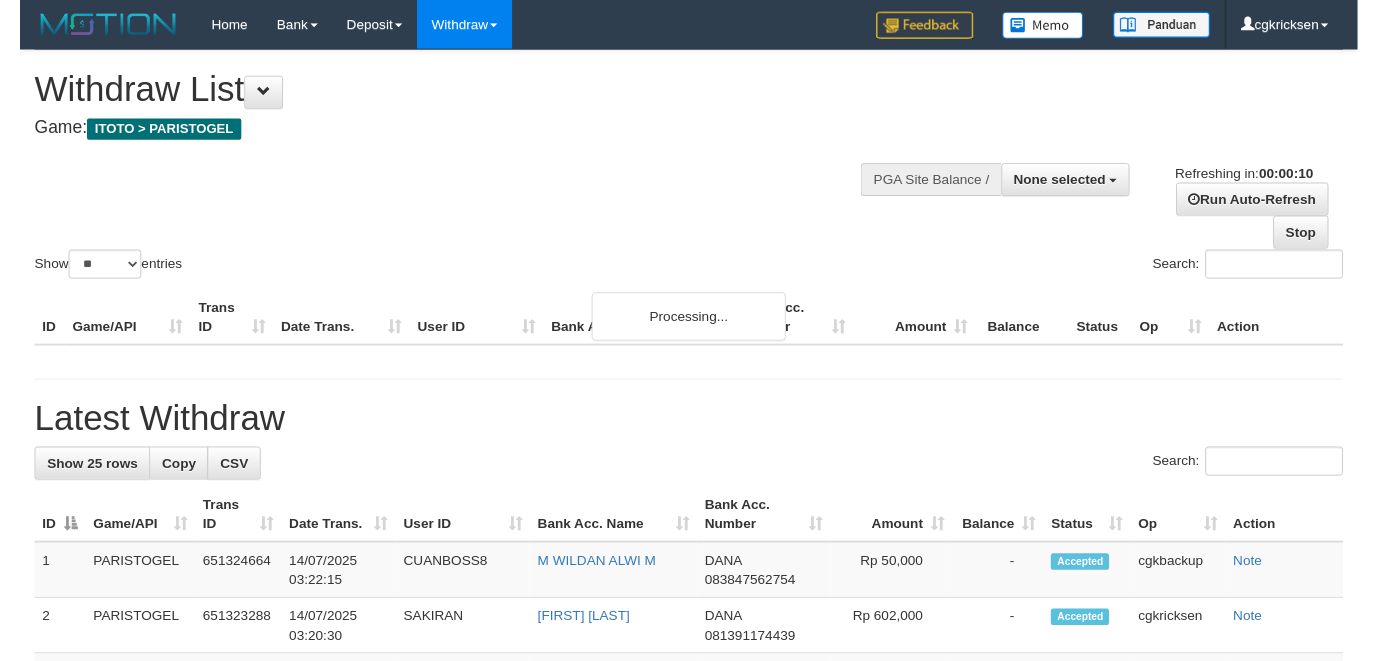 scroll, scrollTop: 0, scrollLeft: 0, axis: both 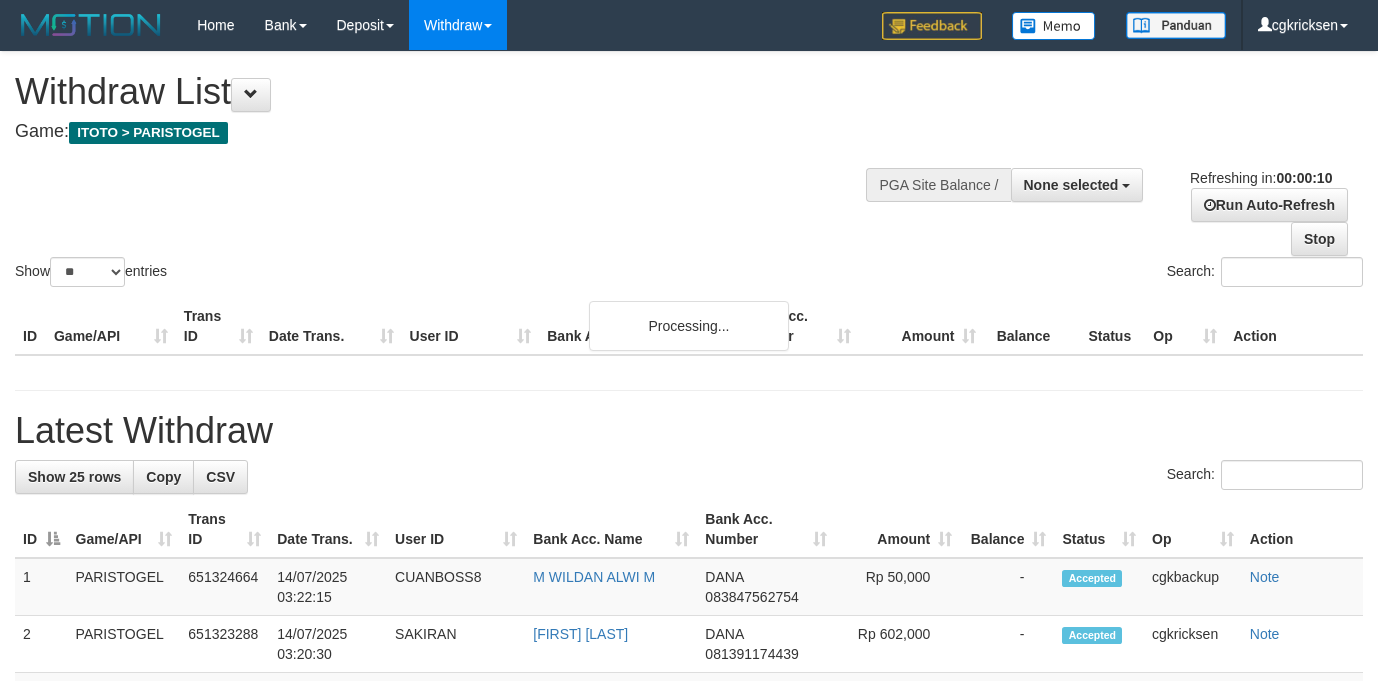 select 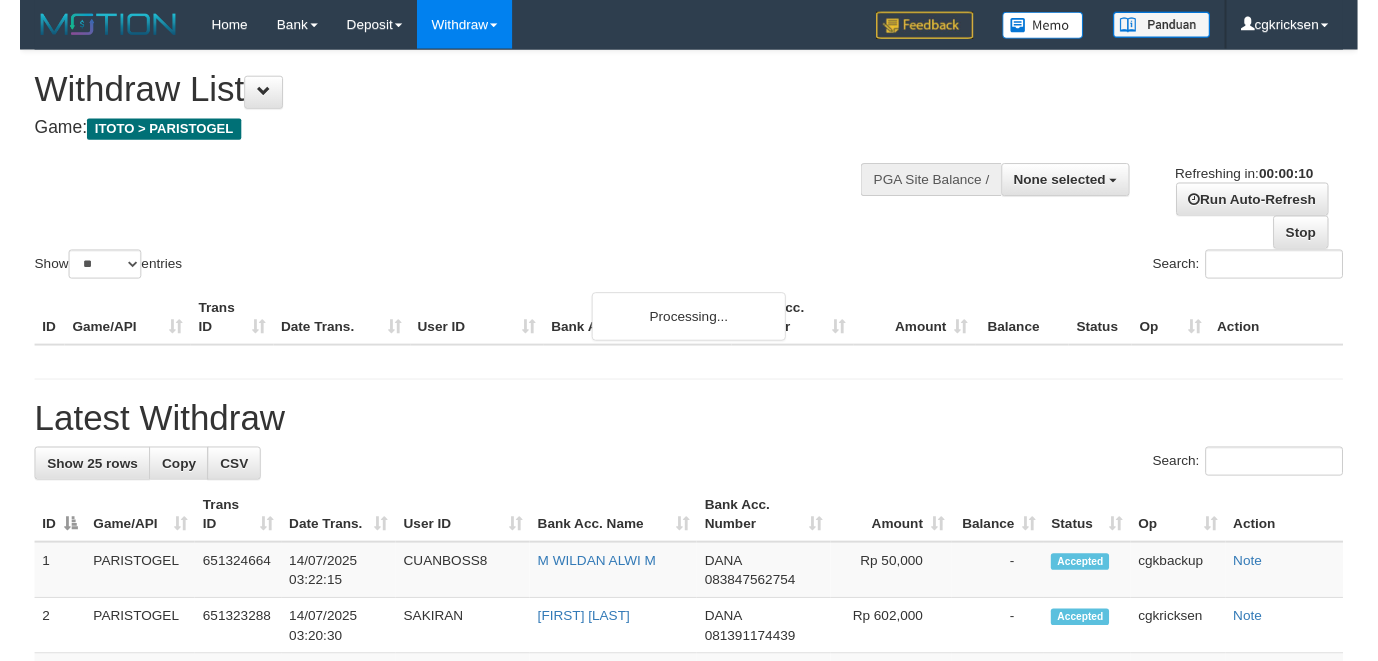 scroll, scrollTop: 0, scrollLeft: 0, axis: both 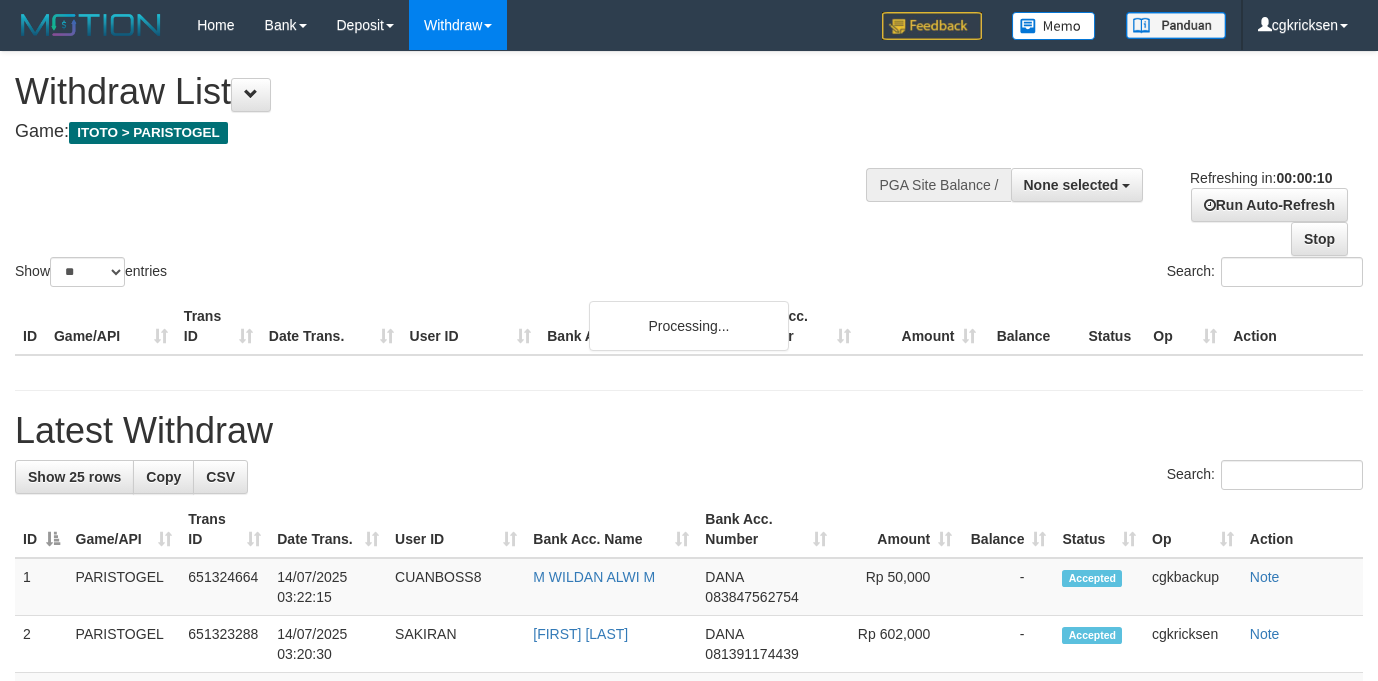 select 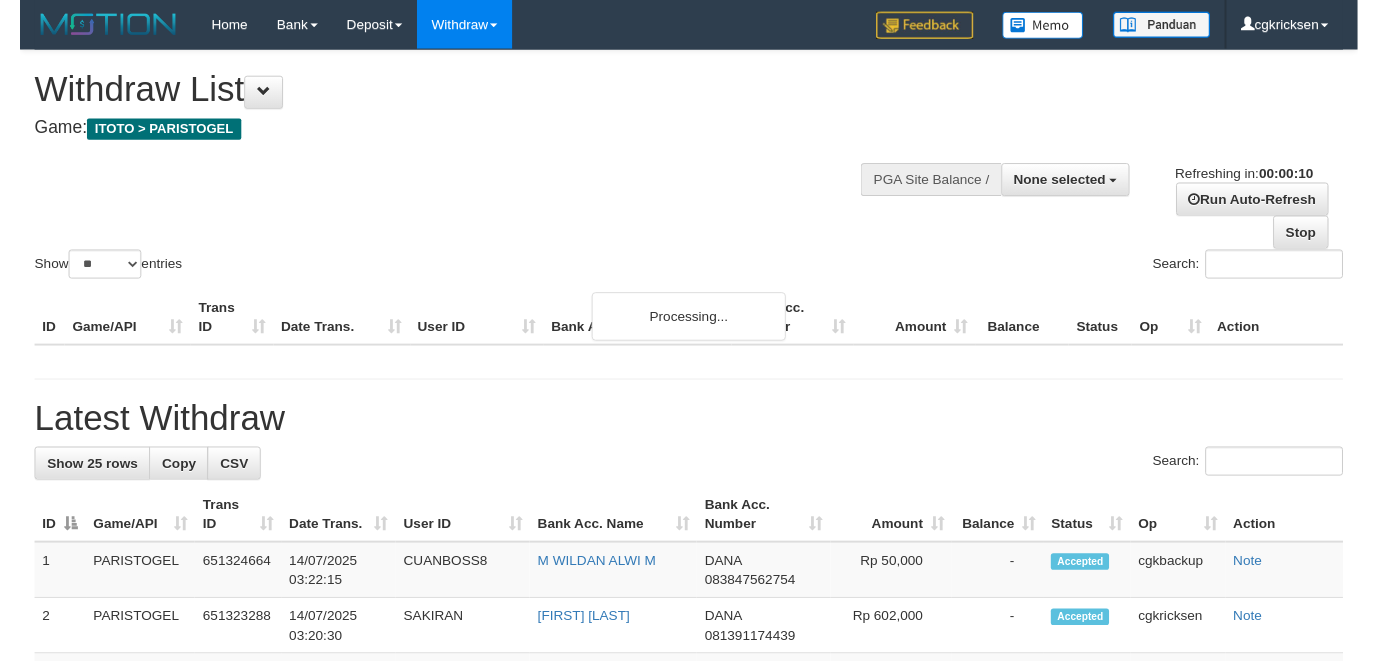 scroll, scrollTop: 0, scrollLeft: 0, axis: both 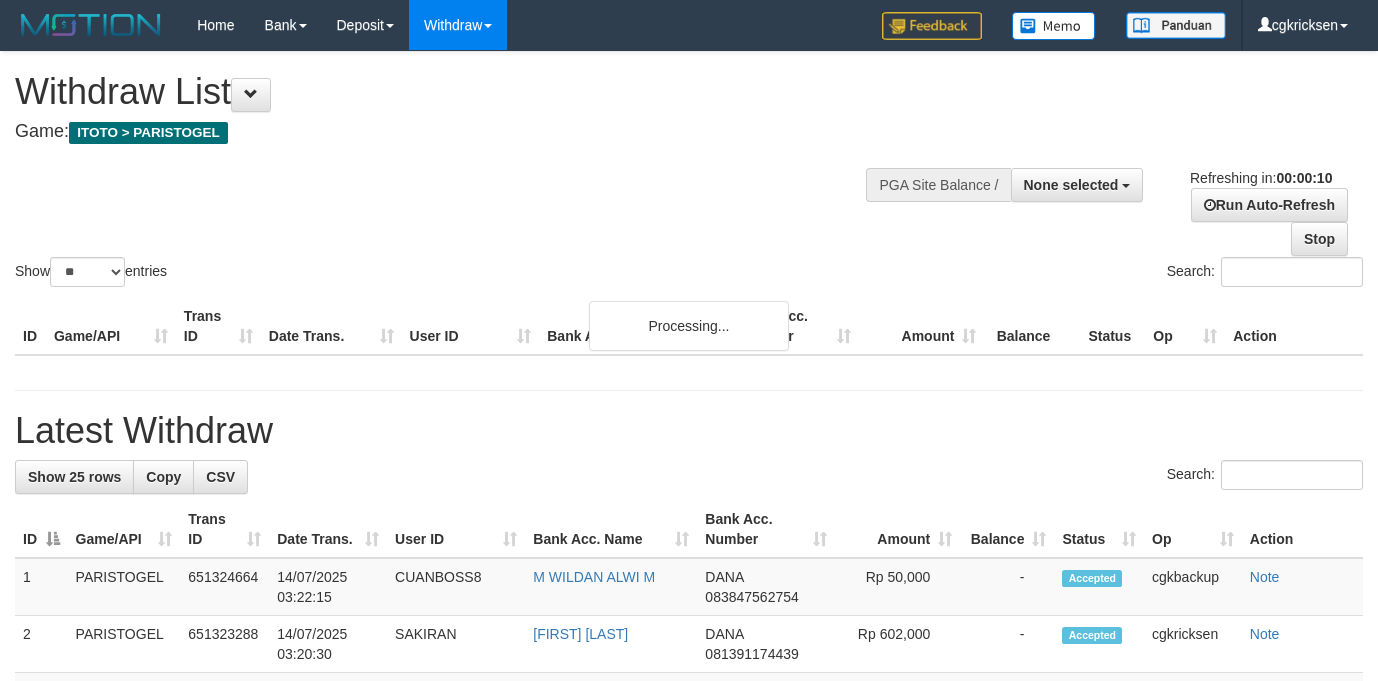 select 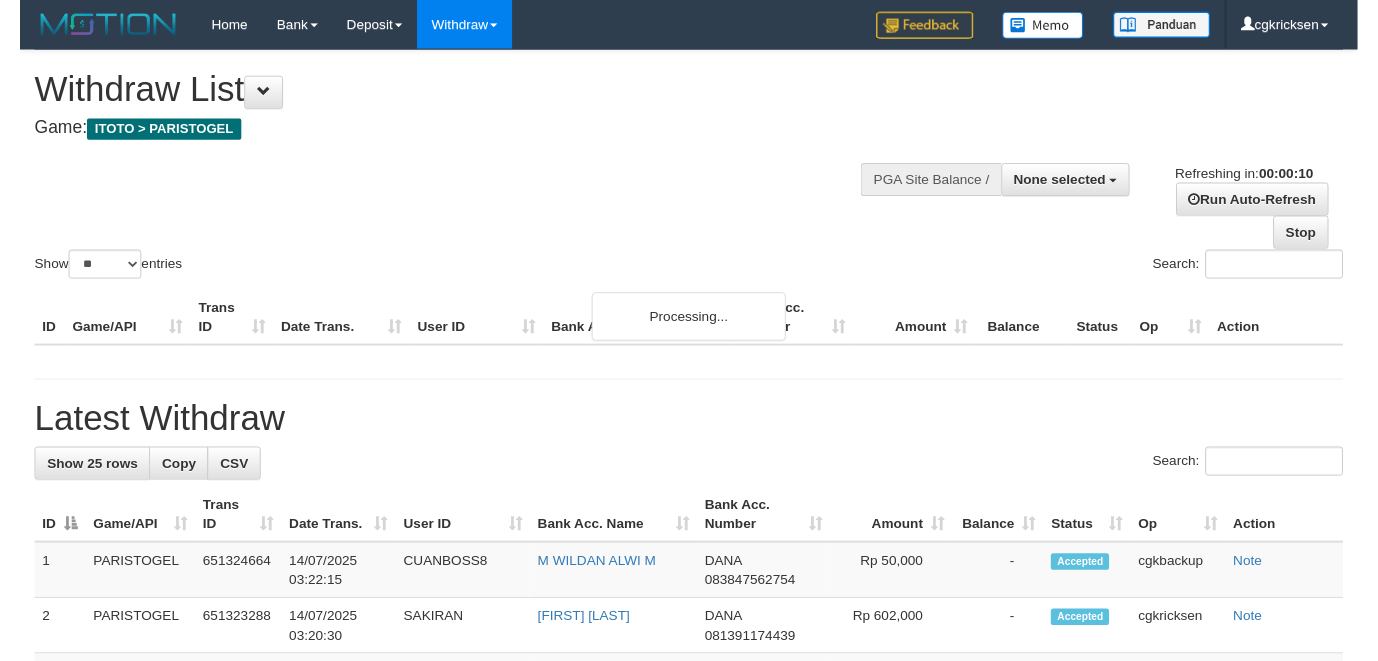scroll, scrollTop: 0, scrollLeft: 0, axis: both 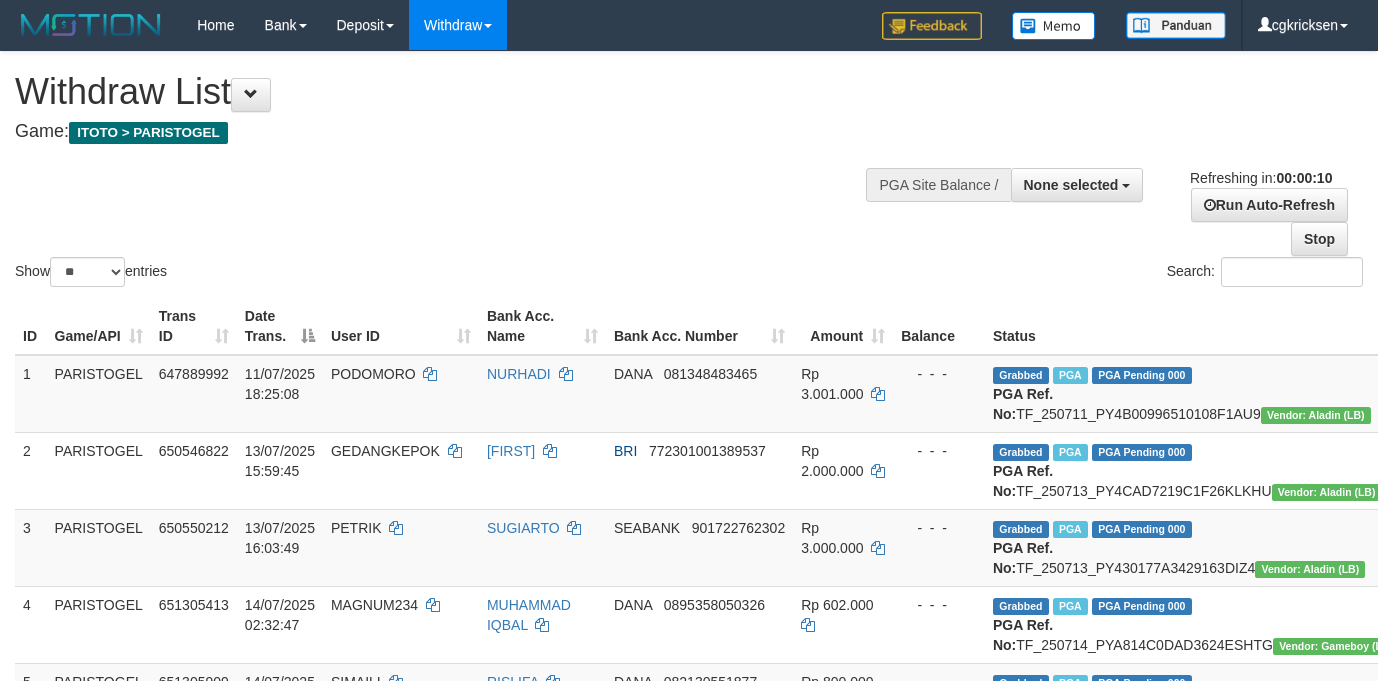select 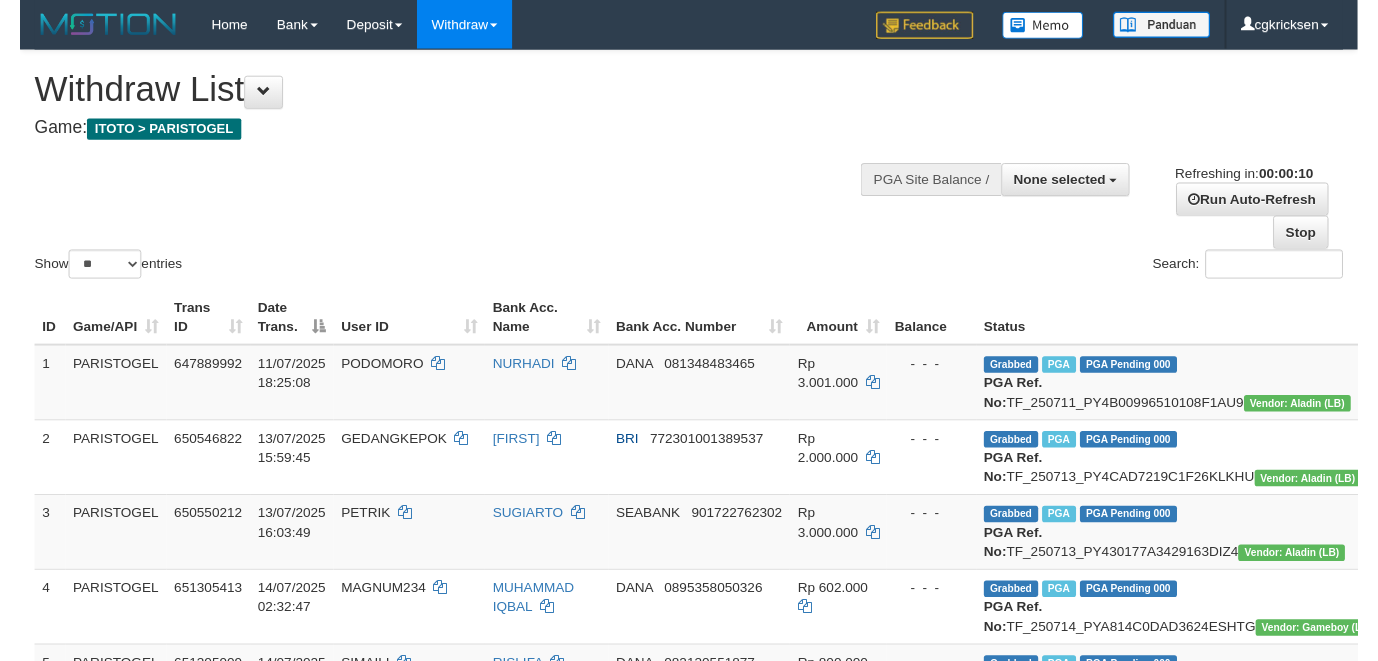 scroll, scrollTop: 0, scrollLeft: 0, axis: both 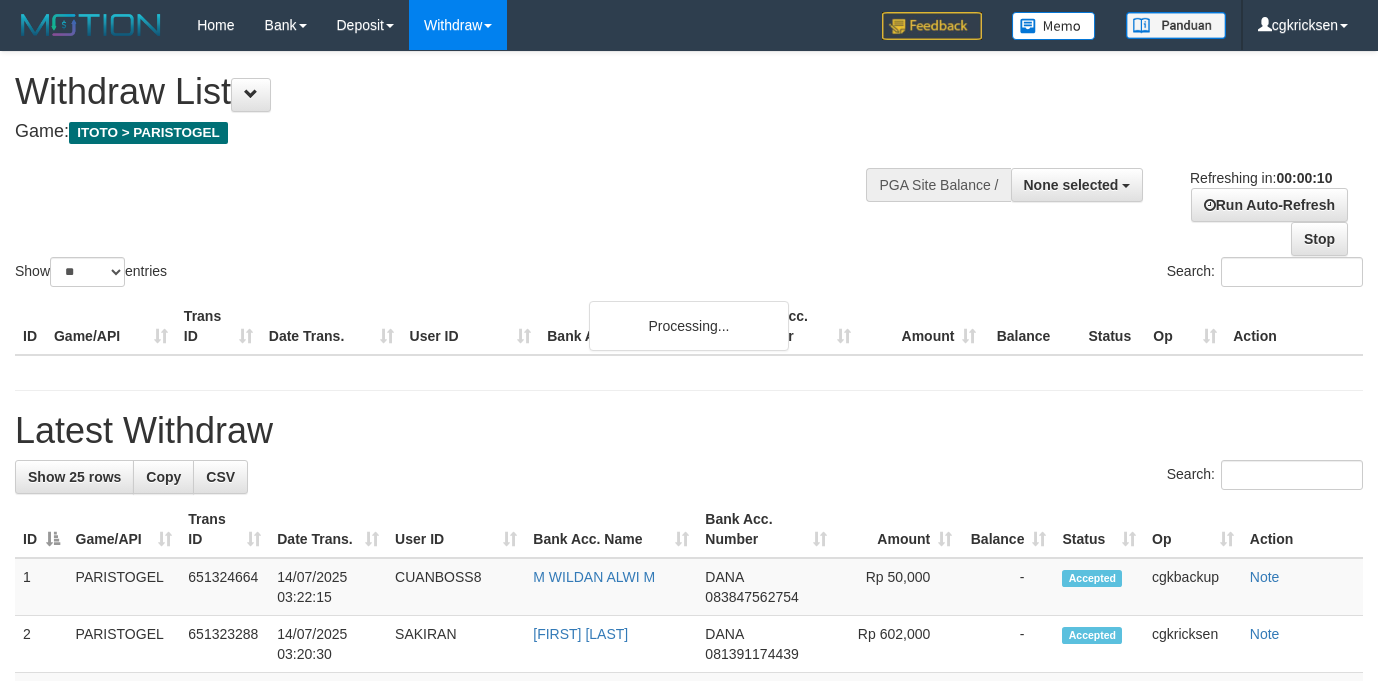 select 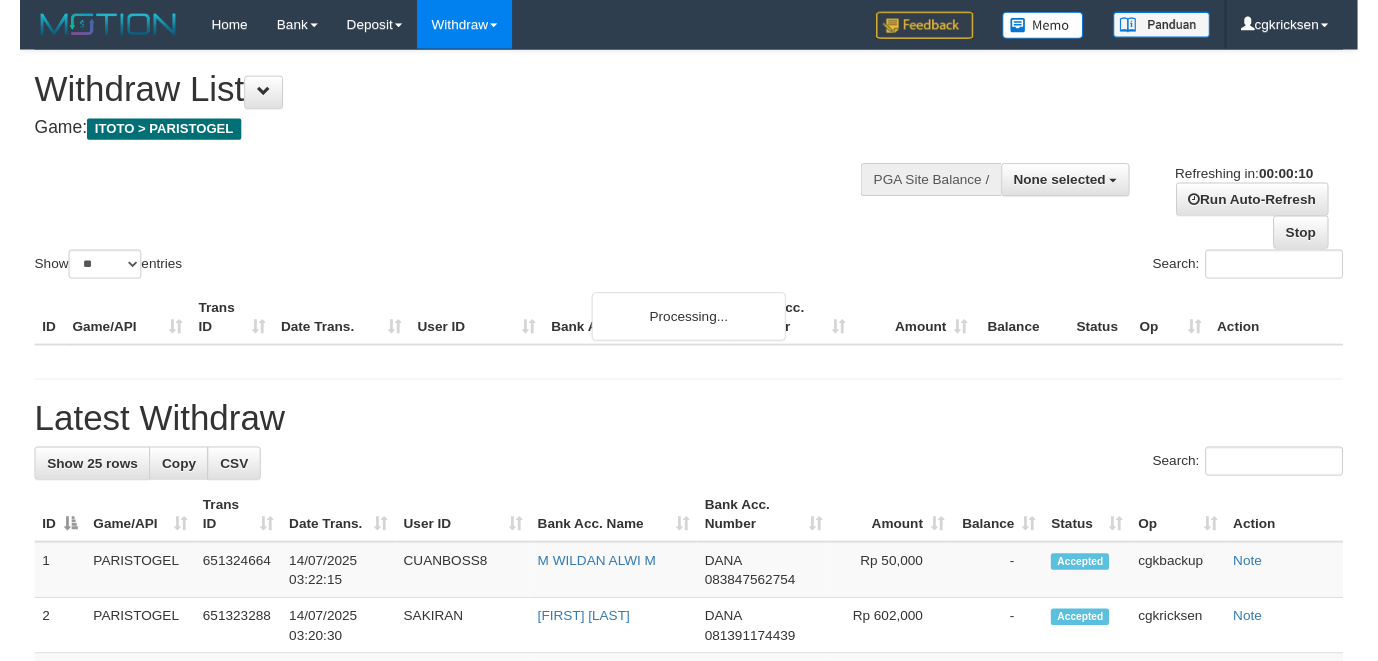 scroll, scrollTop: 0, scrollLeft: 0, axis: both 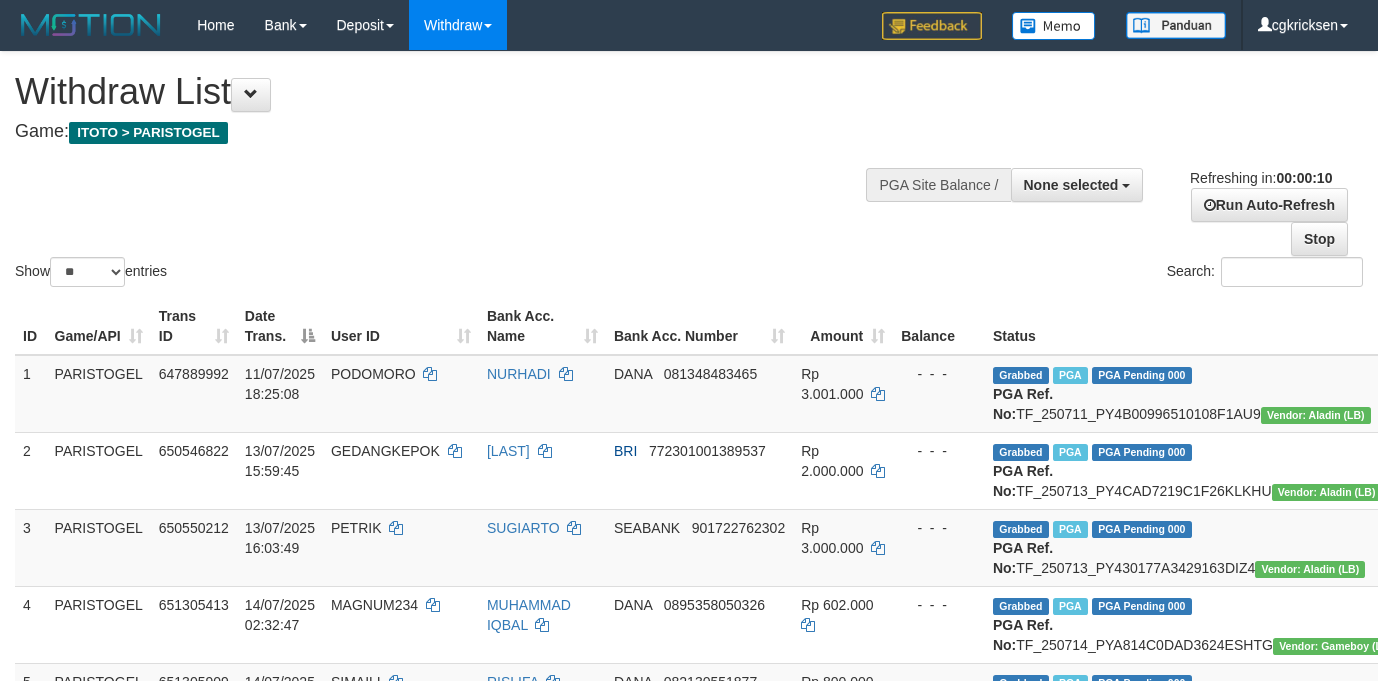 select 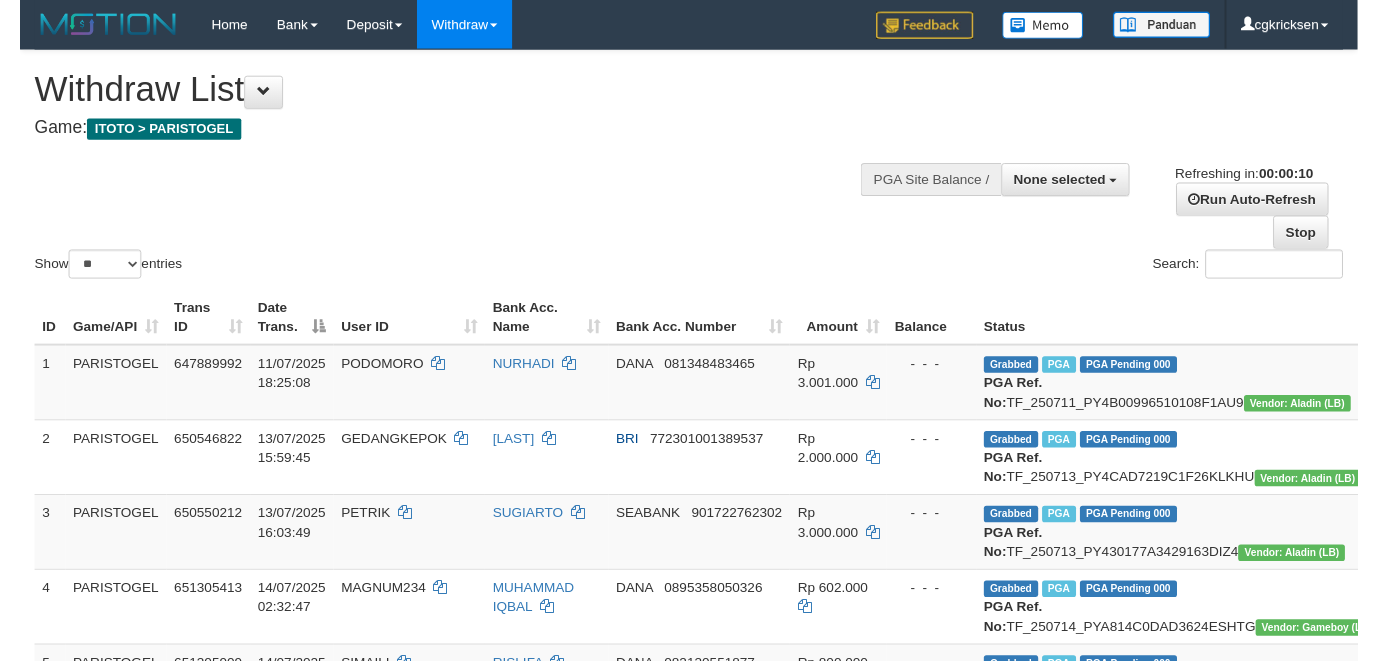 scroll, scrollTop: 0, scrollLeft: 0, axis: both 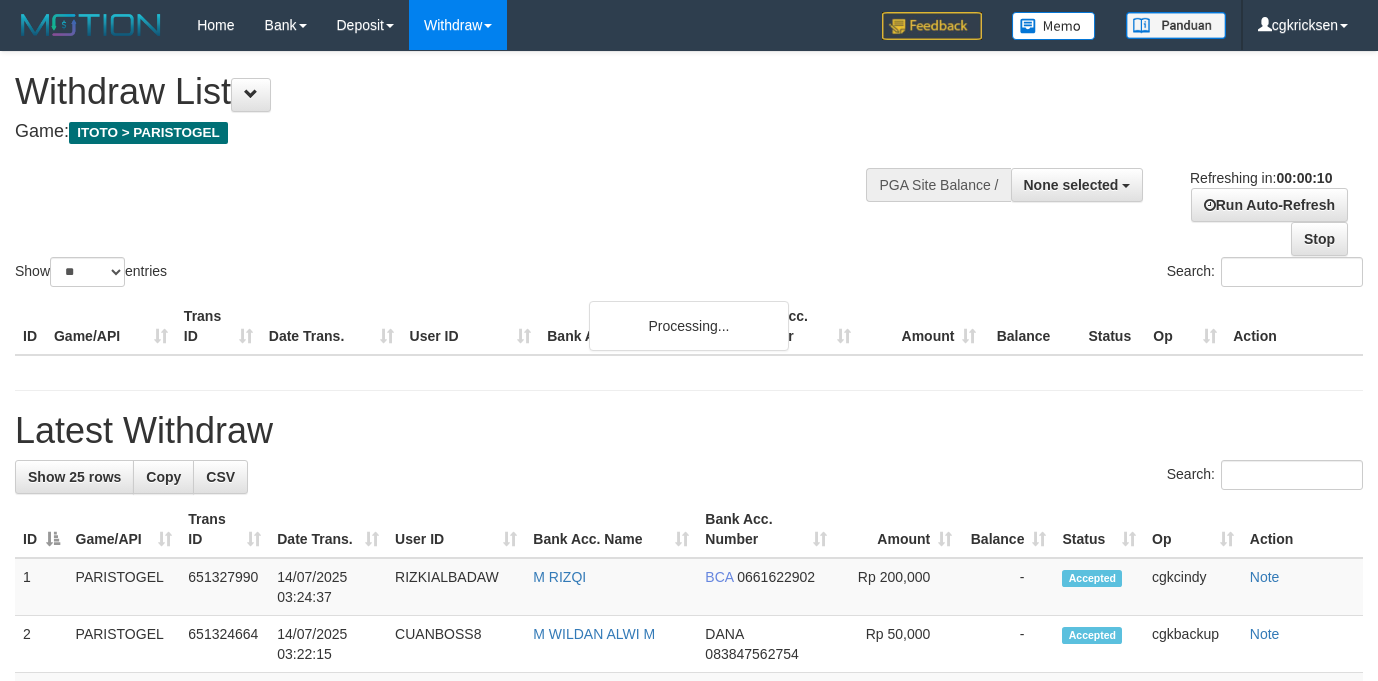 select 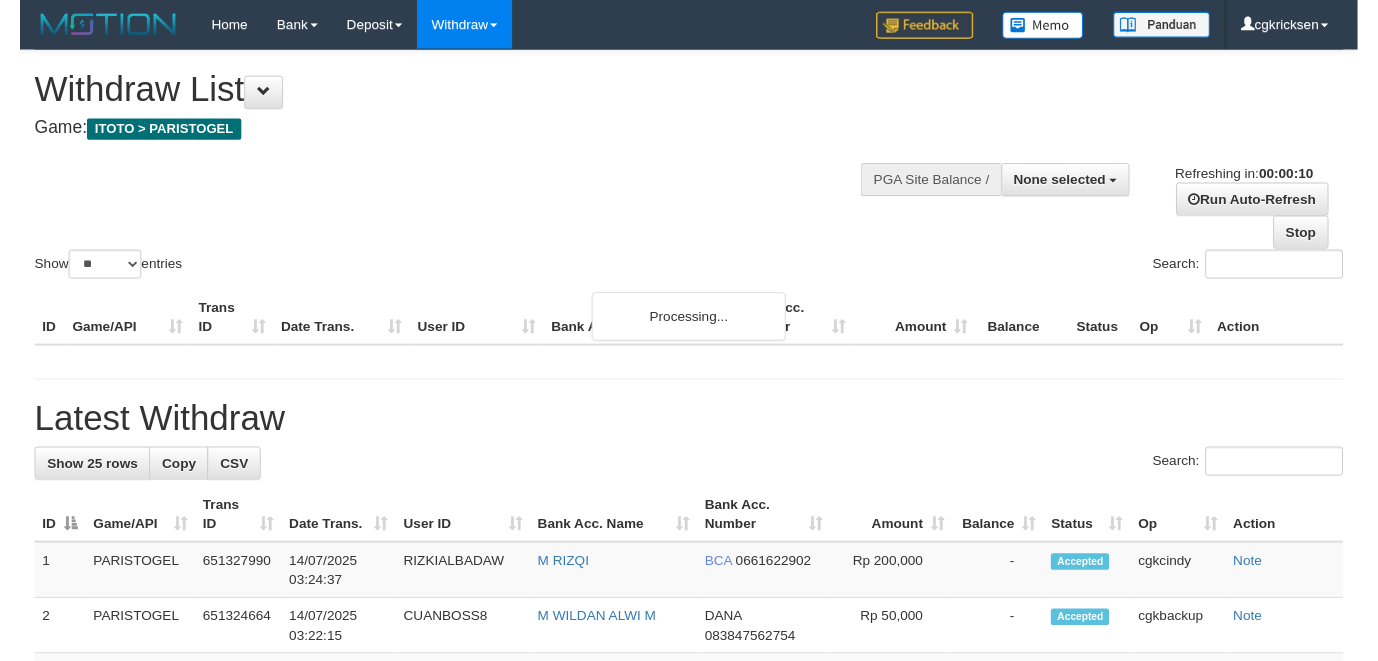 scroll, scrollTop: 0, scrollLeft: 0, axis: both 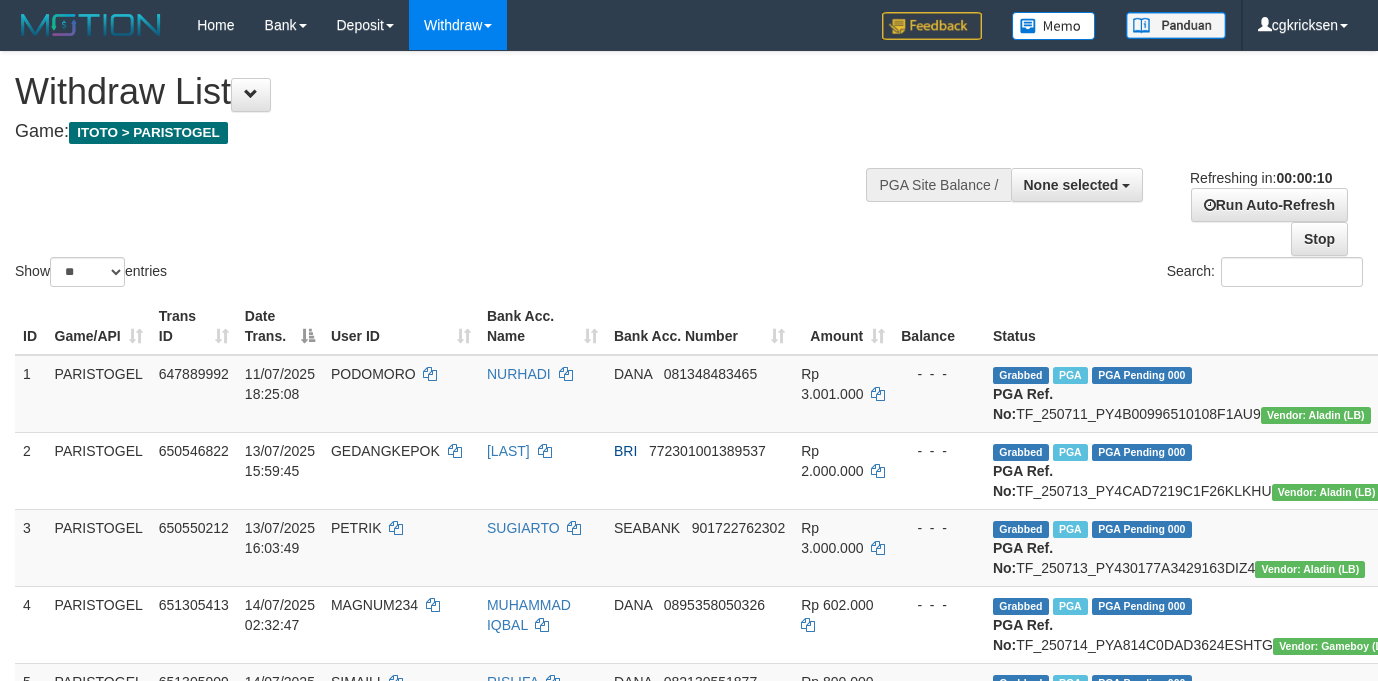 select 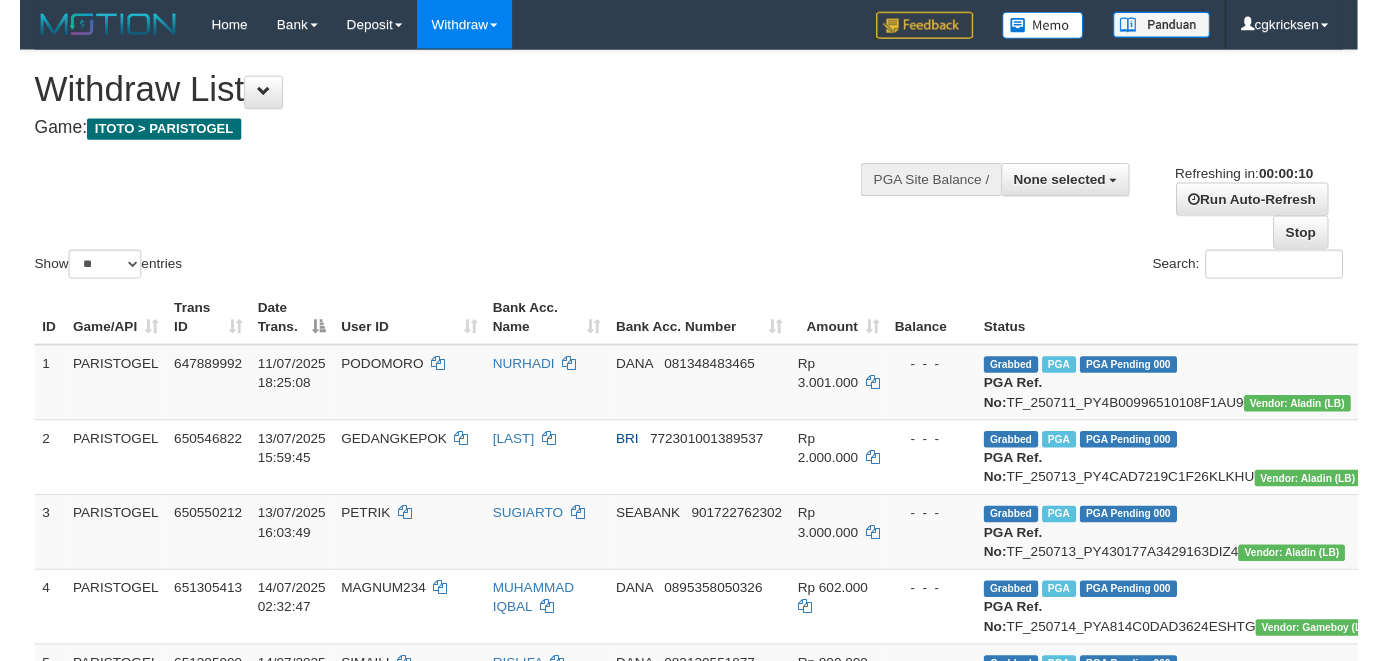 scroll, scrollTop: 0, scrollLeft: 0, axis: both 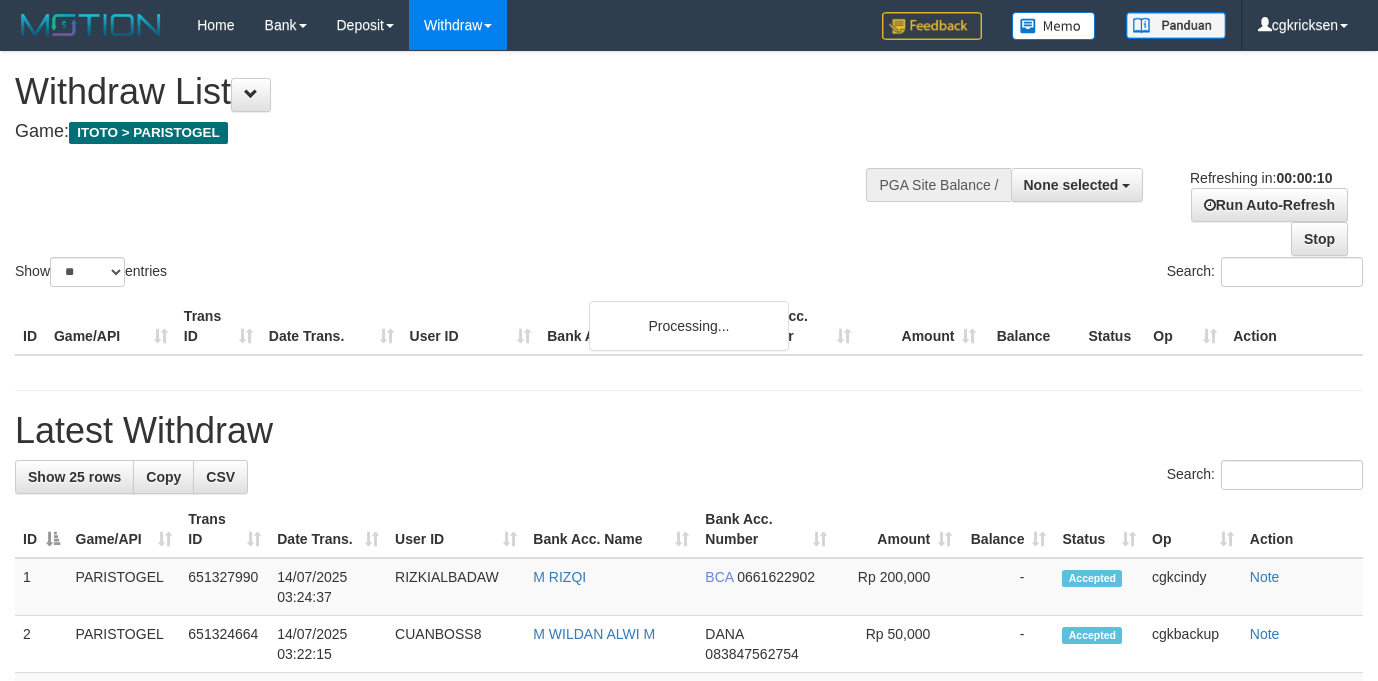 select 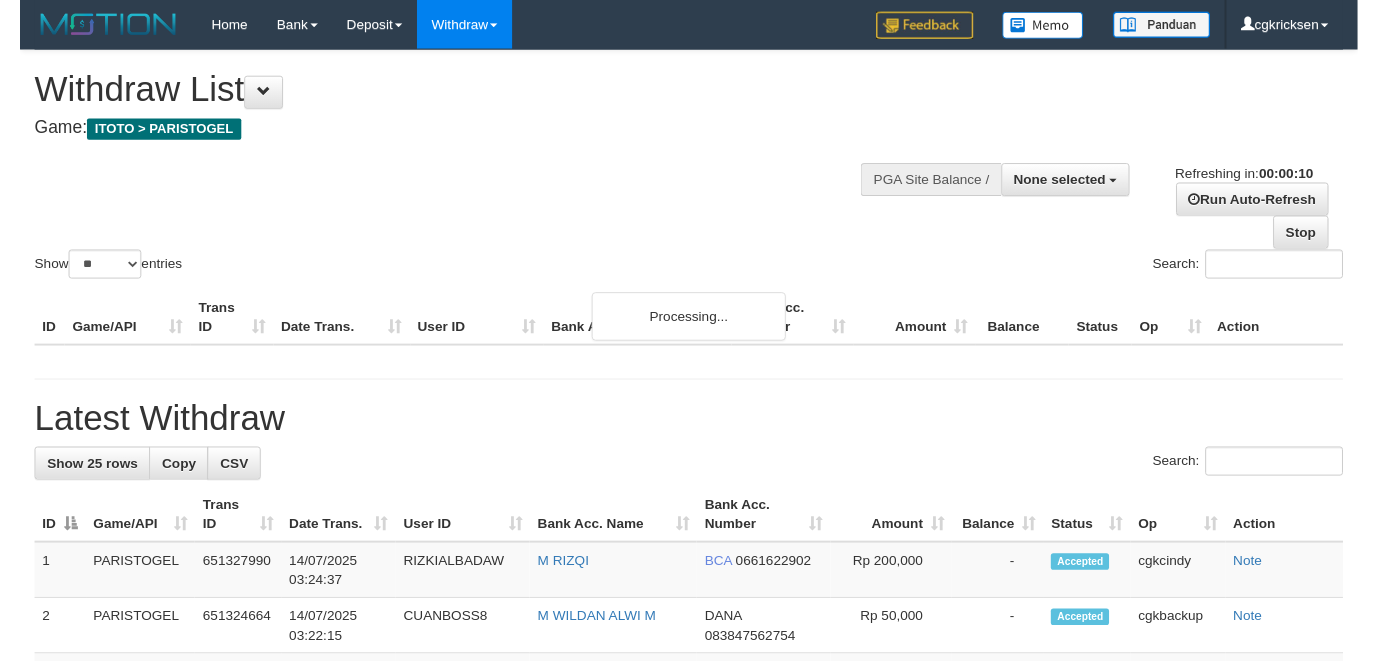 scroll, scrollTop: 0, scrollLeft: 0, axis: both 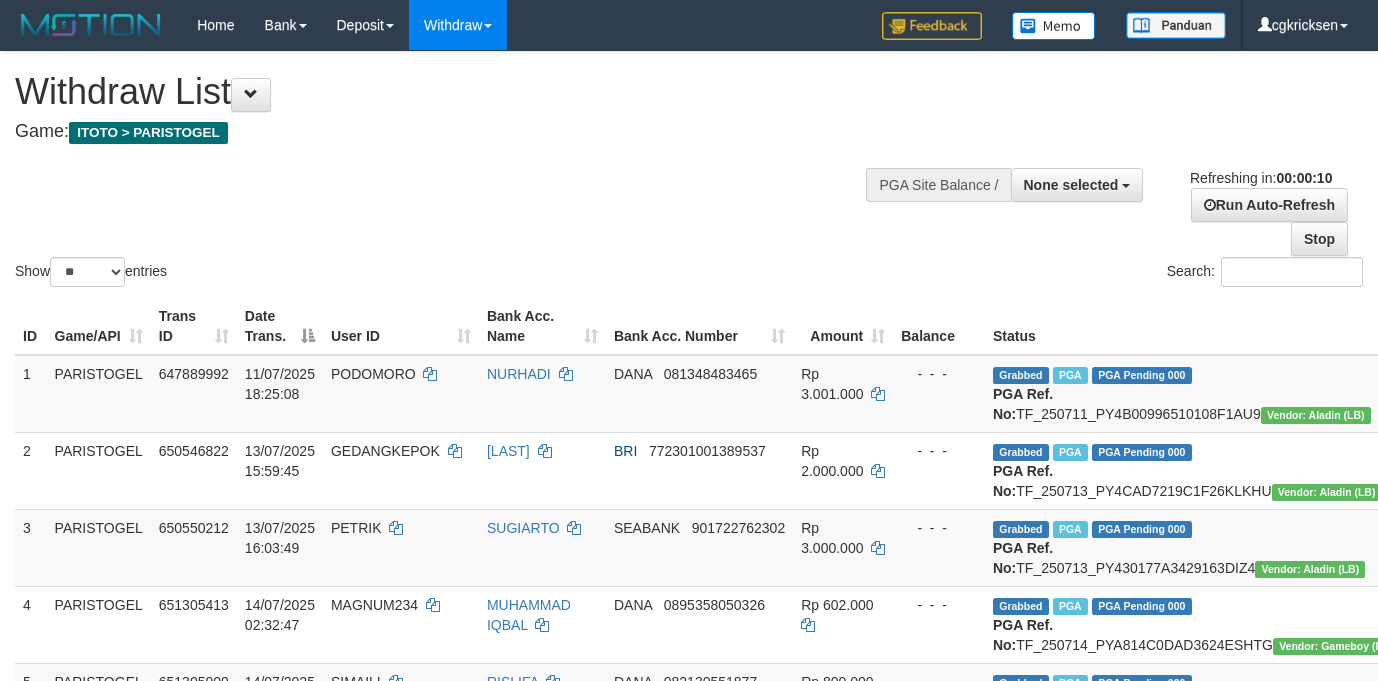 select 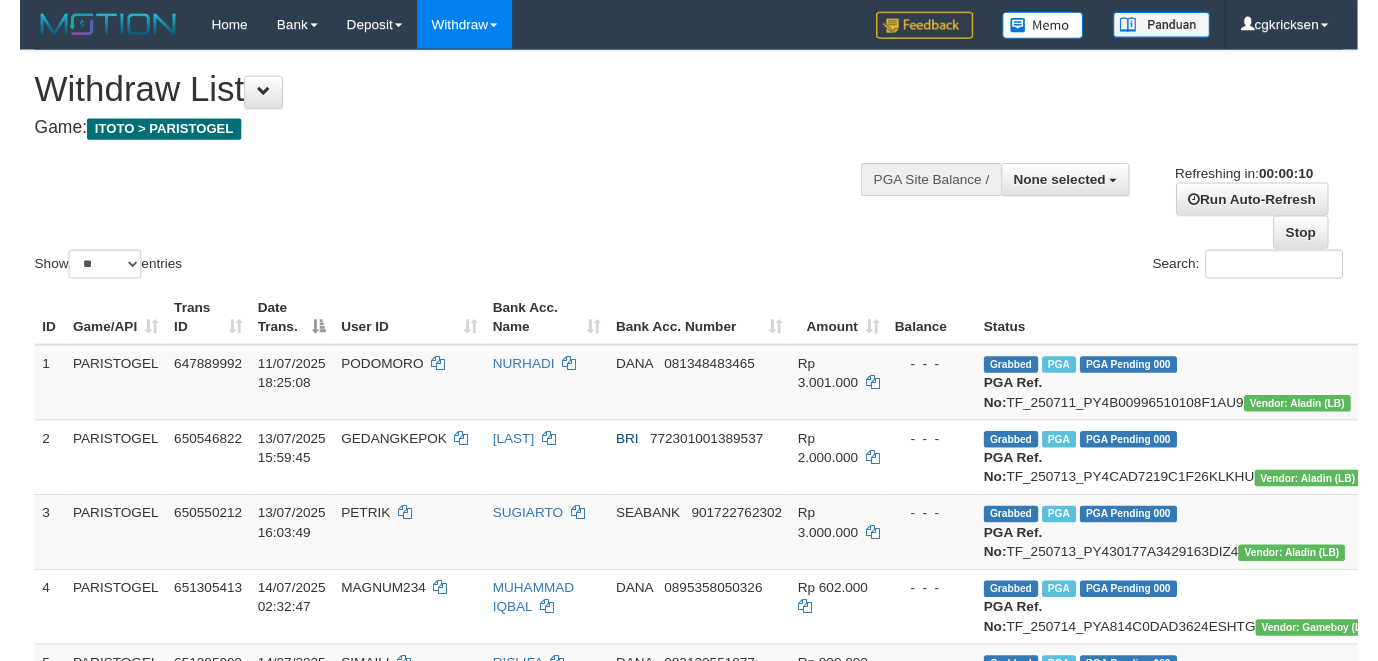 scroll, scrollTop: 0, scrollLeft: 0, axis: both 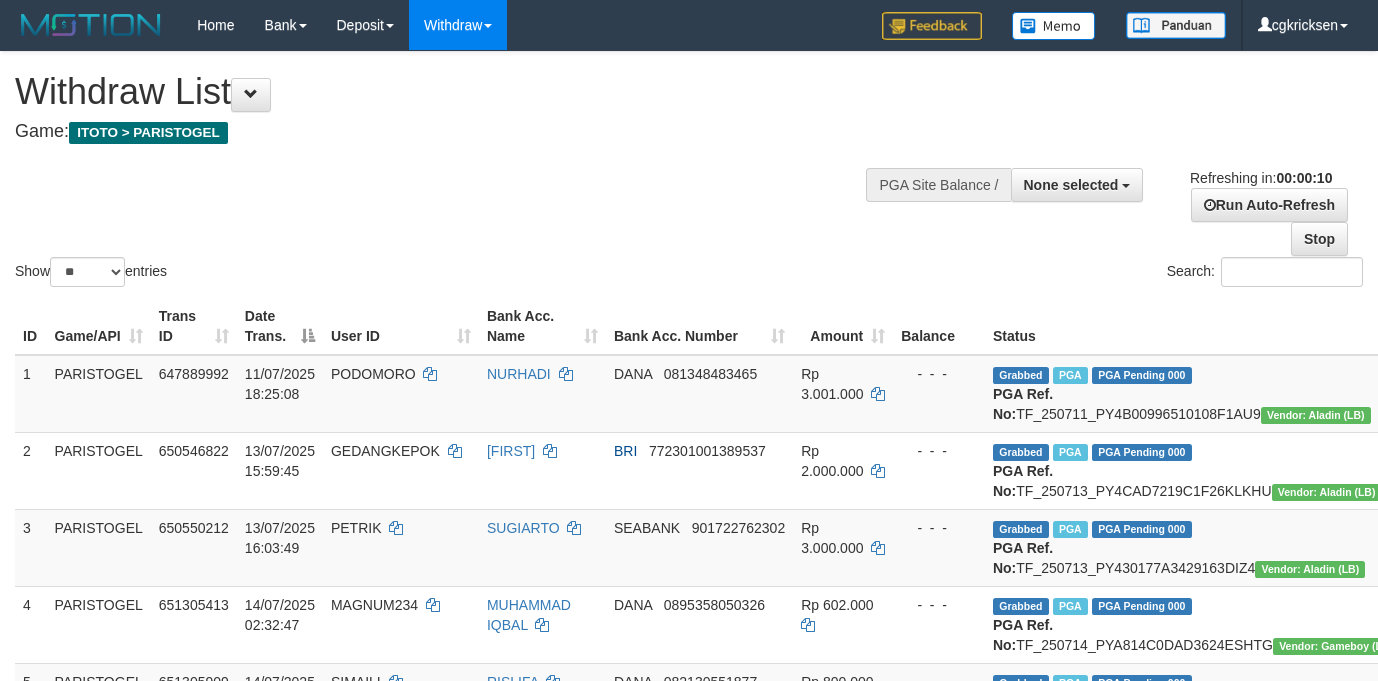 select 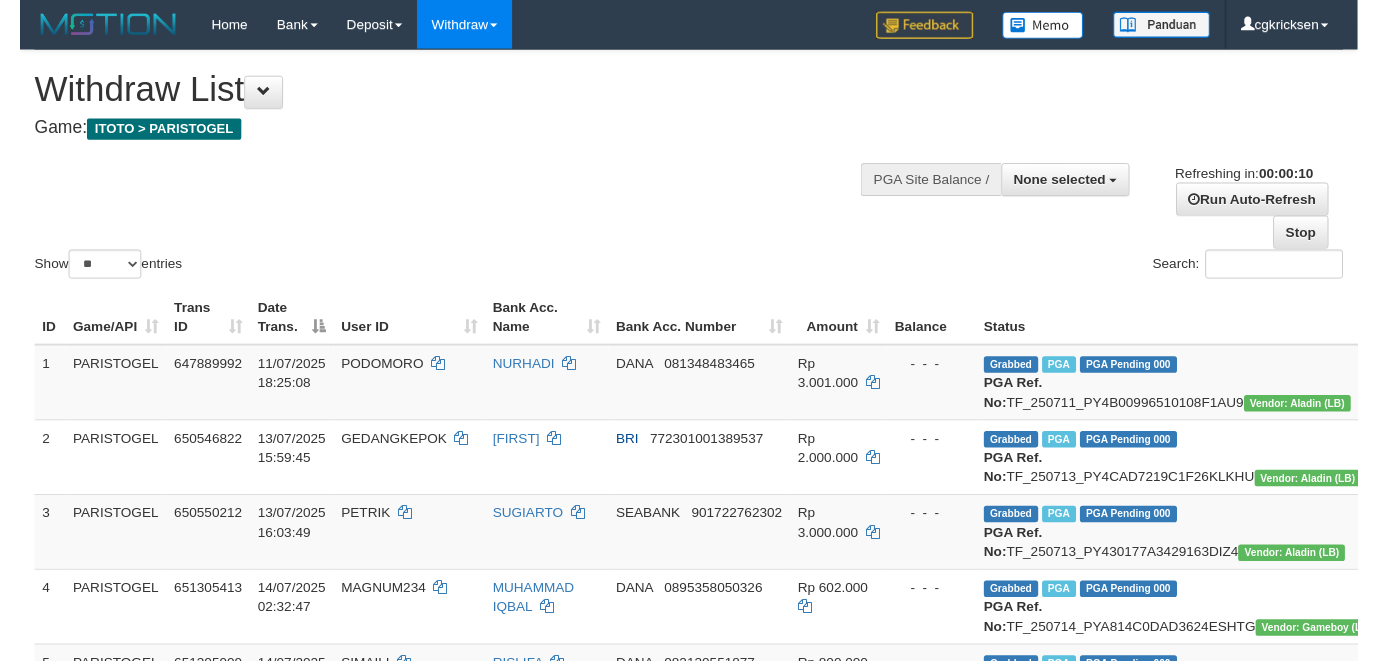 scroll, scrollTop: 0, scrollLeft: 0, axis: both 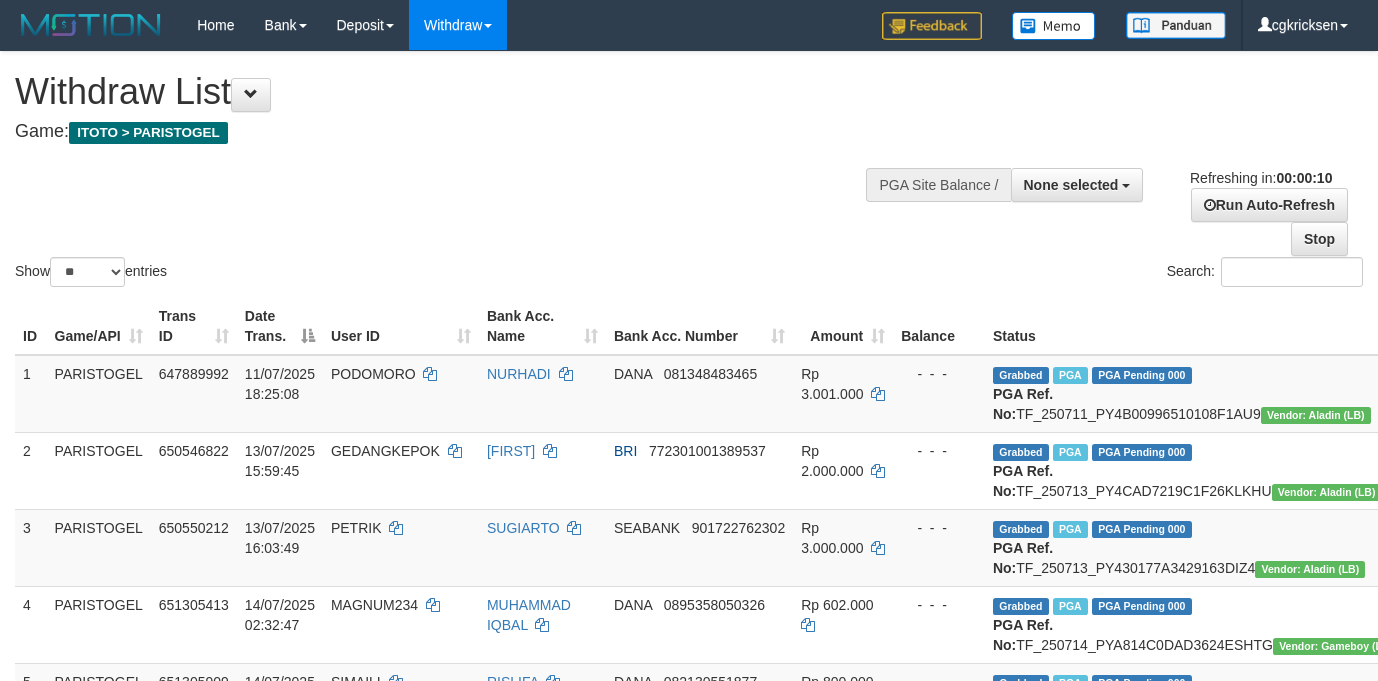 select 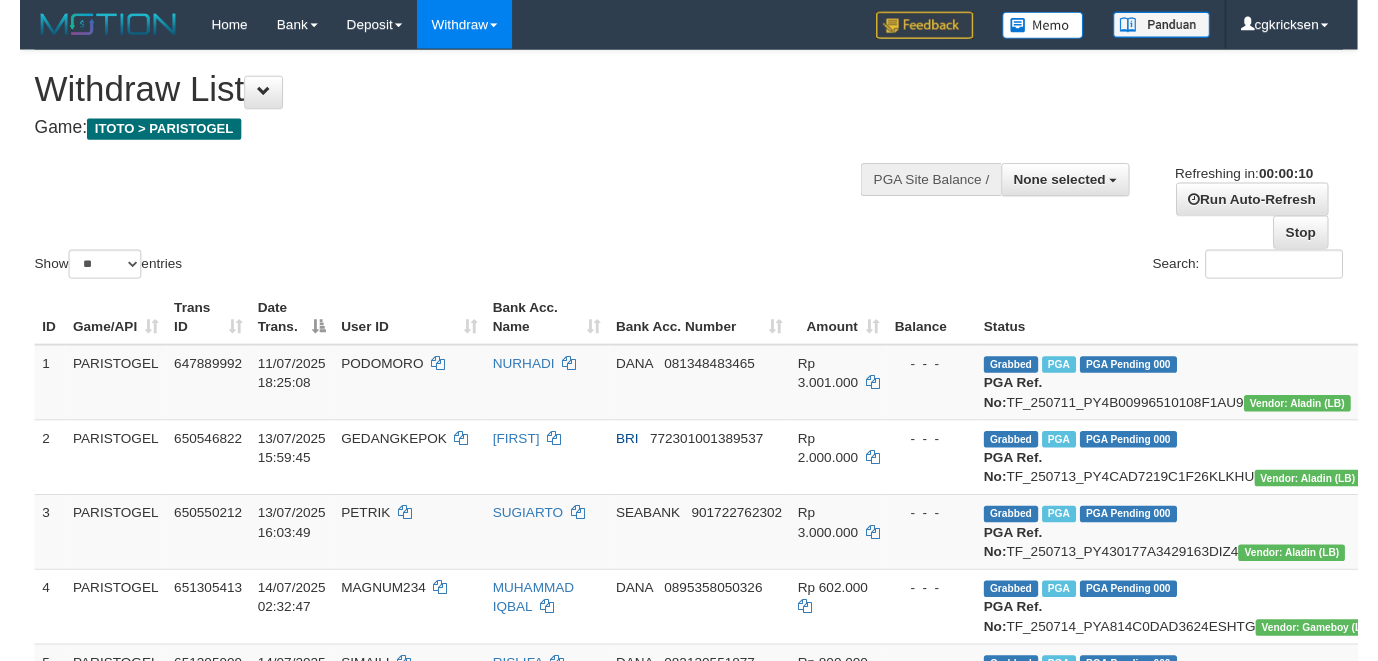 scroll, scrollTop: 0, scrollLeft: 0, axis: both 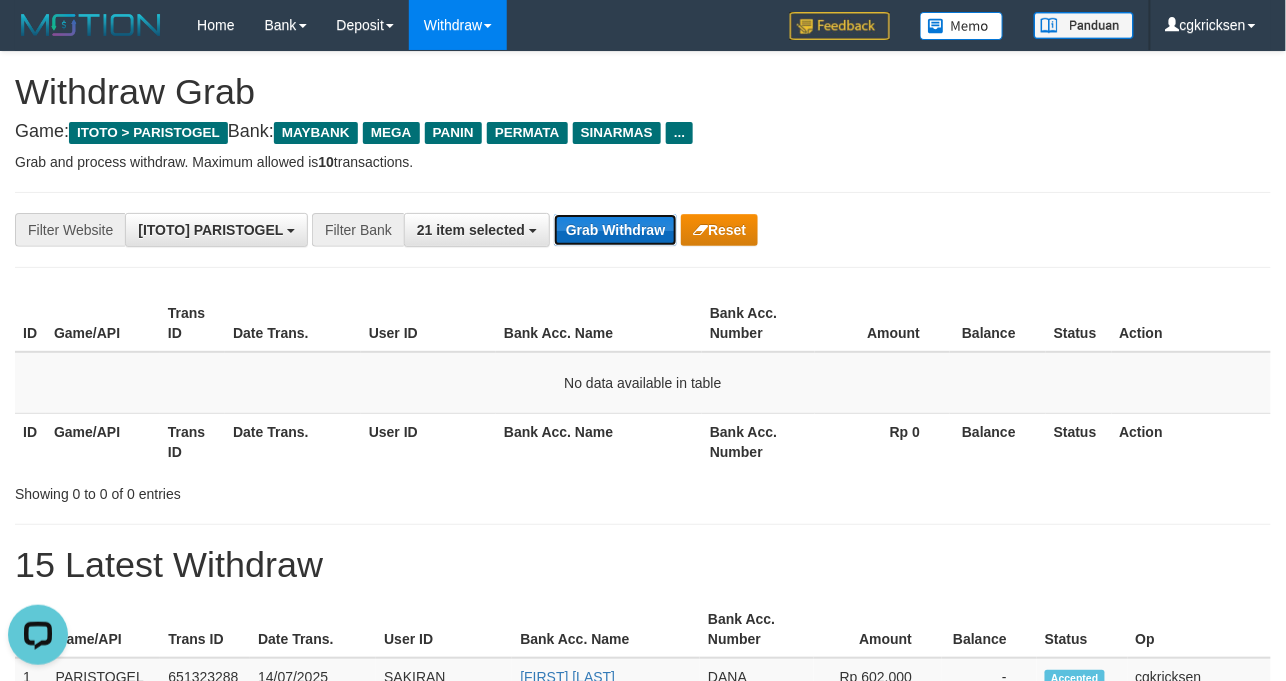 click on "Grab Withdraw" at bounding box center [615, 230] 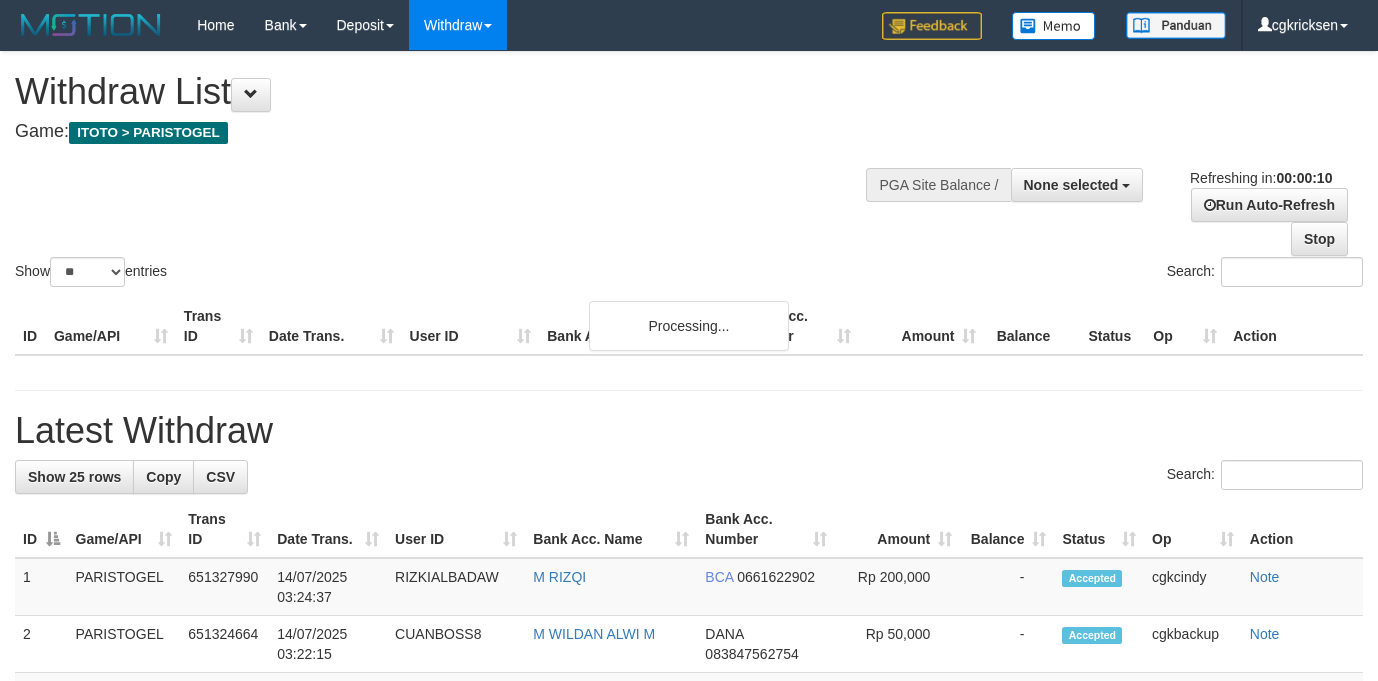 select 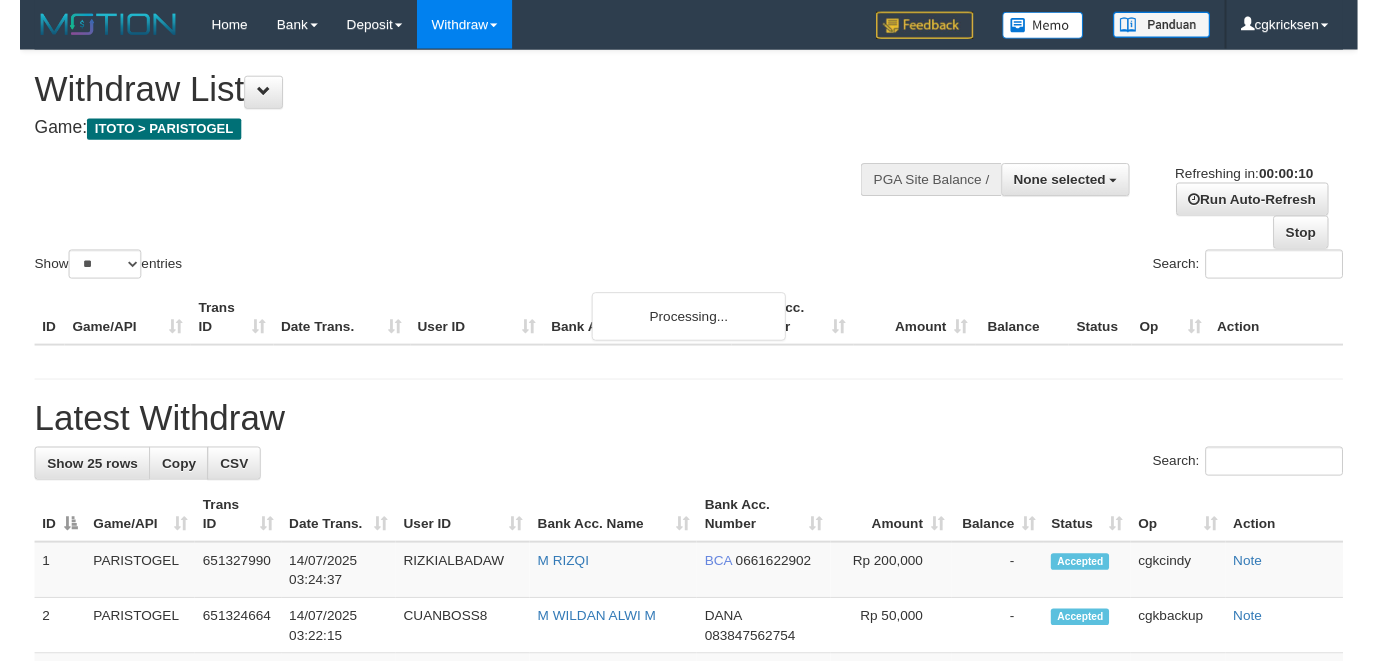 scroll, scrollTop: 0, scrollLeft: 0, axis: both 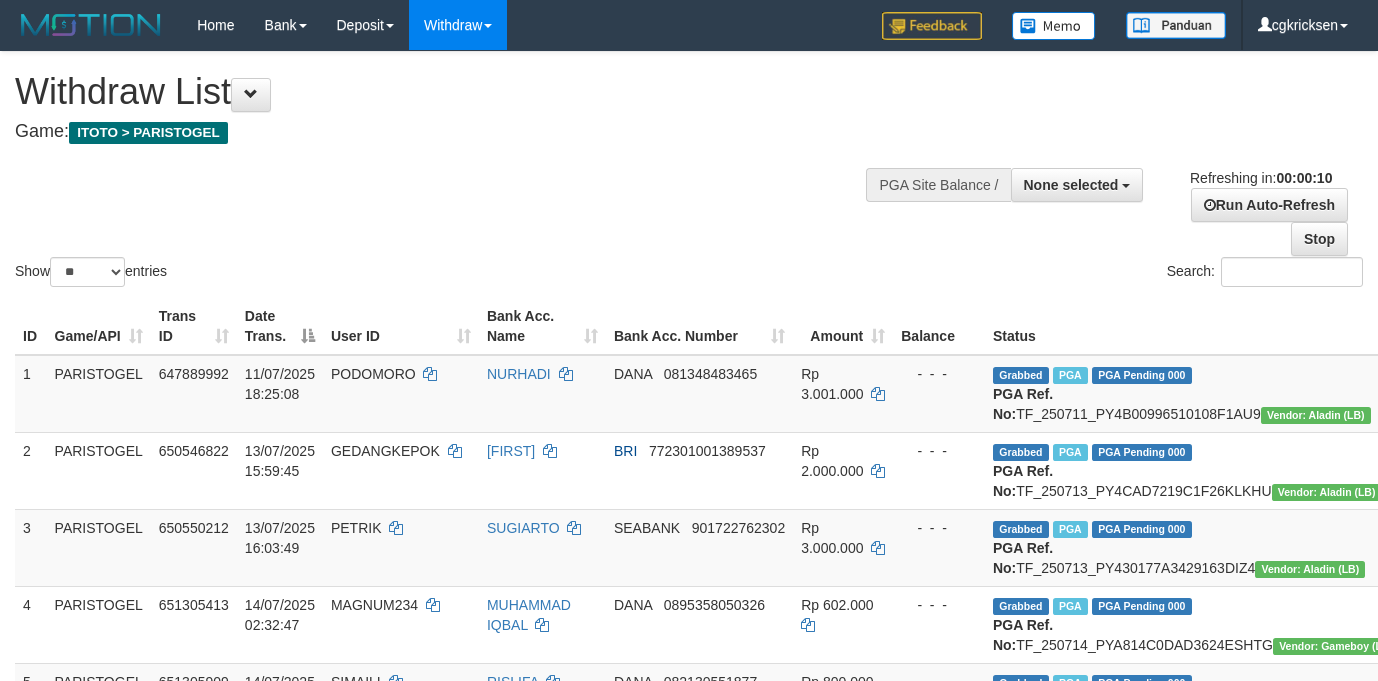 select 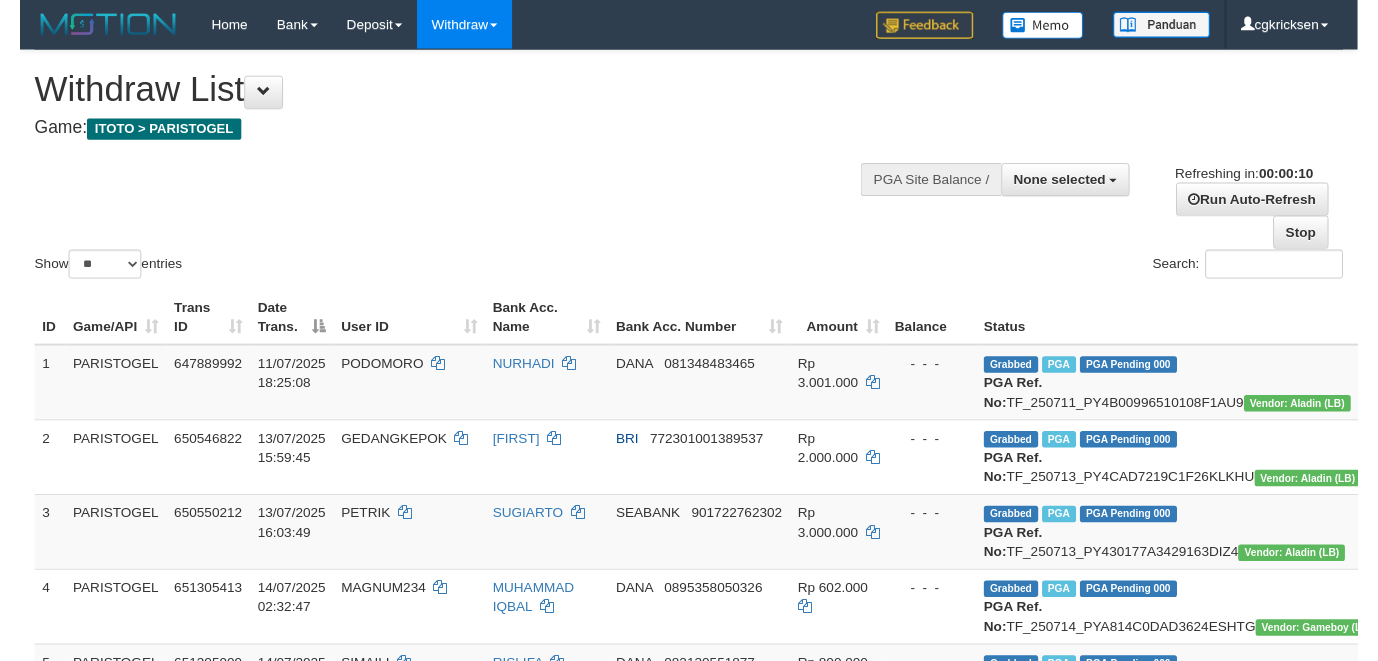 scroll, scrollTop: 0, scrollLeft: 0, axis: both 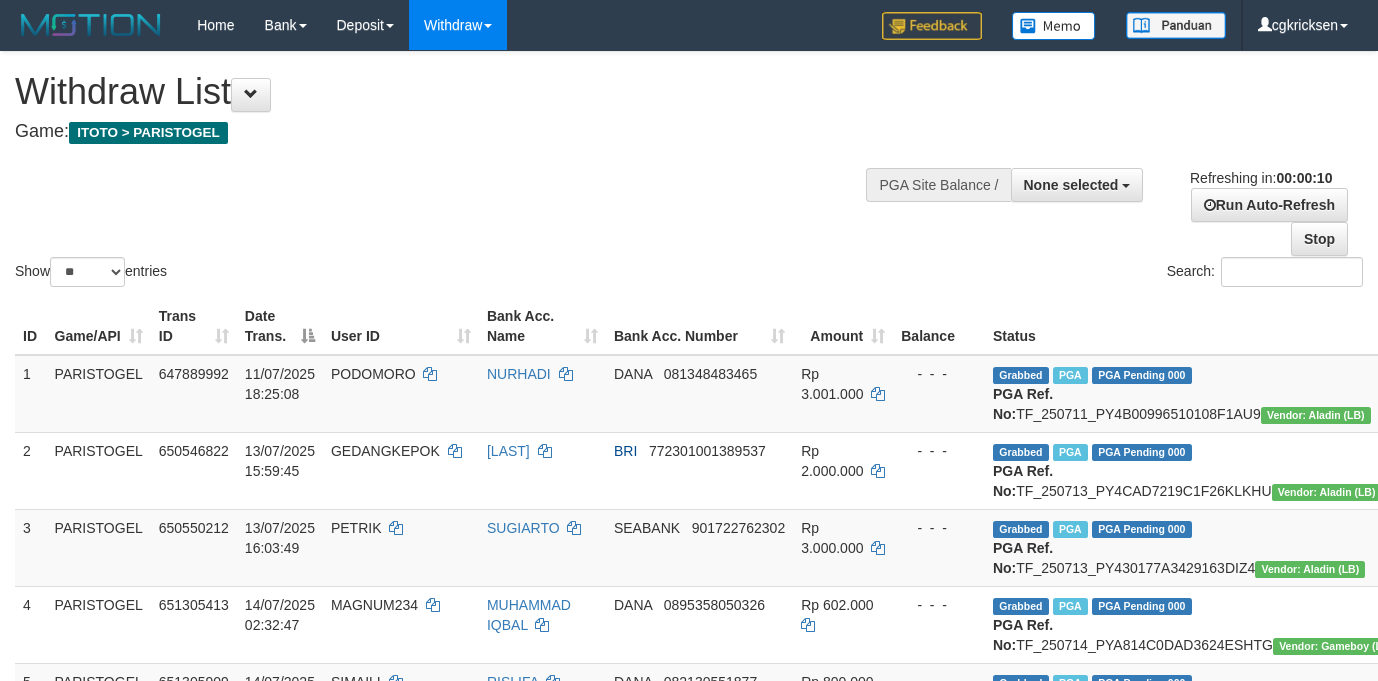 select 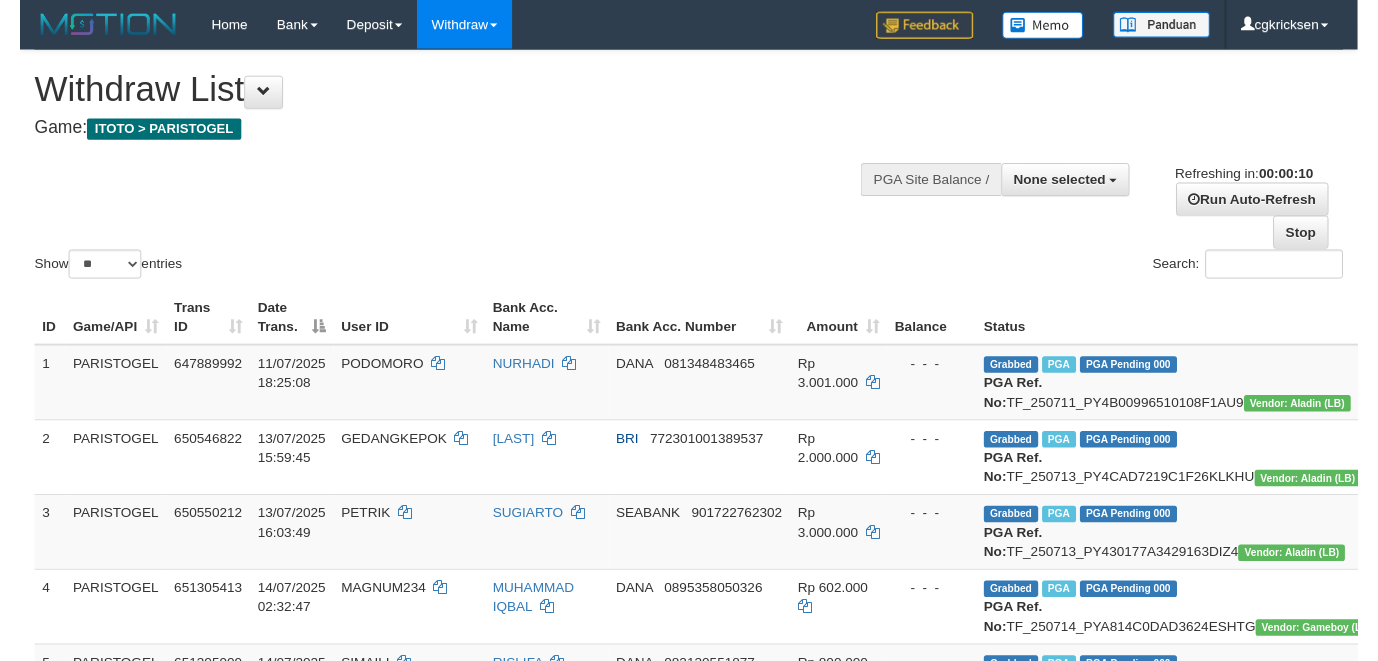 scroll, scrollTop: 0, scrollLeft: 0, axis: both 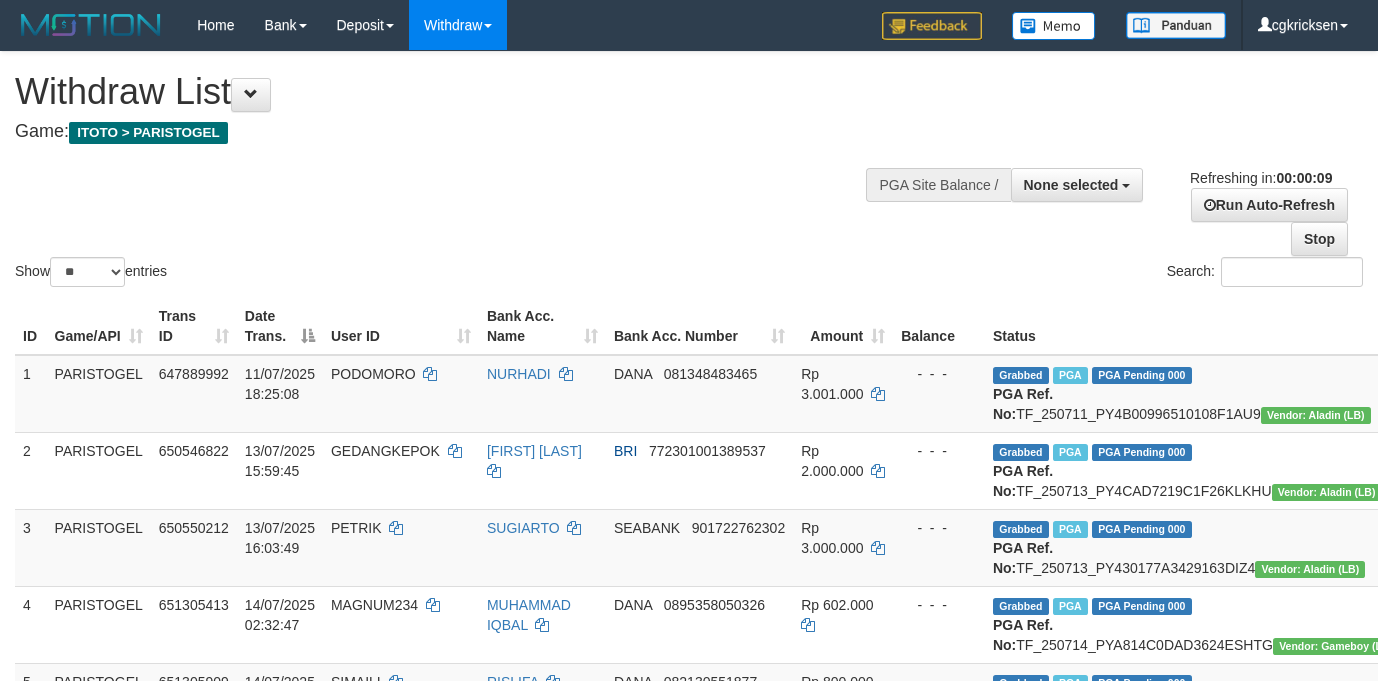 select 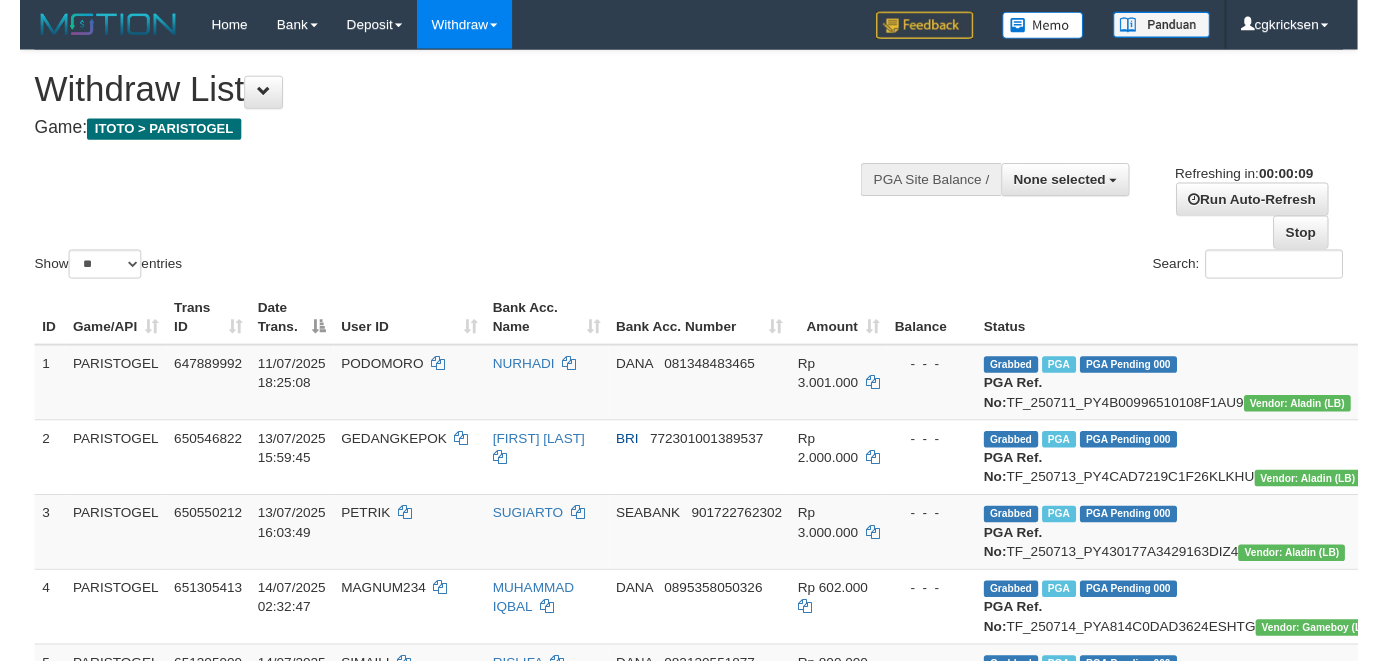 scroll, scrollTop: 0, scrollLeft: 0, axis: both 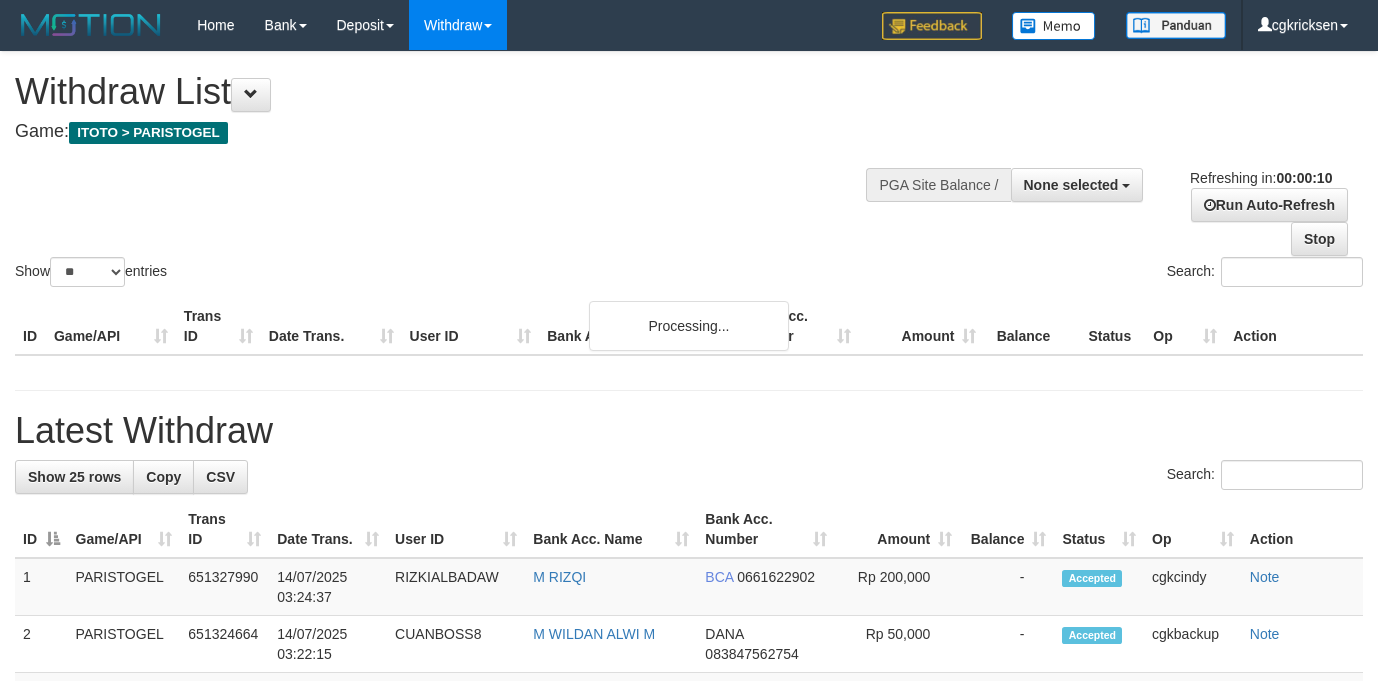 select 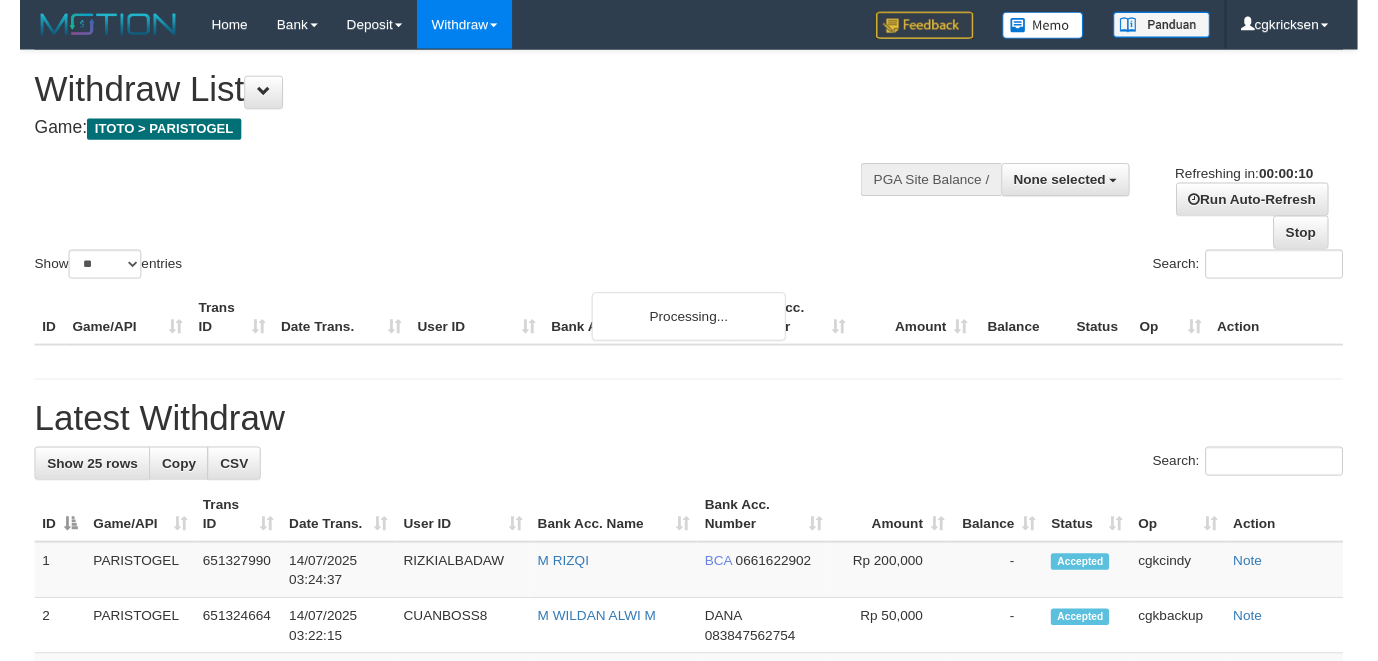 scroll, scrollTop: 0, scrollLeft: 0, axis: both 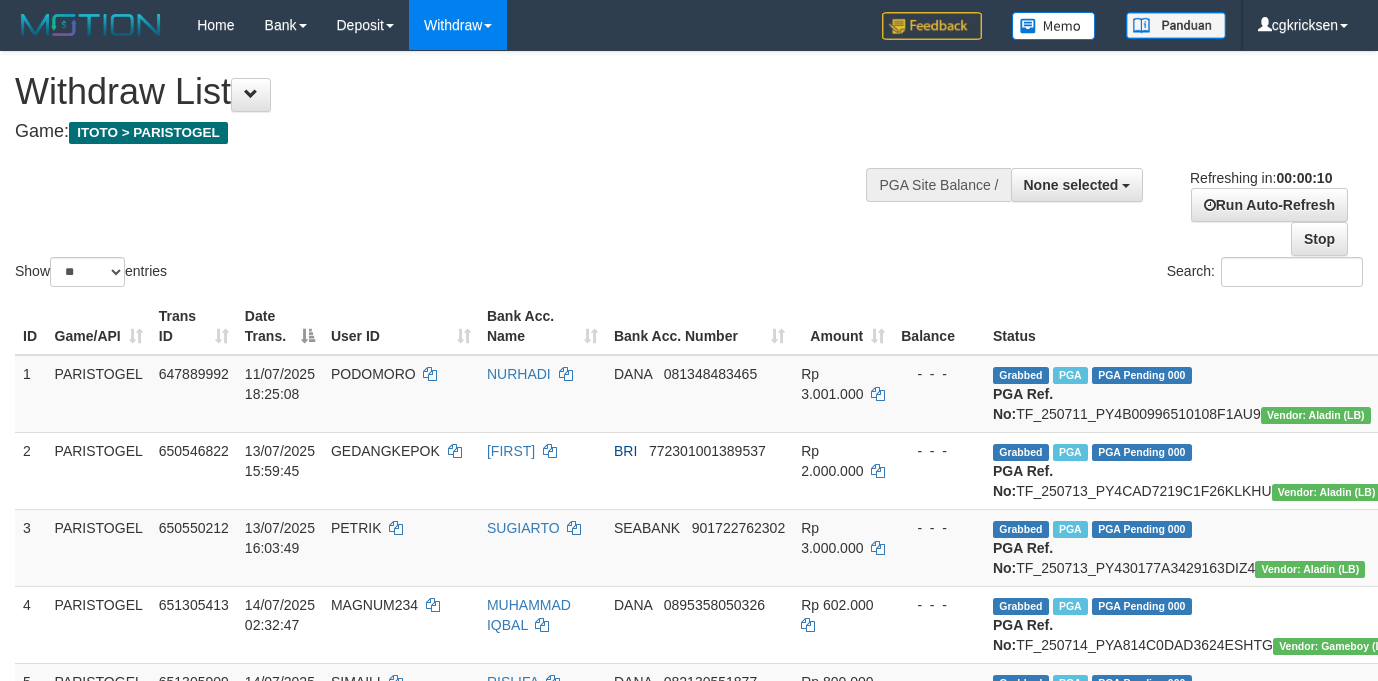 select 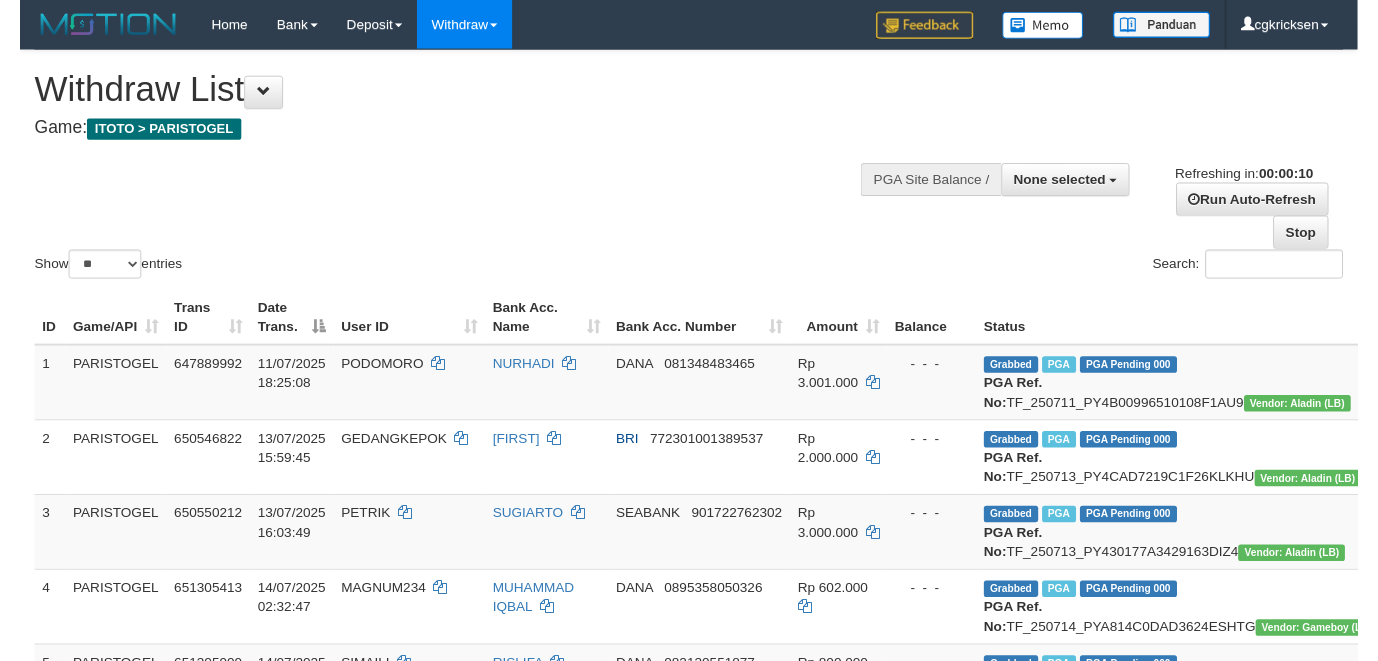 scroll, scrollTop: 0, scrollLeft: 0, axis: both 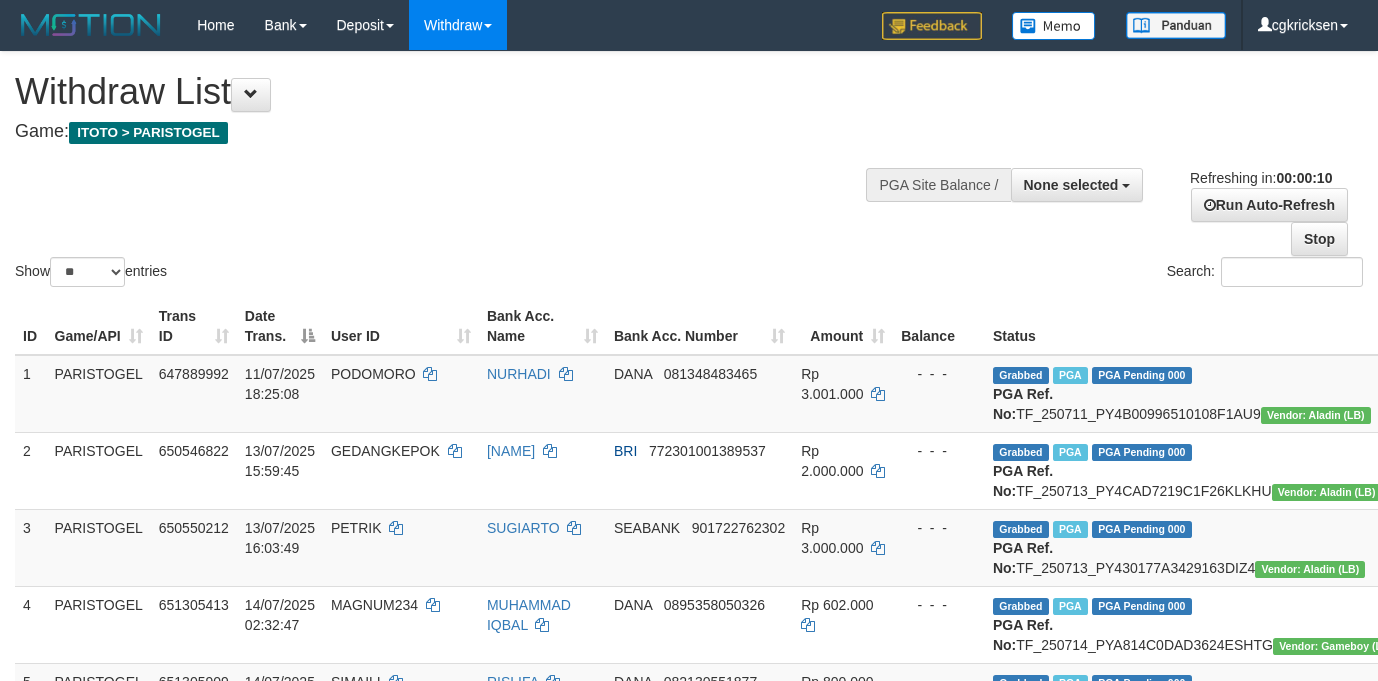 select 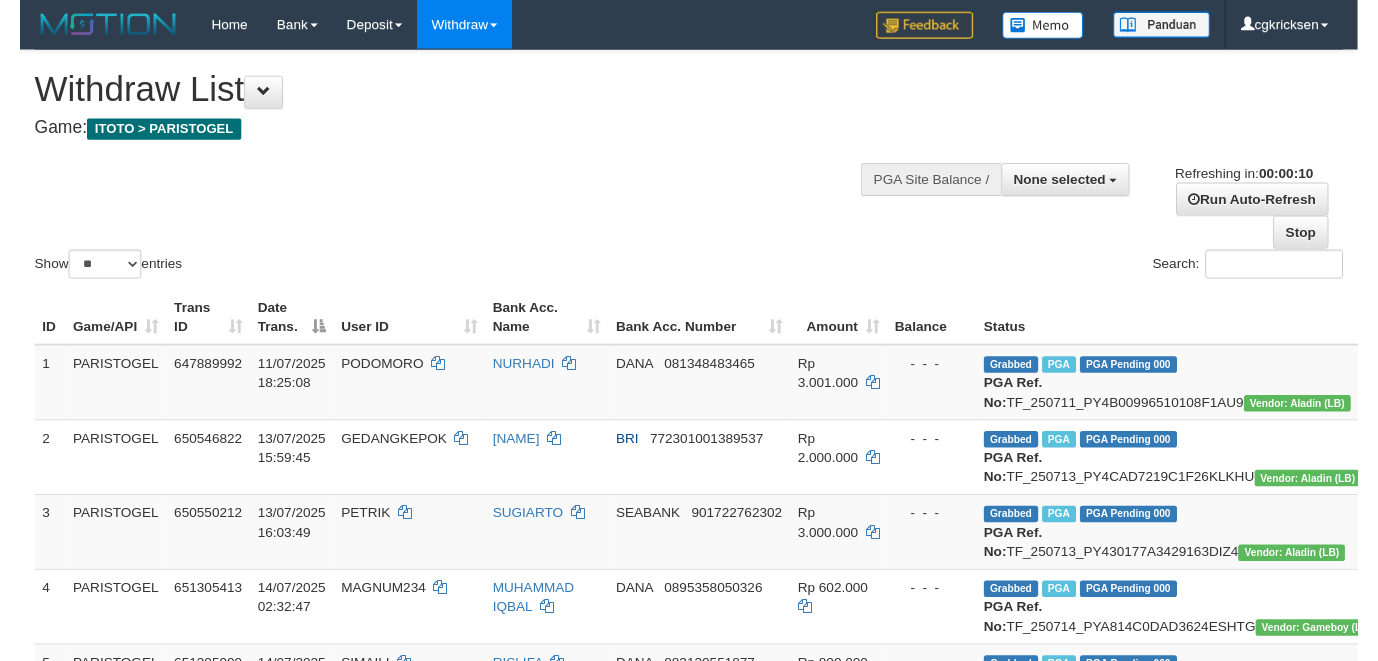 scroll, scrollTop: 0, scrollLeft: 0, axis: both 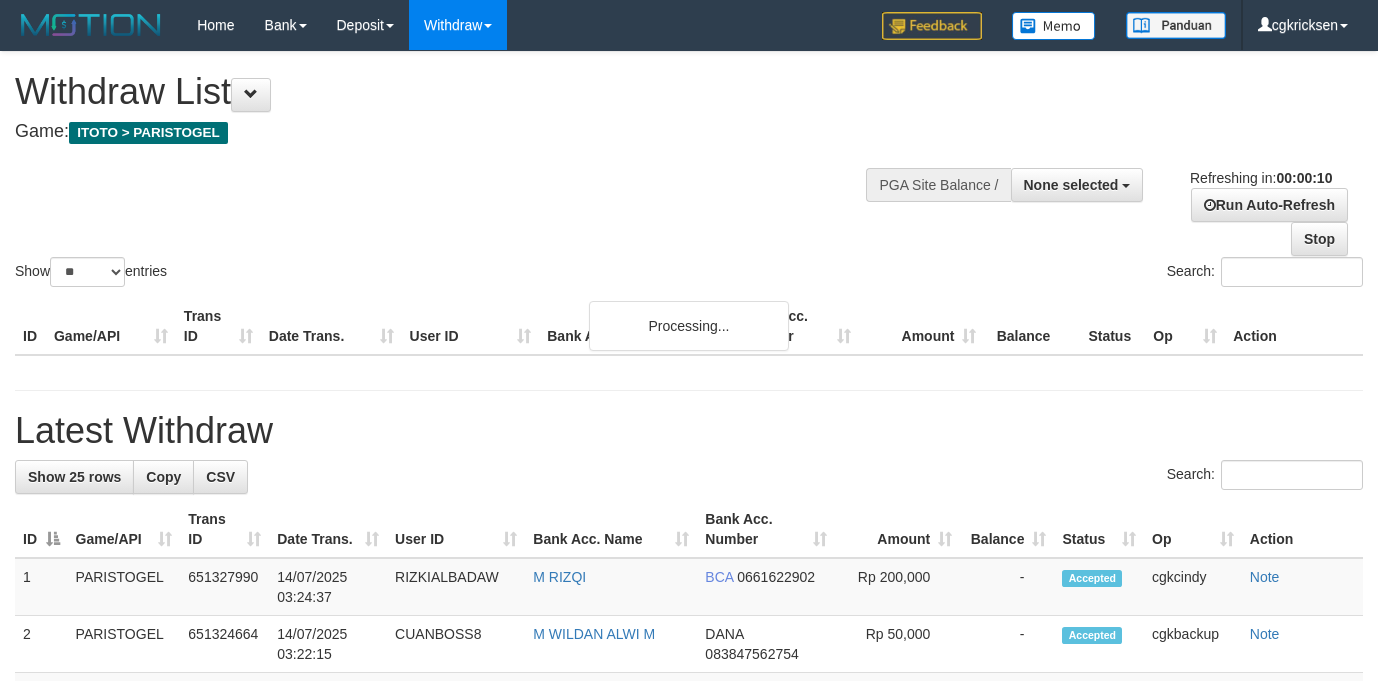 select 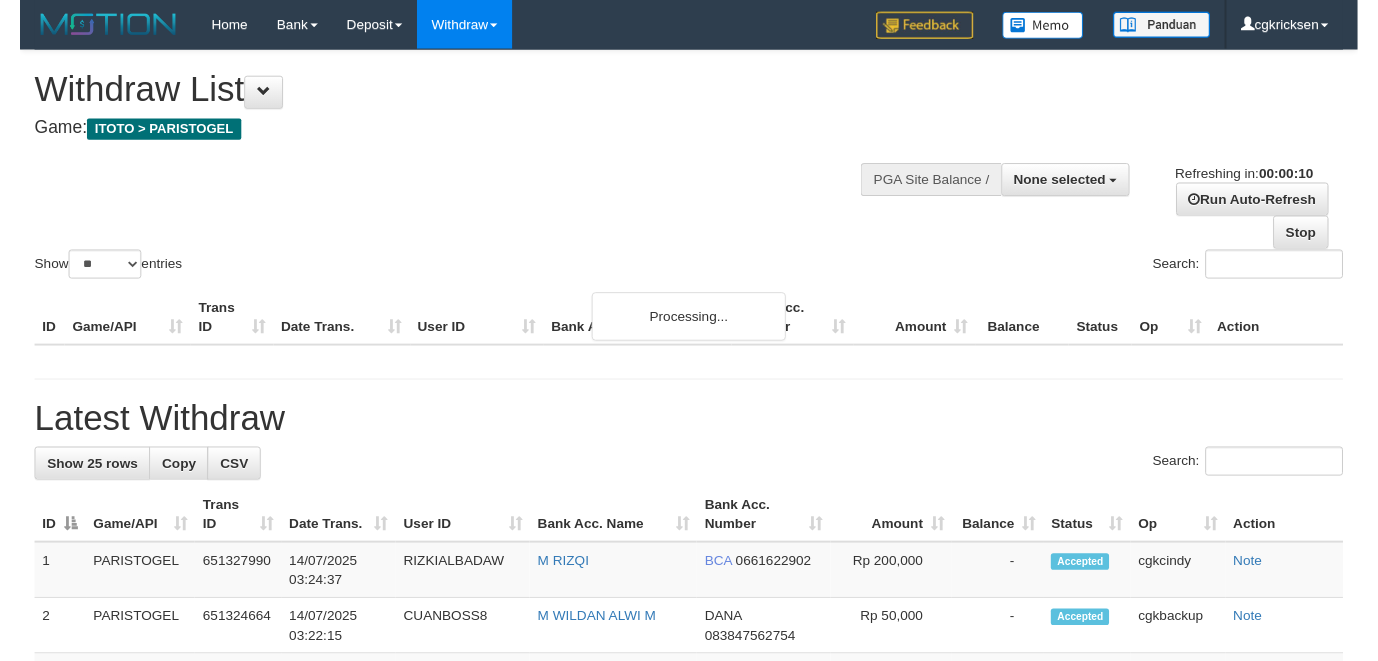 scroll, scrollTop: 0, scrollLeft: 0, axis: both 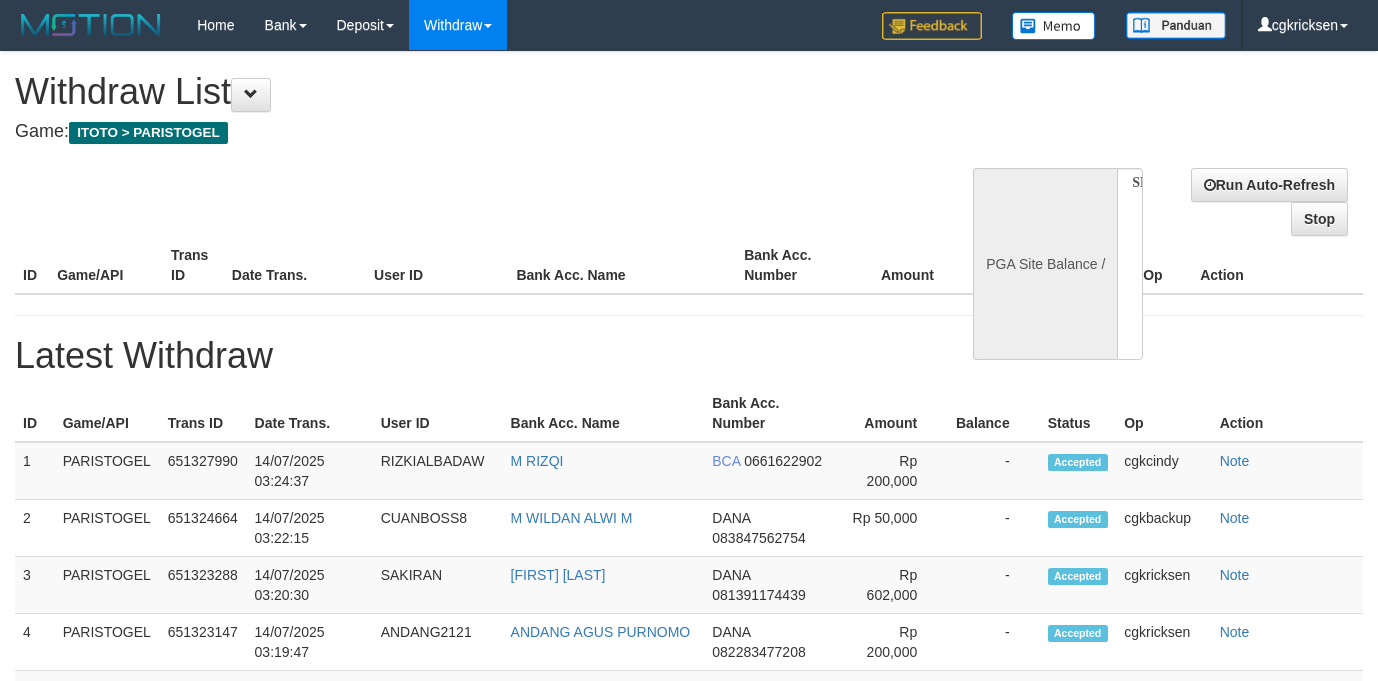 select 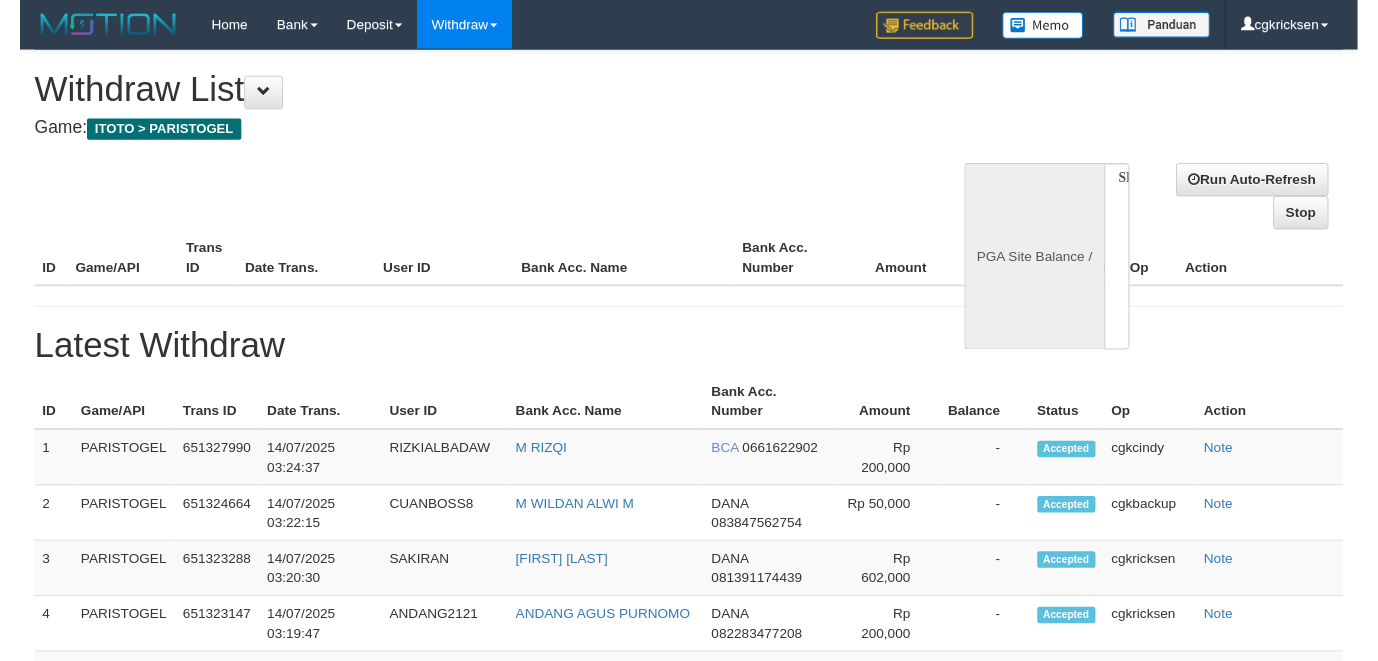 scroll, scrollTop: 0, scrollLeft: 0, axis: both 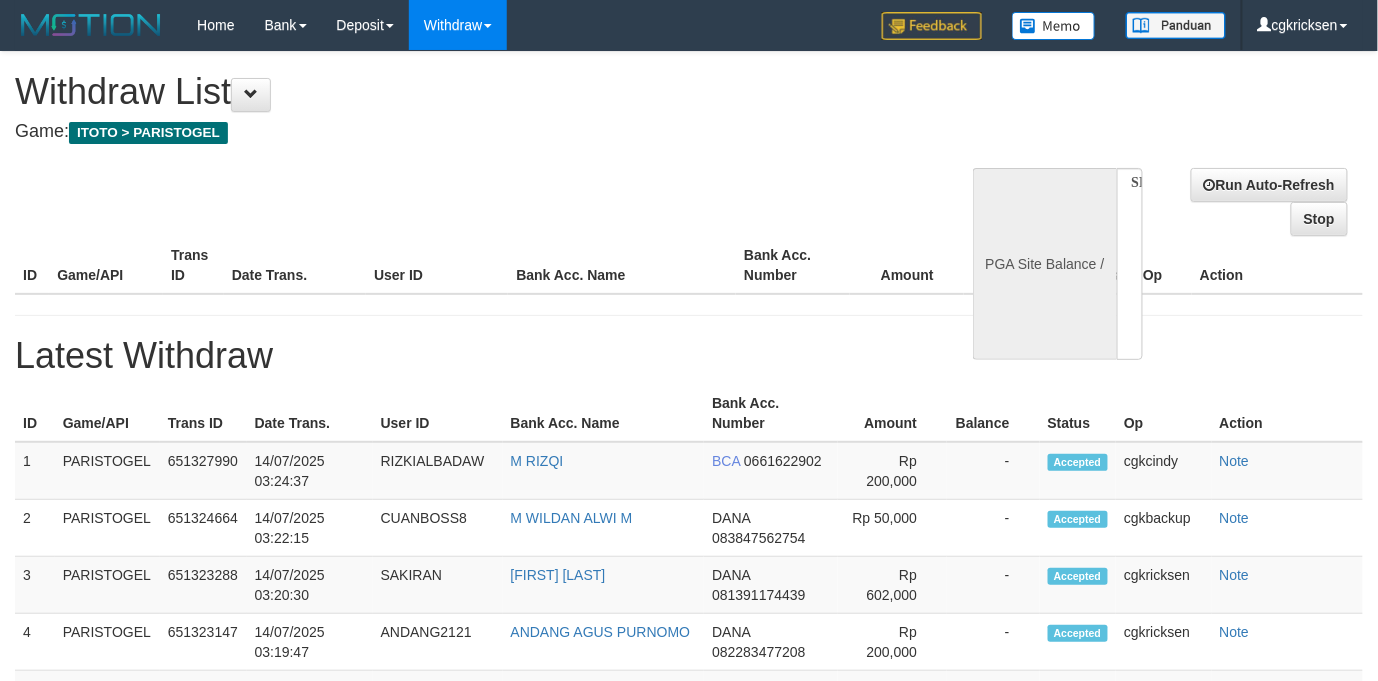 select on "**" 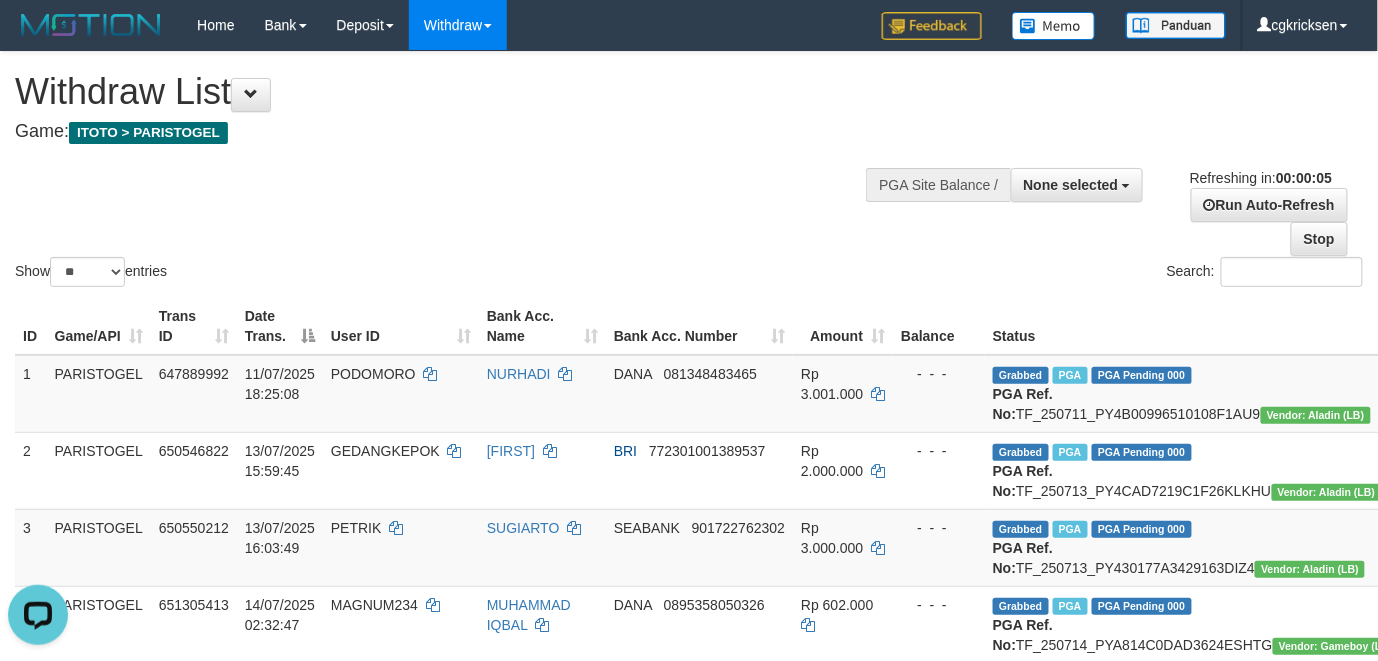 scroll, scrollTop: 0, scrollLeft: 0, axis: both 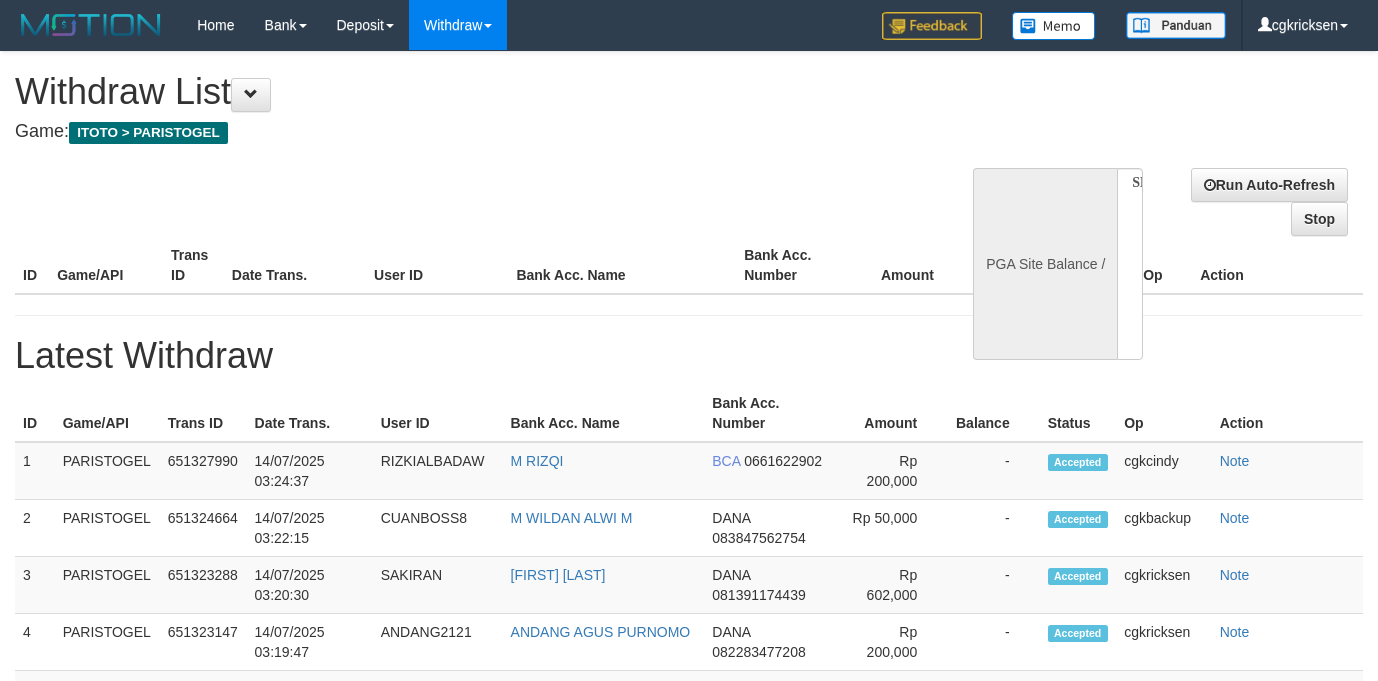 select 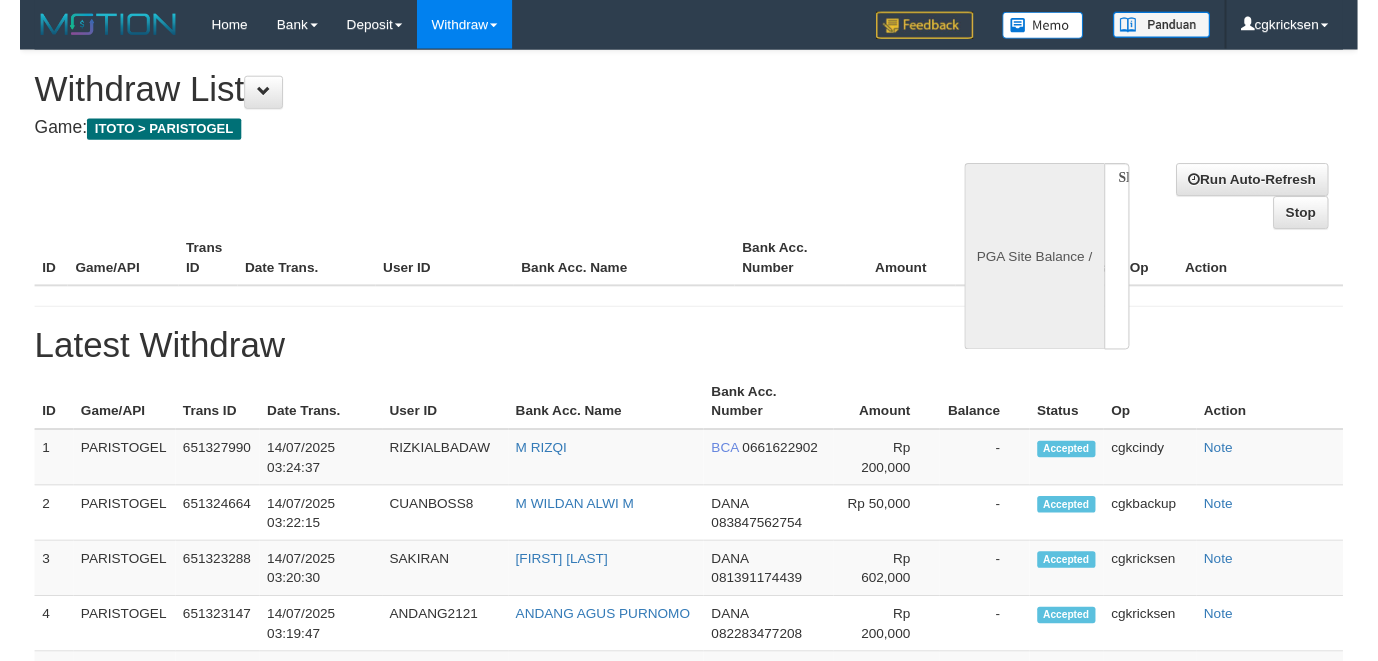 scroll, scrollTop: 0, scrollLeft: 0, axis: both 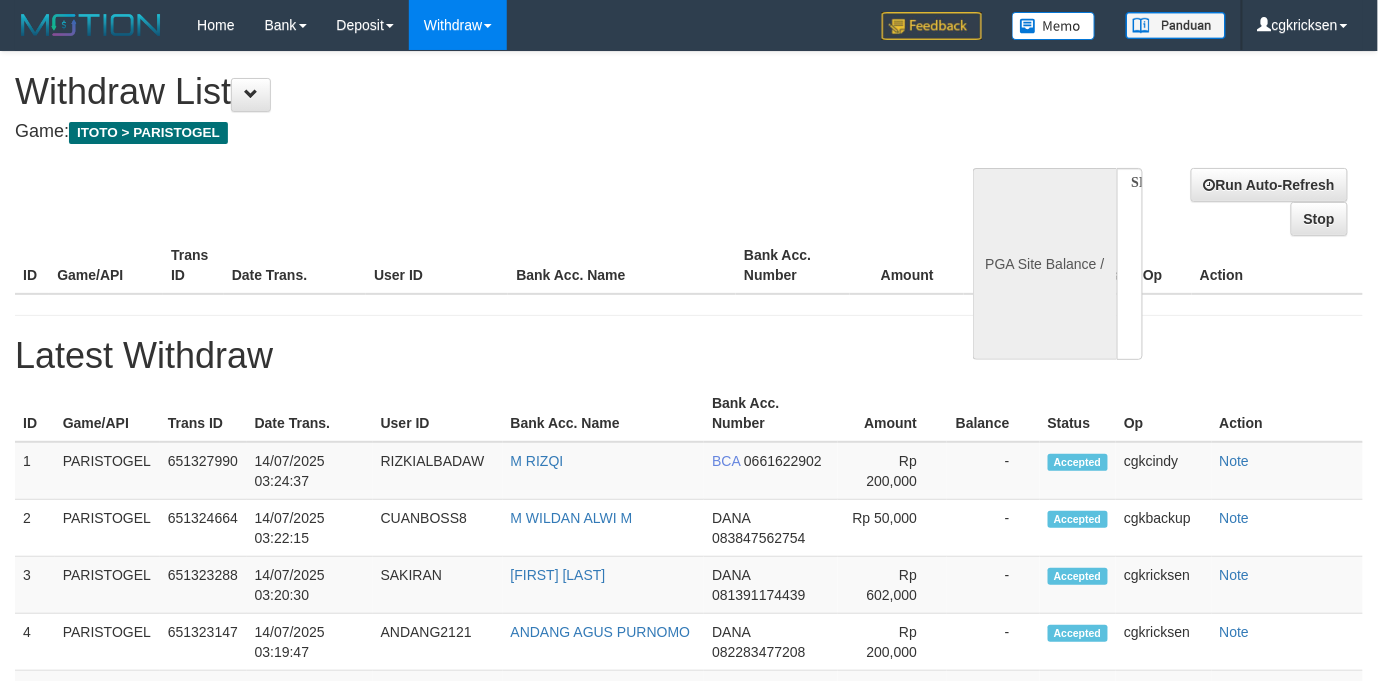 select on "**" 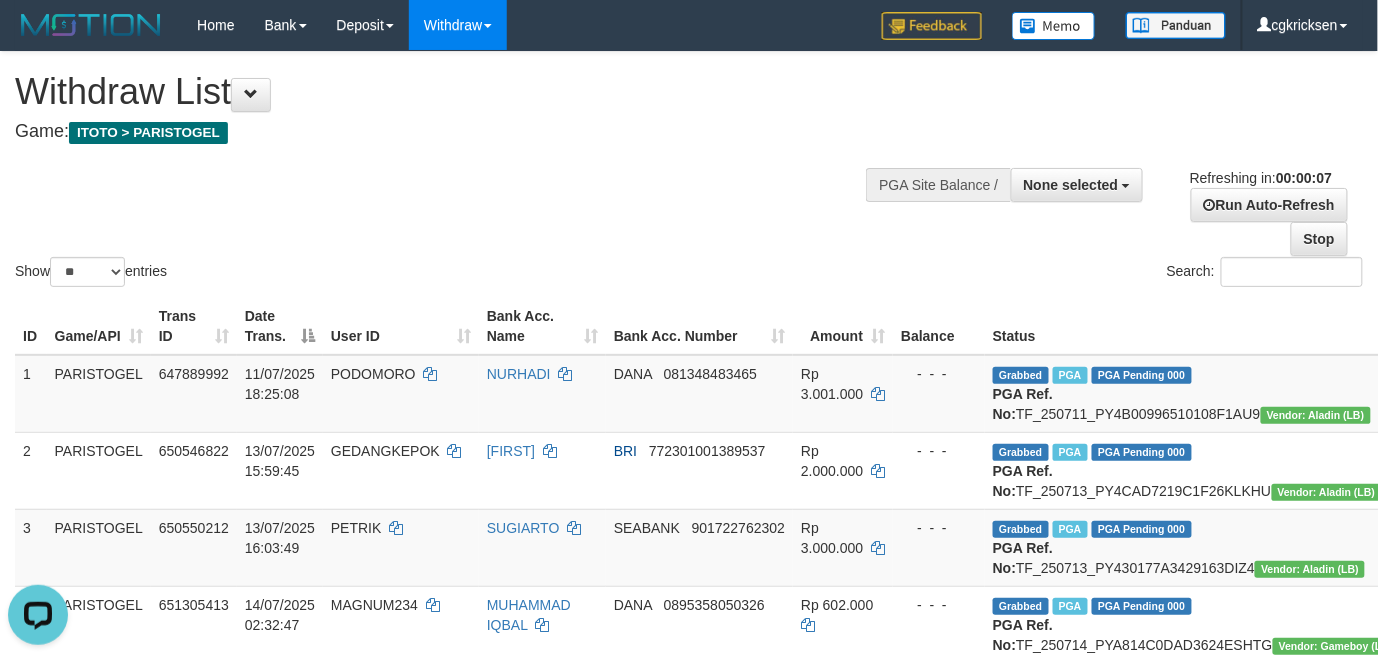 scroll, scrollTop: 0, scrollLeft: 0, axis: both 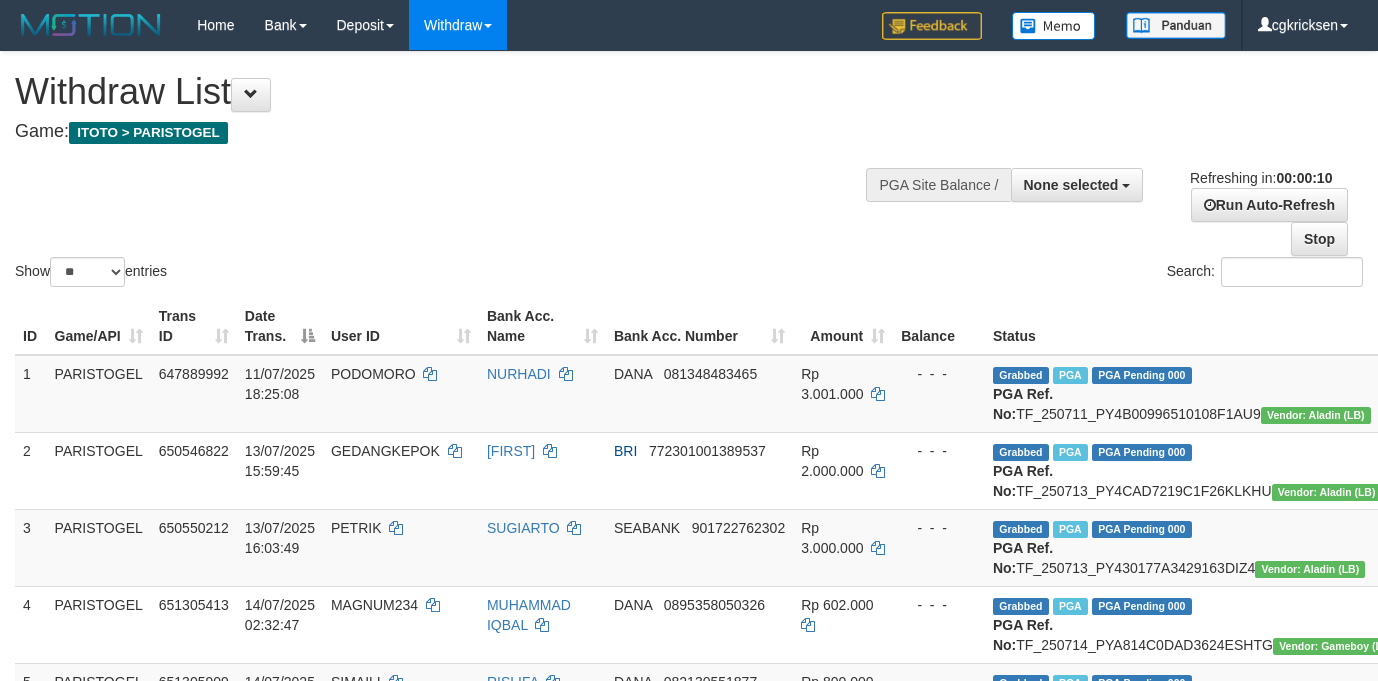 select 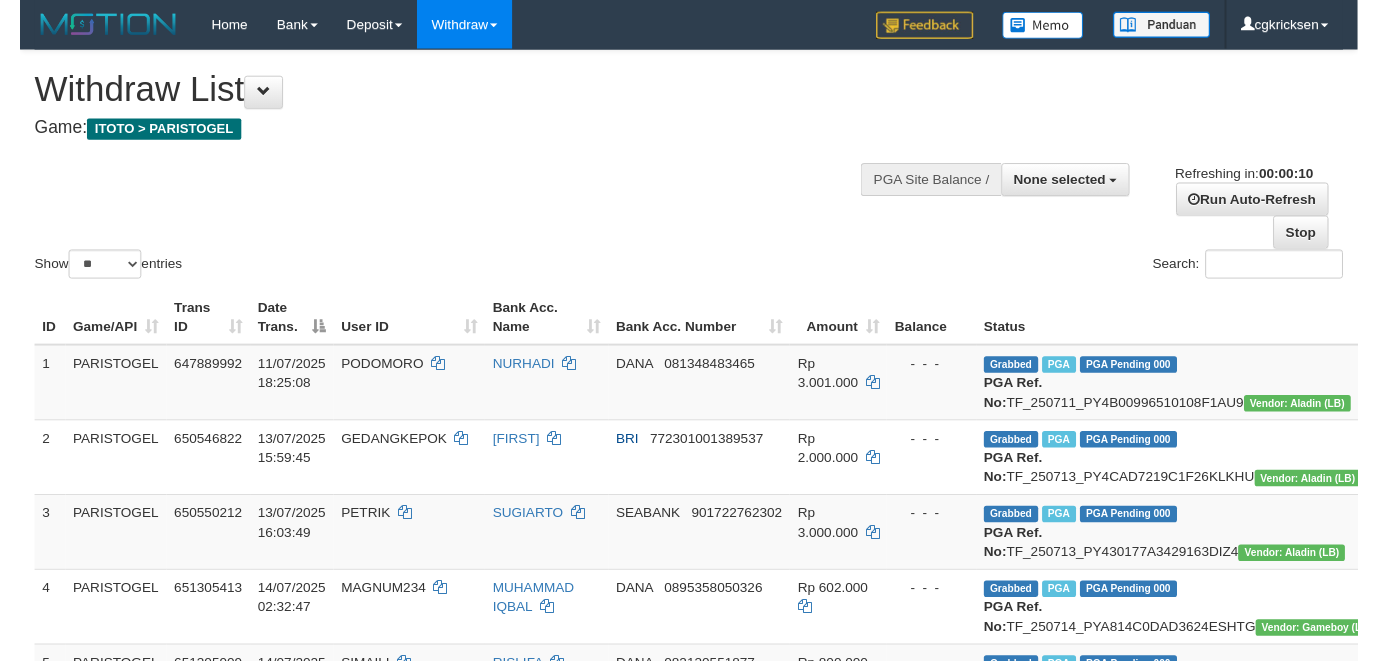 scroll, scrollTop: 0, scrollLeft: 0, axis: both 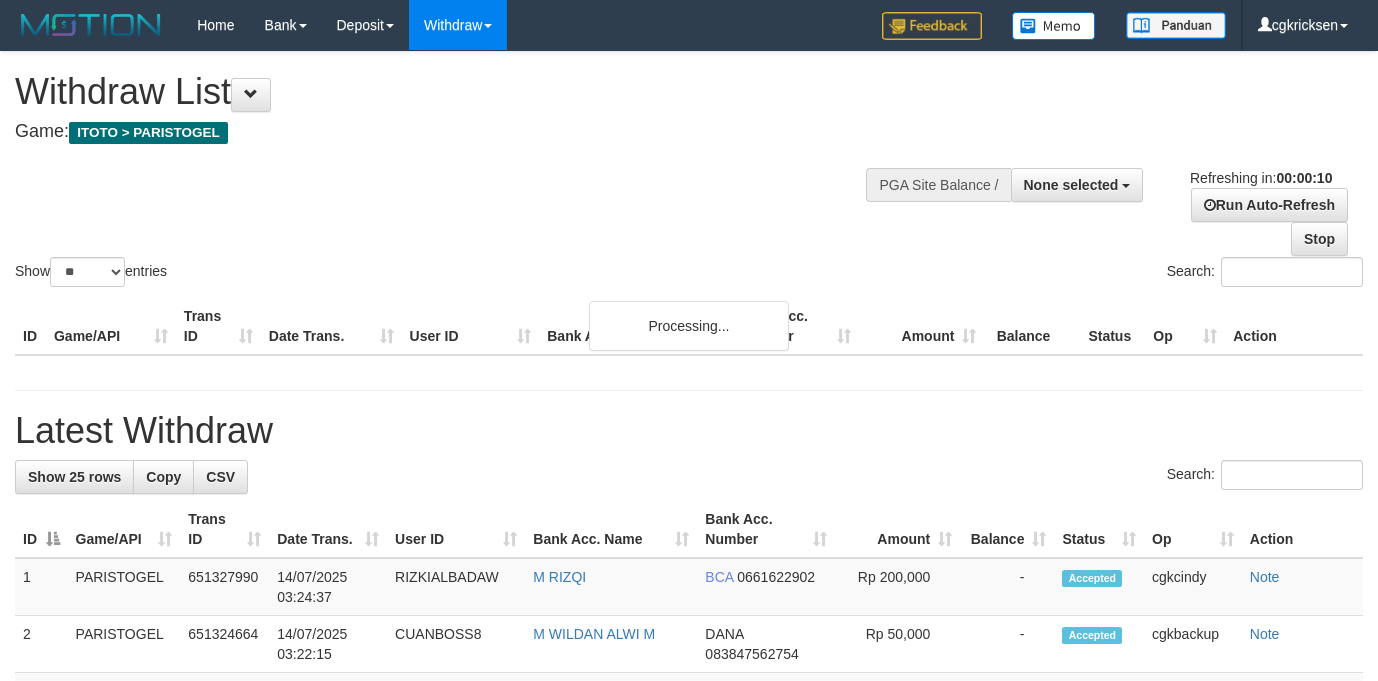select 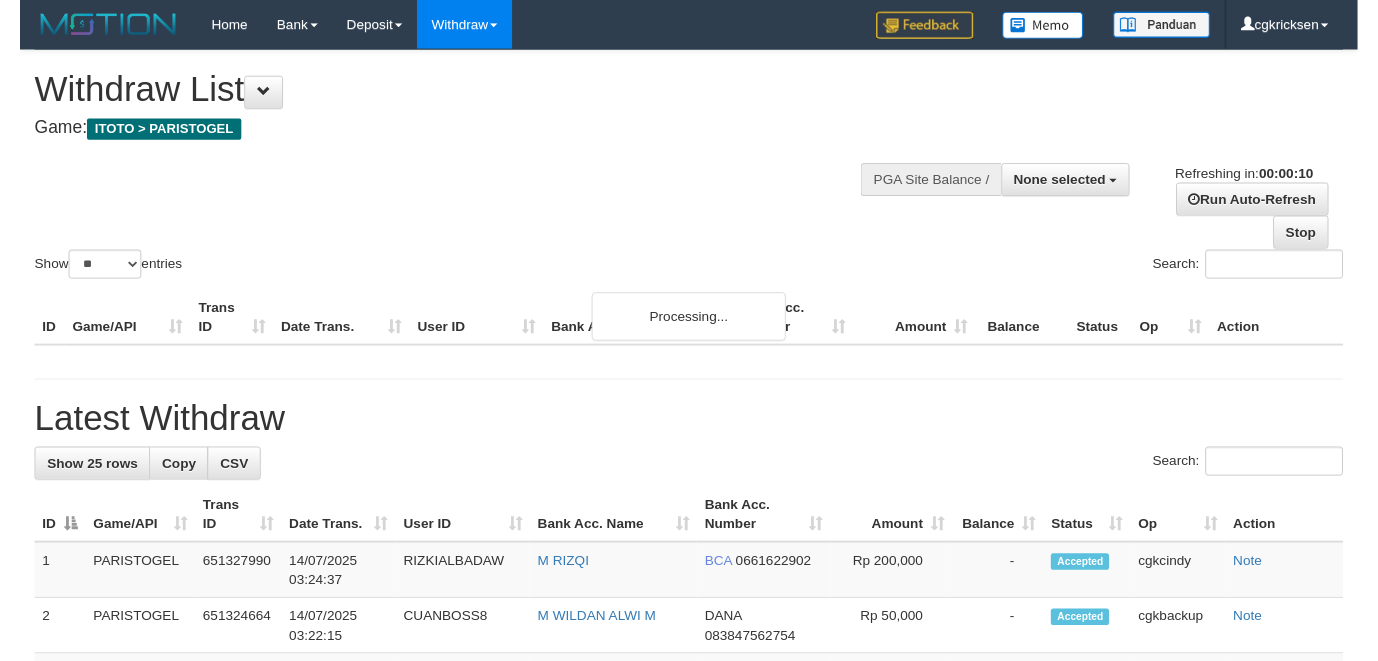 scroll, scrollTop: 0, scrollLeft: 0, axis: both 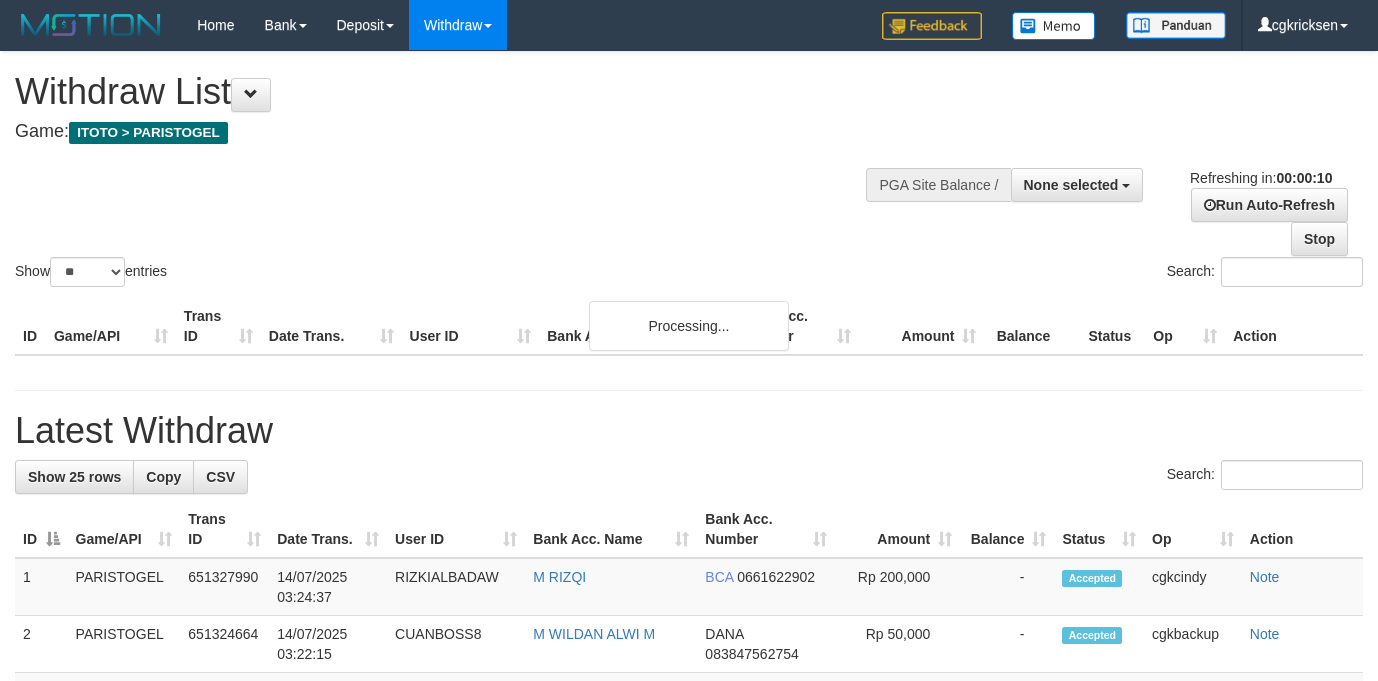 select 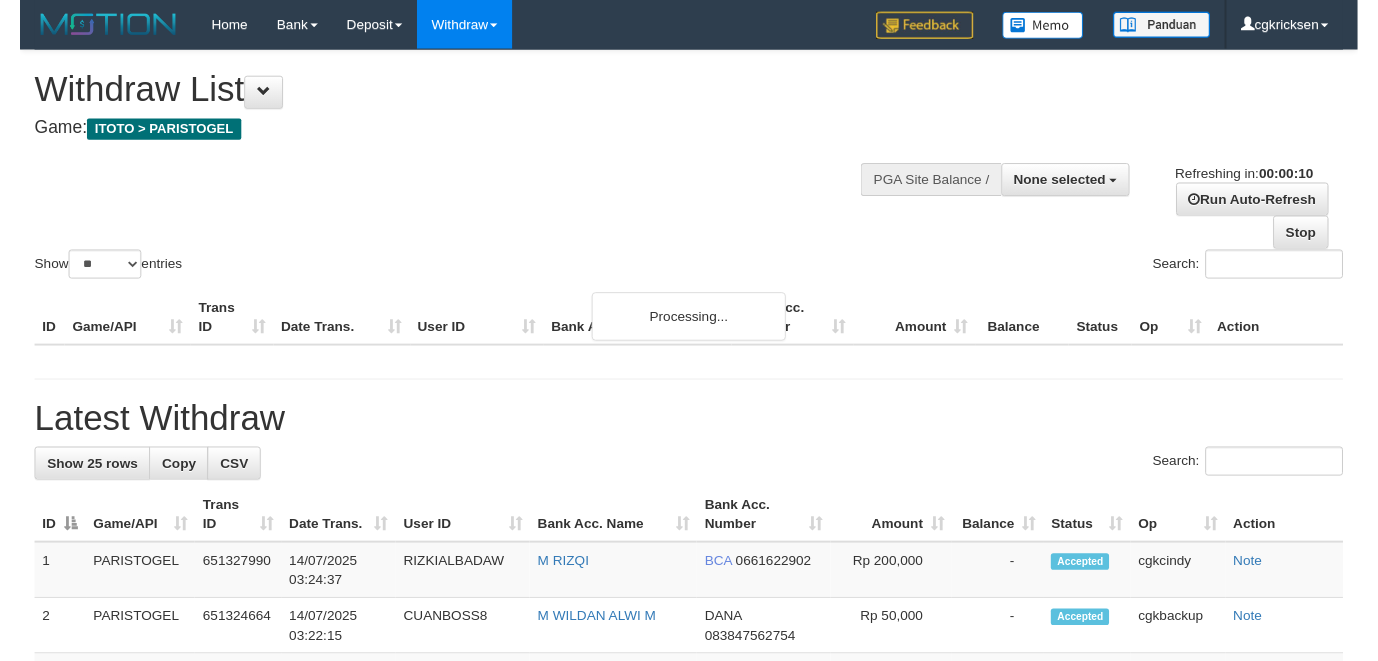 scroll, scrollTop: 0, scrollLeft: 0, axis: both 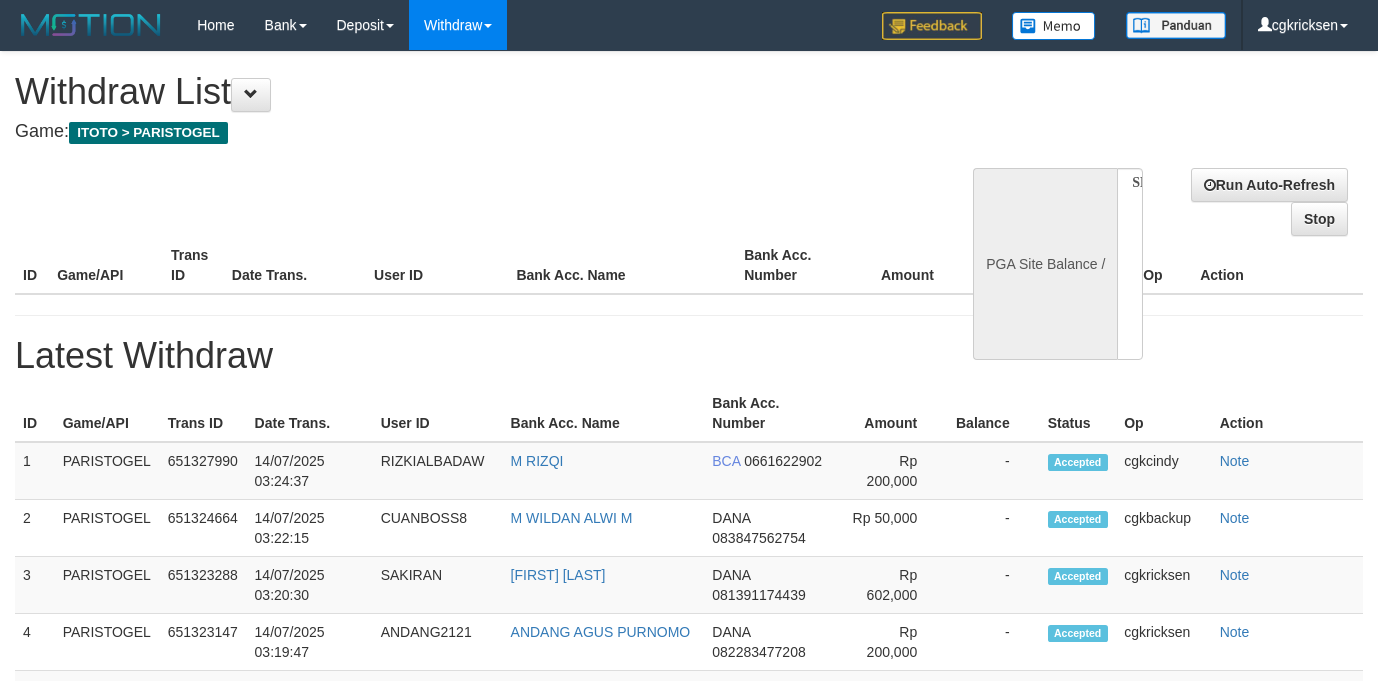 select 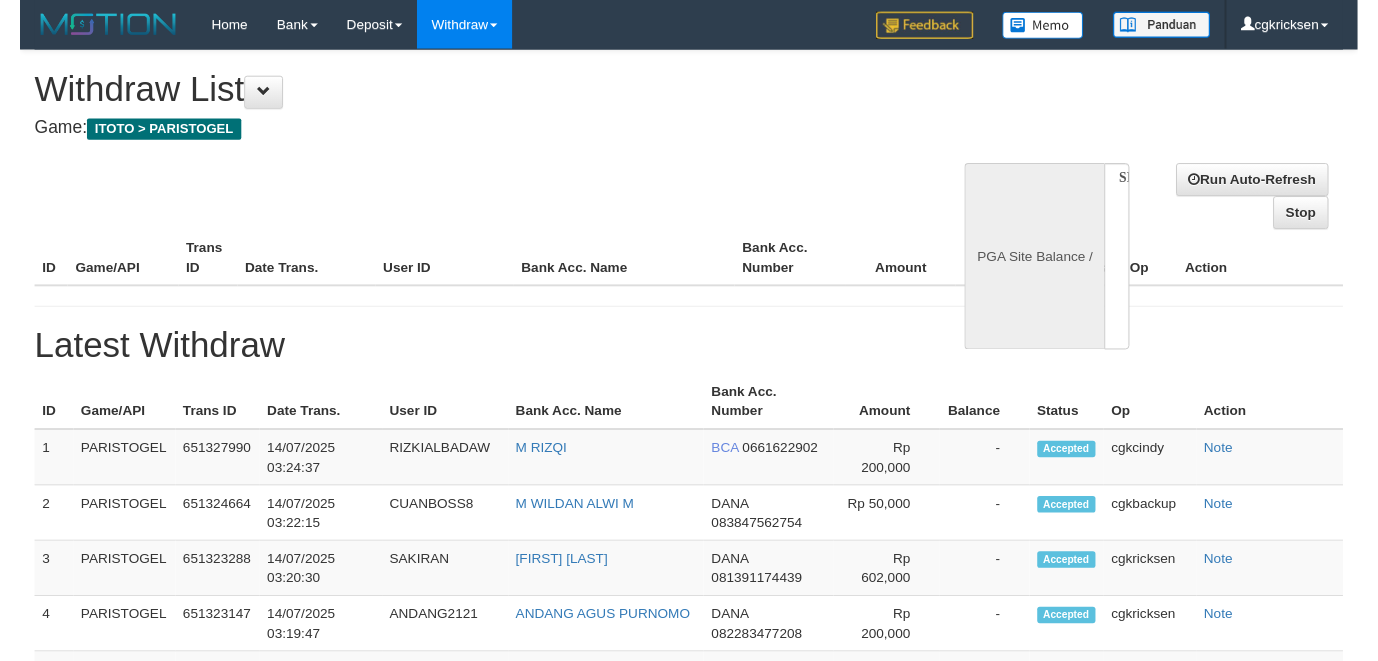 scroll, scrollTop: 0, scrollLeft: 0, axis: both 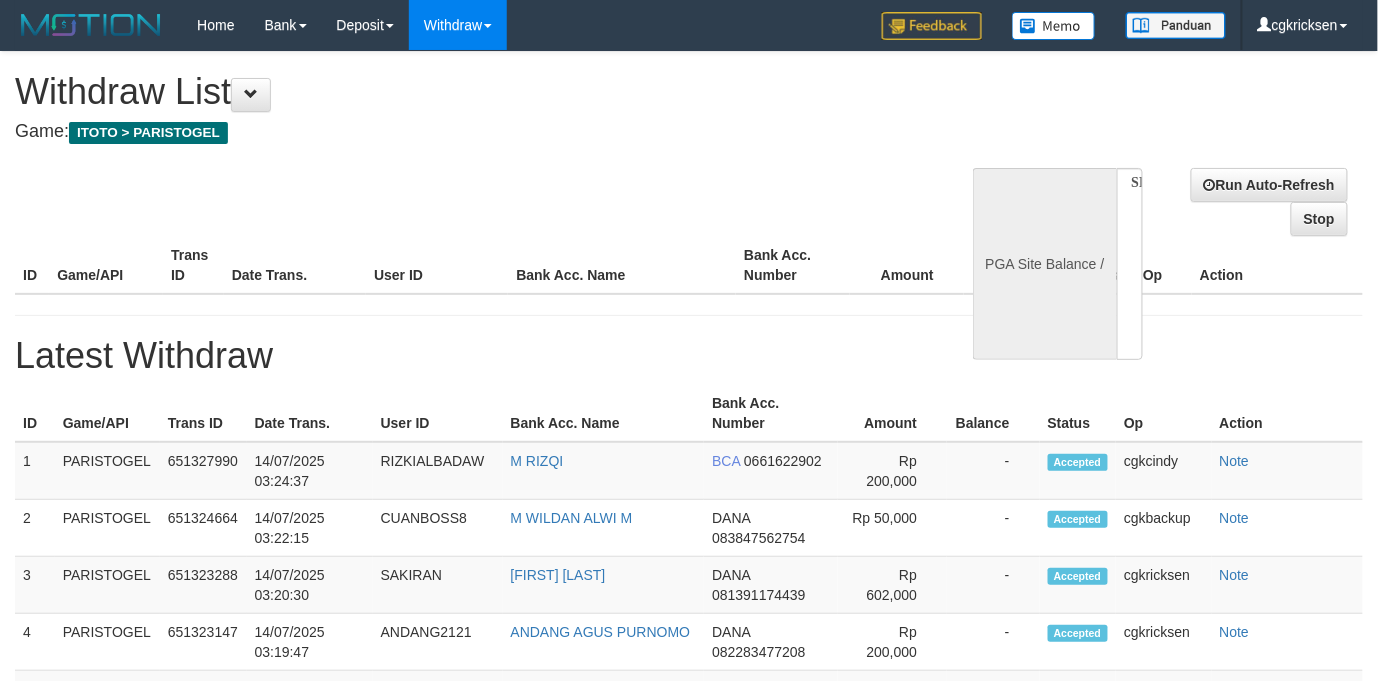 select on "**" 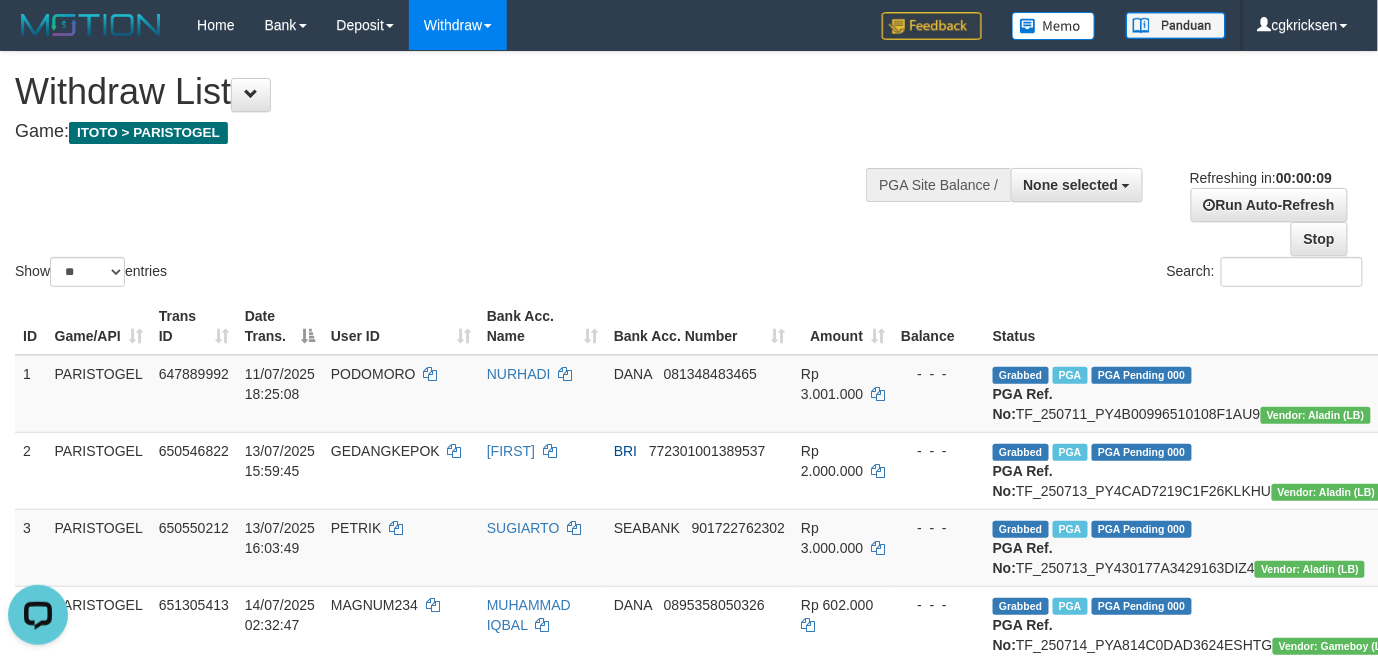 scroll, scrollTop: 0, scrollLeft: 0, axis: both 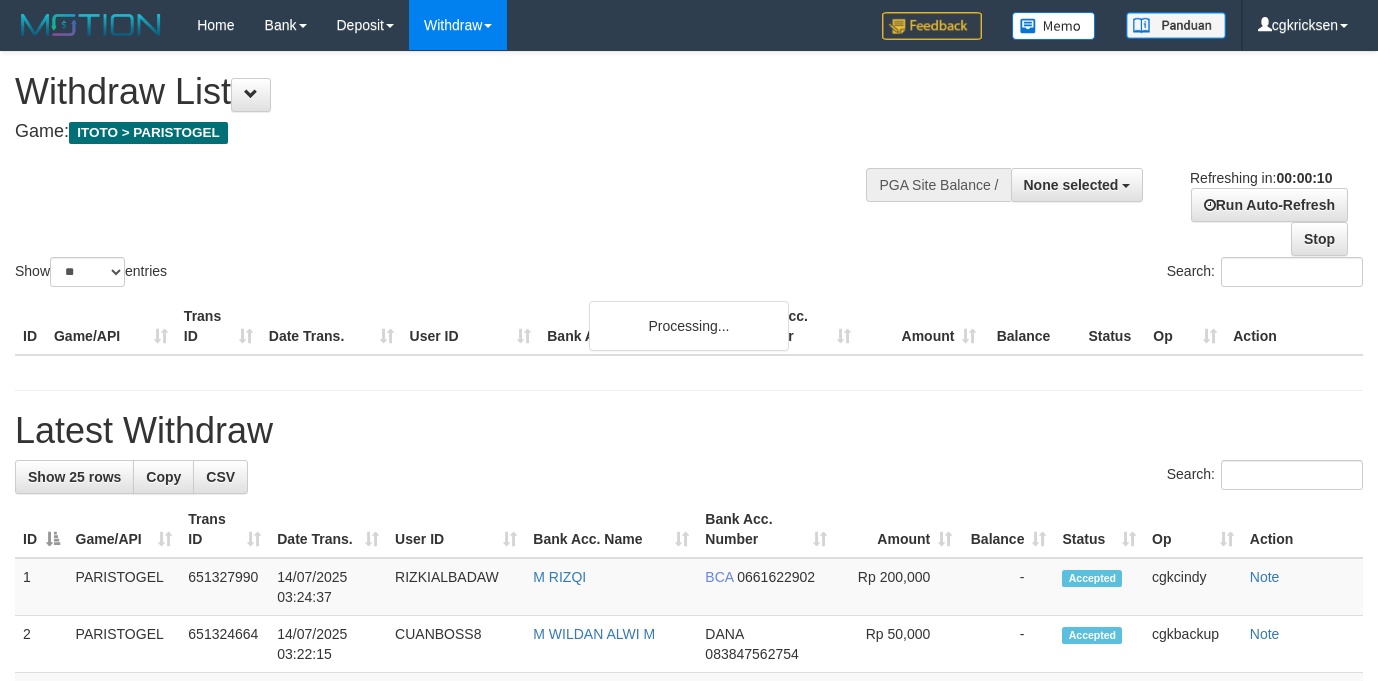 select 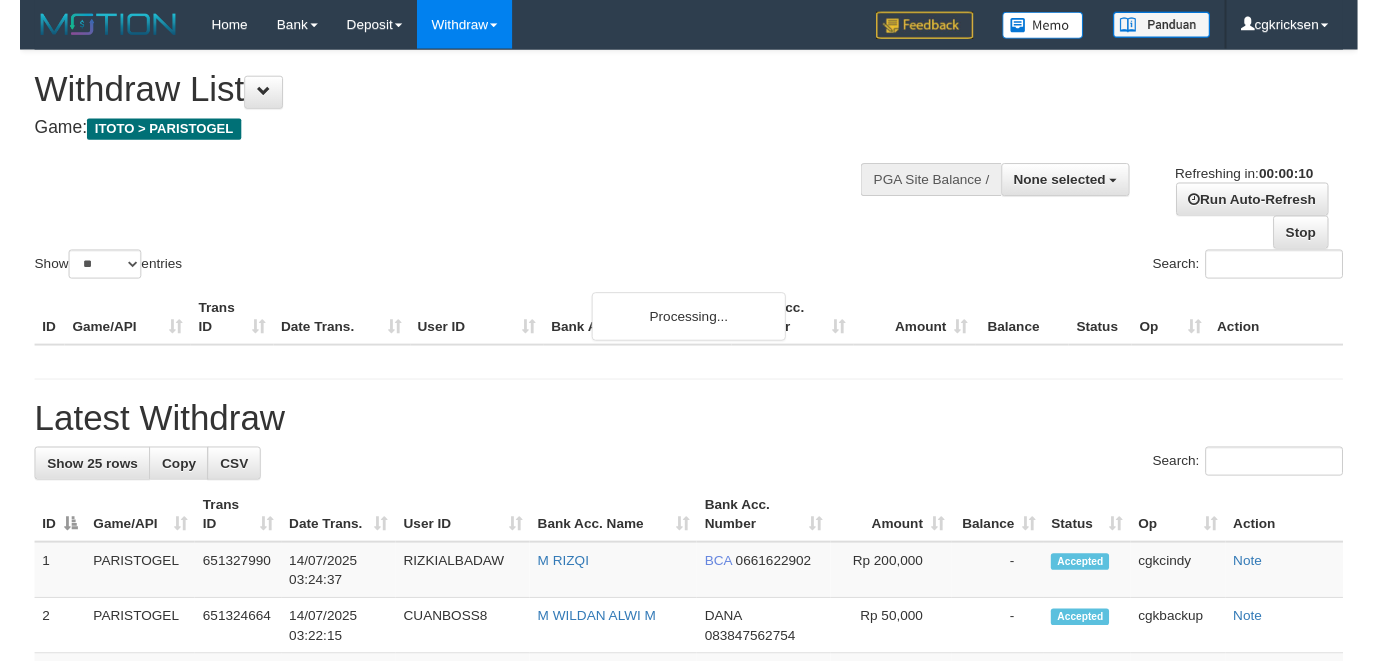 scroll, scrollTop: 0, scrollLeft: 0, axis: both 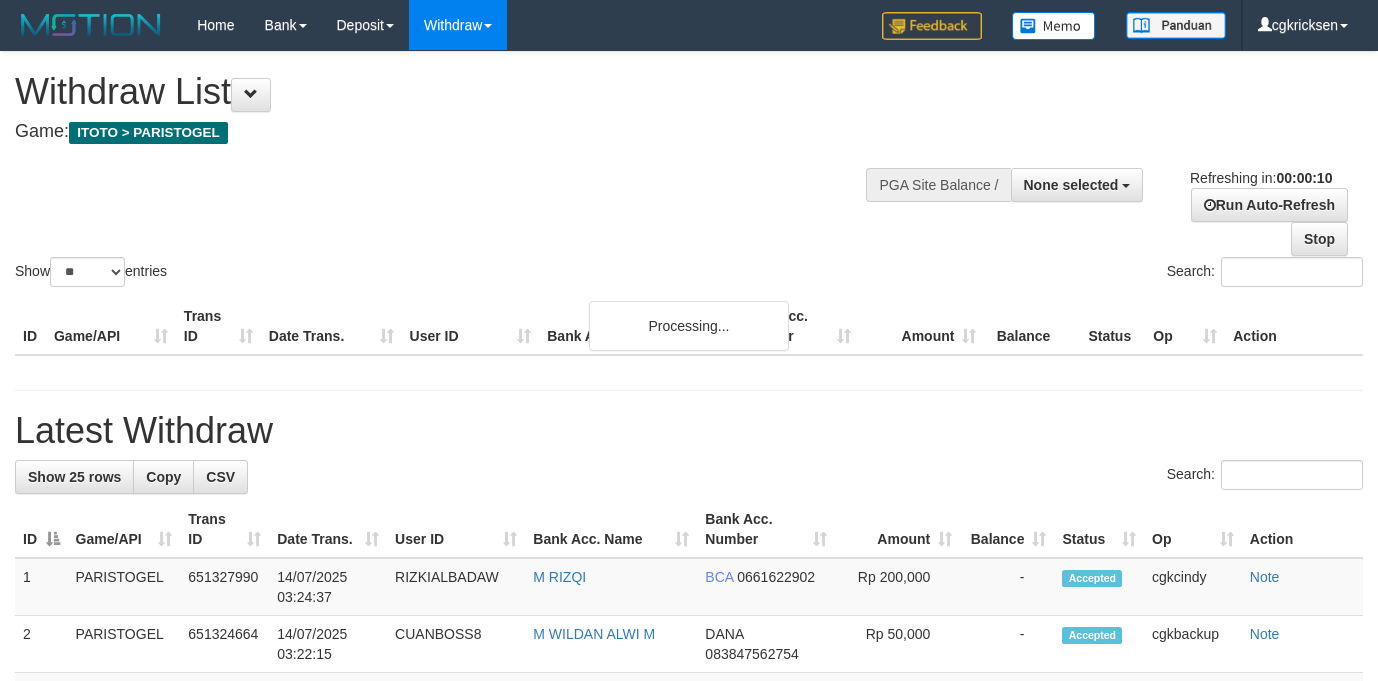 select 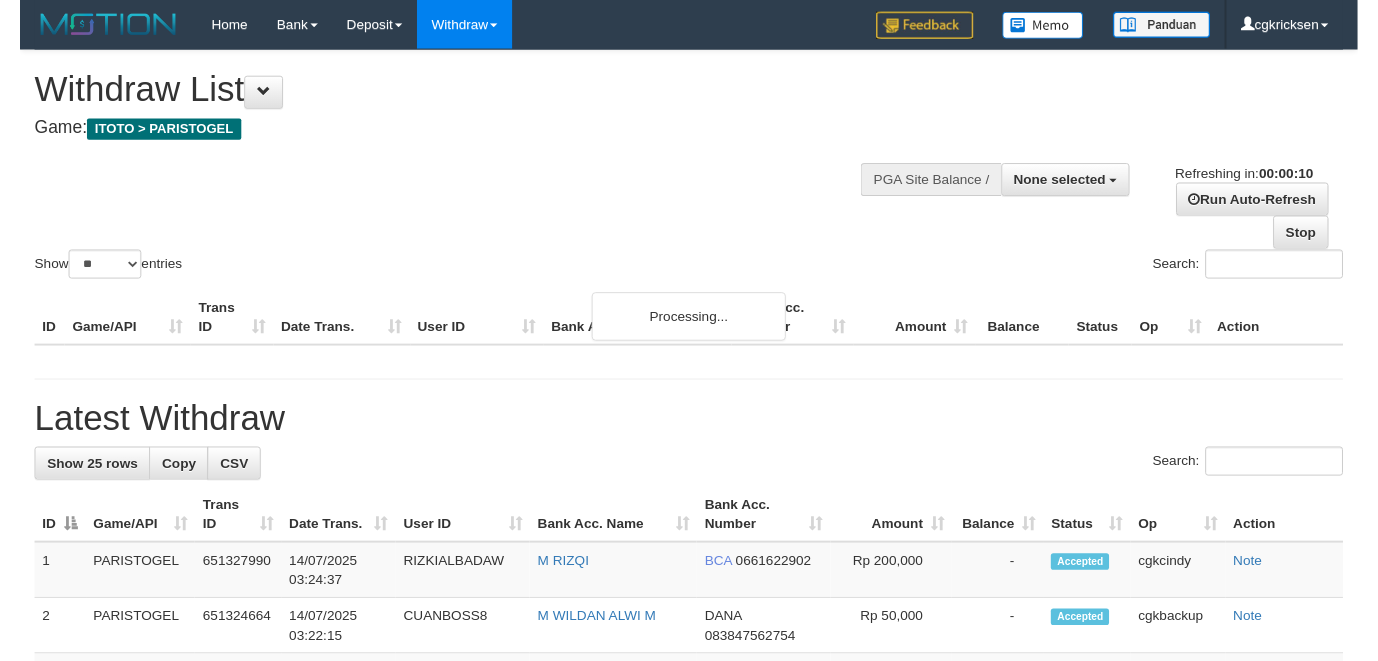 scroll, scrollTop: 0, scrollLeft: 0, axis: both 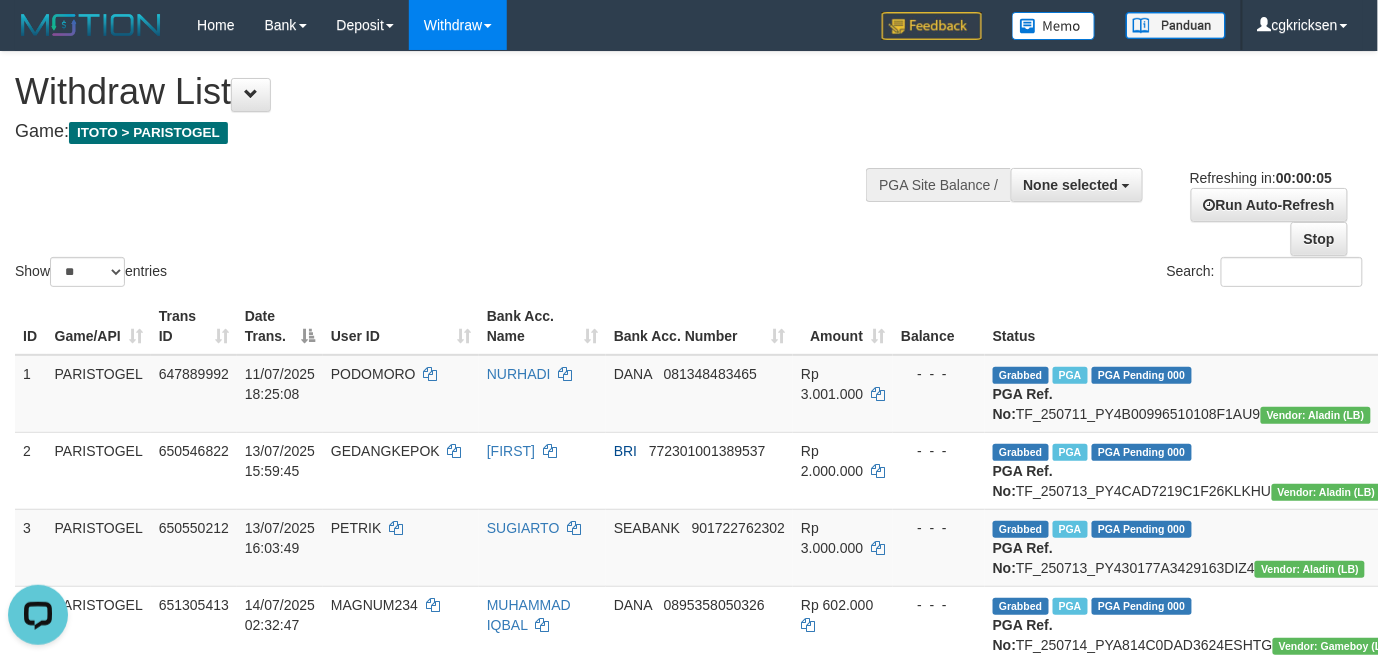 click on "Search:" at bounding box center (1033, 274) 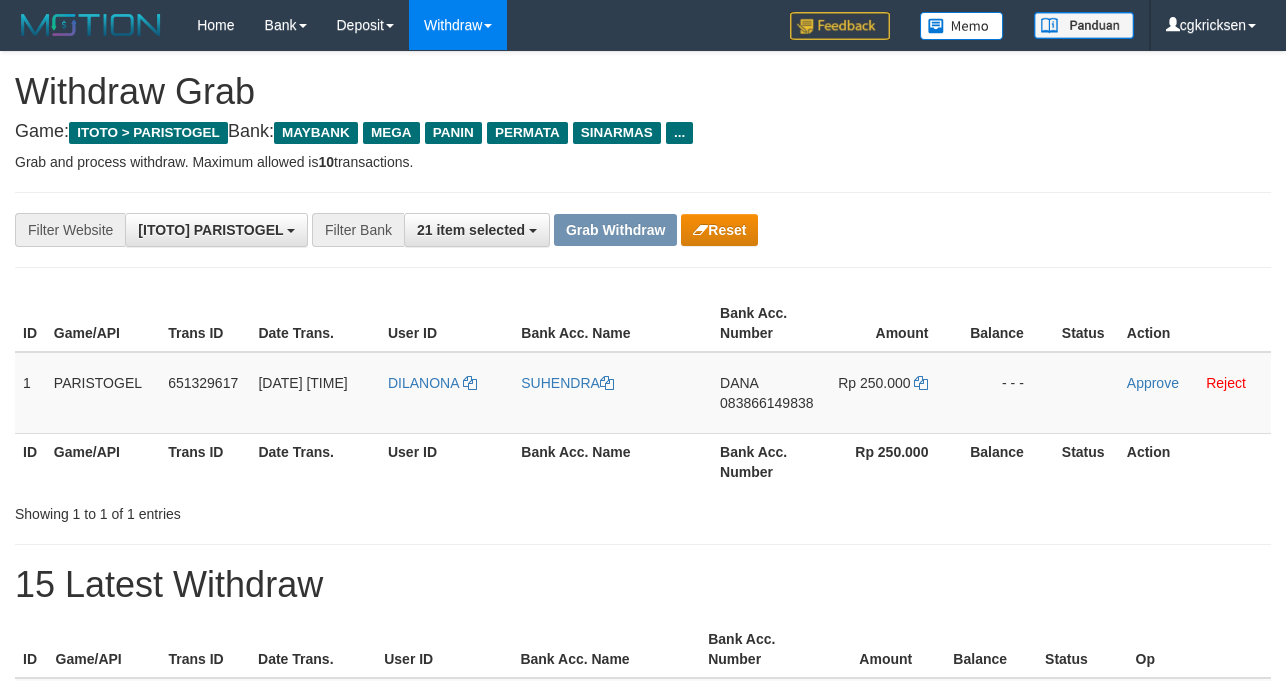 scroll, scrollTop: 0, scrollLeft: 0, axis: both 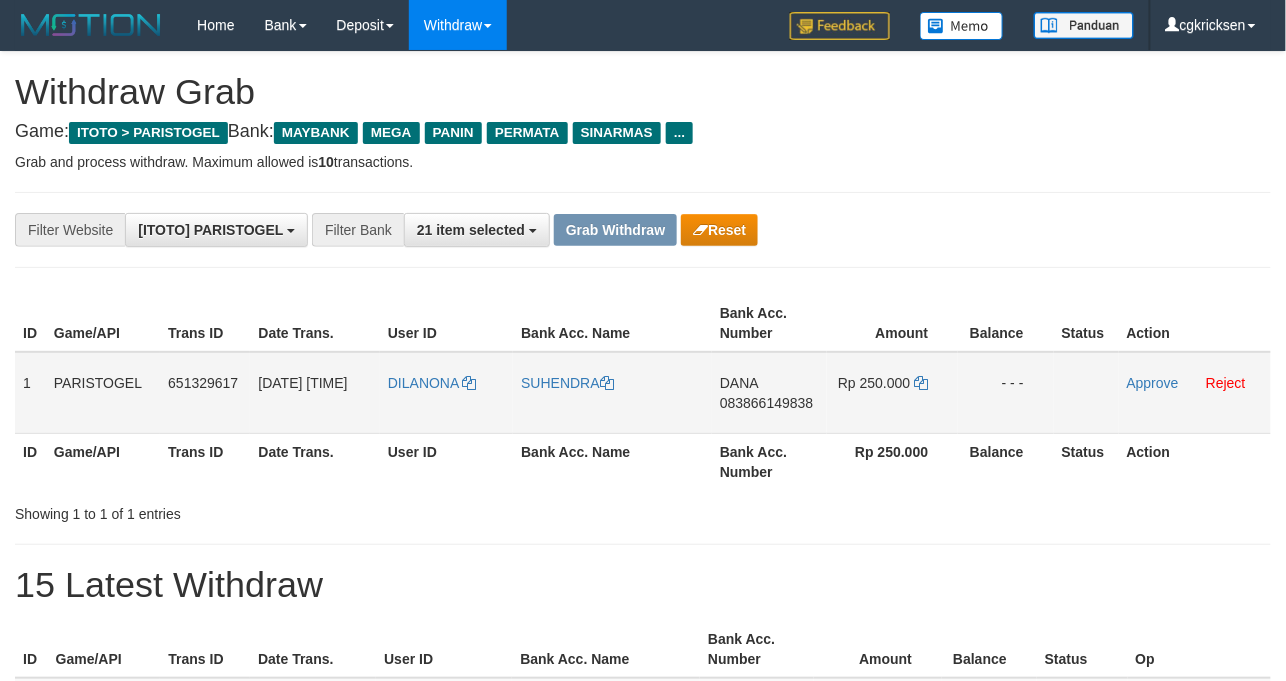 click on "DILANONA" at bounding box center [446, 393] 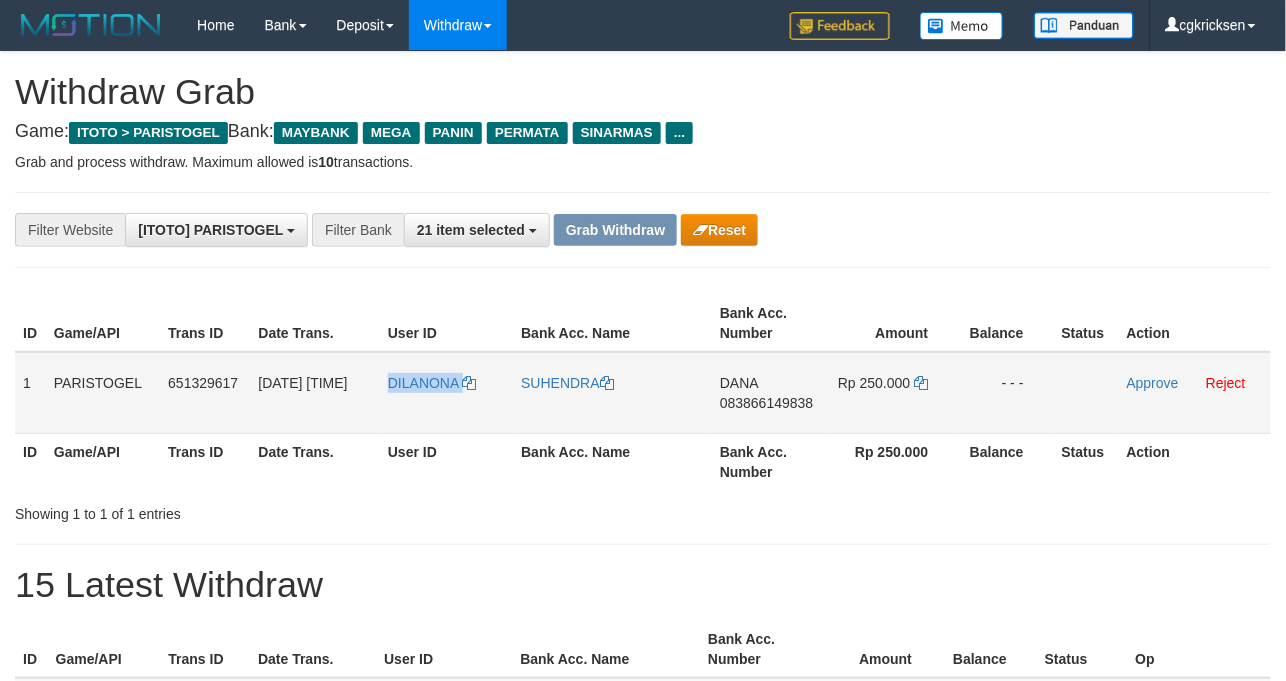 click on "DILANONA" at bounding box center (446, 393) 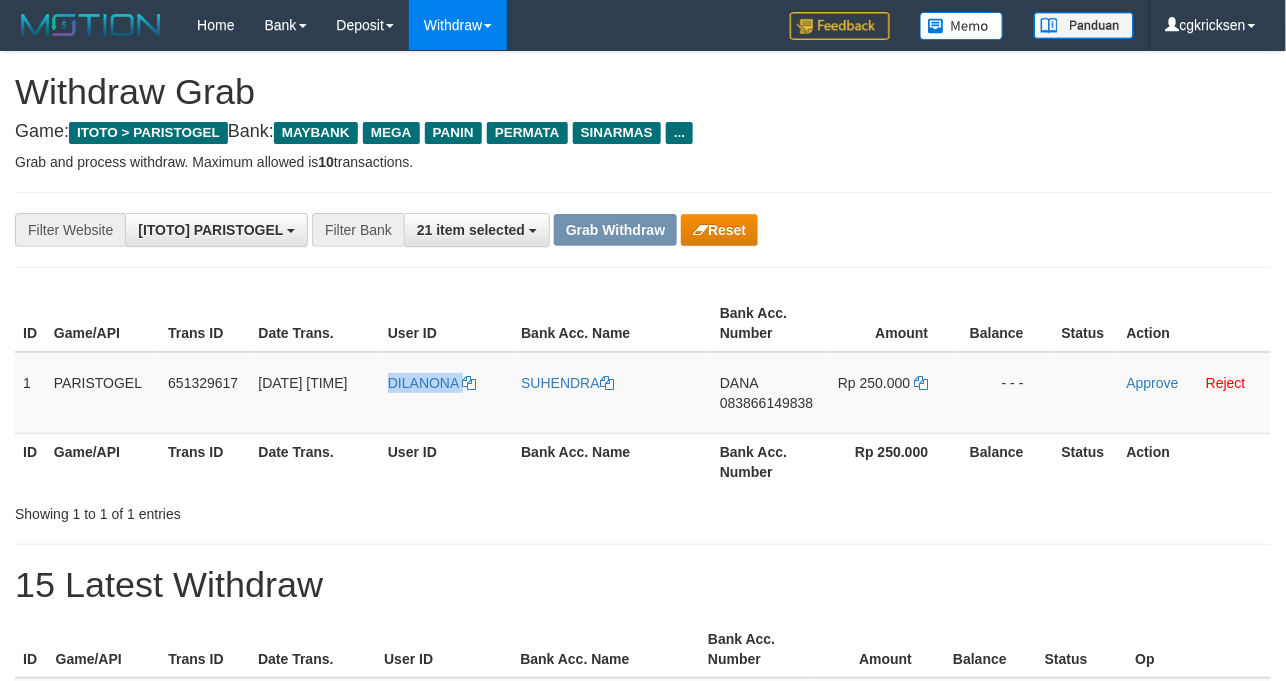 copy on "DILANONA" 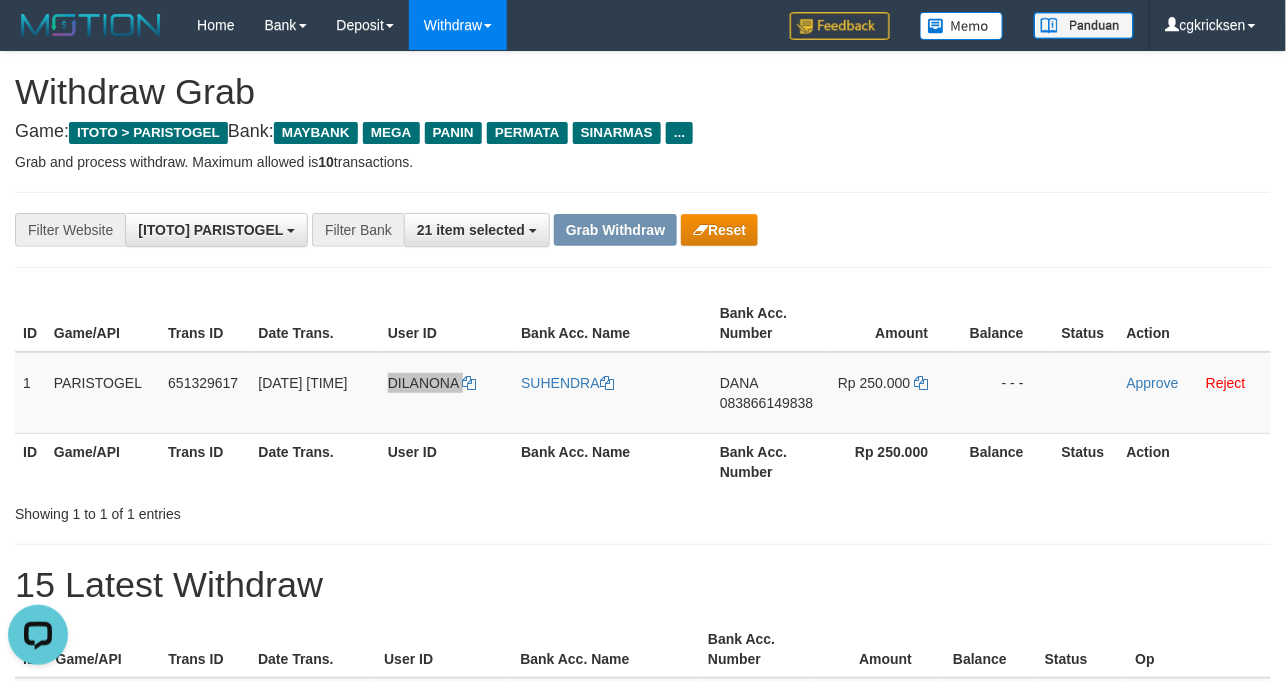 scroll, scrollTop: 0, scrollLeft: 0, axis: both 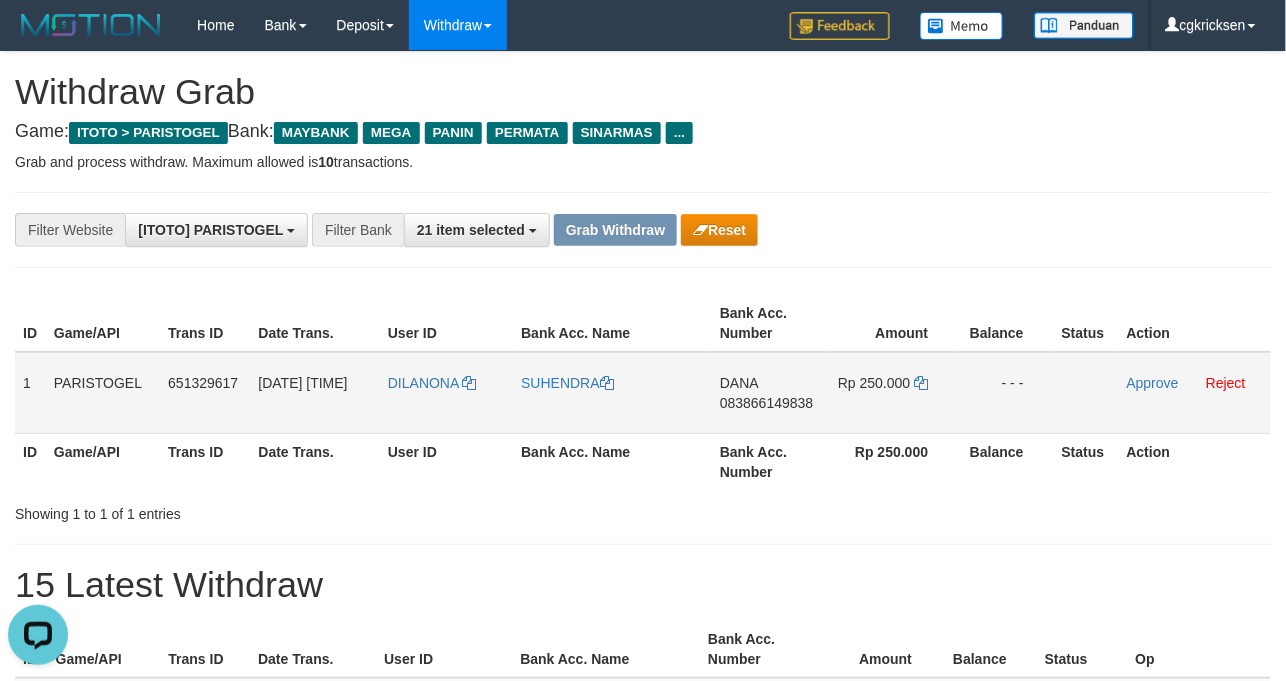 click on "SUHENDRA" at bounding box center (612, 393) 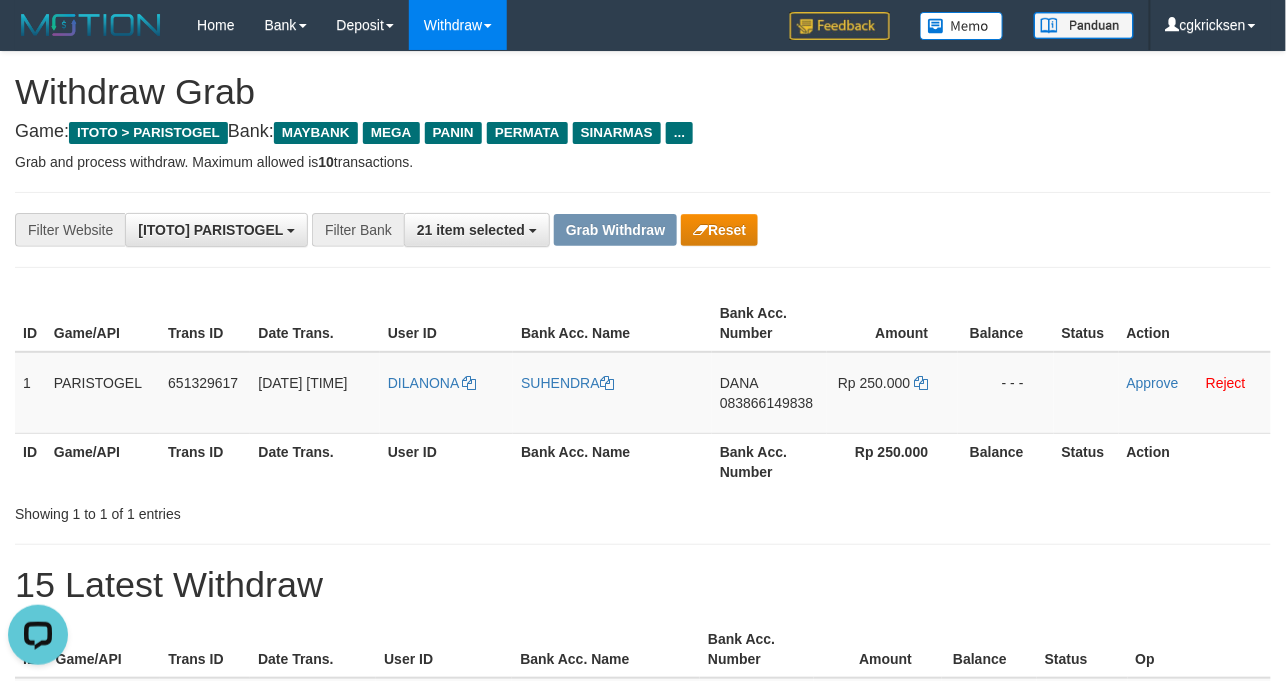 copy on "SUHENDRA" 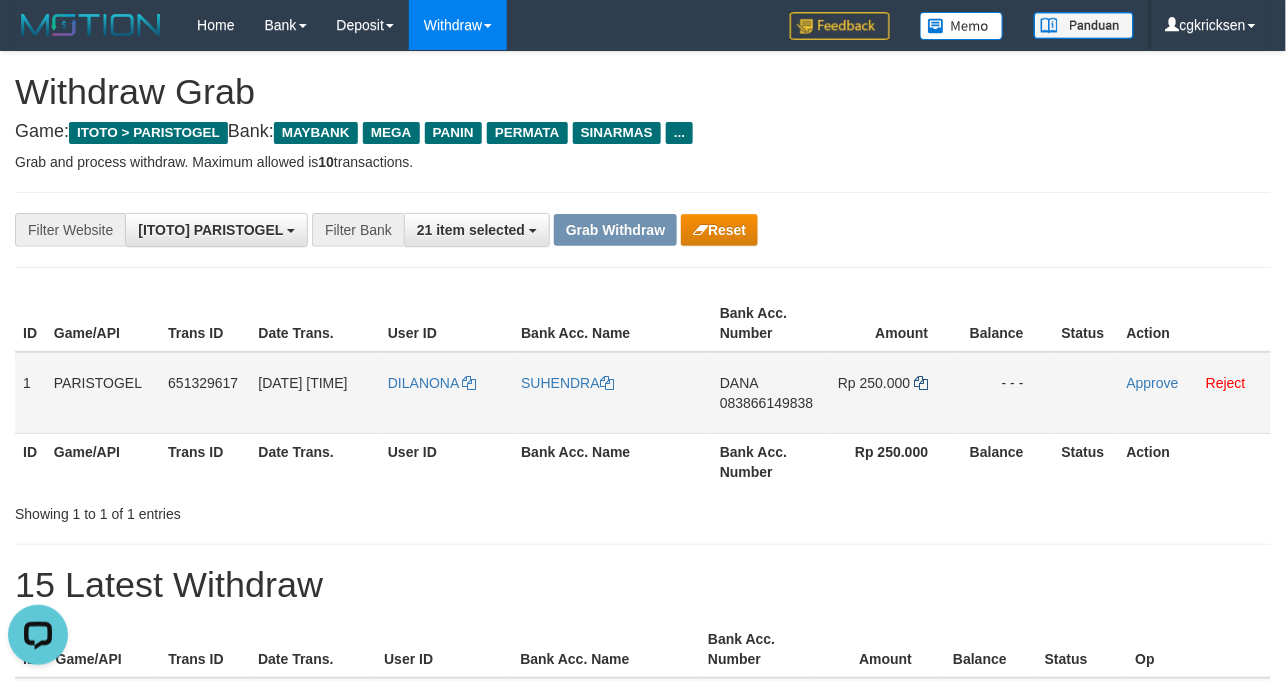 click on "Rp 250.000" at bounding box center [892, 393] 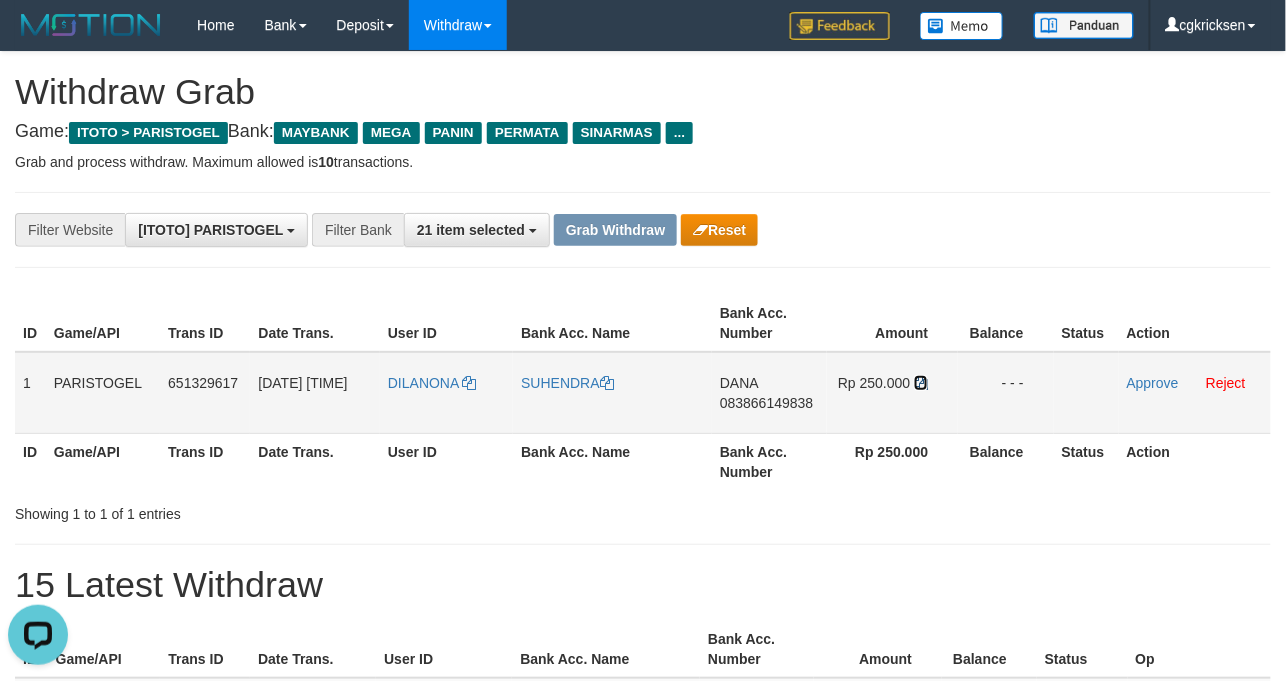 click at bounding box center (921, 383) 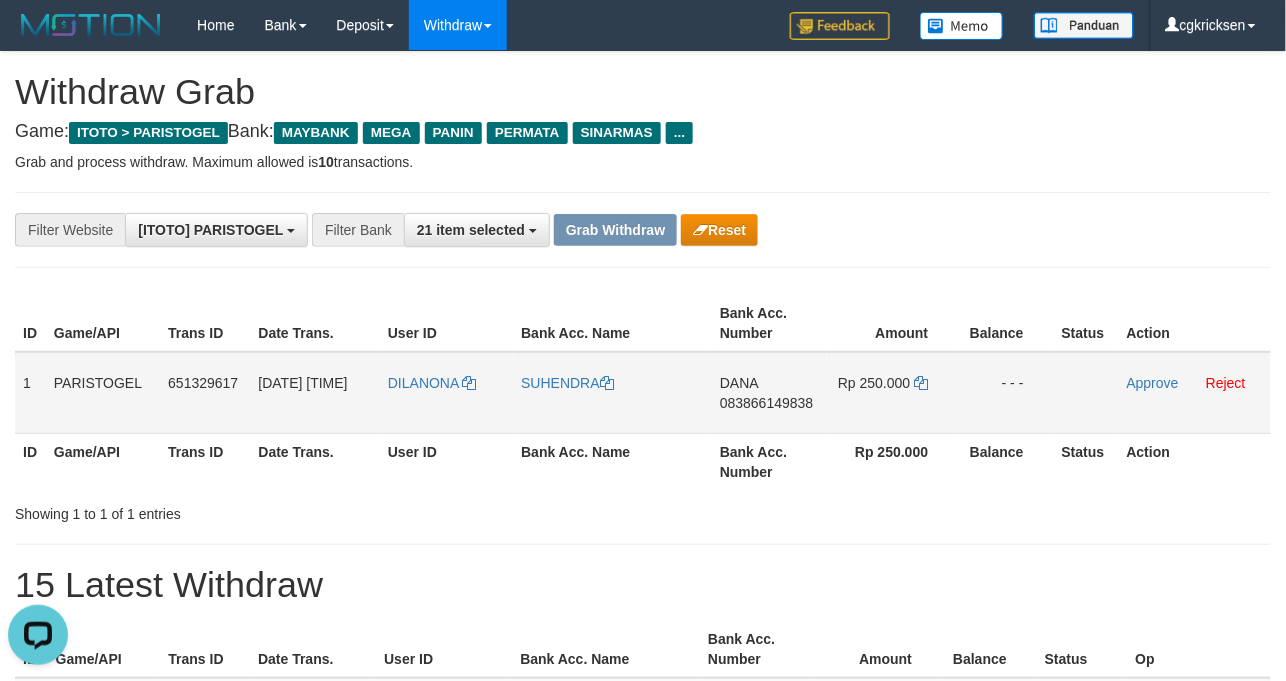 click on "DANA
083866149838" at bounding box center (769, 393) 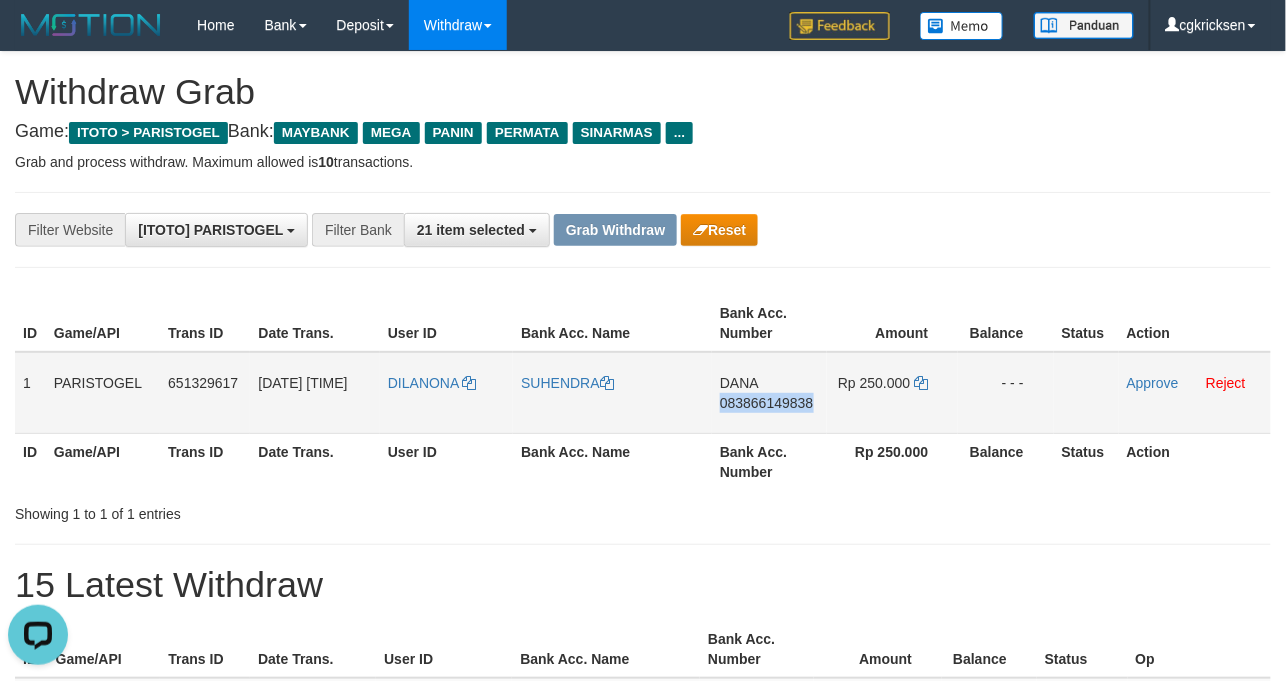 click on "DANA
083866149838" at bounding box center (769, 393) 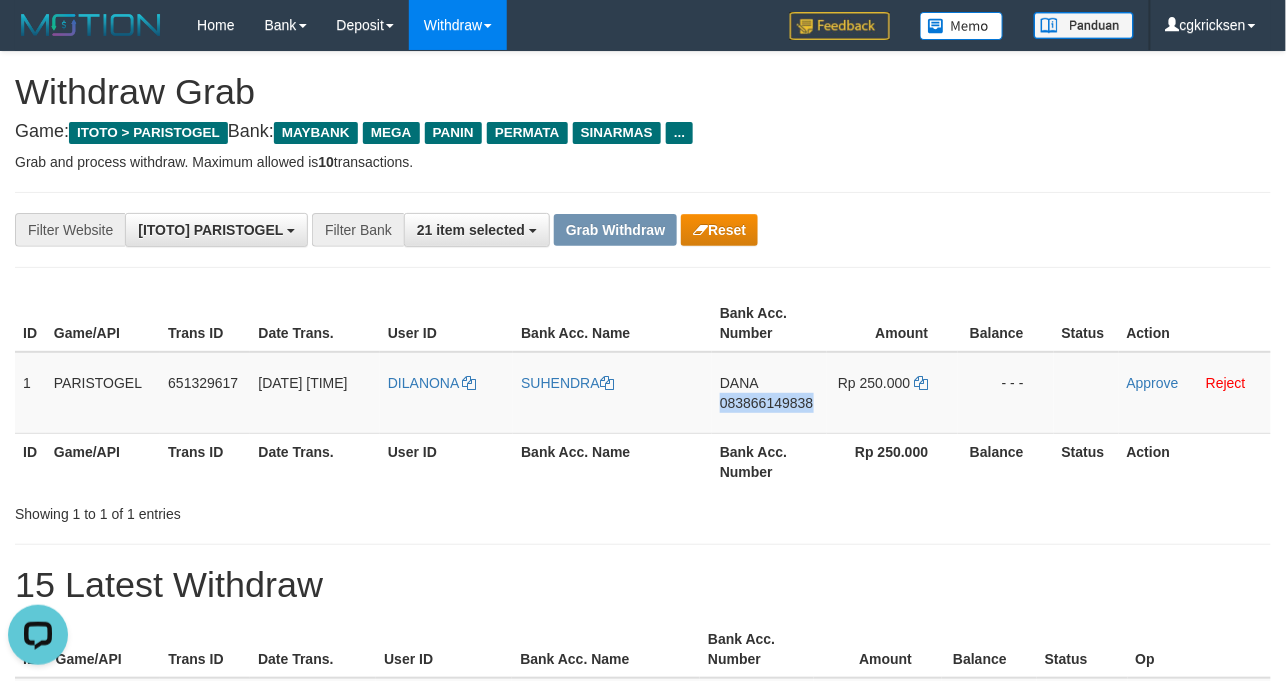 copy on "083866149838" 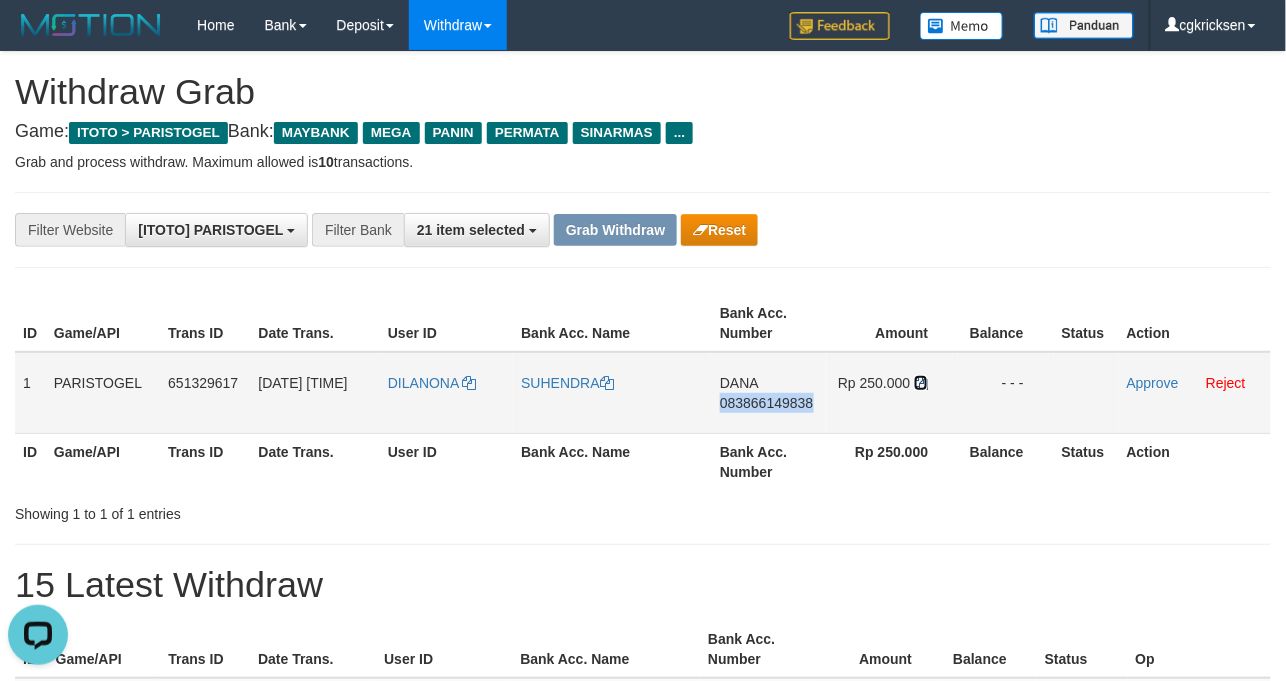 click at bounding box center (921, 383) 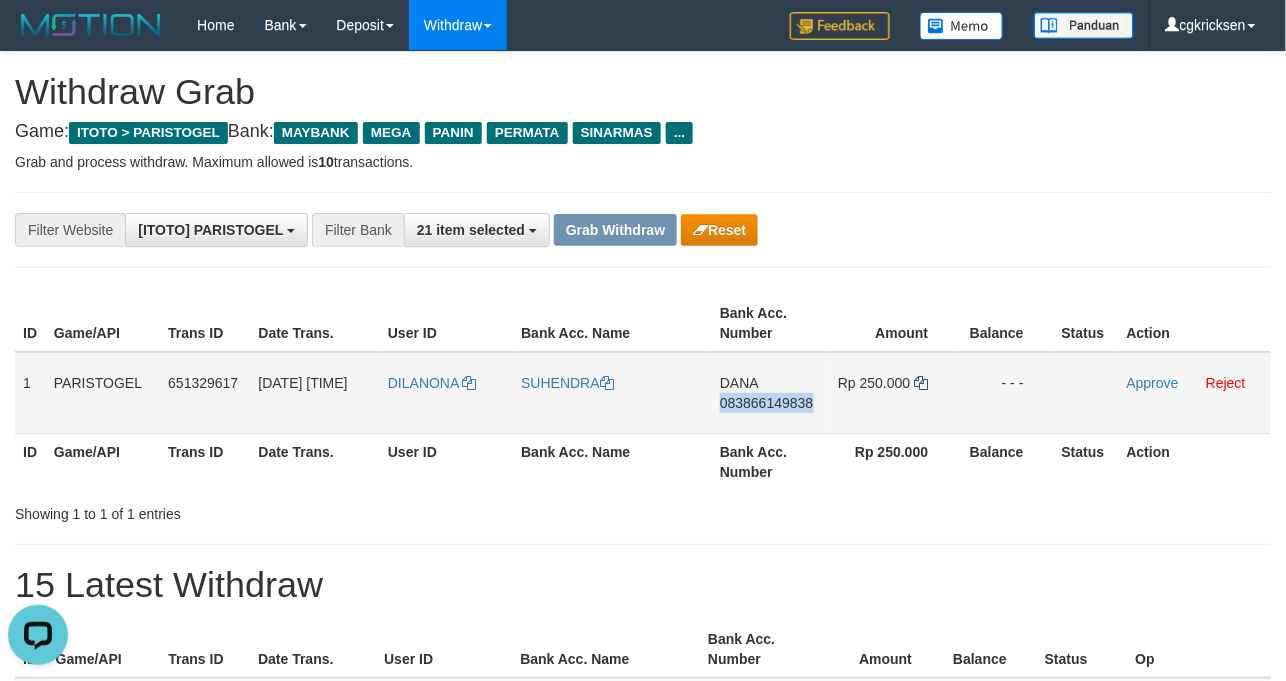 copy on "083866149838" 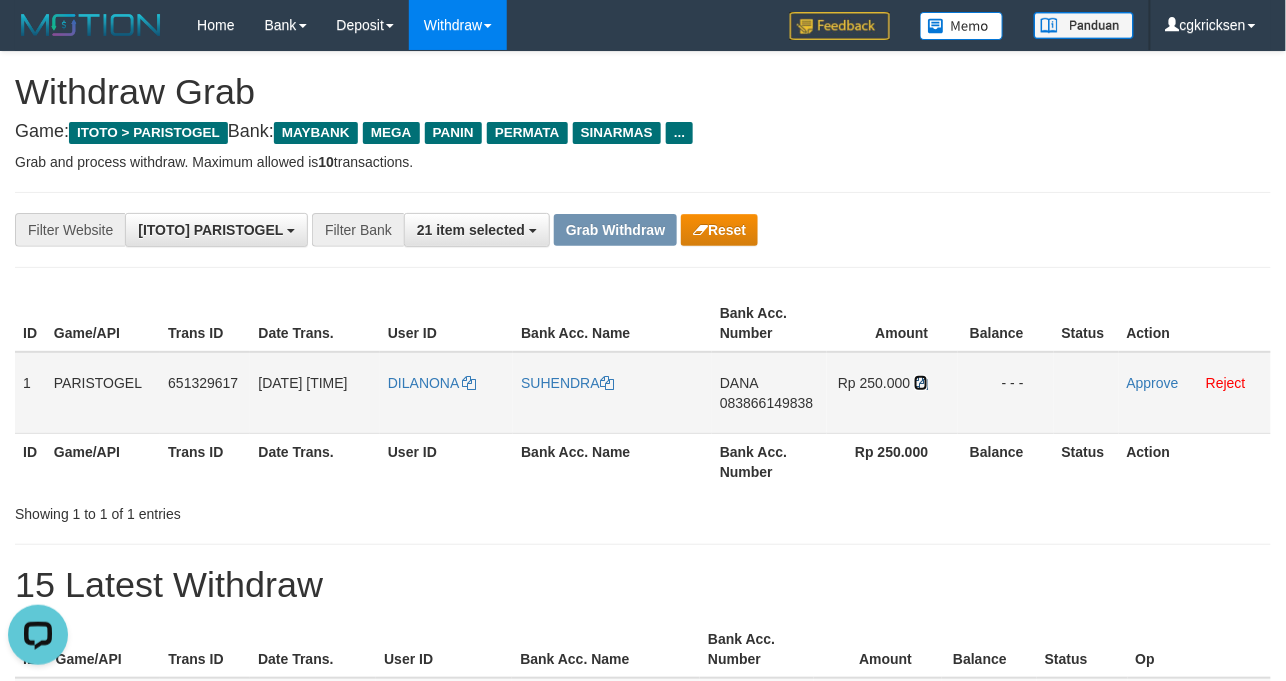 click at bounding box center [921, 383] 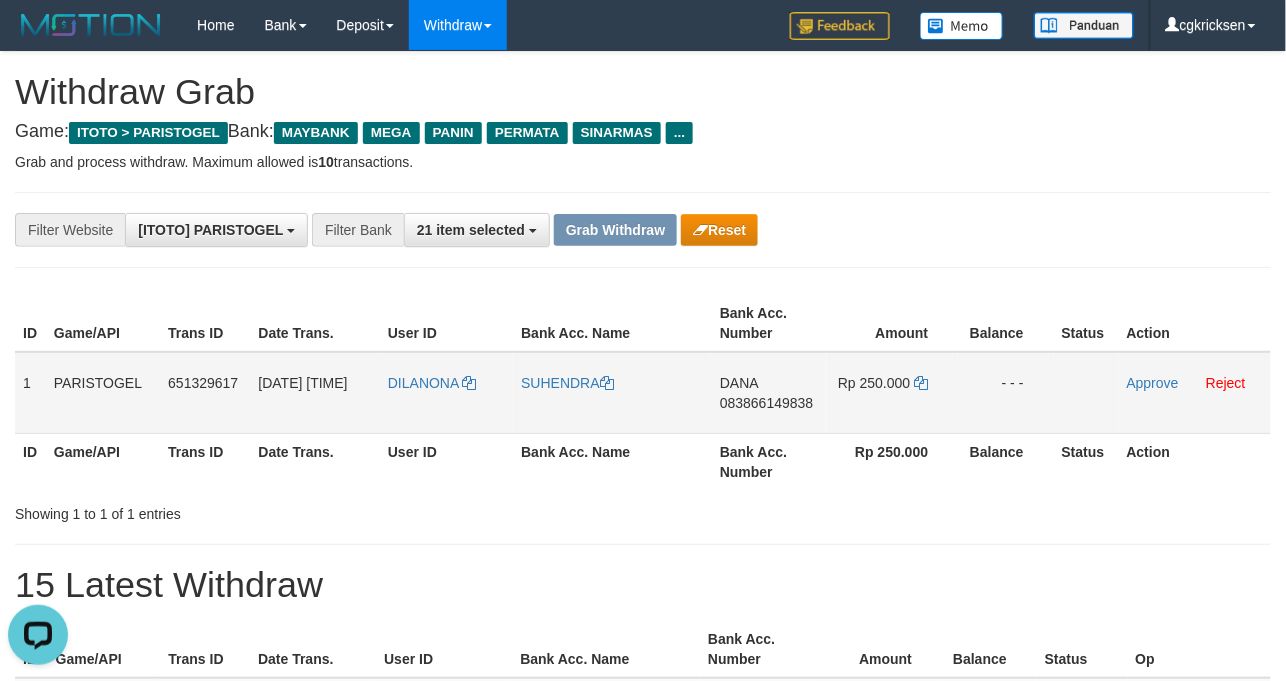 click on "Approve
Reject" at bounding box center [1195, 393] 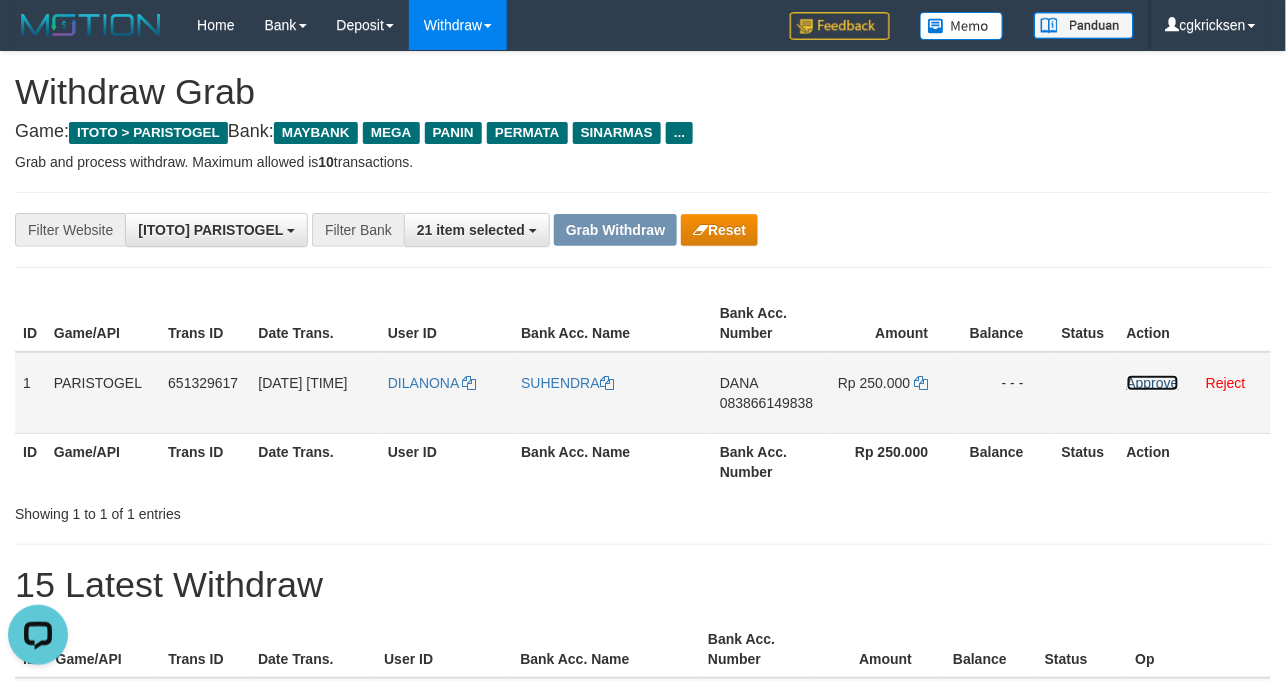 click on "Approve" at bounding box center [1153, 383] 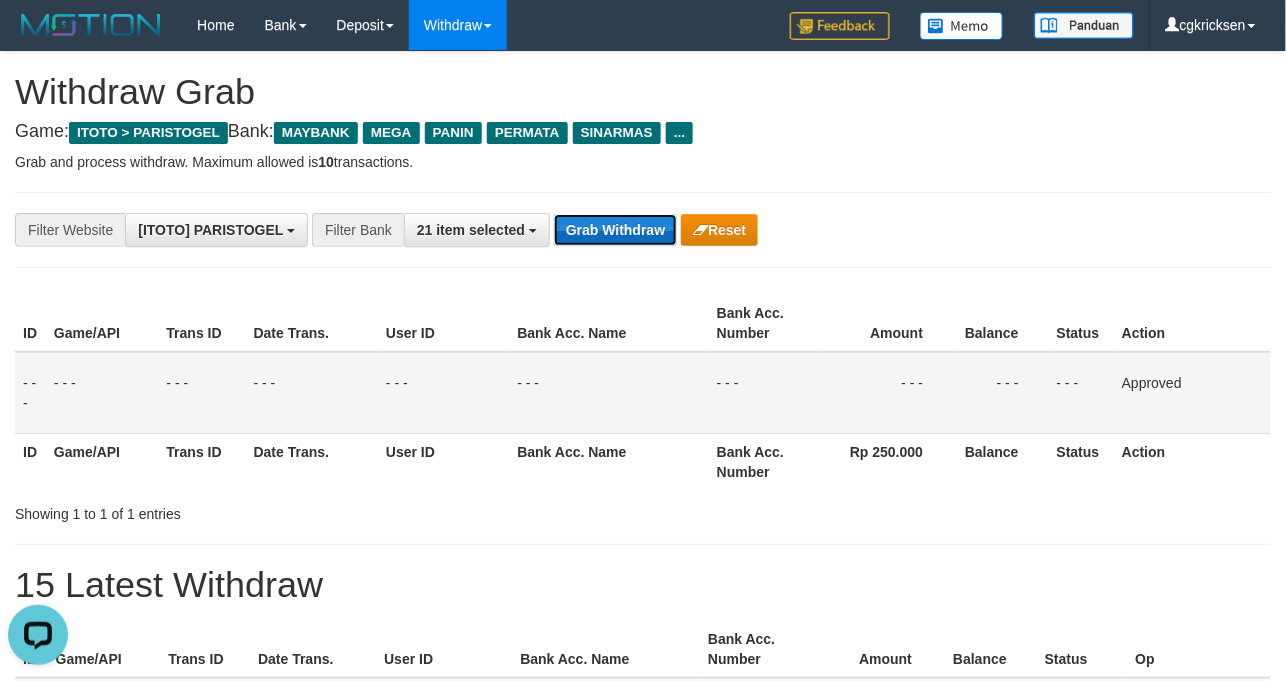 click on "Grab Withdraw" at bounding box center (615, 230) 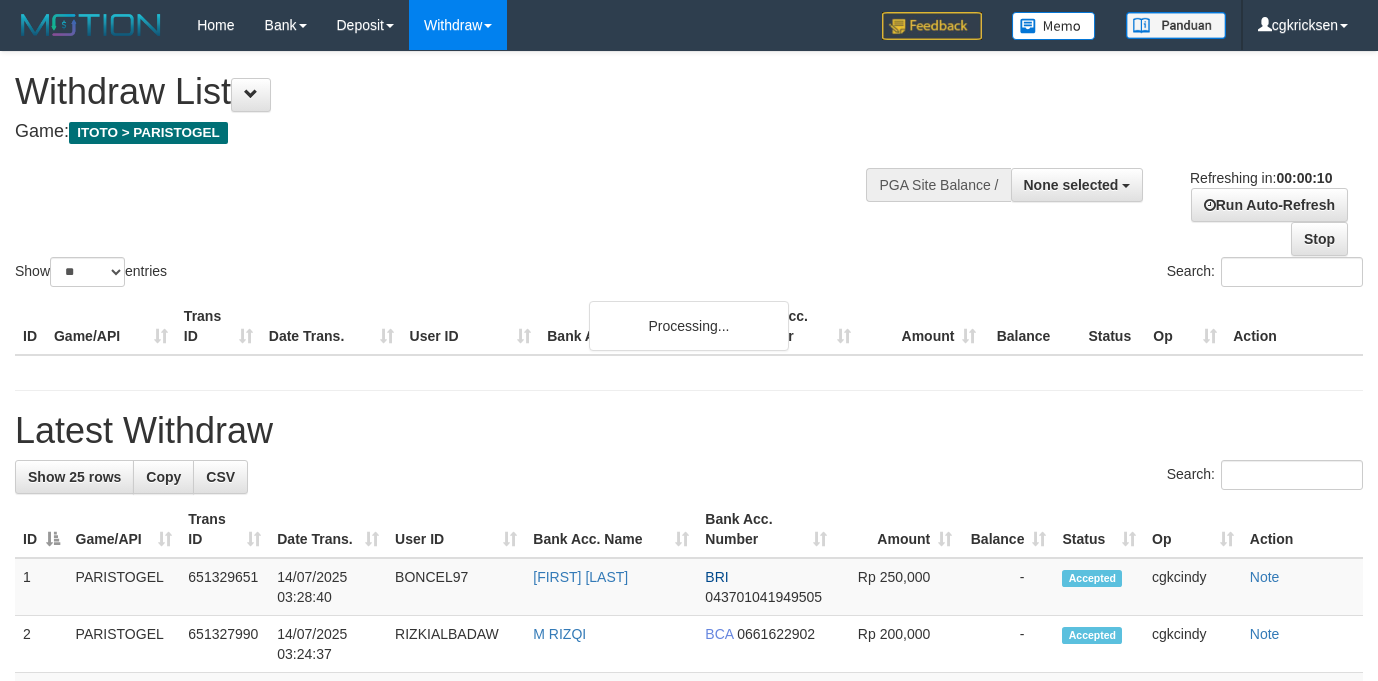 select 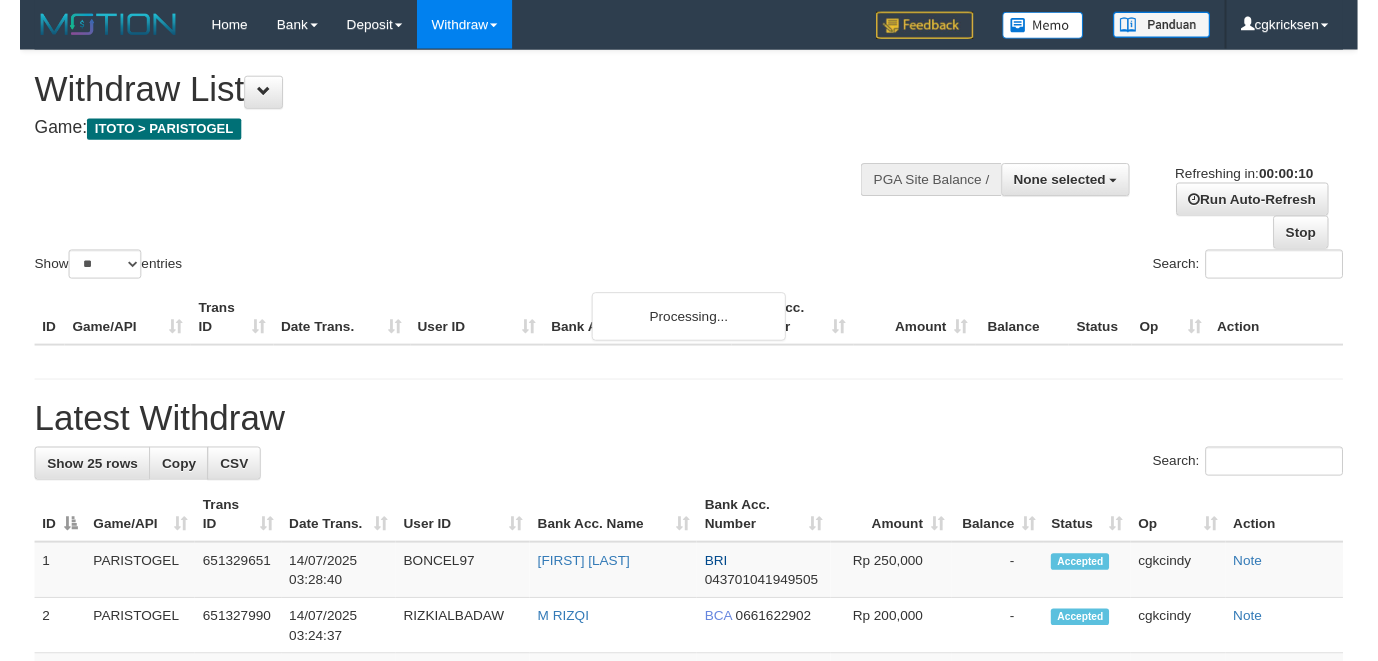 scroll, scrollTop: 0, scrollLeft: 0, axis: both 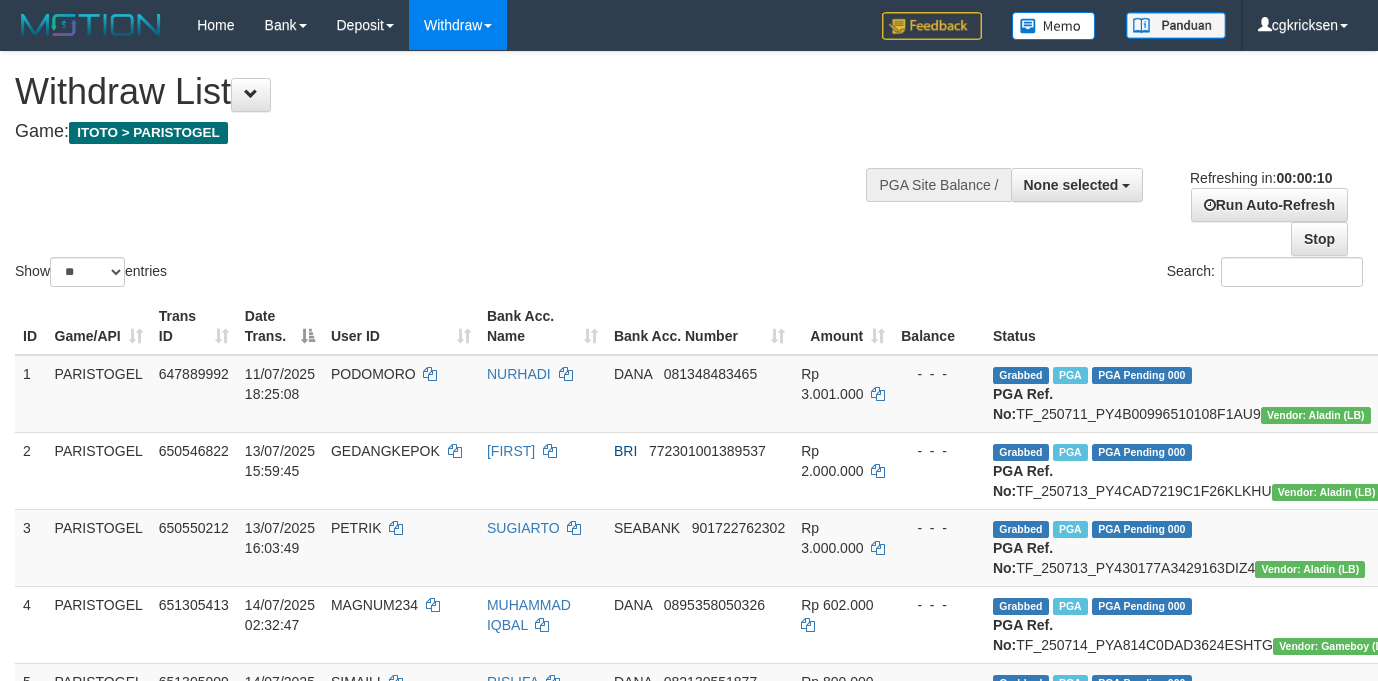 select 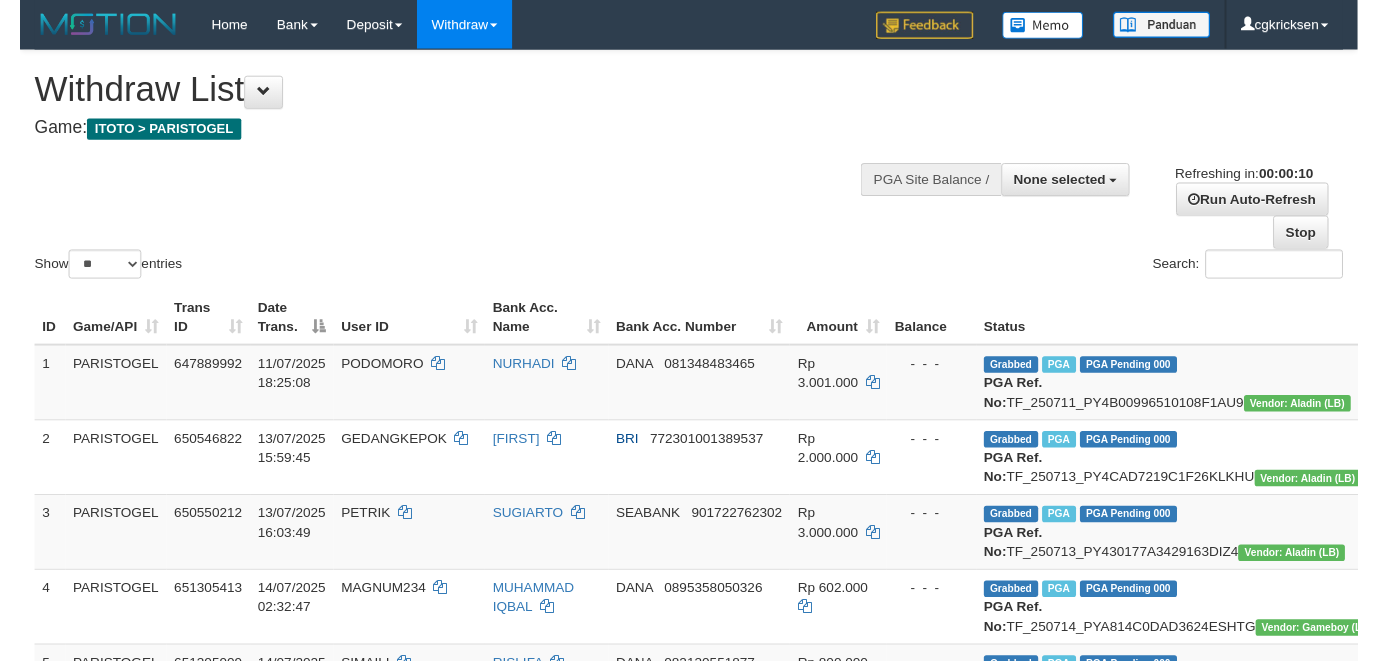 scroll, scrollTop: 0, scrollLeft: 0, axis: both 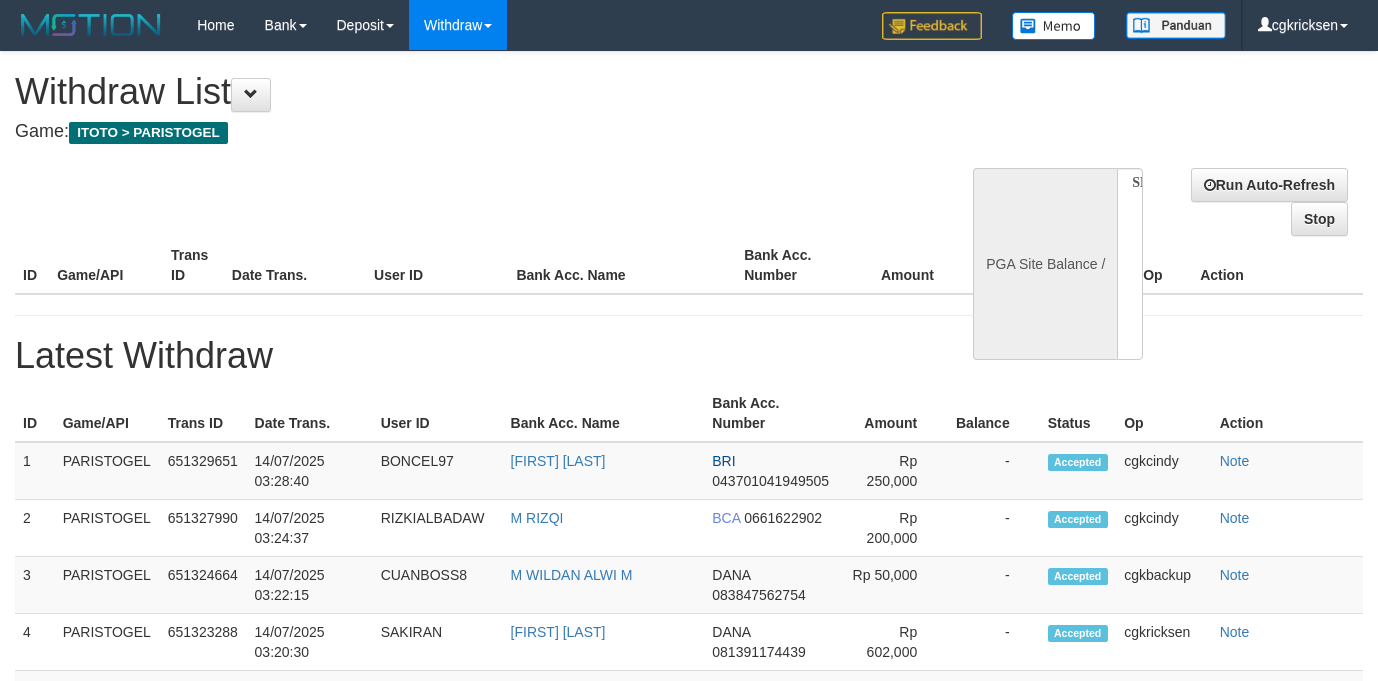 select 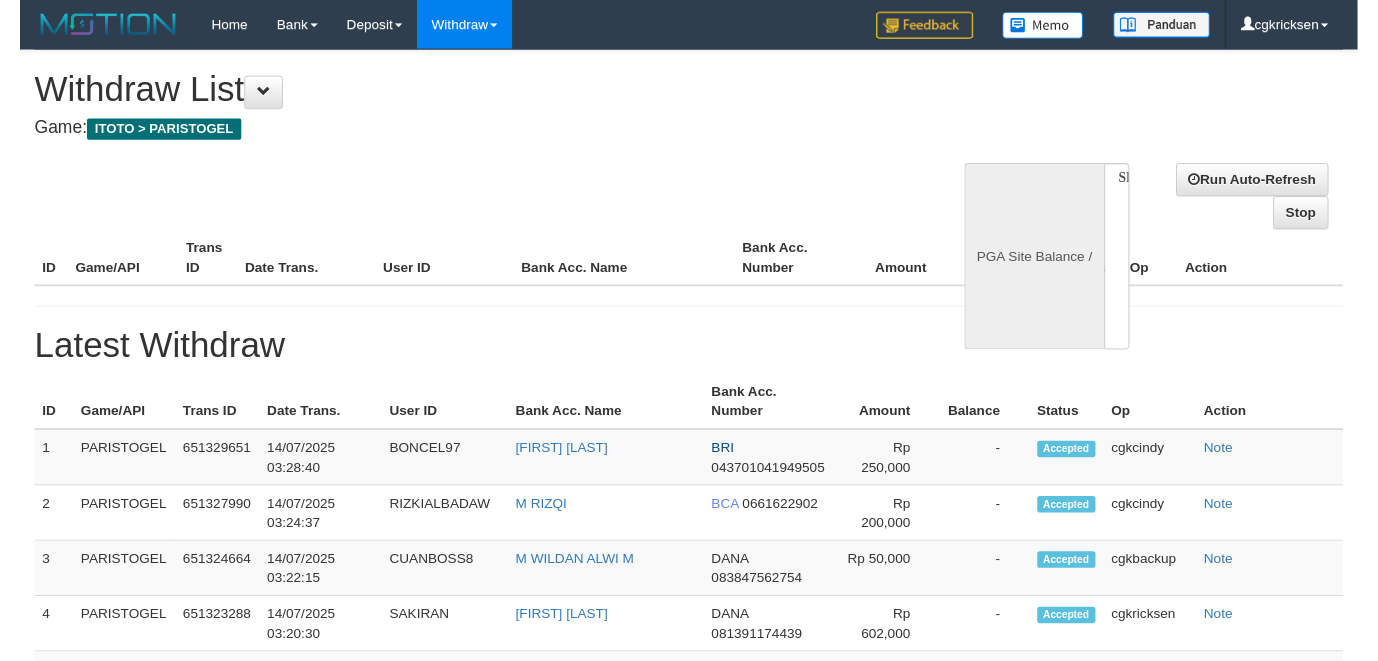 scroll, scrollTop: 0, scrollLeft: 0, axis: both 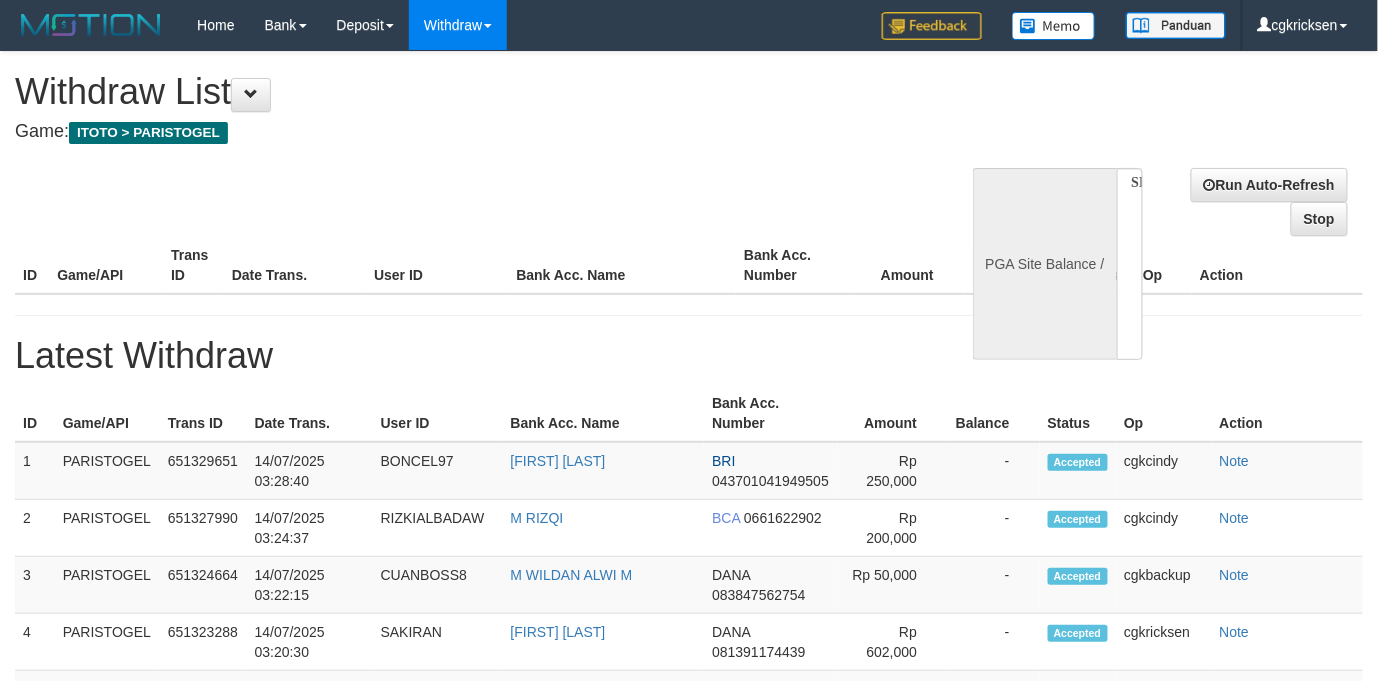 select on "**" 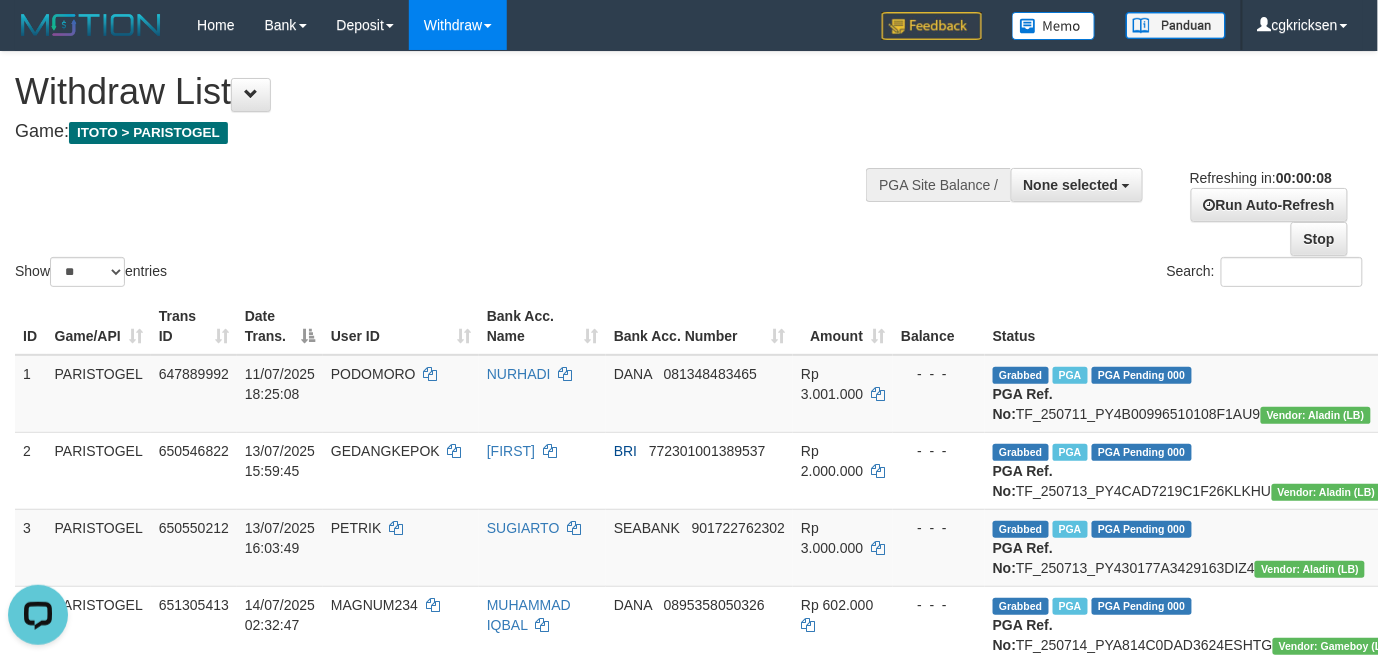 scroll, scrollTop: 0, scrollLeft: 0, axis: both 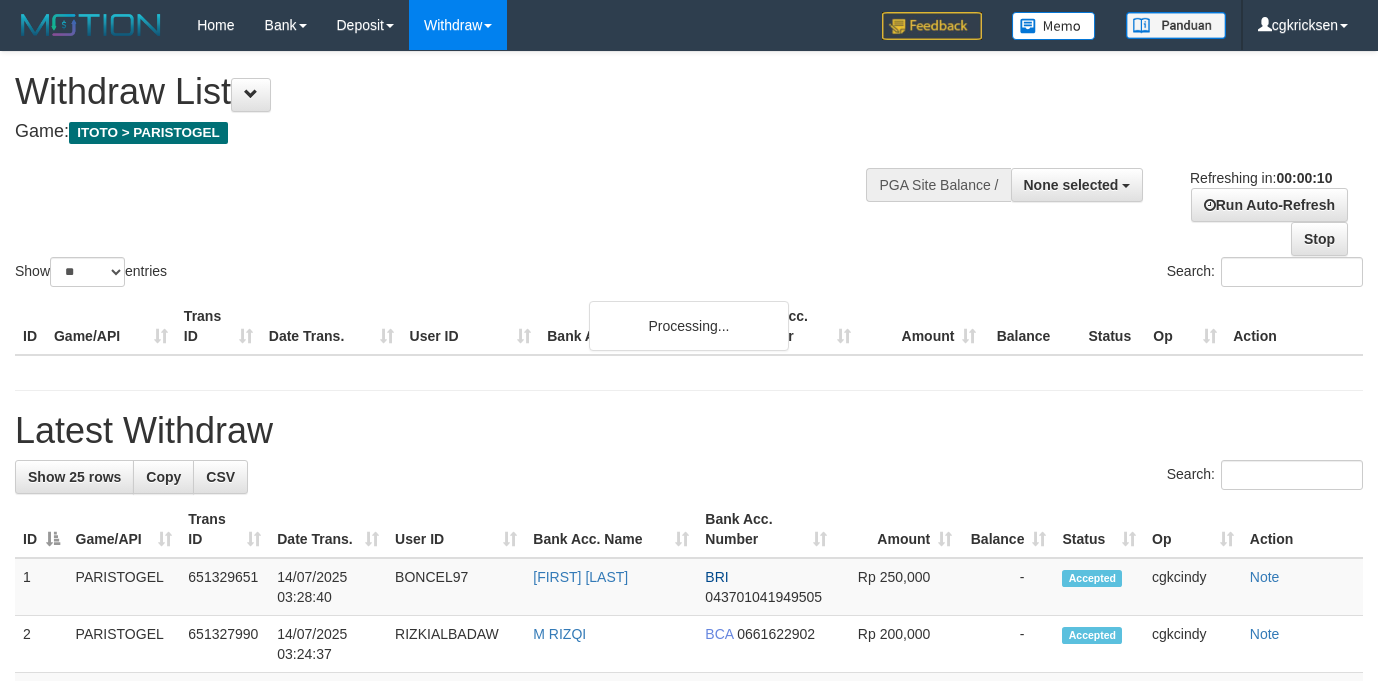 select 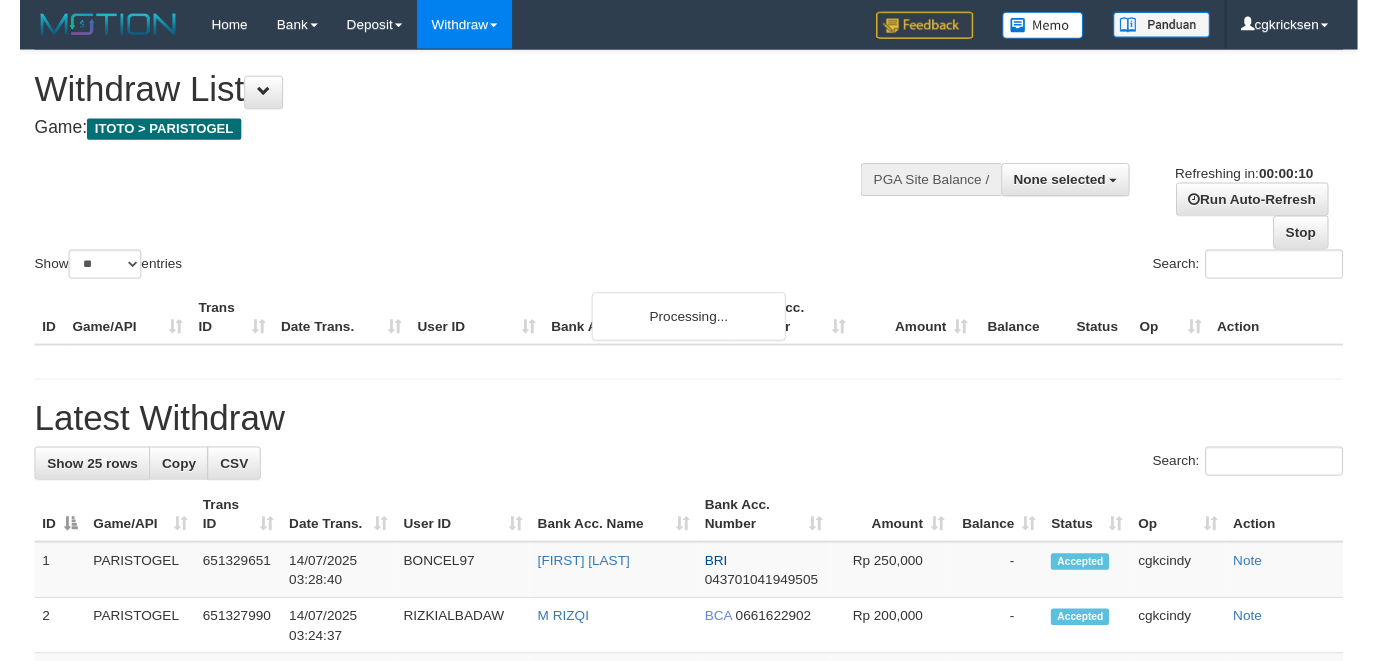 scroll, scrollTop: 0, scrollLeft: 0, axis: both 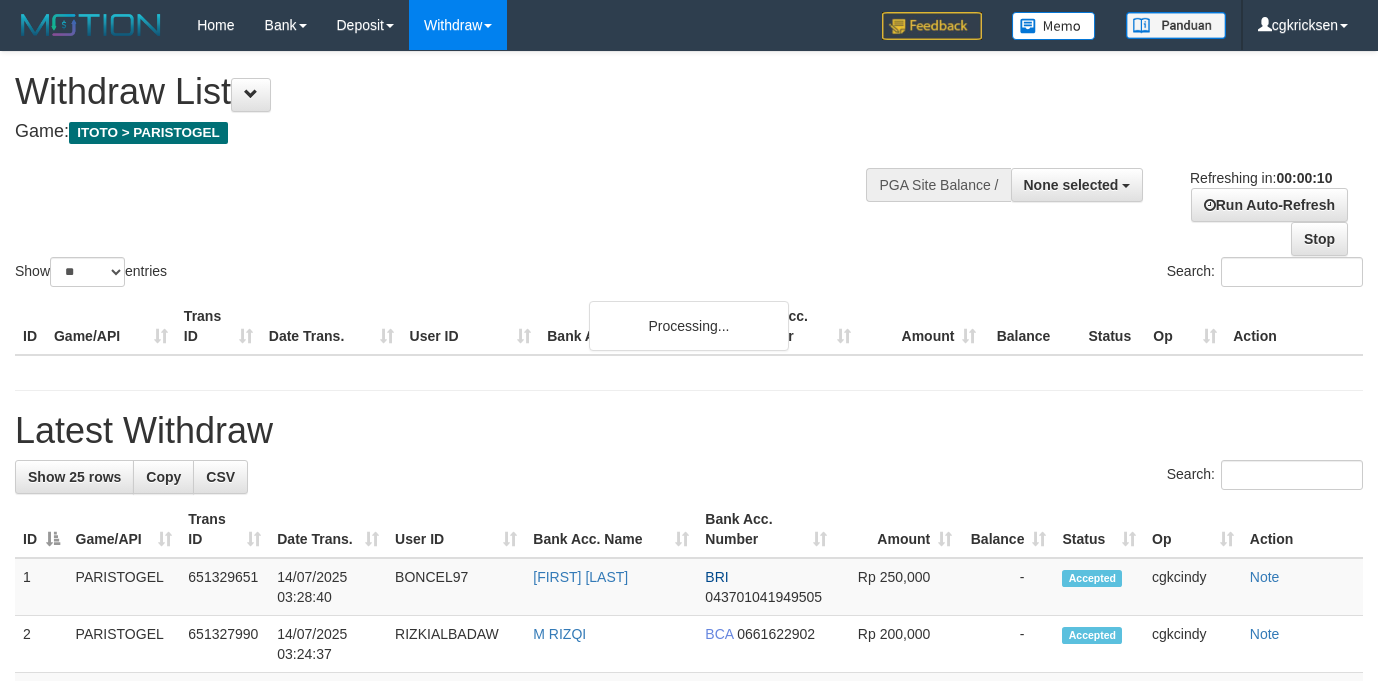 select 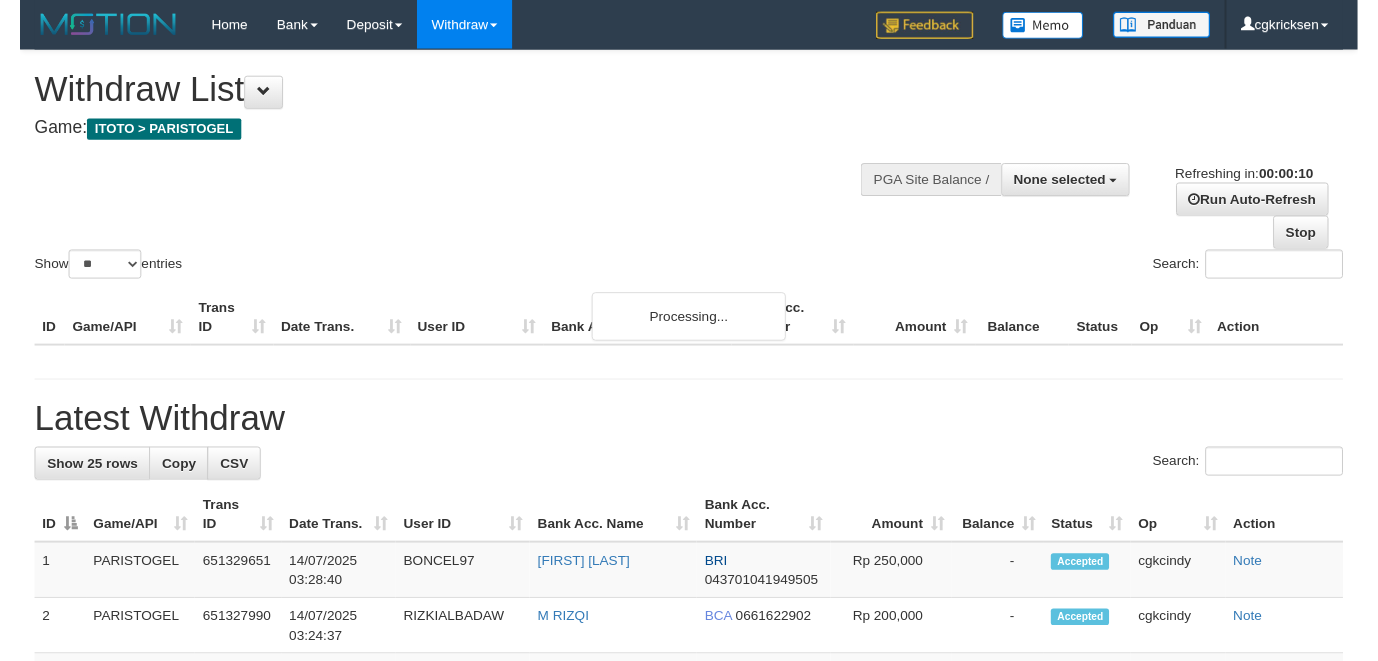 scroll, scrollTop: 0, scrollLeft: 0, axis: both 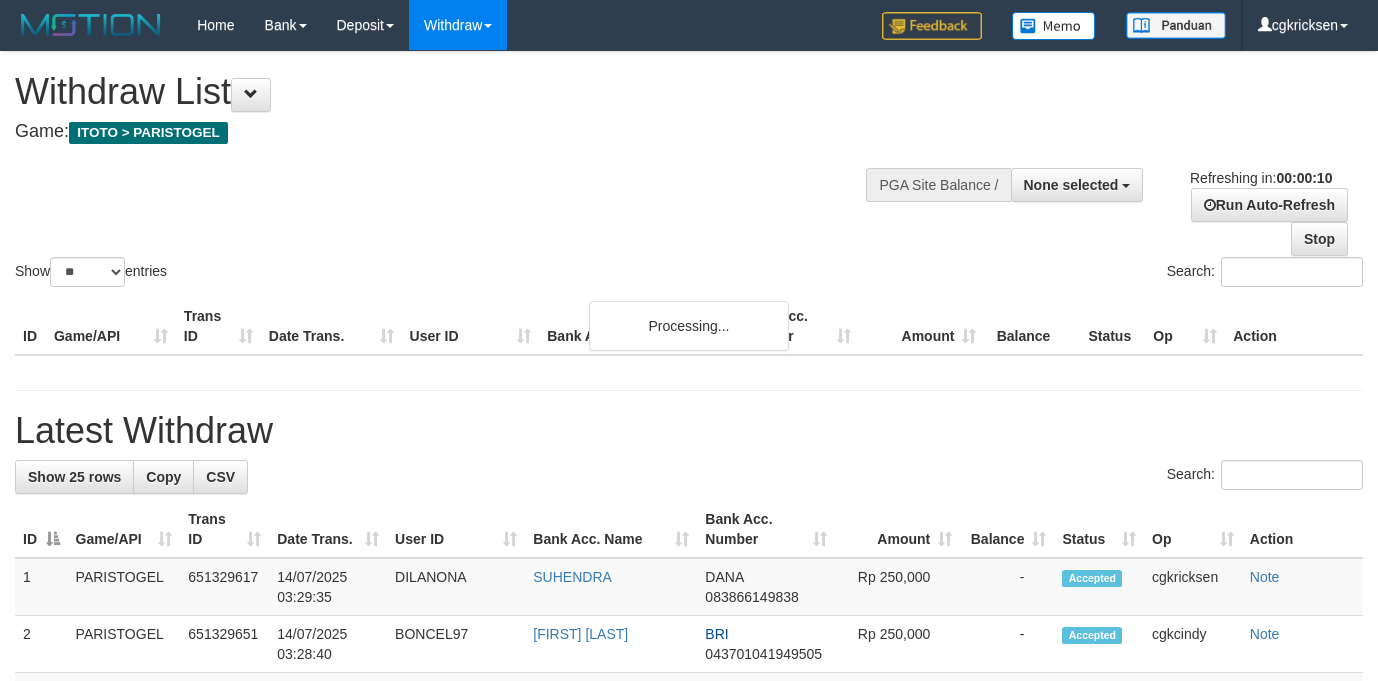select 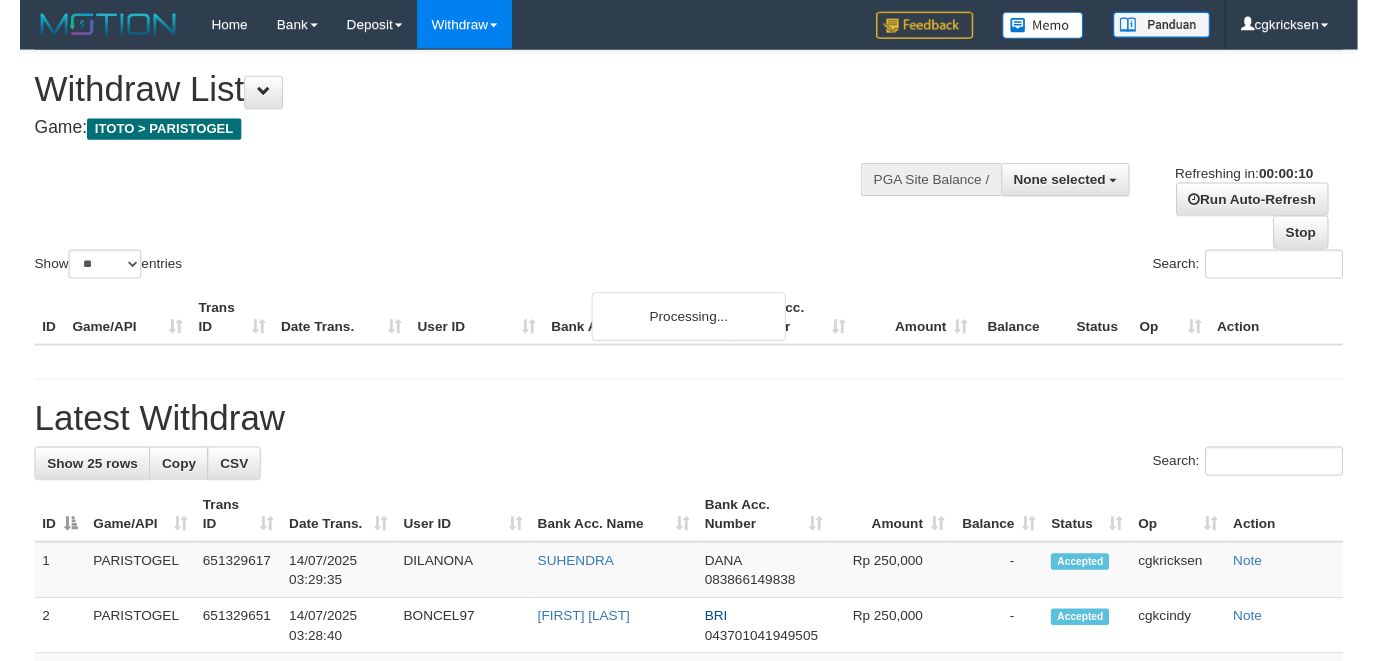 scroll, scrollTop: 0, scrollLeft: 0, axis: both 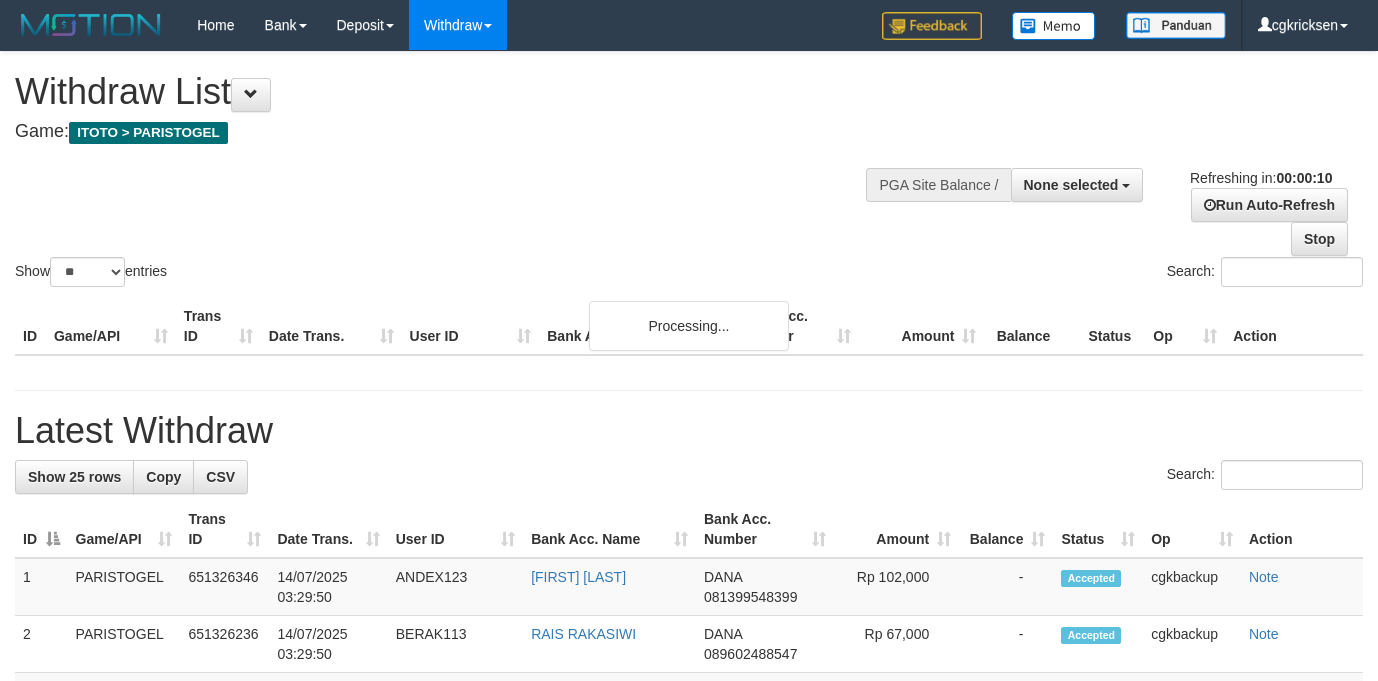select 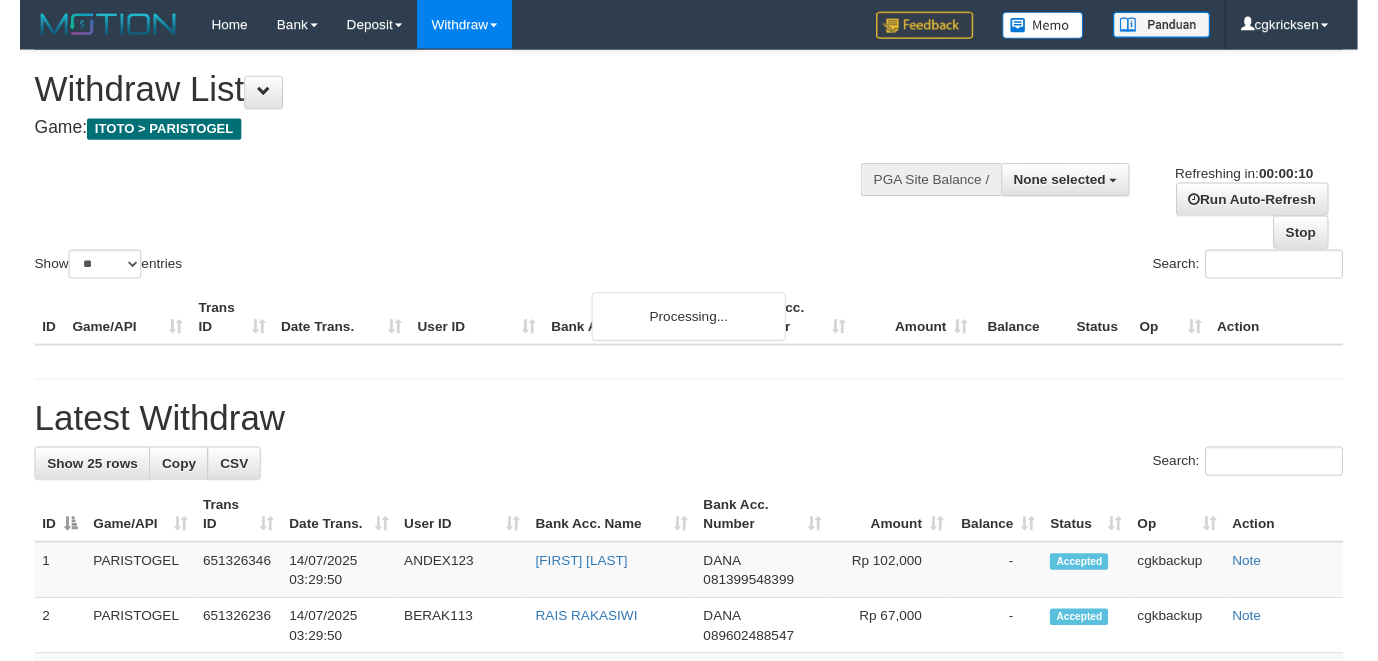 scroll, scrollTop: 0, scrollLeft: 0, axis: both 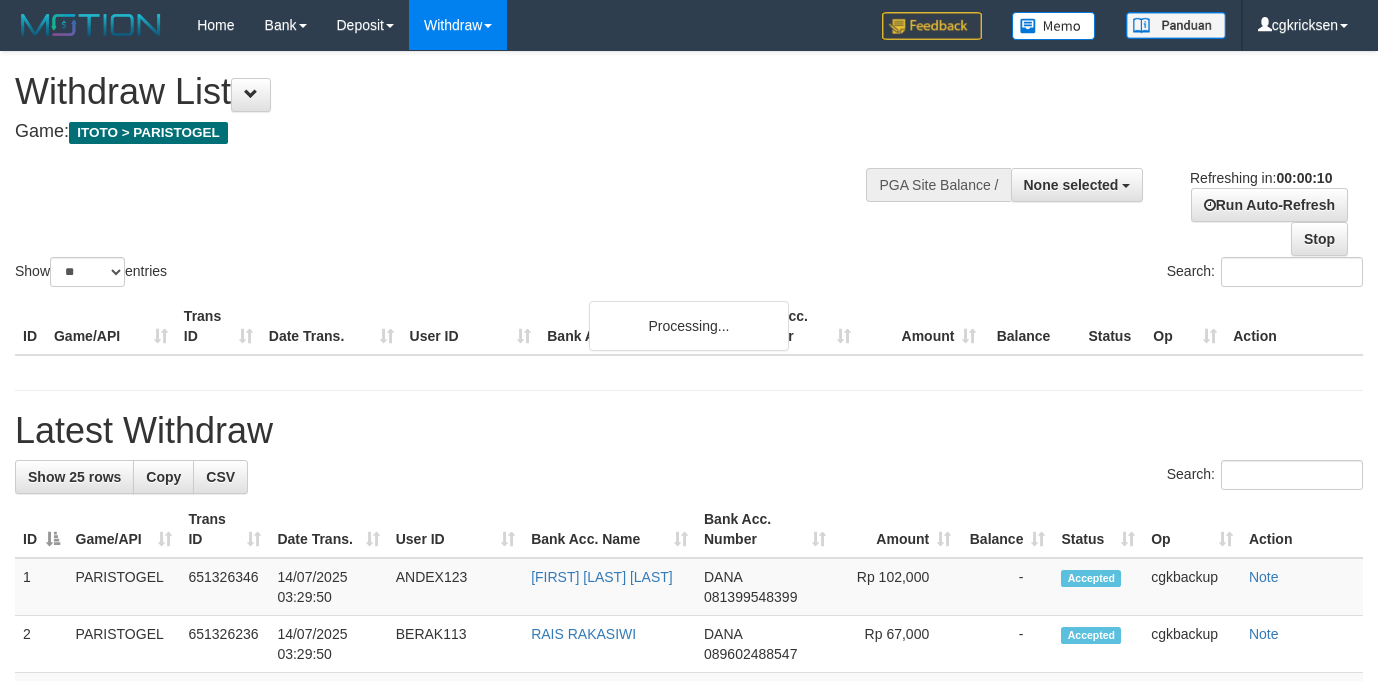 select 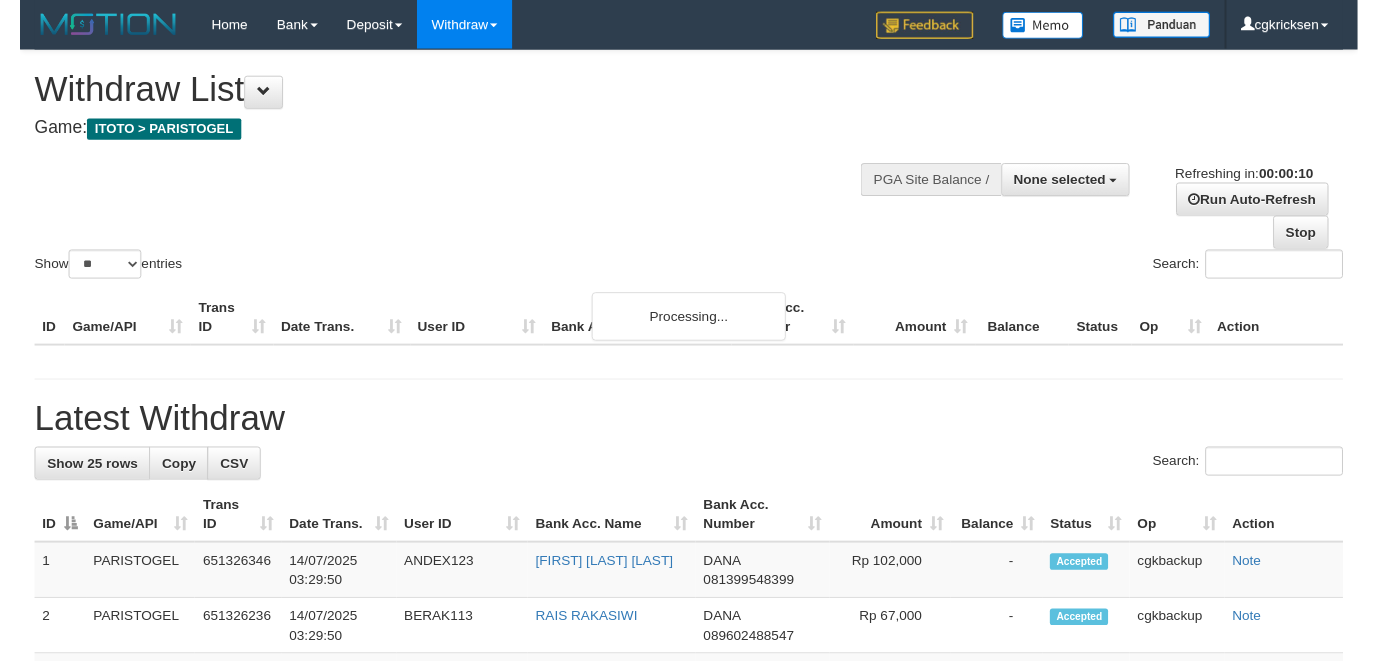 scroll, scrollTop: 0, scrollLeft: 0, axis: both 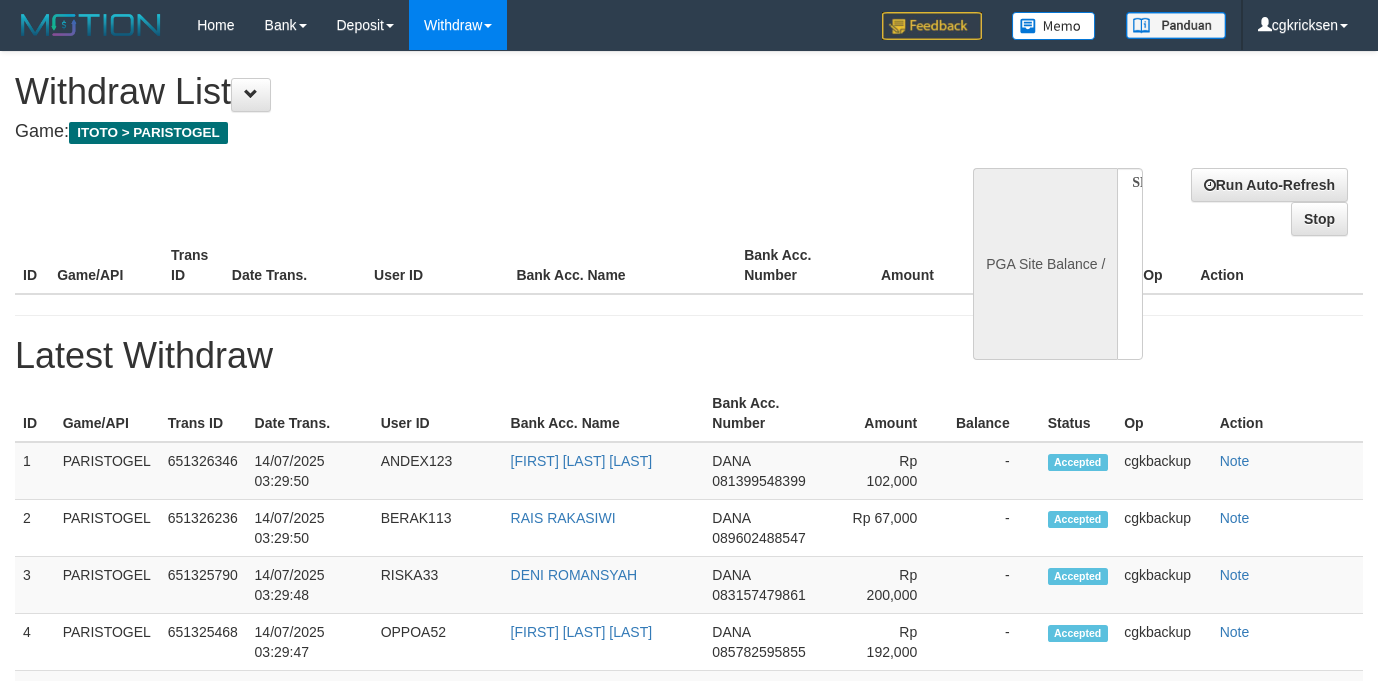 select 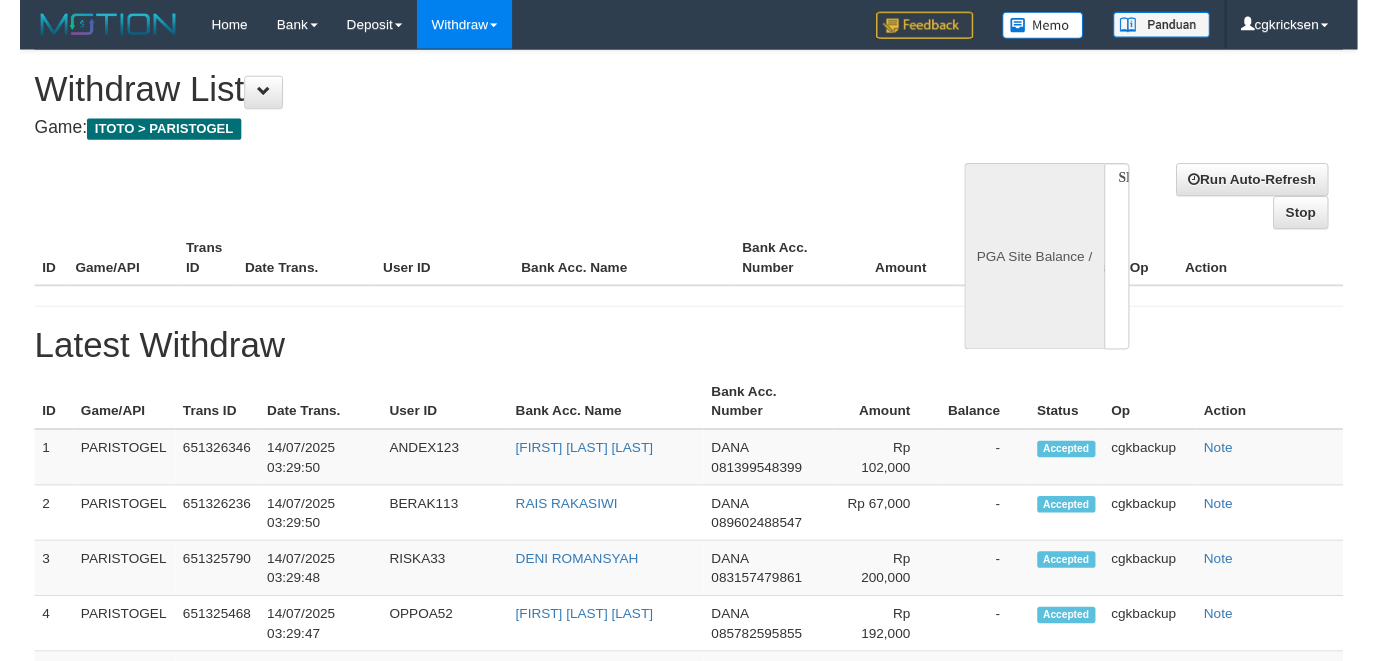 scroll, scrollTop: 0, scrollLeft: 0, axis: both 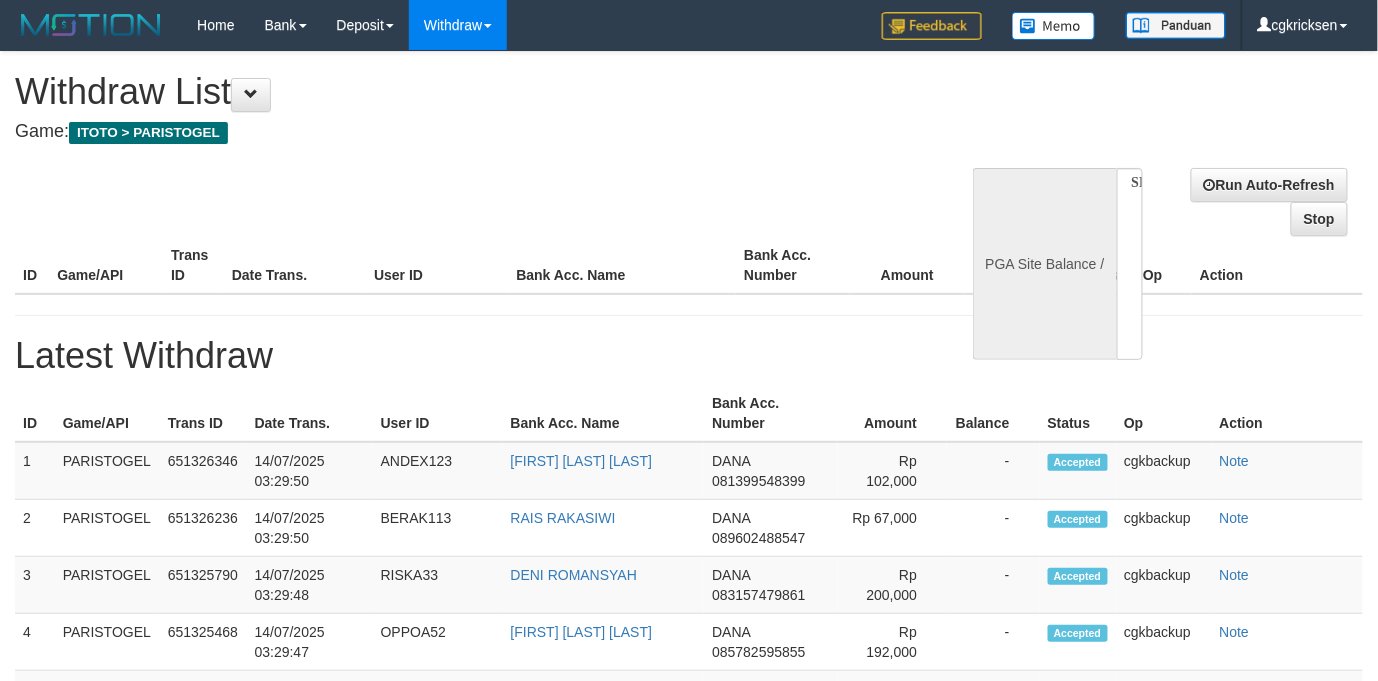 select on "**" 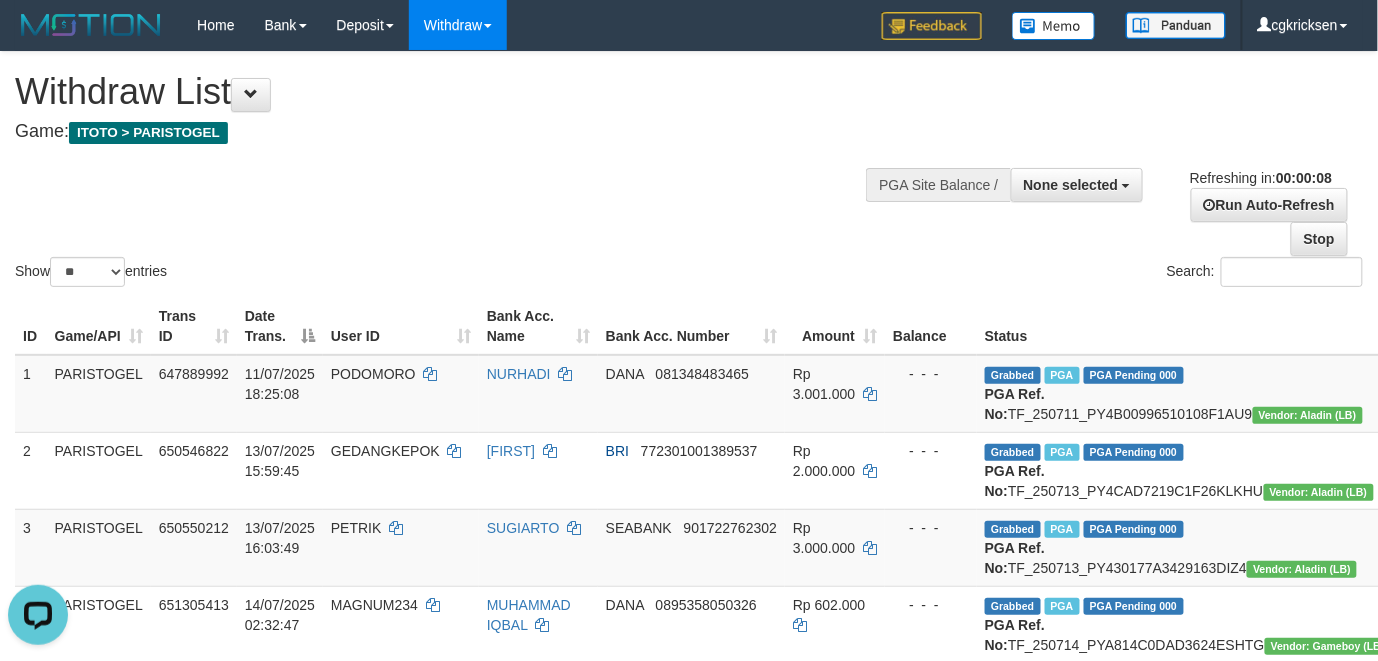 scroll, scrollTop: 0, scrollLeft: 0, axis: both 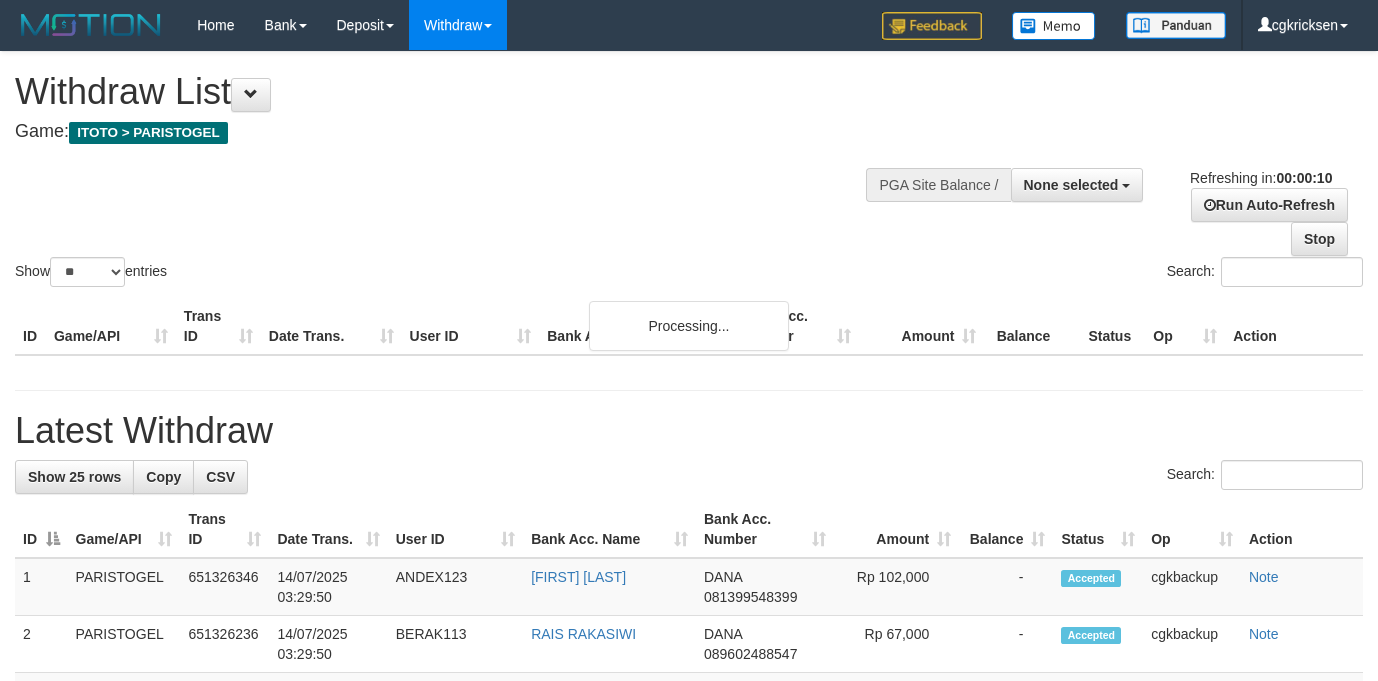 select 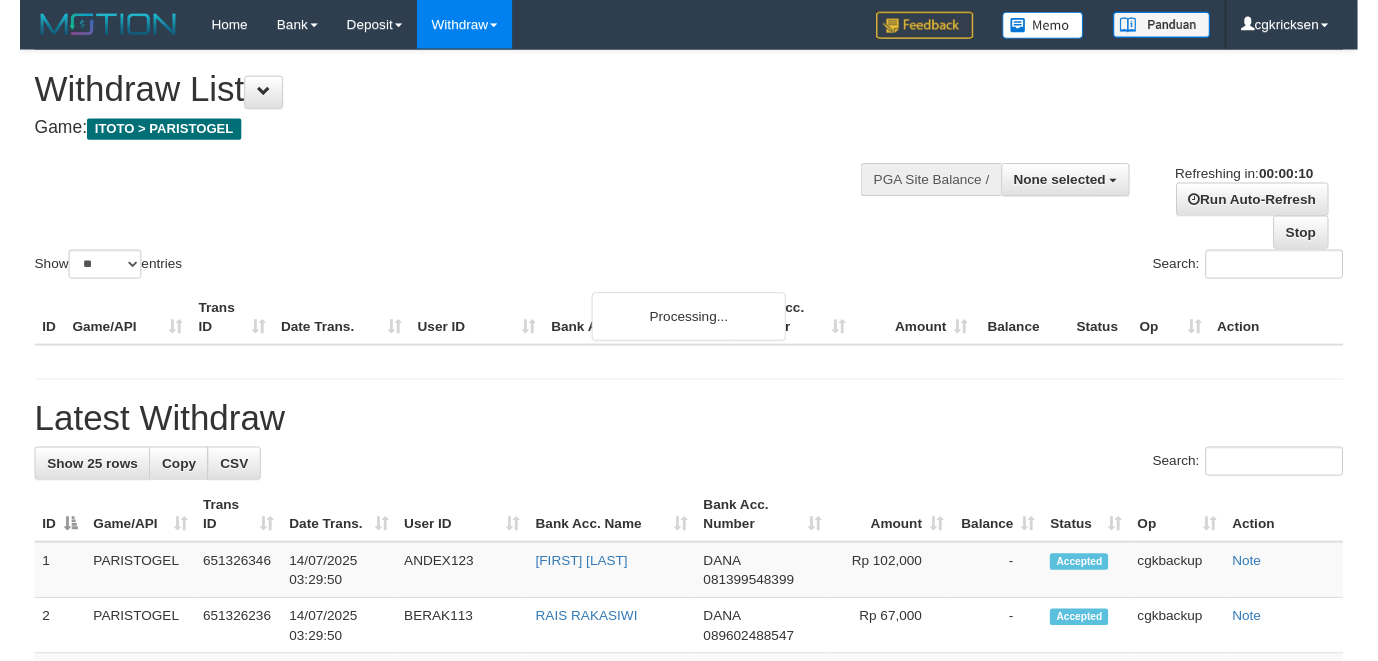 scroll, scrollTop: 0, scrollLeft: 0, axis: both 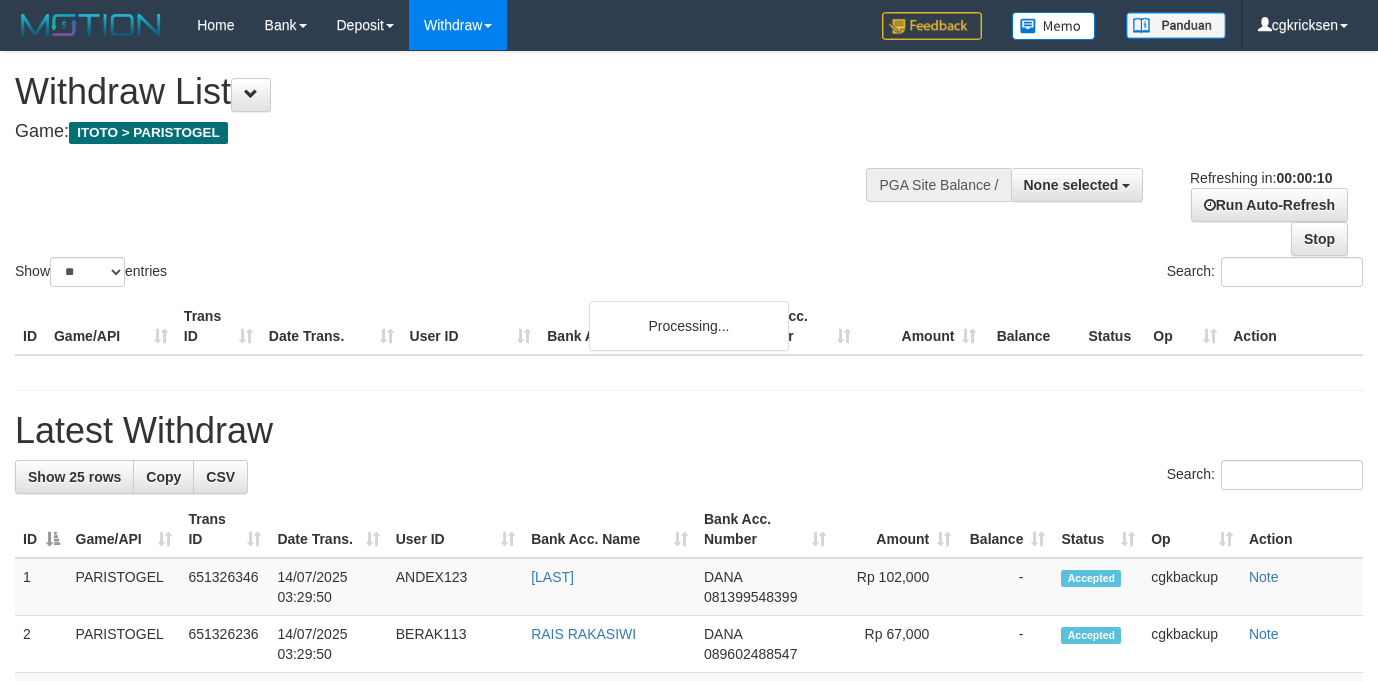 select 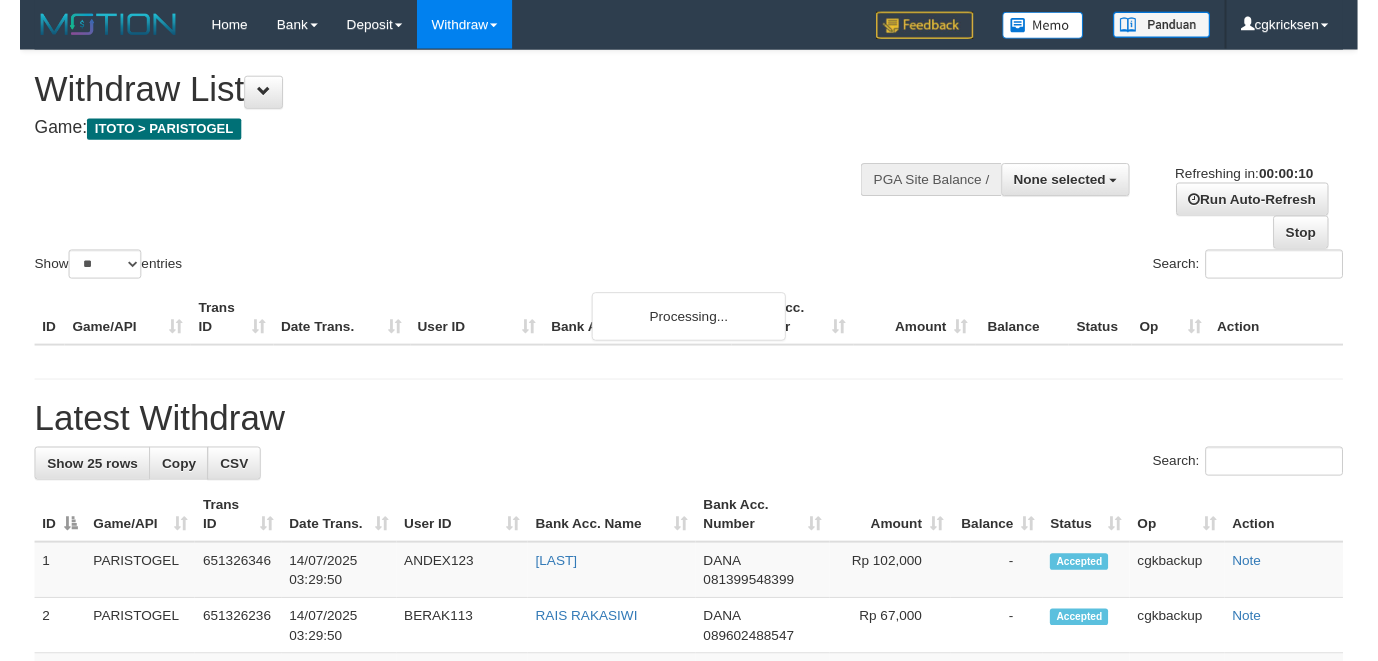 scroll, scrollTop: 0, scrollLeft: 0, axis: both 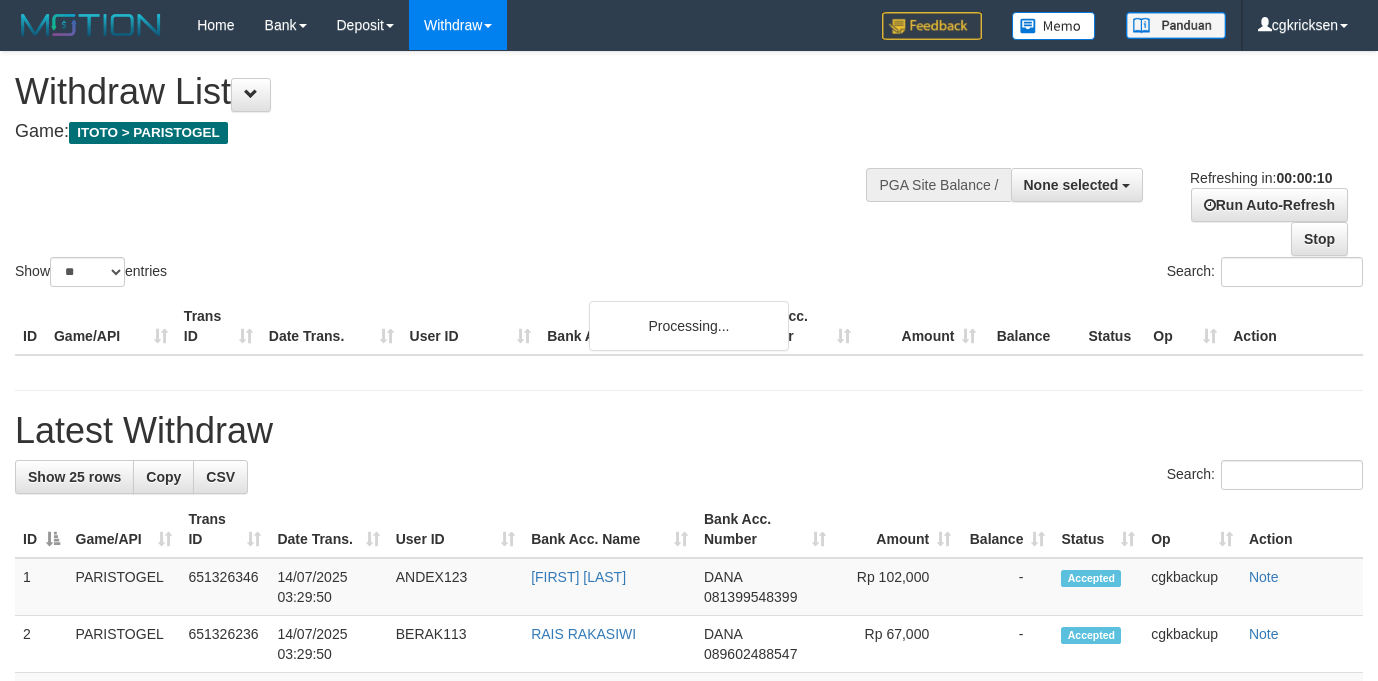 select 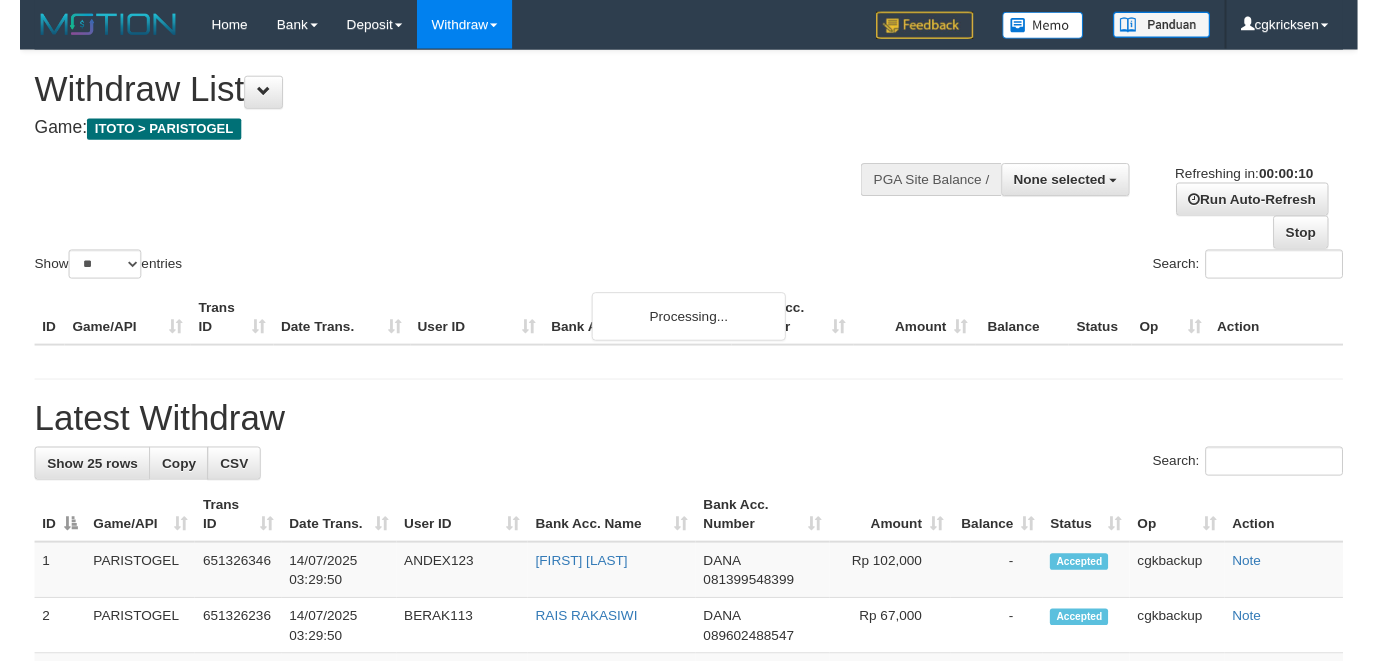 scroll, scrollTop: 0, scrollLeft: 0, axis: both 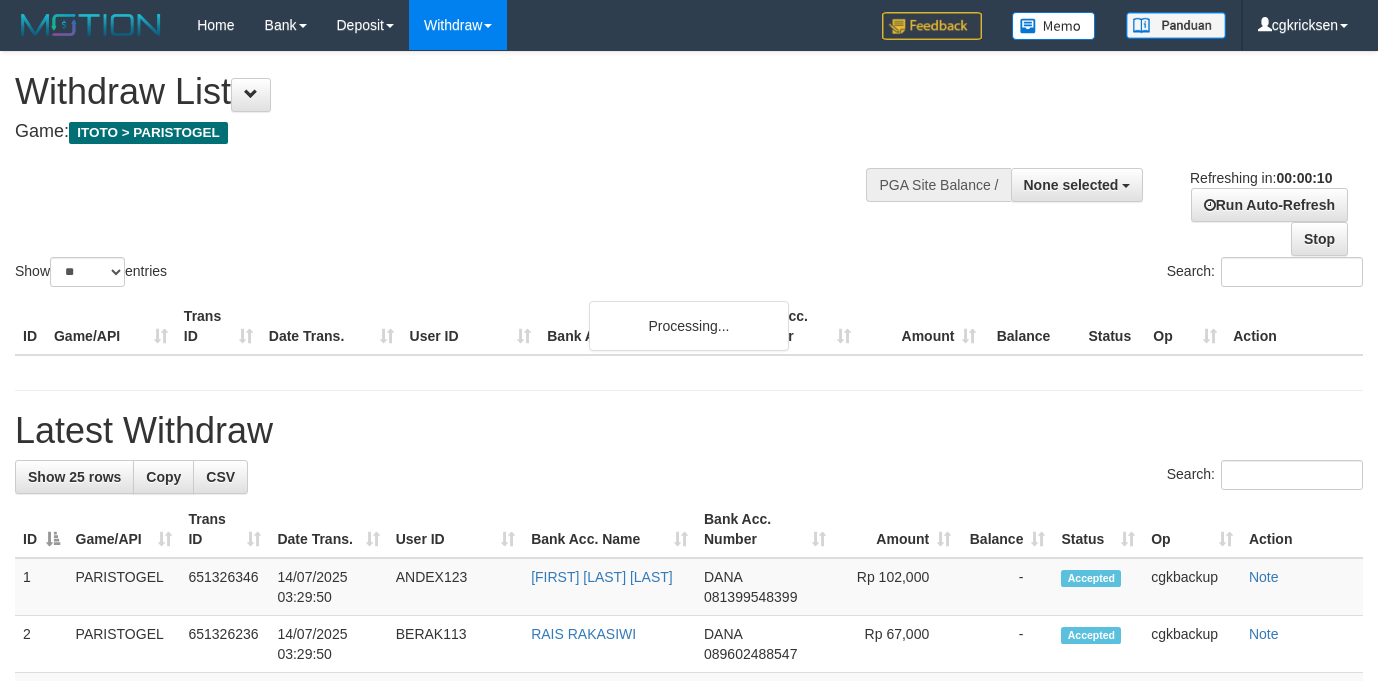 select 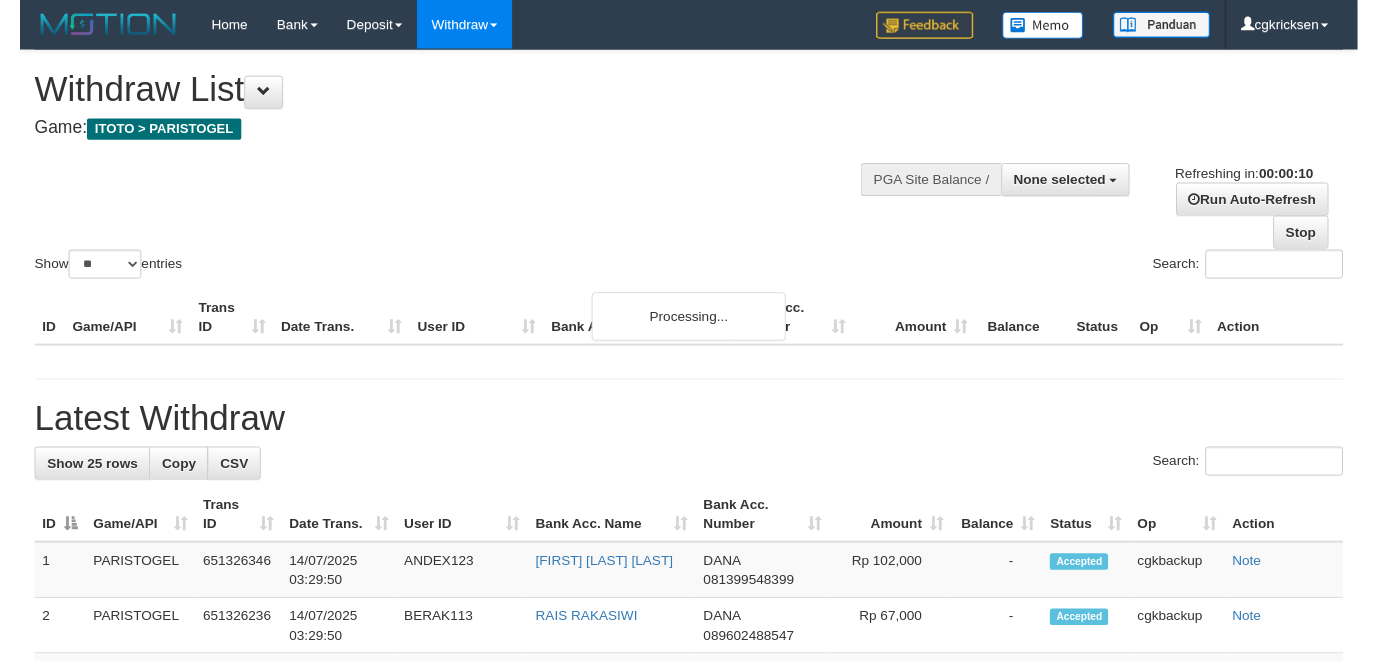 scroll, scrollTop: 0, scrollLeft: 0, axis: both 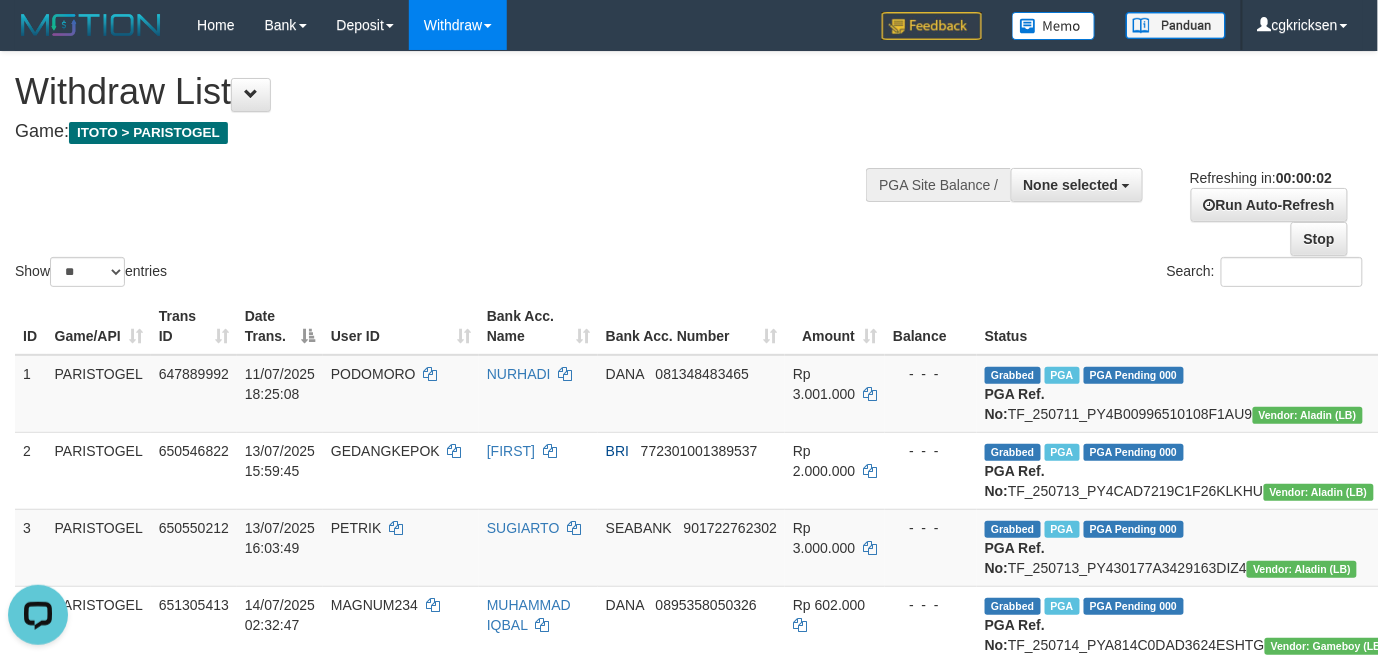 drag, startPoint x: 952, startPoint y: 305, endPoint x: 1201, endPoint y: 138, distance: 299.81662 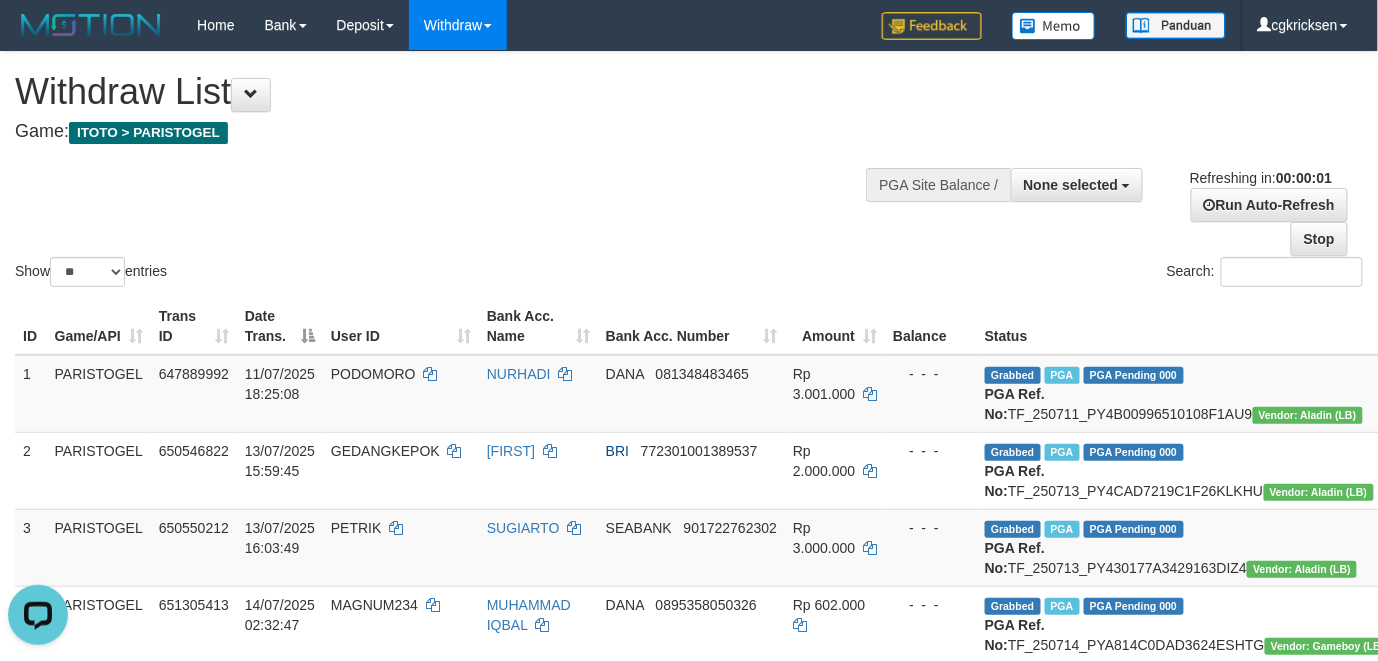 click on "Search:" at bounding box center (1033, 274) 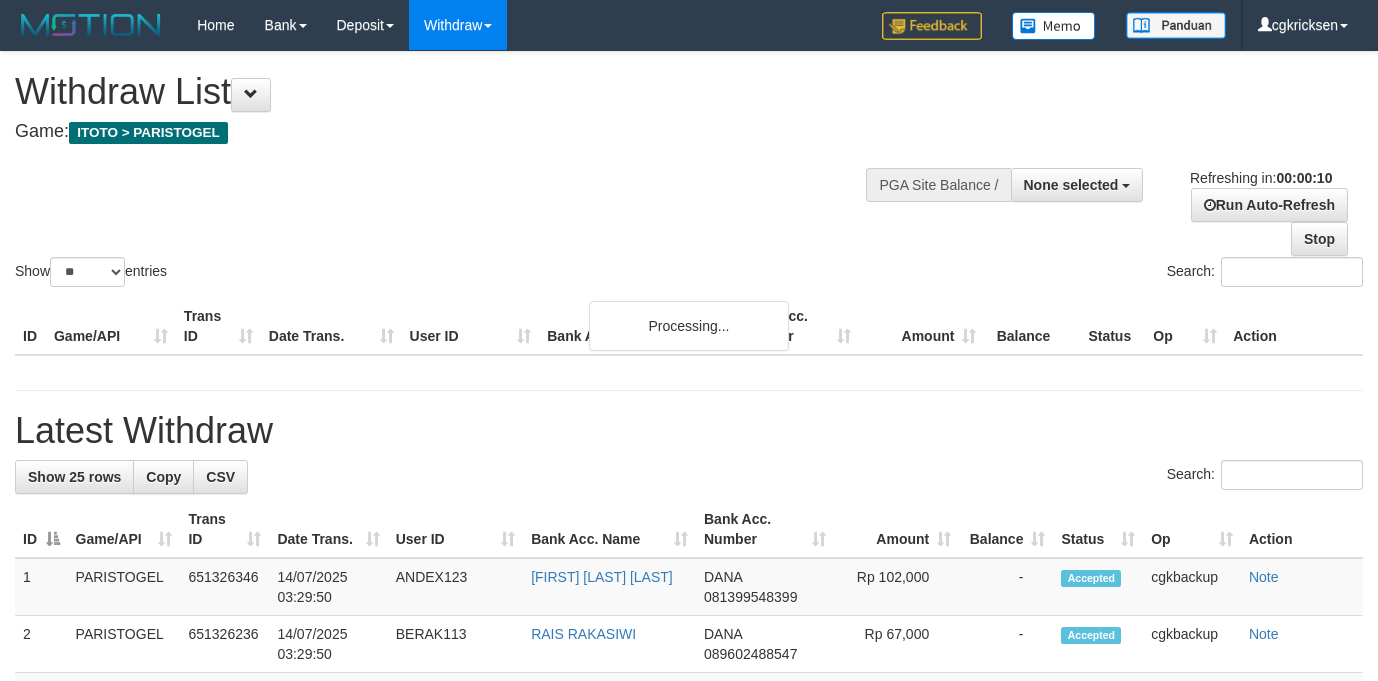 select 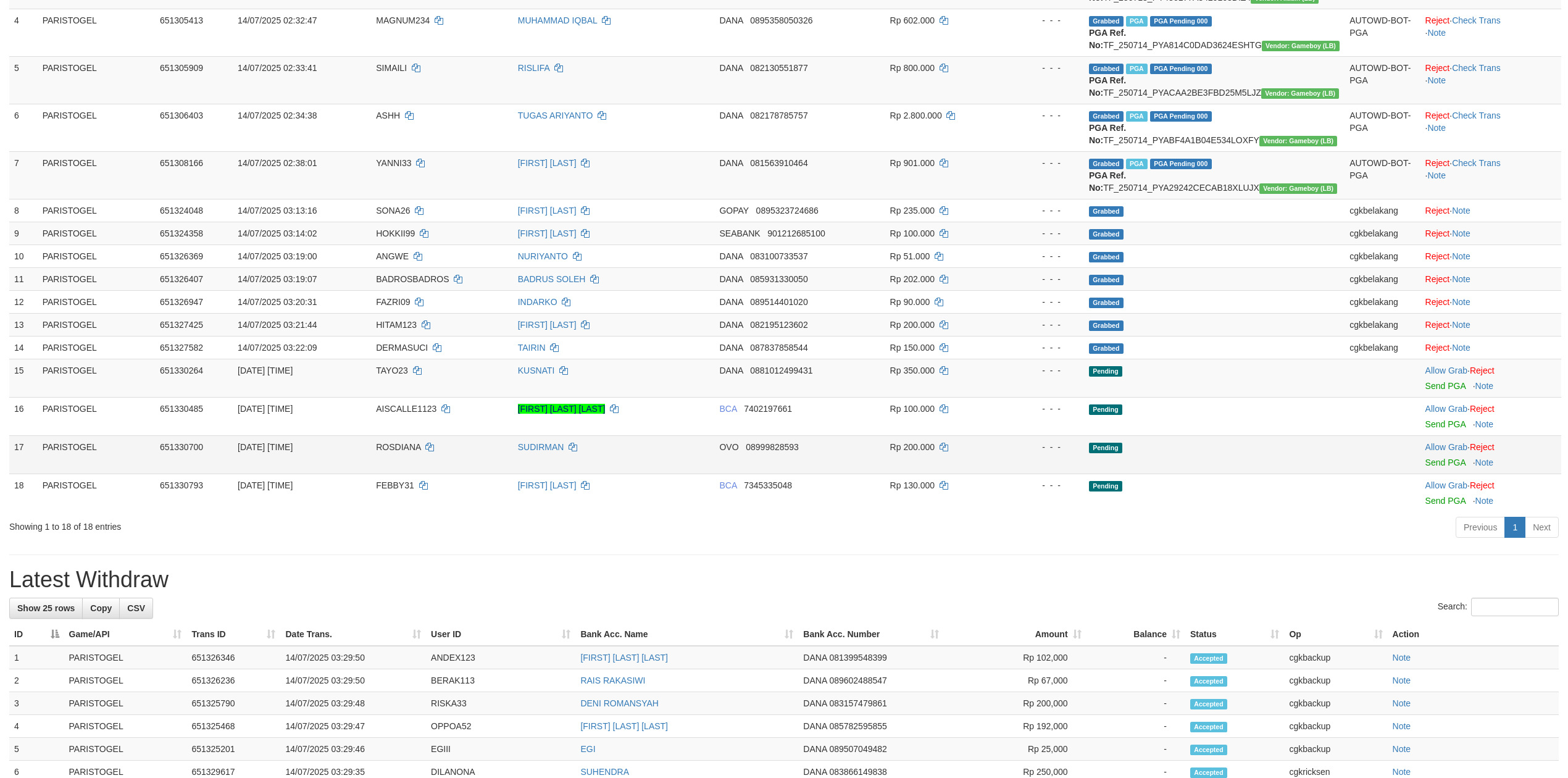 scroll, scrollTop: 329, scrollLeft: 0, axis: vertical 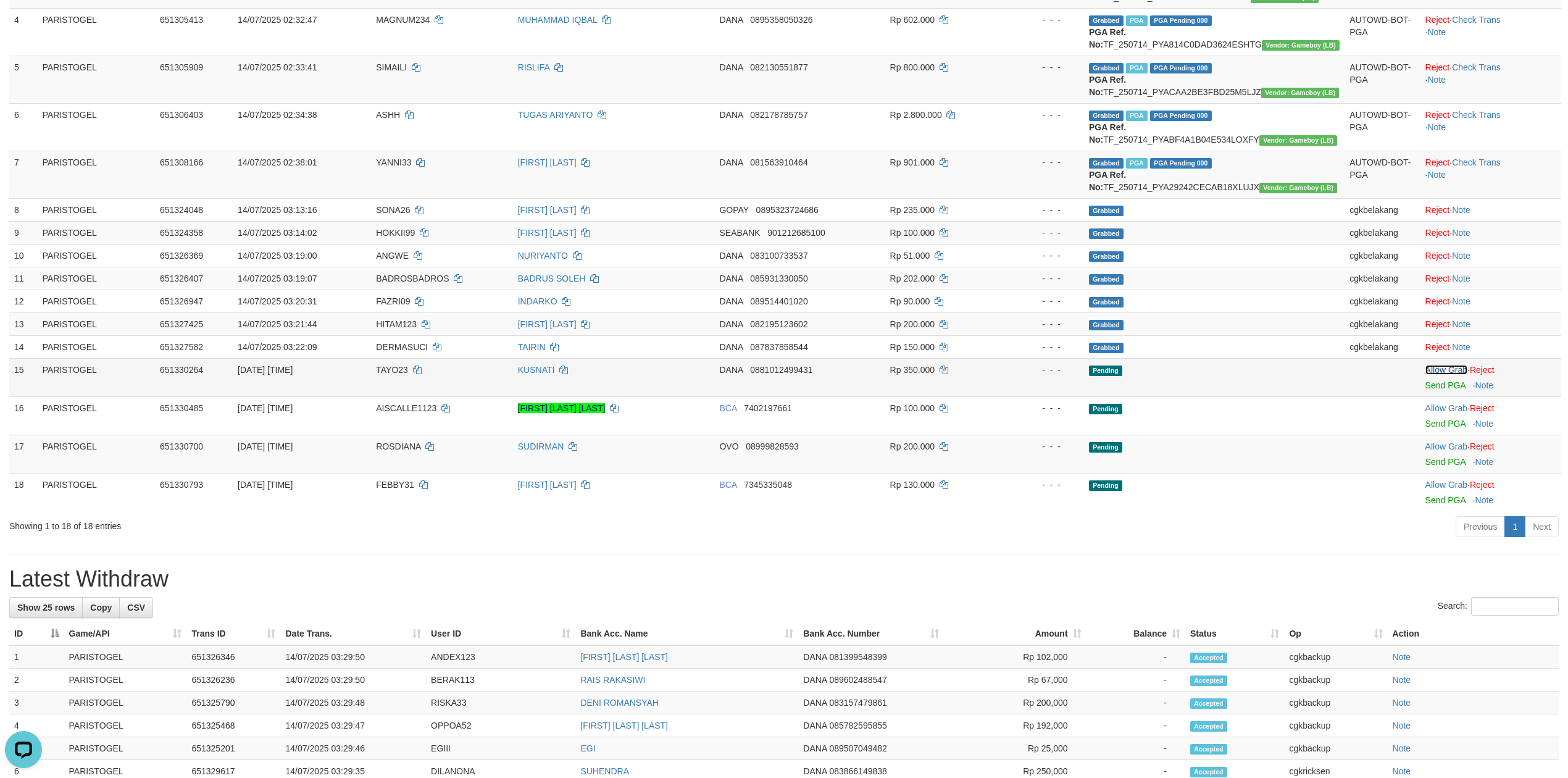 click on "Allow Grab" at bounding box center [1446, 370] 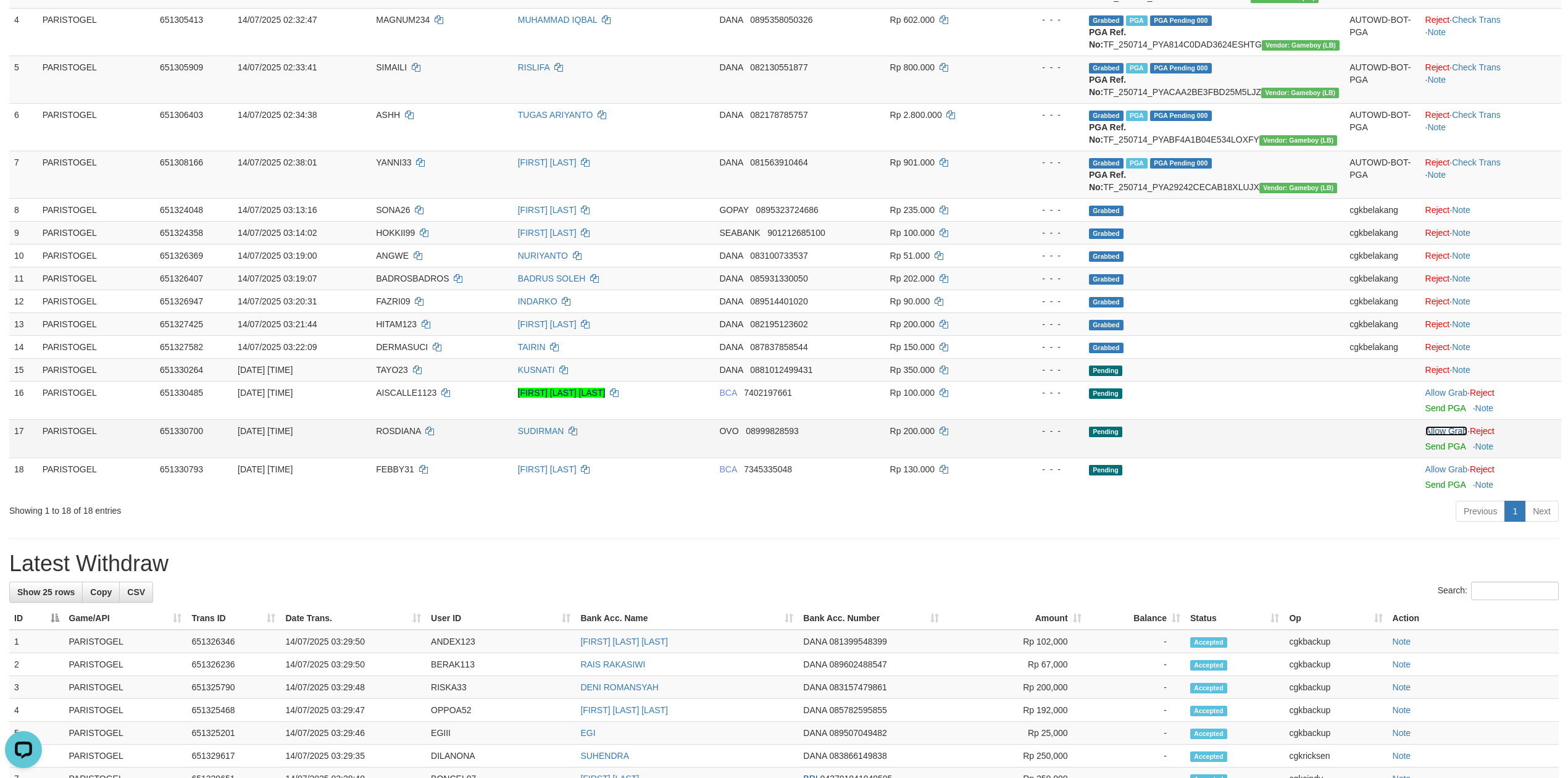 click on "Allow Grab" at bounding box center [1446, 431] 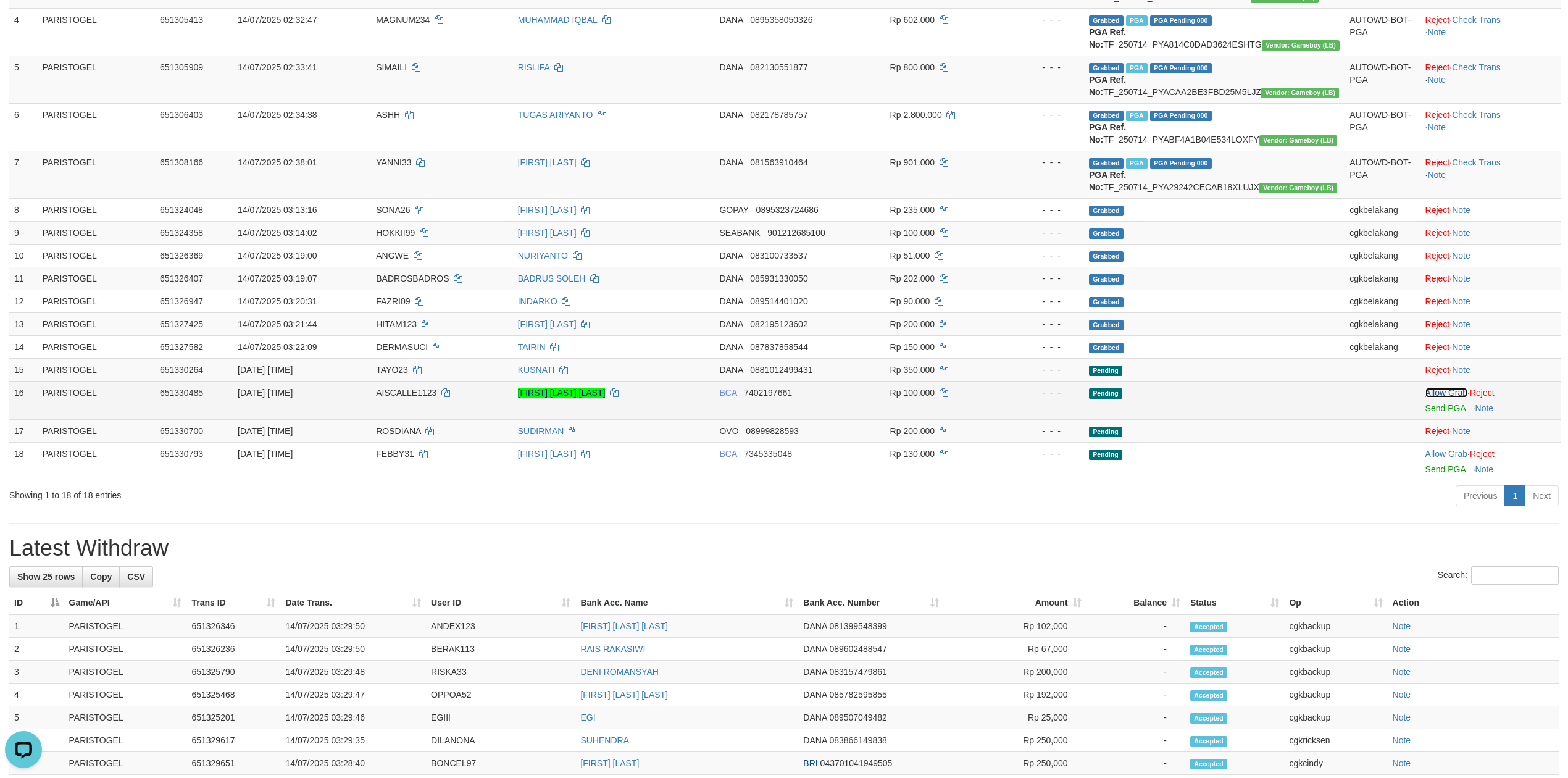 click on "Allow Grab" at bounding box center (1446, 393) 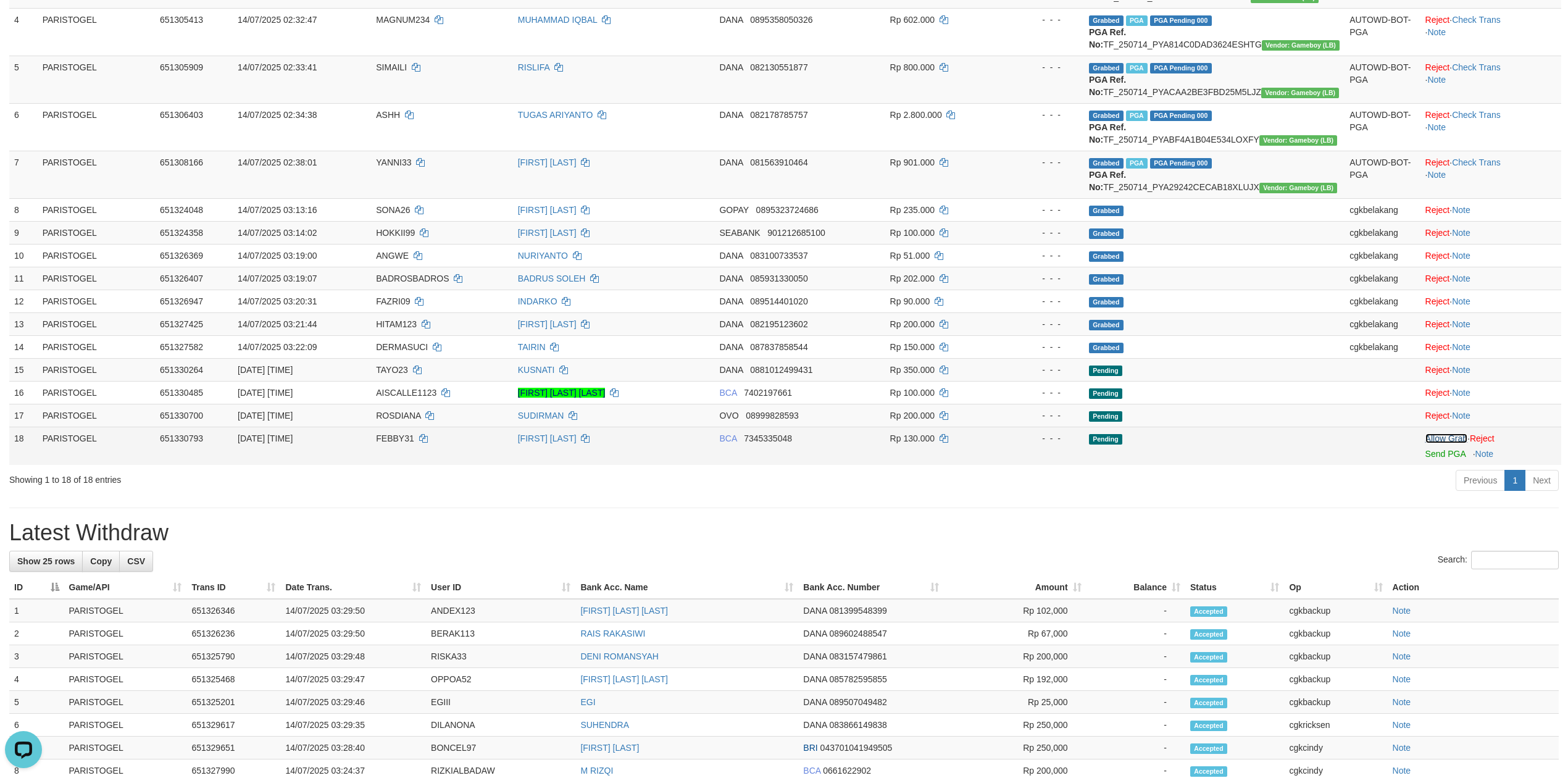click on "Allow Grab" at bounding box center (1446, 438) 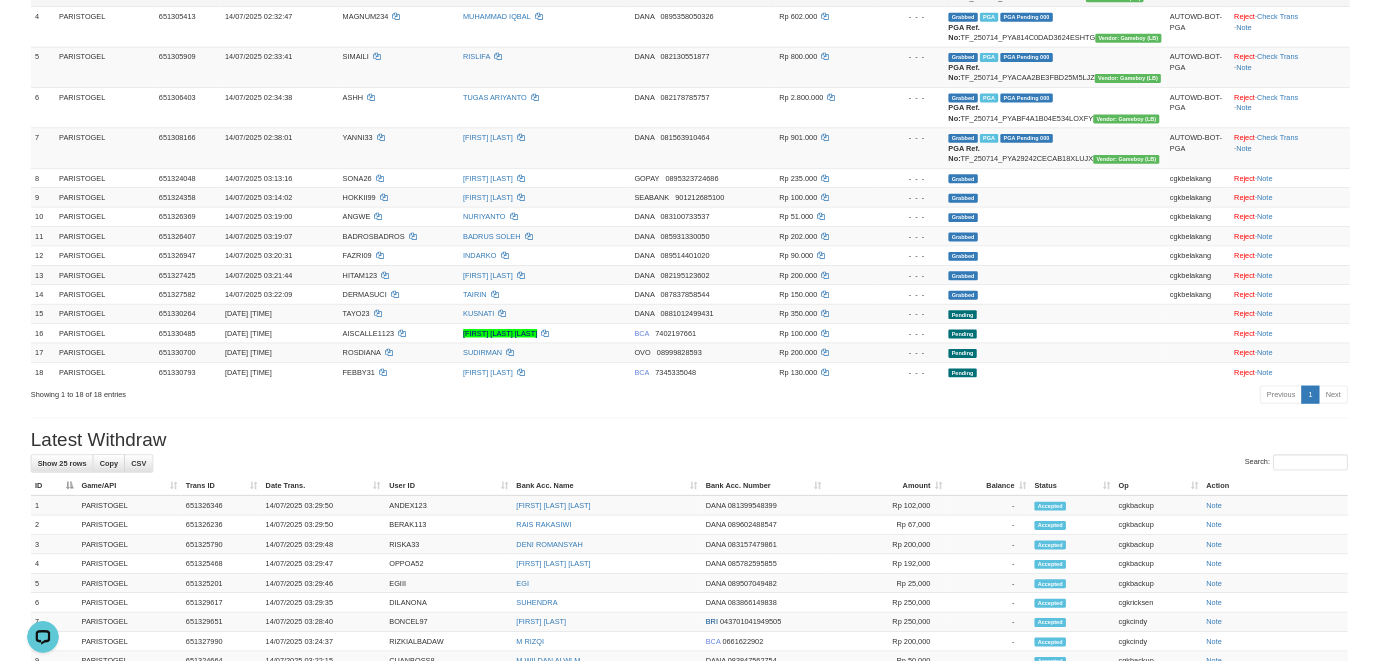 scroll, scrollTop: 576, scrollLeft: 0, axis: vertical 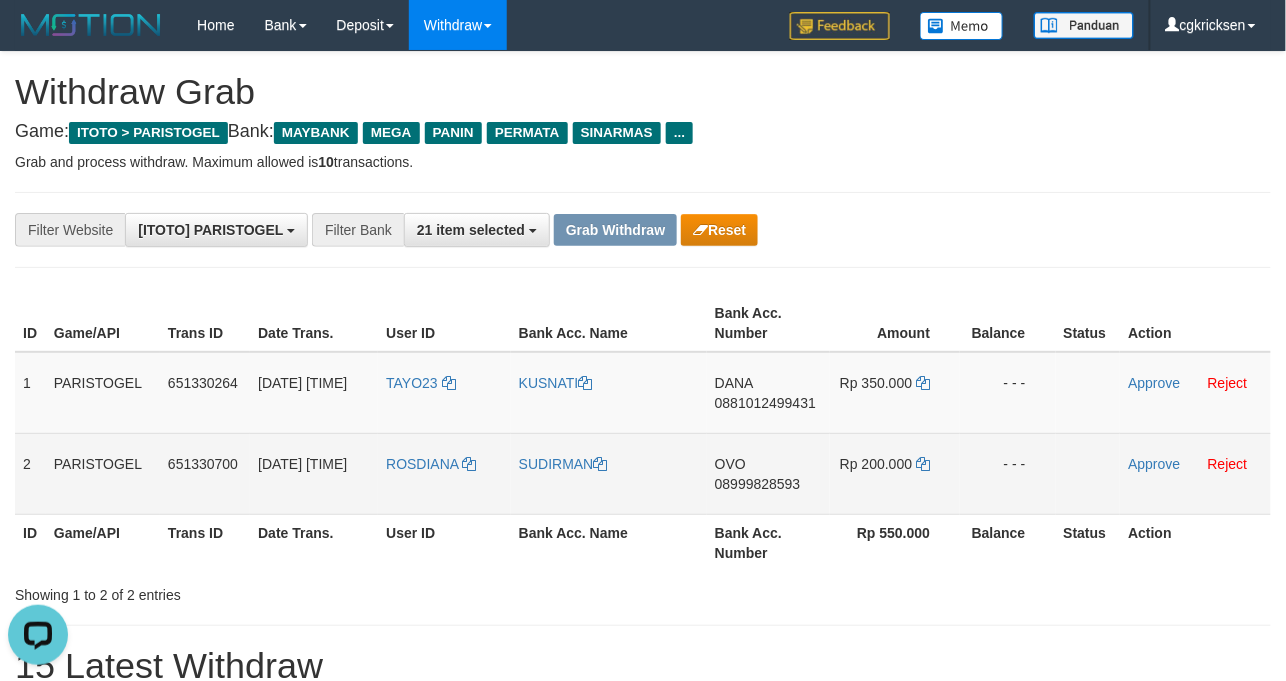 click on "SUDIRMAN" at bounding box center (609, 473) 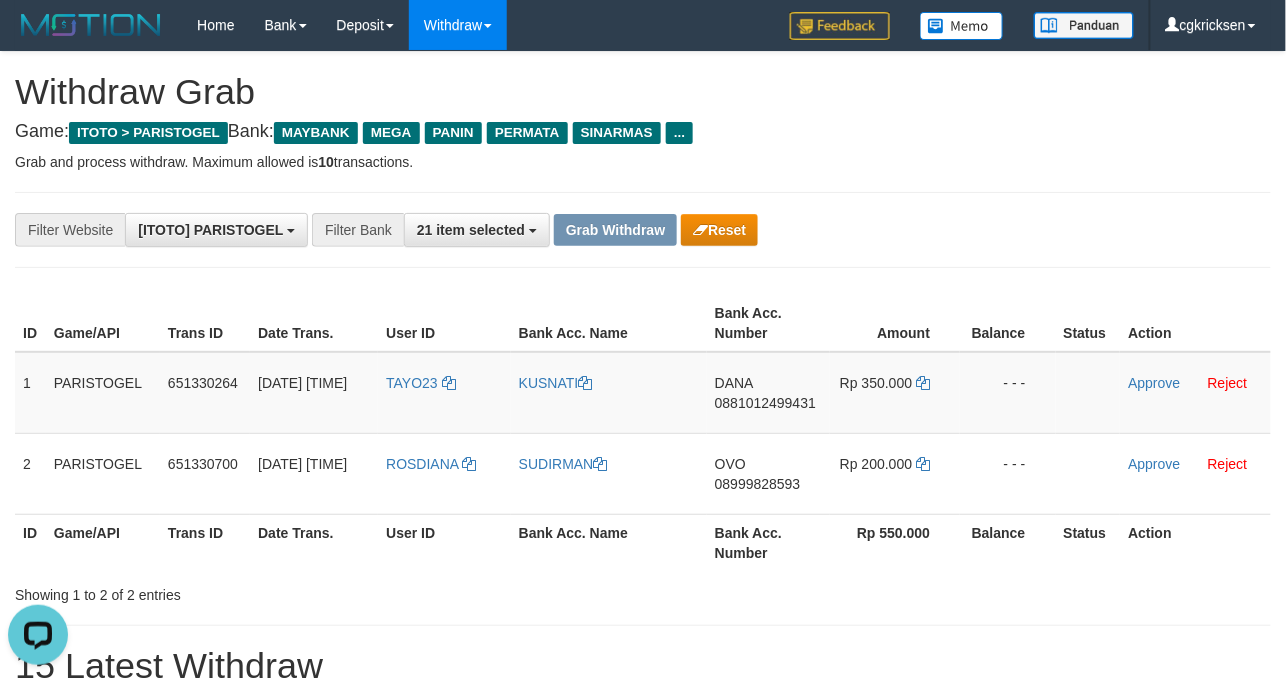 copy on "SUDIRMAN" 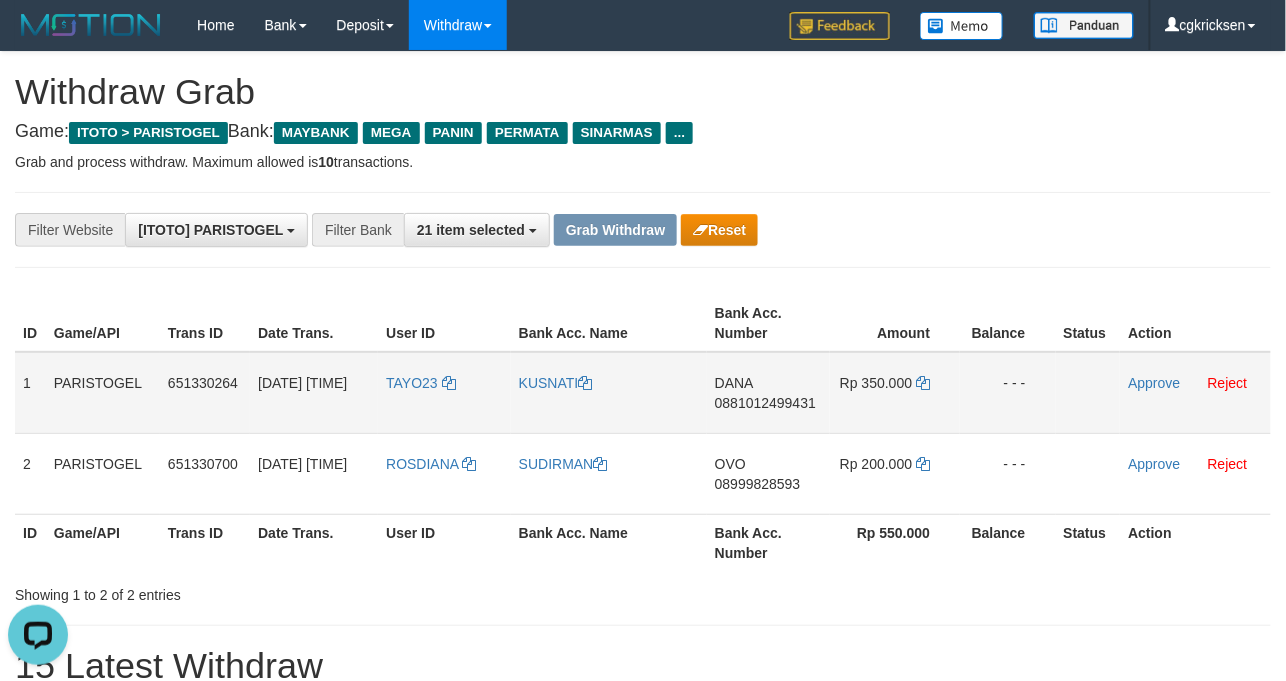 click on "KUSNATI" at bounding box center (609, 393) 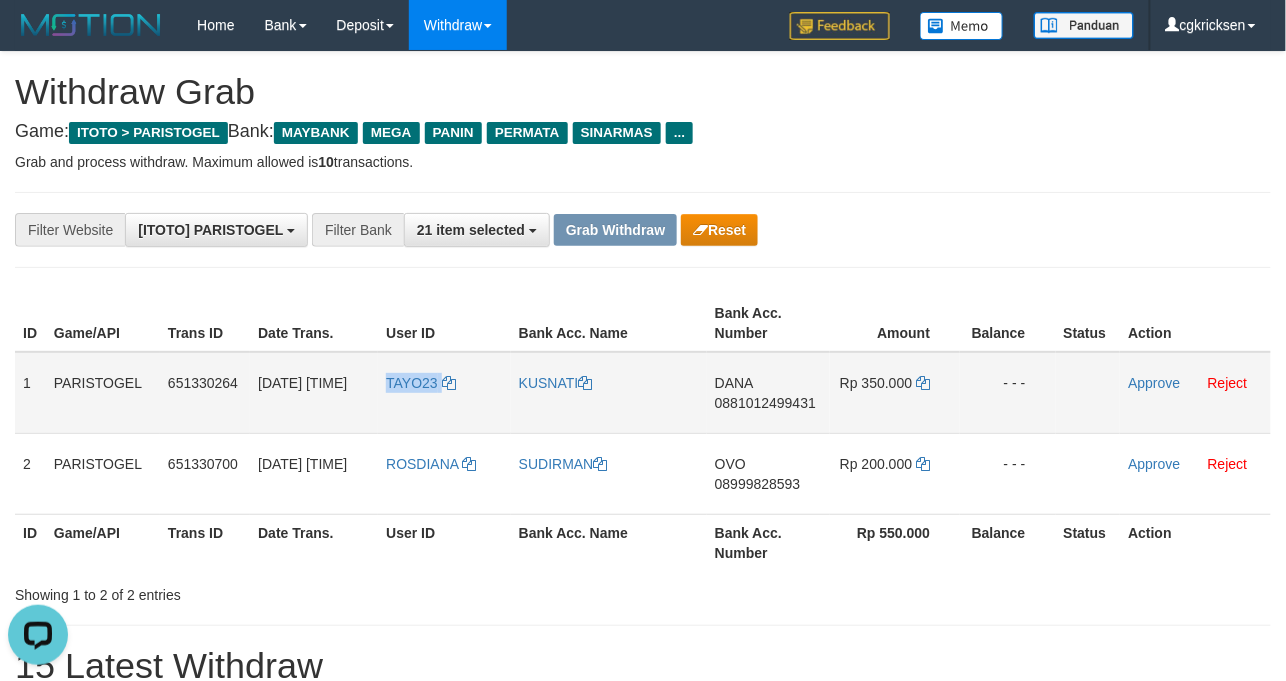 click on "TAYO23" at bounding box center (444, 393) 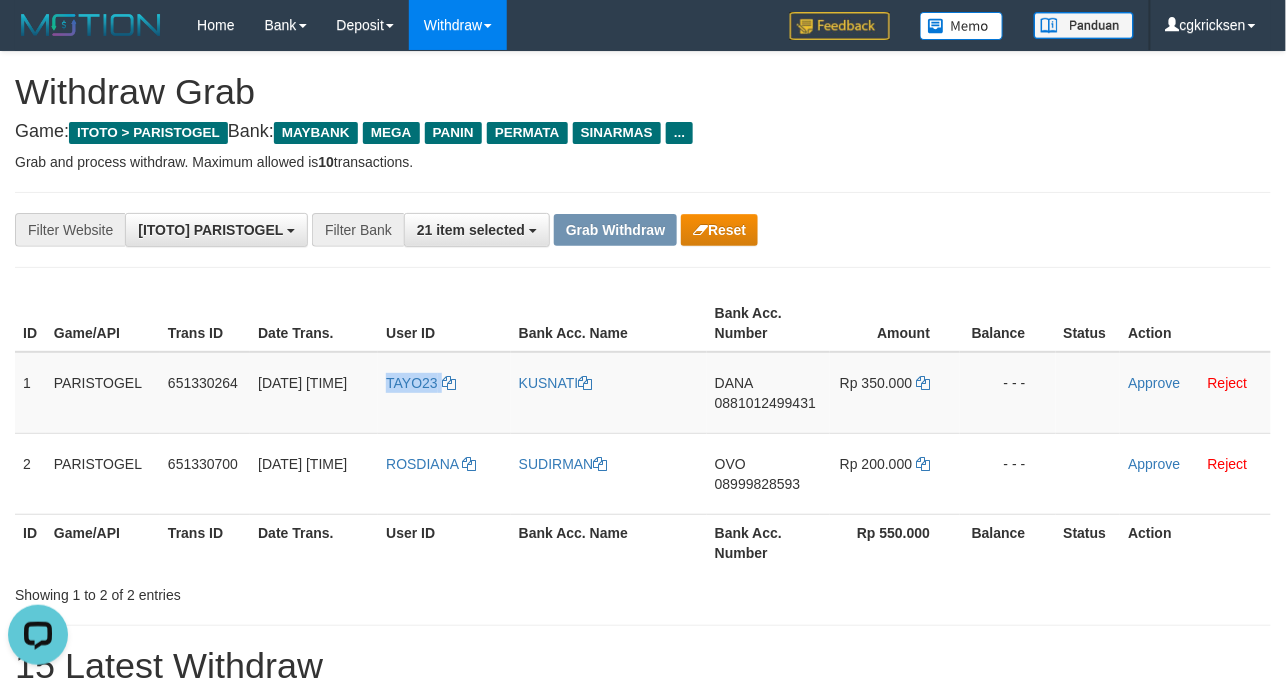 copy on "TAYO23" 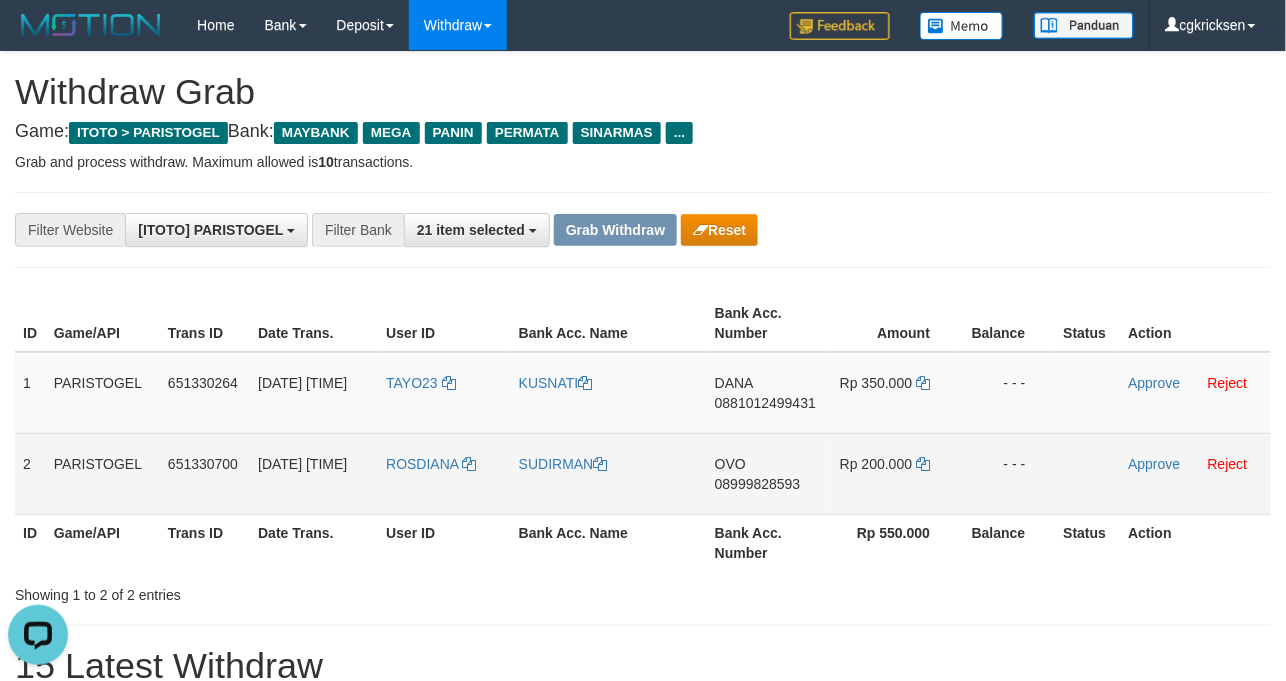 click on "ROSDIANA" at bounding box center [444, 473] 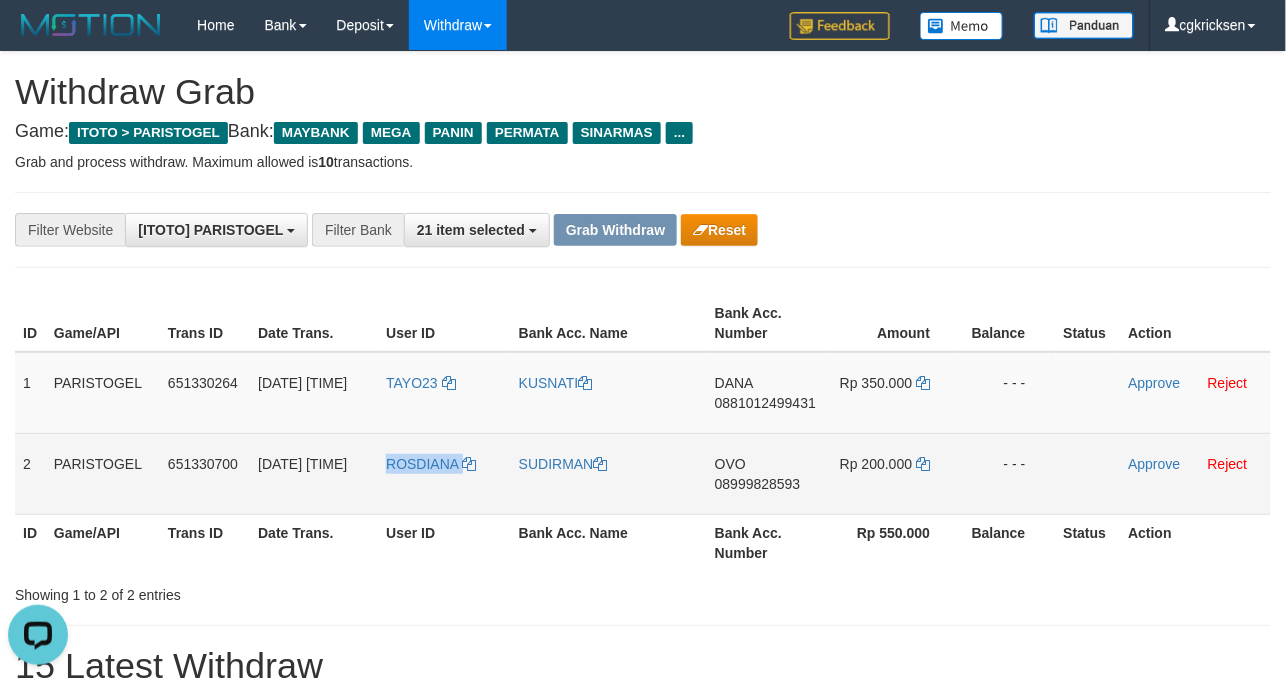 click on "ROSDIANA" at bounding box center (444, 473) 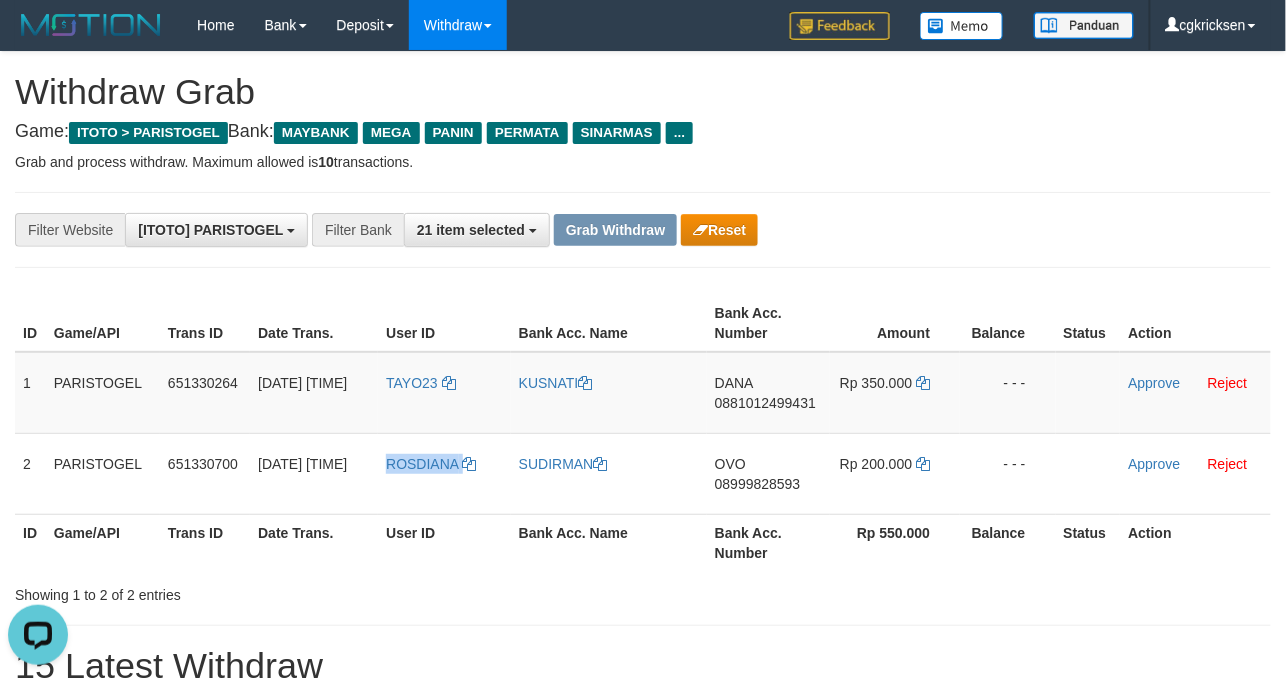 copy on "ROSDIANA" 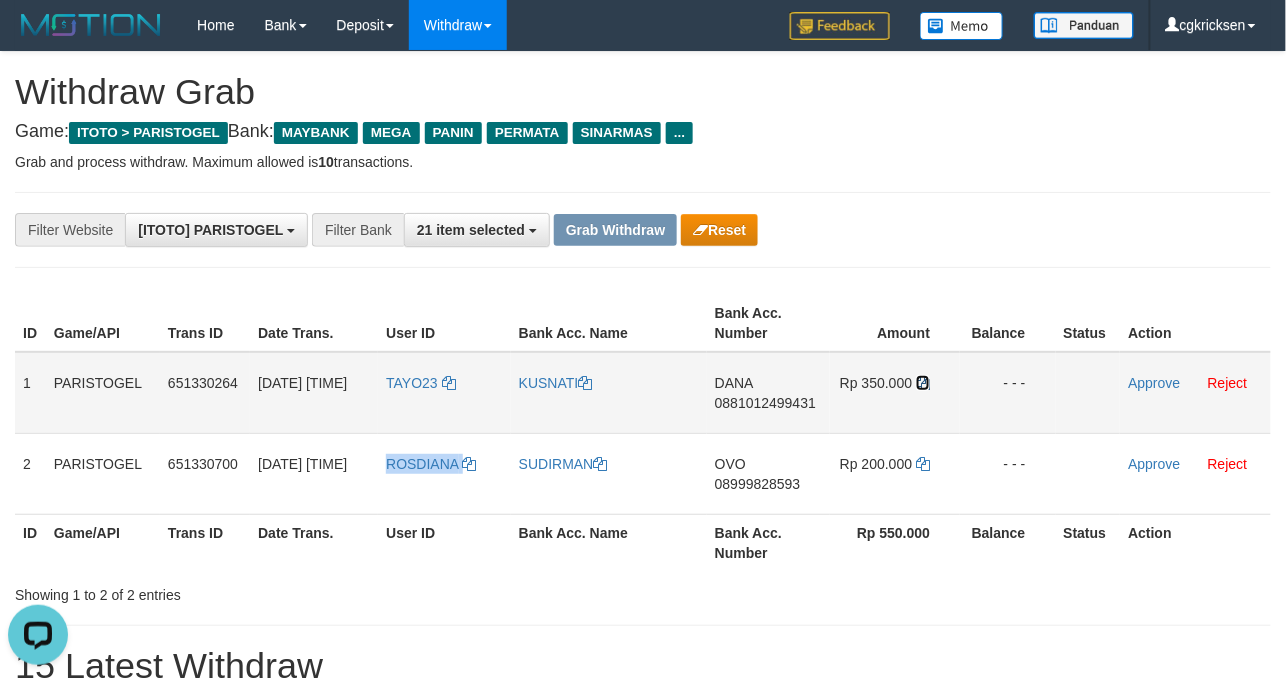 drag, startPoint x: 928, startPoint y: 406, endPoint x: 845, endPoint y: 385, distance: 85.61542 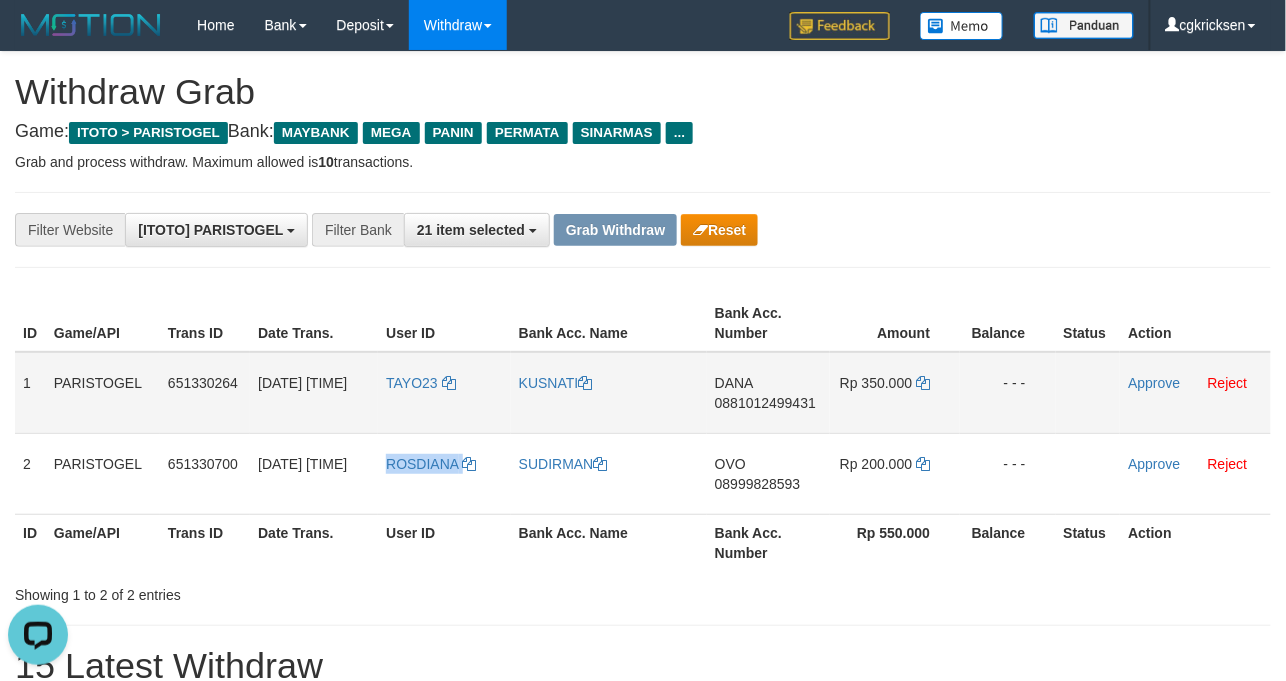 copy on "ROSDIANA" 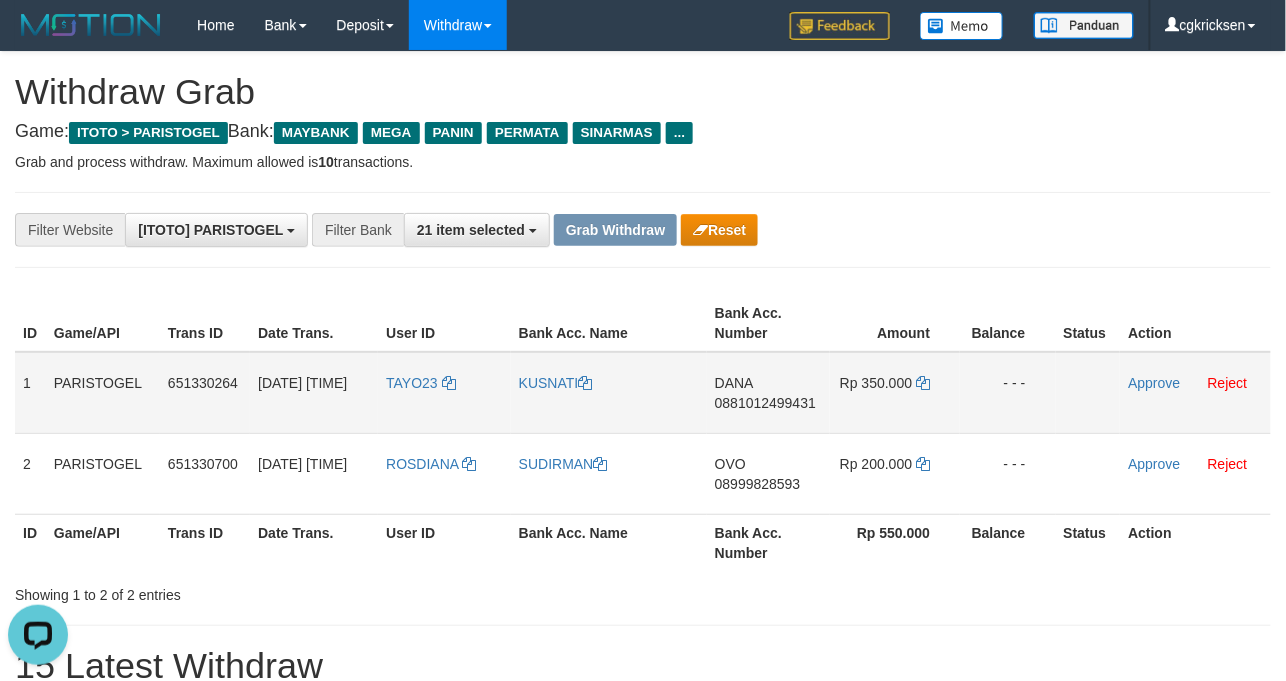 click on "DANA
0881012499431" at bounding box center [768, 393] 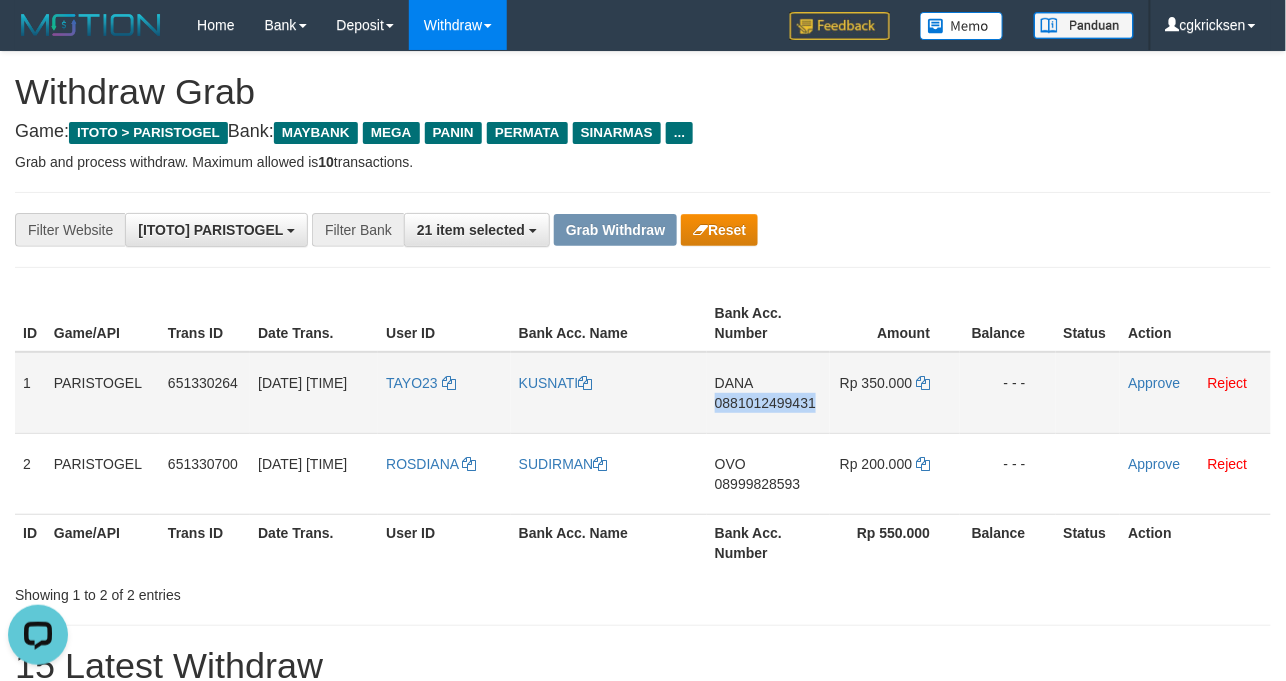 drag, startPoint x: 756, startPoint y: 422, endPoint x: 812, endPoint y: 401, distance: 59.808025 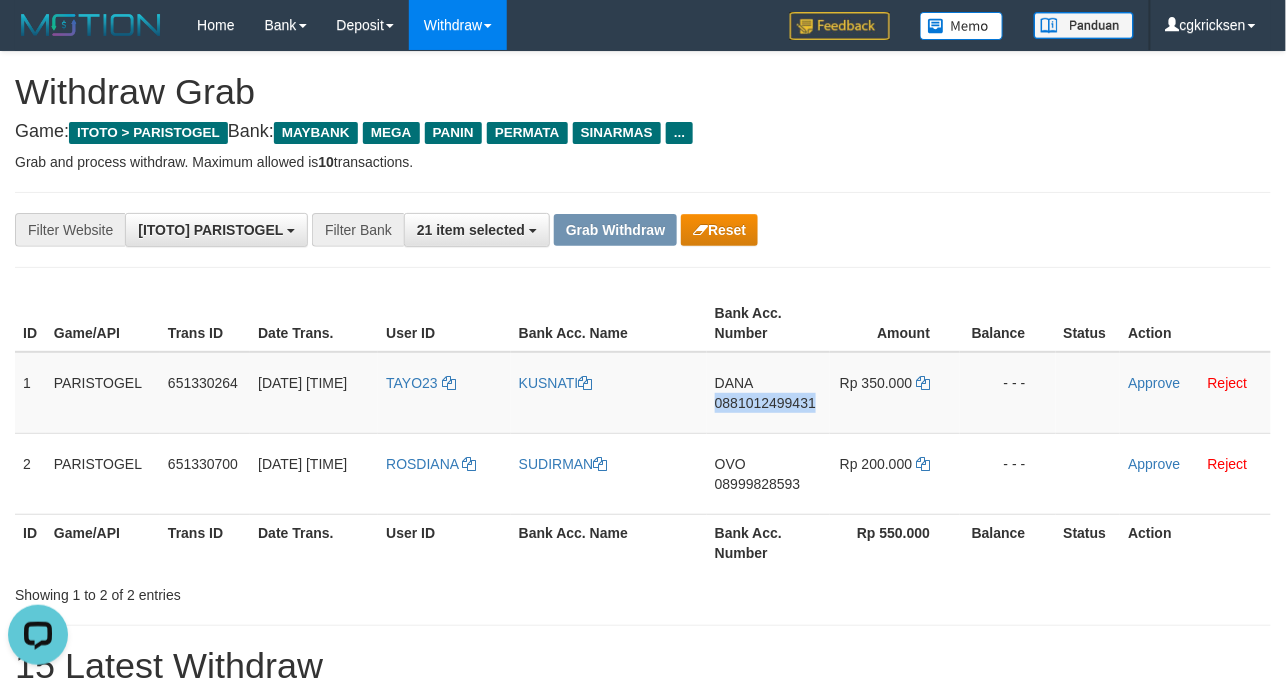 copy on "0881012499431" 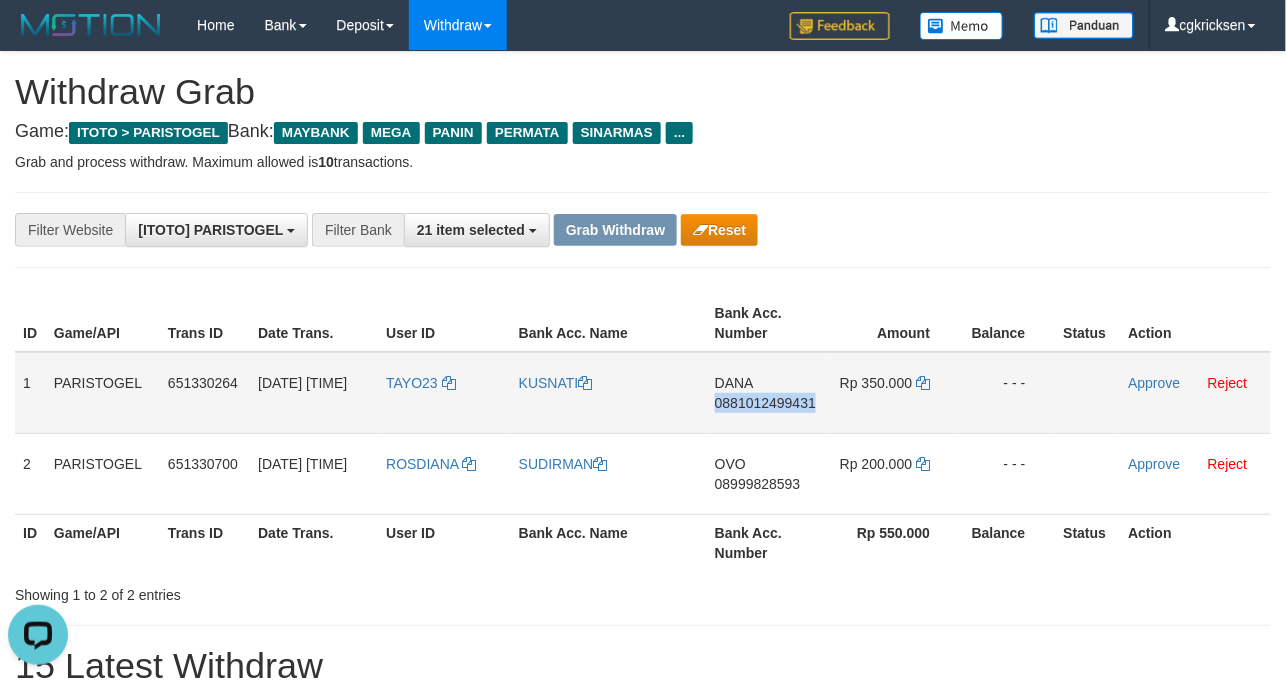 click on "DANA
0881012499431" at bounding box center [768, 393] 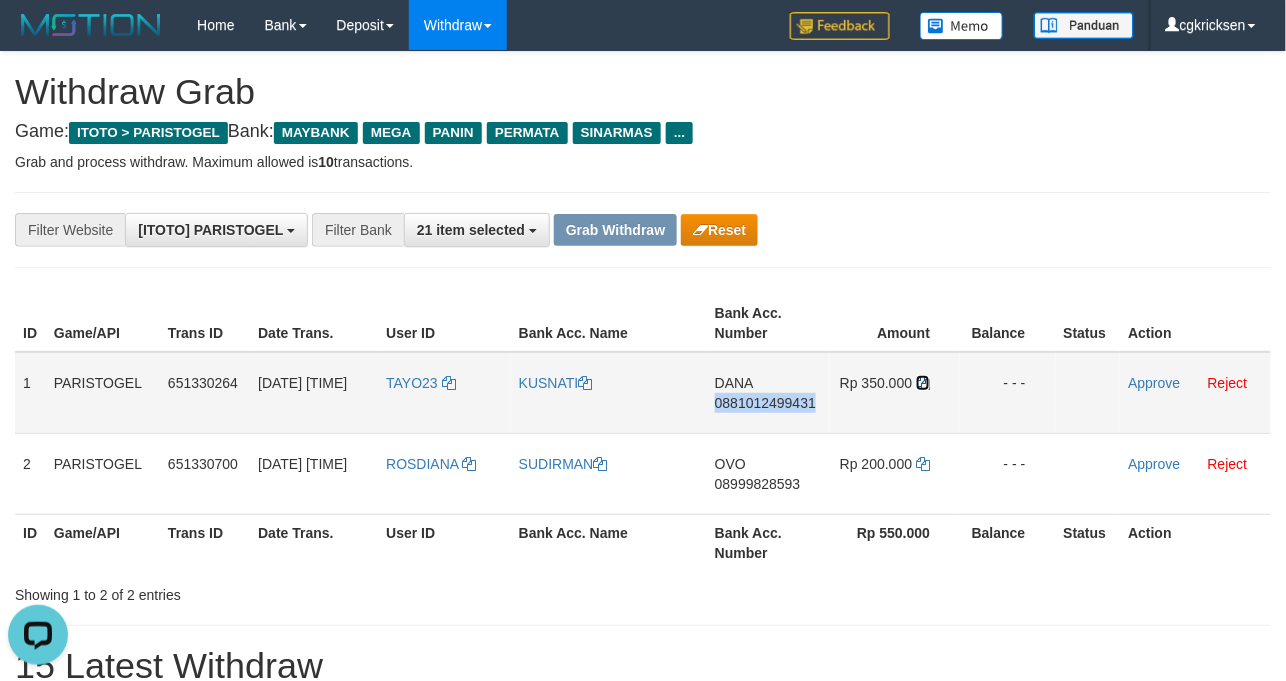 drag, startPoint x: 925, startPoint y: 408, endPoint x: 1185, endPoint y: 273, distance: 292.95905 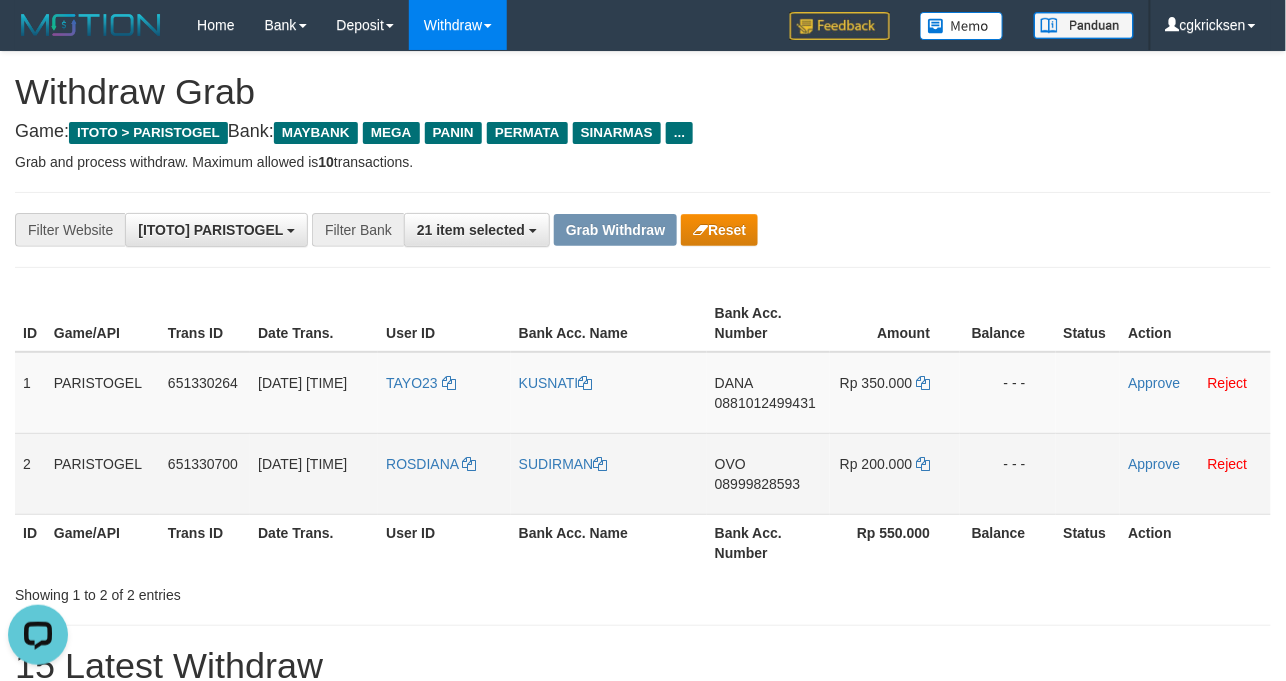 click on "OVO
08999828593" at bounding box center [768, 473] 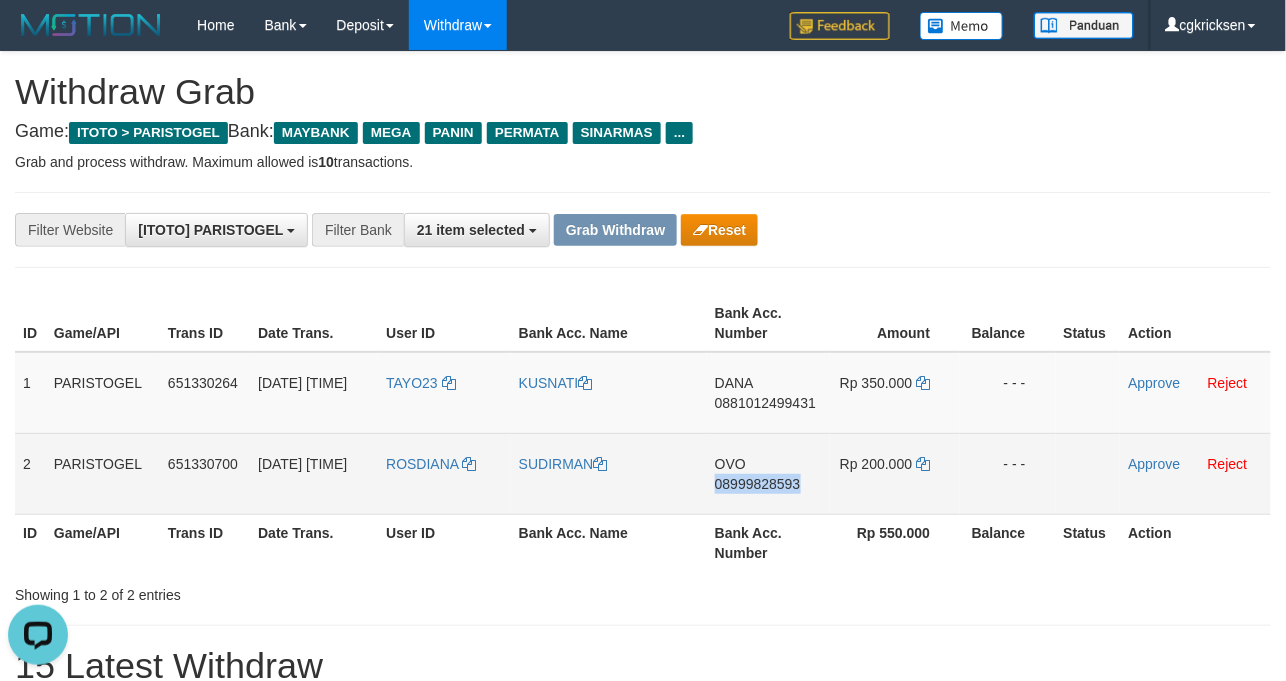 click on "OVO
08999828593" at bounding box center (768, 473) 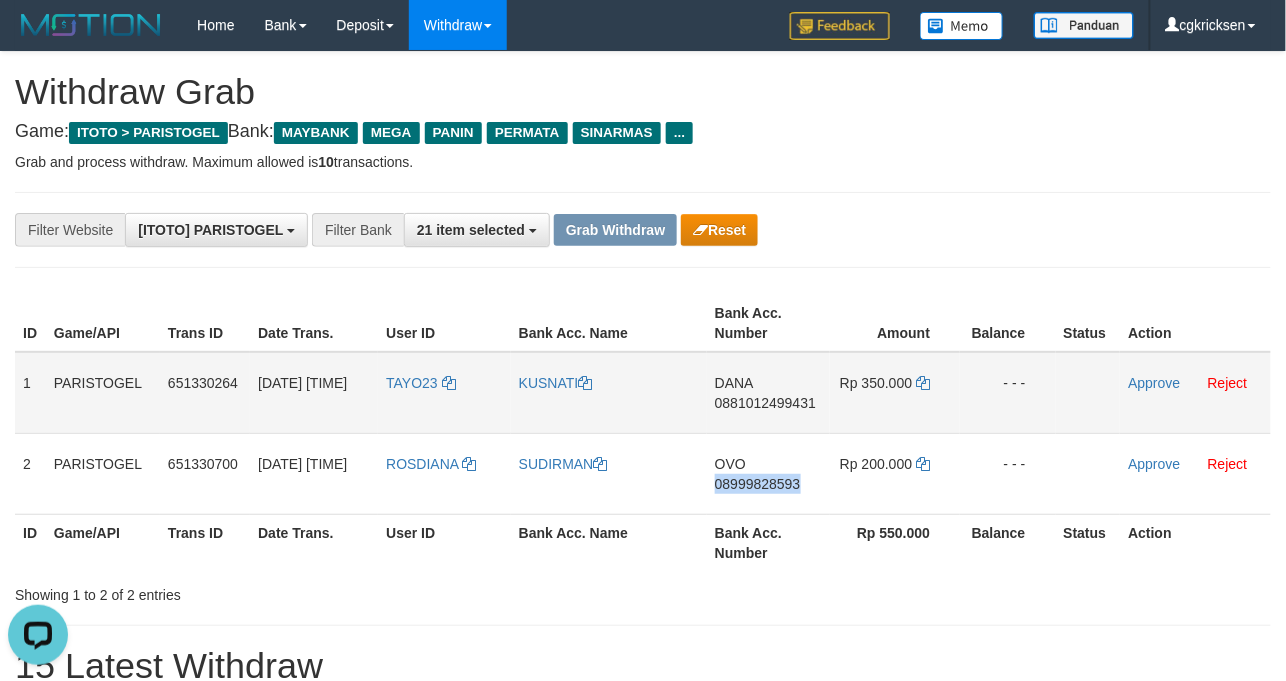 copy on "08999828593" 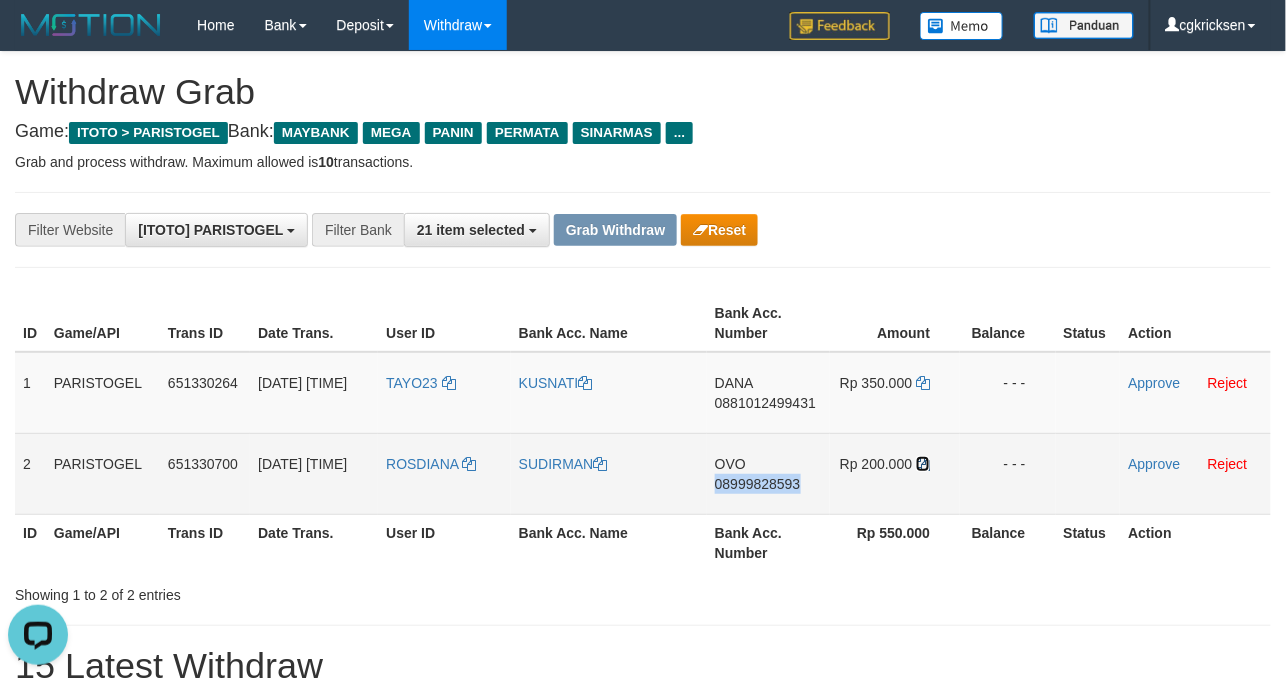 click at bounding box center (923, 464) 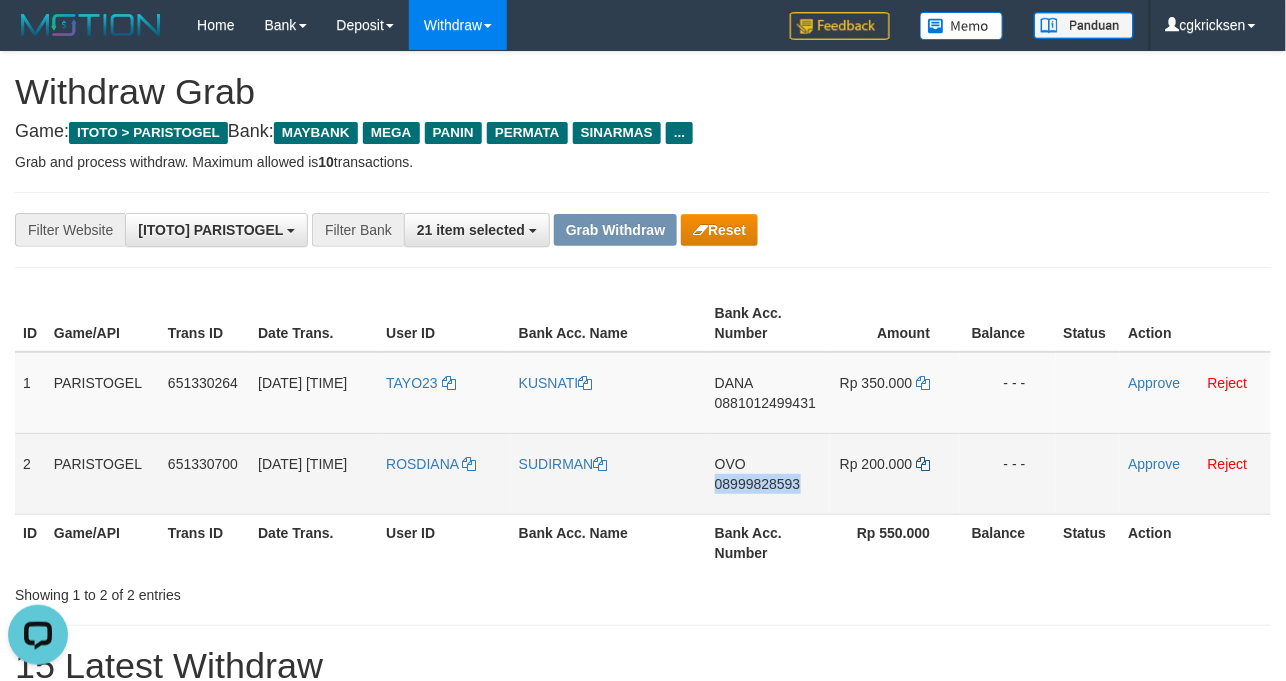 copy on "08999828593" 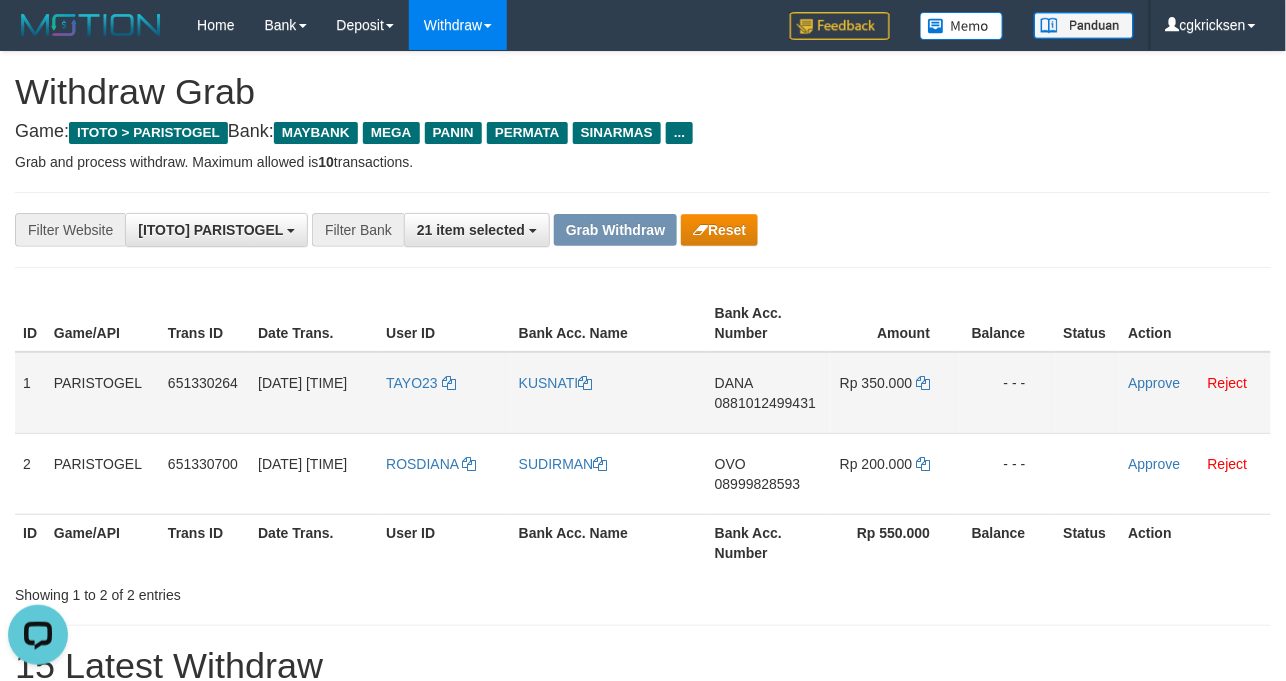 click at bounding box center (1088, 393) 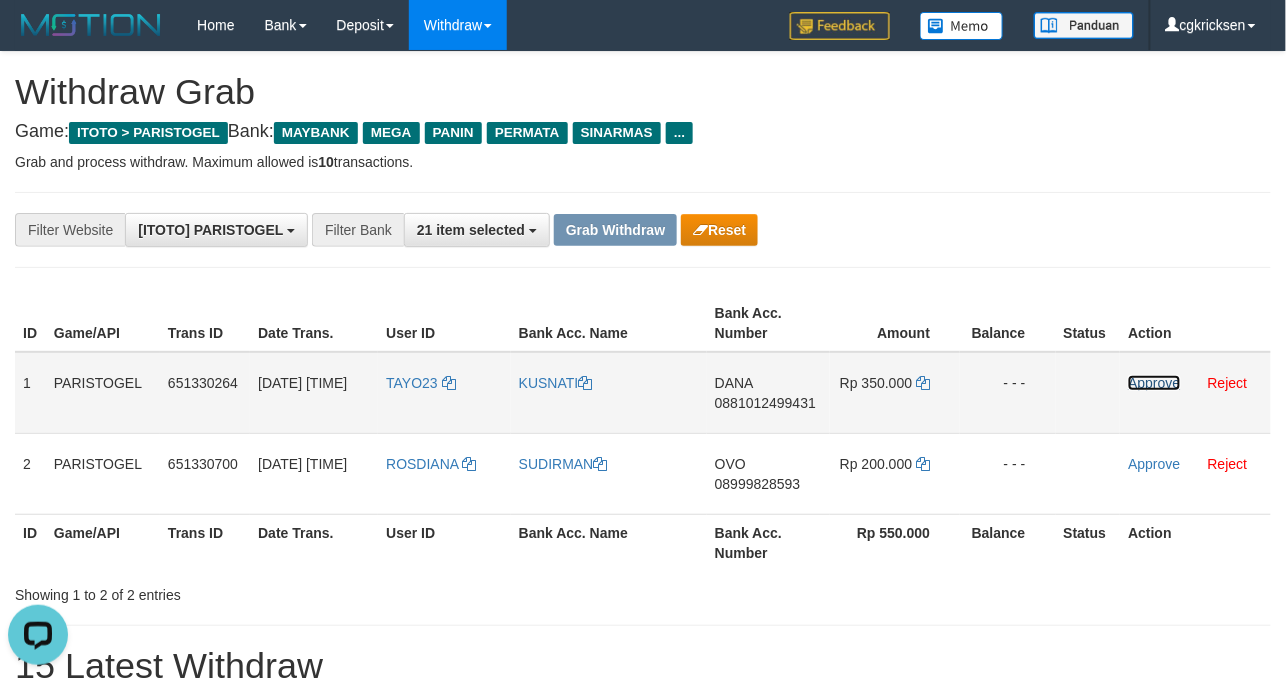 click on "Approve" at bounding box center [1154, 383] 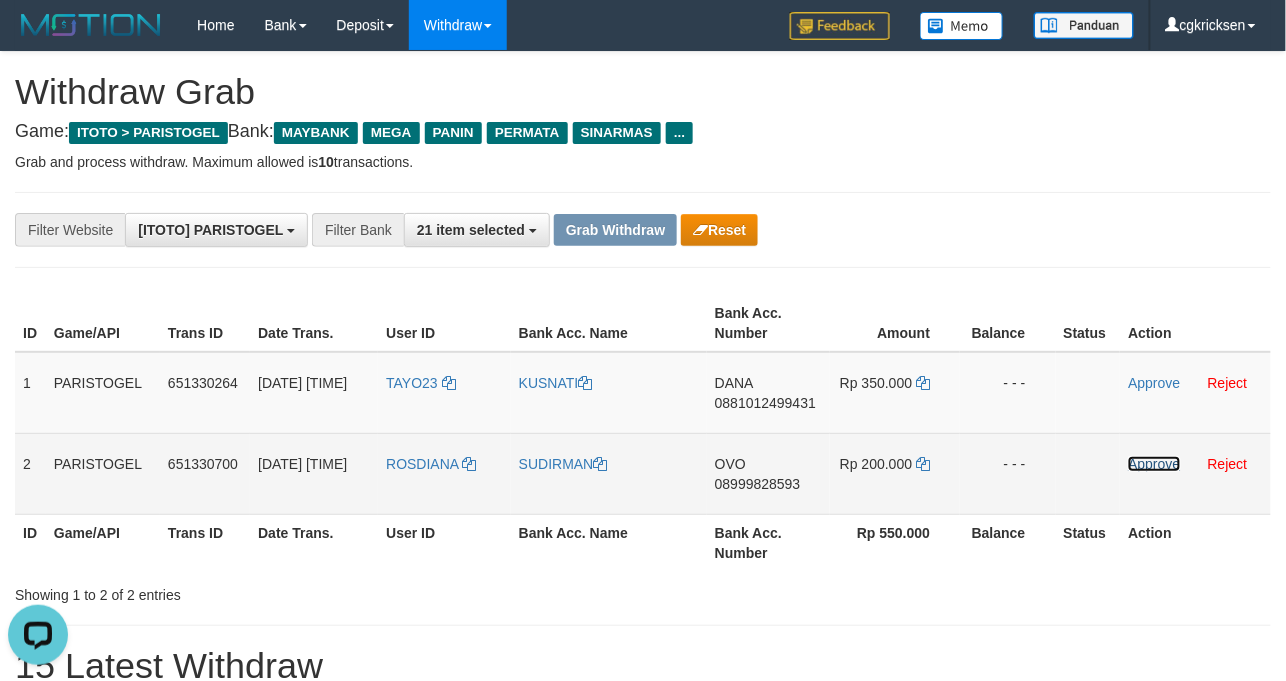 click on "Approve" at bounding box center (1154, 464) 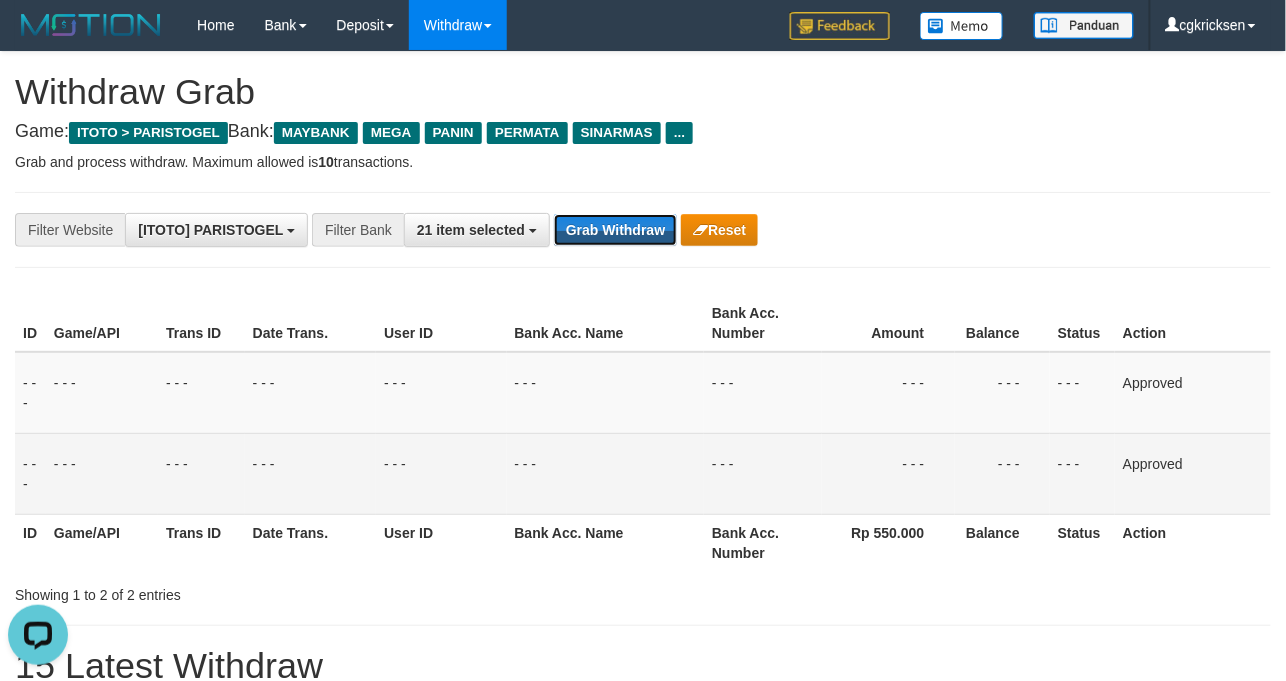 drag, startPoint x: 654, startPoint y: 222, endPoint x: 582, endPoint y: 192, distance: 78 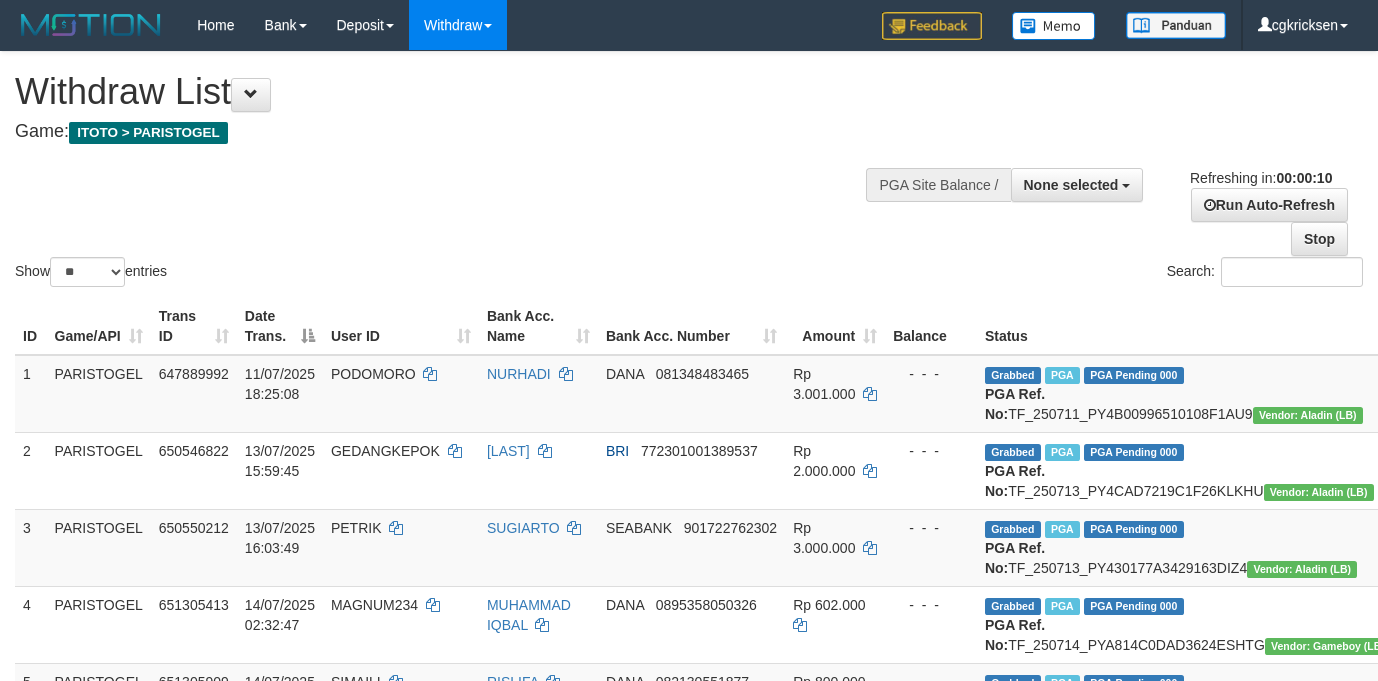 select 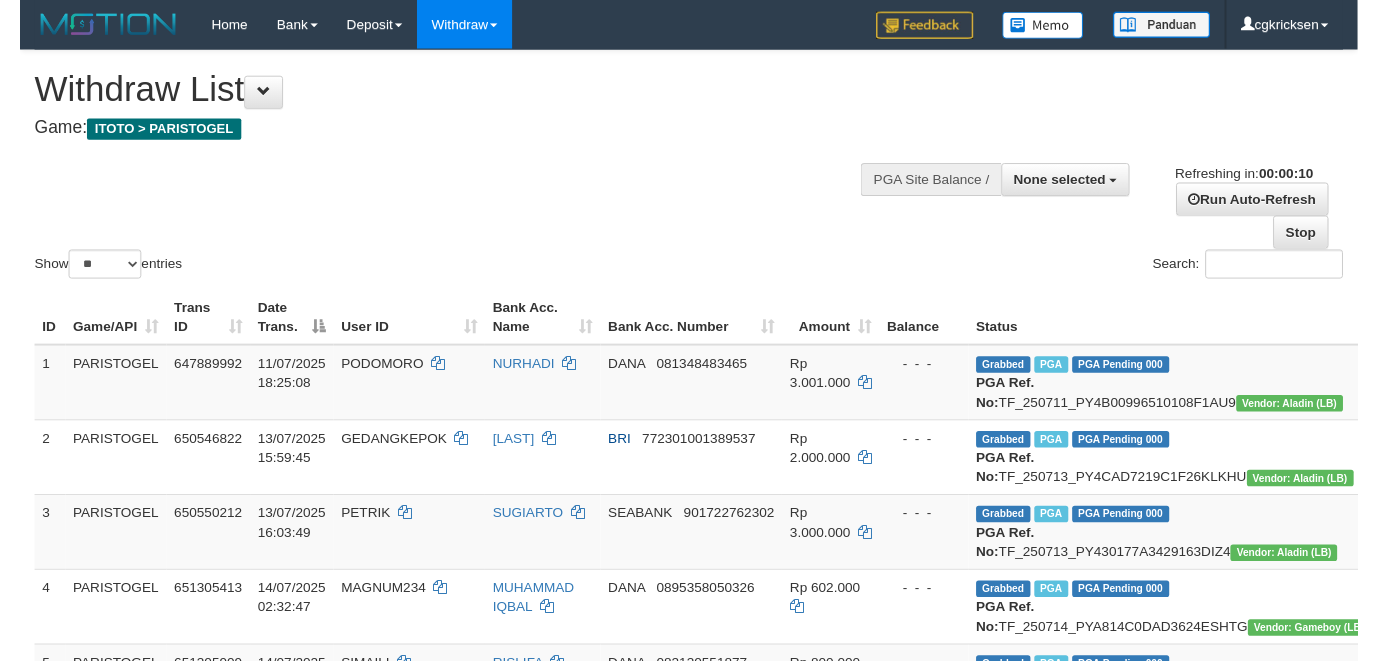 scroll, scrollTop: 0, scrollLeft: 0, axis: both 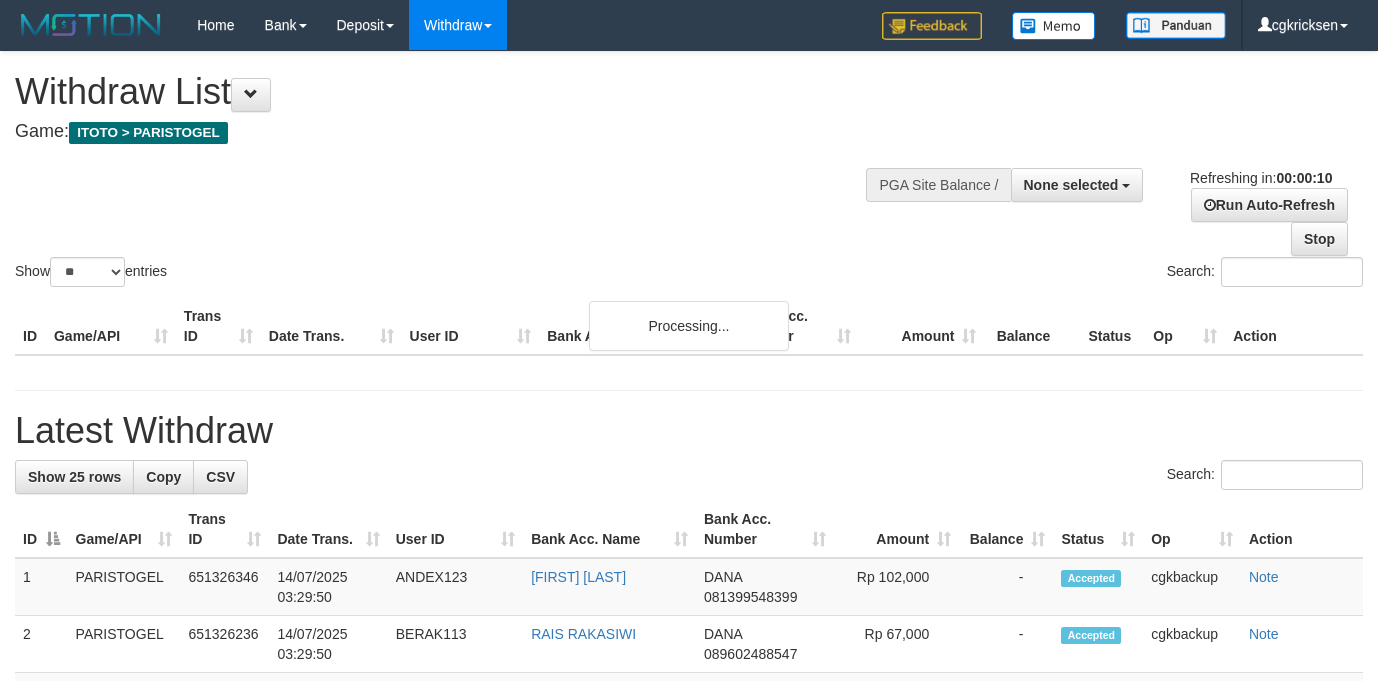 select 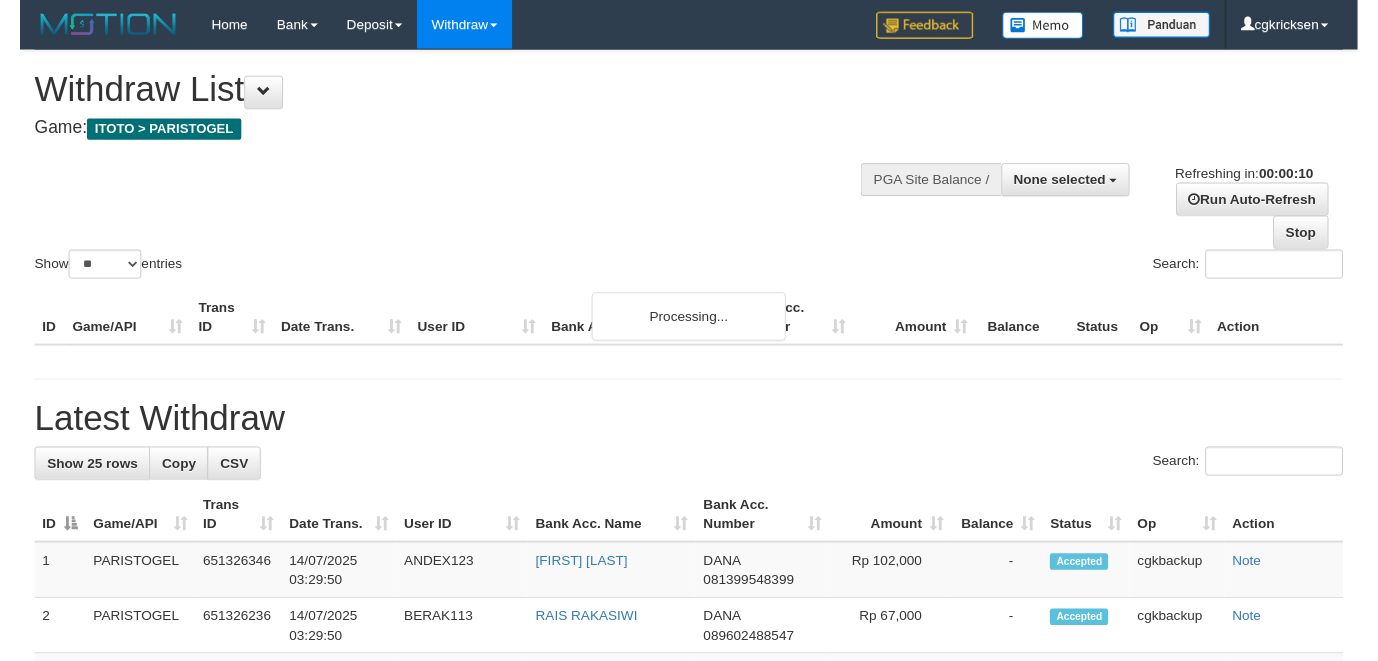 scroll, scrollTop: 0, scrollLeft: 0, axis: both 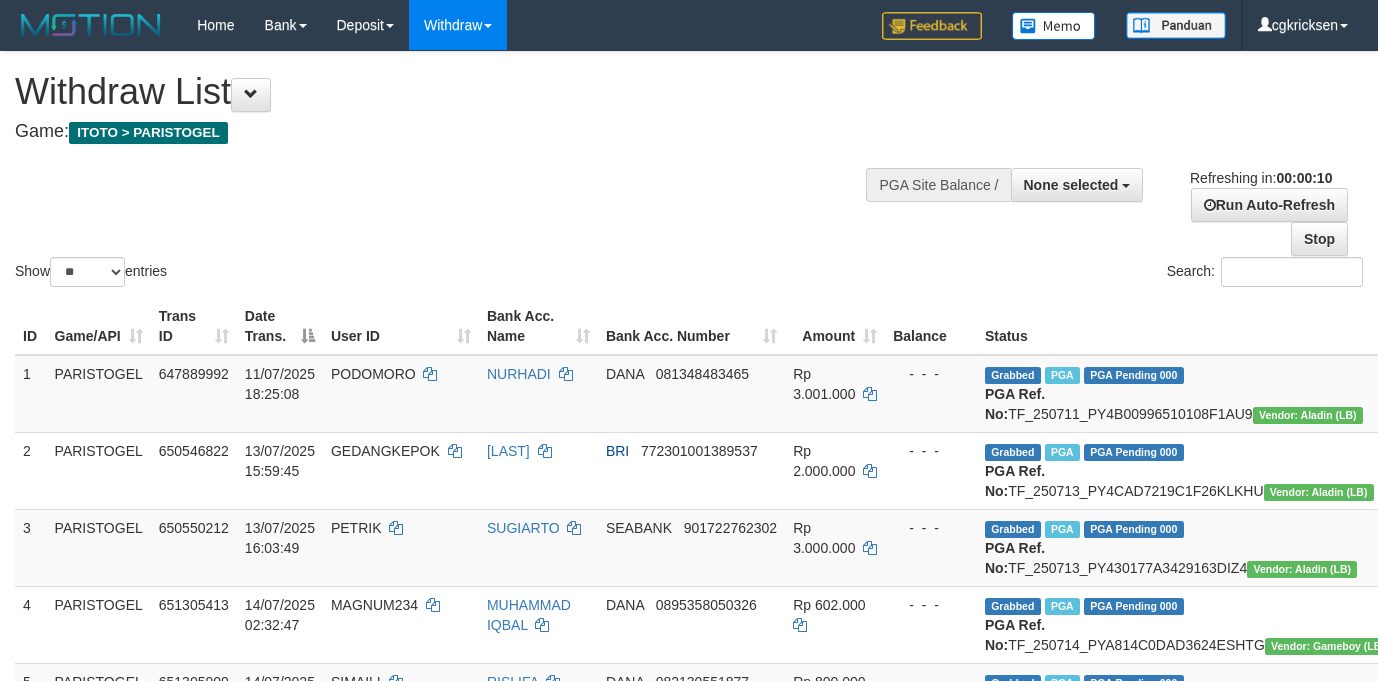 select 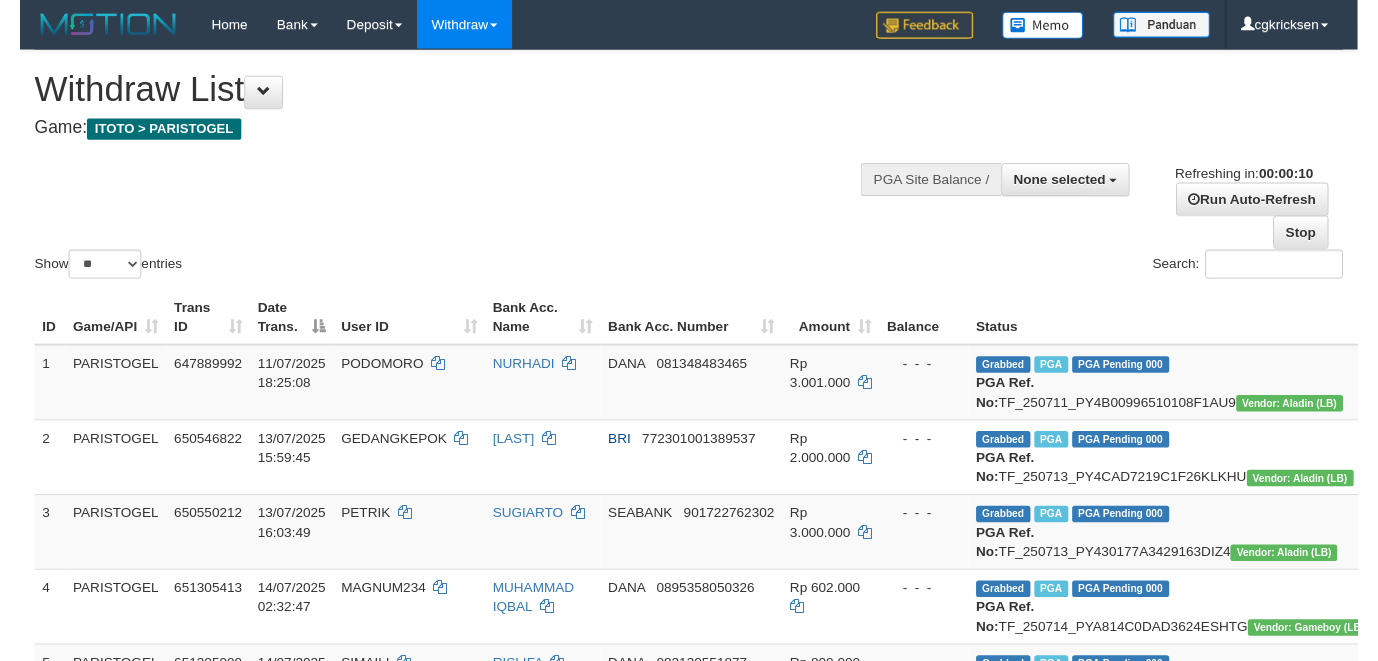 scroll, scrollTop: 0, scrollLeft: 0, axis: both 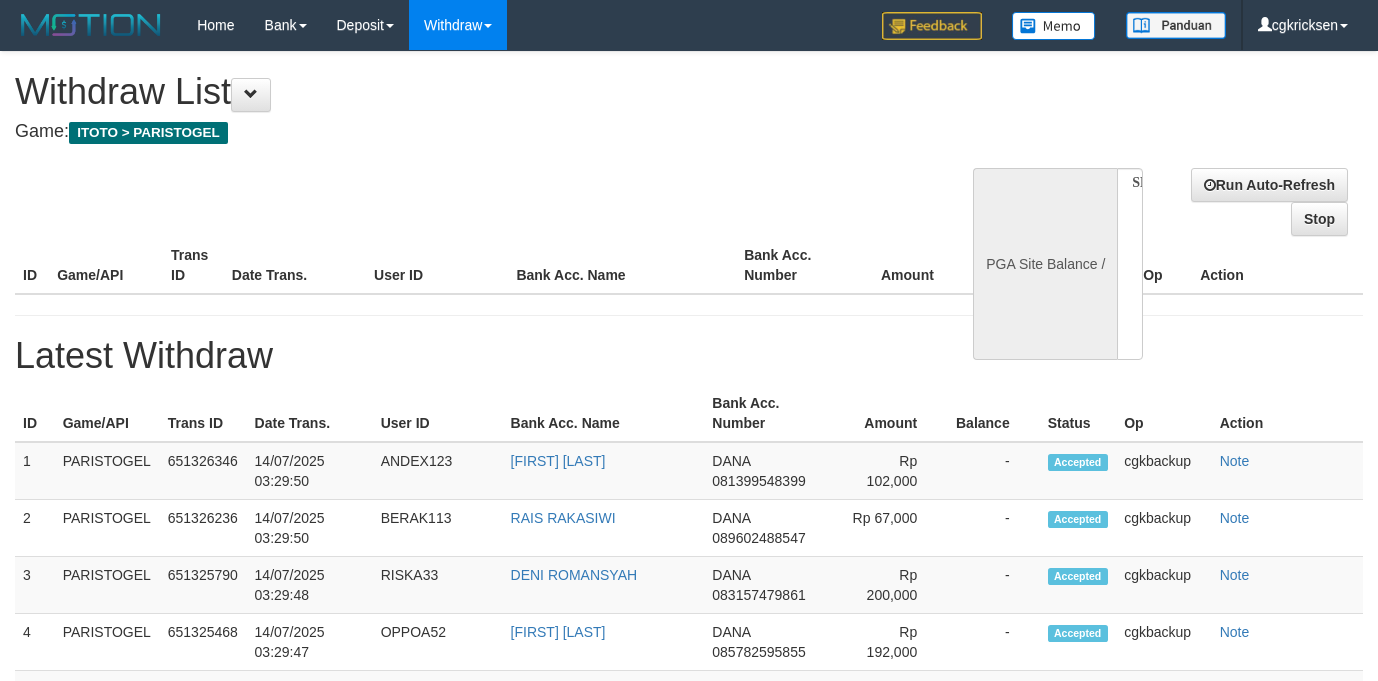 select 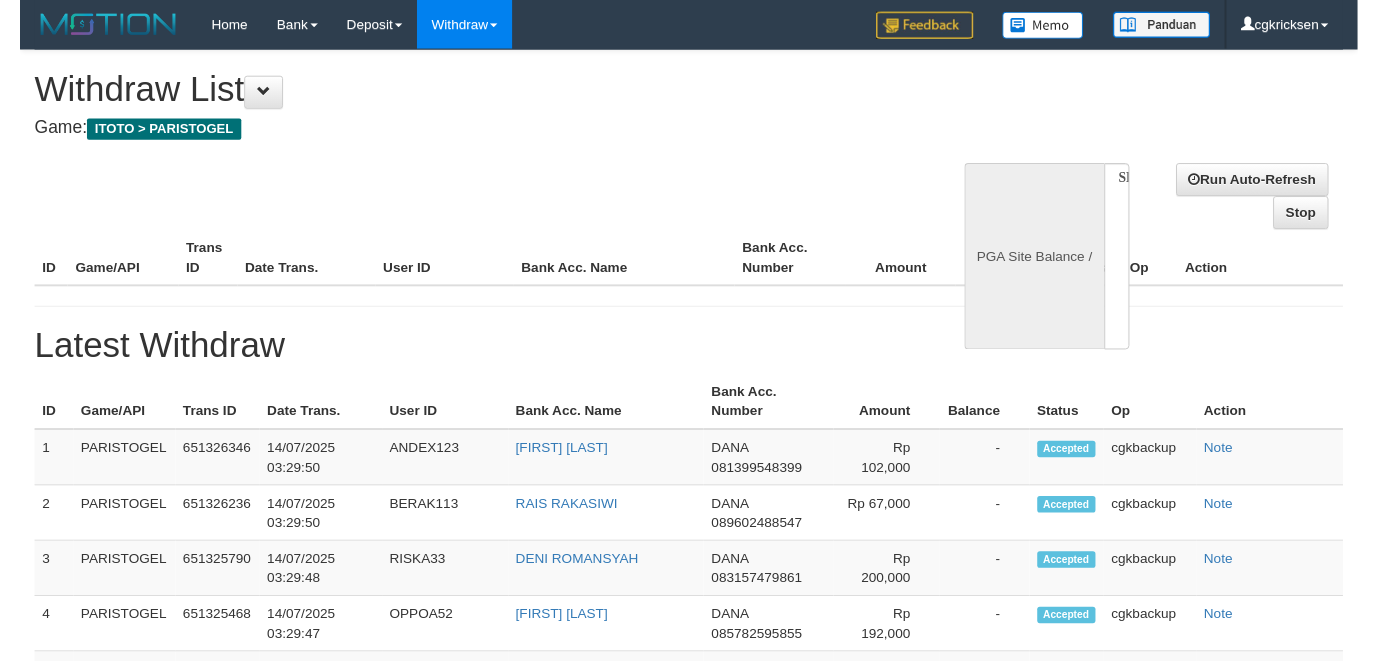 scroll, scrollTop: 0, scrollLeft: 0, axis: both 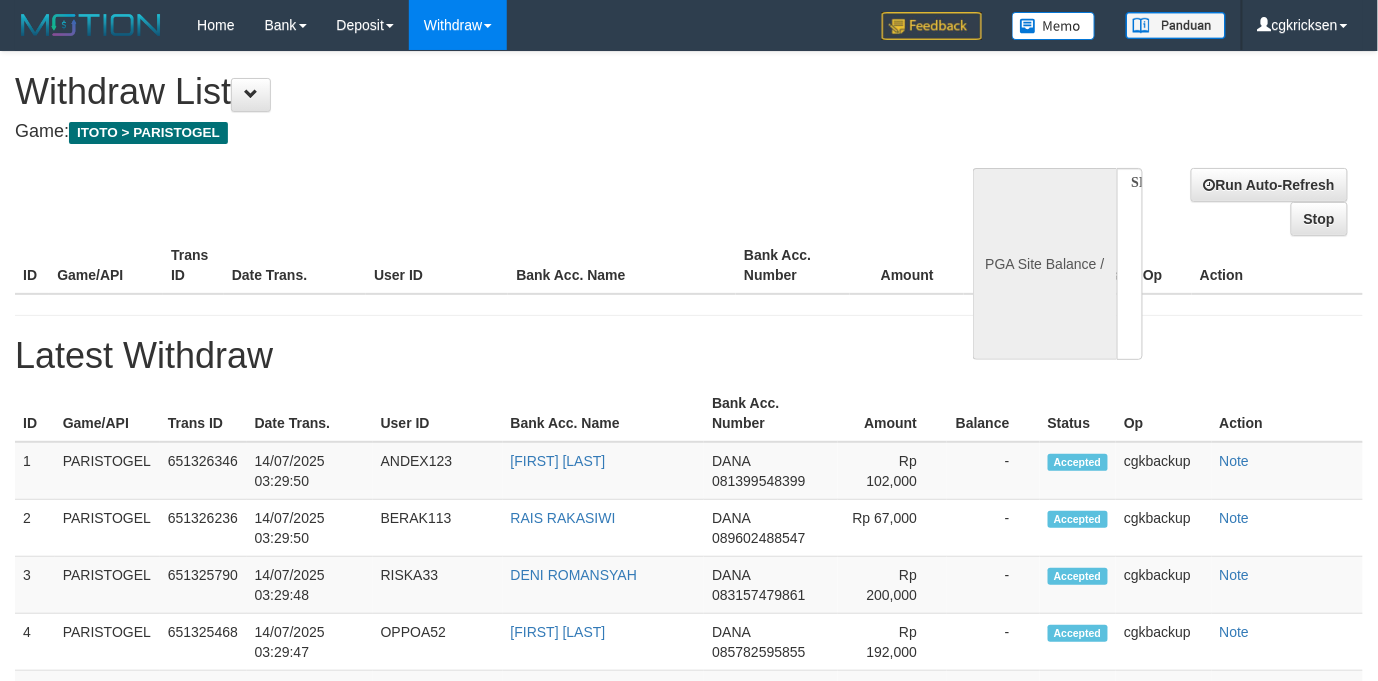 select on "**" 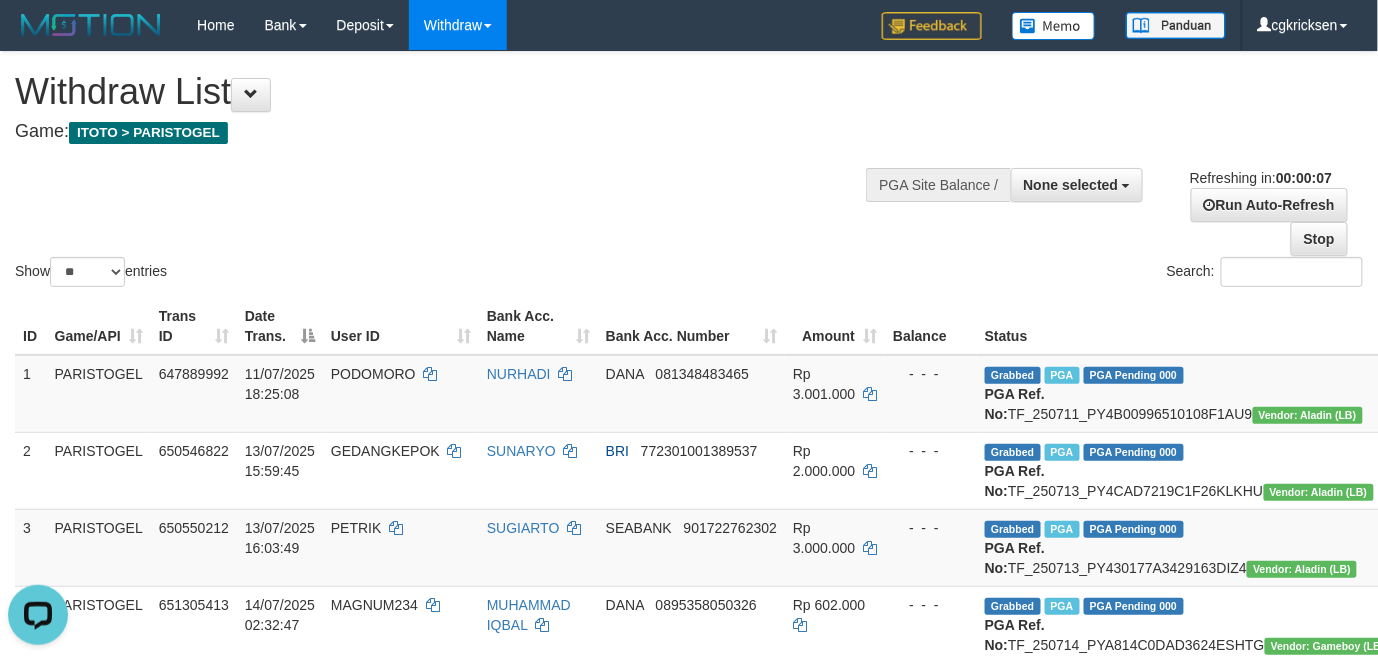 scroll, scrollTop: 0, scrollLeft: 0, axis: both 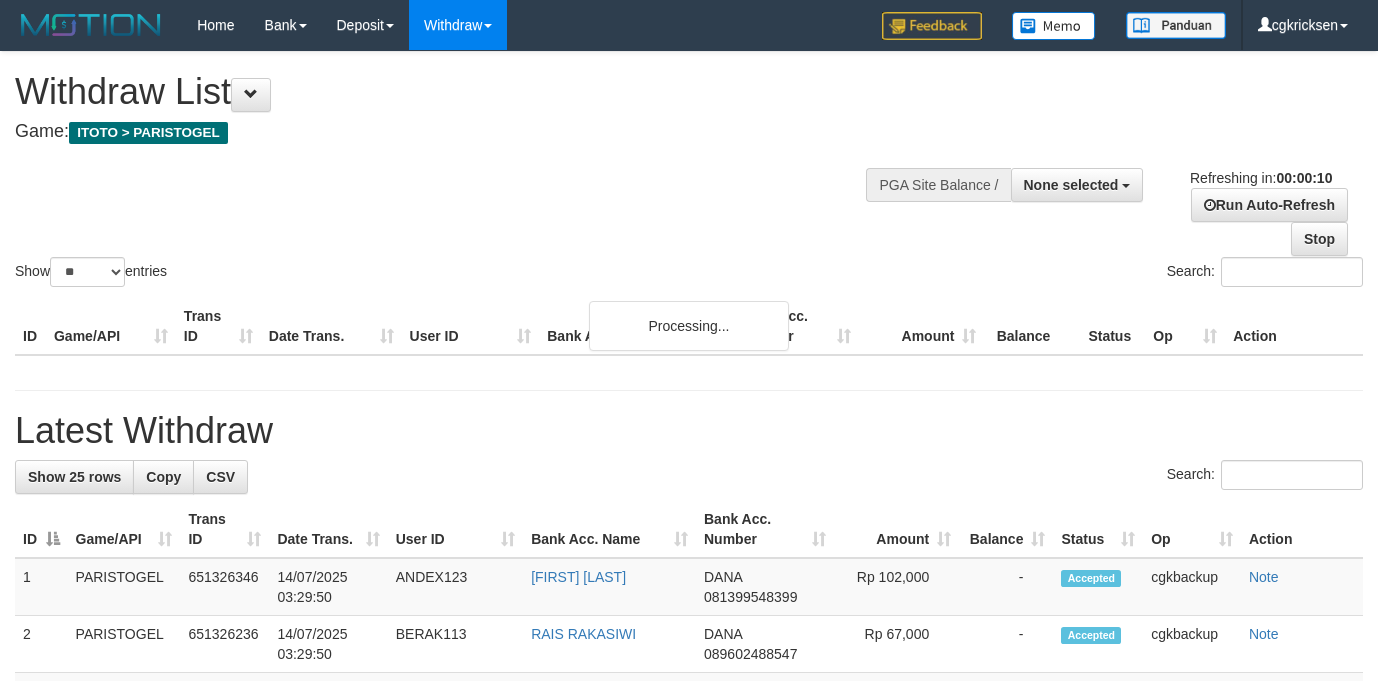 select 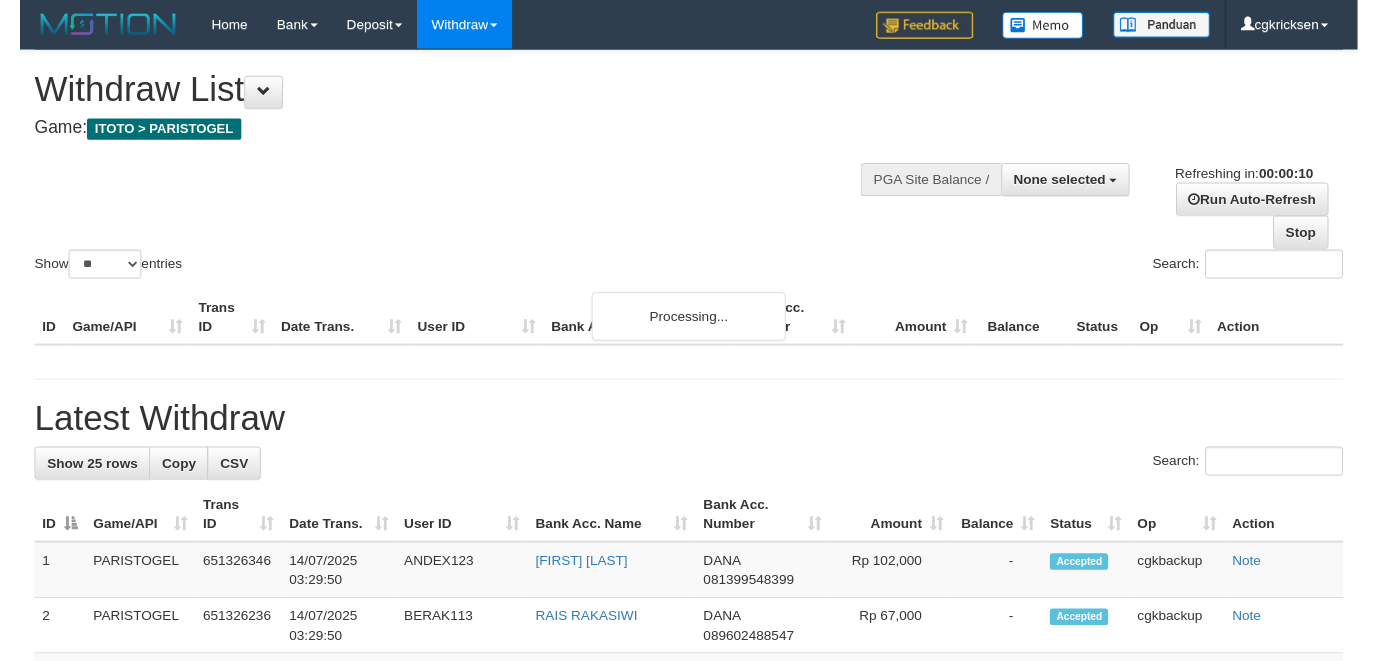 scroll, scrollTop: 0, scrollLeft: 0, axis: both 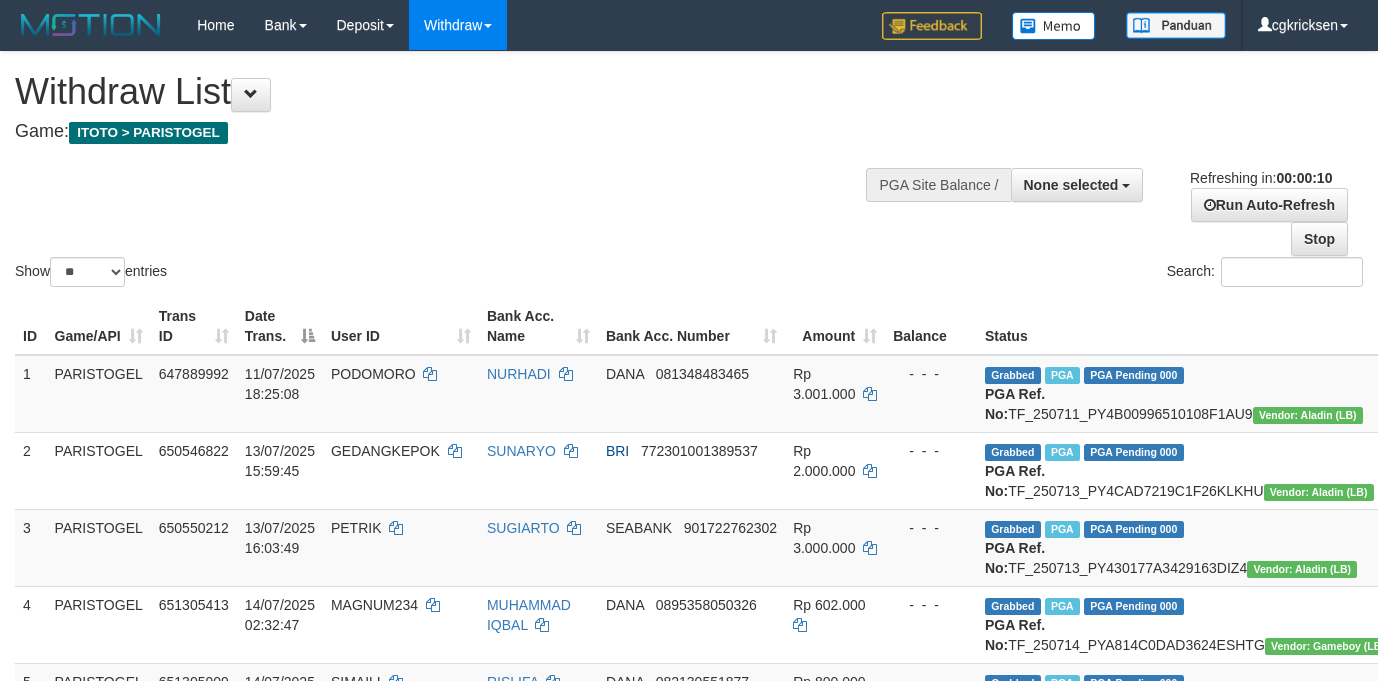 select 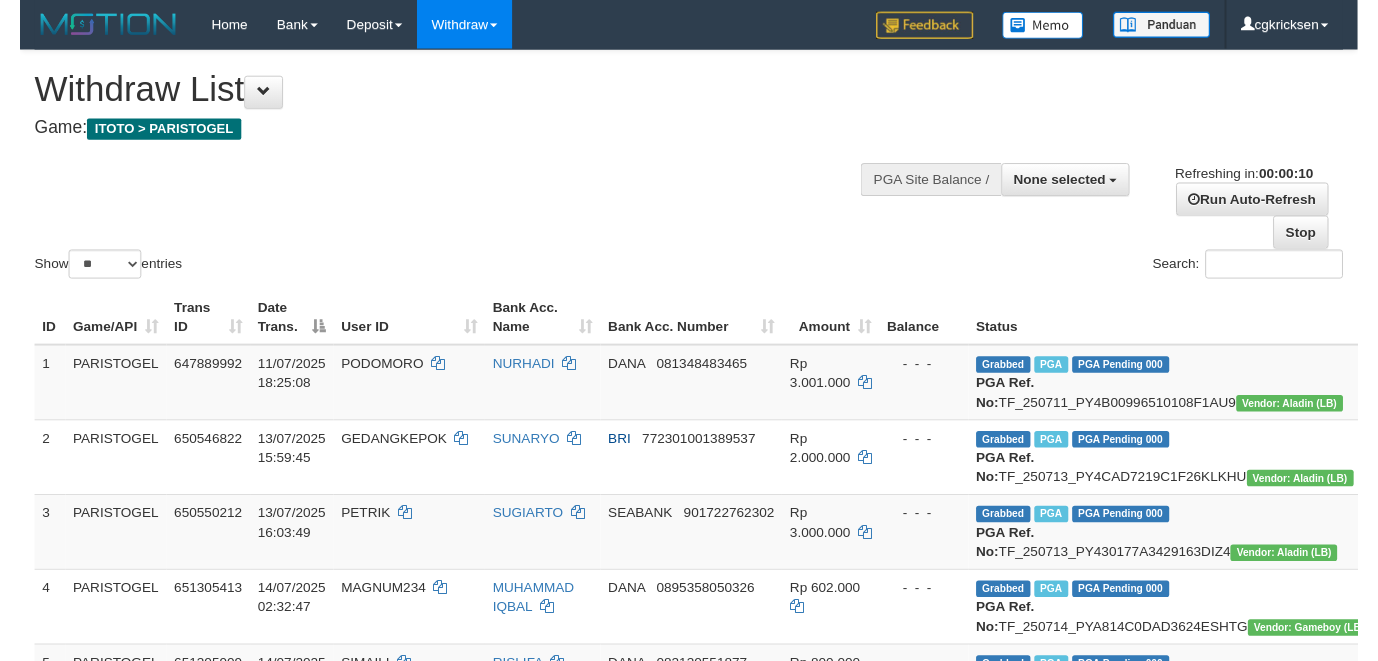 scroll, scrollTop: 0, scrollLeft: 0, axis: both 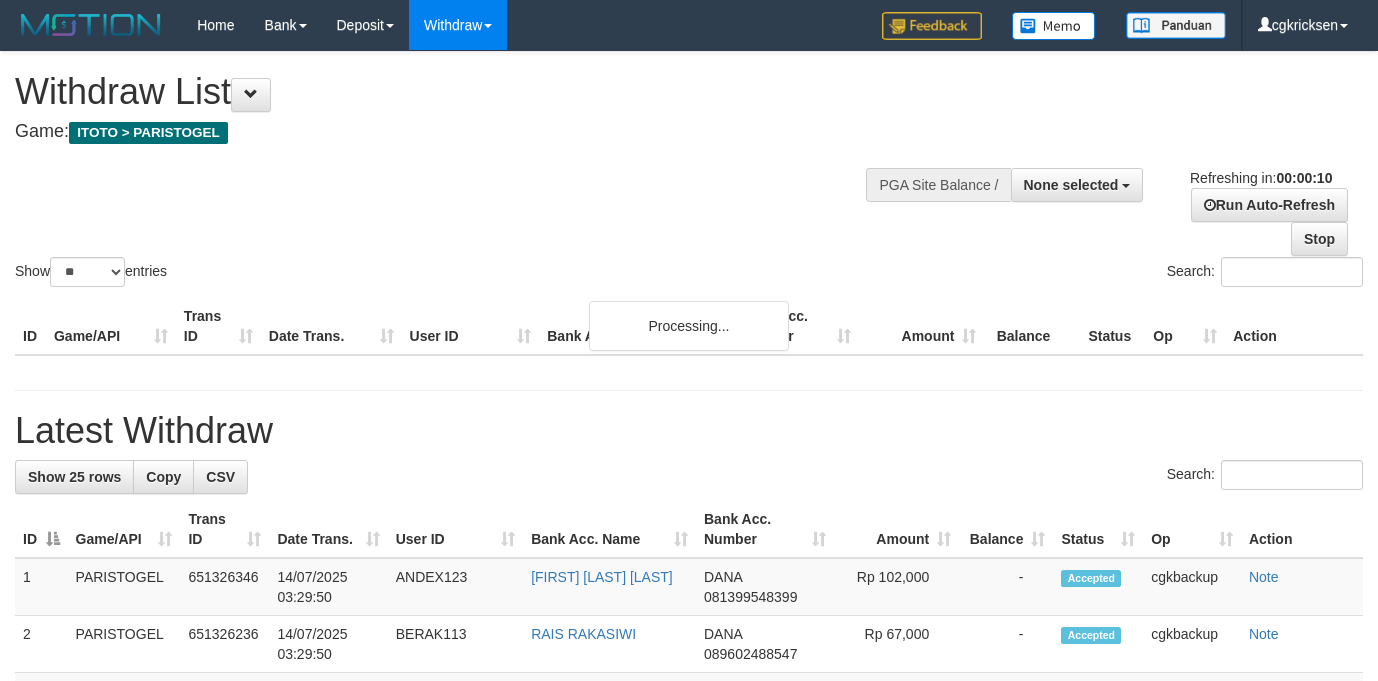 select 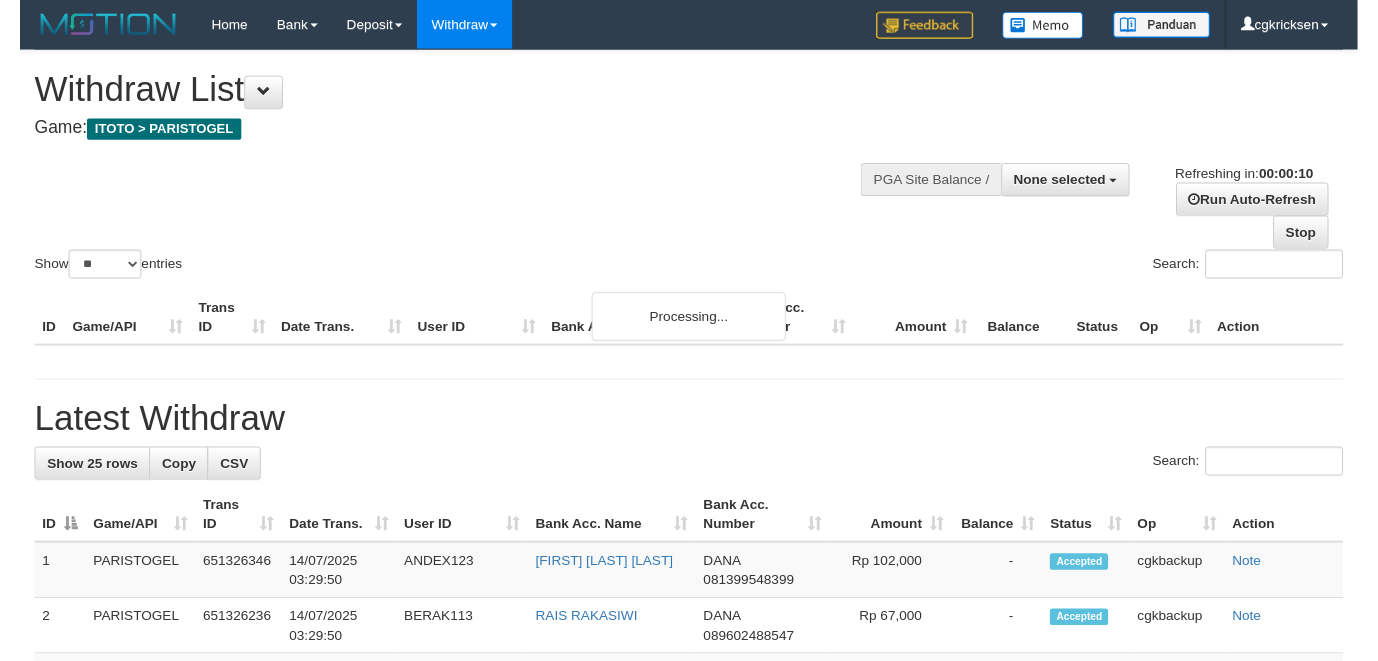 scroll, scrollTop: 0, scrollLeft: 0, axis: both 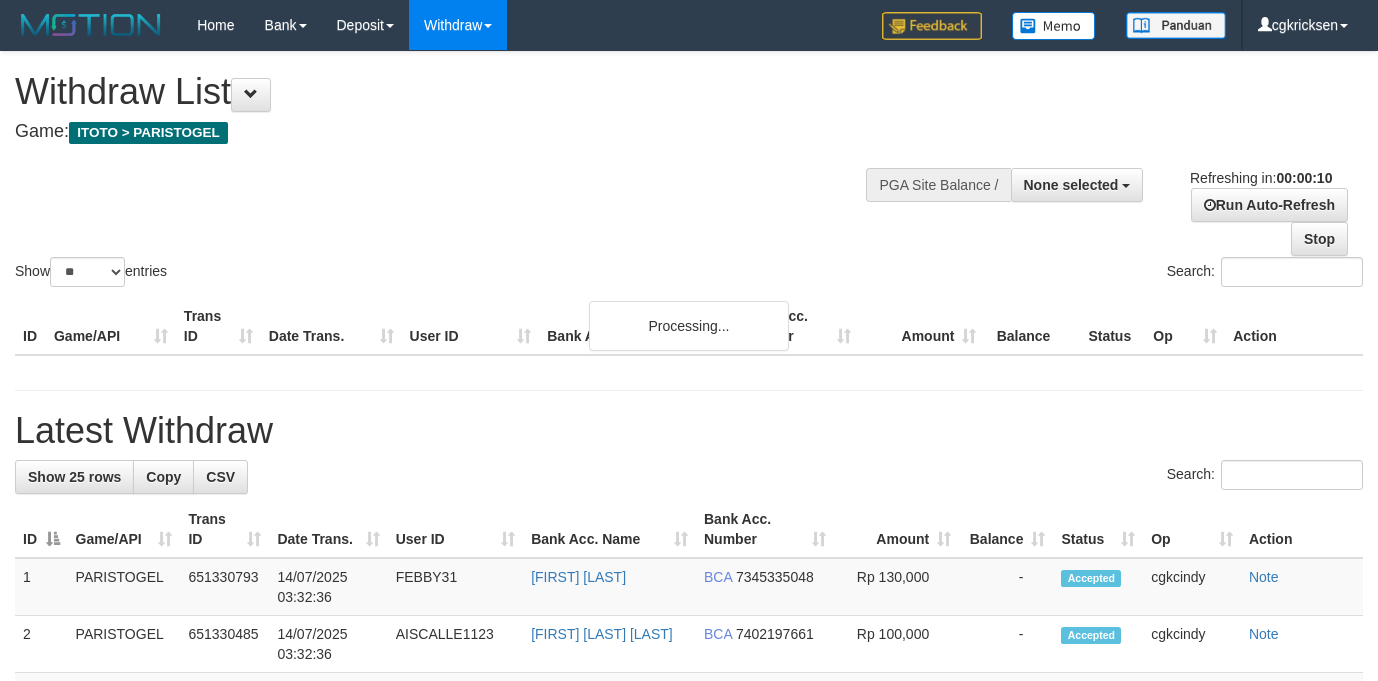 select 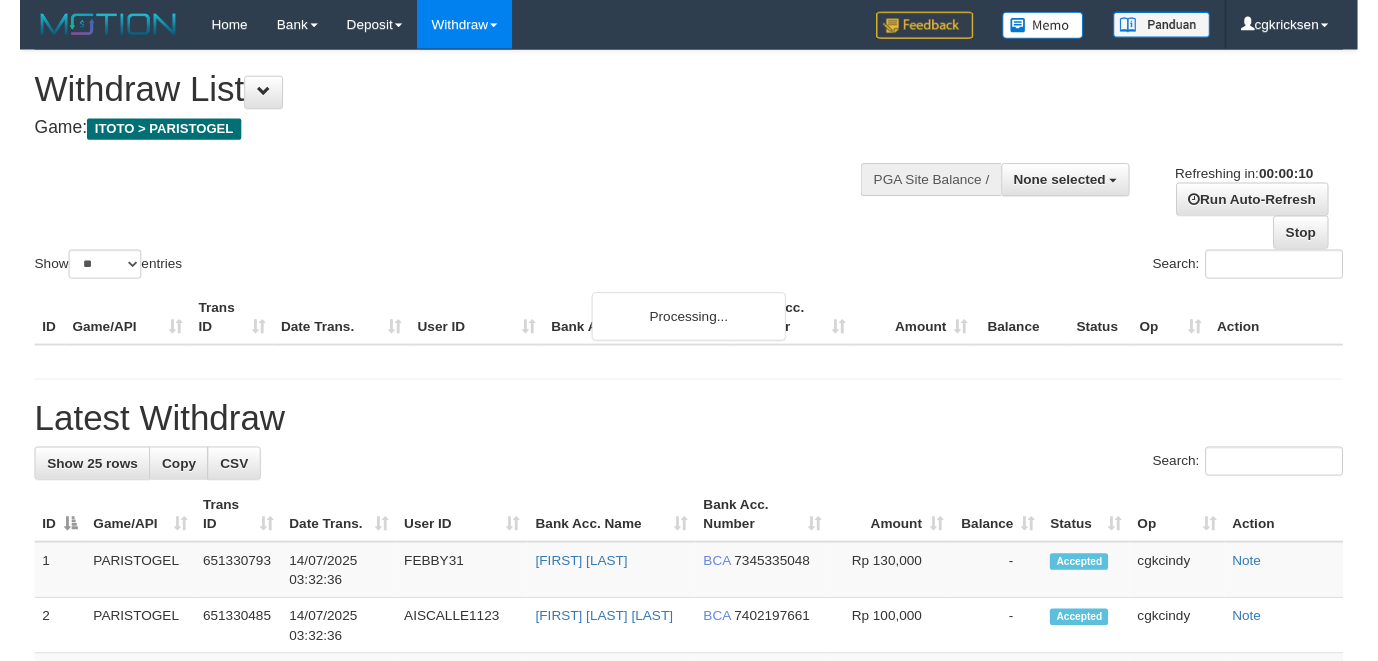 scroll, scrollTop: 0, scrollLeft: 0, axis: both 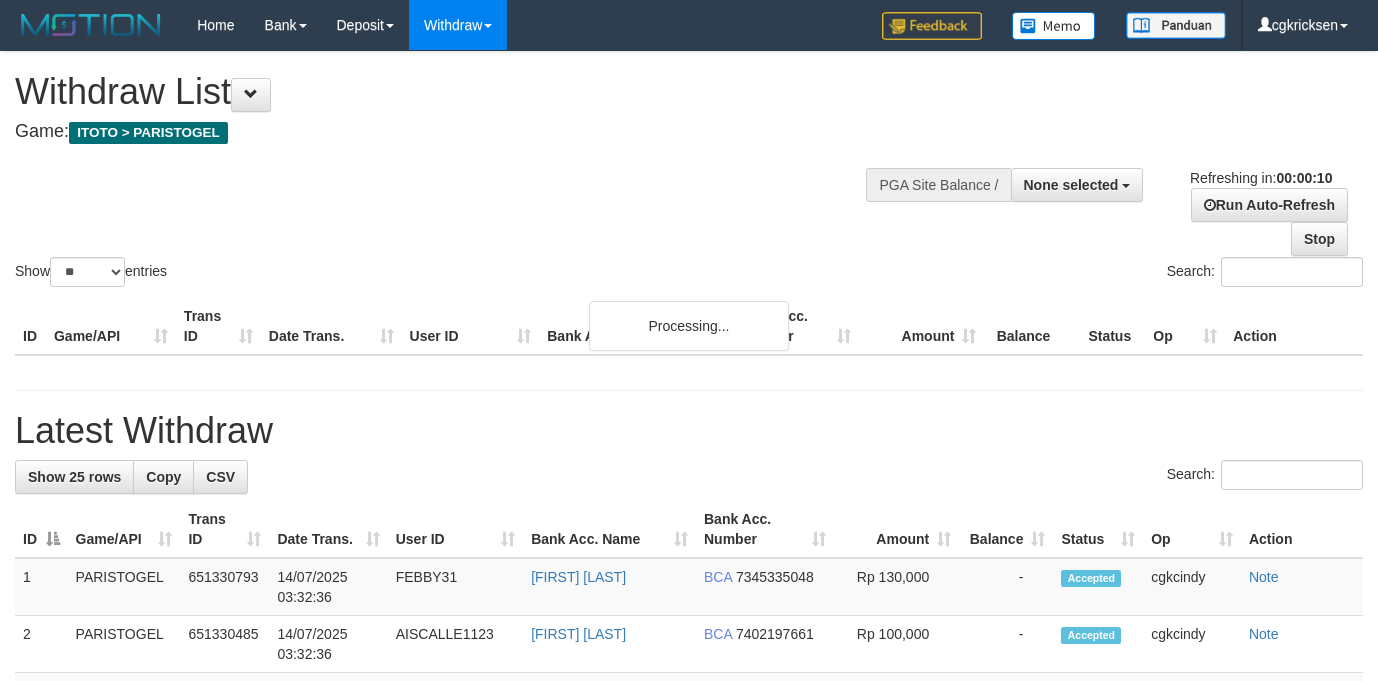 select 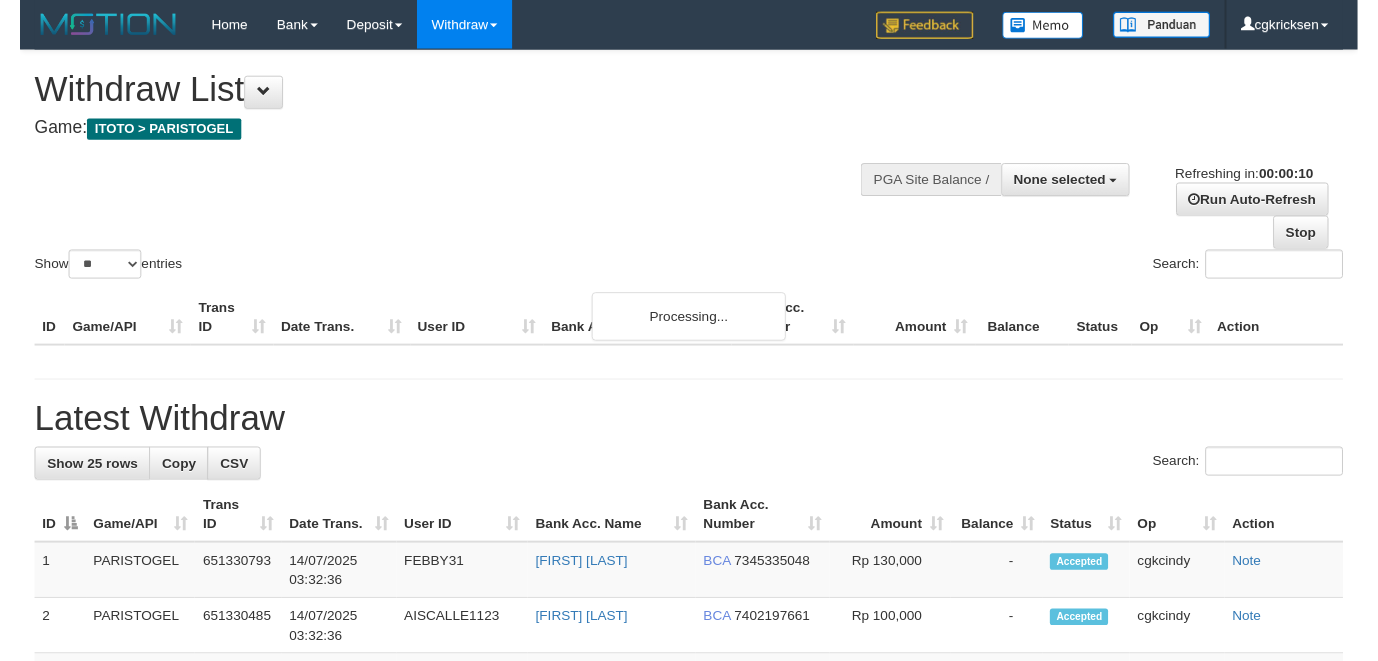 scroll, scrollTop: 0, scrollLeft: 0, axis: both 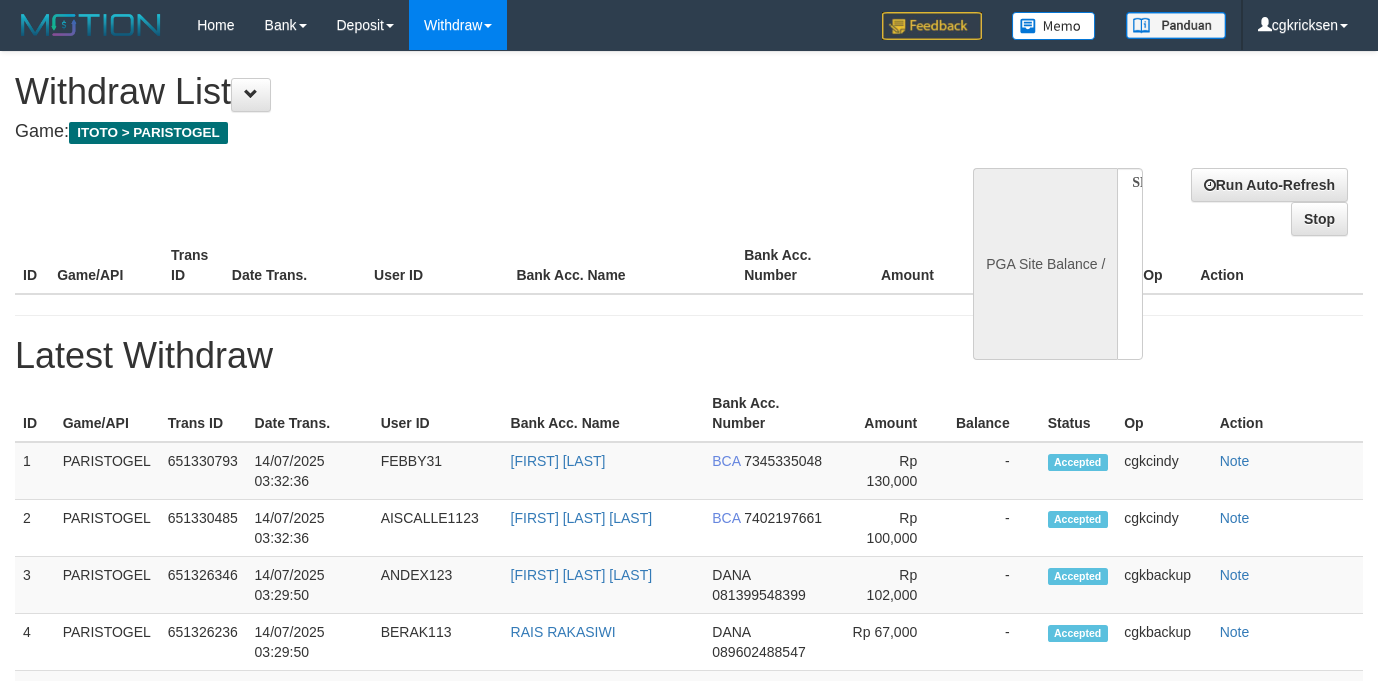 select 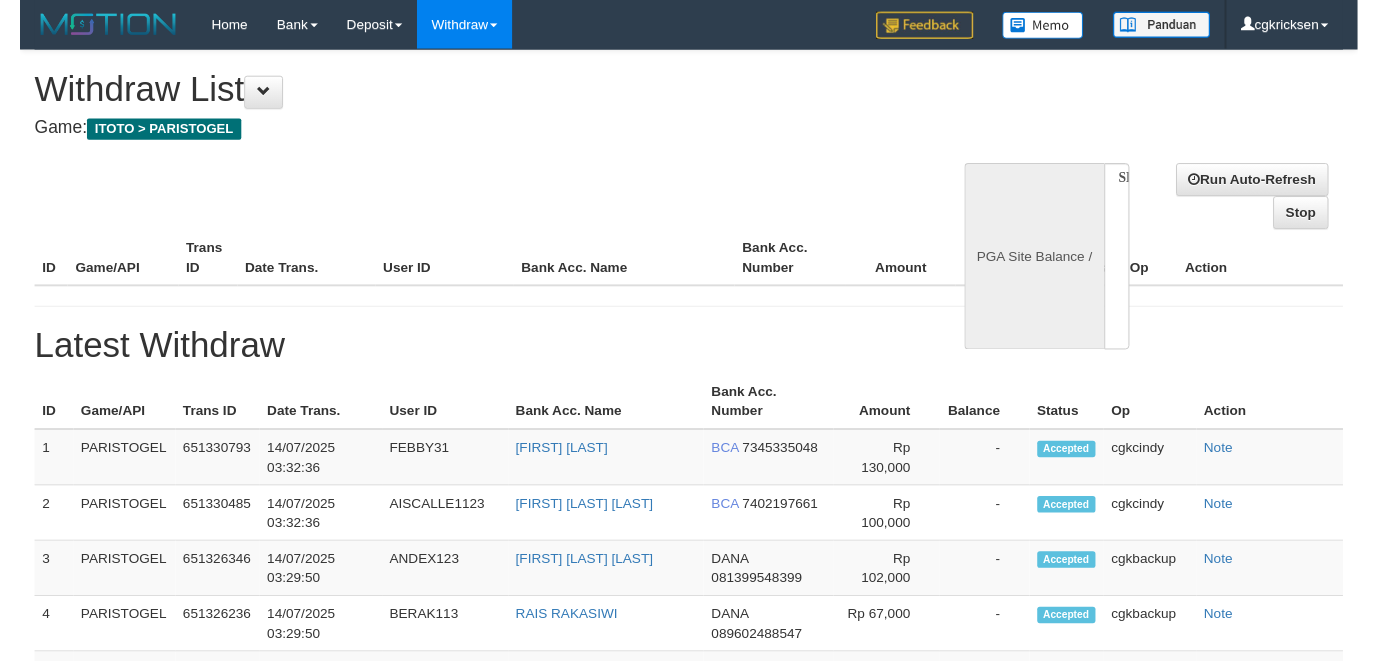 scroll, scrollTop: 0, scrollLeft: 0, axis: both 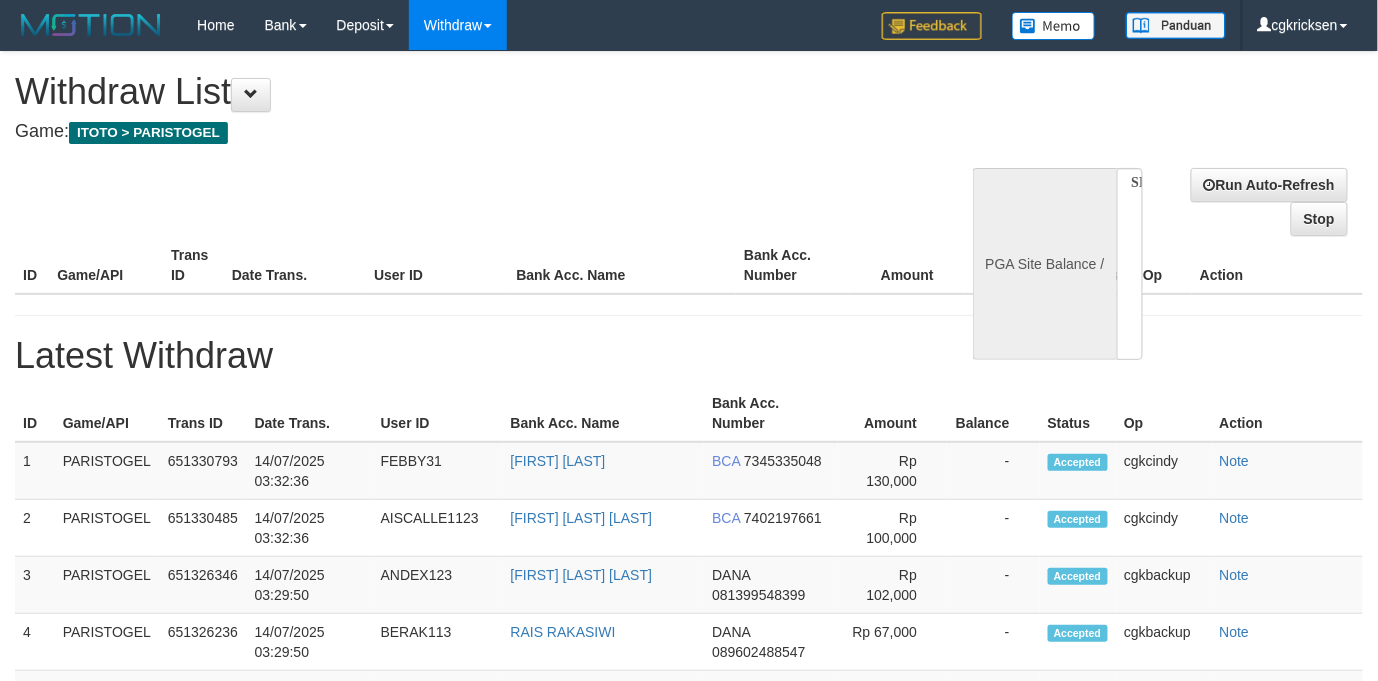 select on "**" 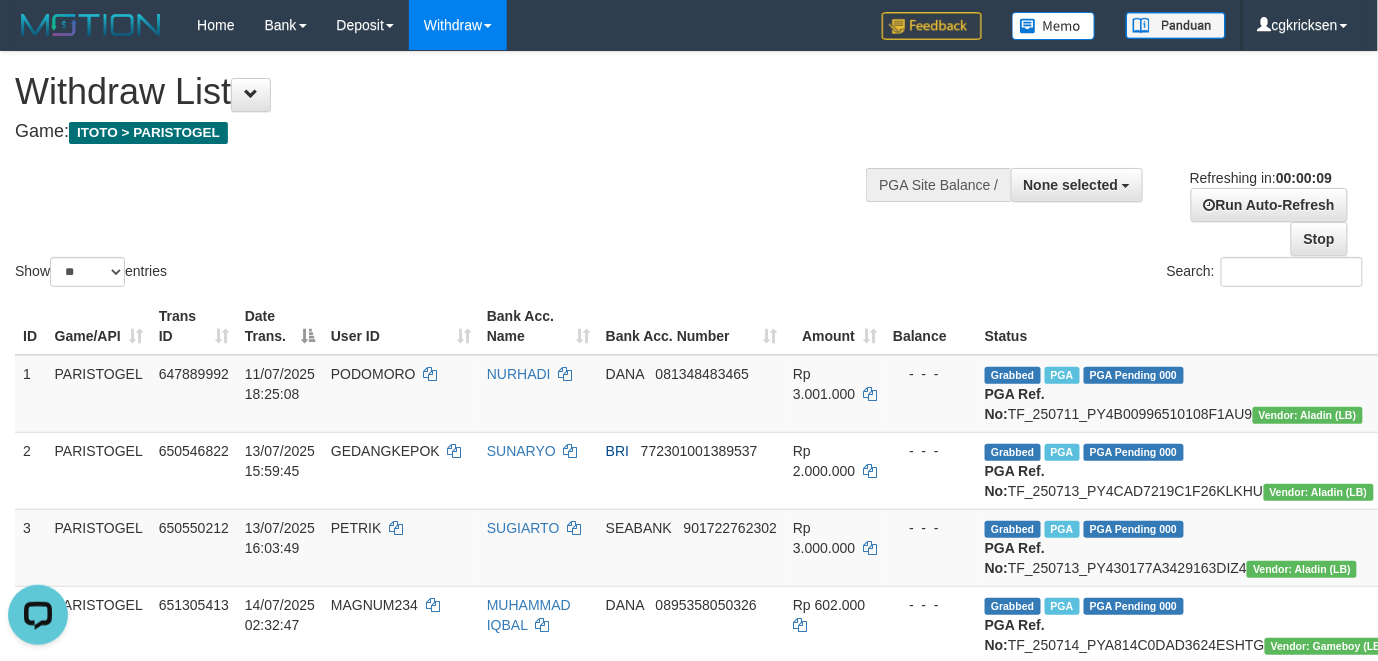scroll, scrollTop: 0, scrollLeft: 0, axis: both 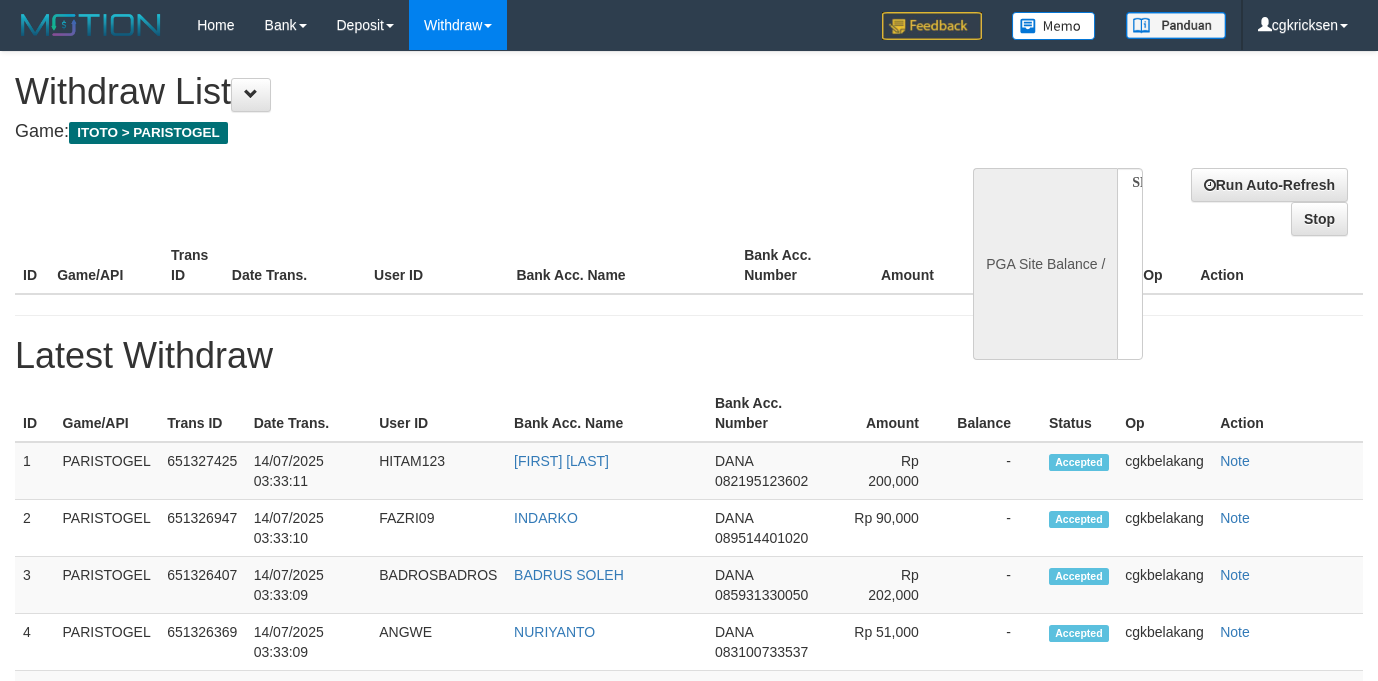 select 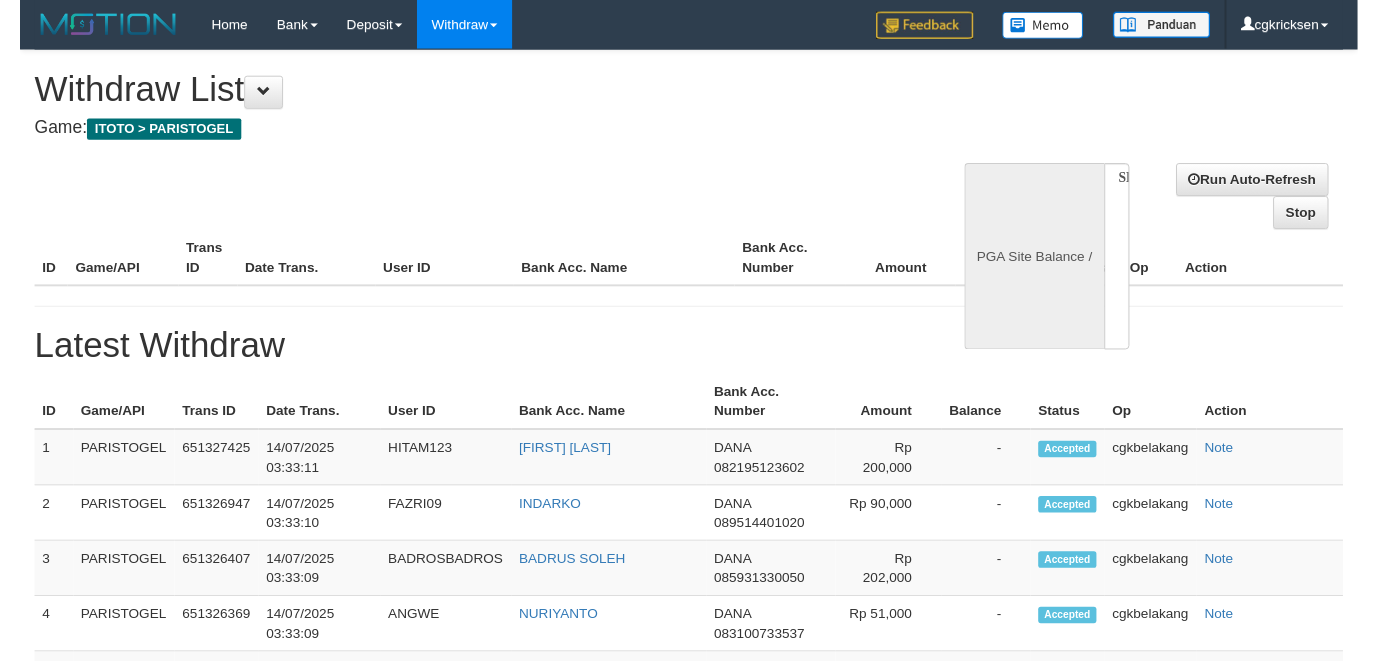 scroll, scrollTop: 0, scrollLeft: 0, axis: both 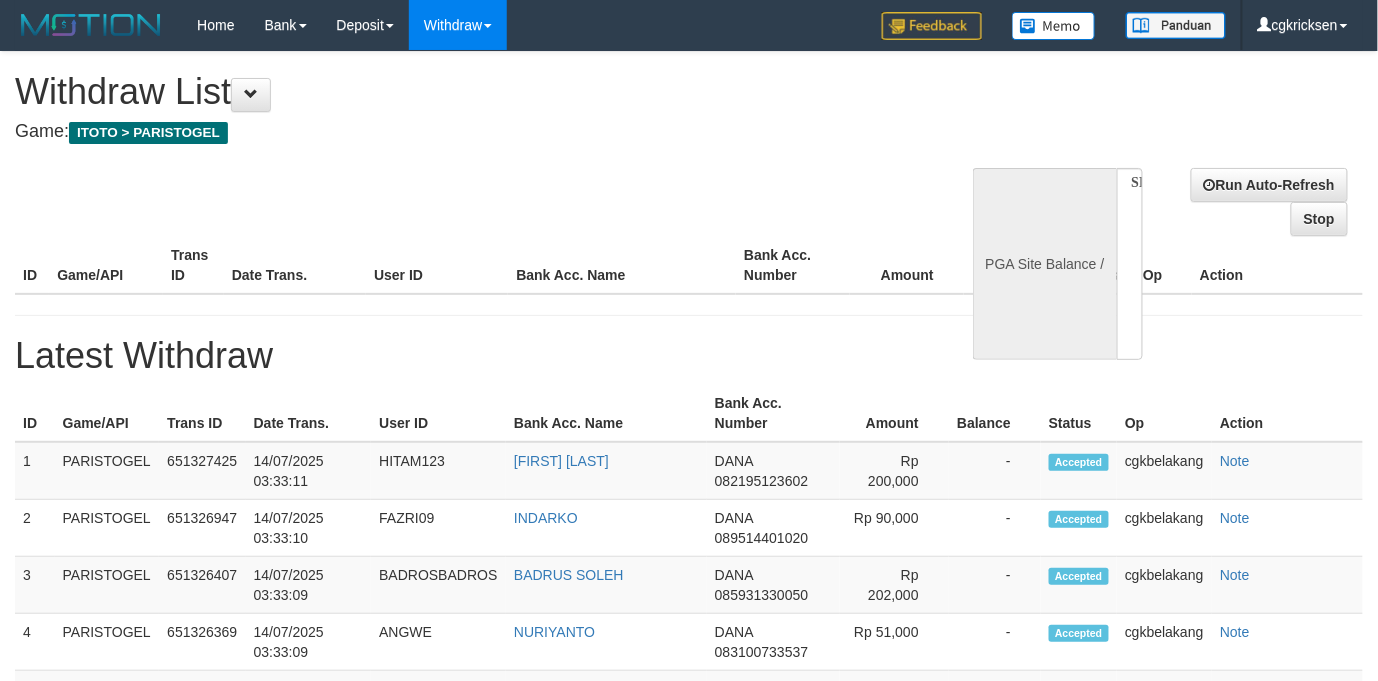 select on "**" 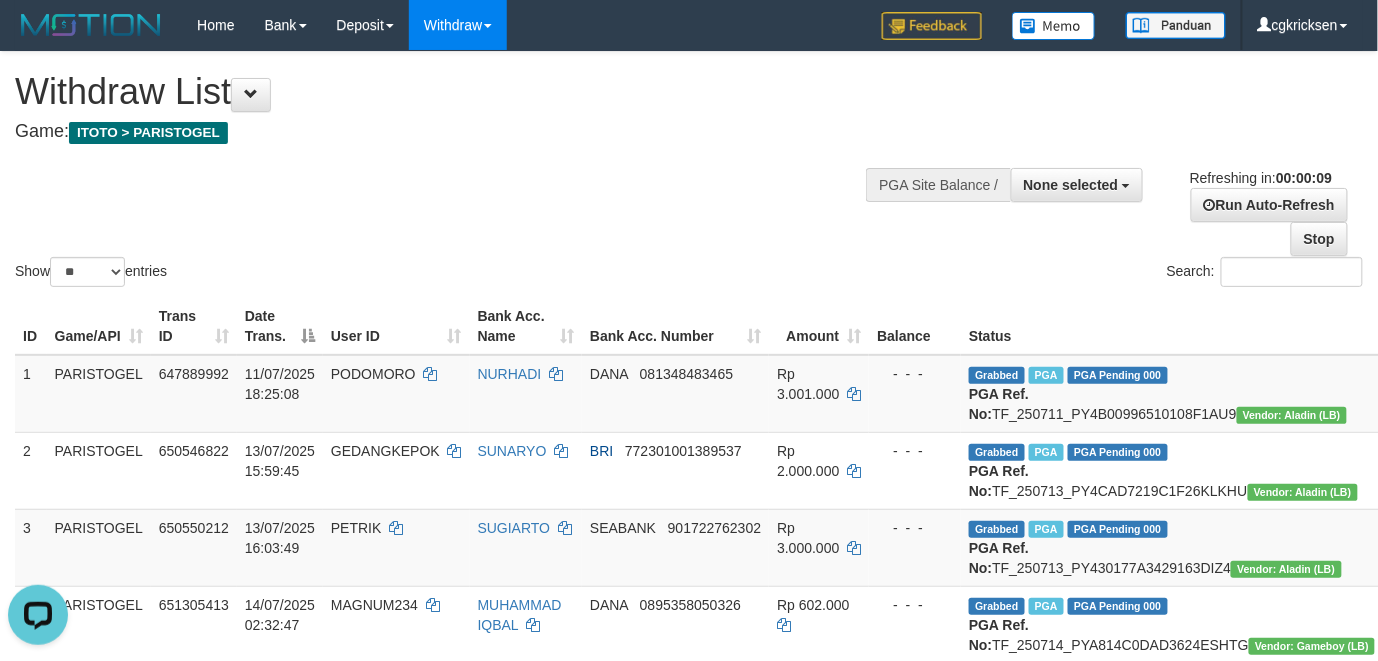 scroll, scrollTop: 0, scrollLeft: 0, axis: both 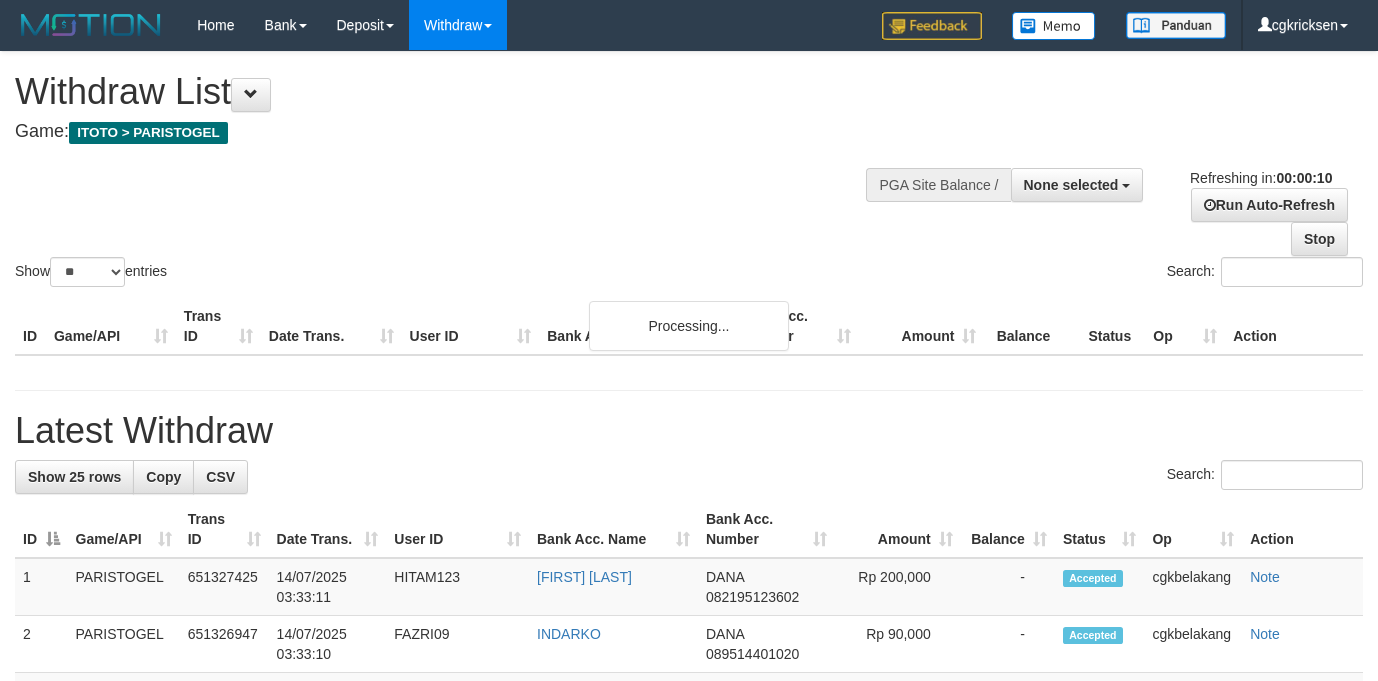 select 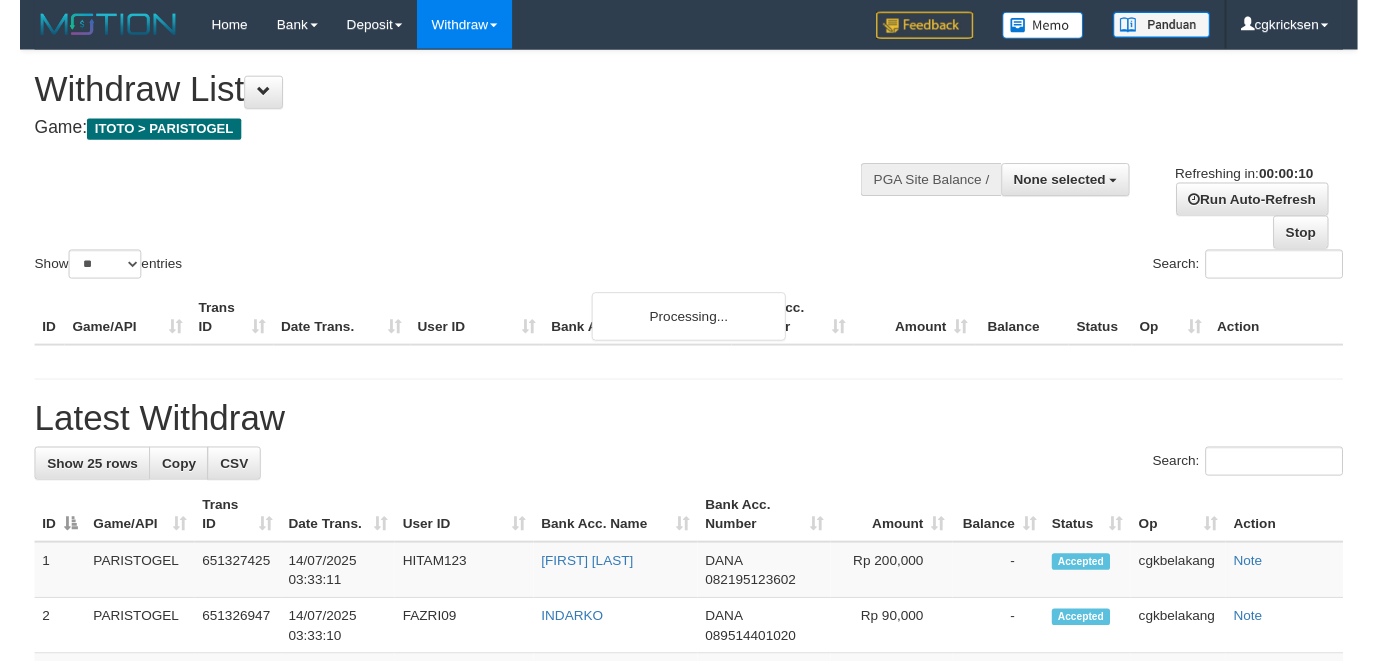 scroll, scrollTop: 0, scrollLeft: 0, axis: both 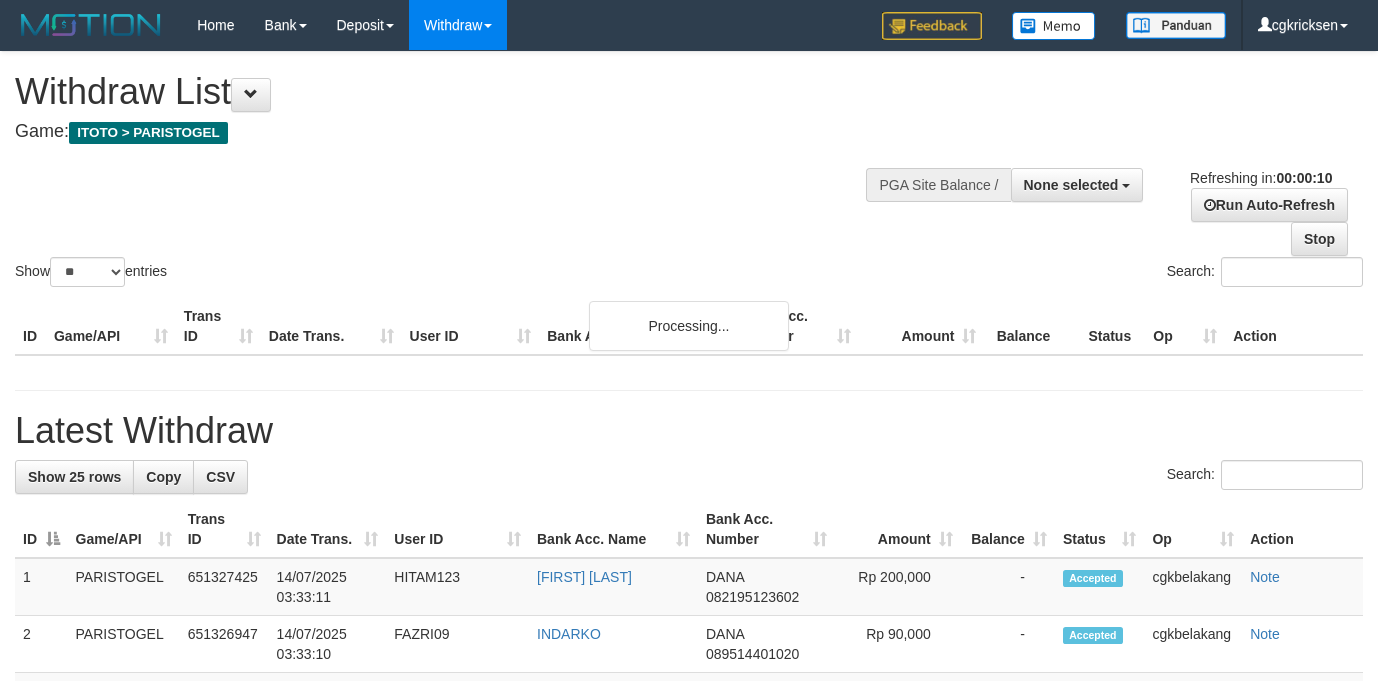 select 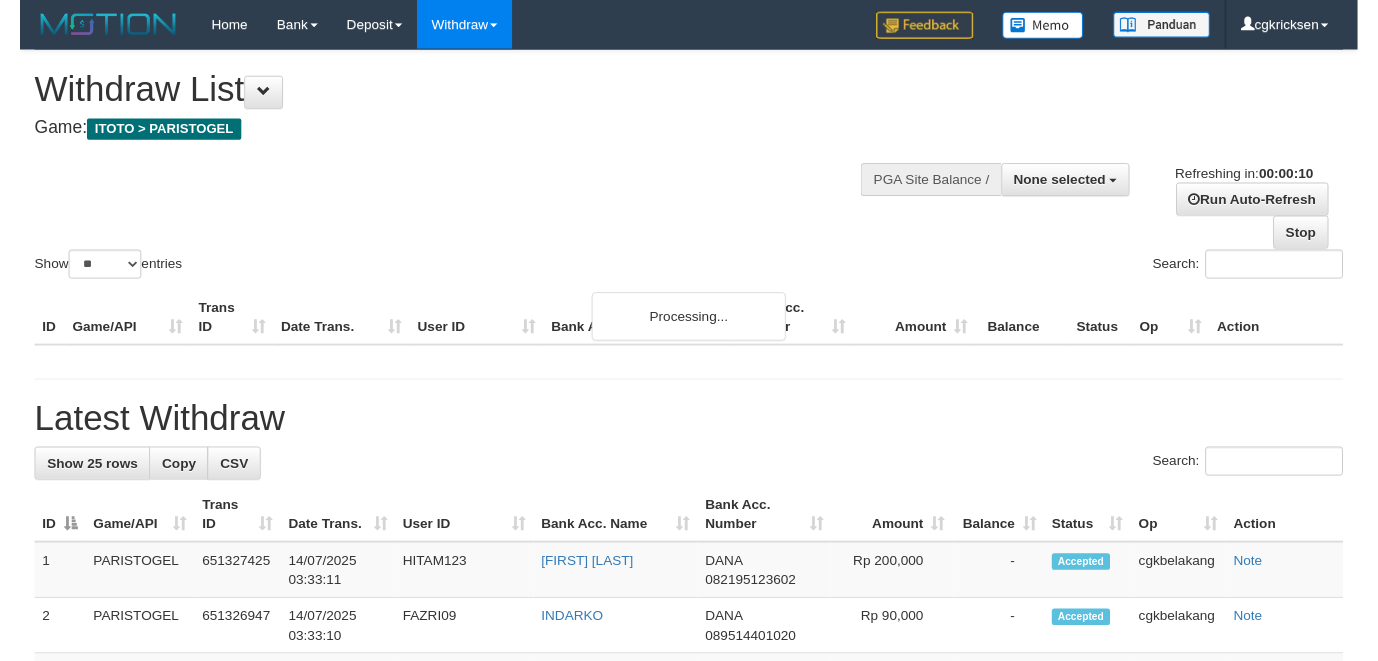 scroll, scrollTop: 0, scrollLeft: 0, axis: both 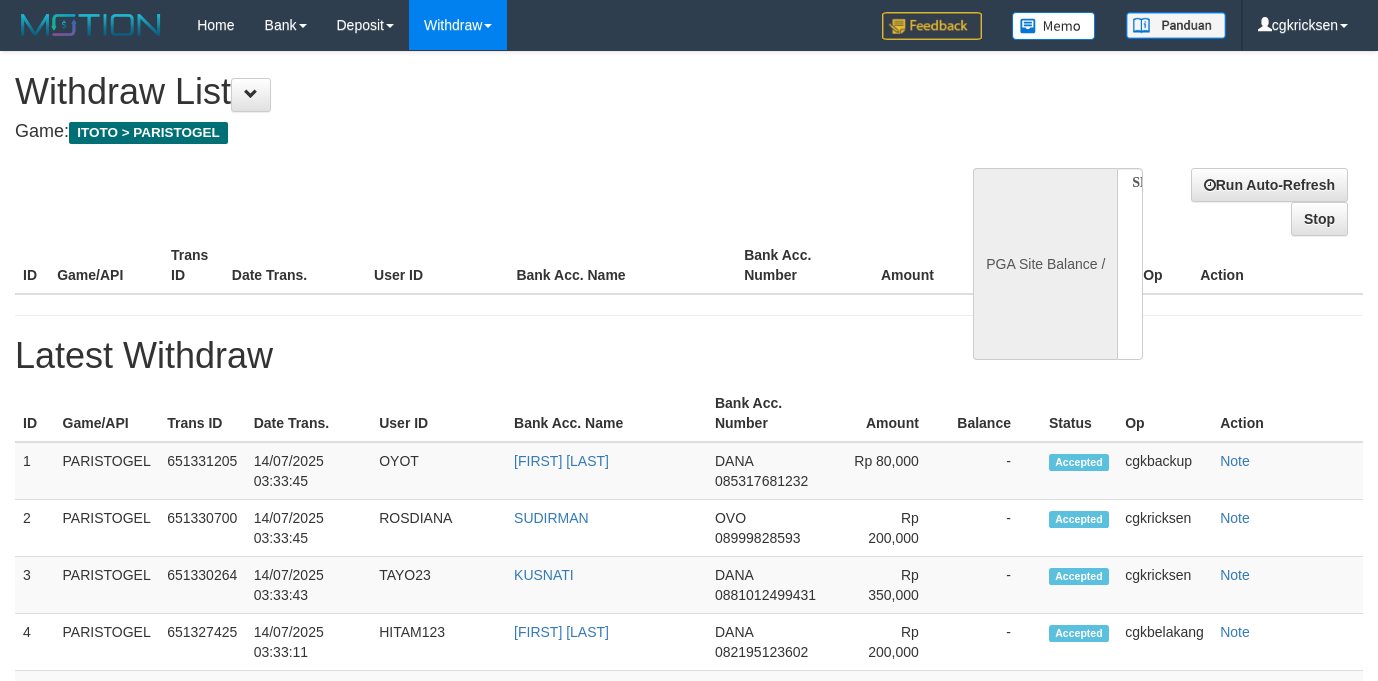 select 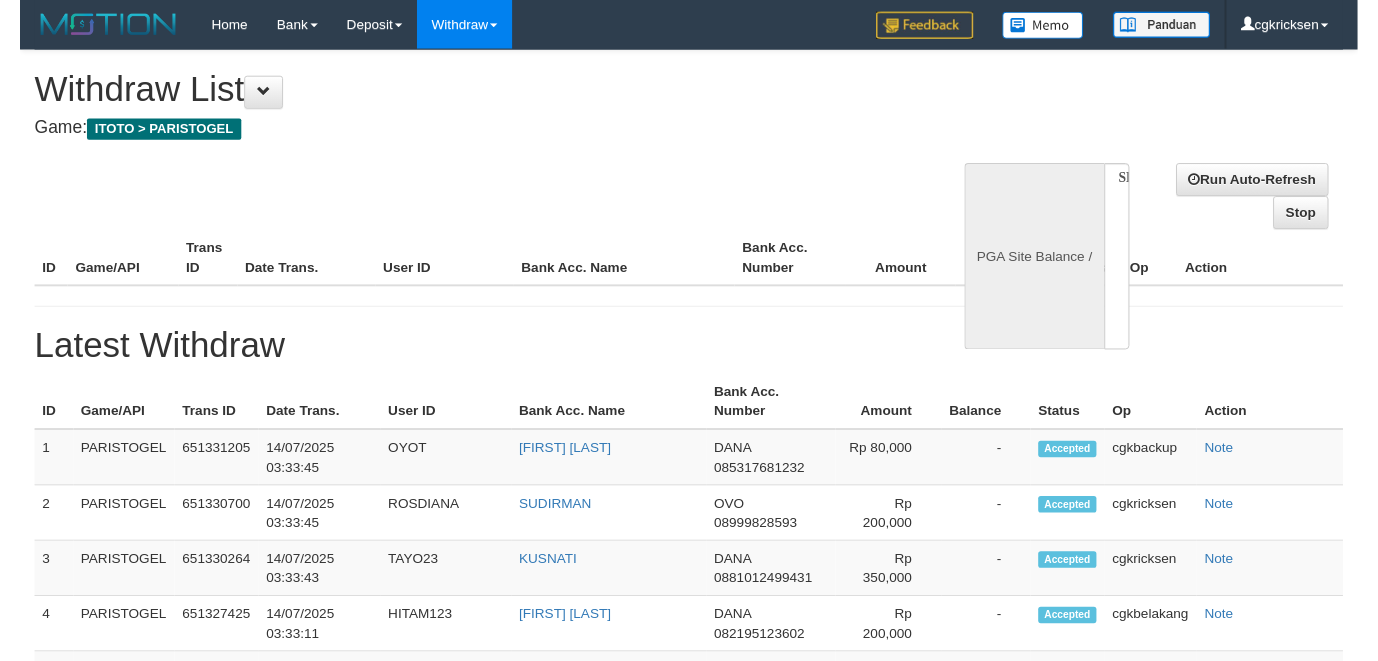 scroll, scrollTop: 0, scrollLeft: 0, axis: both 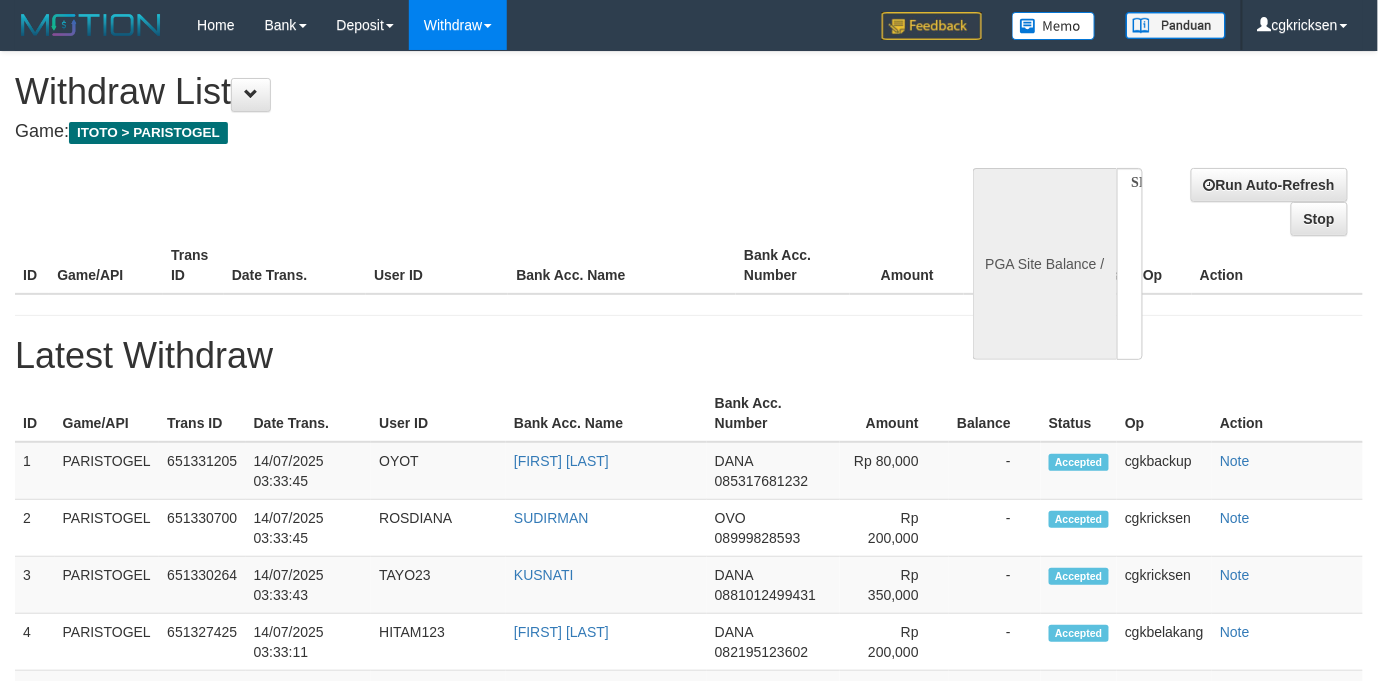 select on "**" 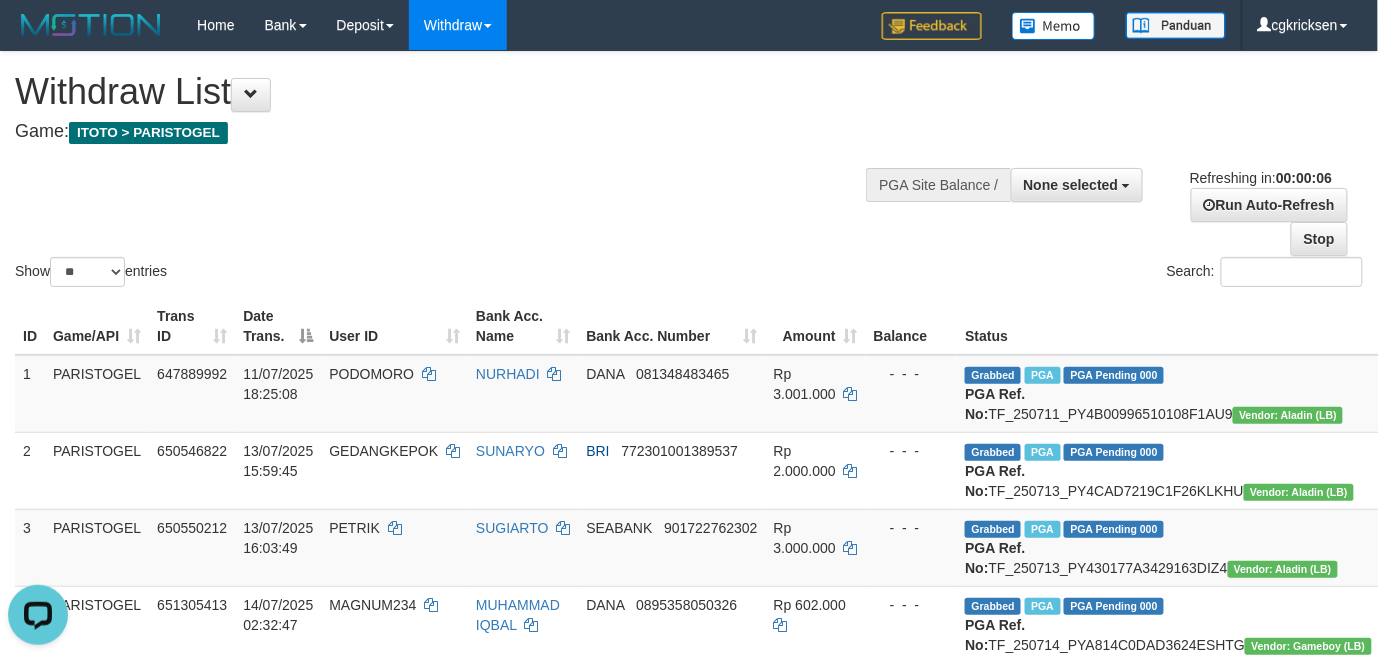scroll, scrollTop: 0, scrollLeft: 0, axis: both 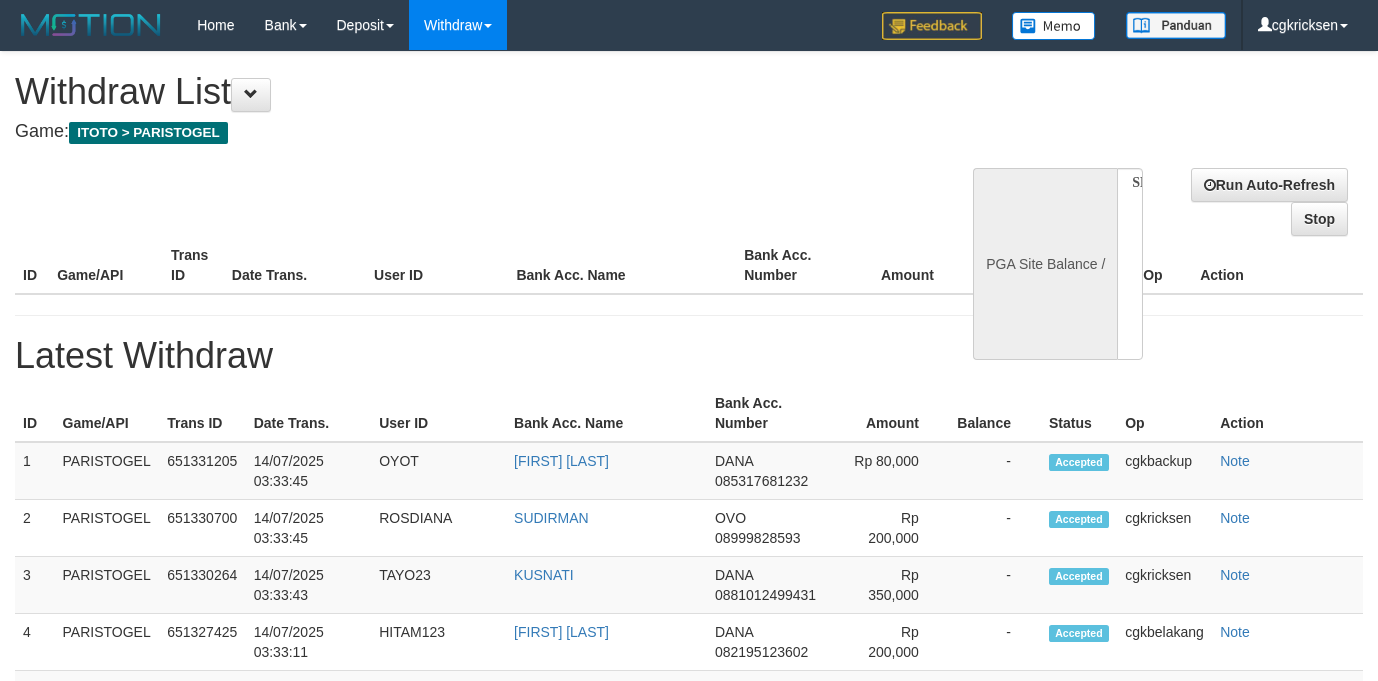 select 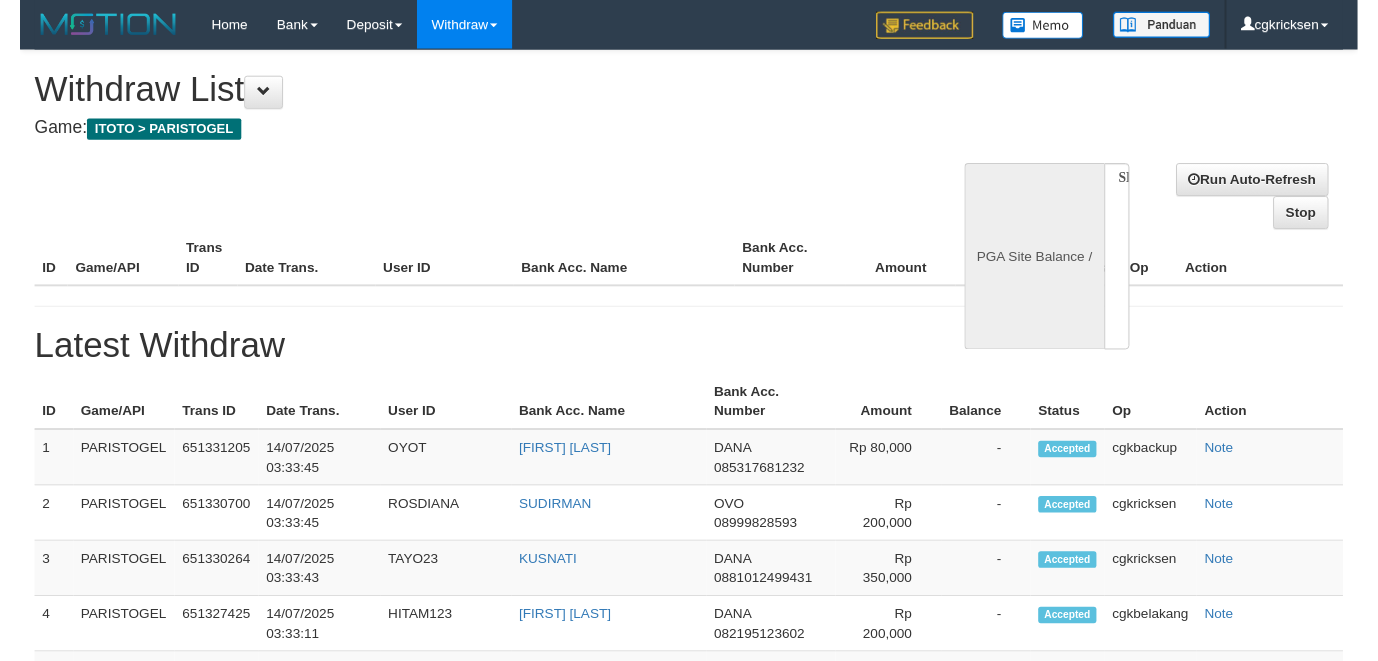 scroll, scrollTop: 0, scrollLeft: 0, axis: both 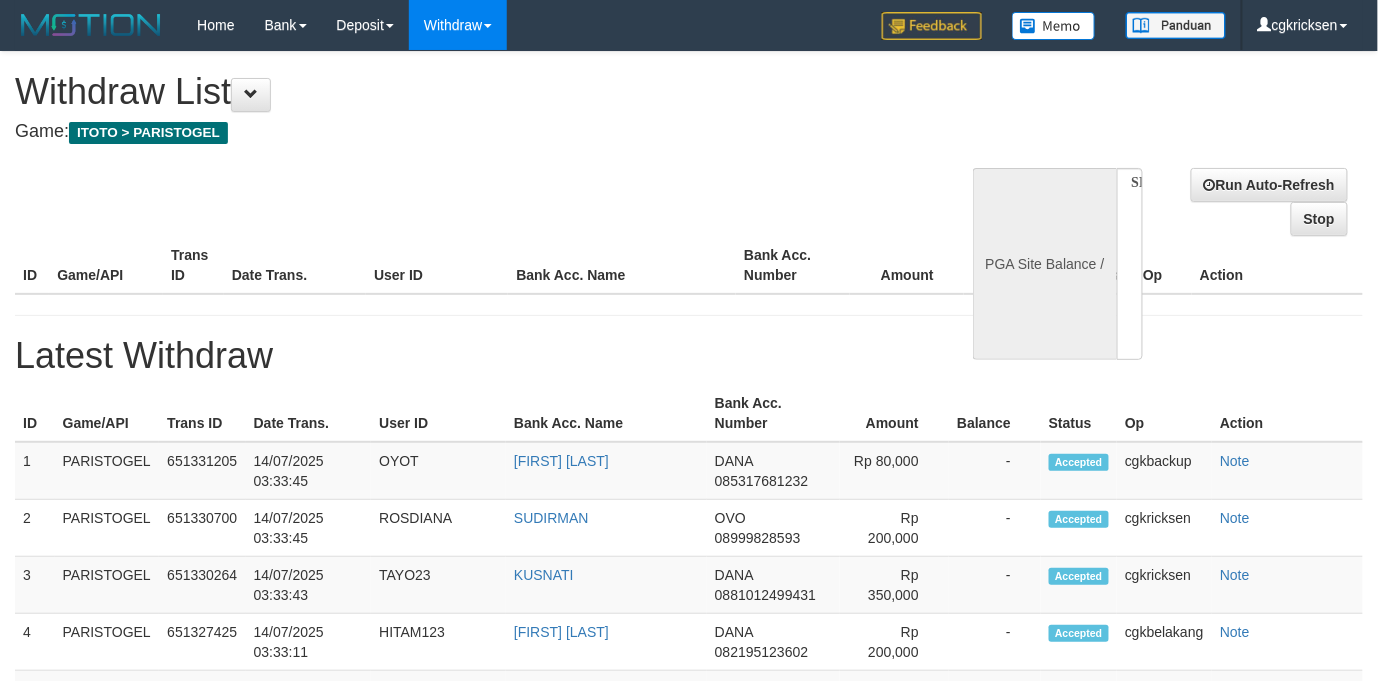 select on "**" 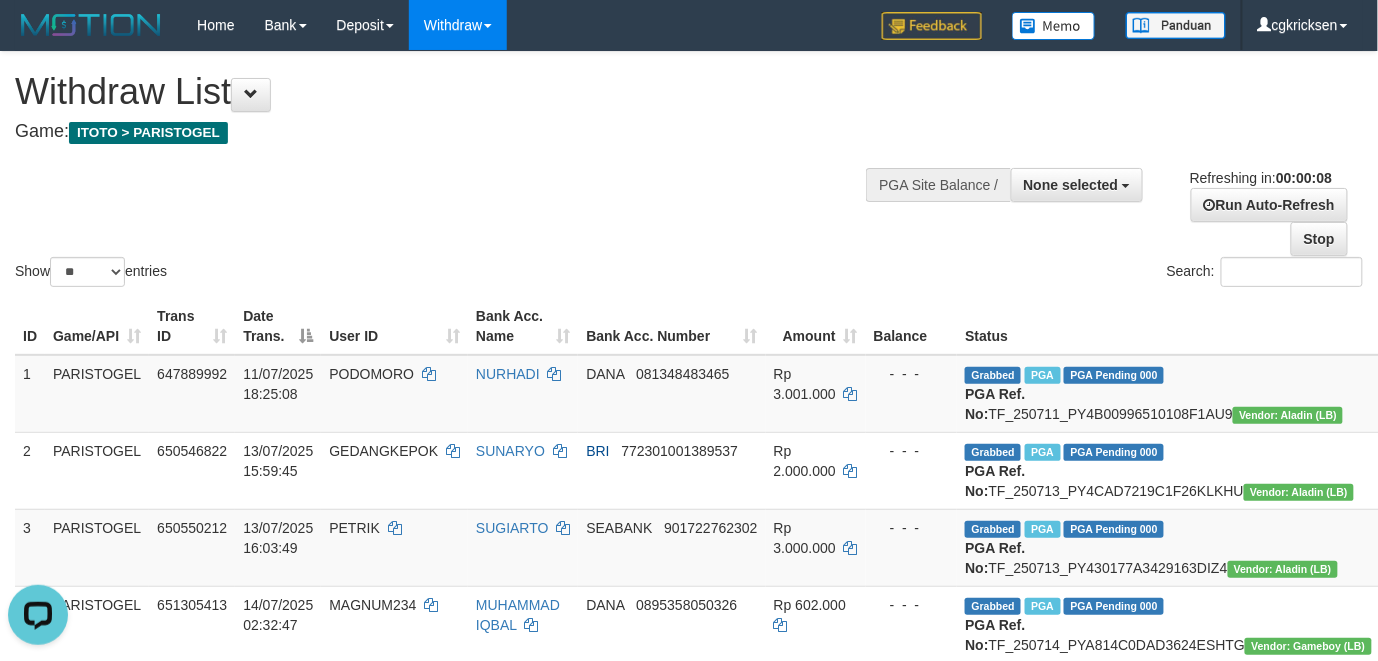 scroll, scrollTop: 0, scrollLeft: 0, axis: both 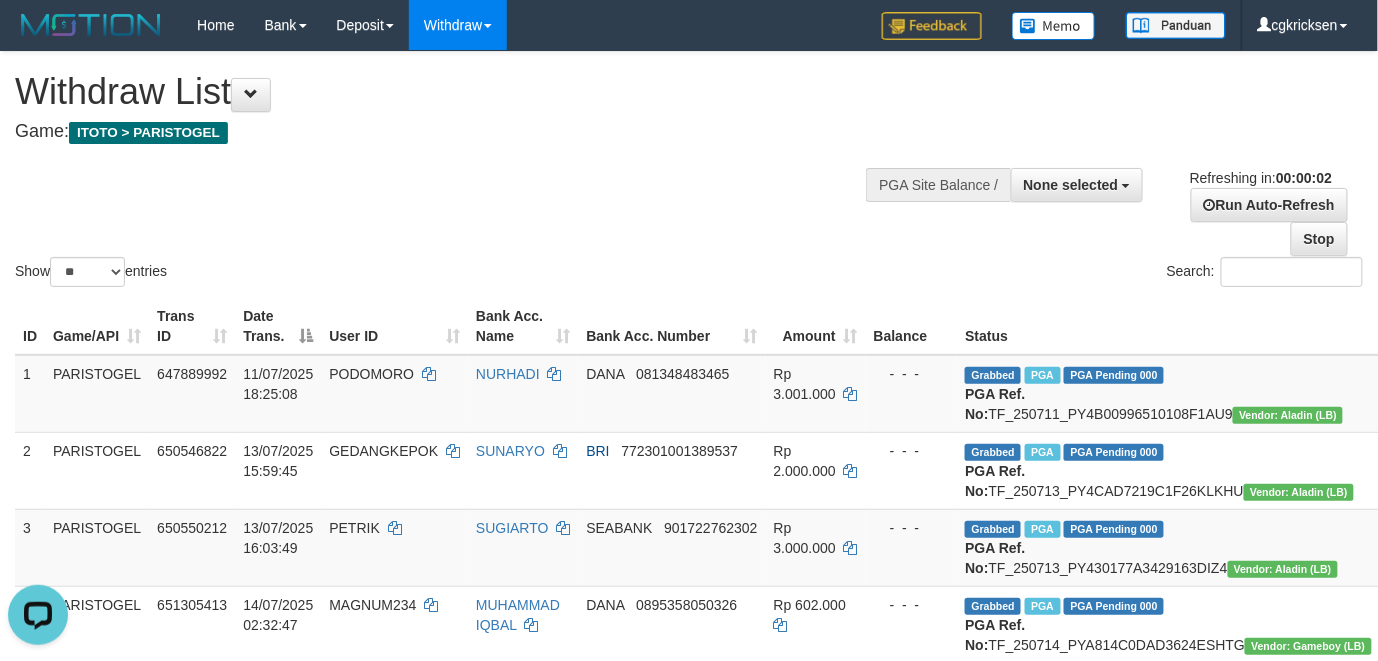 click on "Balance" at bounding box center (912, 326) 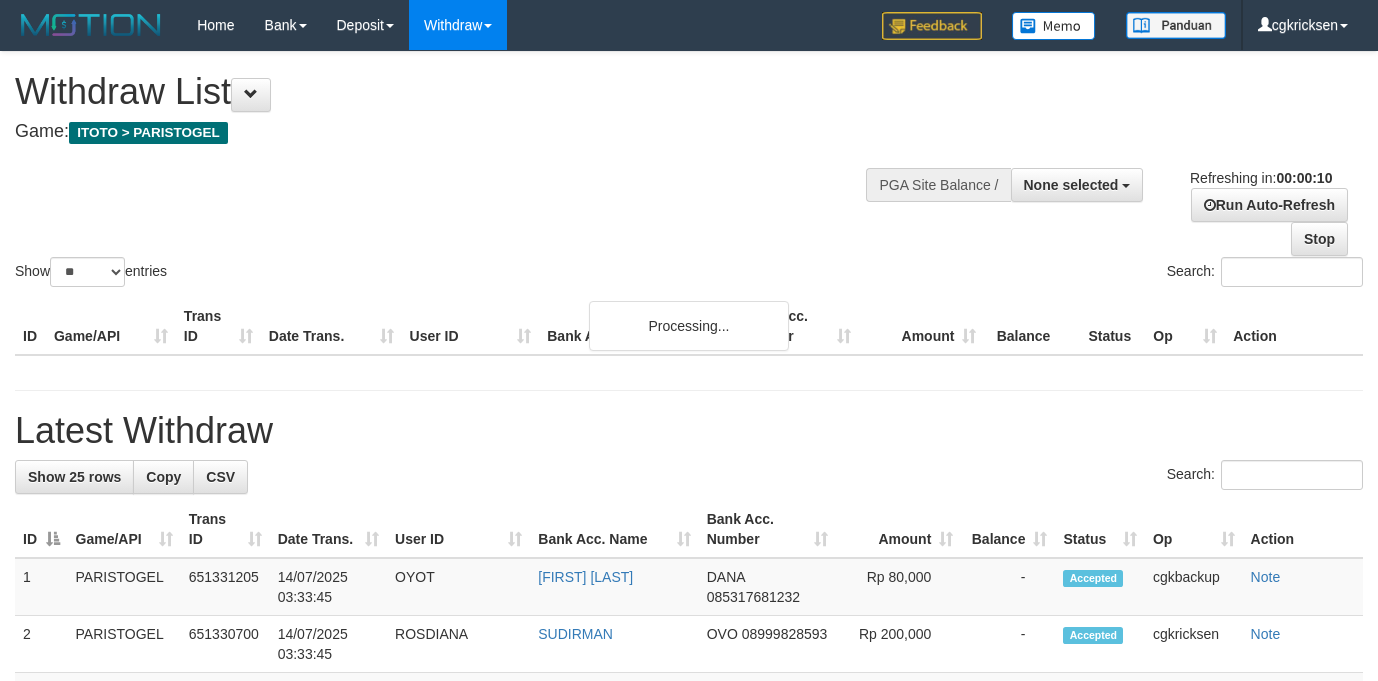 select 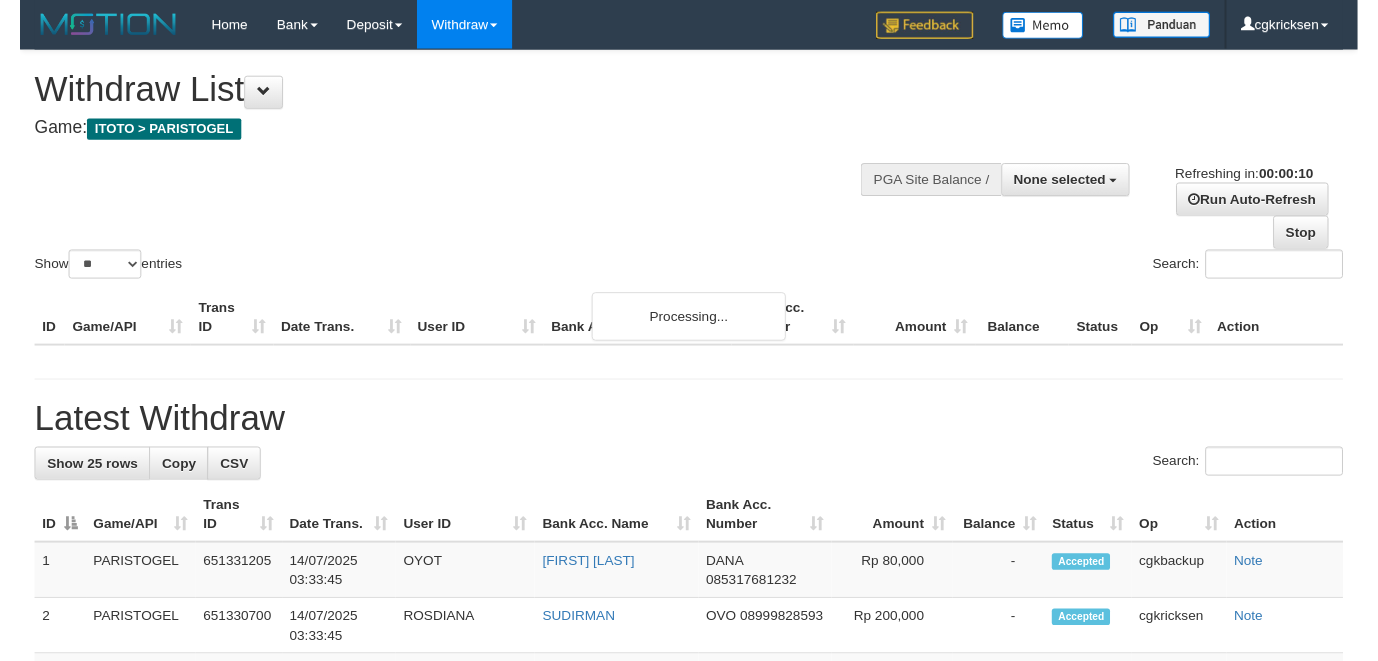 scroll, scrollTop: 0, scrollLeft: 0, axis: both 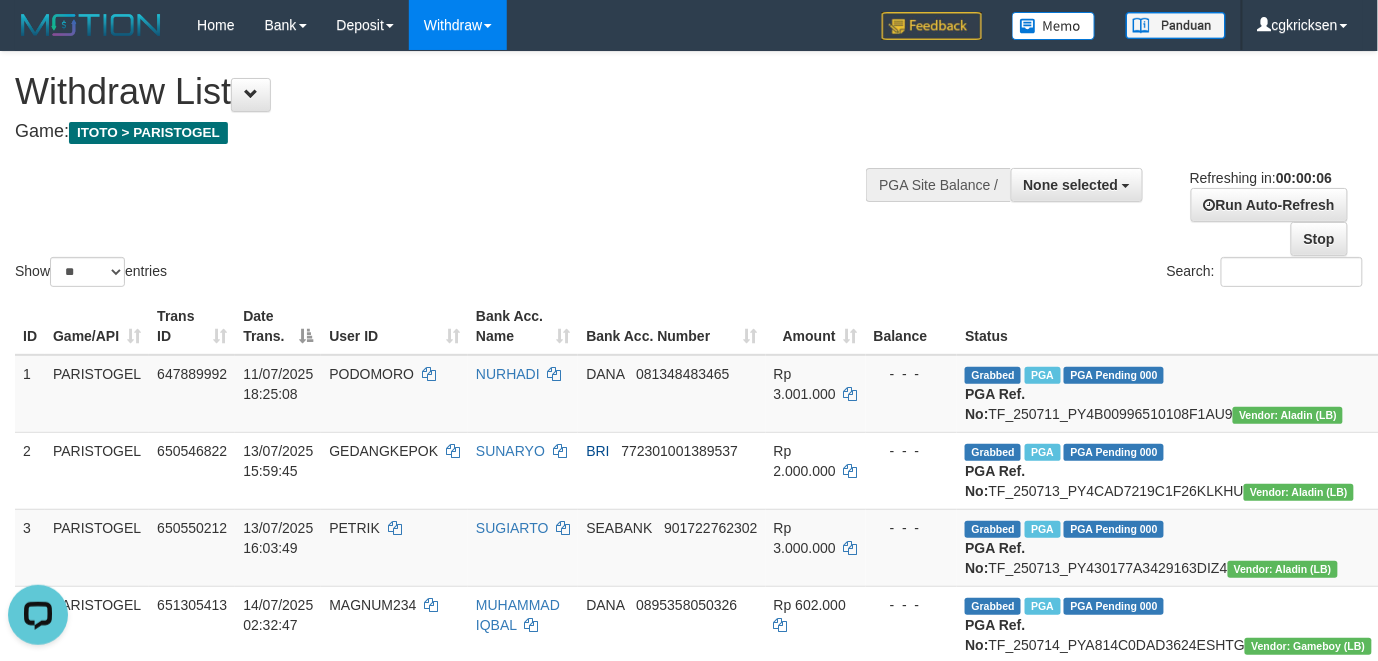 click on "Show  ** ** ** ***  entries Search:" at bounding box center [689, 171] 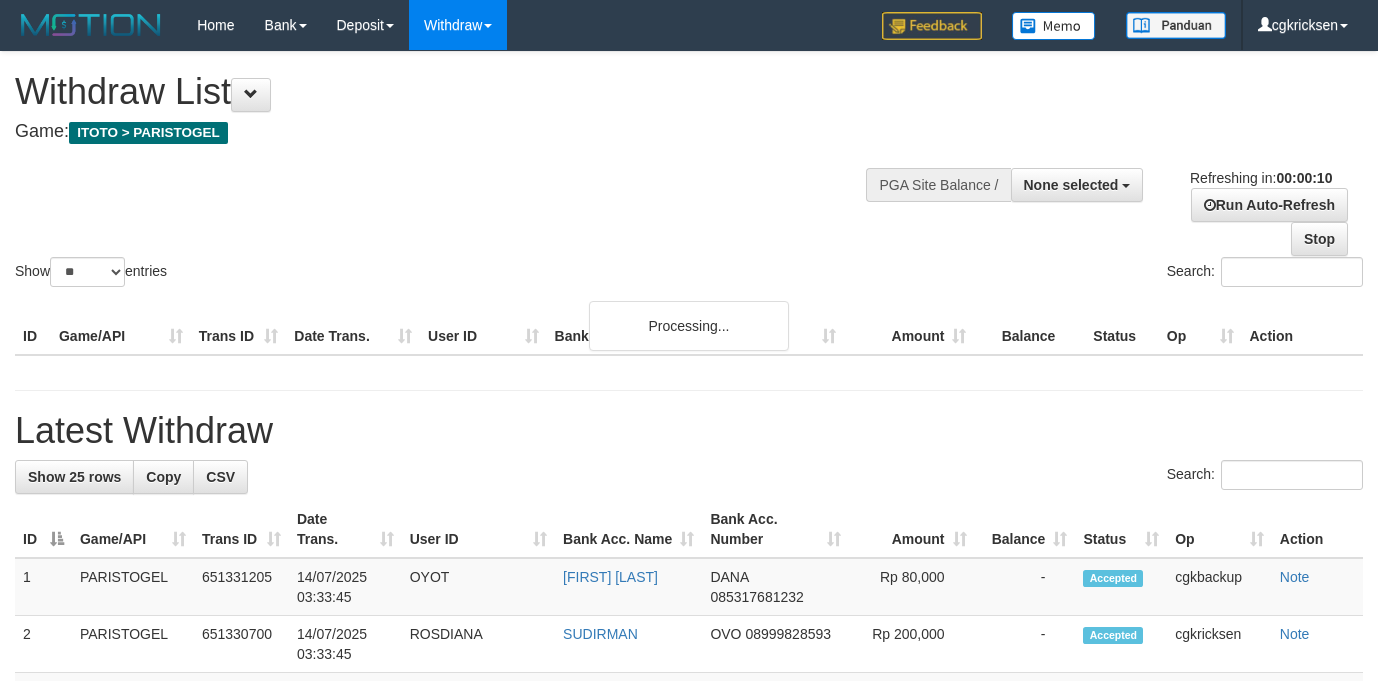 select 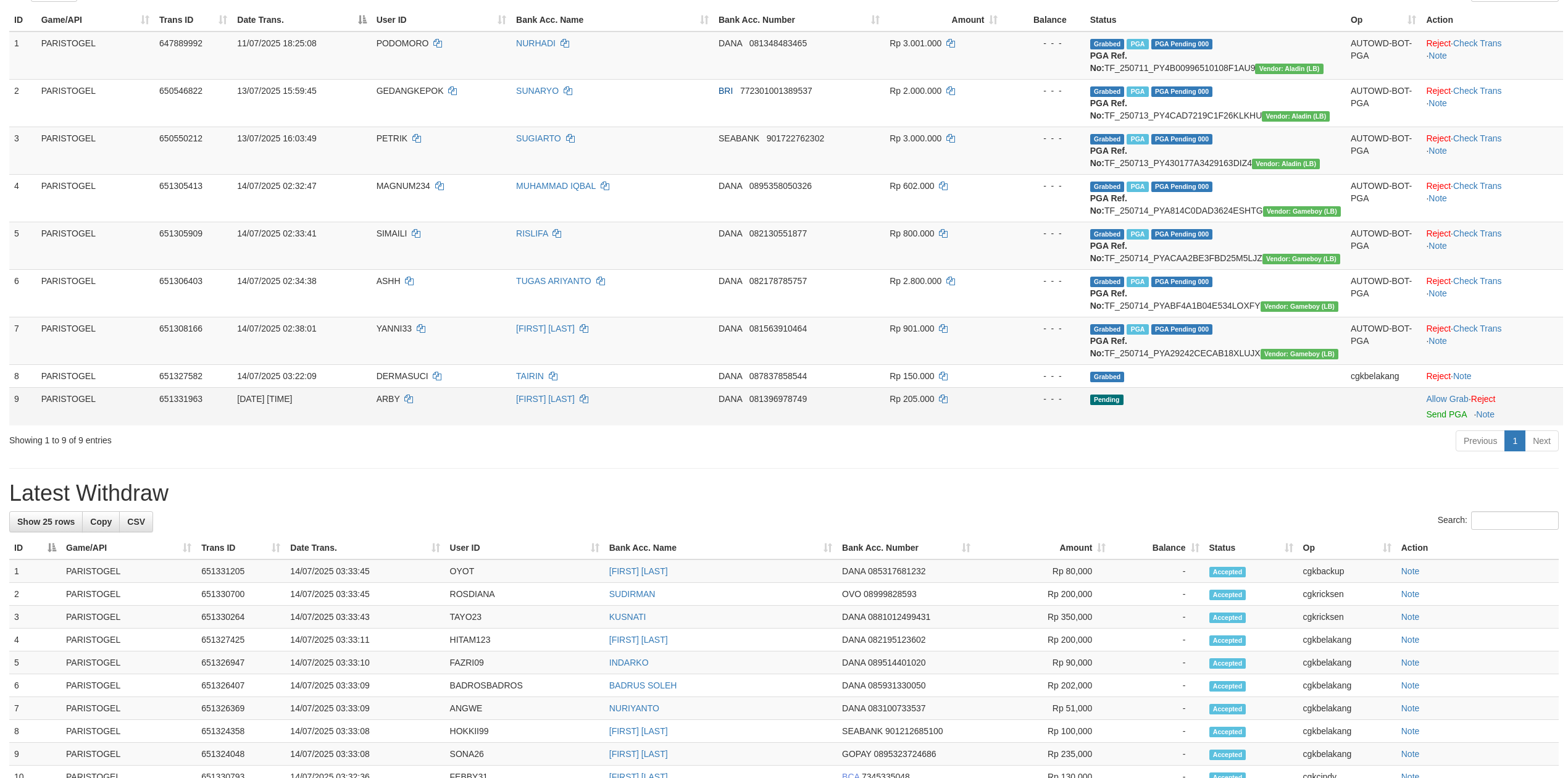 scroll, scrollTop: 164, scrollLeft: 0, axis: vertical 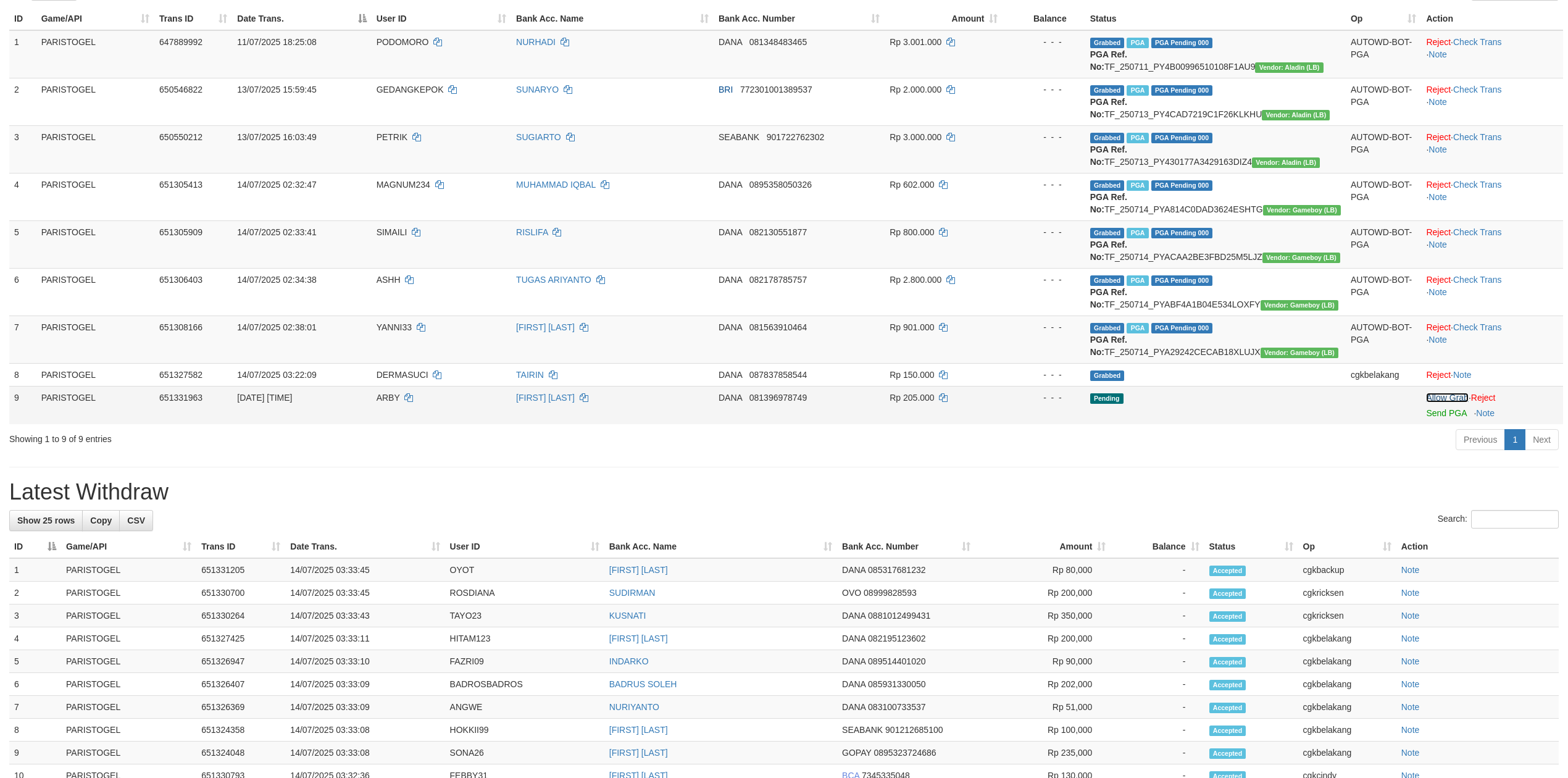 click on "Allow Grab" at bounding box center [1447, 398] 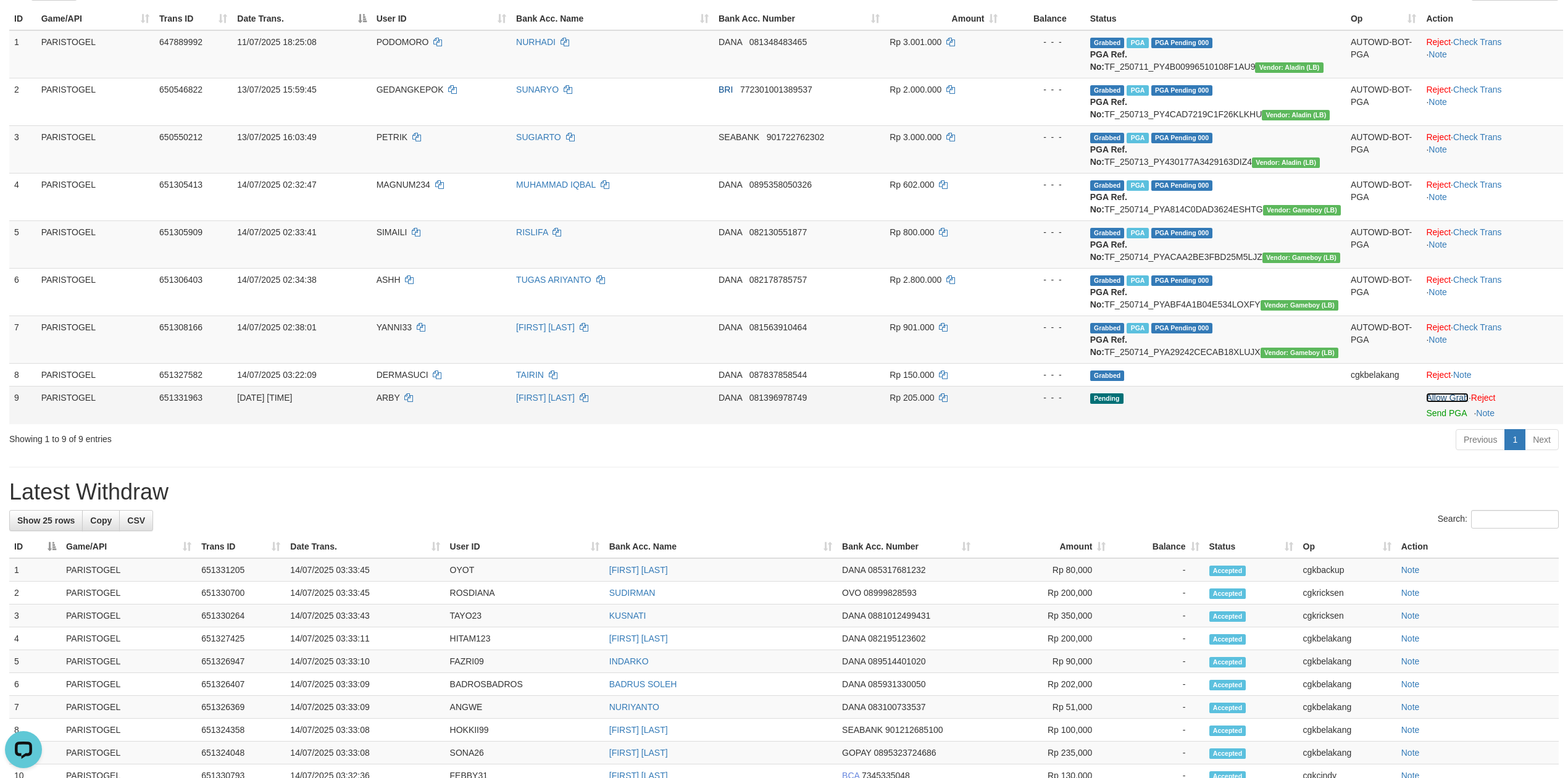 scroll, scrollTop: 0, scrollLeft: 0, axis: both 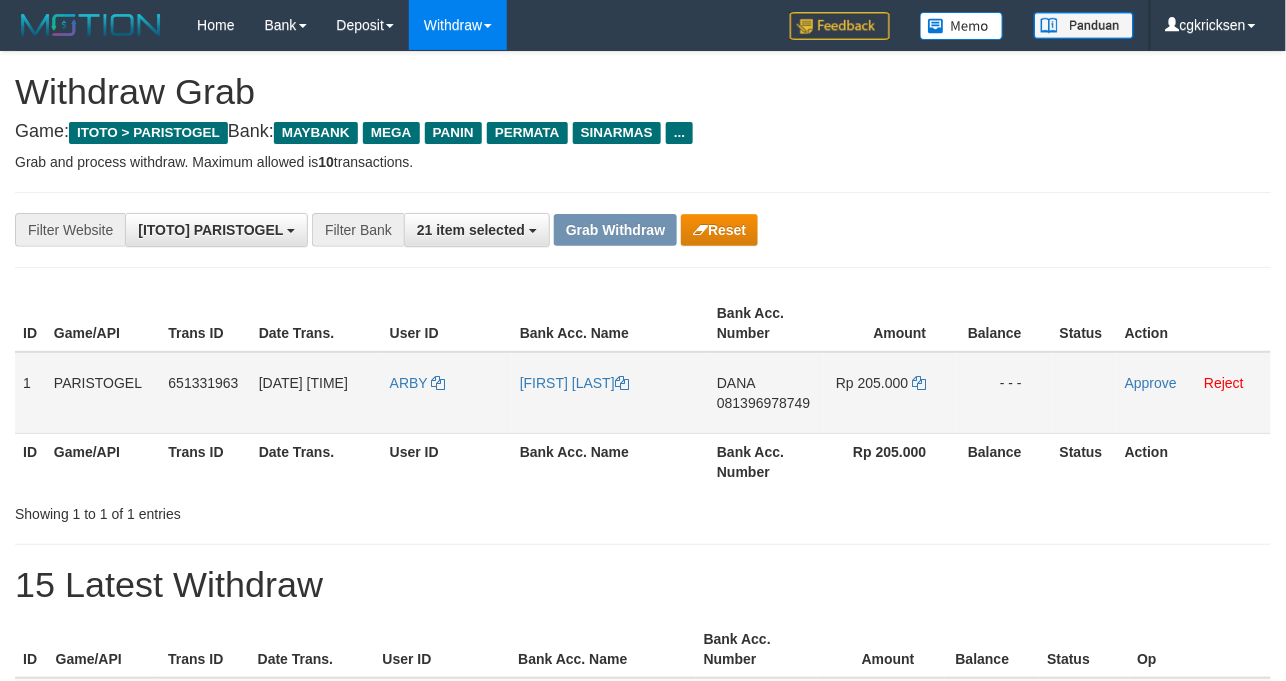 click on "[FIRST] [LAST]" at bounding box center [610, 393] 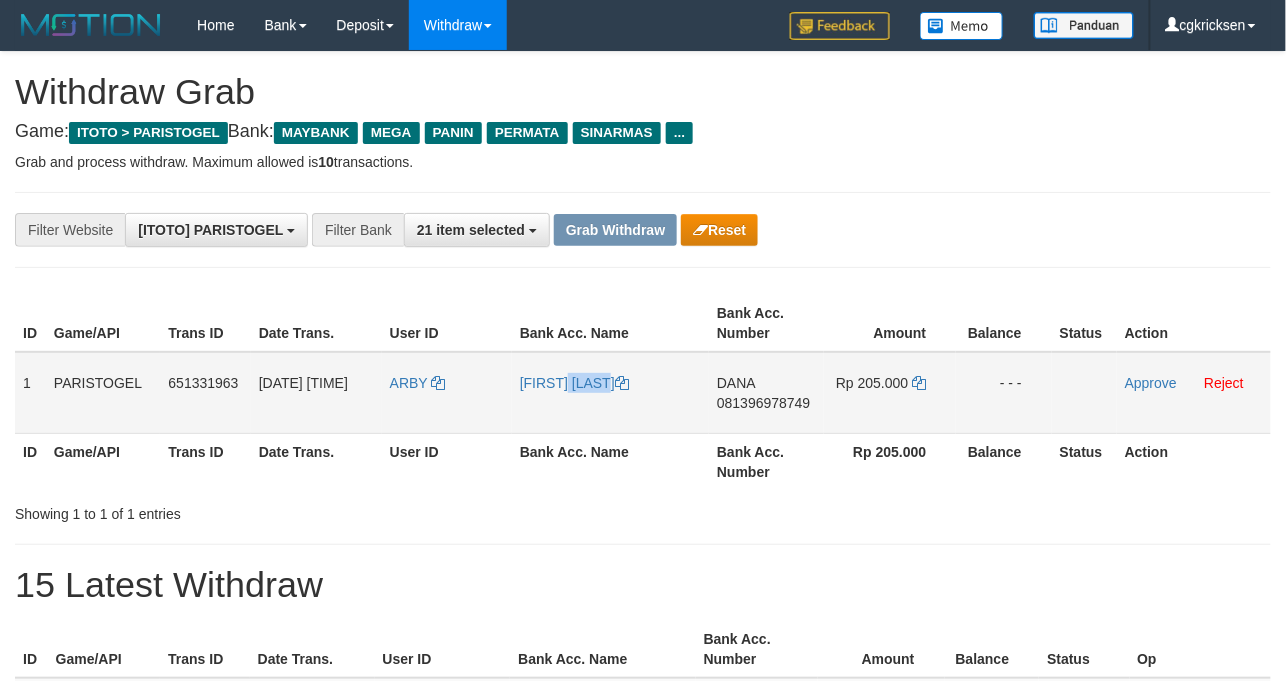 click on "[FIRST] [LAST]" at bounding box center (610, 393) 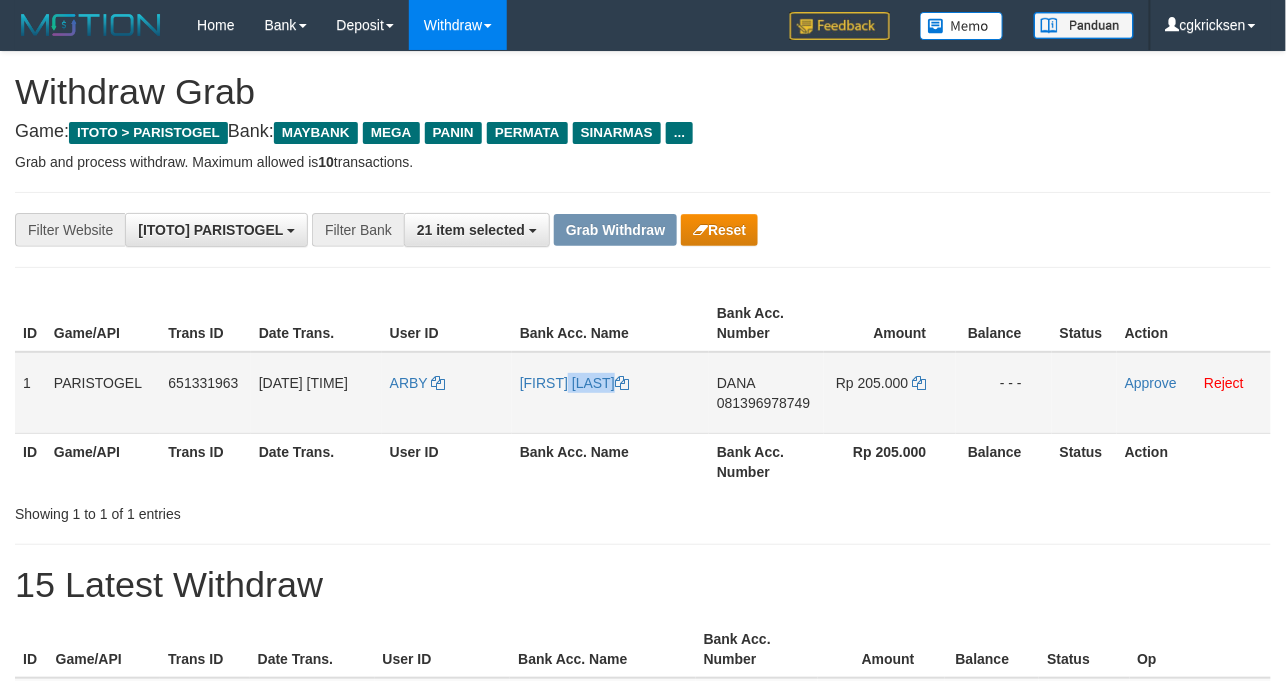 drag, startPoint x: 550, startPoint y: 429, endPoint x: 536, endPoint y: 418, distance: 17.804493 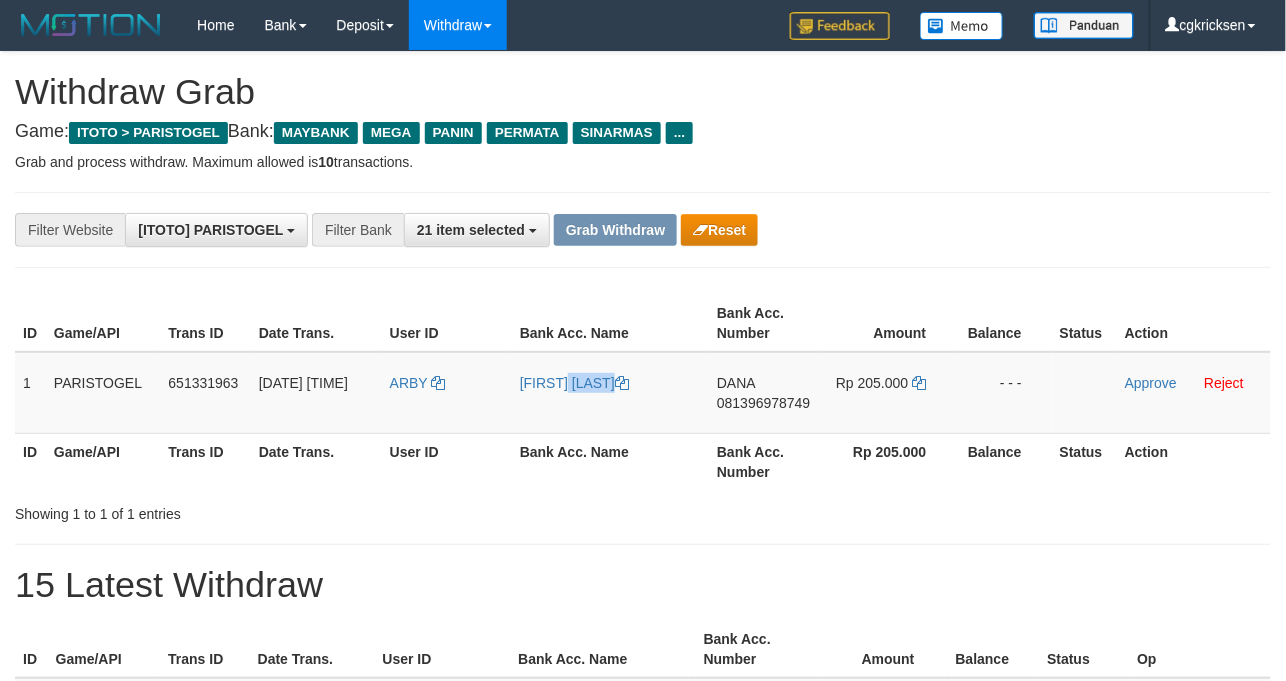 copy on "[FIRST] [LAST]" 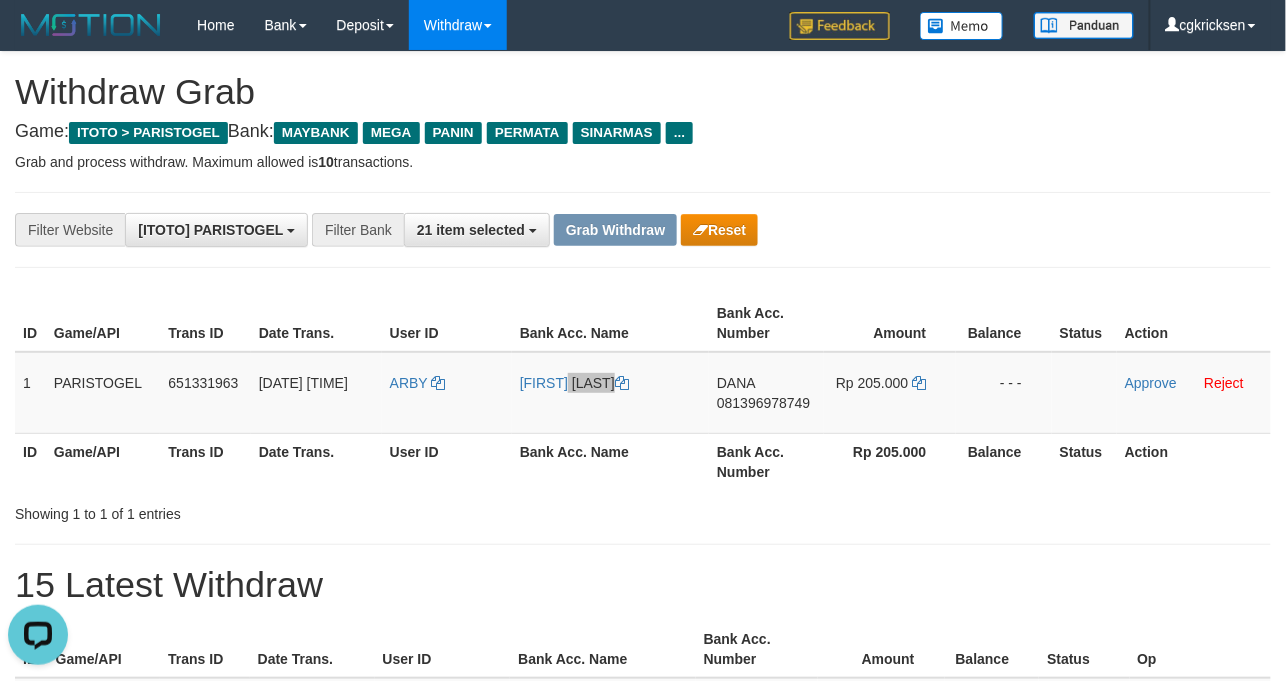 scroll, scrollTop: 0, scrollLeft: 0, axis: both 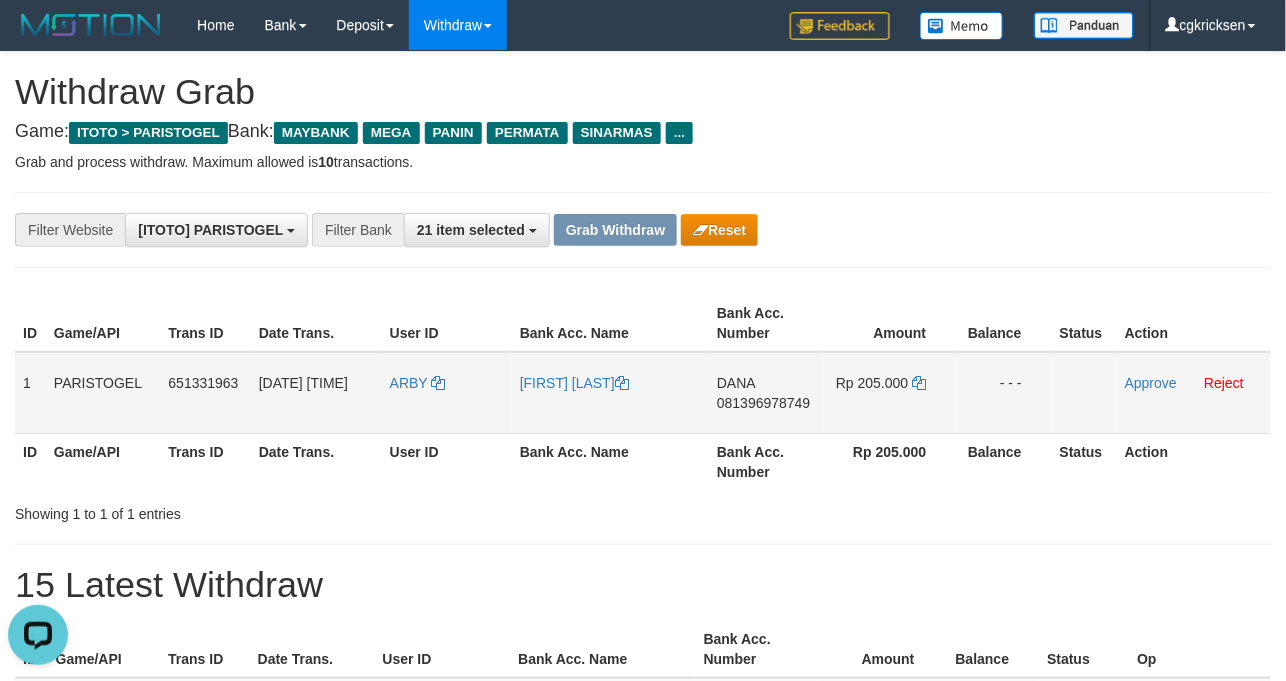 click on "ARBY" at bounding box center (447, 393) 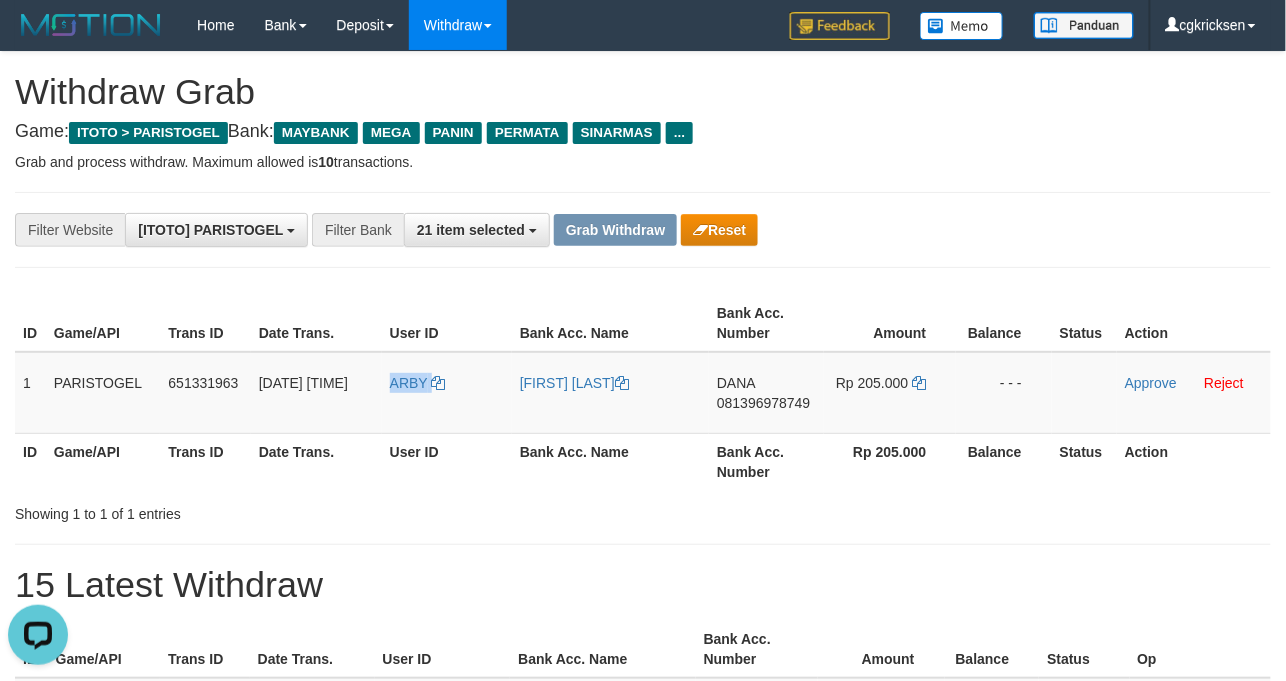 copy on "ARBY" 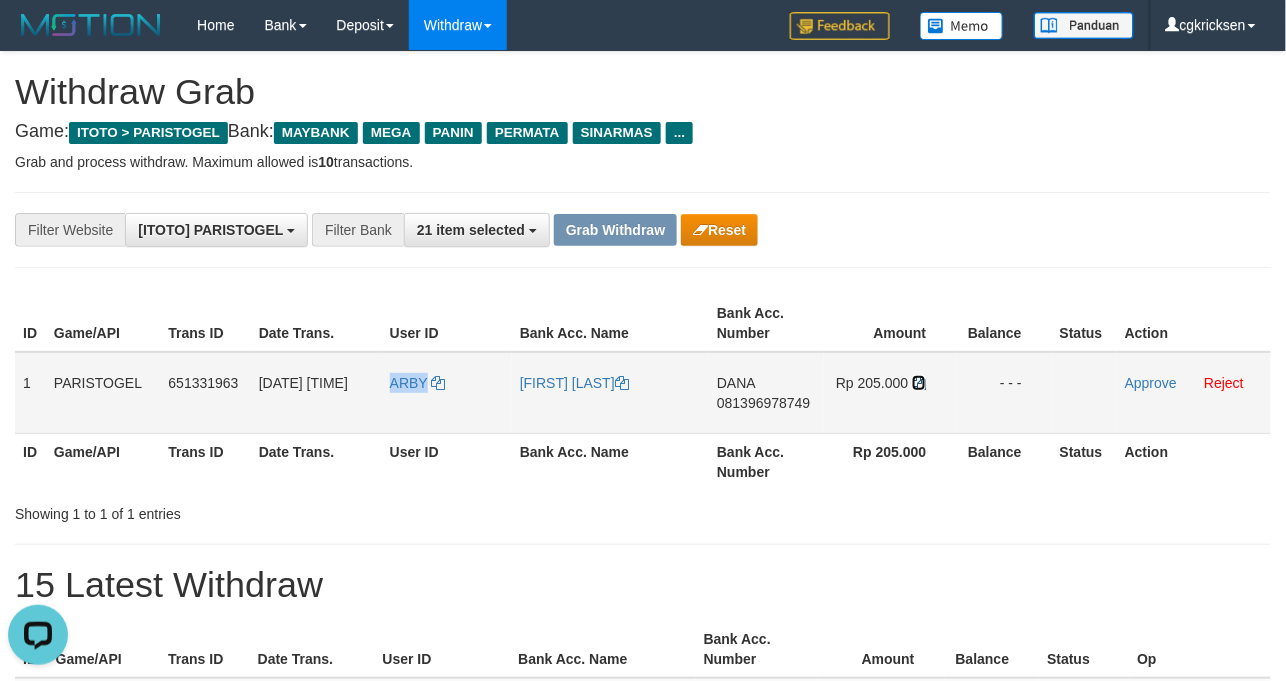 click at bounding box center [919, 383] 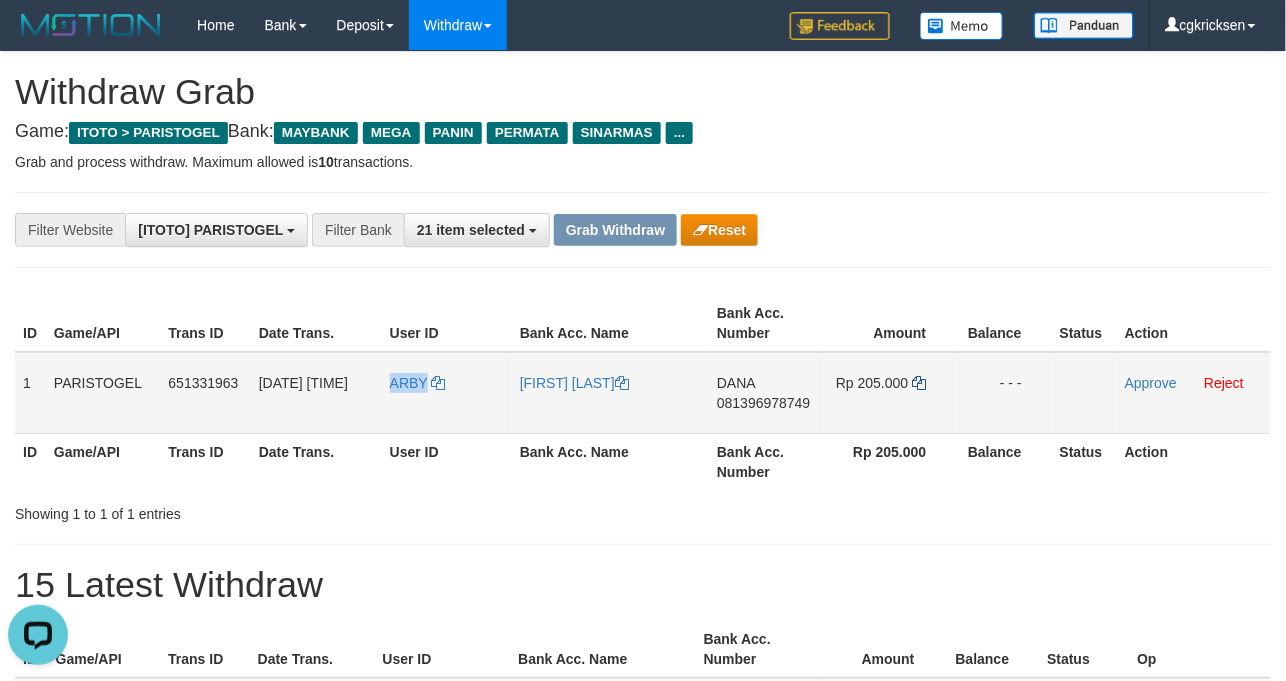copy on "ARBY" 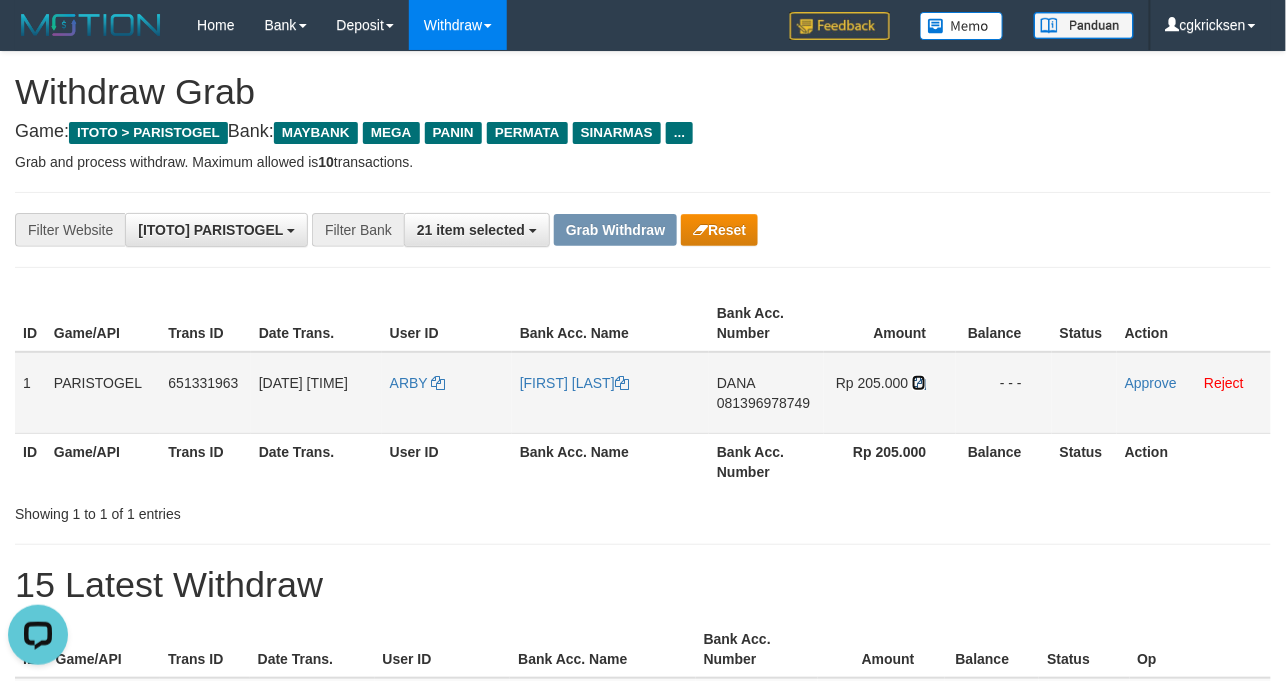 click at bounding box center (919, 383) 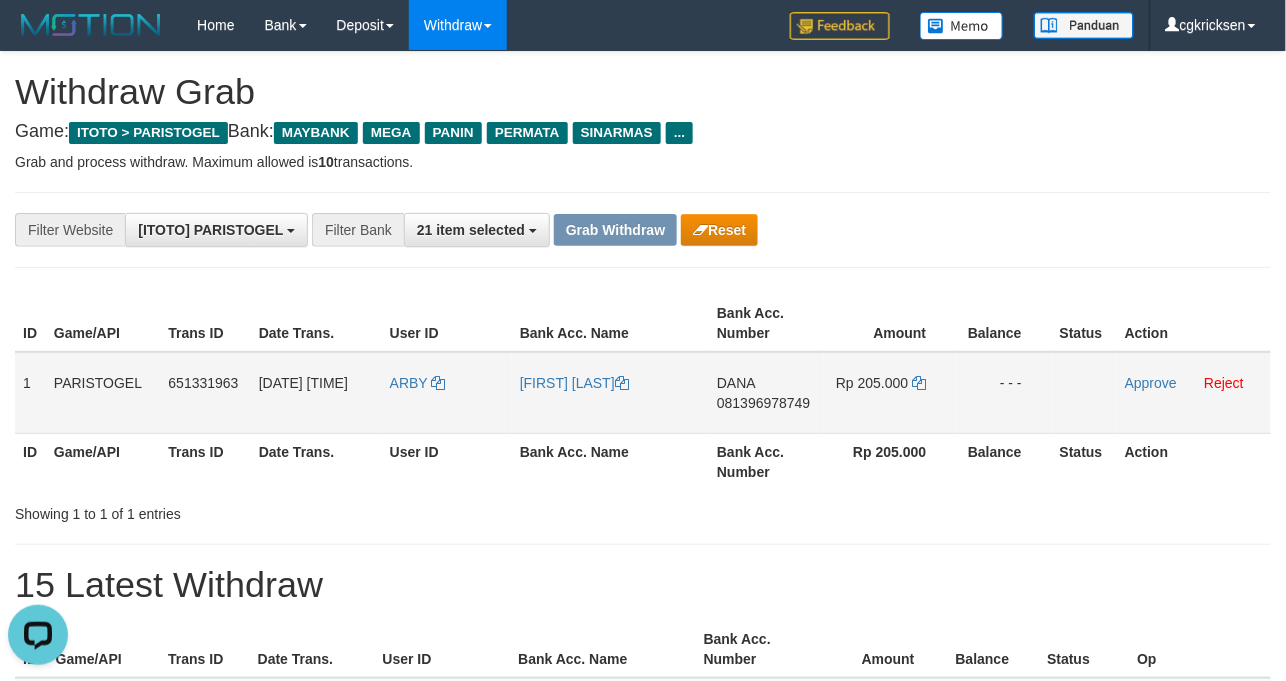 click on "DANA
081396978749" at bounding box center (766, 393) 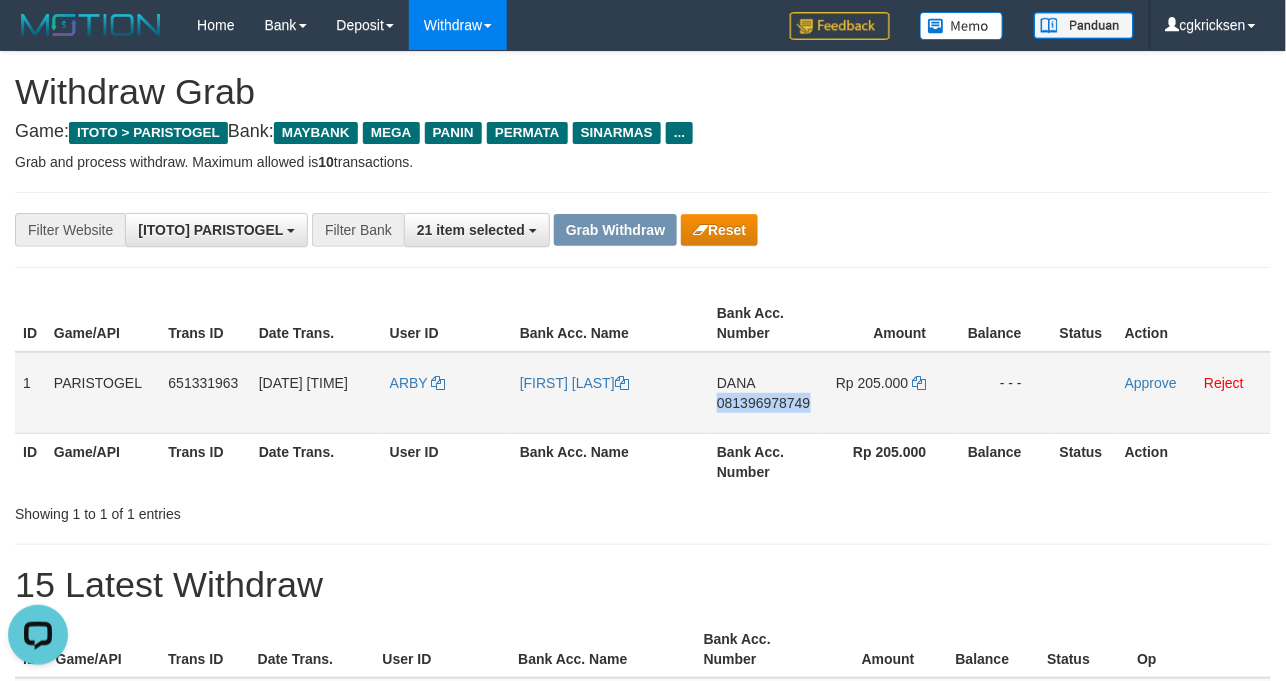 click on "DANA
081396978749" at bounding box center [766, 393] 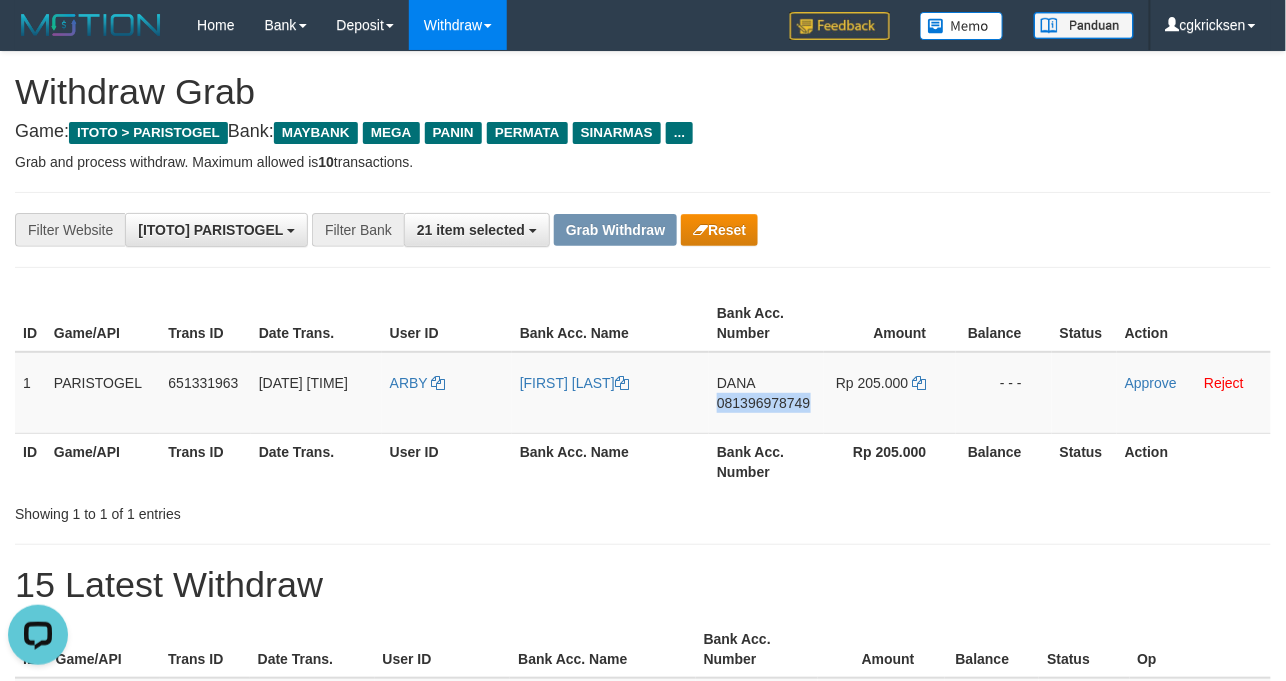 copy on "081396978749" 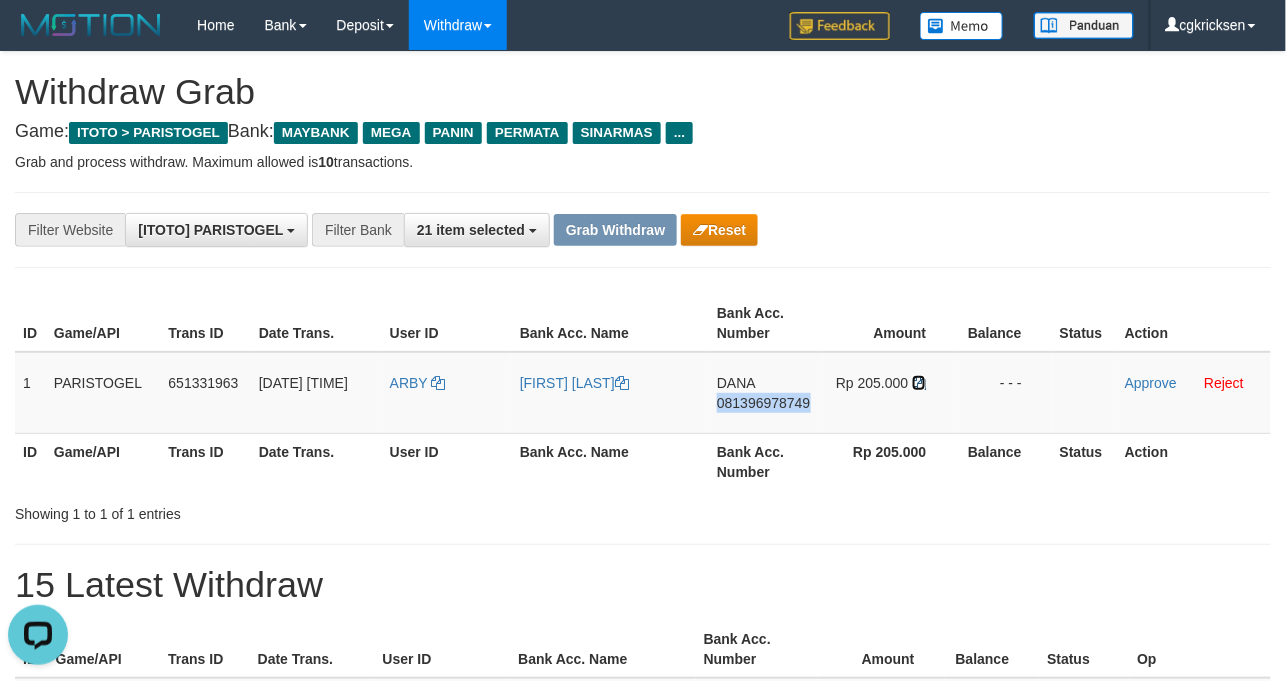 drag, startPoint x: 917, startPoint y: 417, endPoint x: 1017, endPoint y: 354, distance: 118.19052 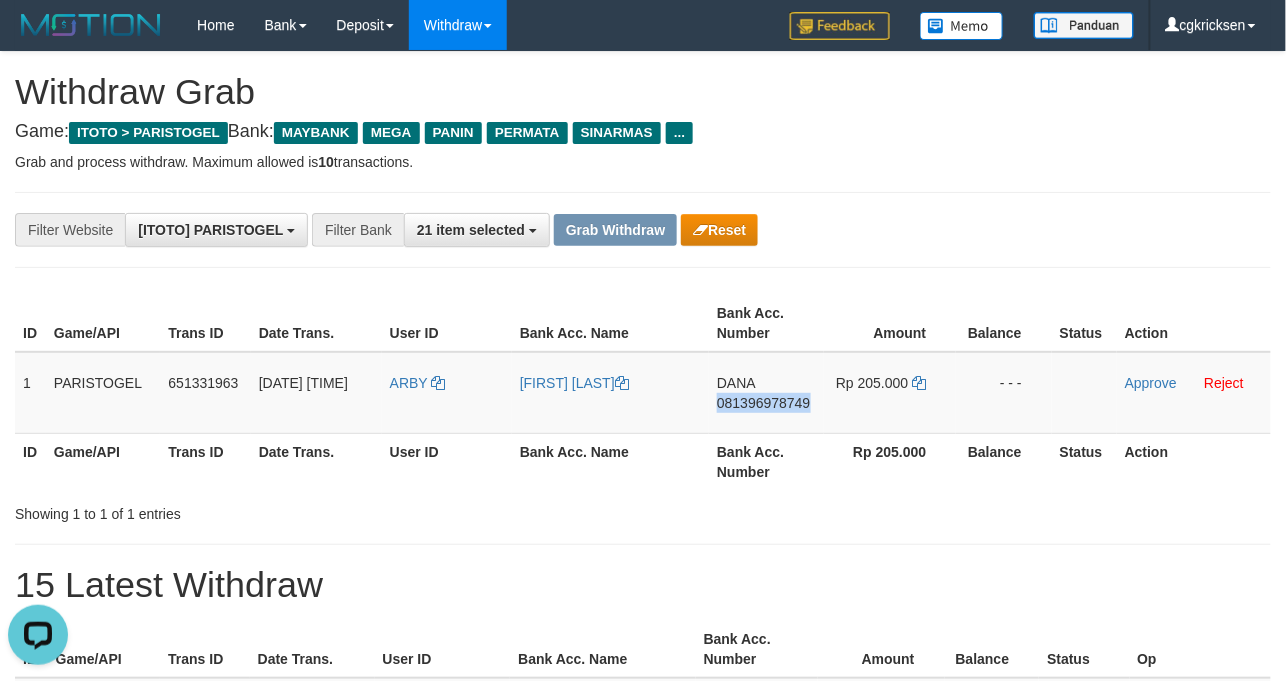 copy on "081396978749" 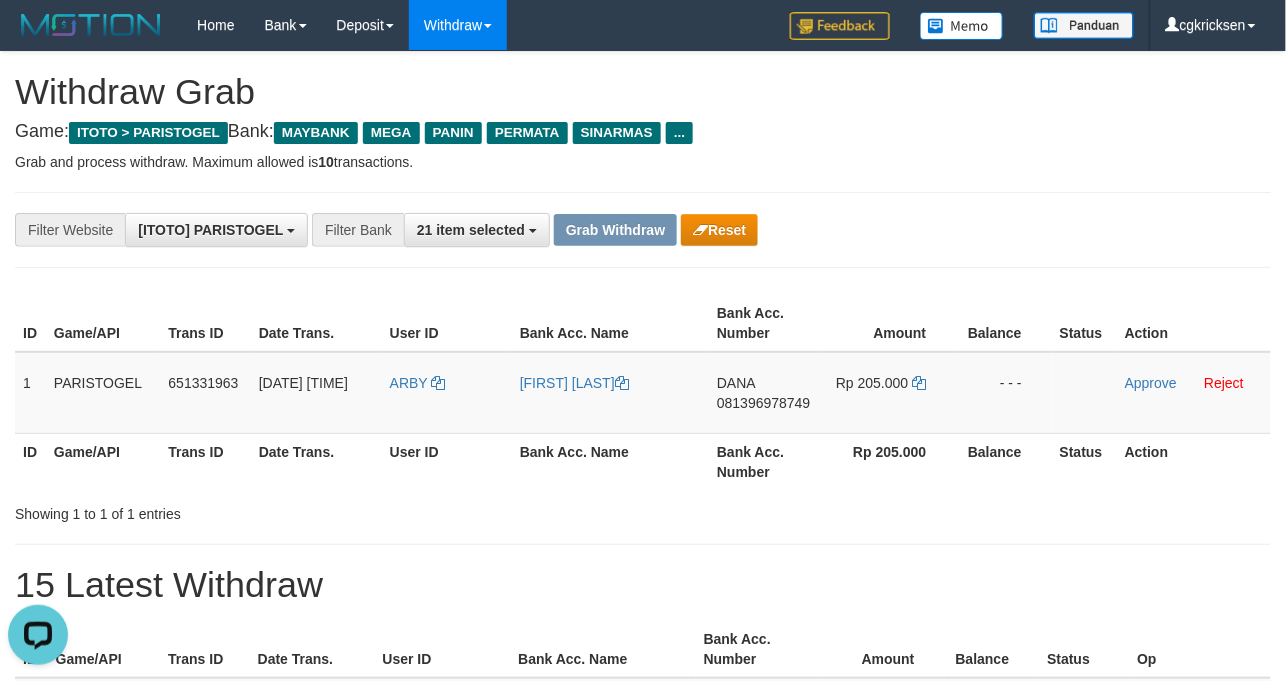 drag, startPoint x: 1018, startPoint y: 246, endPoint x: 1134, endPoint y: 353, distance: 157.81319 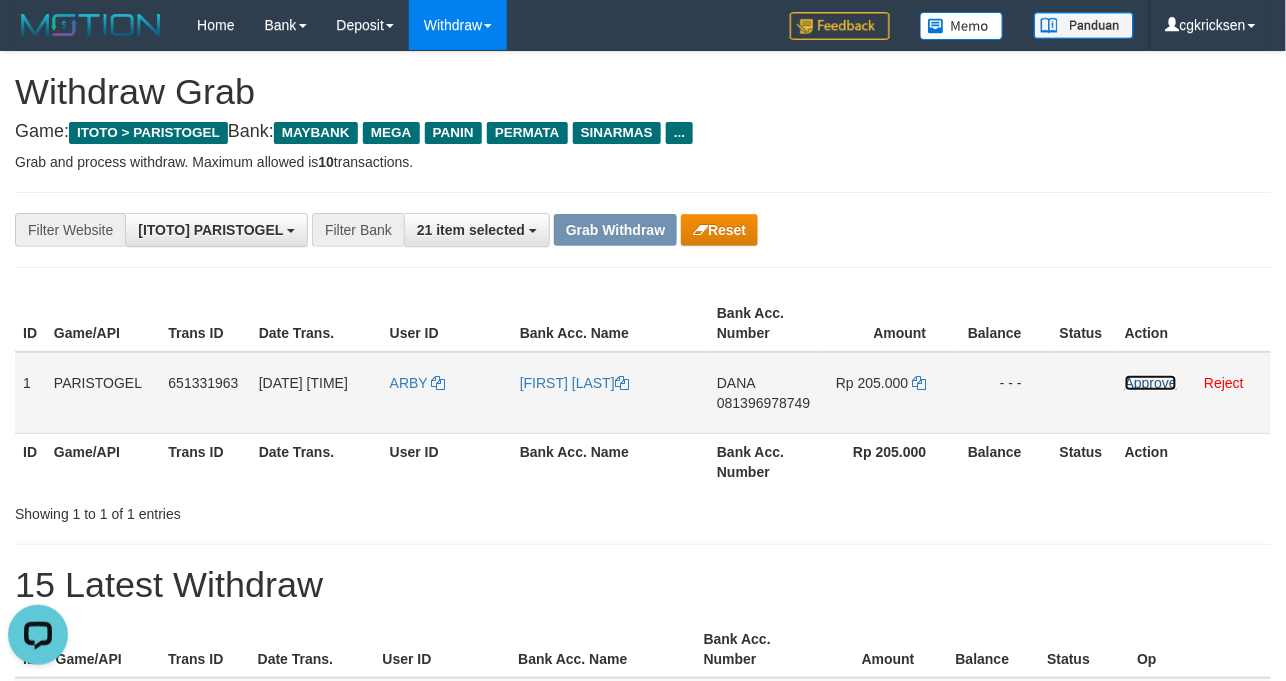 click on "Approve" at bounding box center [1151, 383] 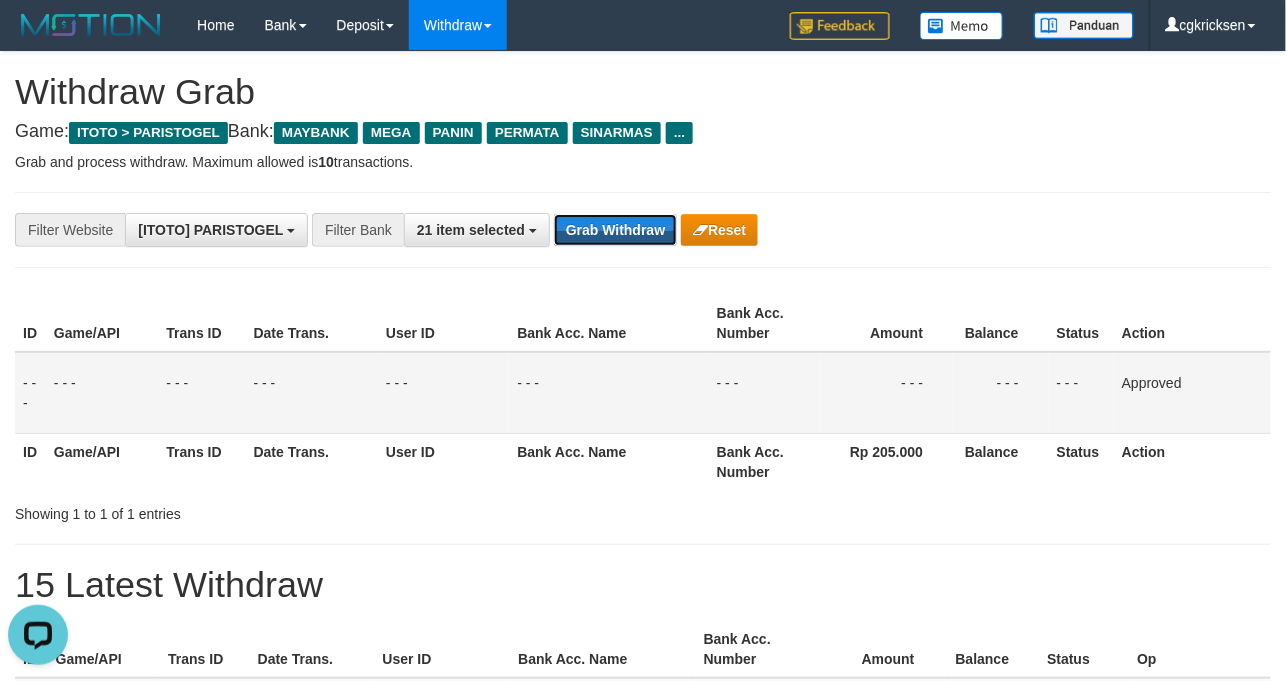 drag, startPoint x: 646, startPoint y: 232, endPoint x: 585, endPoint y: 209, distance: 65.192024 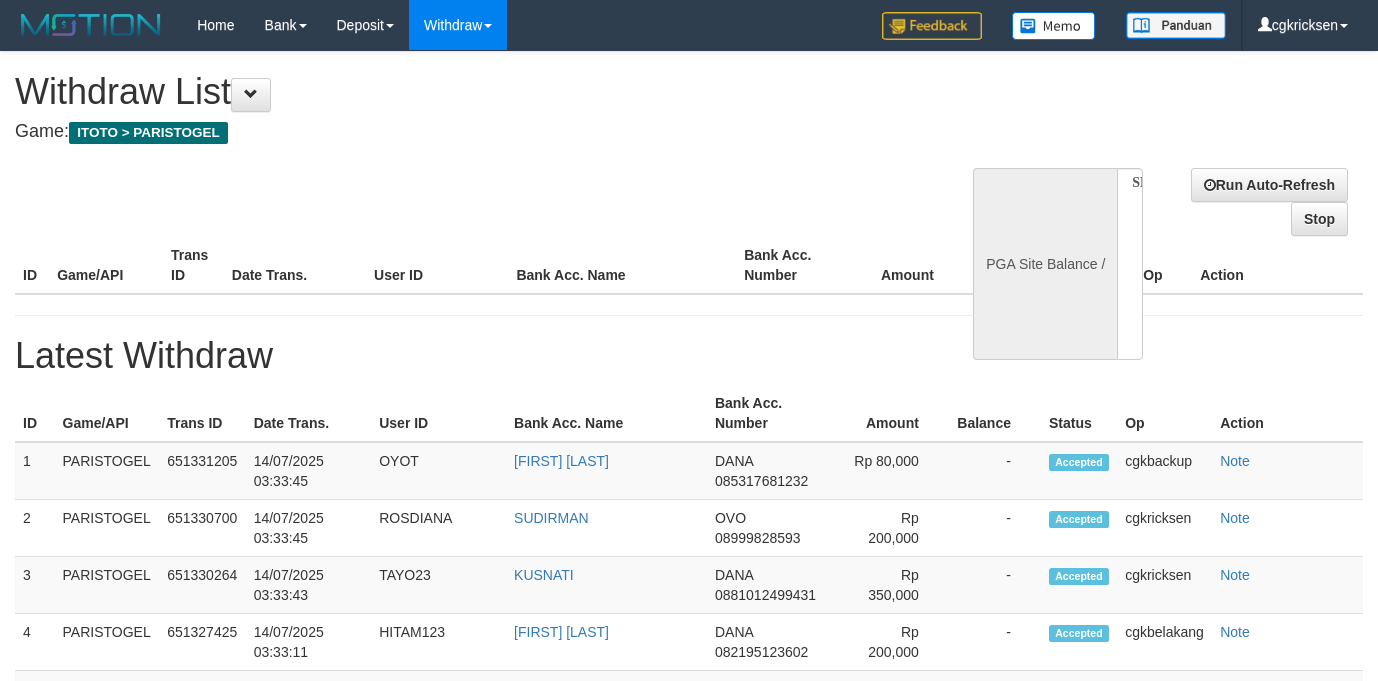 select 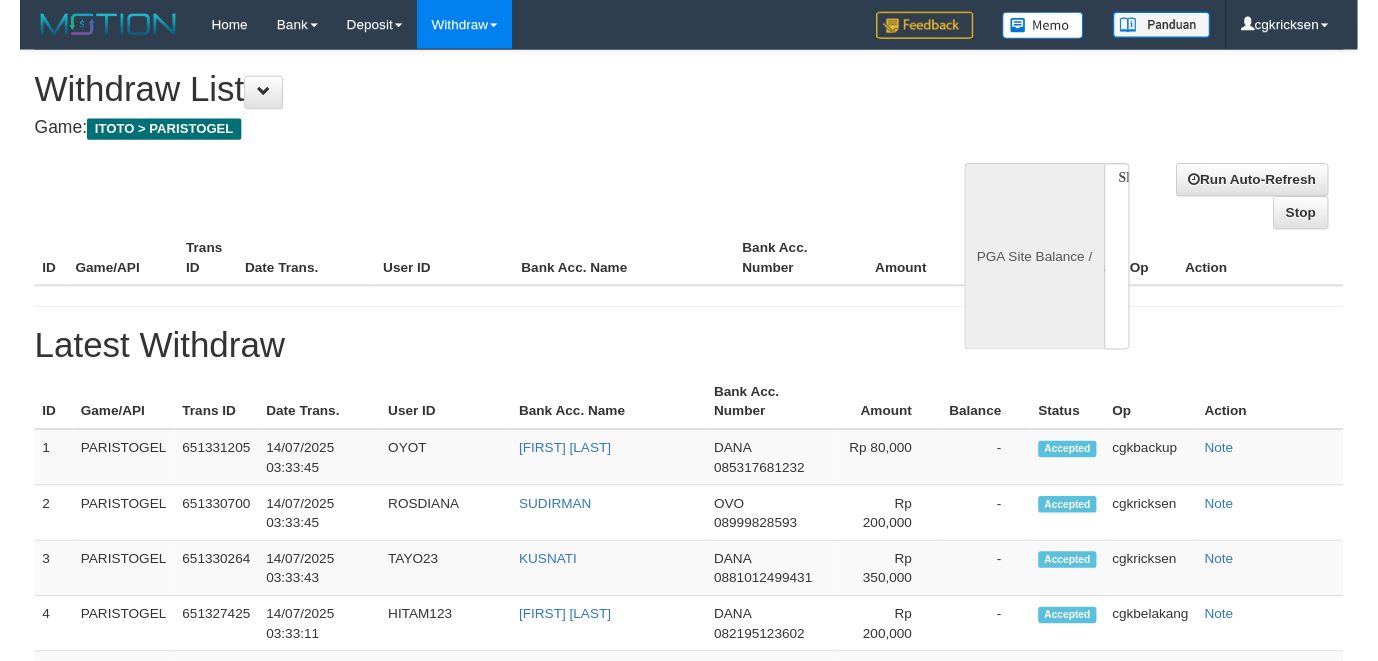 scroll, scrollTop: 0, scrollLeft: 0, axis: both 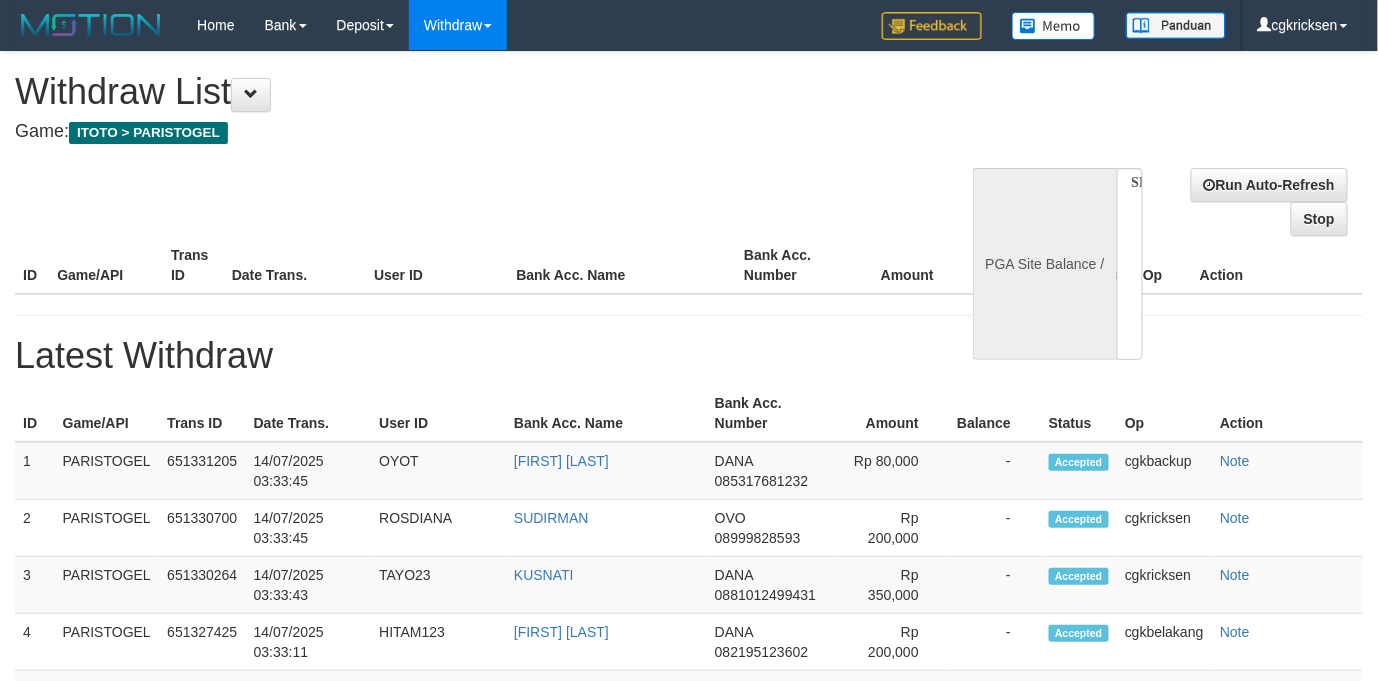 select on "**" 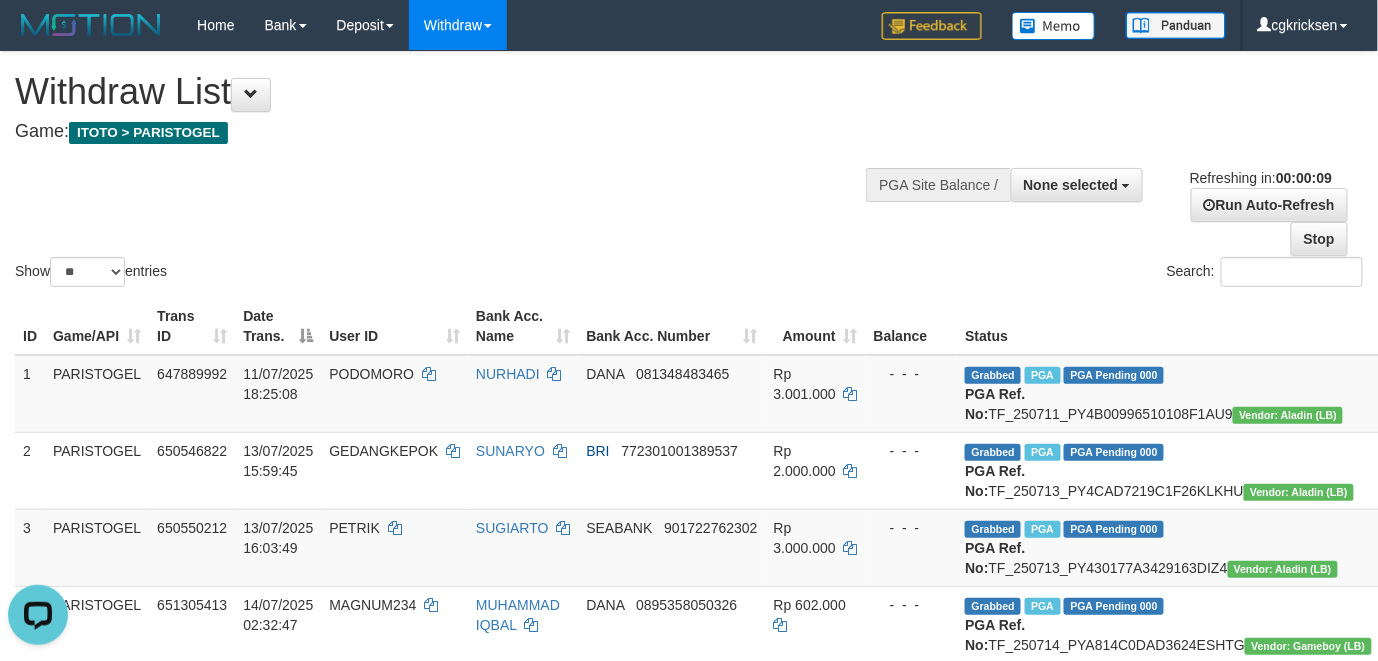 scroll, scrollTop: 0, scrollLeft: 0, axis: both 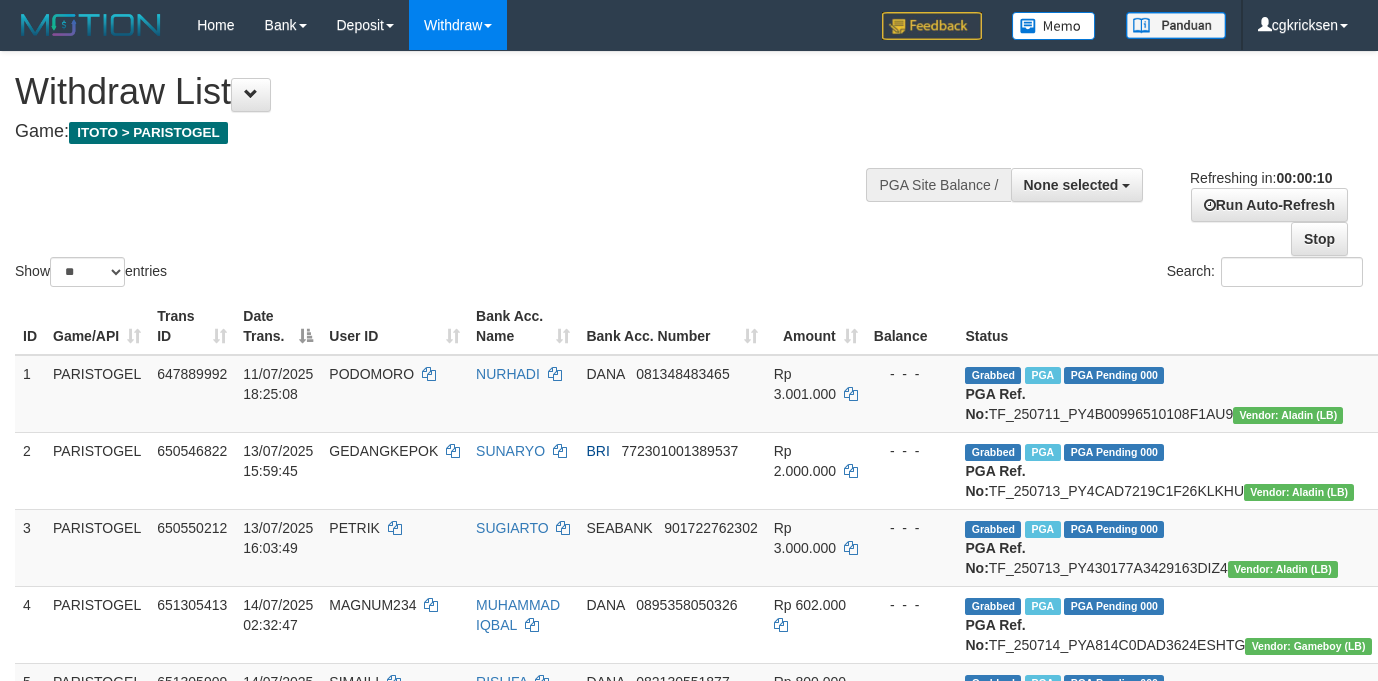 select 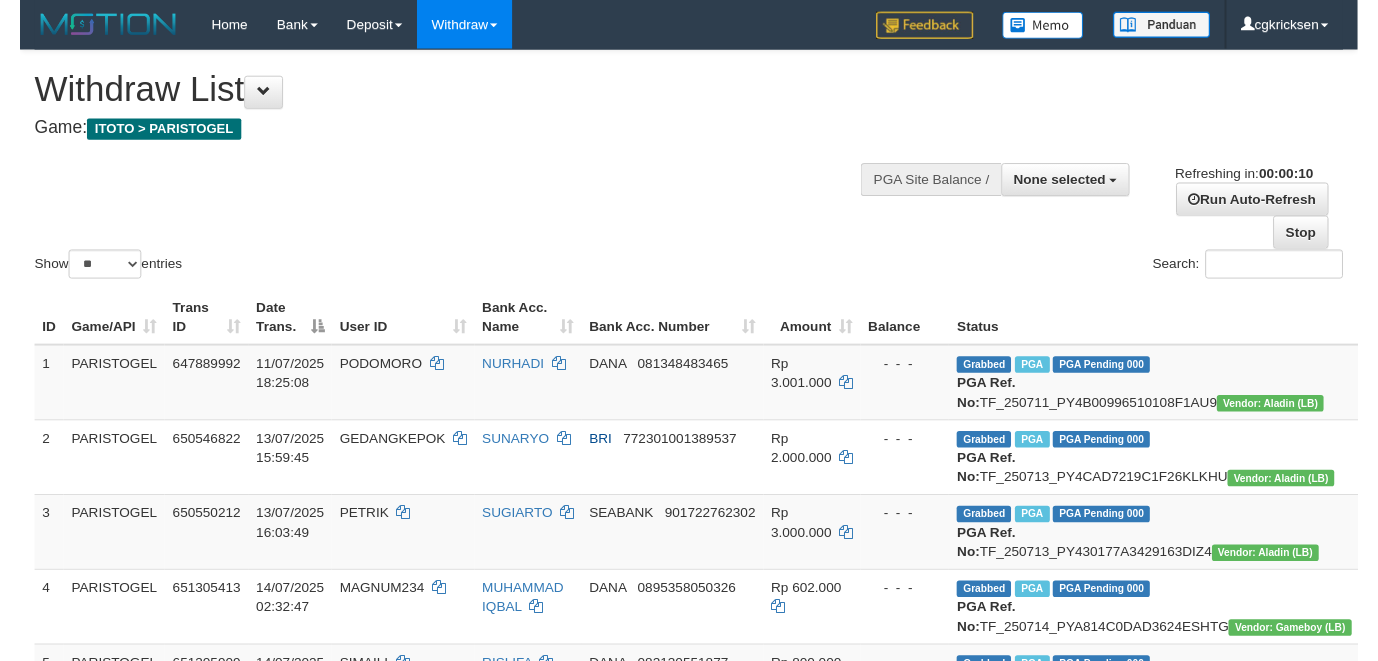 scroll, scrollTop: 0, scrollLeft: 0, axis: both 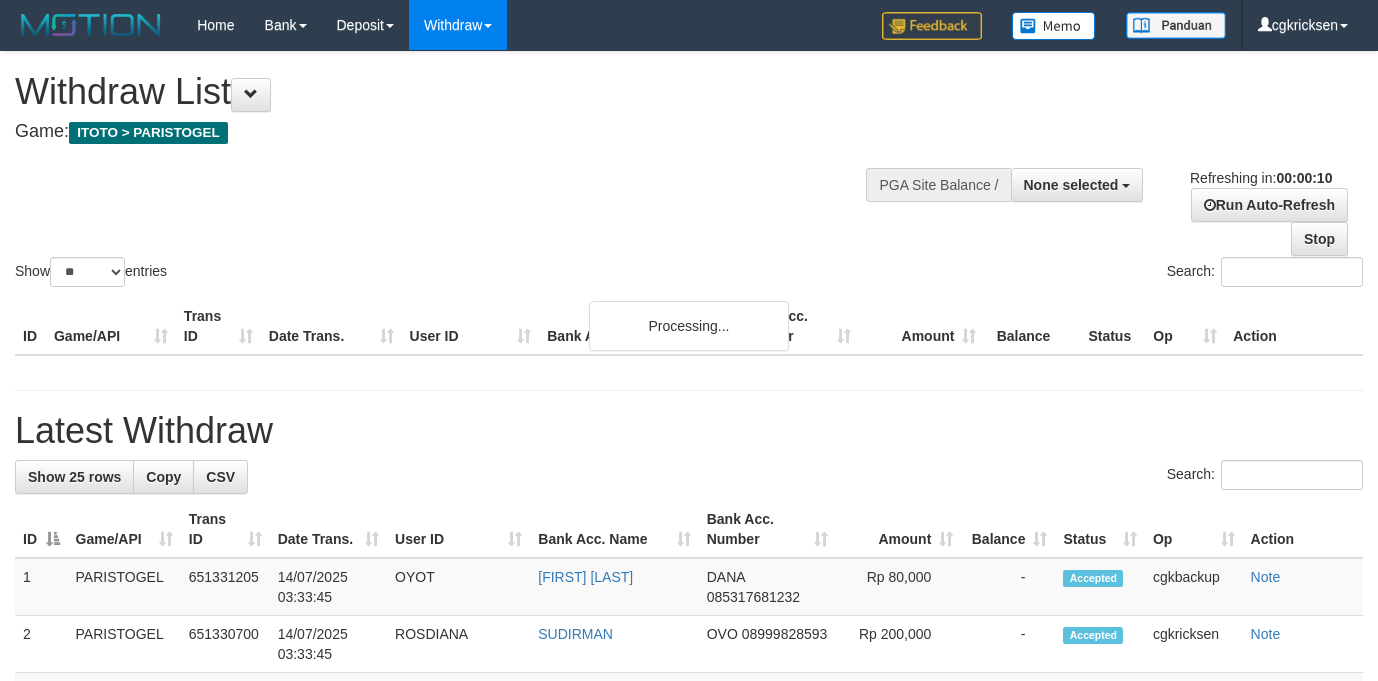select 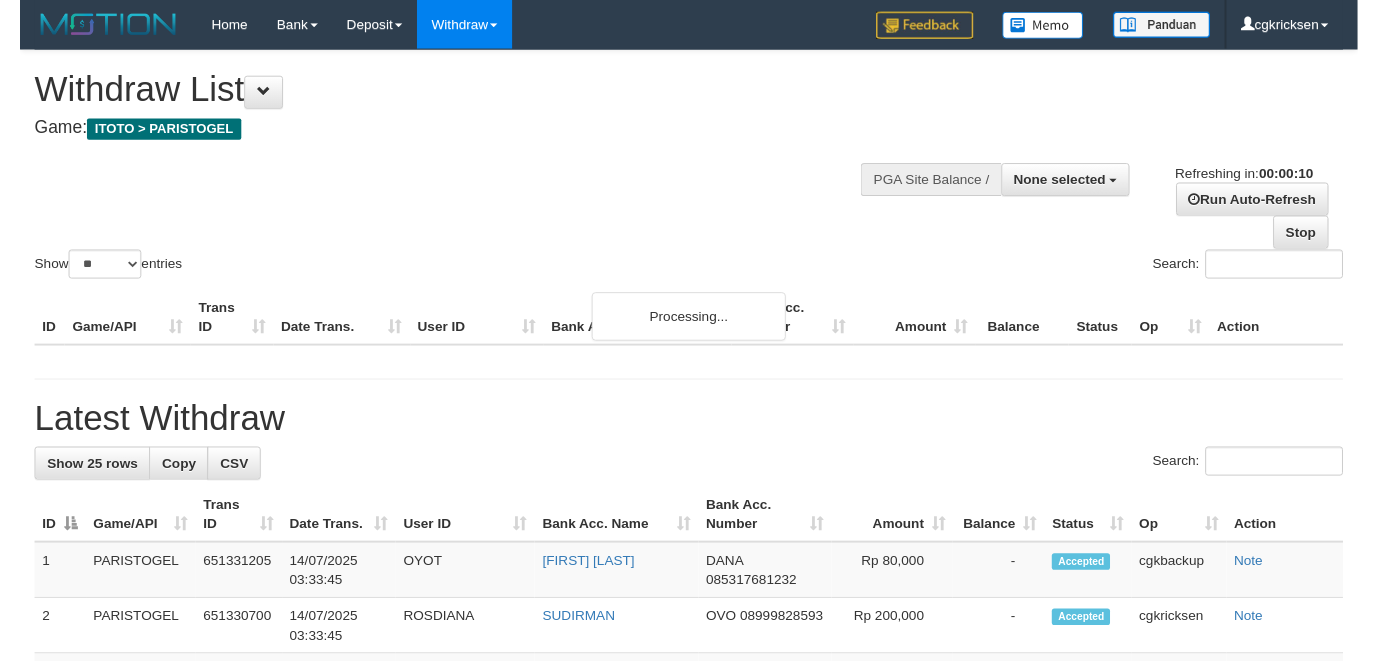 scroll, scrollTop: 0, scrollLeft: 0, axis: both 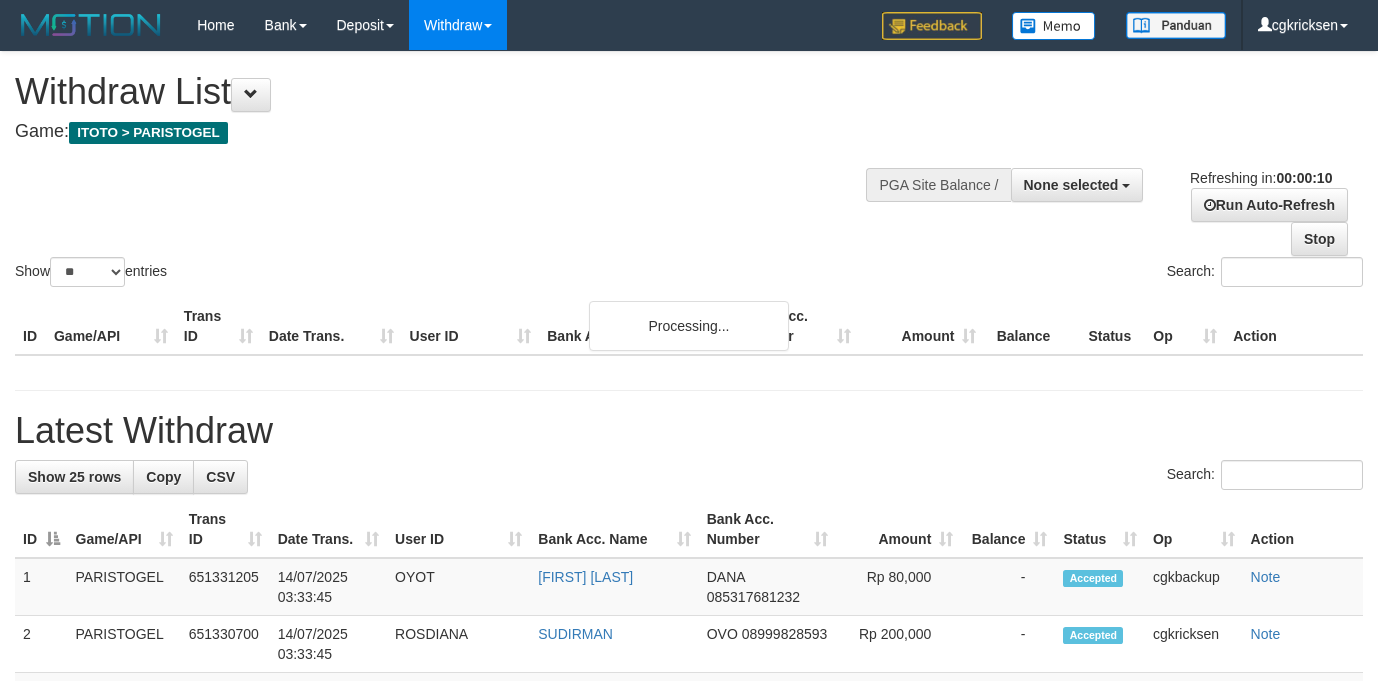 select 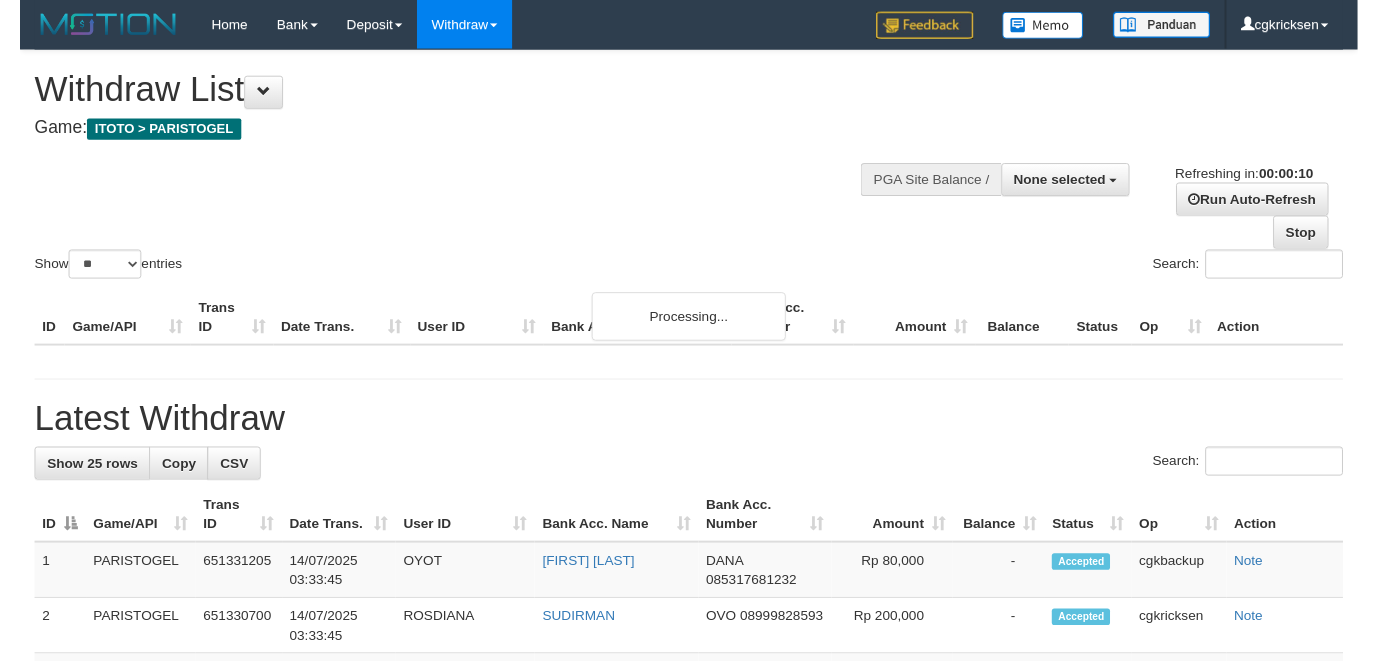 scroll, scrollTop: 0, scrollLeft: 0, axis: both 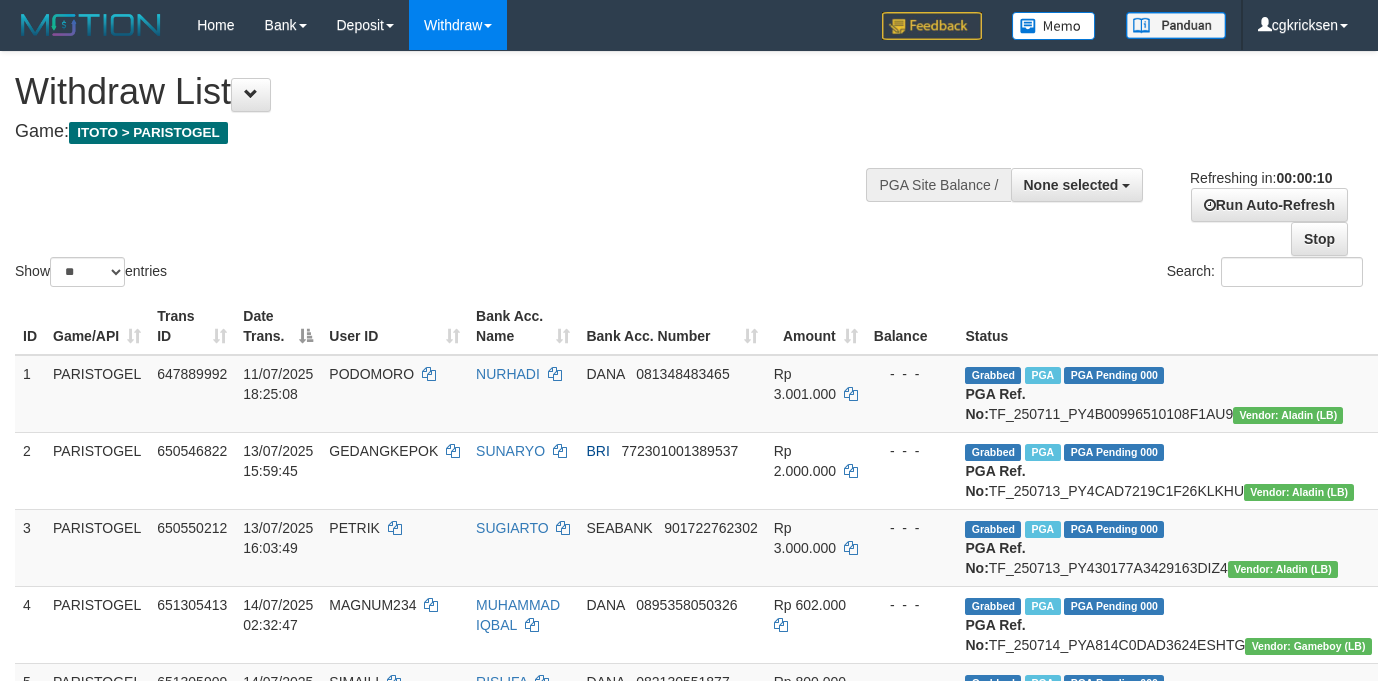 select 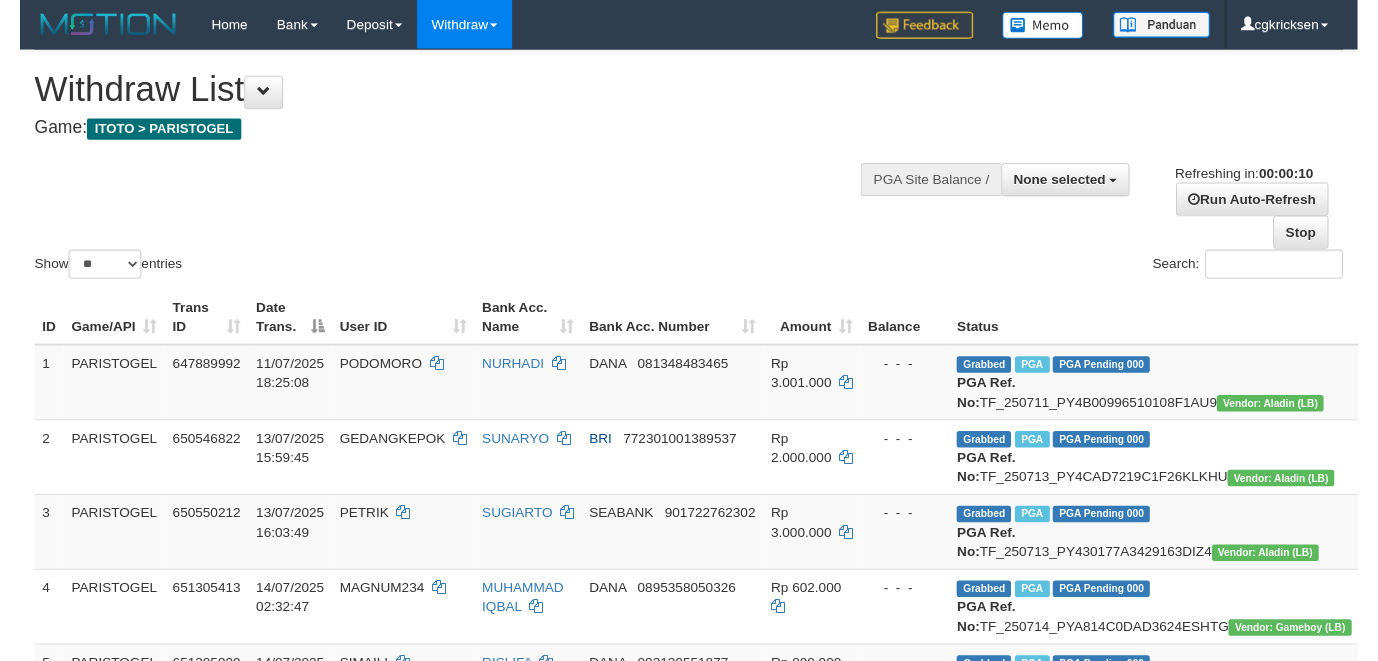 scroll, scrollTop: 0, scrollLeft: 0, axis: both 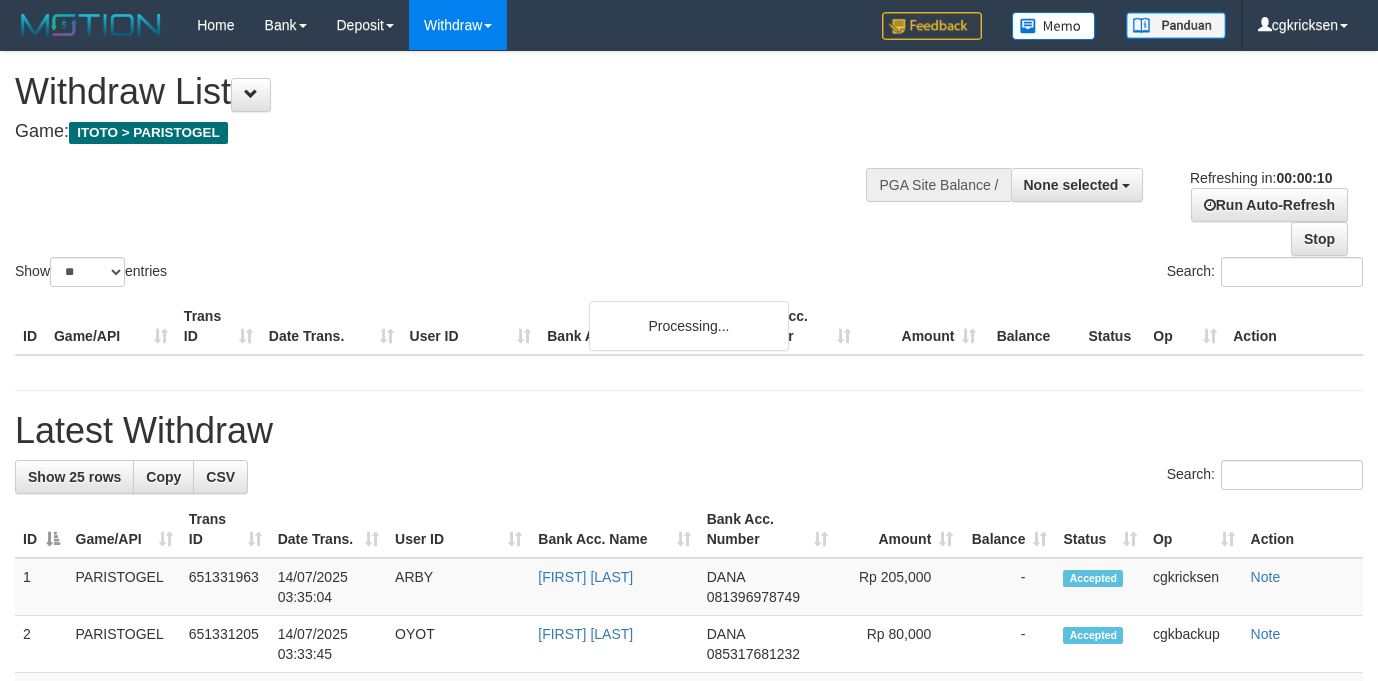 select 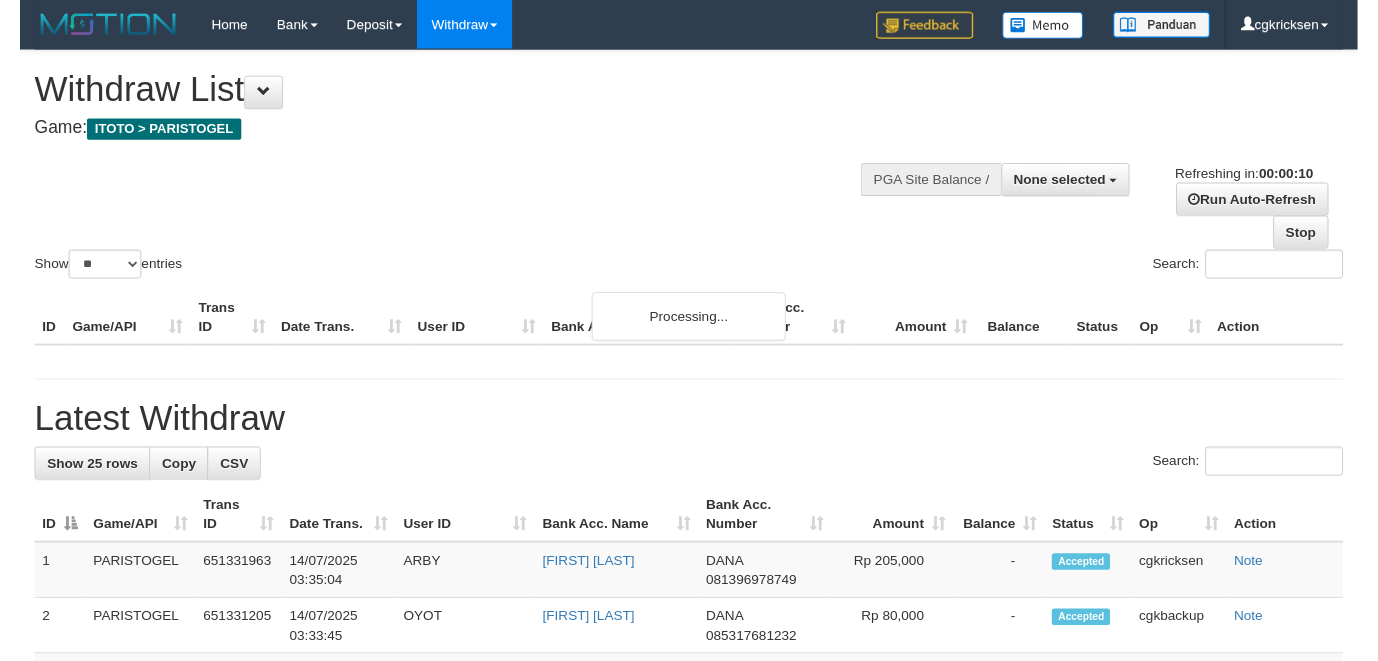 scroll, scrollTop: 0, scrollLeft: 0, axis: both 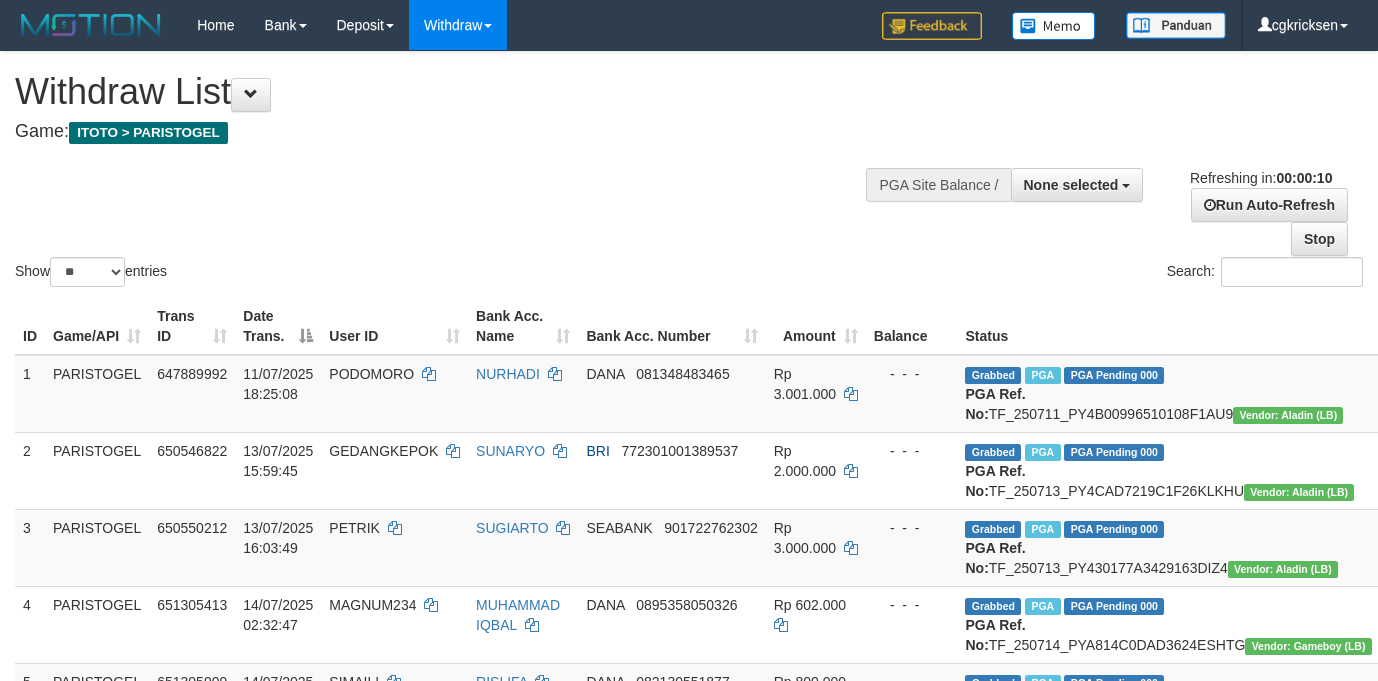 select 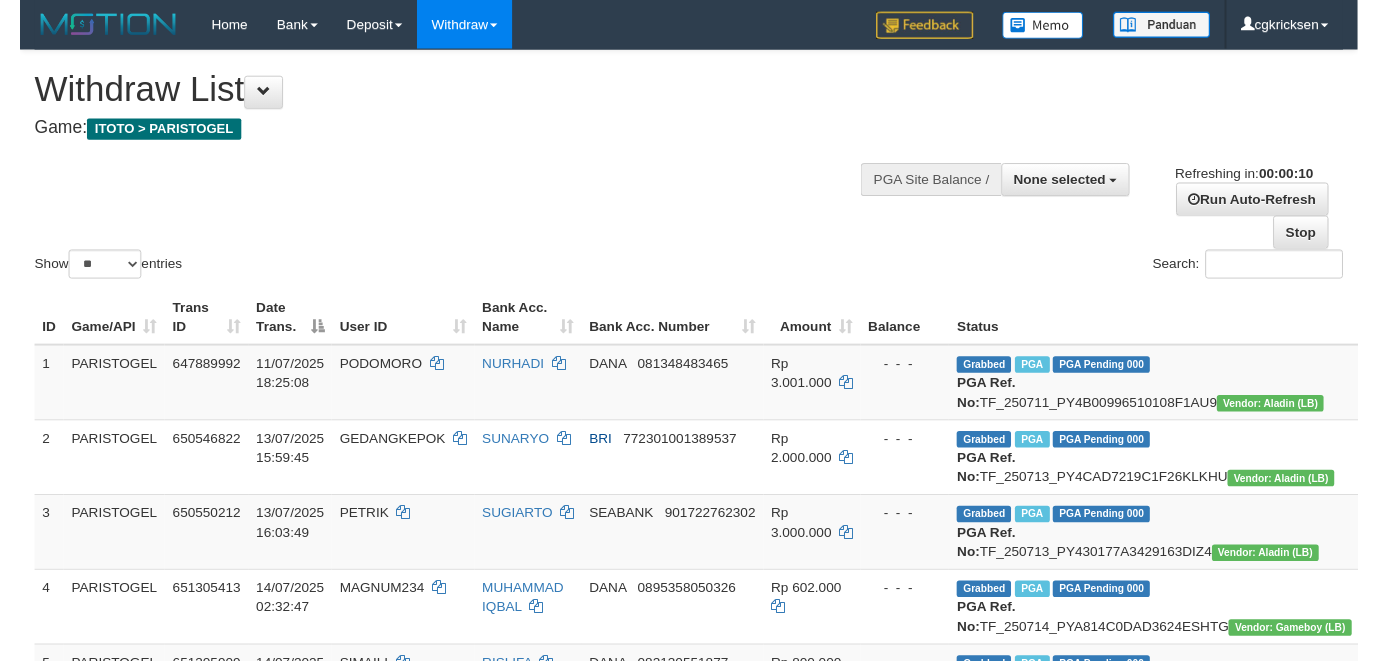 scroll, scrollTop: 0, scrollLeft: 0, axis: both 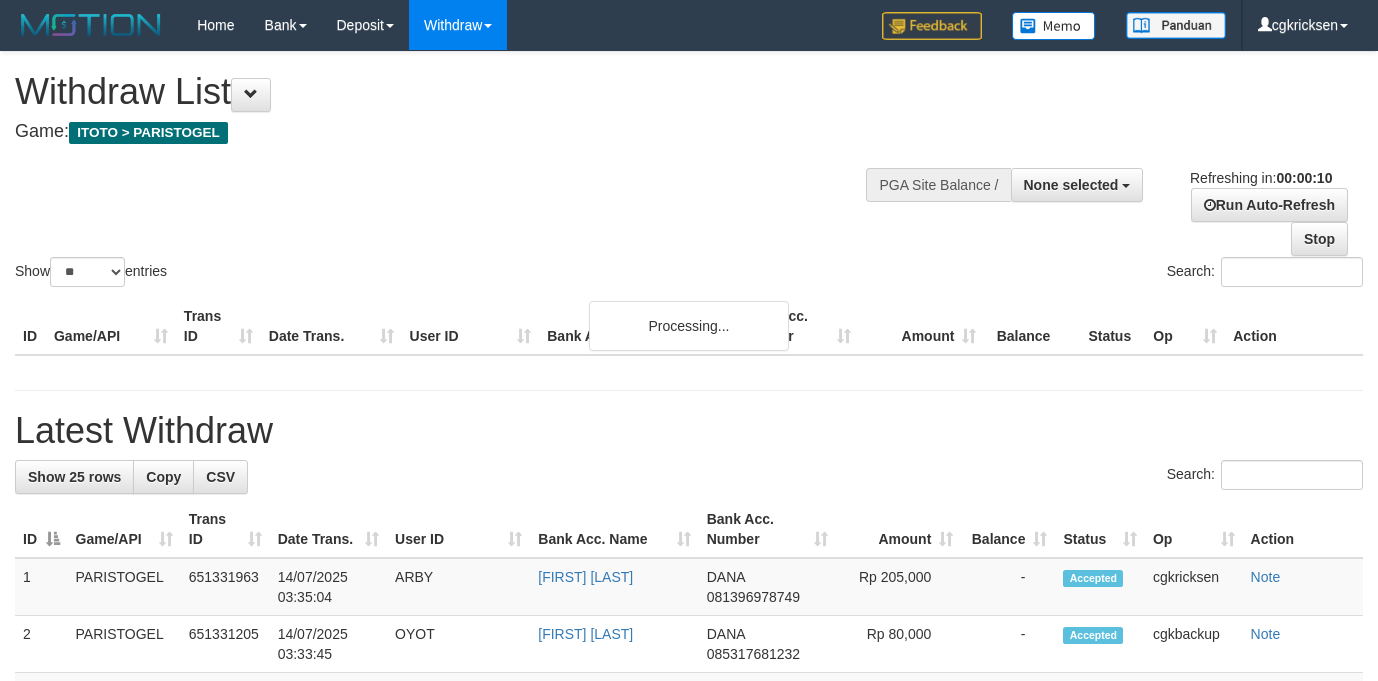 select 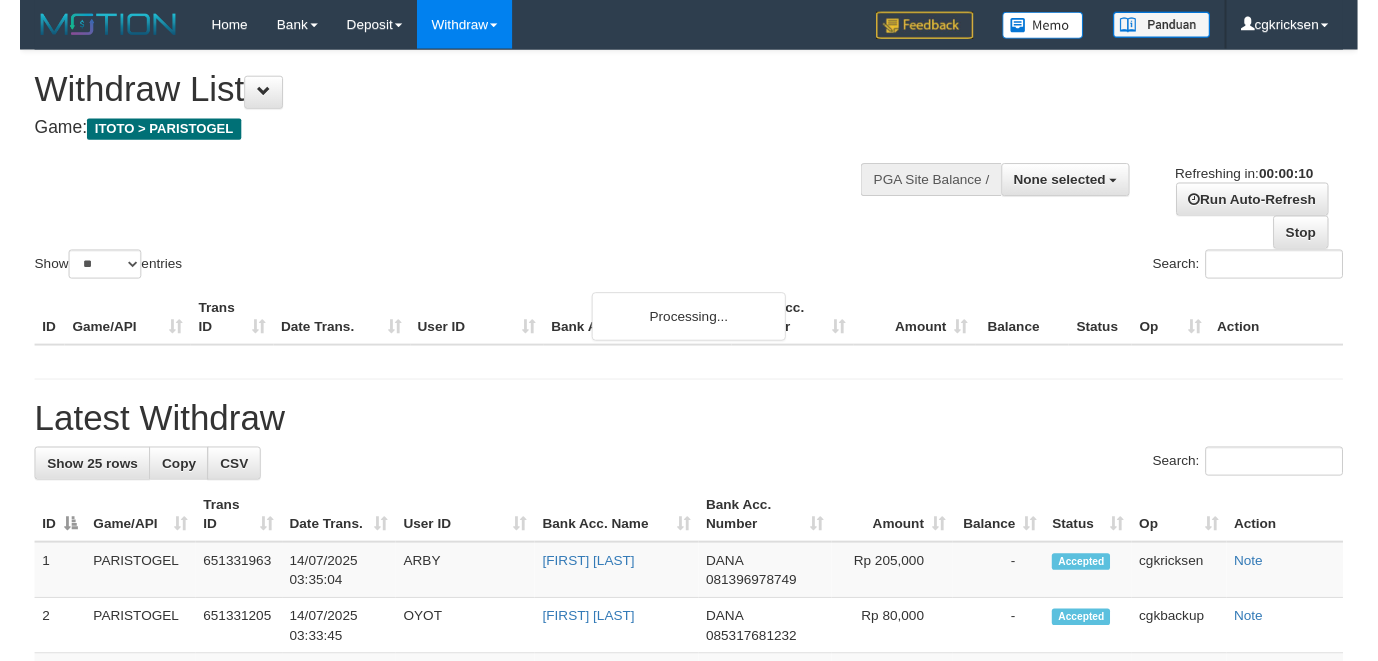 scroll, scrollTop: 0, scrollLeft: 0, axis: both 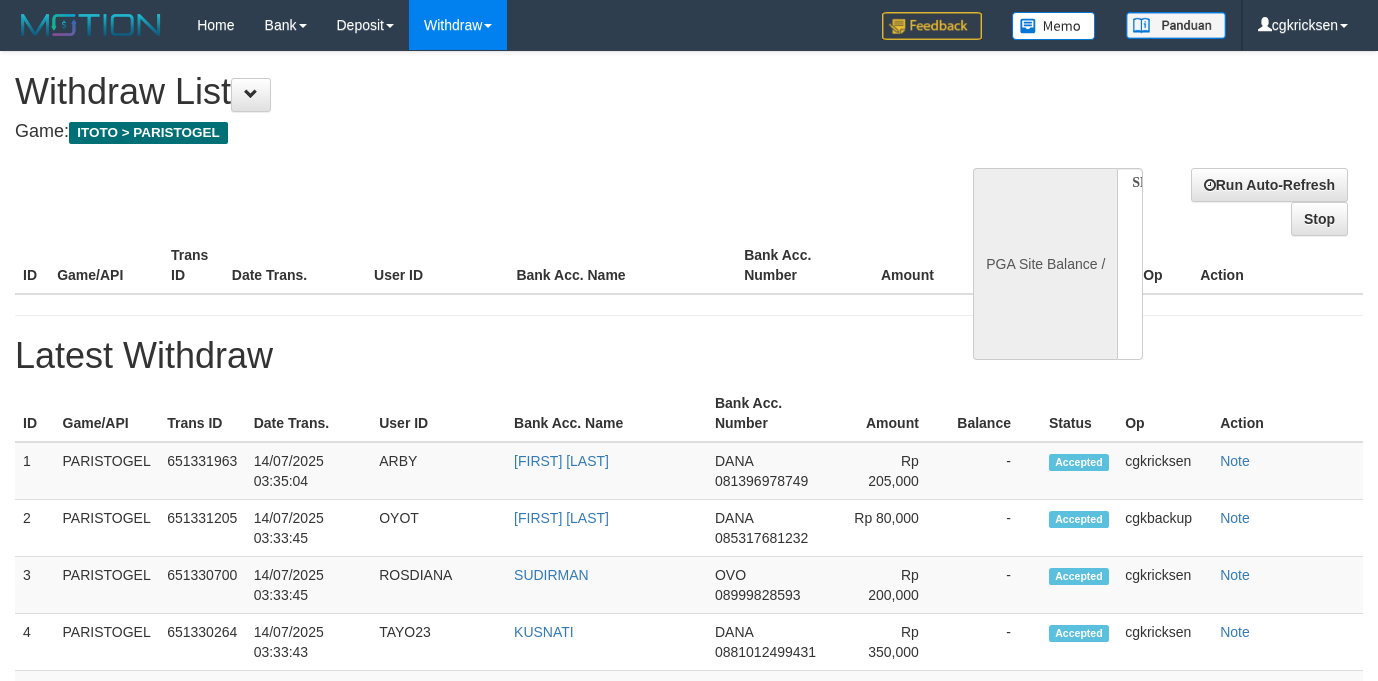 select 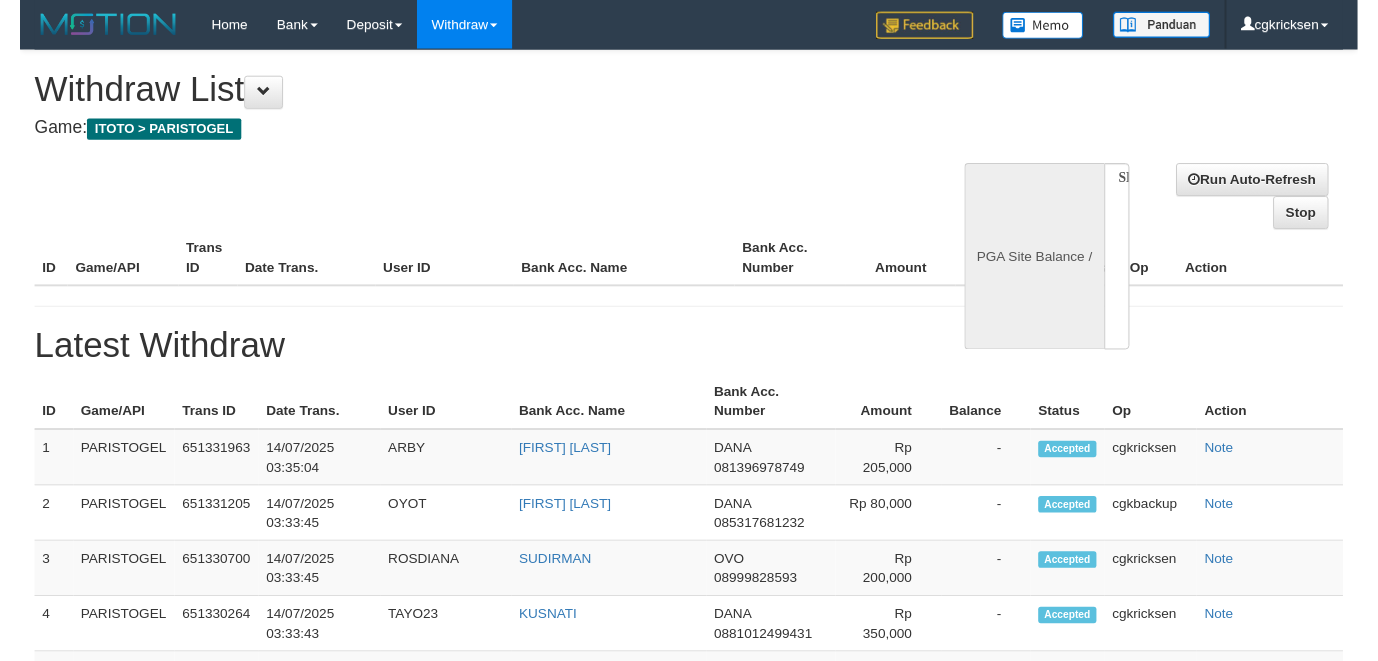 scroll, scrollTop: 0, scrollLeft: 0, axis: both 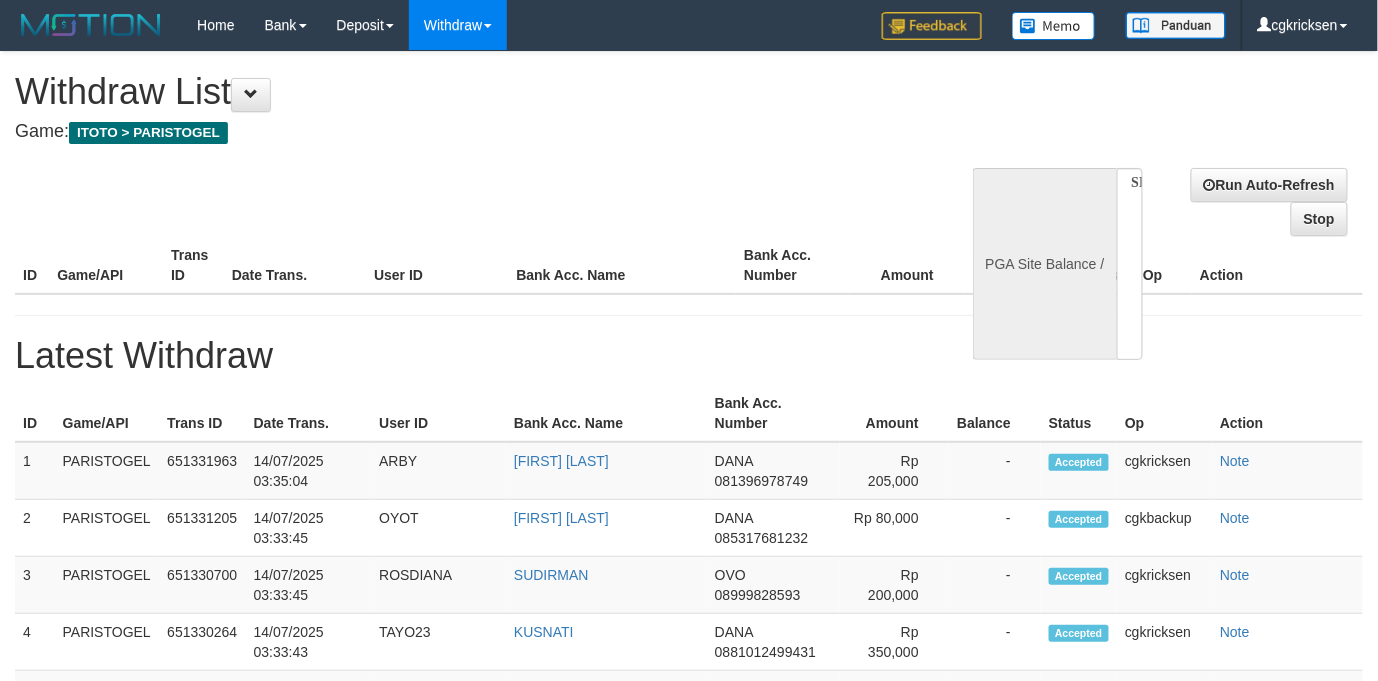 select on "**" 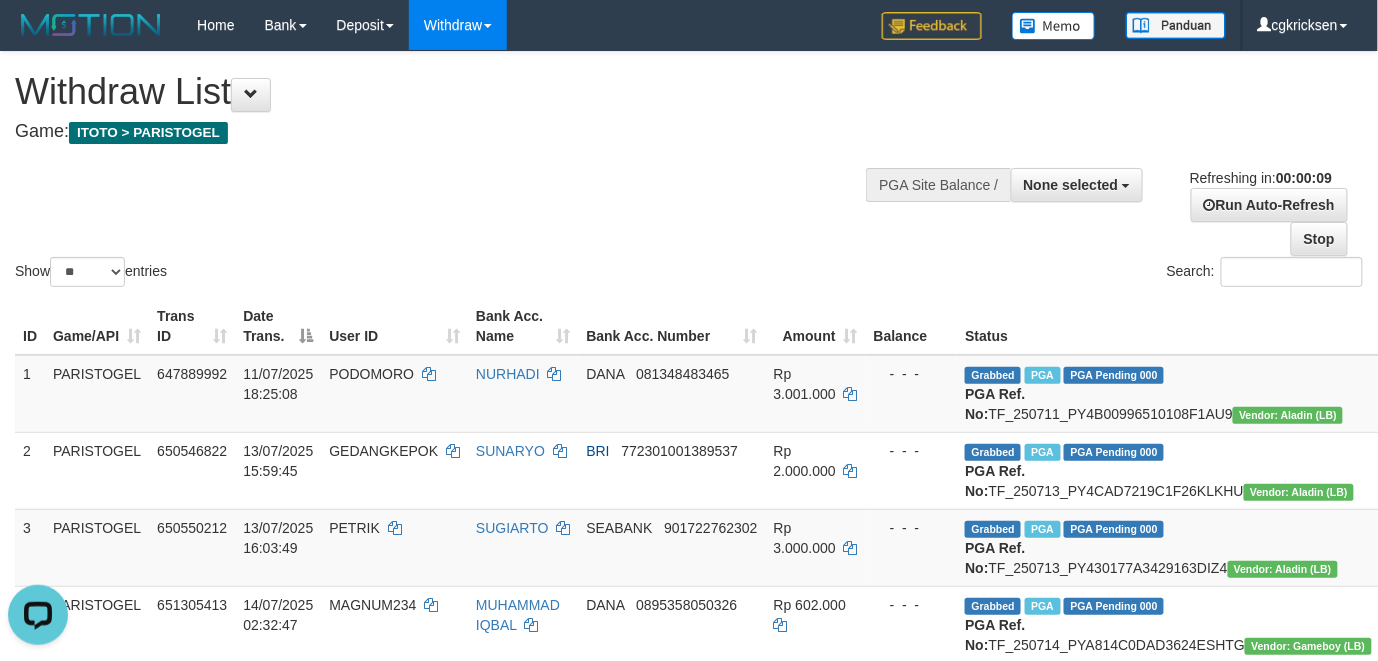scroll, scrollTop: 0, scrollLeft: 0, axis: both 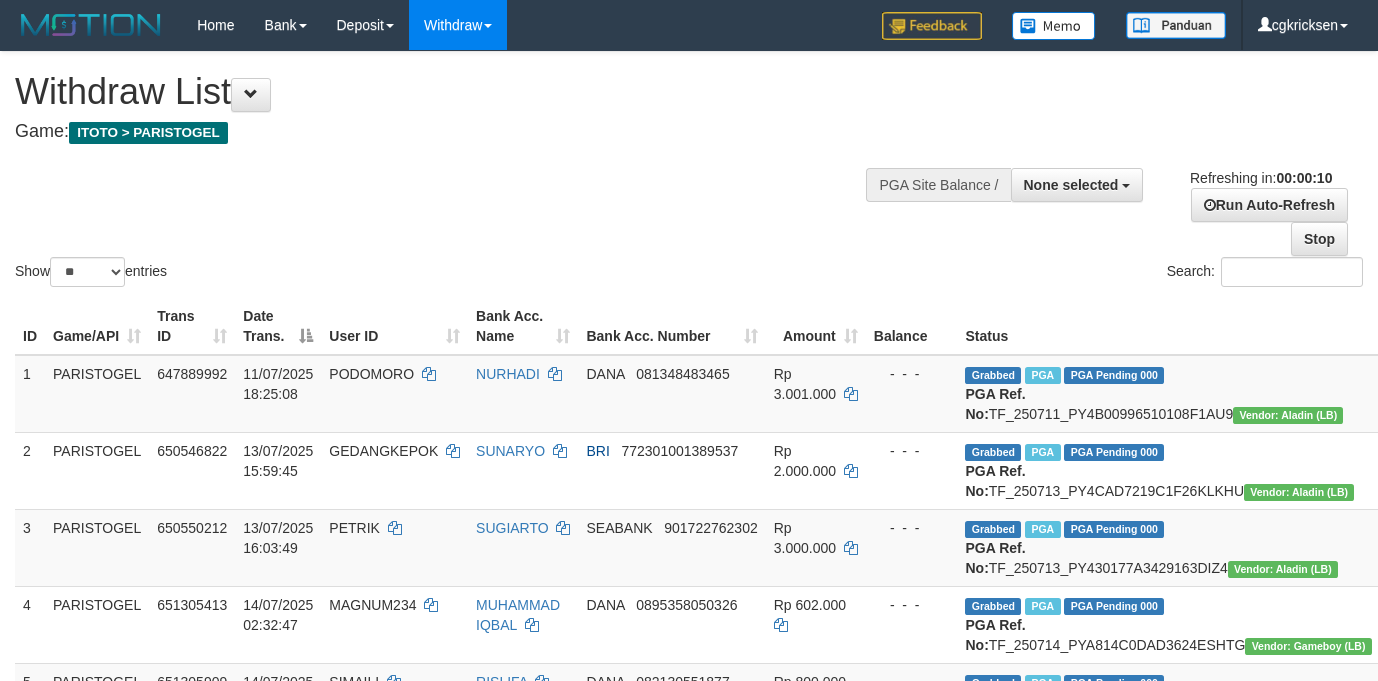 select 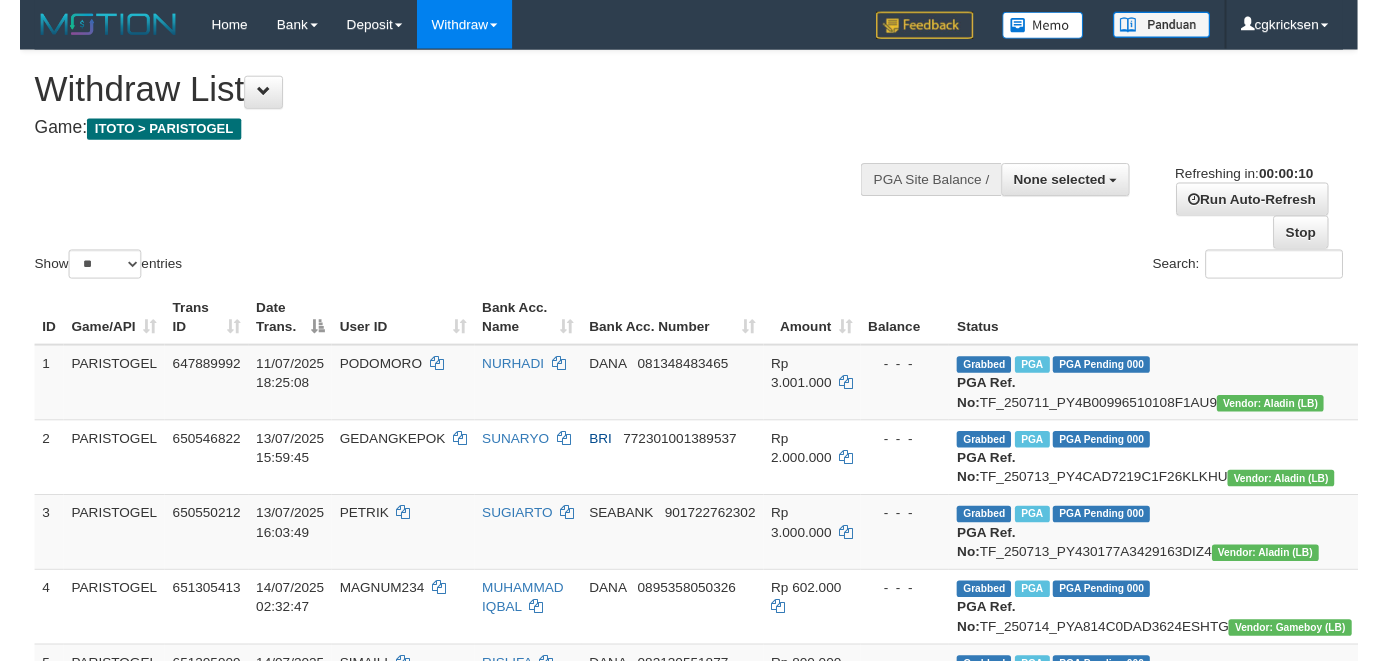 scroll, scrollTop: 0, scrollLeft: 0, axis: both 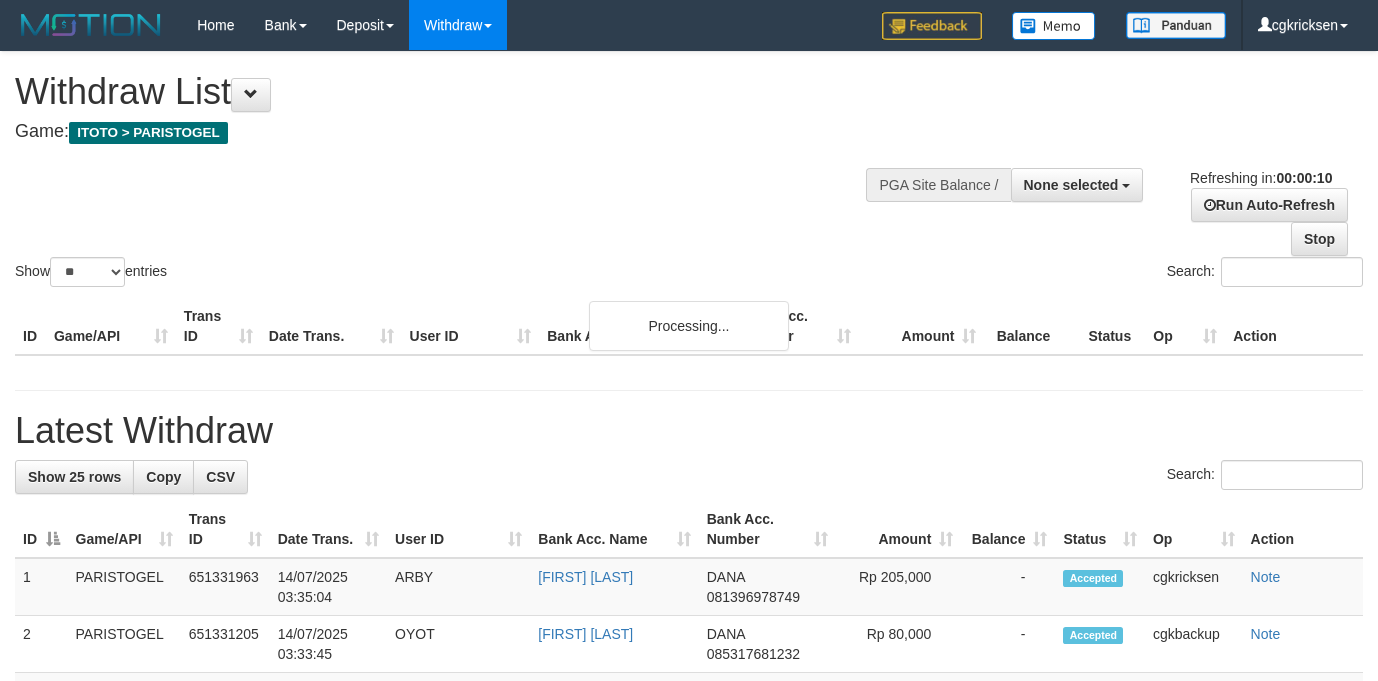 select 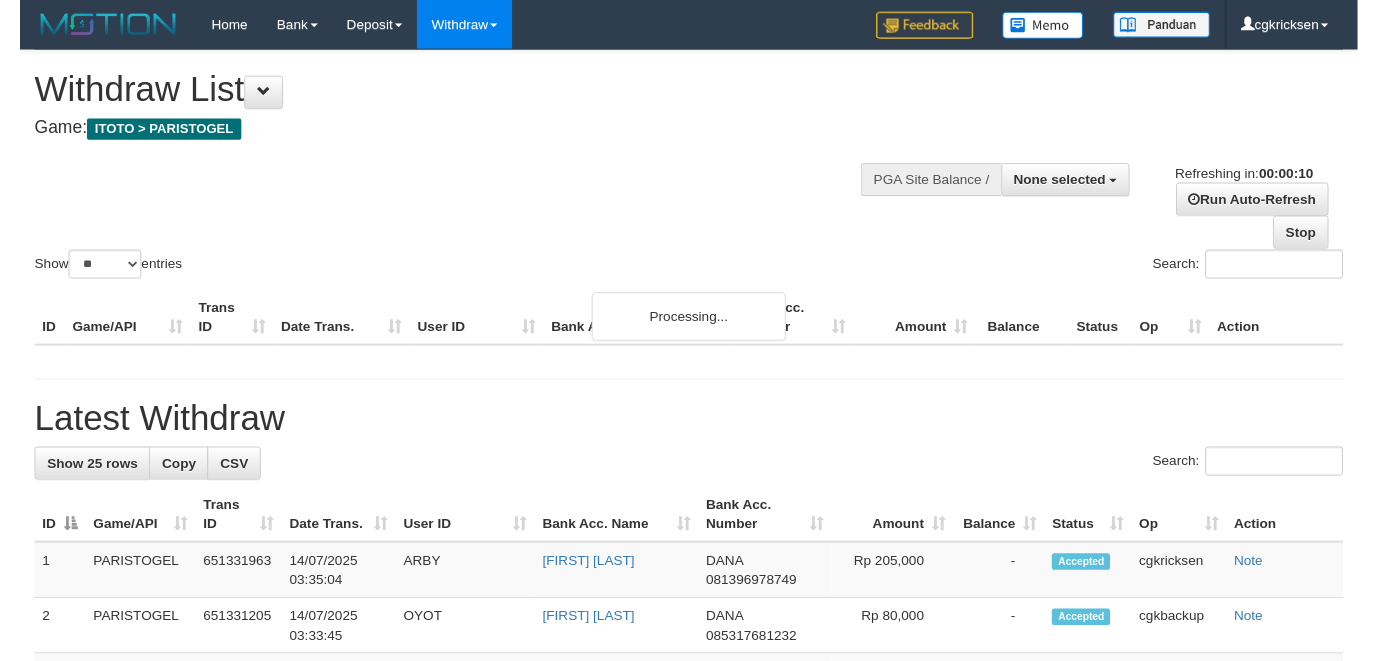 scroll, scrollTop: 0, scrollLeft: 0, axis: both 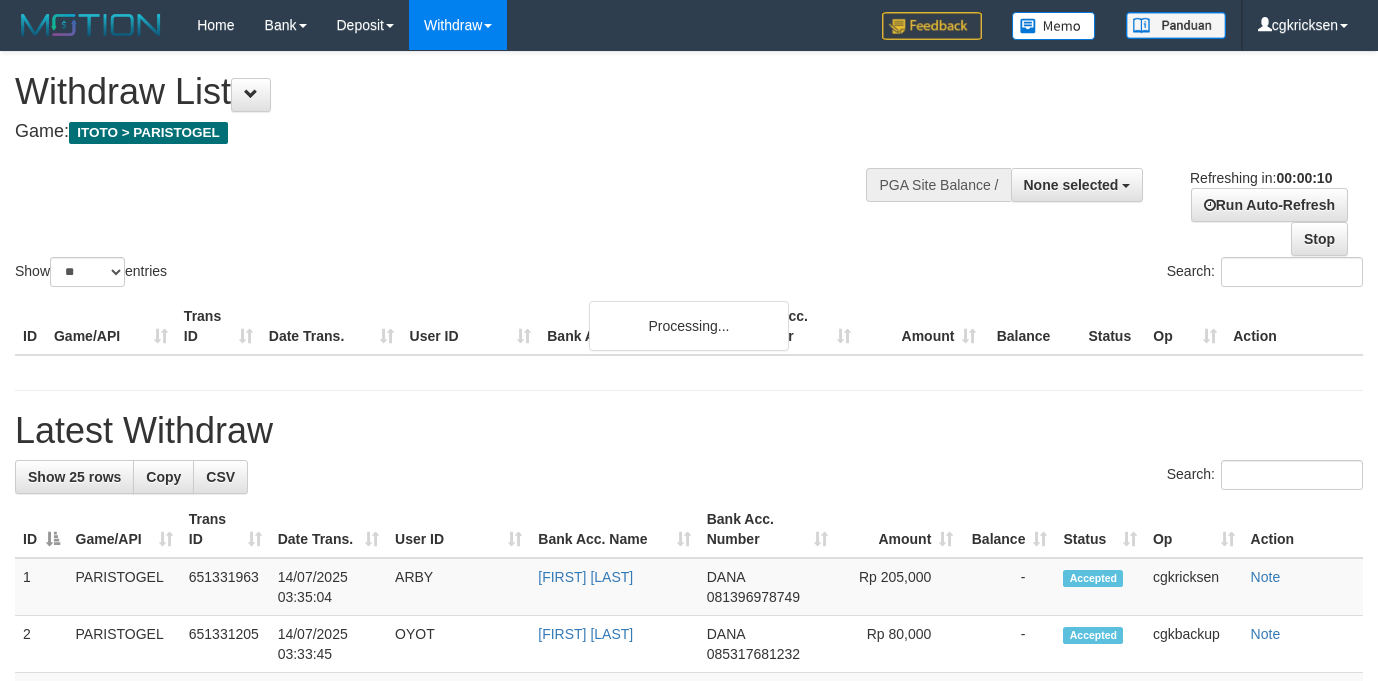 select 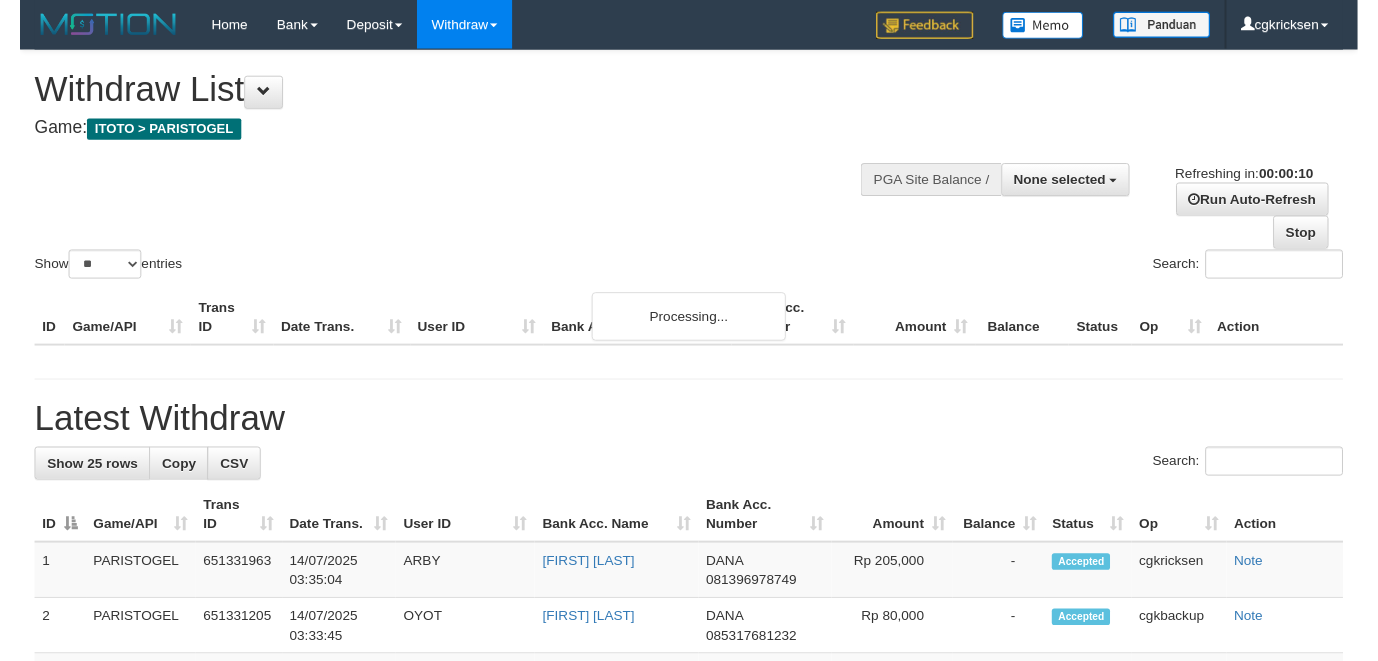 scroll, scrollTop: 0, scrollLeft: 0, axis: both 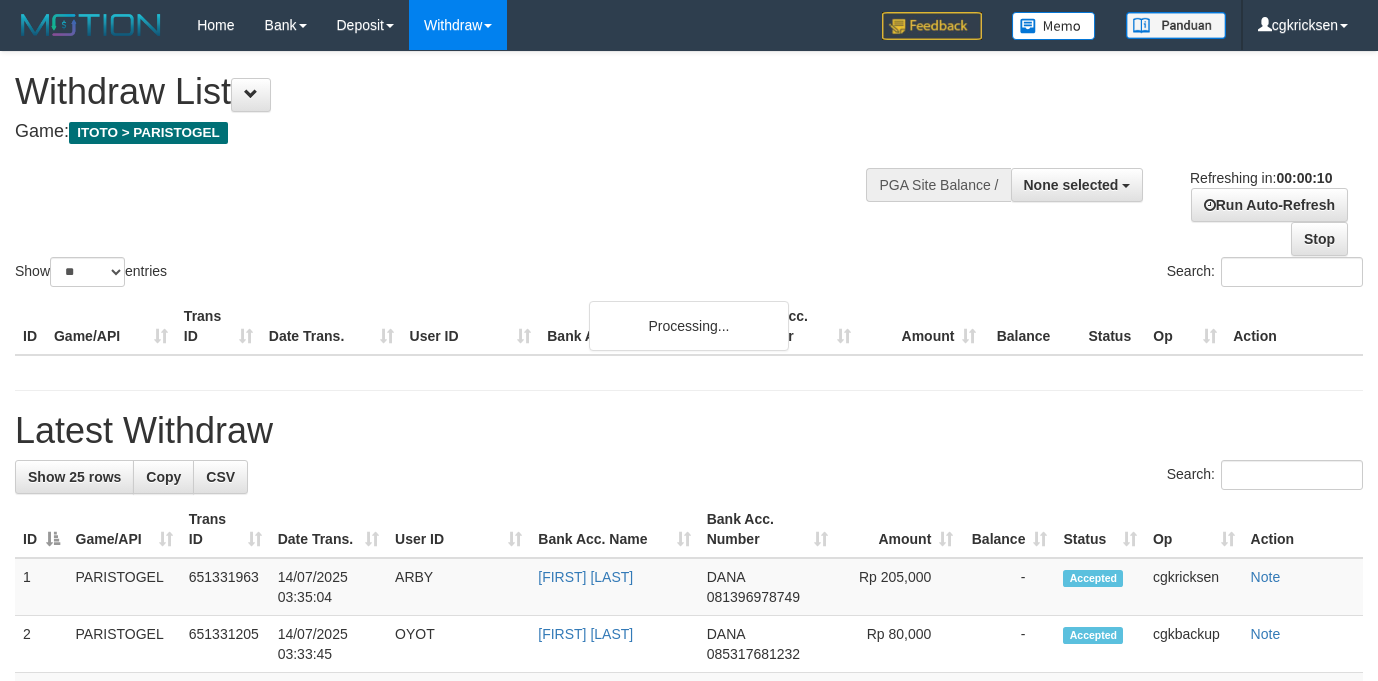 select 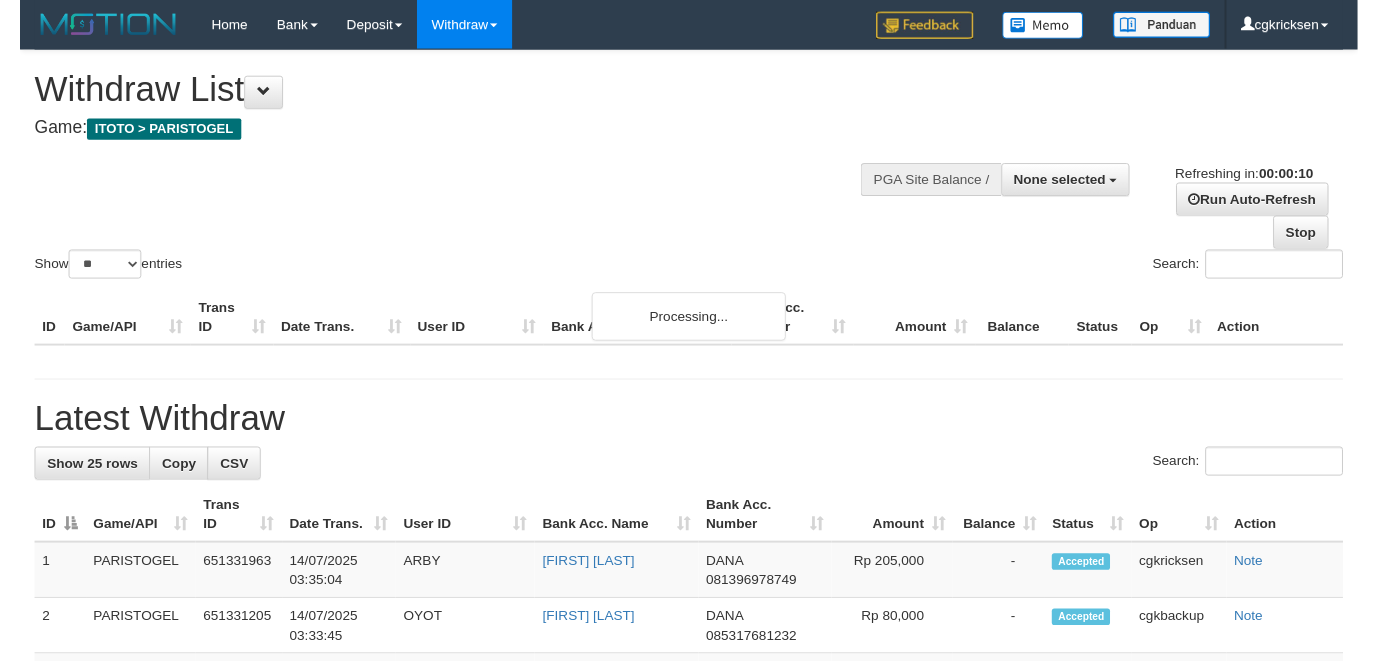 scroll, scrollTop: 0, scrollLeft: 0, axis: both 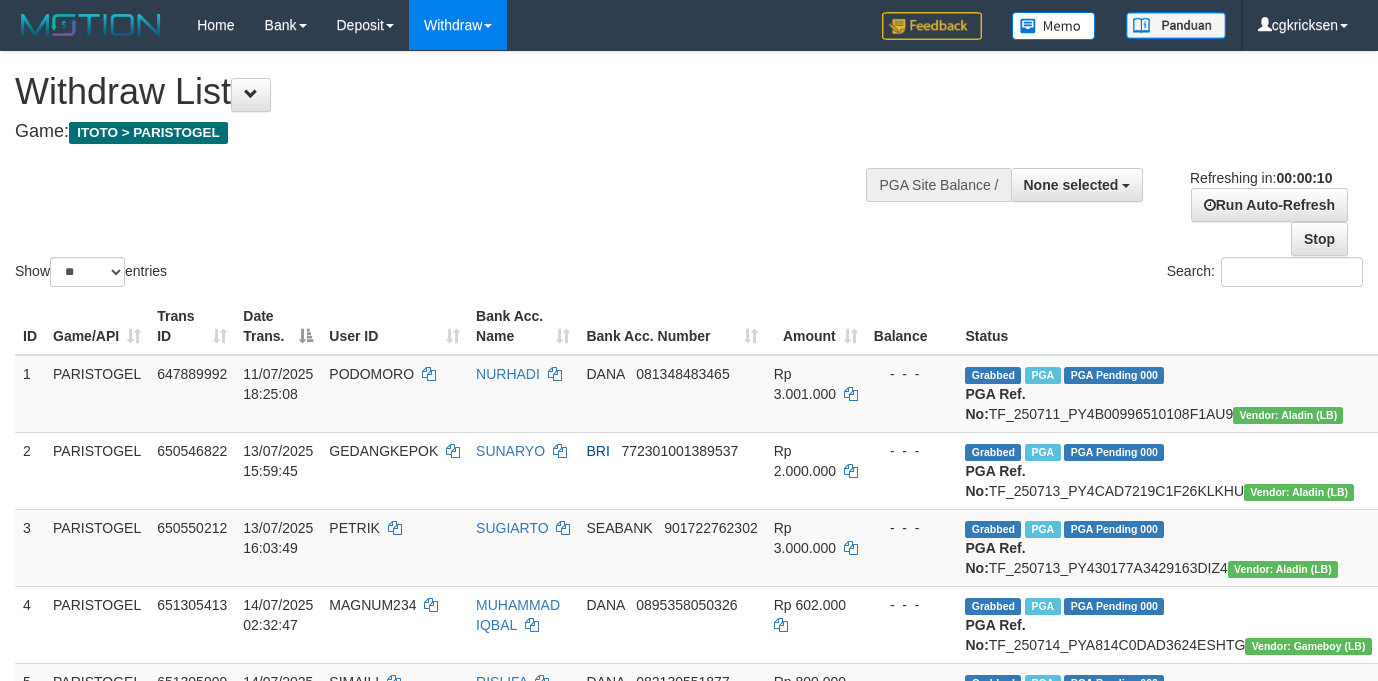 select 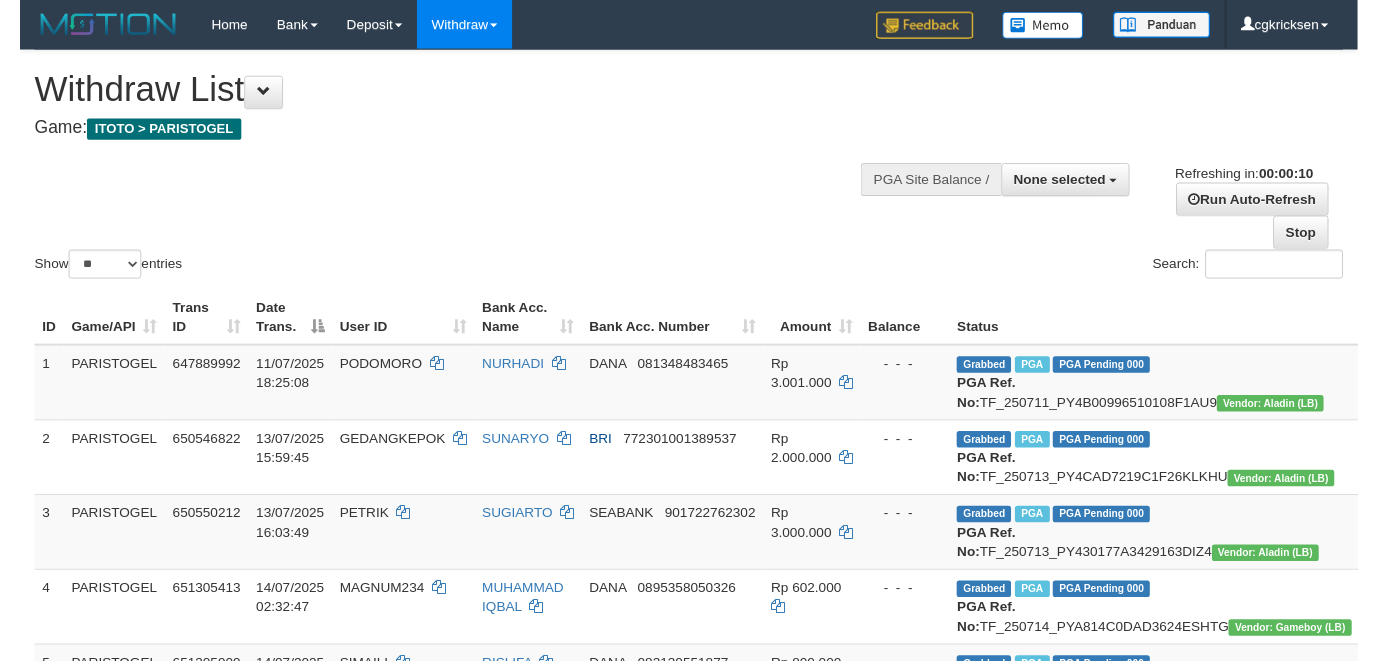 scroll, scrollTop: 0, scrollLeft: 0, axis: both 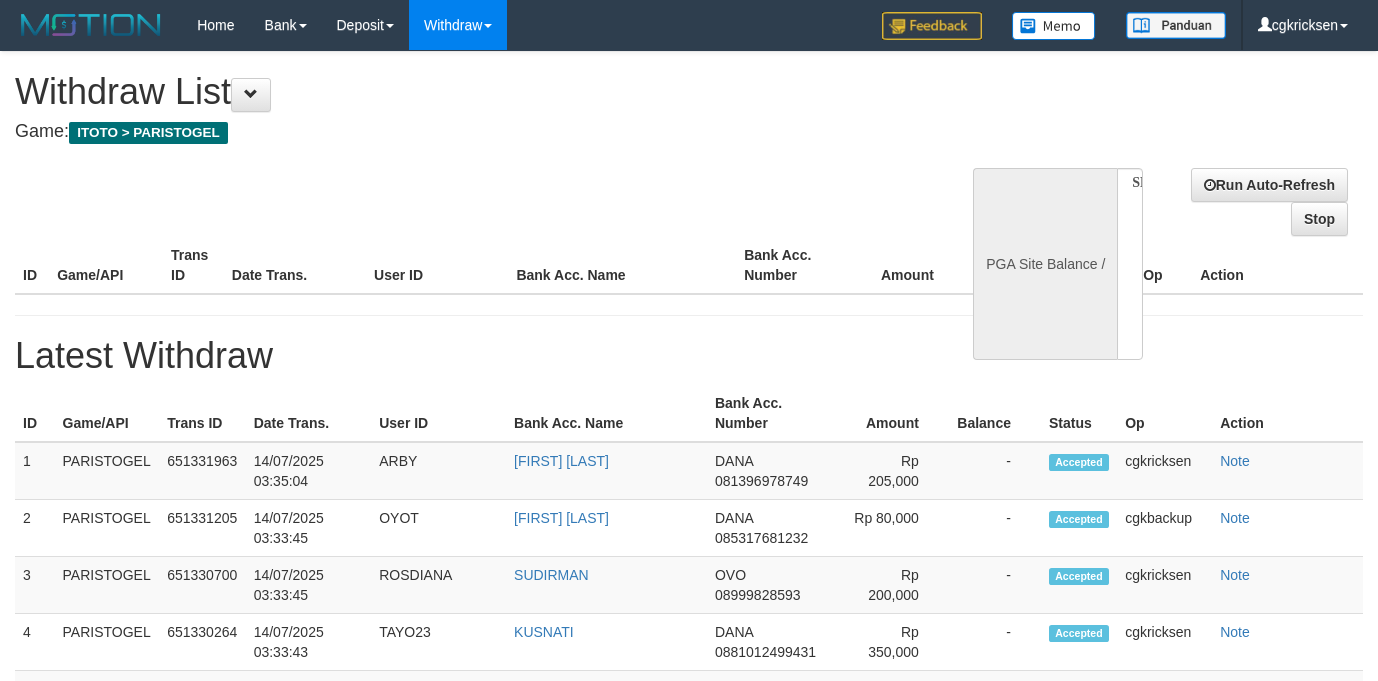select 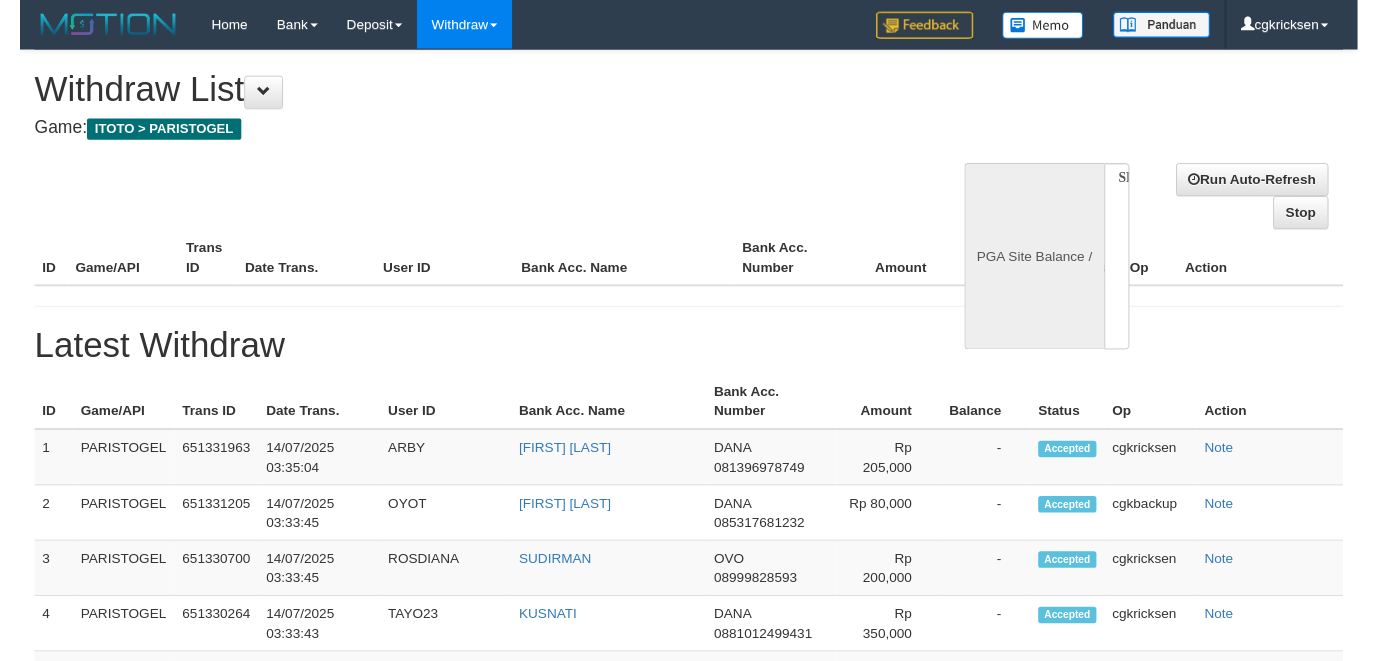 scroll, scrollTop: 0, scrollLeft: 0, axis: both 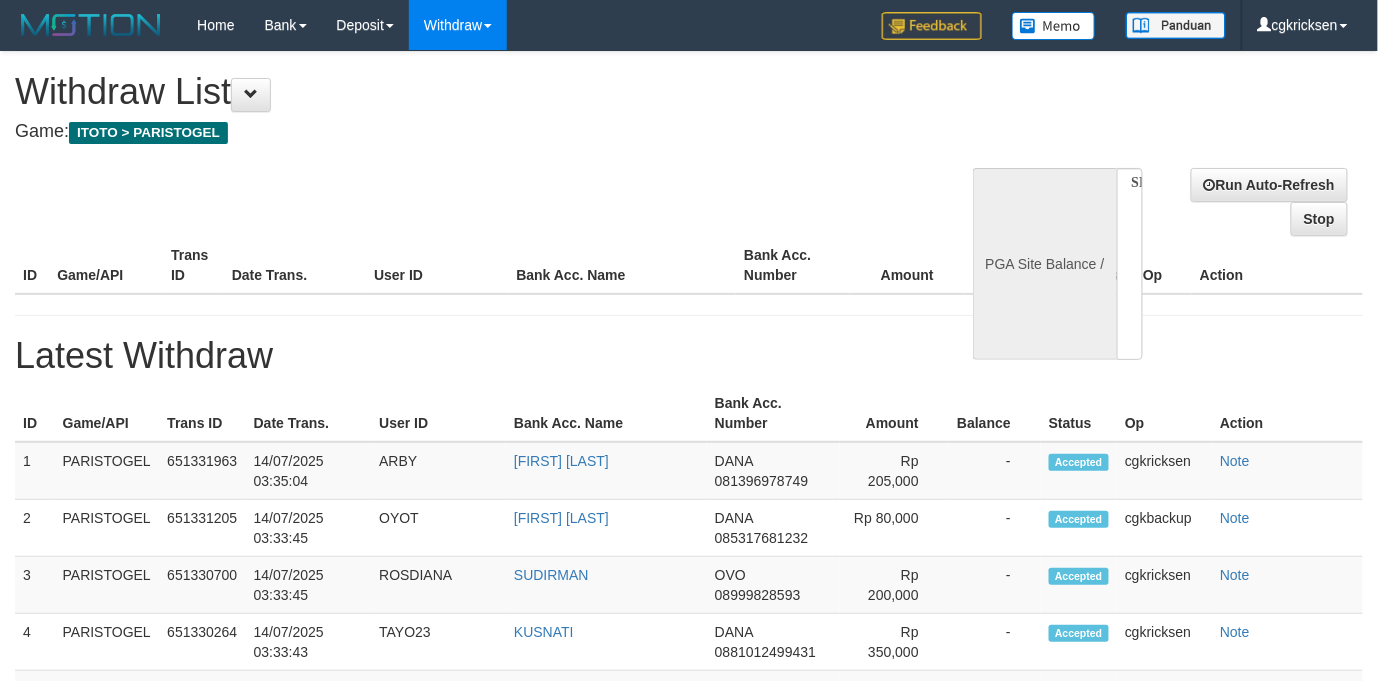 select on "**" 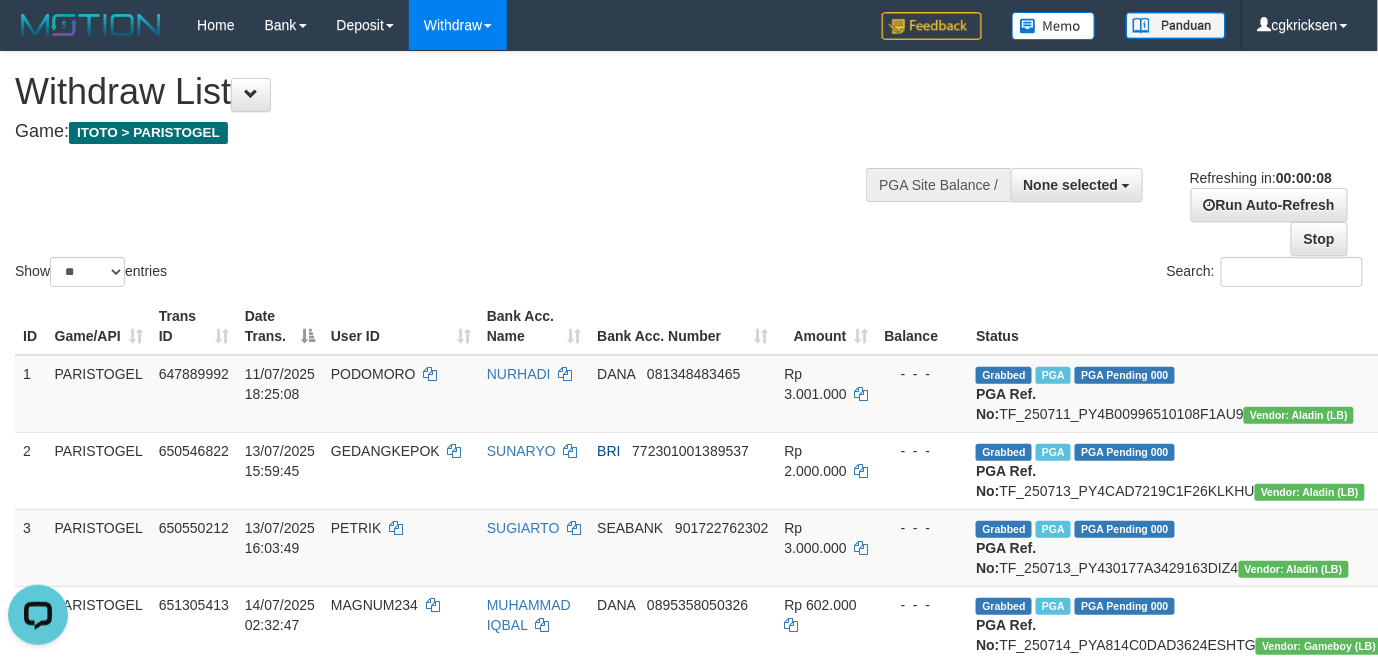 scroll, scrollTop: 0, scrollLeft: 0, axis: both 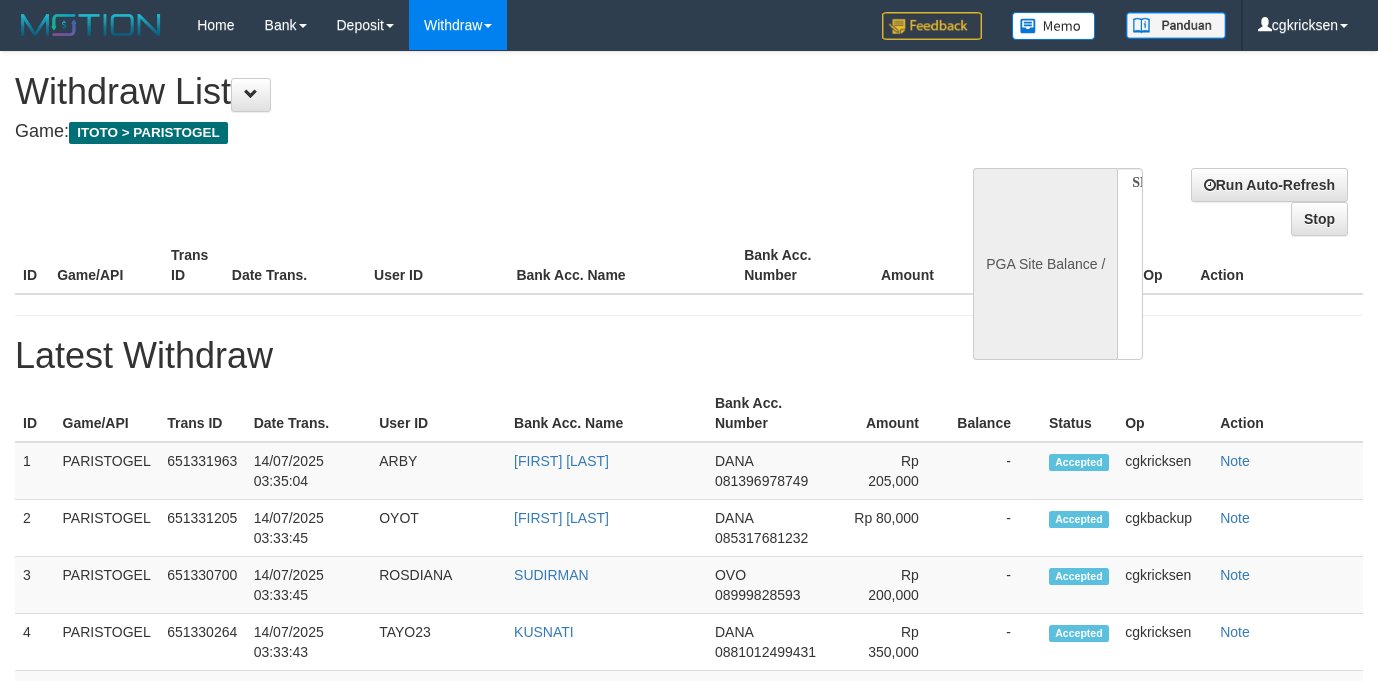 select 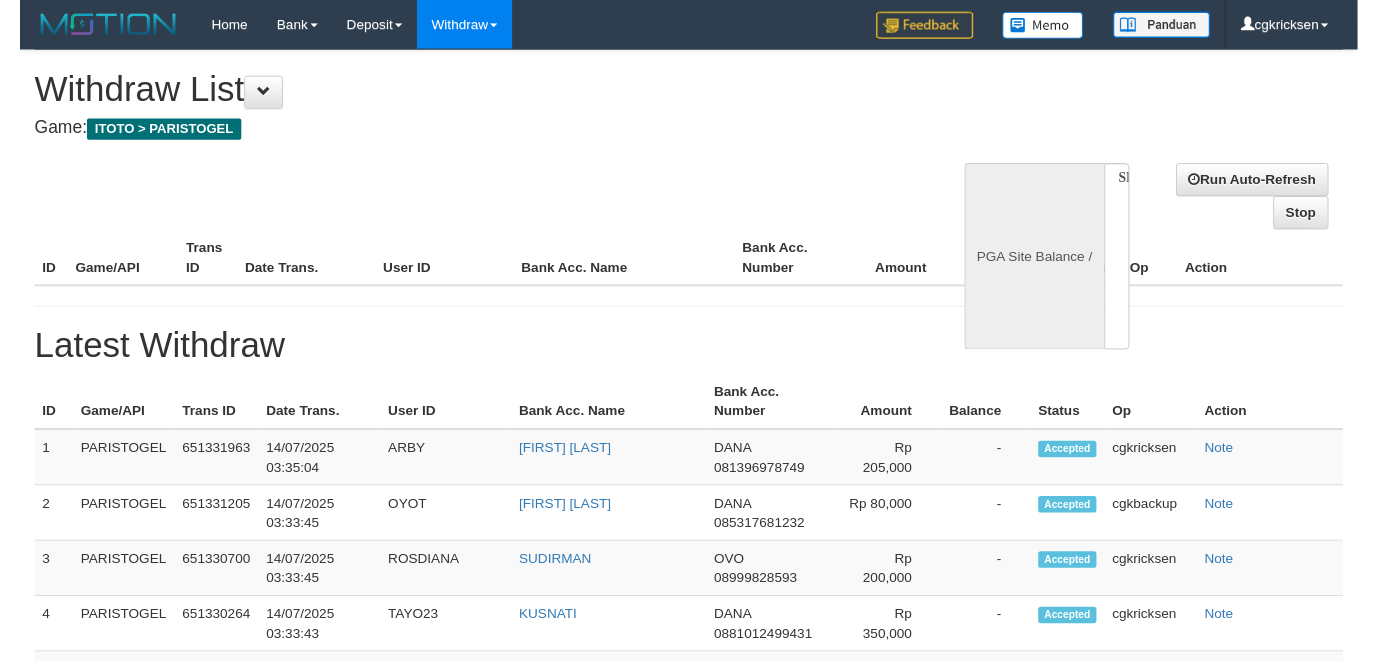 scroll, scrollTop: 0, scrollLeft: 0, axis: both 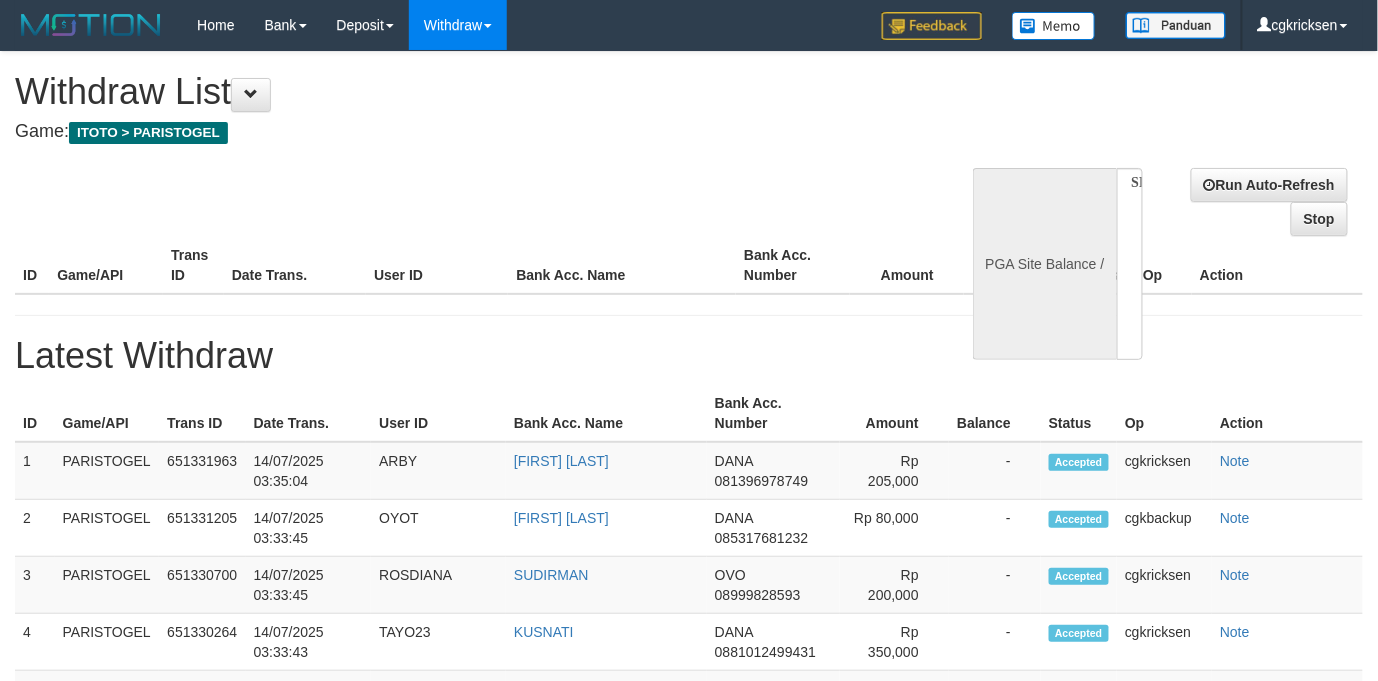 select on "**" 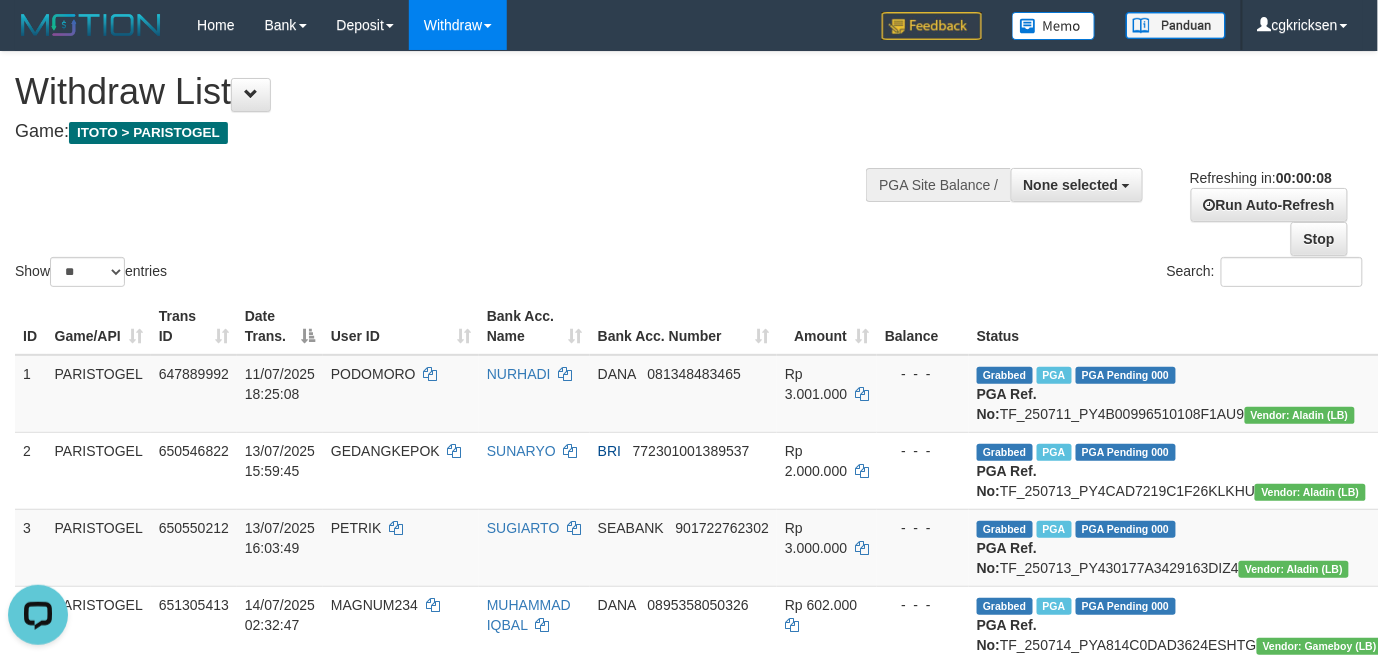 scroll, scrollTop: 0, scrollLeft: 0, axis: both 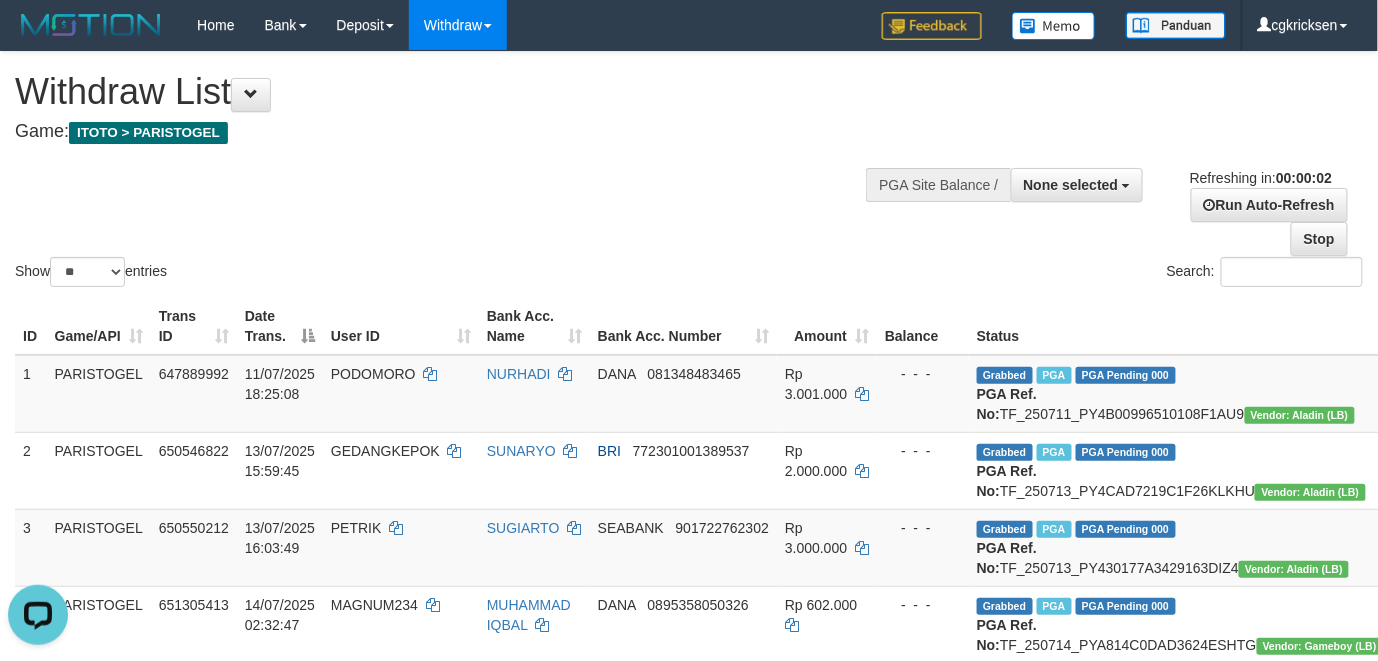 click on "**********" at bounding box center (1153, 204) 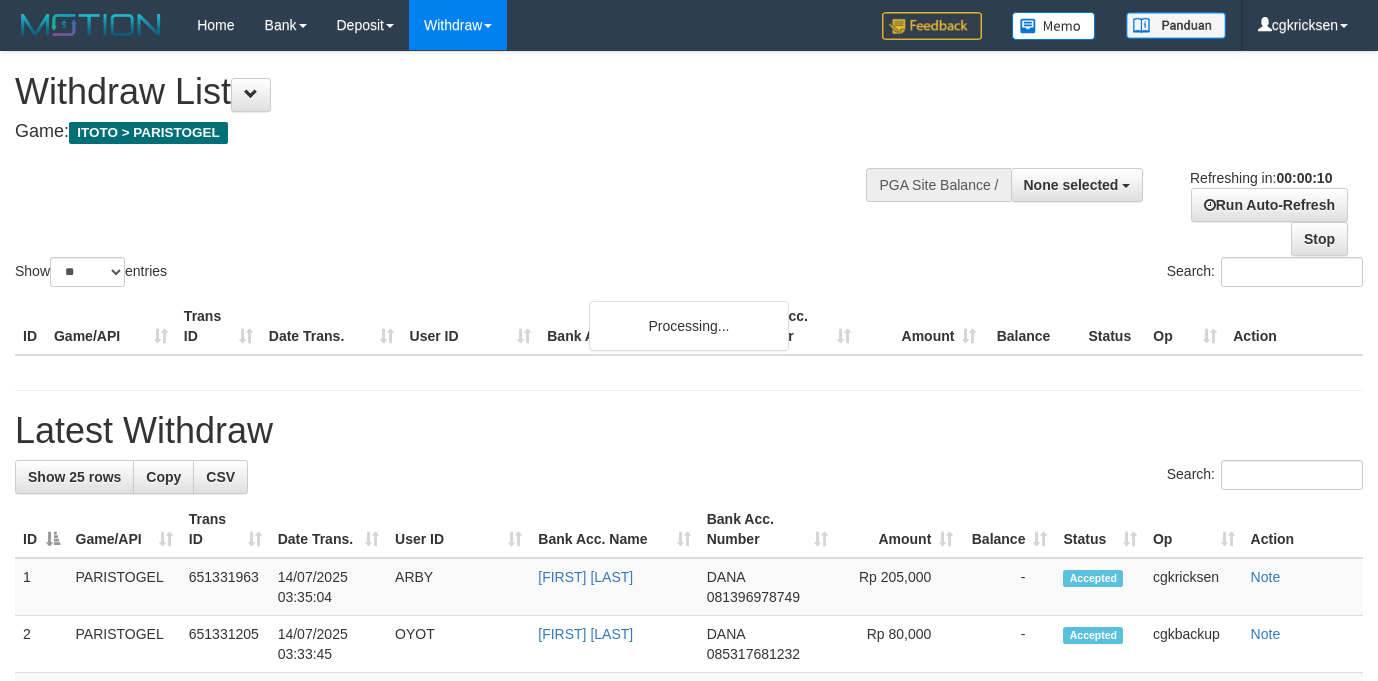 select 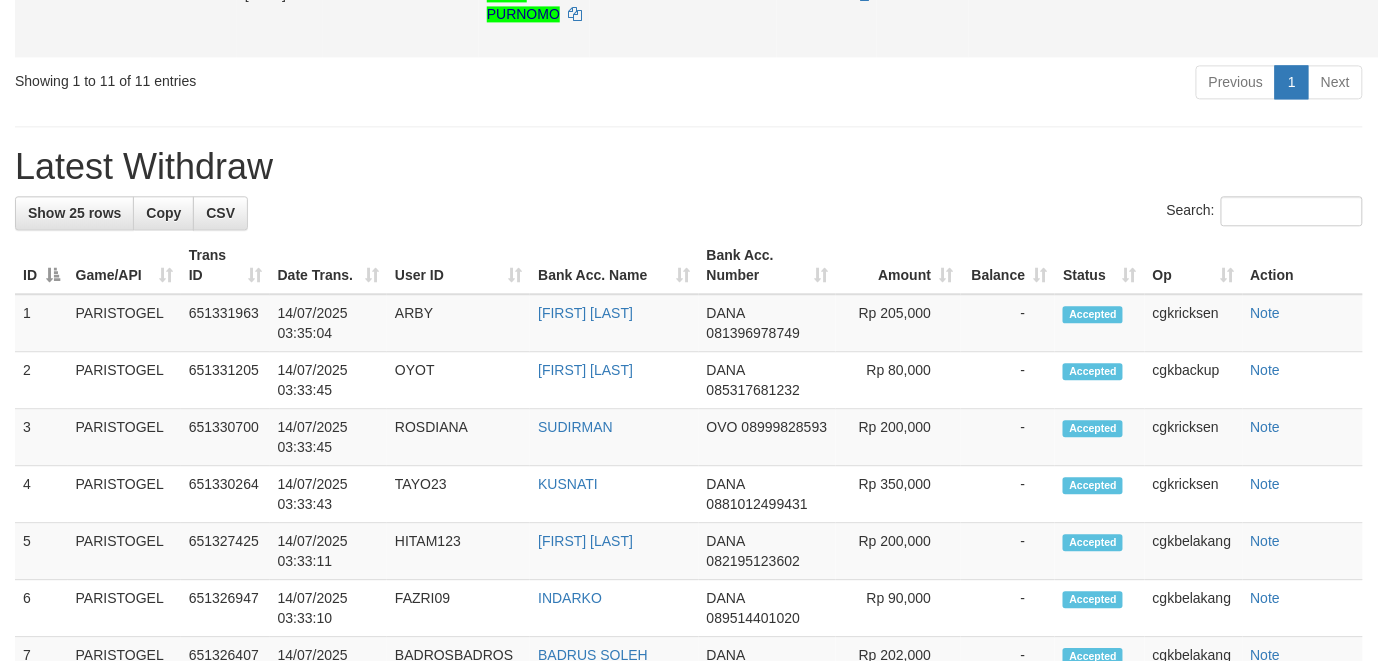 scroll, scrollTop: 1200, scrollLeft: 77, axis: both 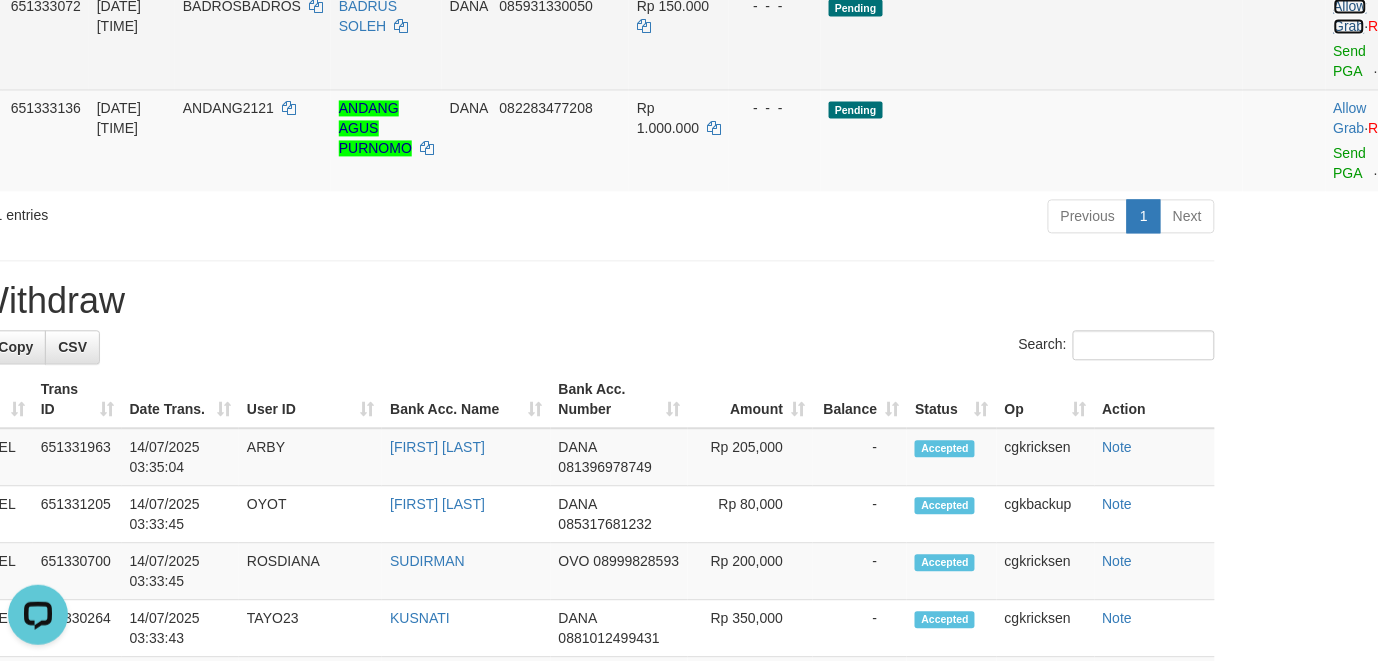 click on "Allow Grab" at bounding box center [1350, 16] 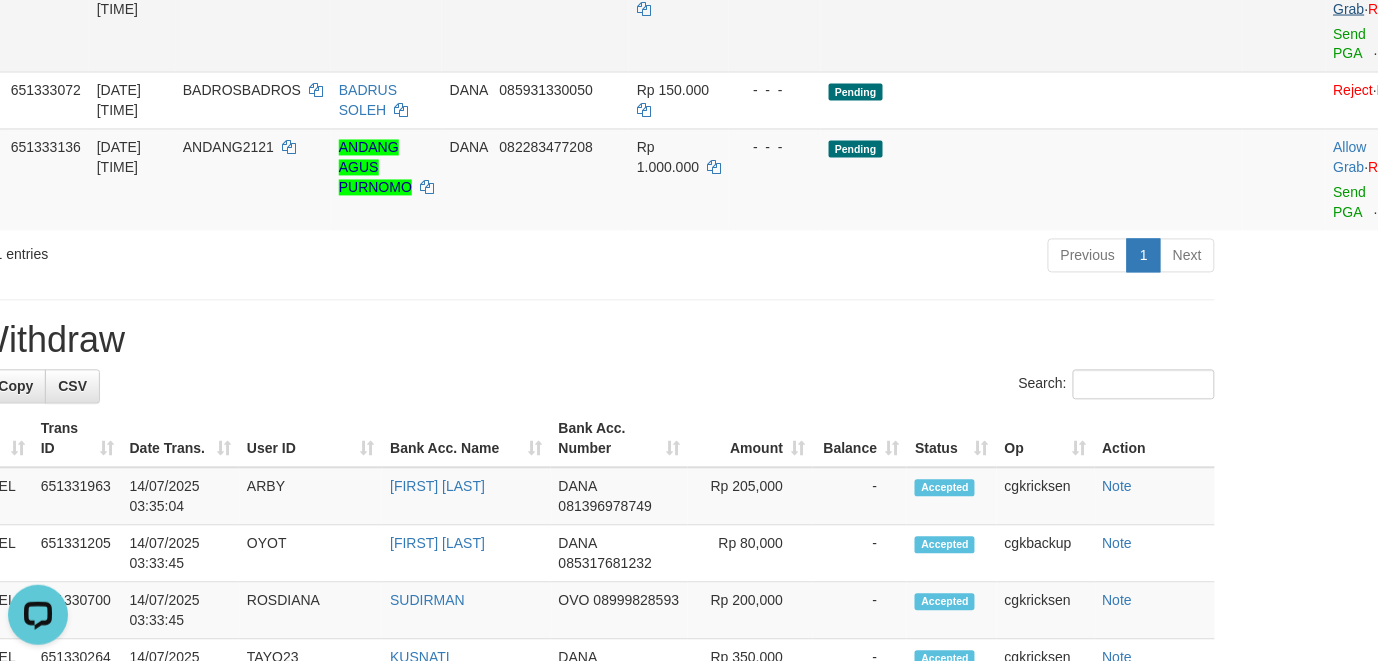 scroll, scrollTop: 933, scrollLeft: 148, axis: both 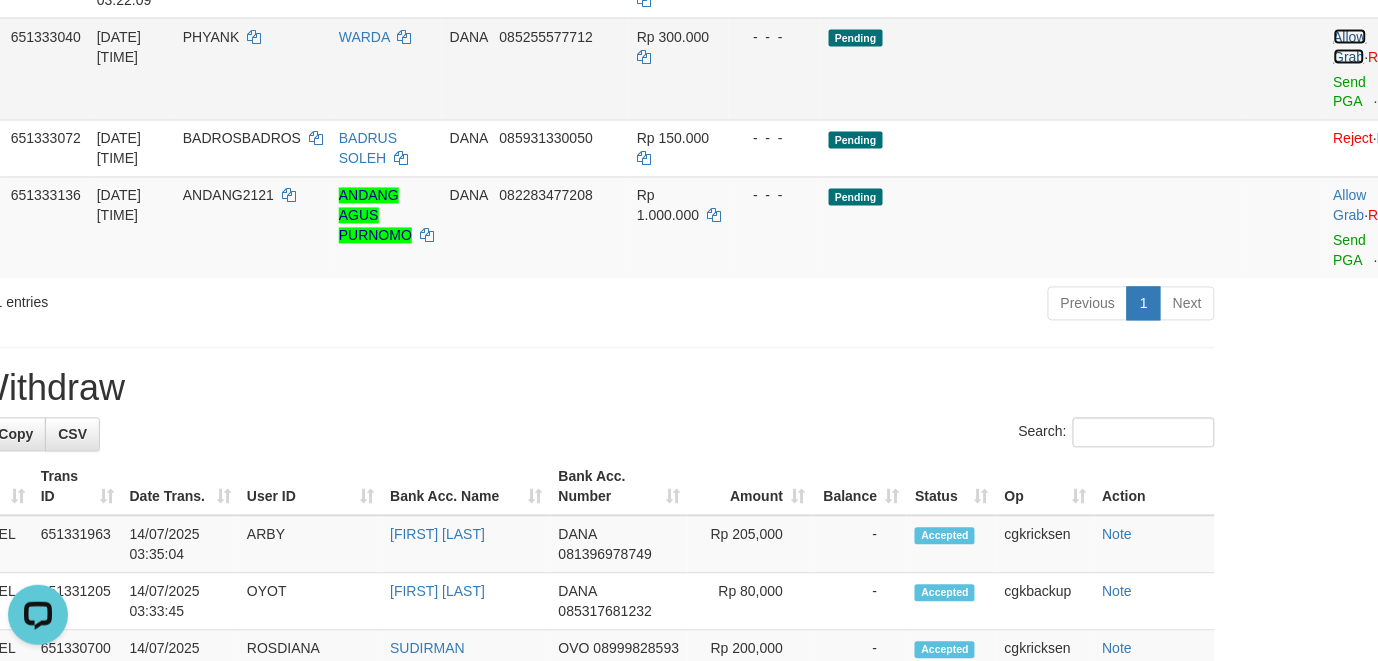 click on "Allow Grab" at bounding box center (1350, 47) 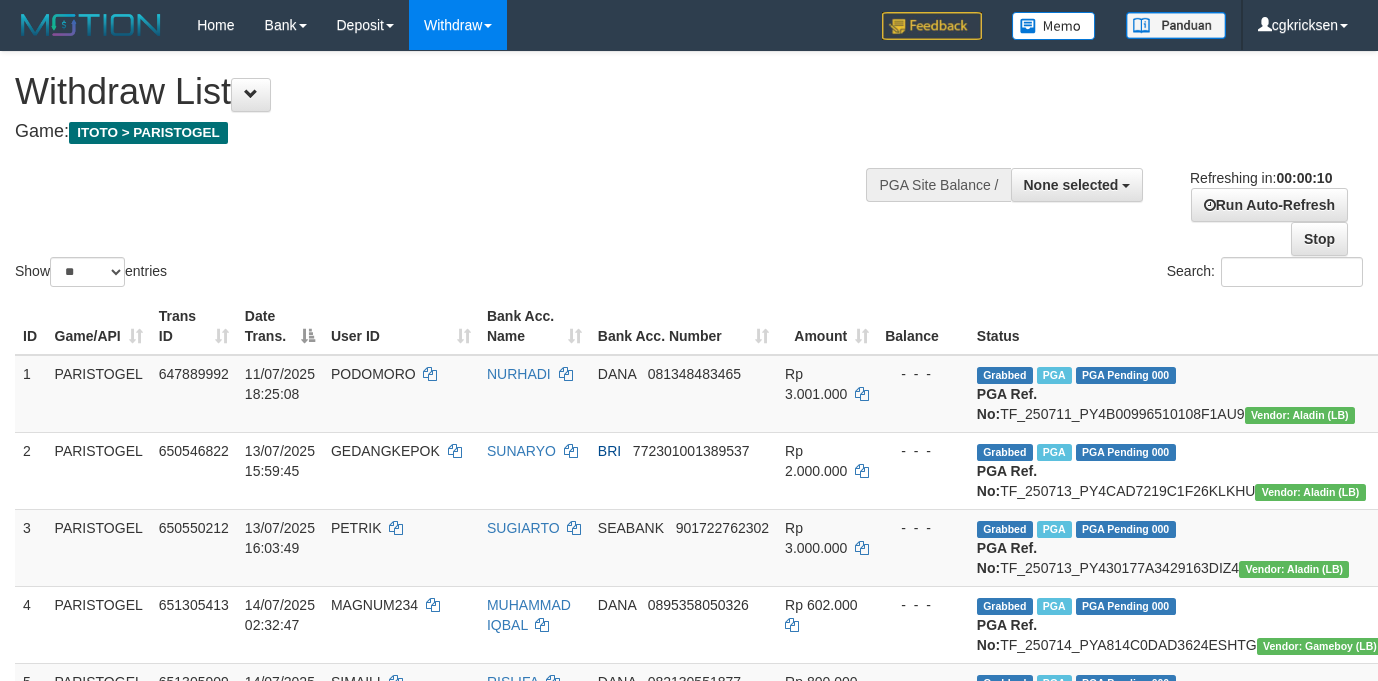 select 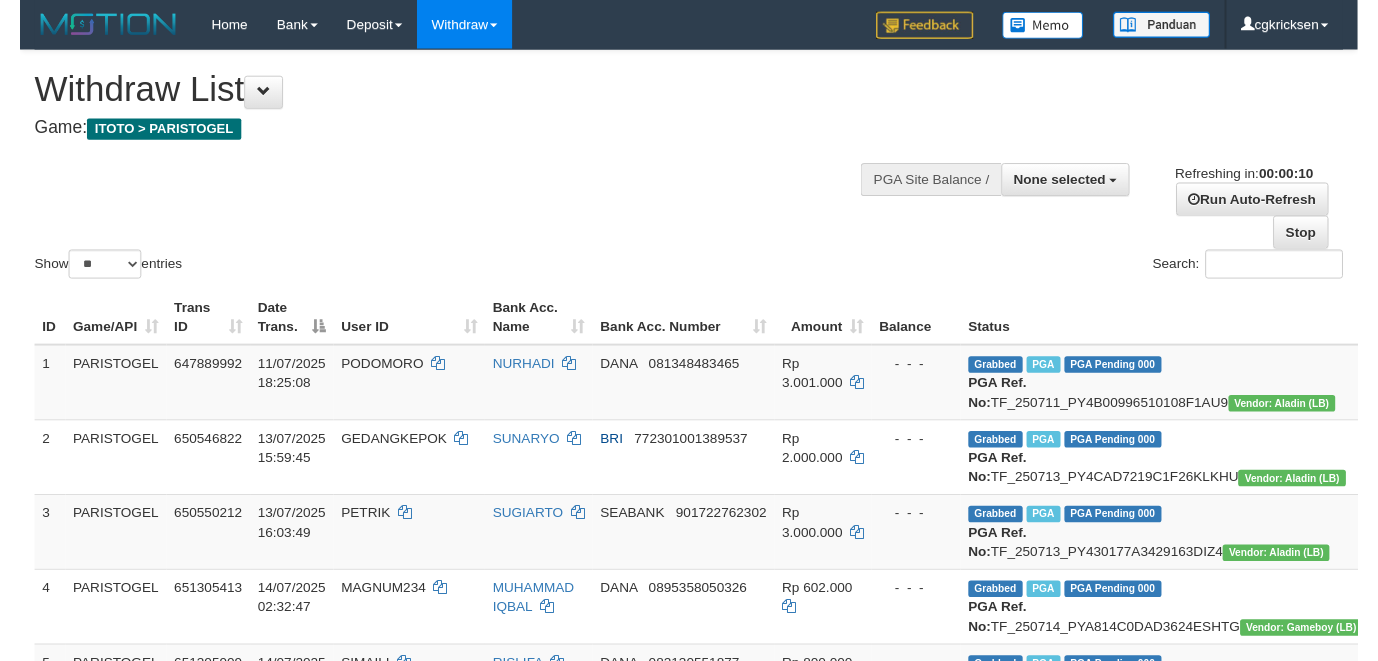 scroll, scrollTop: 0, scrollLeft: 0, axis: both 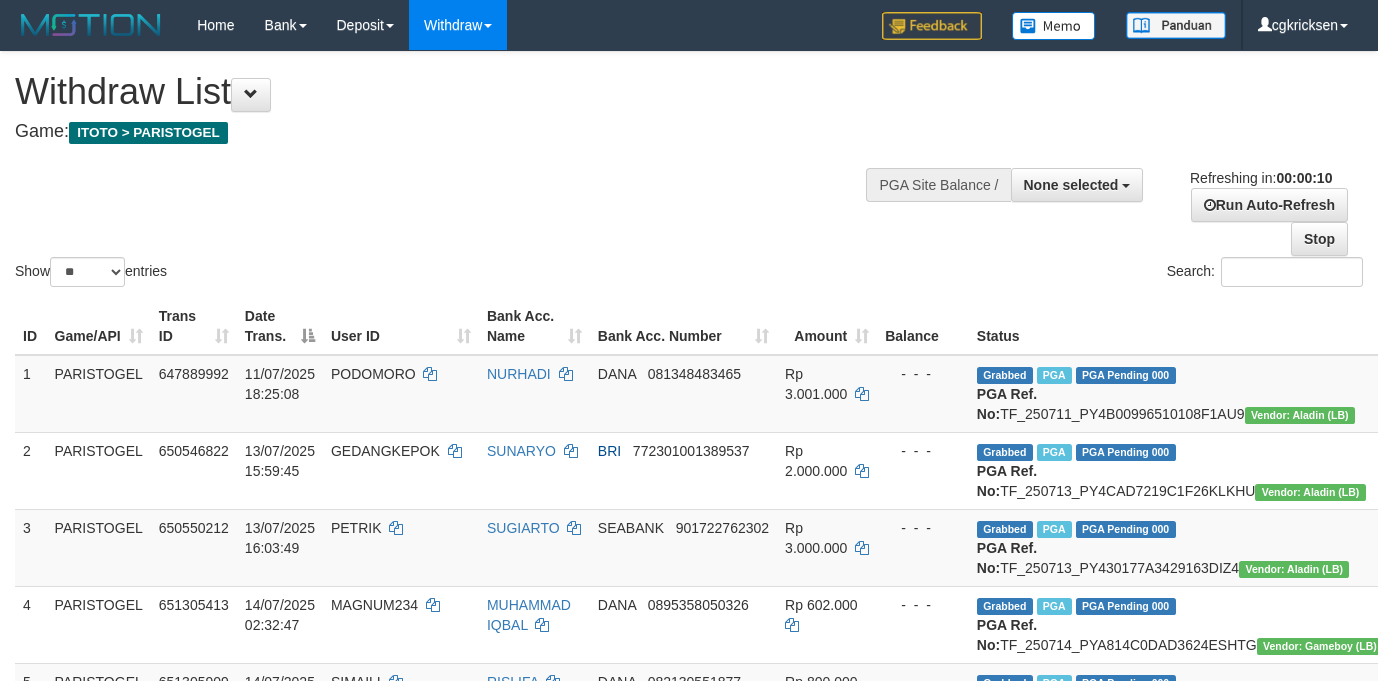 select 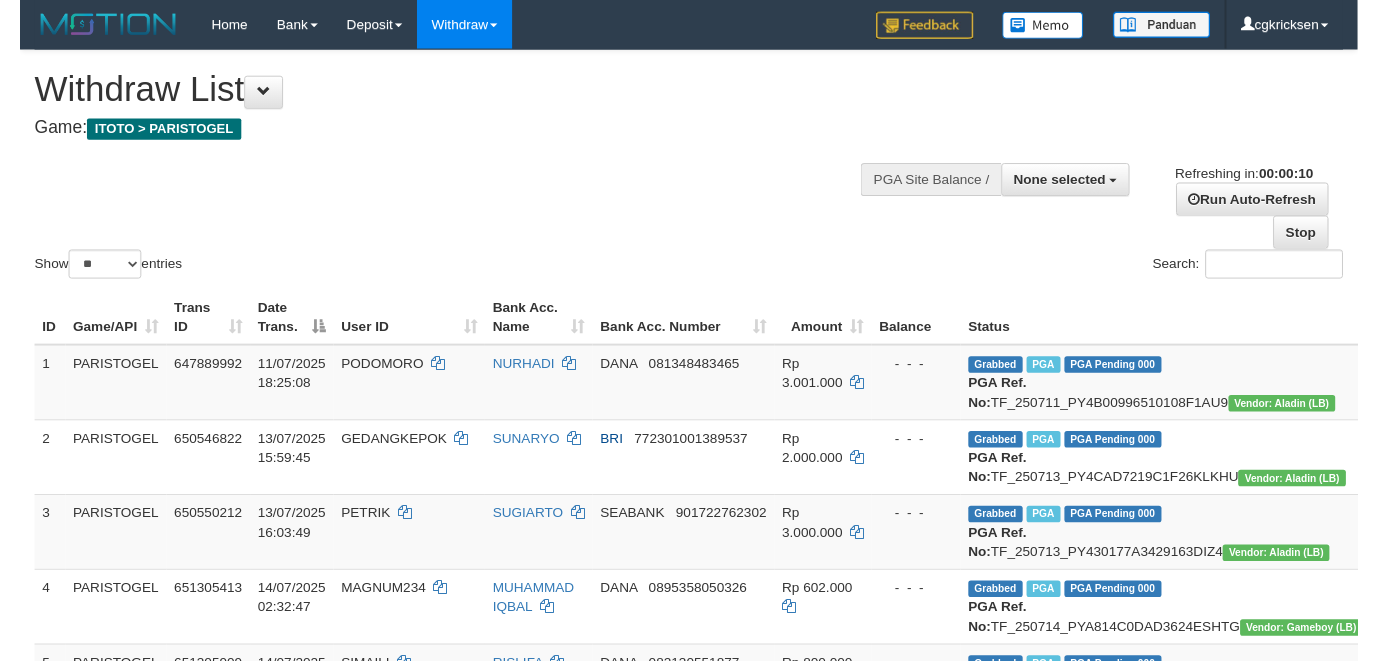 scroll, scrollTop: 0, scrollLeft: 0, axis: both 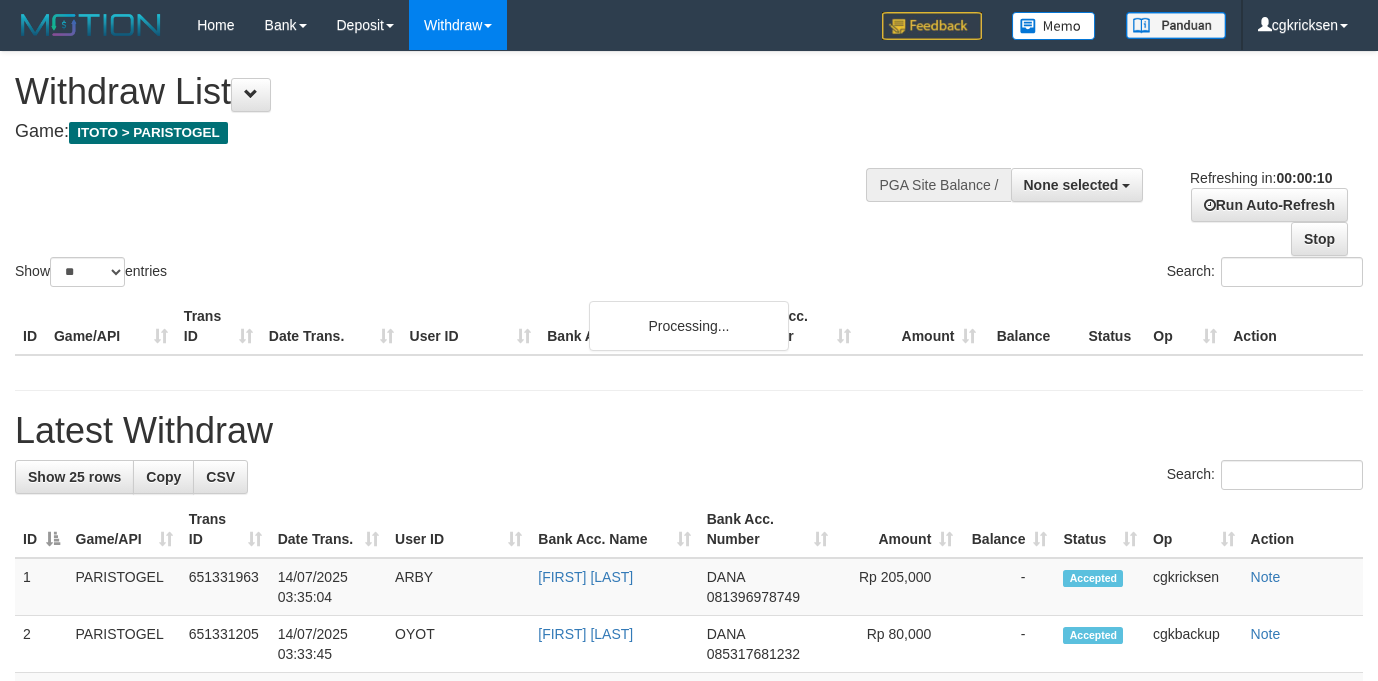 select 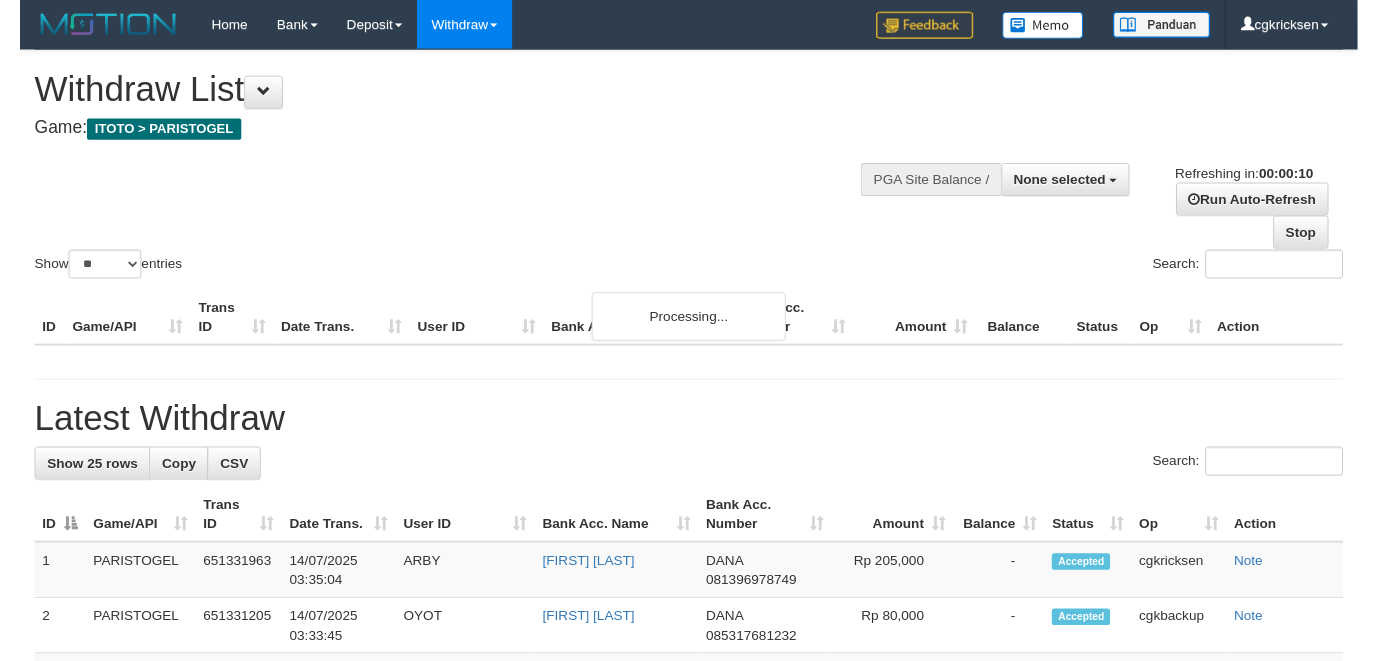 scroll, scrollTop: 0, scrollLeft: 0, axis: both 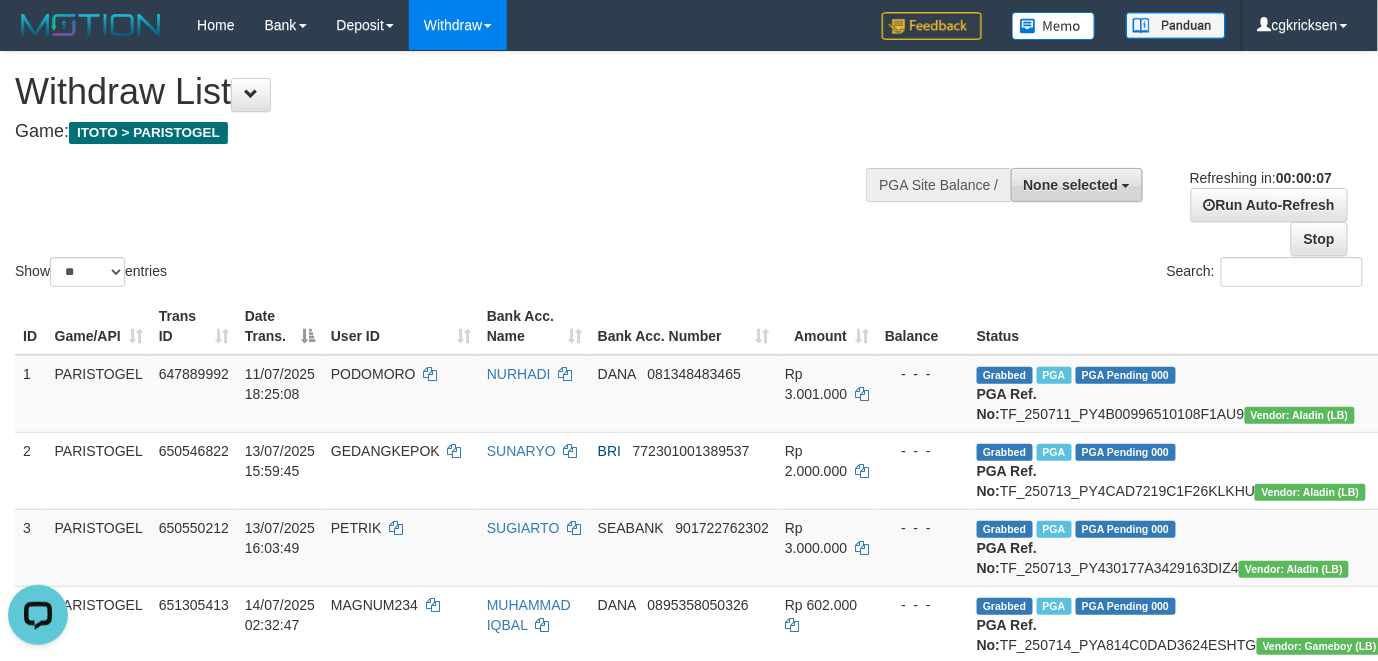 drag, startPoint x: 902, startPoint y: 304, endPoint x: 1036, endPoint y: 188, distance: 177.23431 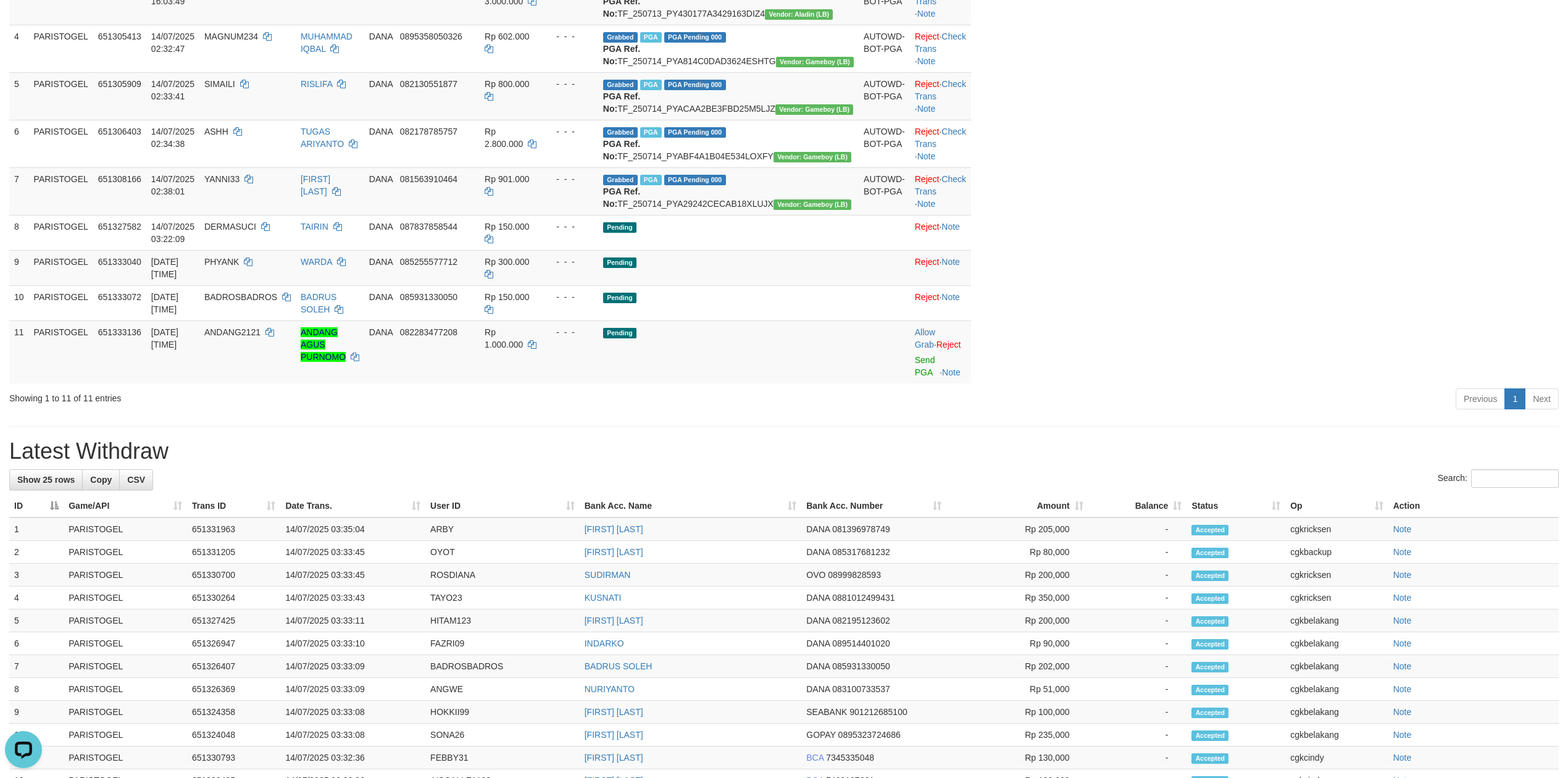 scroll, scrollTop: 329, scrollLeft: 0, axis: vertical 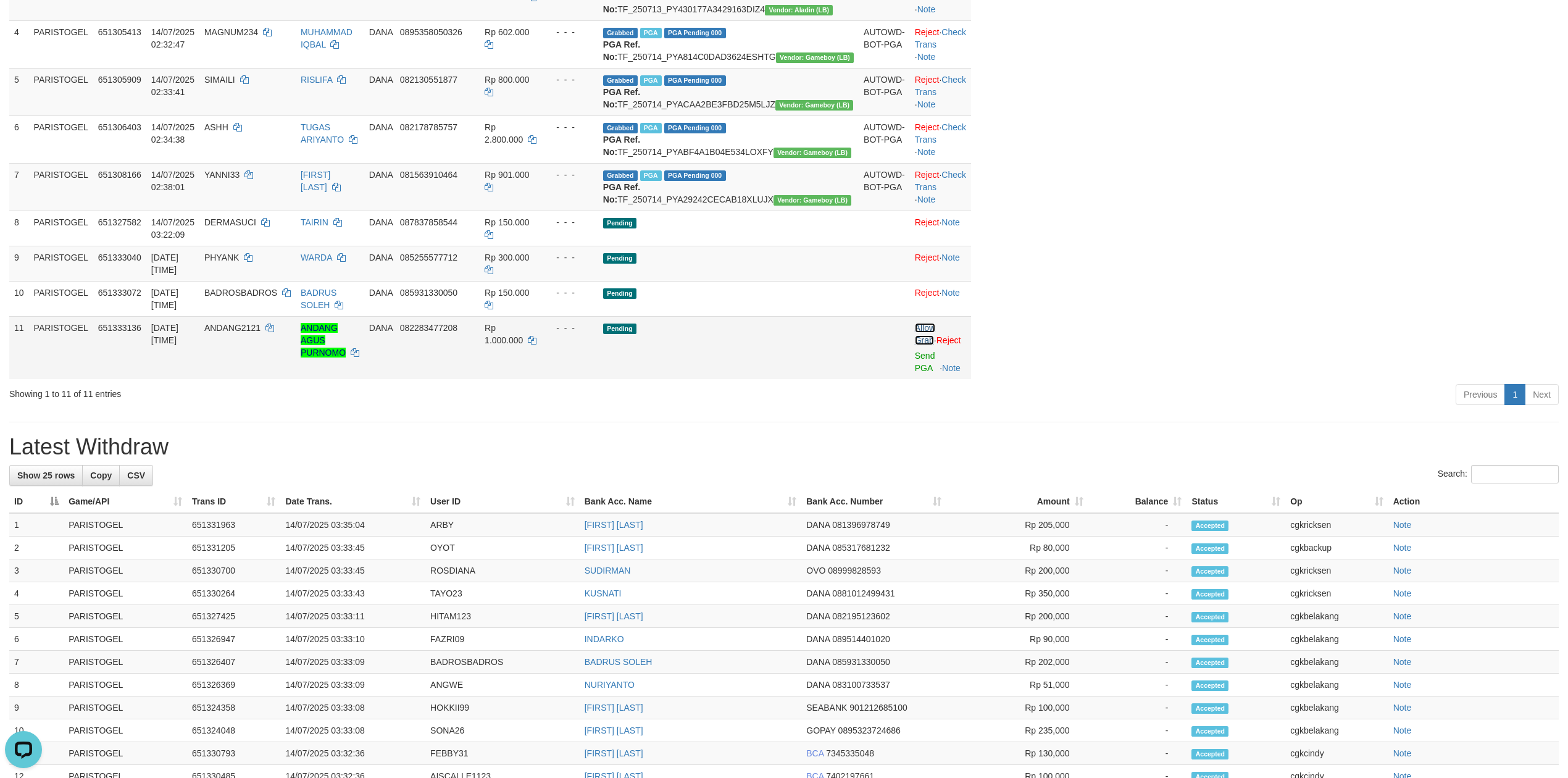 click on "Allow Grab" at bounding box center [925, 334] 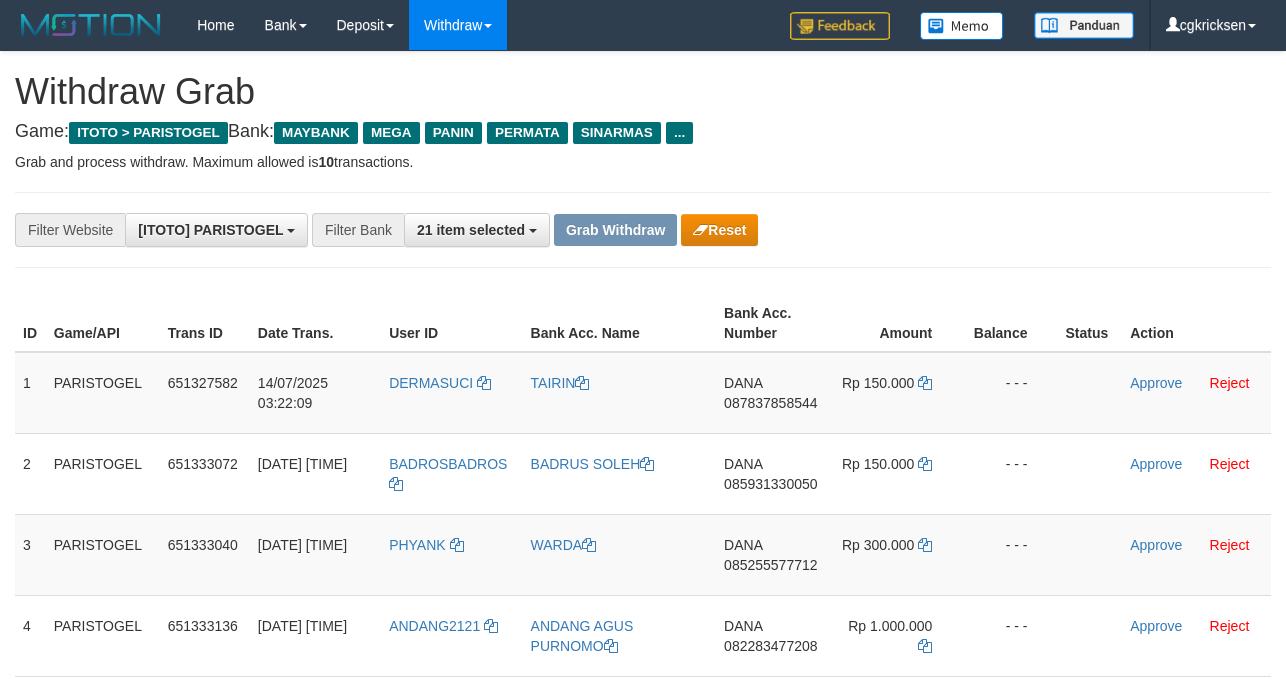 scroll, scrollTop: 0, scrollLeft: 0, axis: both 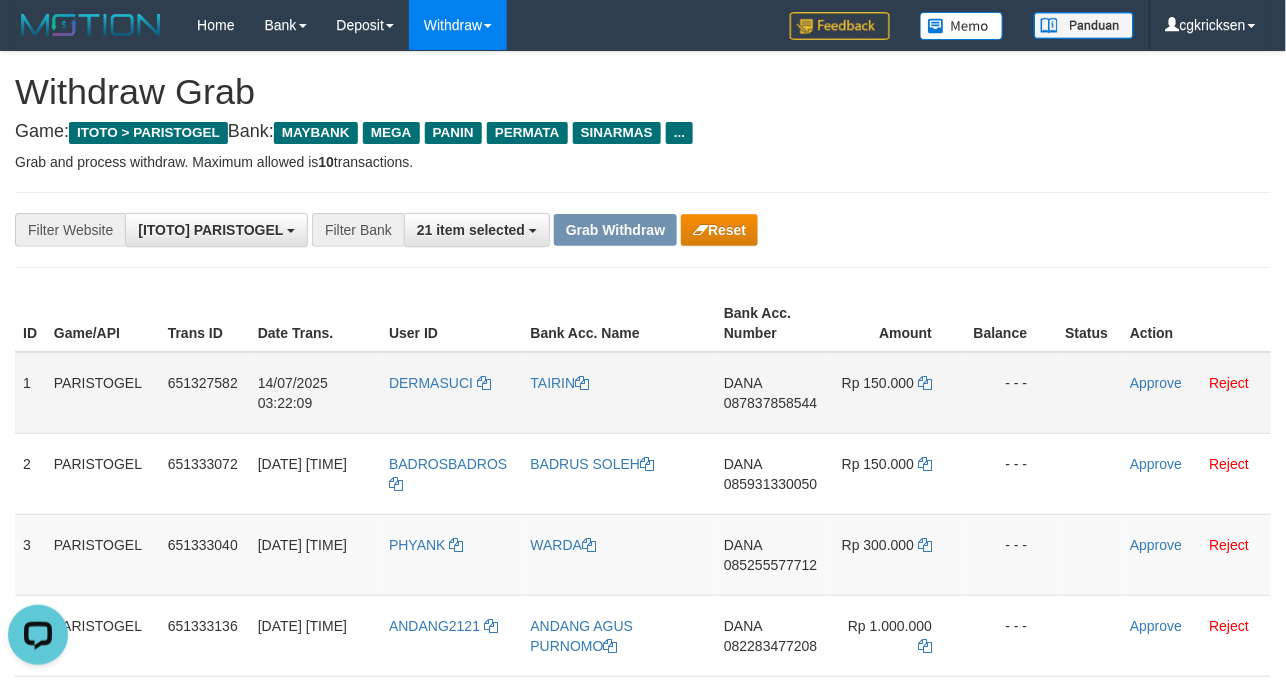 click on "DERMASUCI" at bounding box center [451, 393] 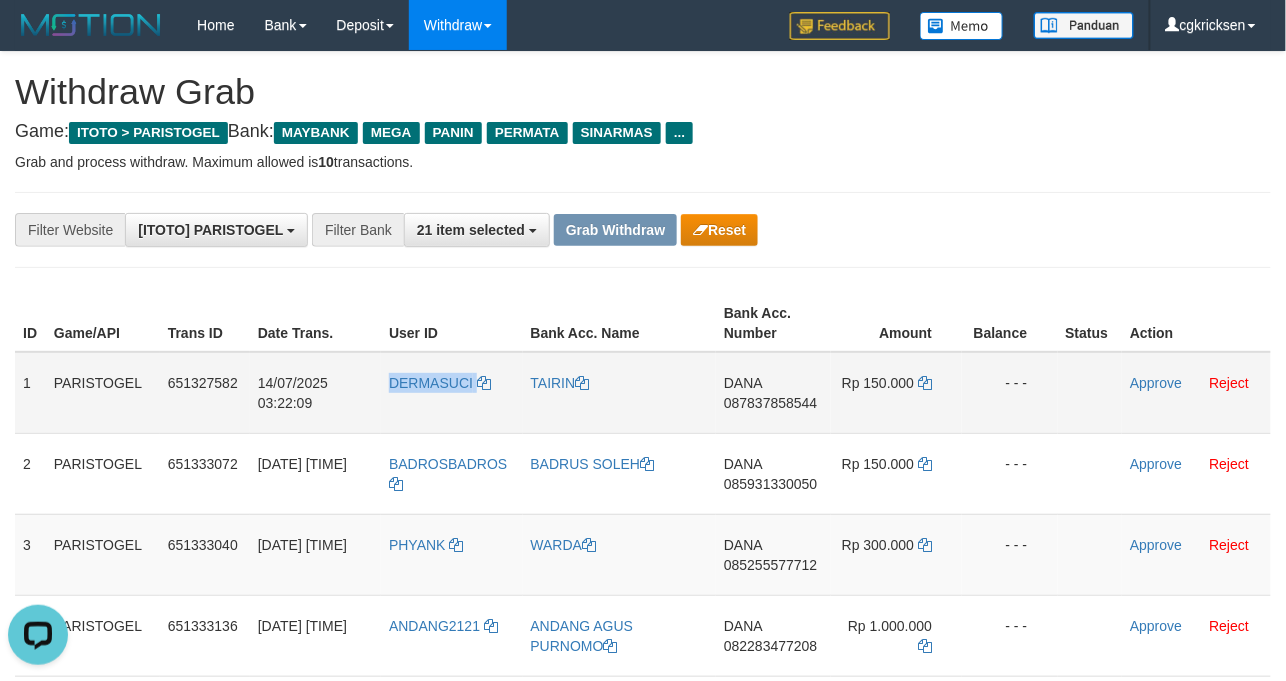 click on "DERMASUCI" at bounding box center [451, 393] 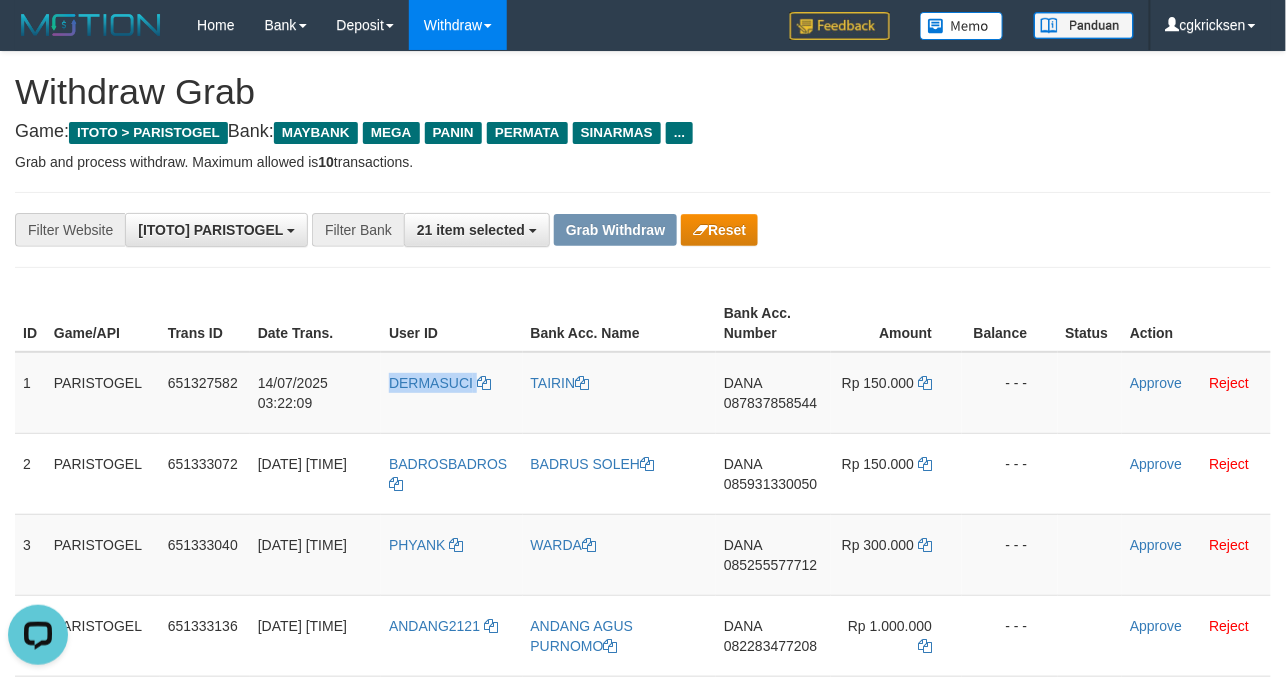 copy on "DERMASUCI" 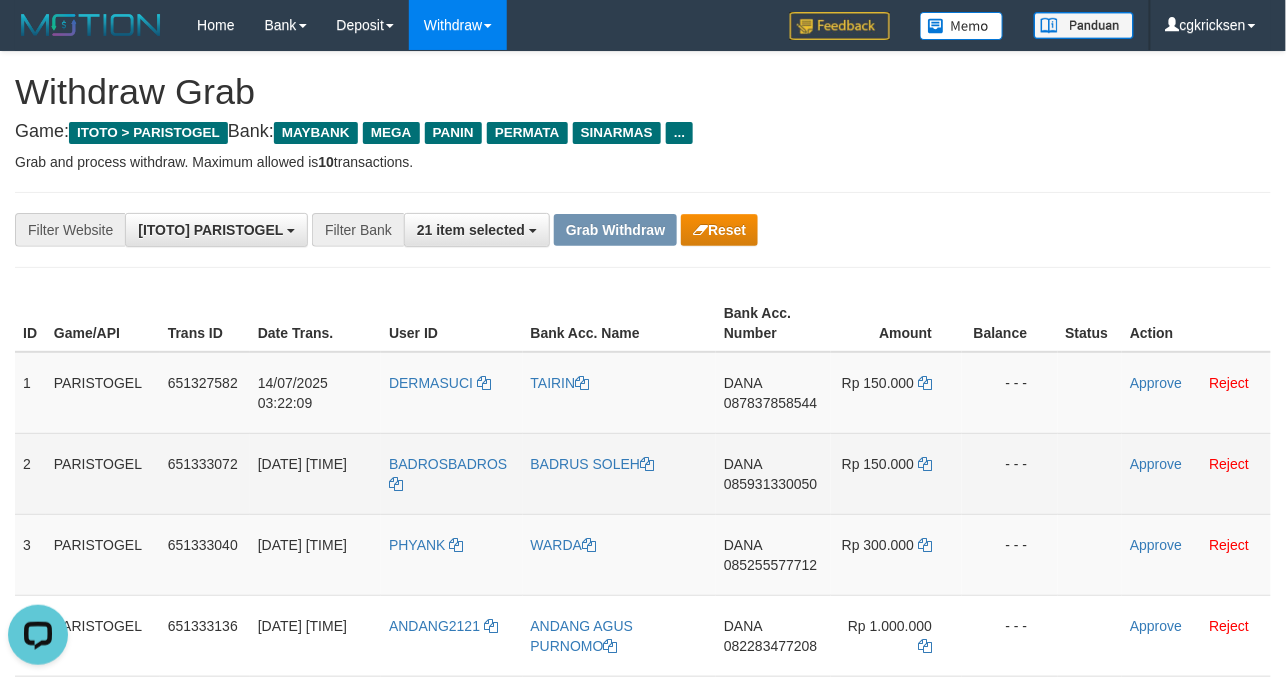 click on "BADROSBADROS" at bounding box center (451, 473) 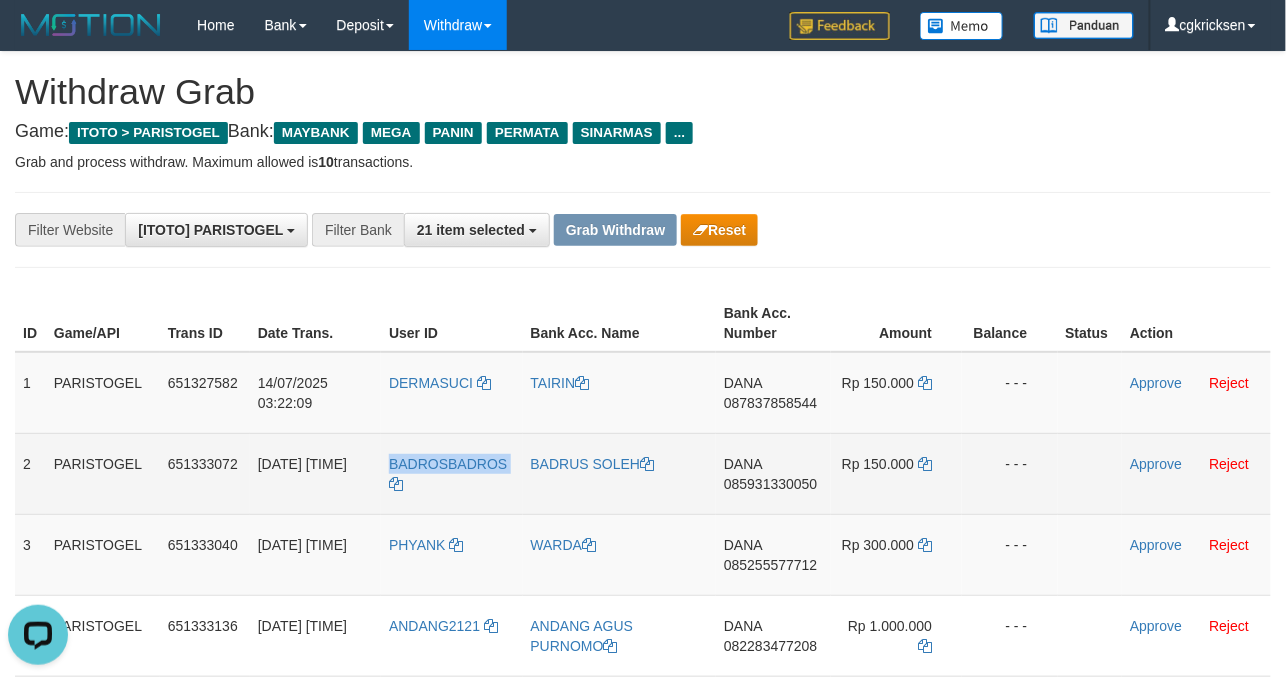 copy on "BADROSBADROS" 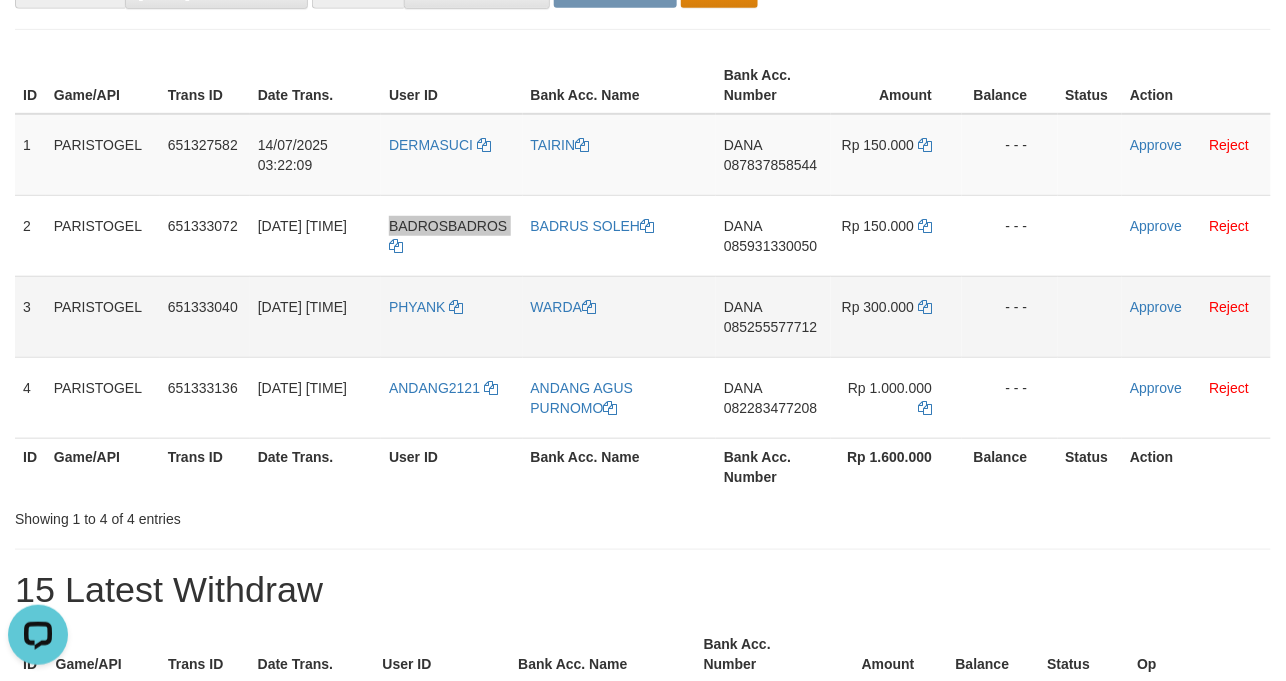scroll, scrollTop: 266, scrollLeft: 0, axis: vertical 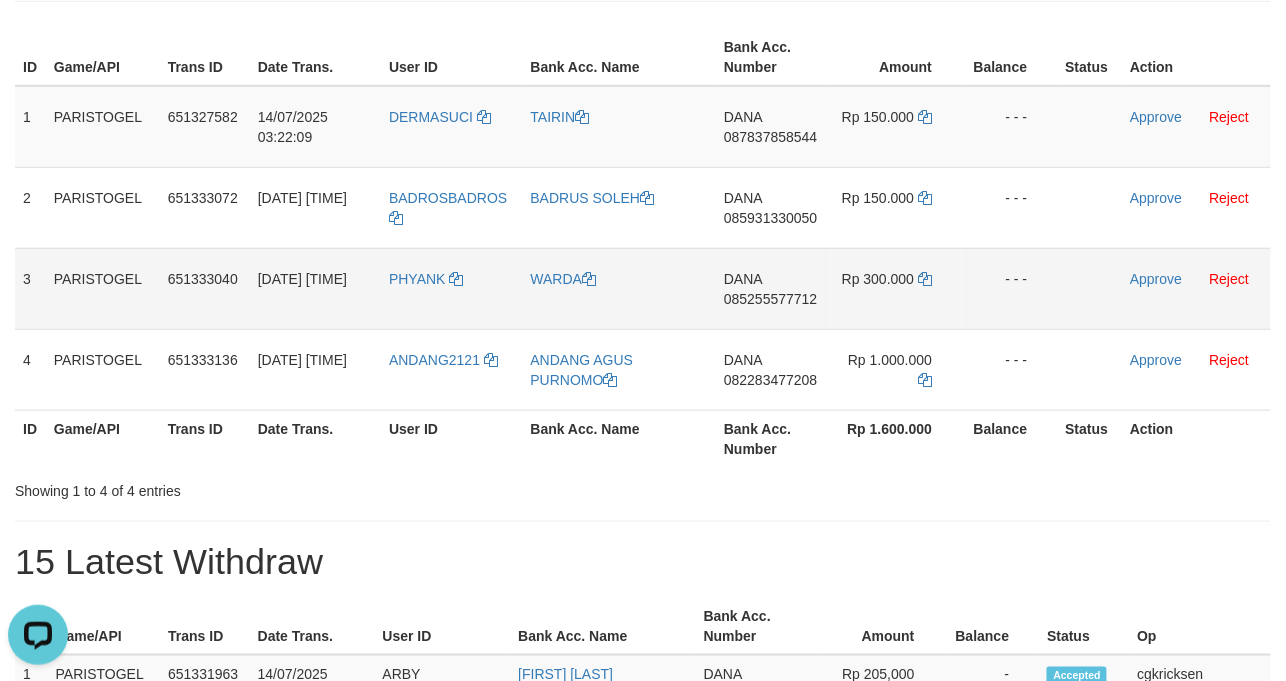 click on "PHYANK" at bounding box center [451, 288] 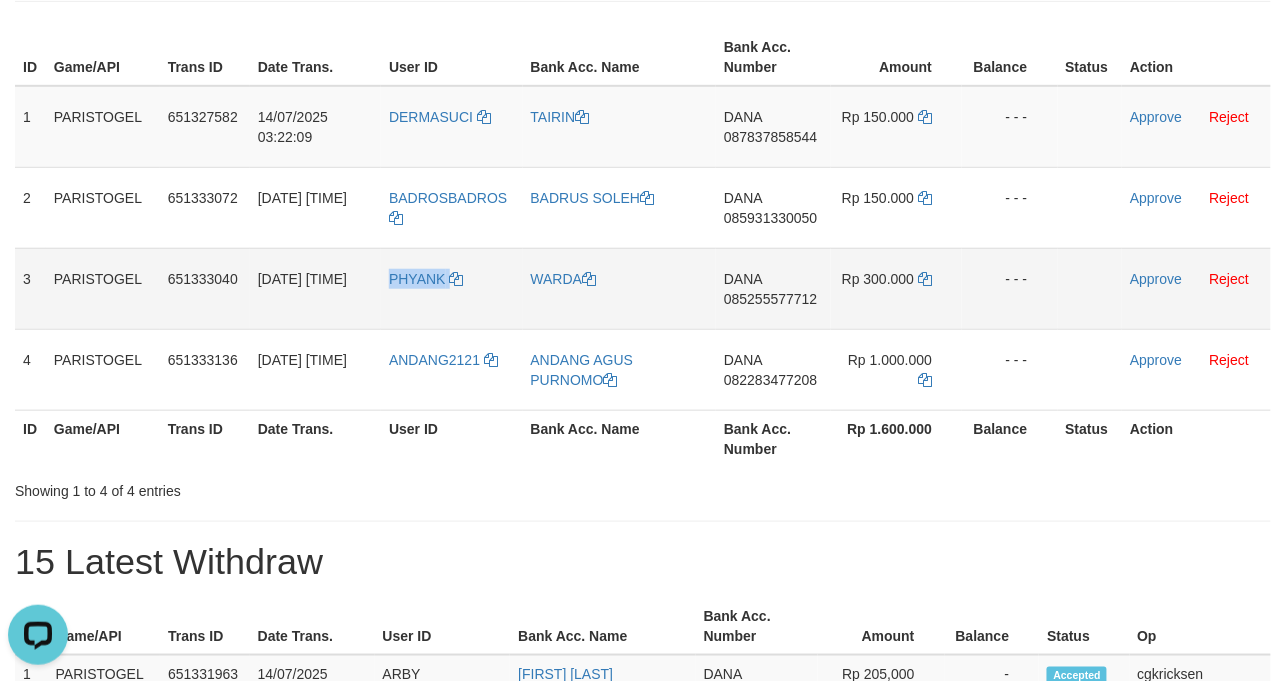 click on "PHYANK" at bounding box center (451, 288) 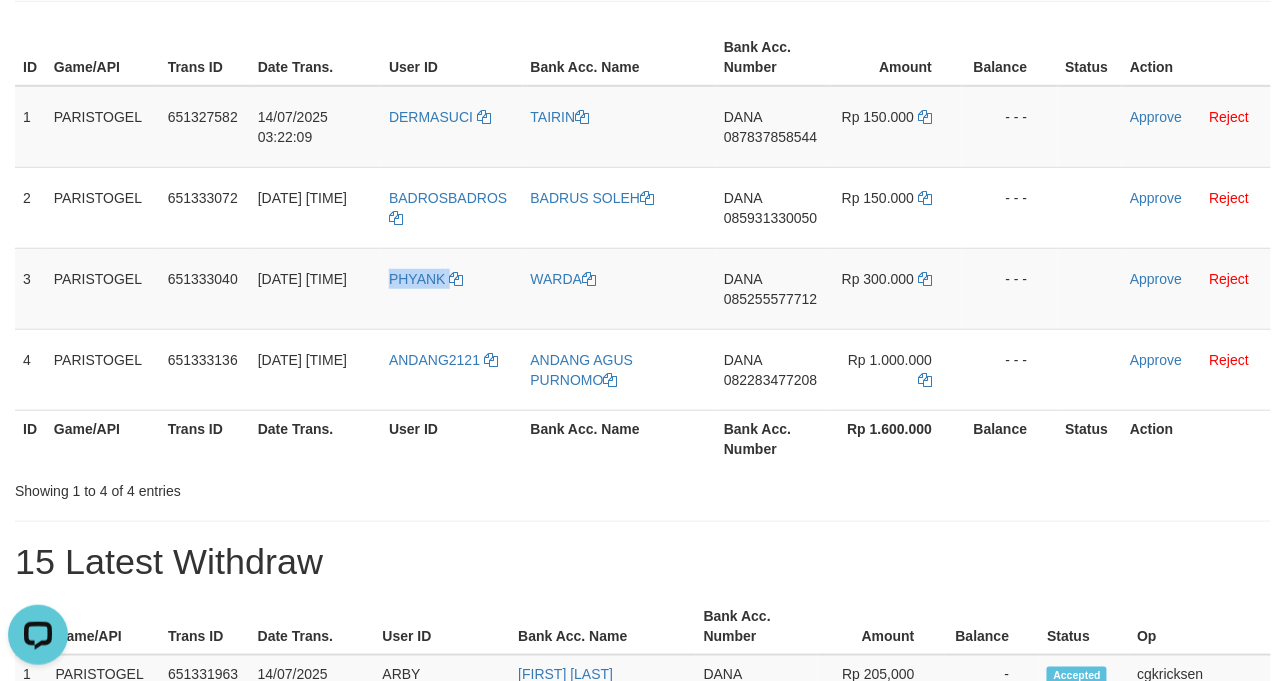 copy on "PHYANK" 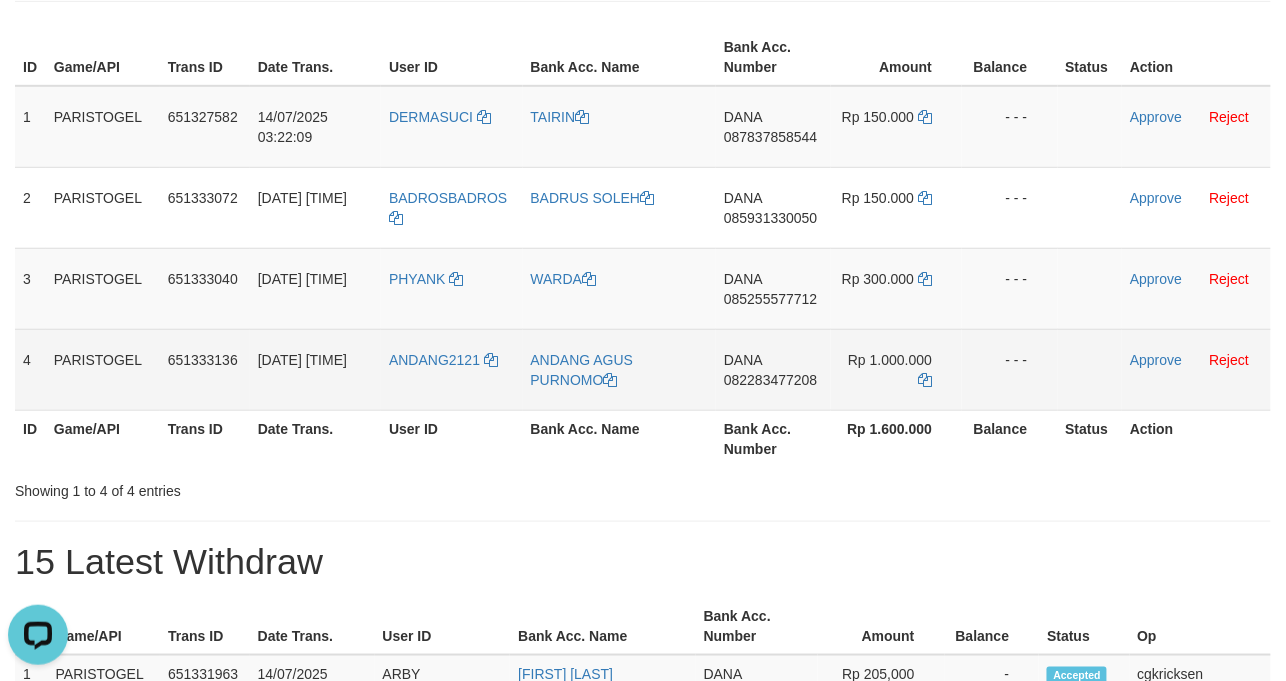 click on "ANDANG2121" at bounding box center (451, 369) 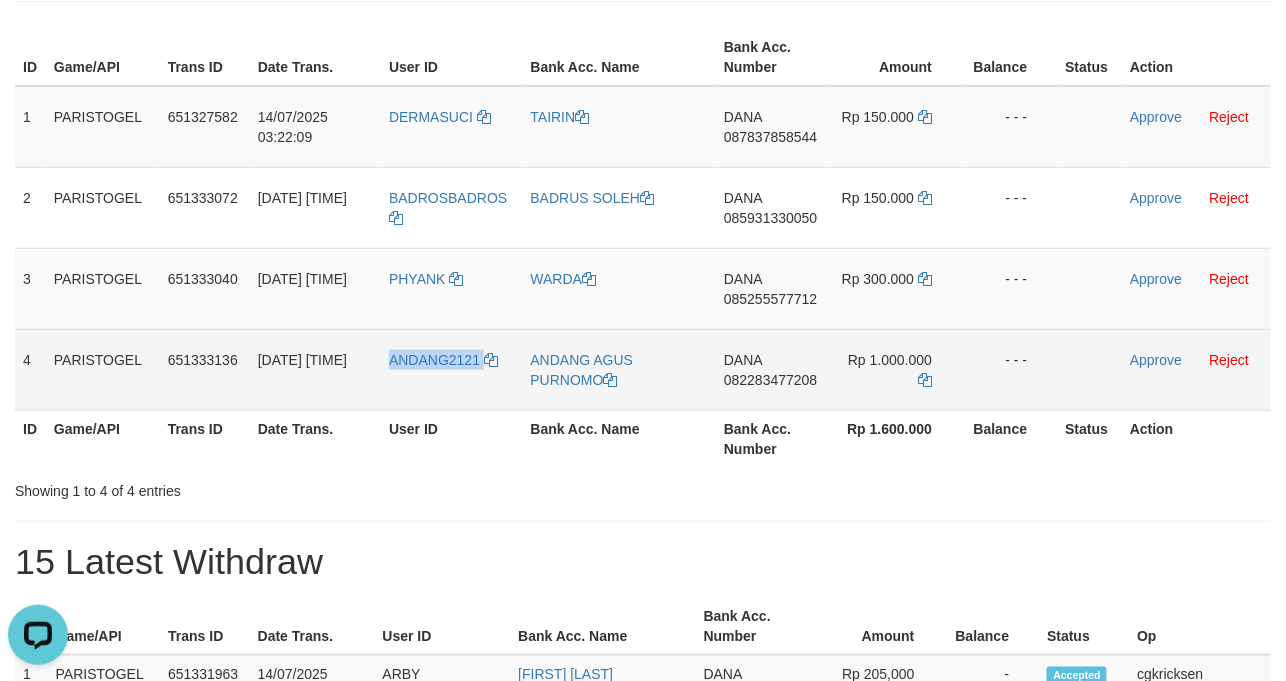 click on "ANDANG2121" at bounding box center (451, 369) 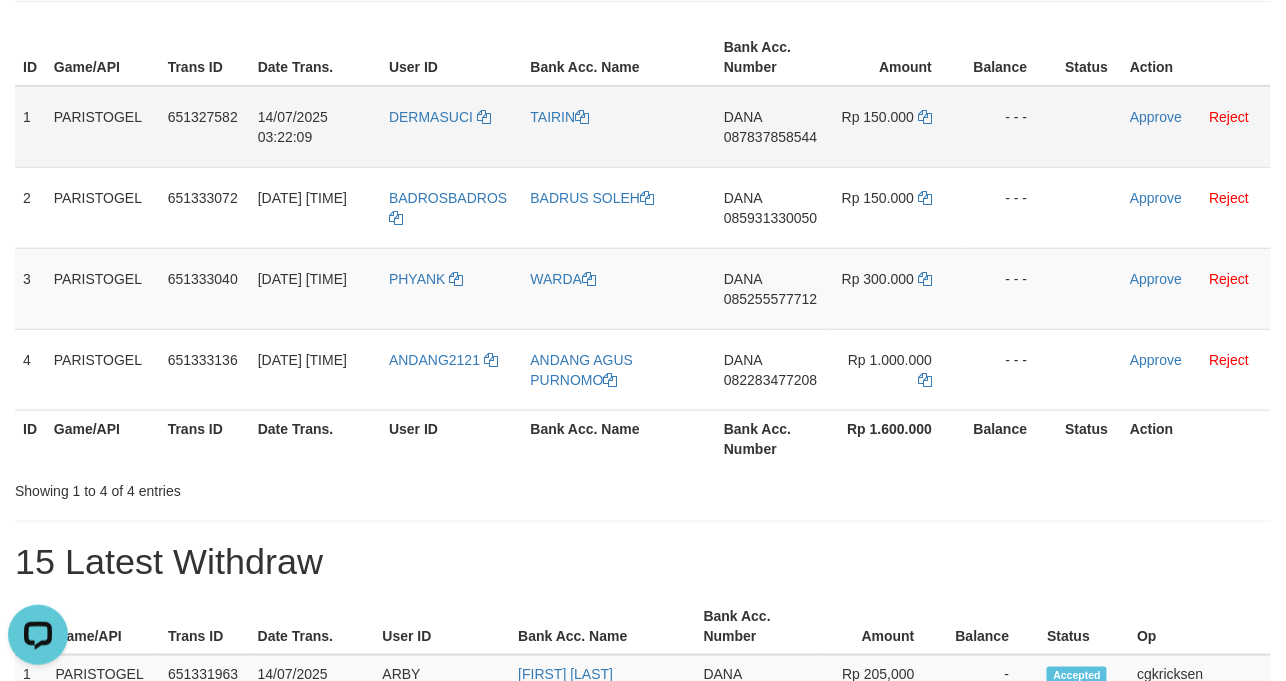 click on "DANA
087837858544" at bounding box center (773, 127) 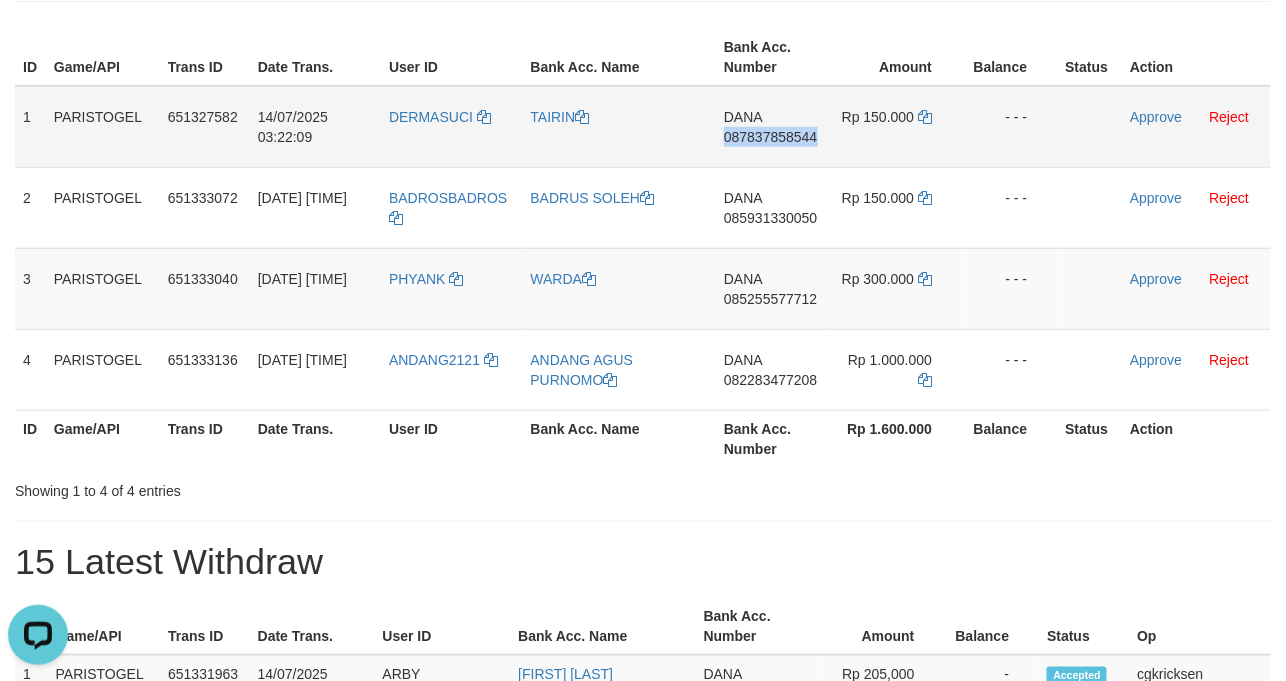 click on "DANA
087837858544" at bounding box center (773, 127) 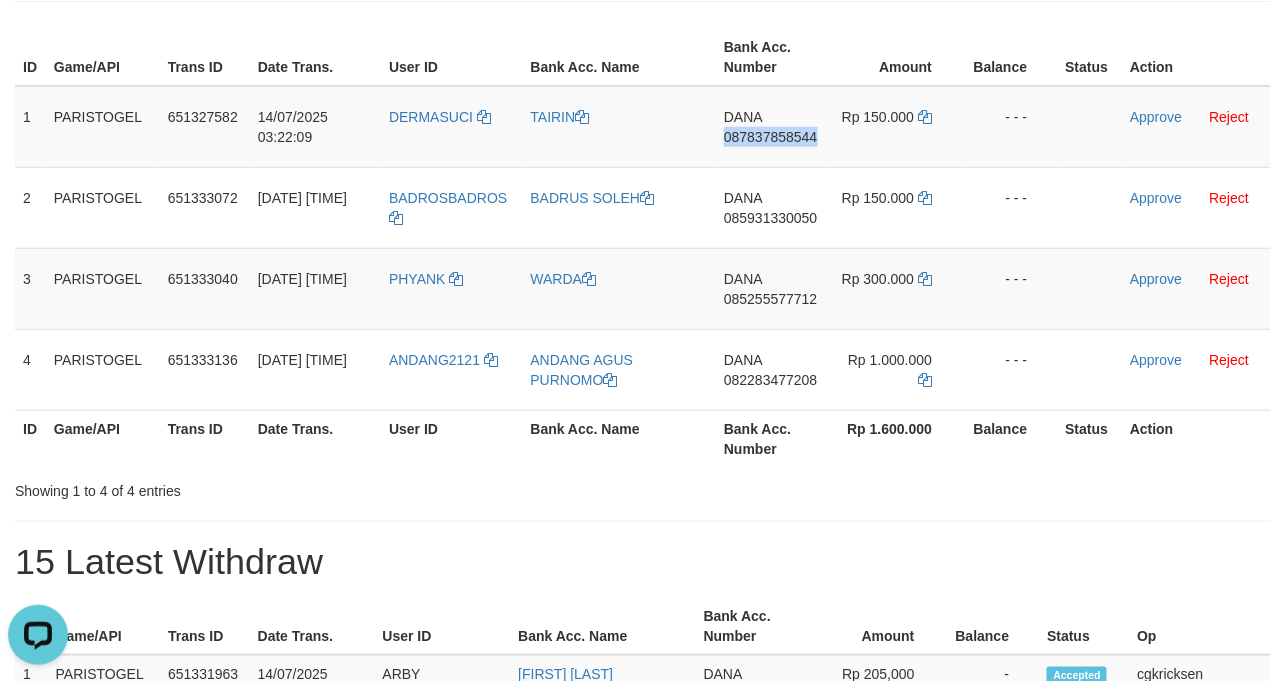 copy on "087837858544" 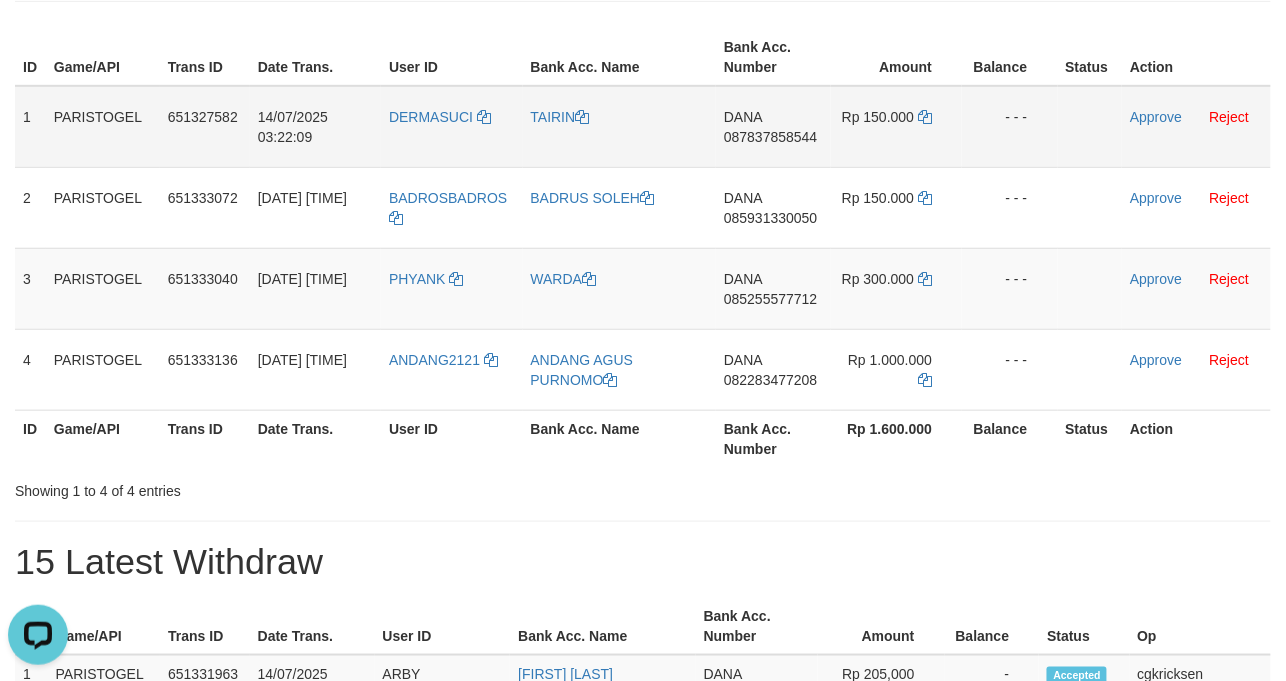click on "Rp 150.000" at bounding box center [896, 127] 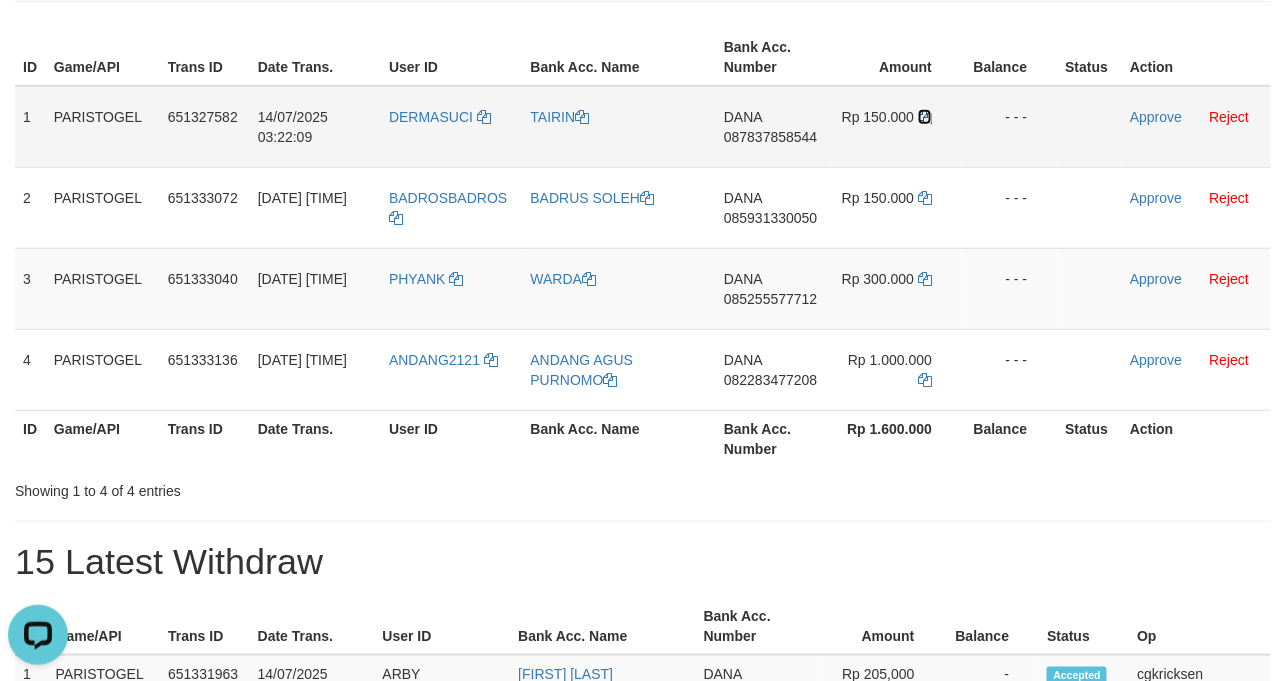 click at bounding box center (925, 117) 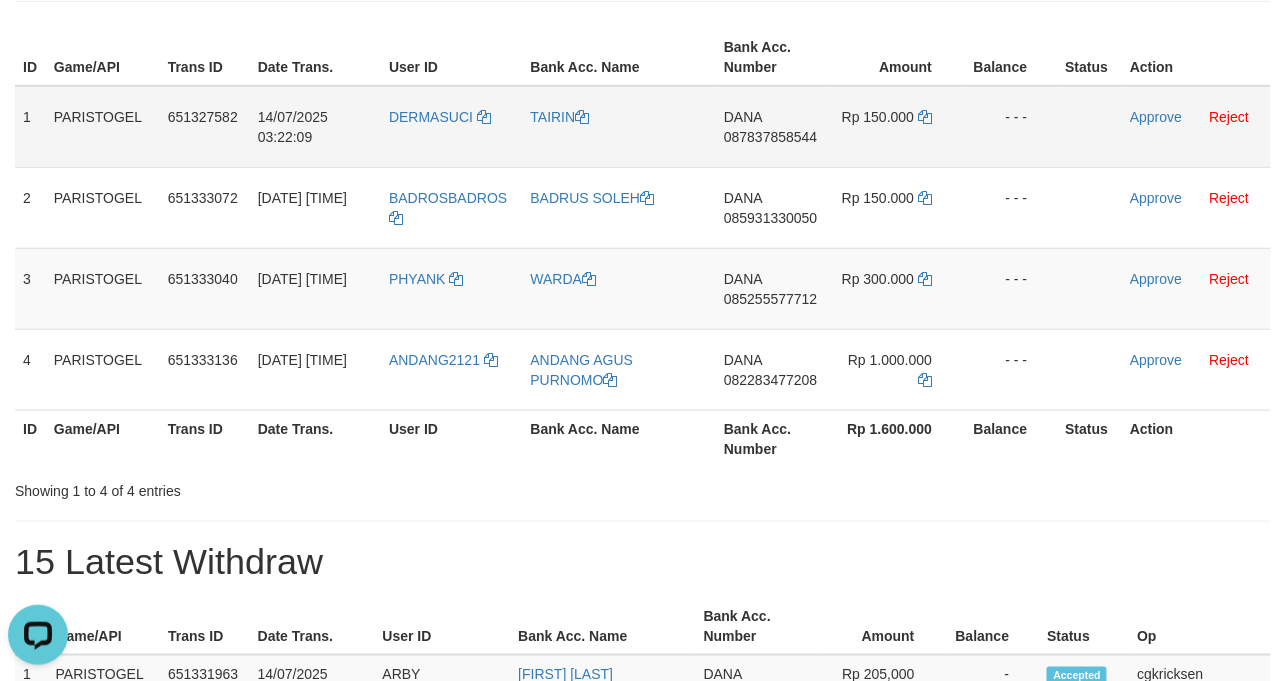 click on "Rp 150.000" at bounding box center (896, 127) 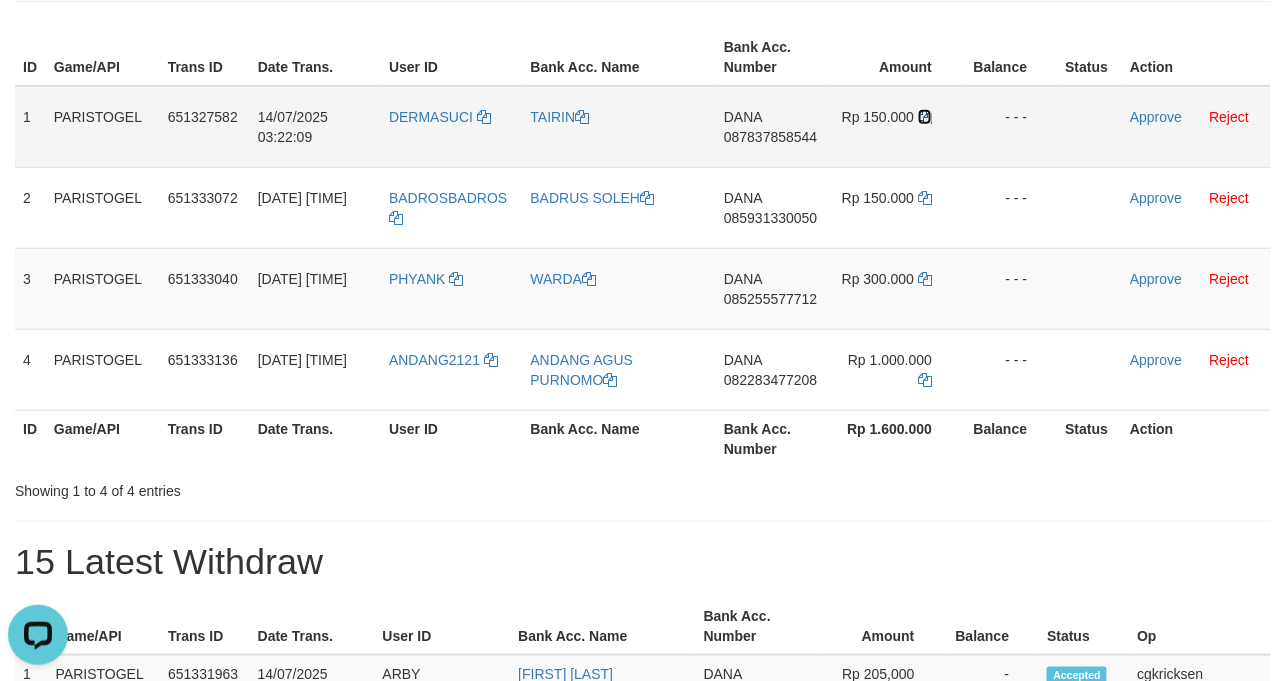 click at bounding box center [925, 117] 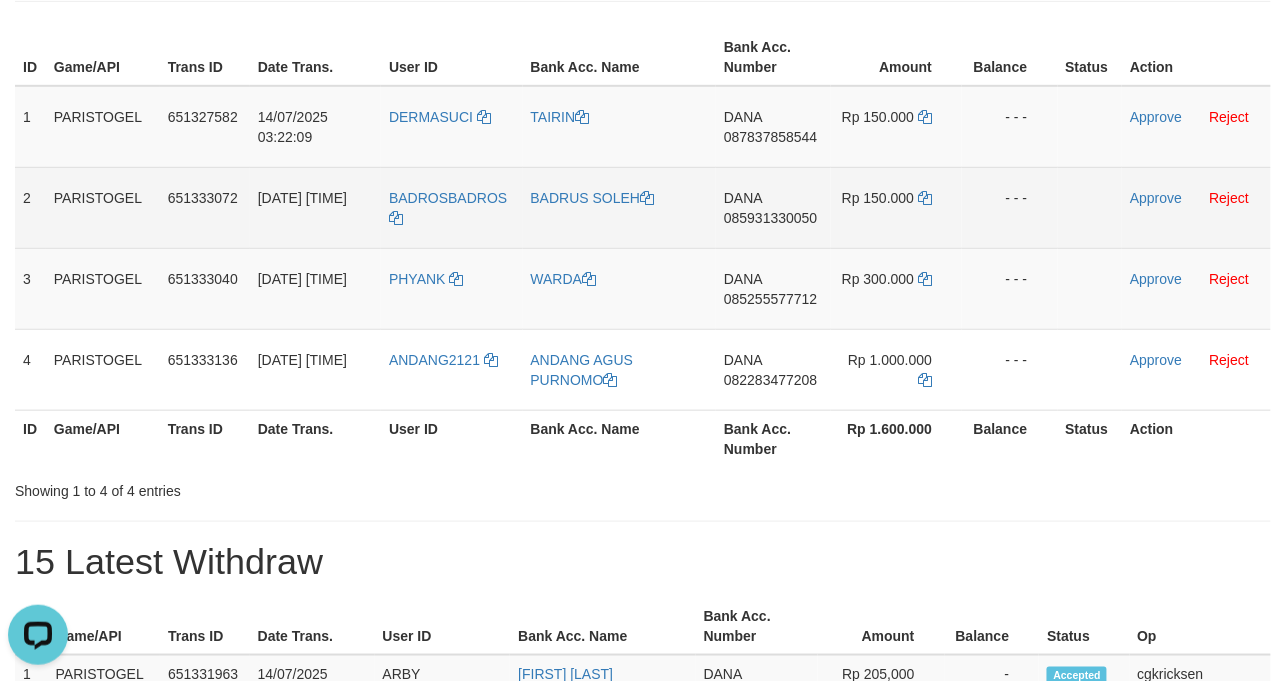 click on "DANA
085931330050" at bounding box center (773, 207) 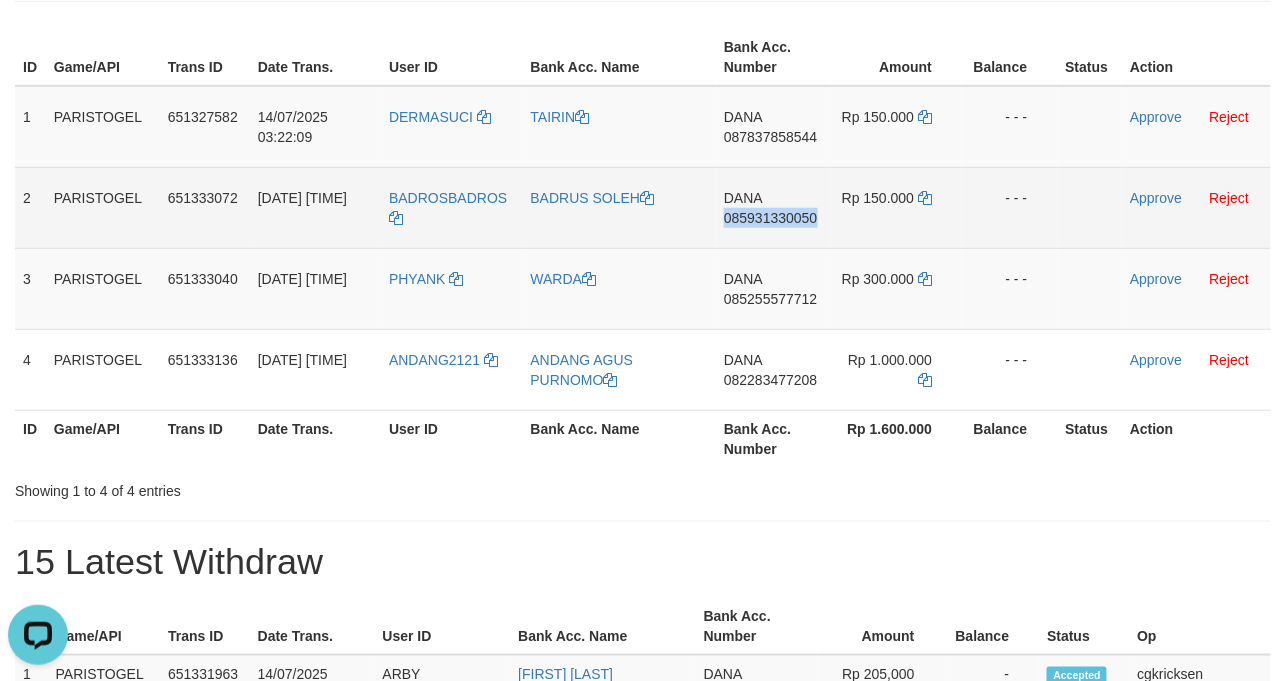 click on "DANA
085931330050" at bounding box center (773, 207) 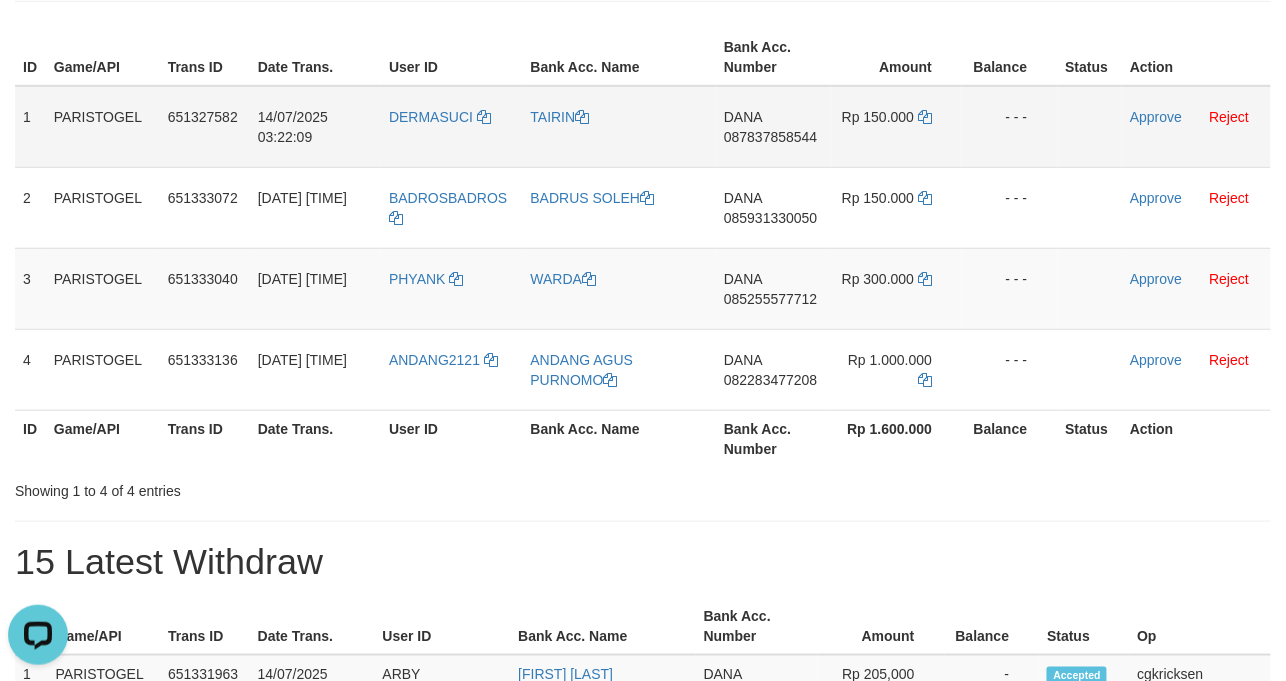 click on "TAIRIN" at bounding box center [620, 127] 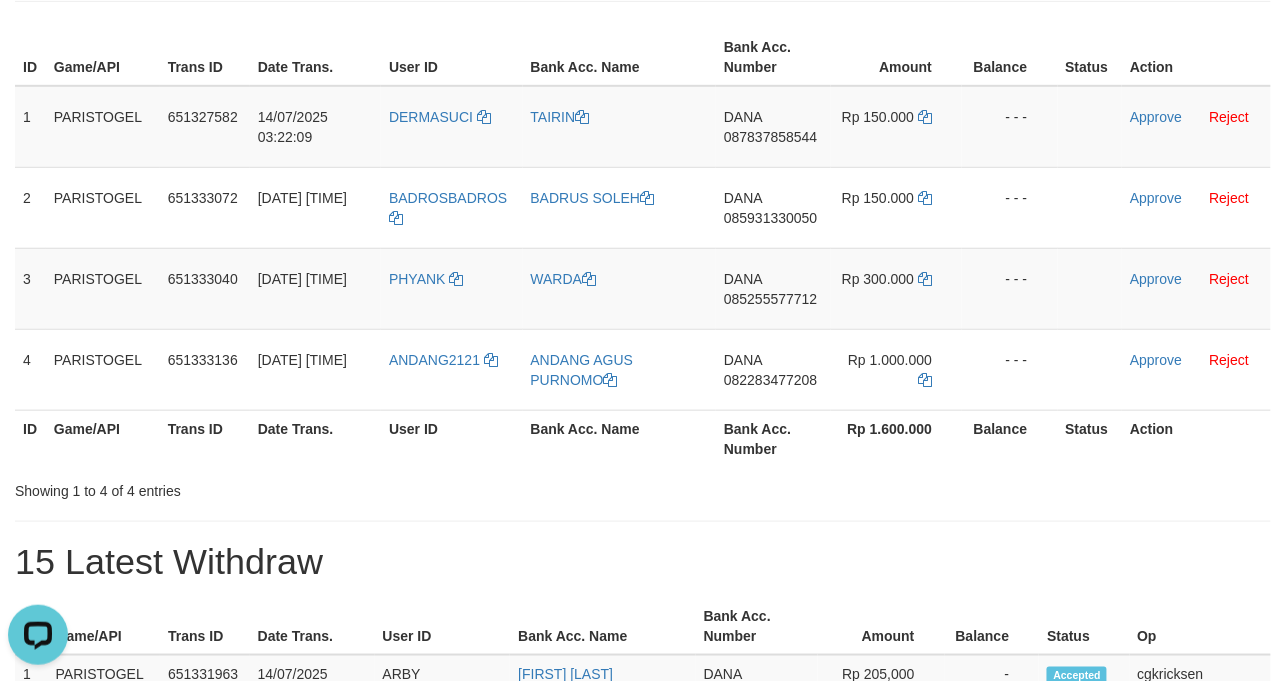 copy on "TAIRIN" 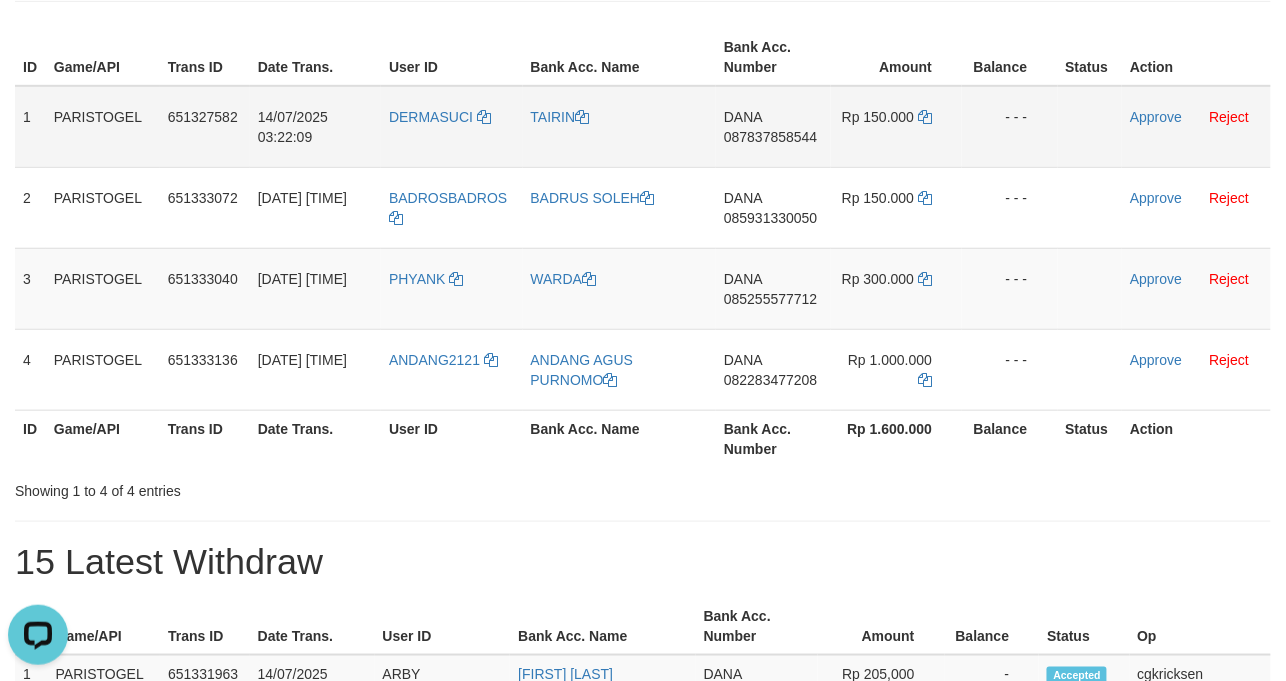 click on "DERMASUCI" at bounding box center (451, 127) 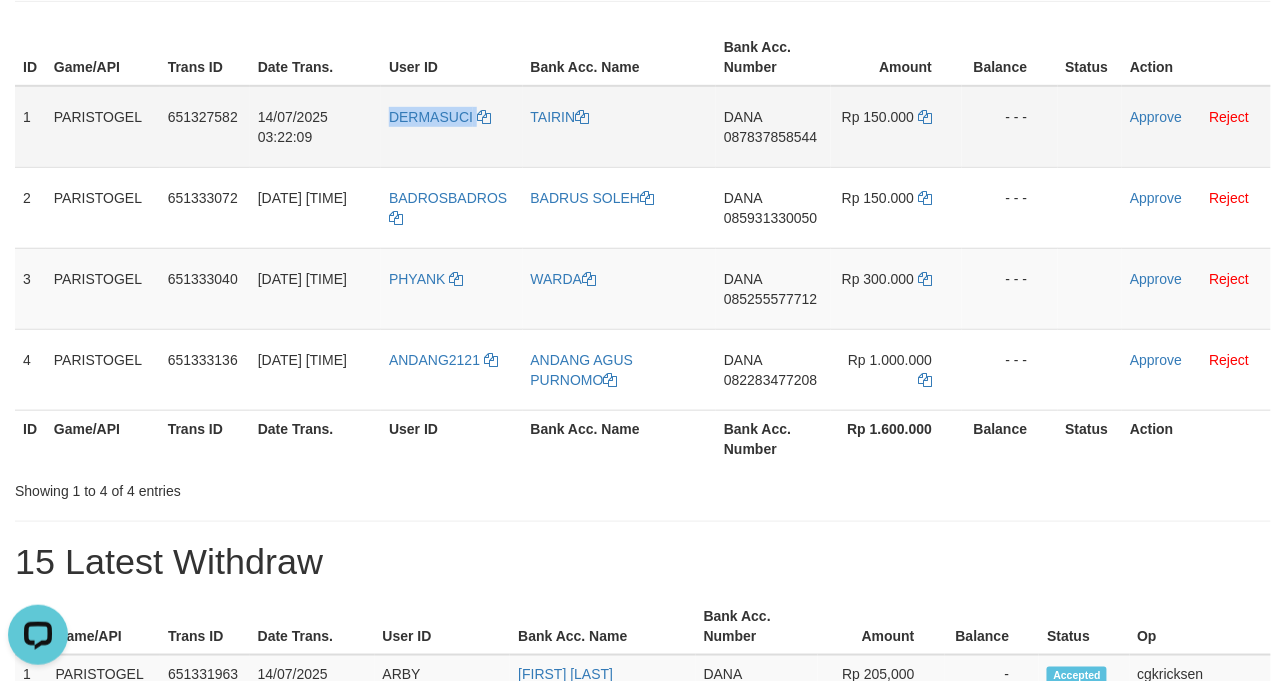 click on "DERMASUCI" at bounding box center [451, 127] 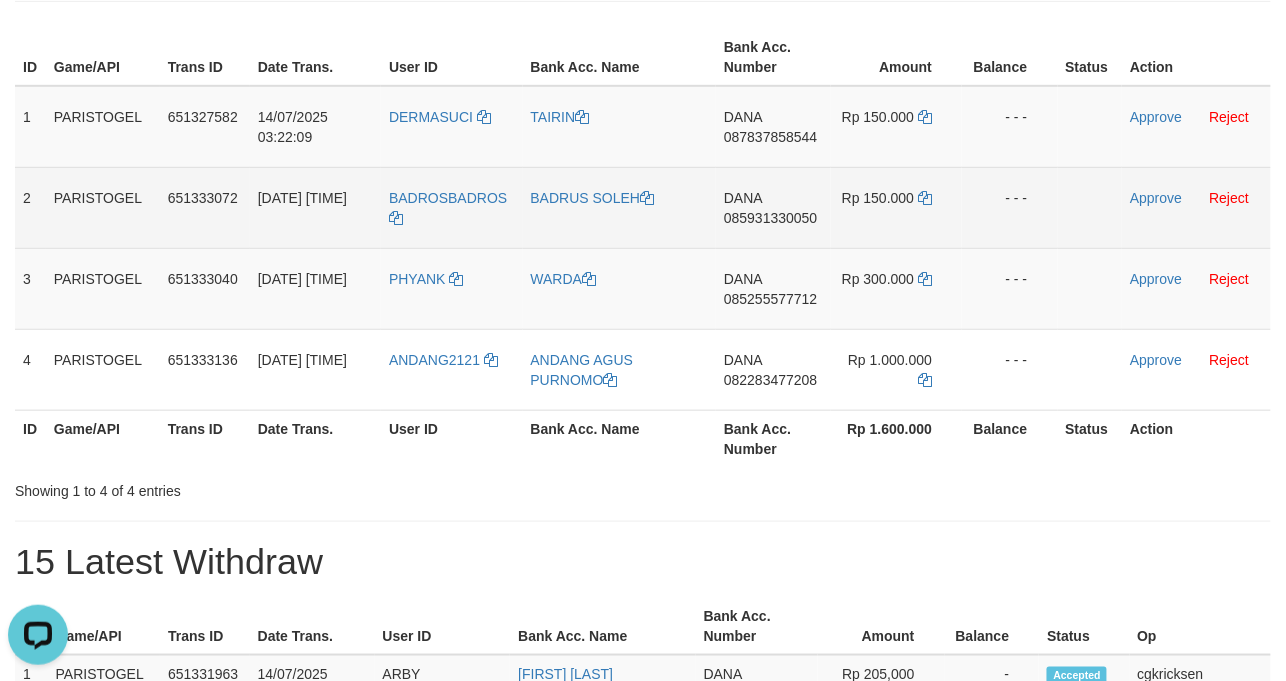 click on "DANA
085931330050" at bounding box center (773, 207) 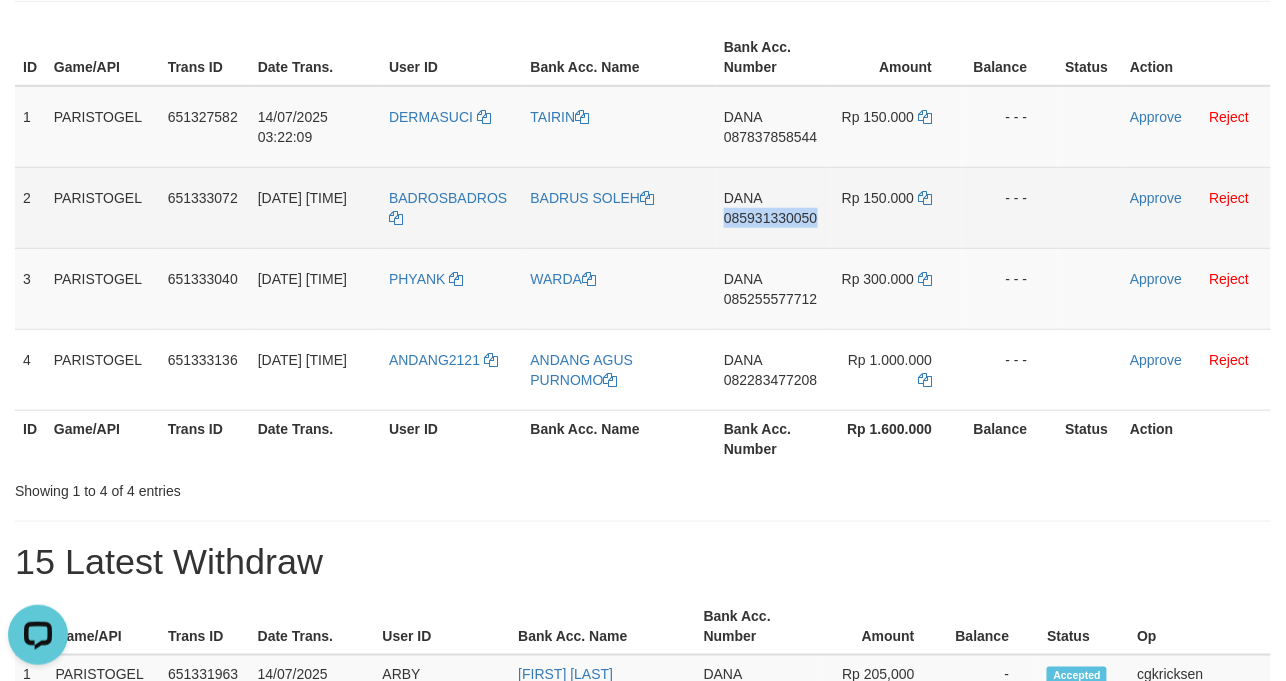 click on "DANA
085931330050" at bounding box center [773, 207] 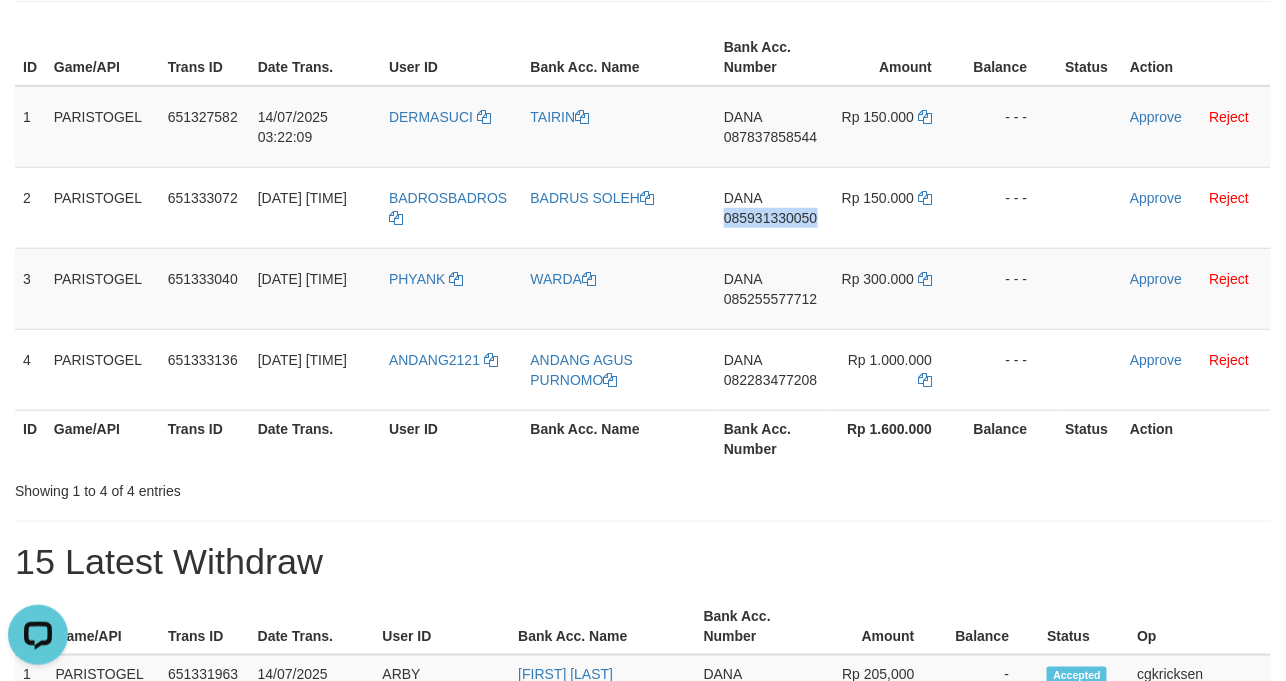 copy on "085931330050" 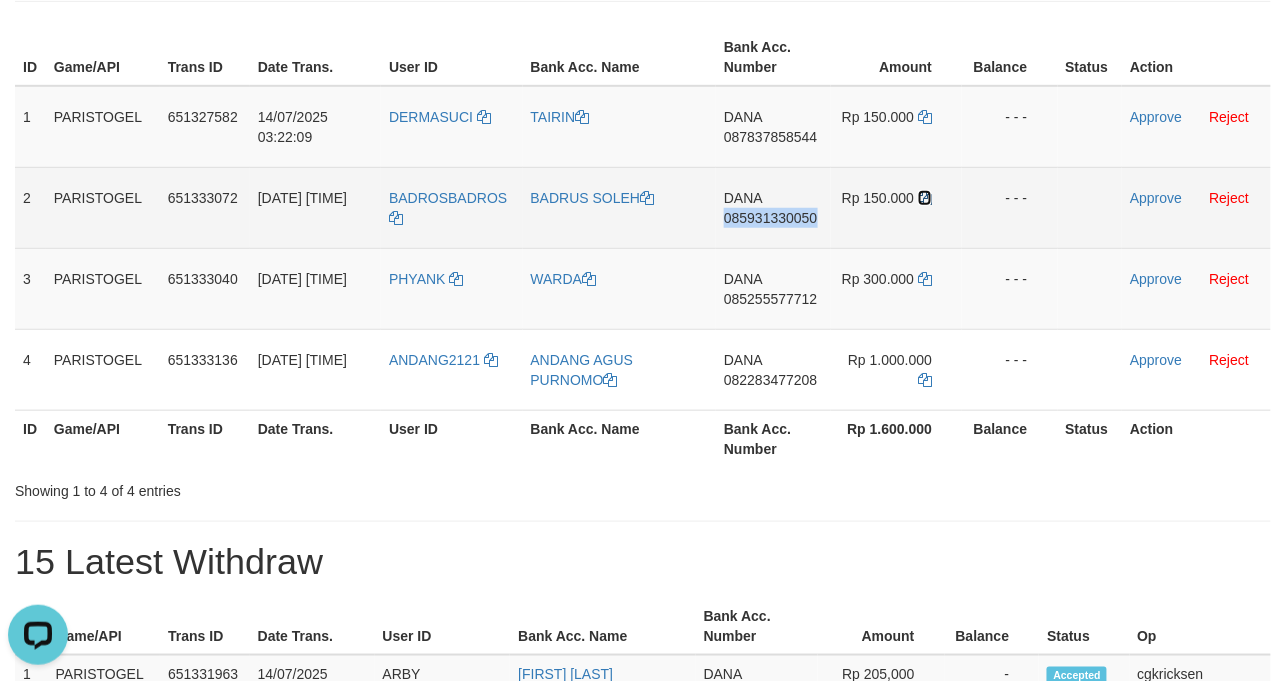 click at bounding box center [925, 198] 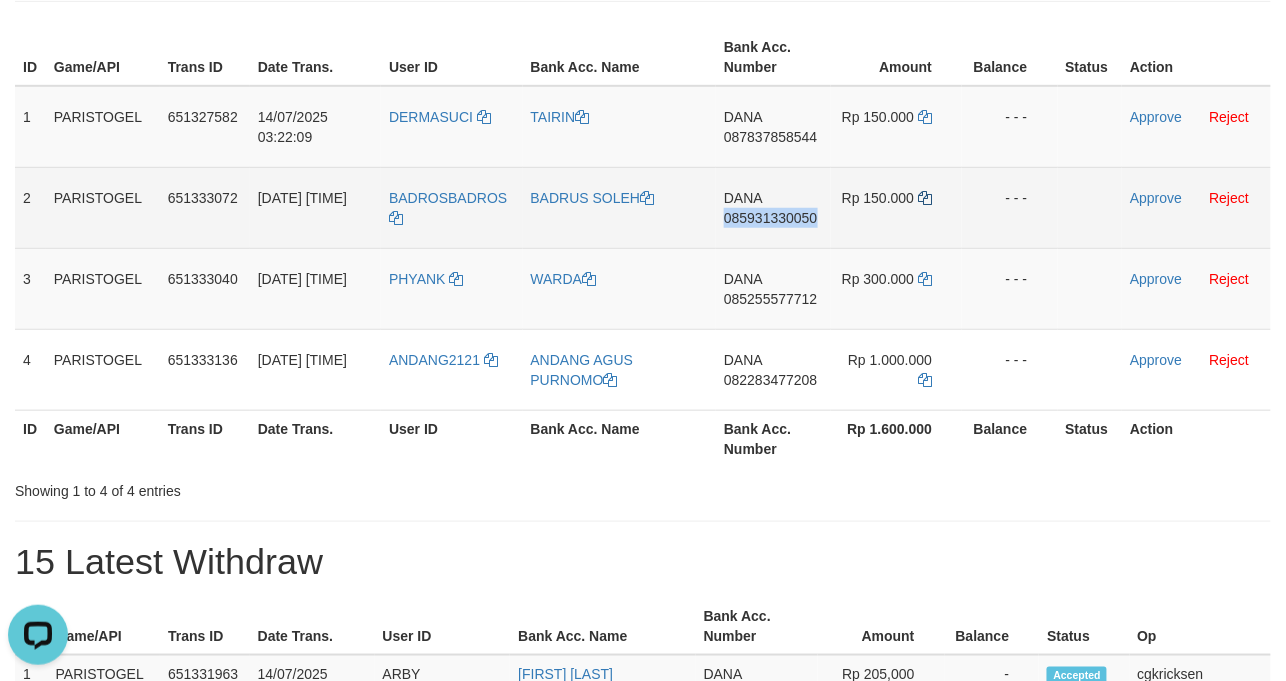 copy on "085931330050" 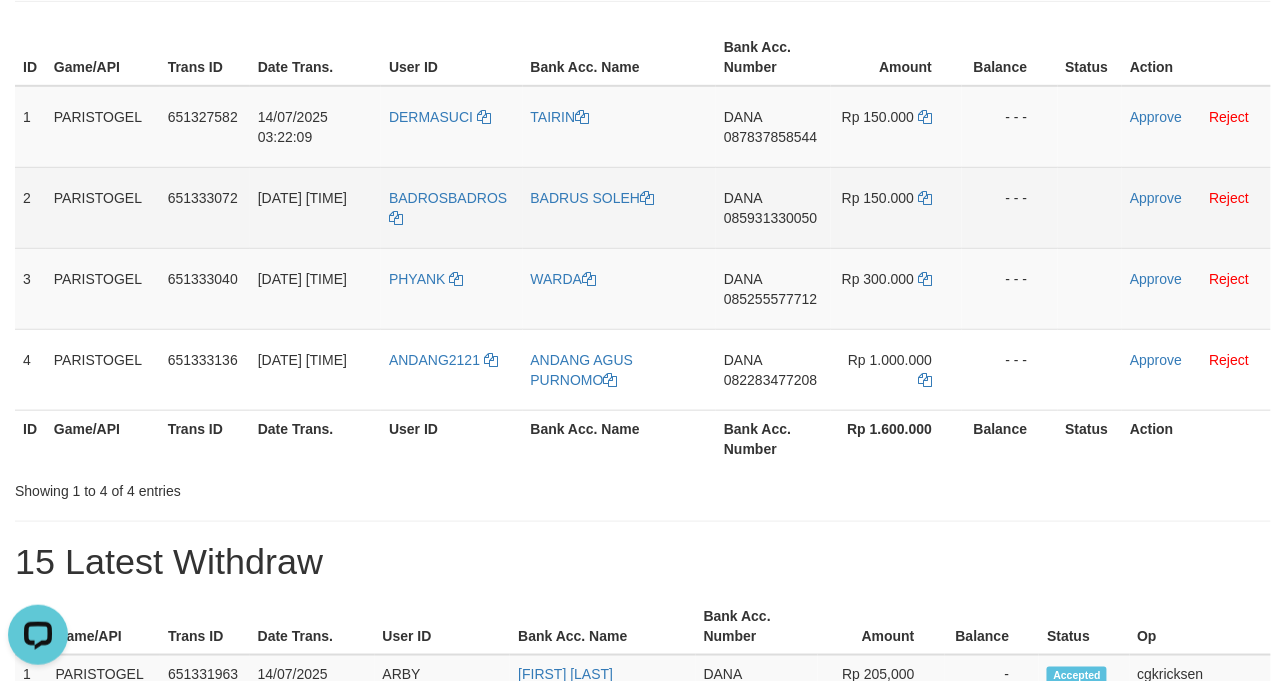 click on "BADRUS SOLEH" at bounding box center [620, 207] 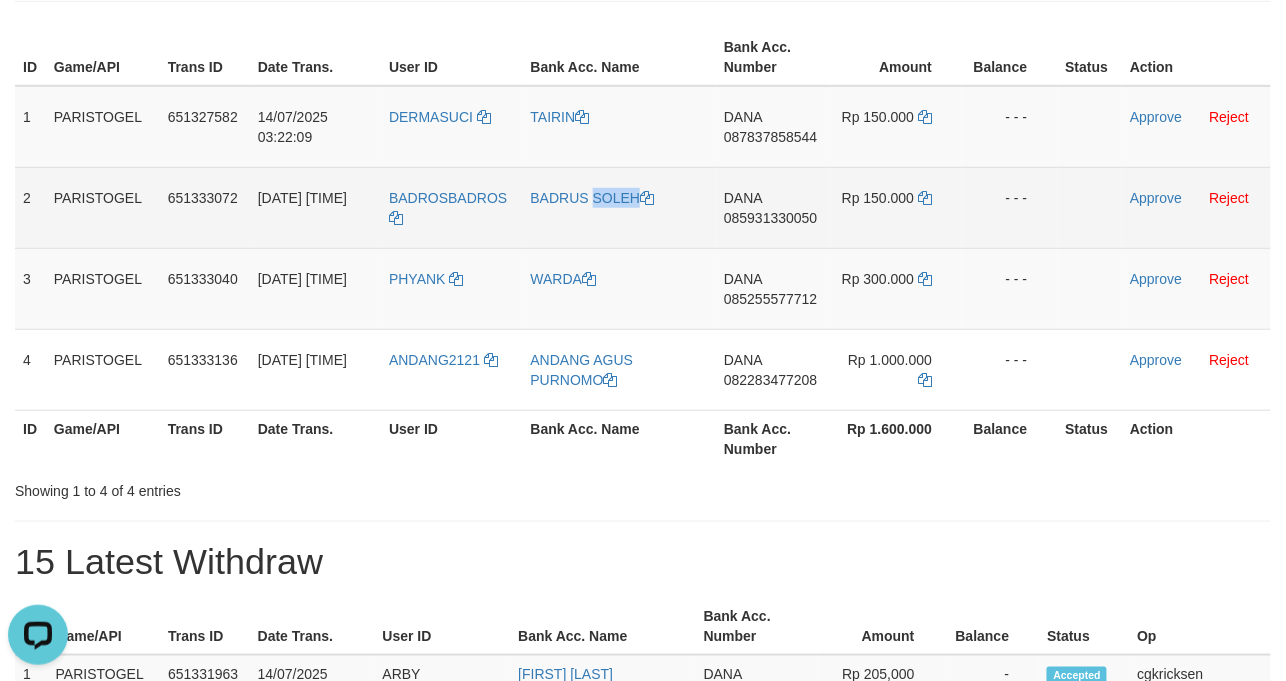click on "BADRUS SOLEH" at bounding box center (620, 207) 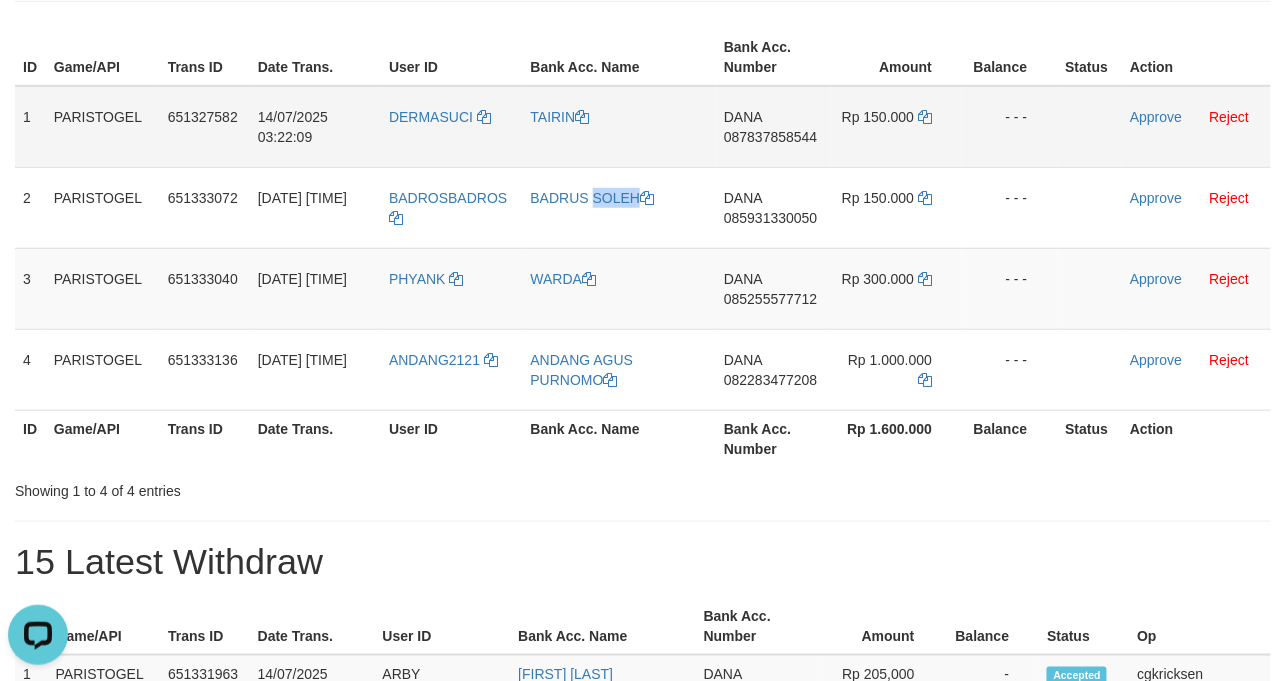 copy on "BADRUS SOLEH" 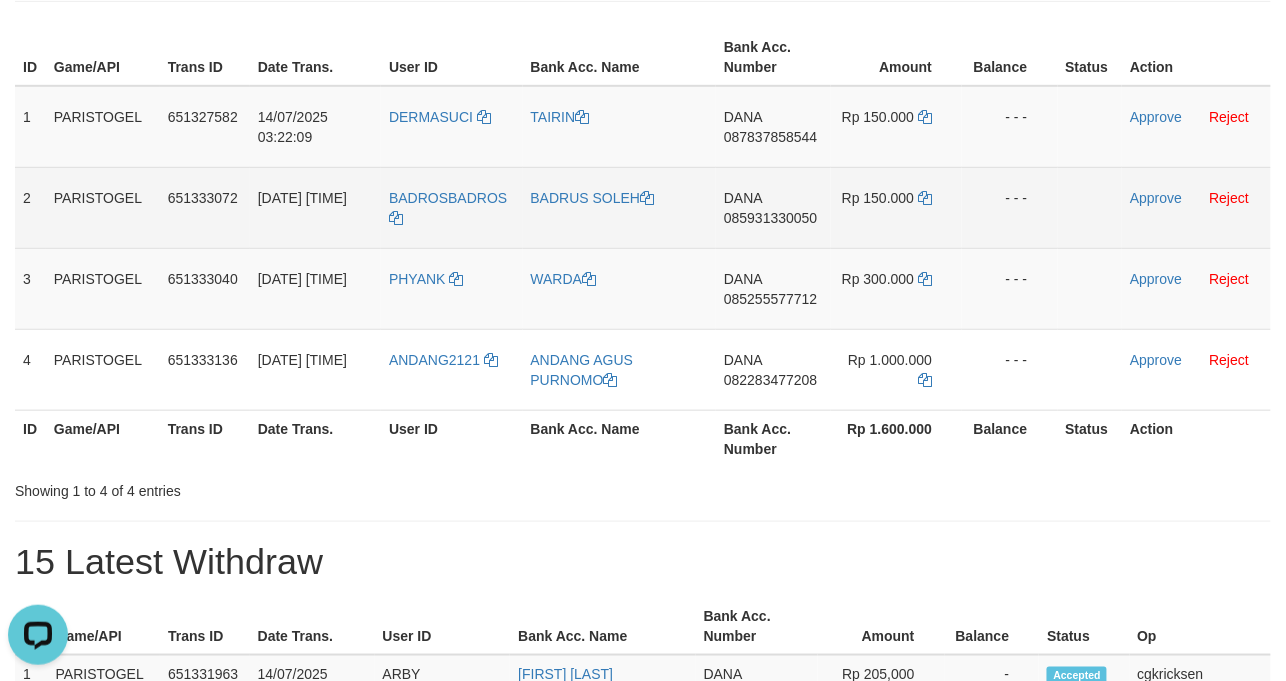 click on "BADROSBADROS" at bounding box center (451, 207) 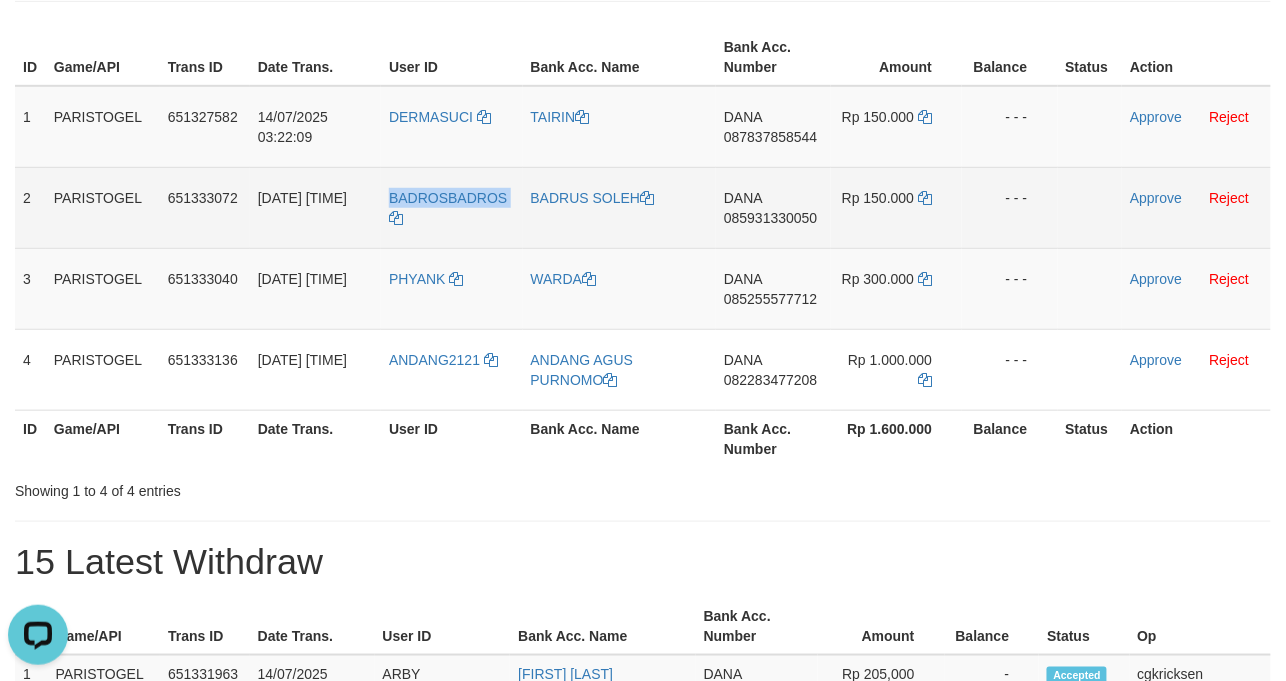 click on "BADROSBADROS" at bounding box center (451, 207) 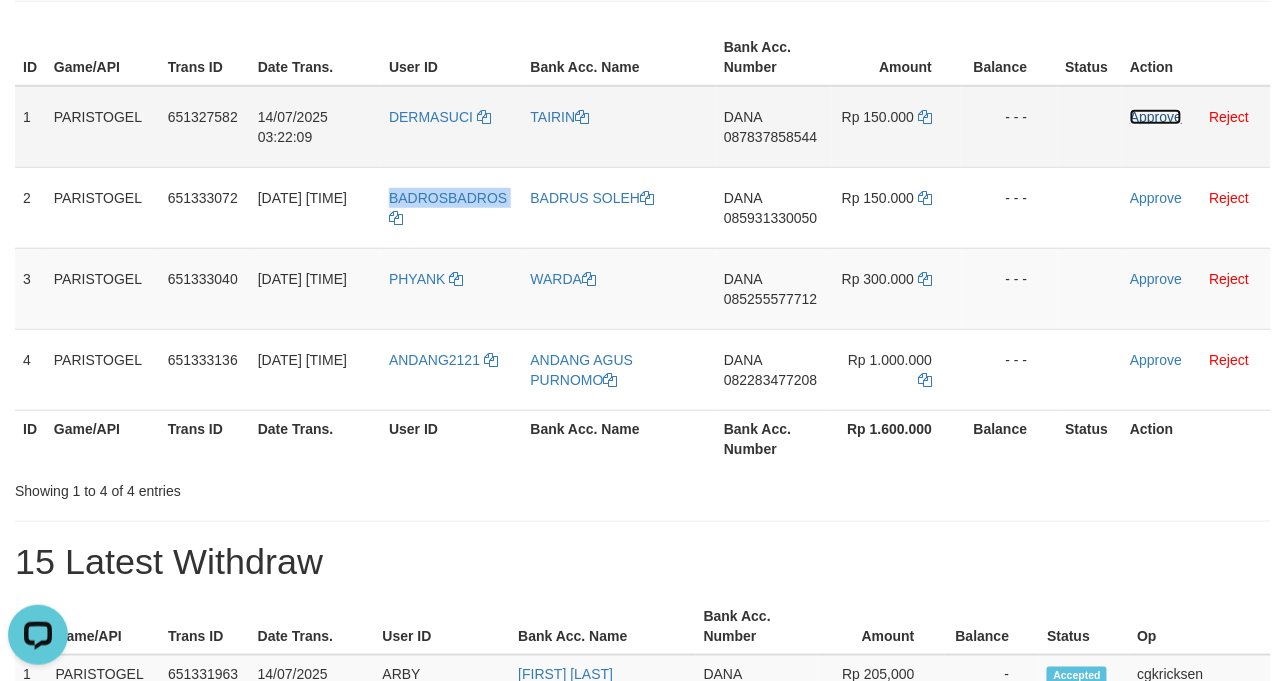 click on "Approve" at bounding box center (1156, 117) 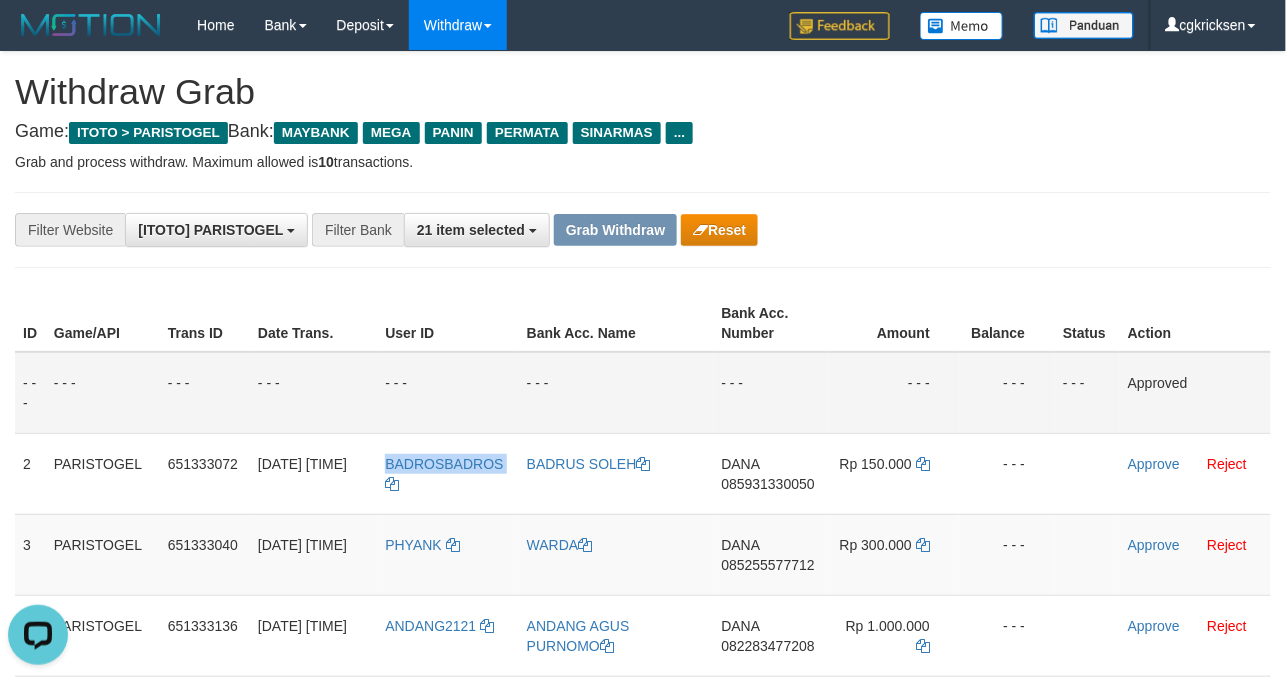 scroll, scrollTop: 266, scrollLeft: 0, axis: vertical 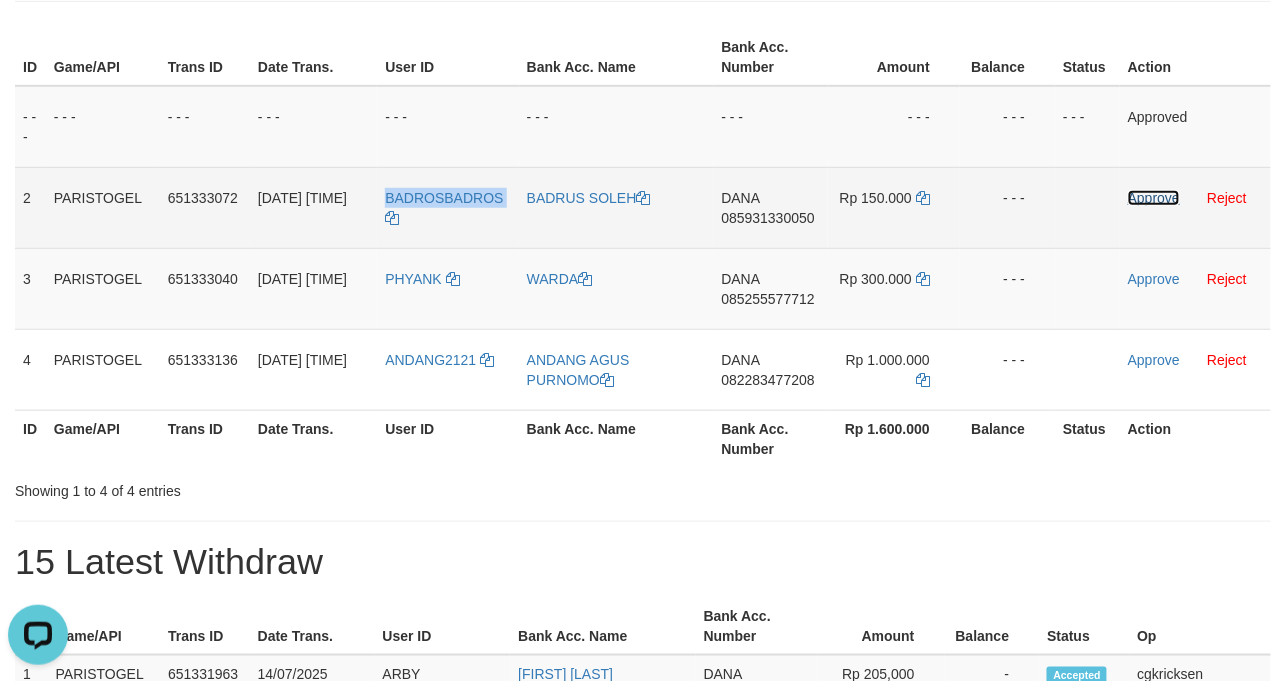 click on "Approve" at bounding box center (1154, 198) 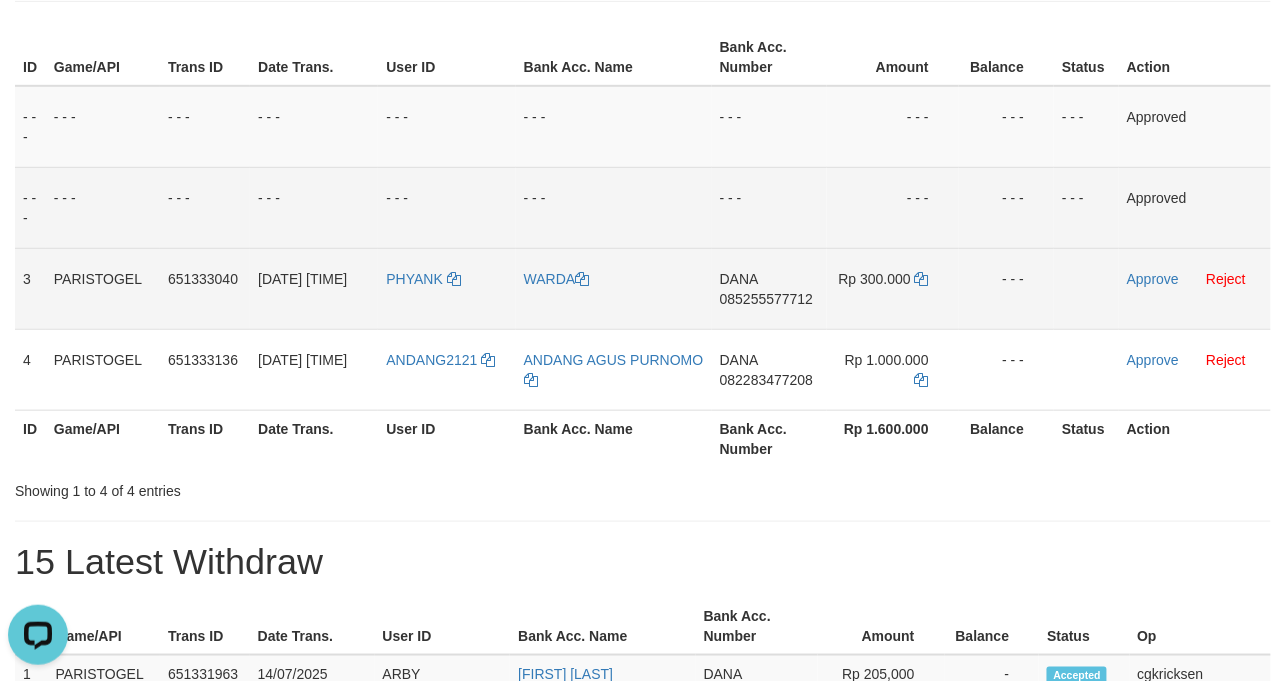 click on "DANA
085255577712" at bounding box center (769, 288) 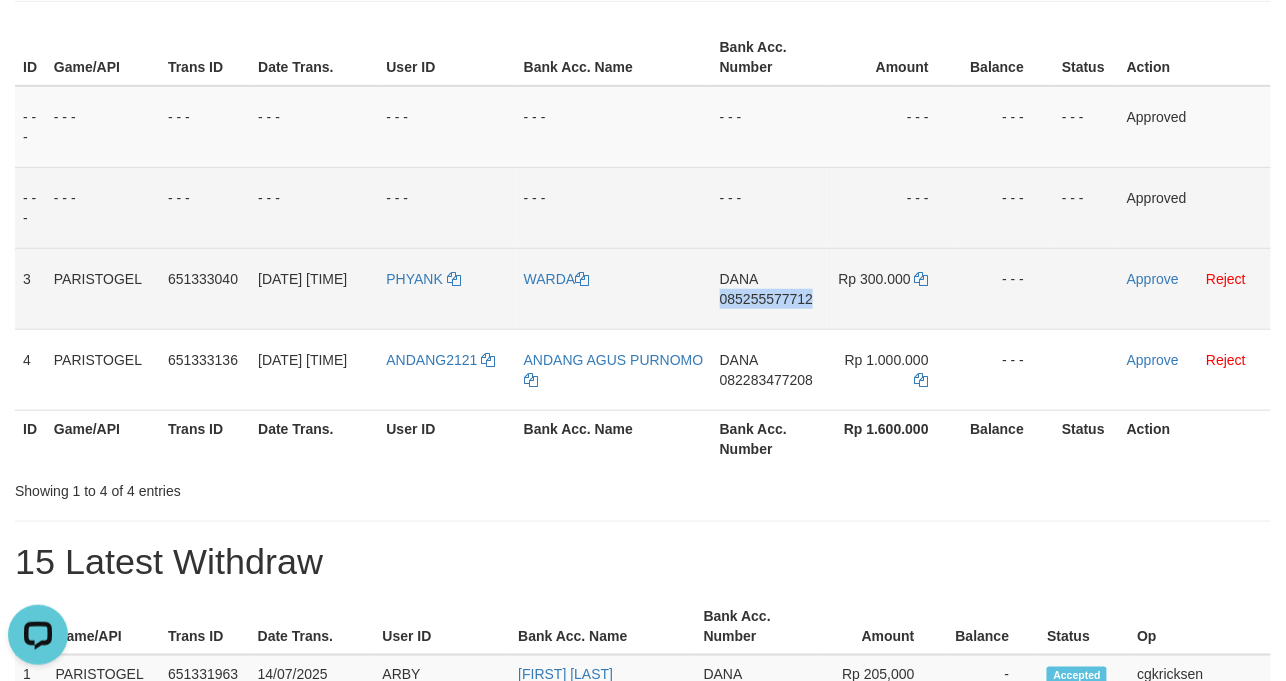 click on "DANA
085255577712" at bounding box center [769, 288] 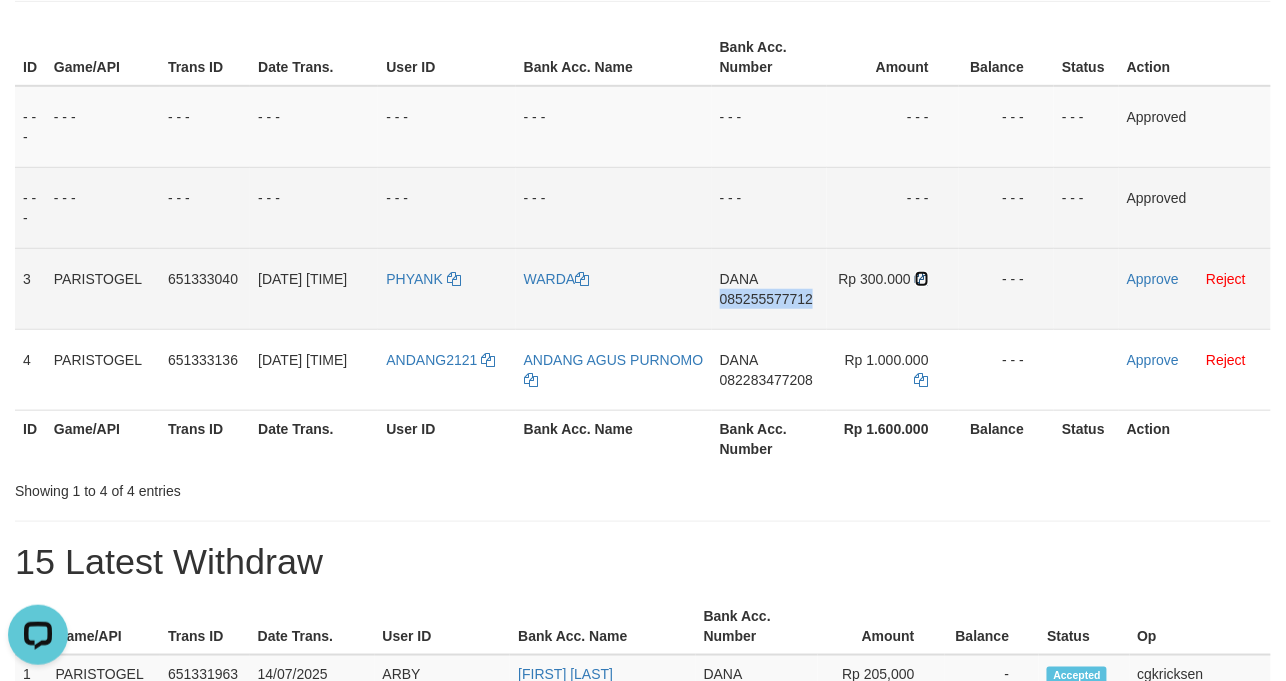 drag, startPoint x: 924, startPoint y: 313, endPoint x: 1265, endPoint y: 276, distance: 343.00146 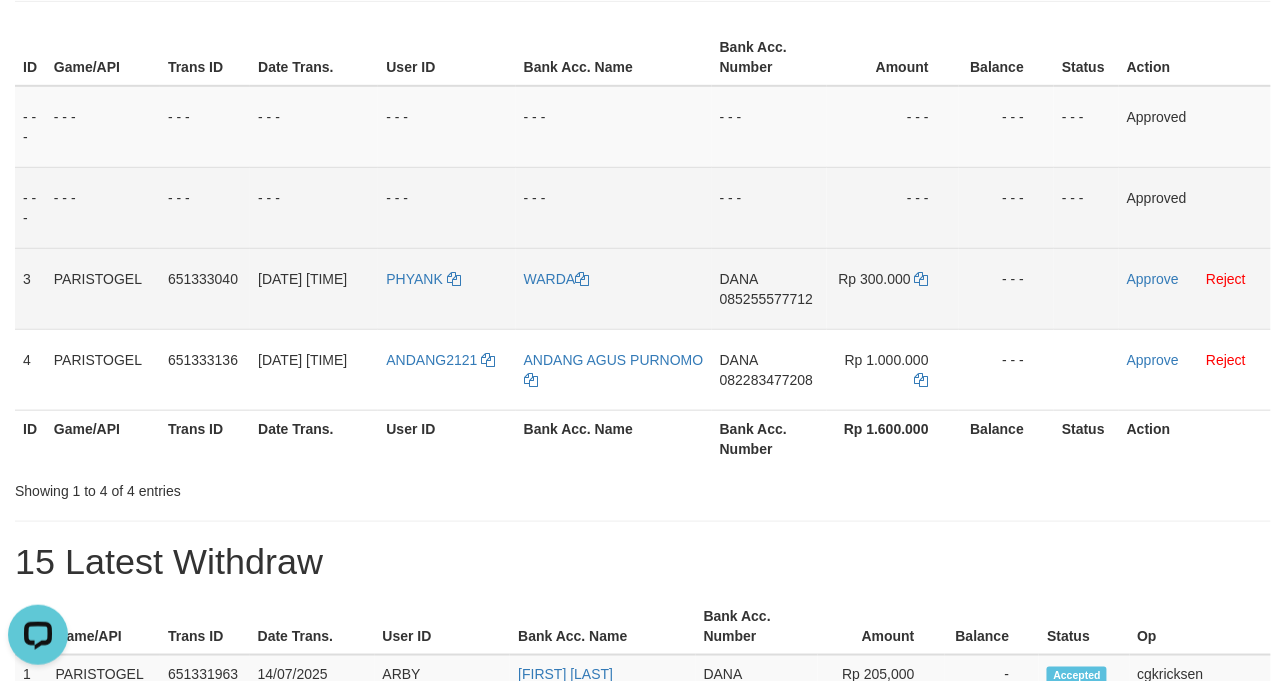 click on "WARDA" at bounding box center [614, 288] 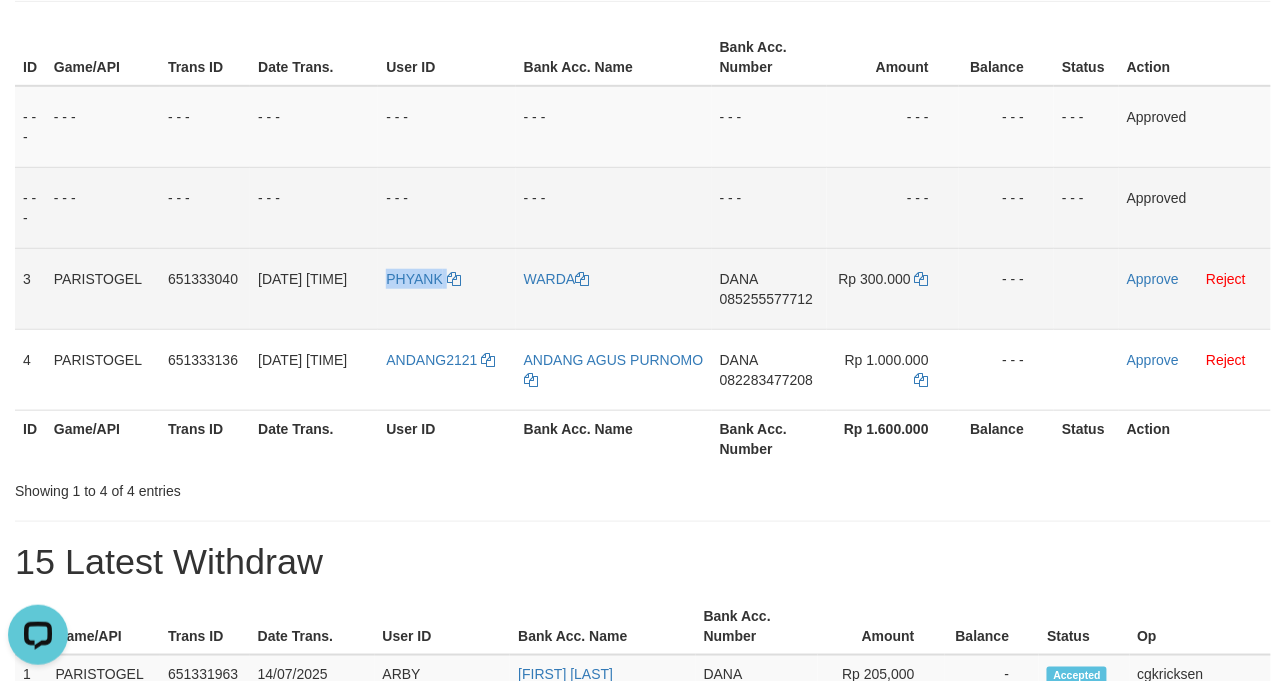 click on "PHYANK" at bounding box center (446, 288) 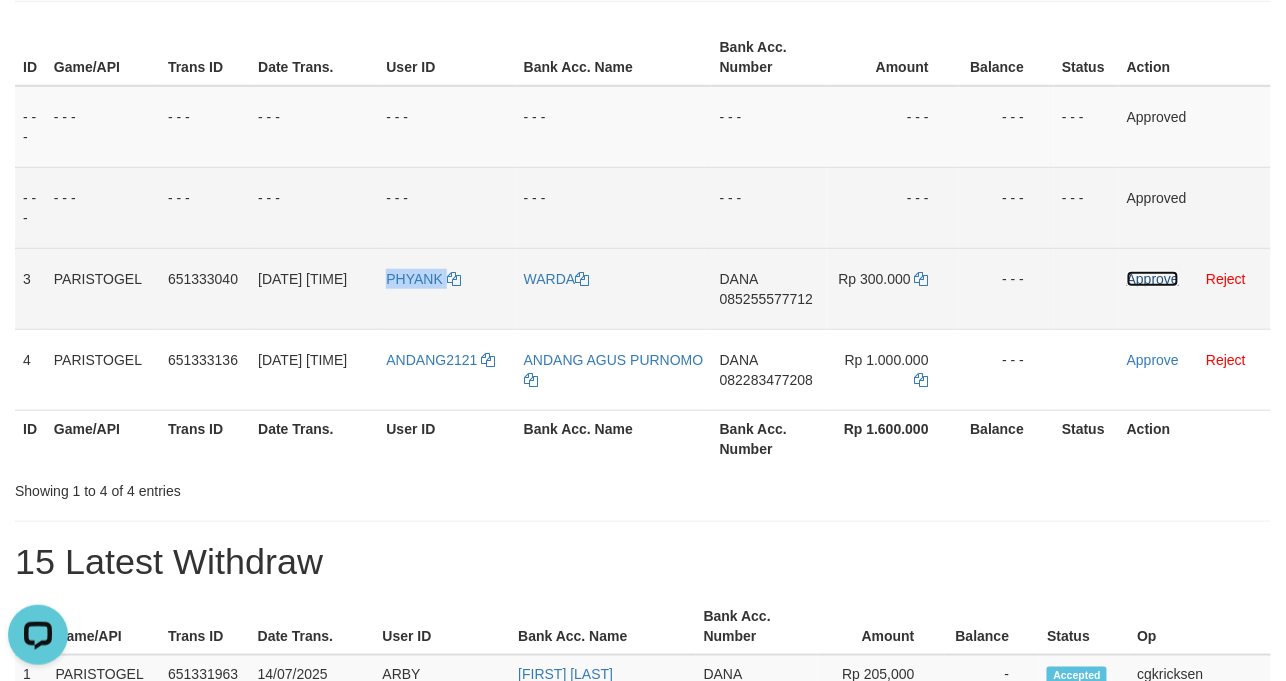 click on "Approve" at bounding box center [1153, 279] 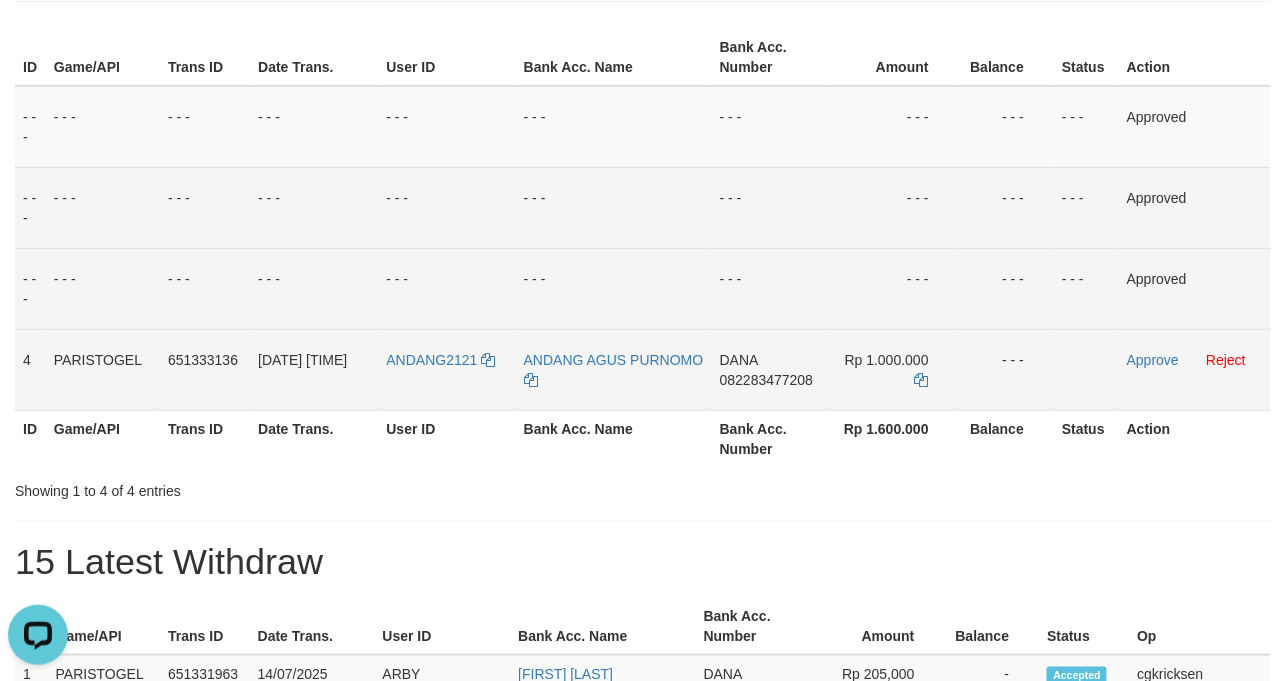 click on "DANA
082283477208" at bounding box center [769, 369] 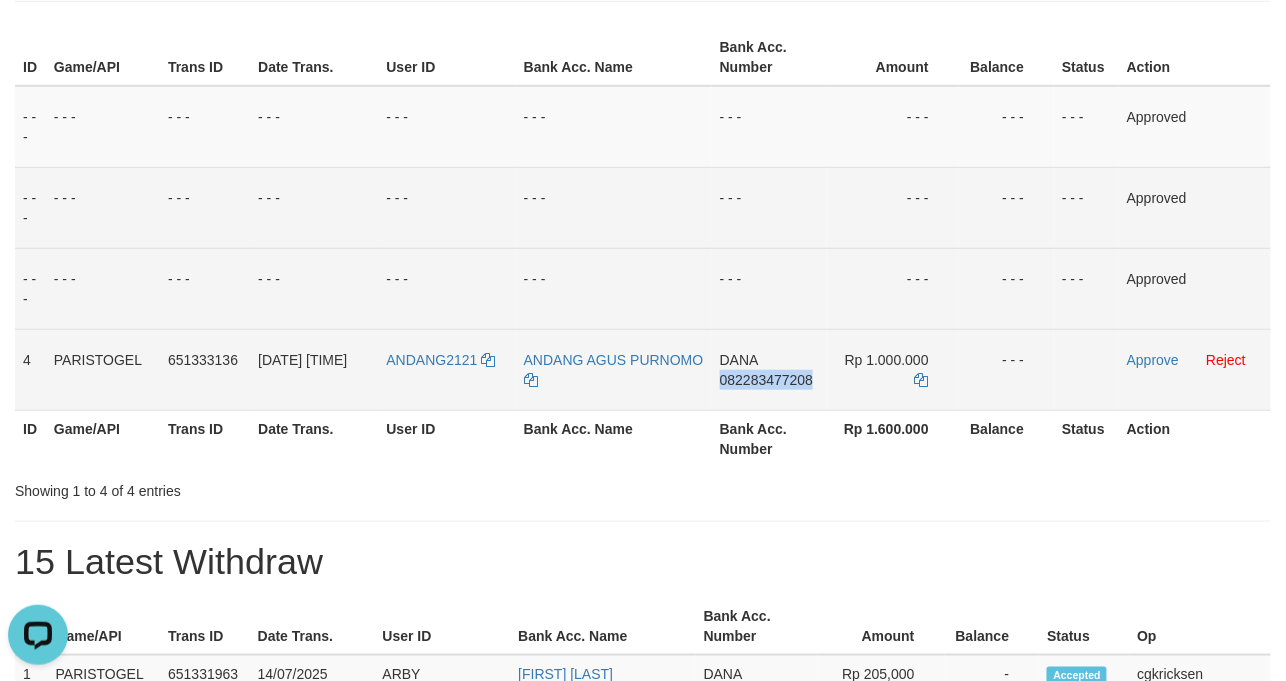 click on "DANA
082283477208" at bounding box center [769, 369] 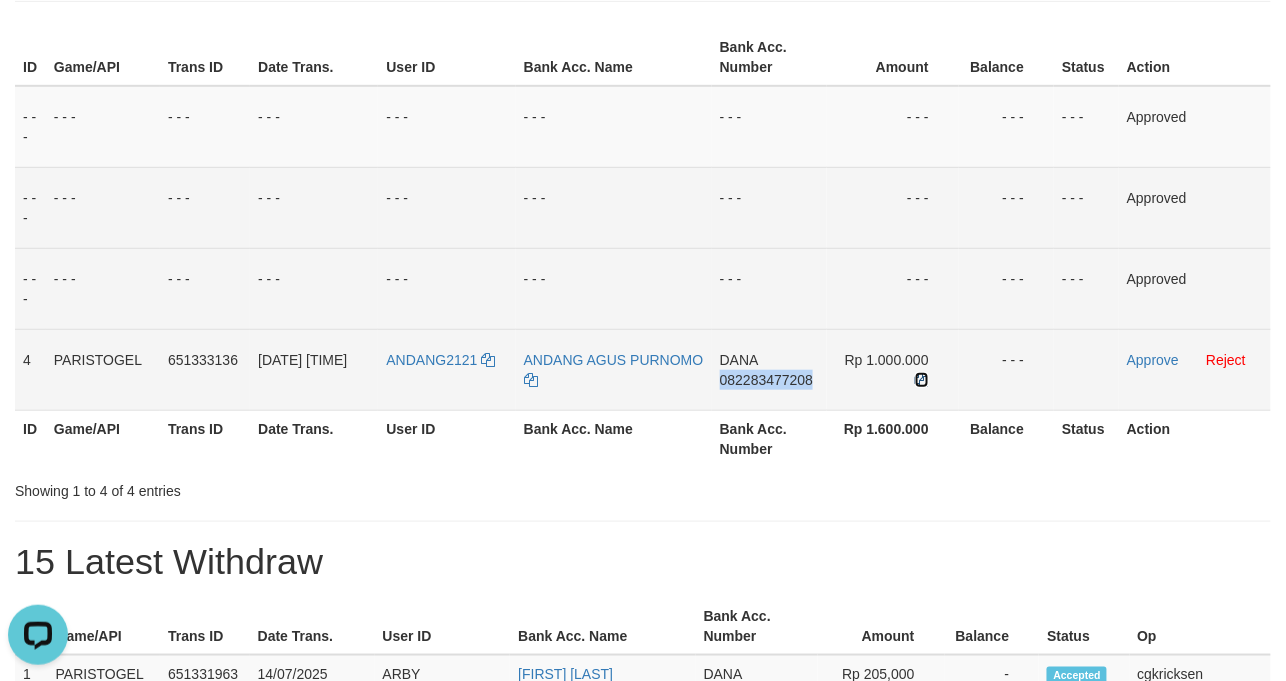 click at bounding box center (922, 380) 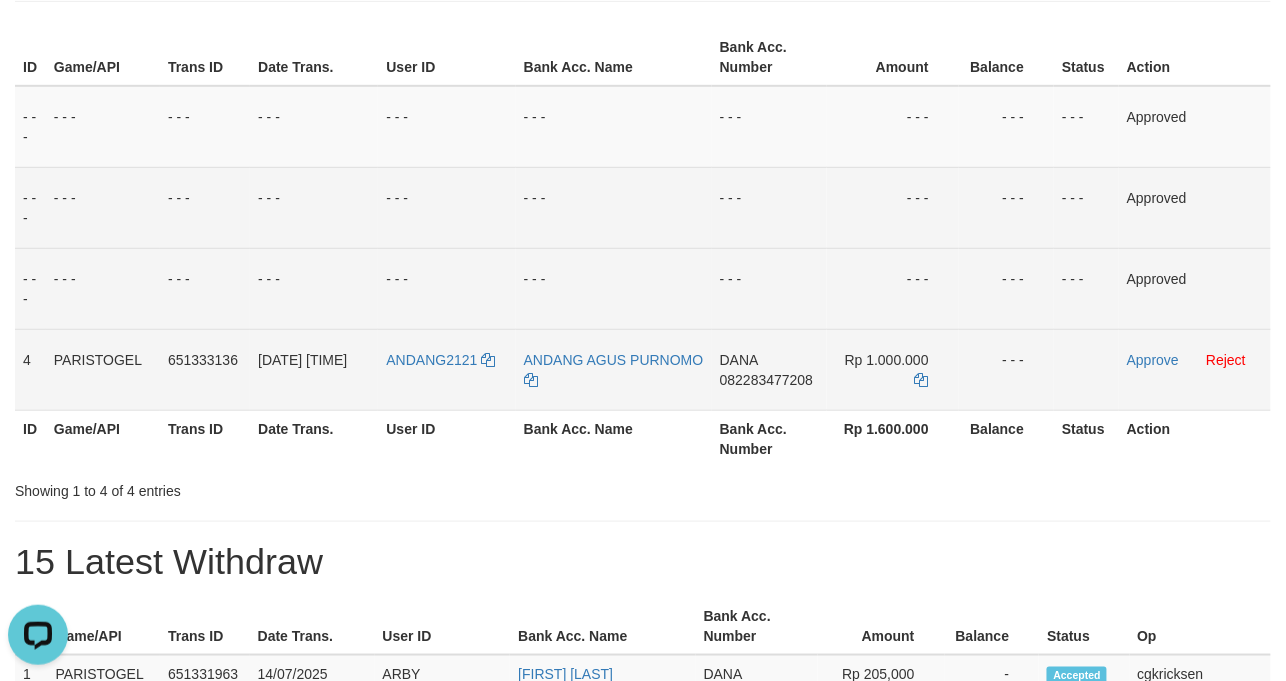 click on "ANDANG2121" at bounding box center [446, 369] 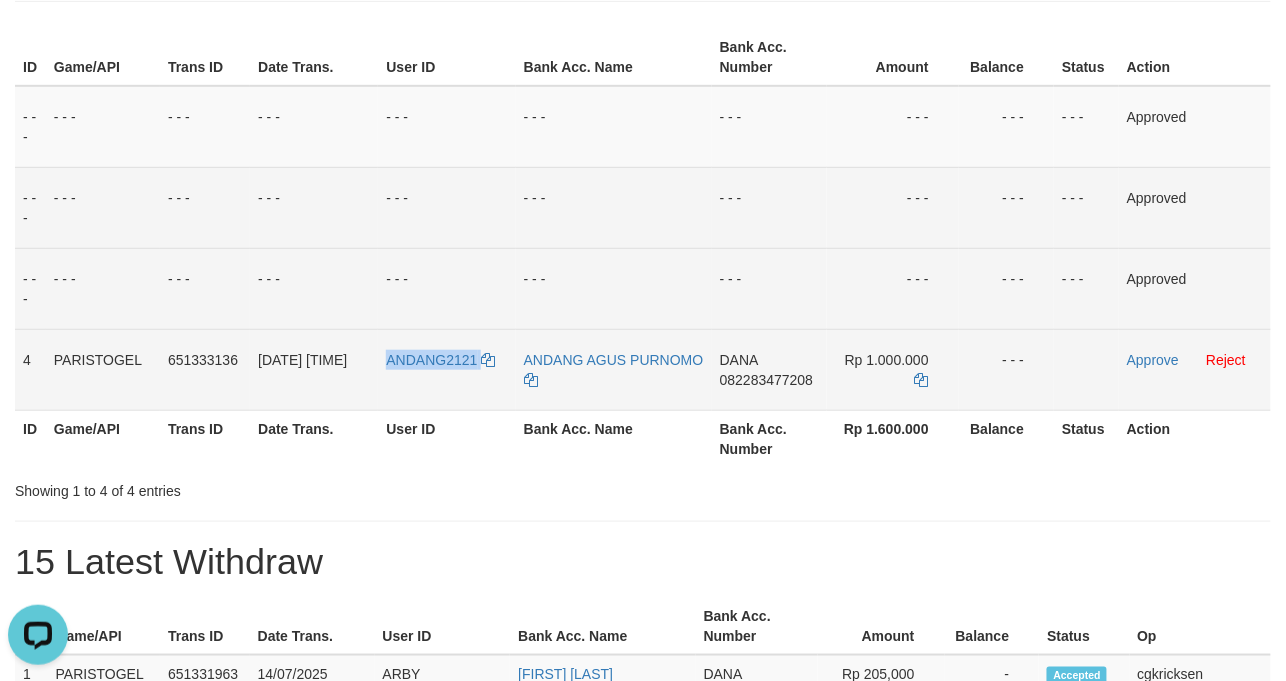 click on "ANDANG2121" at bounding box center (446, 369) 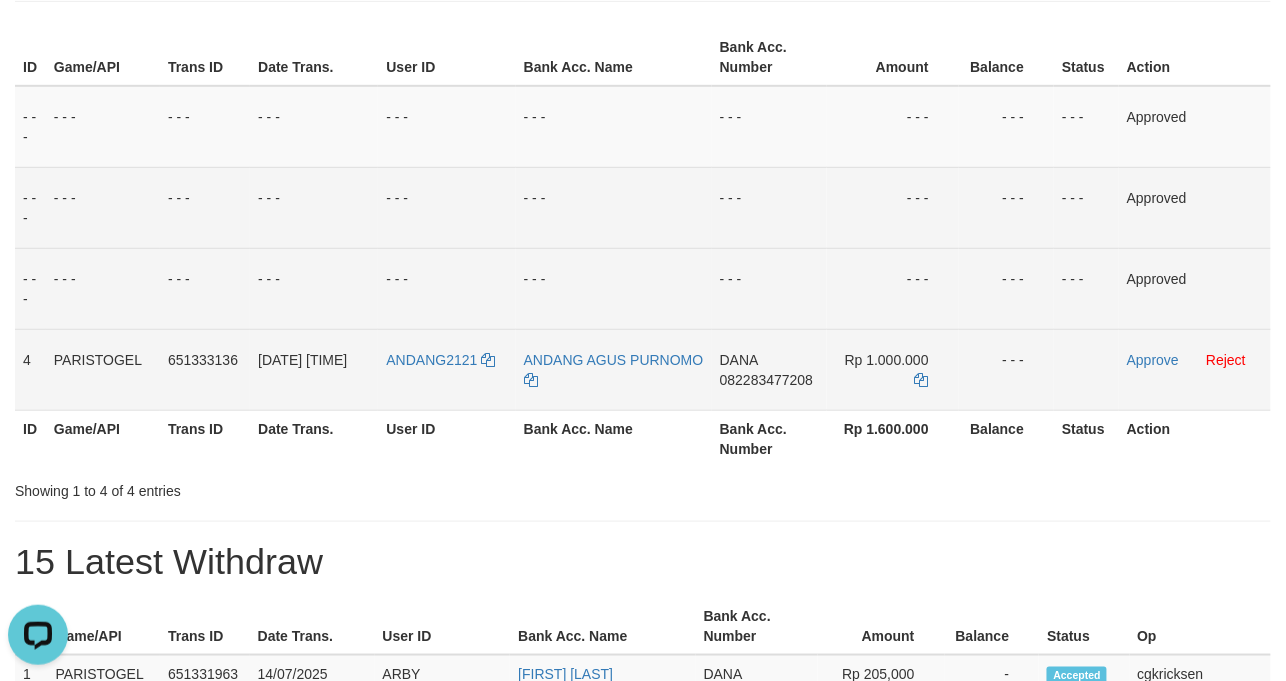 click on "ANDANG2121" at bounding box center [446, 369] 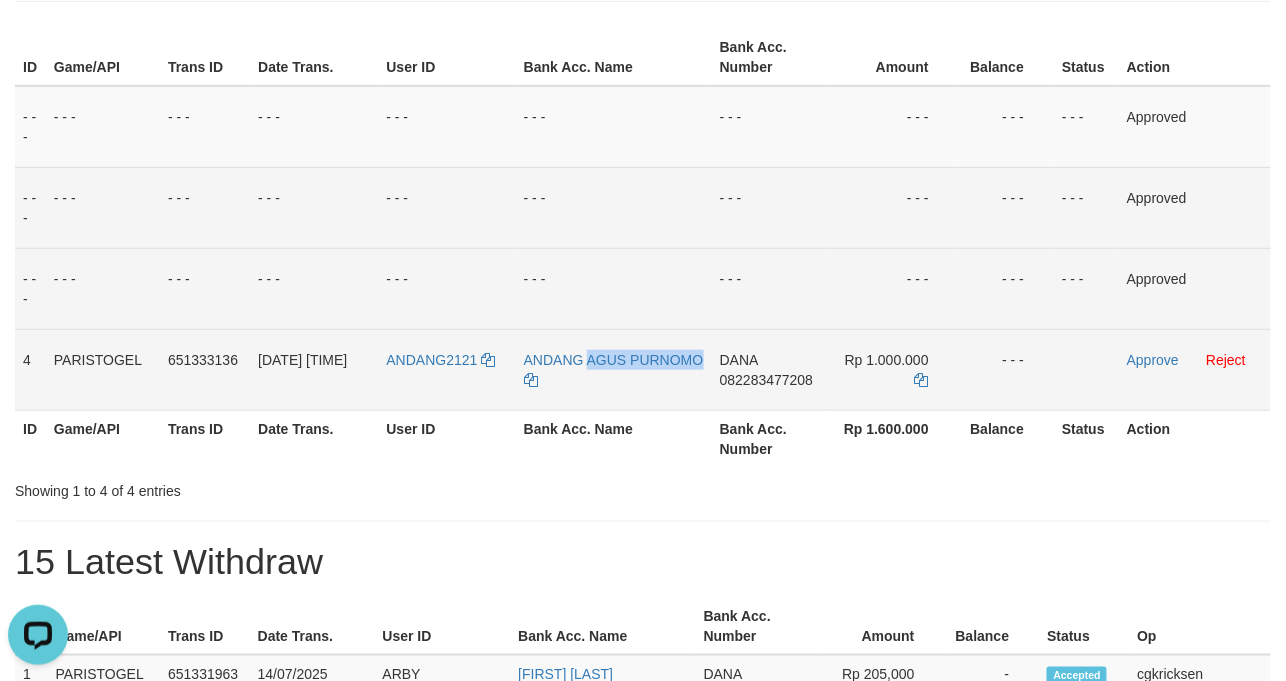 click on "ANDANG AGUS PURNOMO" at bounding box center (614, 369) 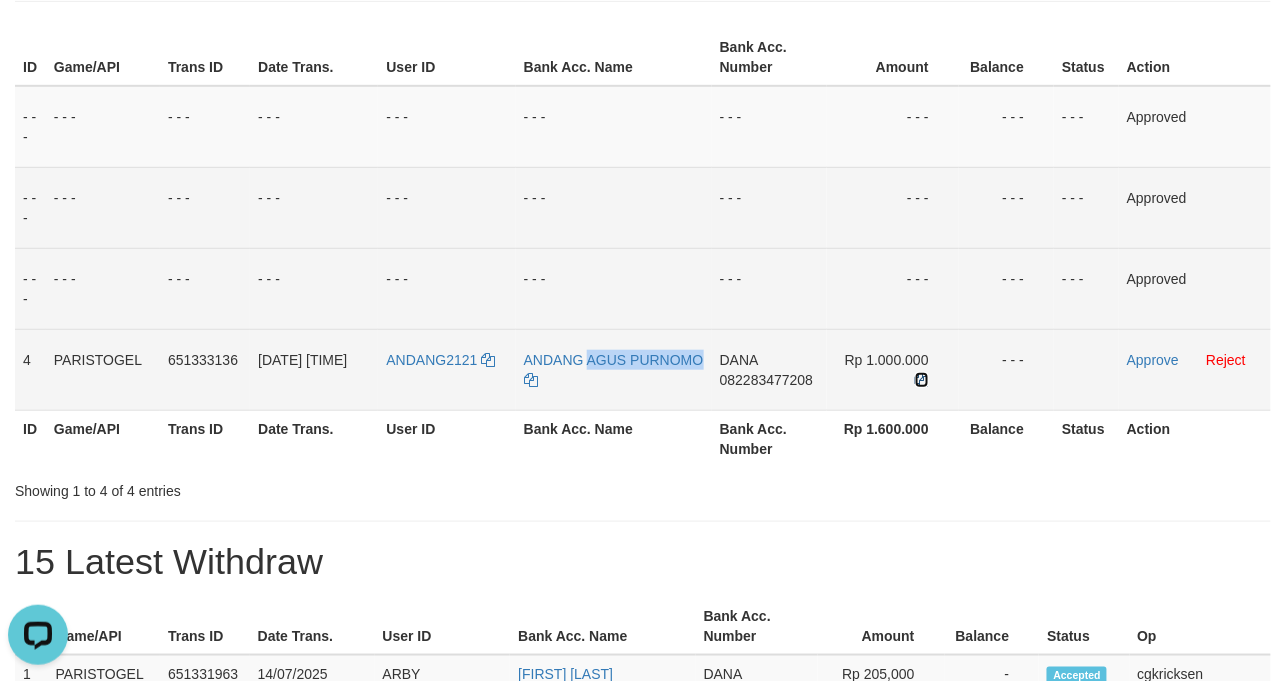click at bounding box center (922, 380) 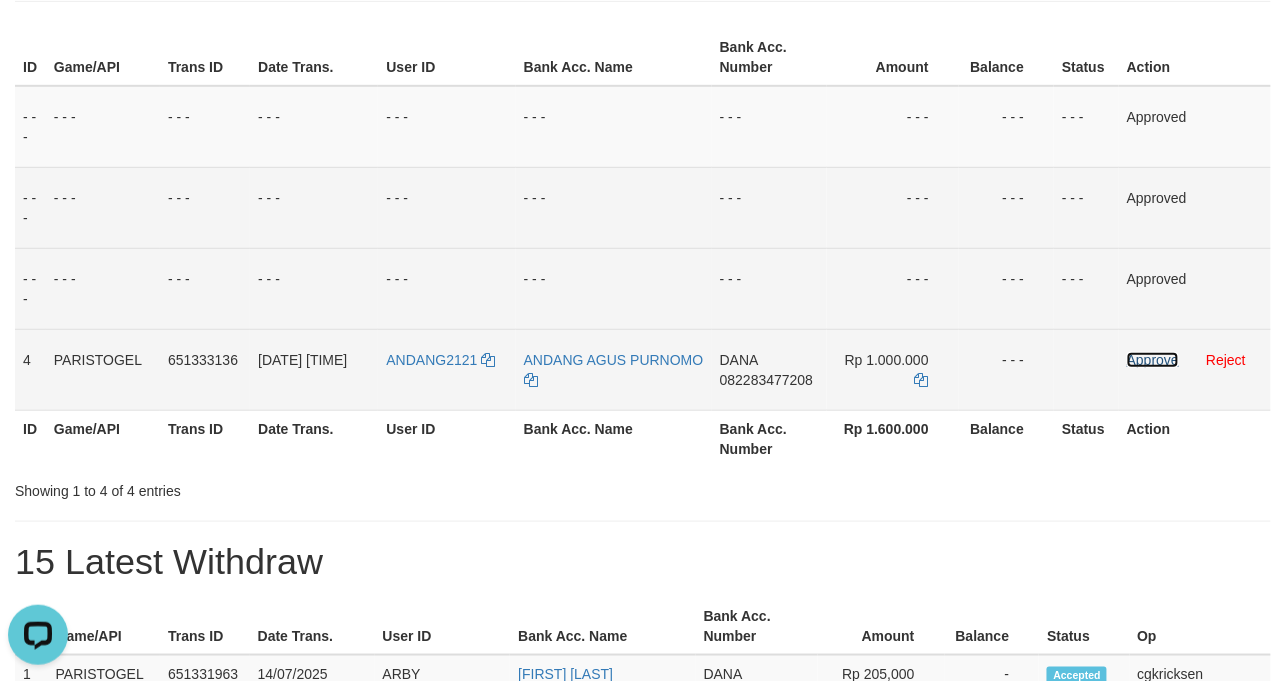click on "Approve" at bounding box center (1153, 360) 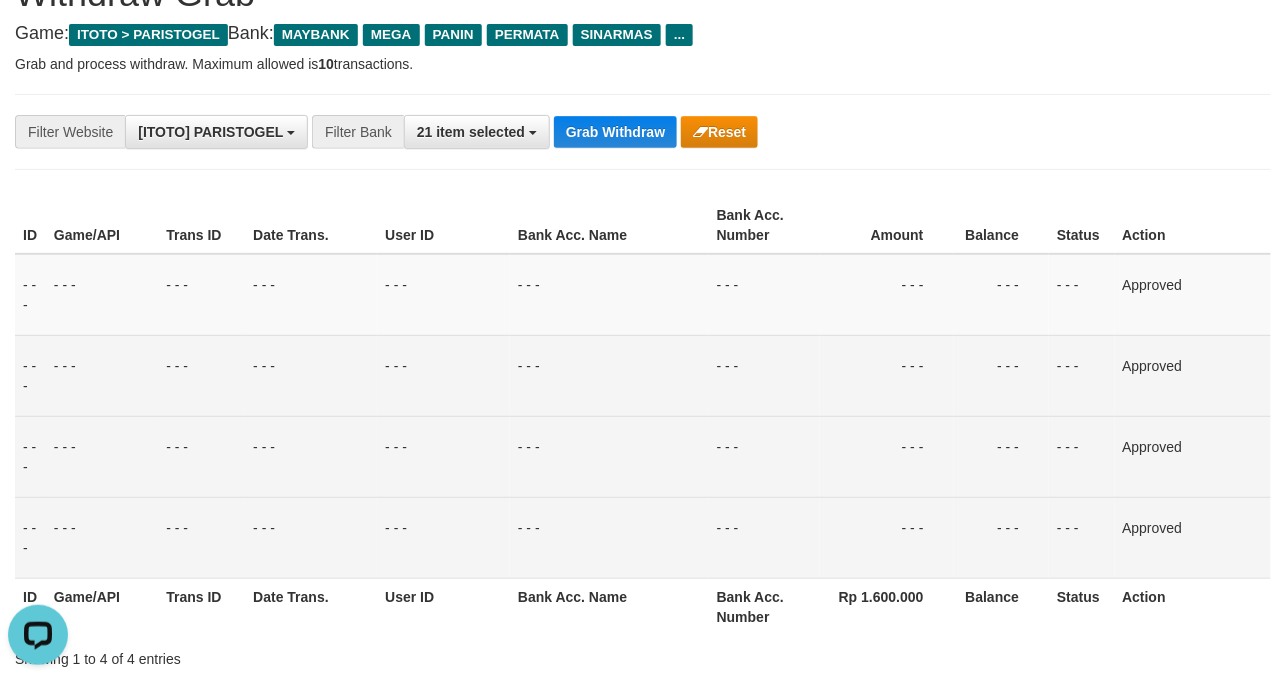 scroll, scrollTop: 0, scrollLeft: 0, axis: both 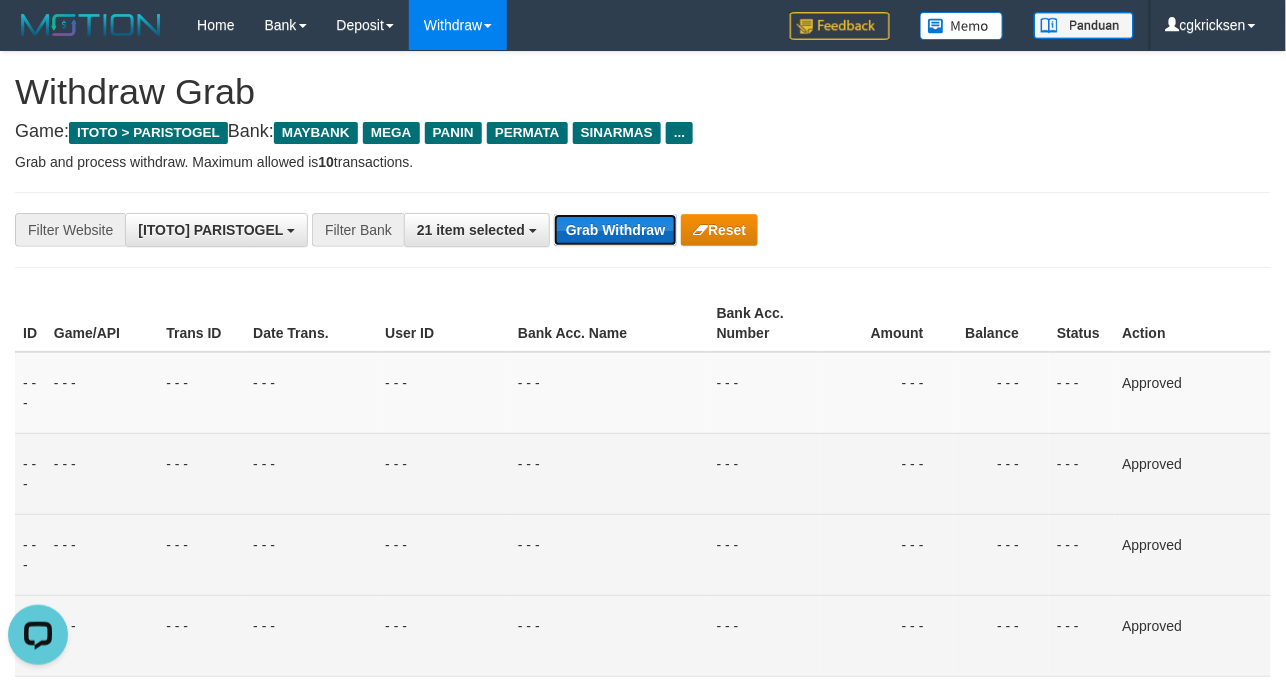 click on "Grab Withdraw" at bounding box center [615, 230] 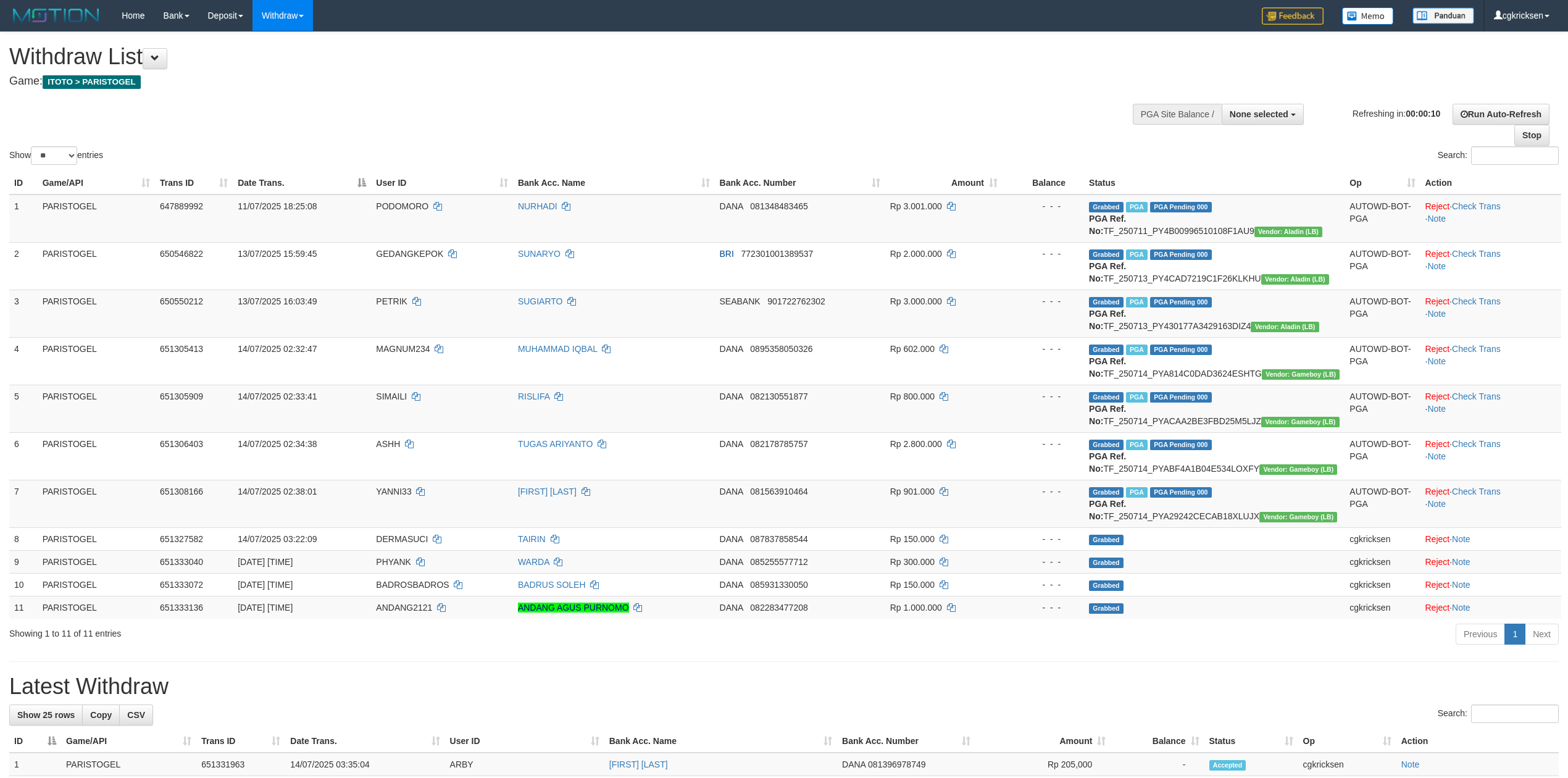 select 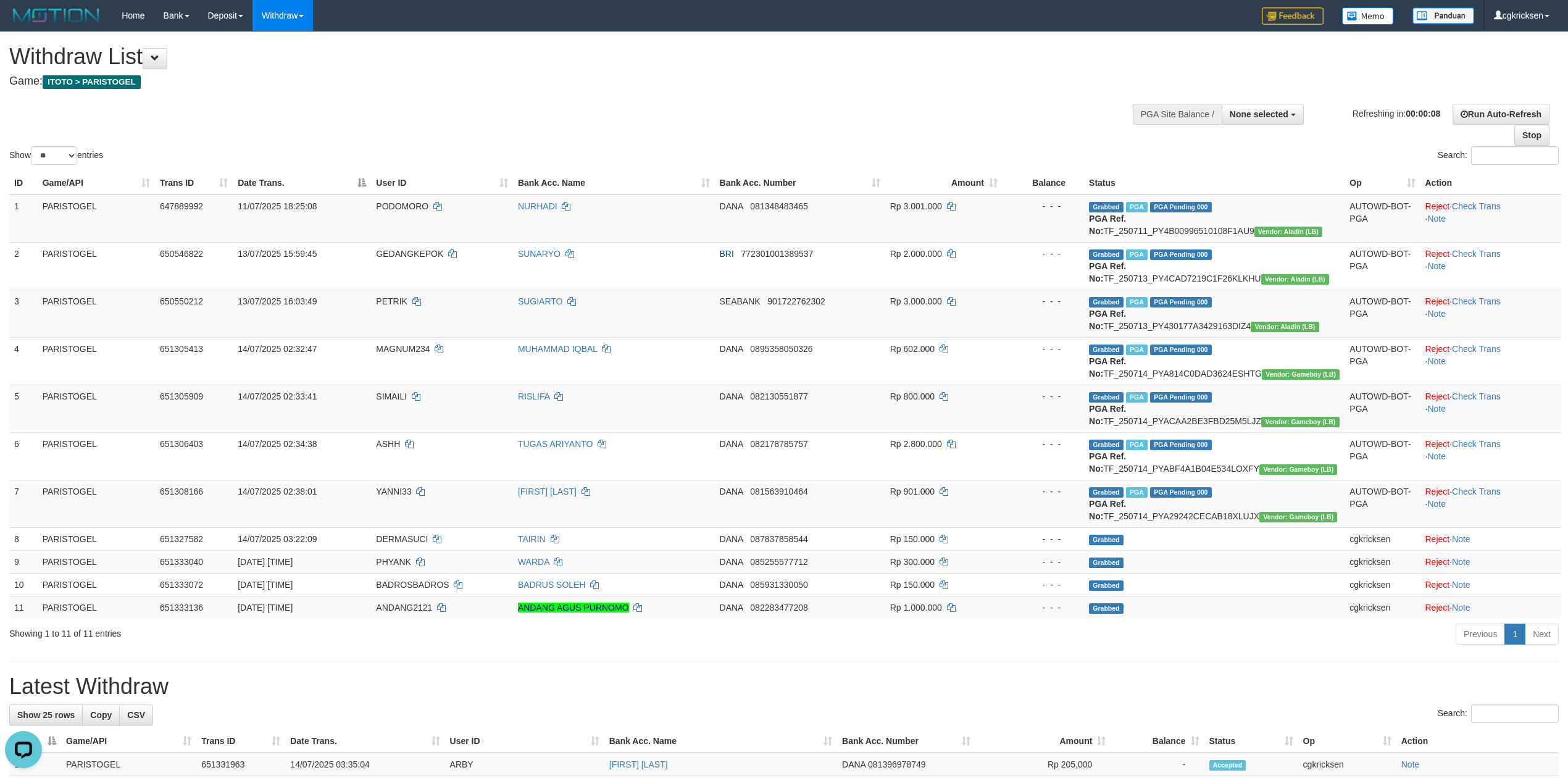 scroll, scrollTop: 0, scrollLeft: 0, axis: both 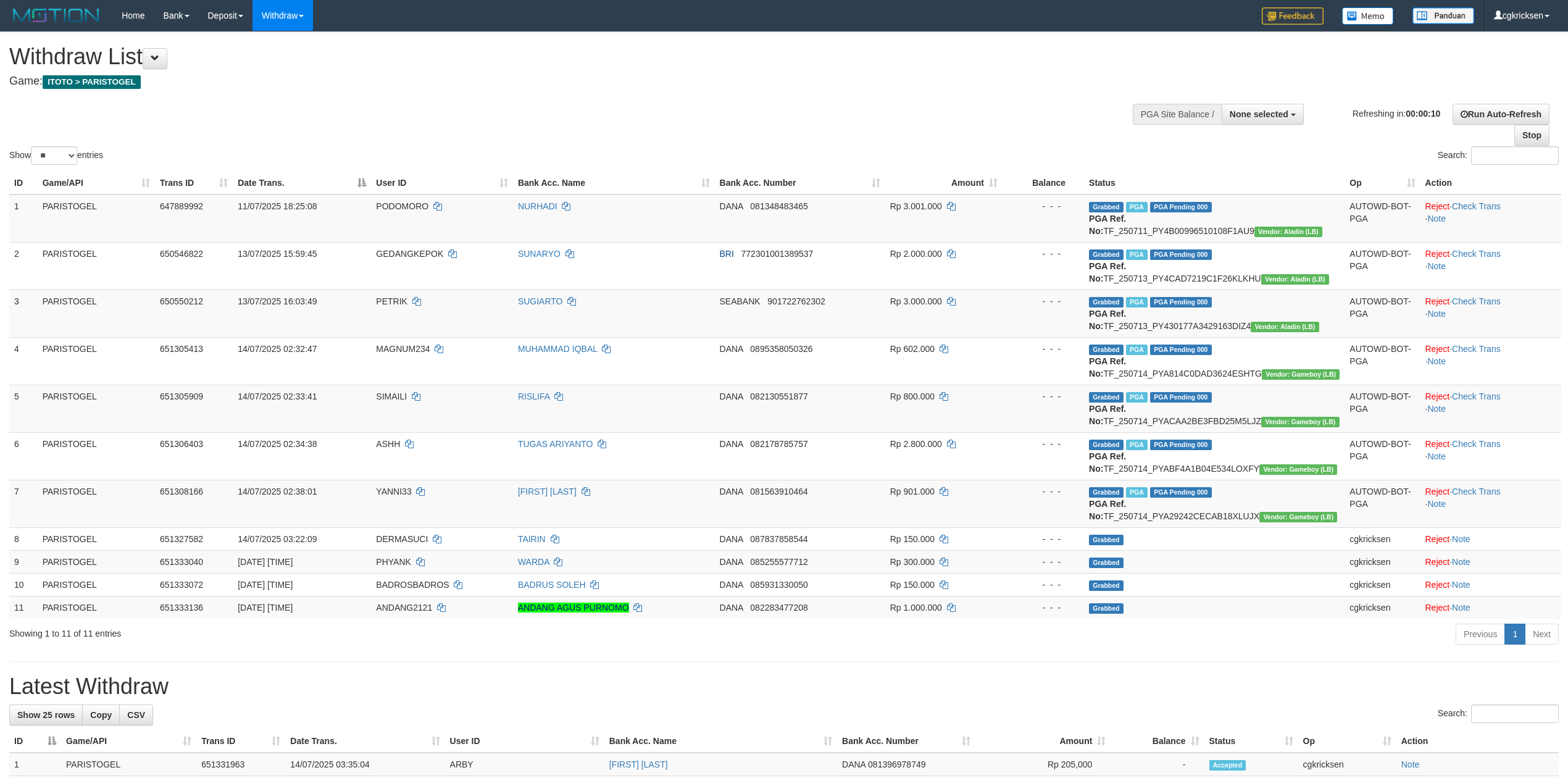 select 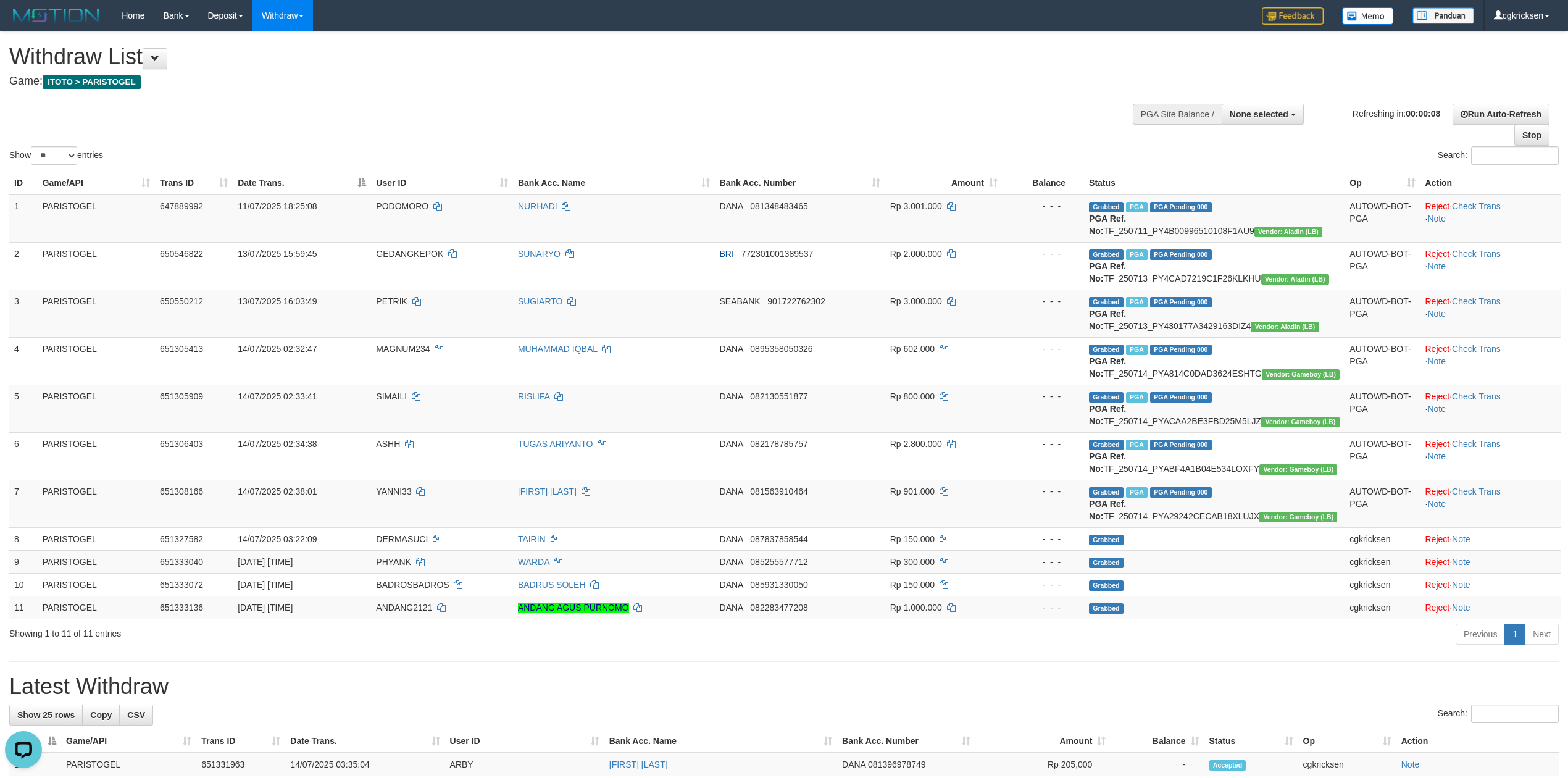 scroll, scrollTop: 0, scrollLeft: 0, axis: both 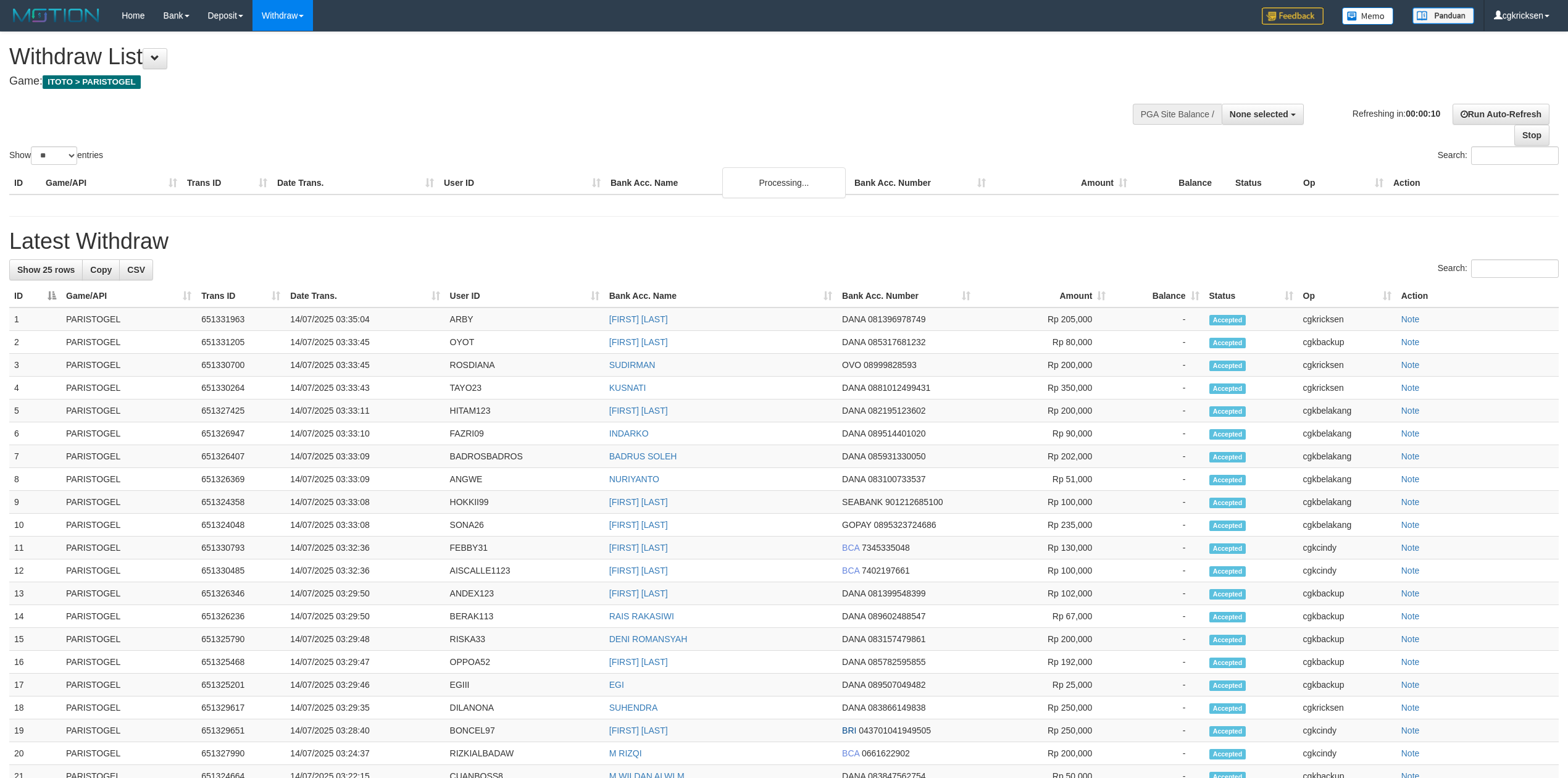 select 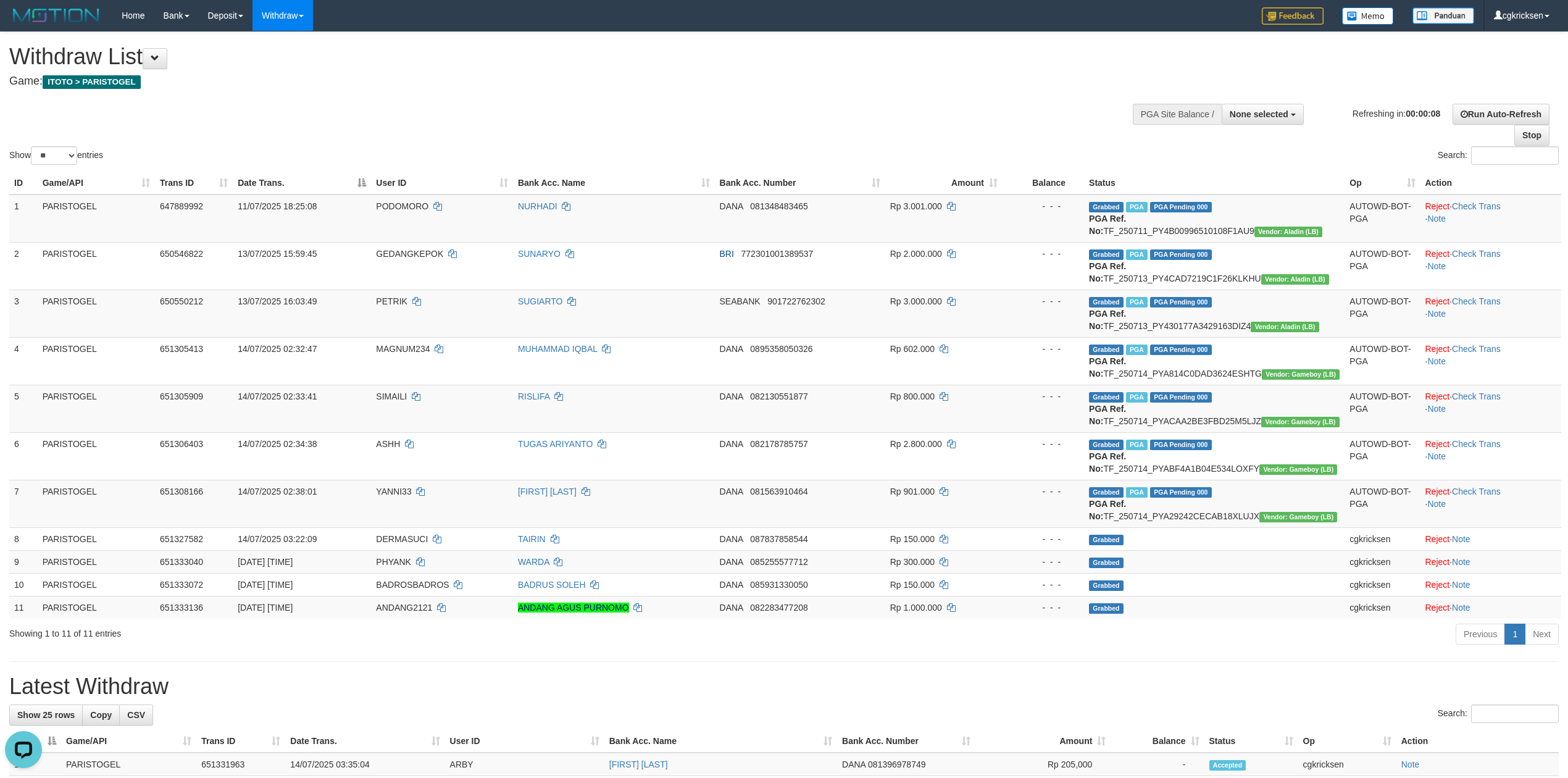 scroll, scrollTop: 0, scrollLeft: 0, axis: both 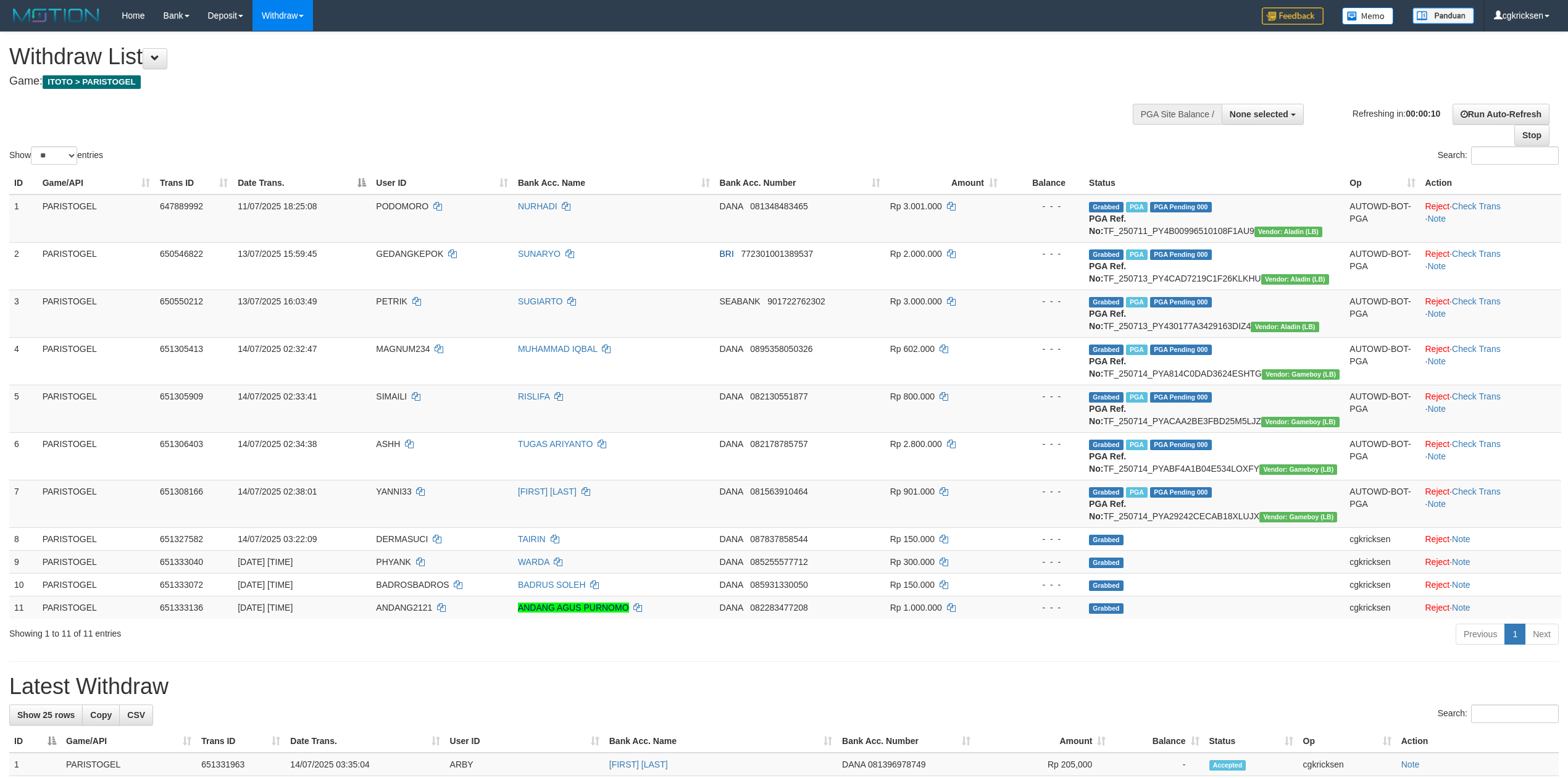 select 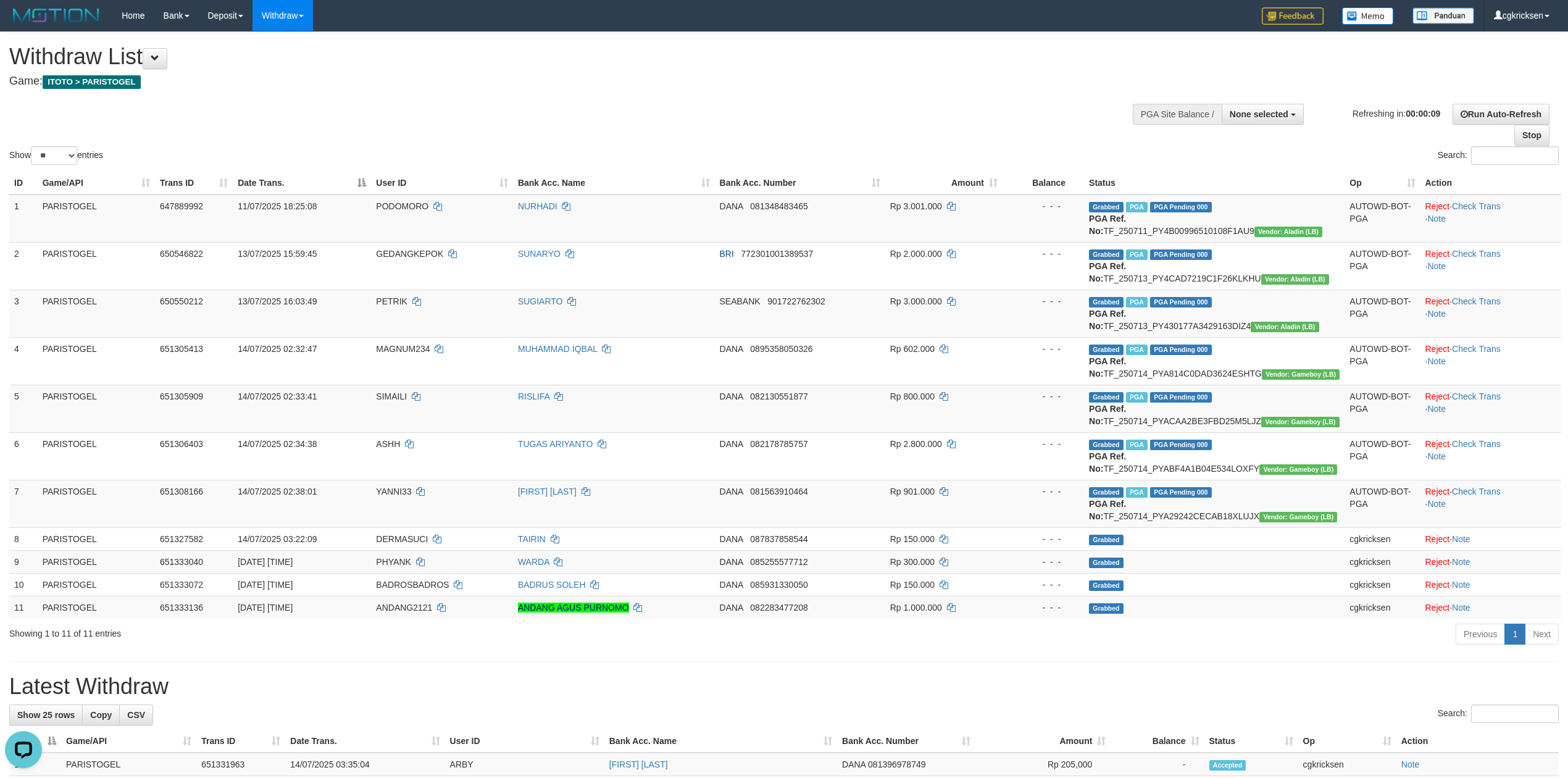 scroll, scrollTop: 0, scrollLeft: 0, axis: both 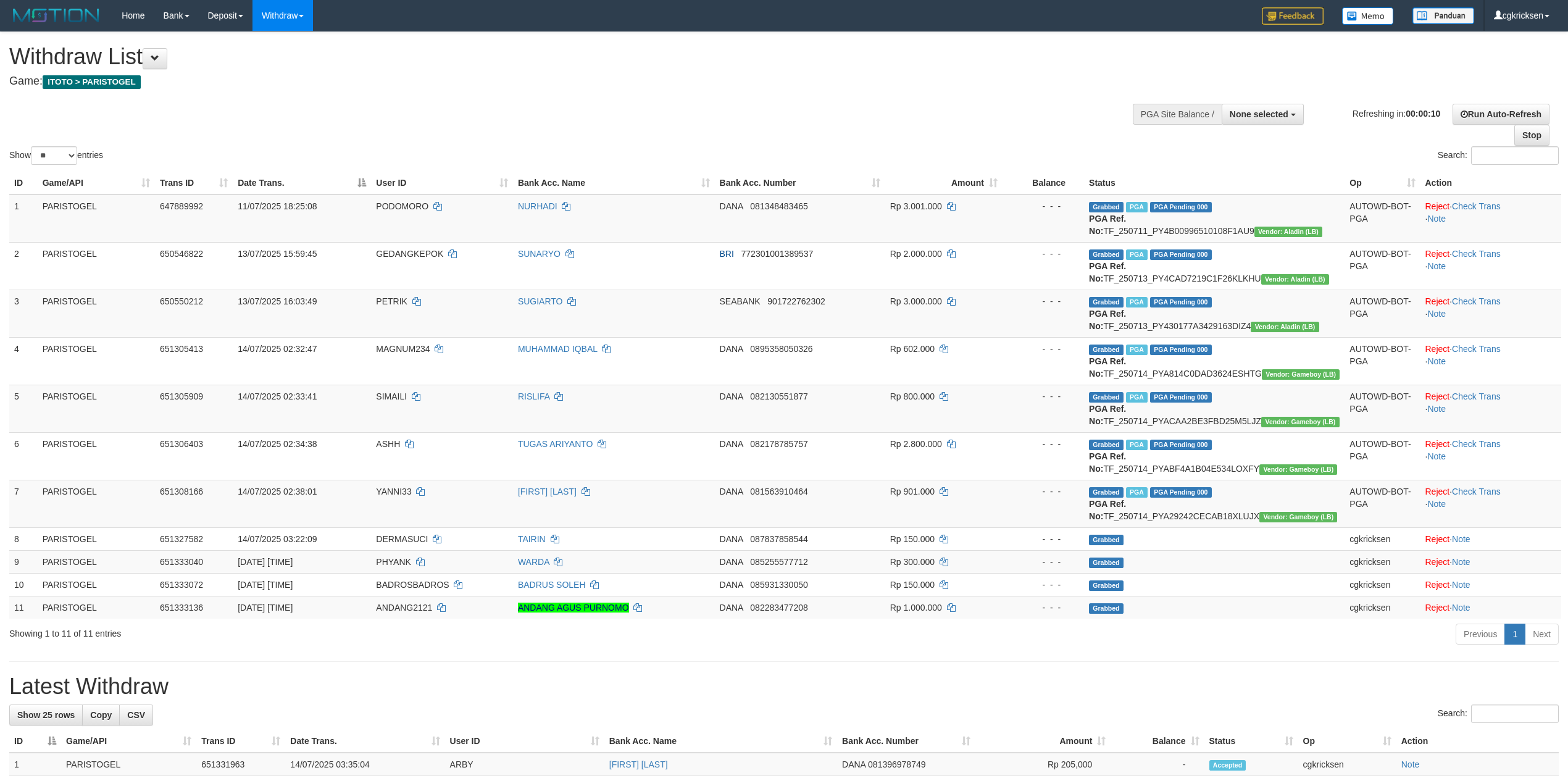 select 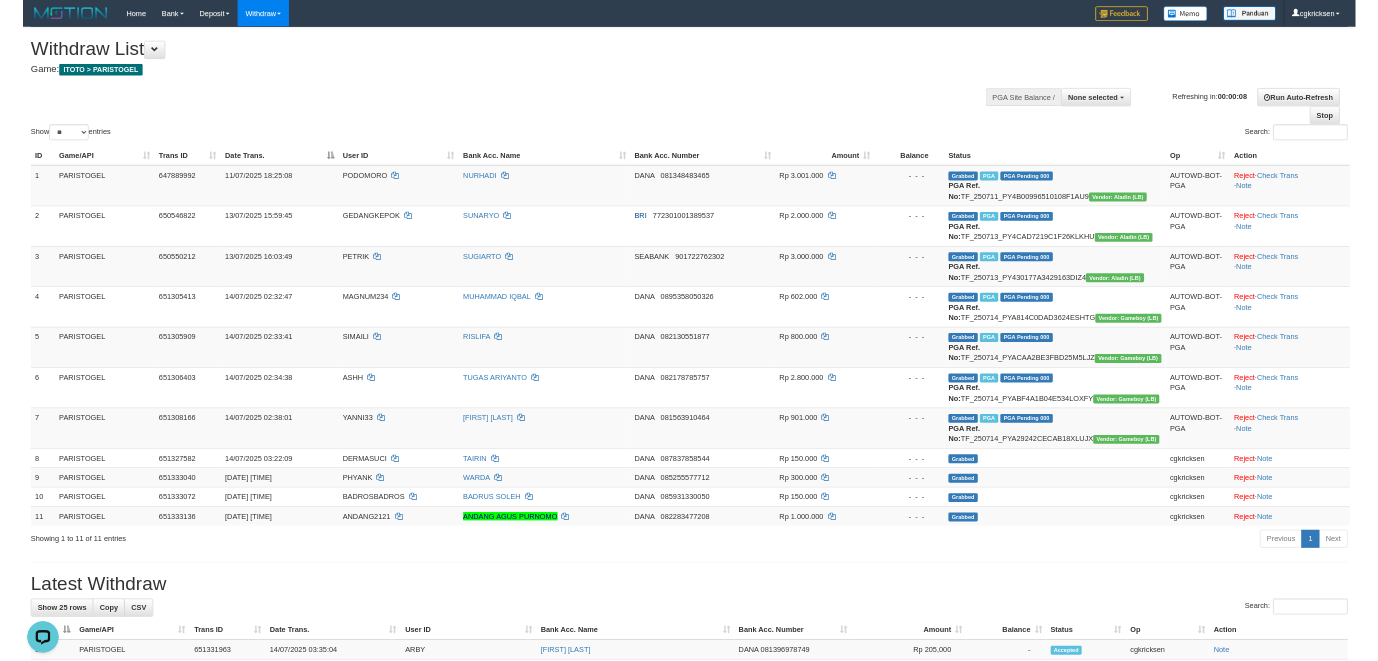 scroll, scrollTop: 0, scrollLeft: 0, axis: both 